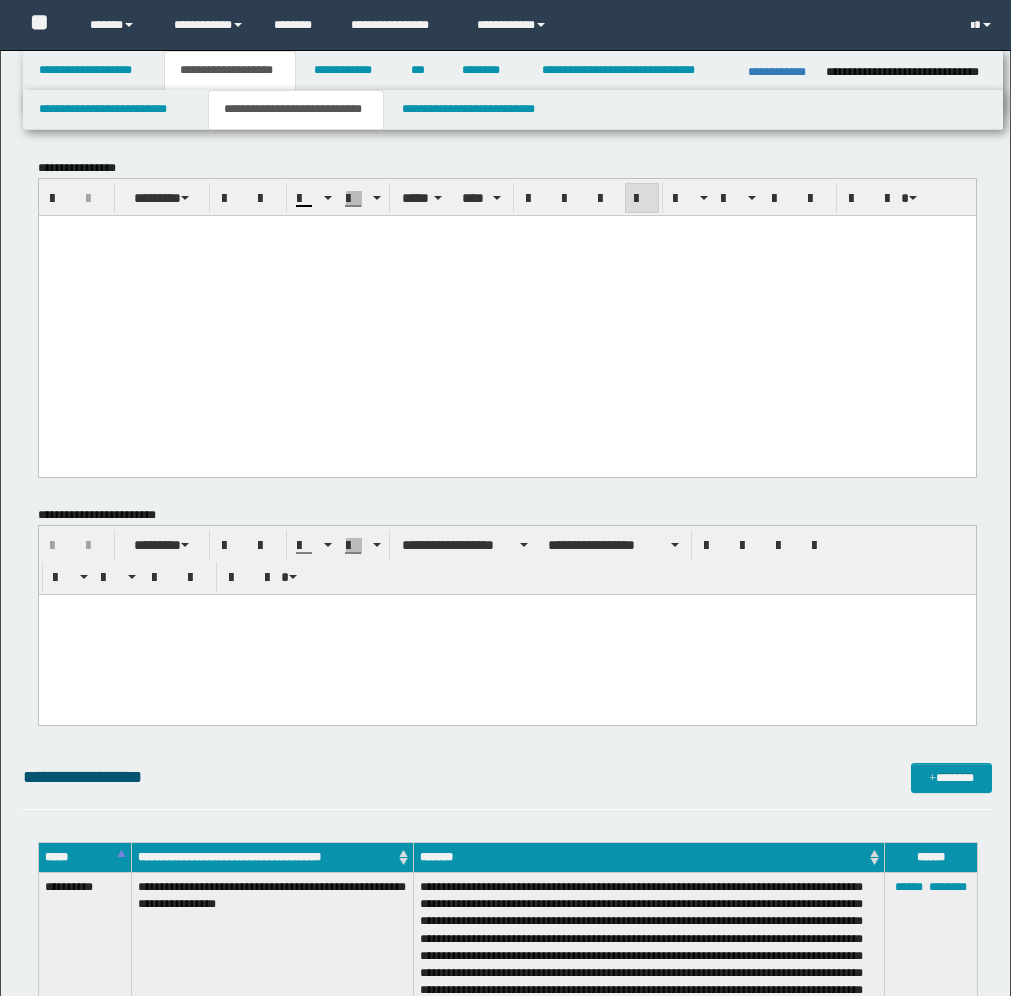 scroll, scrollTop: 2625, scrollLeft: 0, axis: vertical 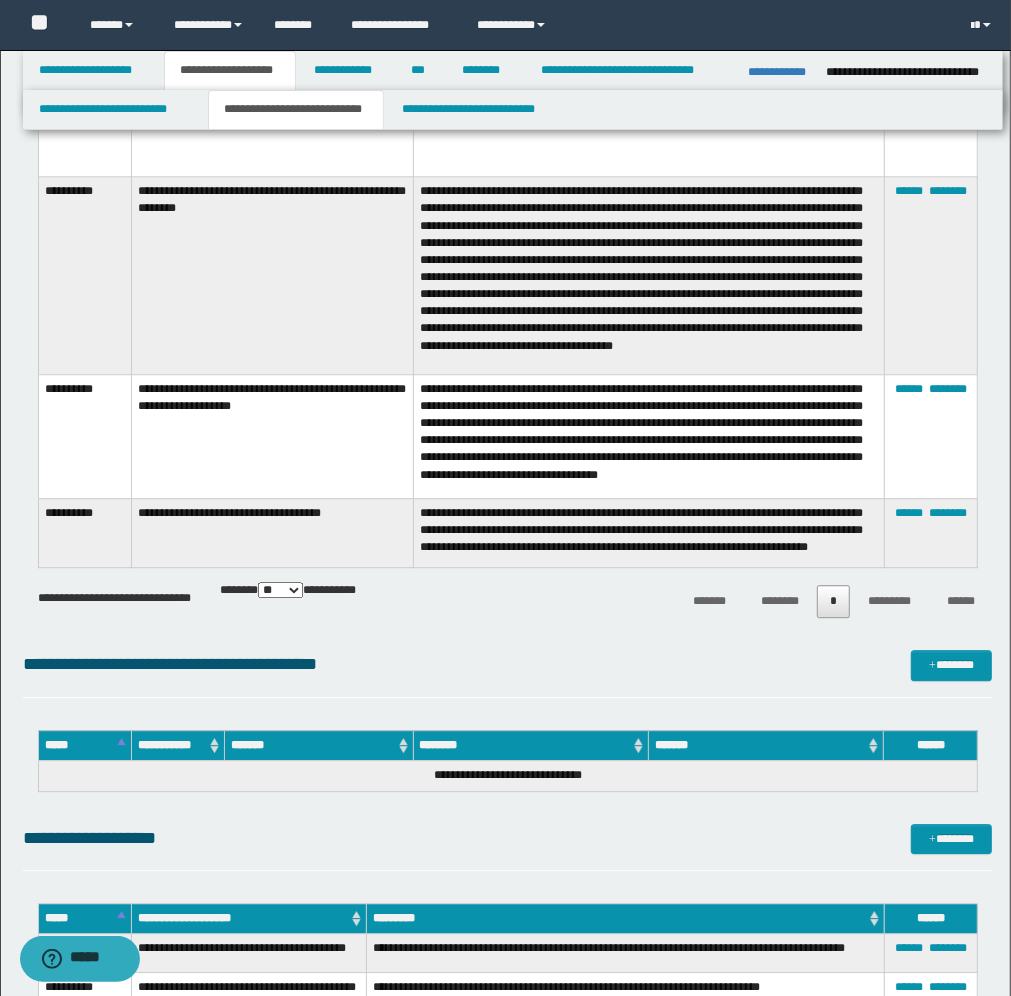 click on "**********" at bounding box center [272, 436] 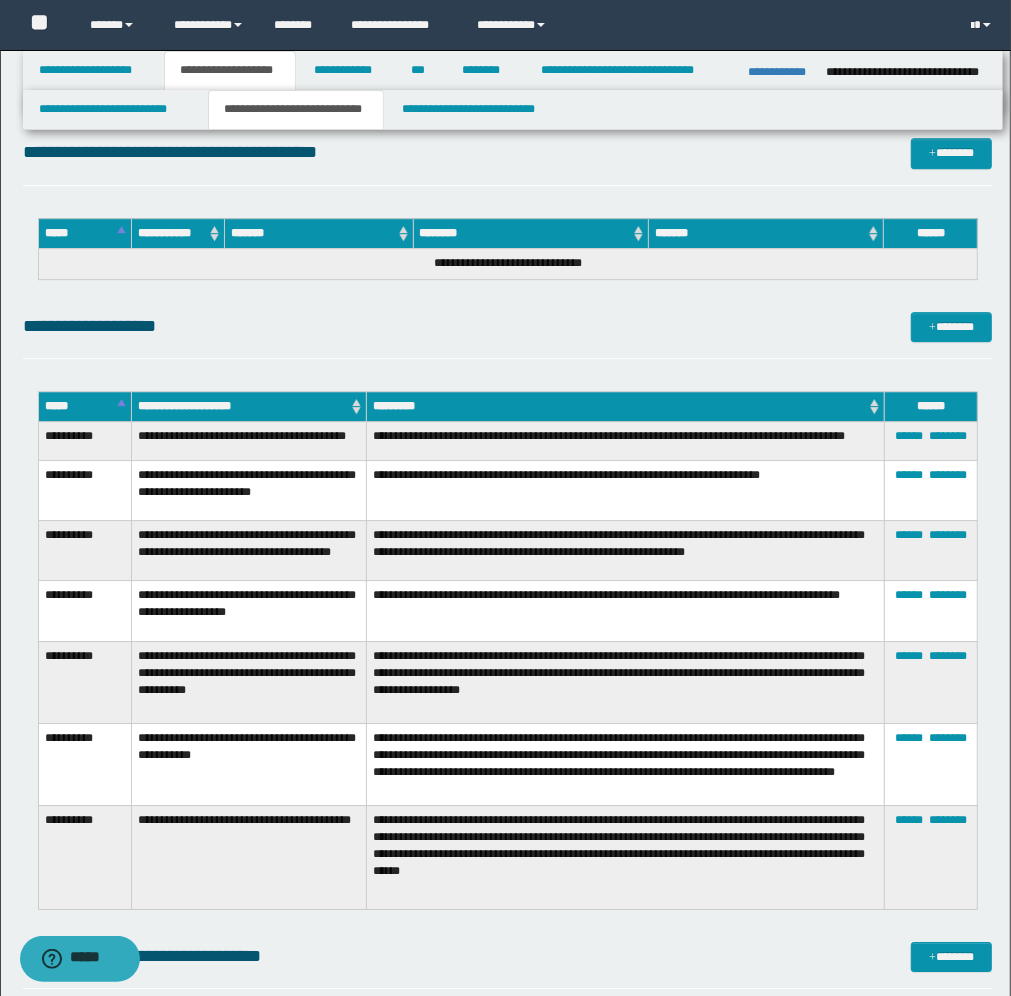 scroll, scrollTop: 3250, scrollLeft: 0, axis: vertical 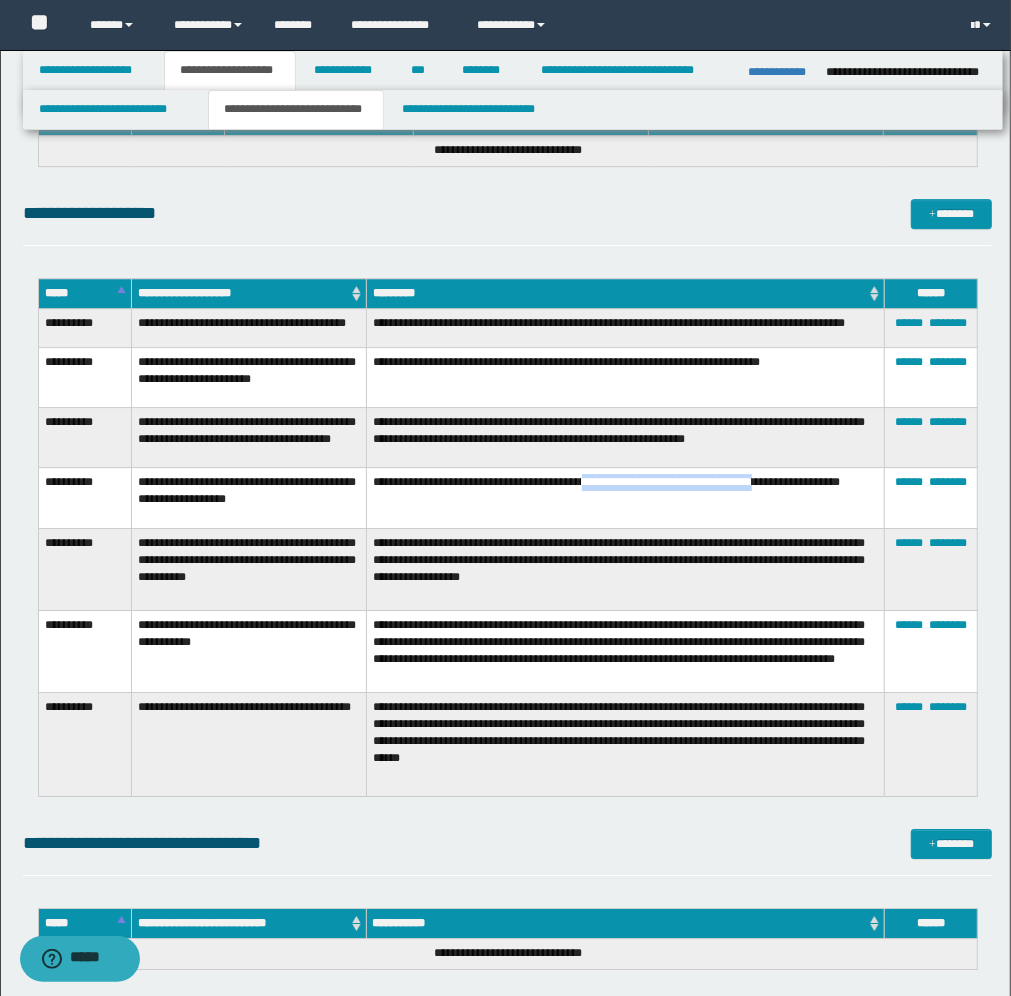drag, startPoint x: 840, startPoint y: 521, endPoint x: 632, endPoint y: 512, distance: 208.19463 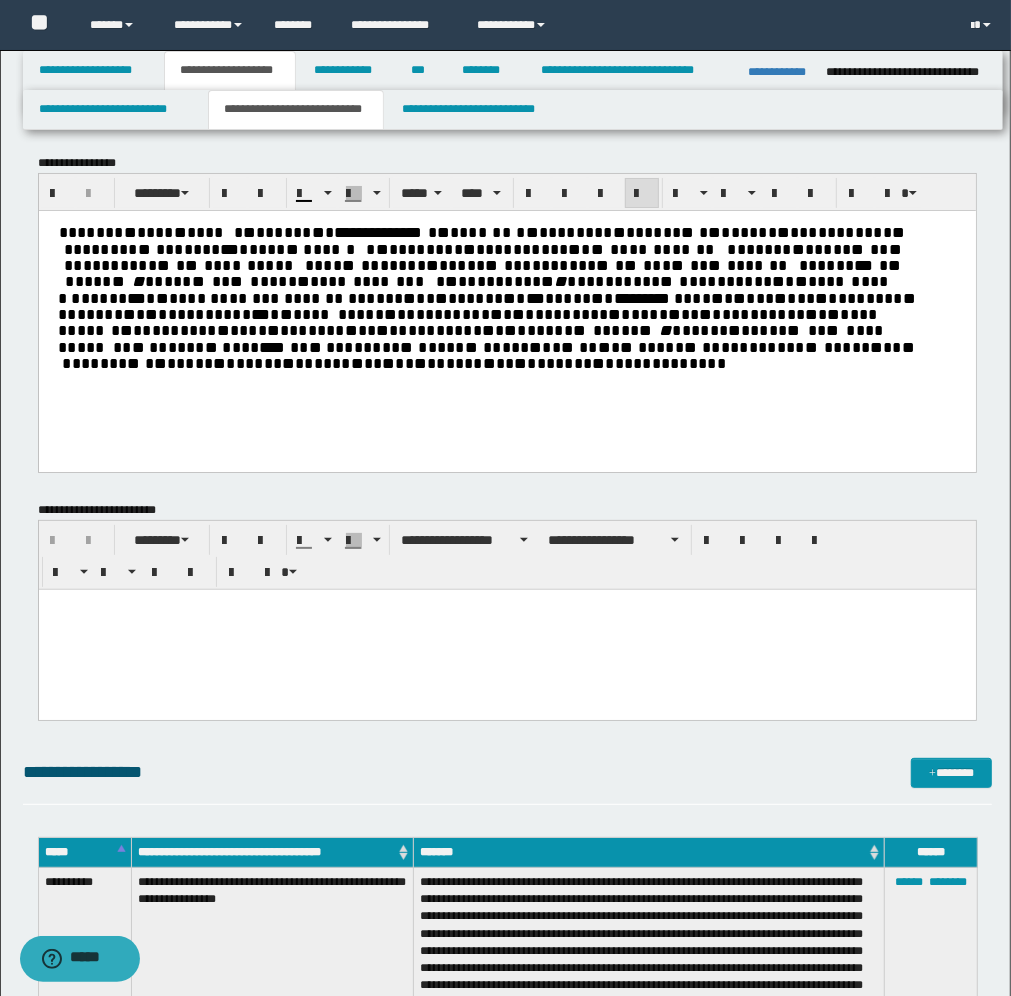 scroll, scrollTop: 0, scrollLeft: 0, axis: both 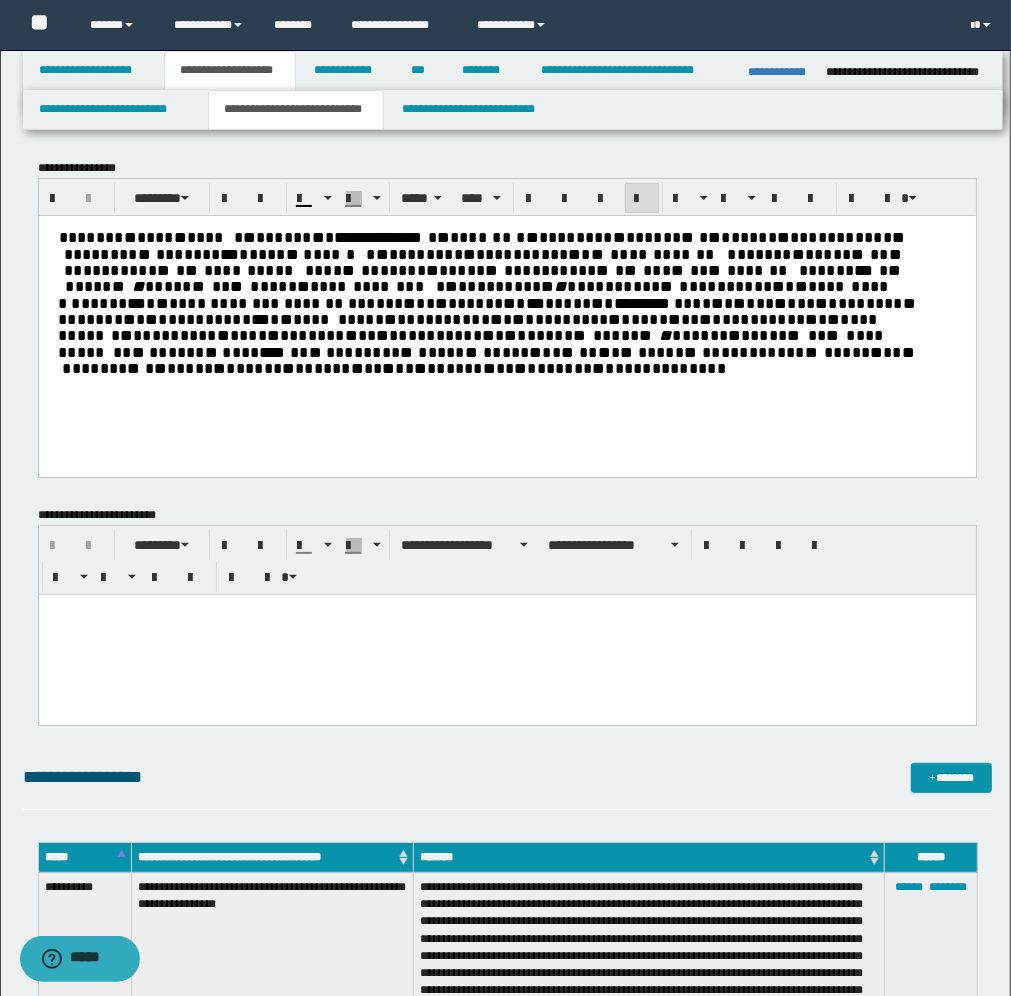 click at bounding box center [820, 351] 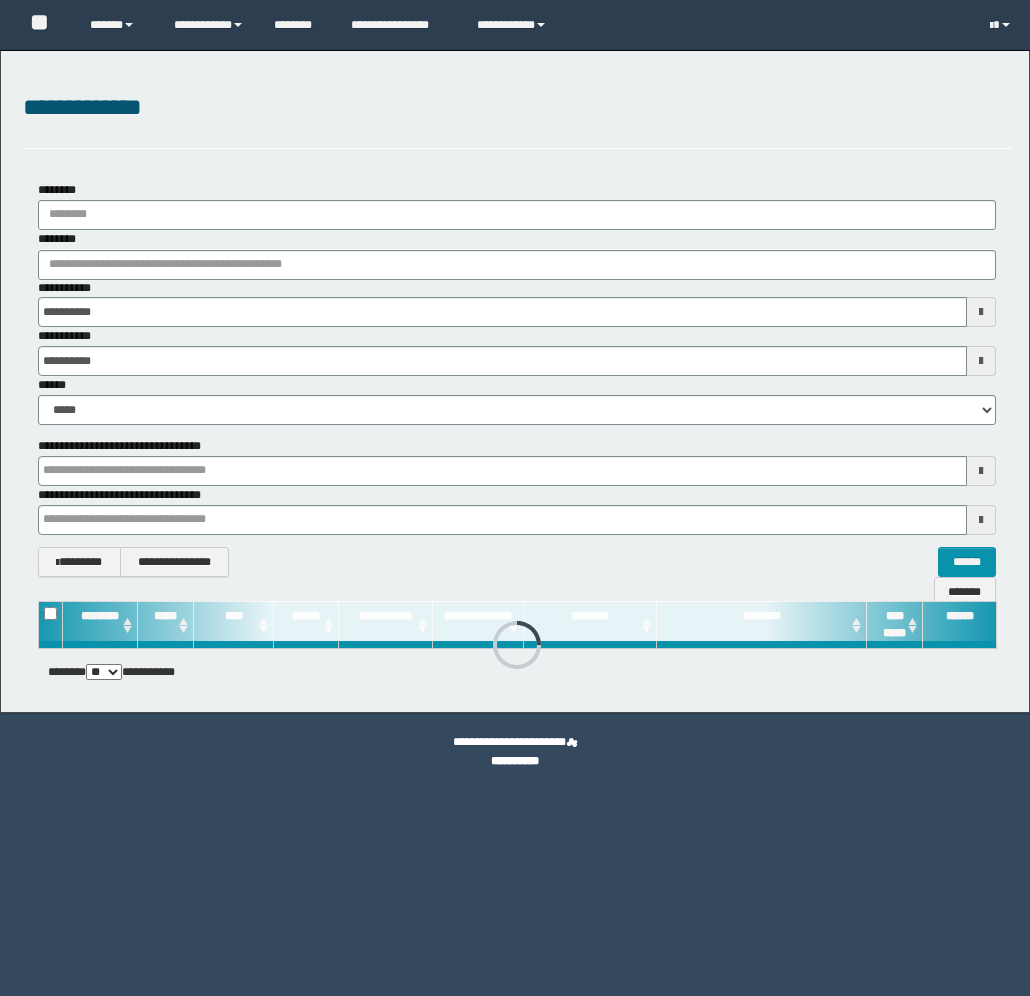 scroll, scrollTop: 0, scrollLeft: 0, axis: both 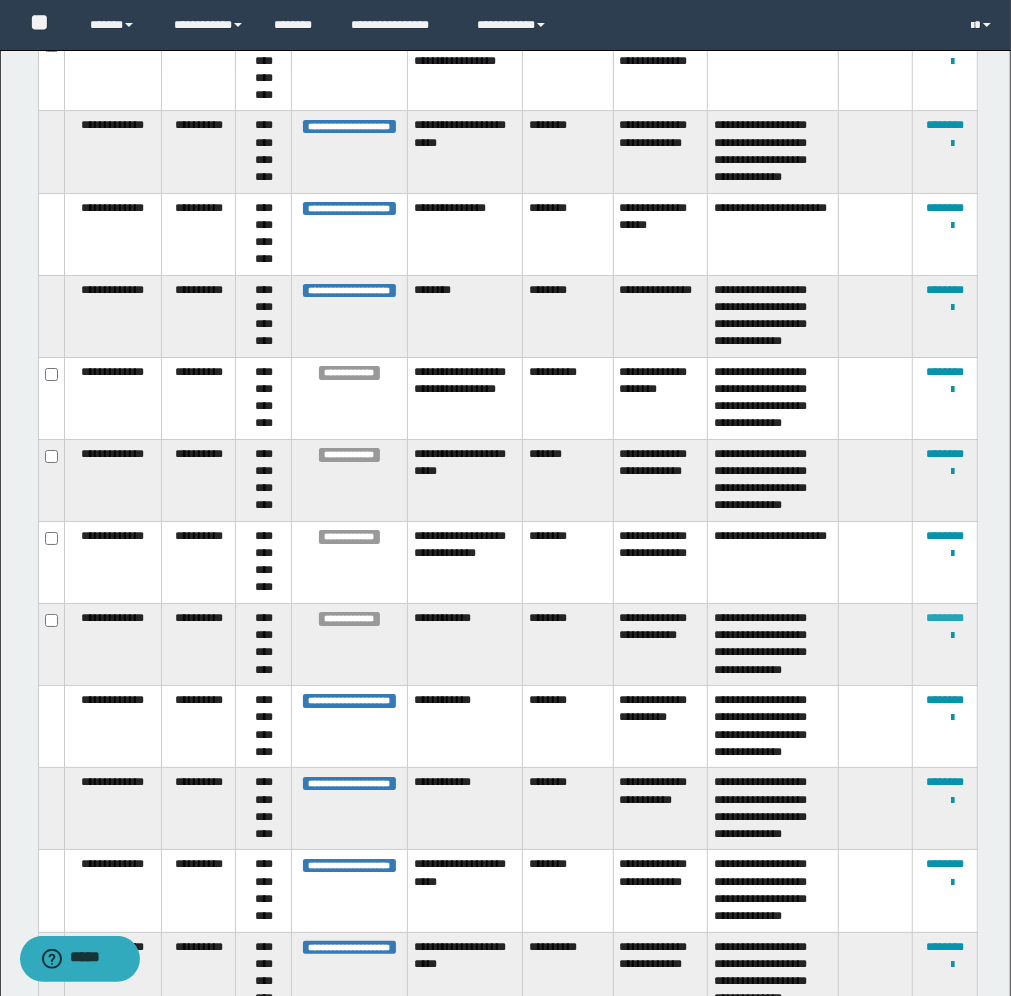 click on "********" at bounding box center (945, 618) 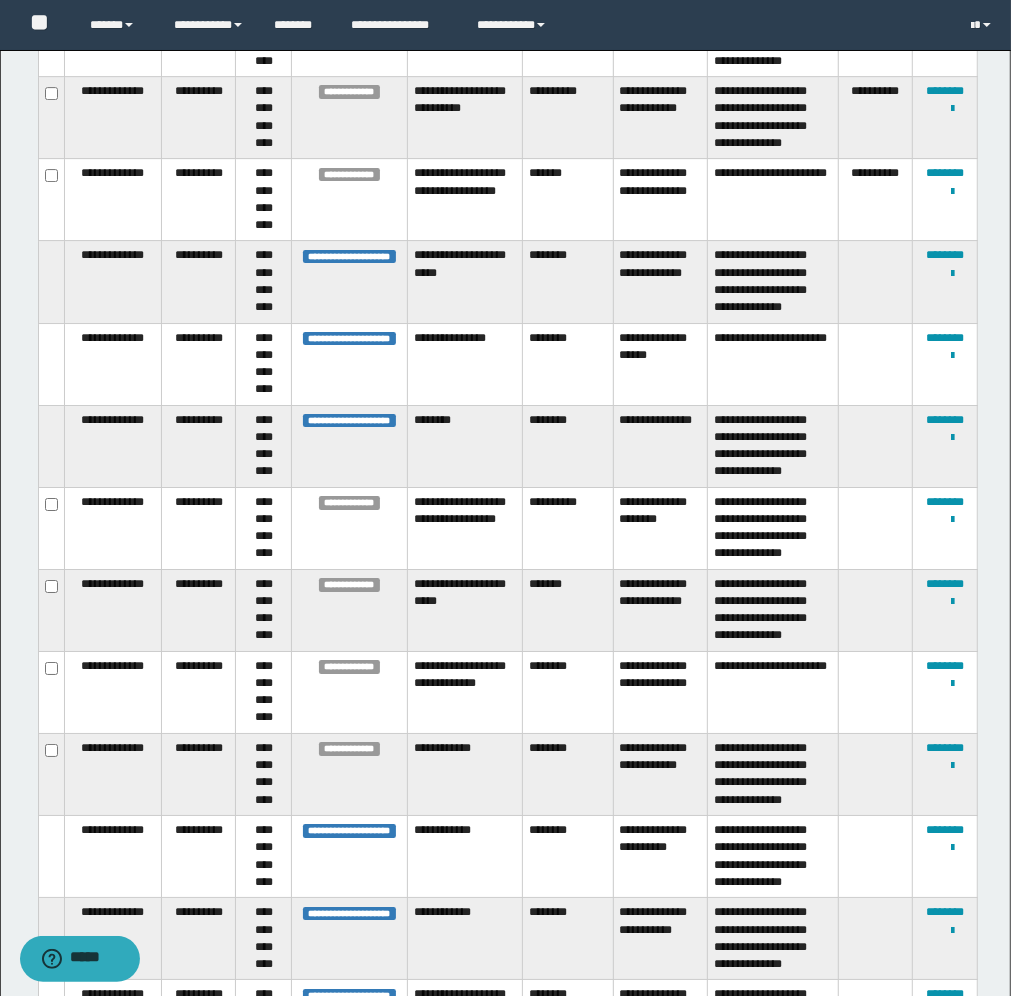 scroll, scrollTop: 3418, scrollLeft: 0, axis: vertical 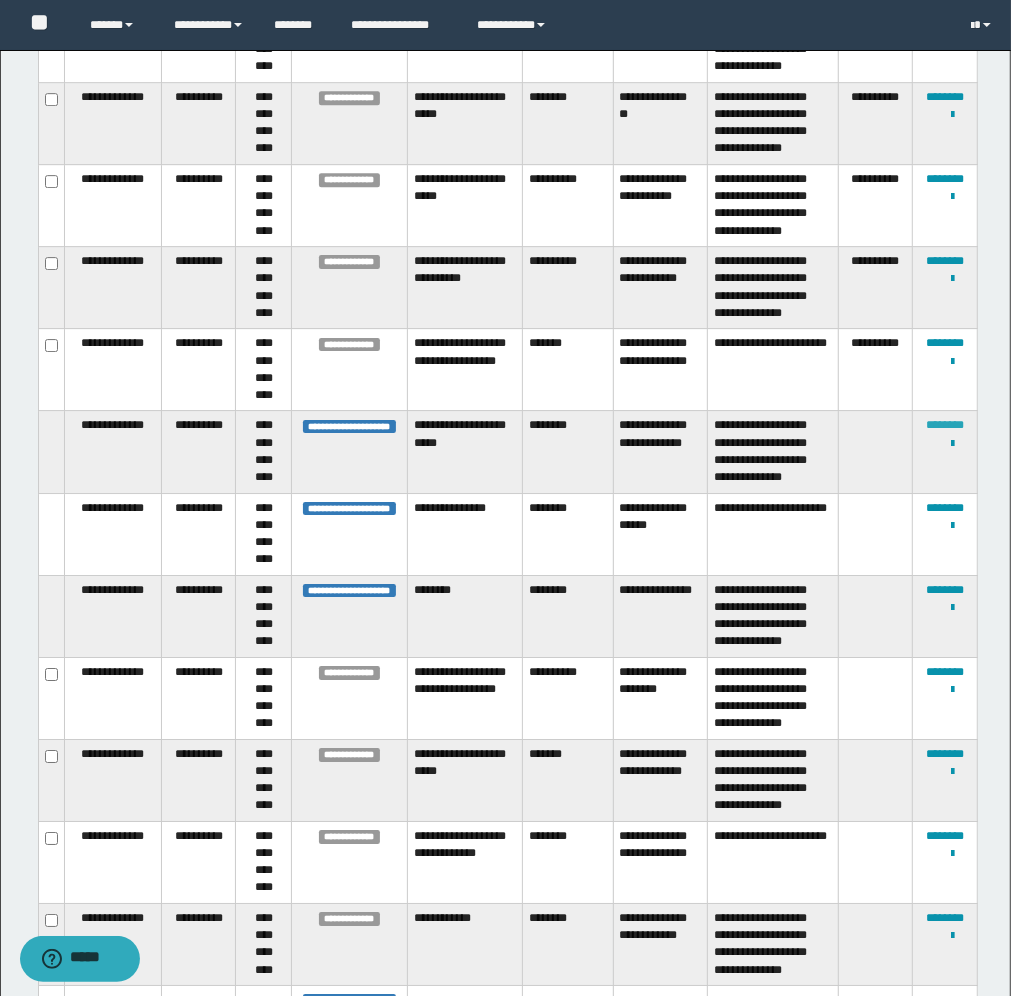 click on "********" at bounding box center [945, 425] 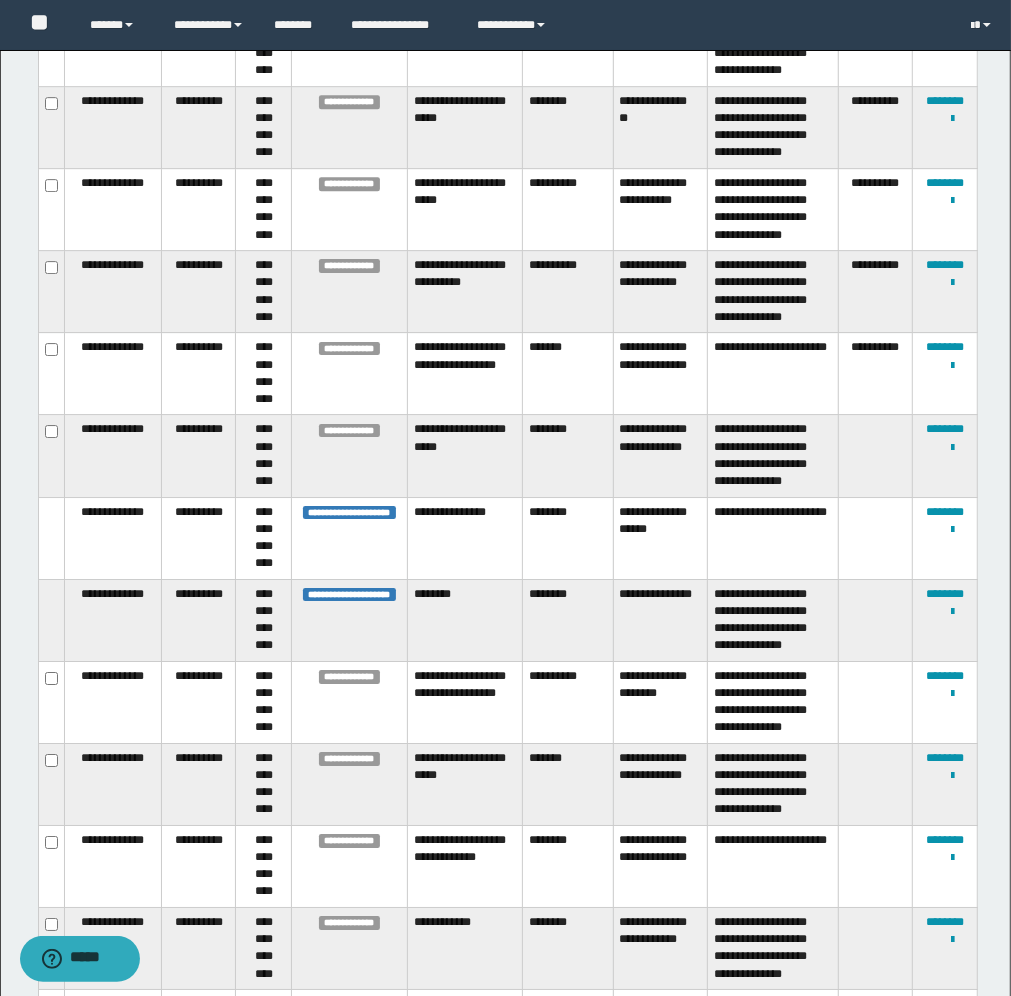 scroll, scrollTop: 3401, scrollLeft: 0, axis: vertical 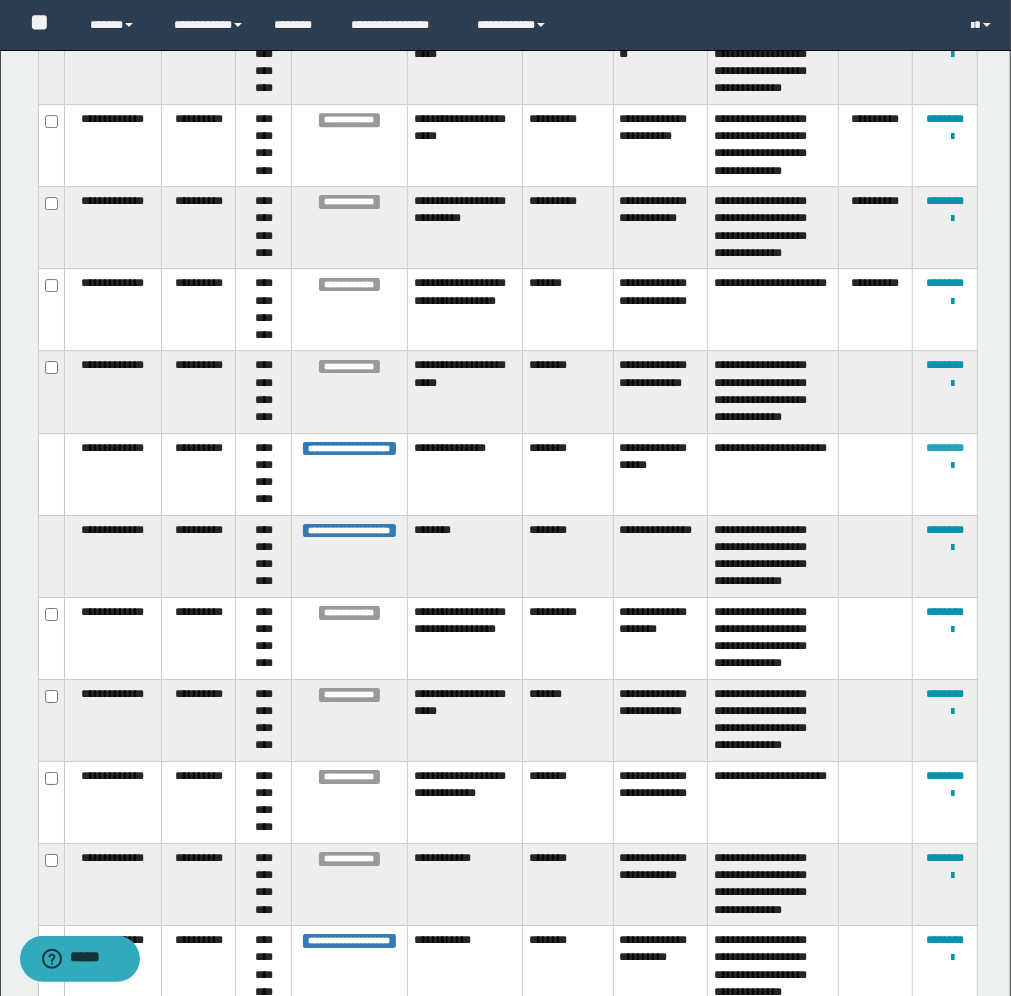 click on "********" at bounding box center (945, 448) 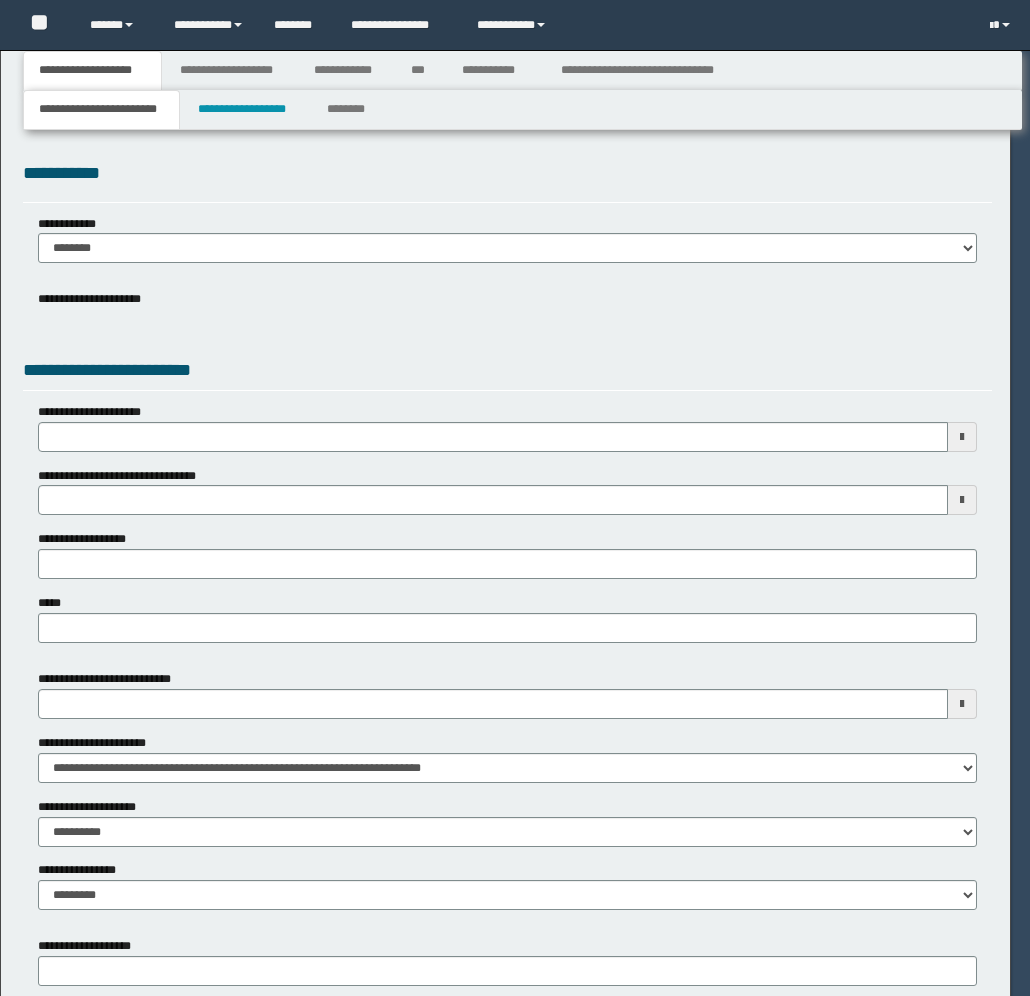 scroll, scrollTop: 0, scrollLeft: 0, axis: both 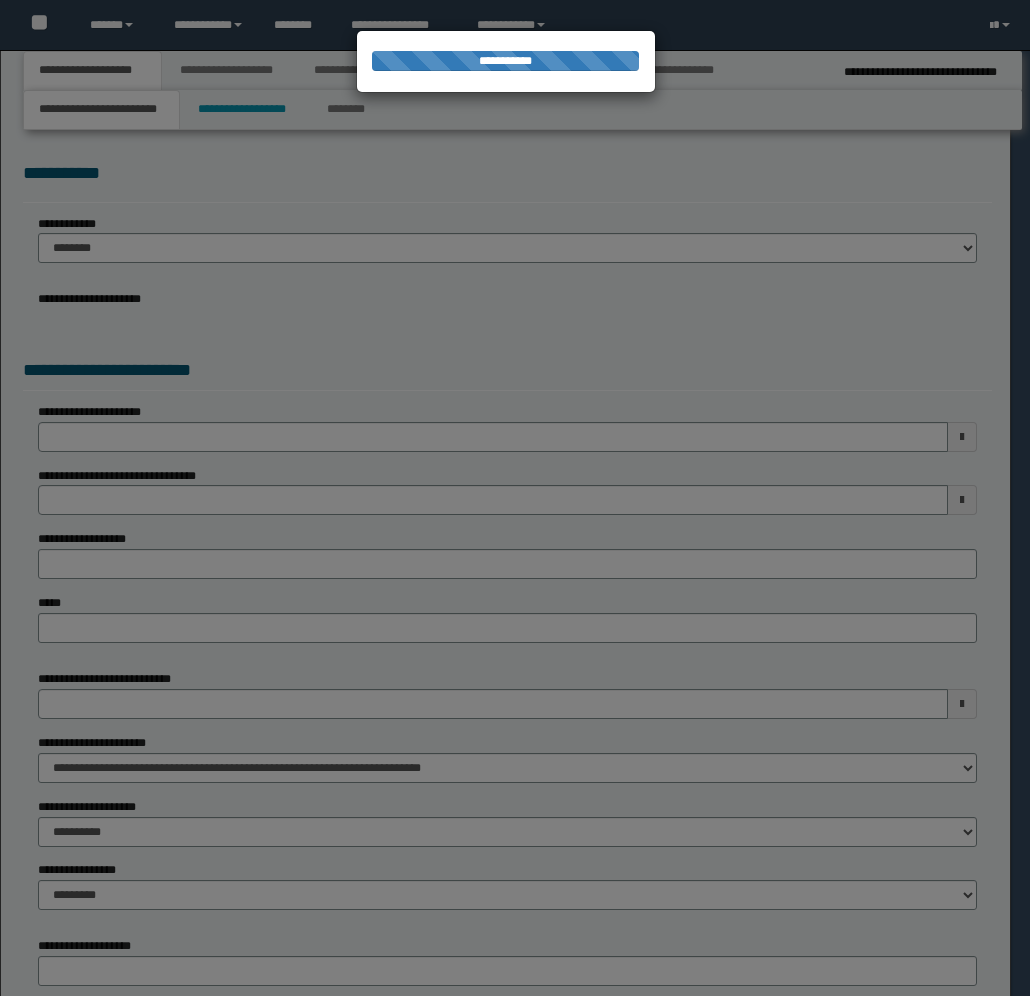 type on "**********" 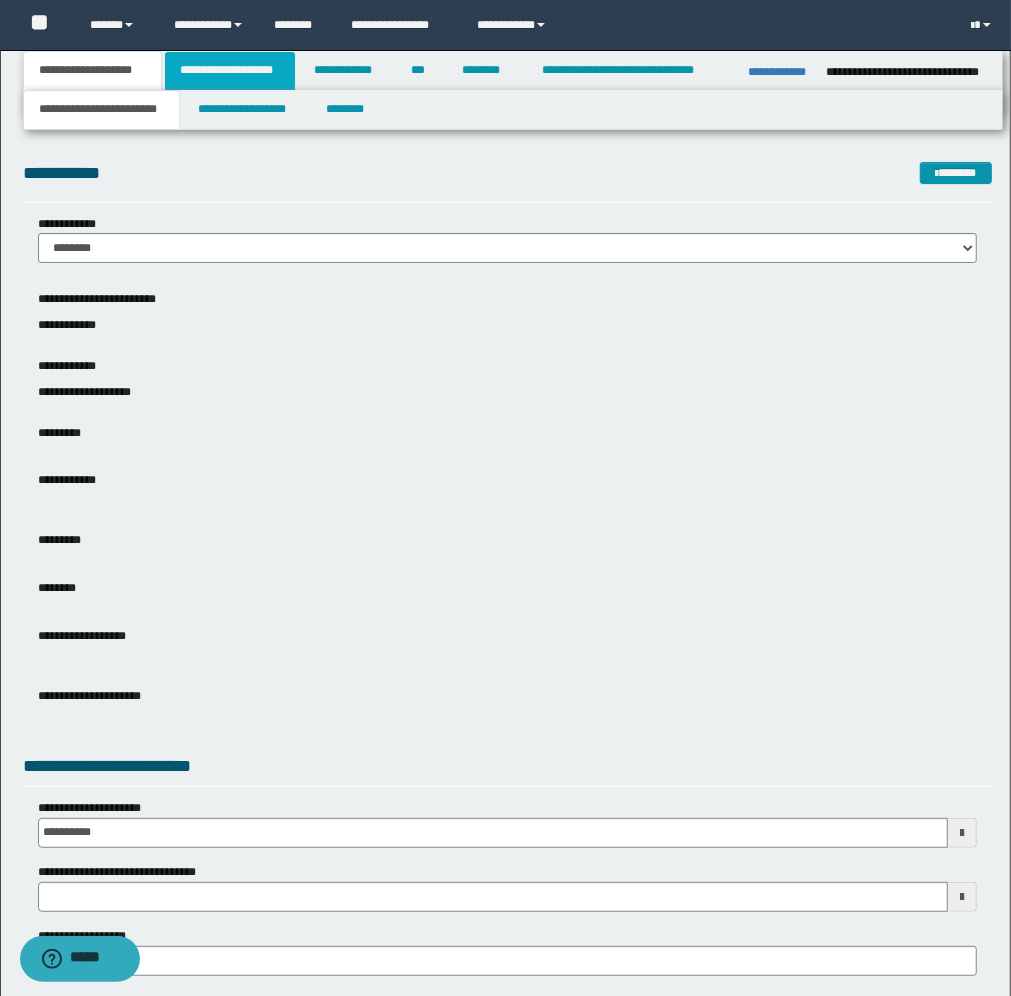 click on "**********" at bounding box center (230, 71) 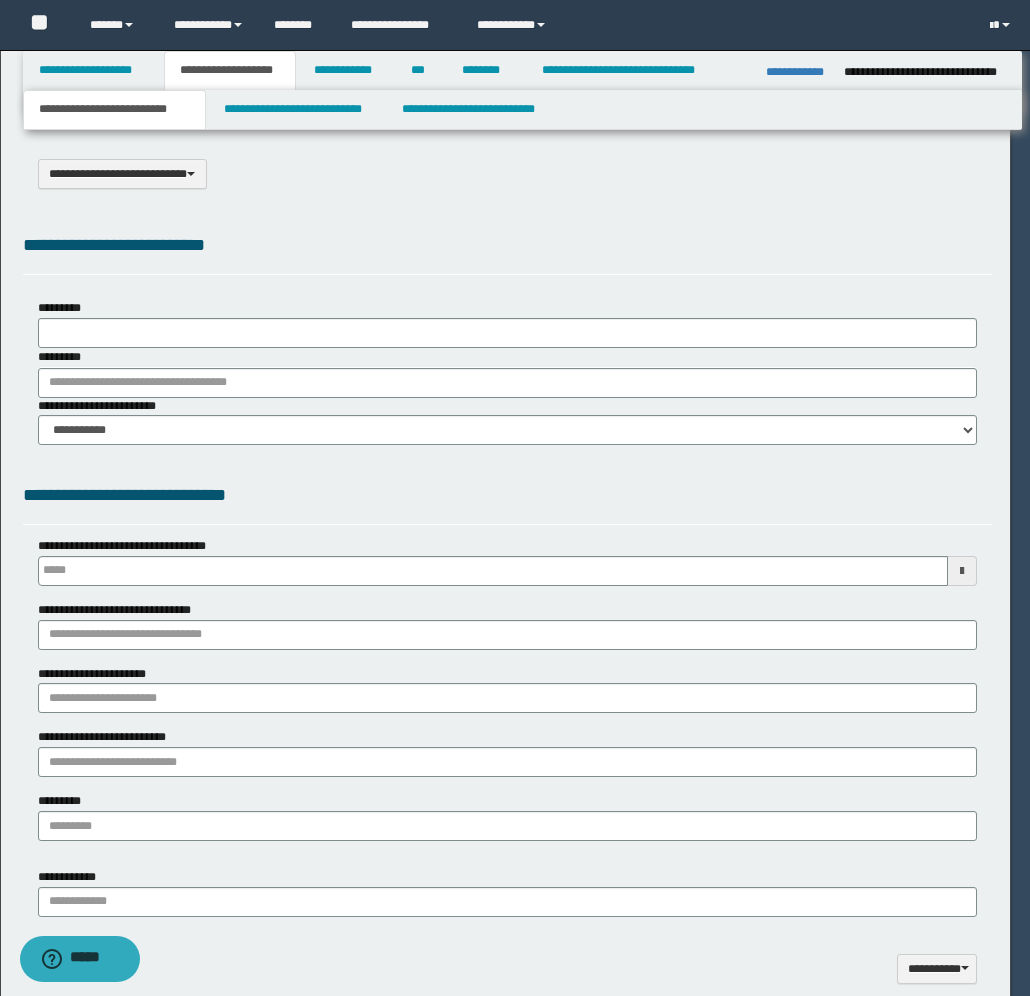 scroll, scrollTop: 0, scrollLeft: 0, axis: both 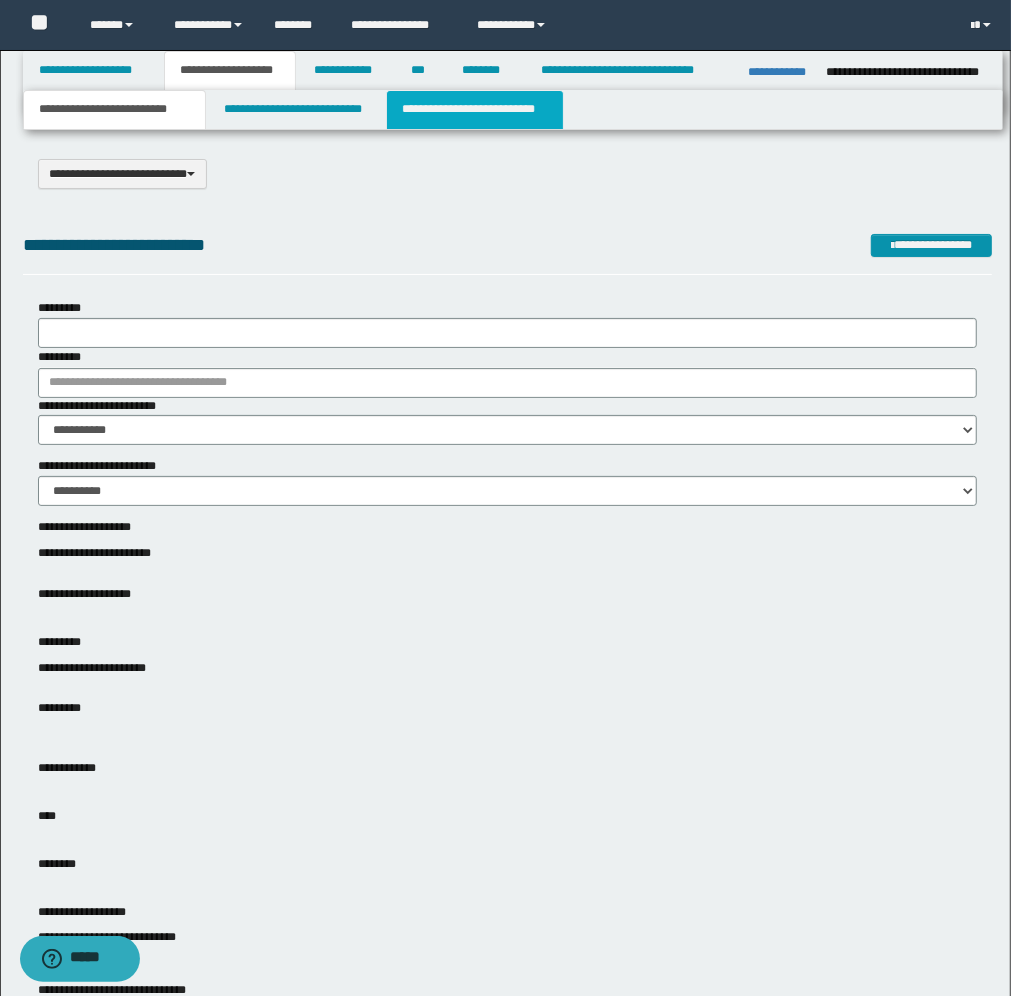 click on "**********" at bounding box center [475, 110] 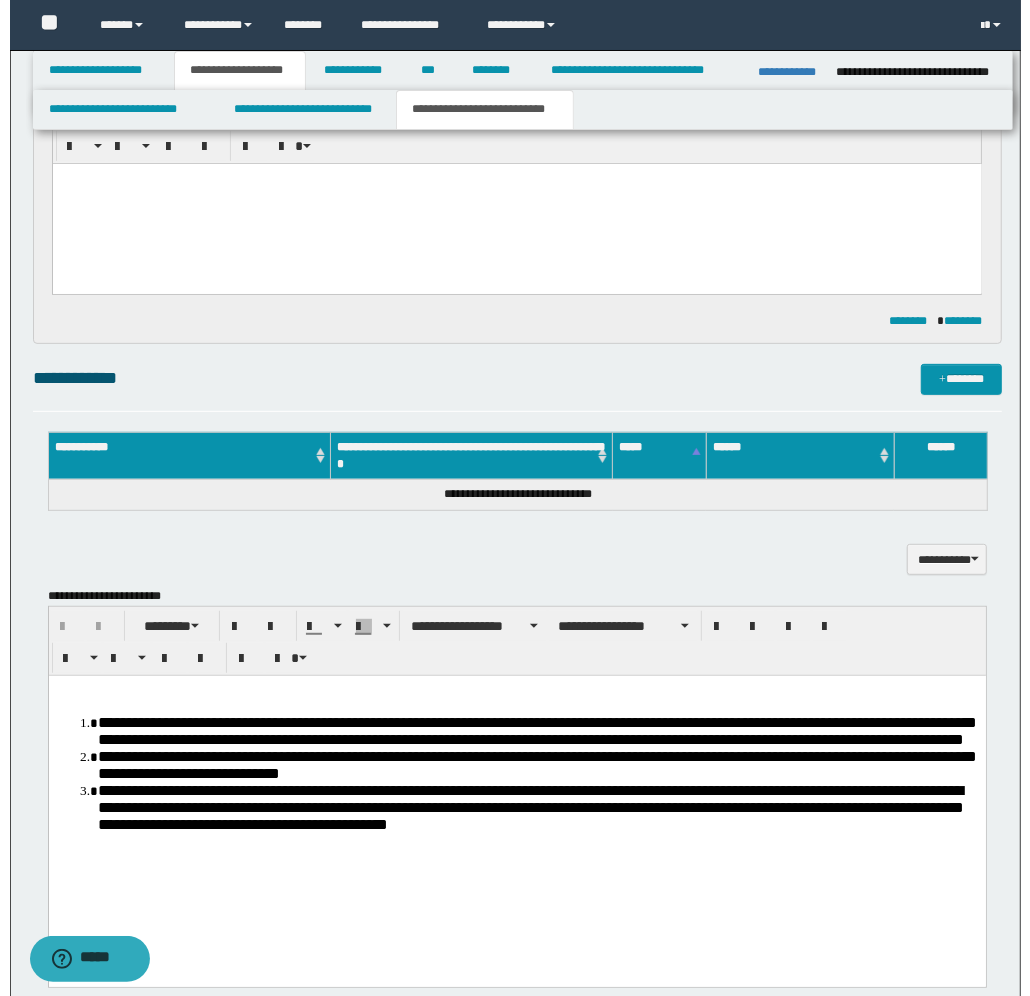 scroll, scrollTop: 0, scrollLeft: 0, axis: both 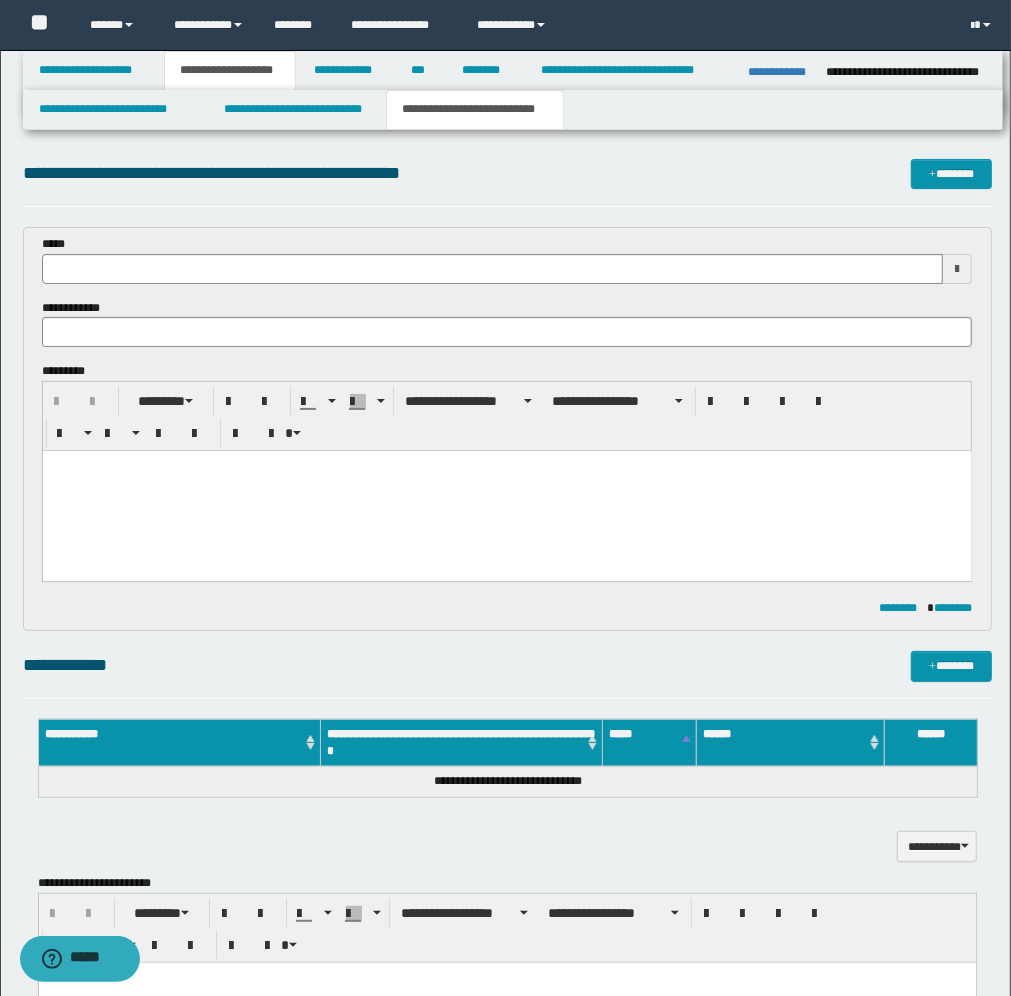 type 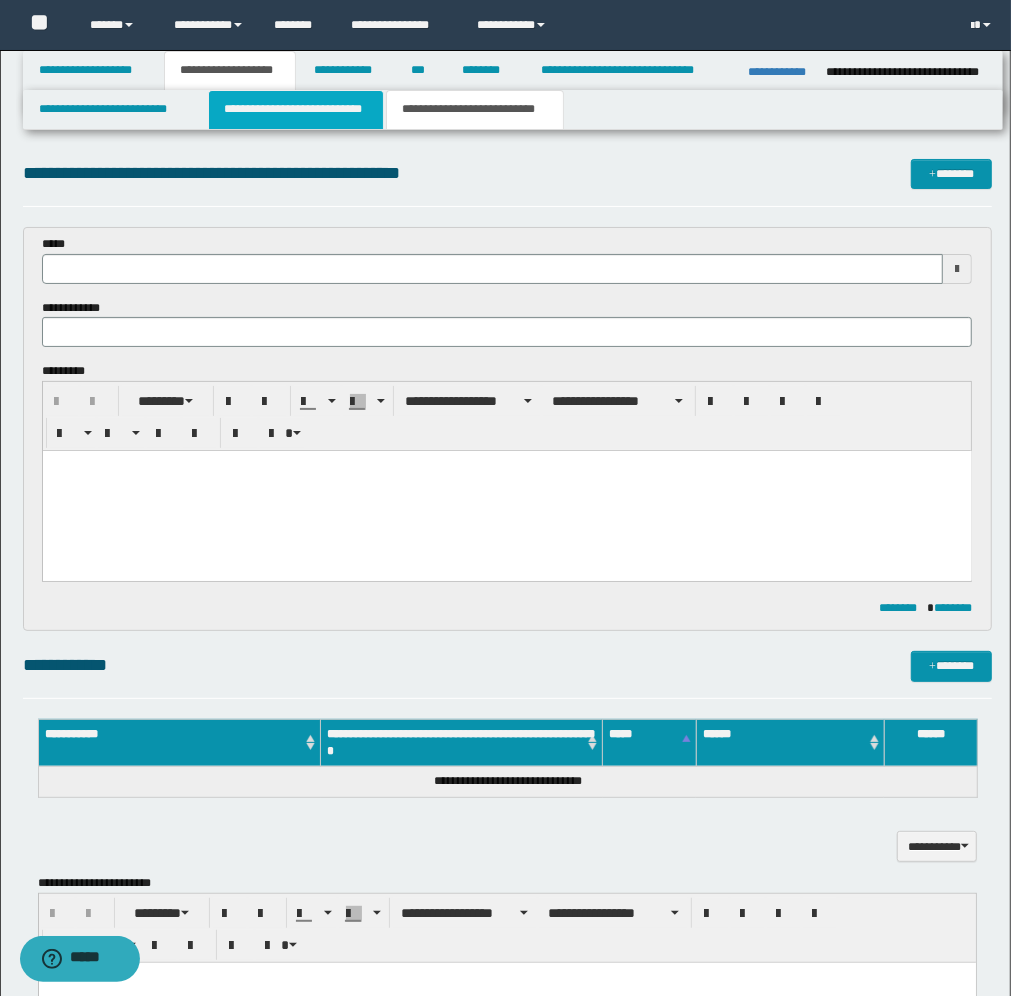 click on "**********" at bounding box center (296, 110) 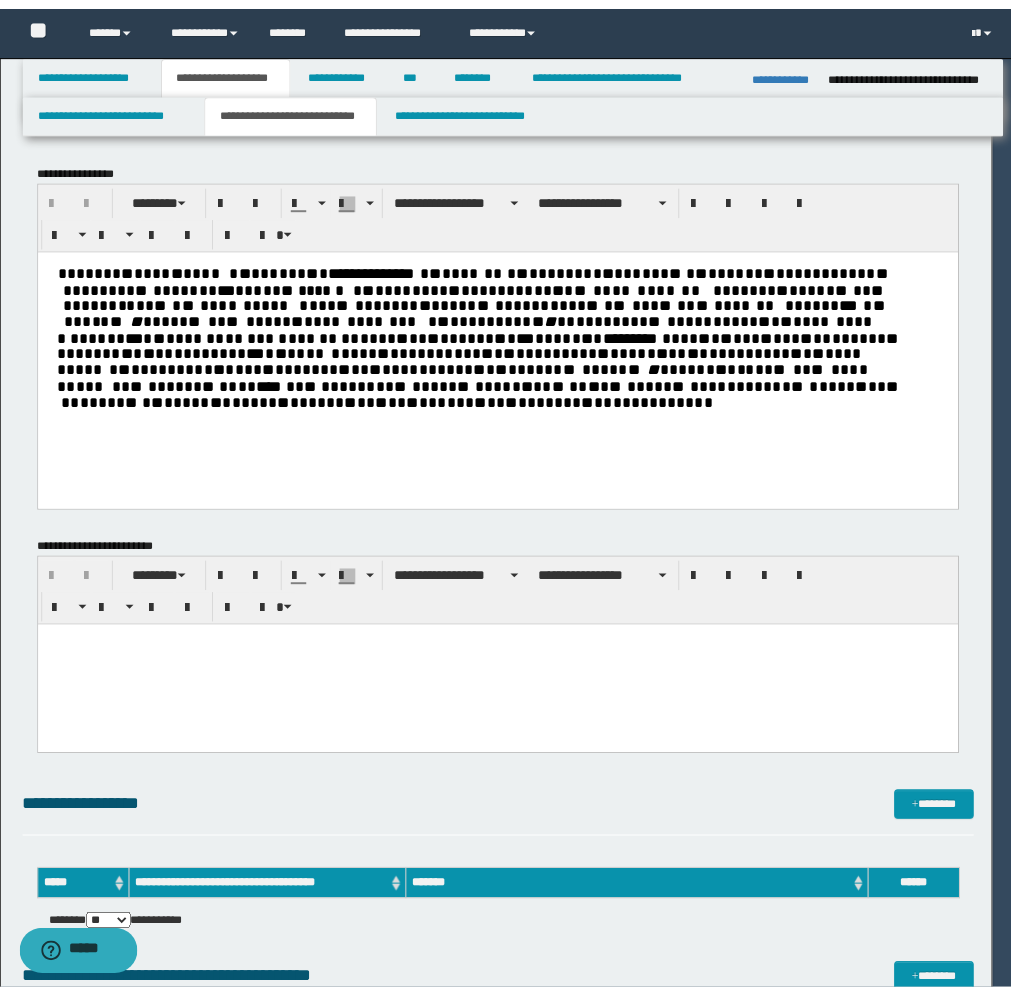 scroll, scrollTop: 0, scrollLeft: 0, axis: both 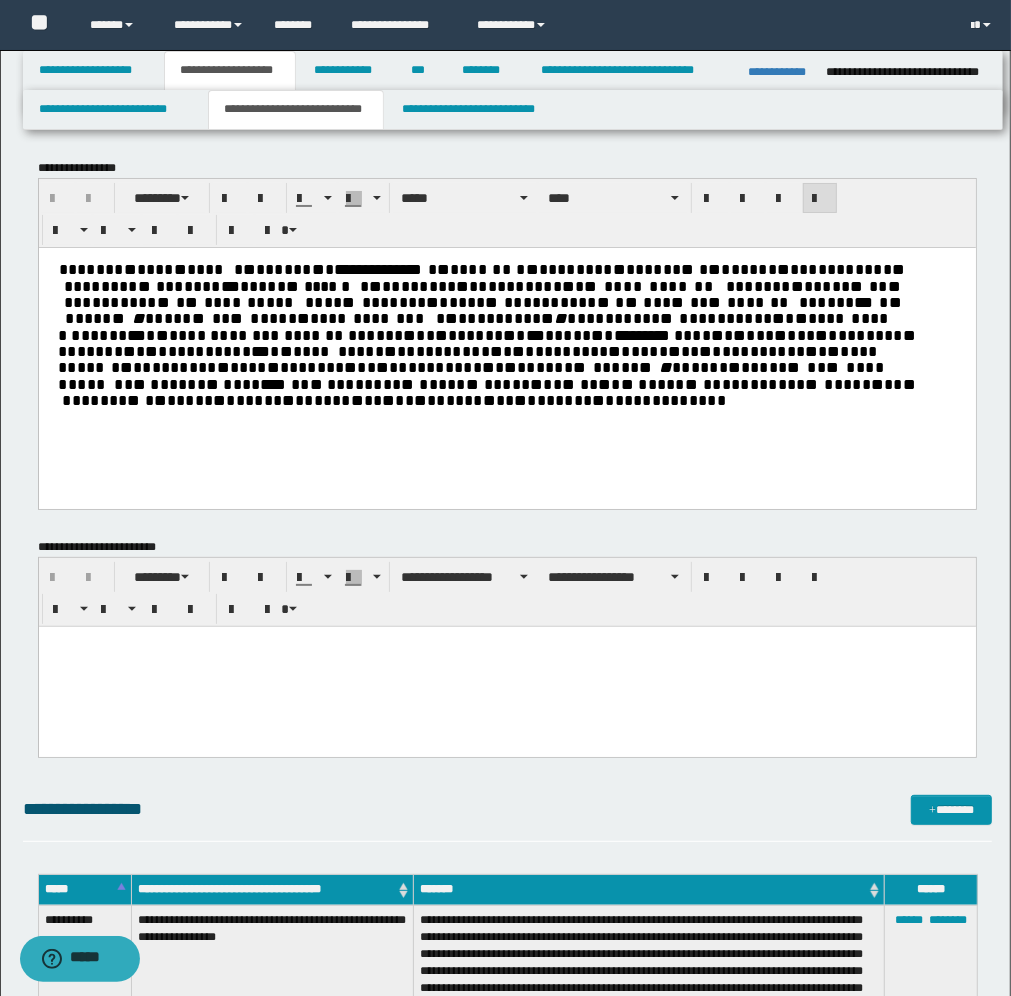 click on "**********" at bounding box center [506, 356] 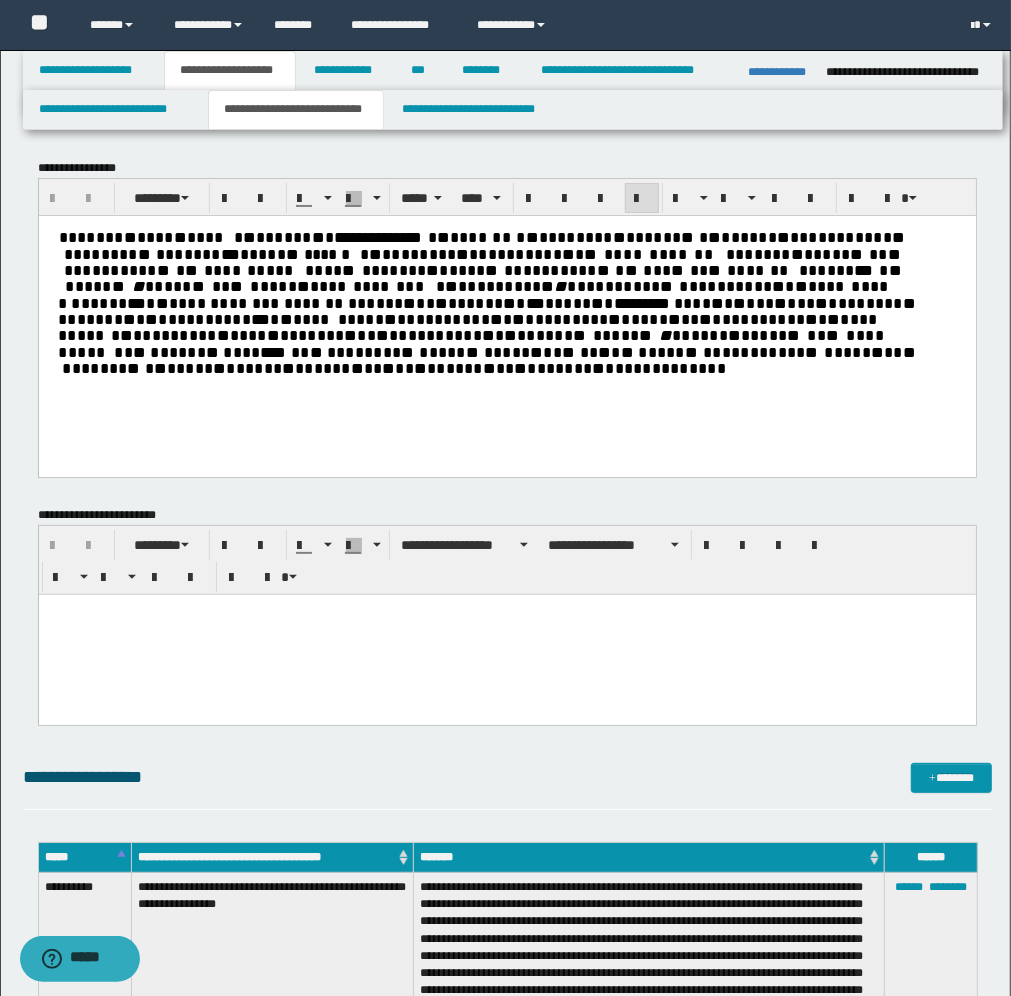 type 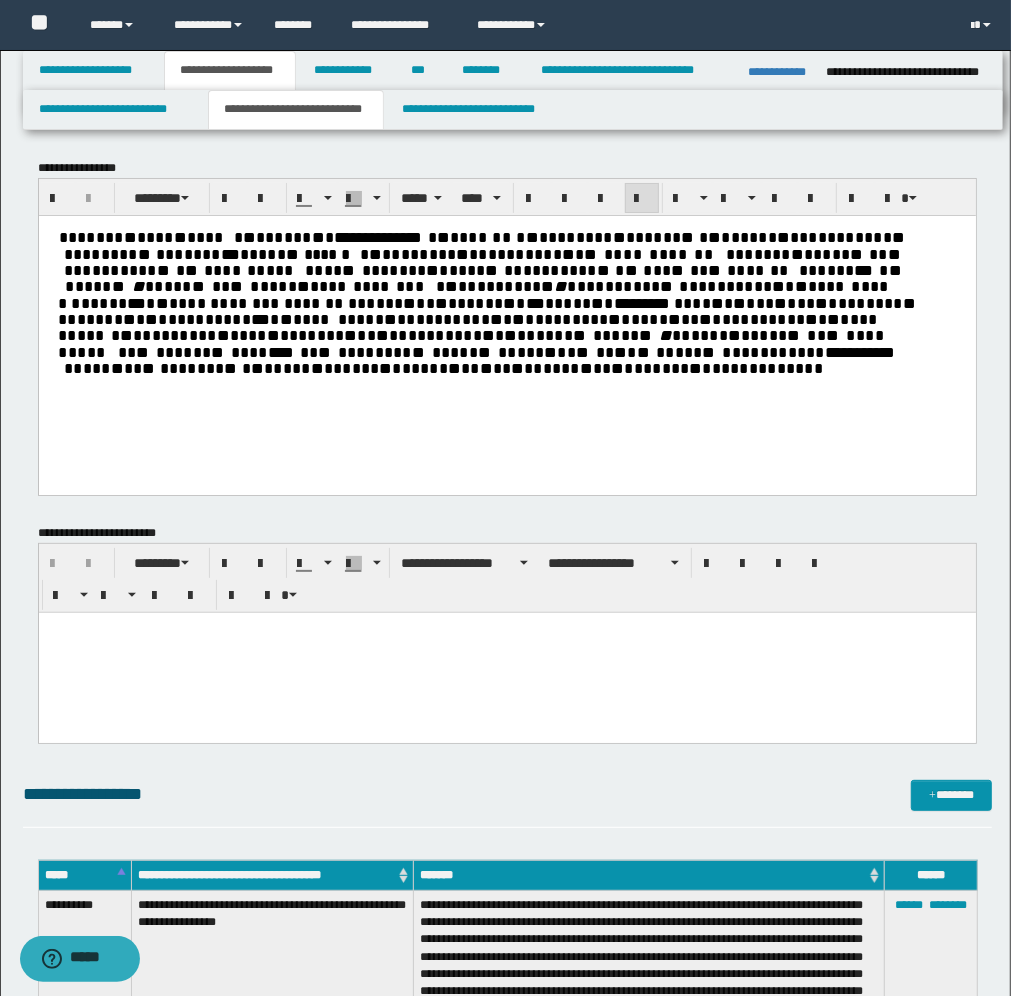 click on "**********" at bounding box center (475, 359) 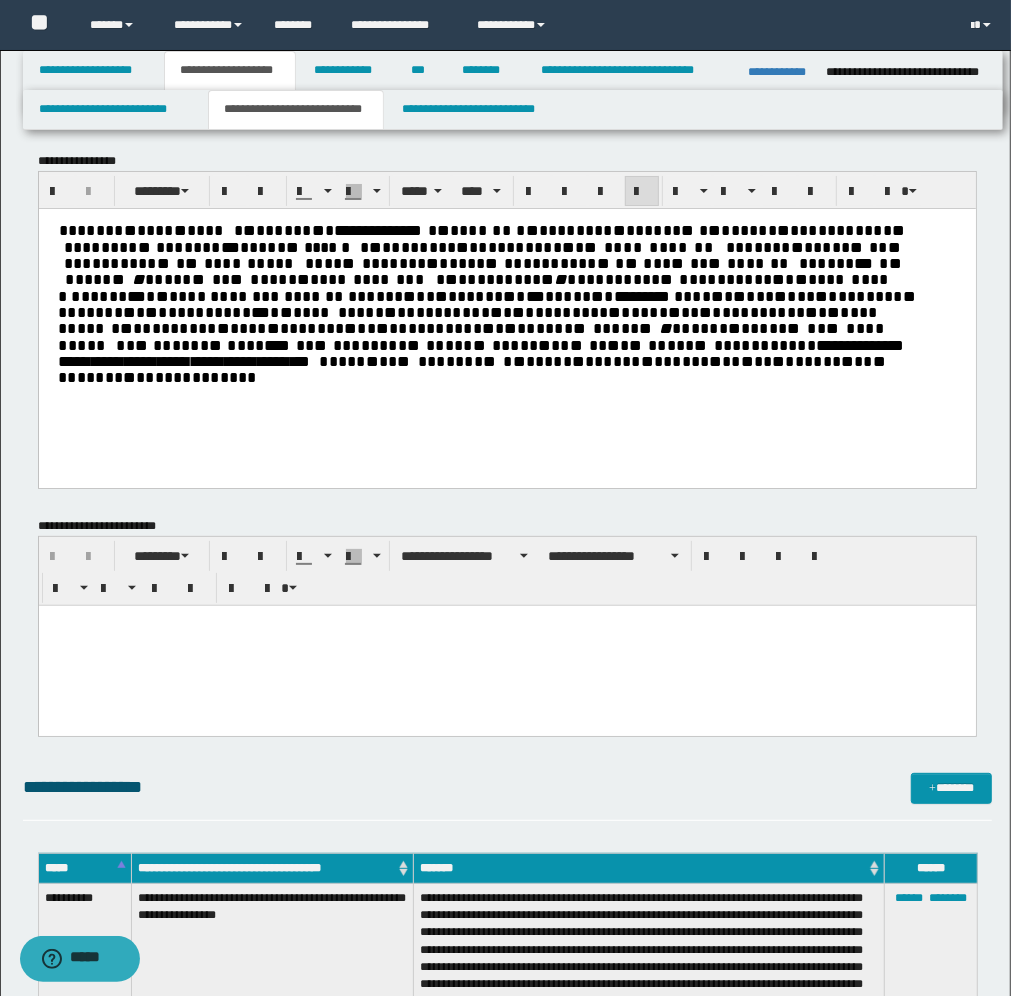 scroll, scrollTop: 0, scrollLeft: 0, axis: both 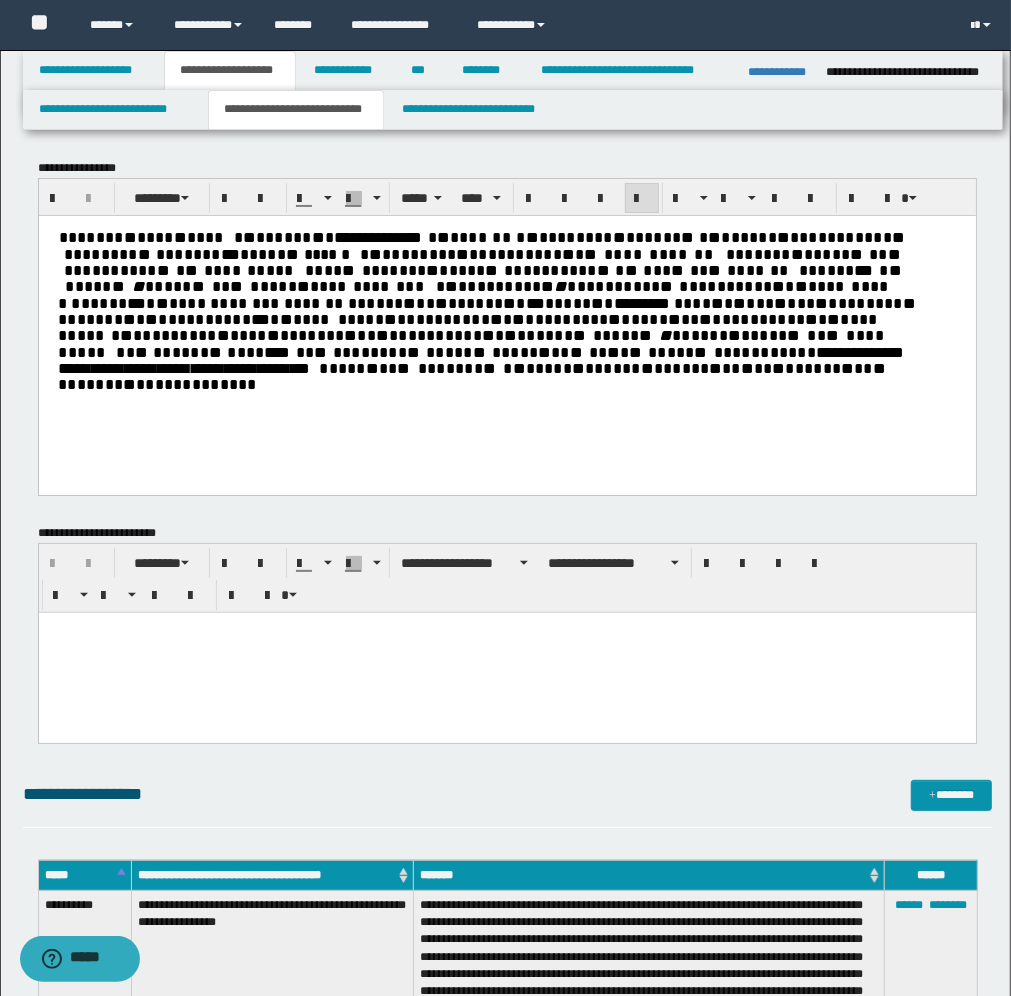 click on "**********" at bounding box center (480, 359) 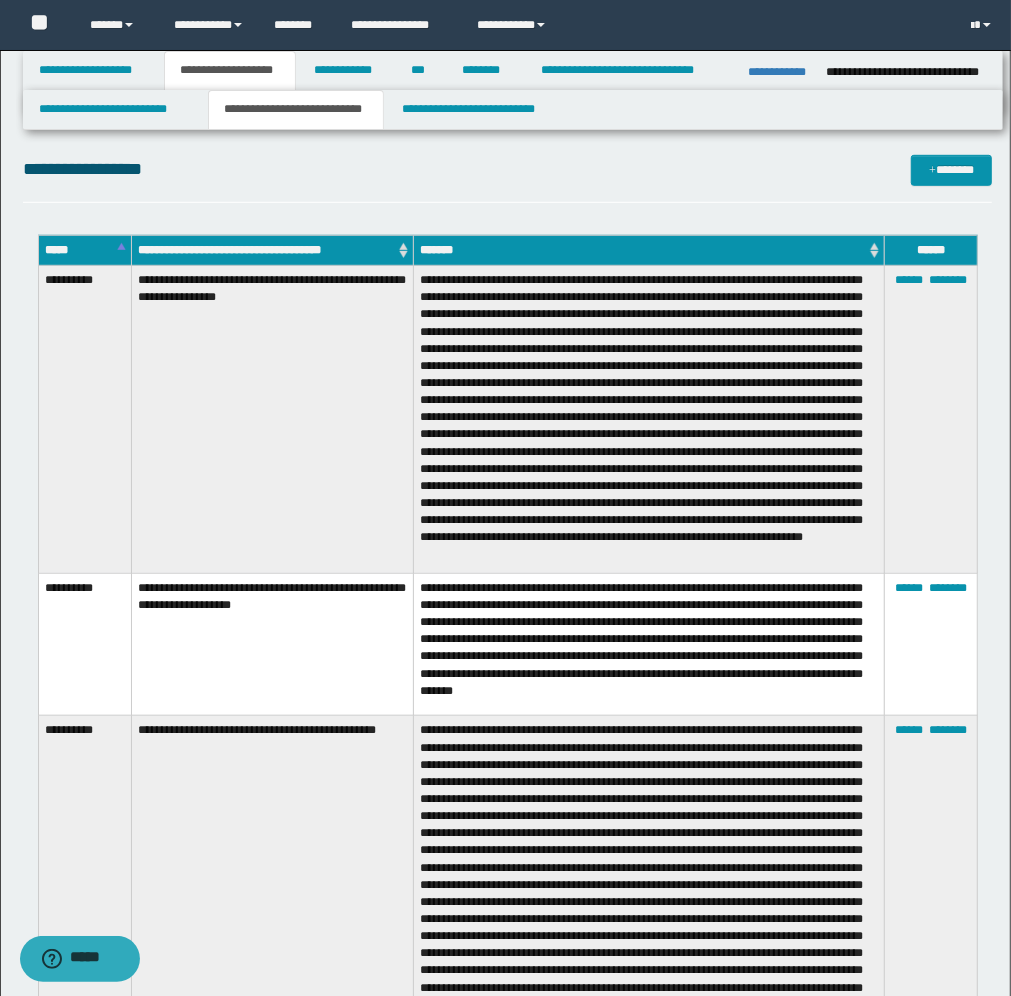 scroll, scrollTop: 0, scrollLeft: 0, axis: both 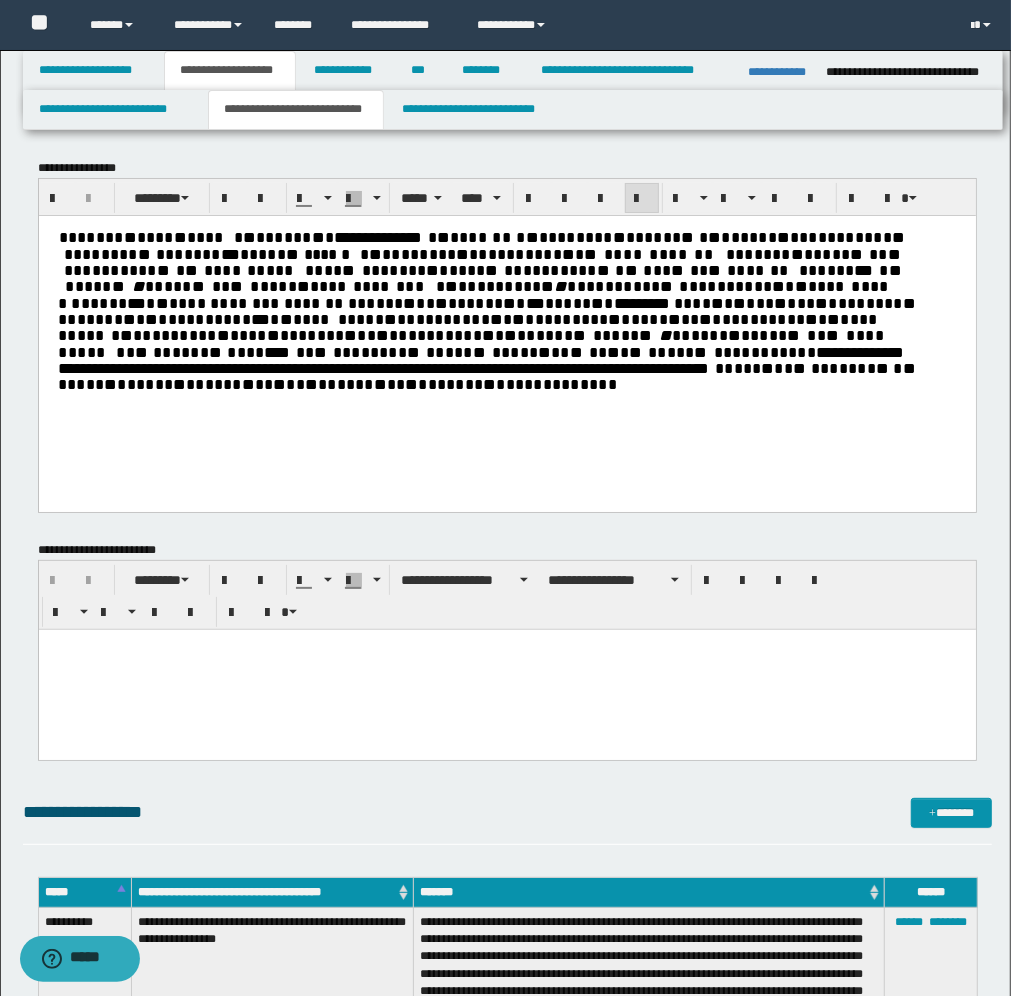 click on "**********" at bounding box center [506, 333] 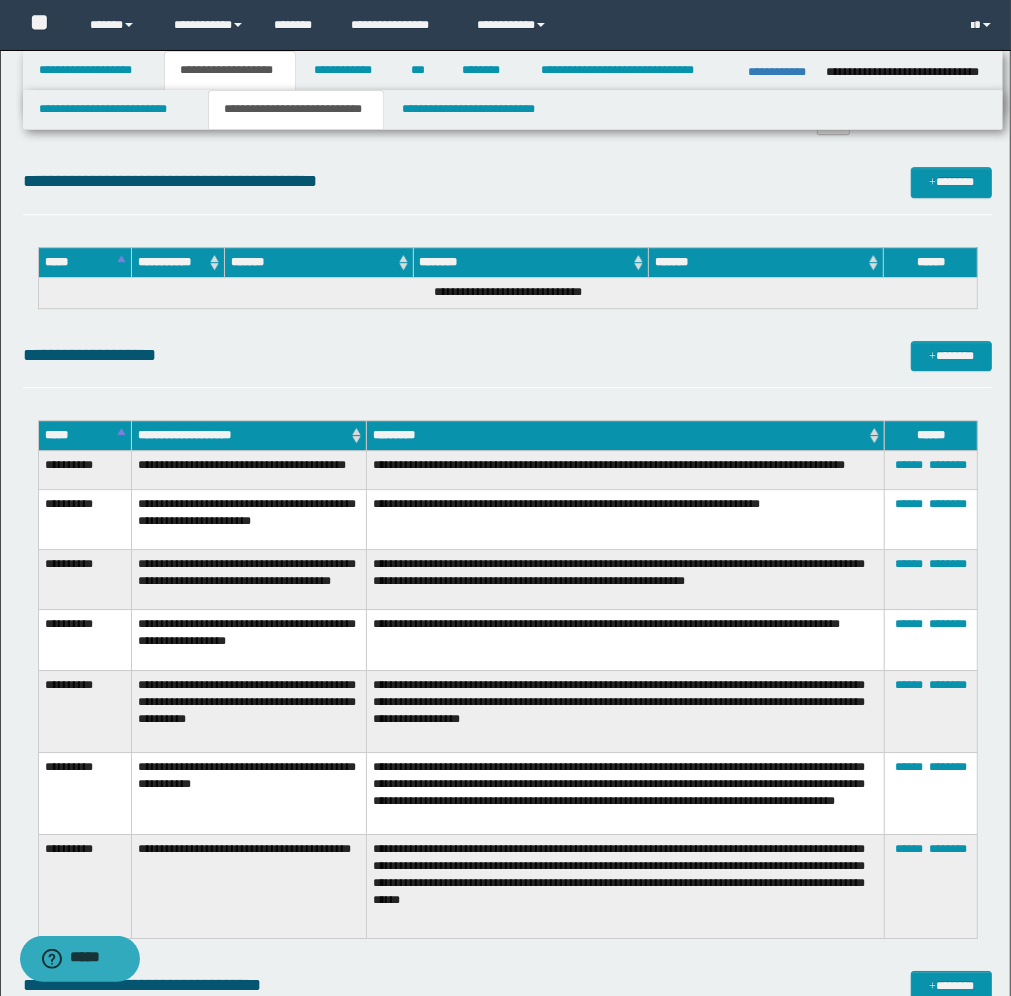 scroll, scrollTop: 3250, scrollLeft: 0, axis: vertical 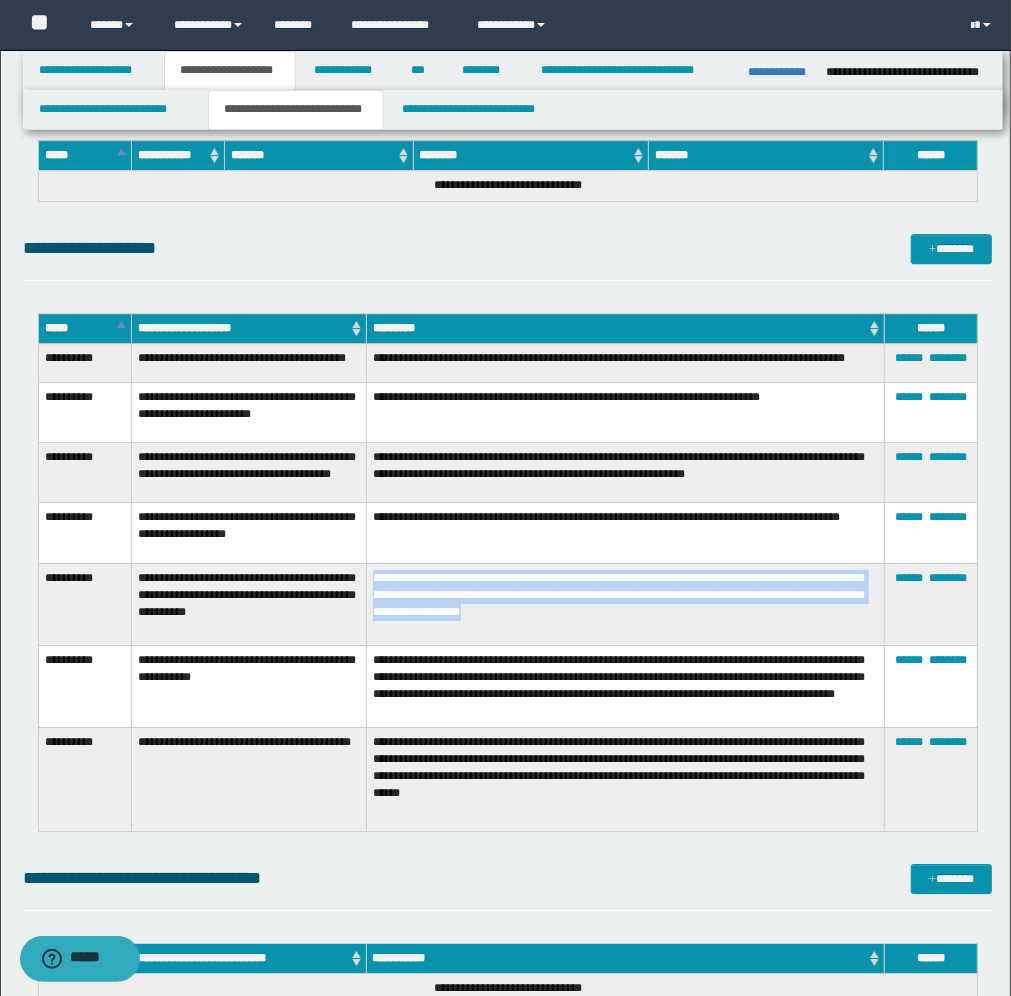 drag, startPoint x: 737, startPoint y: 655, endPoint x: 373, endPoint y: 613, distance: 366.41507 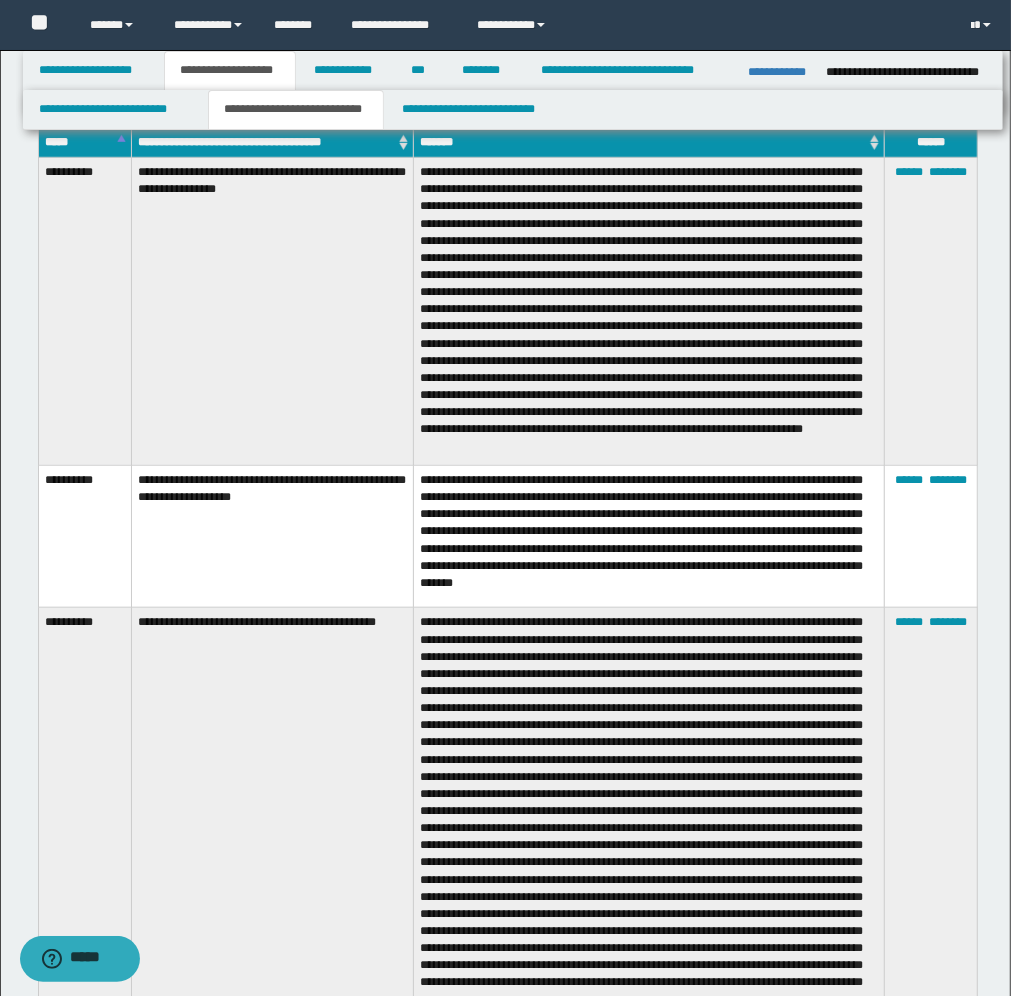 scroll, scrollTop: 0, scrollLeft: 0, axis: both 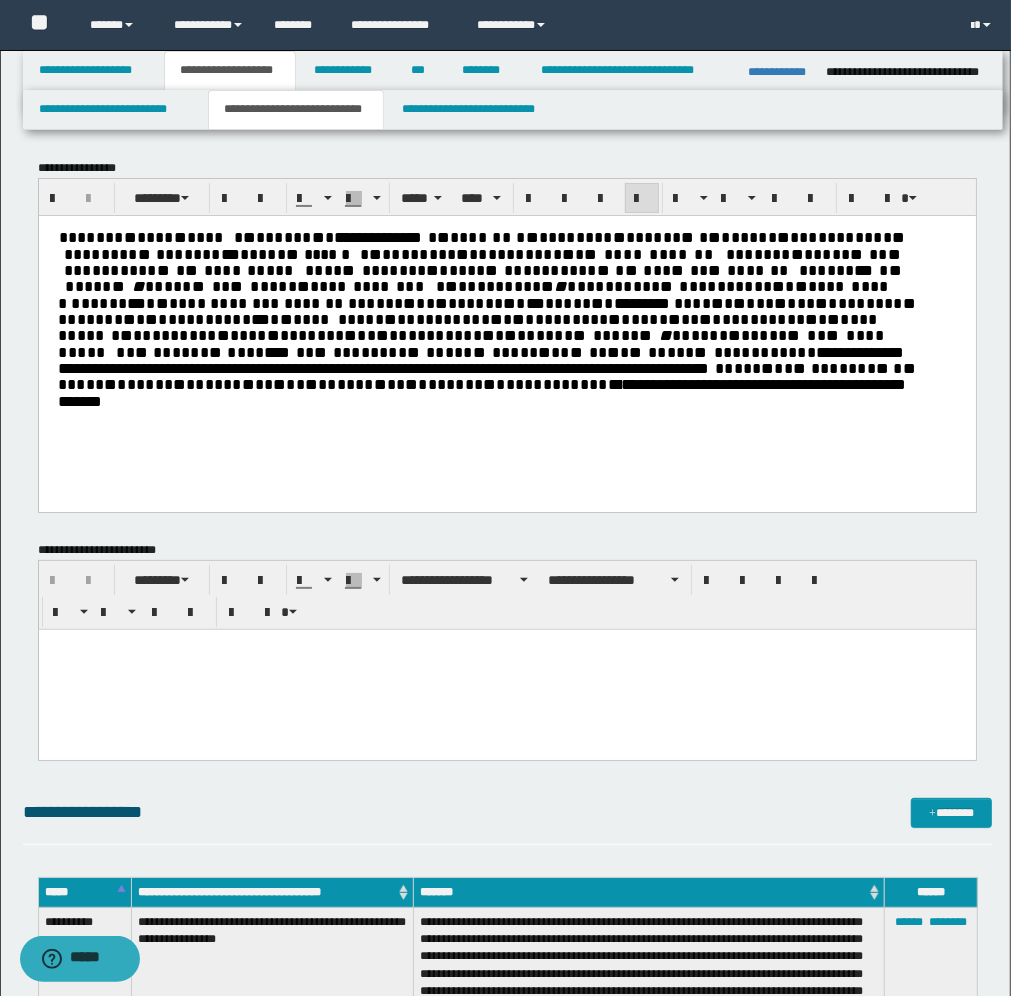 click on "**********" at bounding box center (506, 341) 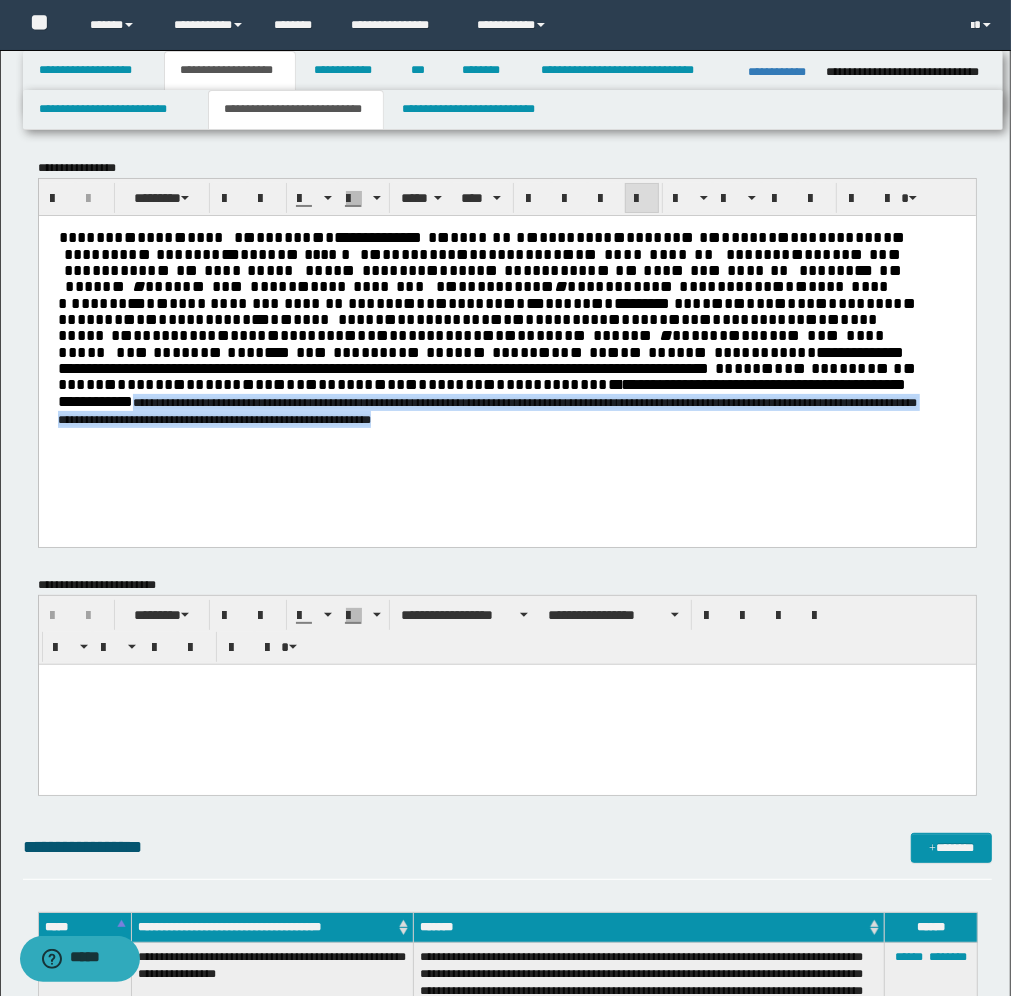 drag, startPoint x: 602, startPoint y: 390, endPoint x: 595, endPoint y: 432, distance: 42.579338 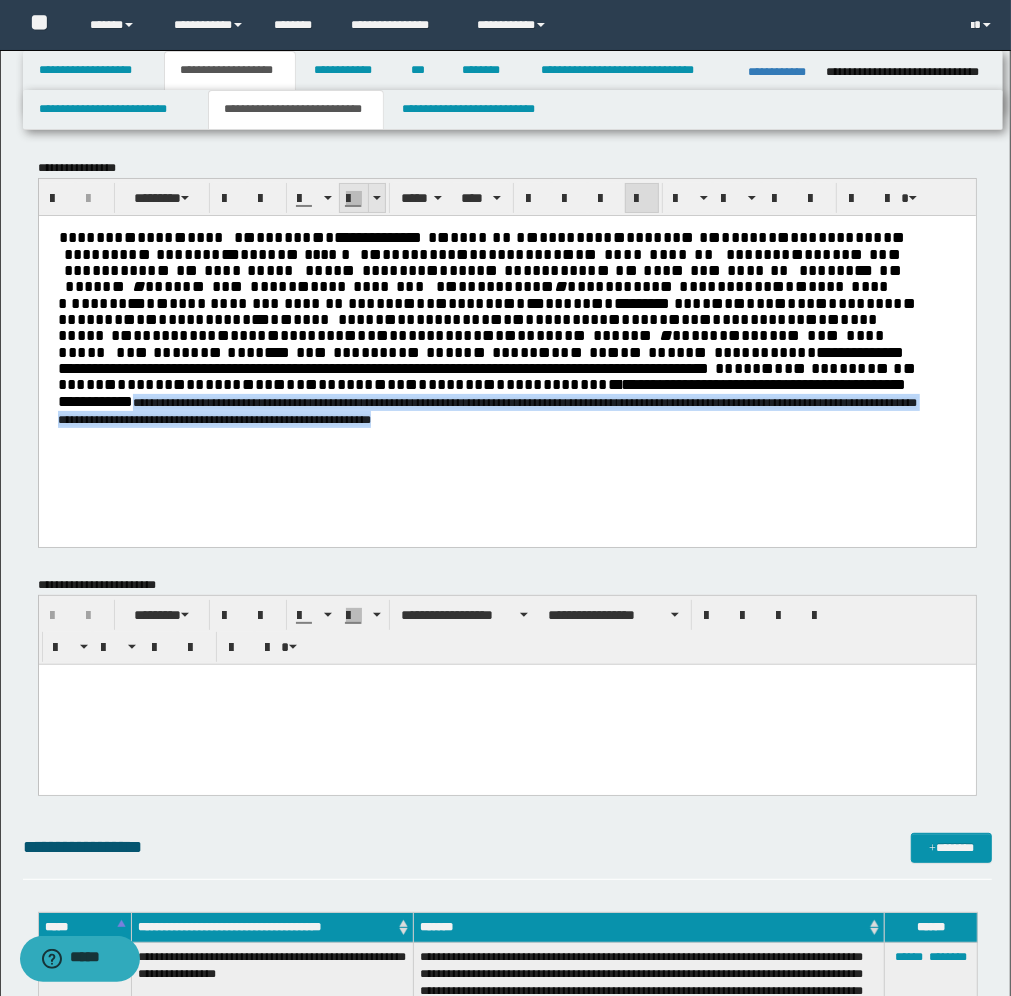 click at bounding box center [377, 198] 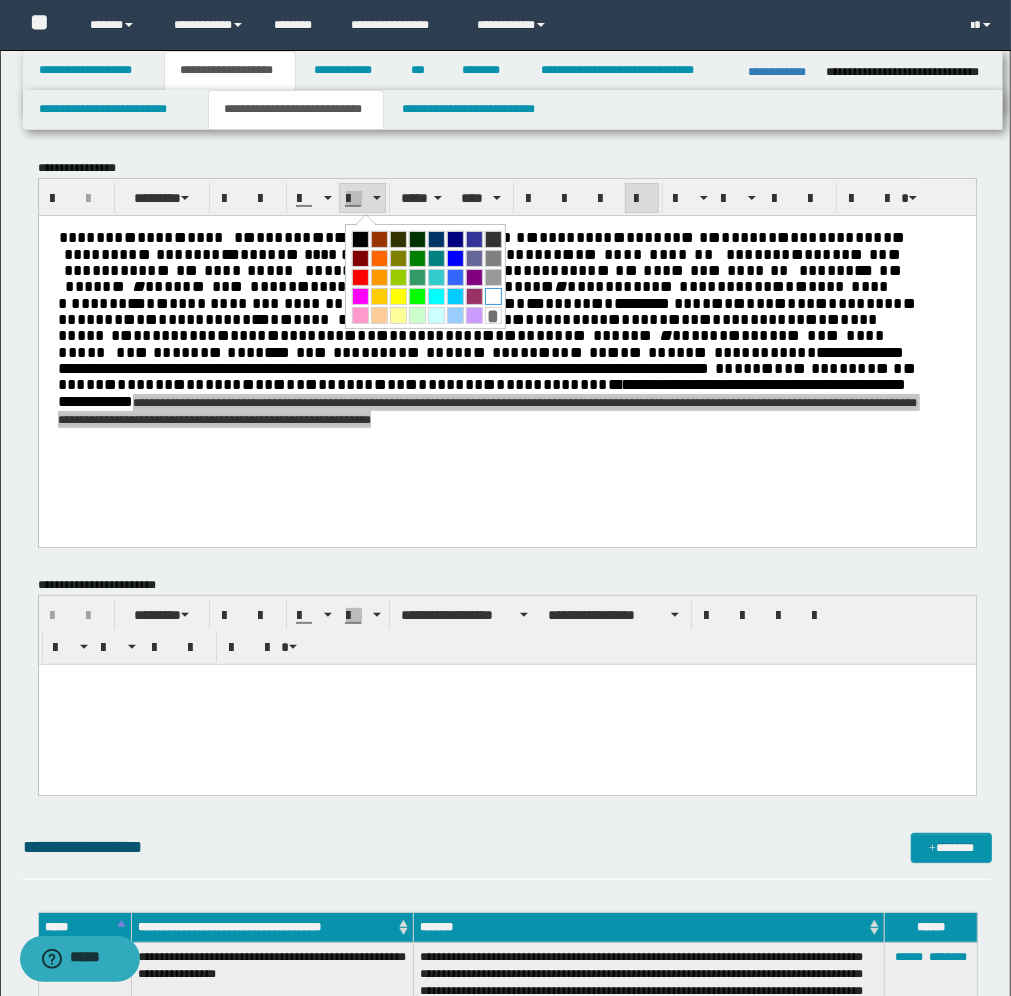 click at bounding box center [493, 296] 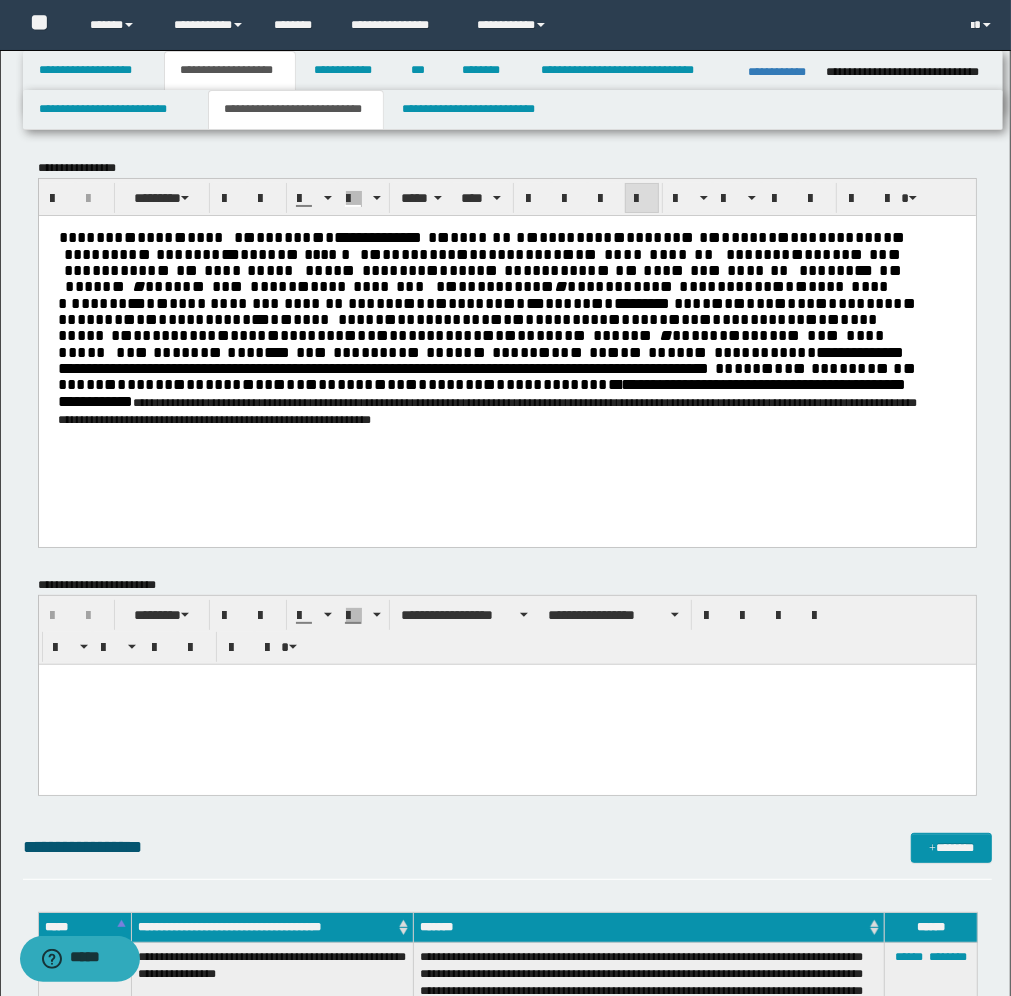 click on "**********" at bounding box center (506, 350) 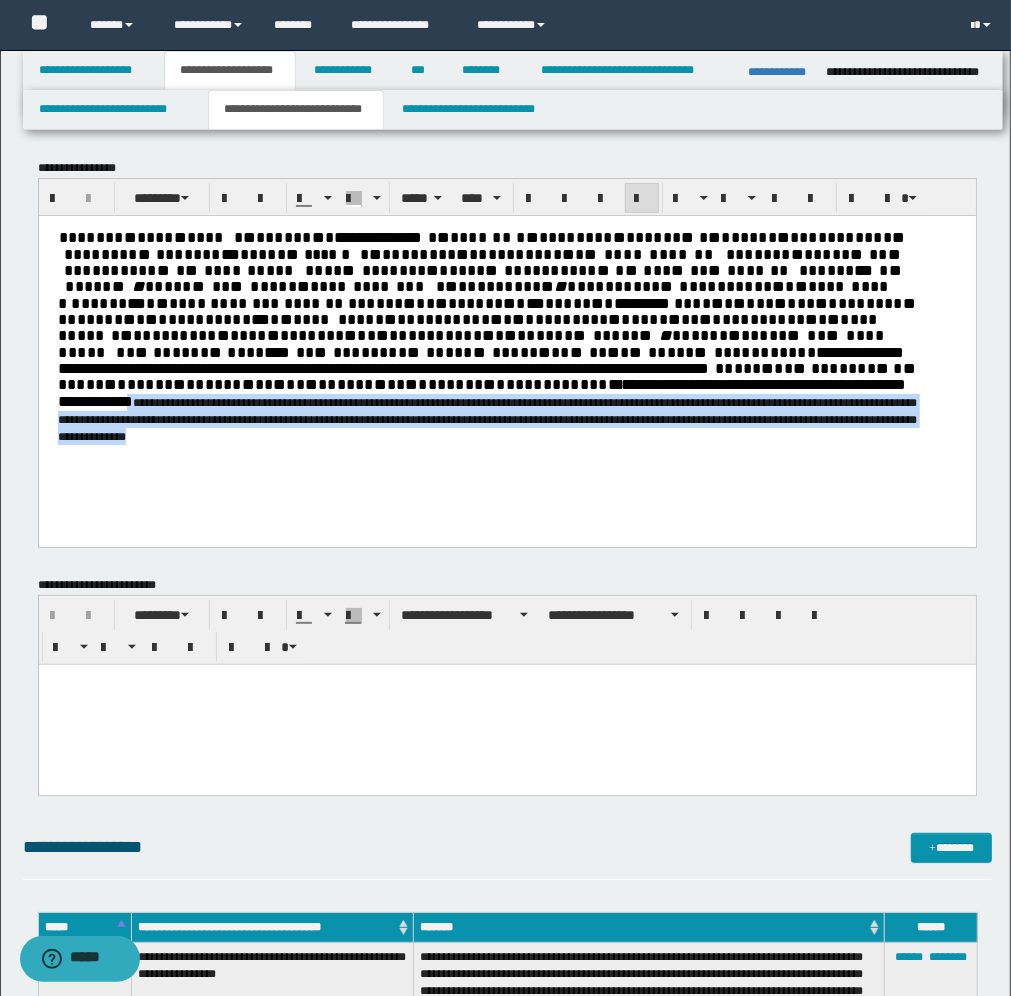 drag, startPoint x: 917, startPoint y: 434, endPoint x: 593, endPoint y: 395, distance: 326.33878 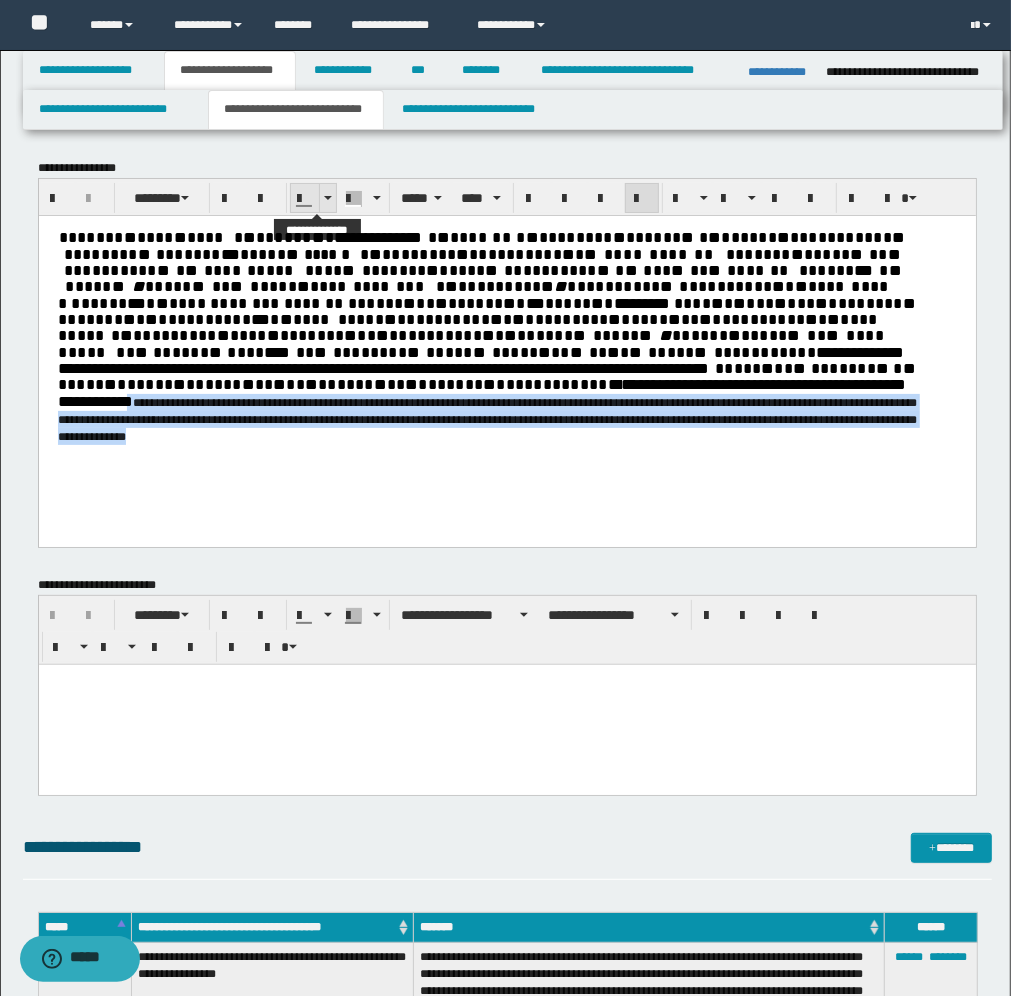 click at bounding box center [327, 198] 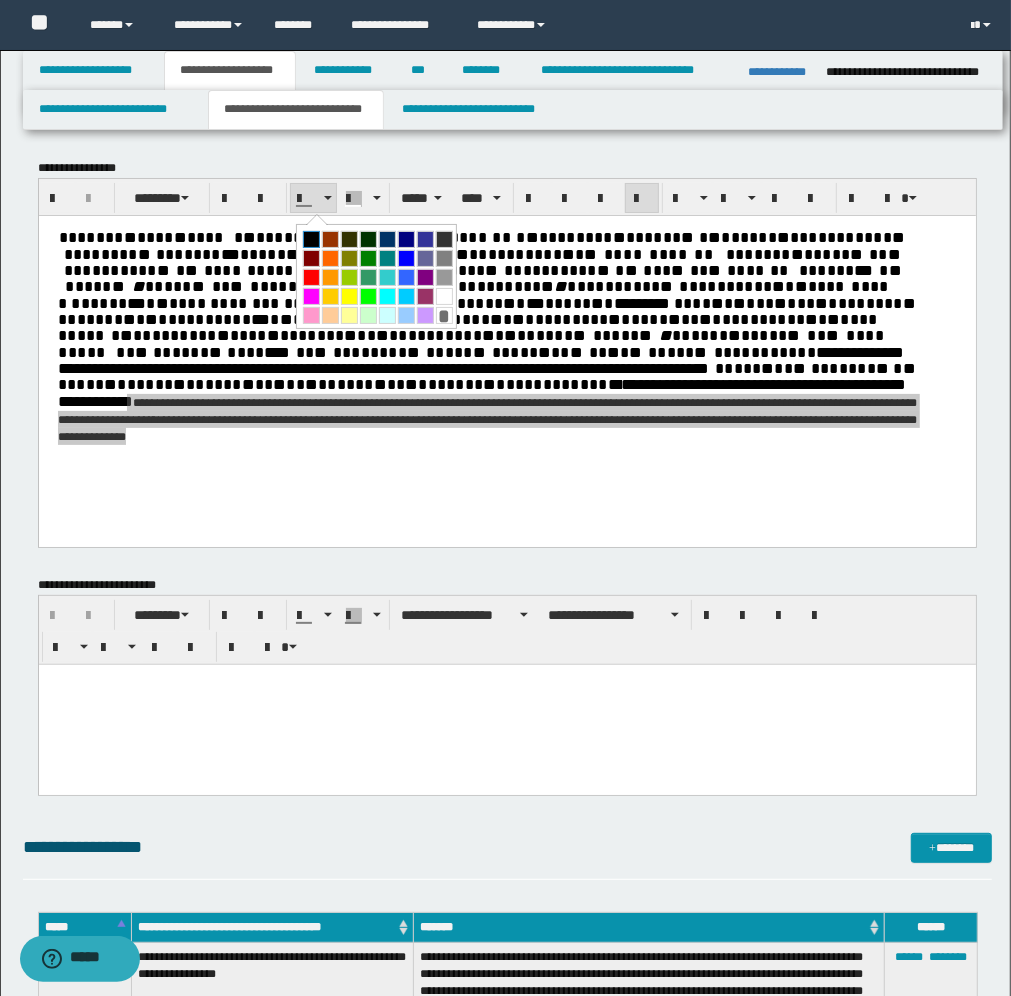 drag, startPoint x: 312, startPoint y: 236, endPoint x: 282, endPoint y: 16, distance: 222.03603 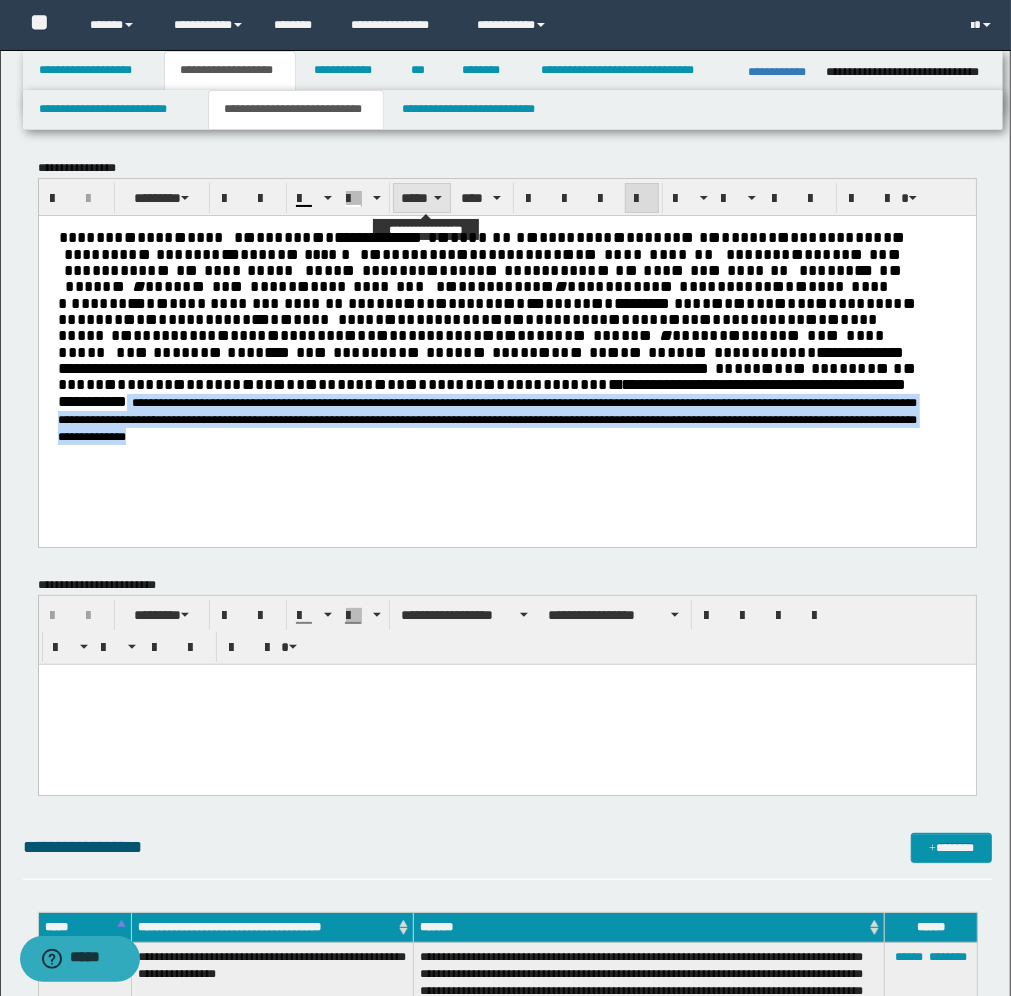click on "*****" at bounding box center (422, 198) 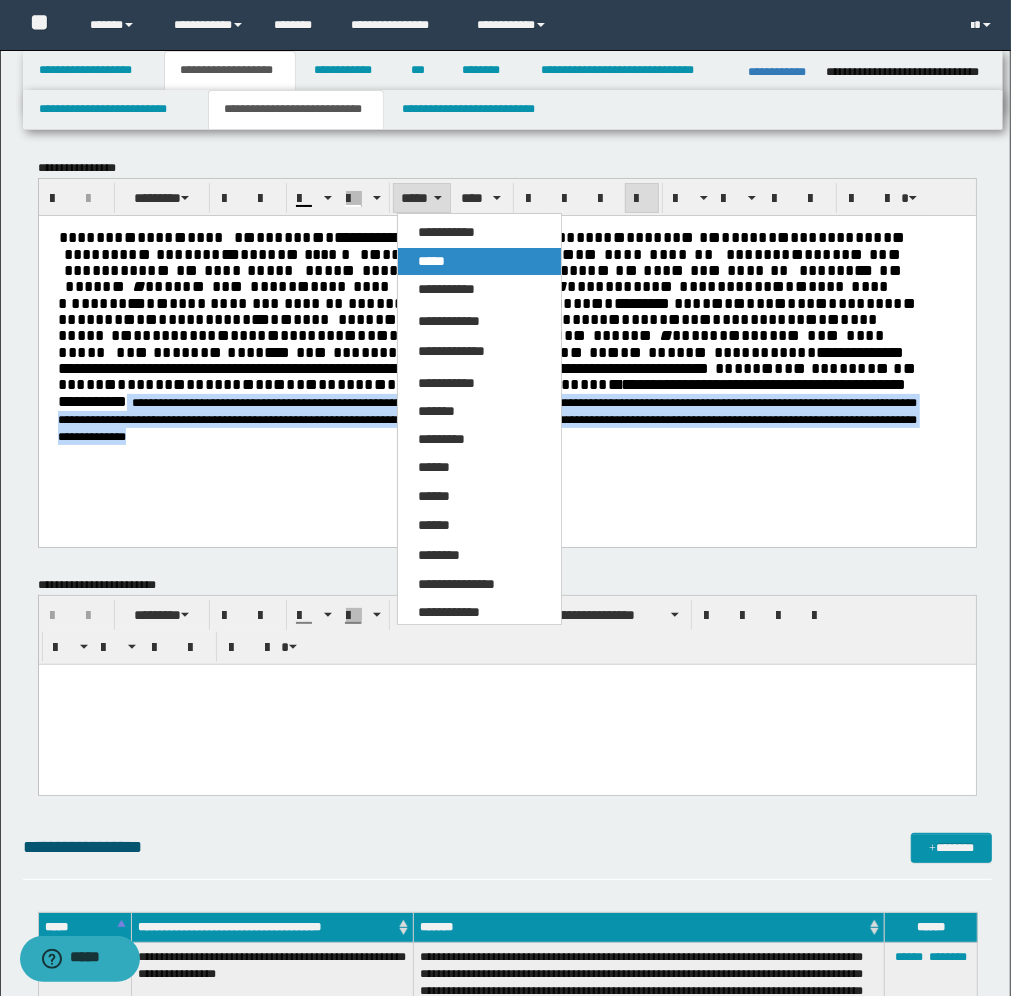 click on "*****" at bounding box center (431, 261) 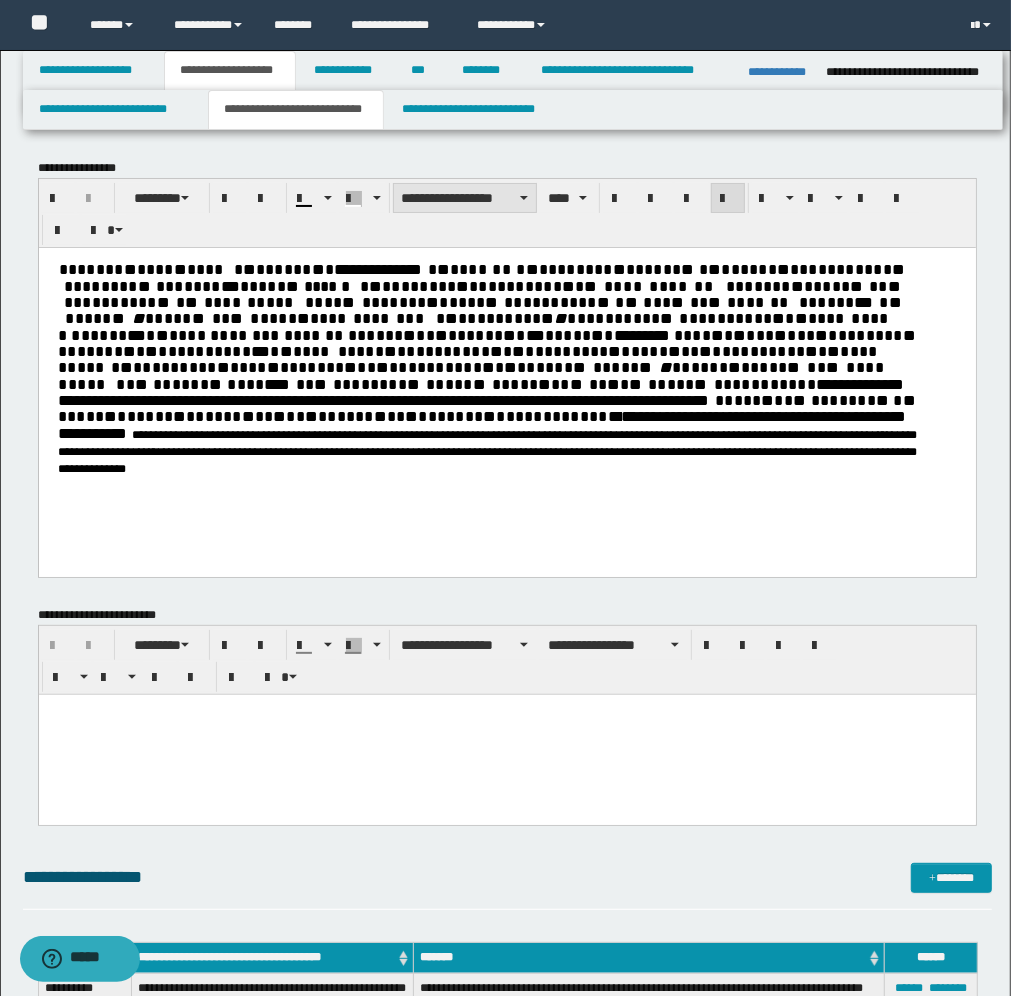 click on "**********" at bounding box center (465, 198) 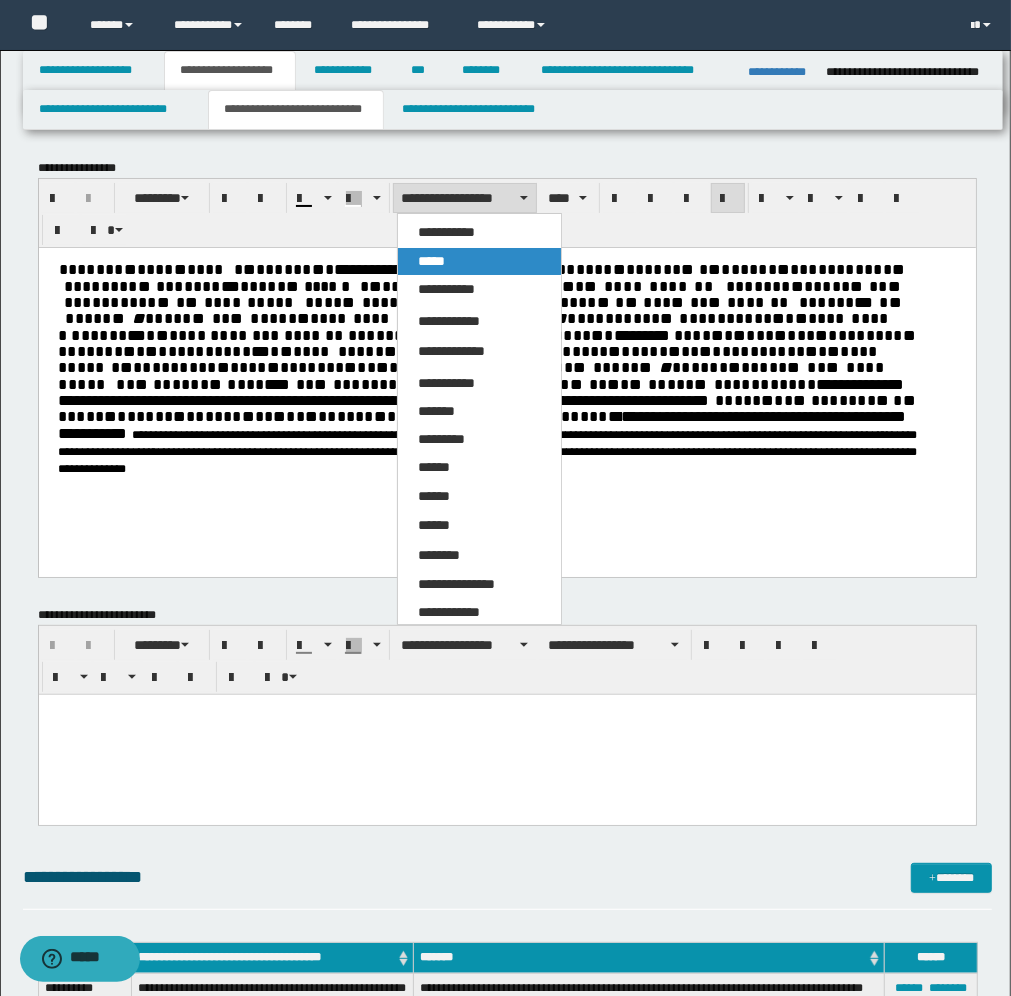 click on "*****" at bounding box center [479, 261] 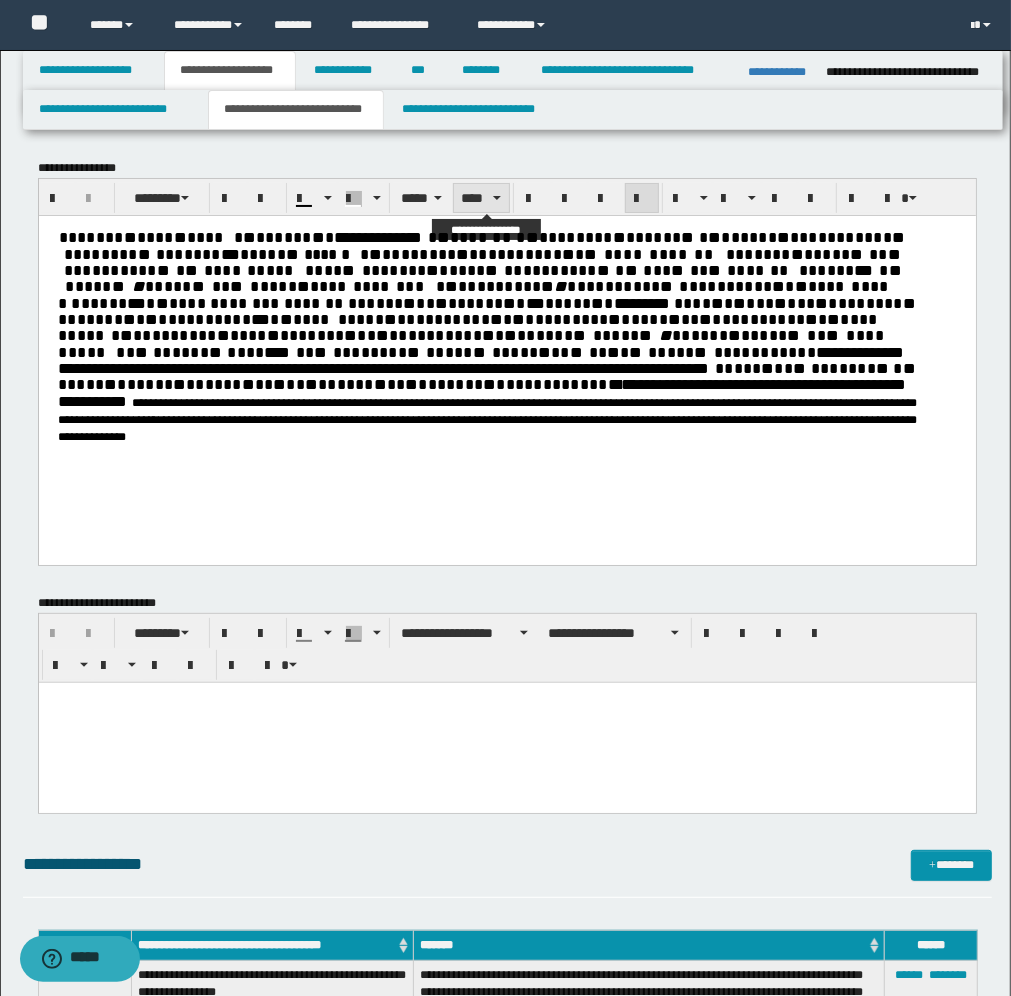 click on "****" at bounding box center (481, 198) 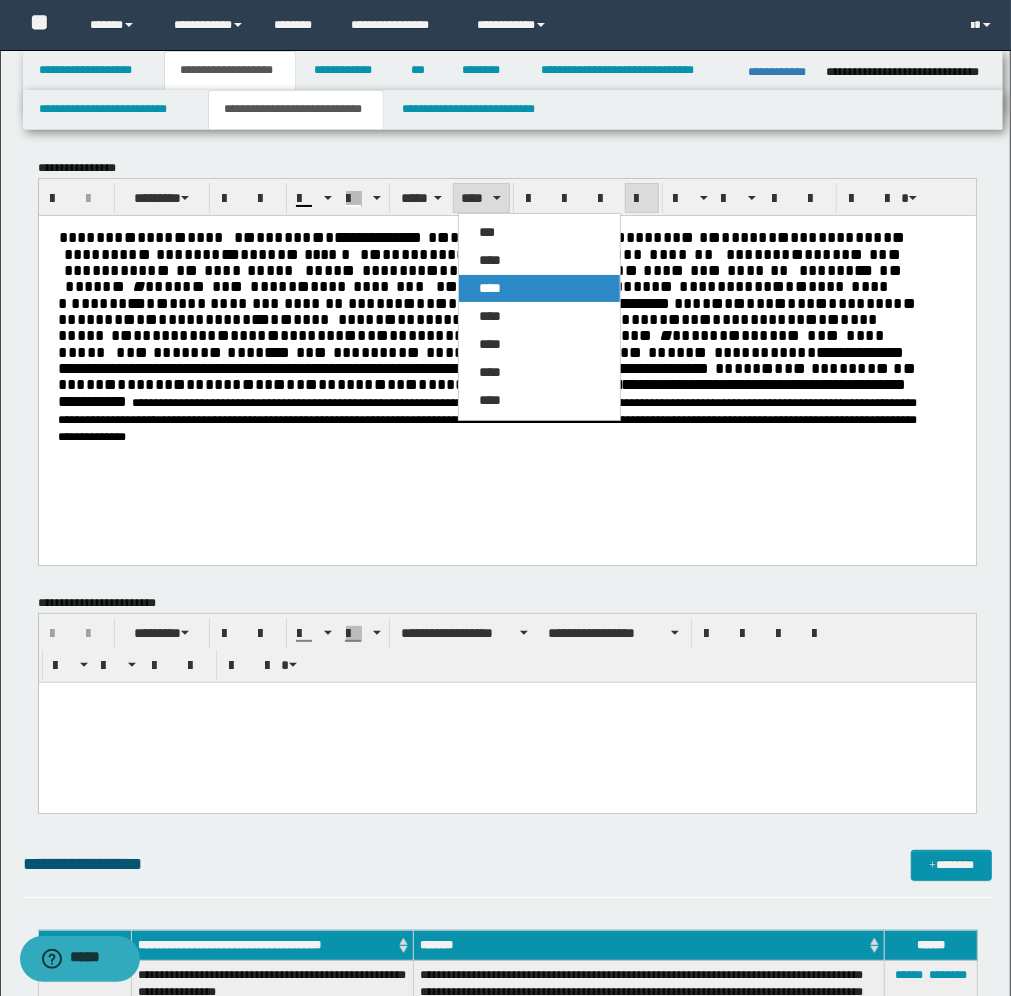 click on "****" at bounding box center (490, 288) 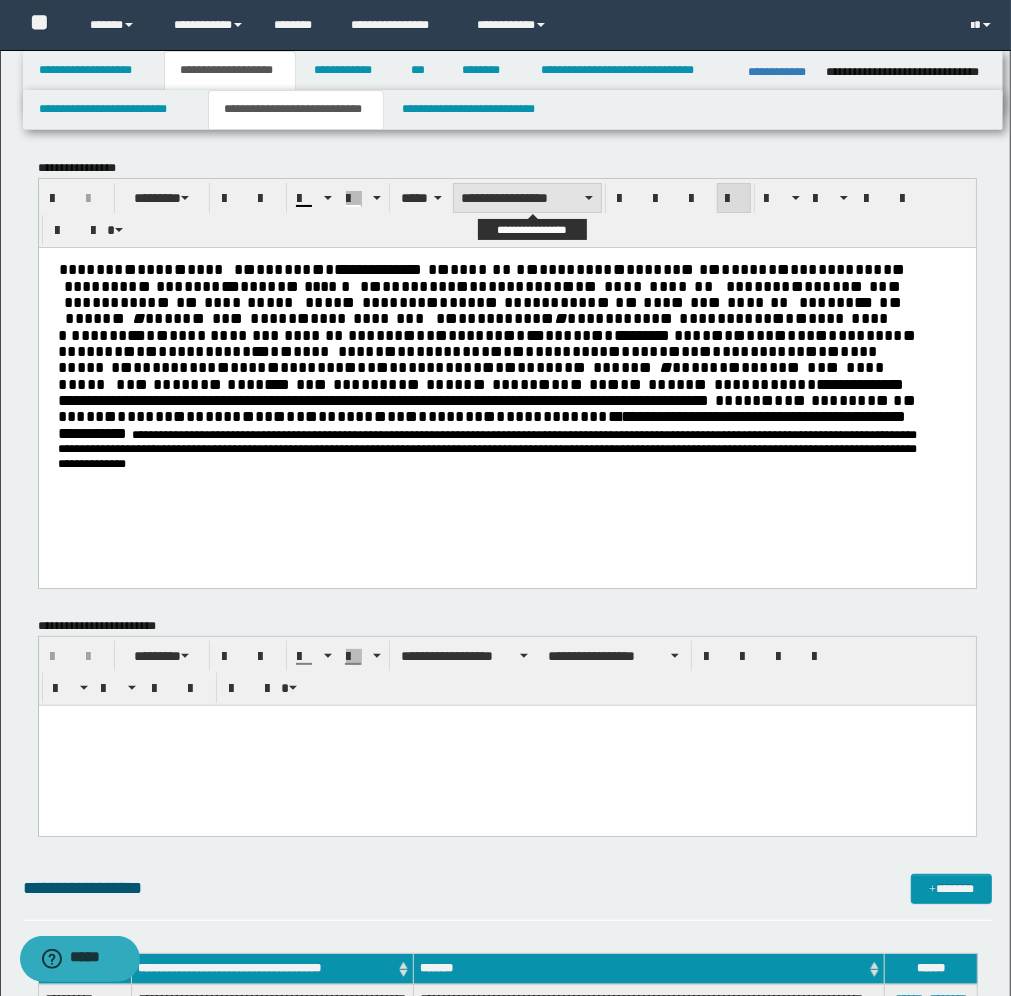 click on "**********" at bounding box center [527, 198] 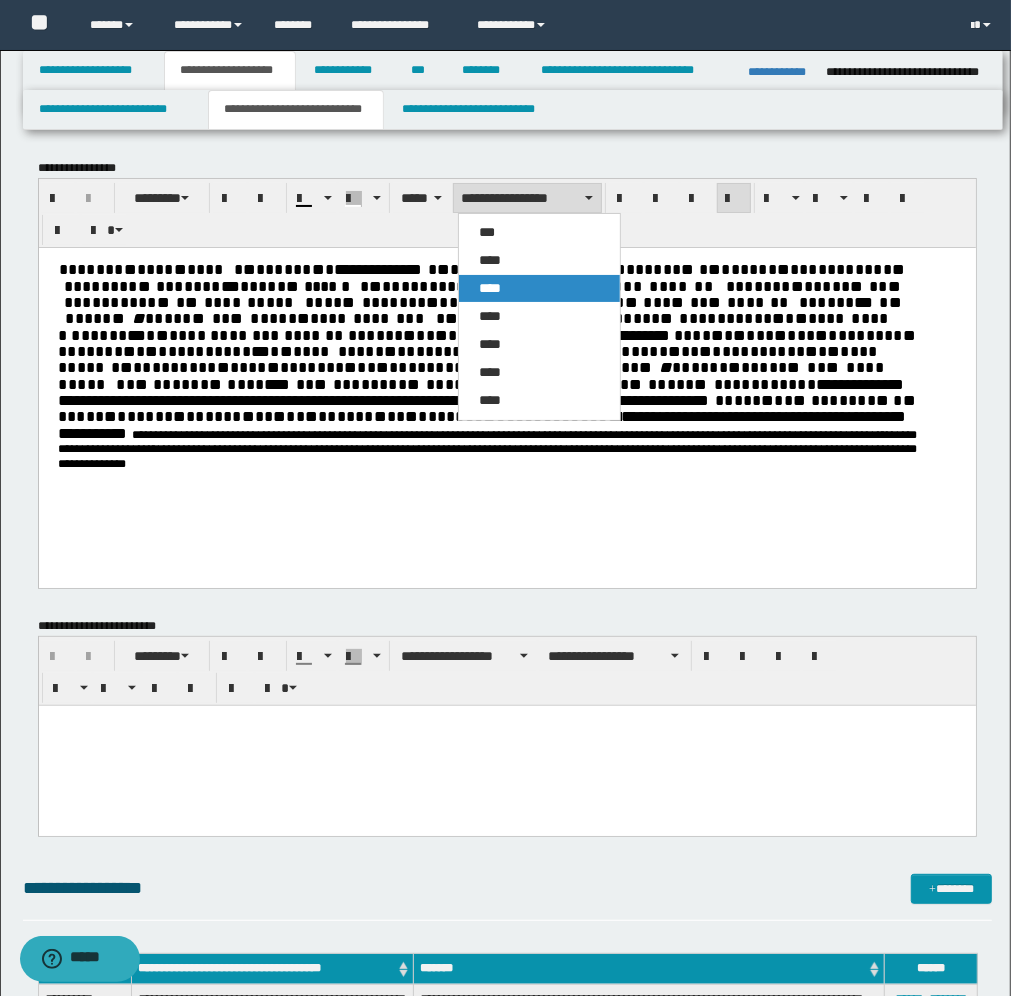 click on "****" at bounding box center [490, 288] 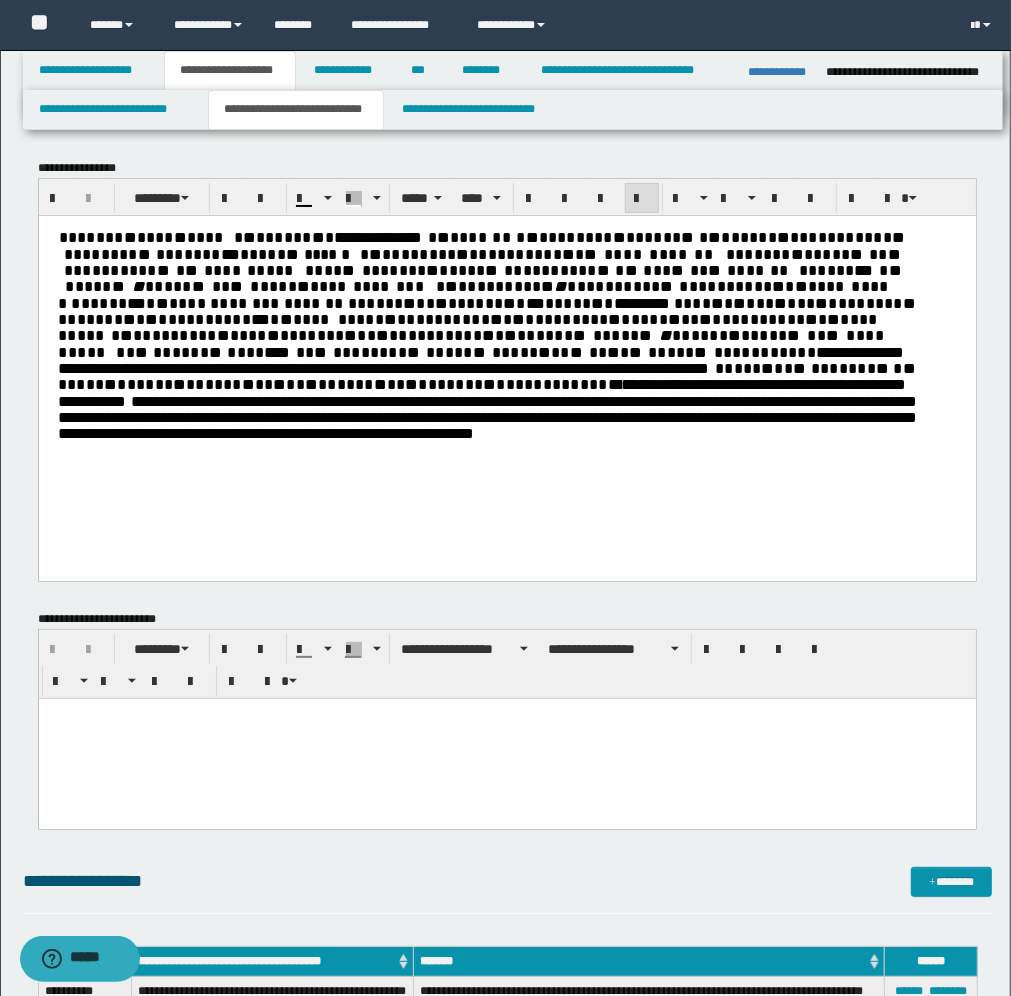 click on "**********" at bounding box center (506, 357) 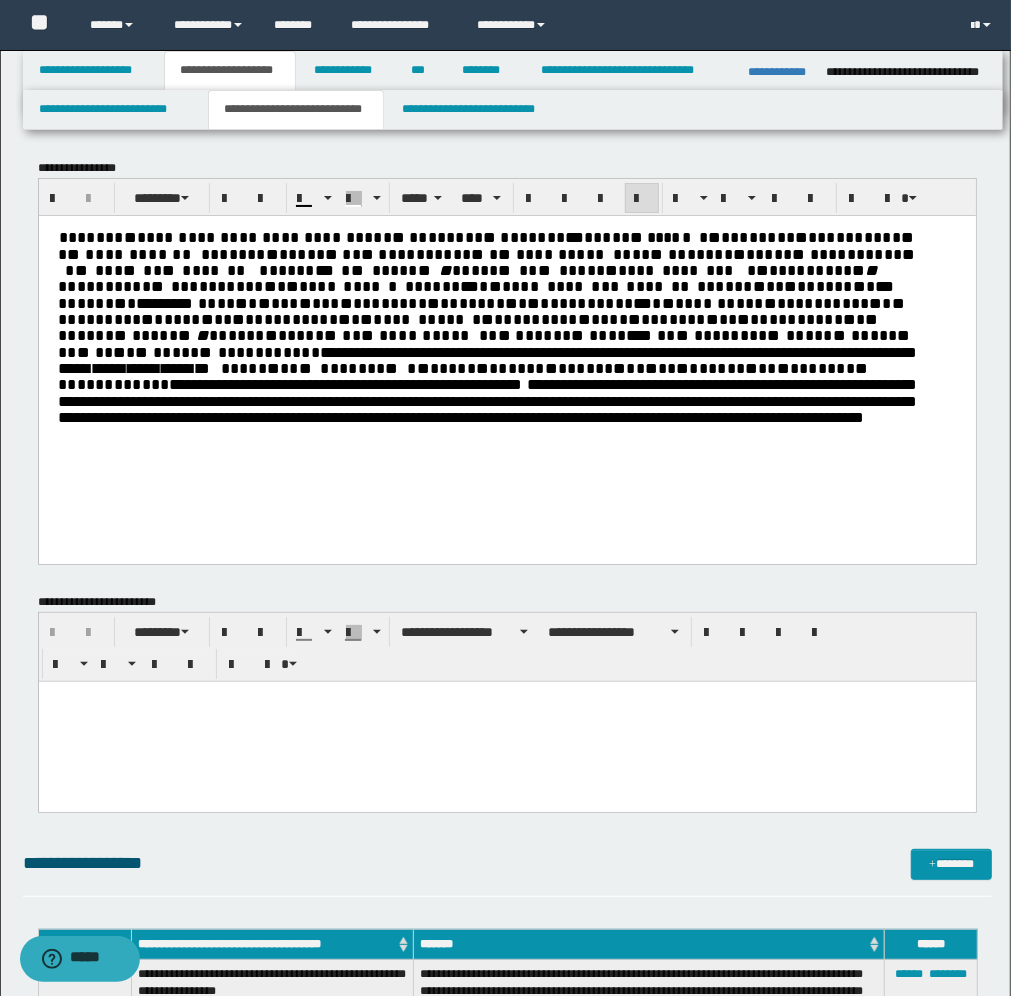click at bounding box center (507, 746) 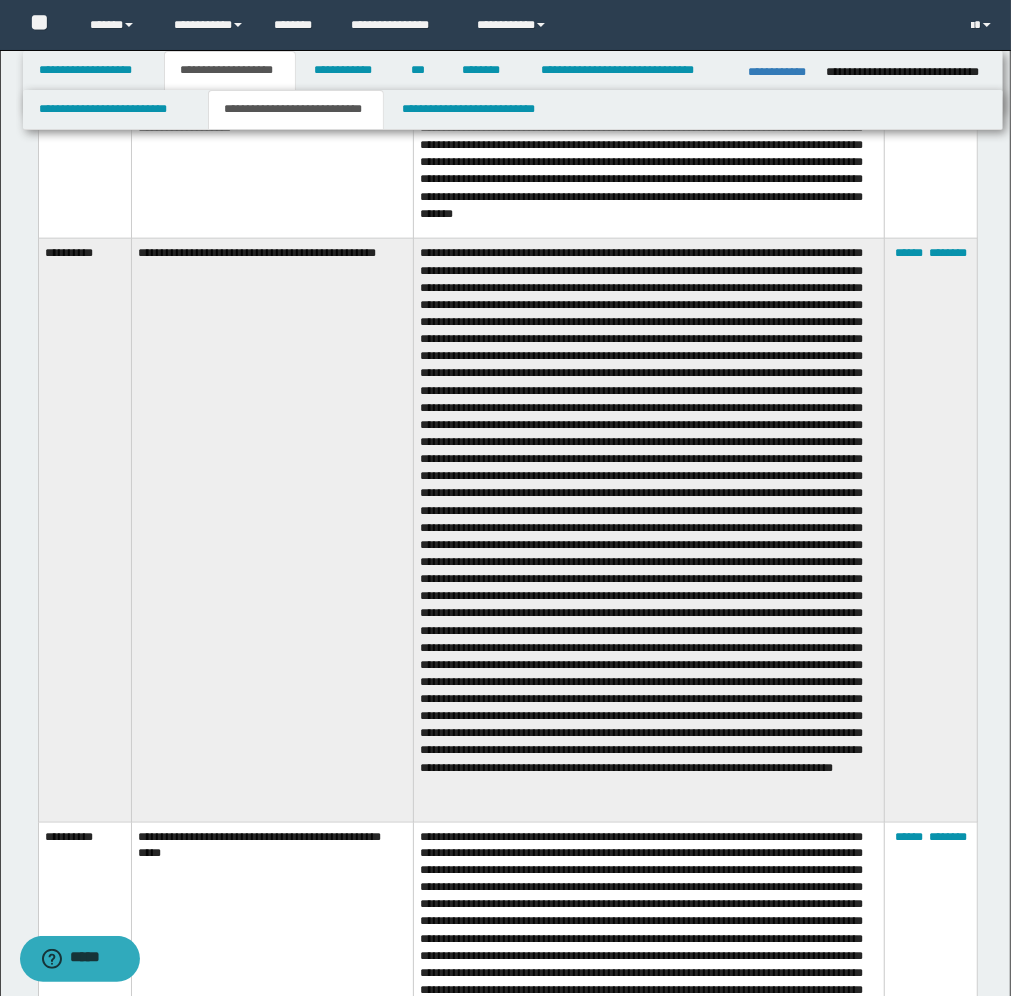 scroll, scrollTop: 1125, scrollLeft: 0, axis: vertical 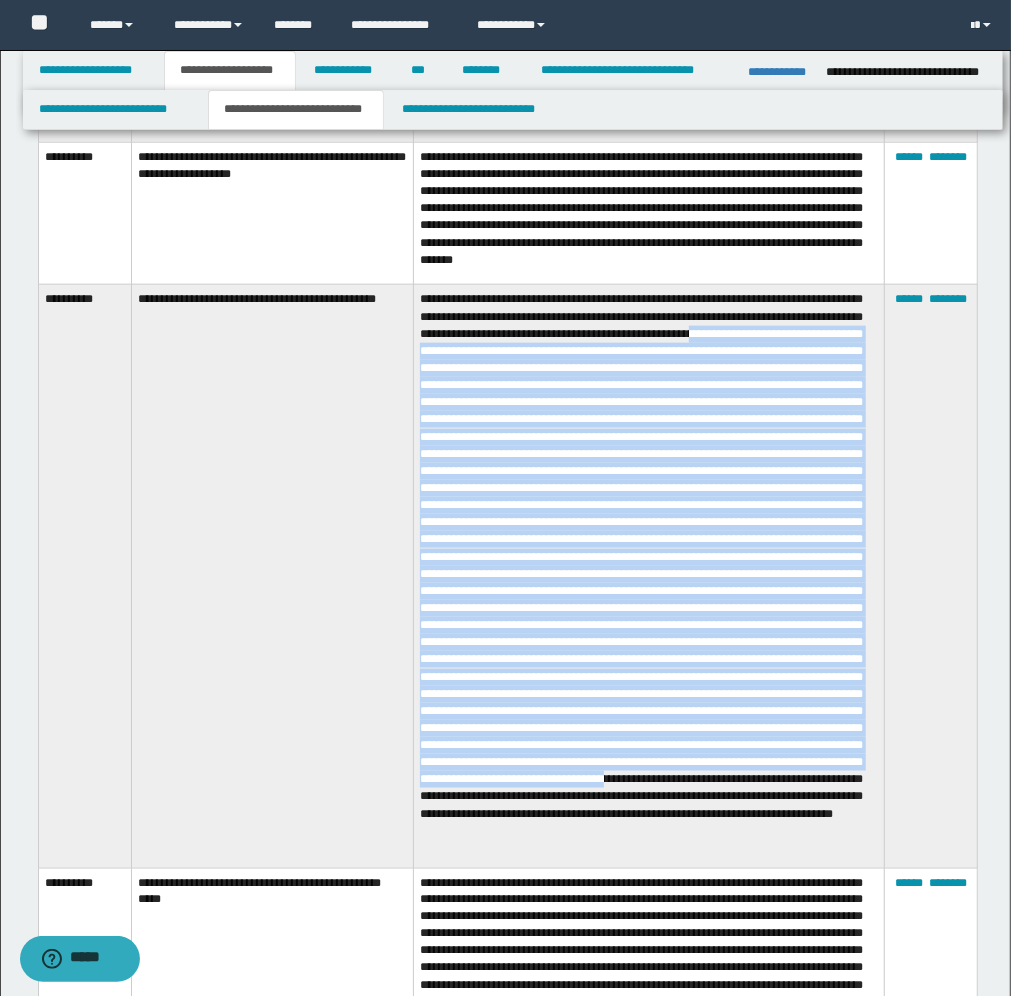drag, startPoint x: 532, startPoint y: 356, endPoint x: 828, endPoint y: 808, distance: 540.2962 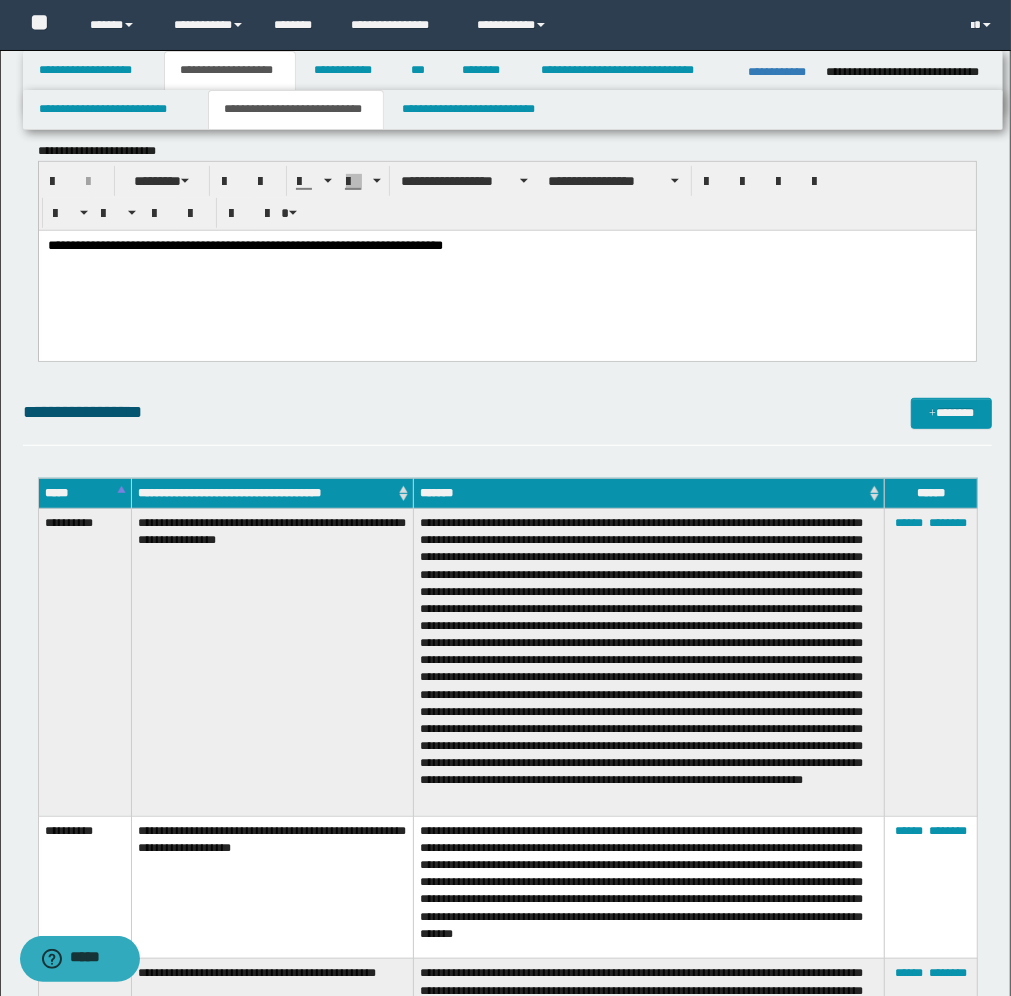 scroll, scrollTop: 375, scrollLeft: 0, axis: vertical 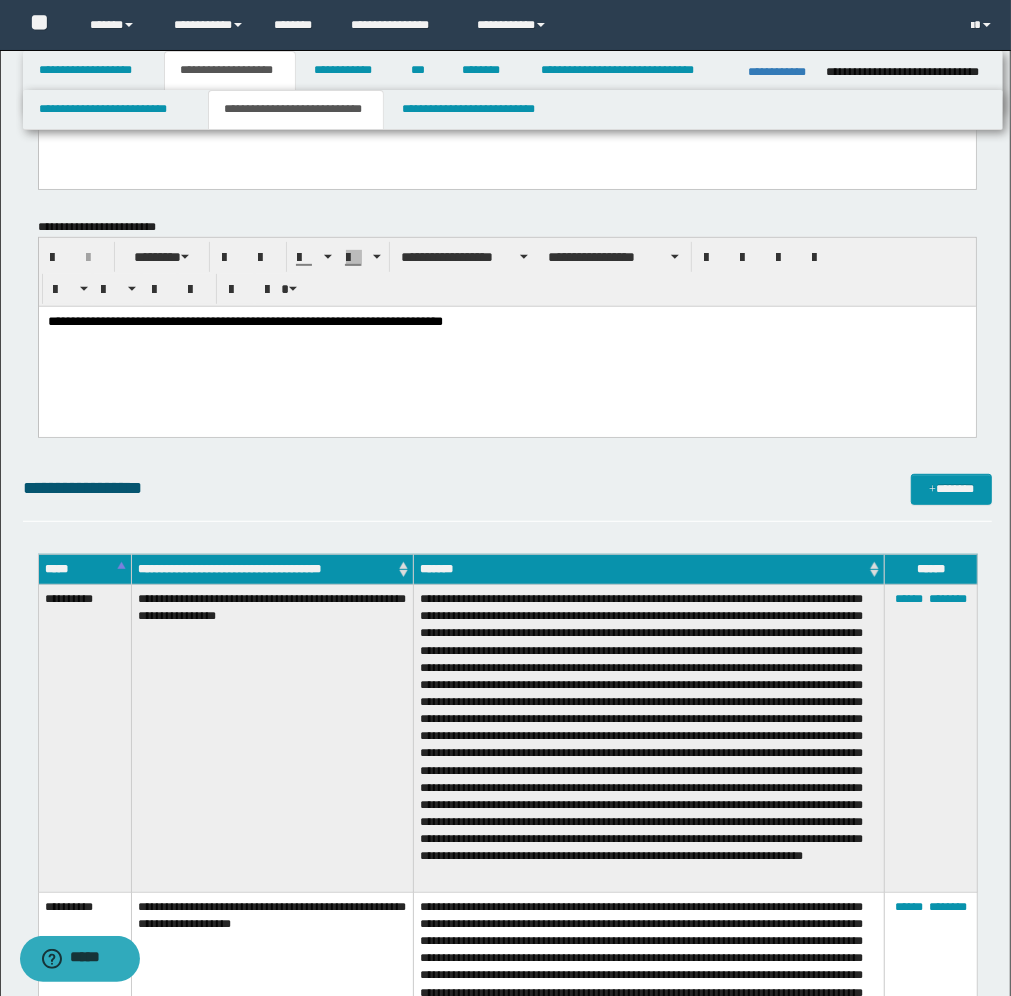 click on "**********" at bounding box center (506, 346) 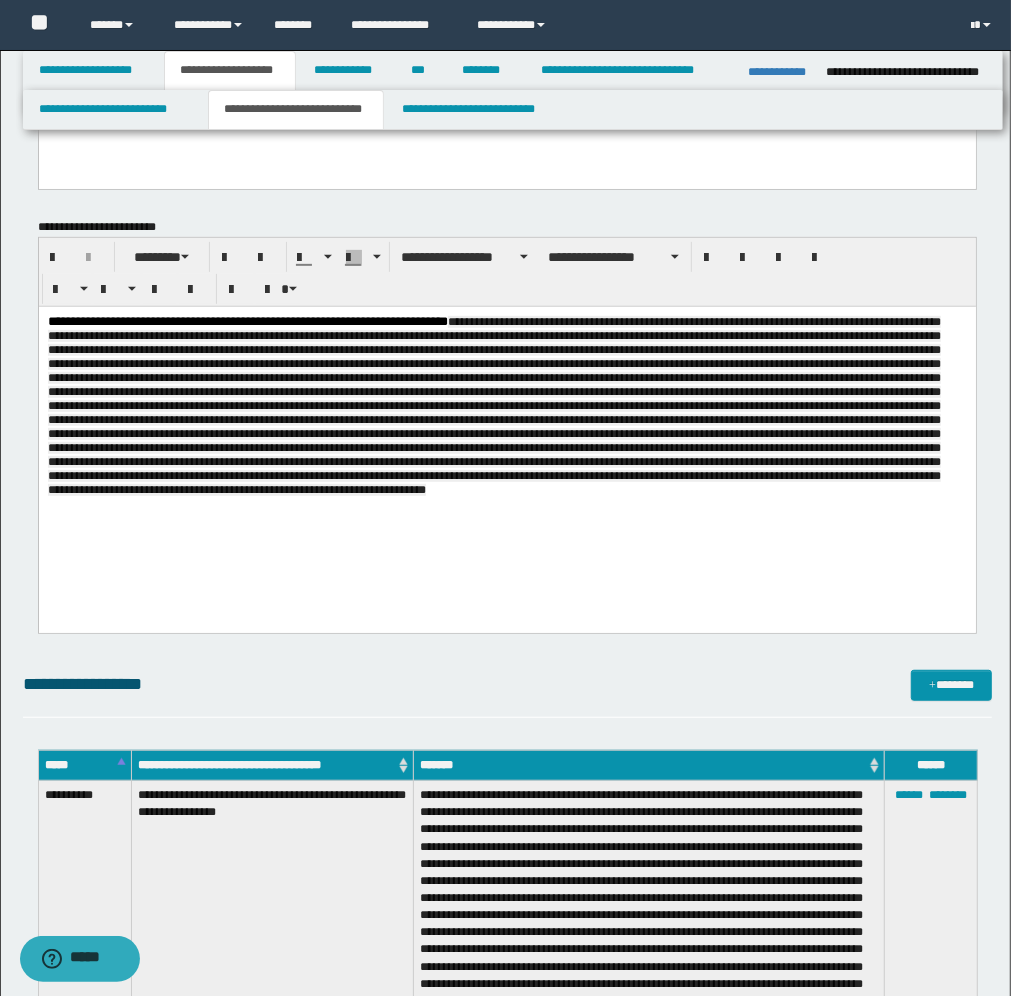 click at bounding box center [493, 405] 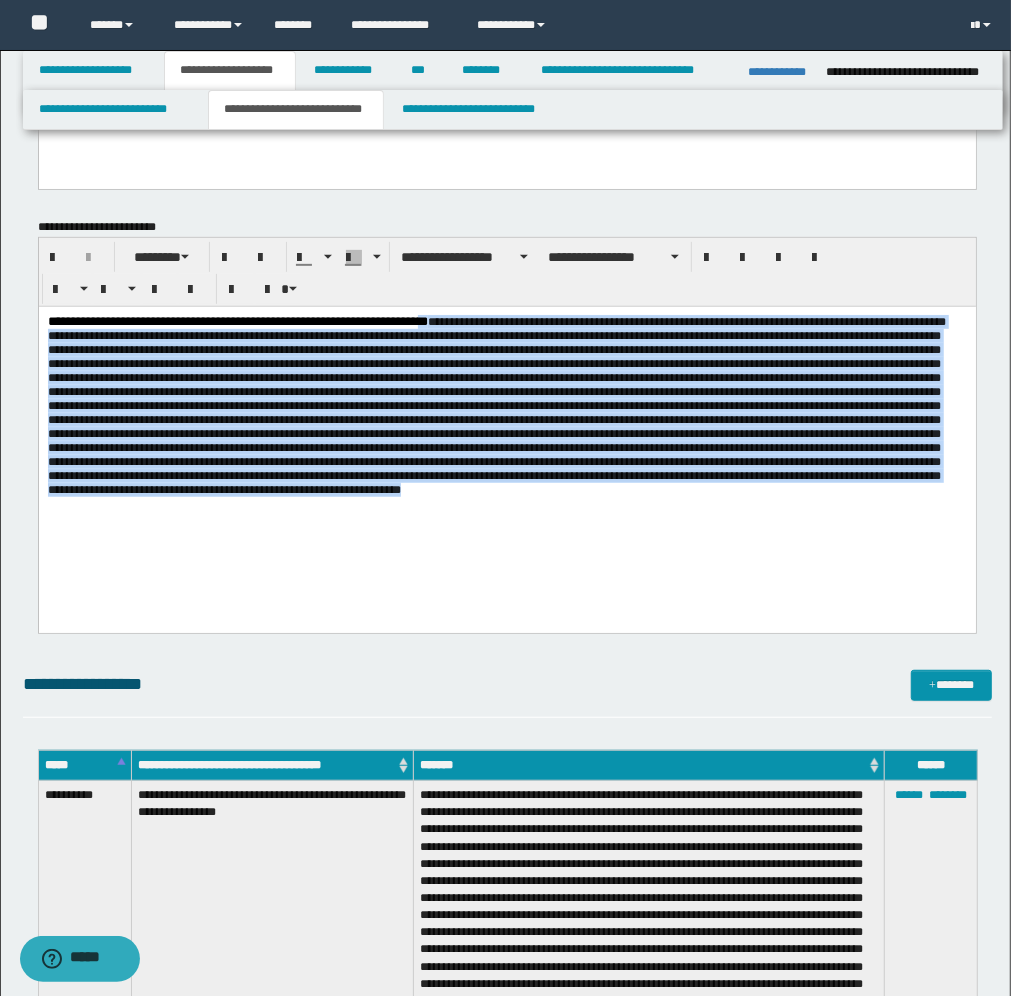 drag, startPoint x: 457, startPoint y: 320, endPoint x: 465, endPoint y: 557, distance: 237.13498 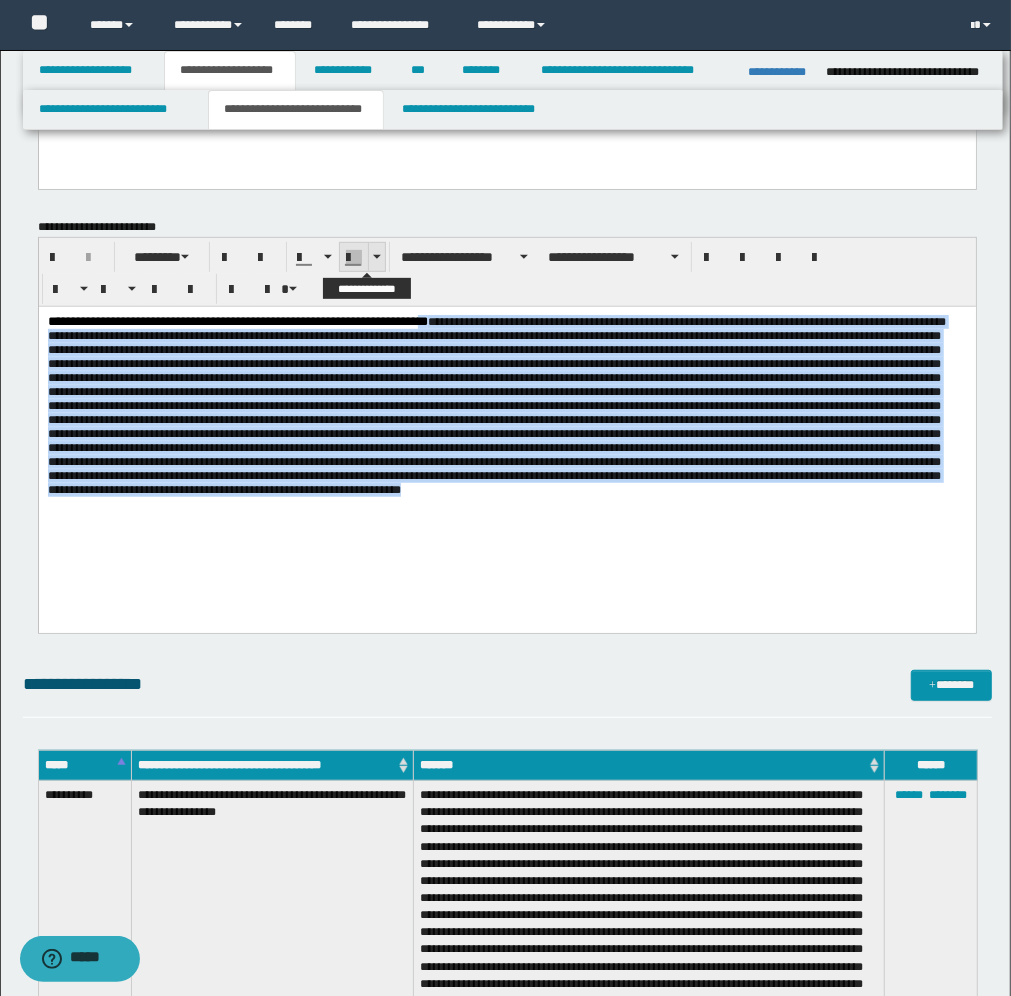 click at bounding box center (376, 257) 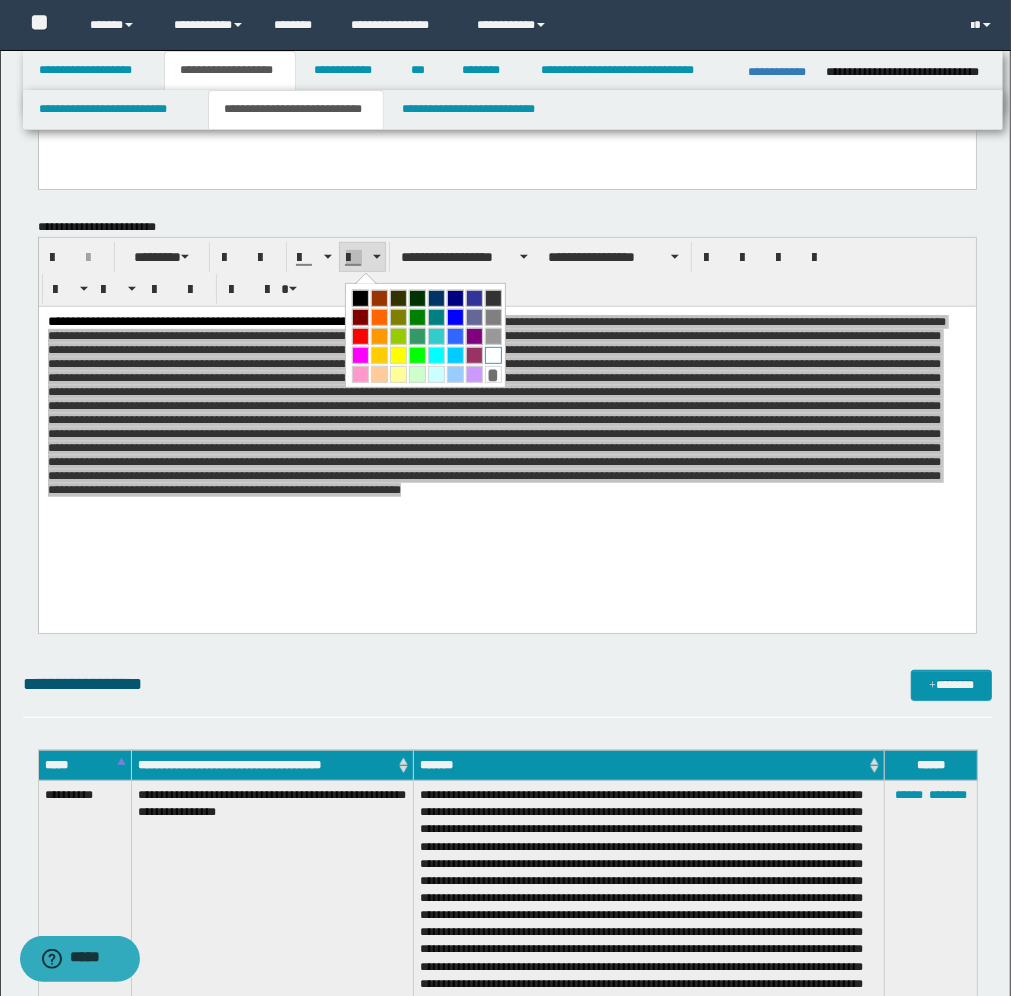 click at bounding box center [493, 355] 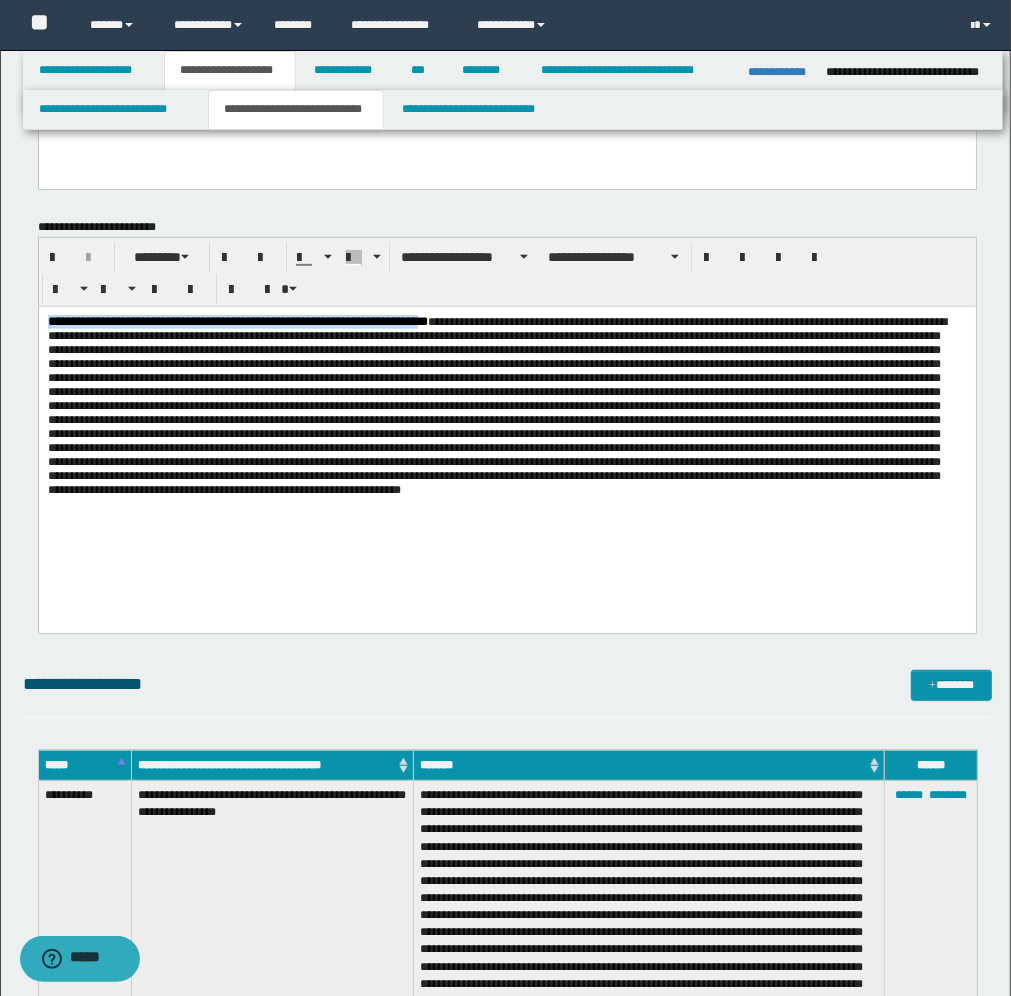click on "**********" at bounding box center (506, 444) 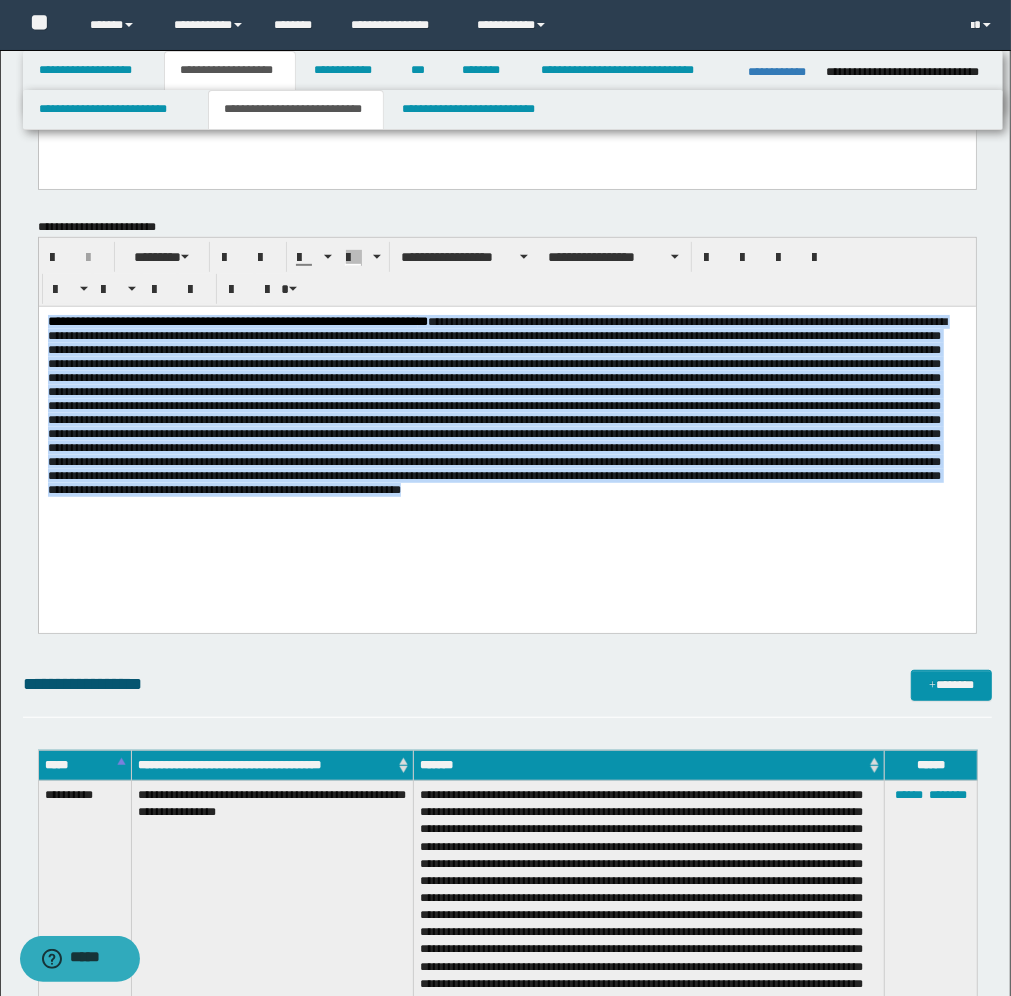 drag, startPoint x: 48, startPoint y: 313, endPoint x: 477, endPoint y: 533, distance: 482.12137 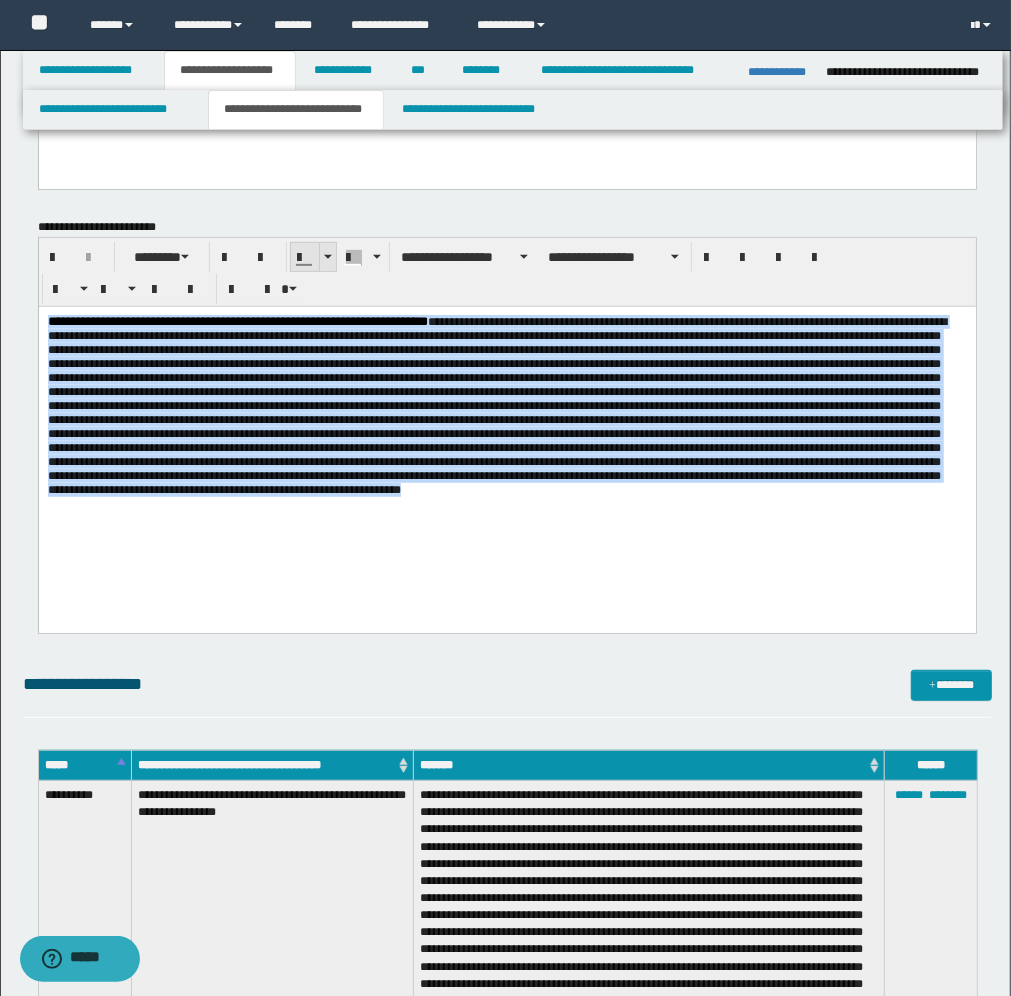 click at bounding box center (327, 257) 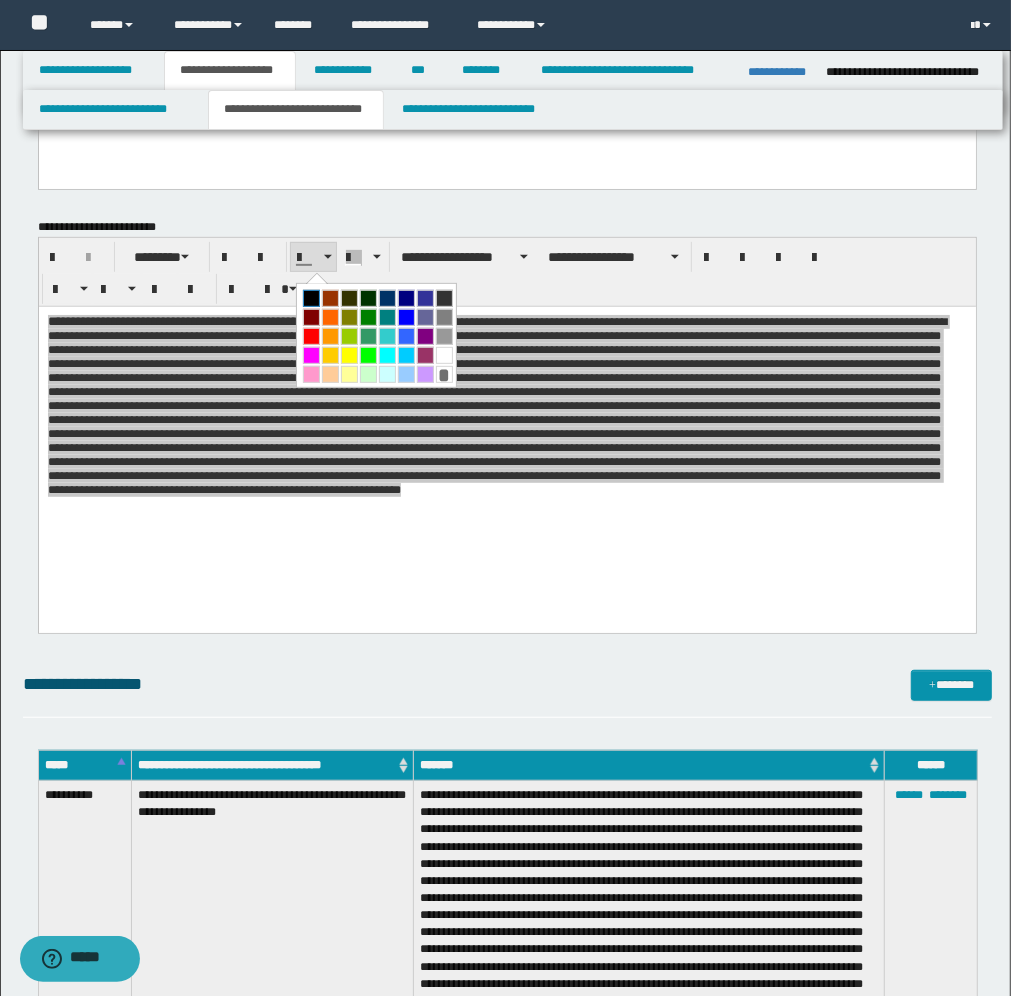 click at bounding box center [311, 298] 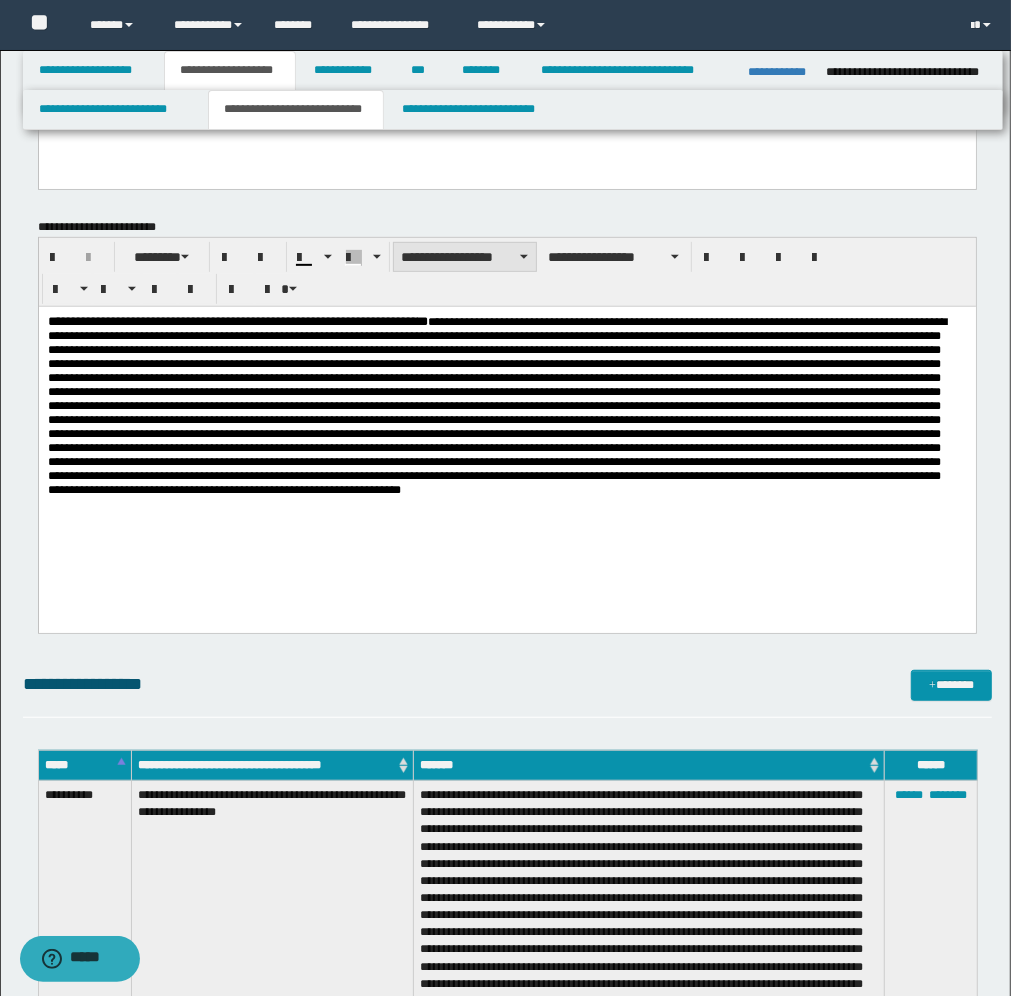 click on "**********" at bounding box center (465, 257) 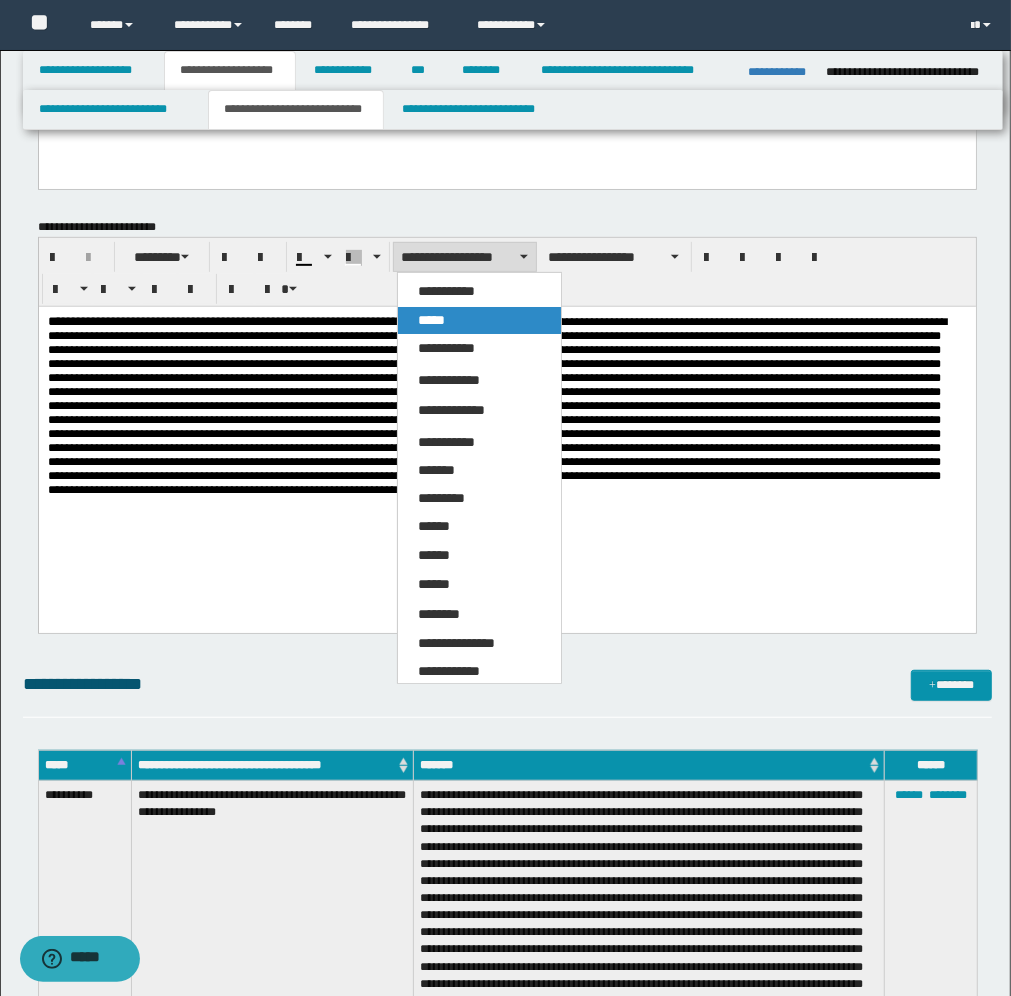 click on "*****" at bounding box center (431, 320) 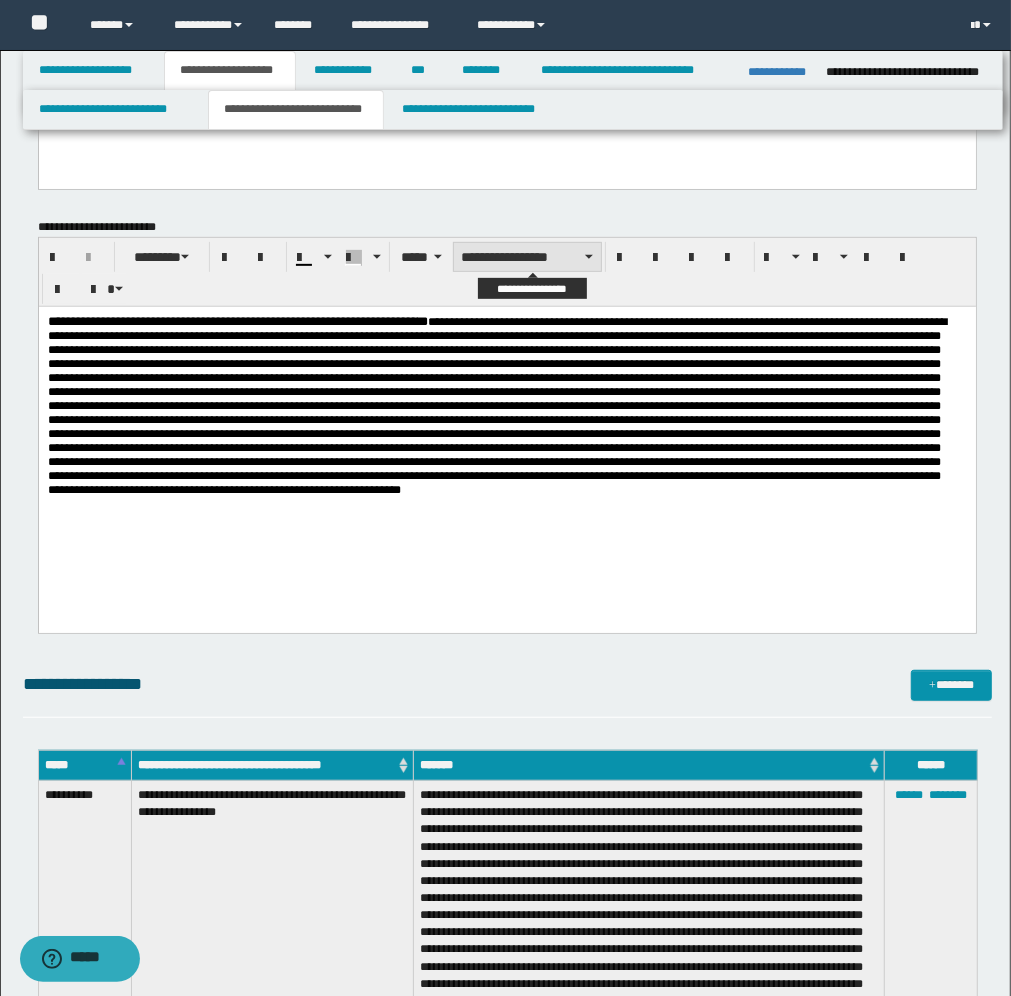 click on "**********" at bounding box center (527, 257) 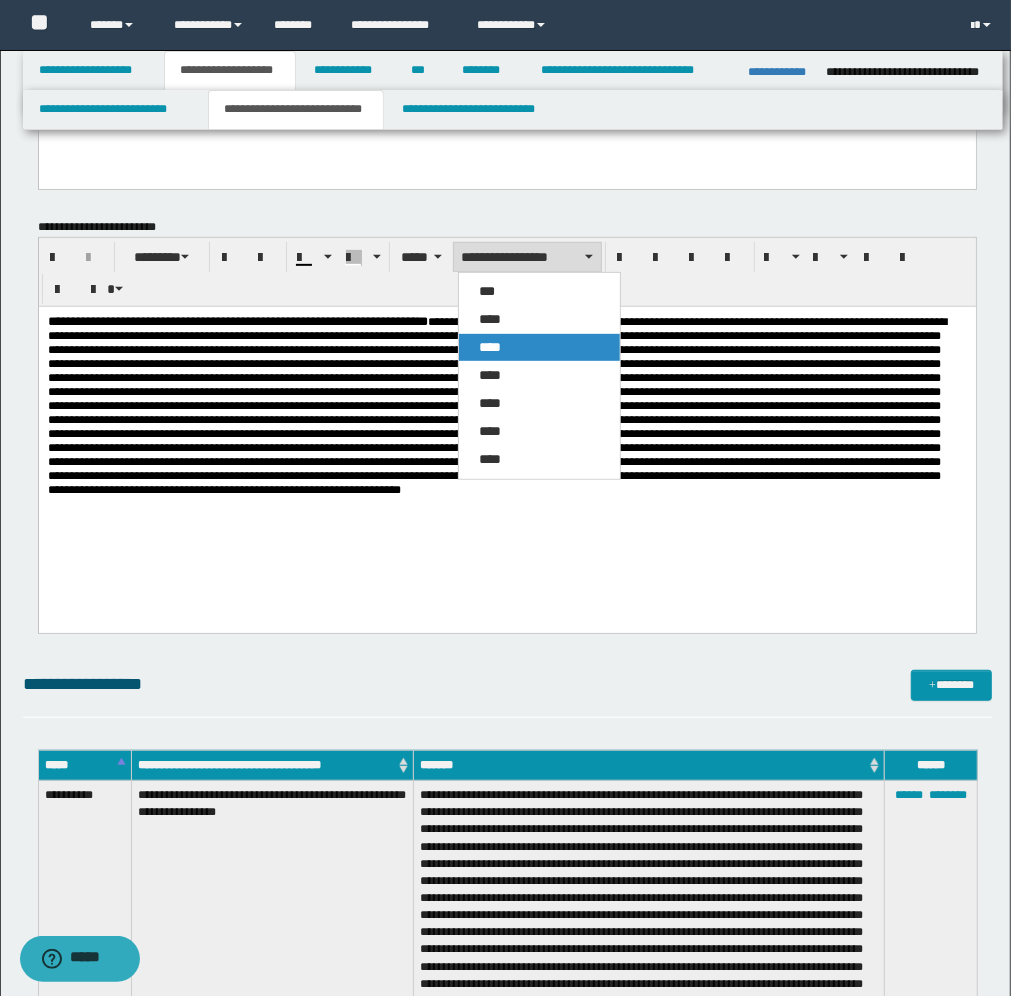 drag, startPoint x: 500, startPoint y: 340, endPoint x: 489, endPoint y: 32, distance: 308.19638 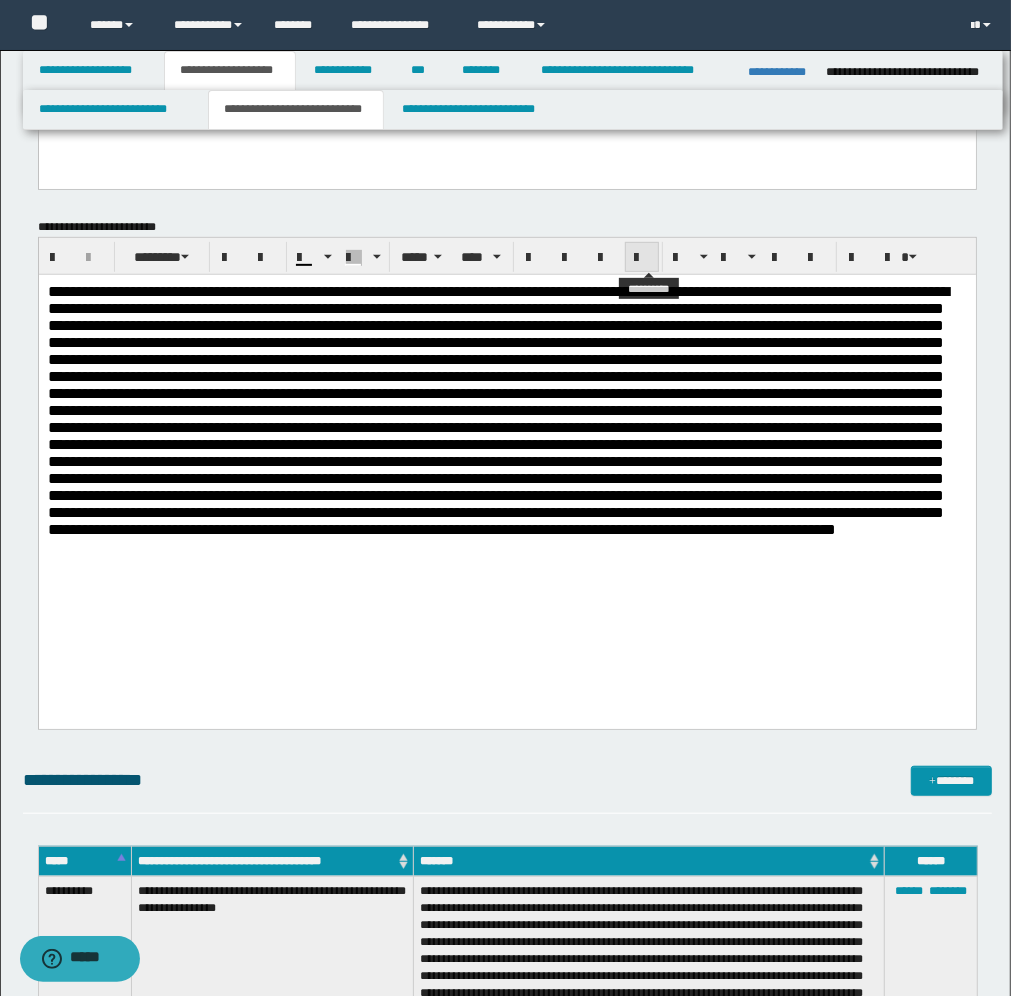 click at bounding box center (642, 258) 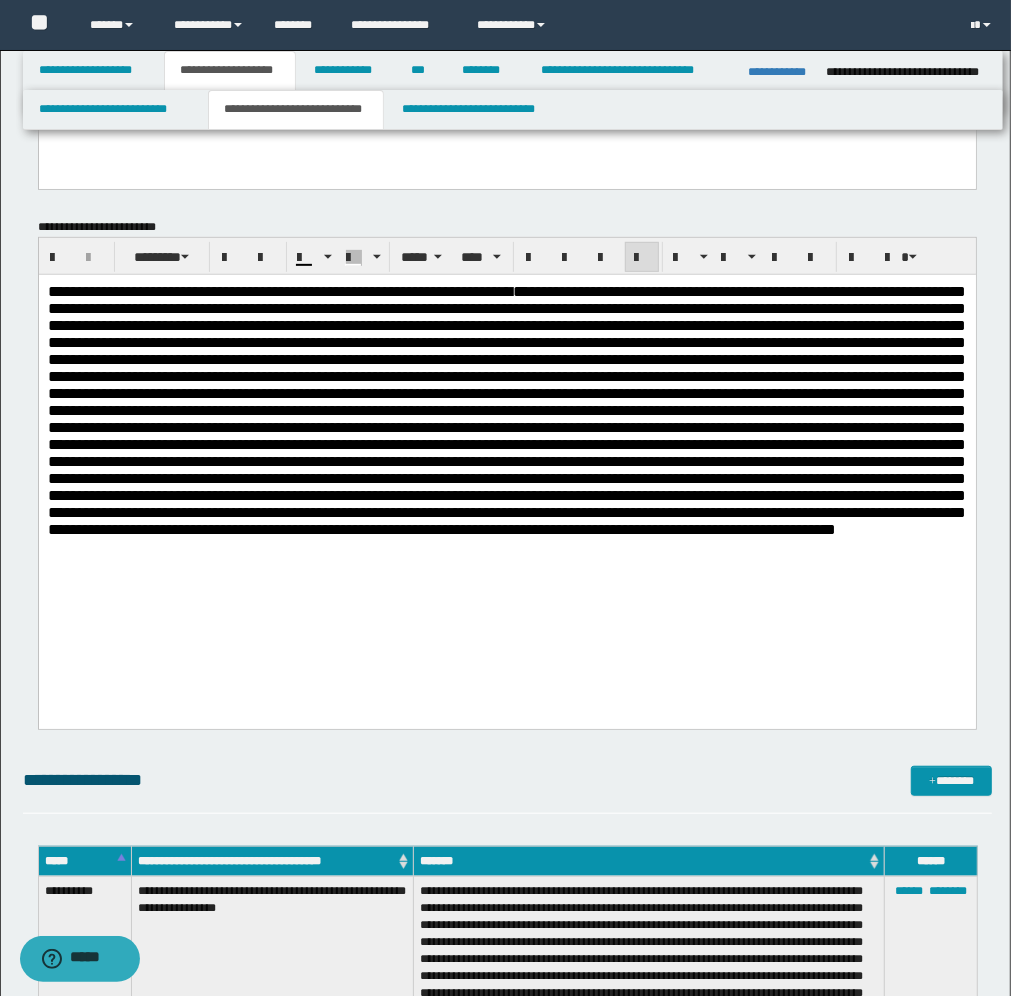 click on "**********" at bounding box center [506, 476] 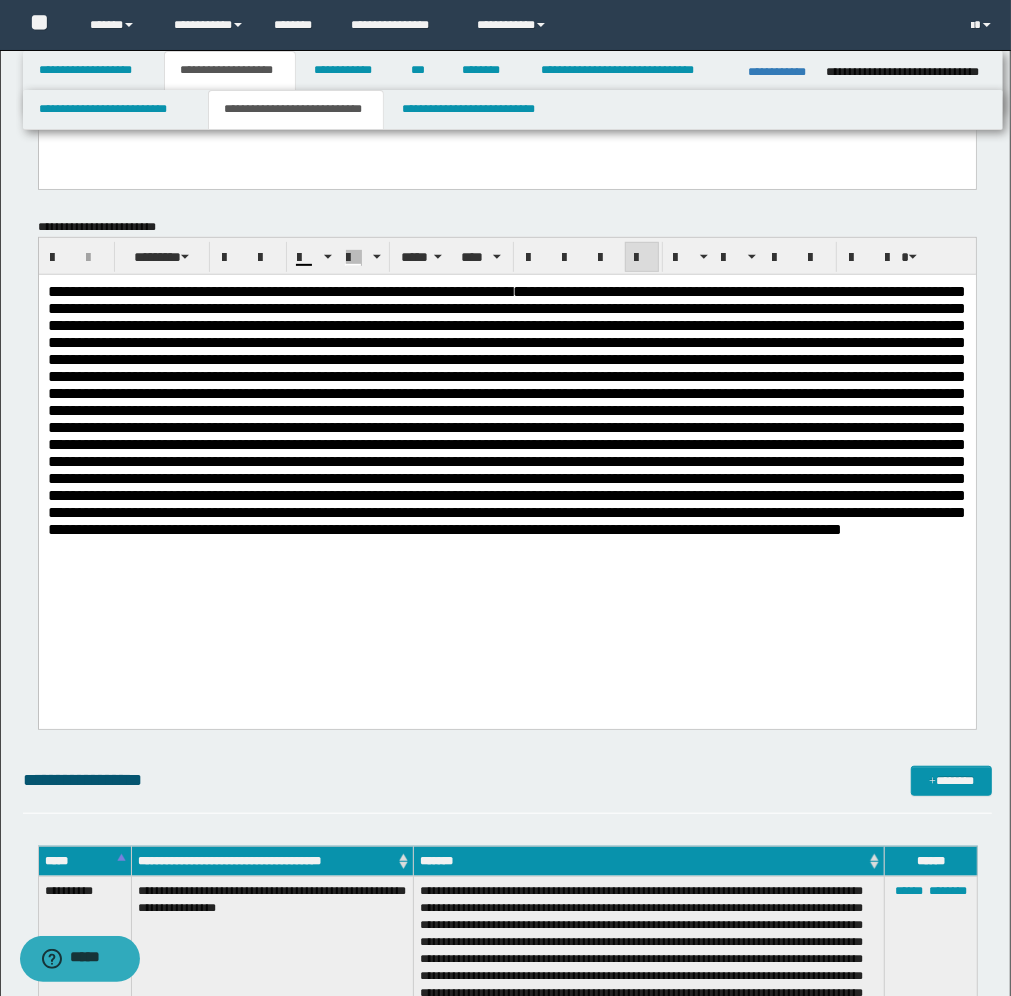 click at bounding box center (506, 409) 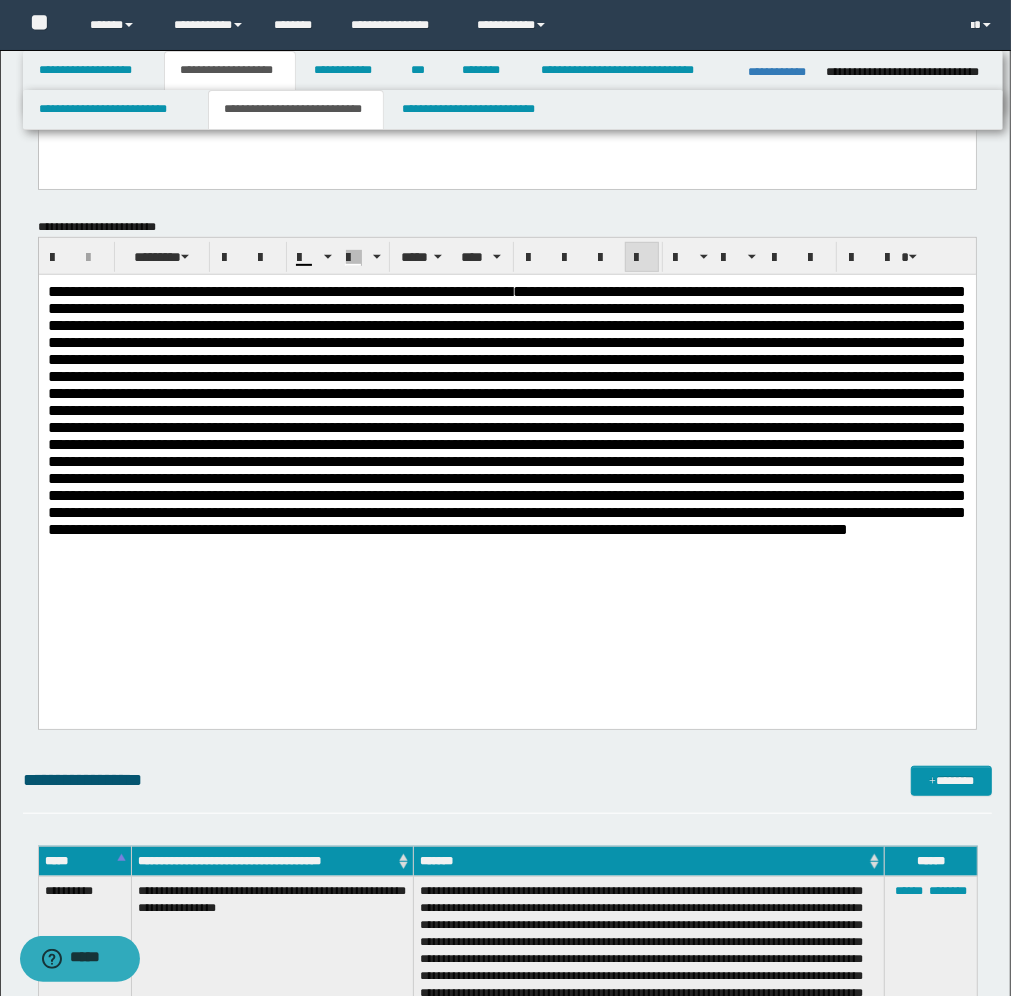 click at bounding box center [506, 409] 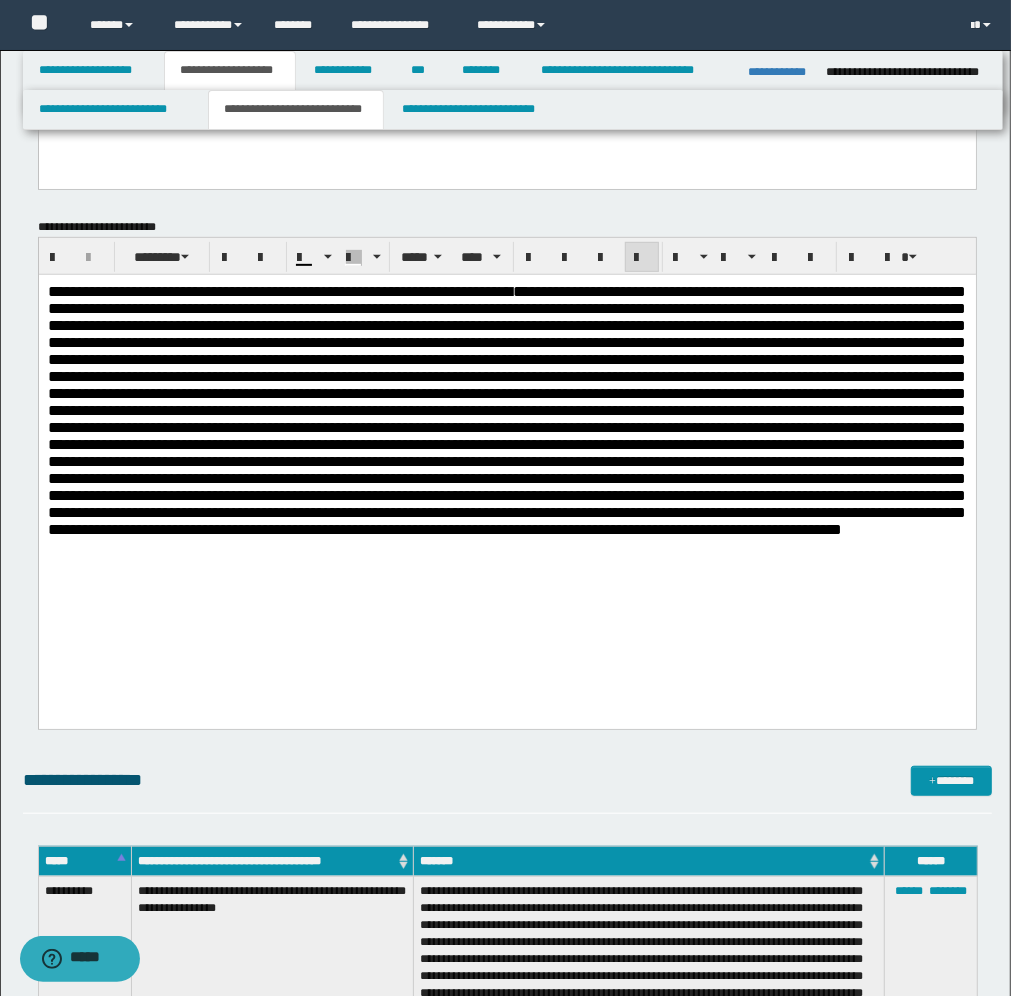 click at bounding box center [506, 409] 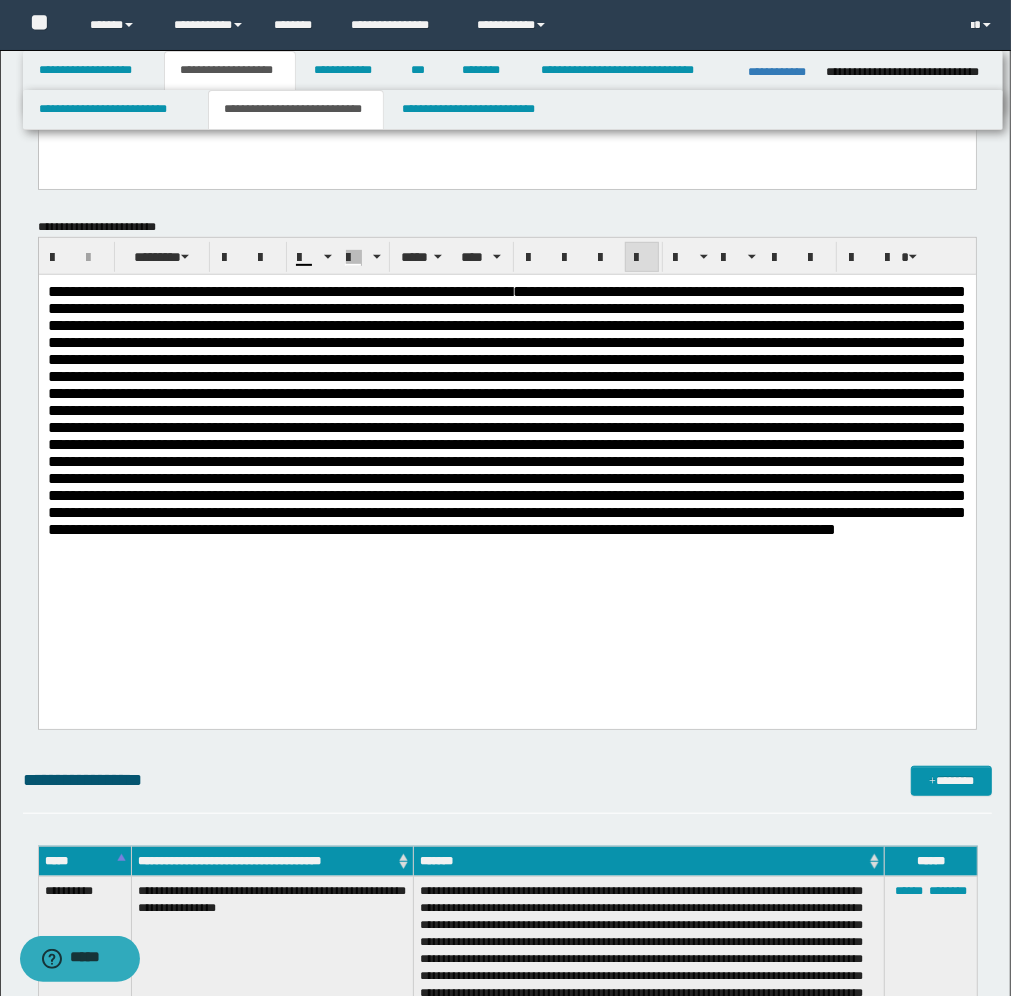 click at bounding box center (506, 409) 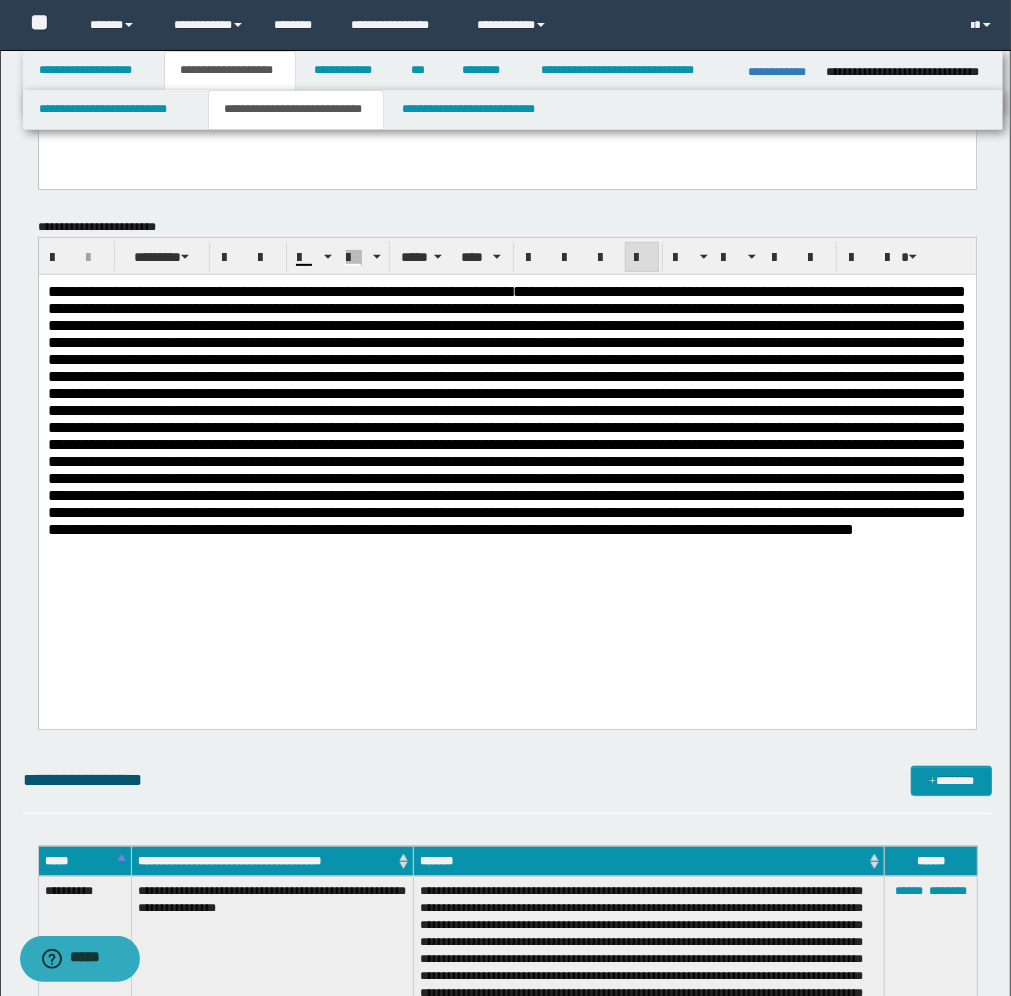 click at bounding box center (506, 409) 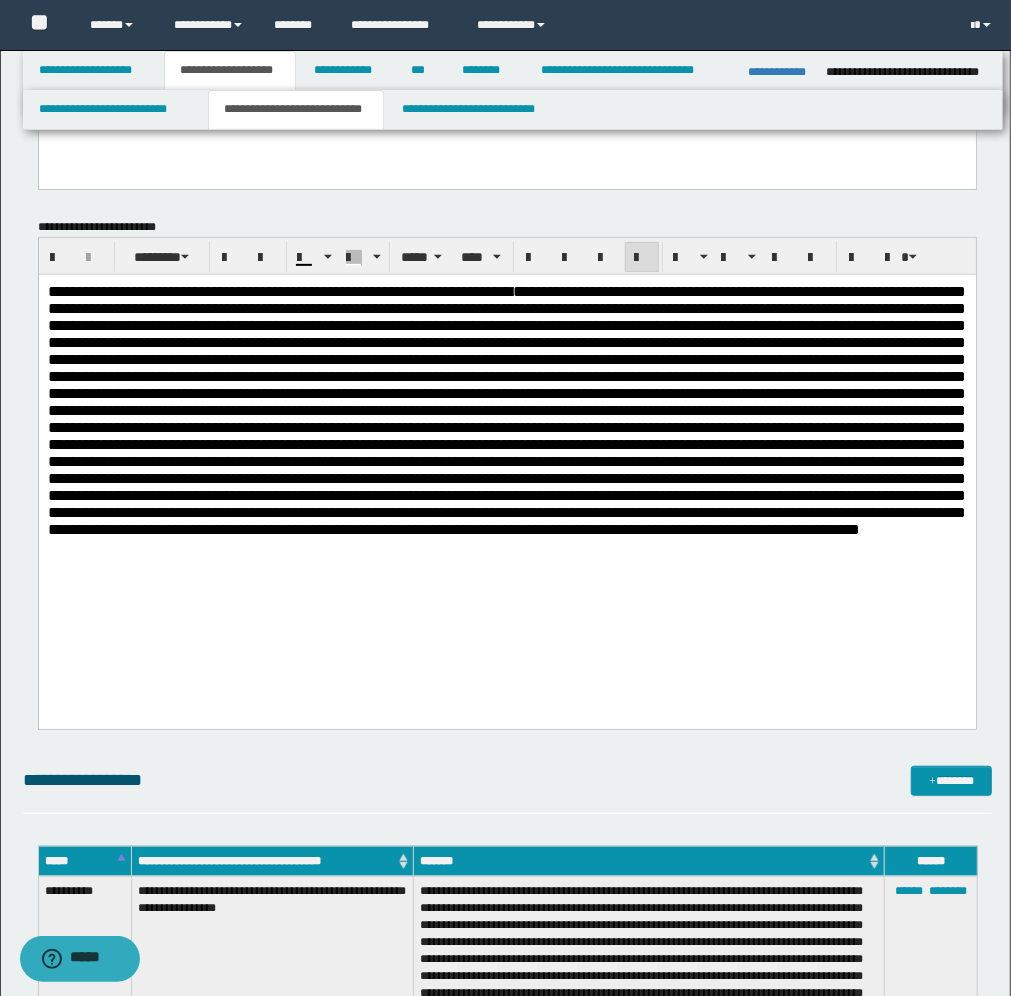 click at bounding box center [506, 409] 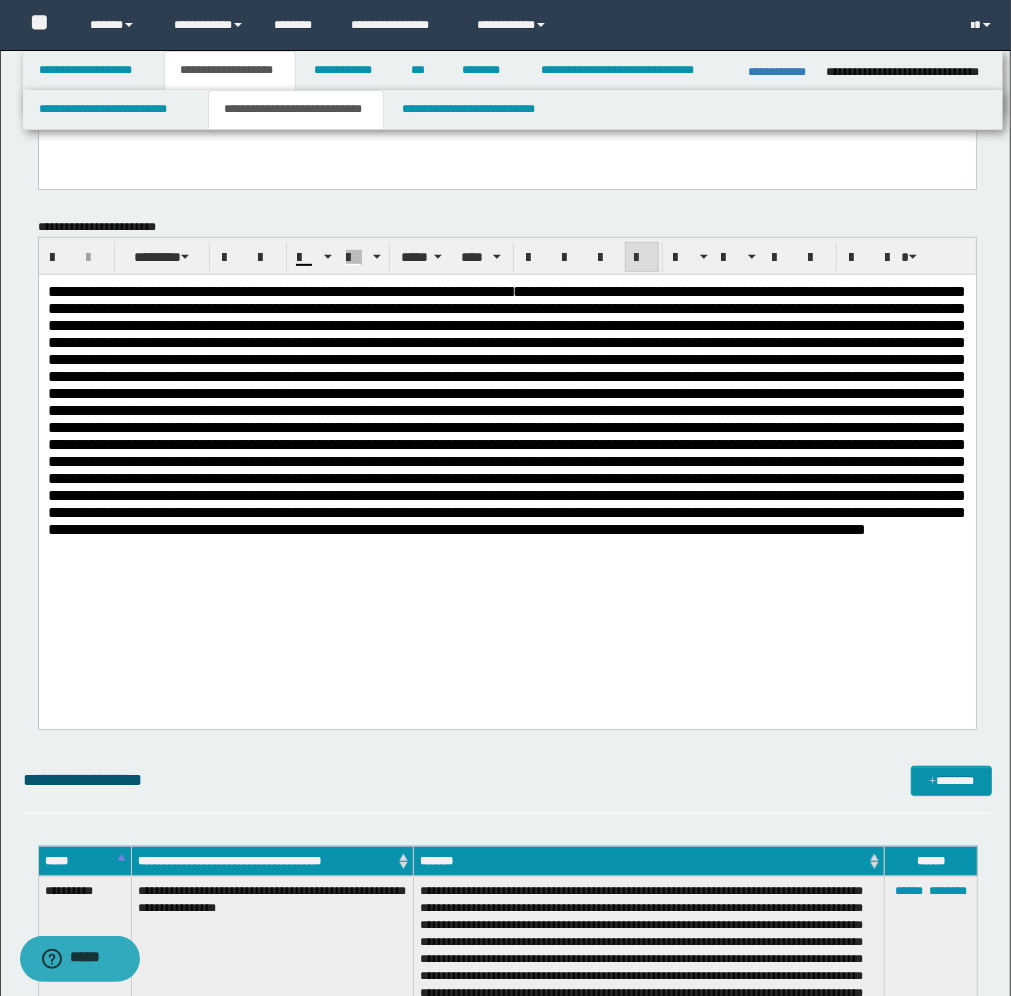 drag, startPoint x: 825, startPoint y: 612, endPoint x: 845, endPoint y: 667, distance: 58.5235 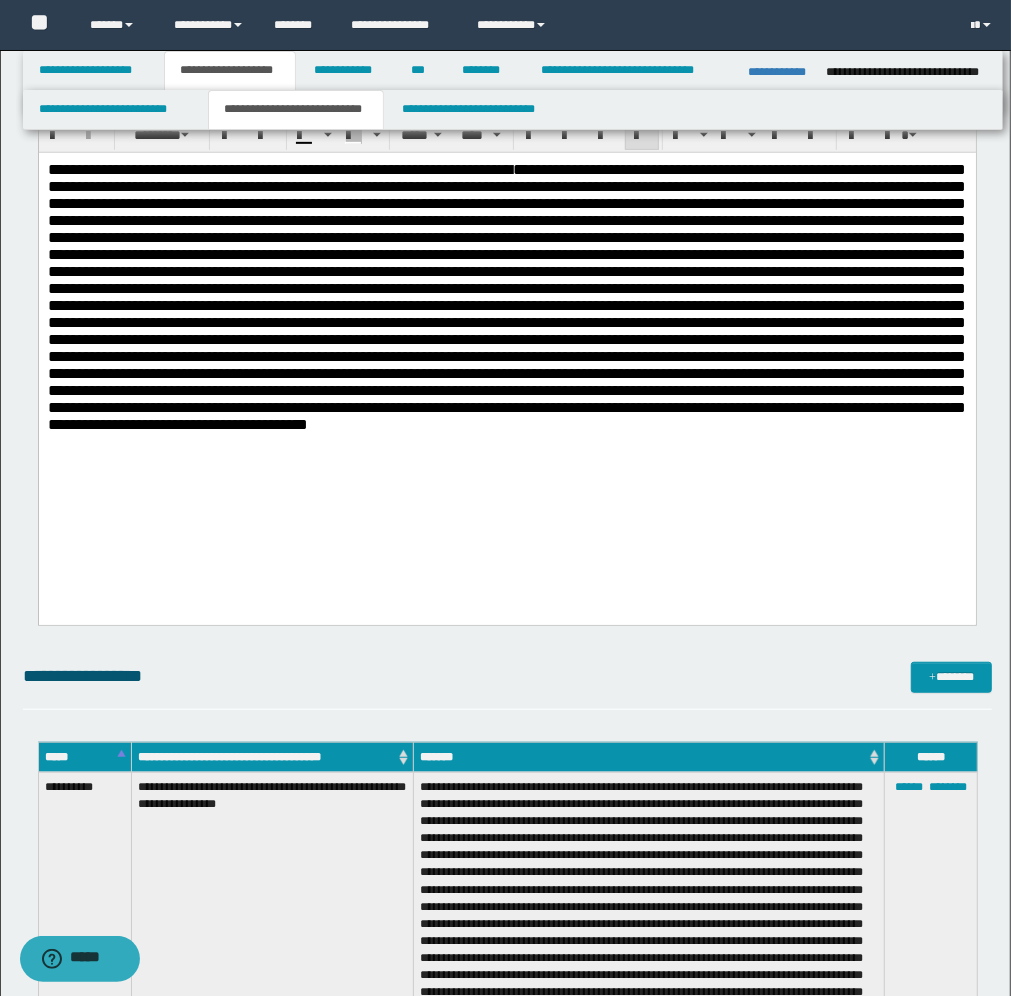 scroll, scrollTop: 500, scrollLeft: 0, axis: vertical 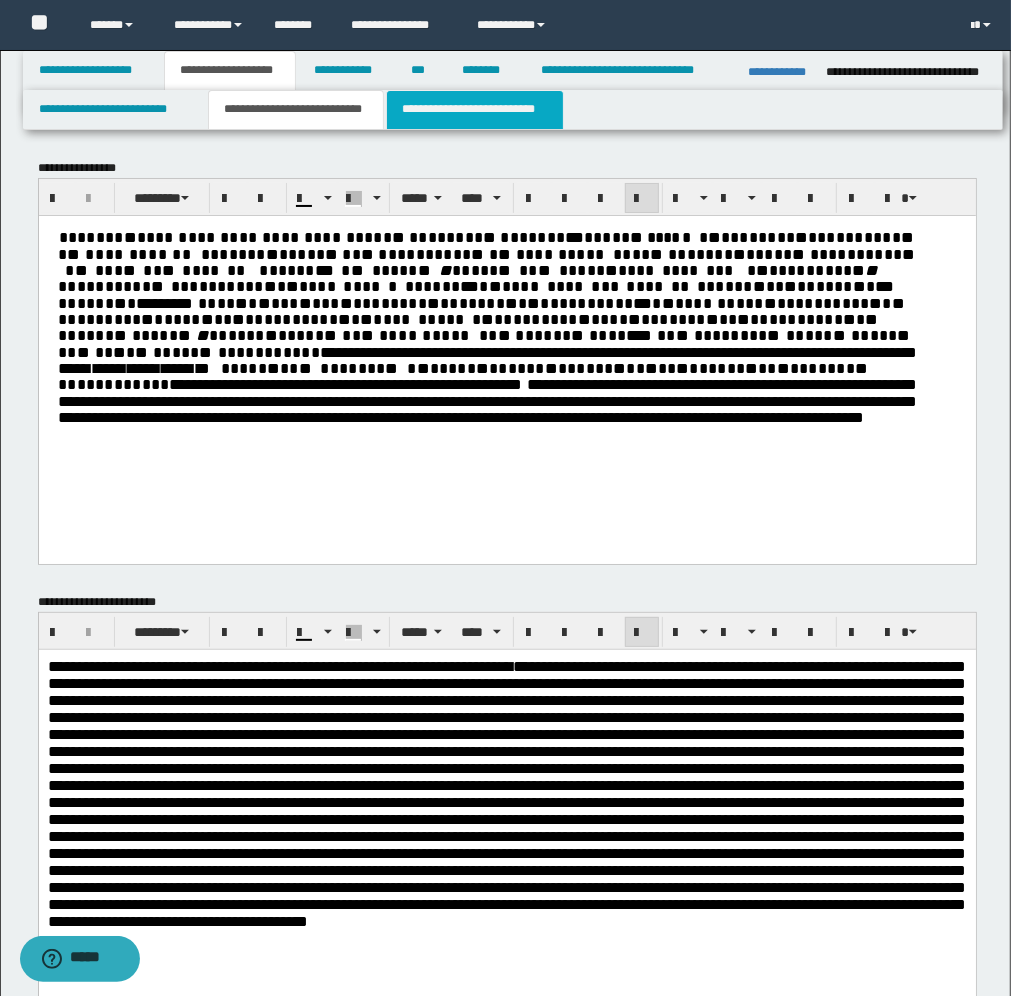 click on "**********" at bounding box center (475, 110) 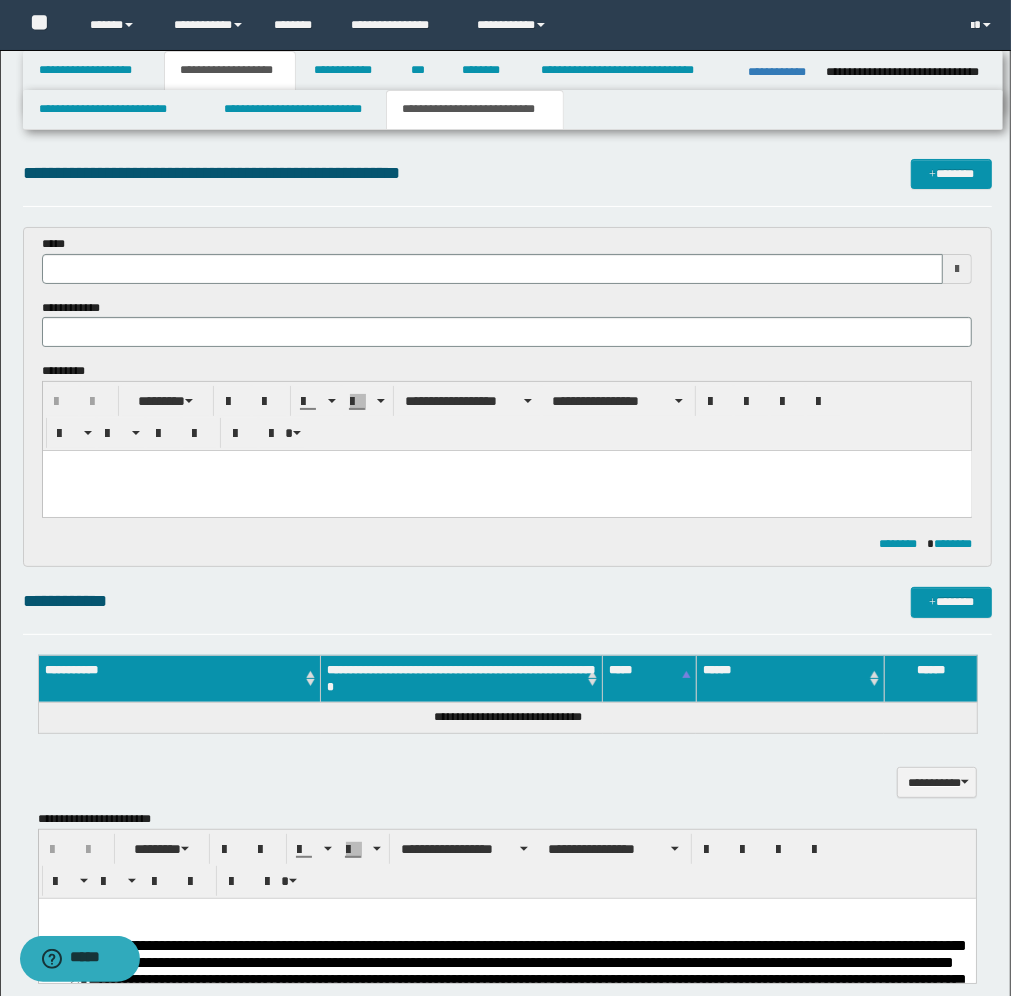type 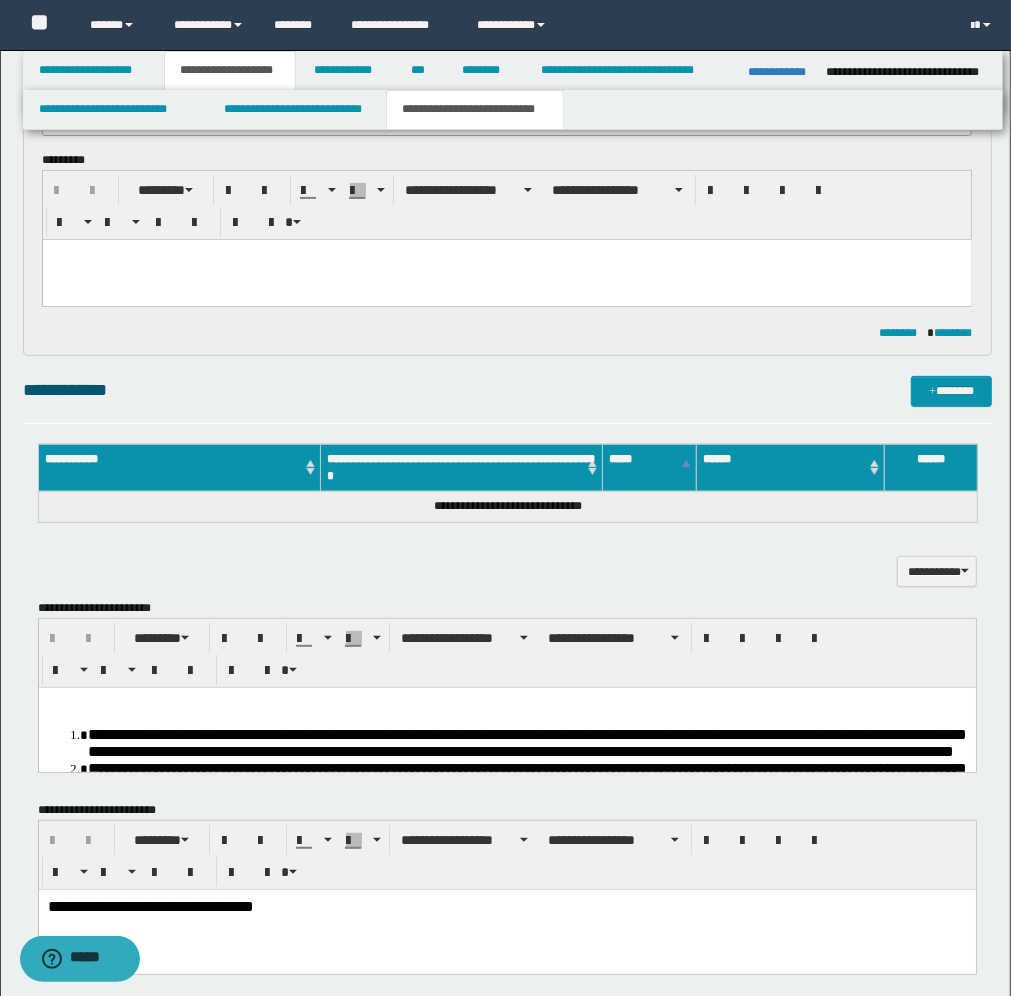 scroll, scrollTop: 250, scrollLeft: 0, axis: vertical 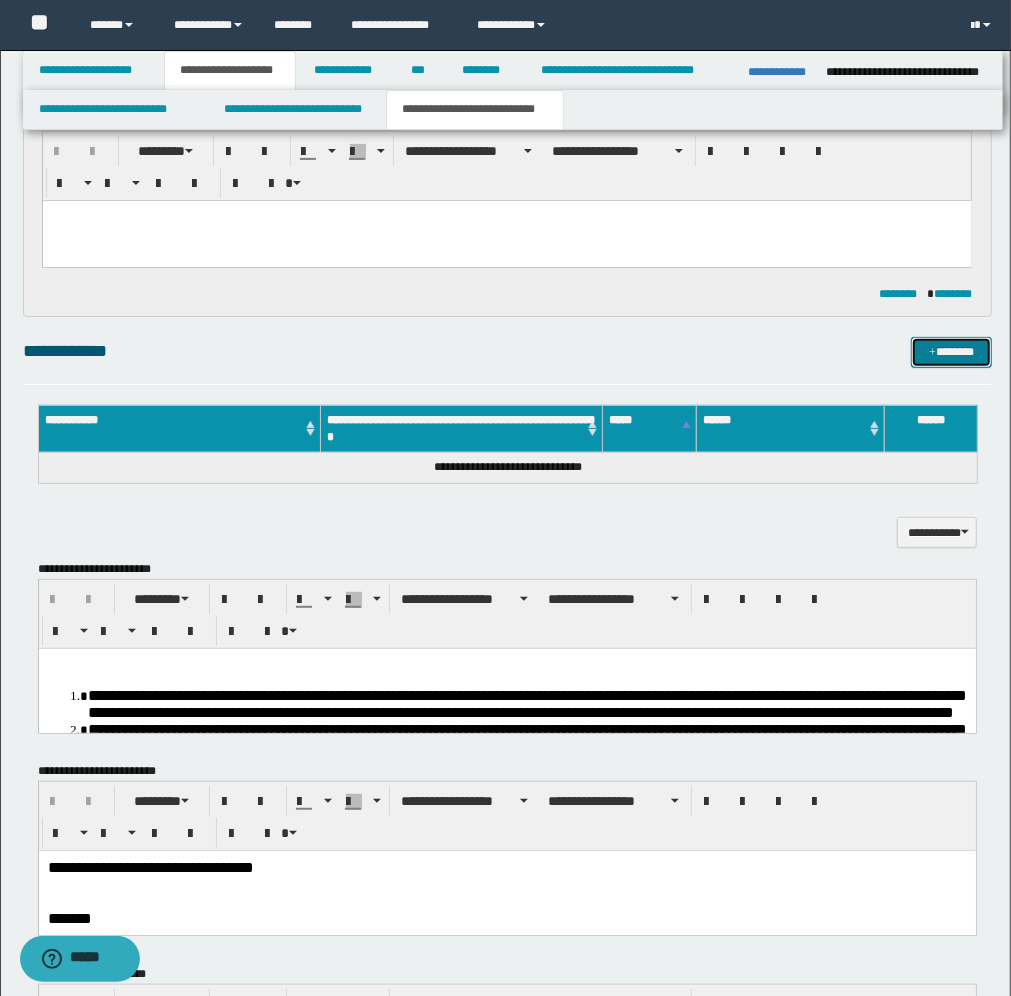 click on "*******" at bounding box center [951, 352] 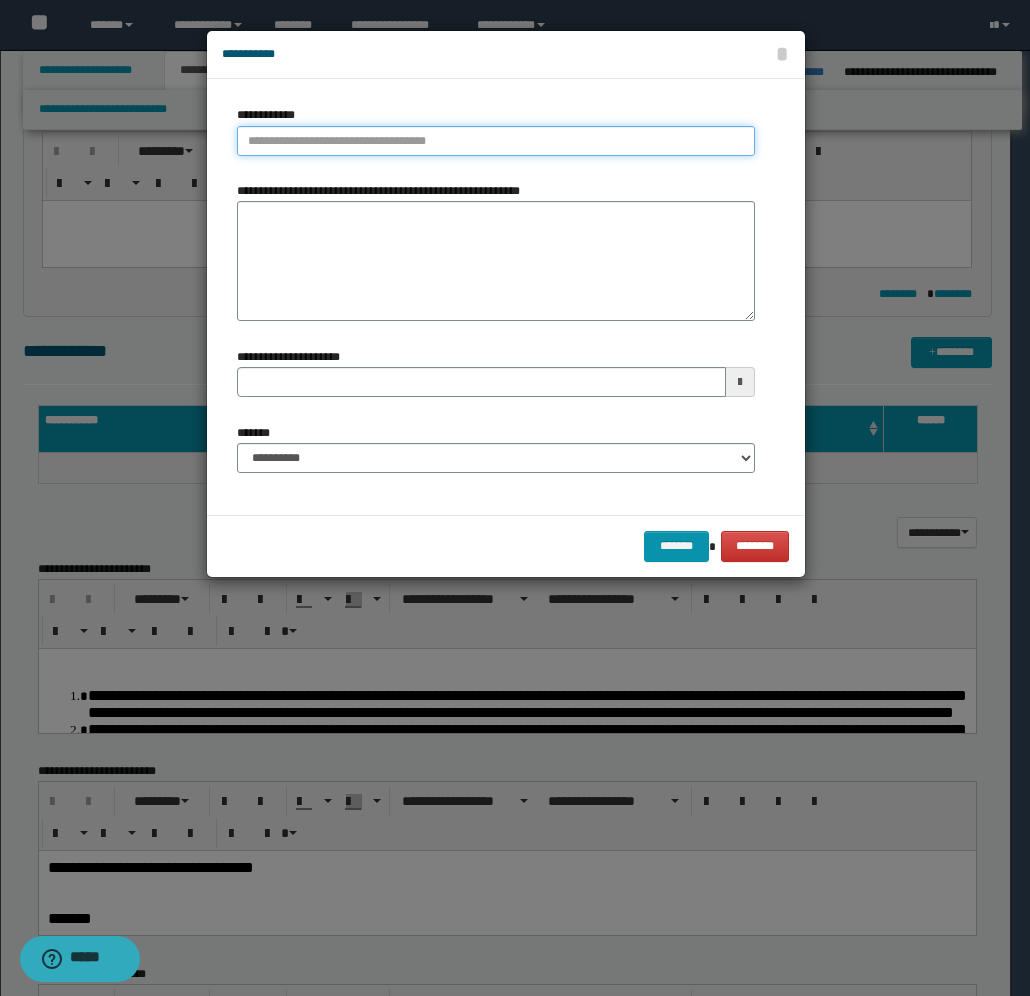 click on "**********" at bounding box center [496, 141] 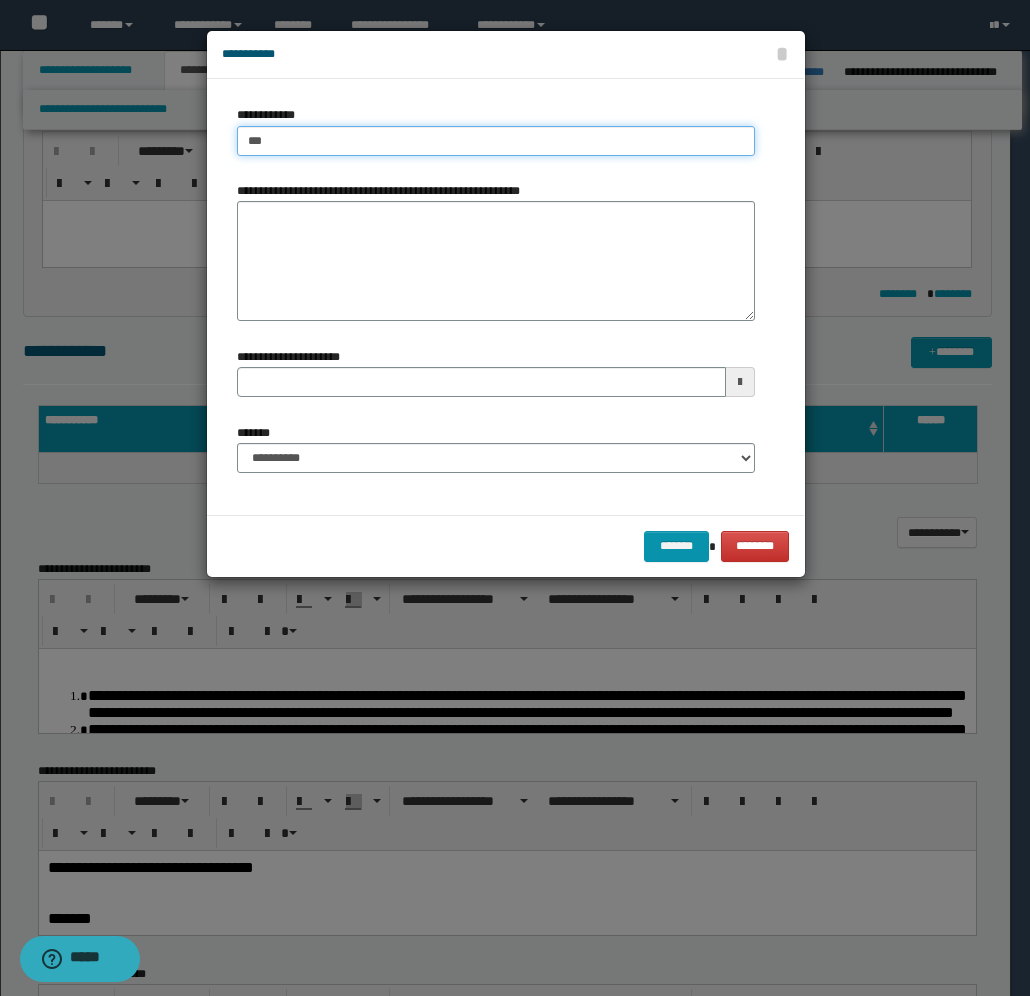 type on "****" 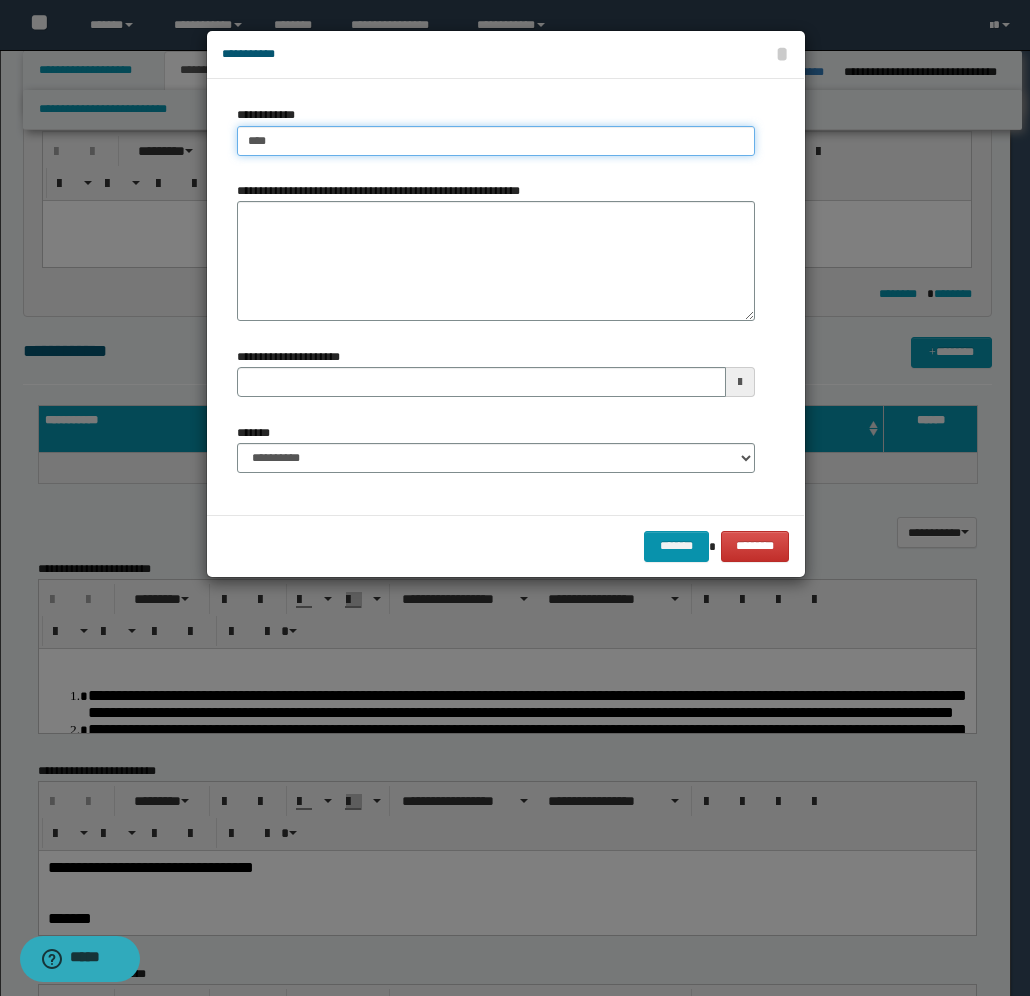 type on "****" 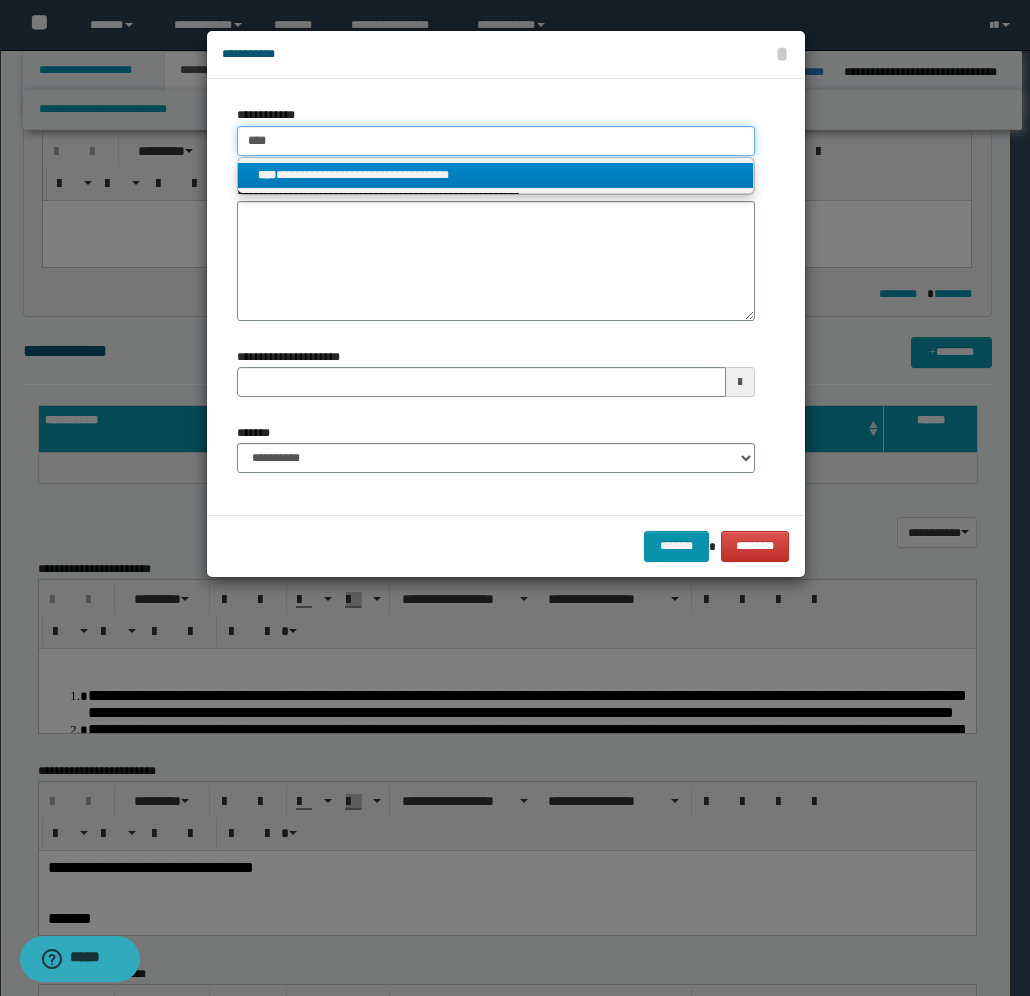 type on "****" 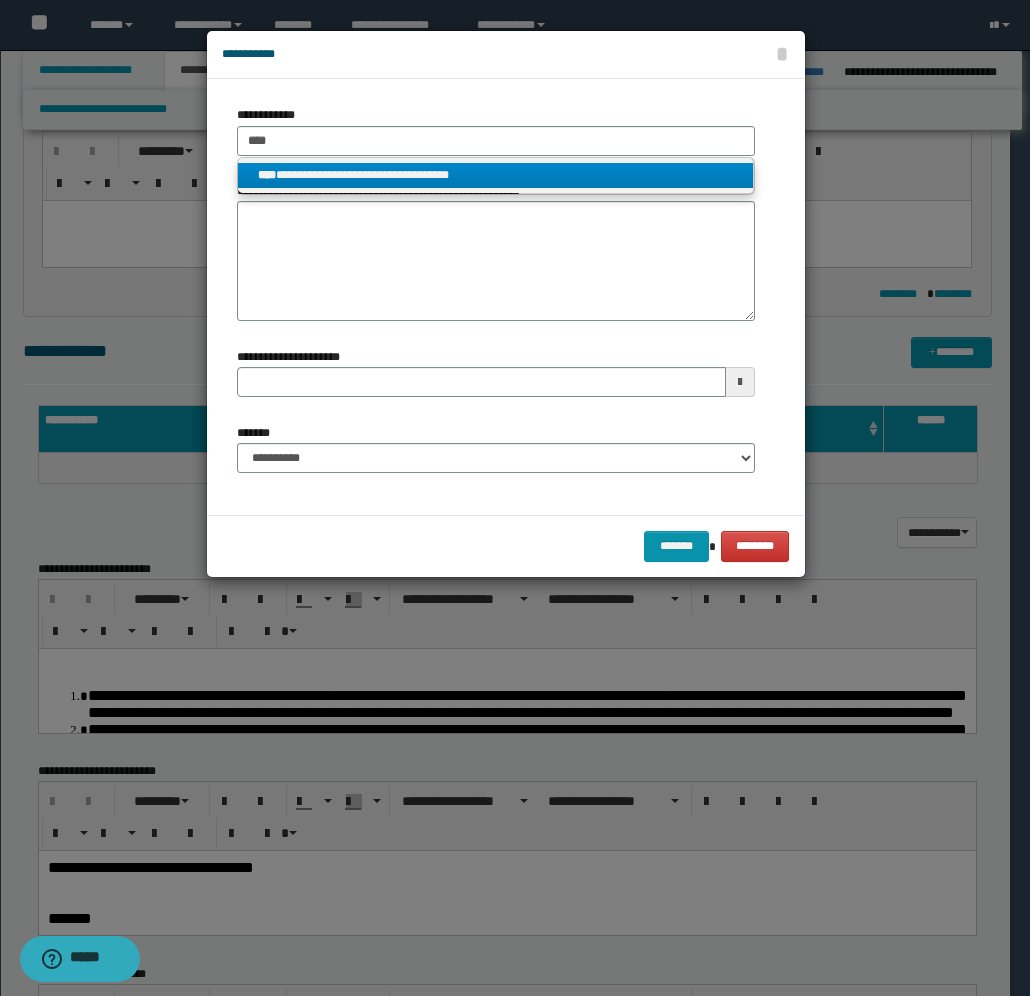 click on "**********" at bounding box center (496, 175) 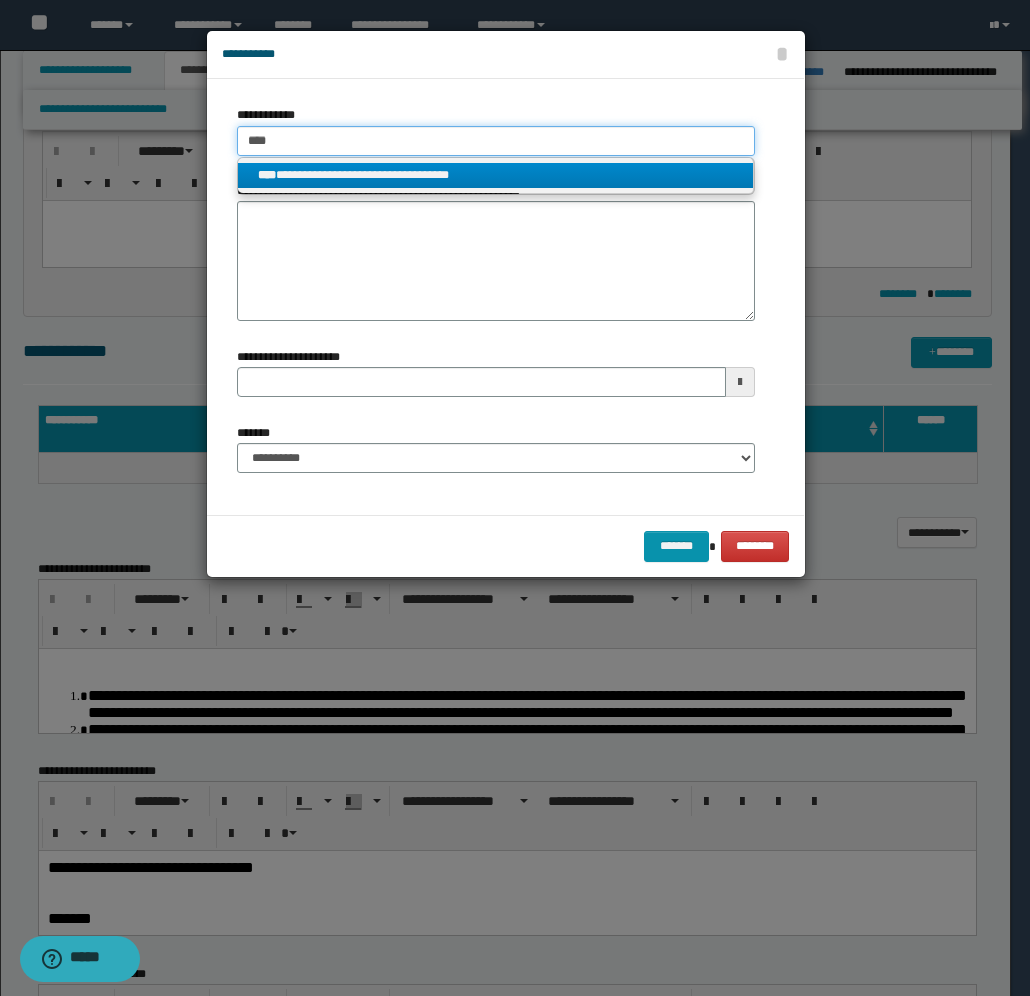 type 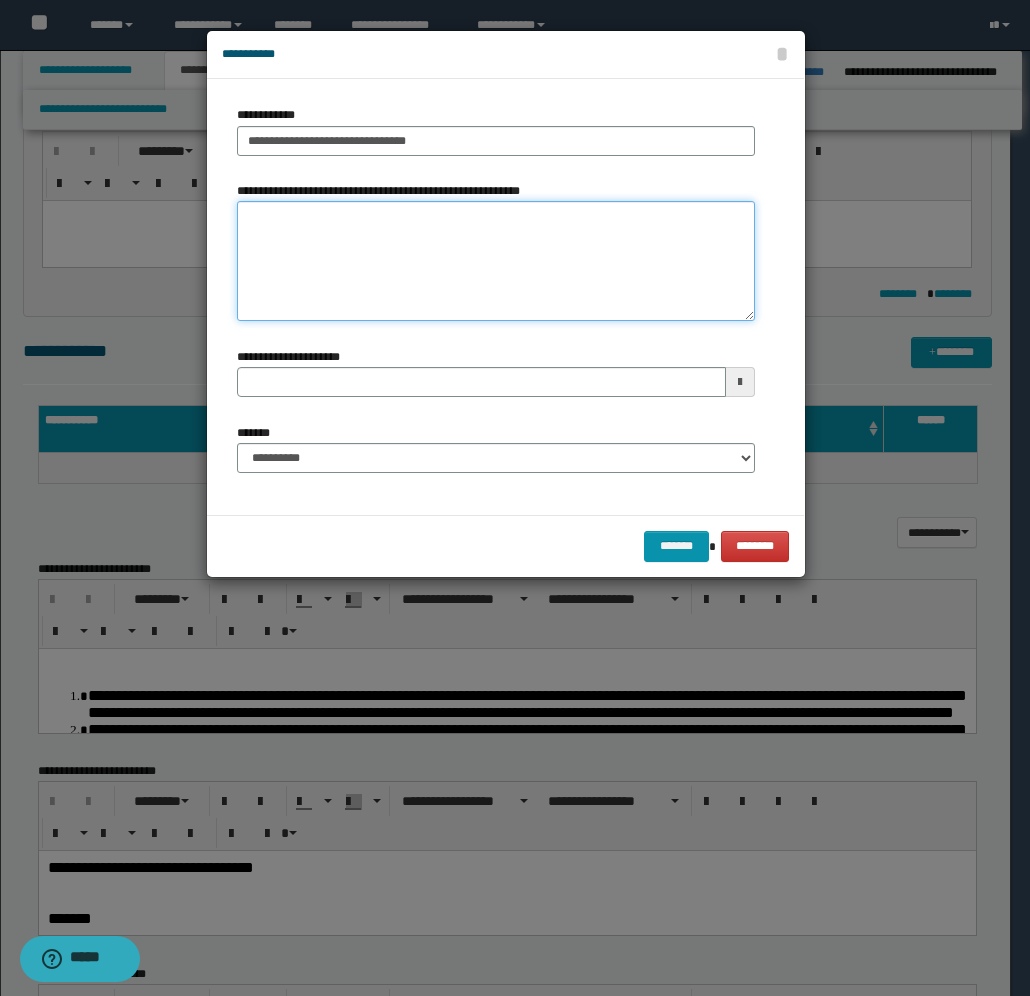click on "**********" at bounding box center (496, 261) 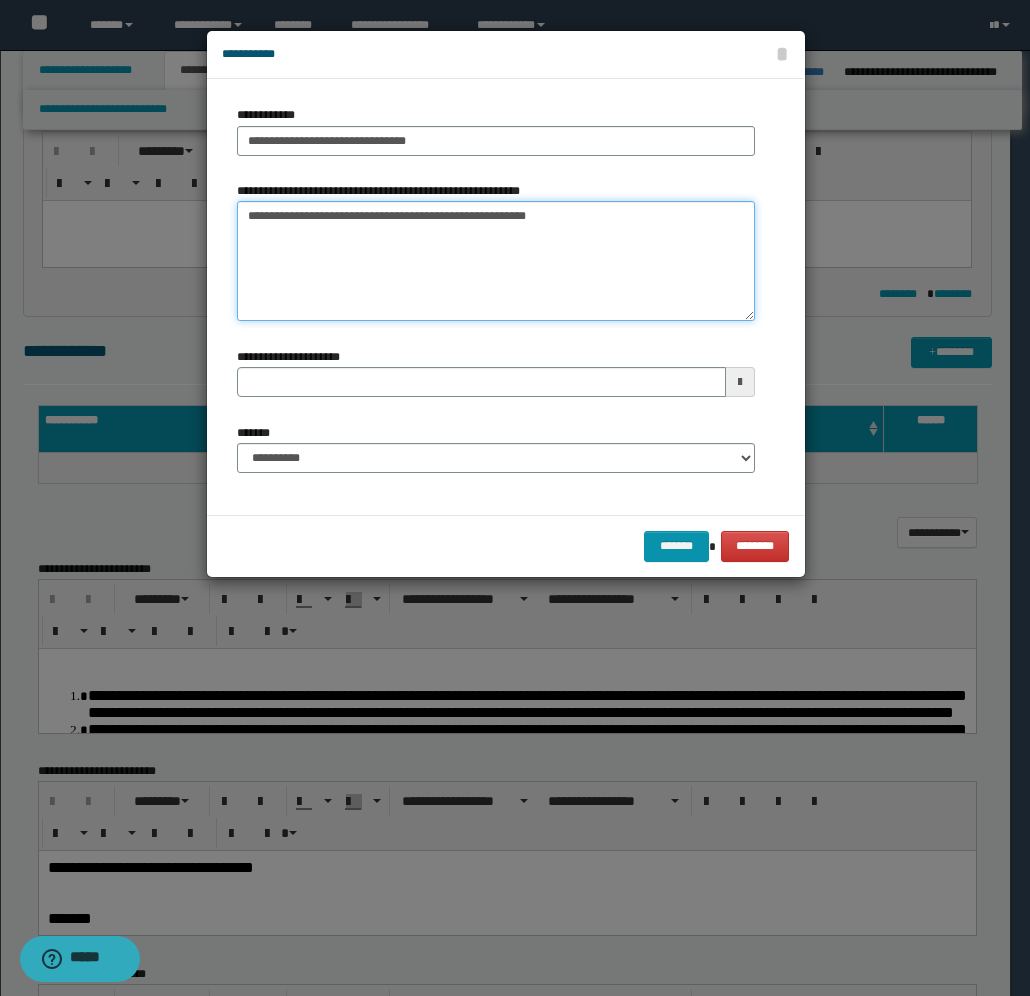 type on "**********" 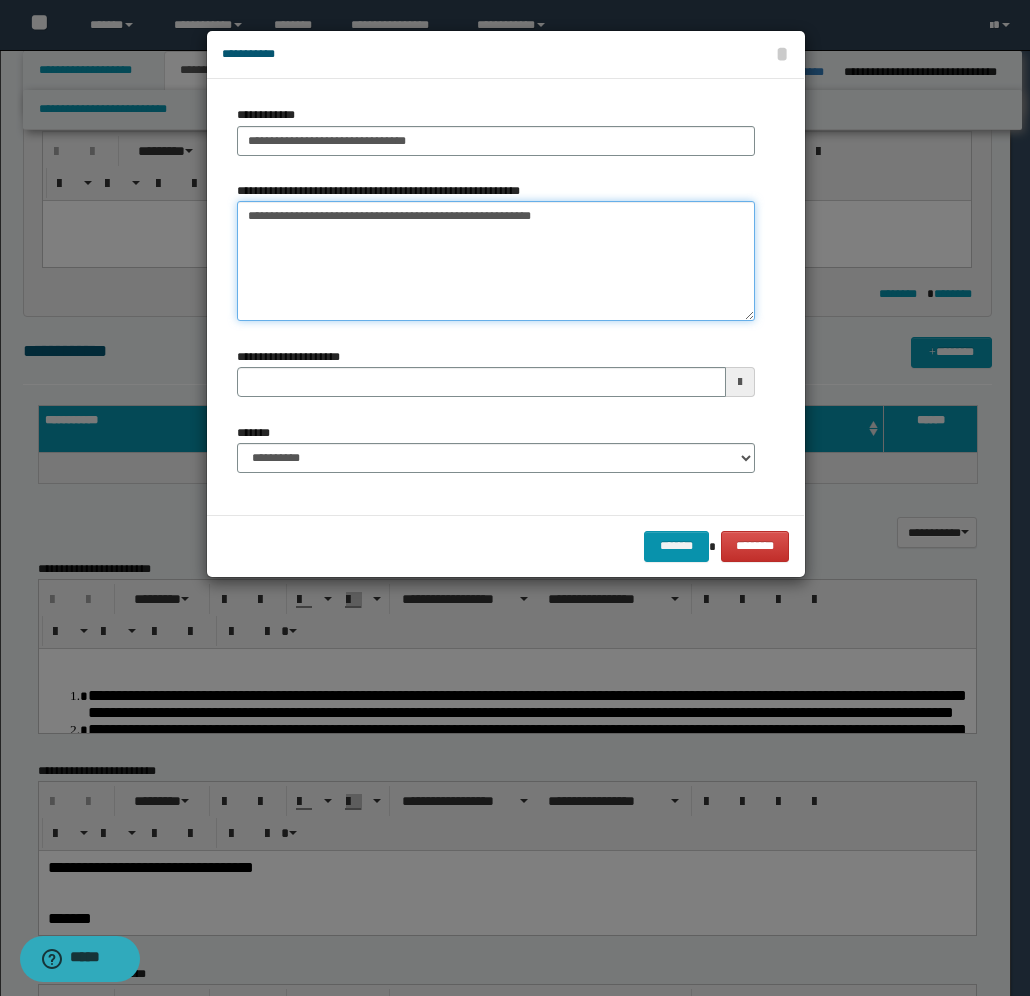 type 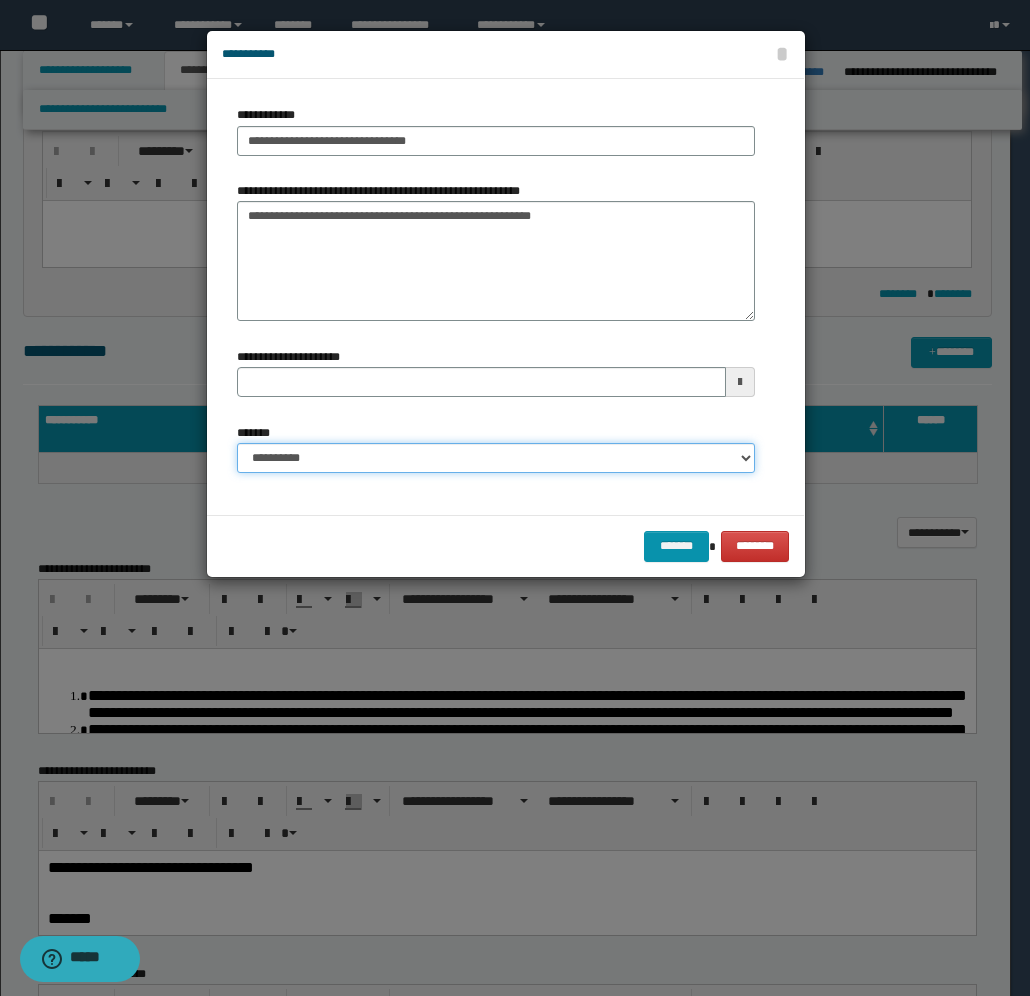 click on "**********" at bounding box center [496, 458] 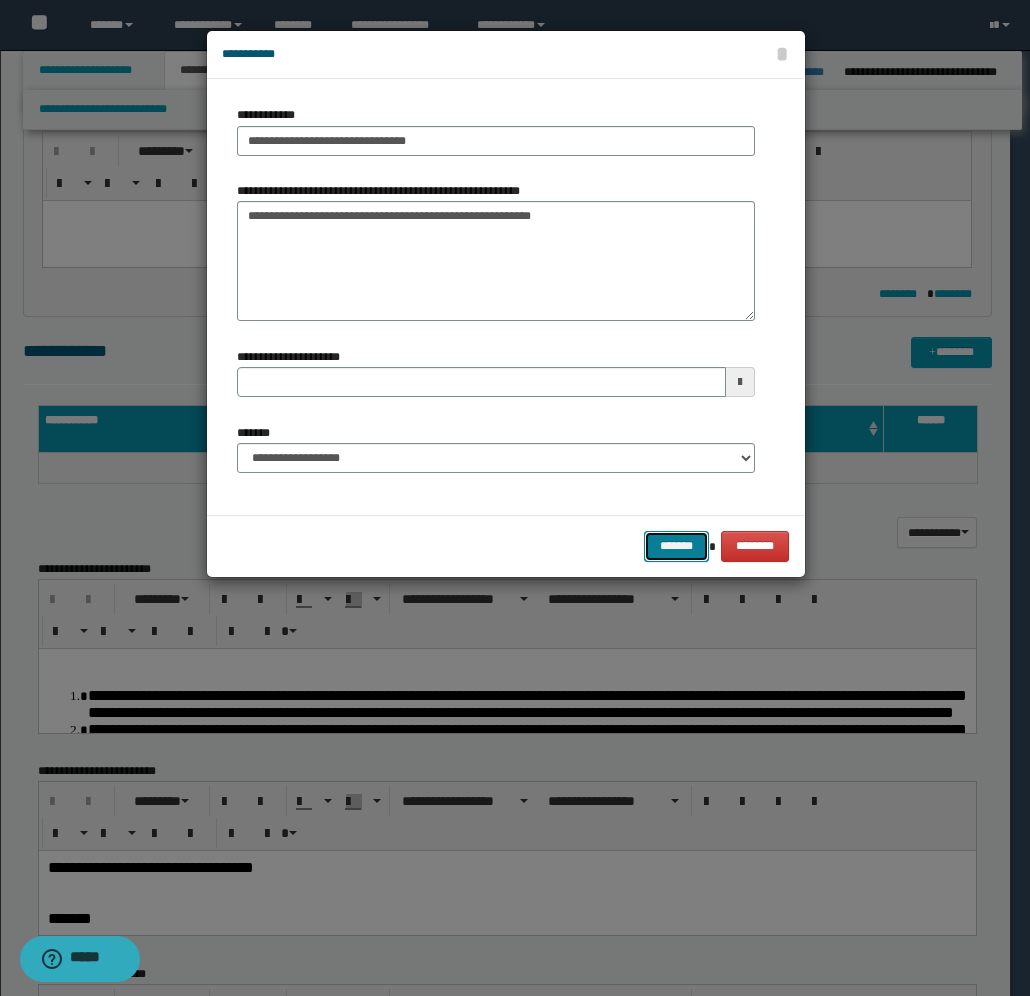 click on "*******" at bounding box center [676, 546] 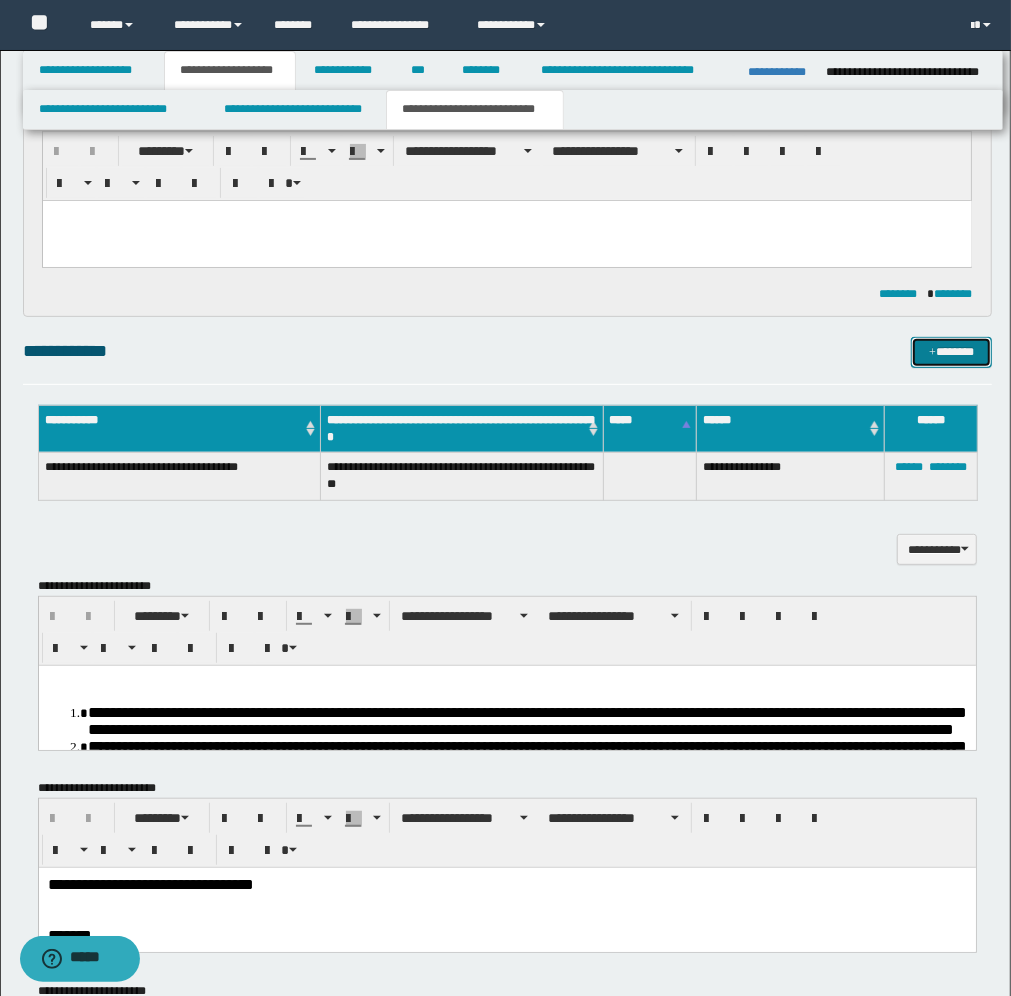 click on "*******" at bounding box center (951, 352) 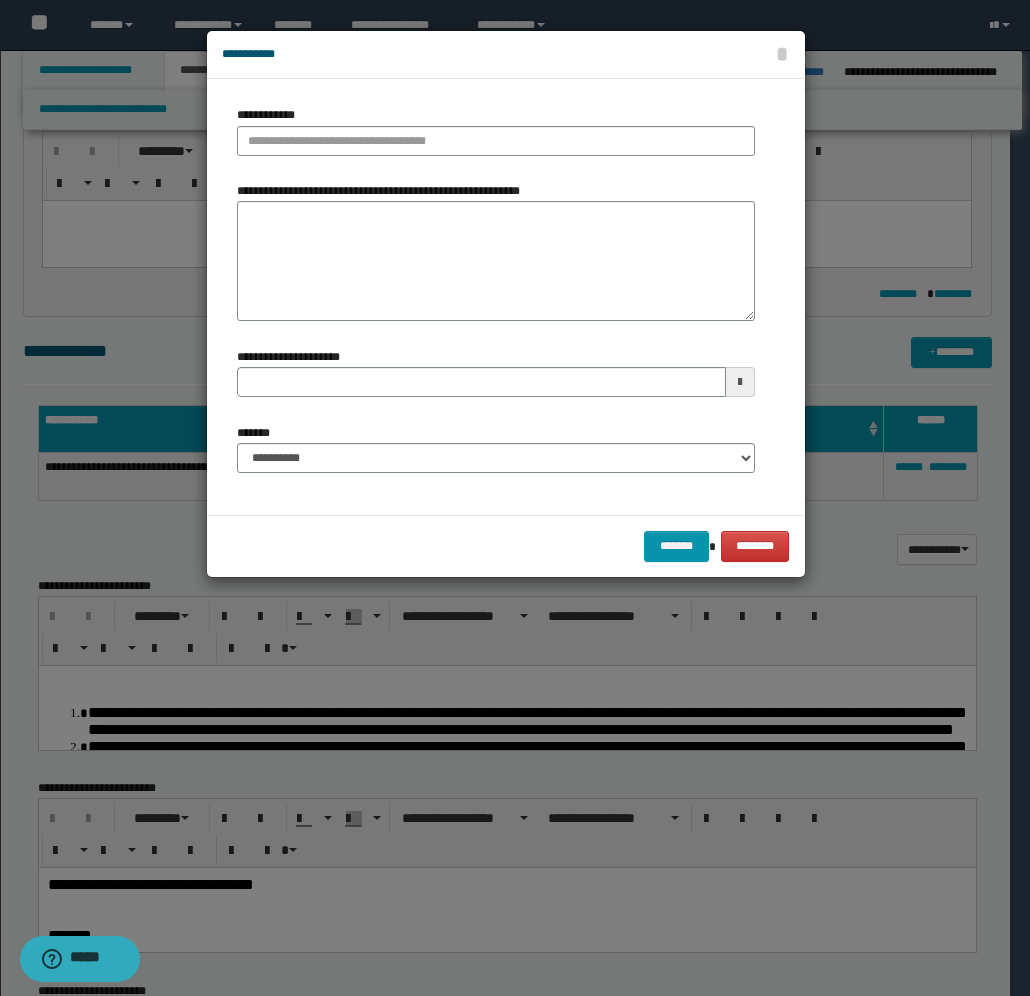 click on "**********" at bounding box center [270, 115] 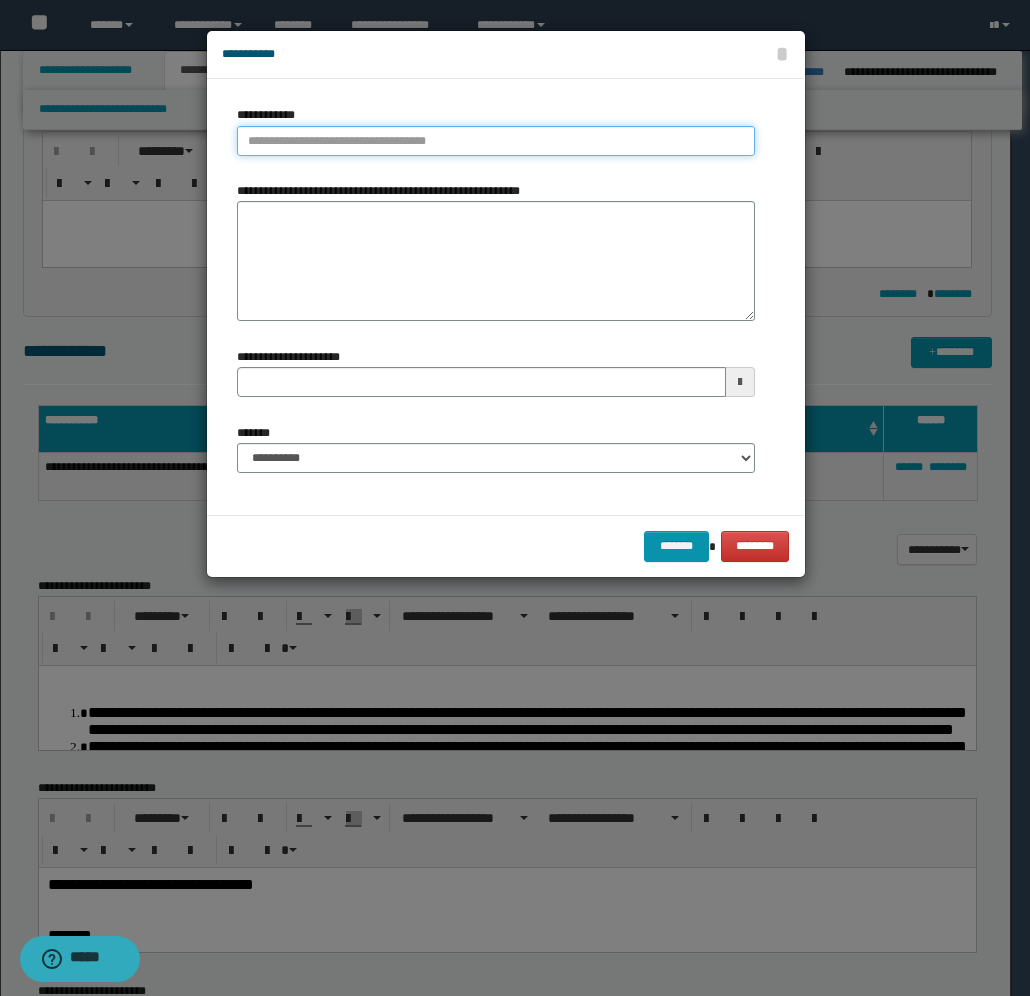 click on "**********" at bounding box center (496, 141) 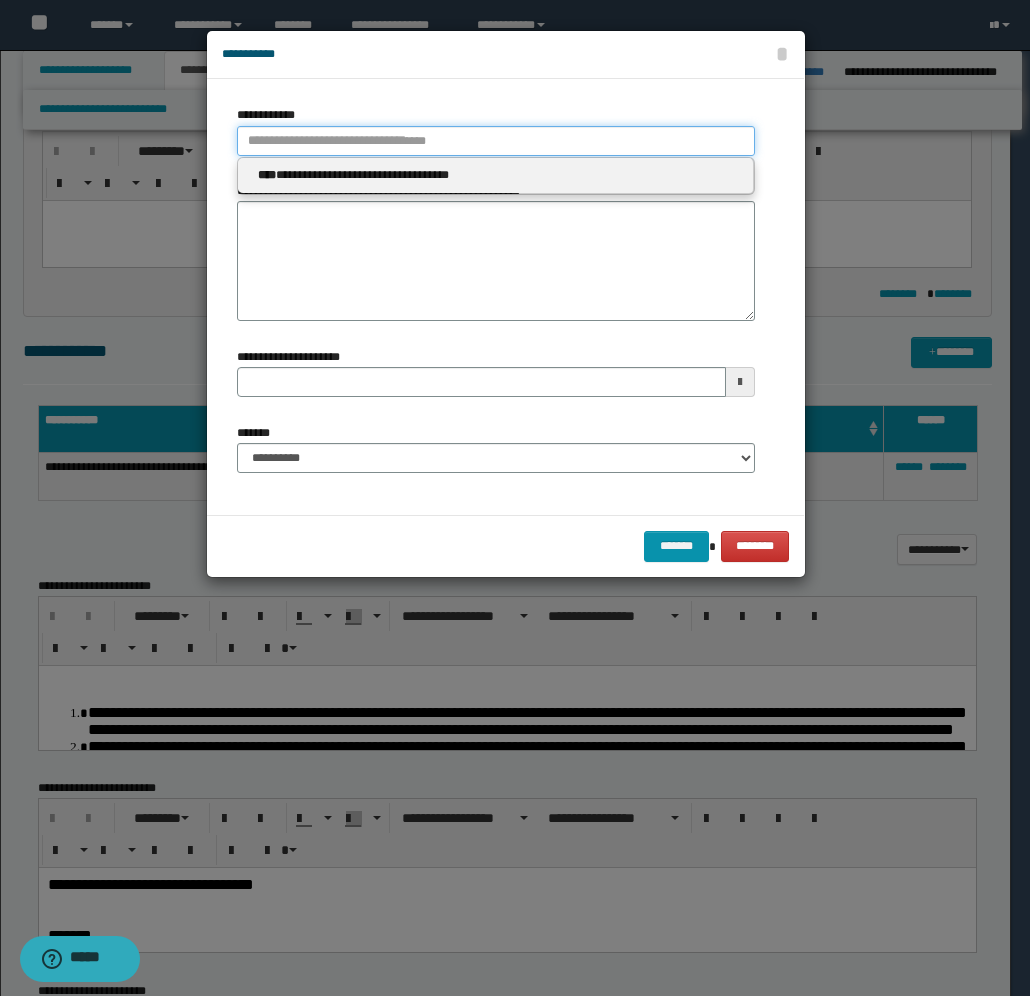 type 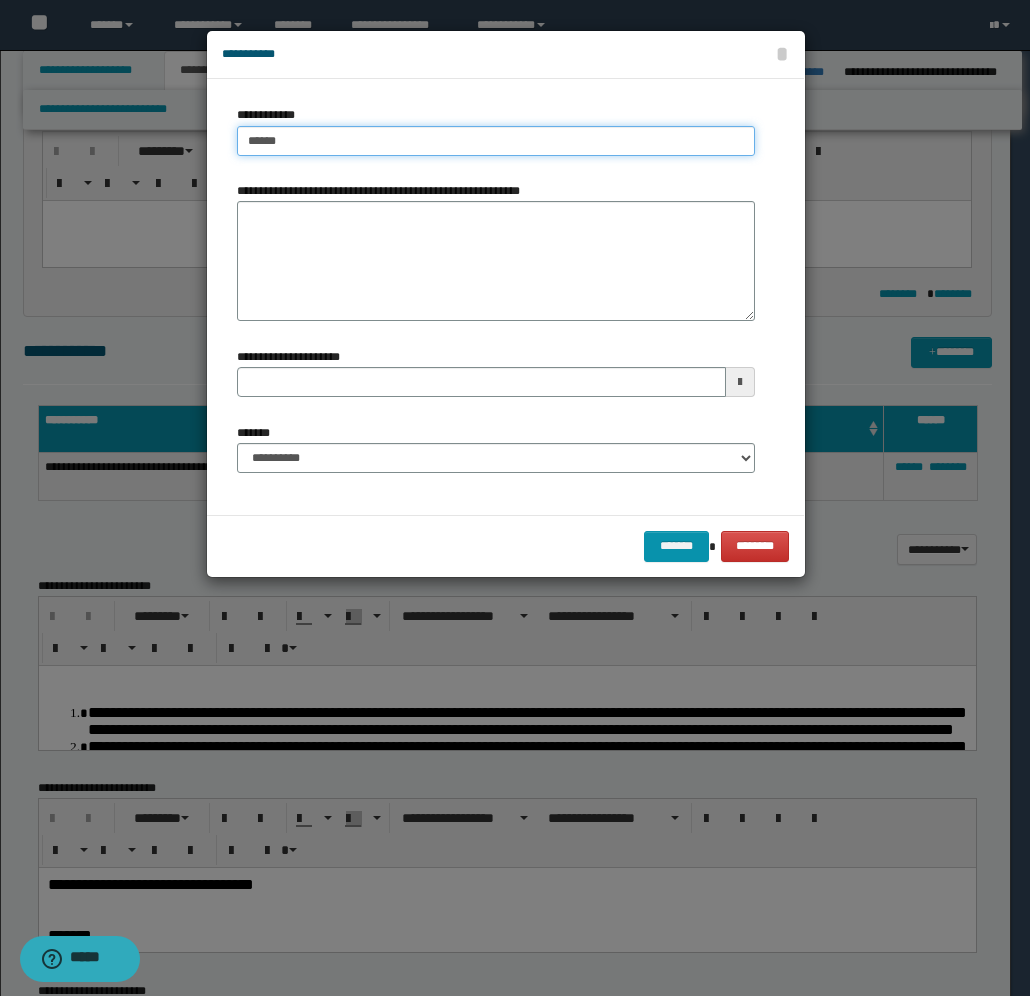 type on "*******" 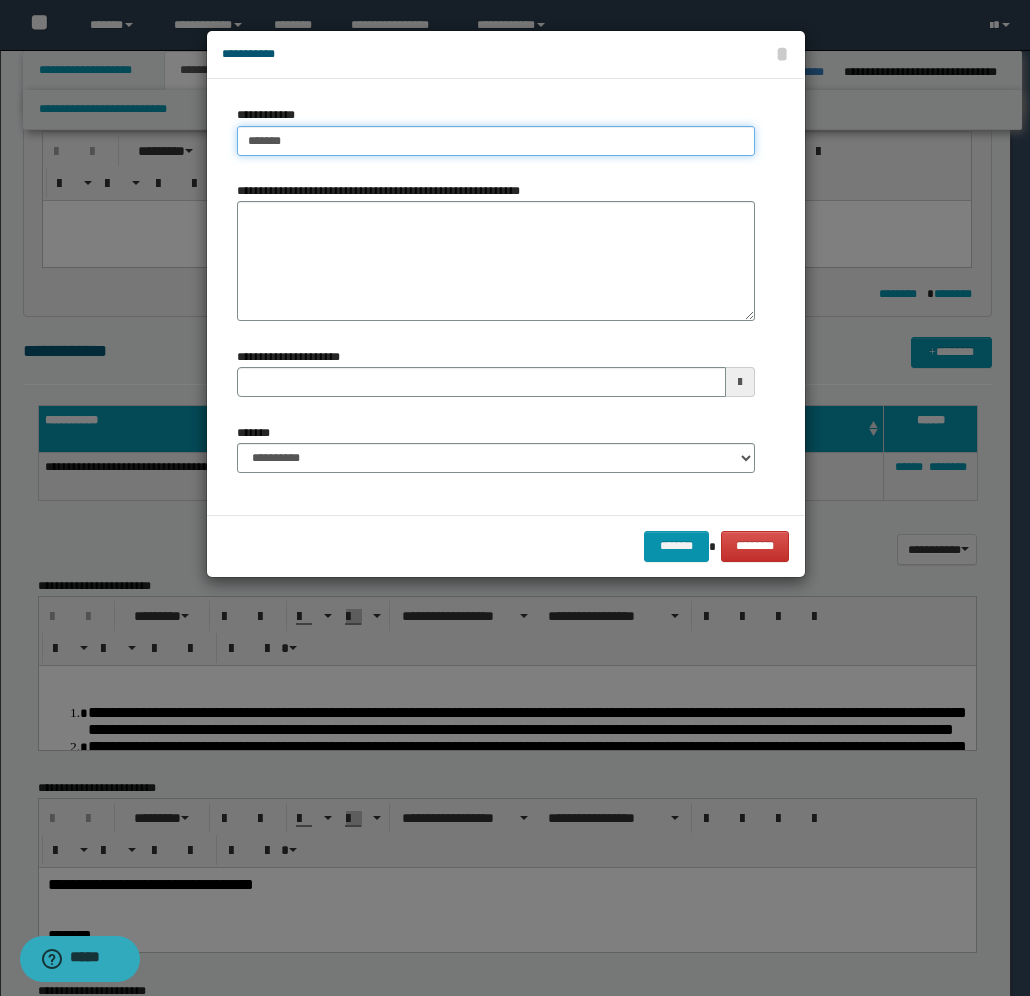 type on "**********" 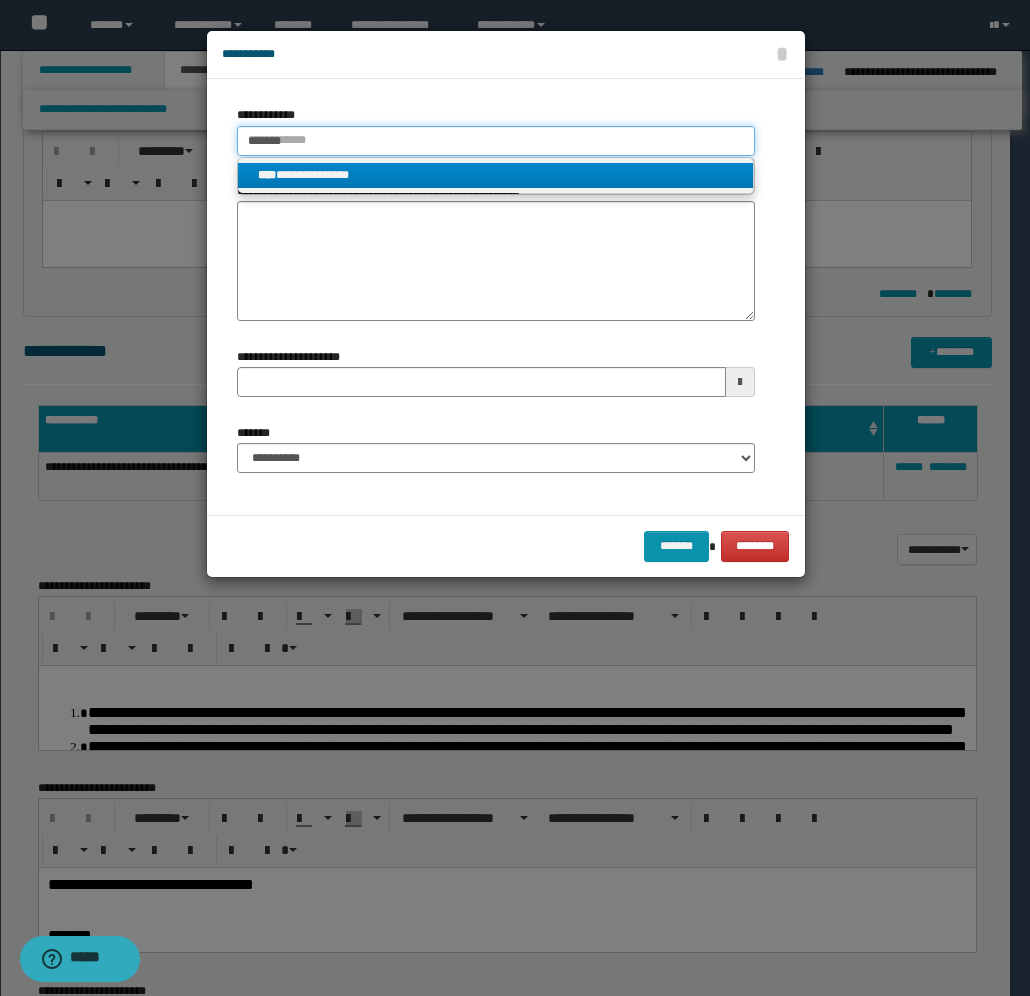 type on "*******" 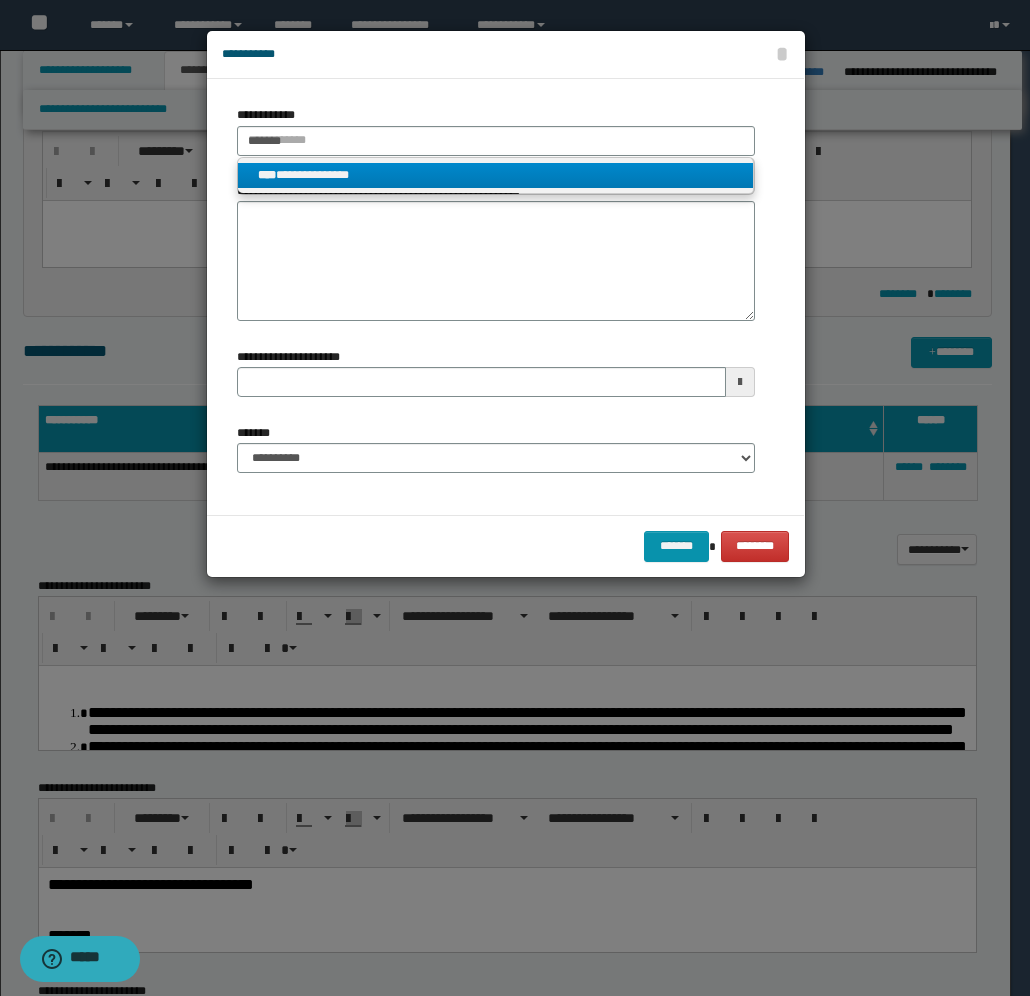 click on "**********" at bounding box center [496, 175] 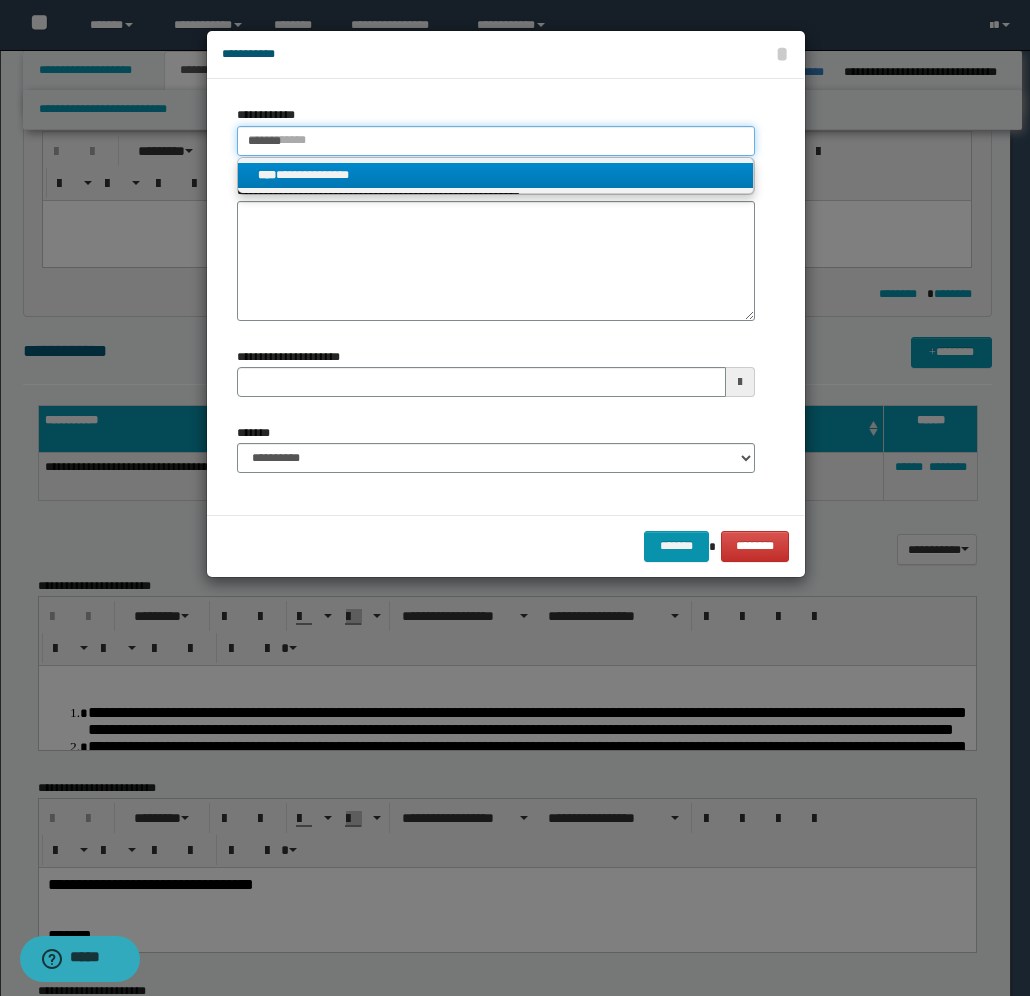 type 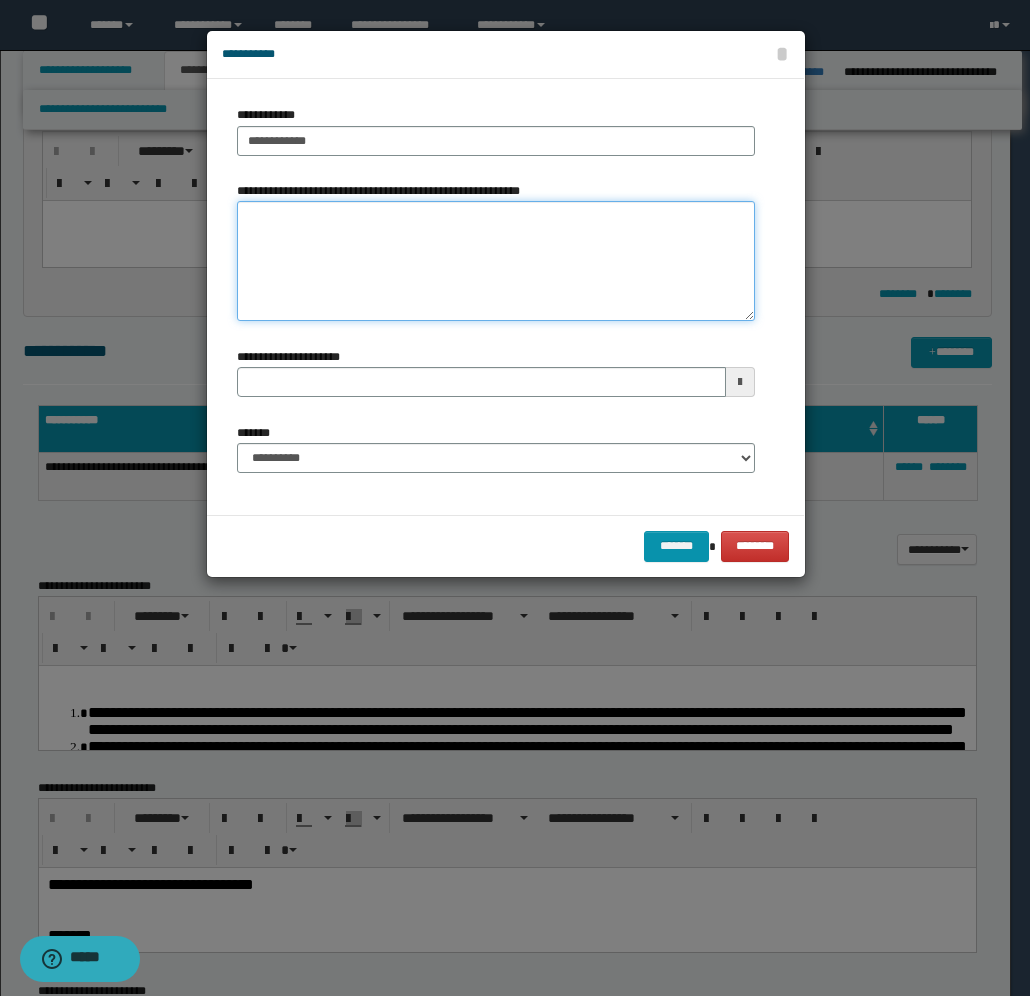 click on "**********" at bounding box center (496, 261) 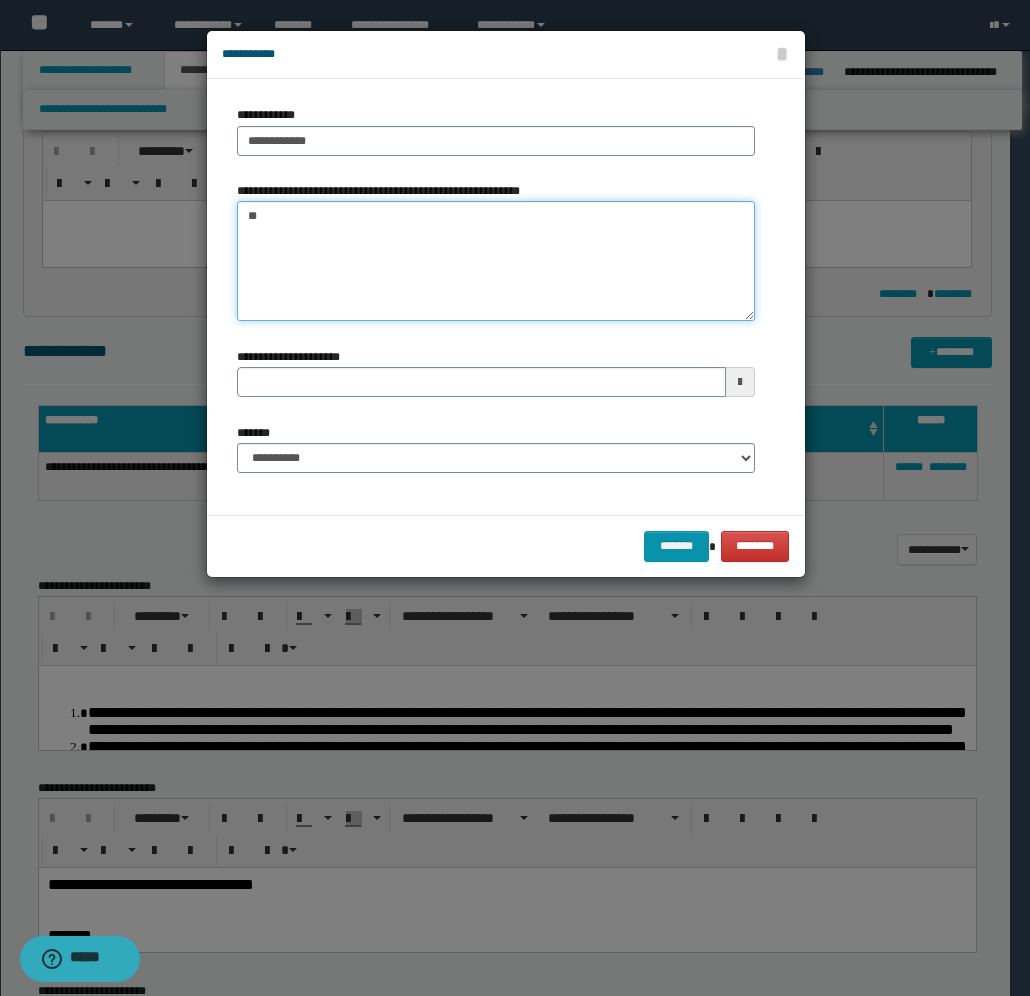 type on "*" 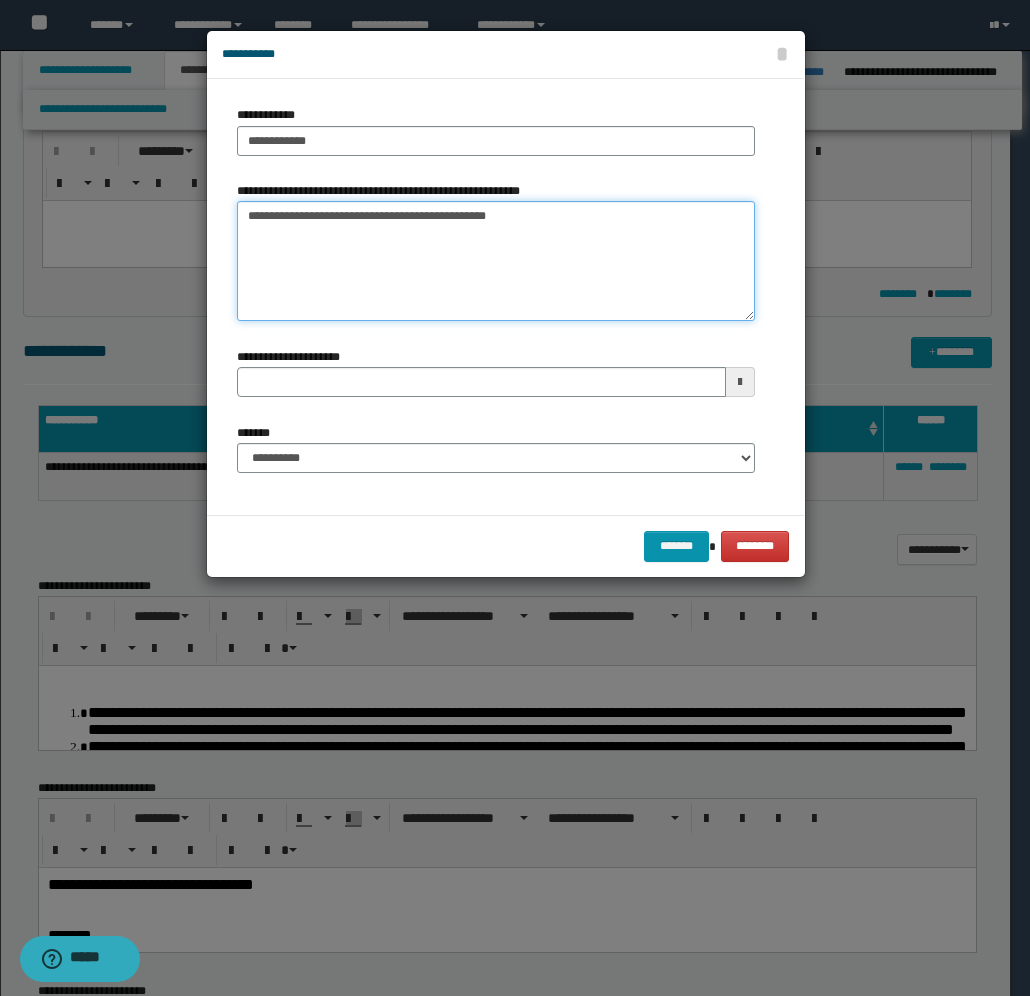 click on "**********" at bounding box center (496, 261) 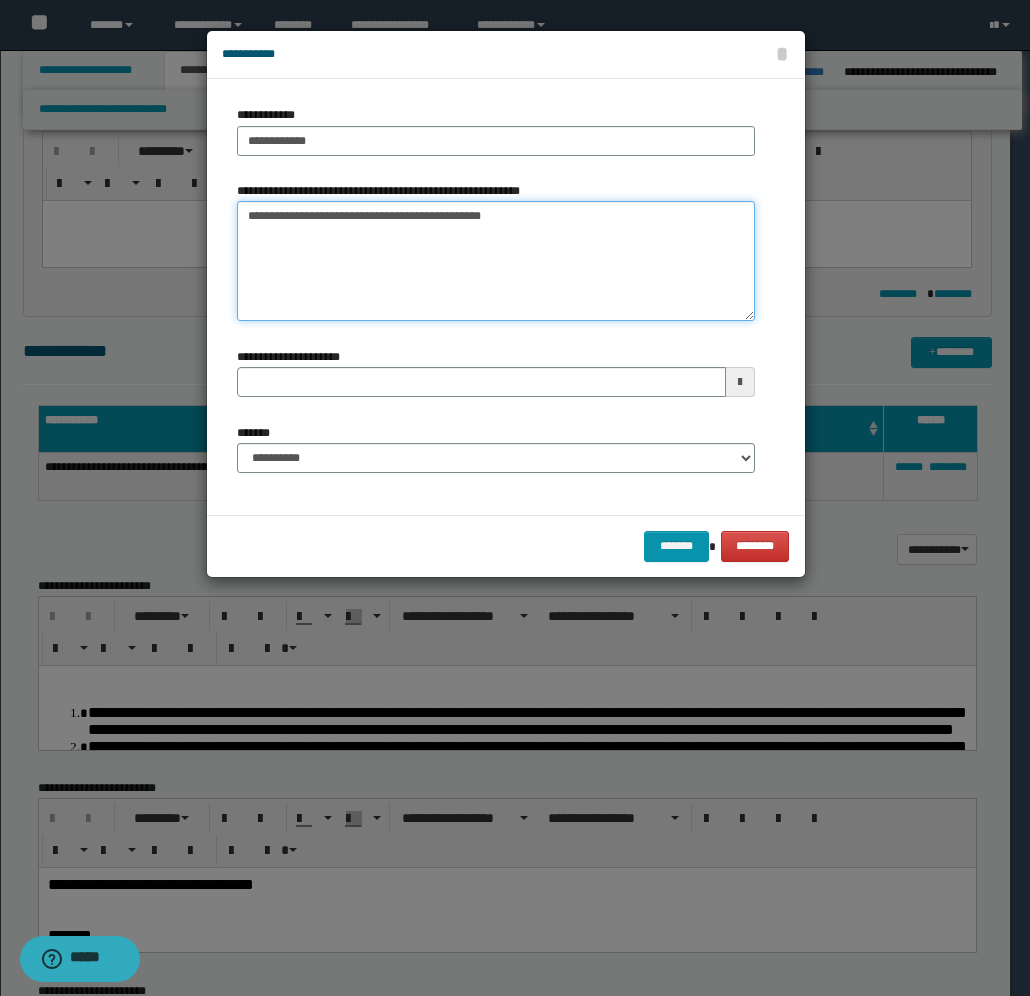 type on "**********" 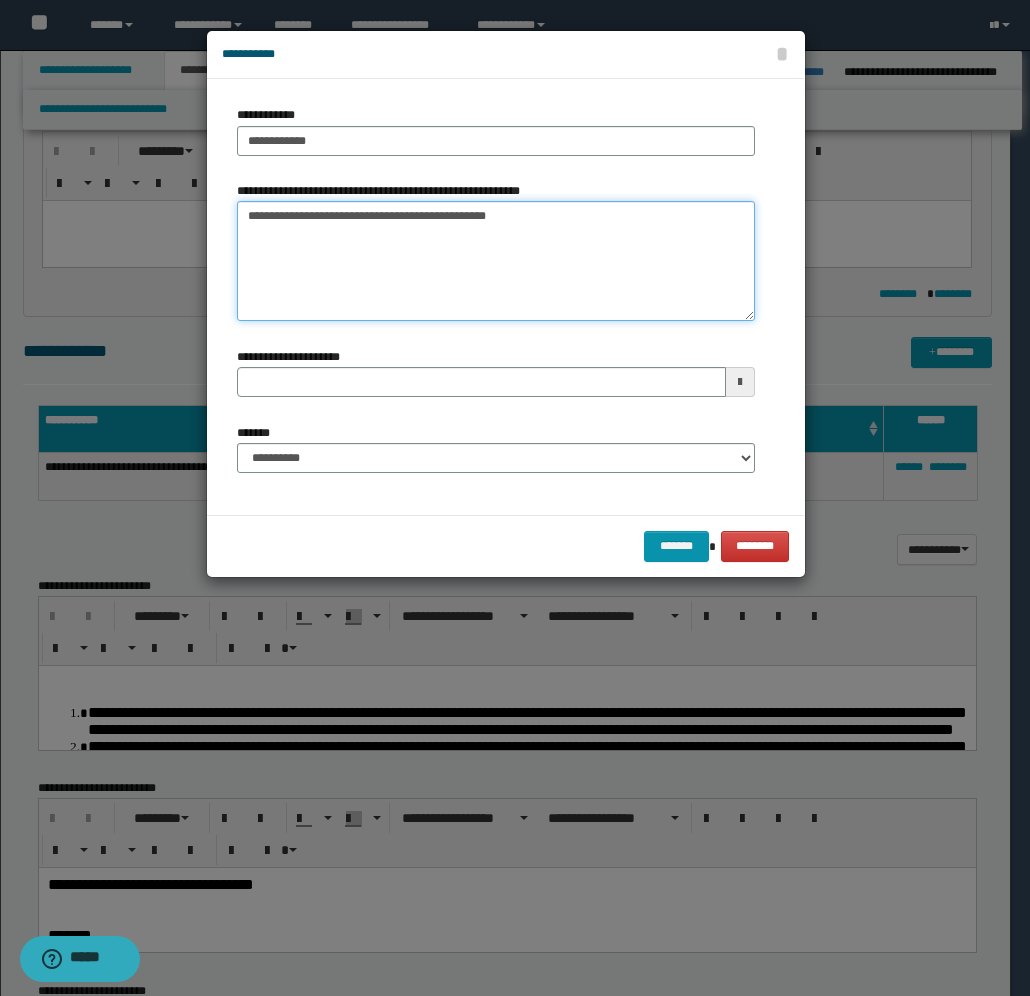 type 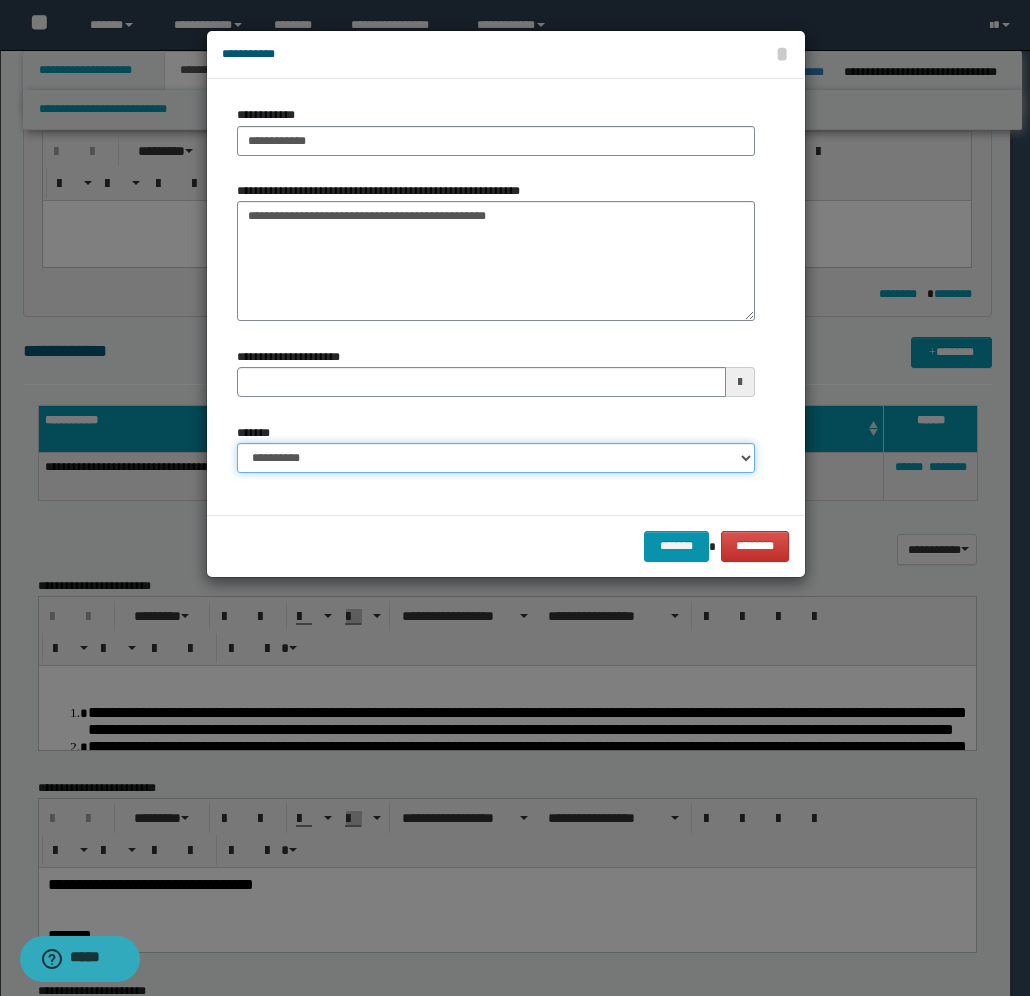 click on "**********" at bounding box center [496, 458] 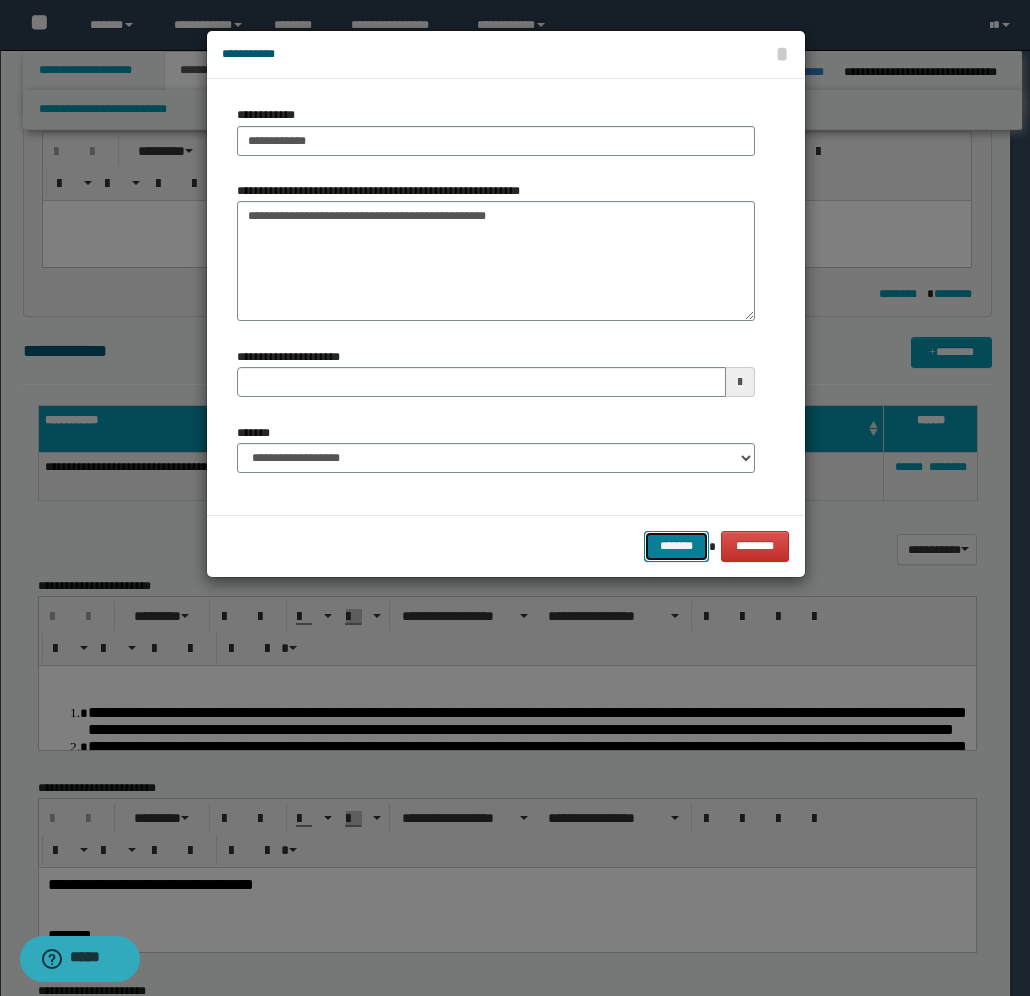 click on "*******" at bounding box center (676, 546) 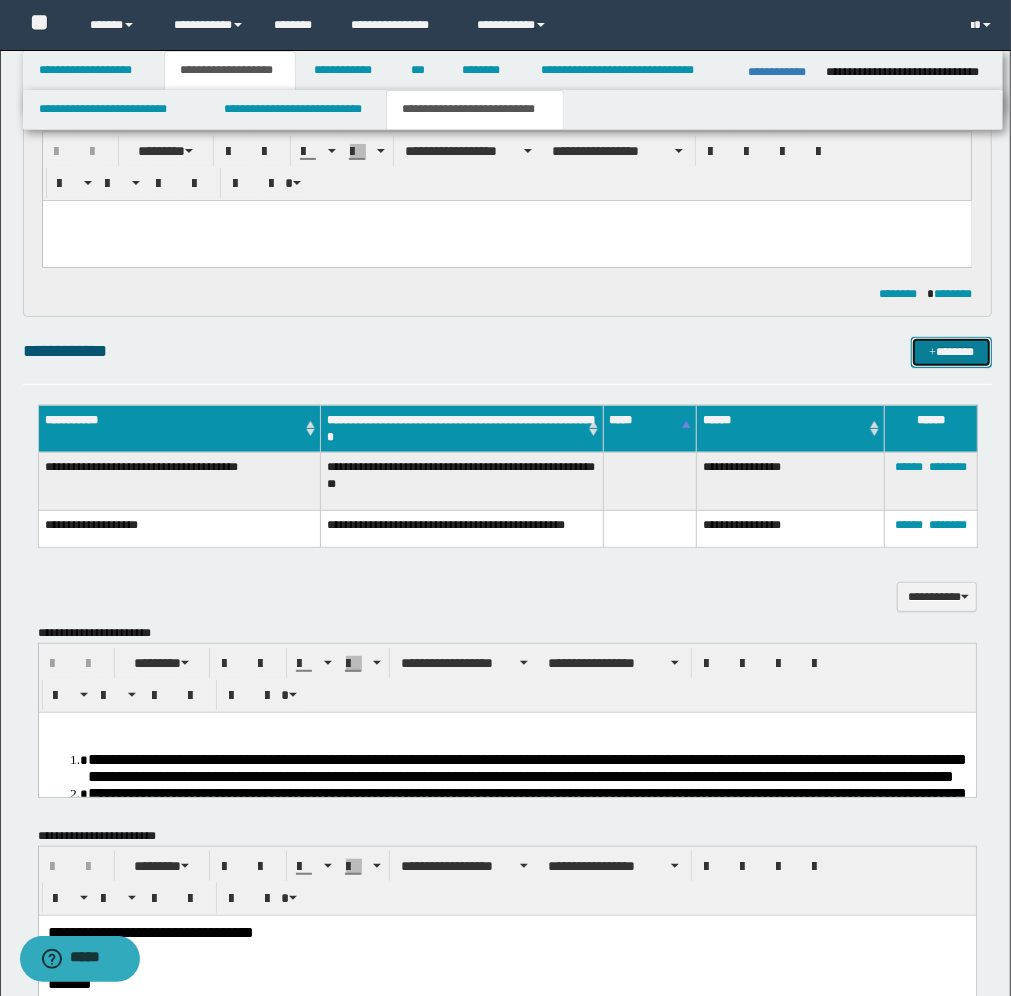 click on "*******" at bounding box center (951, 352) 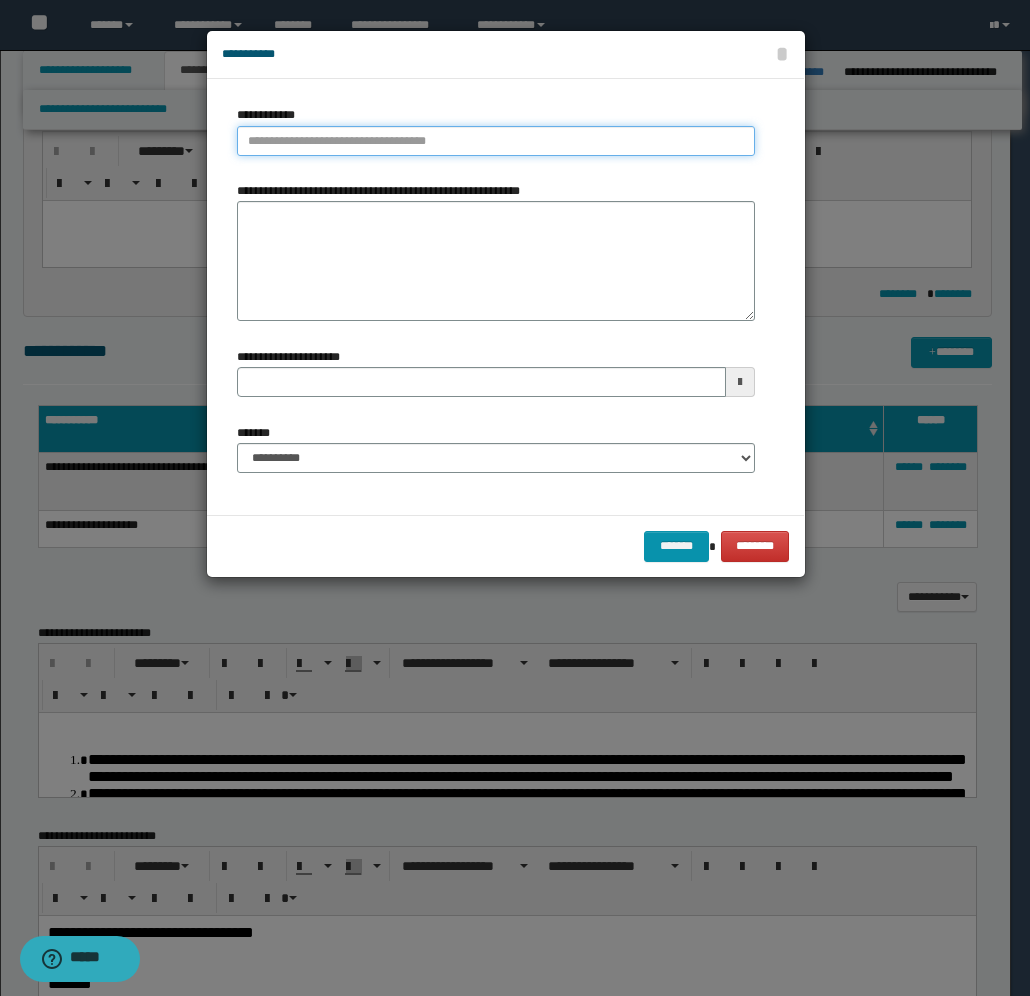 type on "**********" 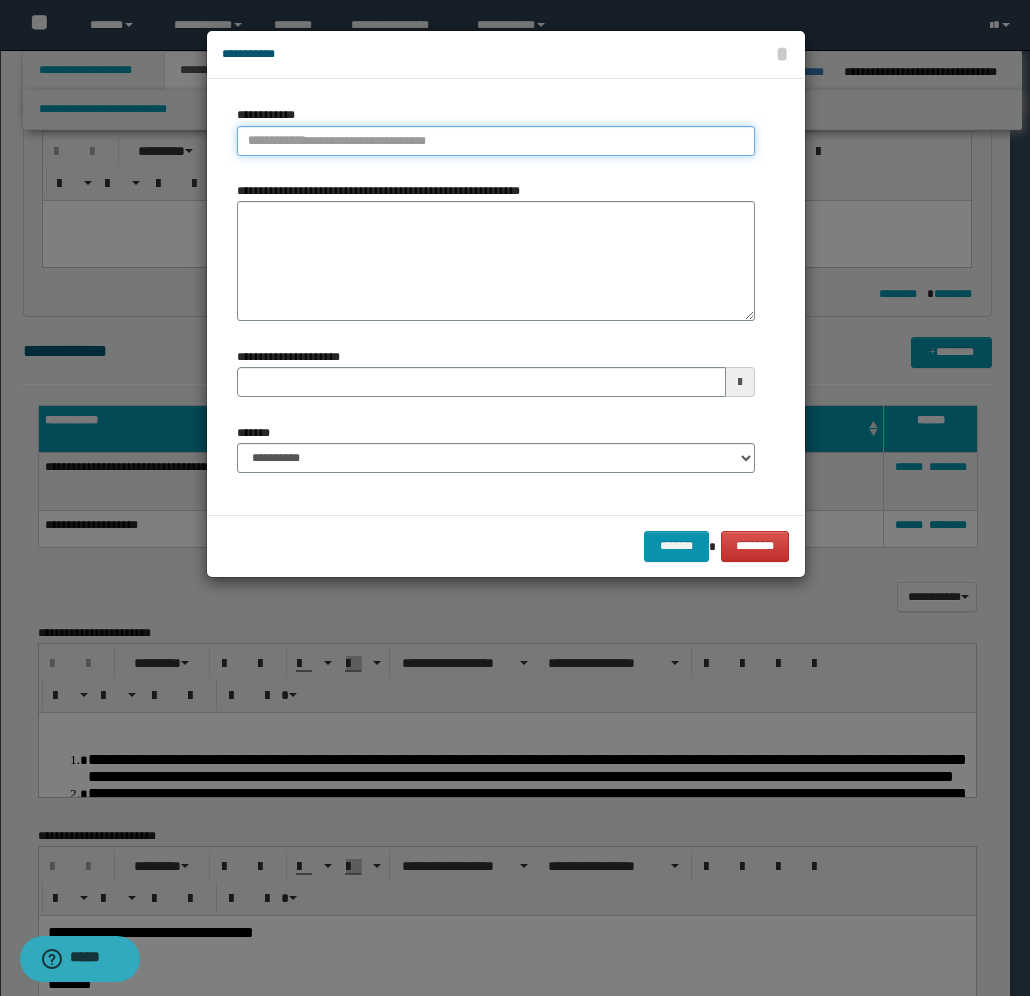 click on "**********" at bounding box center (496, 141) 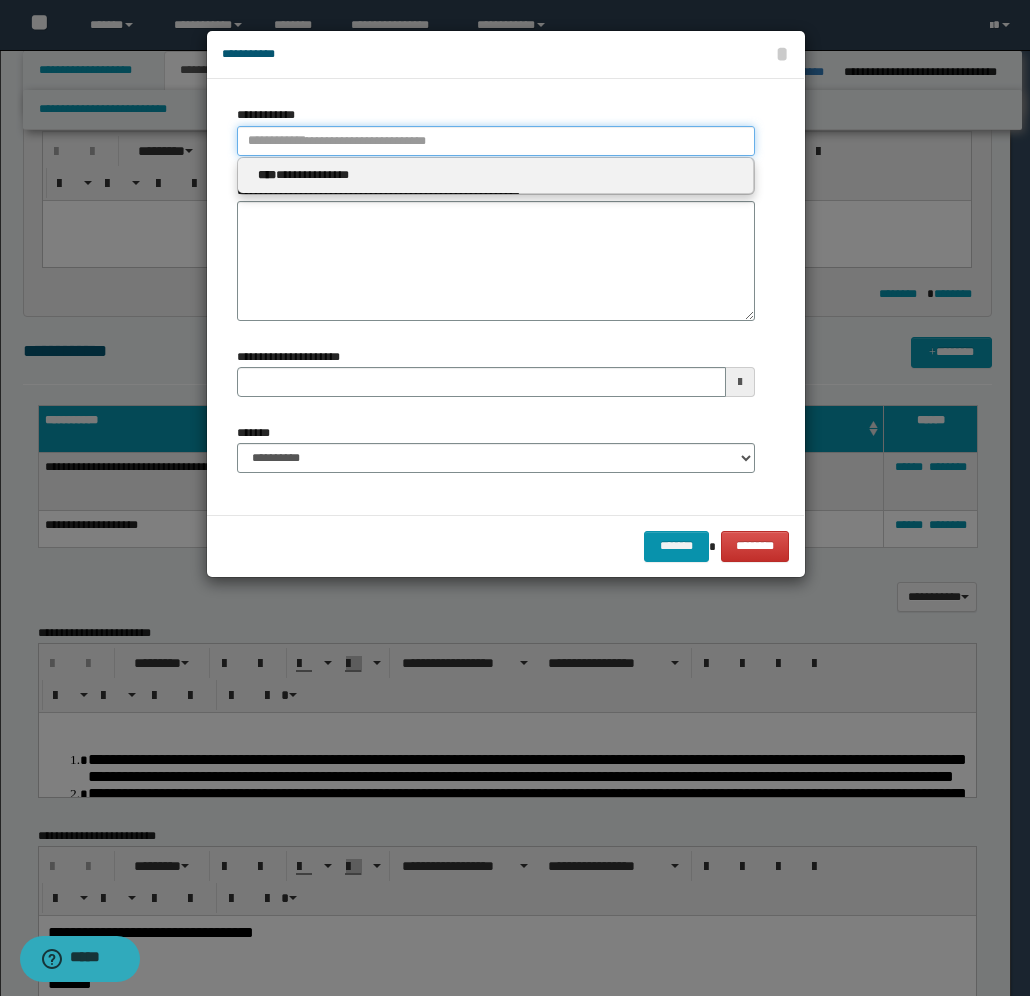 type 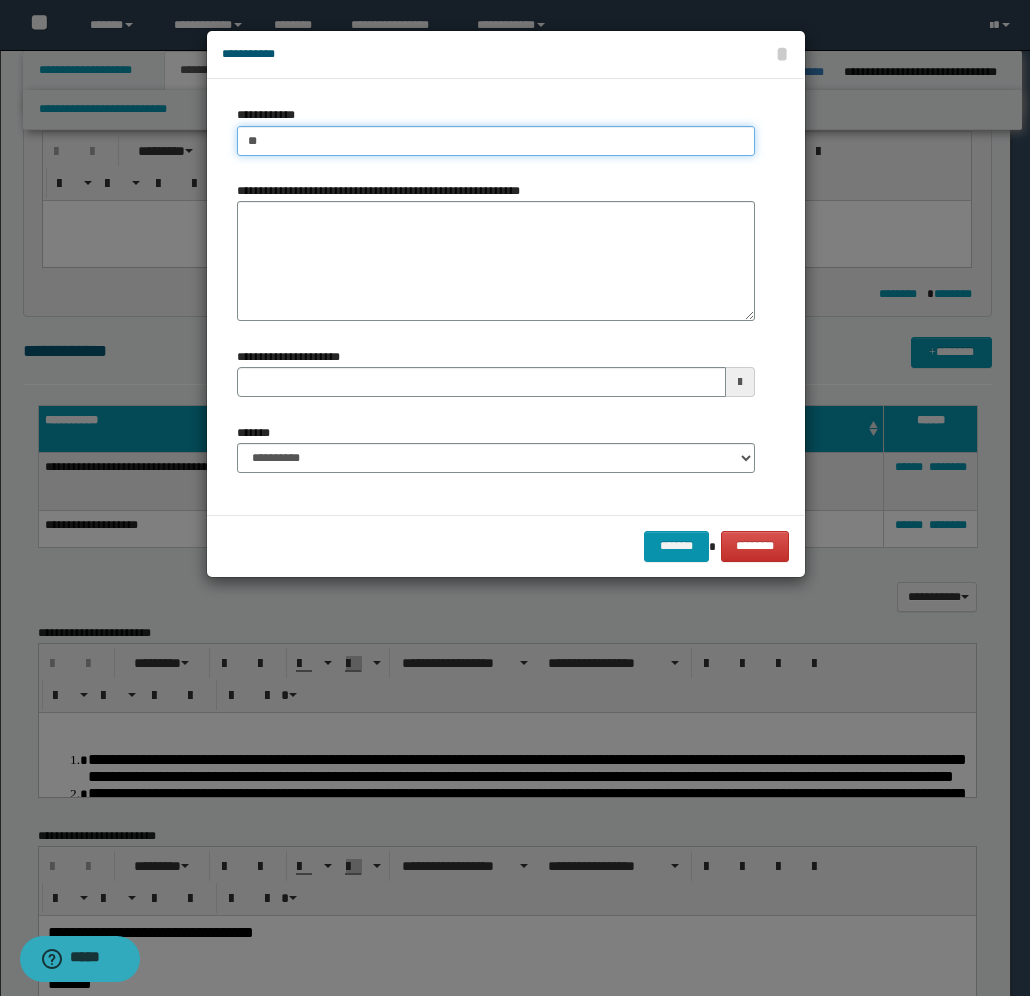 type on "***" 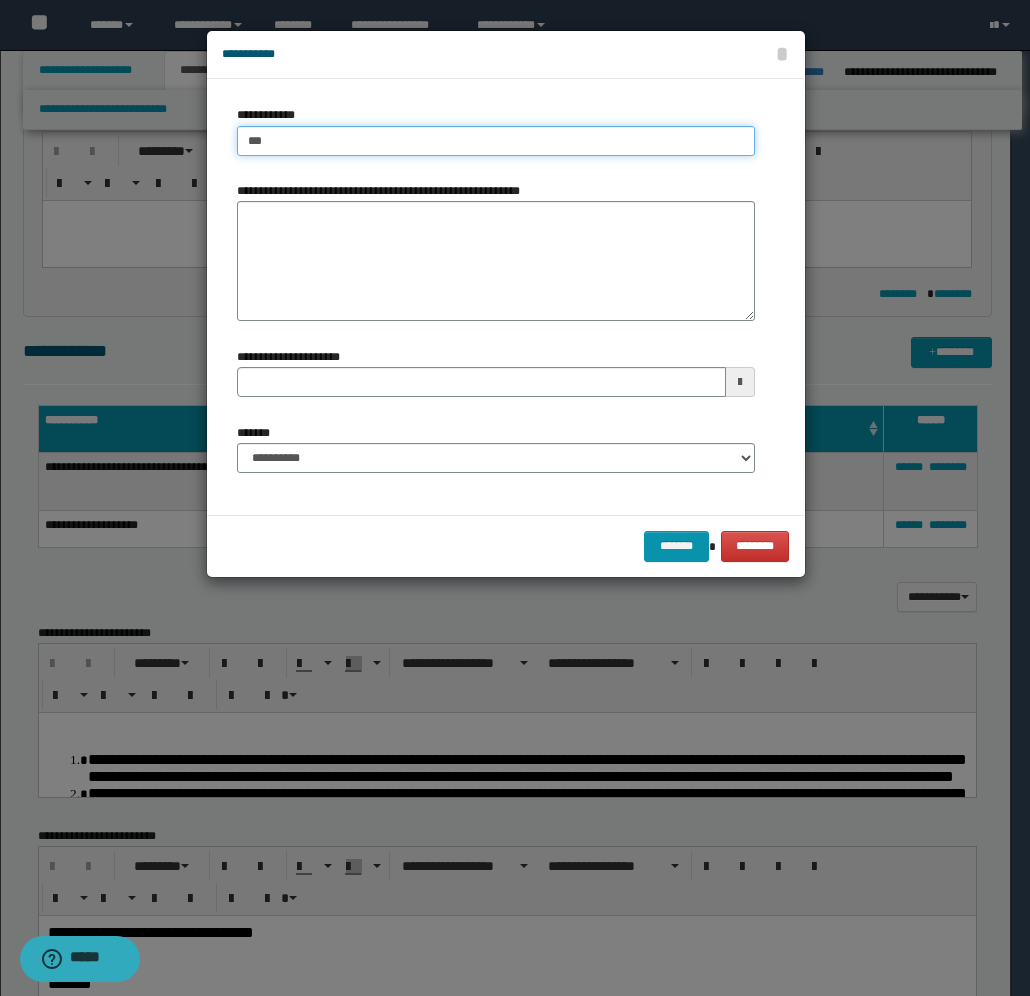 type on "***" 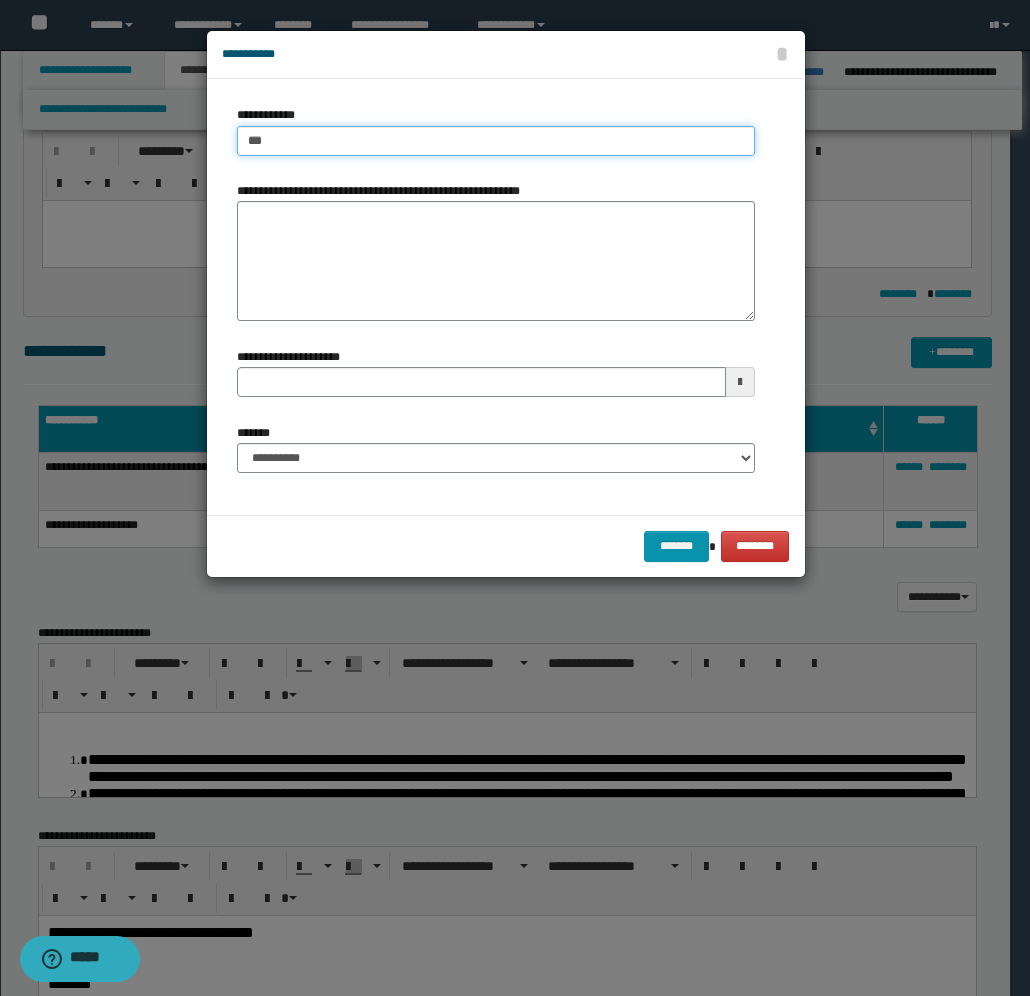 type 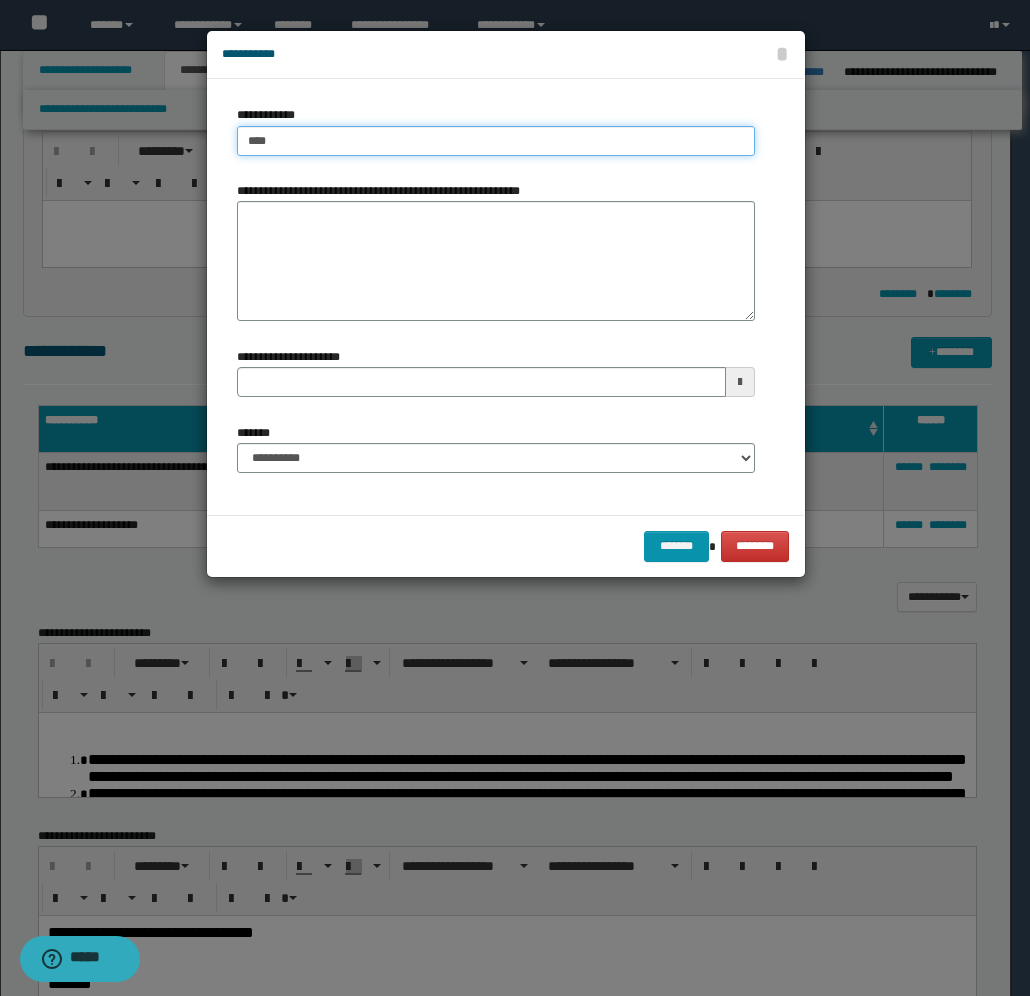 type on "****" 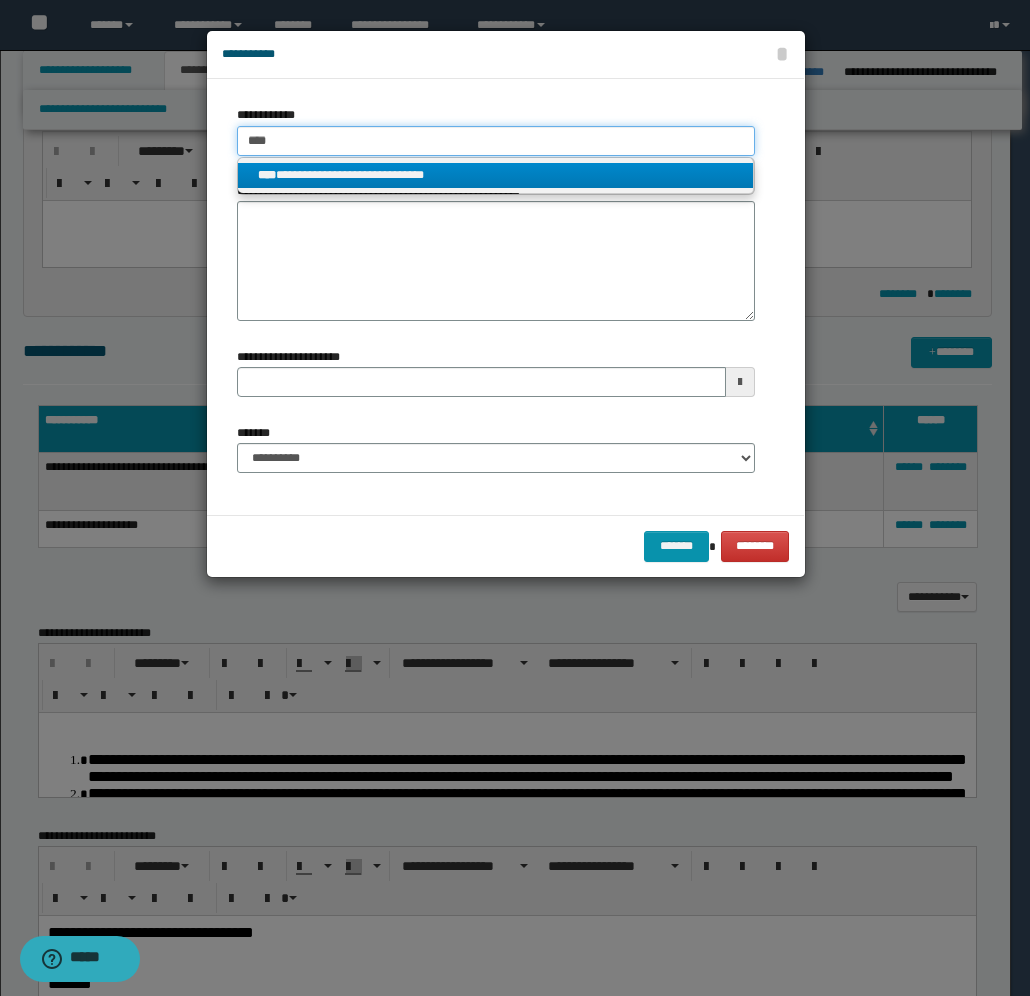 type on "****" 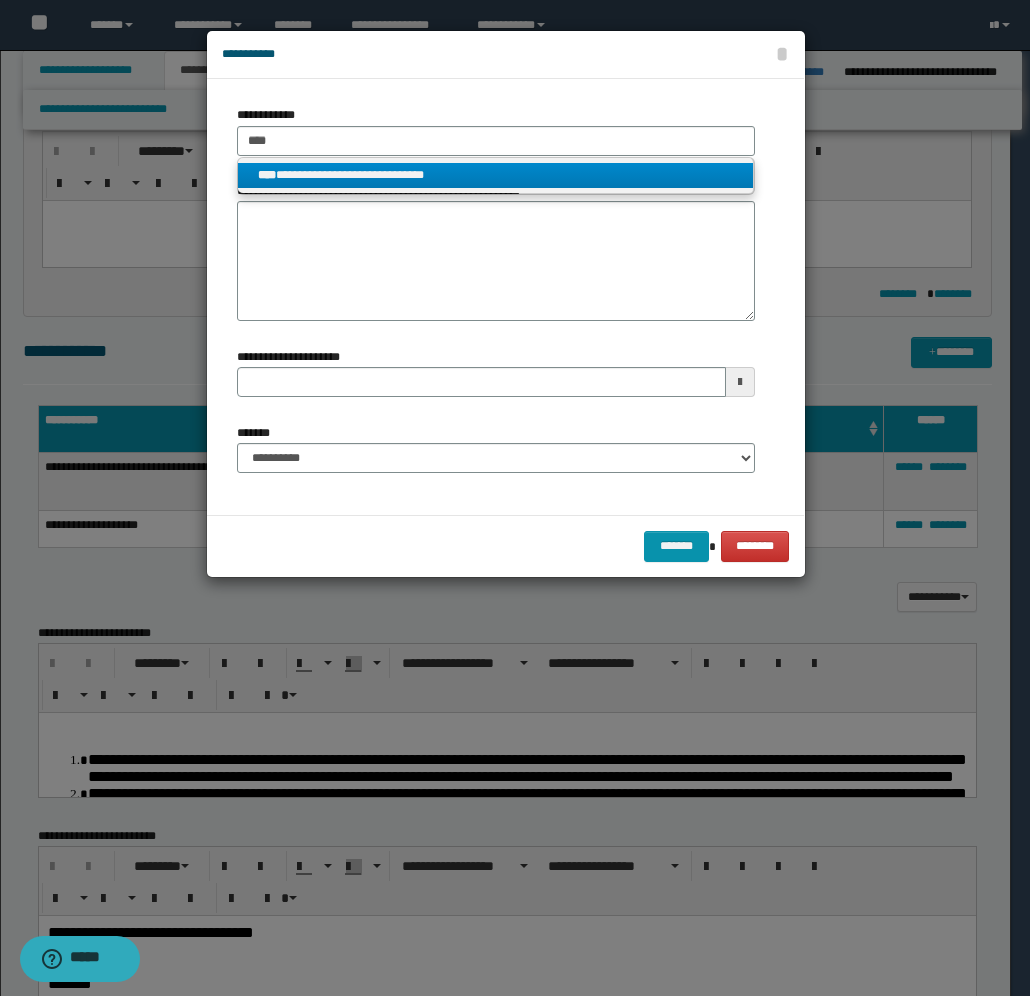 click on "**********" at bounding box center [496, 175] 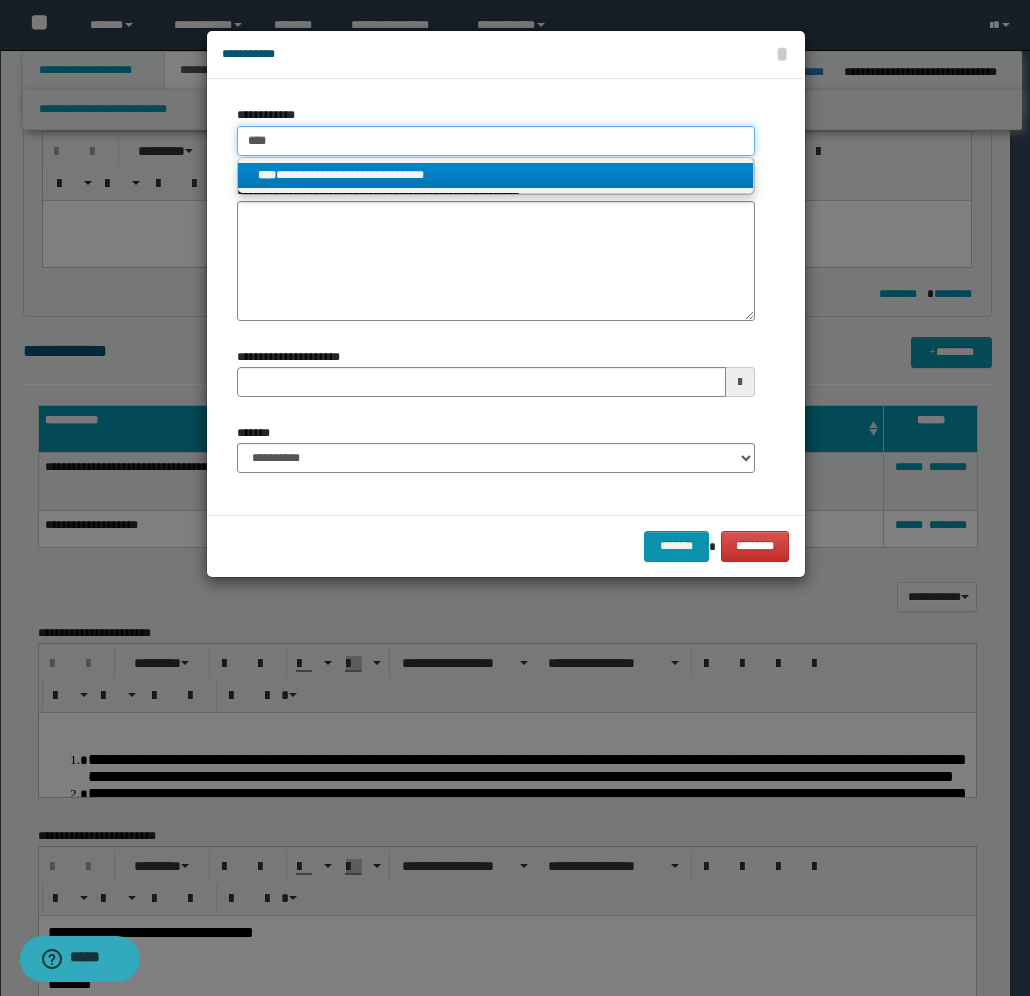 type 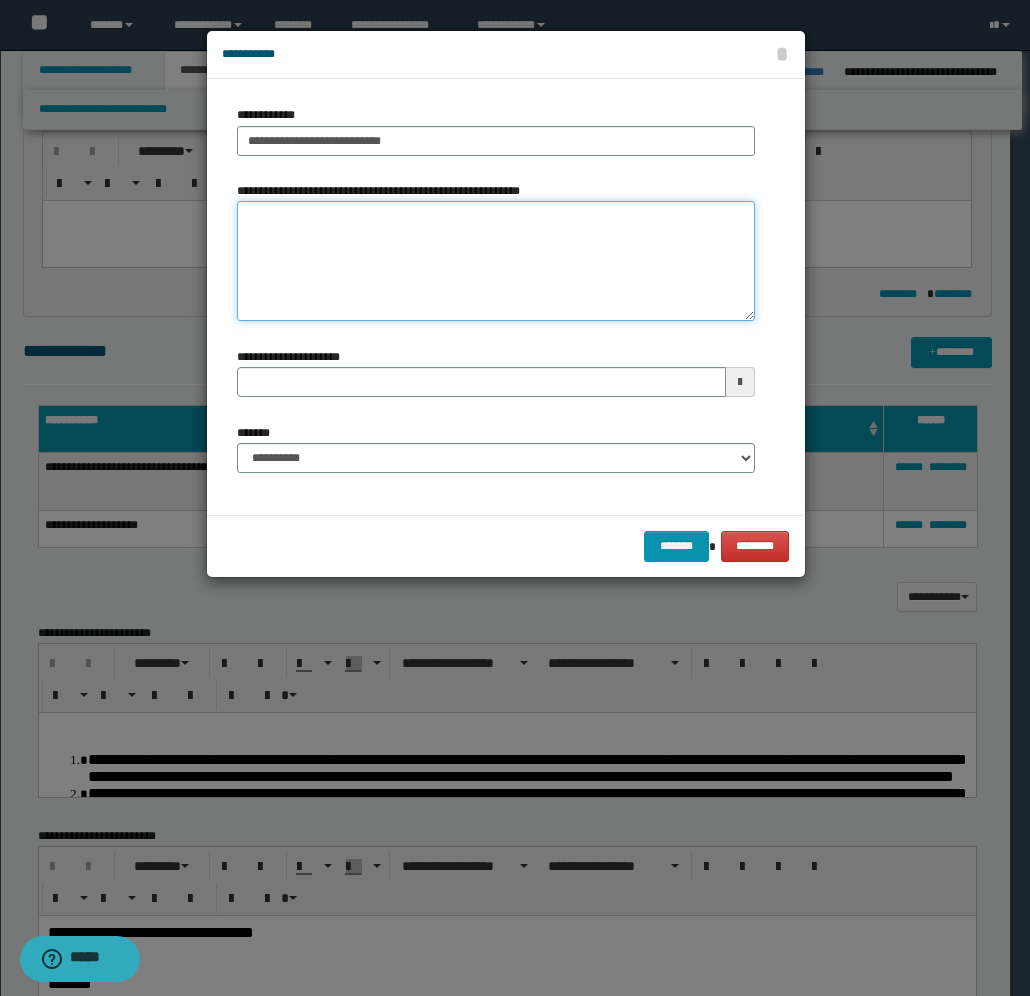click on "**********" at bounding box center (496, 261) 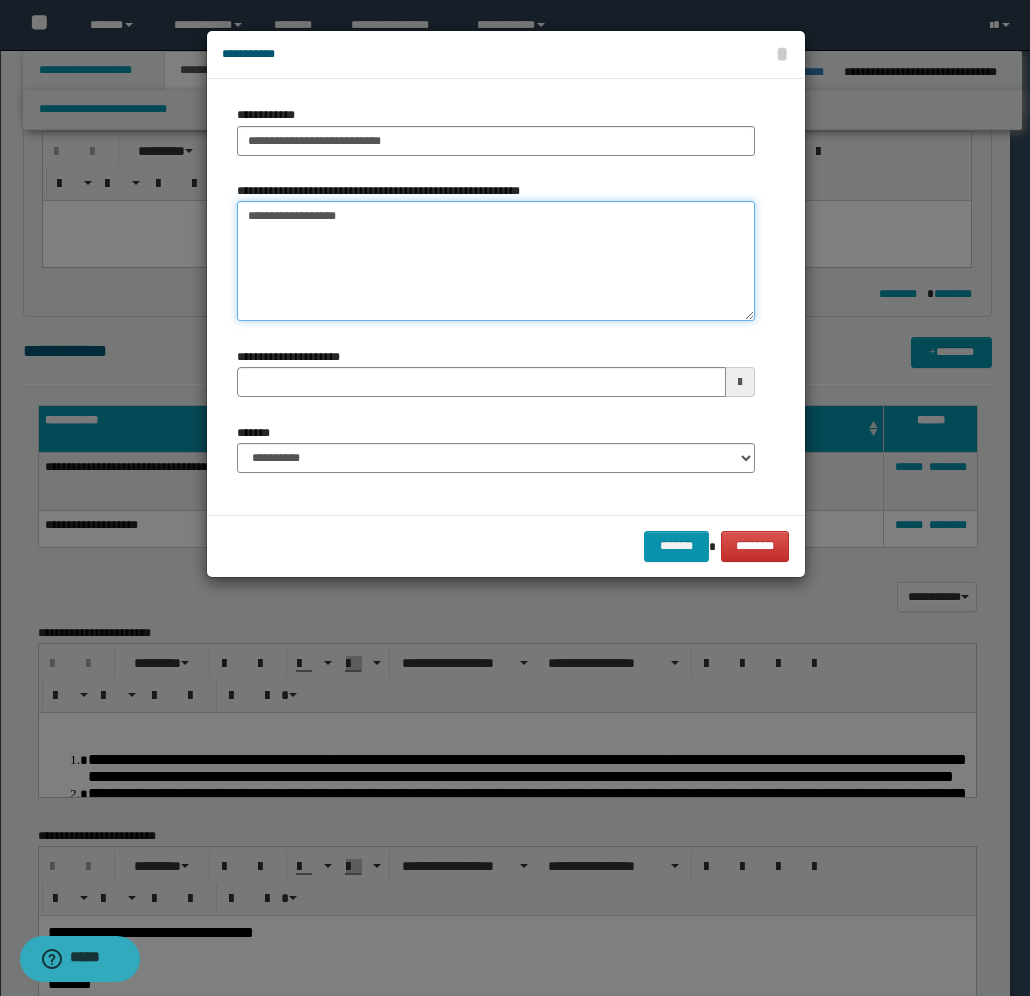 type on "**********" 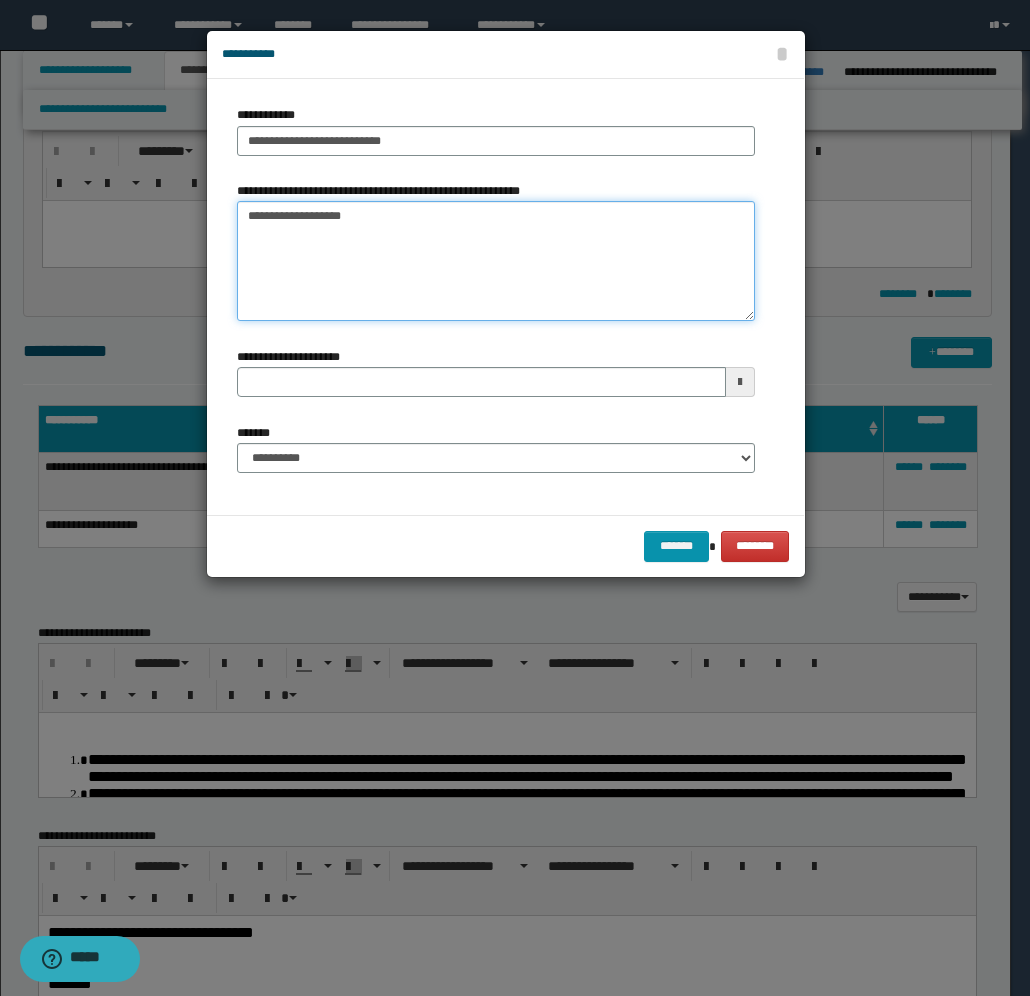 type 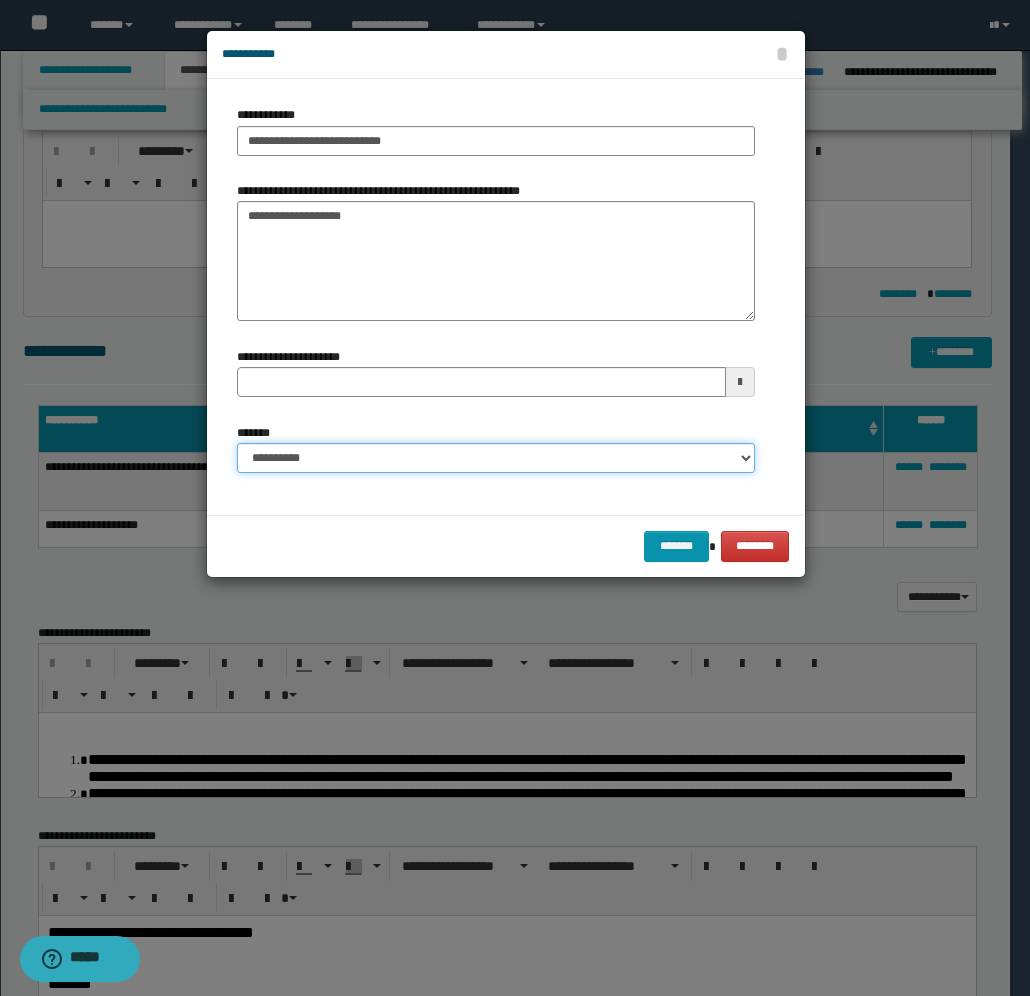 click on "**********" at bounding box center [496, 458] 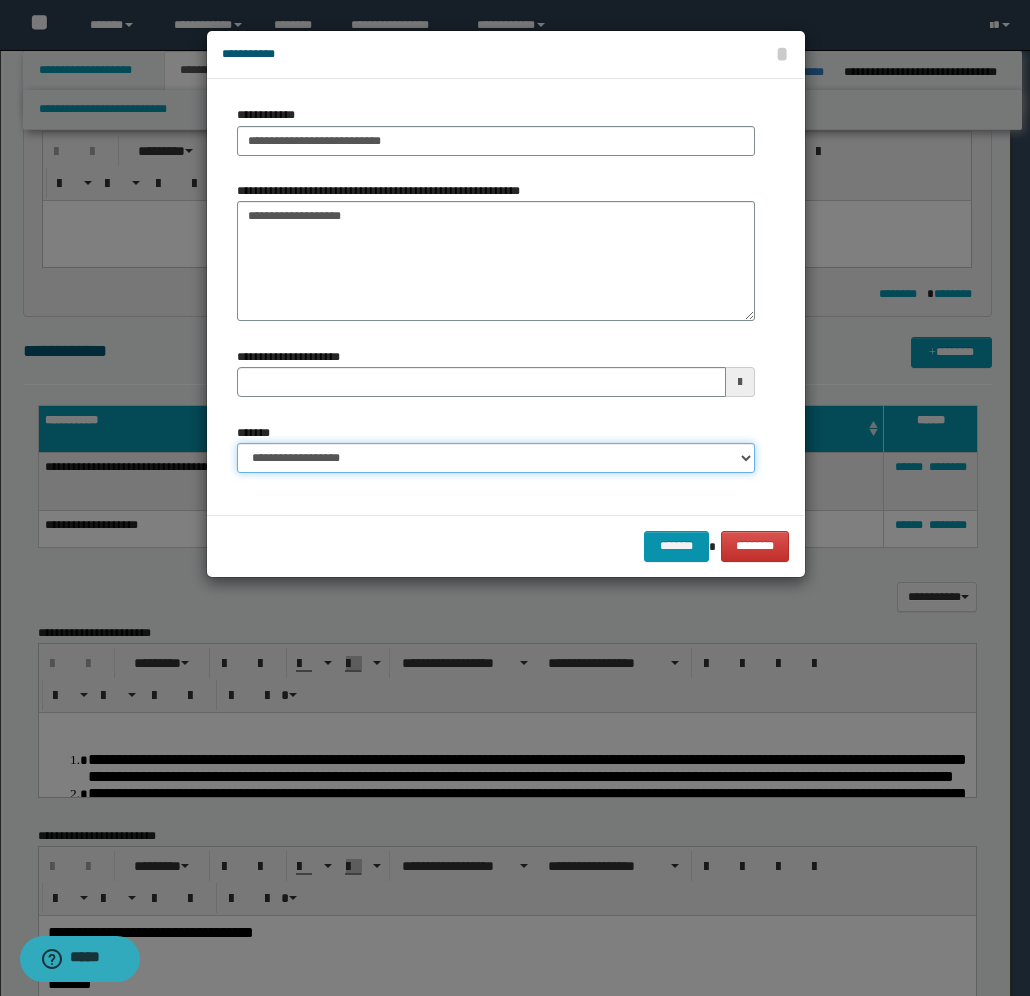 click on "**********" at bounding box center (496, 458) 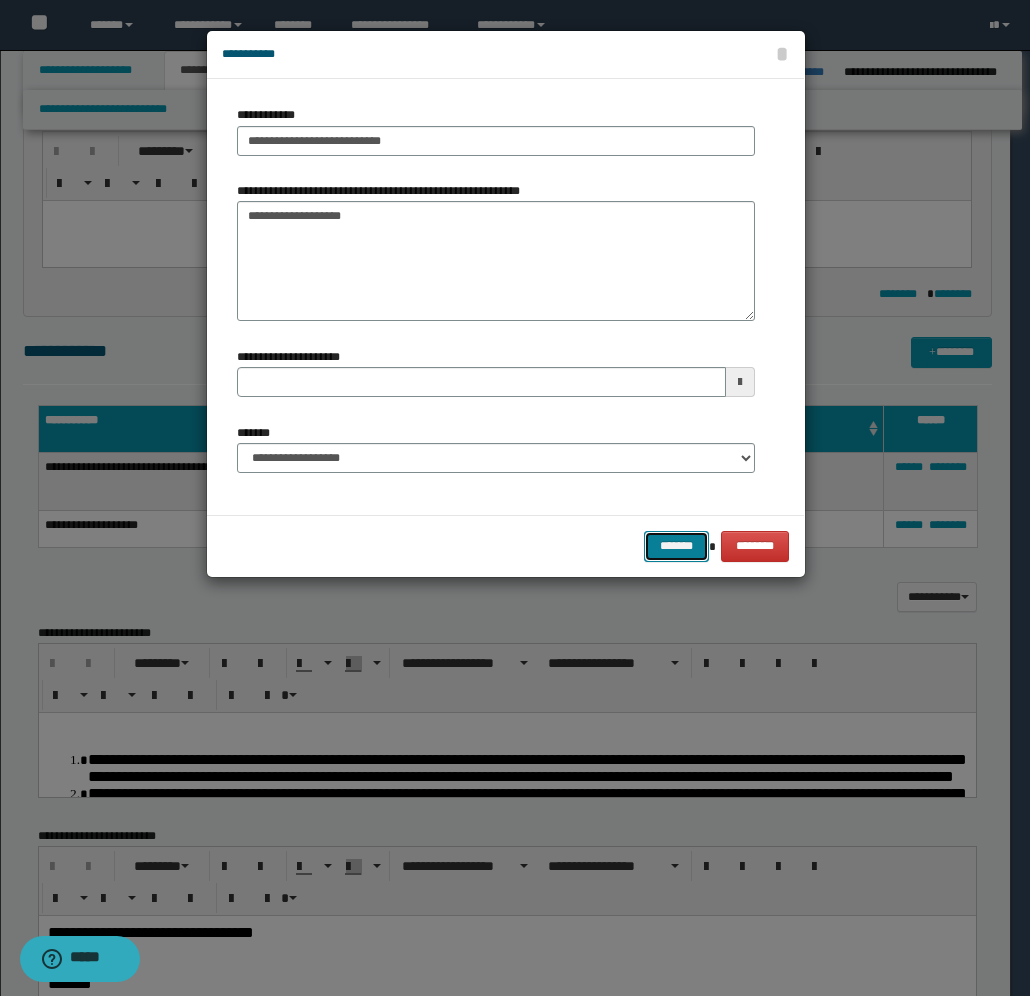 click on "*******" at bounding box center [676, 546] 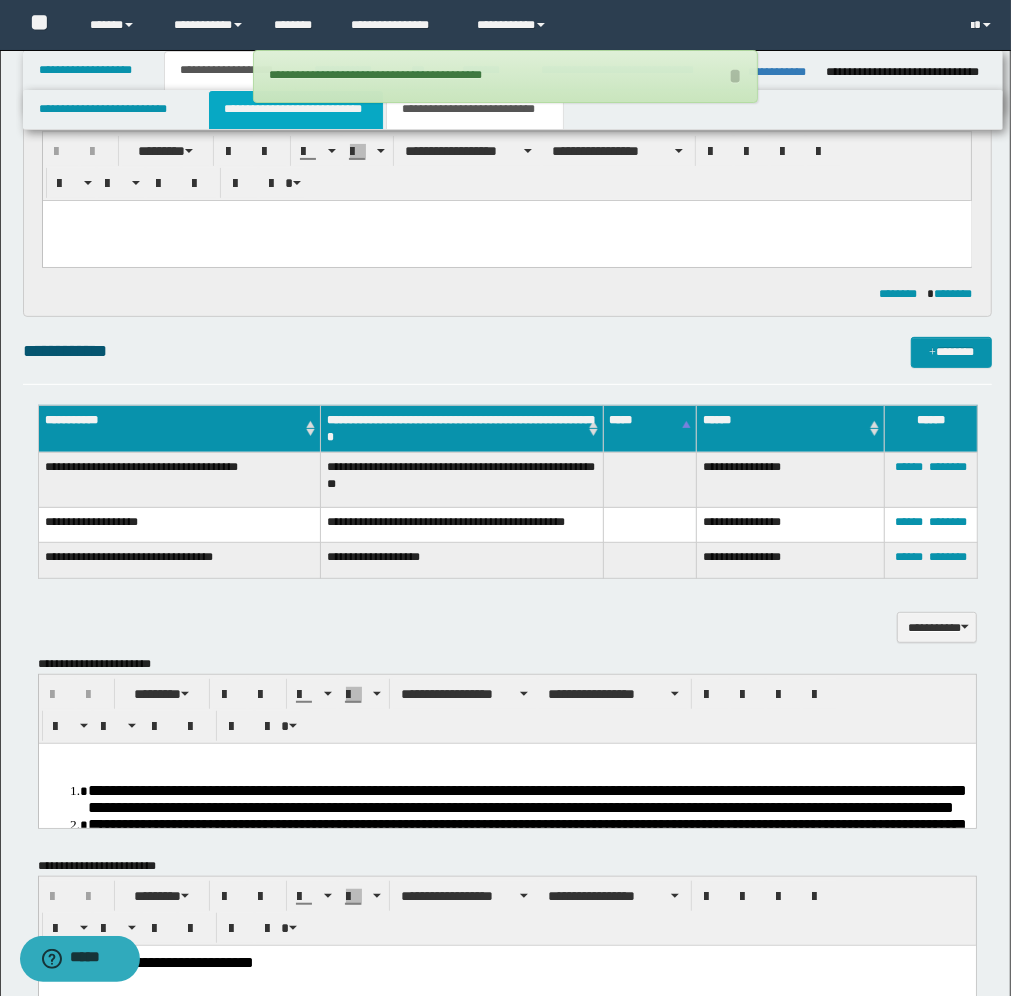 click on "**********" at bounding box center (296, 110) 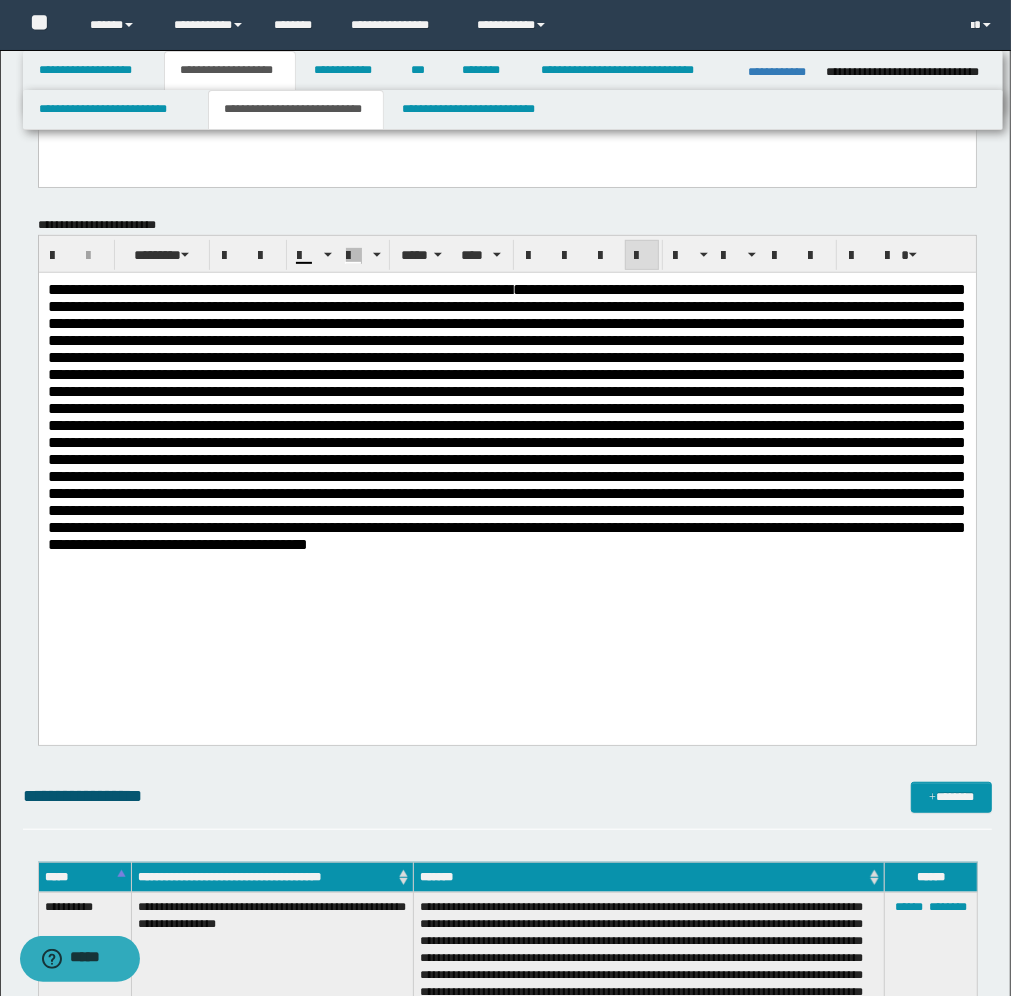 scroll, scrollTop: 250, scrollLeft: 0, axis: vertical 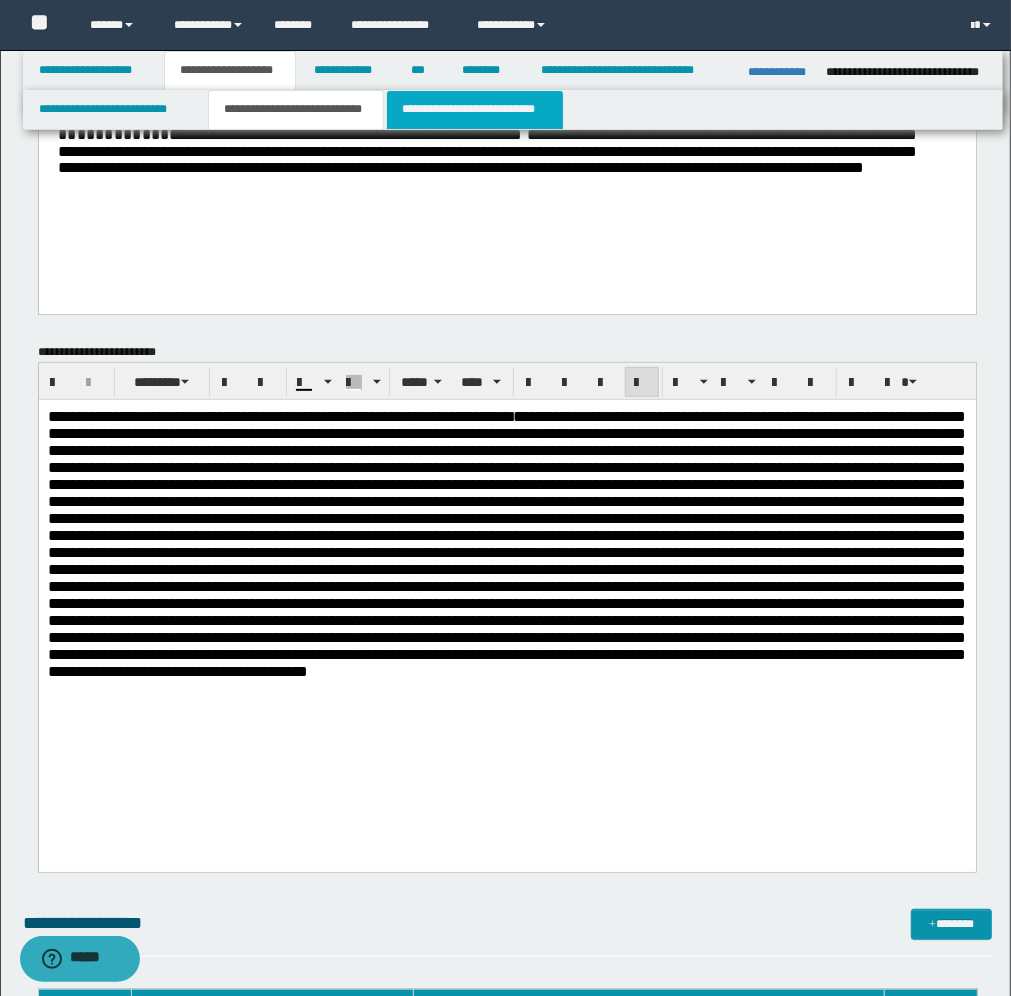 click on "**********" at bounding box center [475, 110] 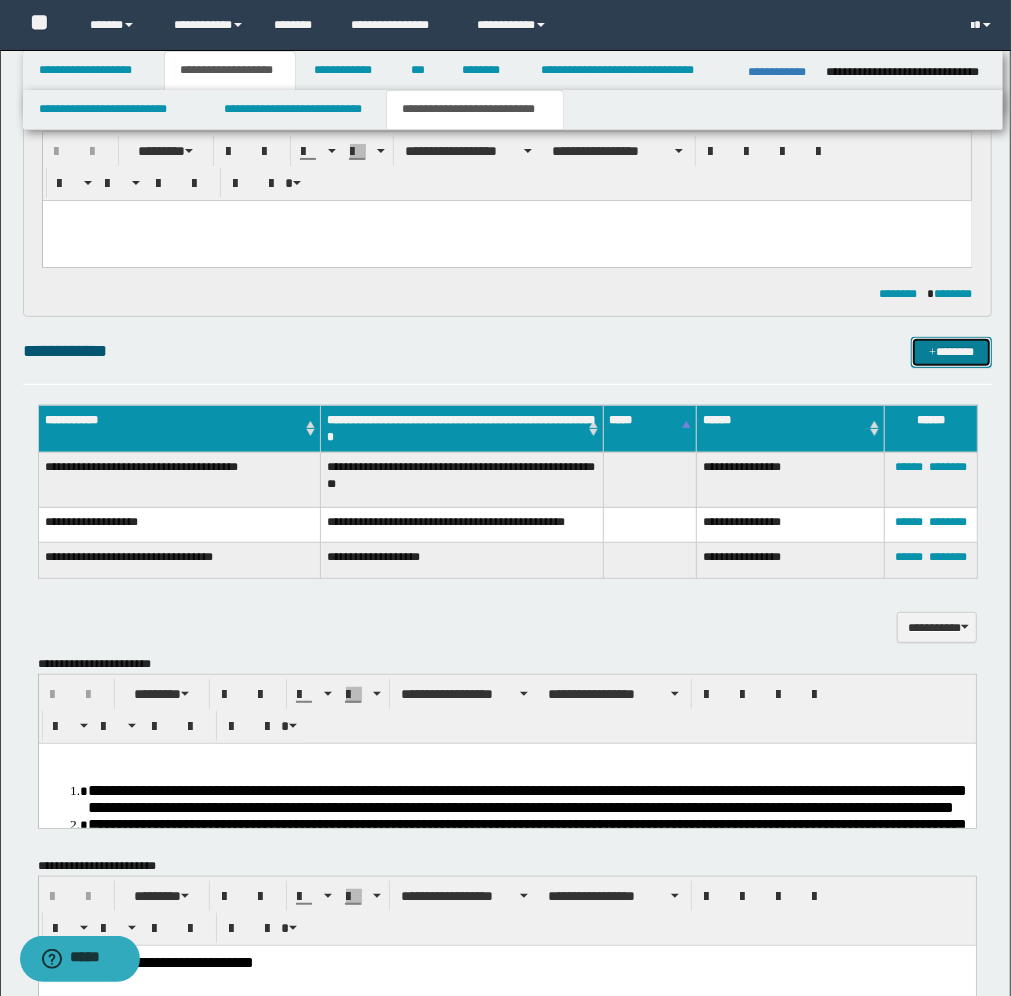 click on "*******" at bounding box center [951, 352] 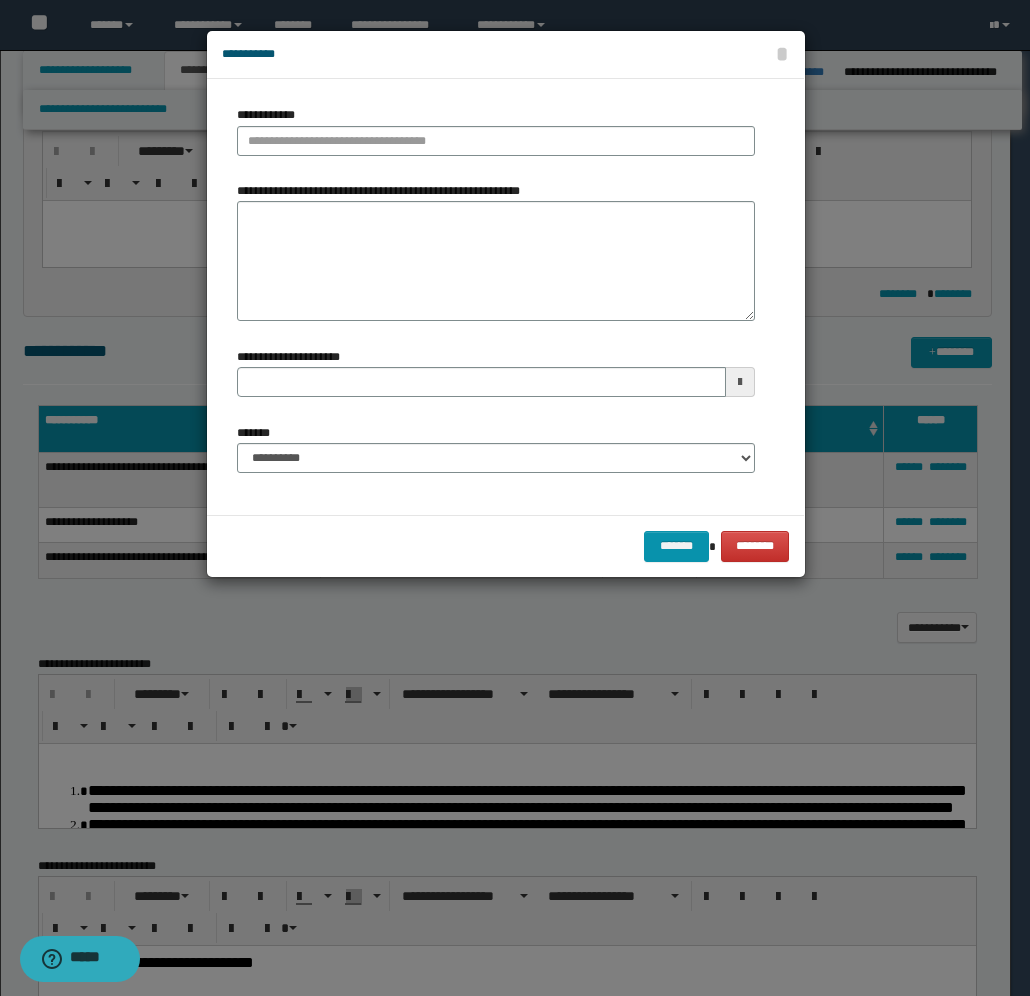 type 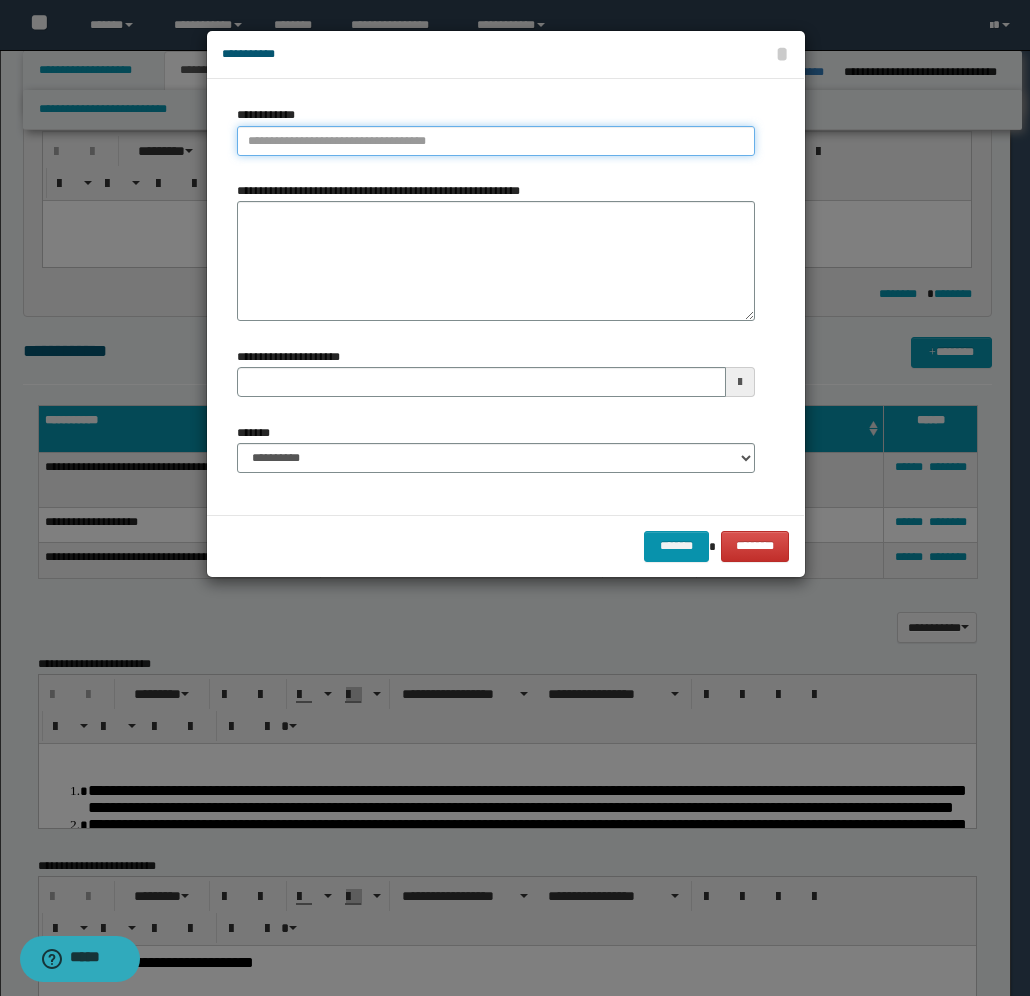 type on "**********" 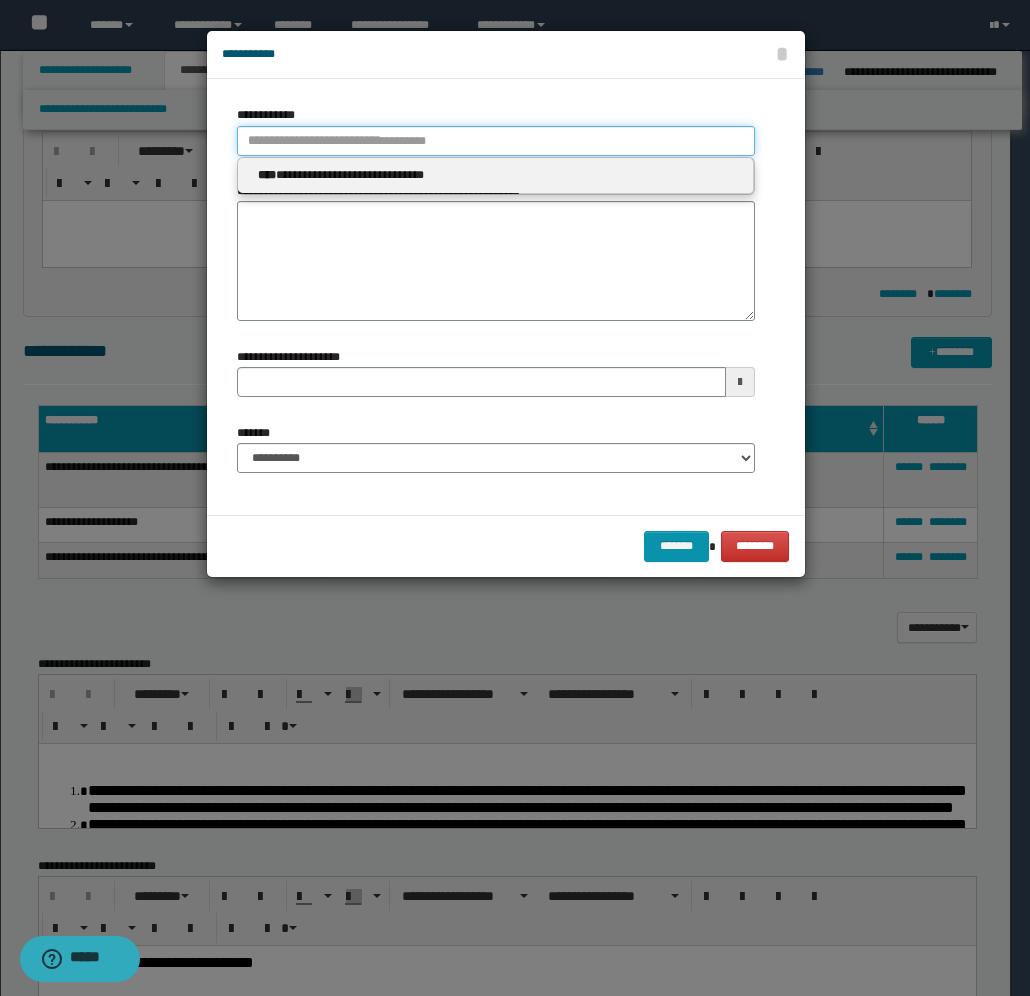 click on "**********" at bounding box center [496, 141] 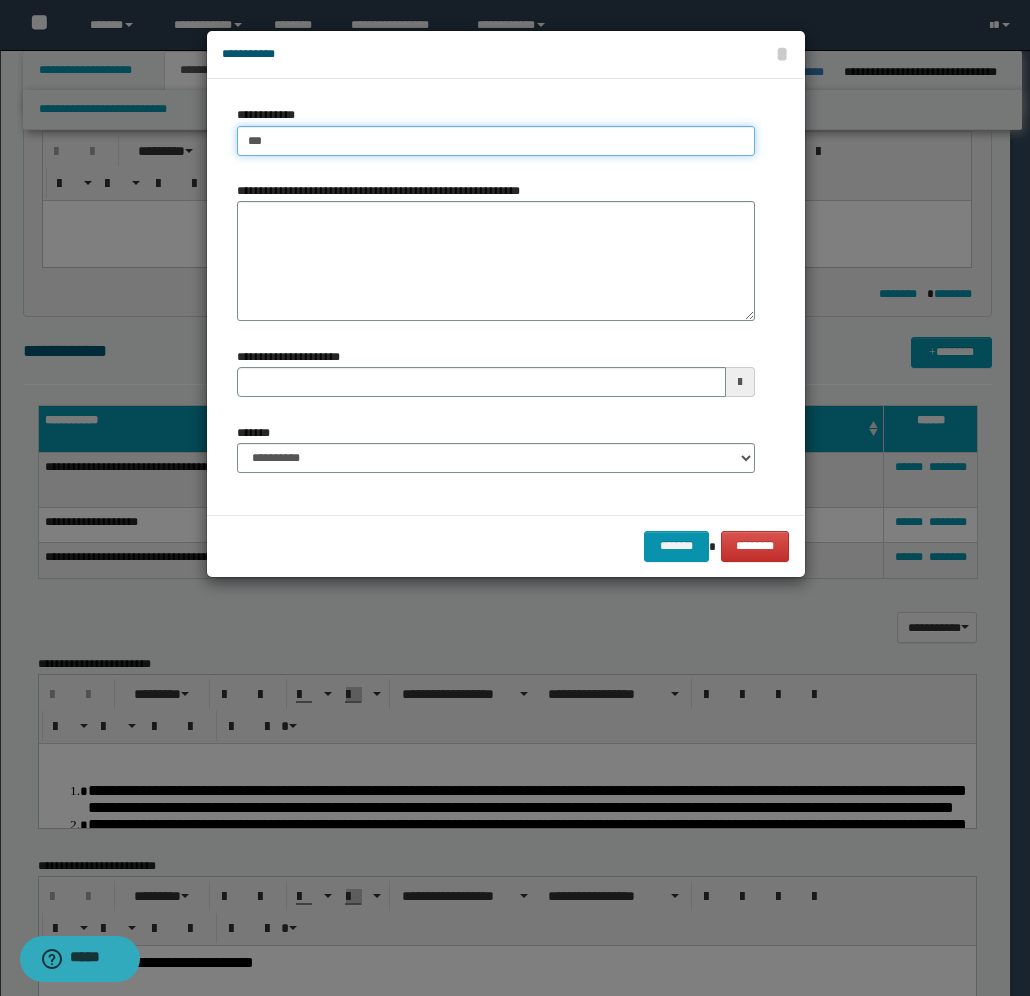 type on "****" 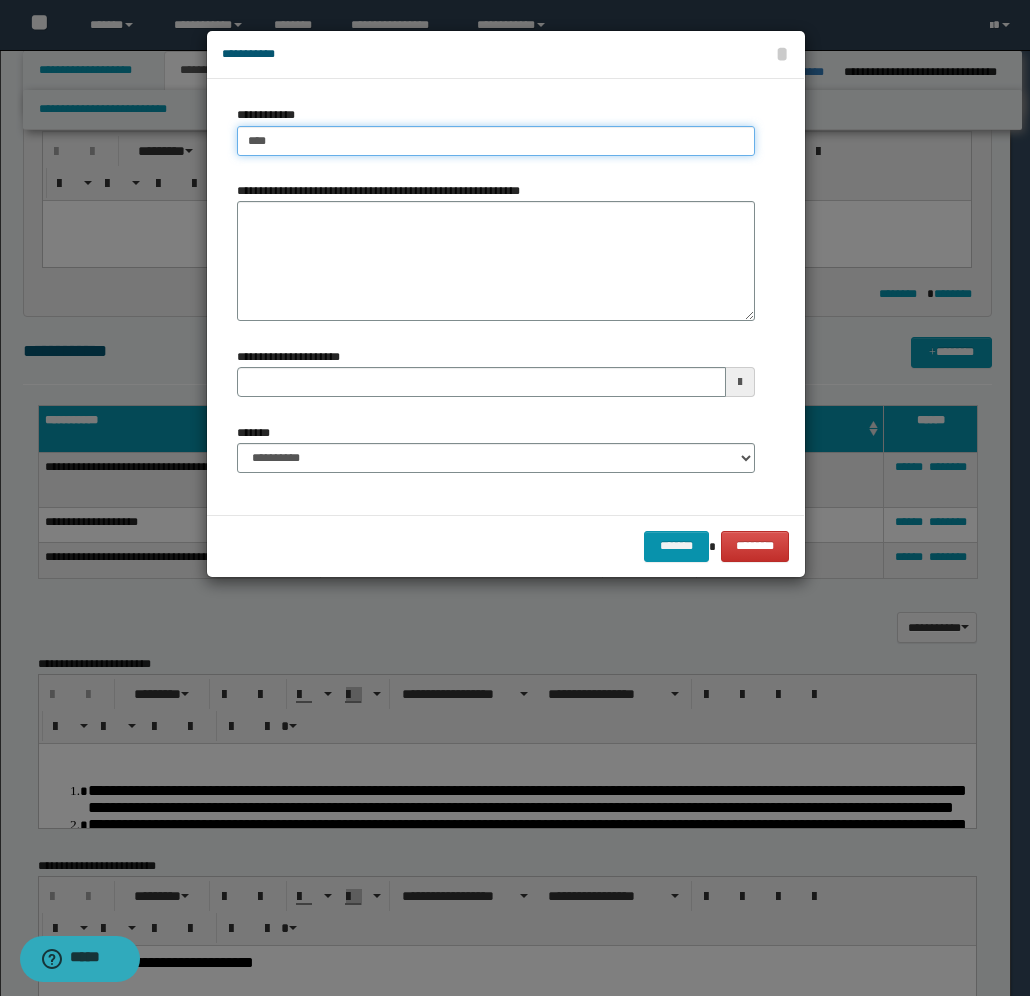 type on "****" 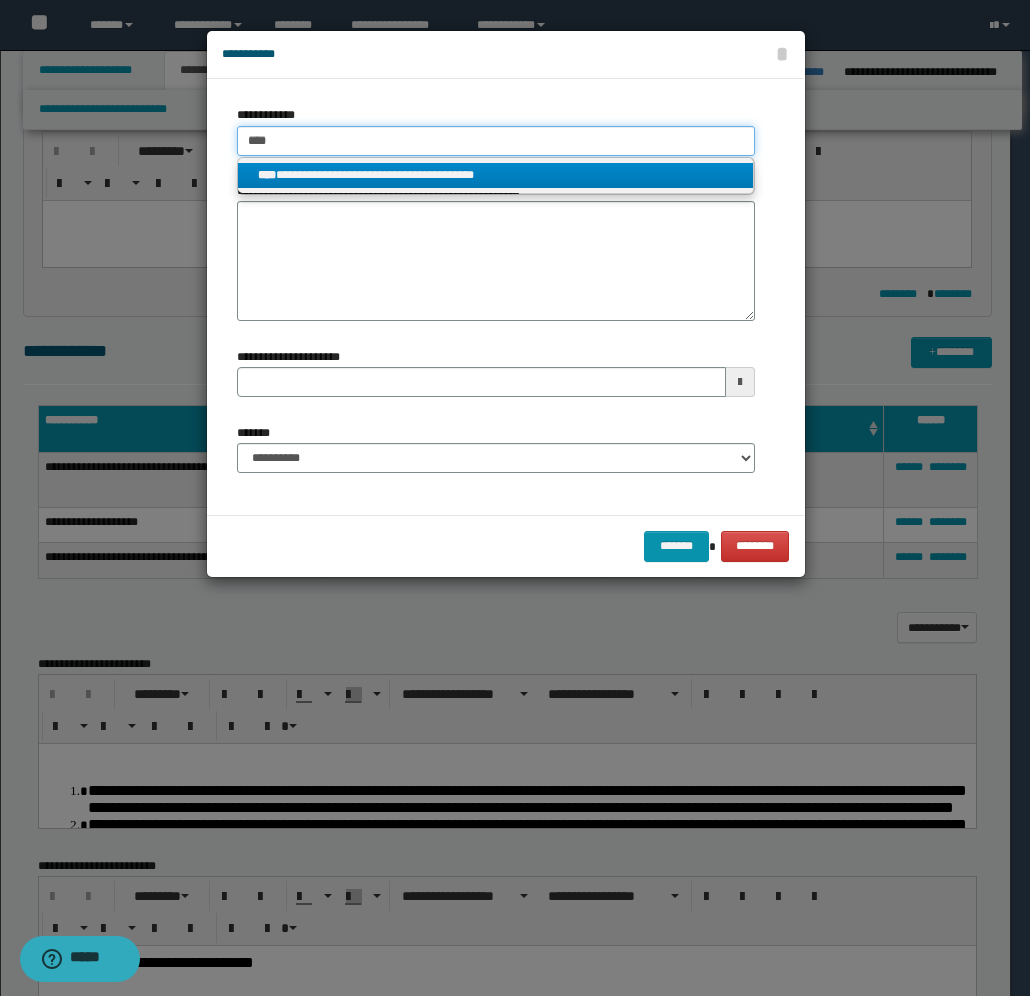 type on "****" 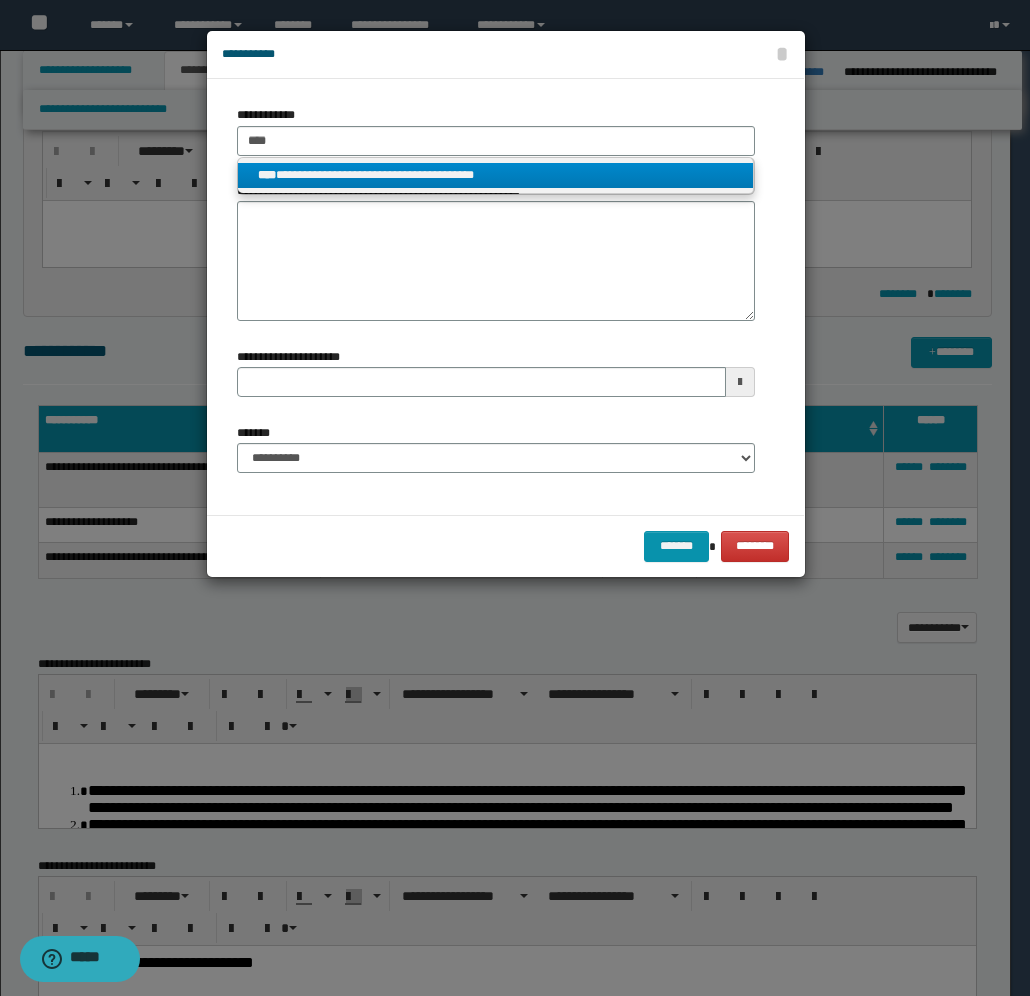 click on "**********" at bounding box center [496, 175] 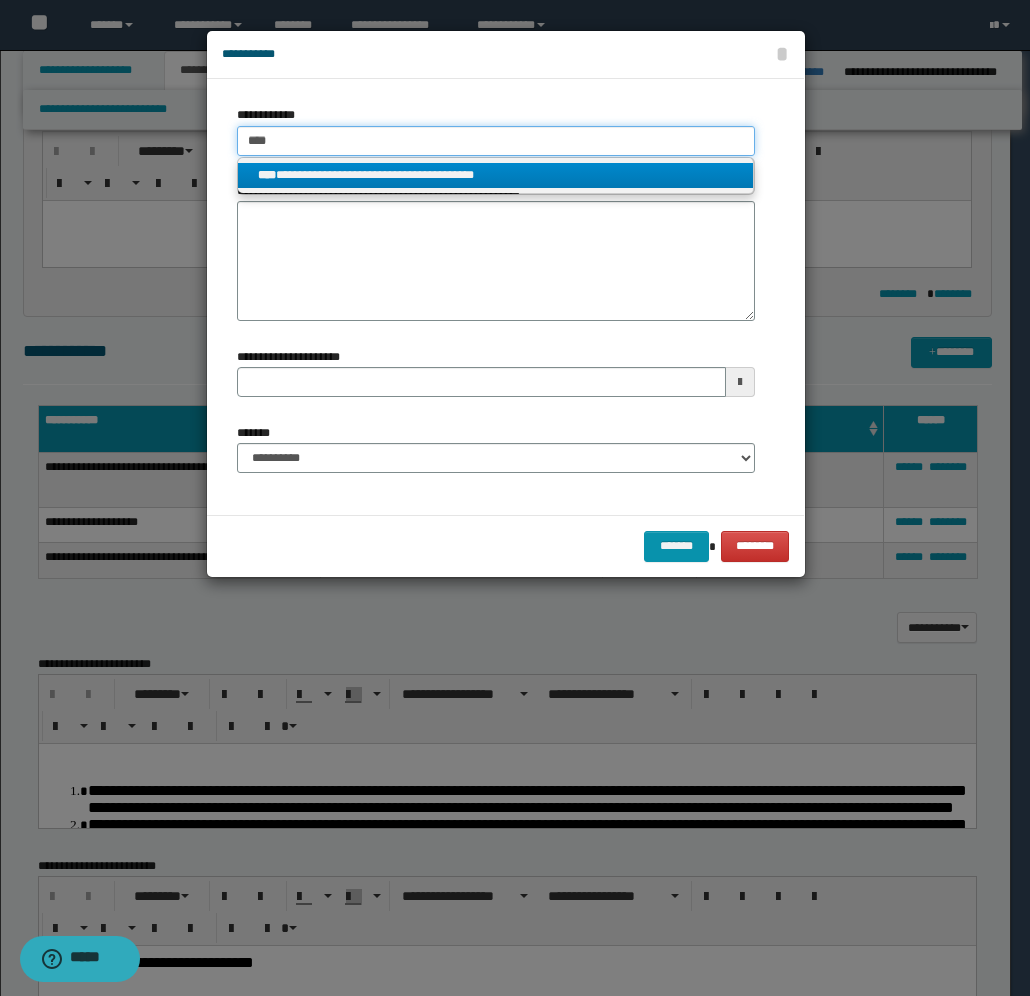 type 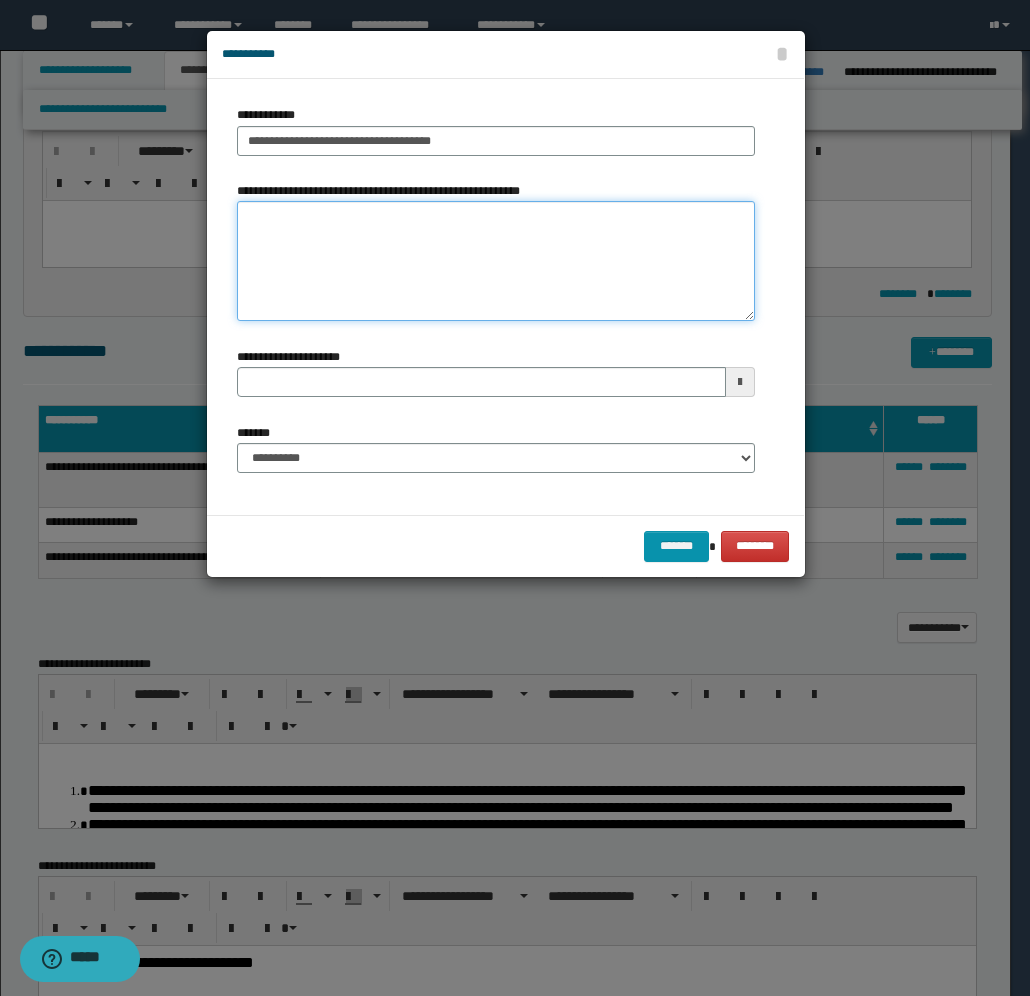 click on "**********" at bounding box center (496, 261) 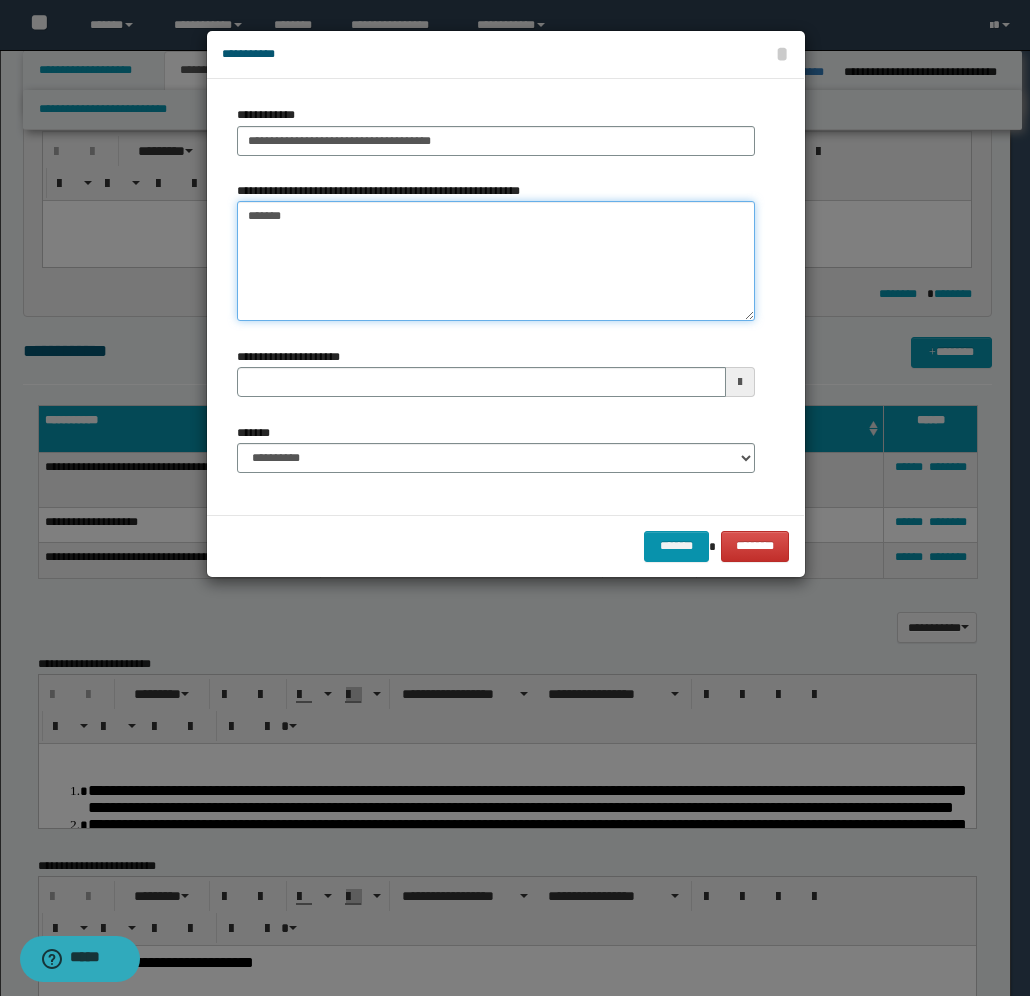 type on "*******" 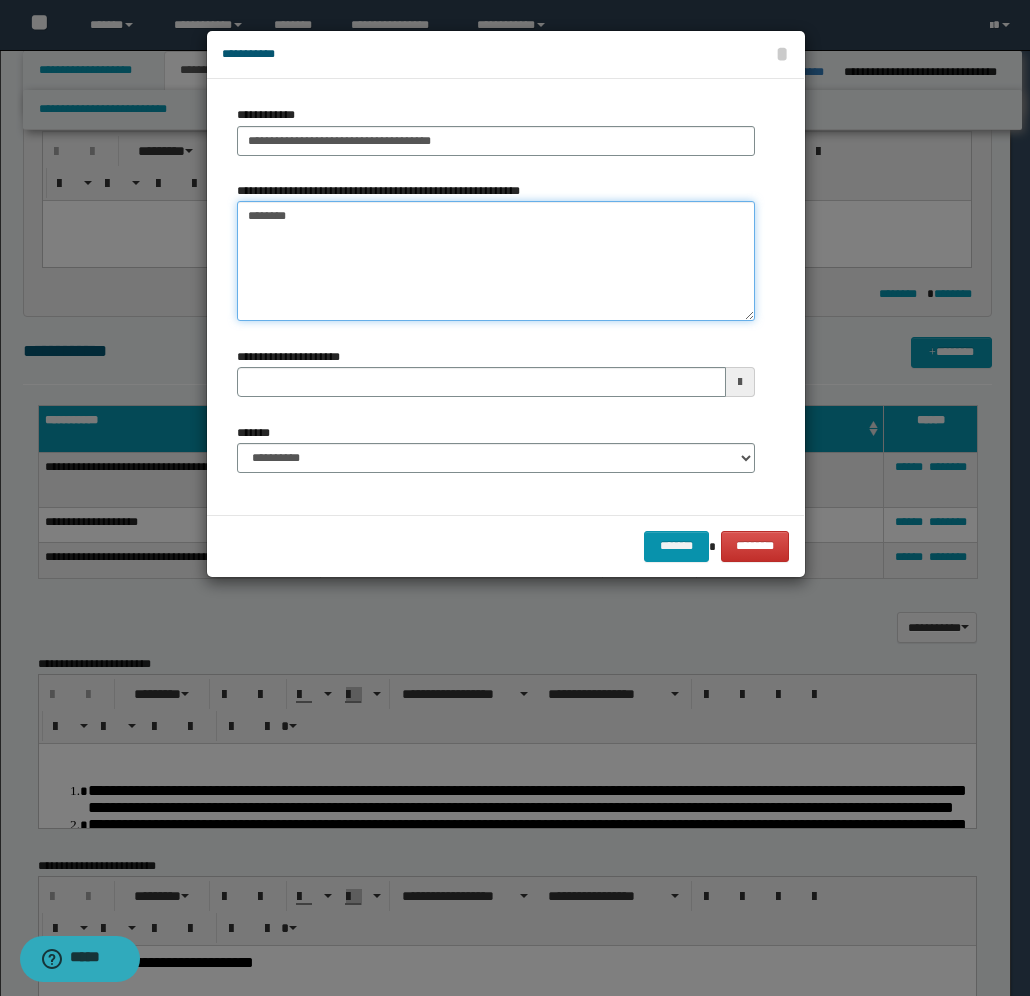 type 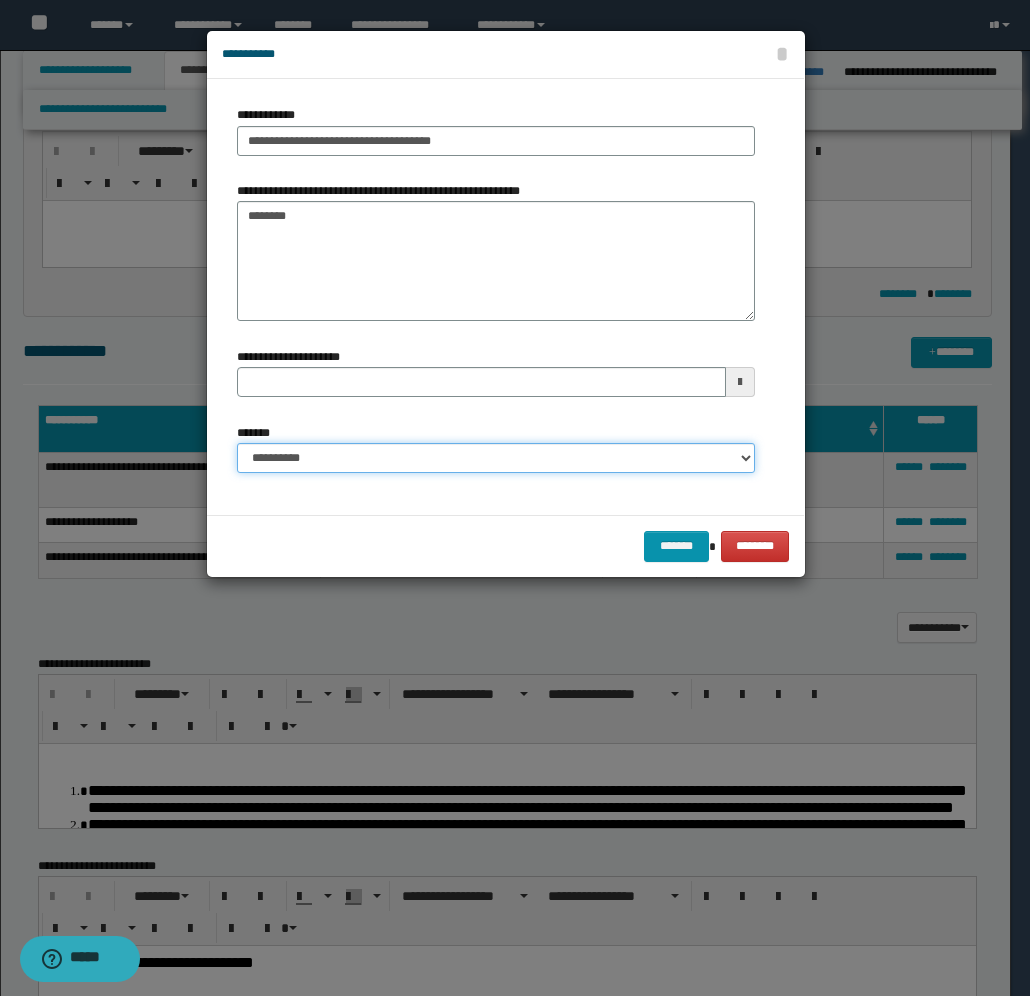 click on "**********" at bounding box center [496, 458] 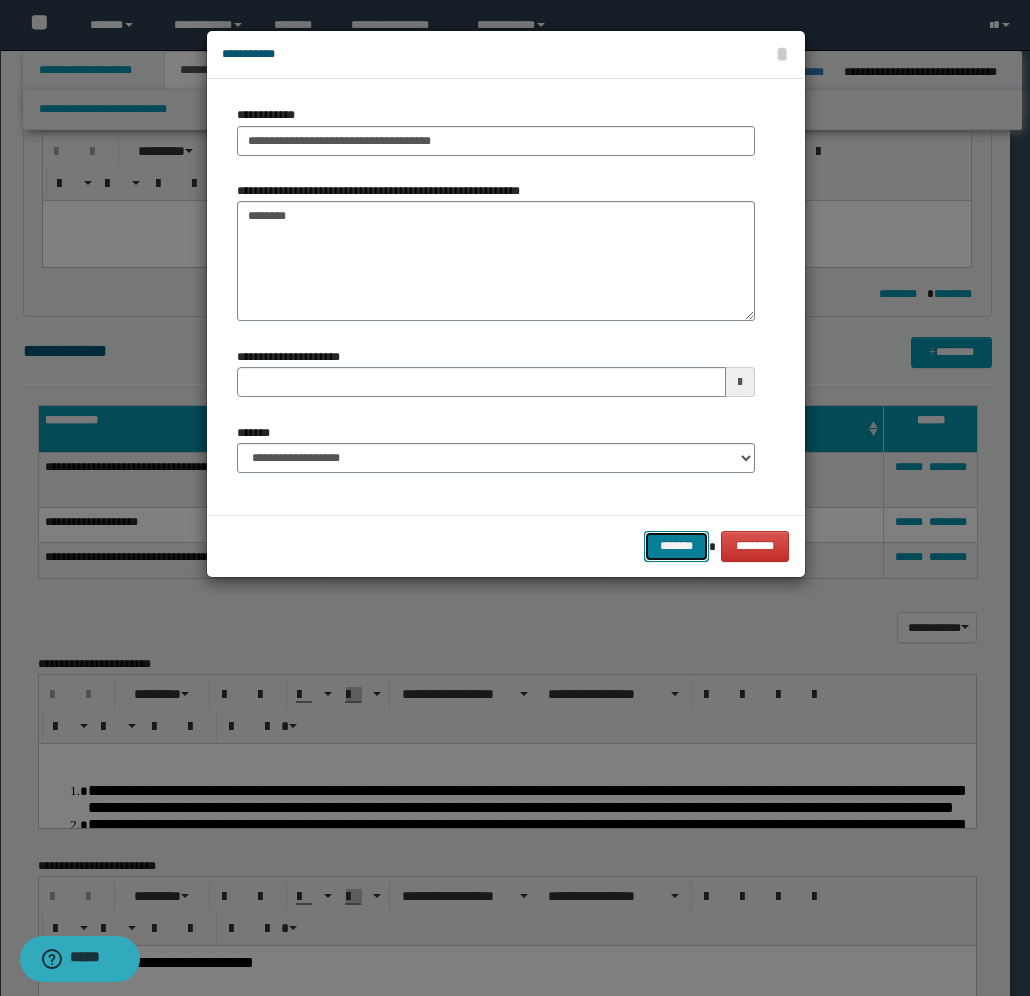click on "*******" at bounding box center (676, 546) 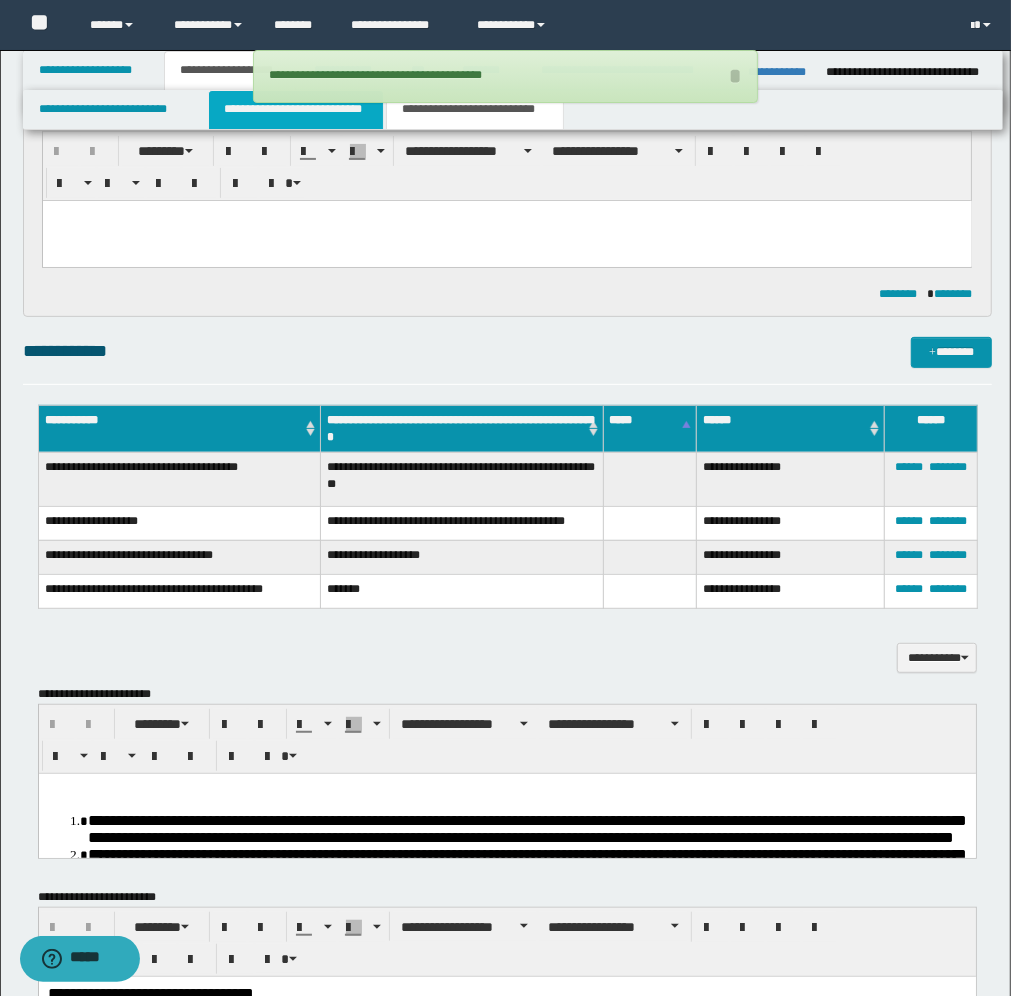 click on "**********" at bounding box center (296, 110) 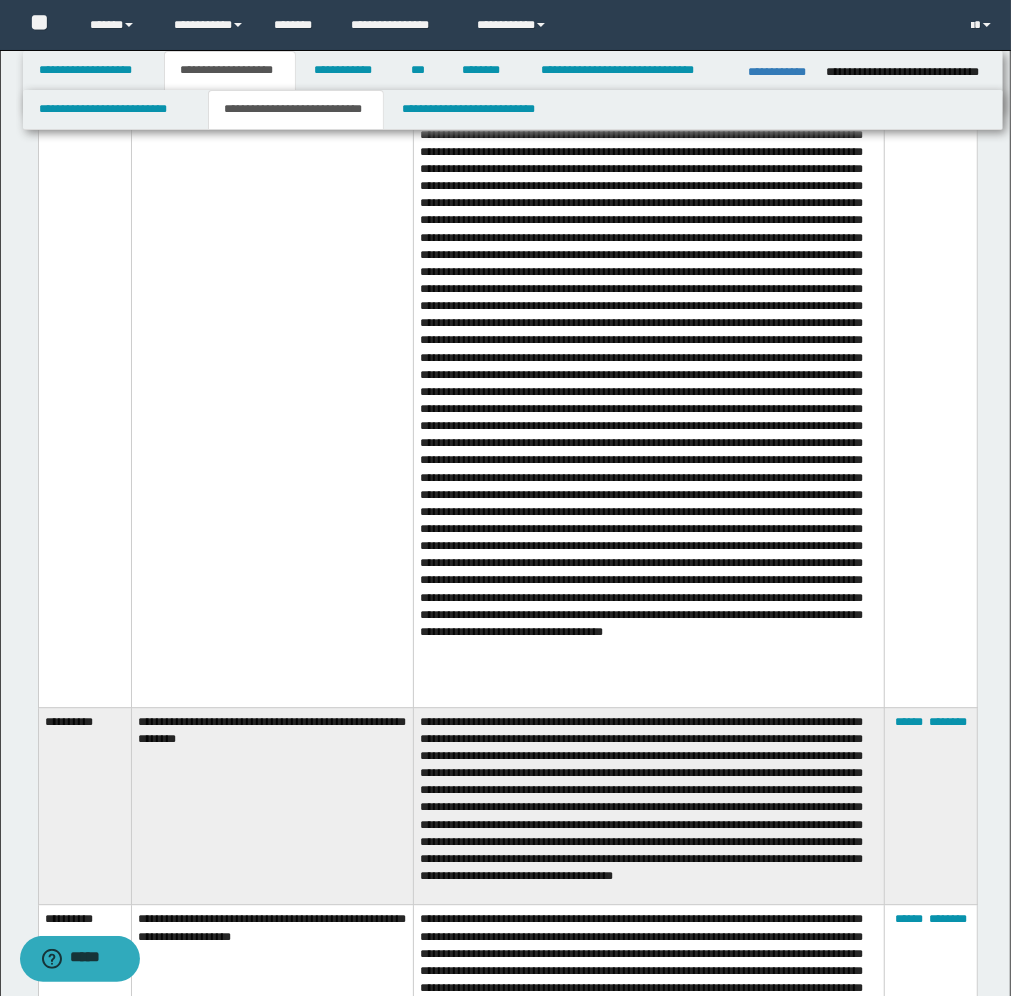 scroll, scrollTop: 2500, scrollLeft: 0, axis: vertical 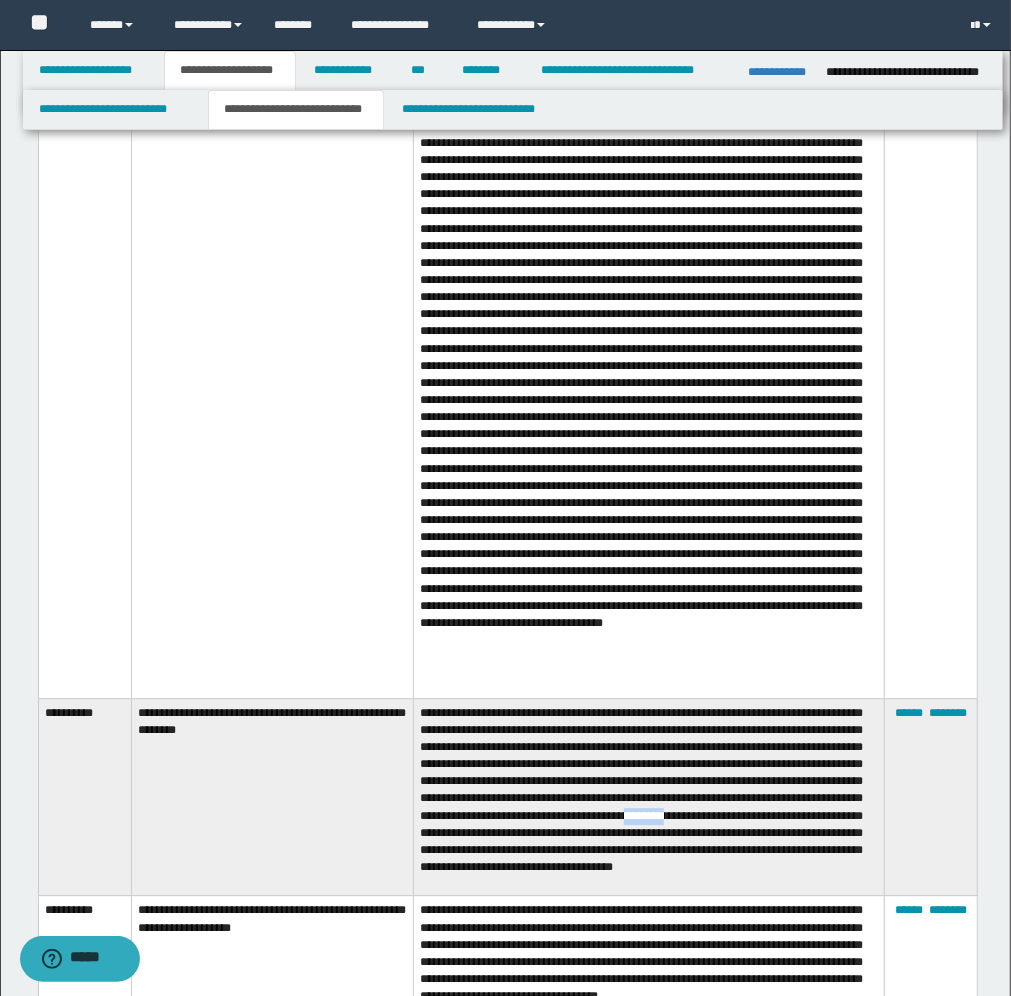 drag, startPoint x: 586, startPoint y: 806, endPoint x: 533, endPoint y: 807, distance: 53.009434 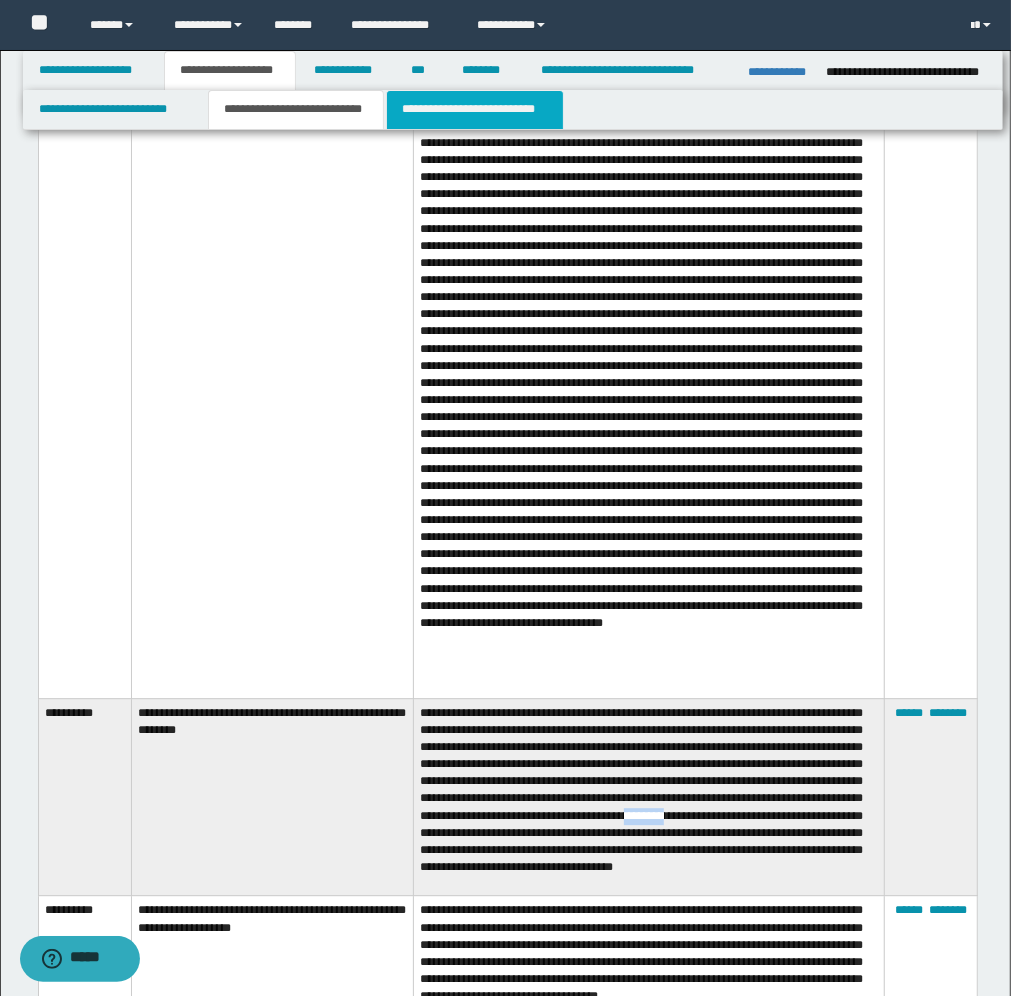click on "**********" at bounding box center [475, 110] 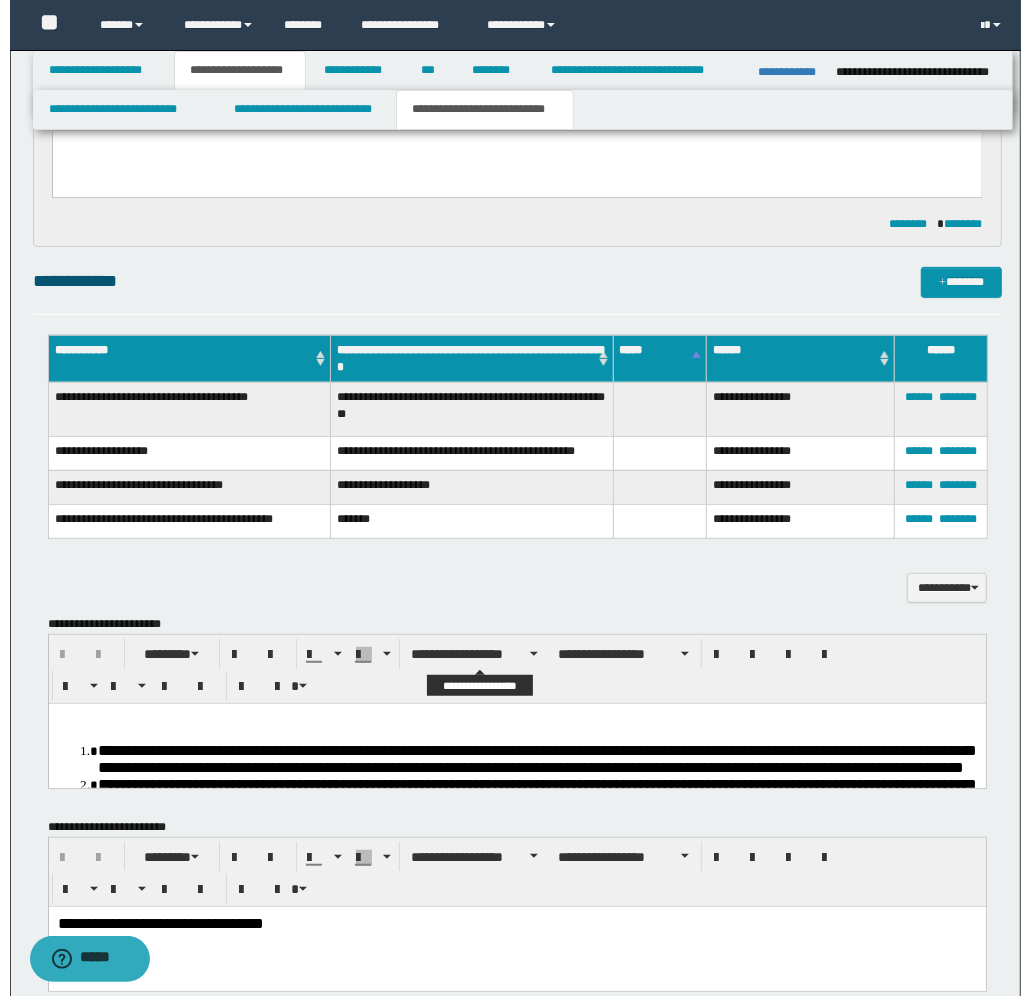 scroll, scrollTop: 268, scrollLeft: 0, axis: vertical 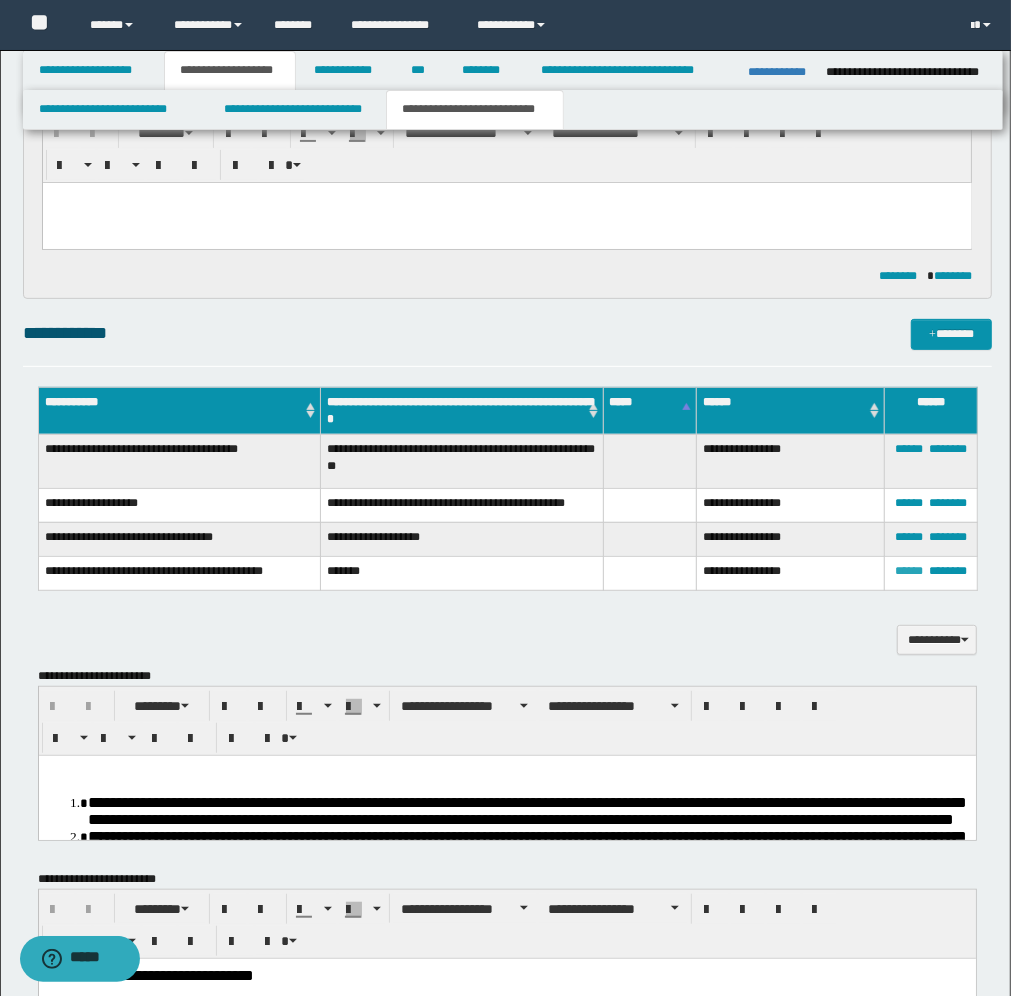 click on "******" at bounding box center (909, 571) 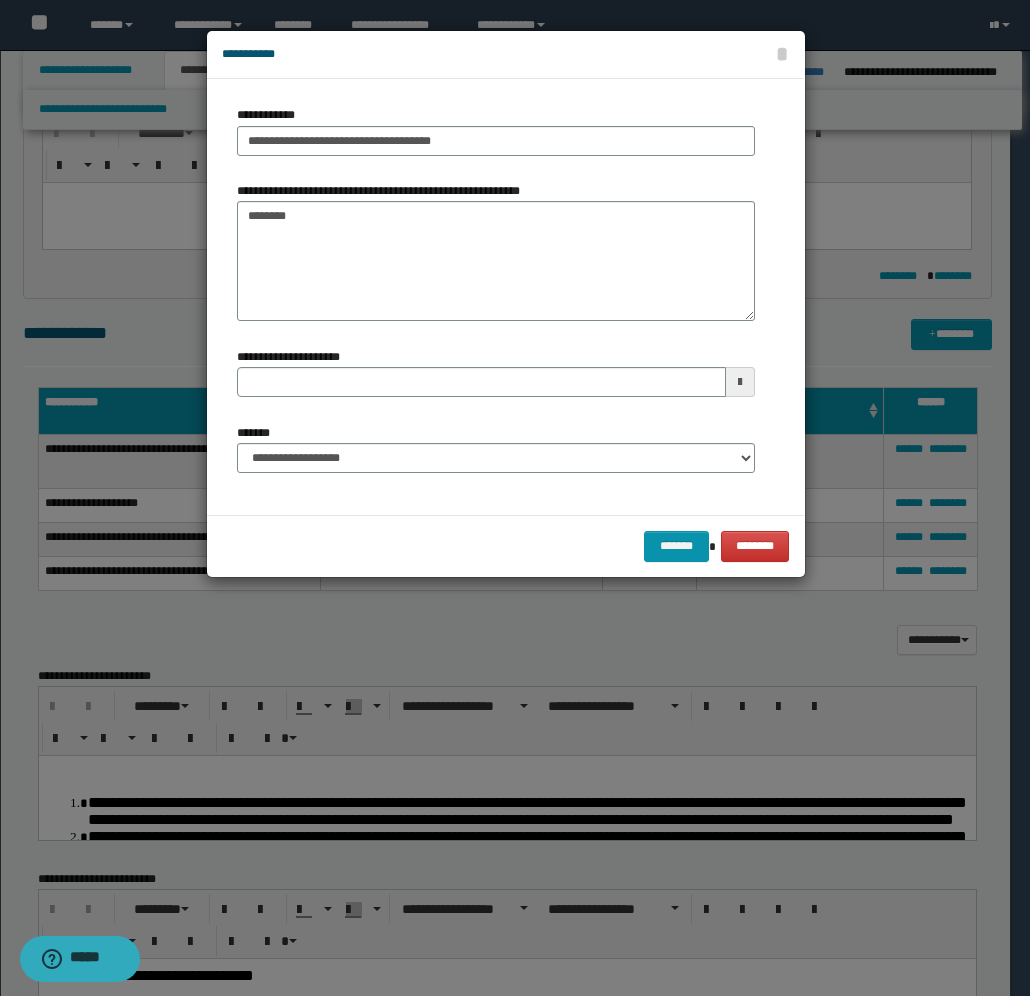 type 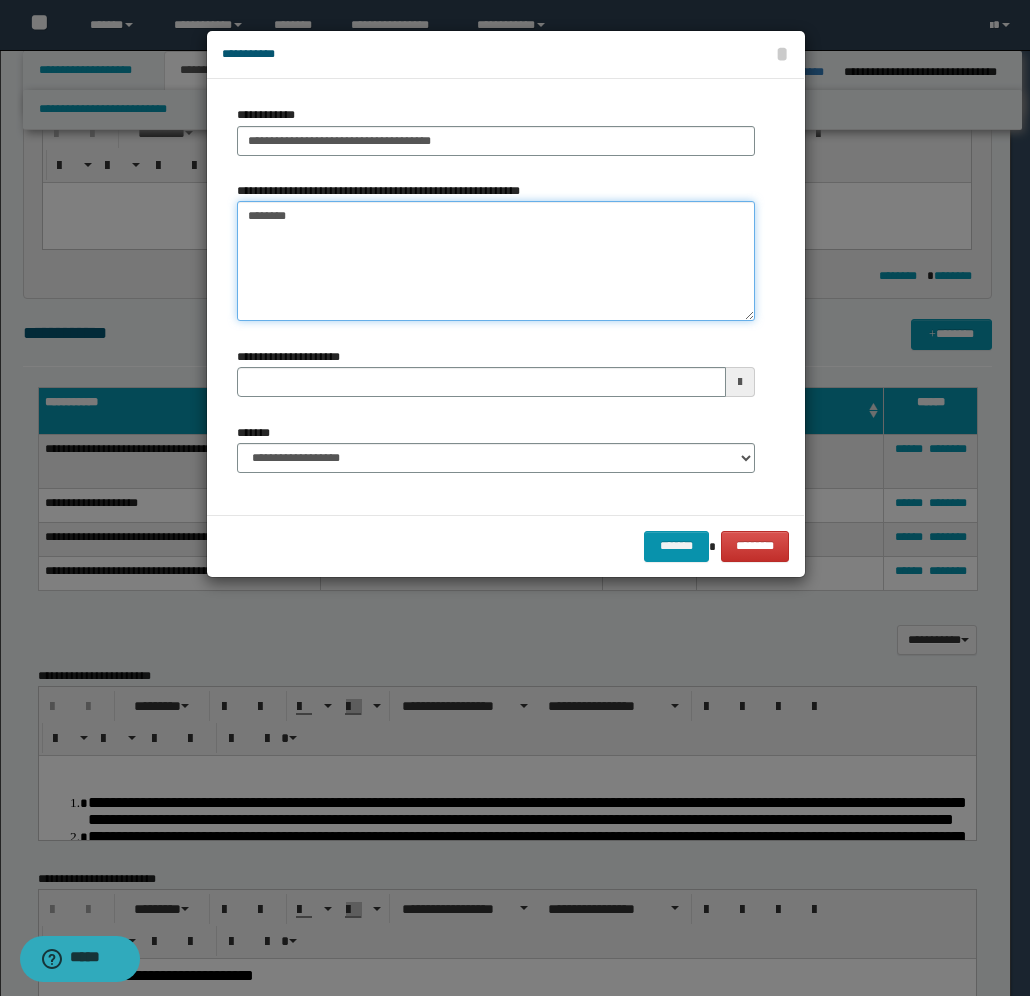 click on "*******" at bounding box center (496, 261) 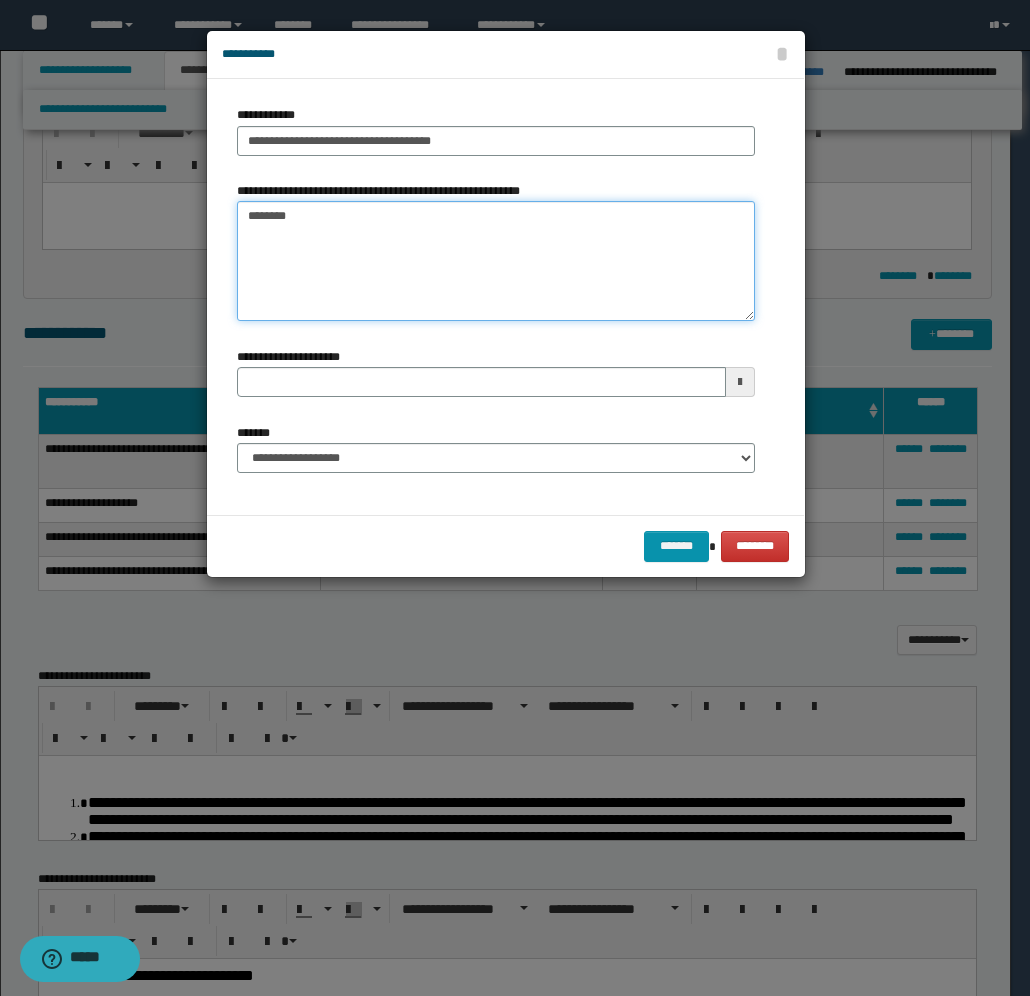 paste on "*********" 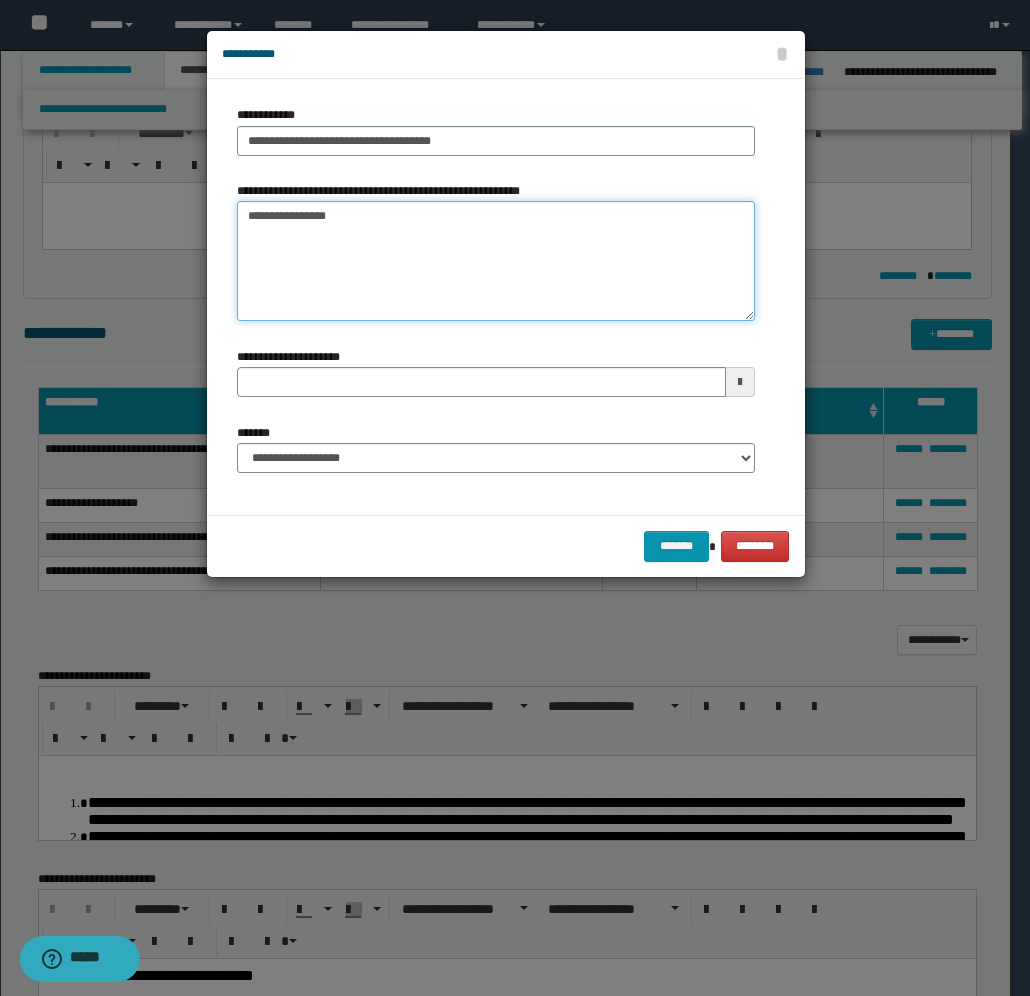 type 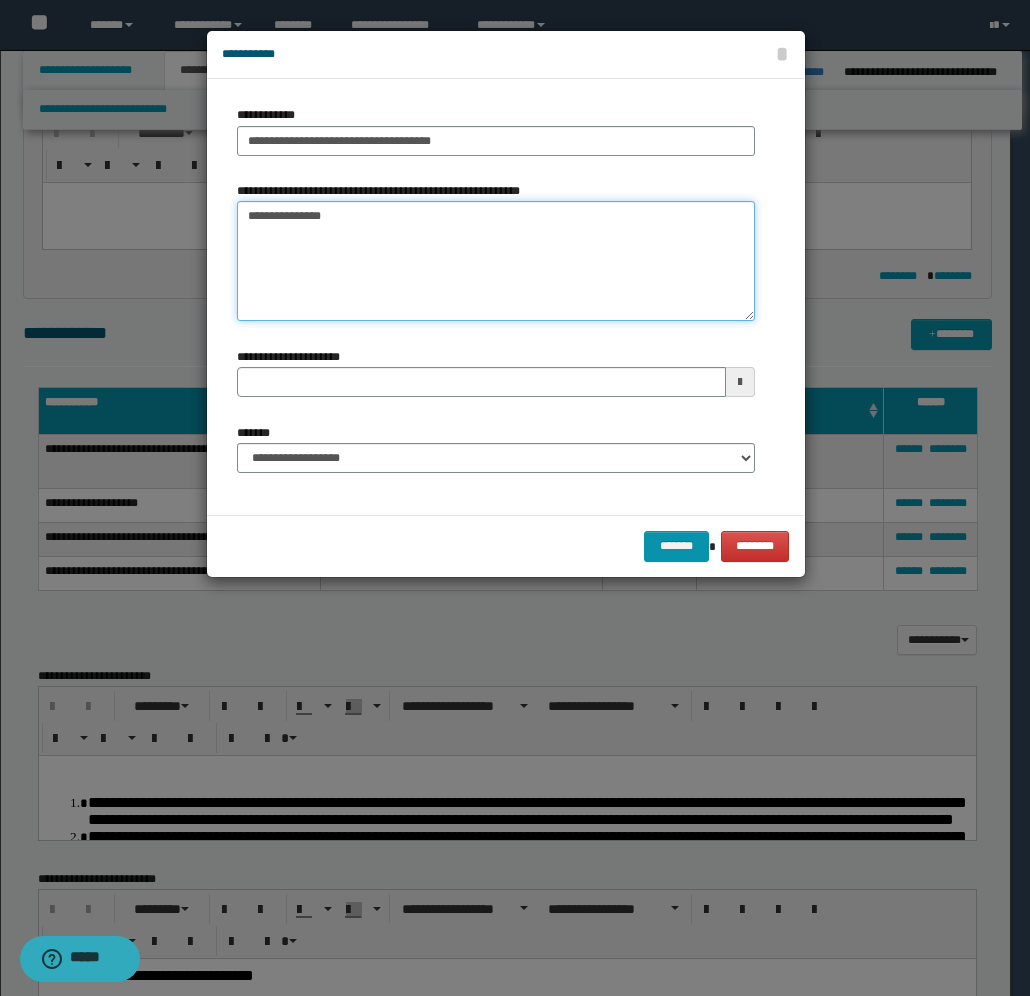 type on "**********" 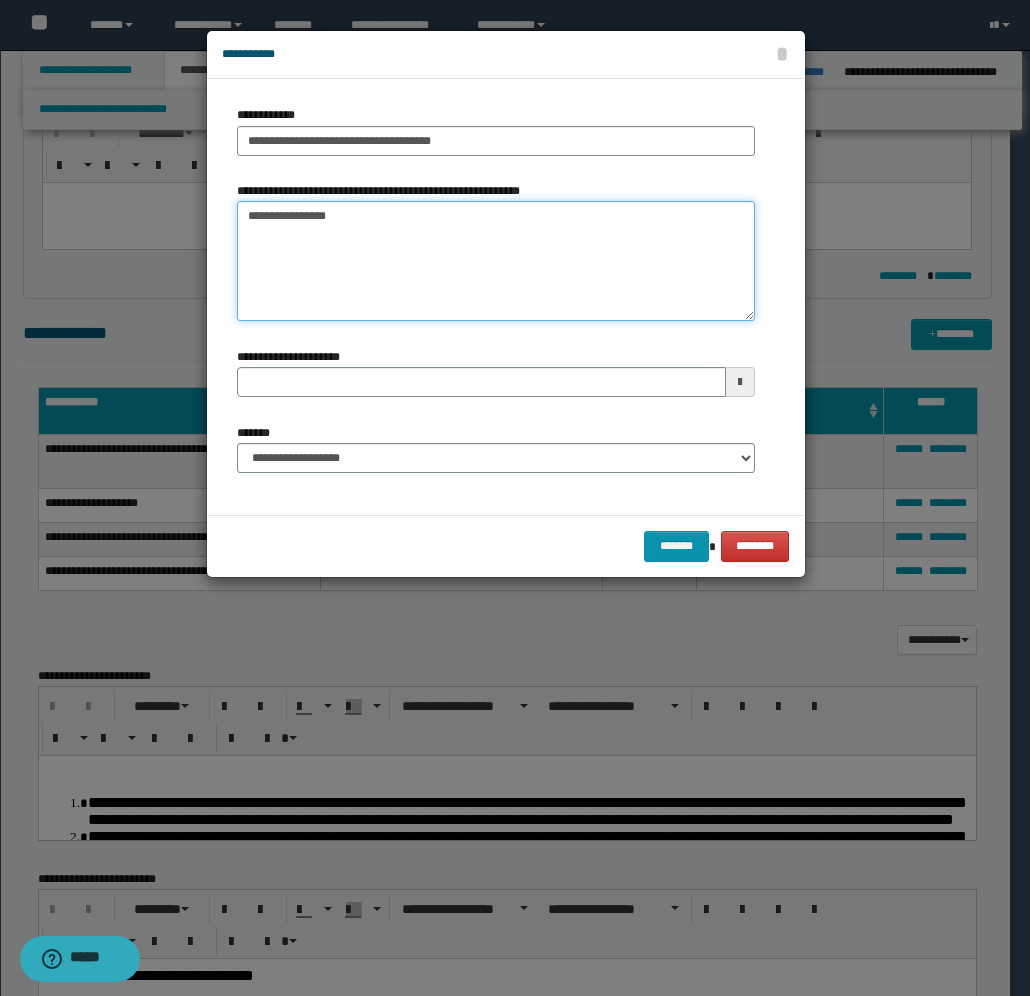 type 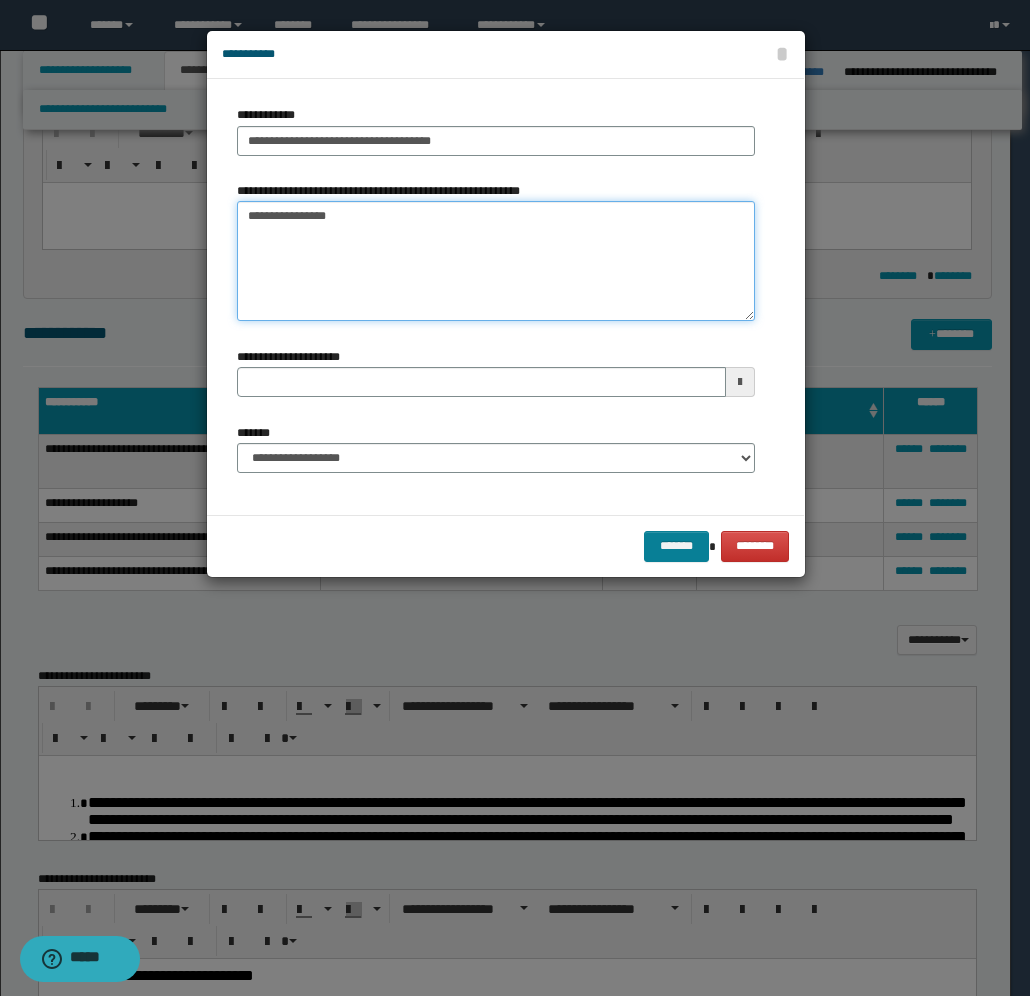 type on "**********" 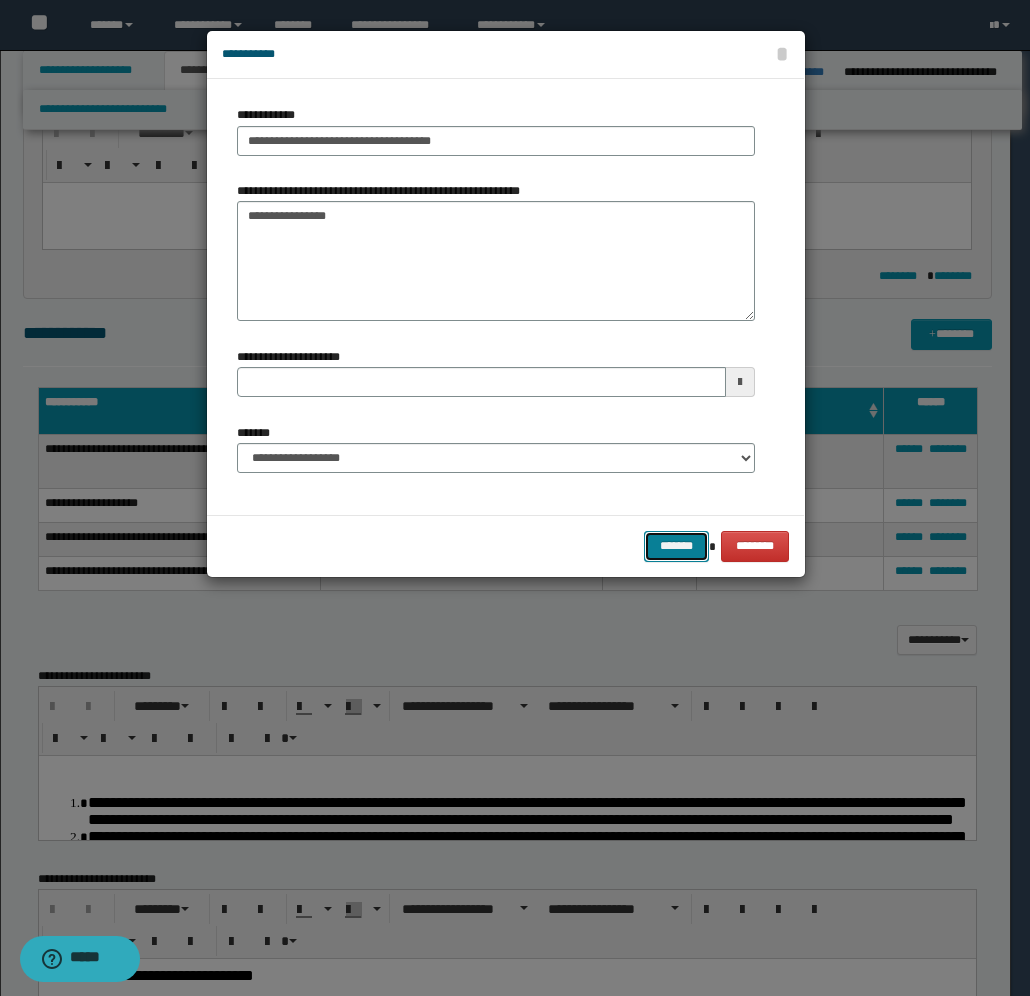 click on "*******" at bounding box center [676, 546] 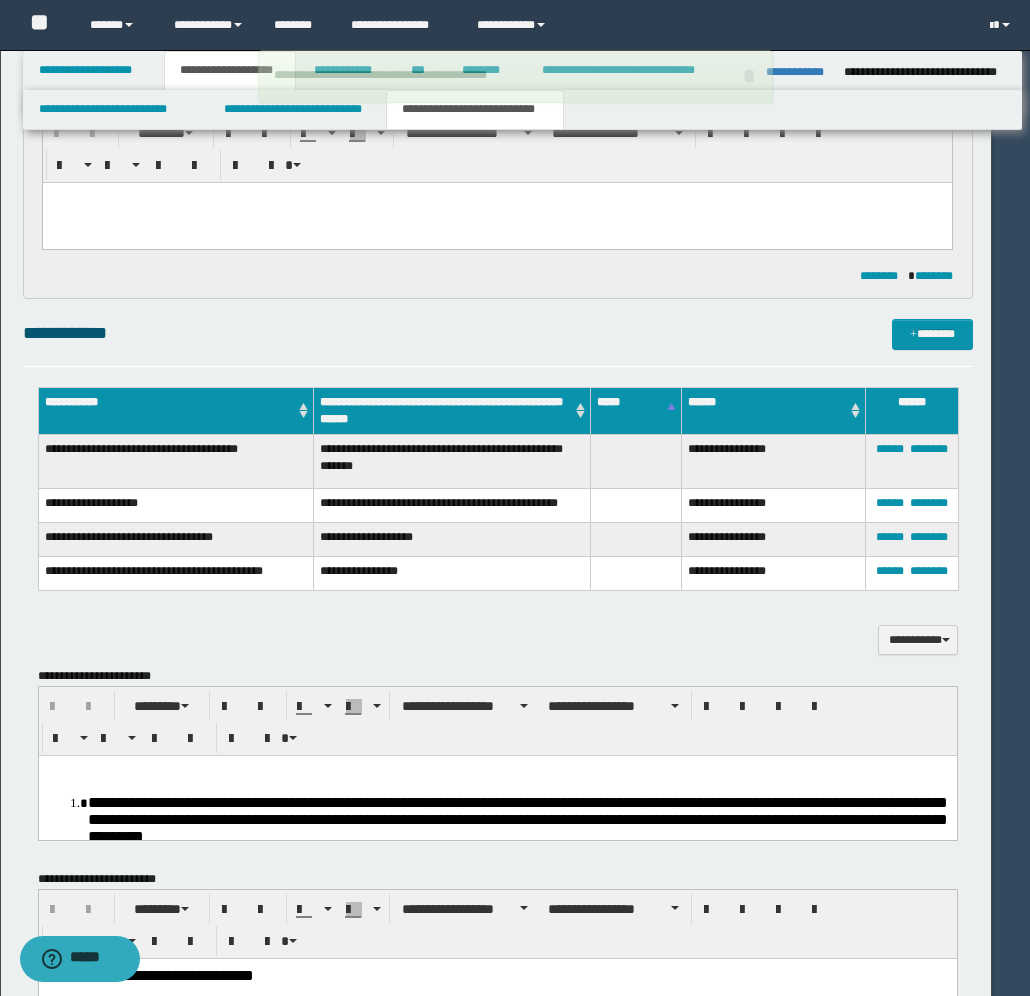 type 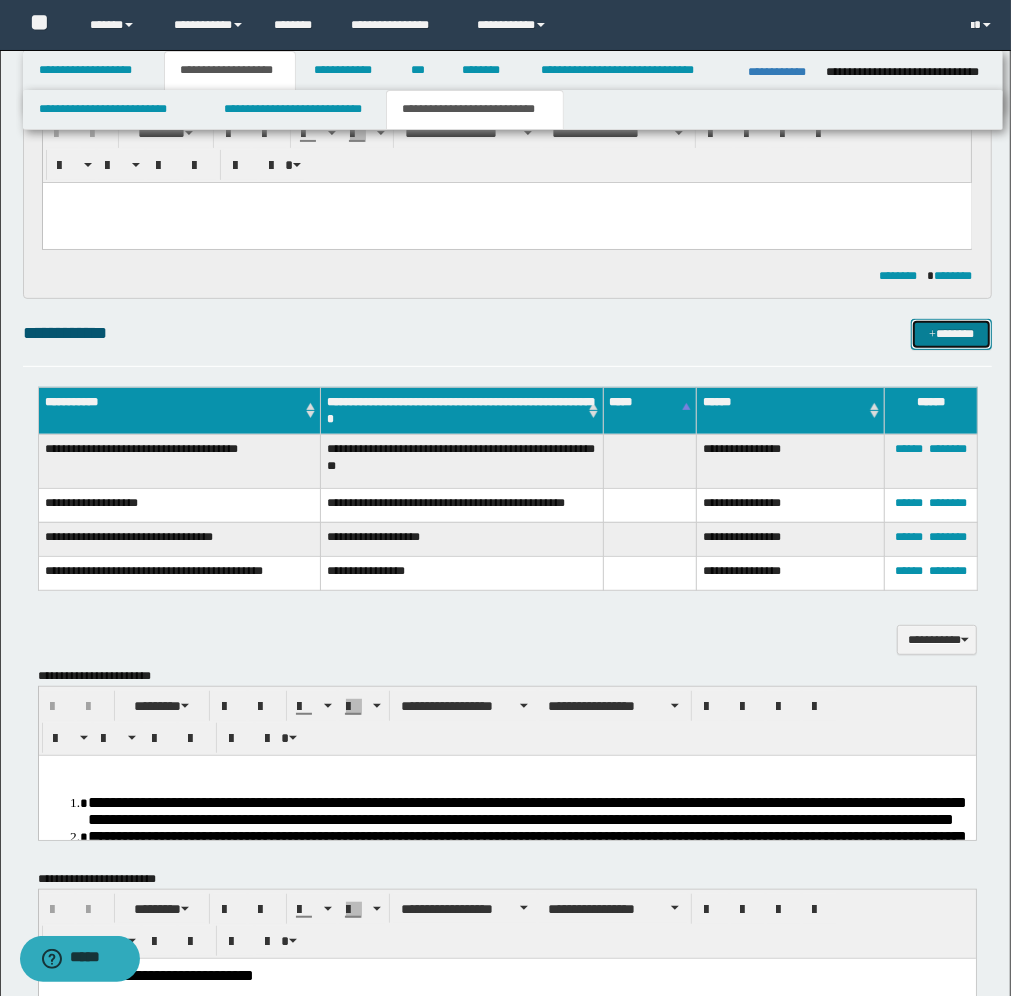 click on "*******" at bounding box center (951, 334) 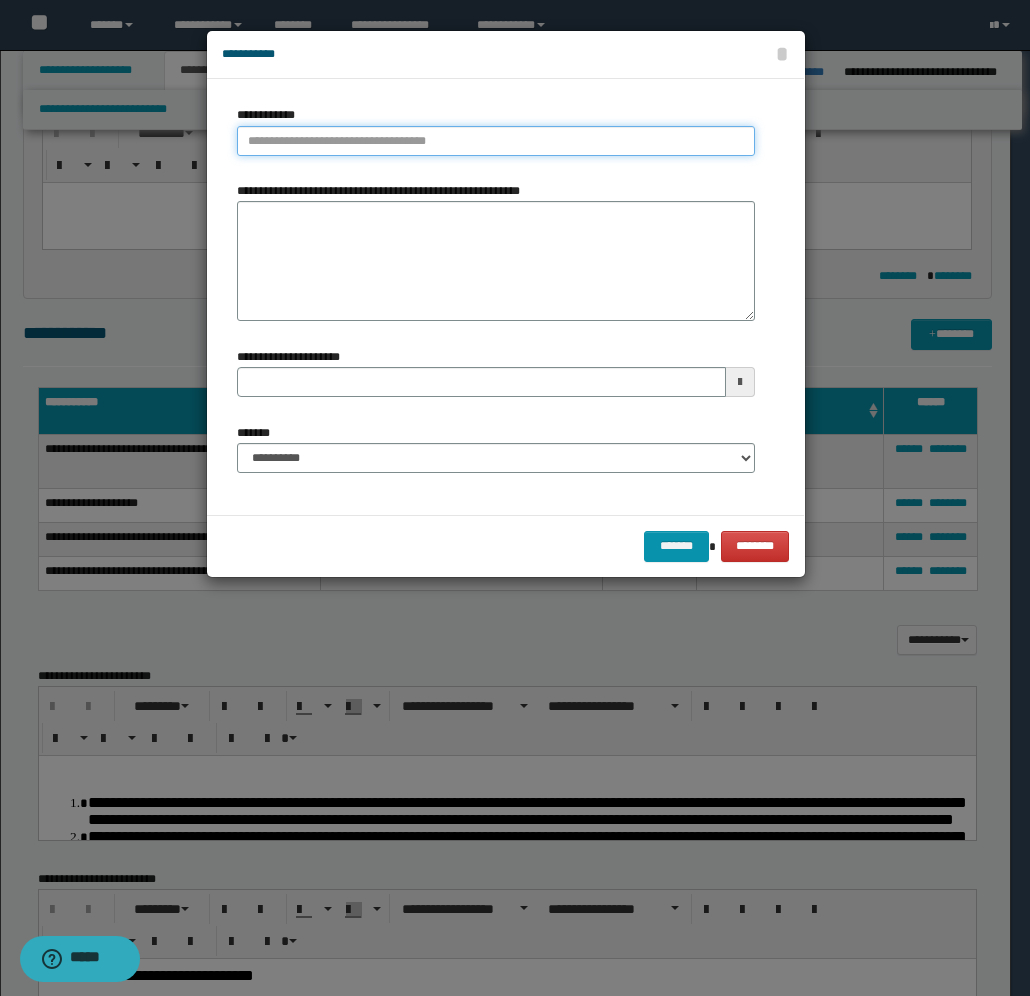 type on "**********" 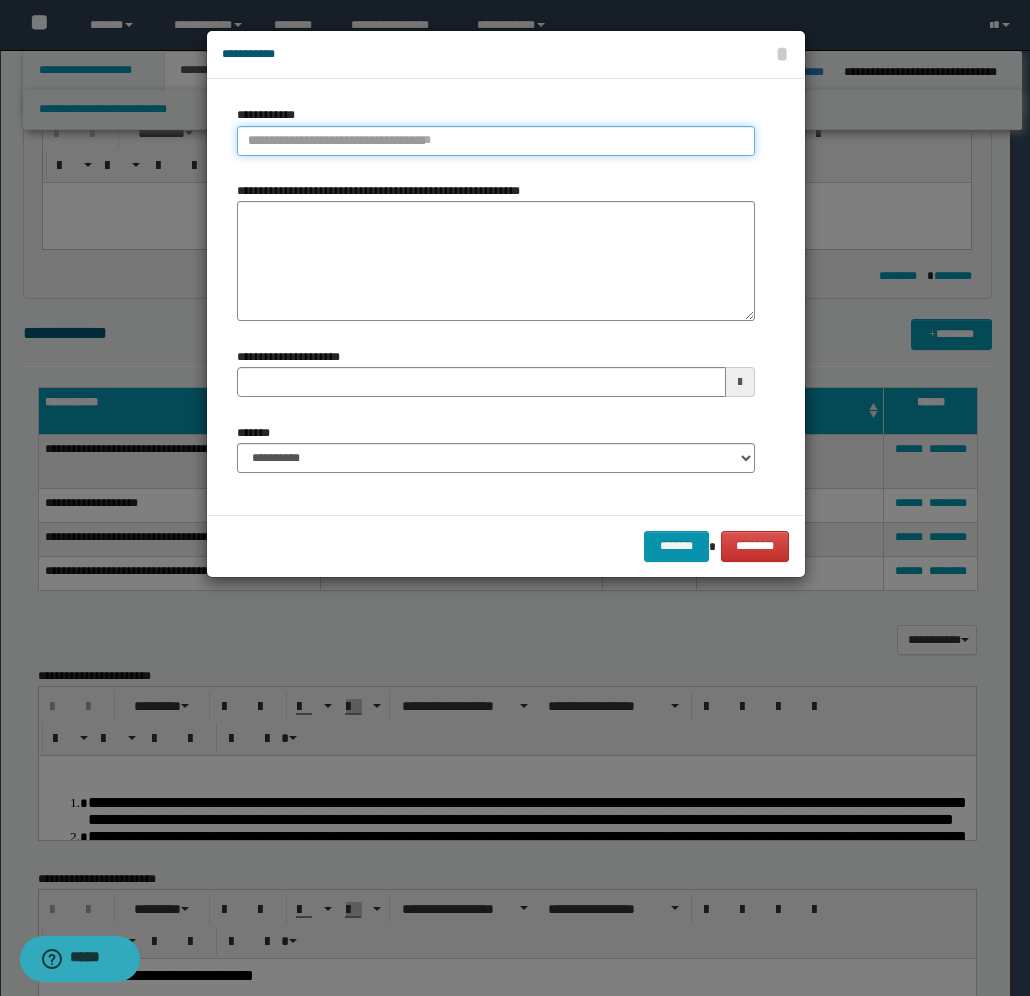 click on "**********" at bounding box center [496, 141] 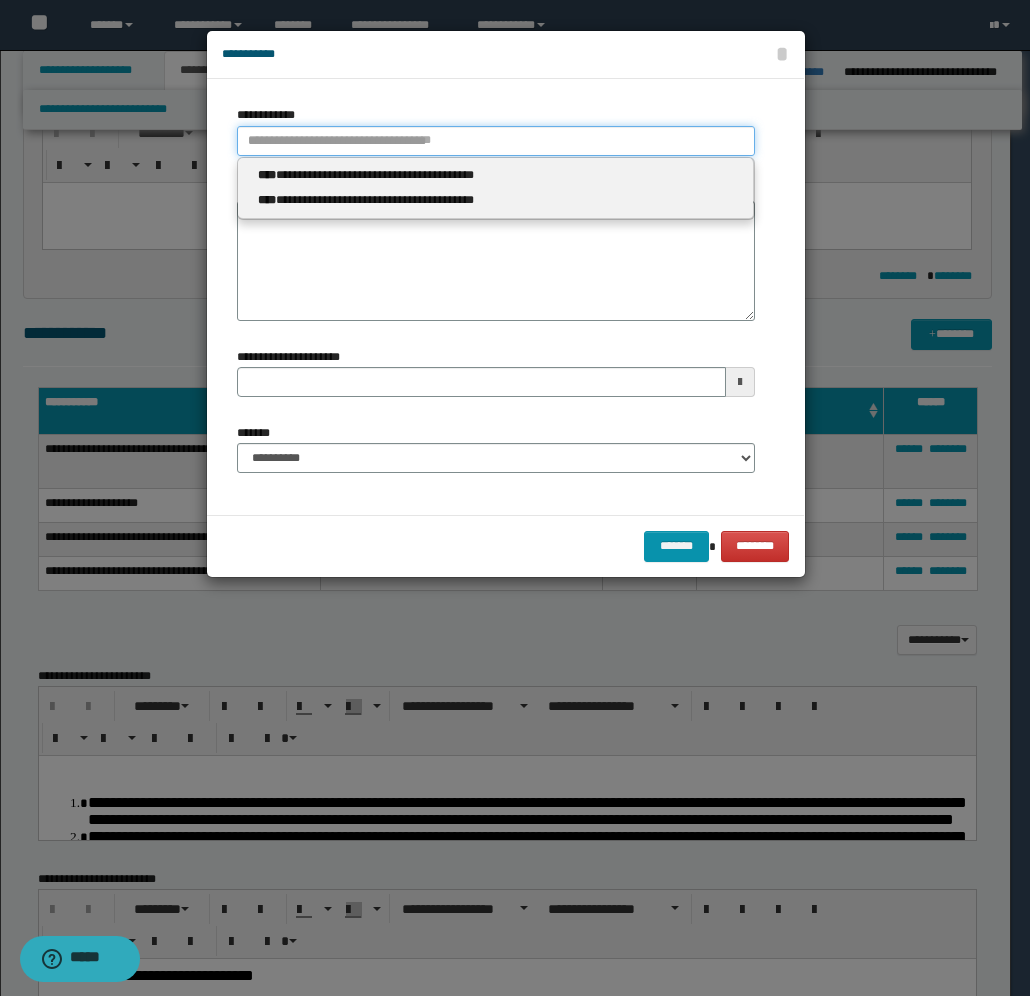 type 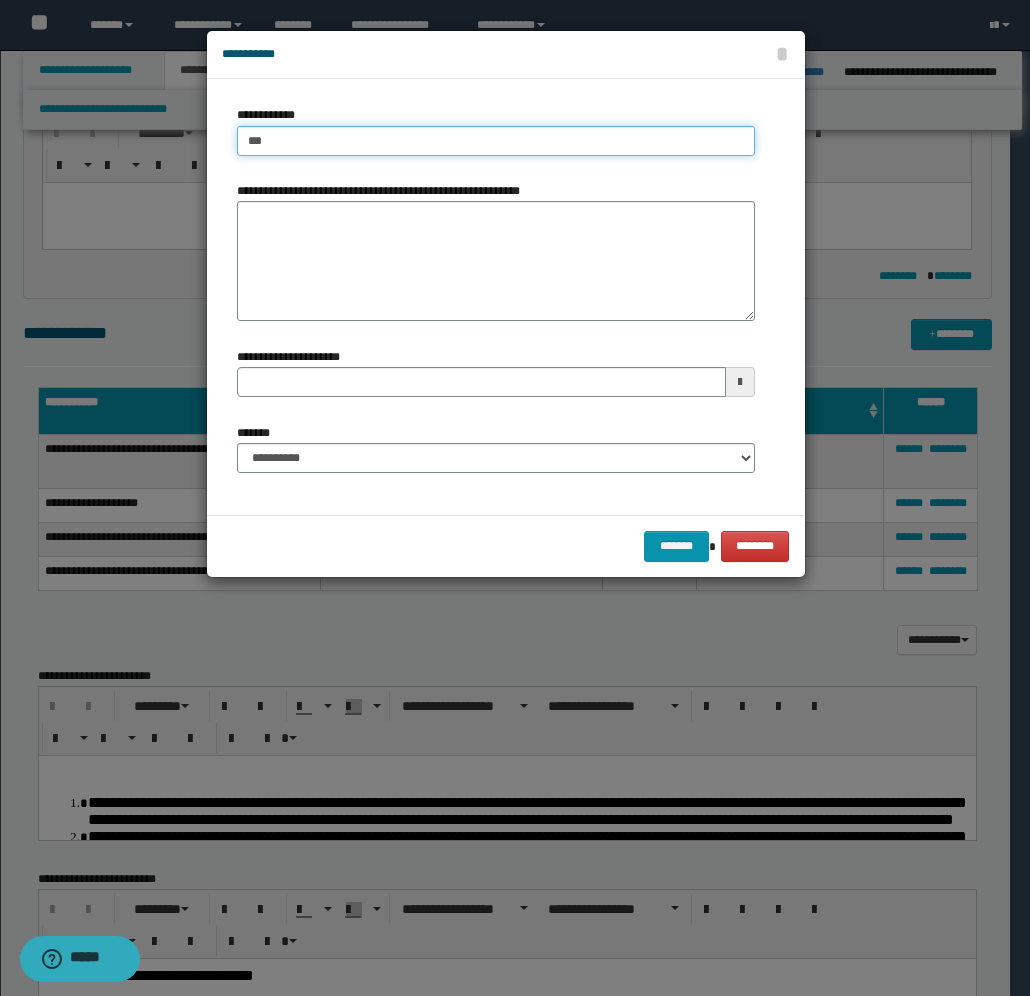 type on "****" 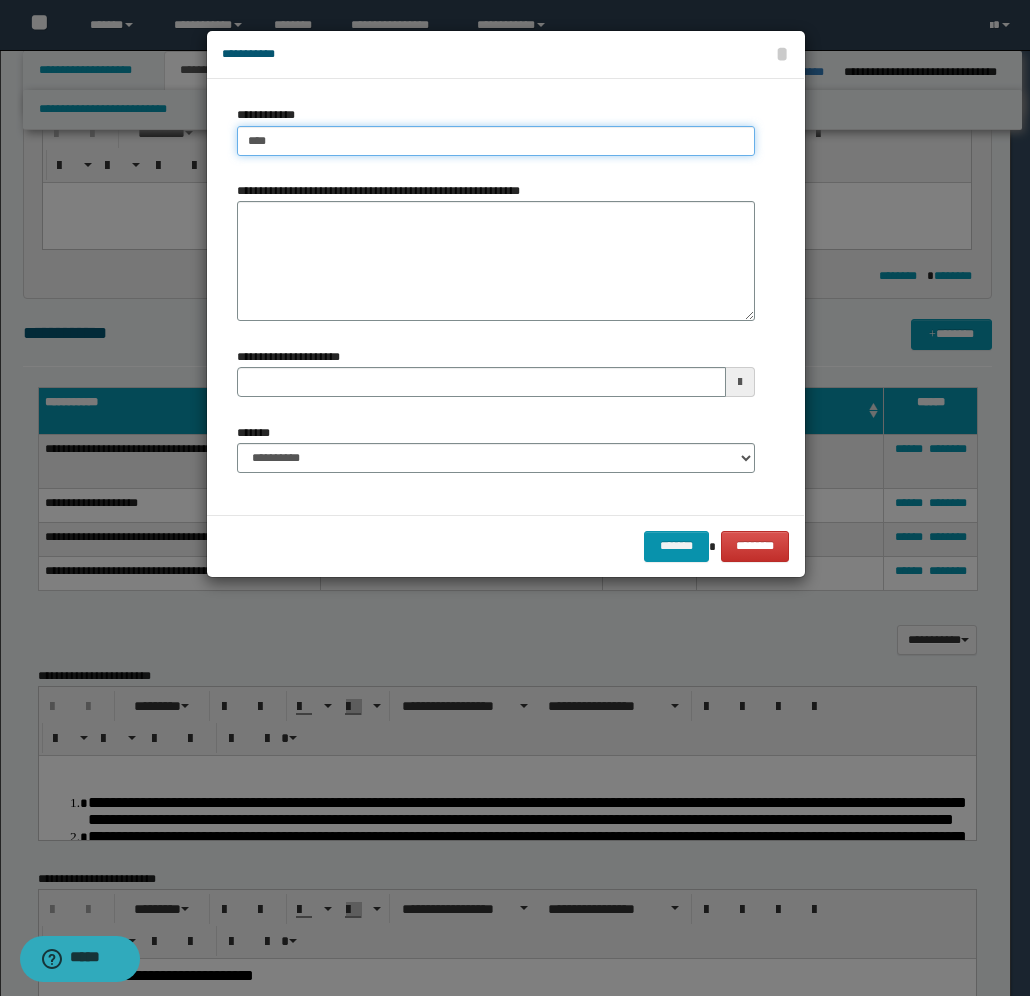type on "****" 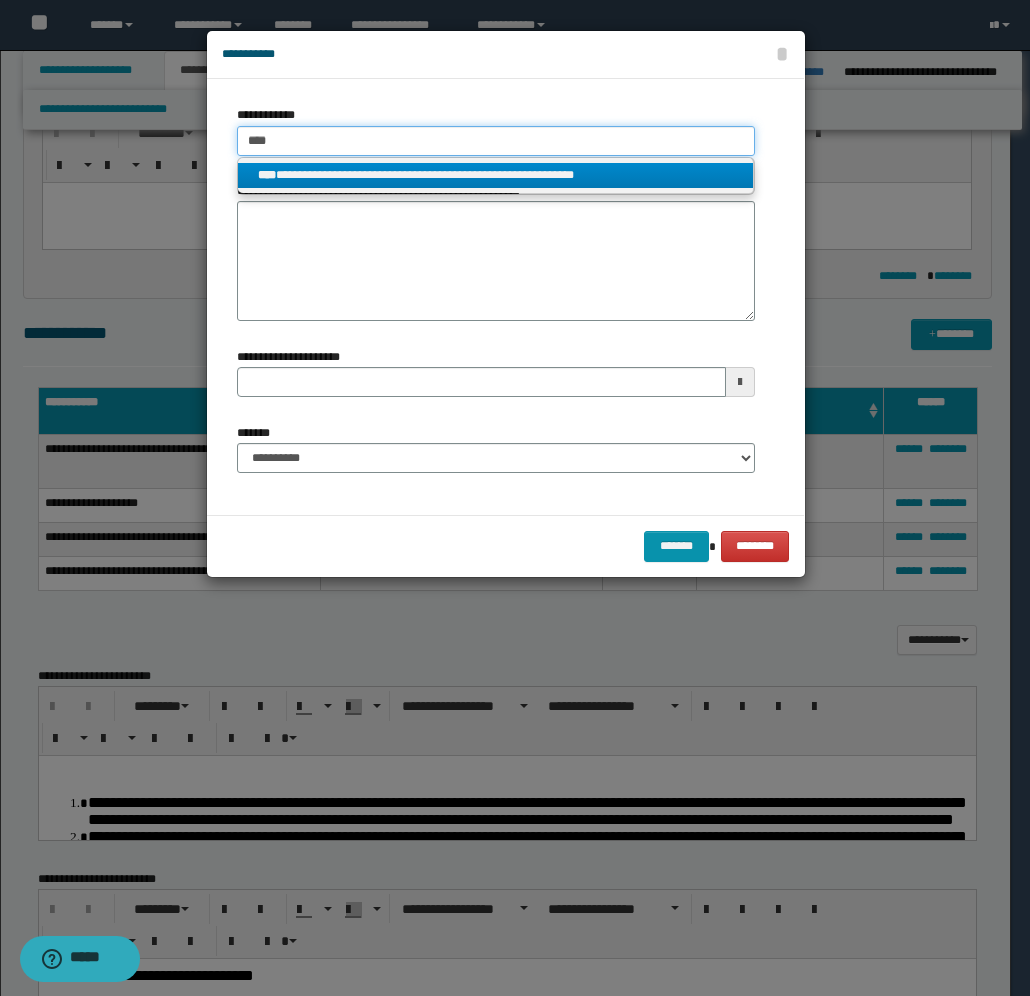 type on "****" 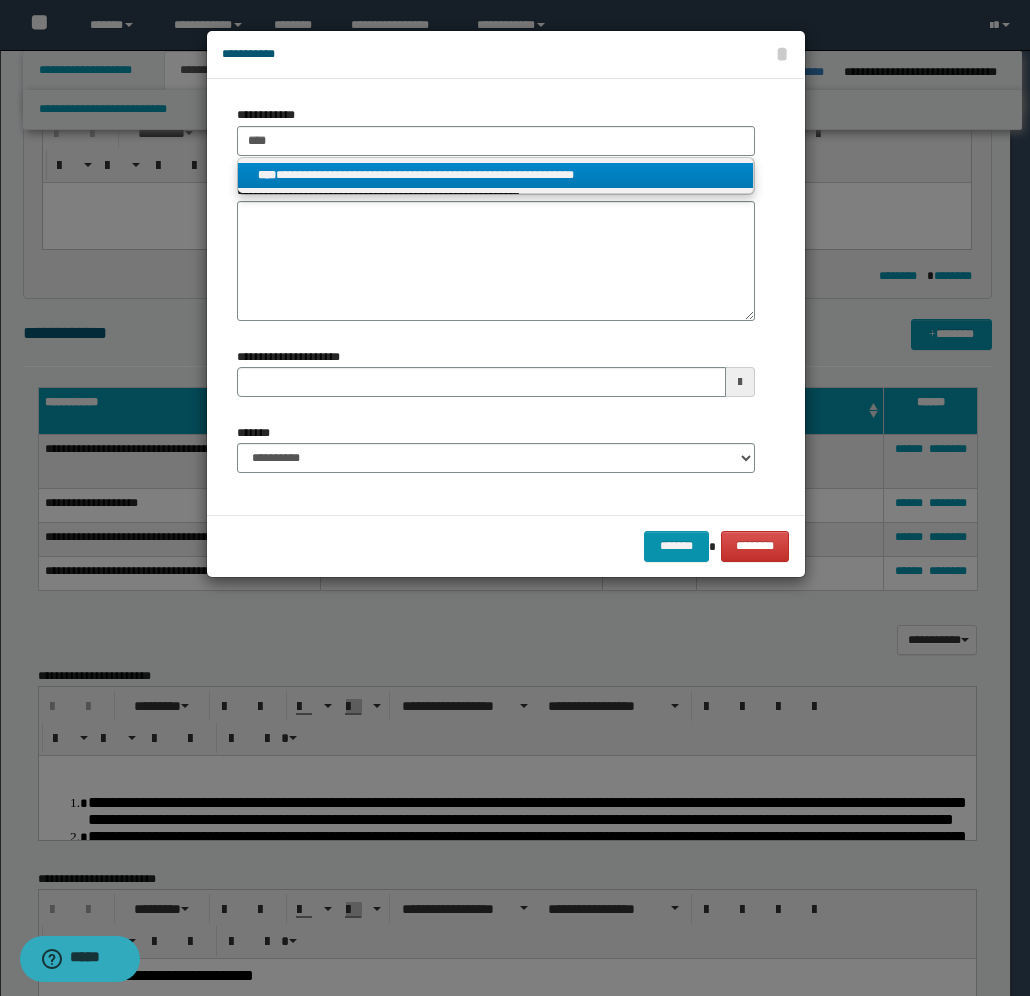 click on "**********" at bounding box center (496, 175) 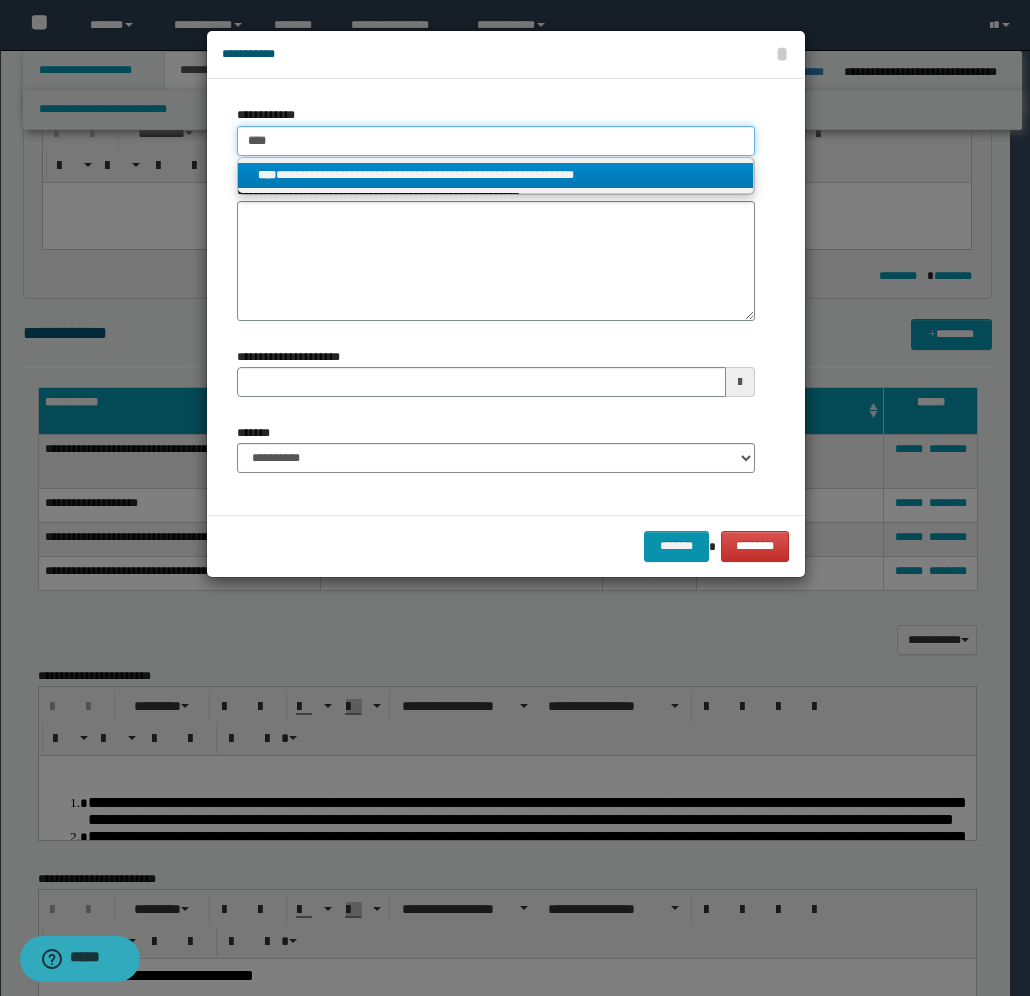 type 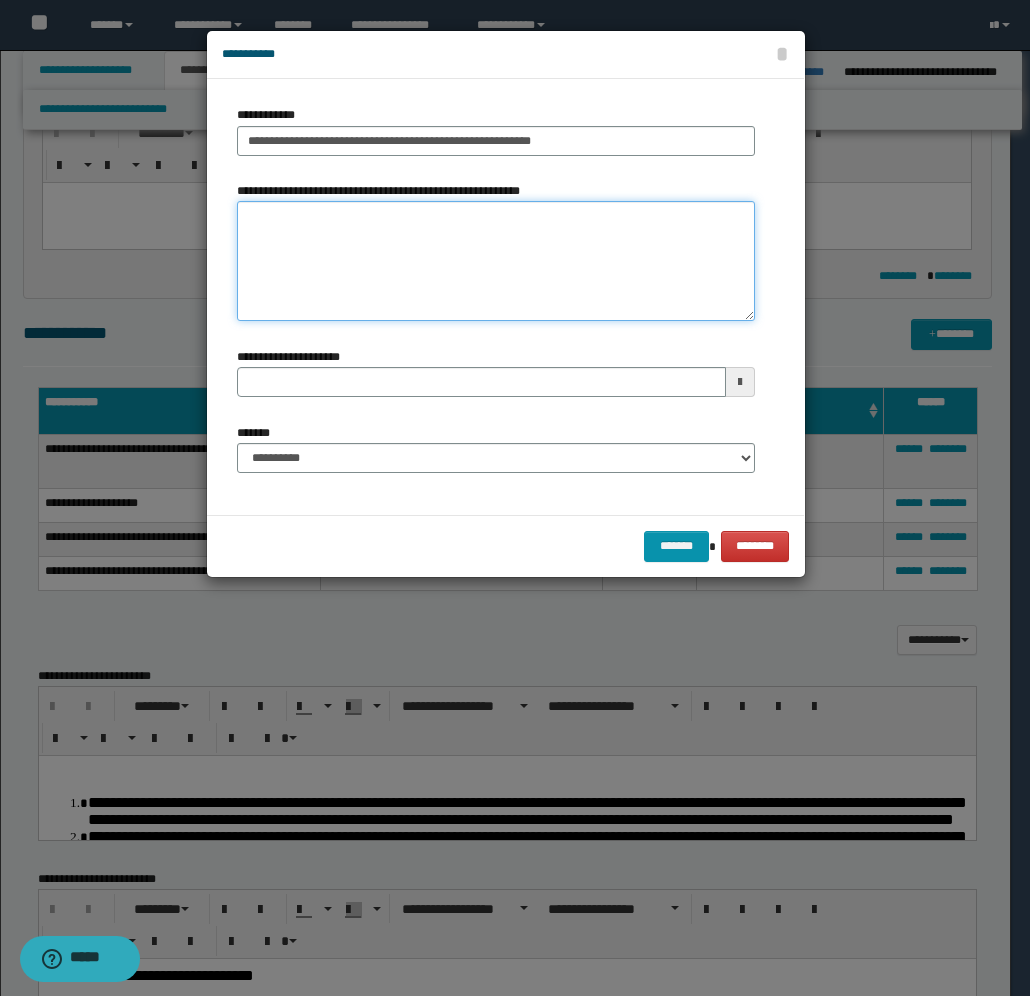 click on "**********" at bounding box center [496, 261] 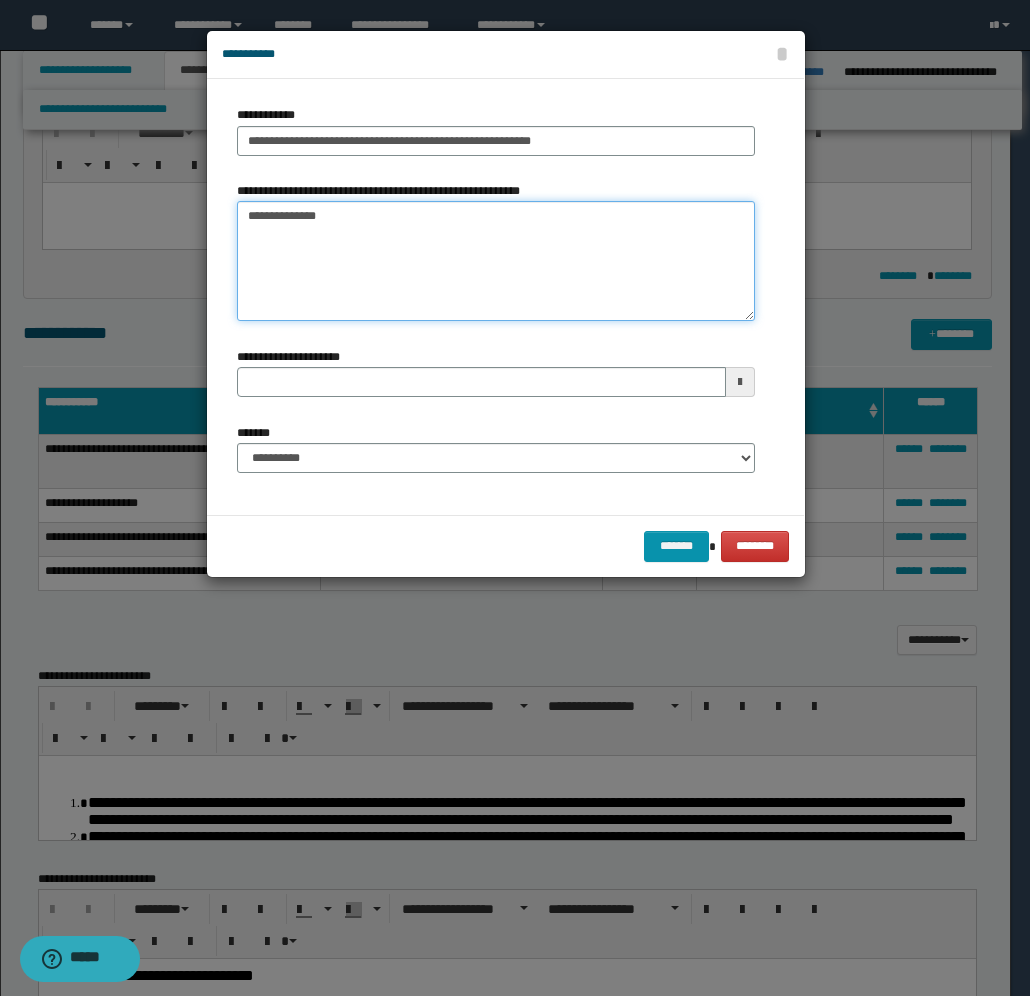 type on "**********" 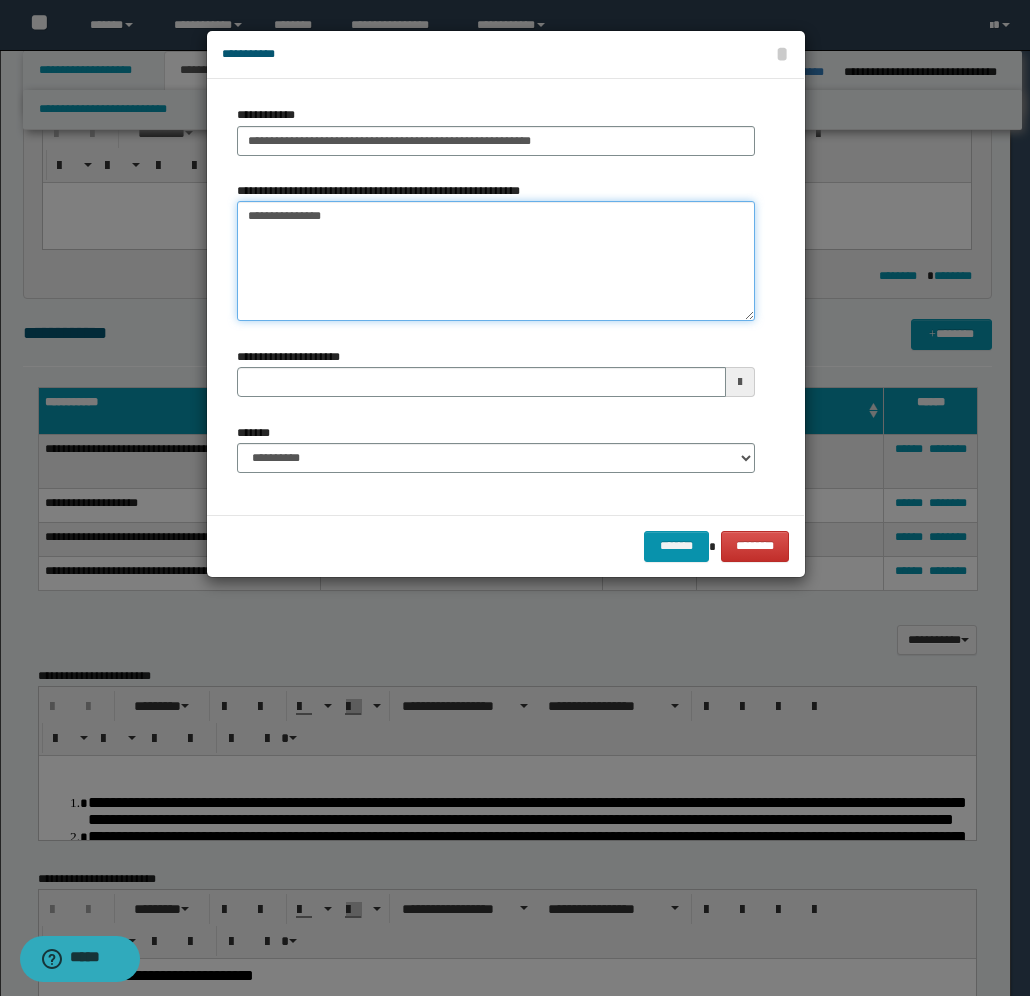 type 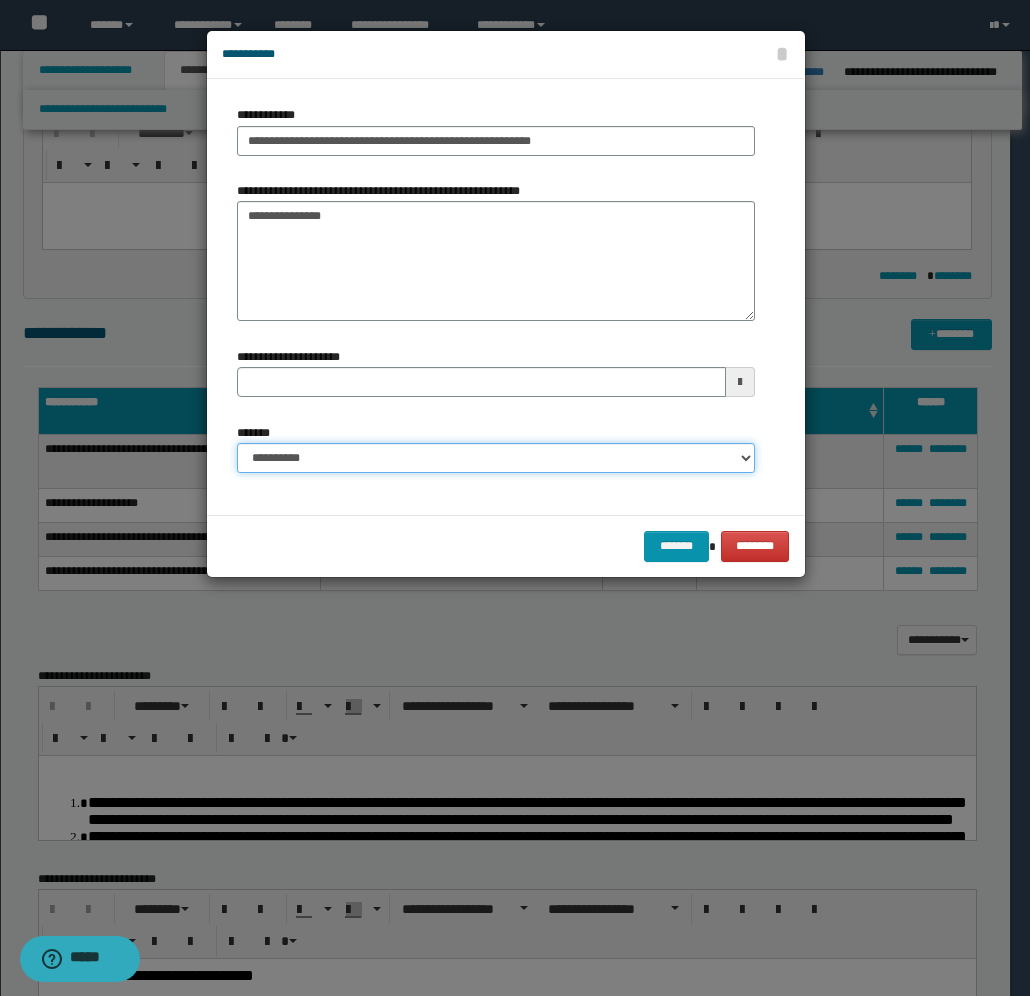 click on "**********" at bounding box center (496, 458) 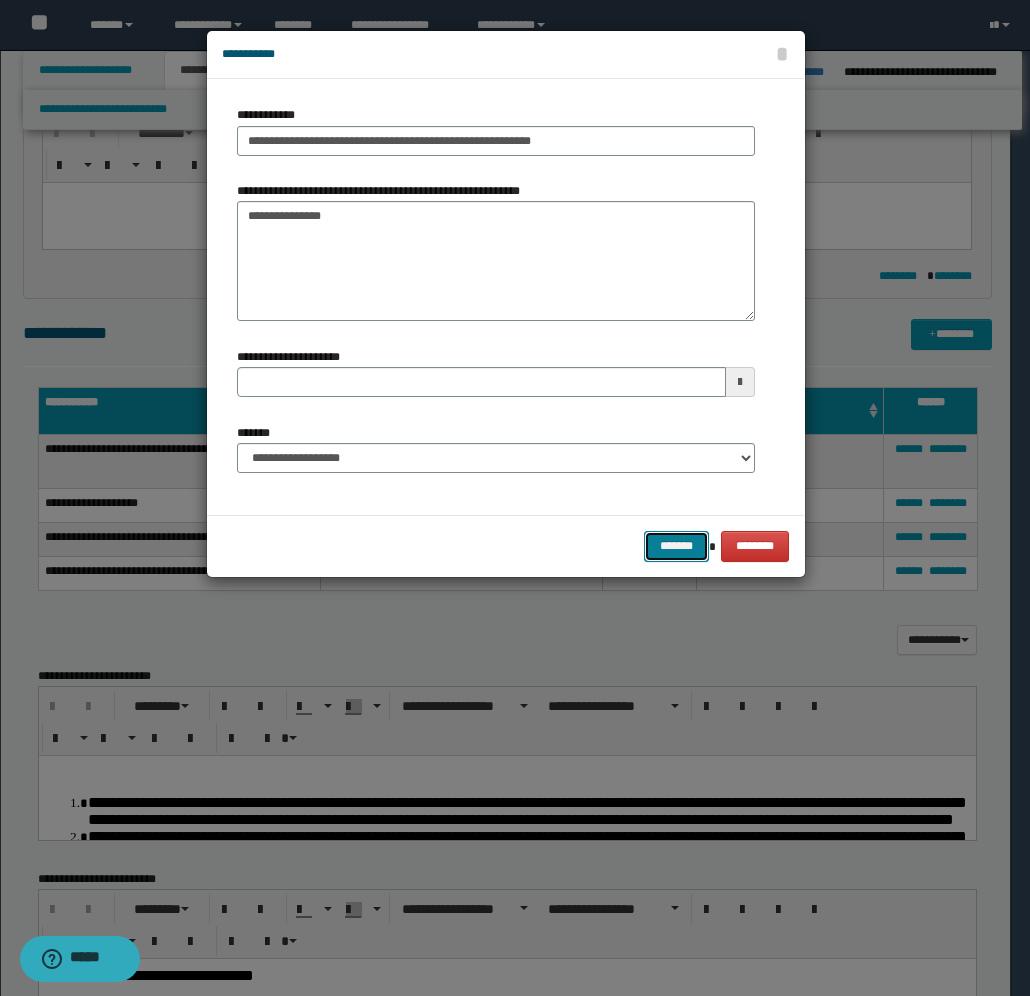 click on "*******" at bounding box center [676, 546] 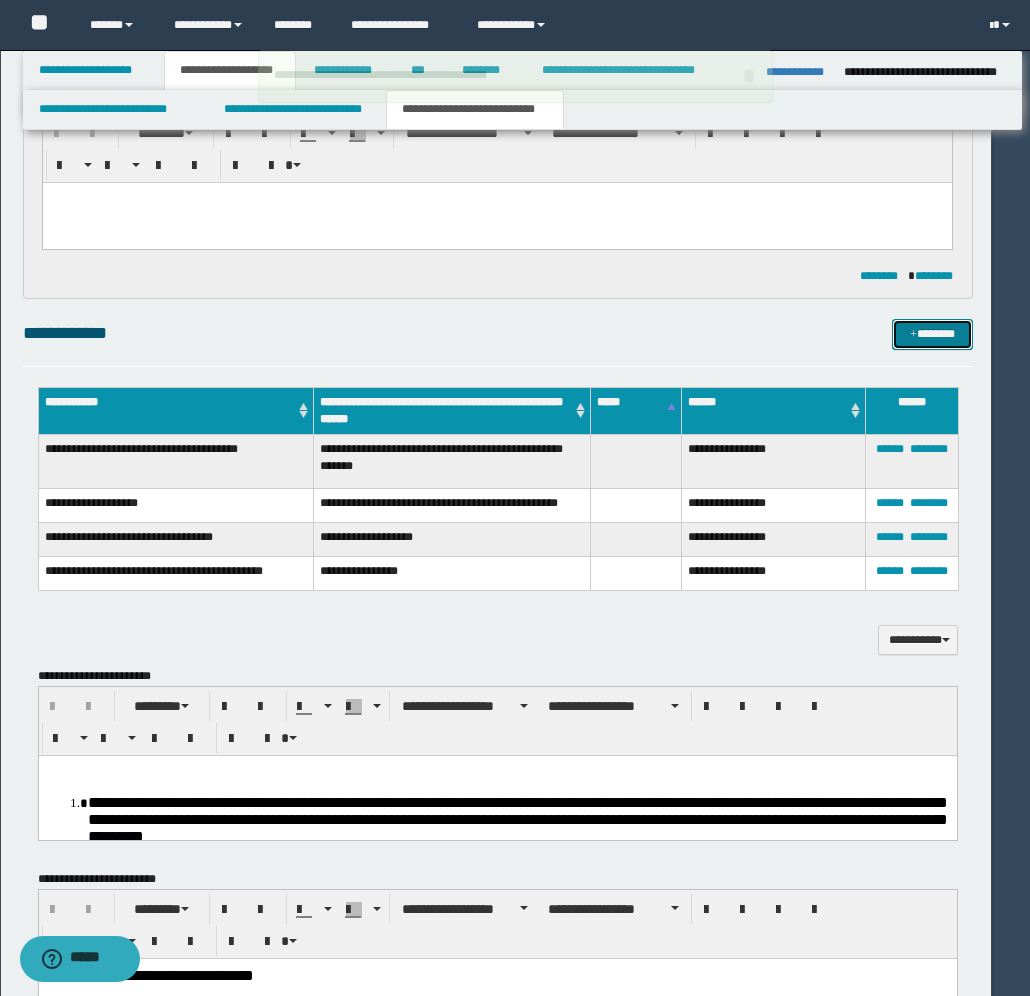type 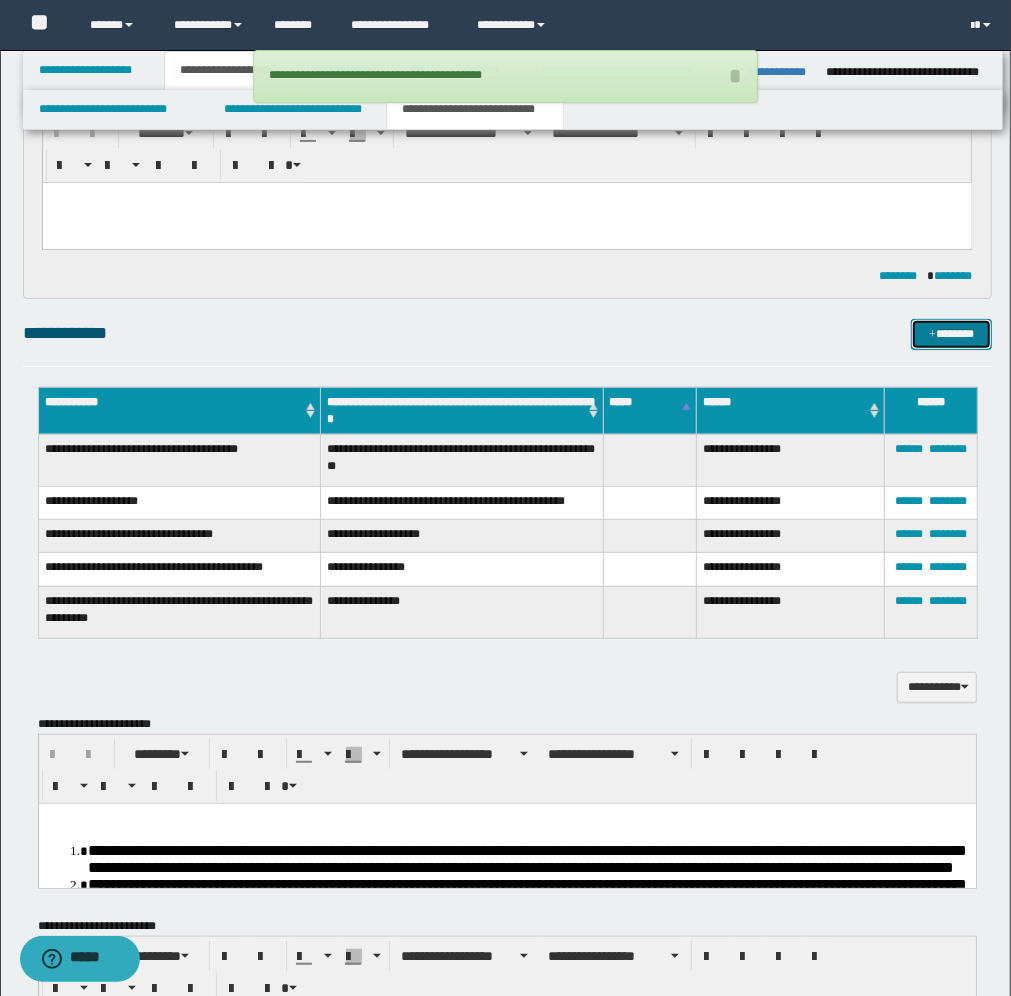 click on "*******" at bounding box center [951, 334] 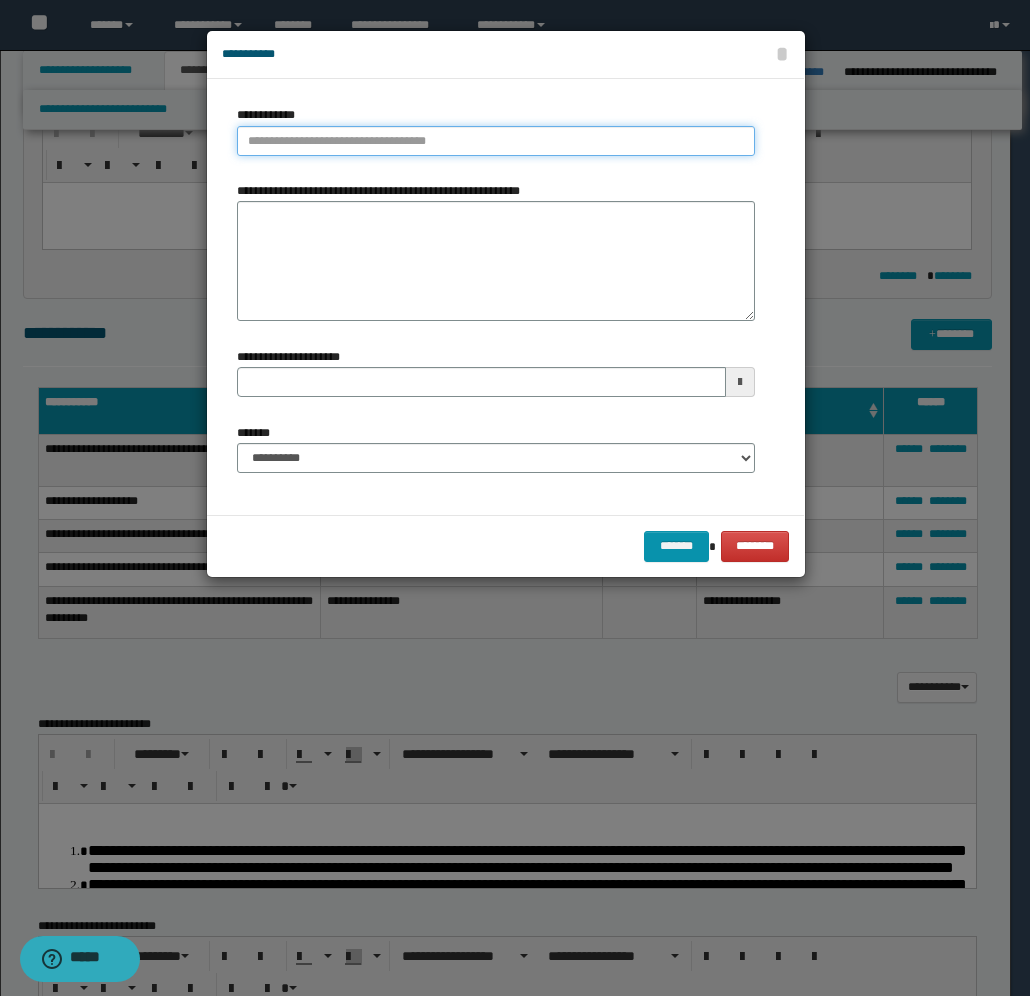 type on "**********" 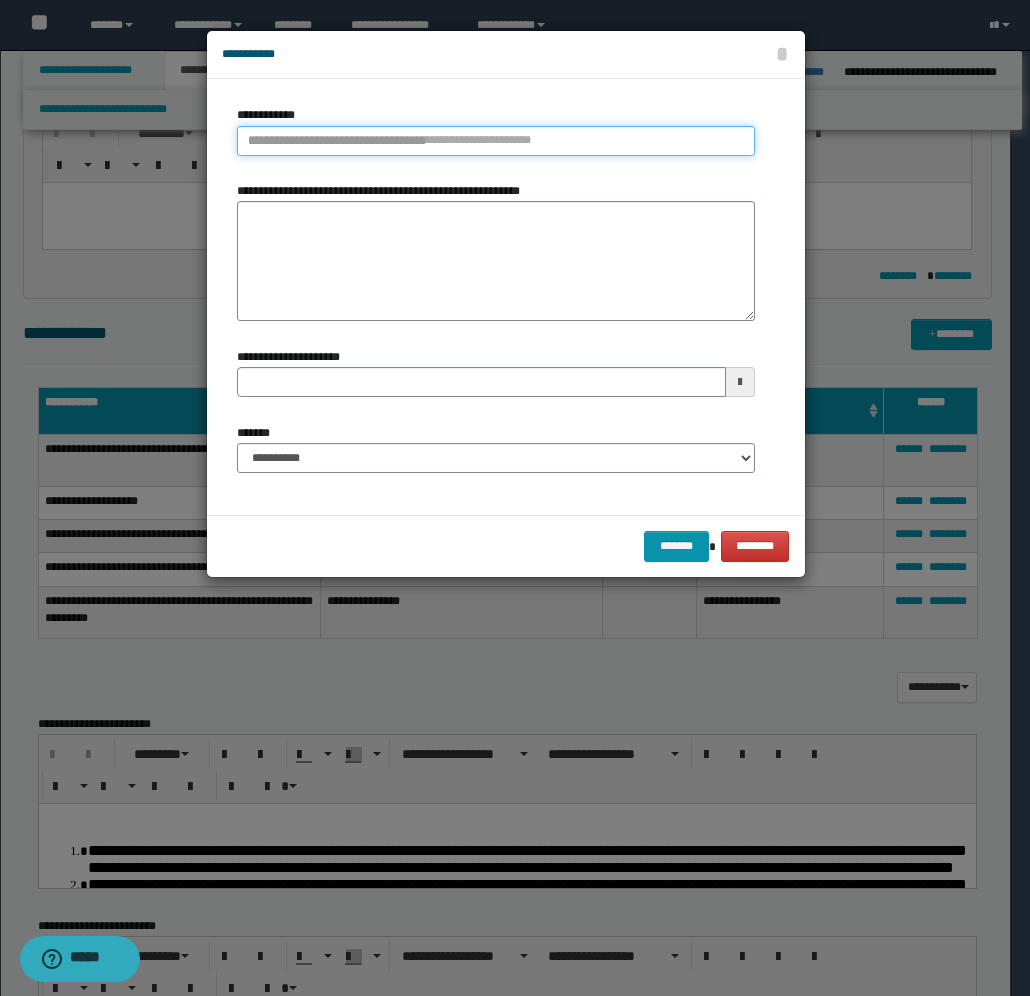 click on "**********" at bounding box center (496, 141) 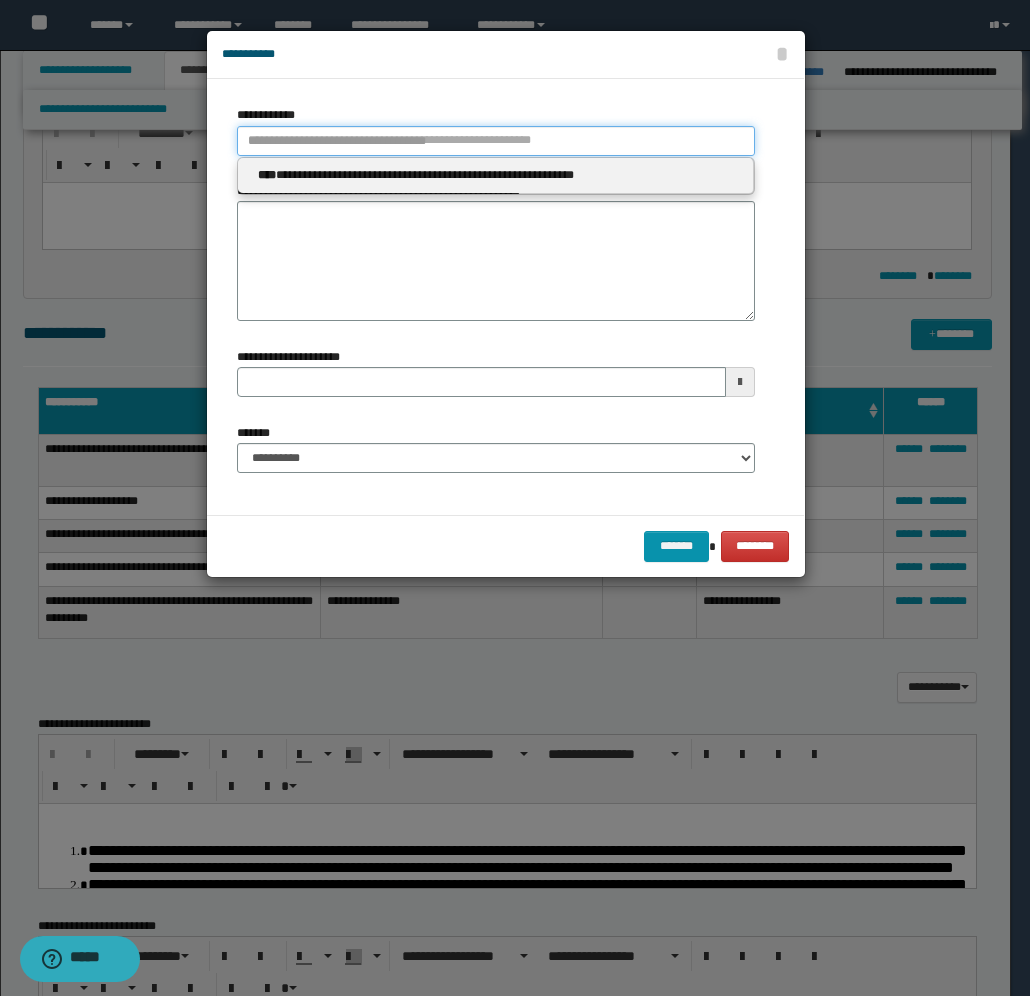 type 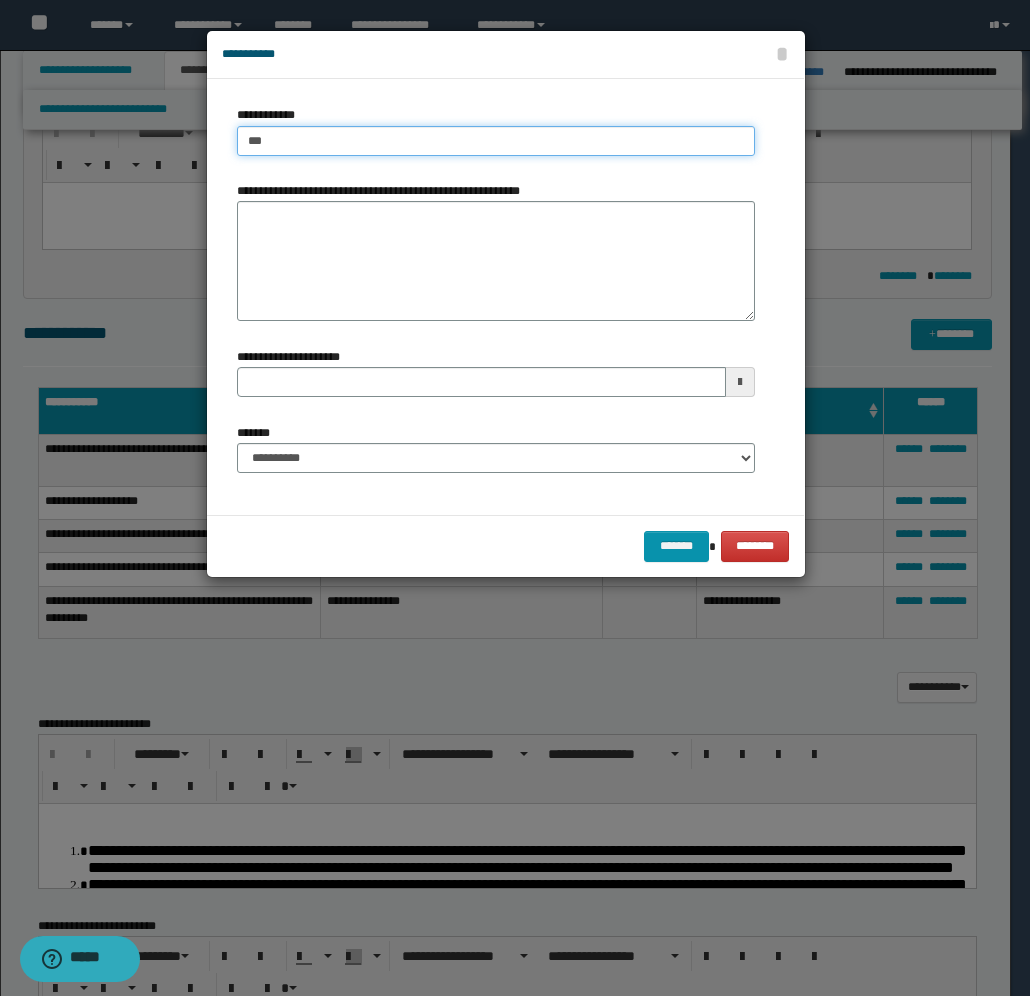 type on "****" 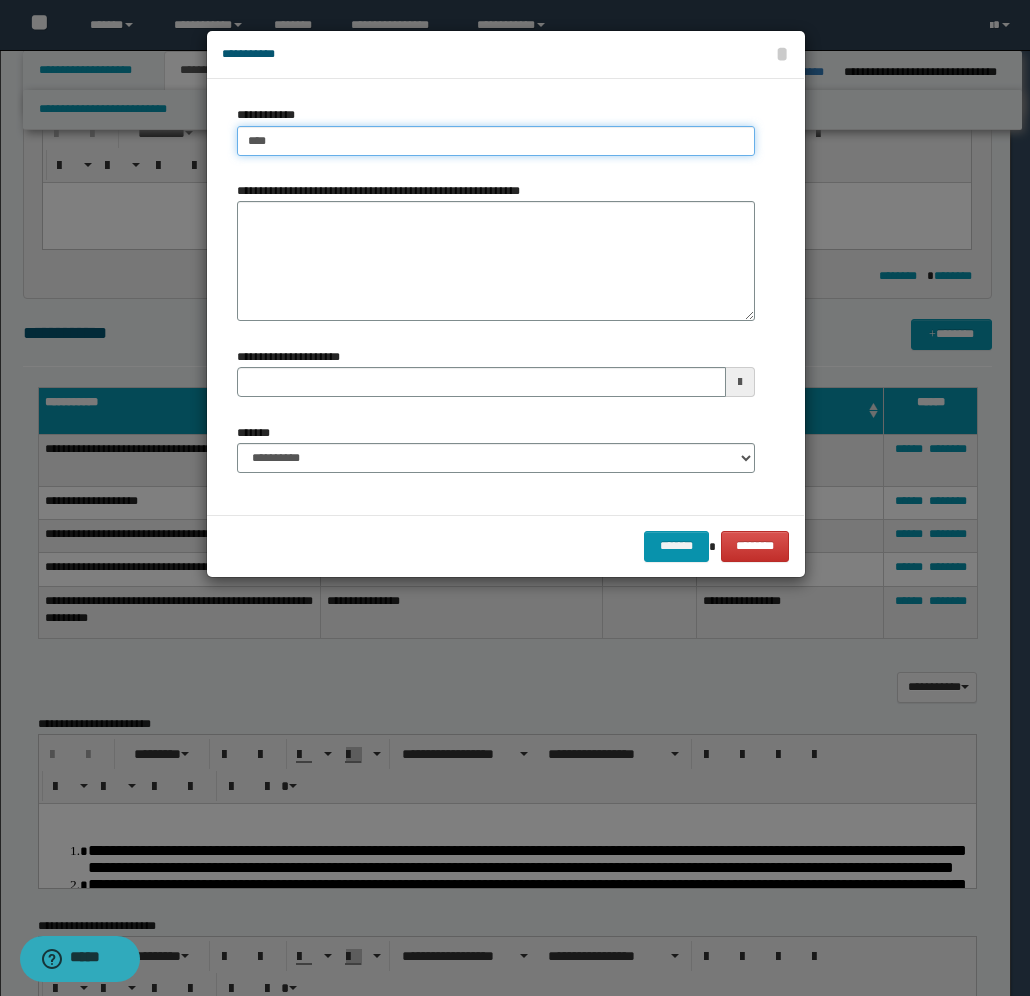 type on "****" 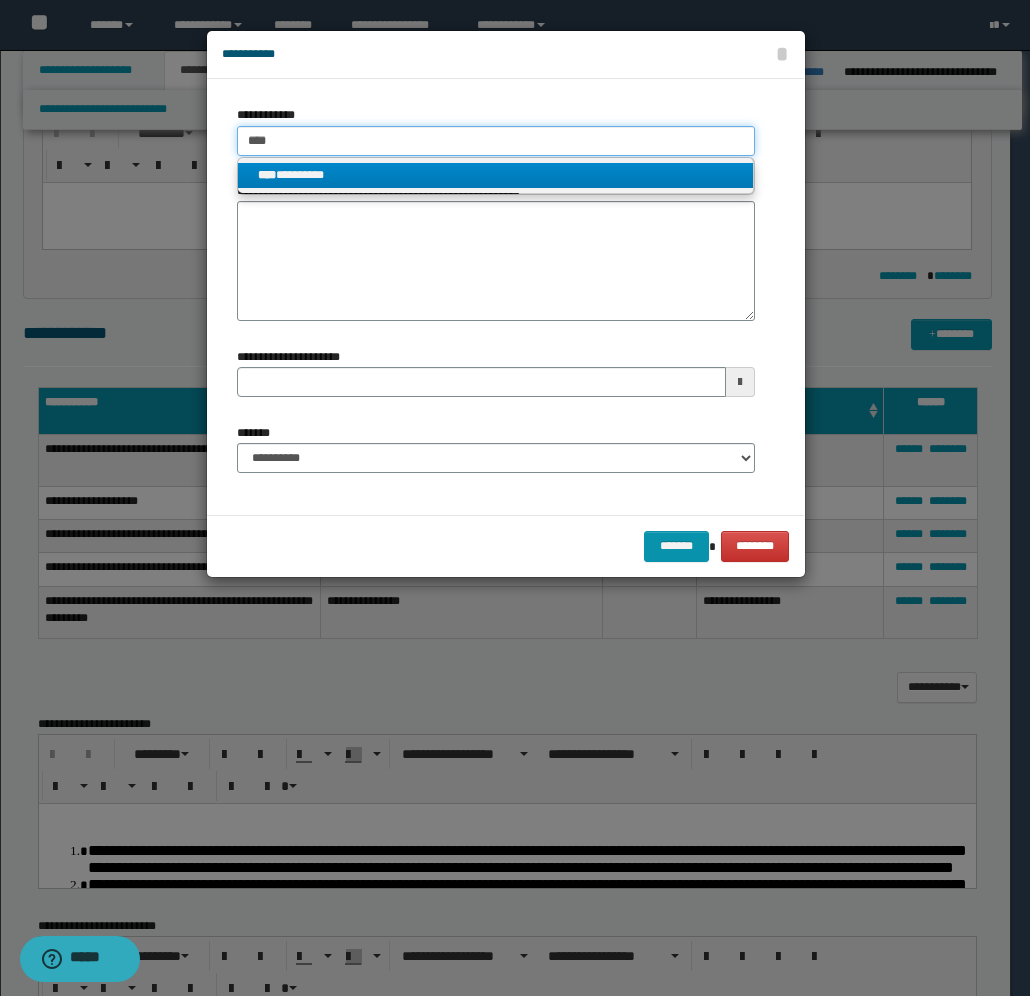 type on "****" 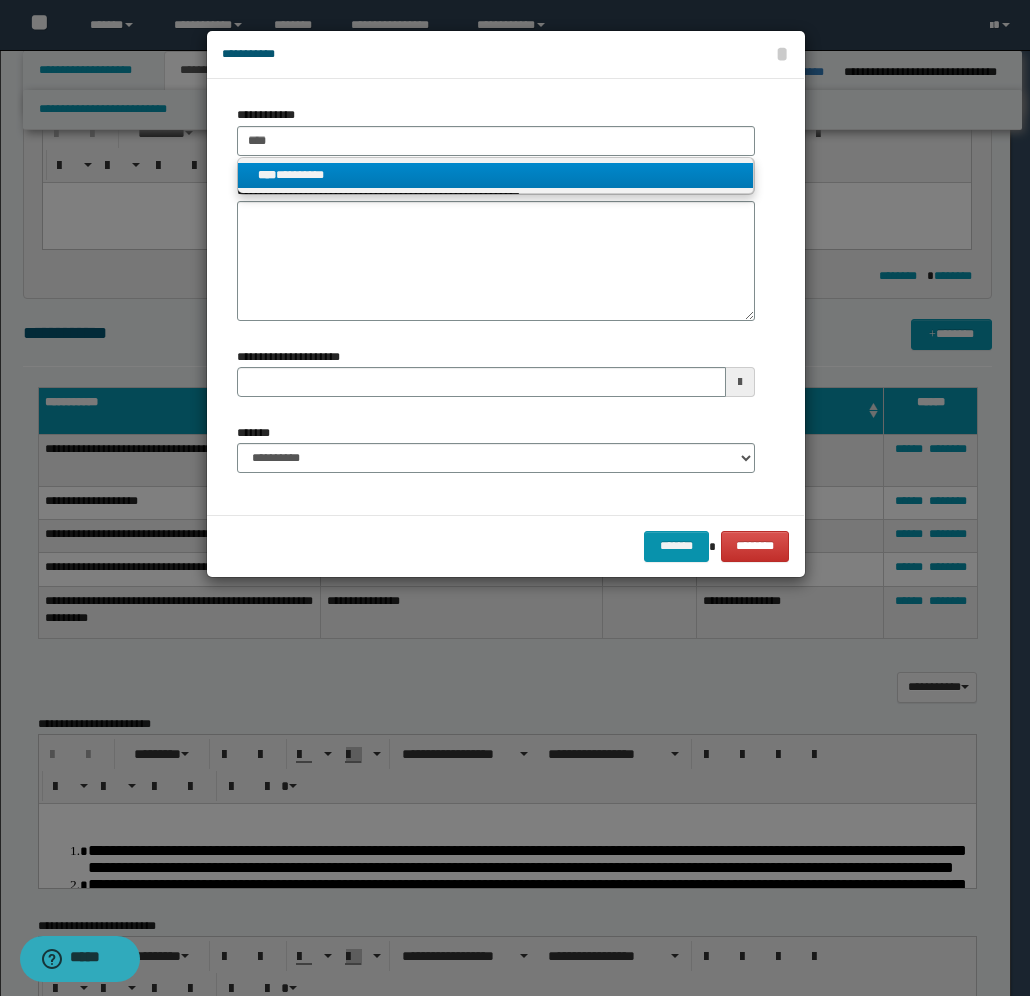click on "**** *********" at bounding box center (496, 175) 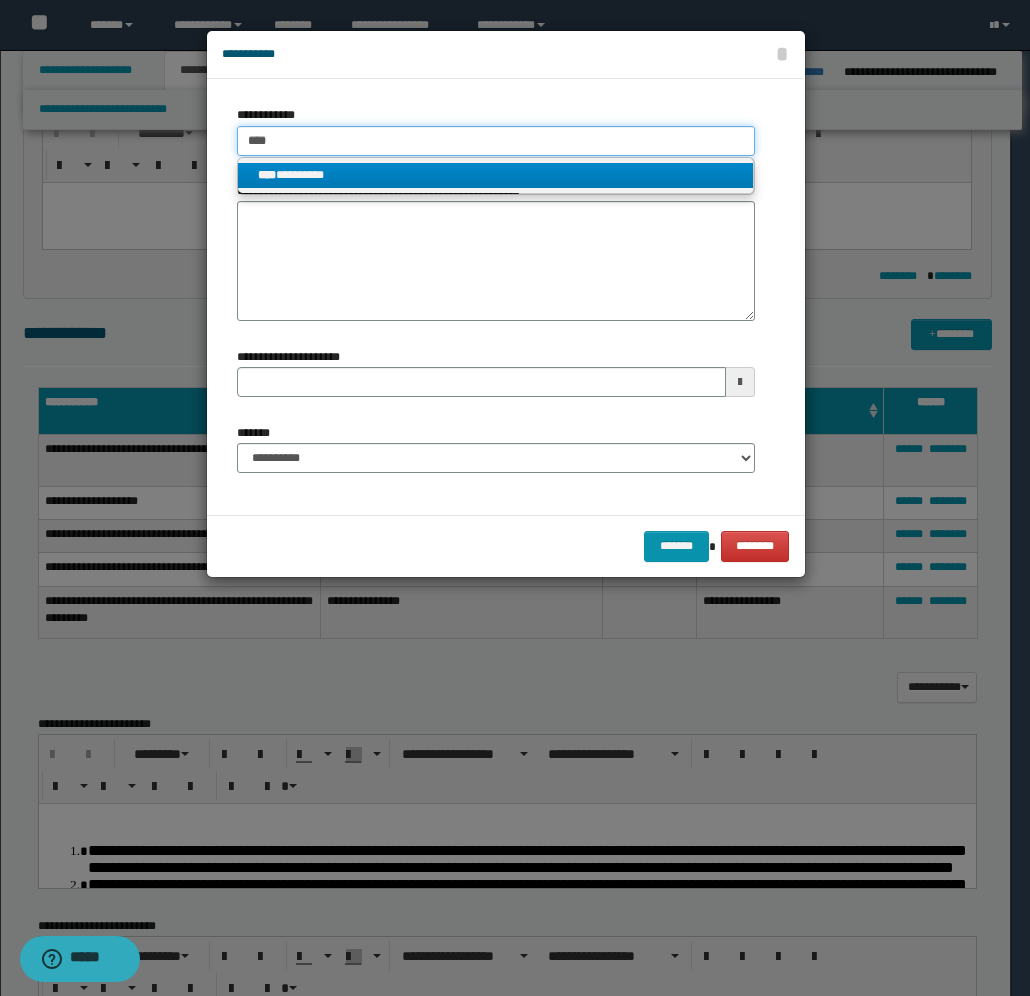 type 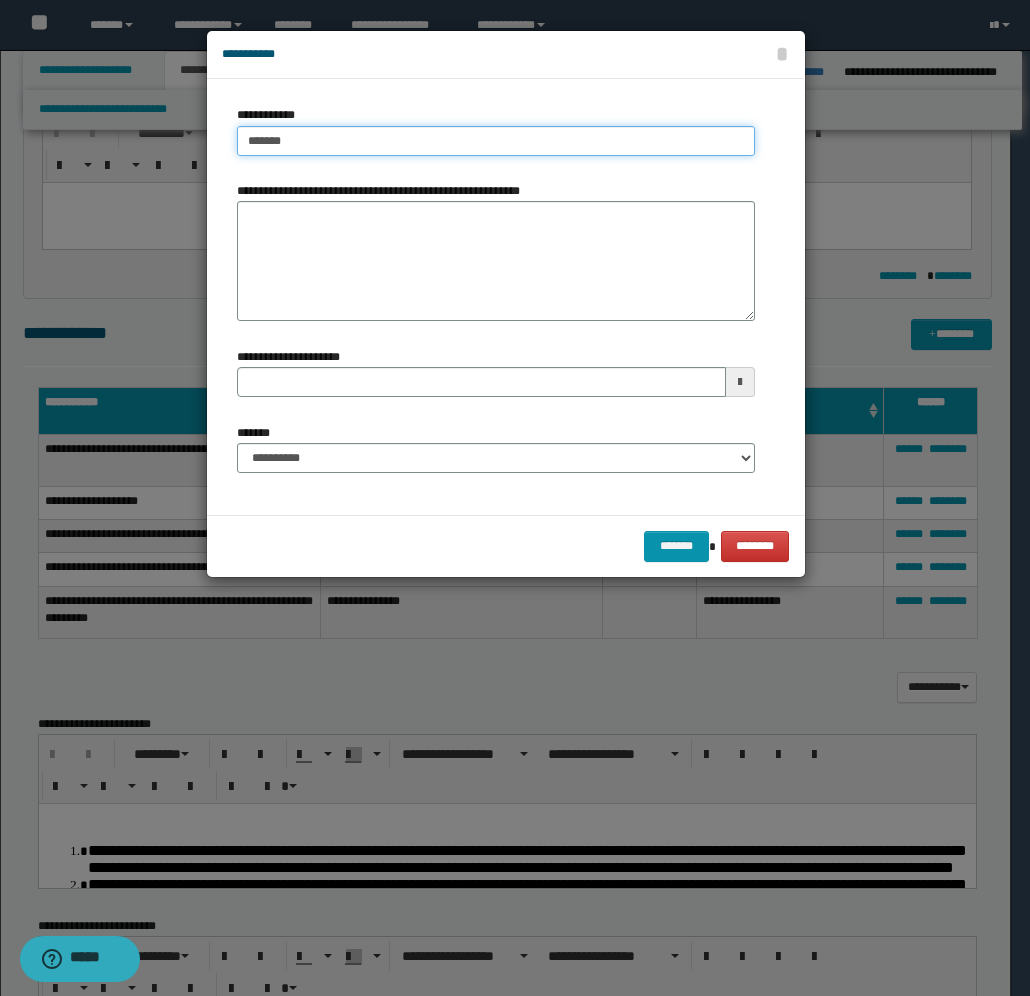 type 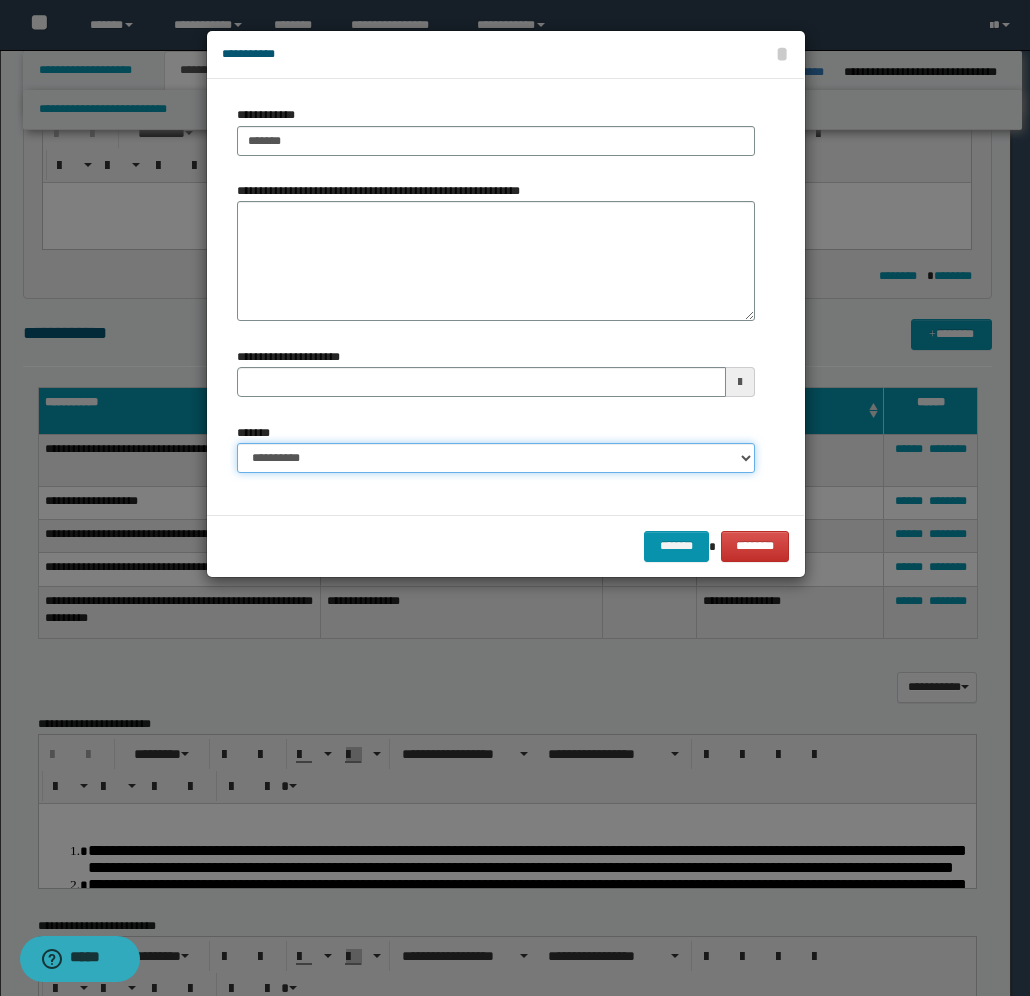 click on "**********" at bounding box center [496, 458] 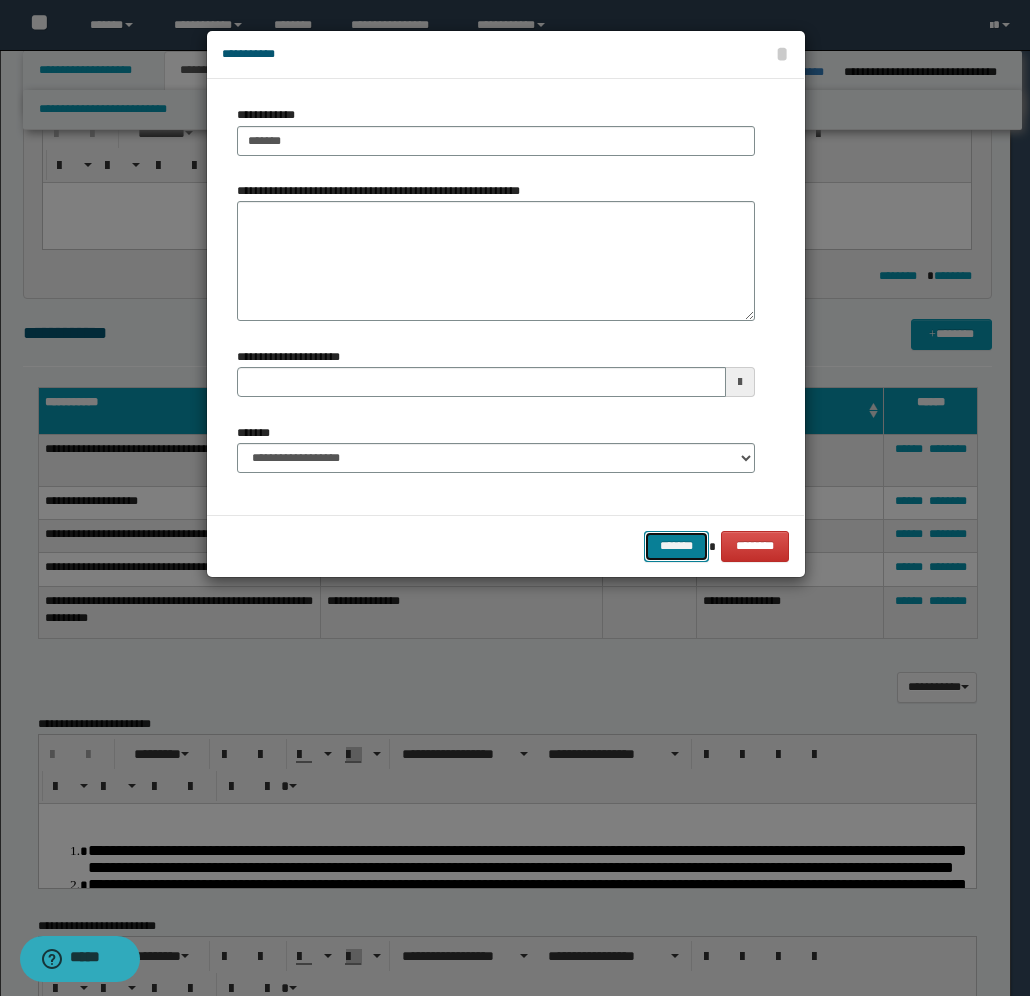 click on "*******" at bounding box center (676, 546) 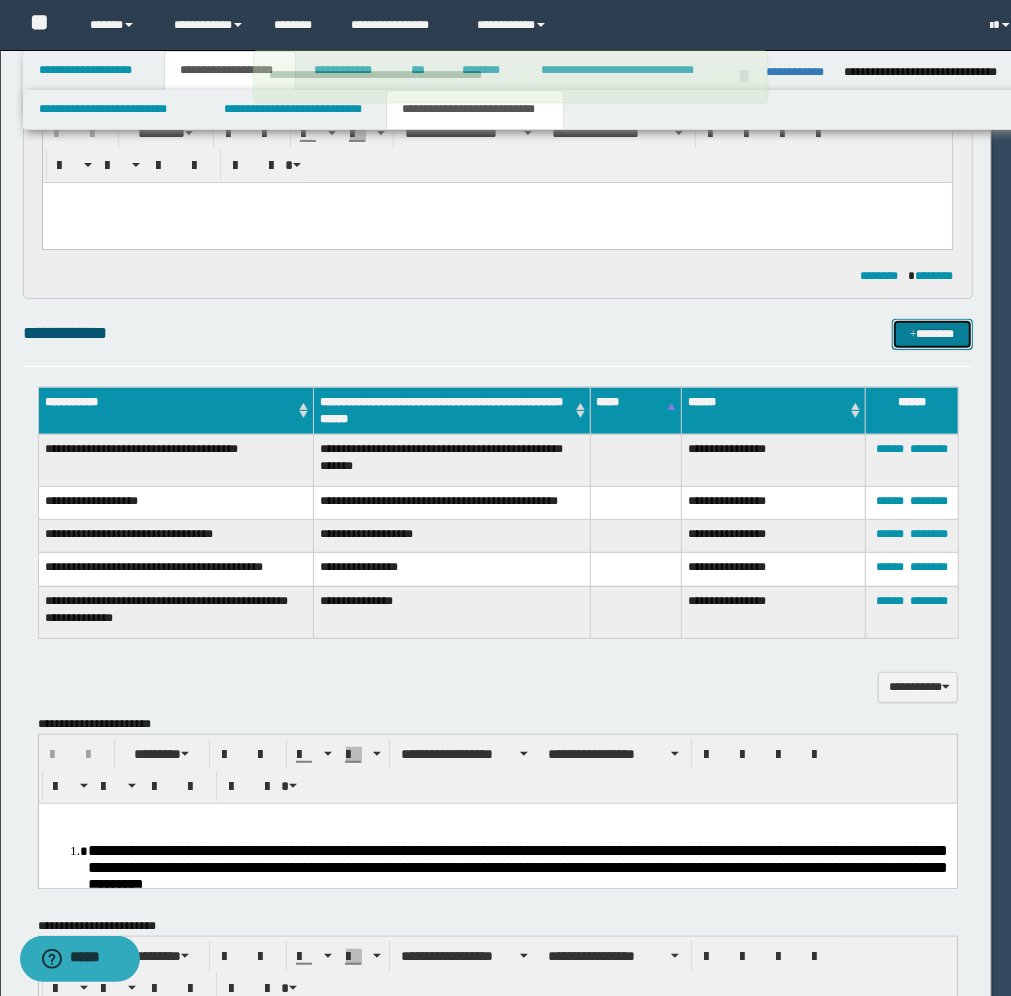 type 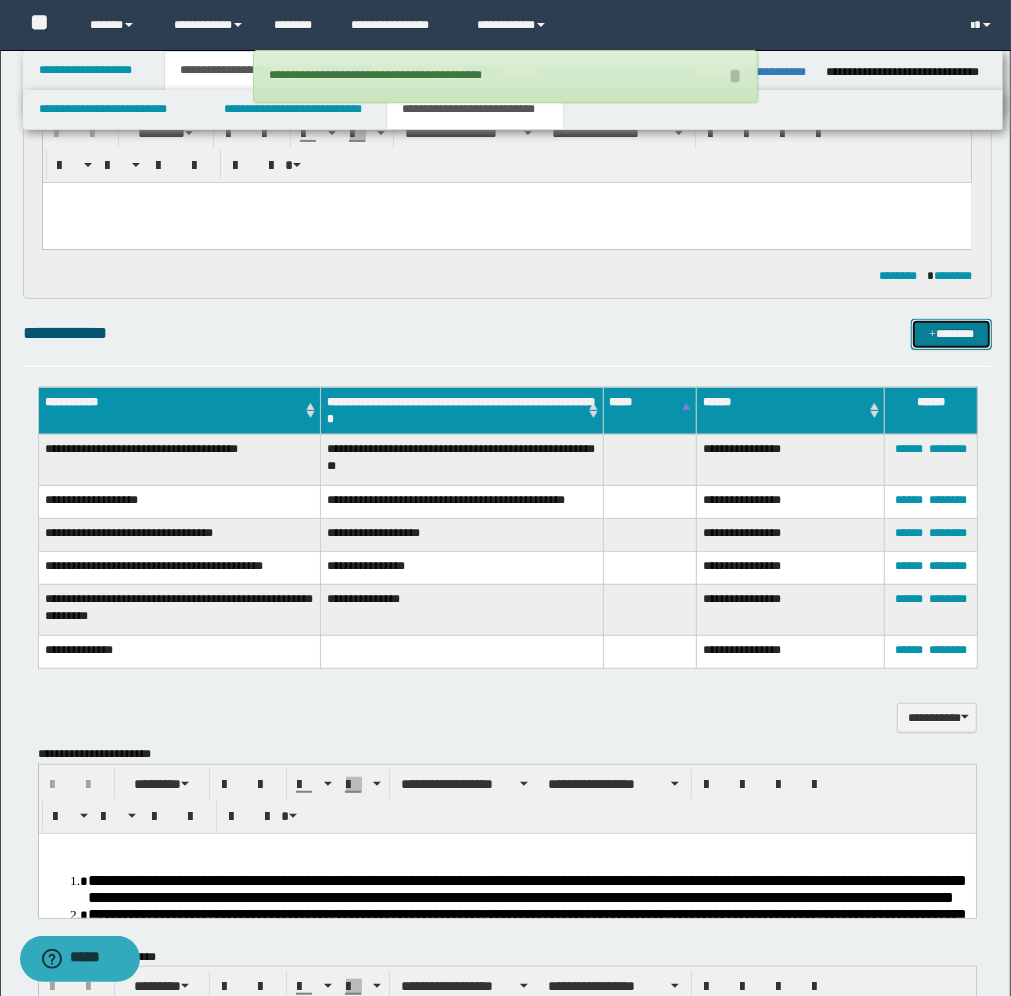 click on "*******" at bounding box center [951, 334] 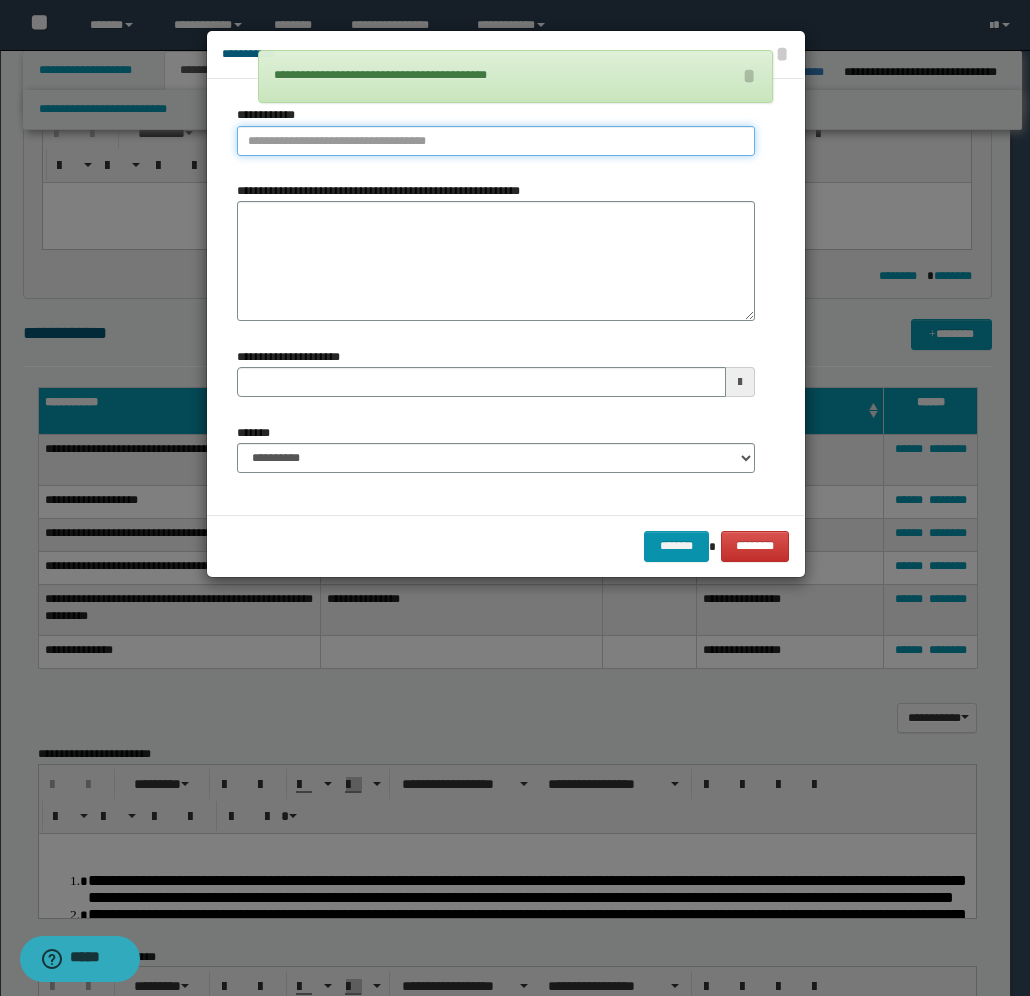 type on "**********" 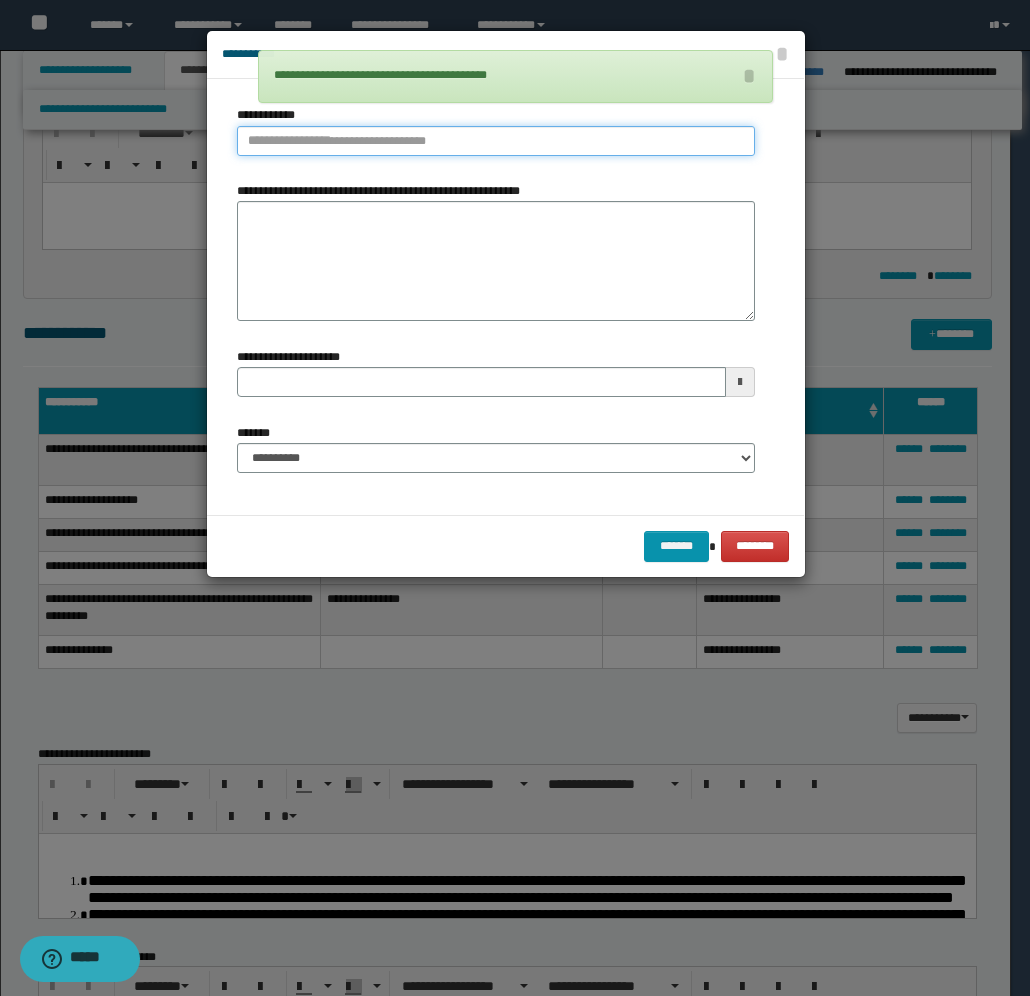 click on "**********" at bounding box center [496, 141] 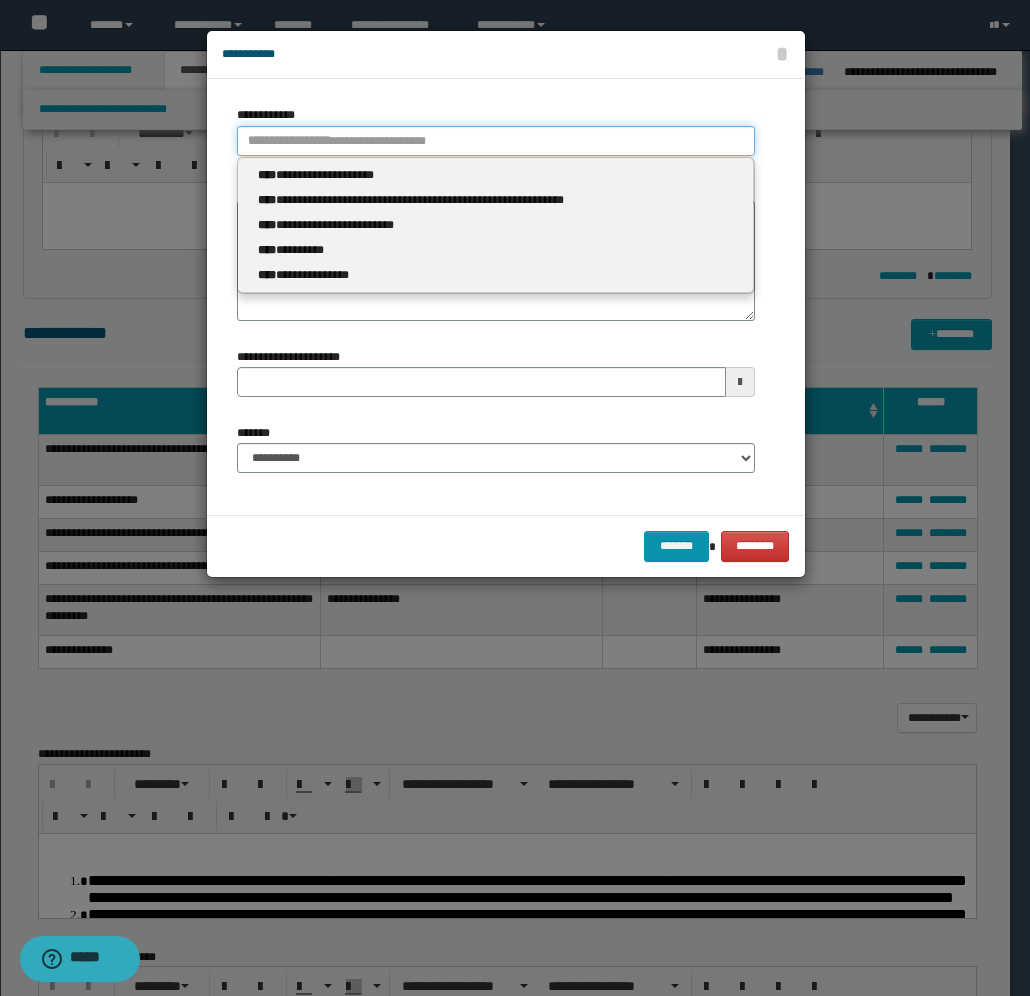 type 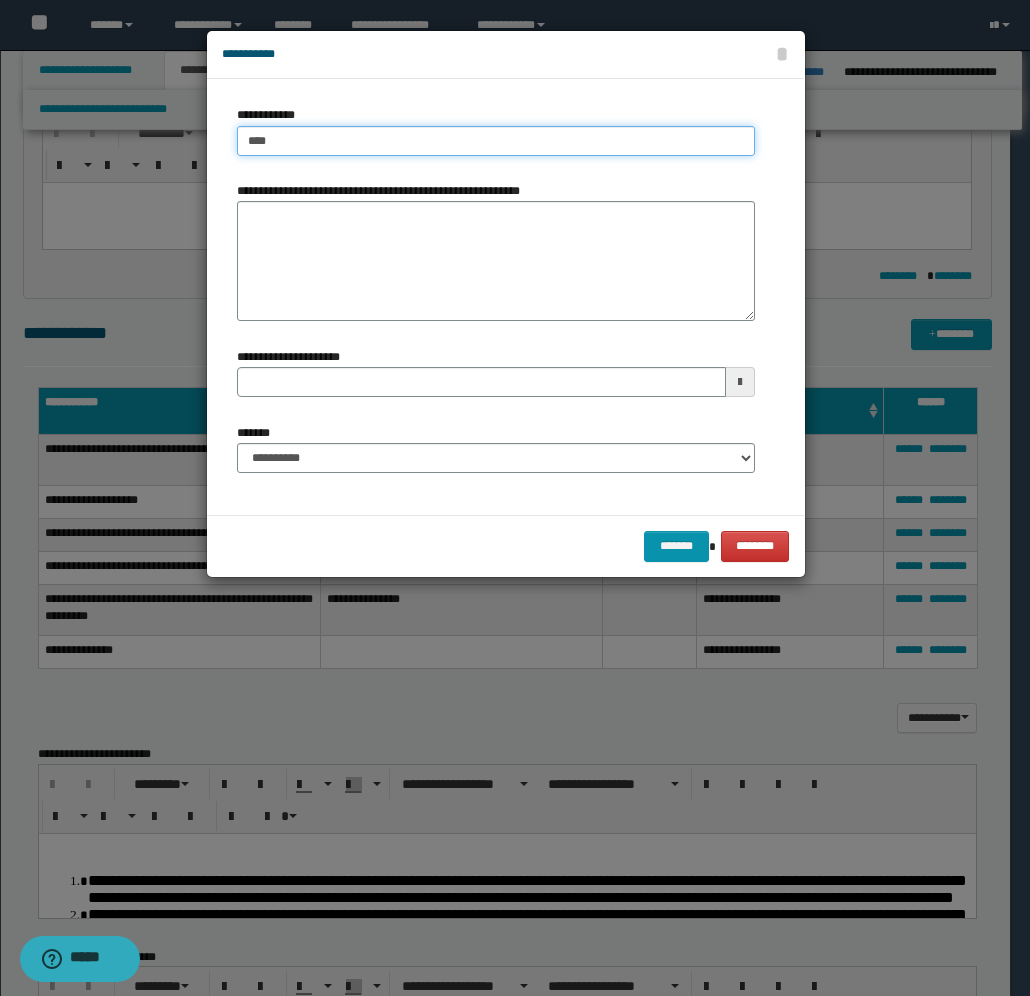 type on "*****" 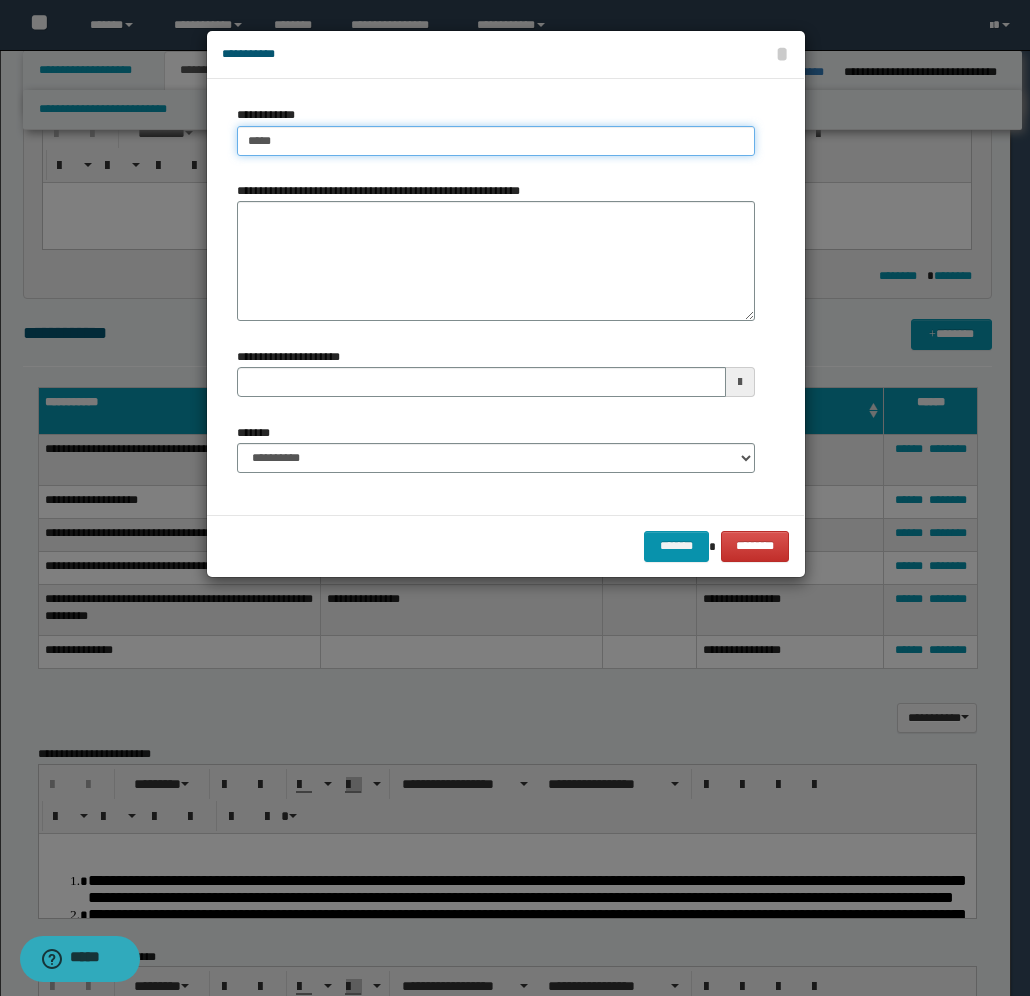 type on "*****" 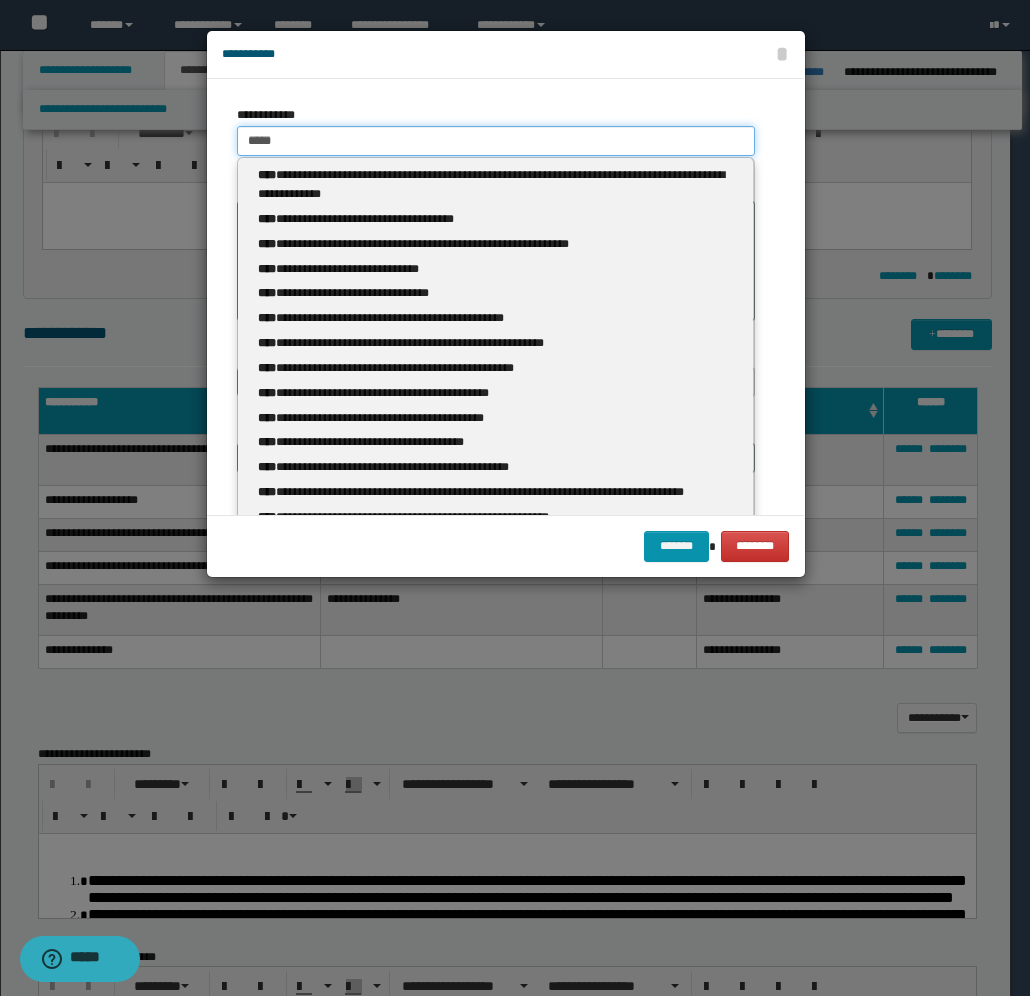 type 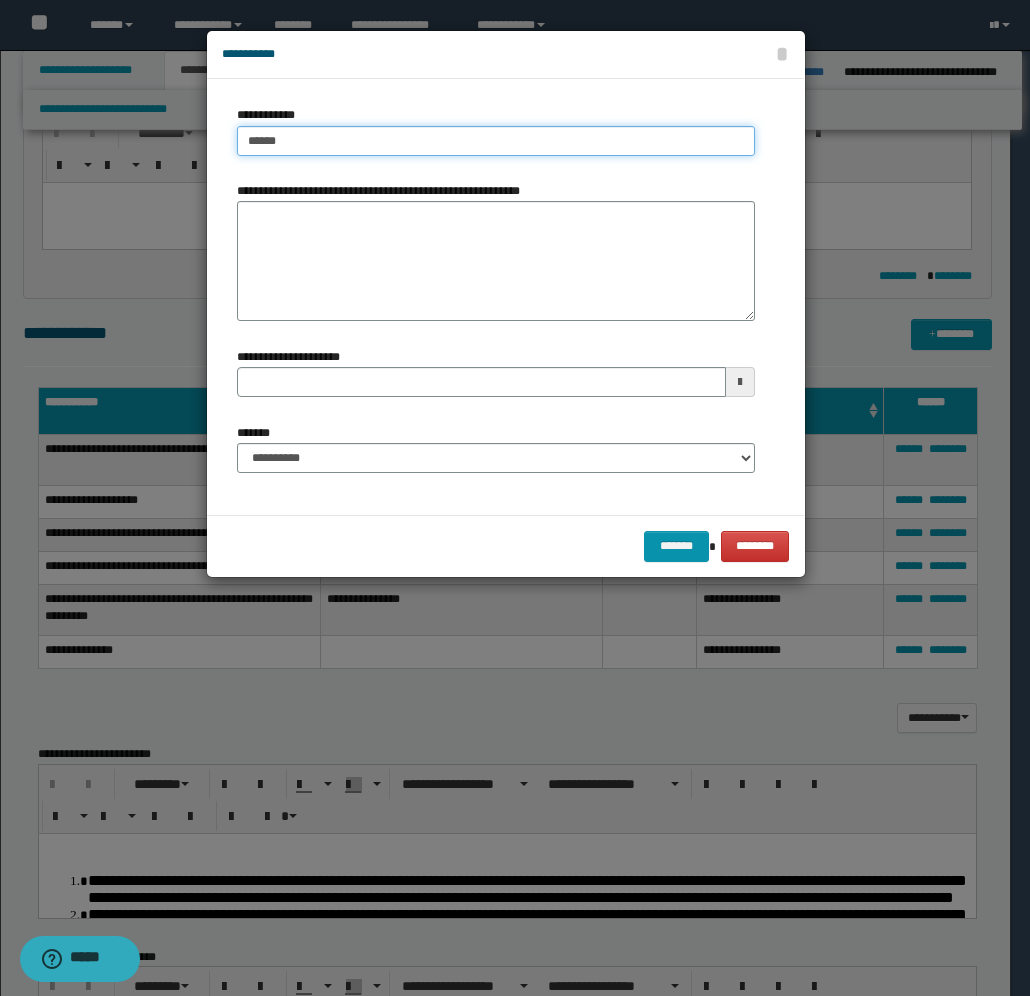 click on "*******" at bounding box center (676, 546) 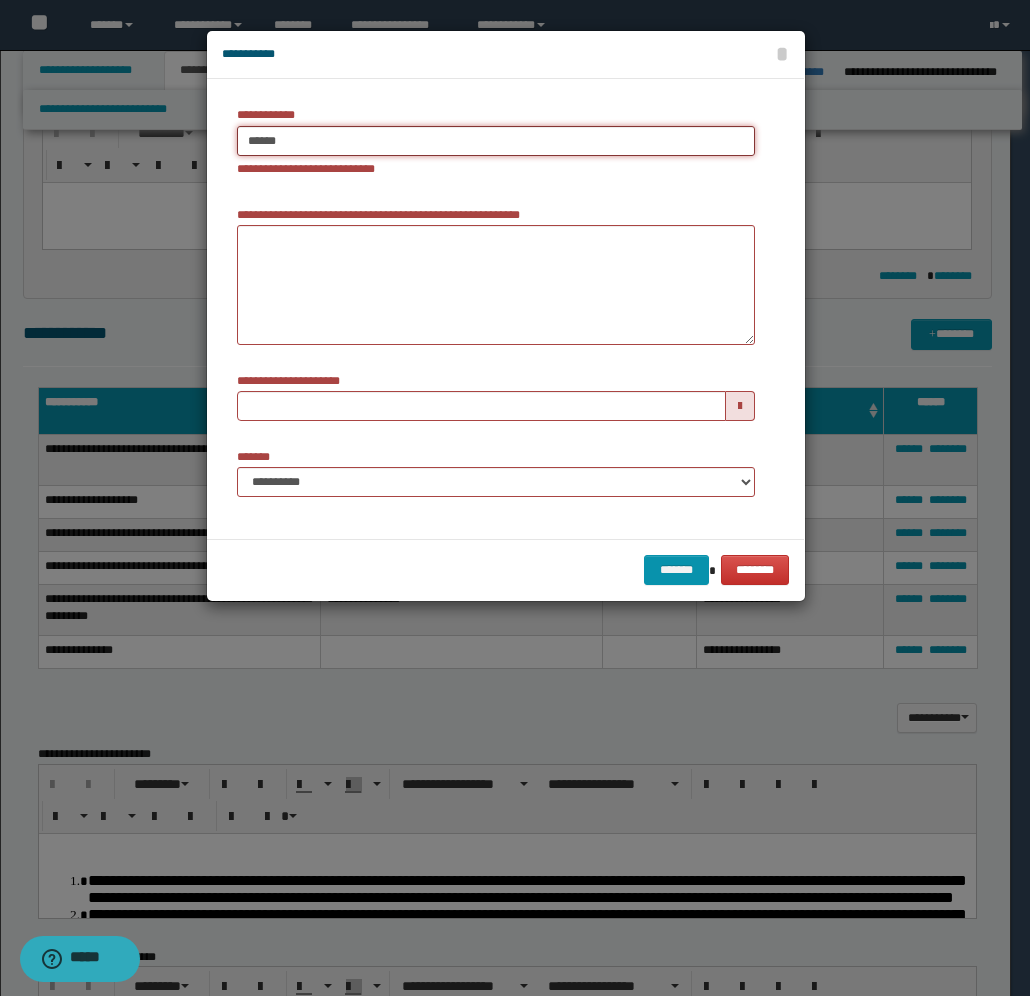 click on "******" at bounding box center [496, 141] 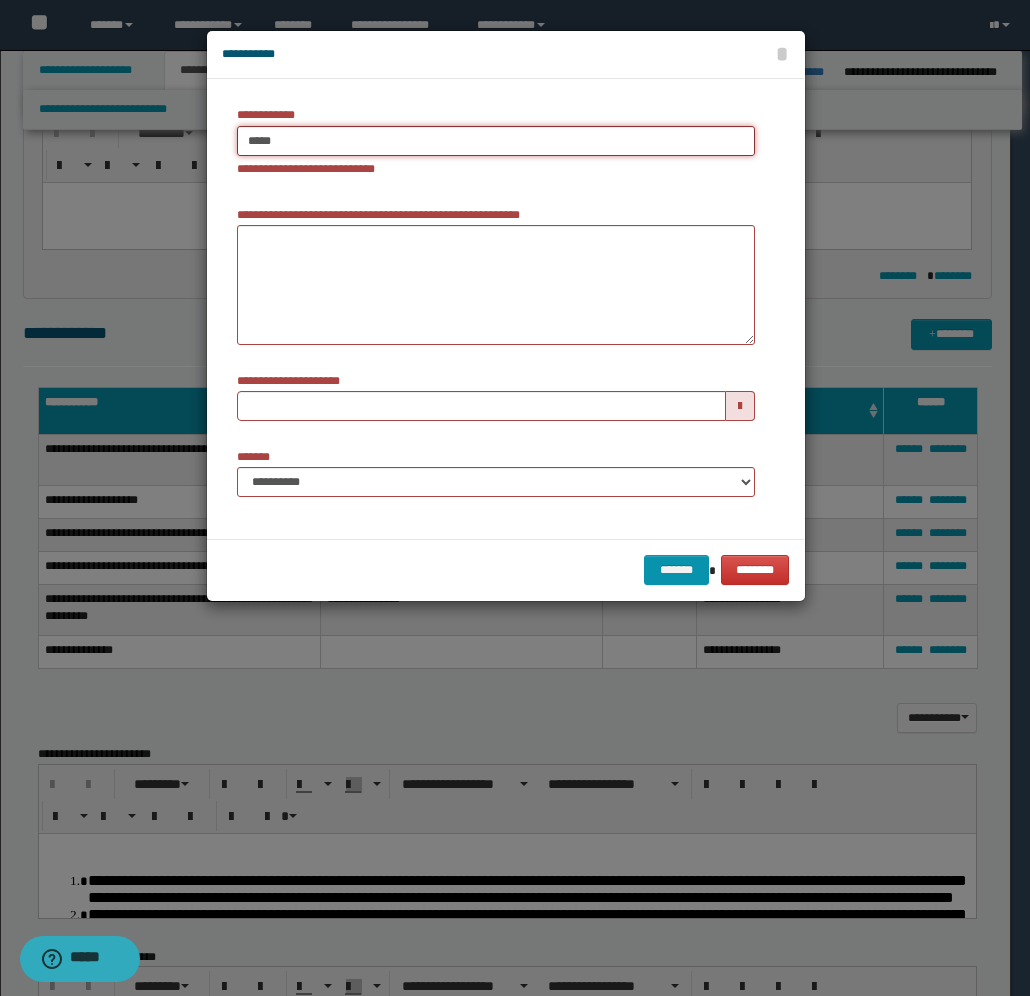 type on "*****" 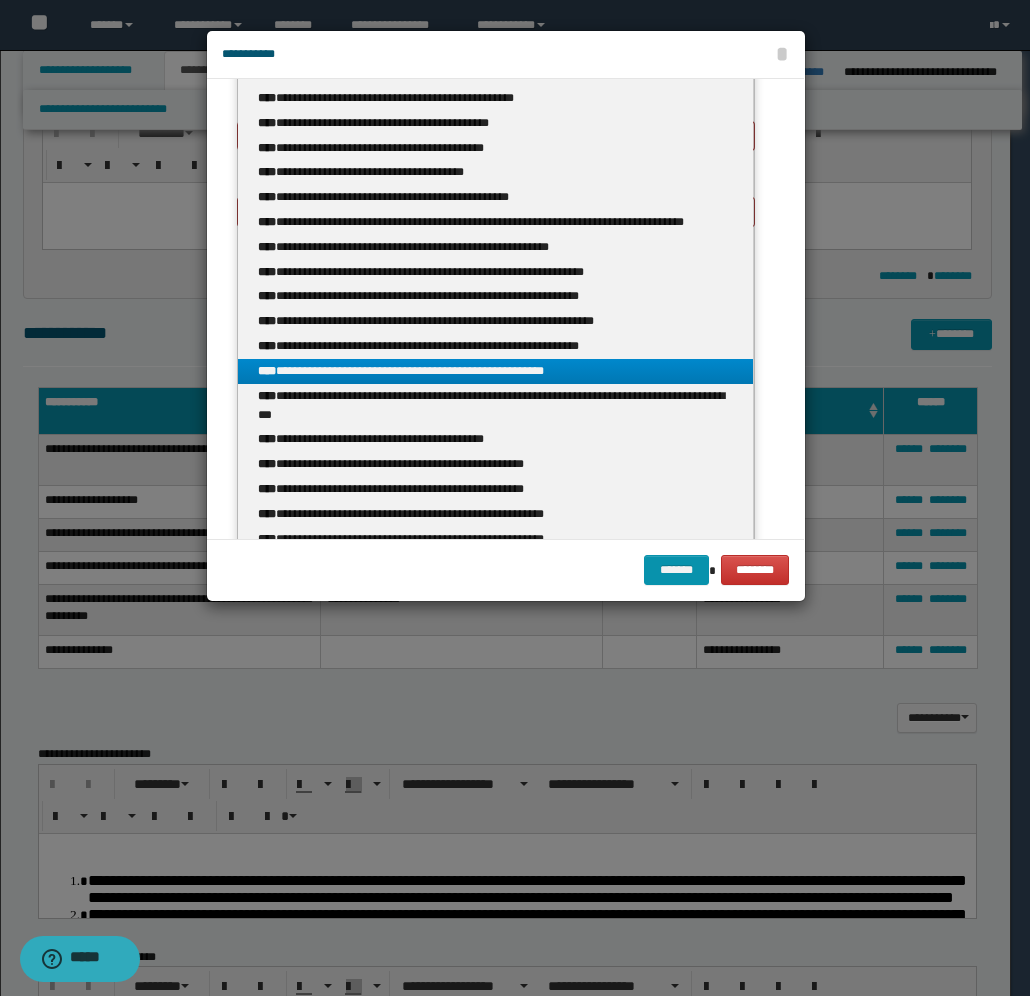 scroll, scrollTop: 287, scrollLeft: 0, axis: vertical 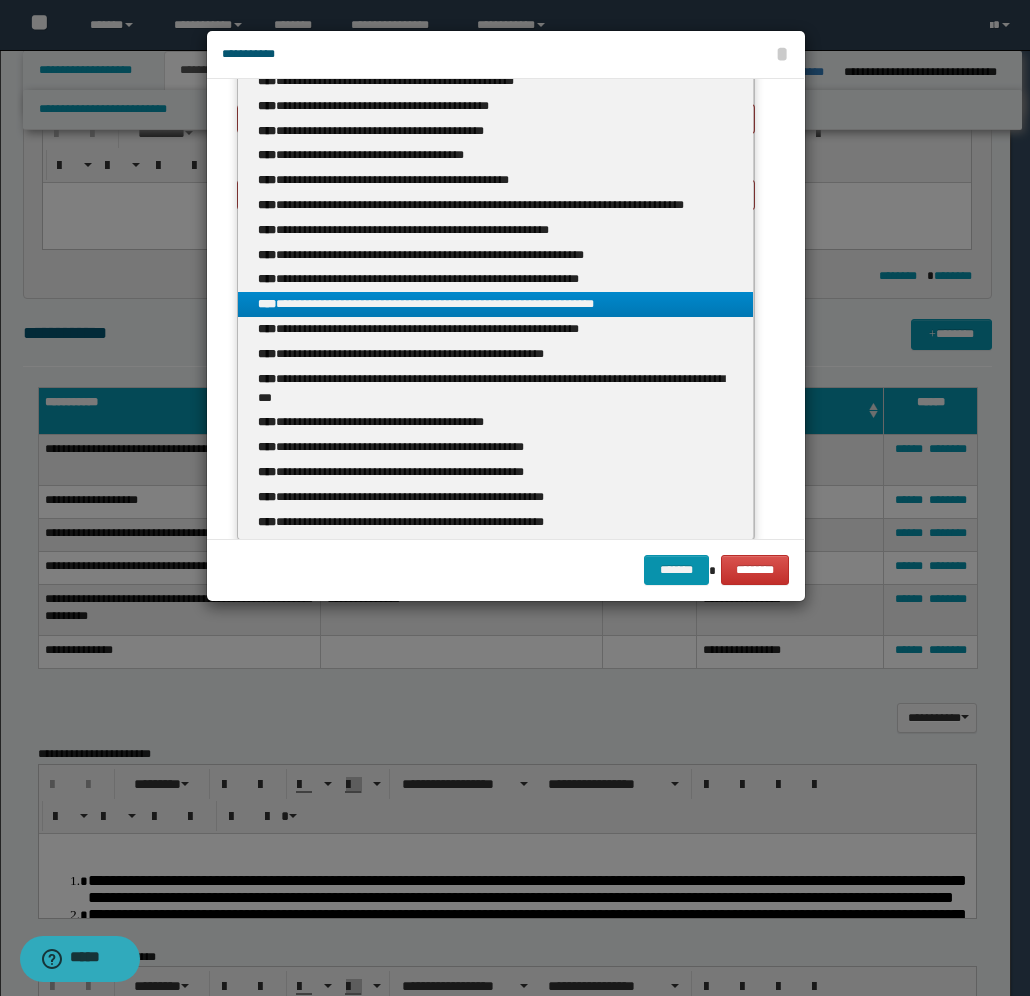 type on "*****" 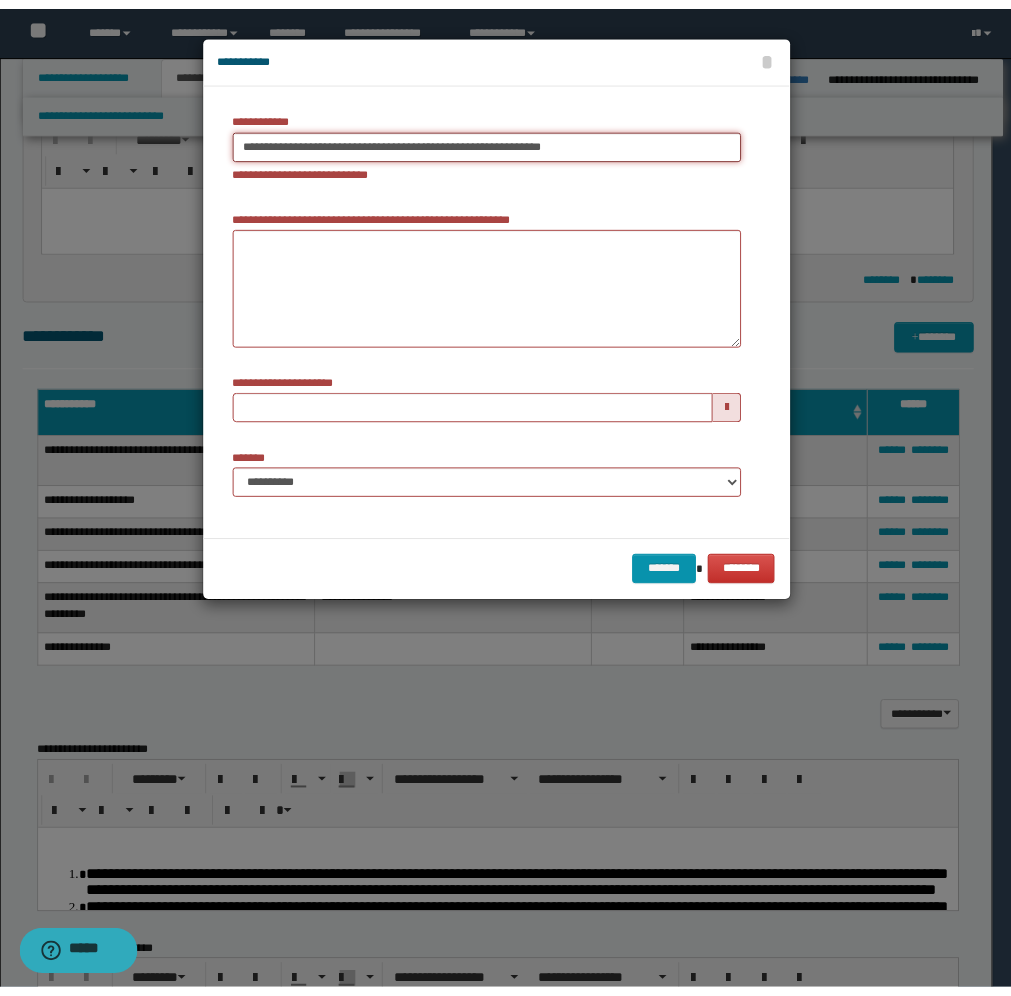 scroll, scrollTop: 0, scrollLeft: 0, axis: both 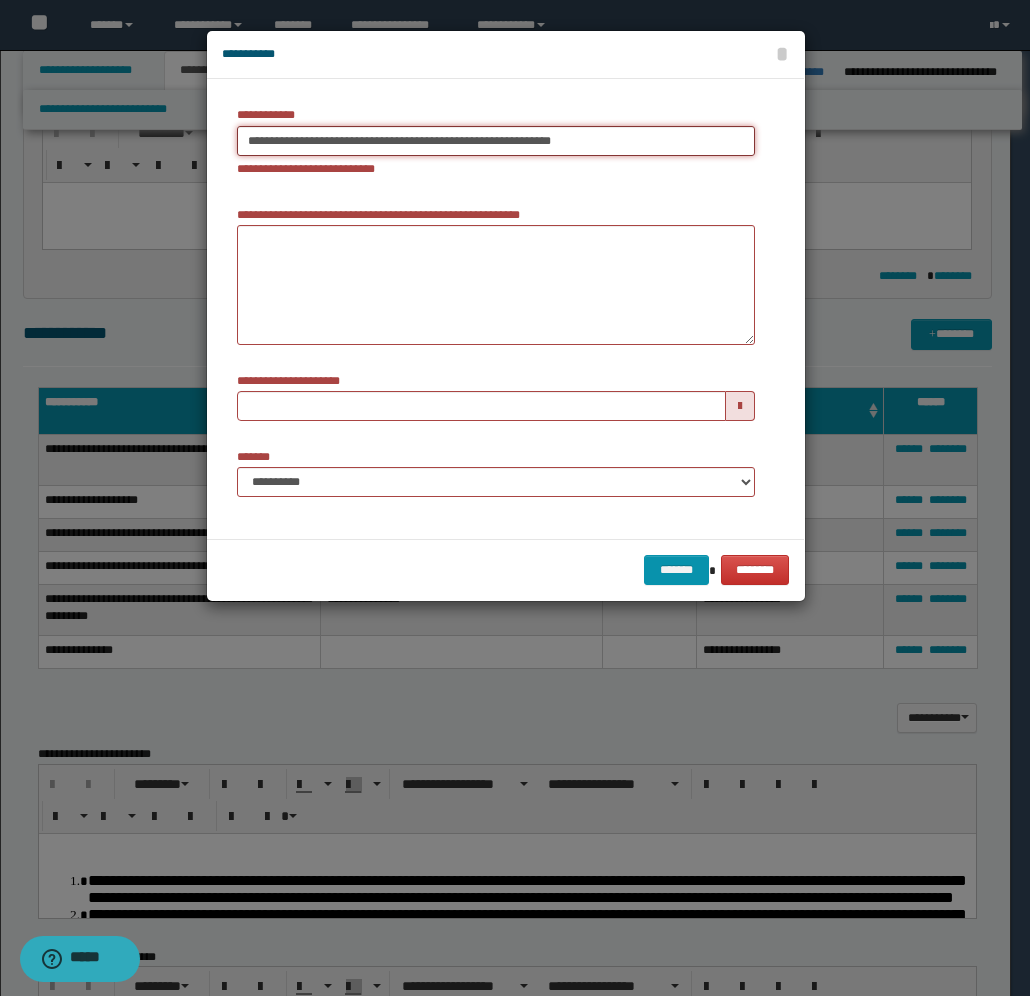 type 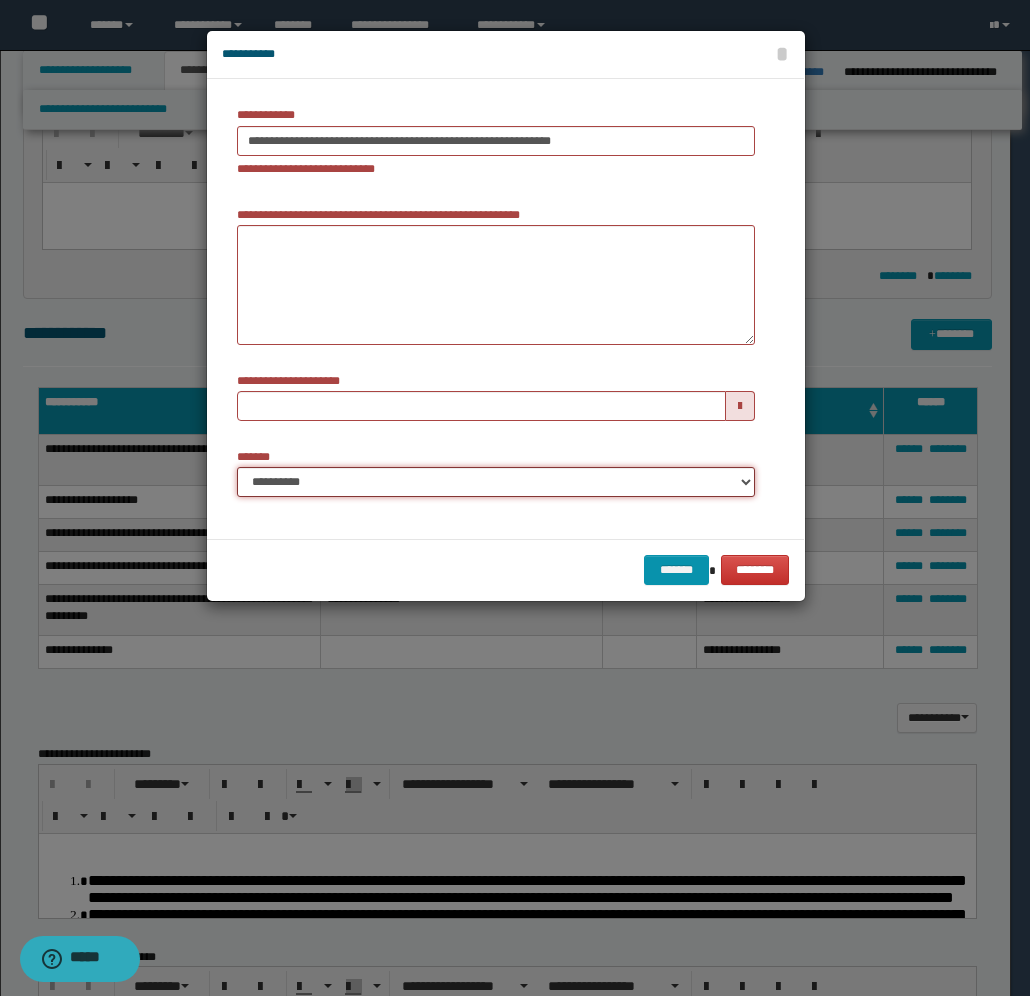 click on "**********" at bounding box center [496, 482] 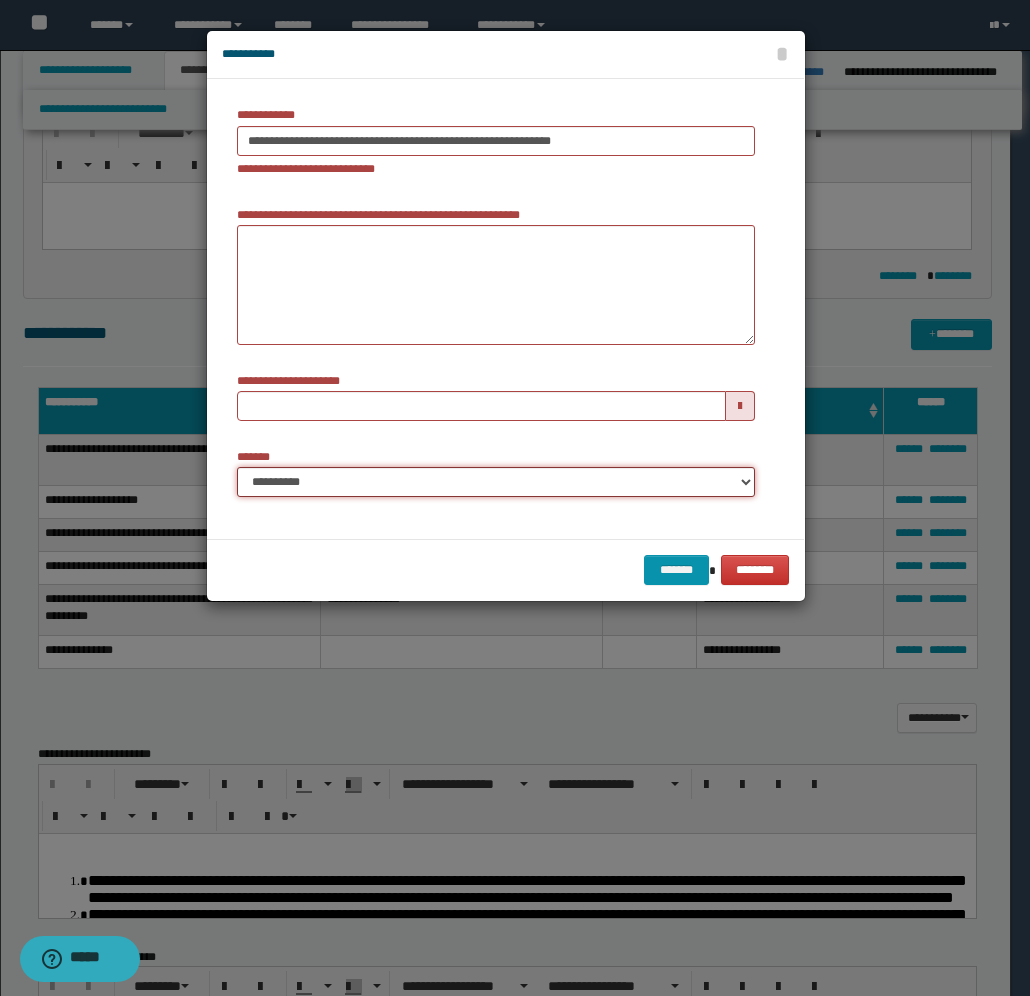 select on "*" 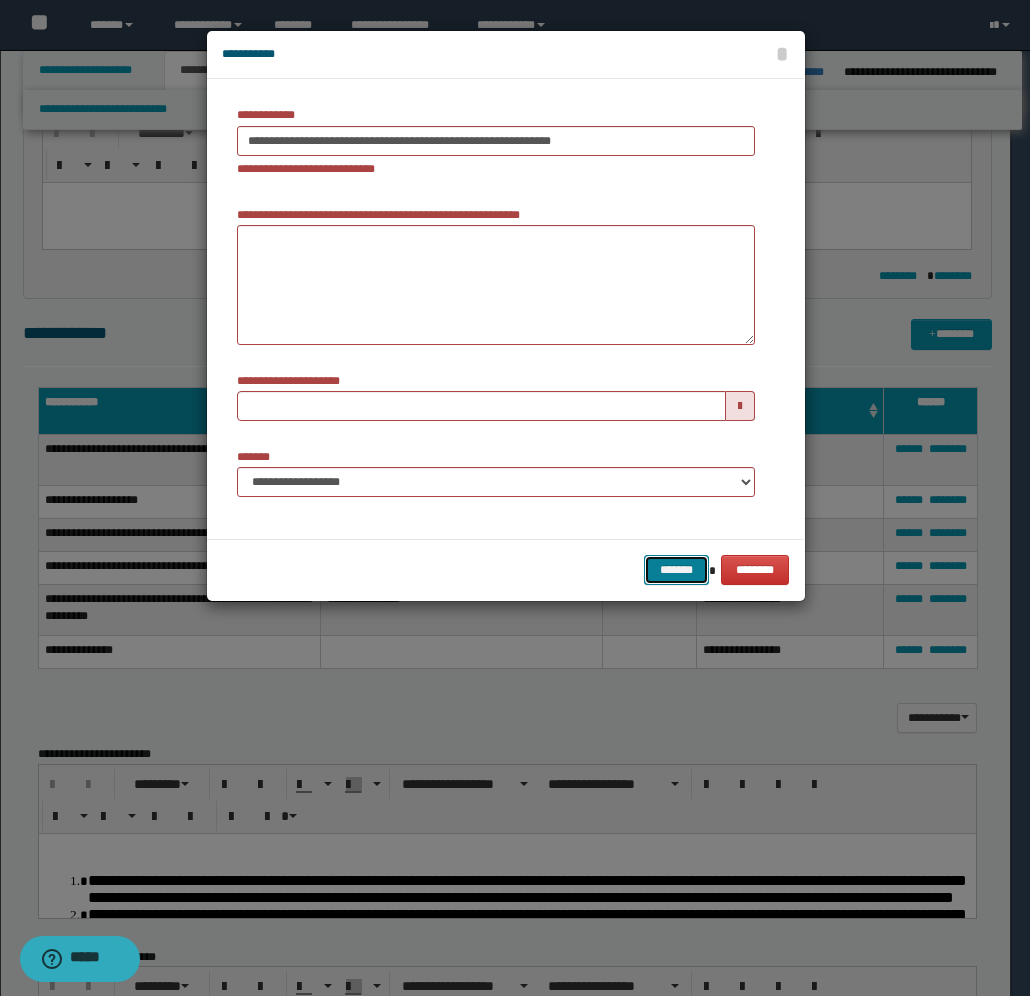 click on "*******" at bounding box center [676, 570] 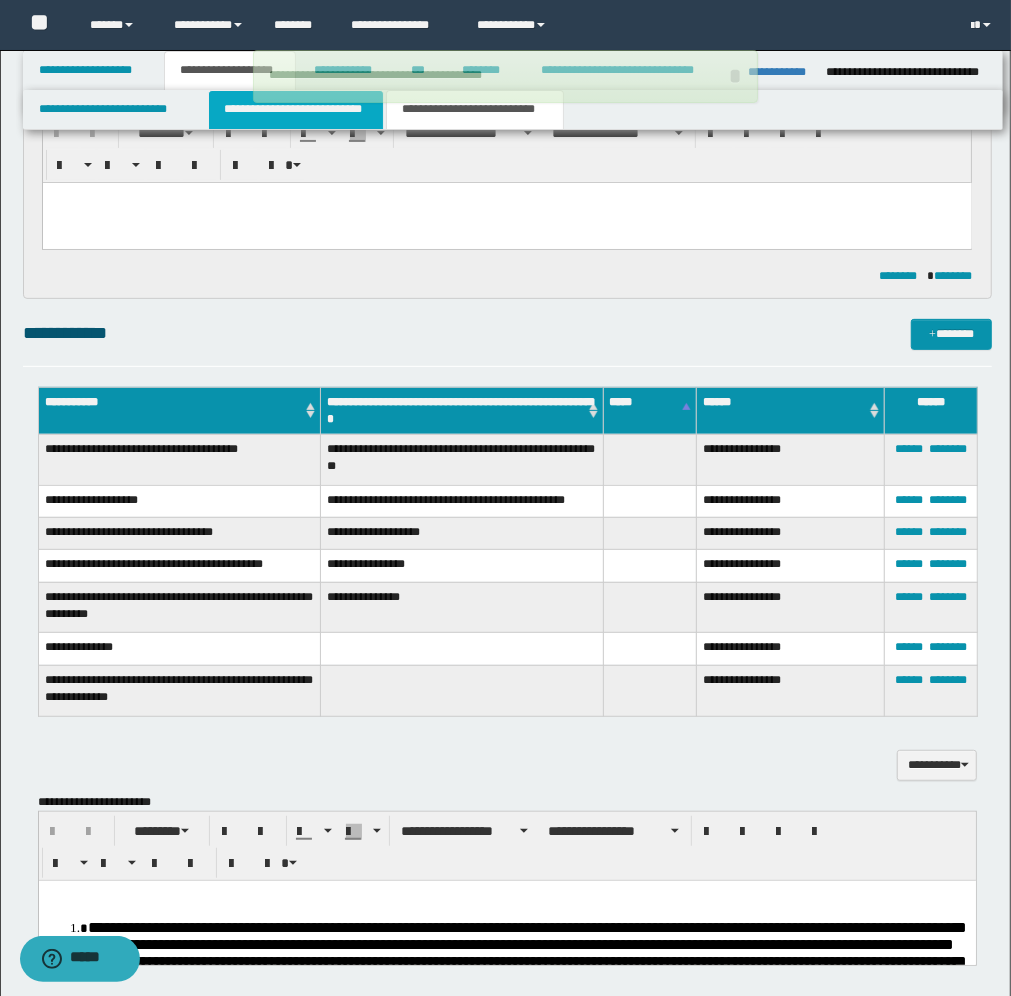 click on "**********" at bounding box center [296, 110] 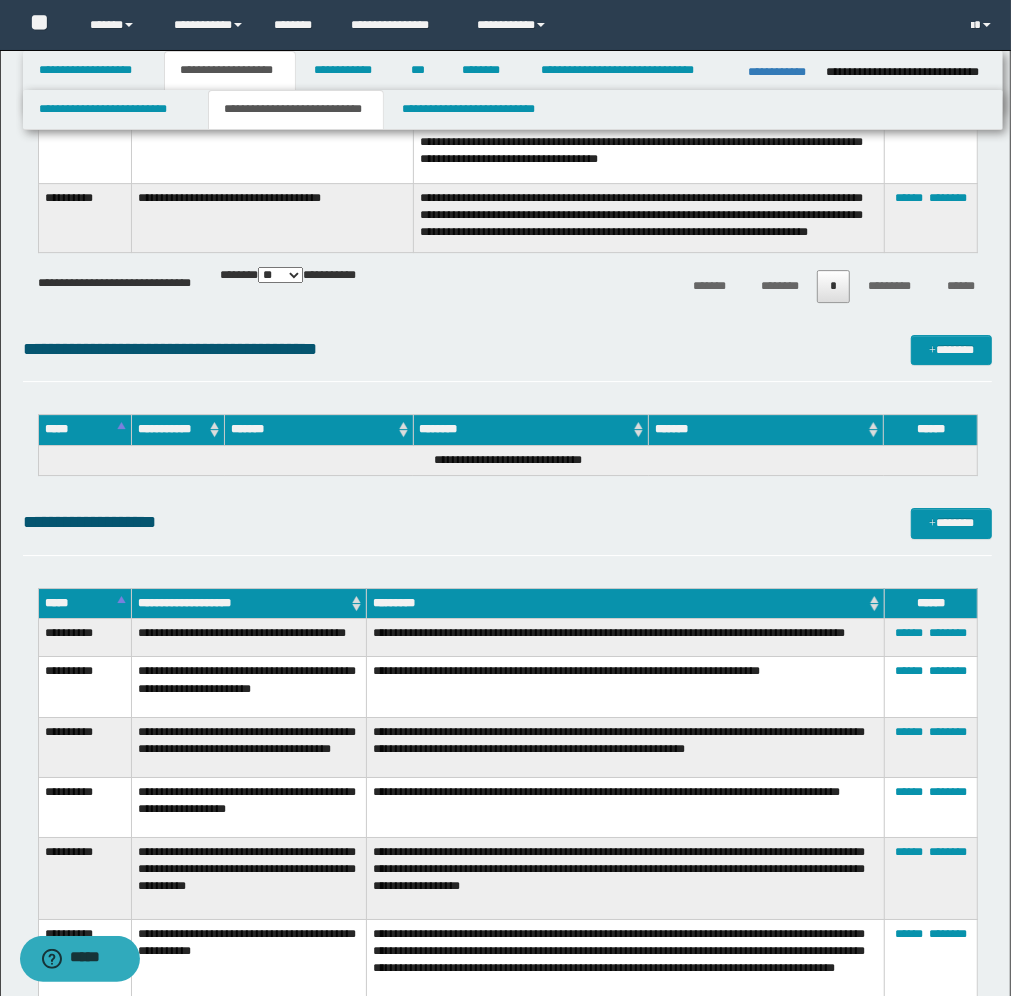 scroll, scrollTop: 3643, scrollLeft: 0, axis: vertical 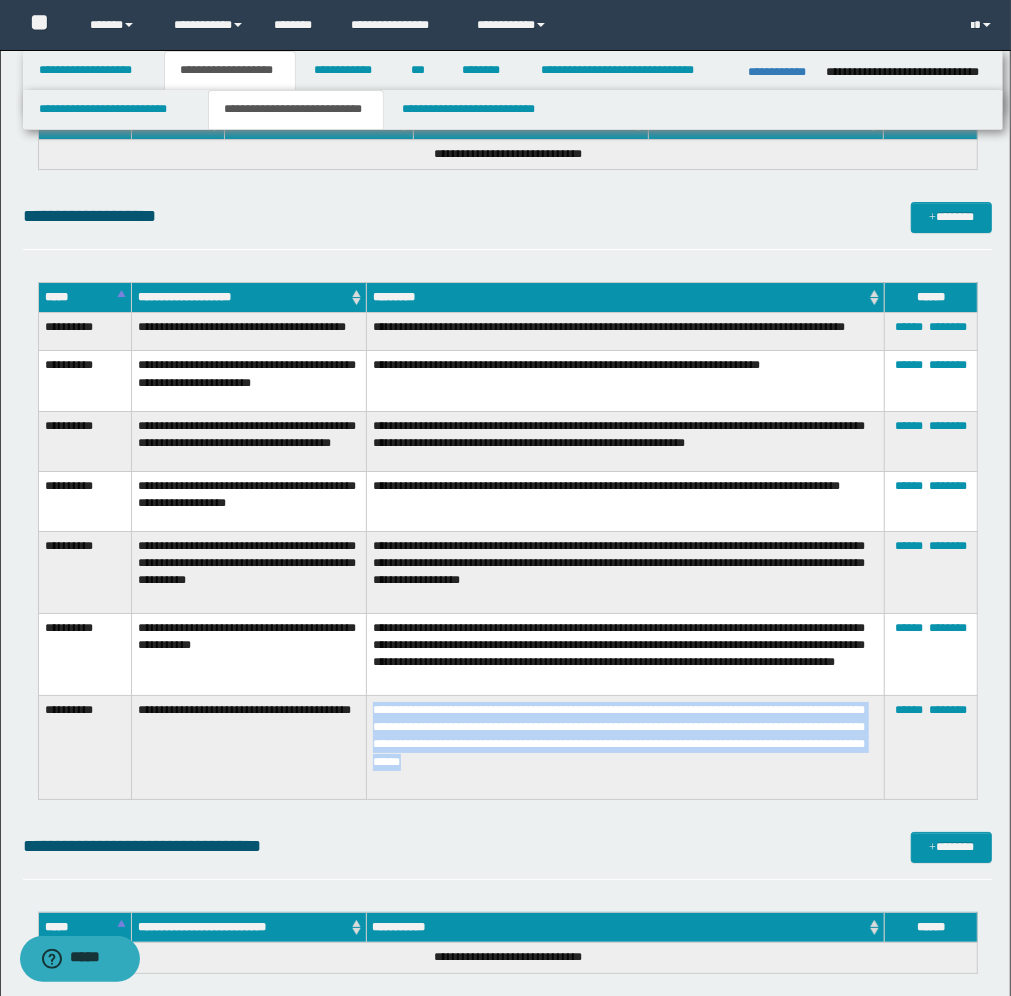 drag, startPoint x: 373, startPoint y: 726, endPoint x: 570, endPoint y: 785, distance: 205.64532 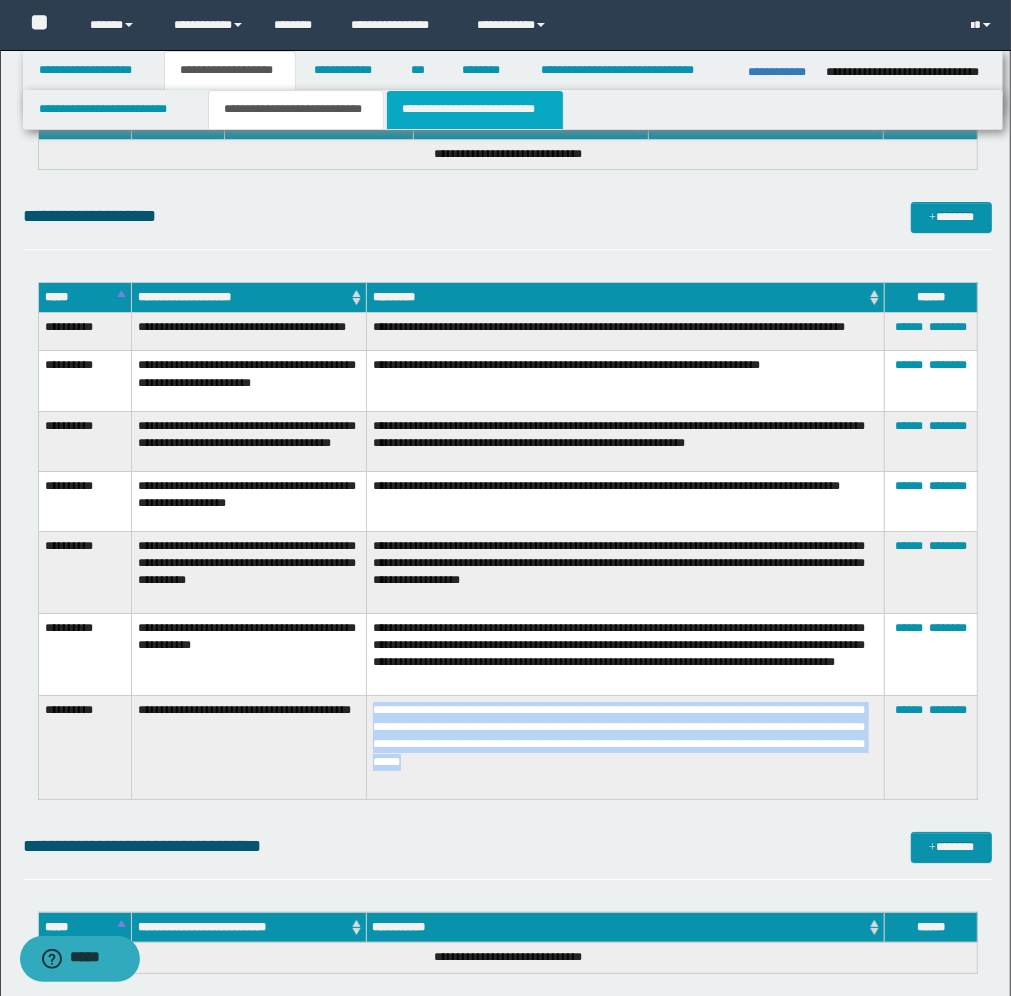 click on "**********" at bounding box center [475, 110] 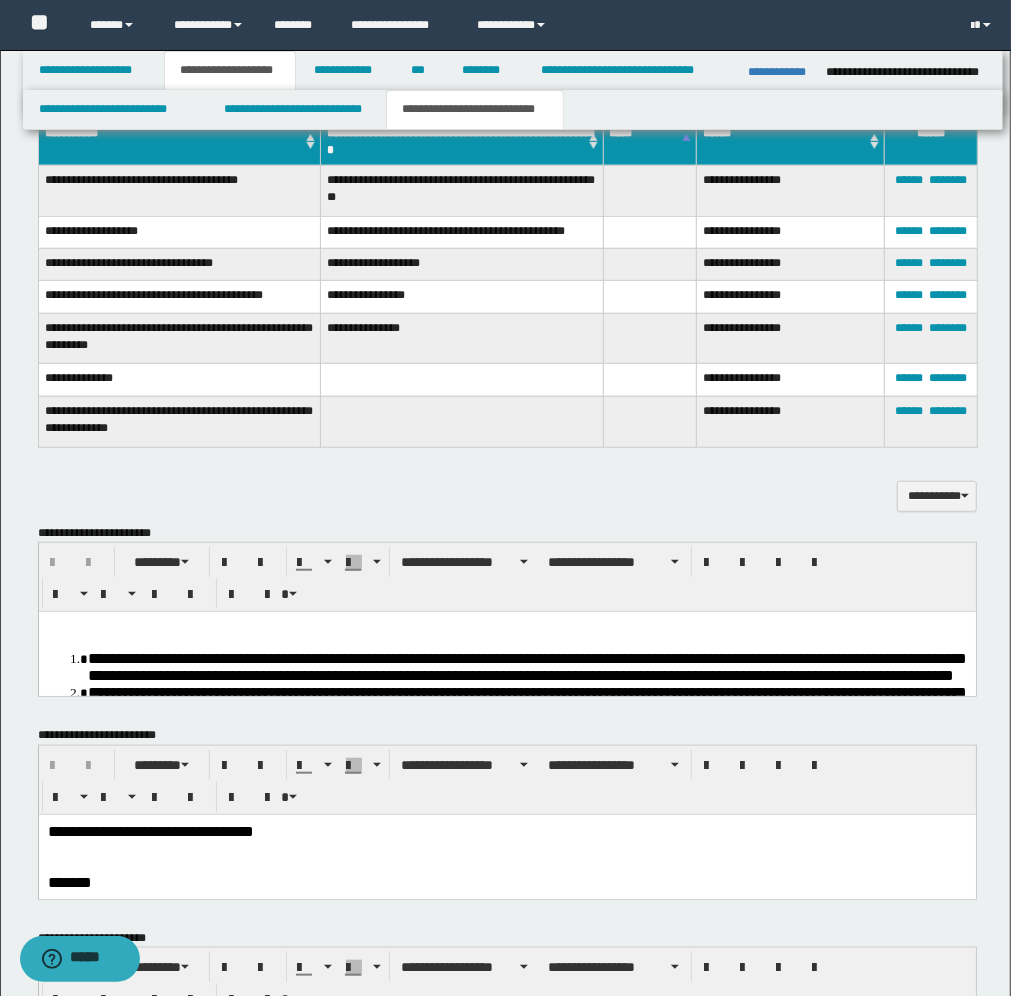 scroll, scrollTop: 518, scrollLeft: 0, axis: vertical 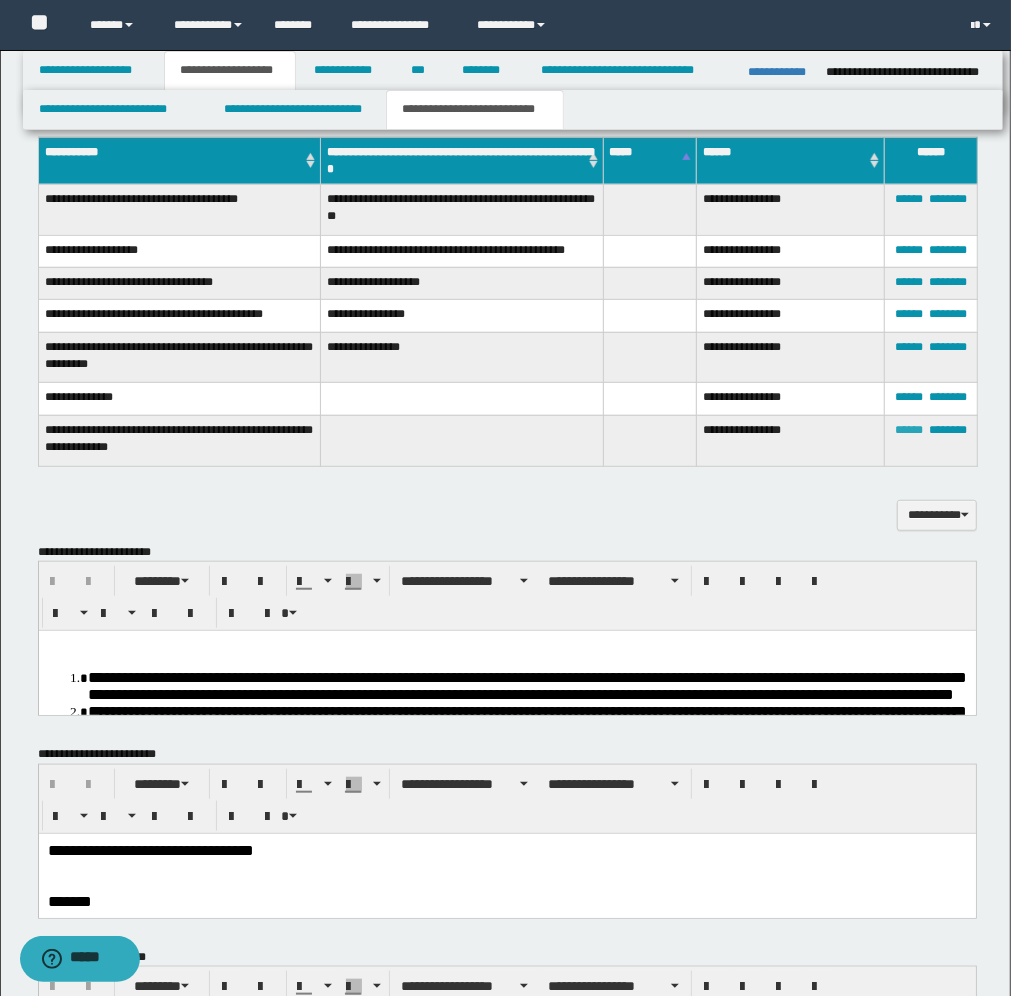 click on "******" at bounding box center (909, 430) 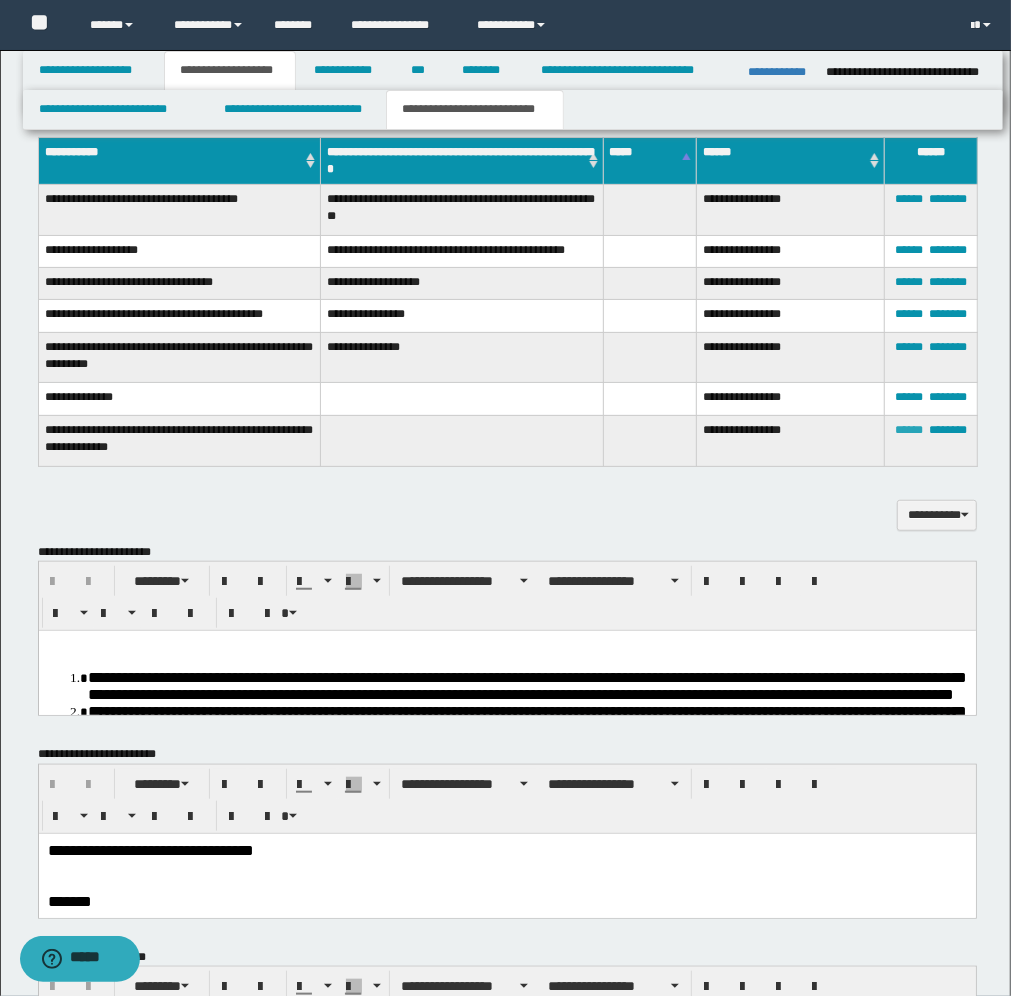 type on "**********" 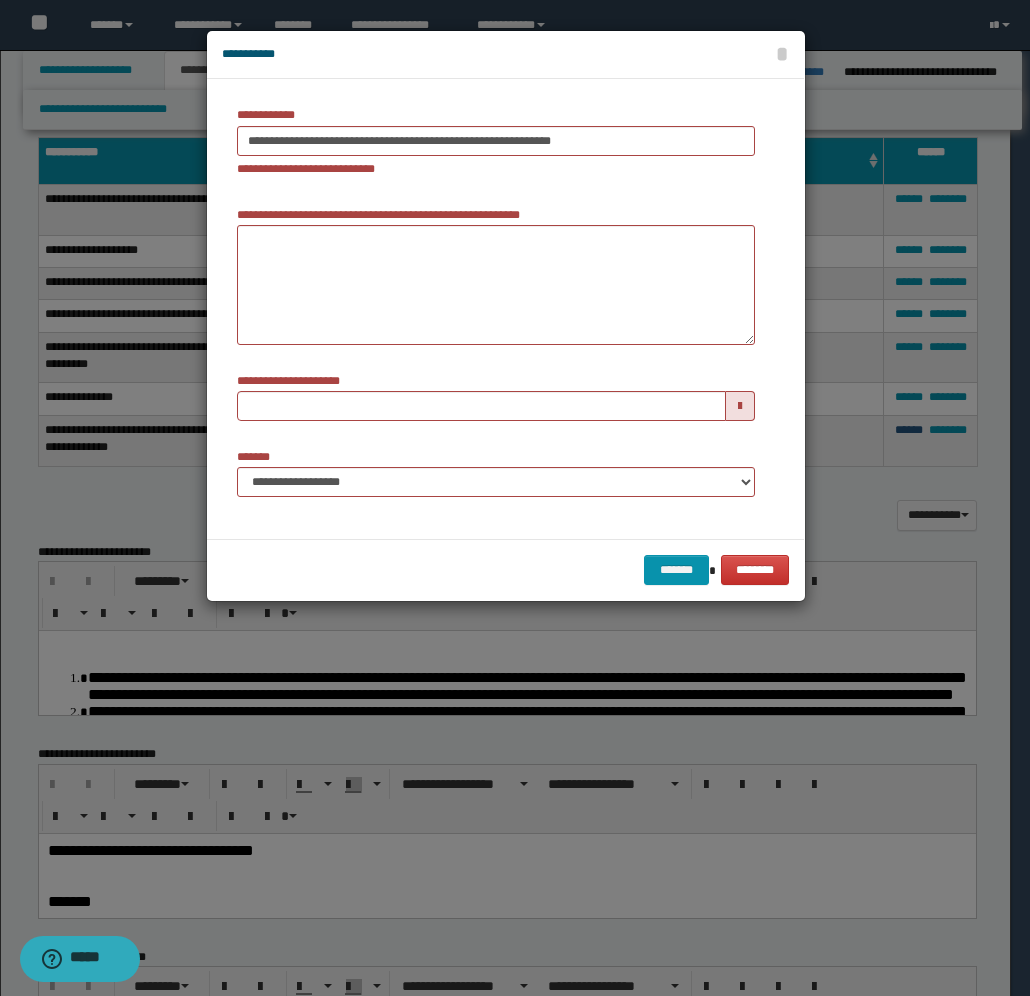 type 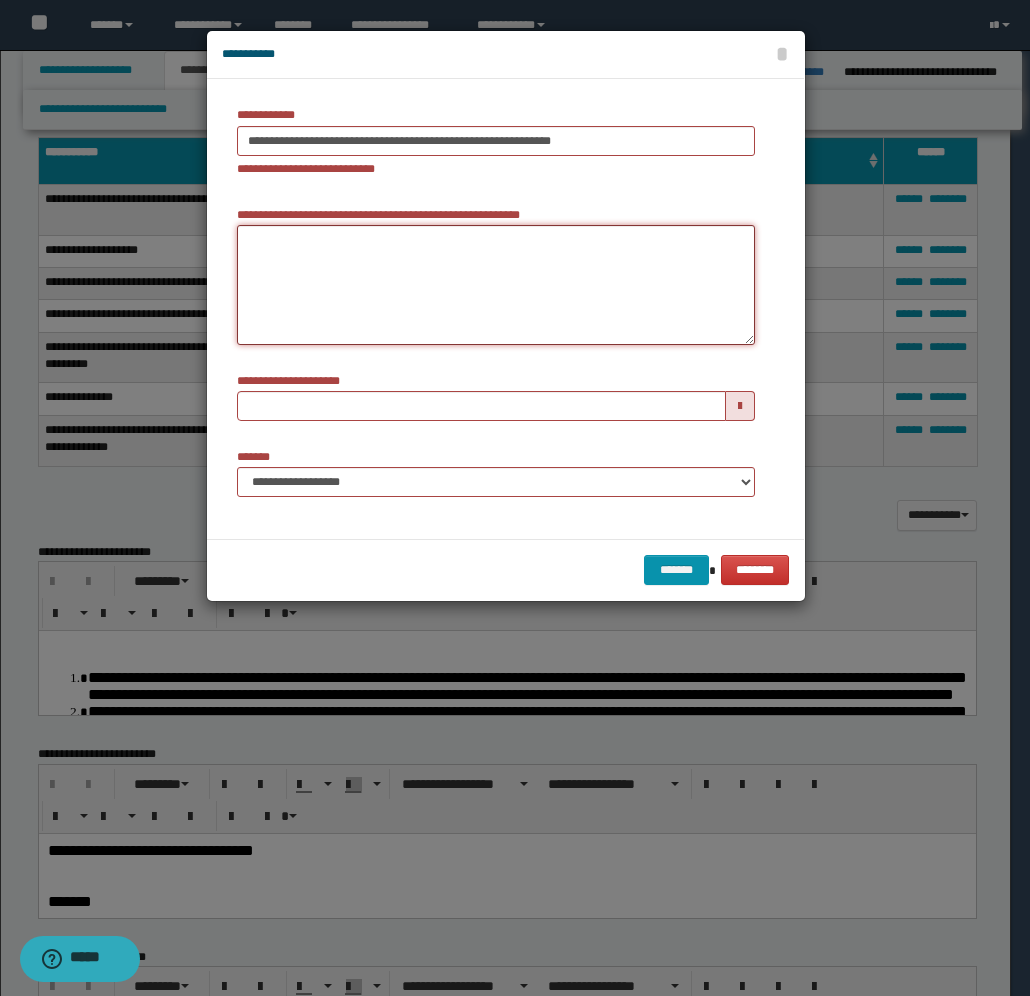 click on "**********" at bounding box center [496, 285] 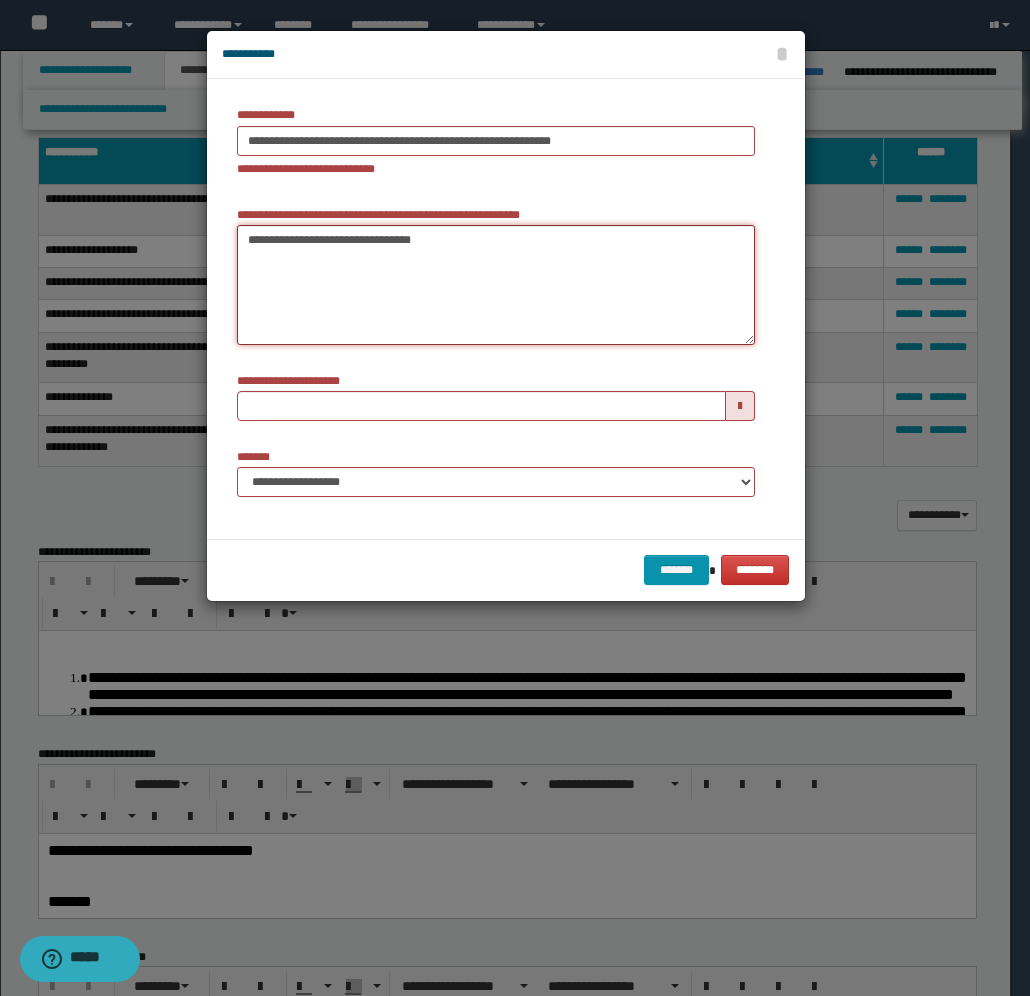 paste on "**********" 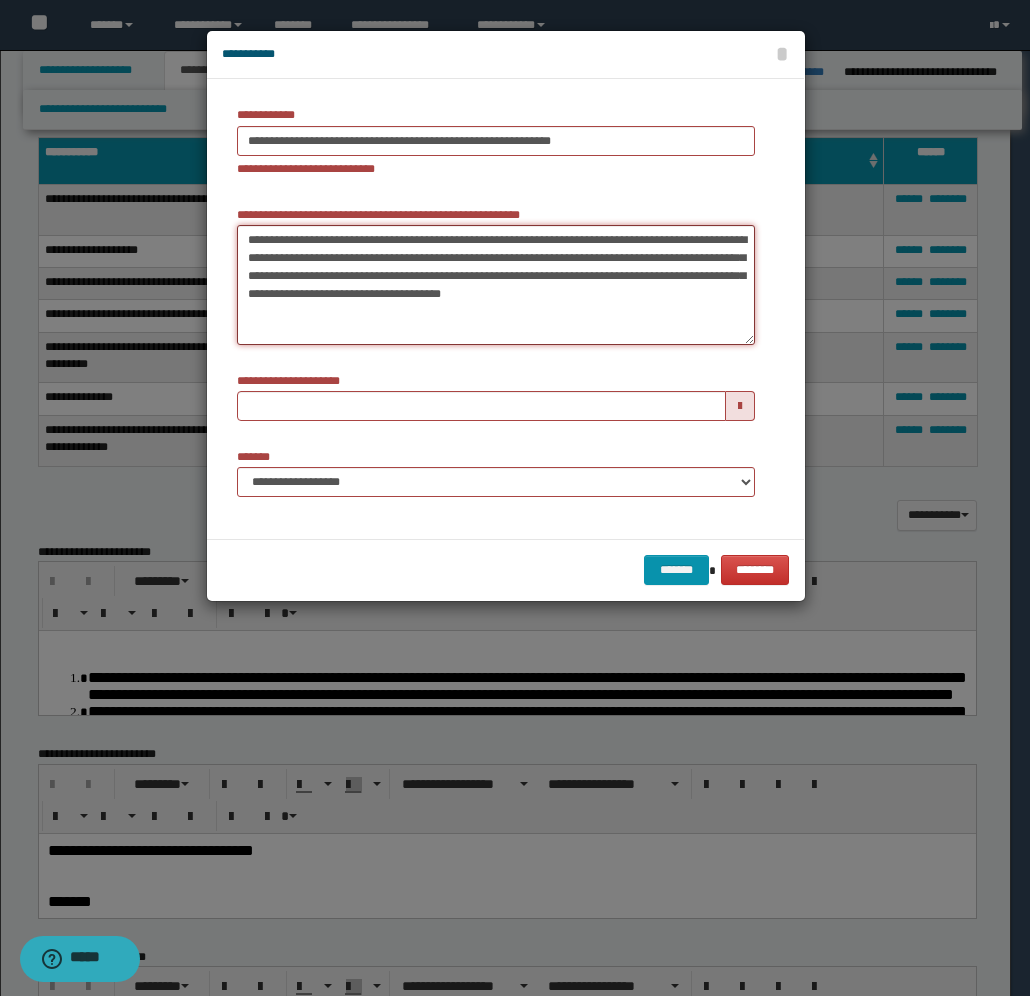 type 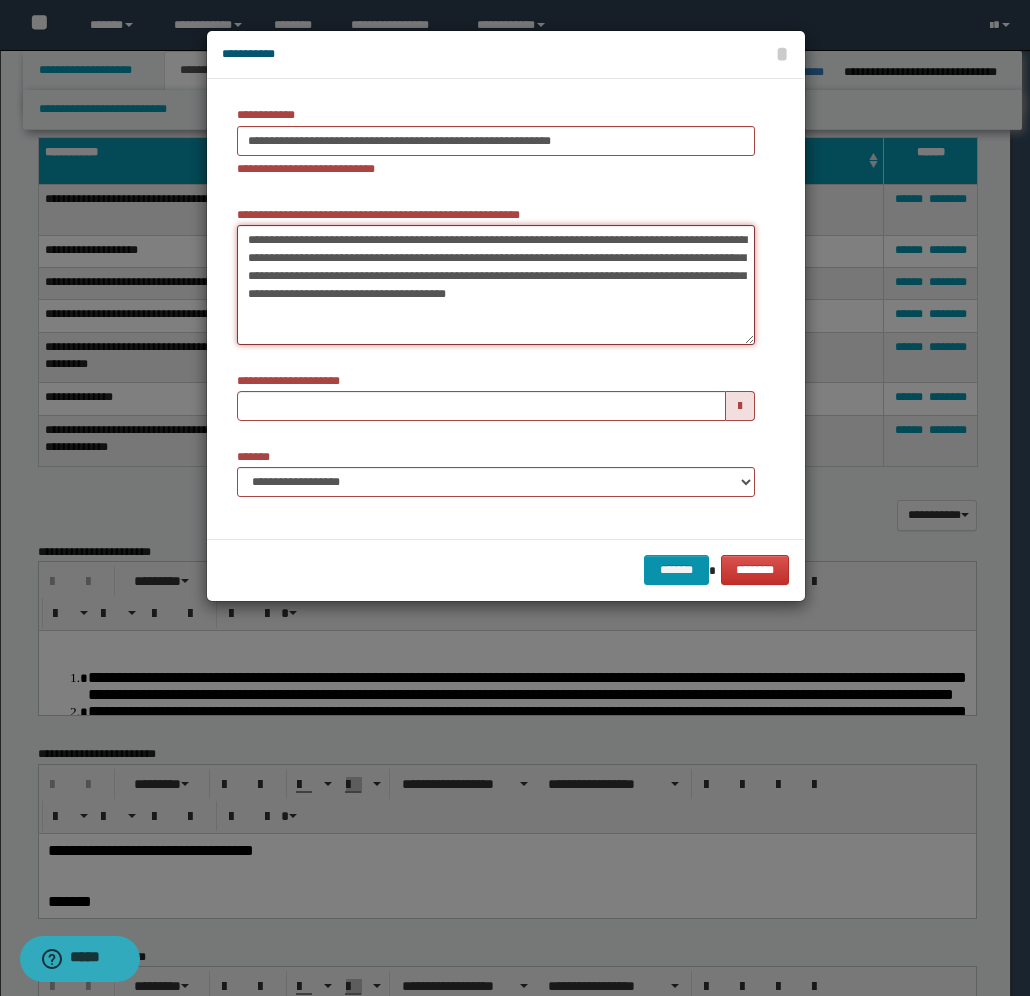 click on "**********" at bounding box center [496, 285] 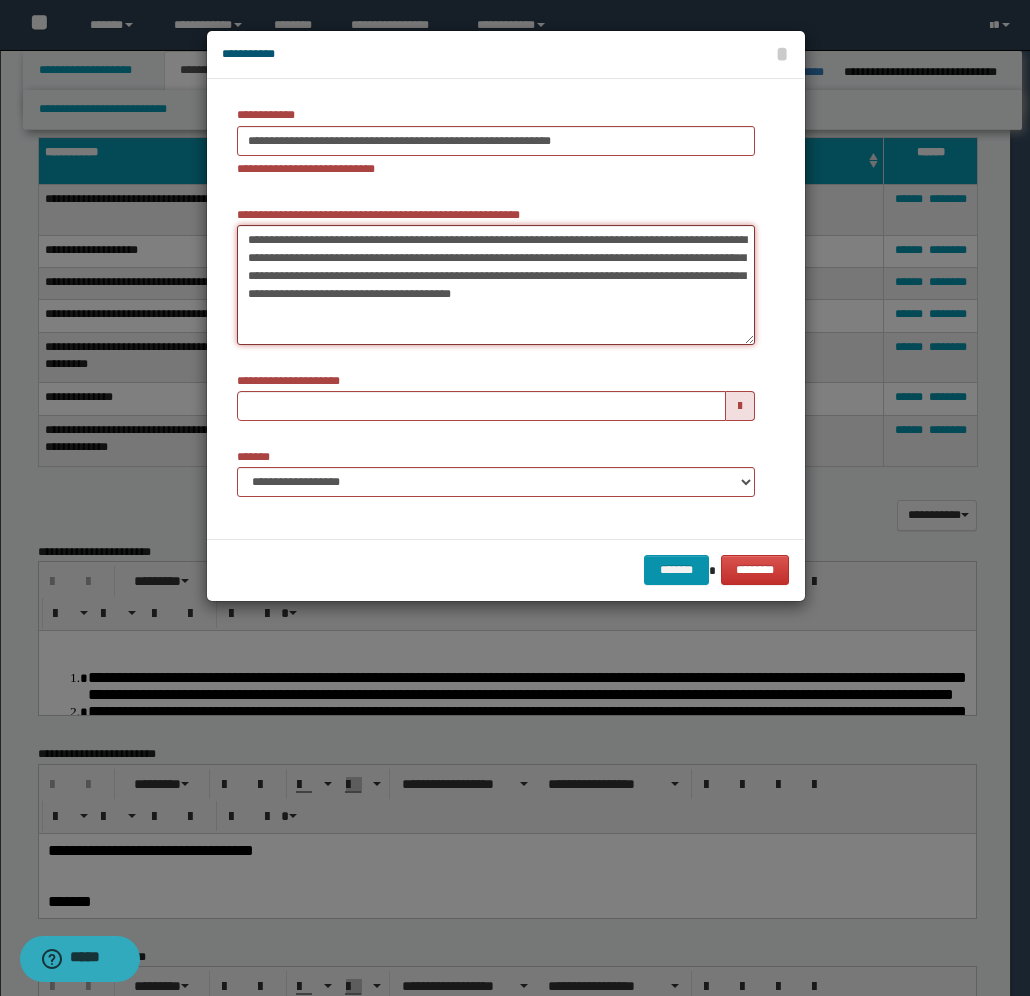 click on "**********" at bounding box center (496, 285) 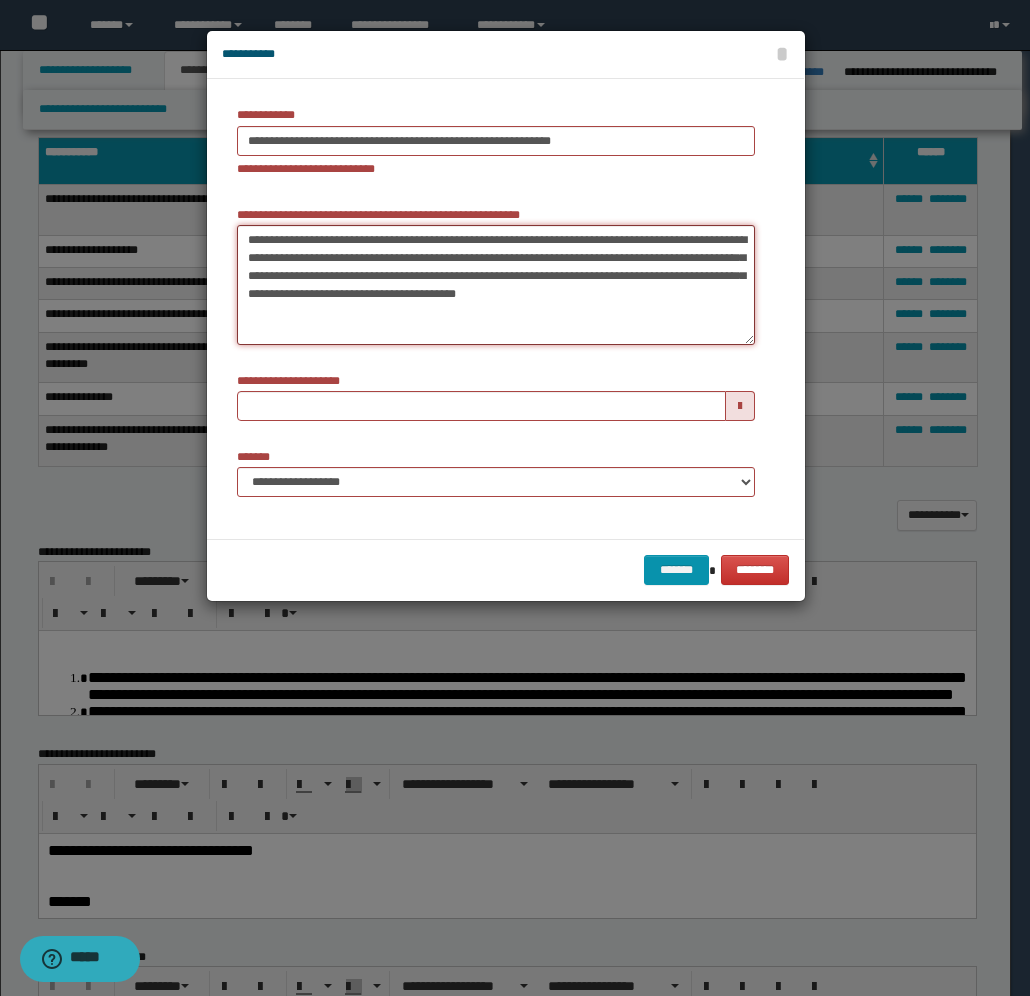 type 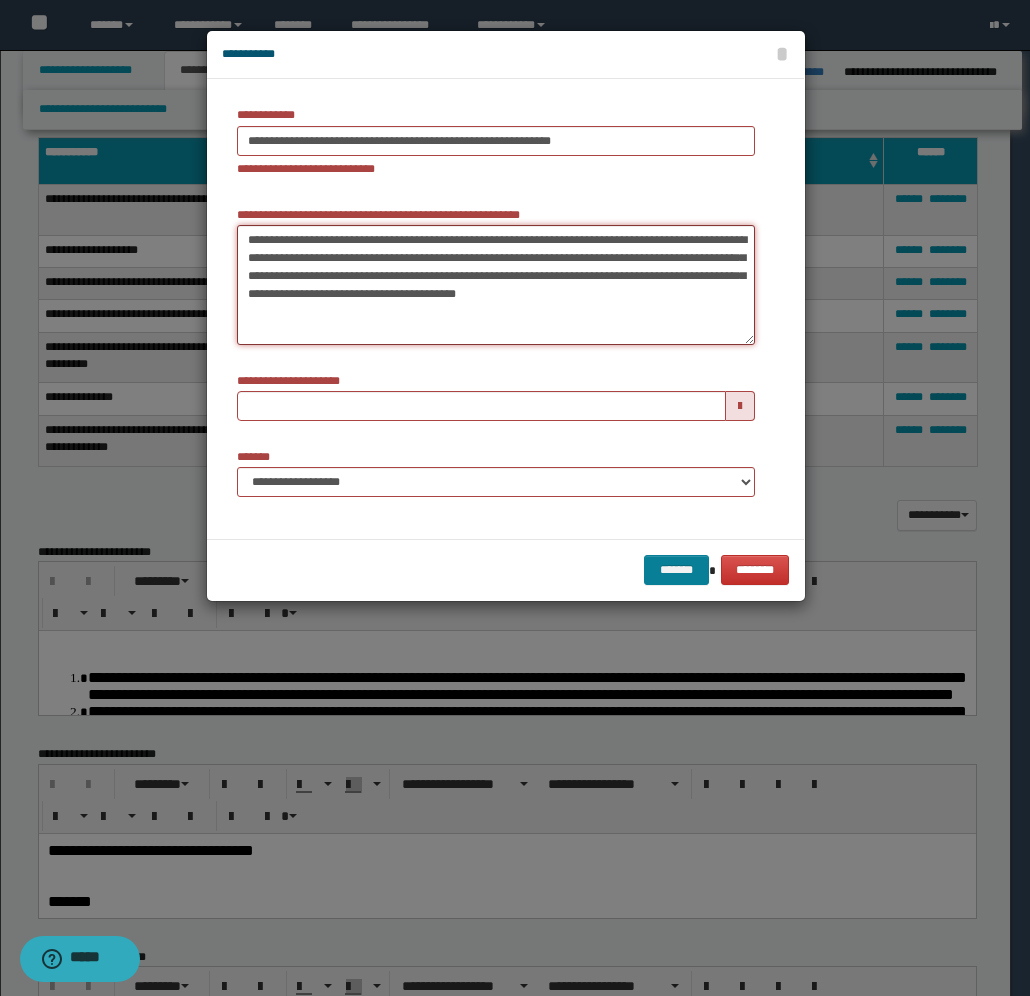 type on "**********" 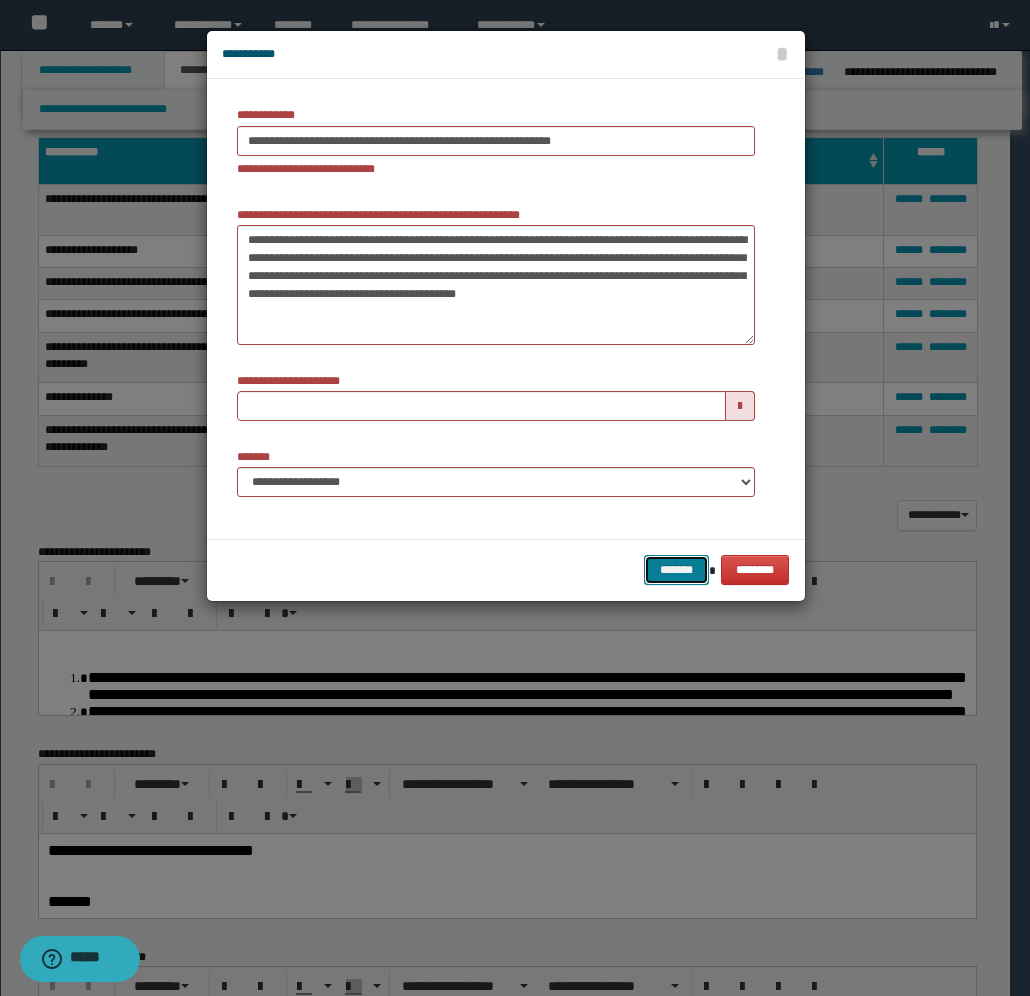 click on "*******" at bounding box center (676, 570) 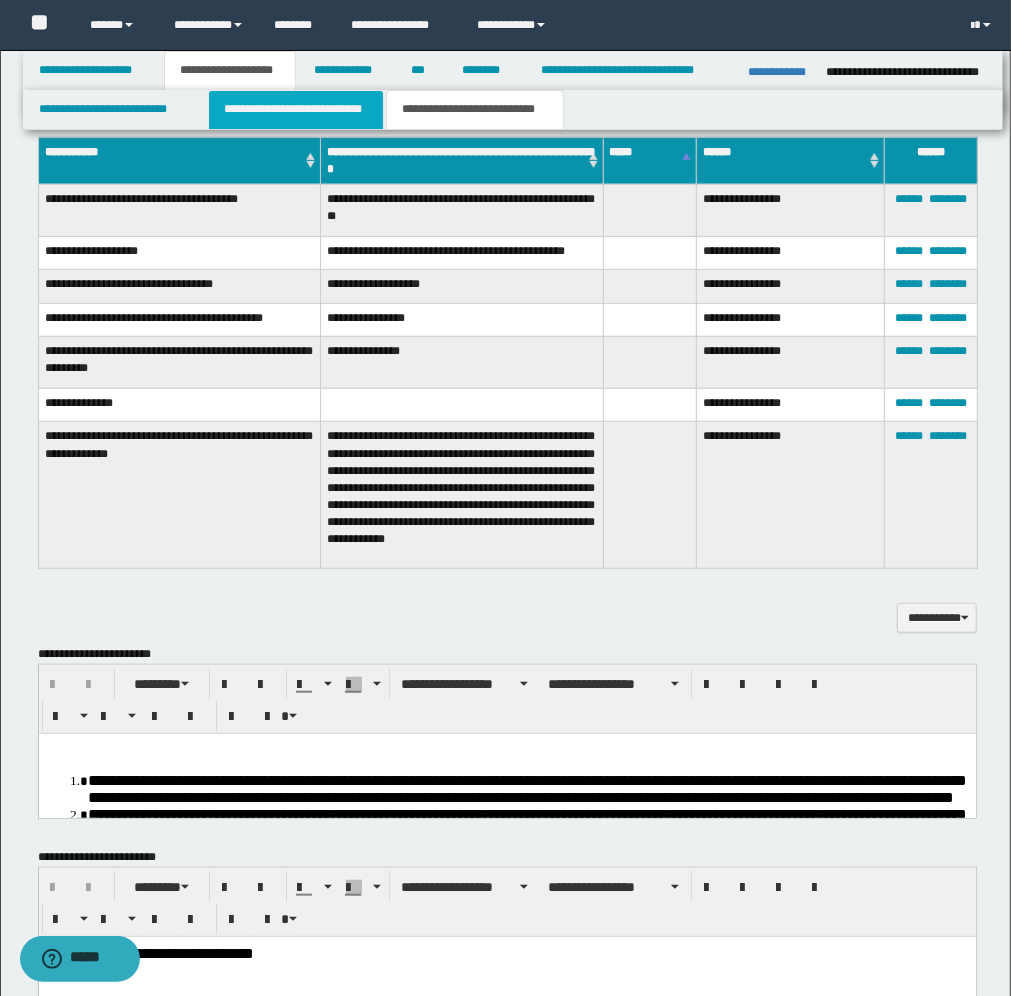 click on "**********" at bounding box center [296, 110] 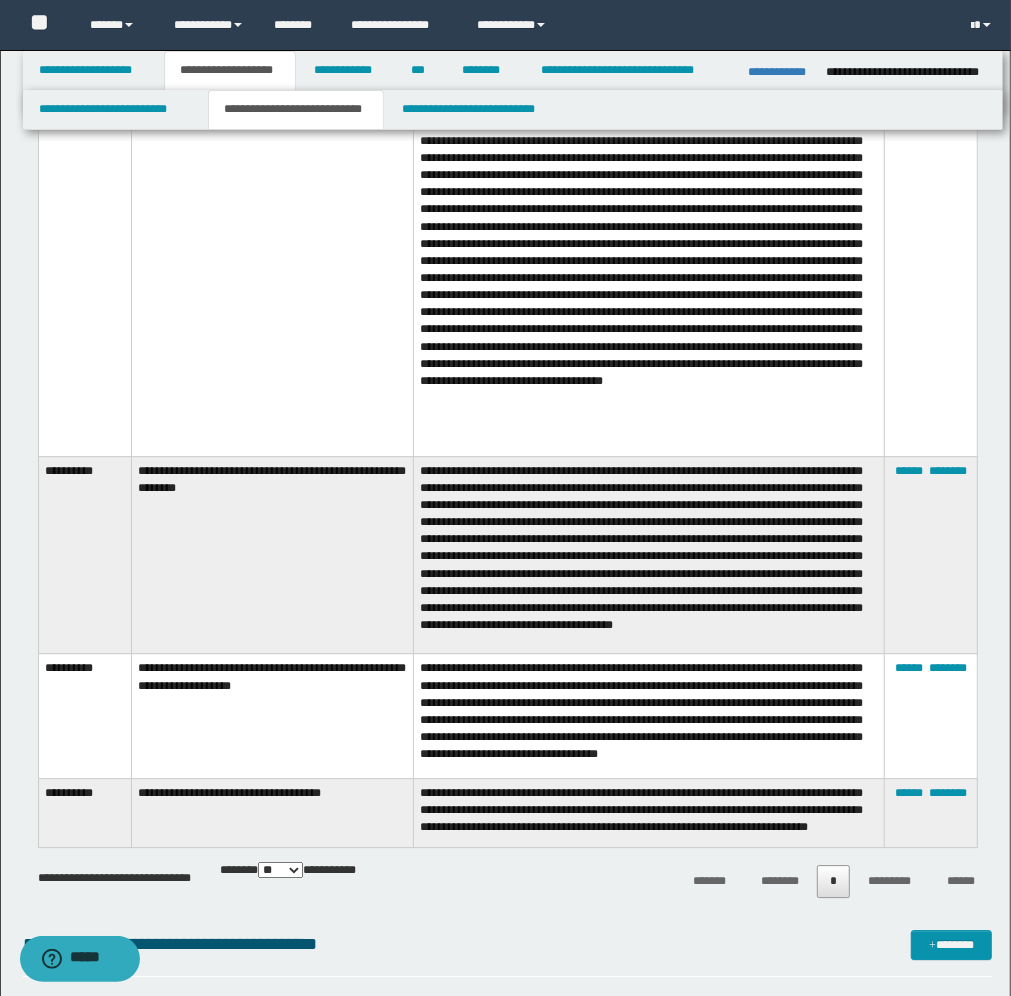 scroll, scrollTop: 3268, scrollLeft: 0, axis: vertical 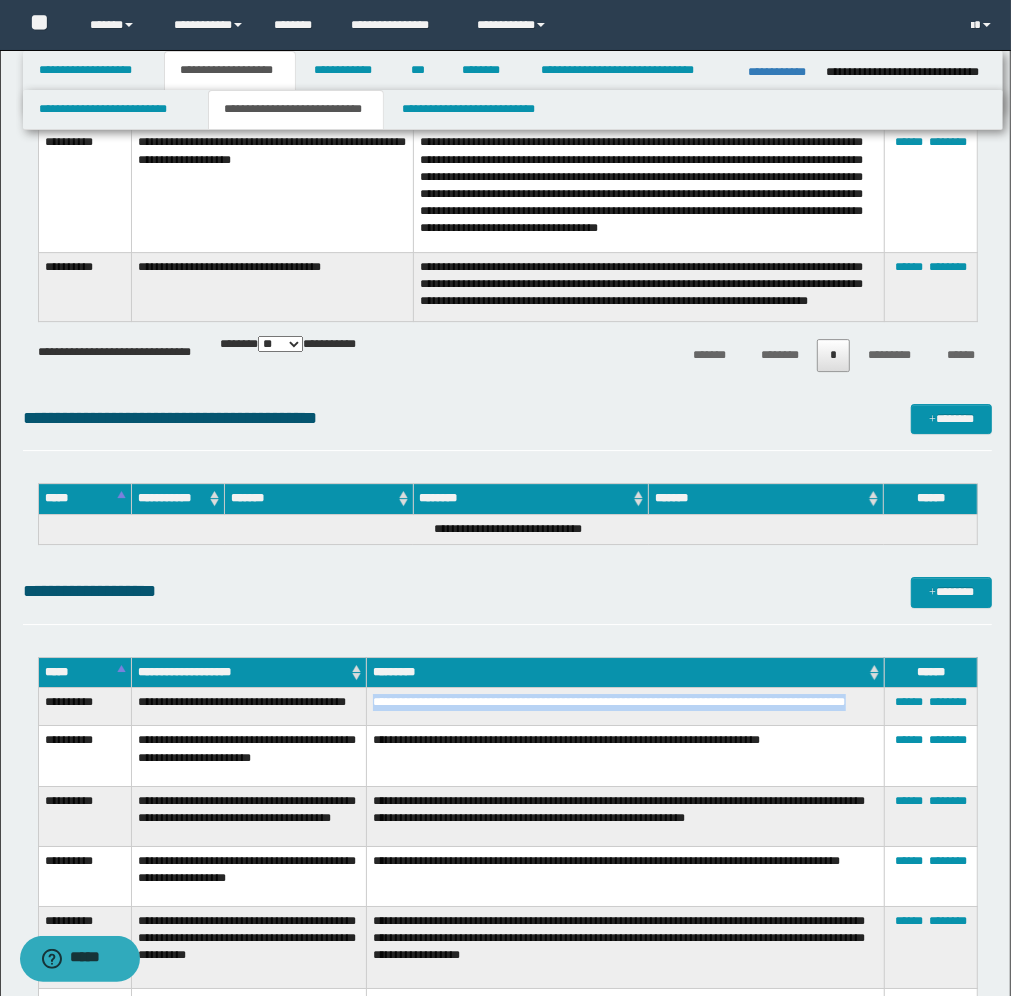 drag, startPoint x: 442, startPoint y: 720, endPoint x: 378, endPoint y: 706, distance: 65.51336 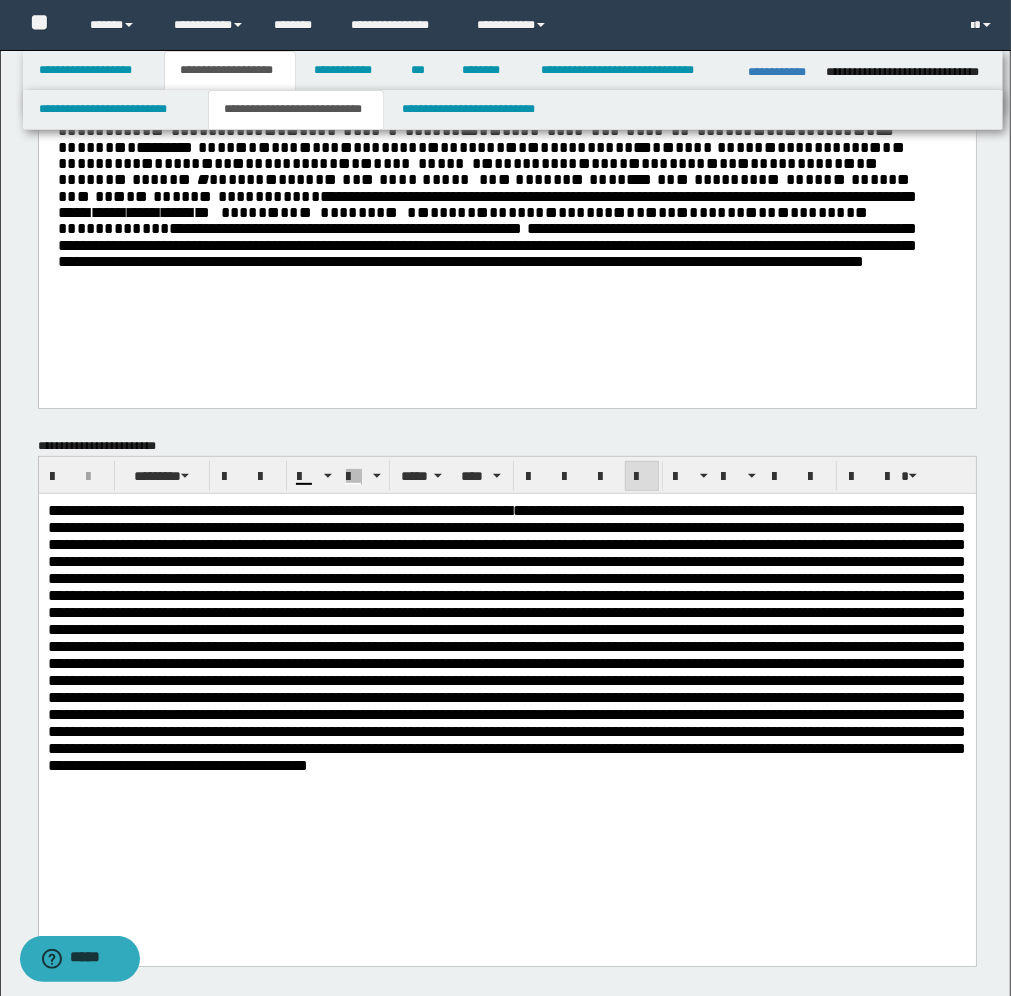 scroll, scrollTop: 143, scrollLeft: 0, axis: vertical 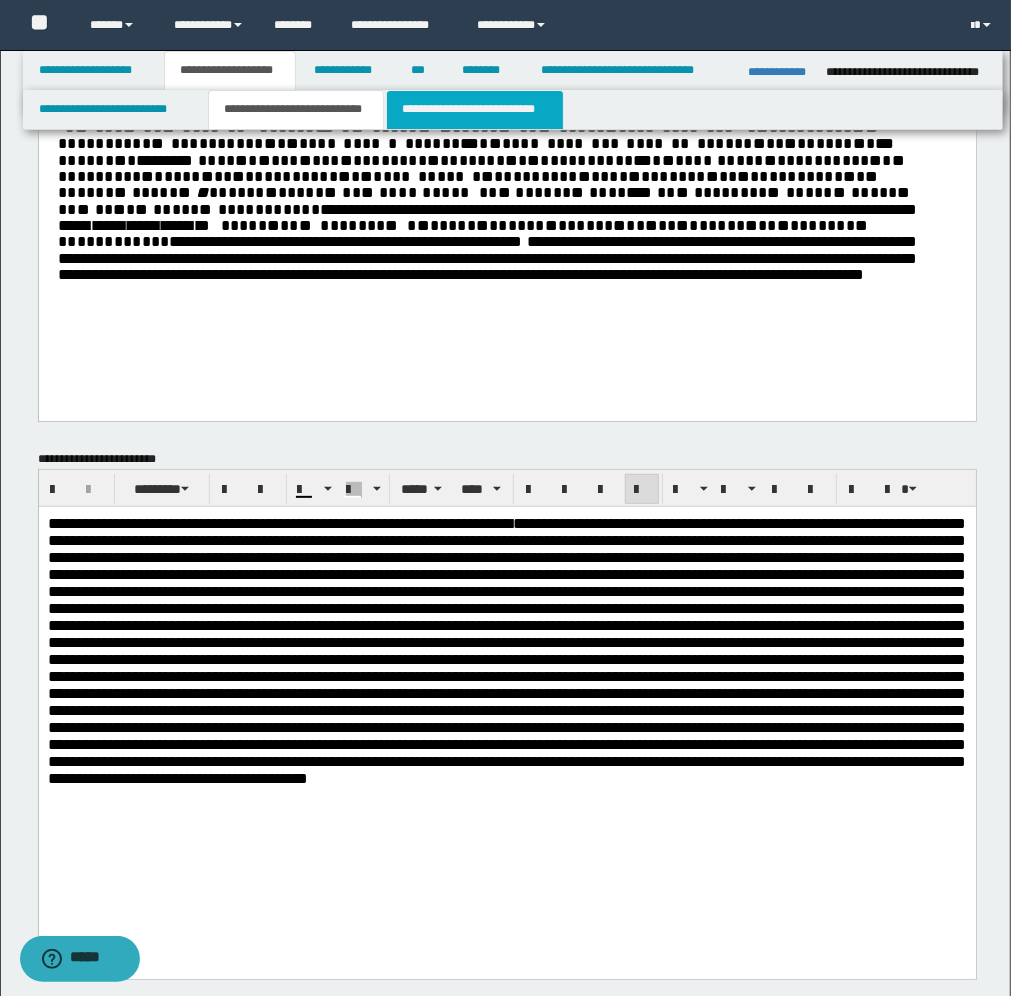 click on "**********" at bounding box center (475, 110) 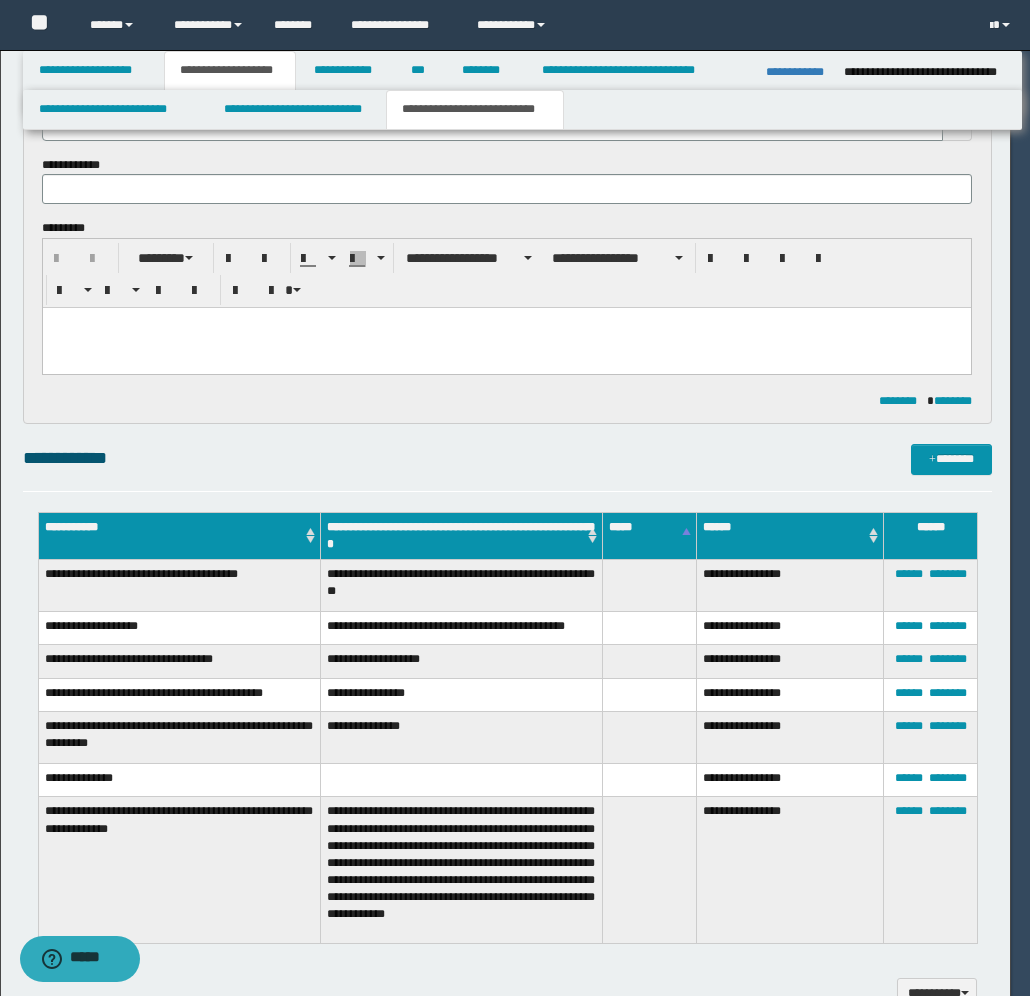 type 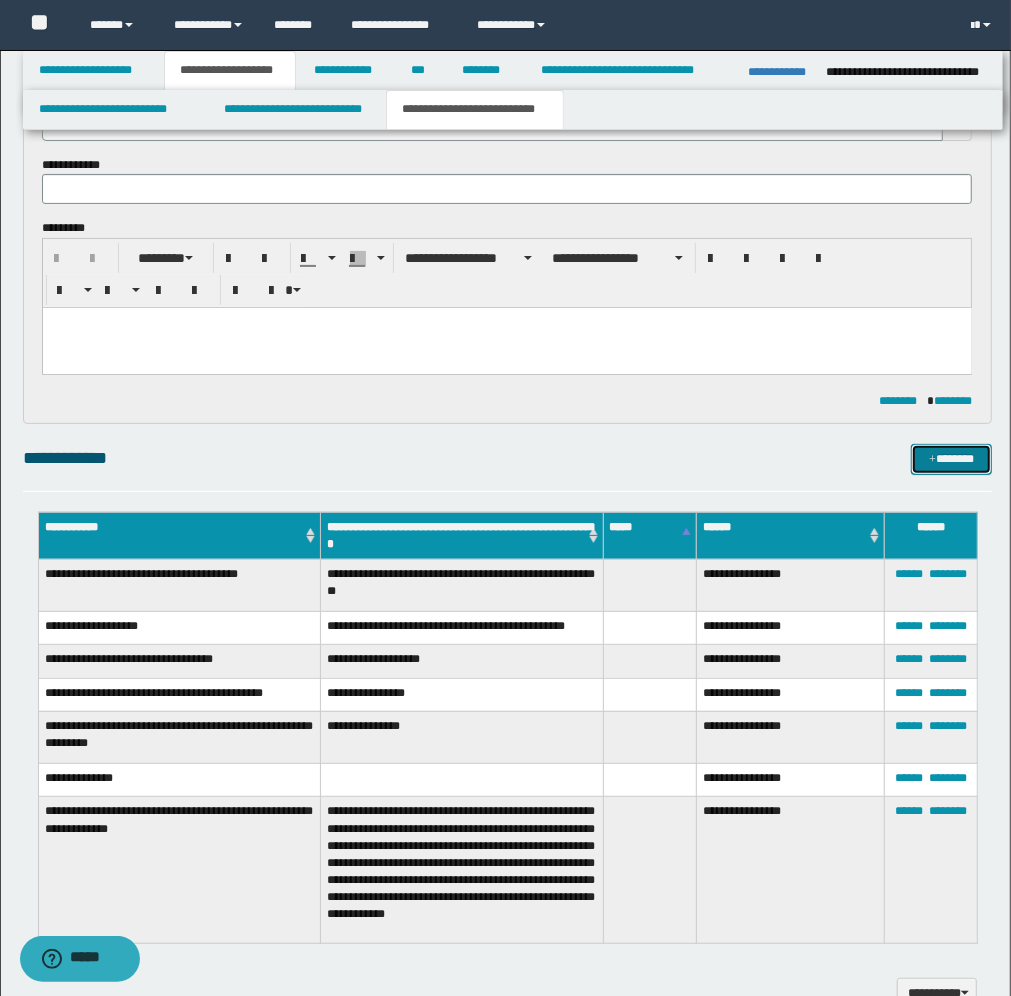 click on "*******" at bounding box center [951, 459] 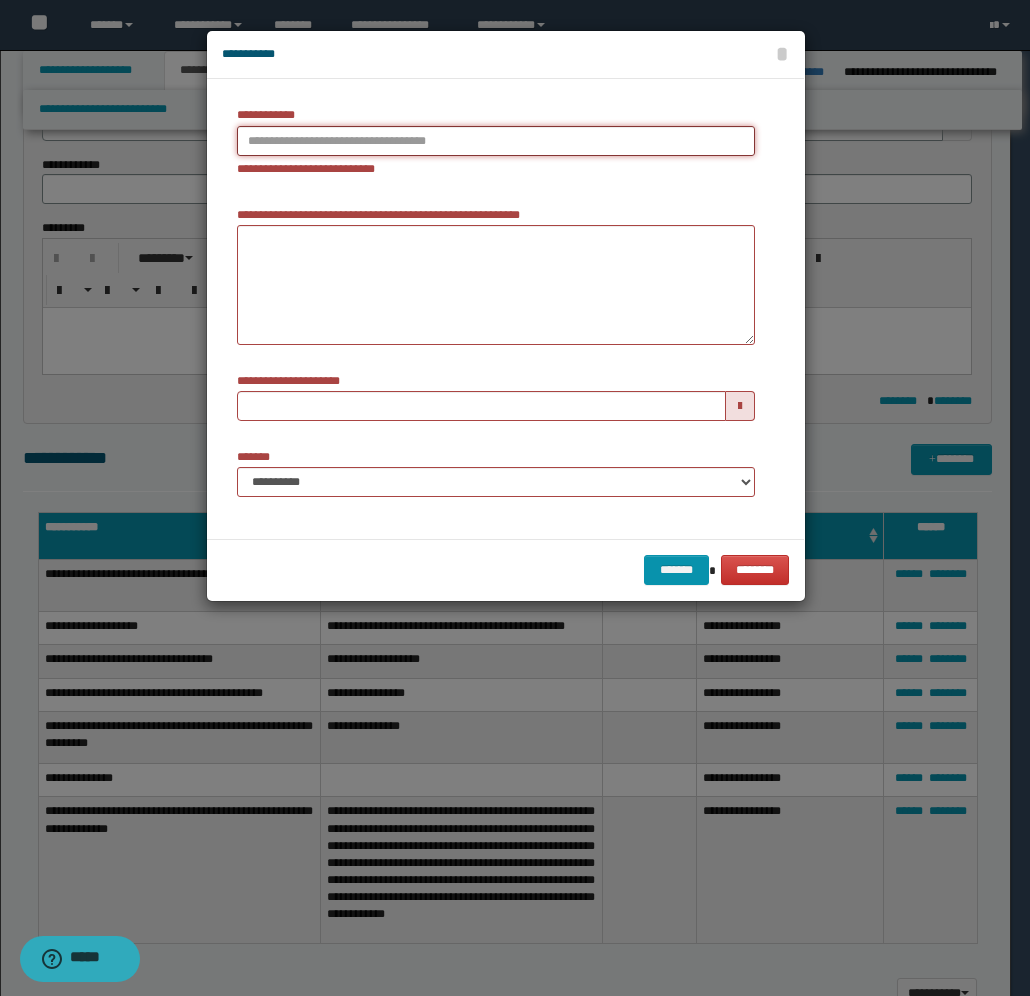 type on "**********" 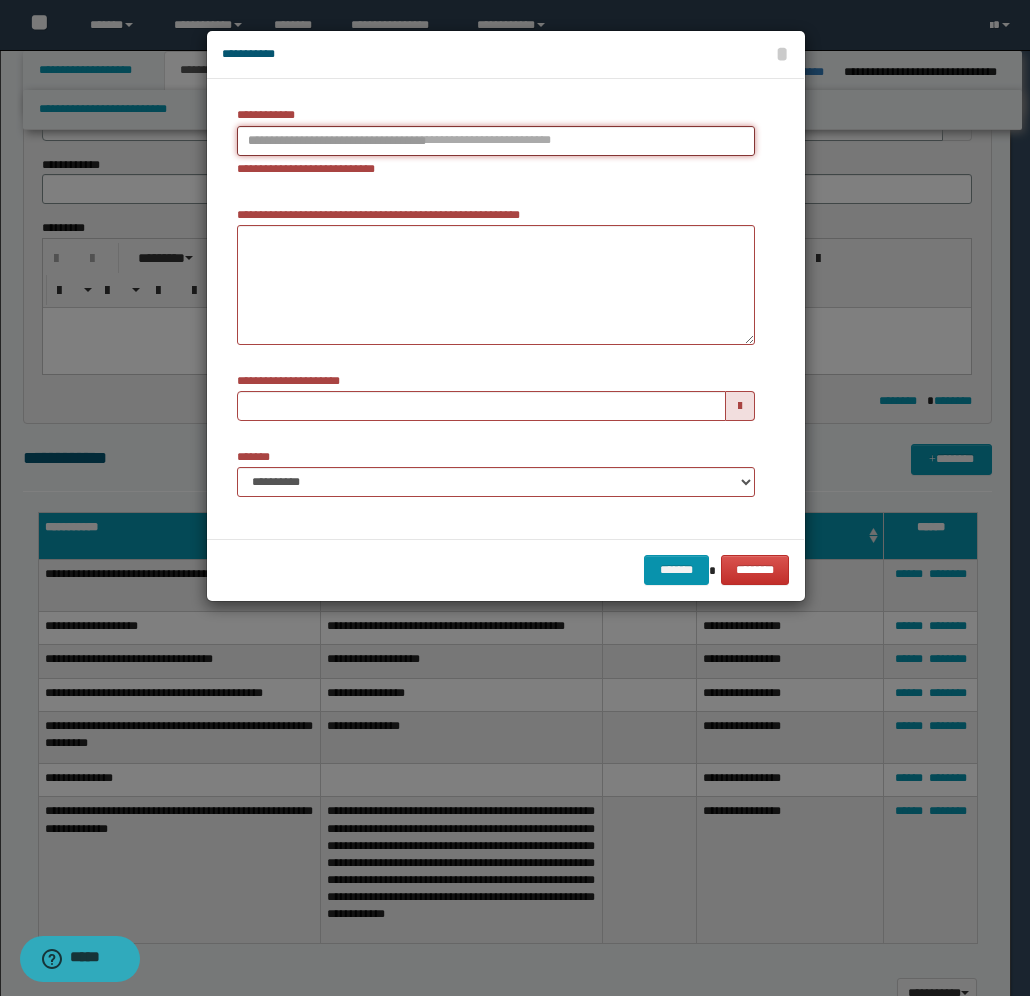 click on "**********" at bounding box center (496, 141) 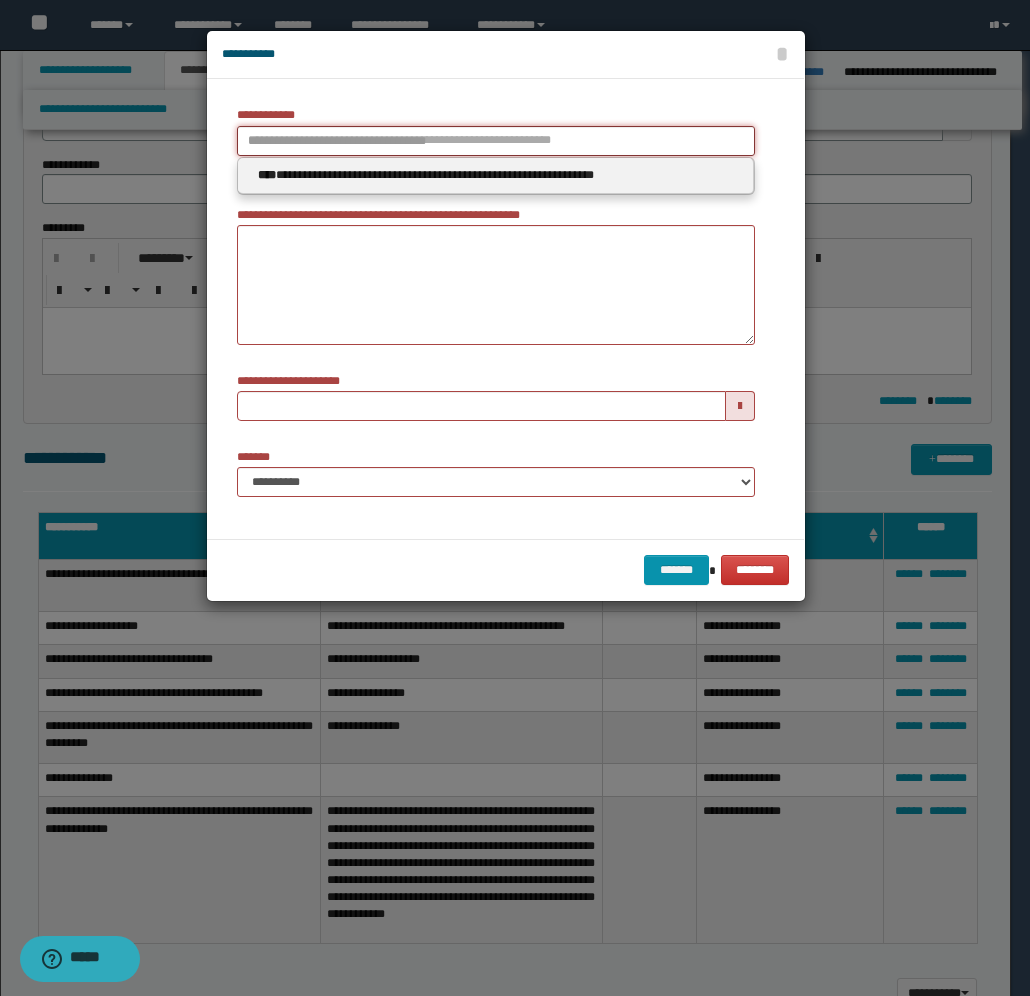 type 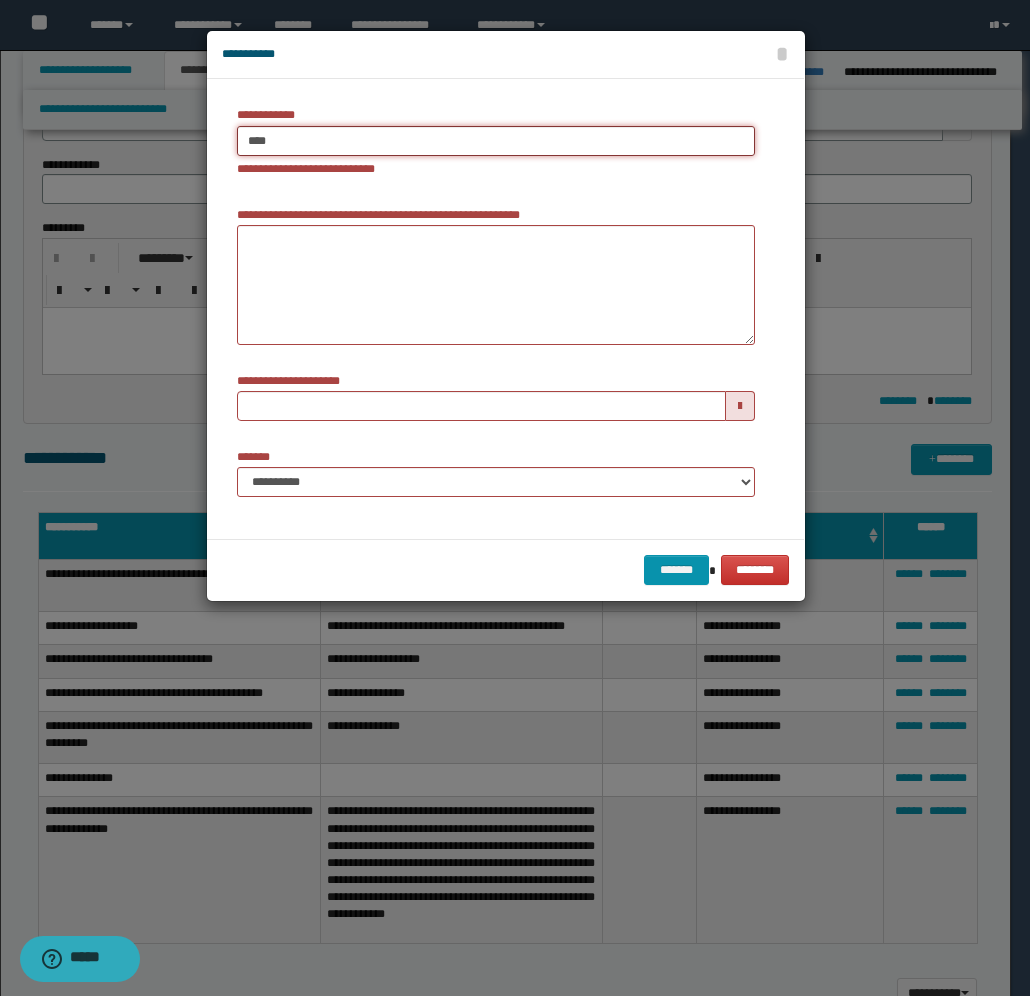 type on "*****" 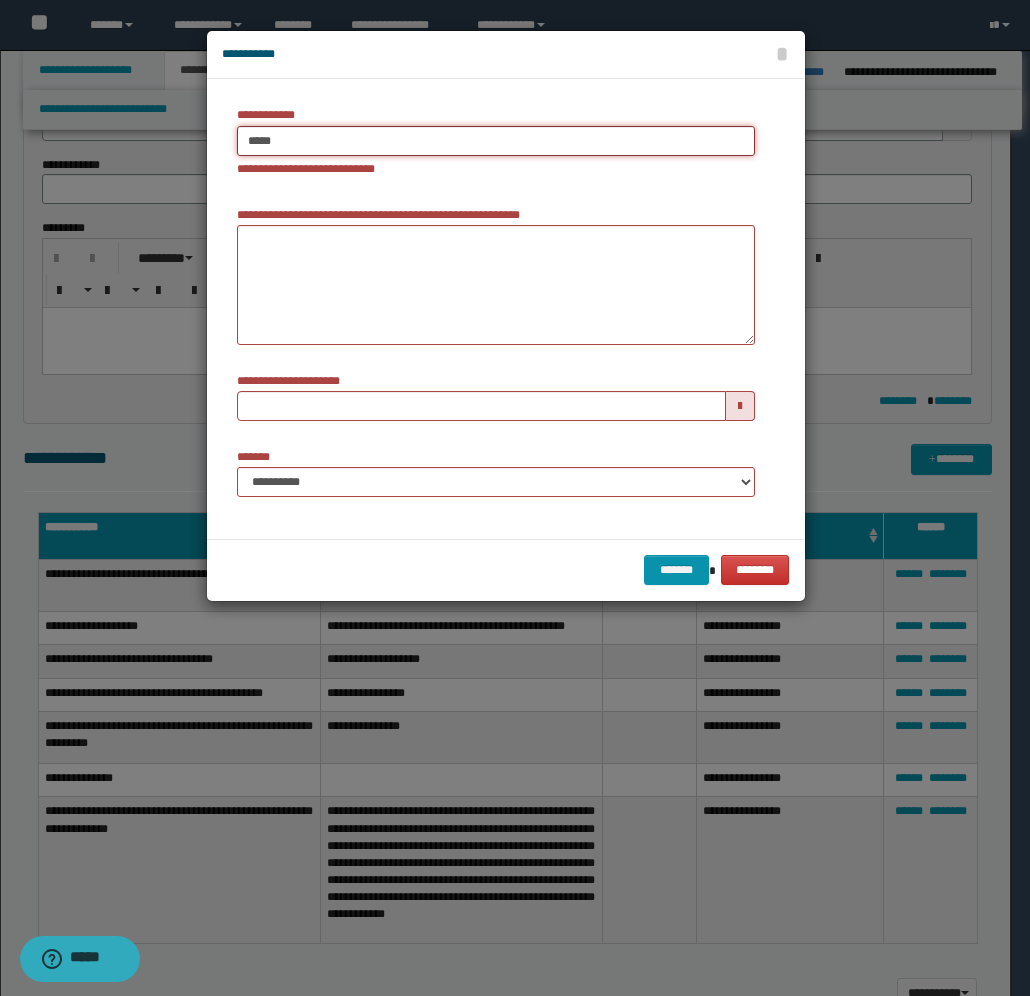 type on "*****" 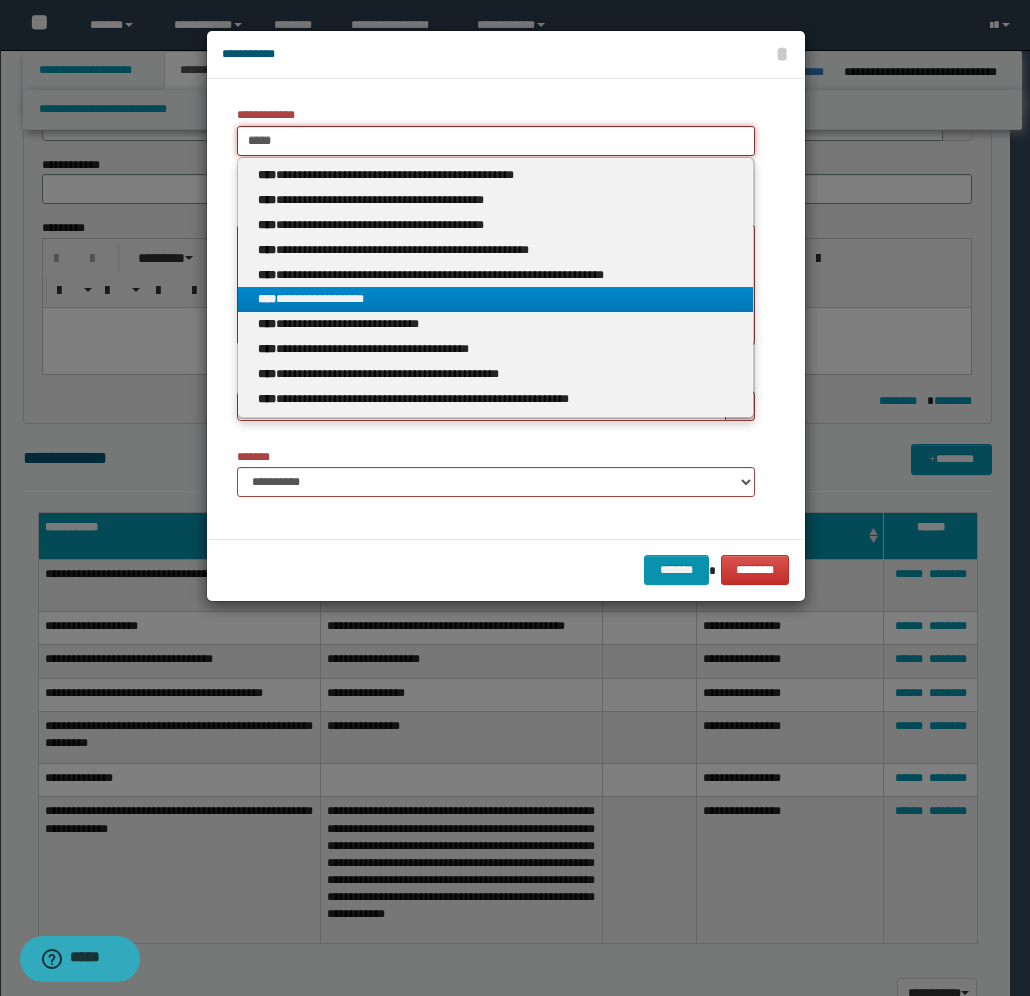 type on "*****" 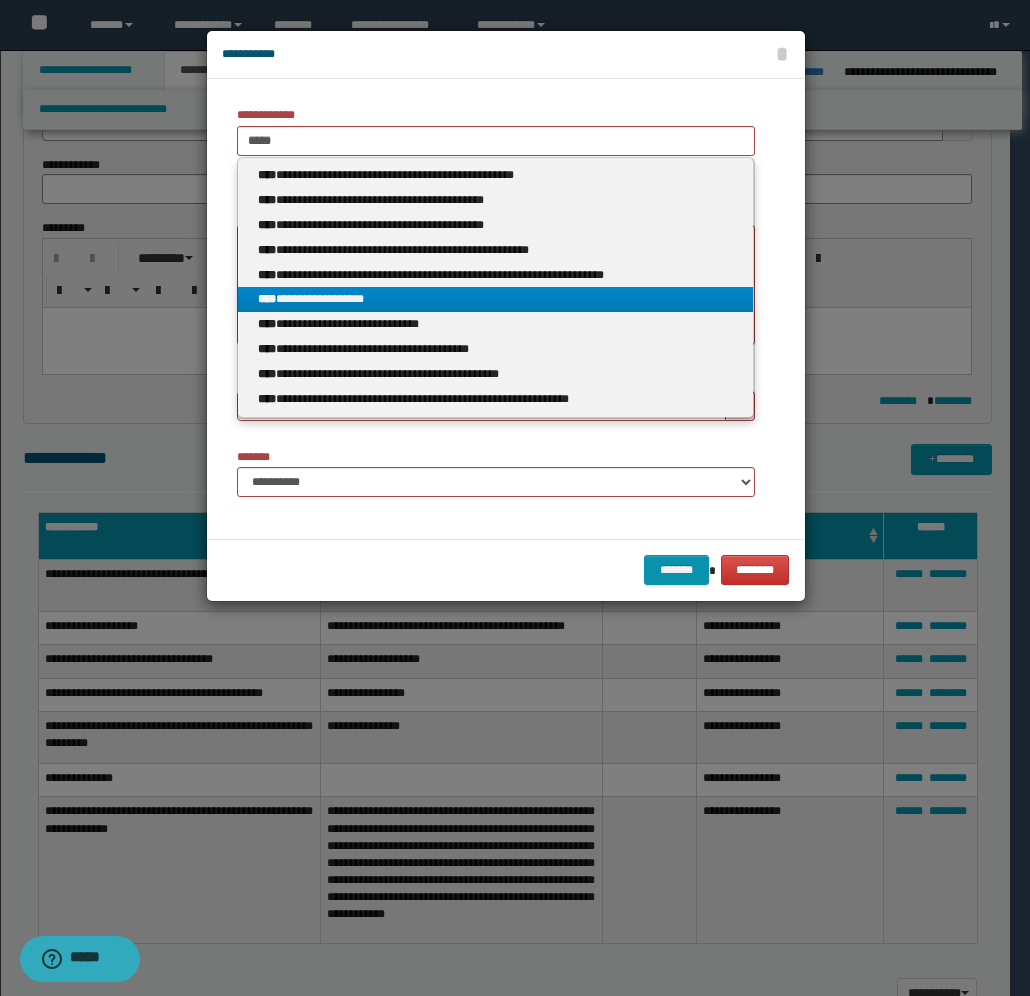 click on "**********" at bounding box center [496, 299] 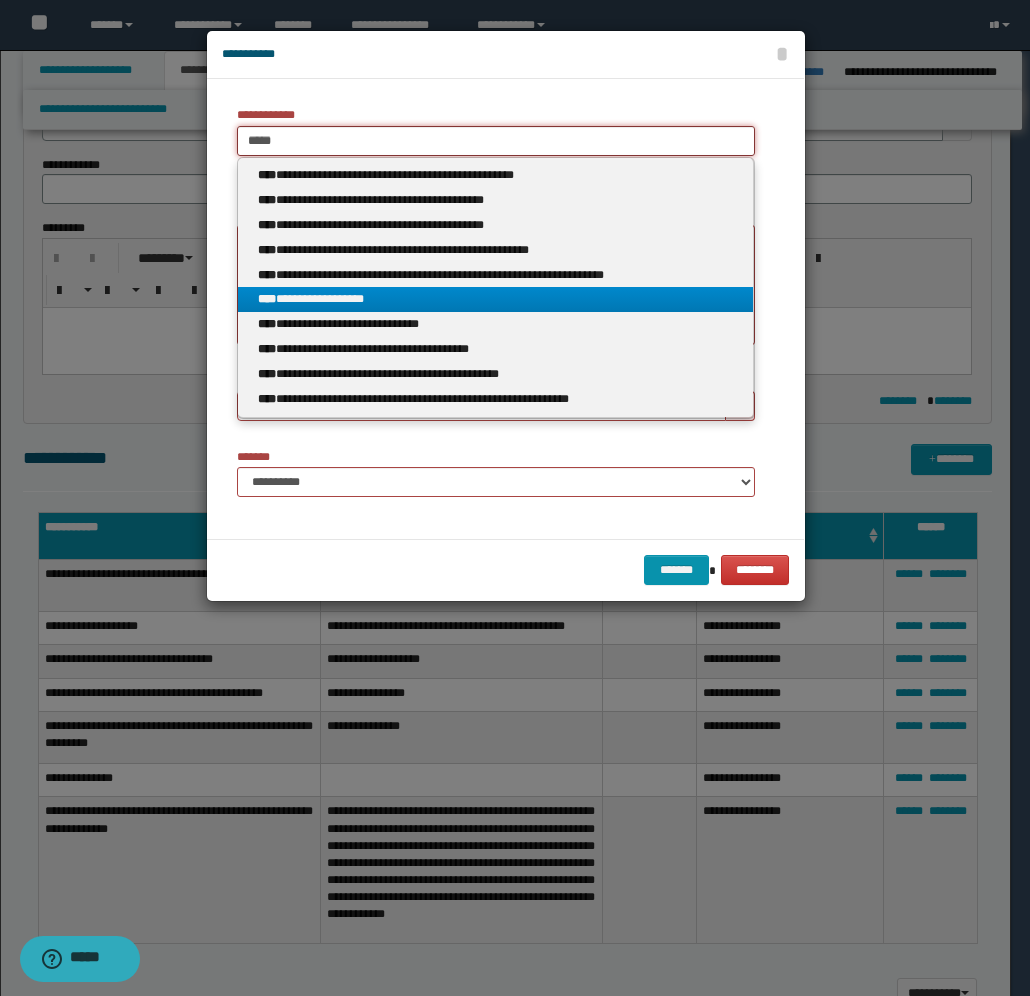 type 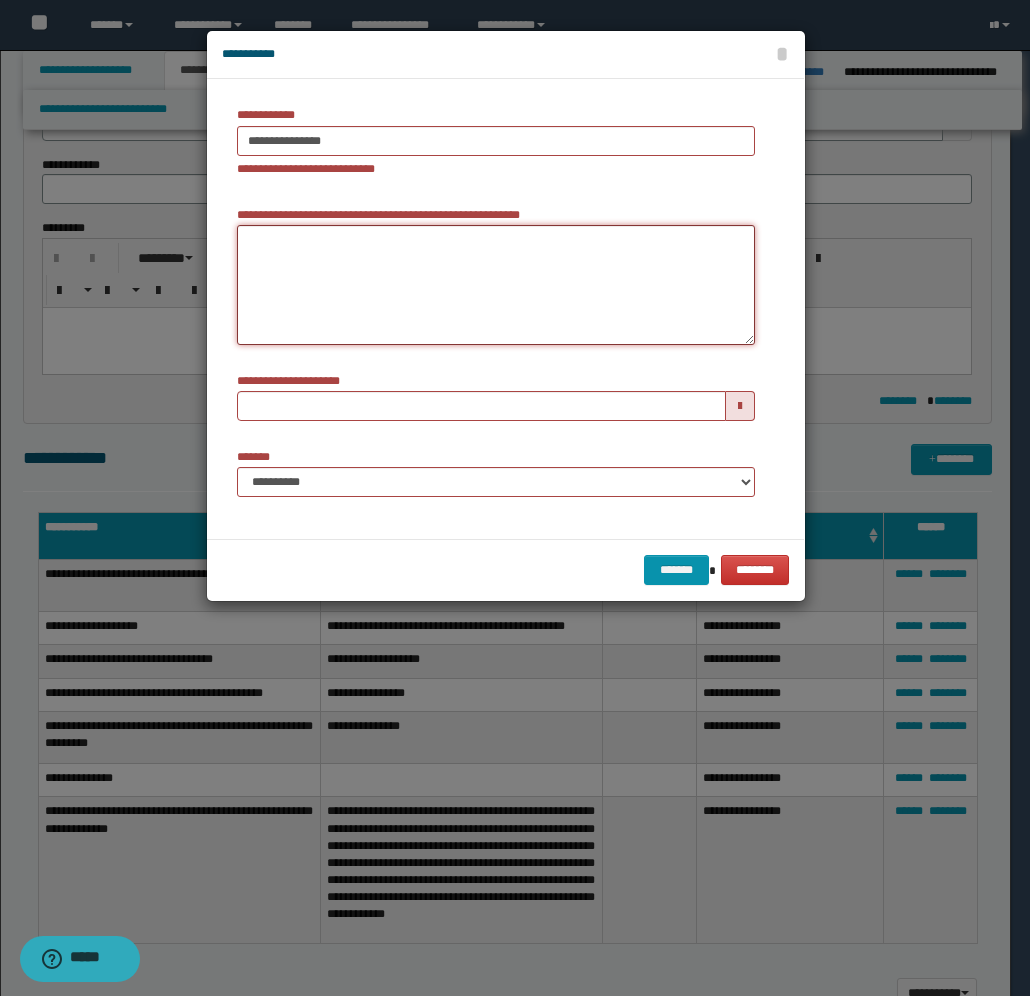 click on "**********" at bounding box center [496, 285] 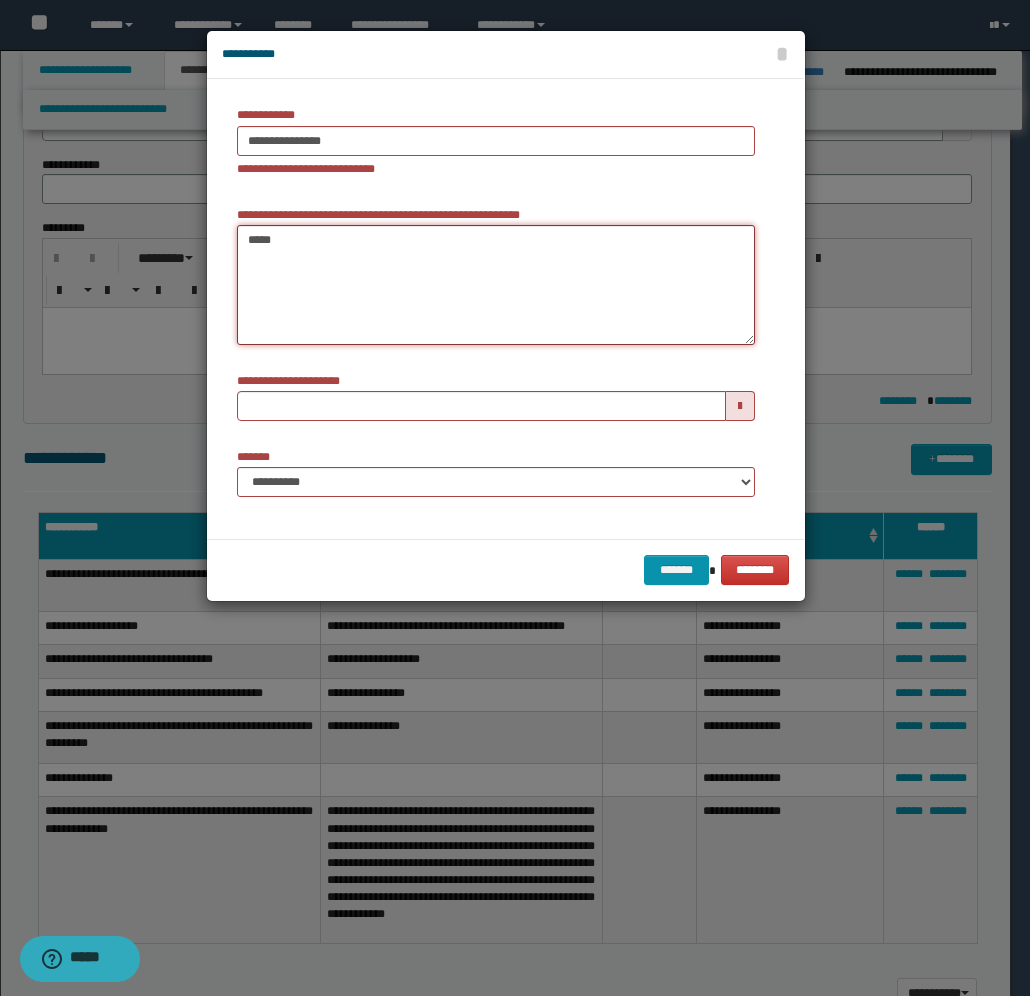 paste on "**********" 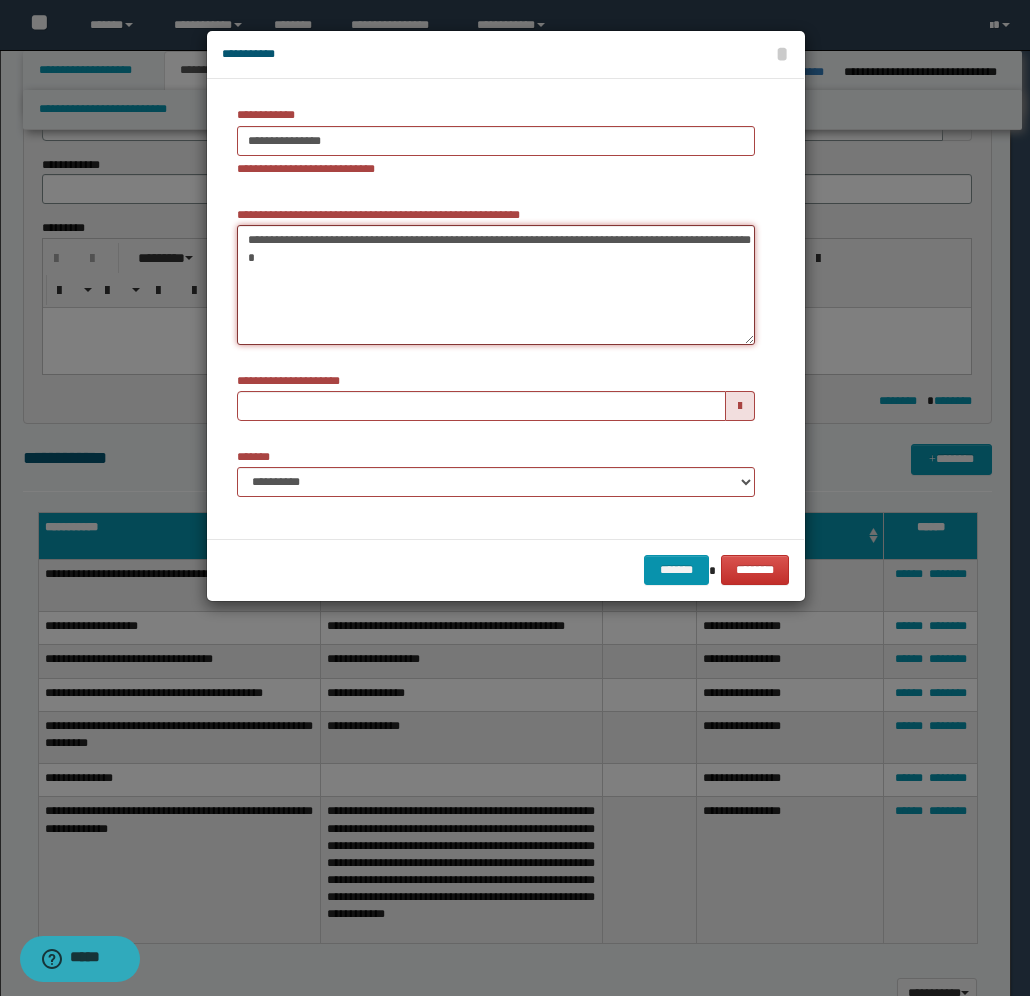 type 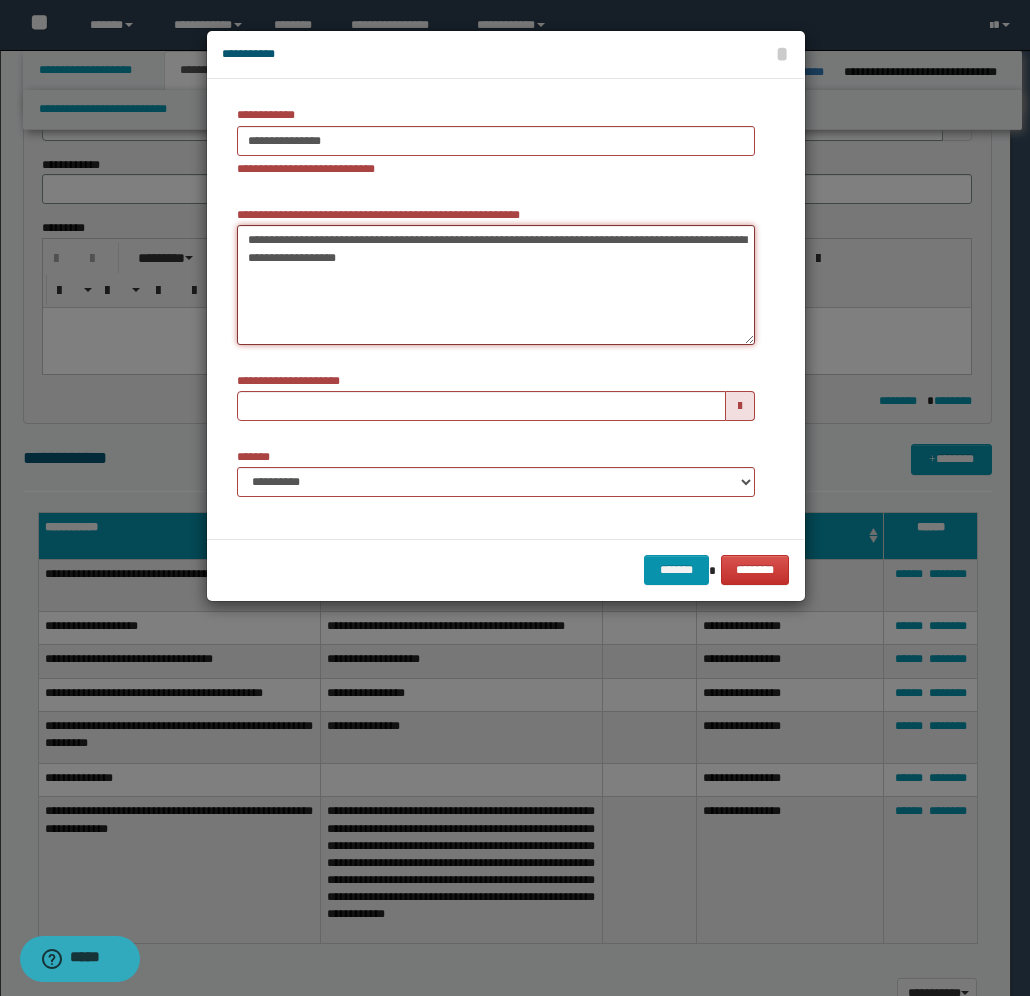type on "**********" 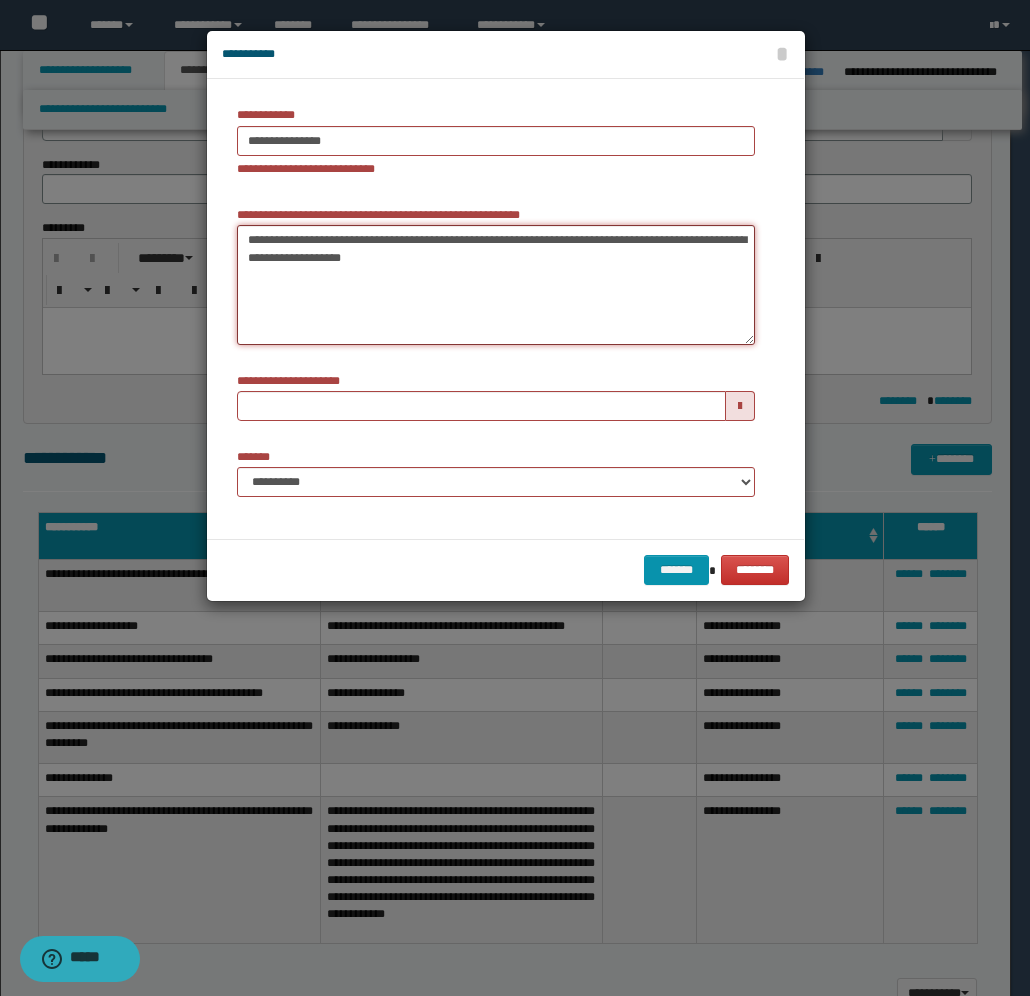type 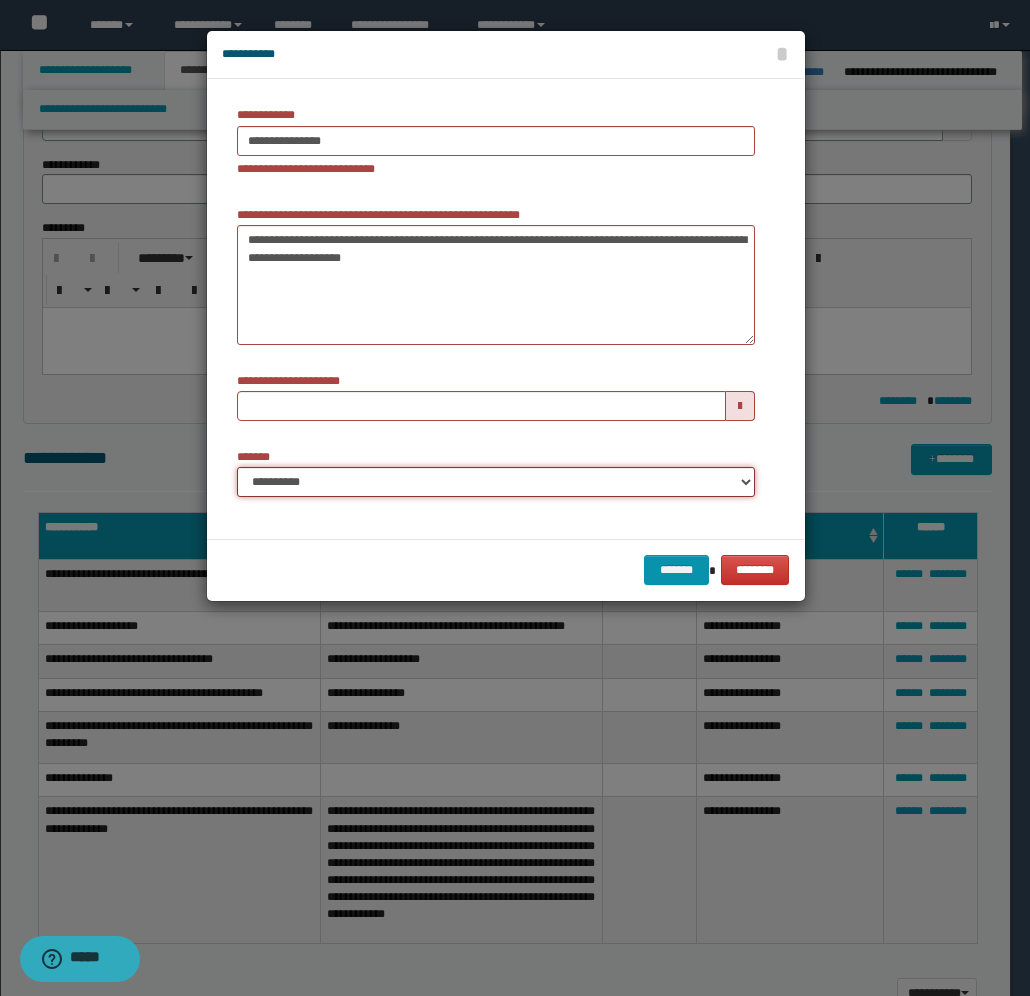 click on "**********" at bounding box center (496, 482) 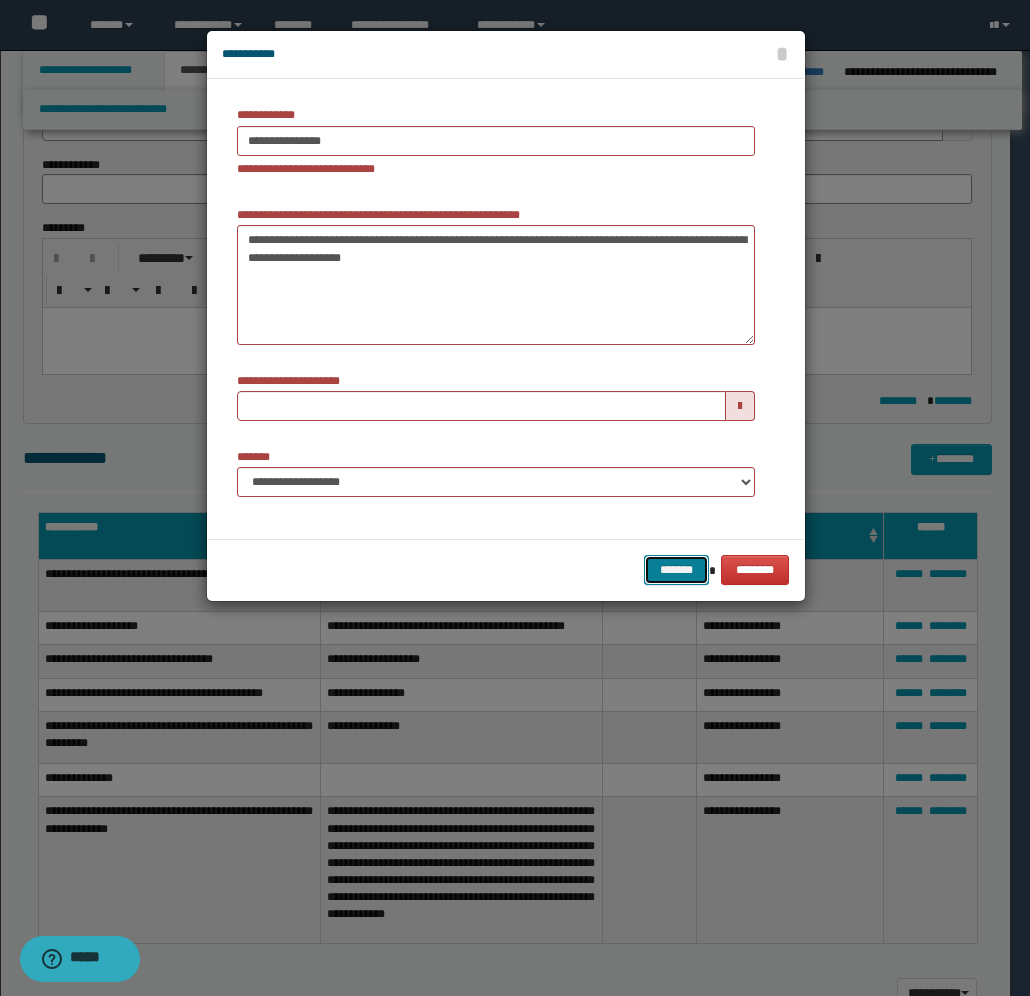 click on "*******" at bounding box center (676, 570) 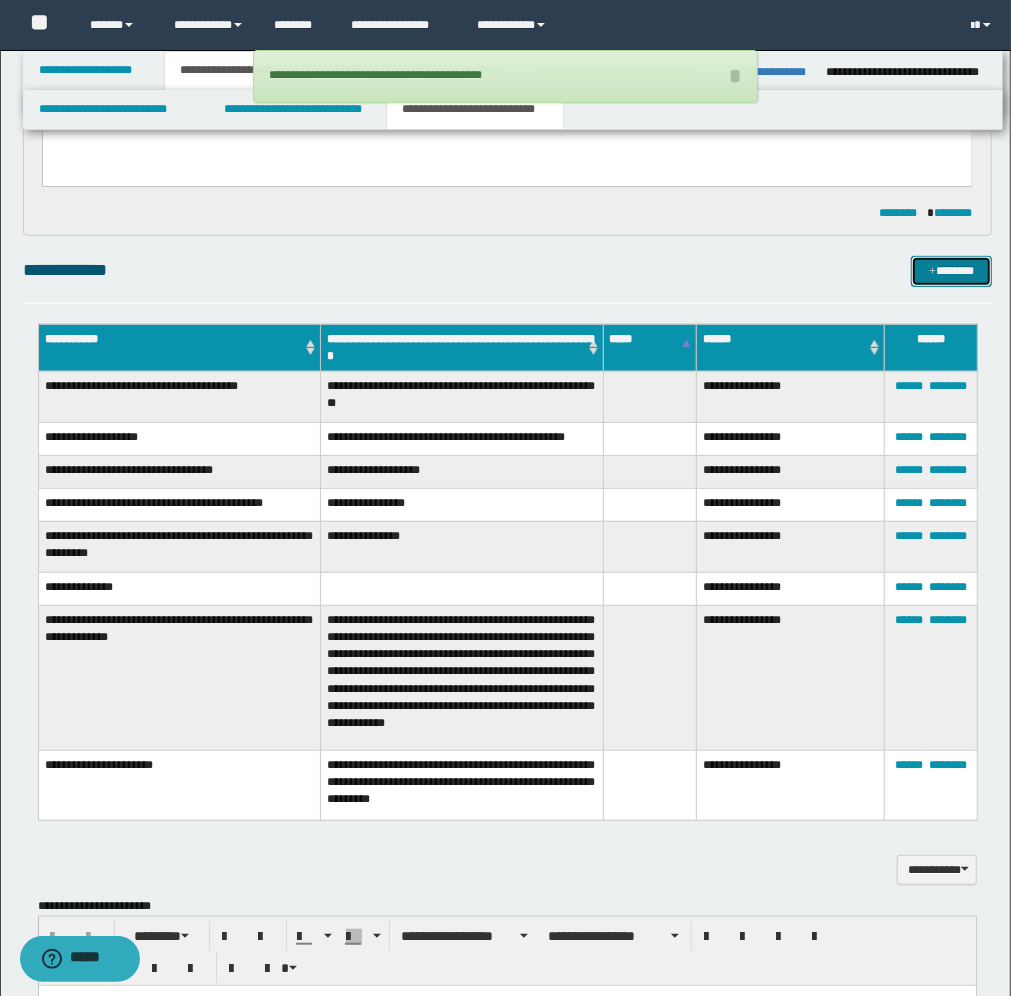 scroll, scrollTop: 393, scrollLeft: 0, axis: vertical 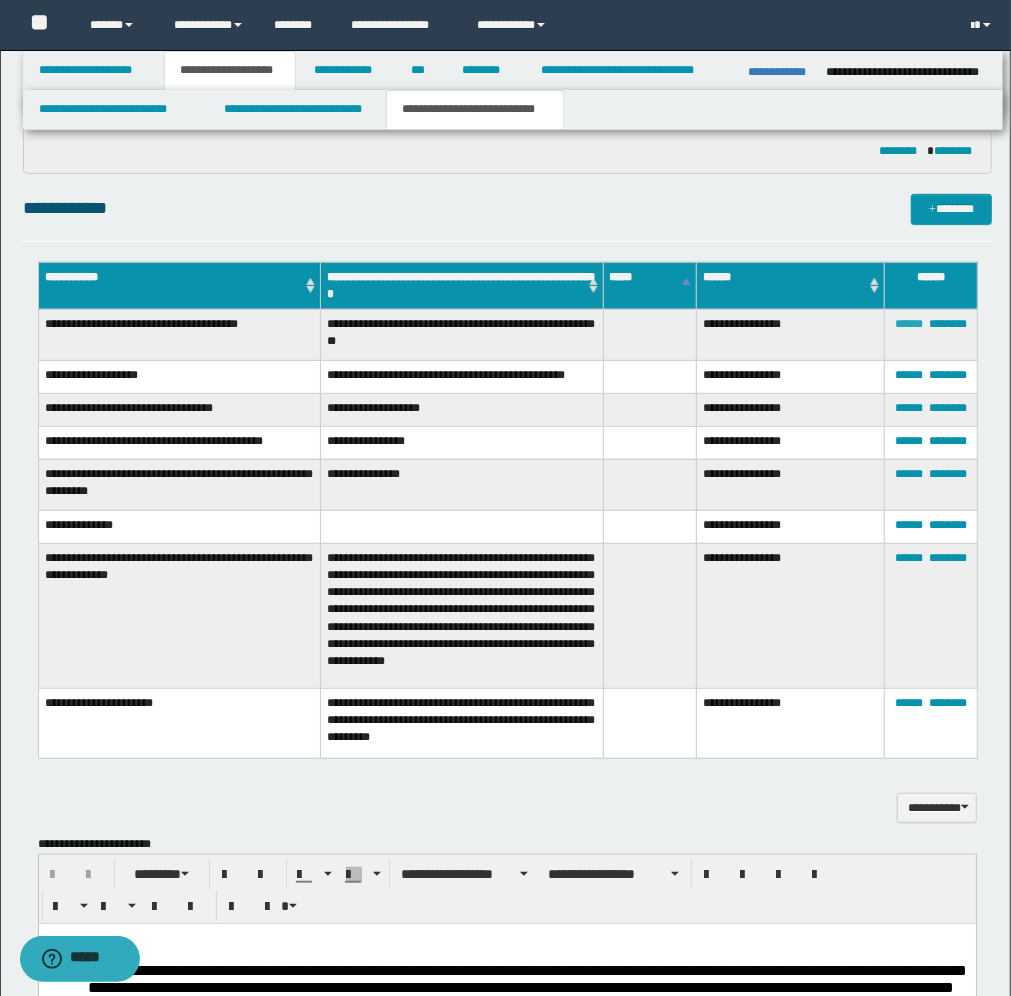 click on "******" at bounding box center [909, 324] 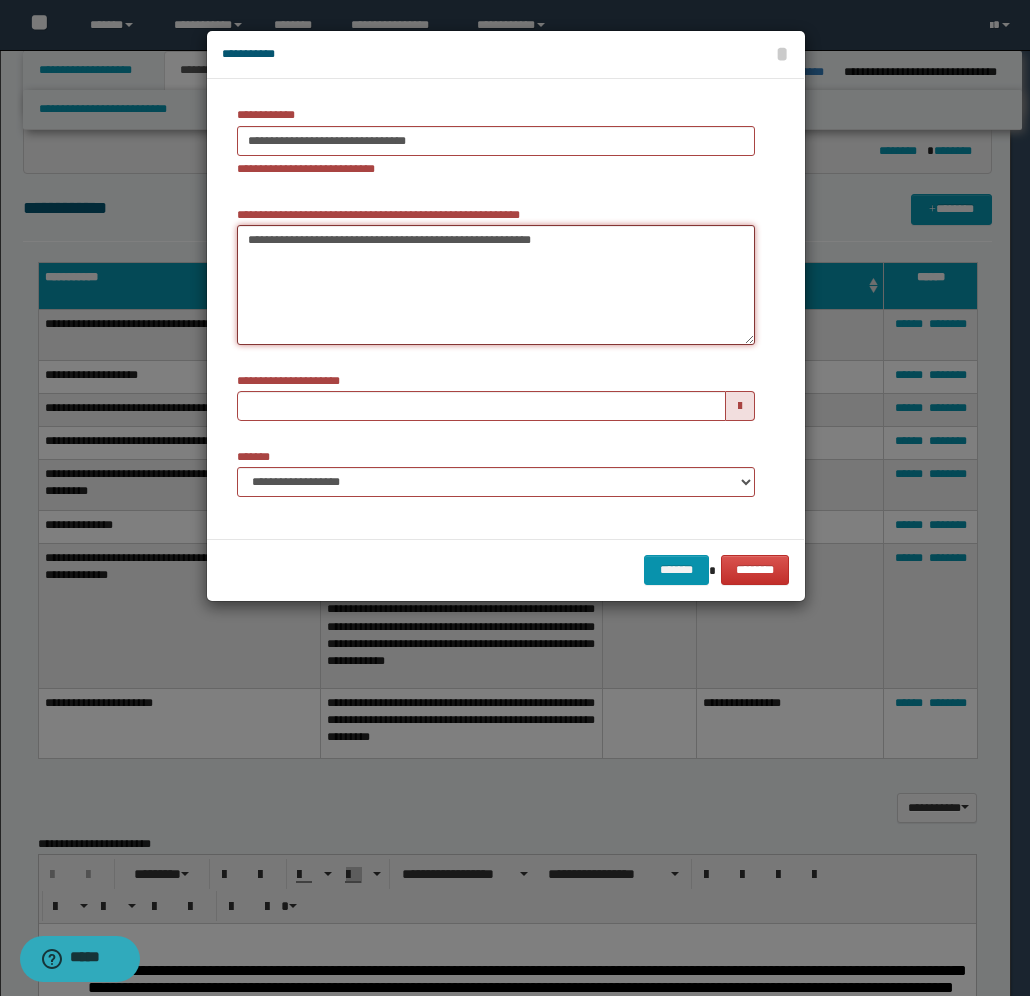 click on "**********" at bounding box center [496, 285] 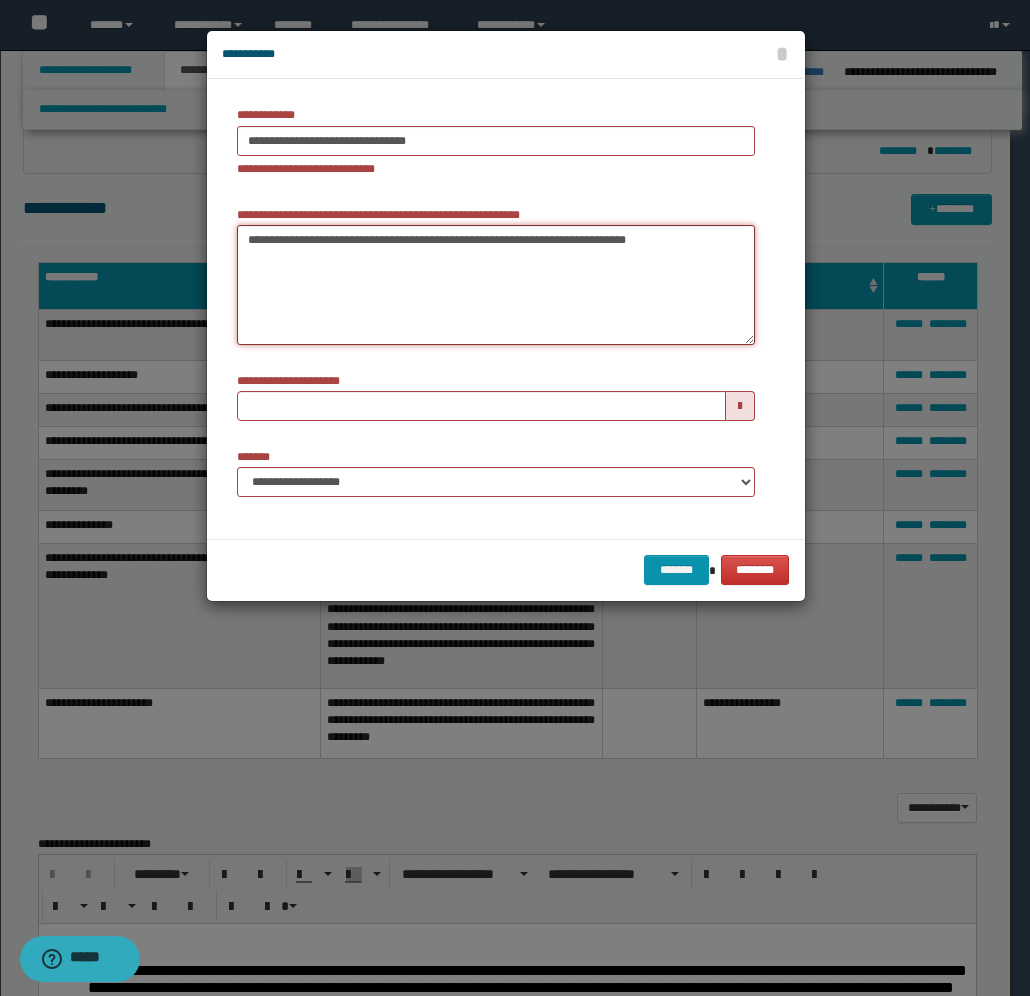 type on "**********" 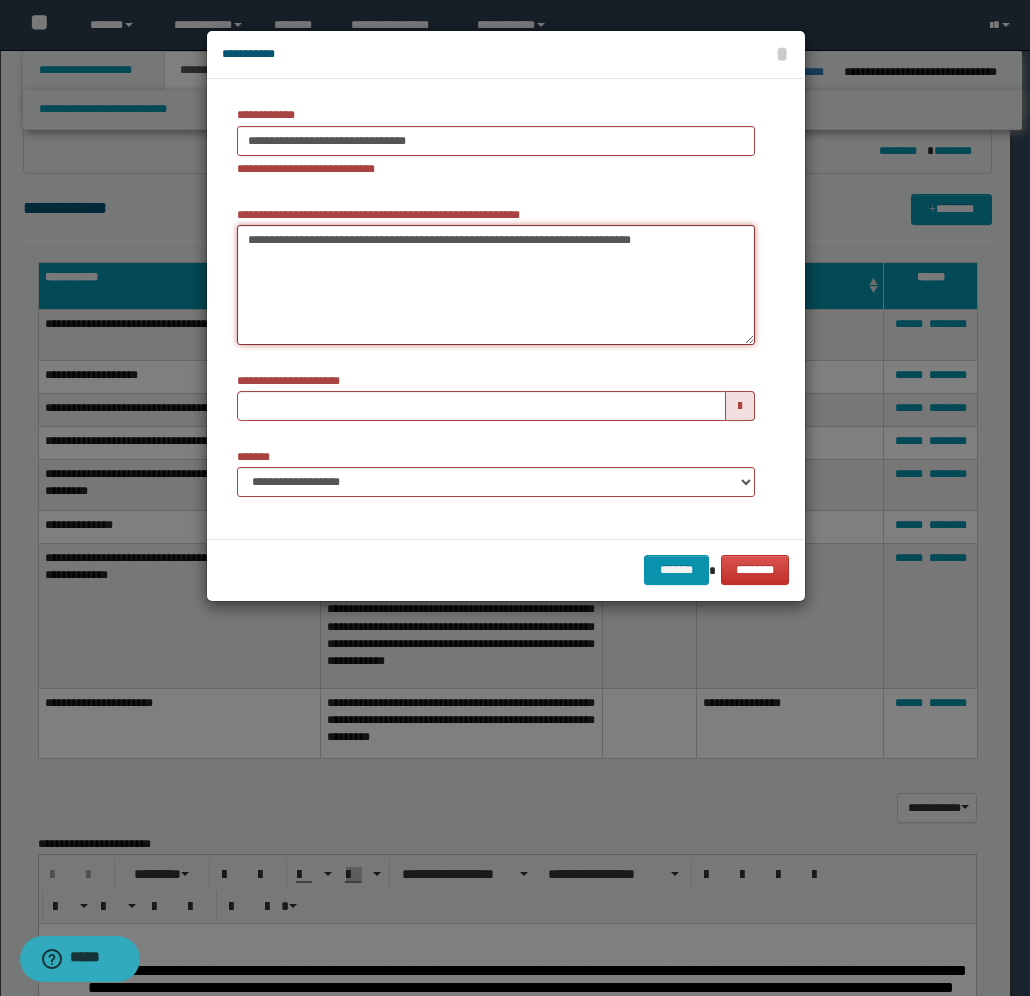 type 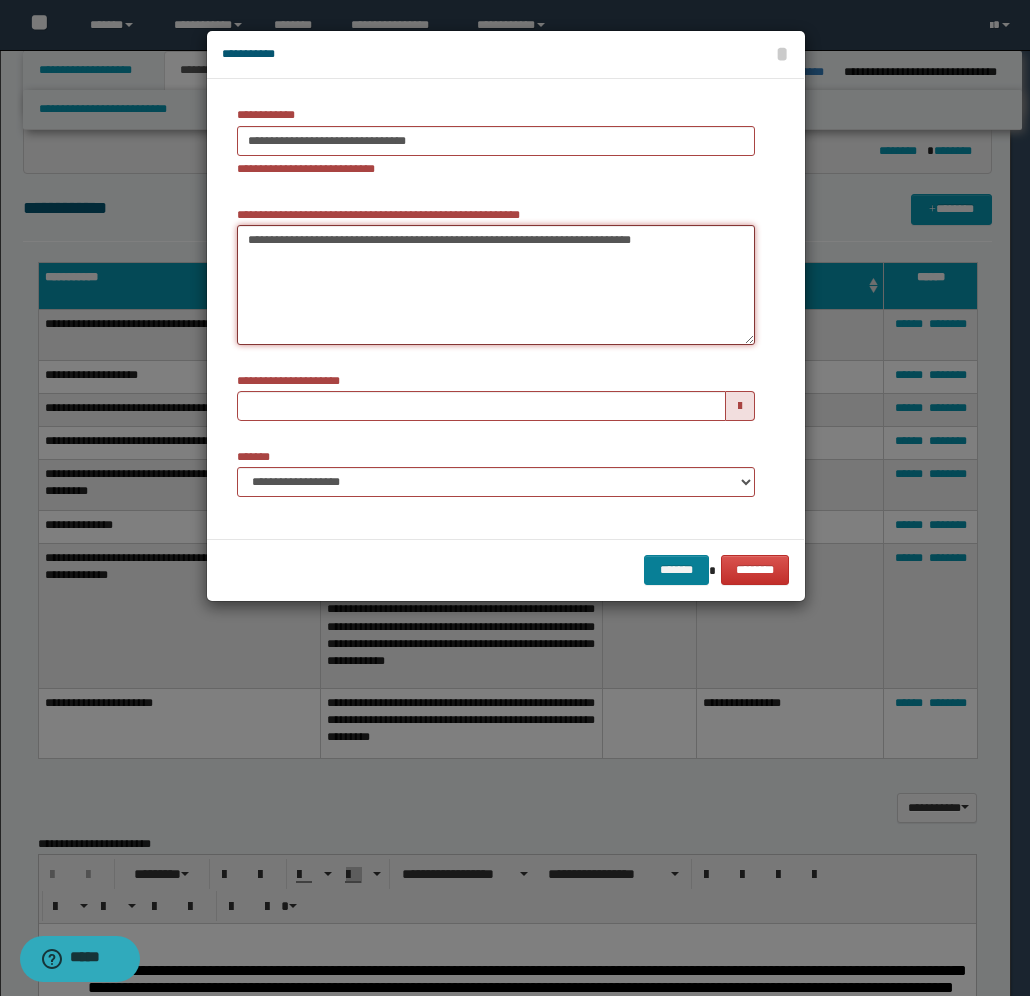 type on "**********" 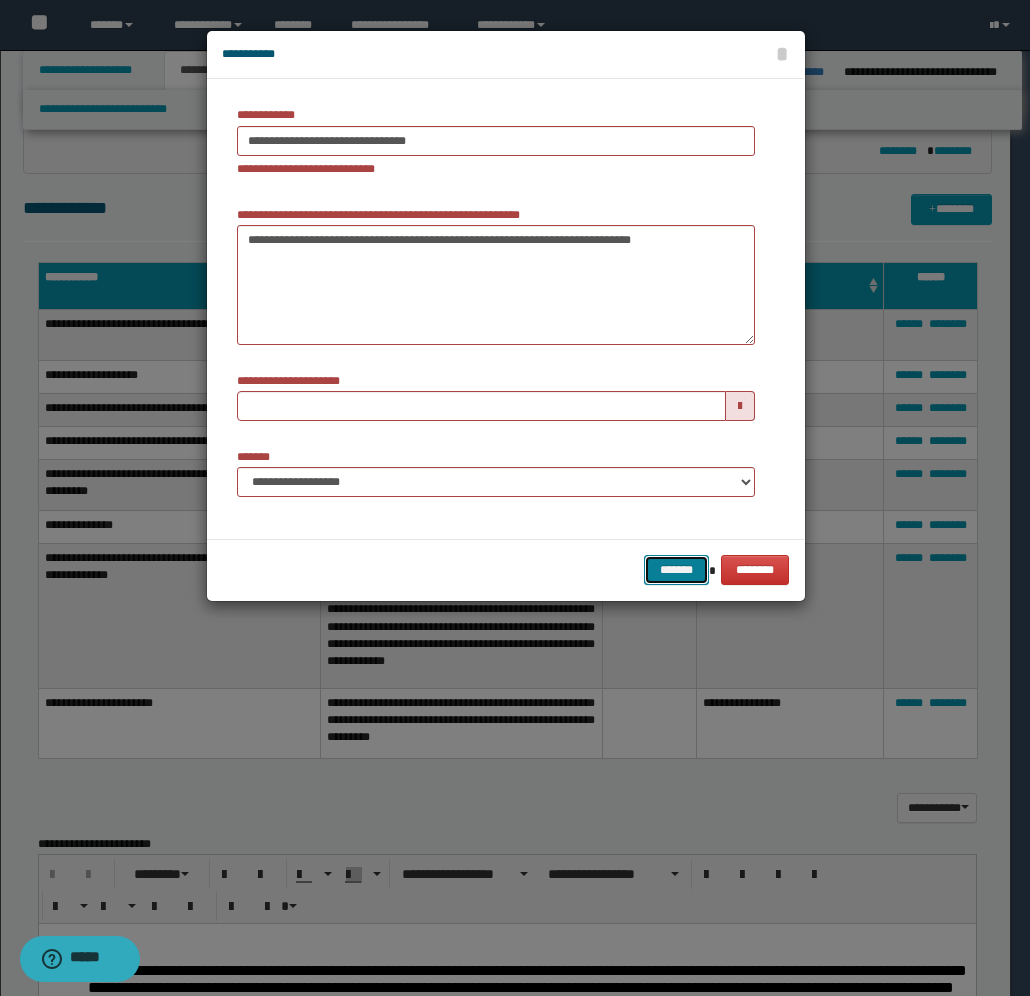 click on "*******" at bounding box center [676, 570] 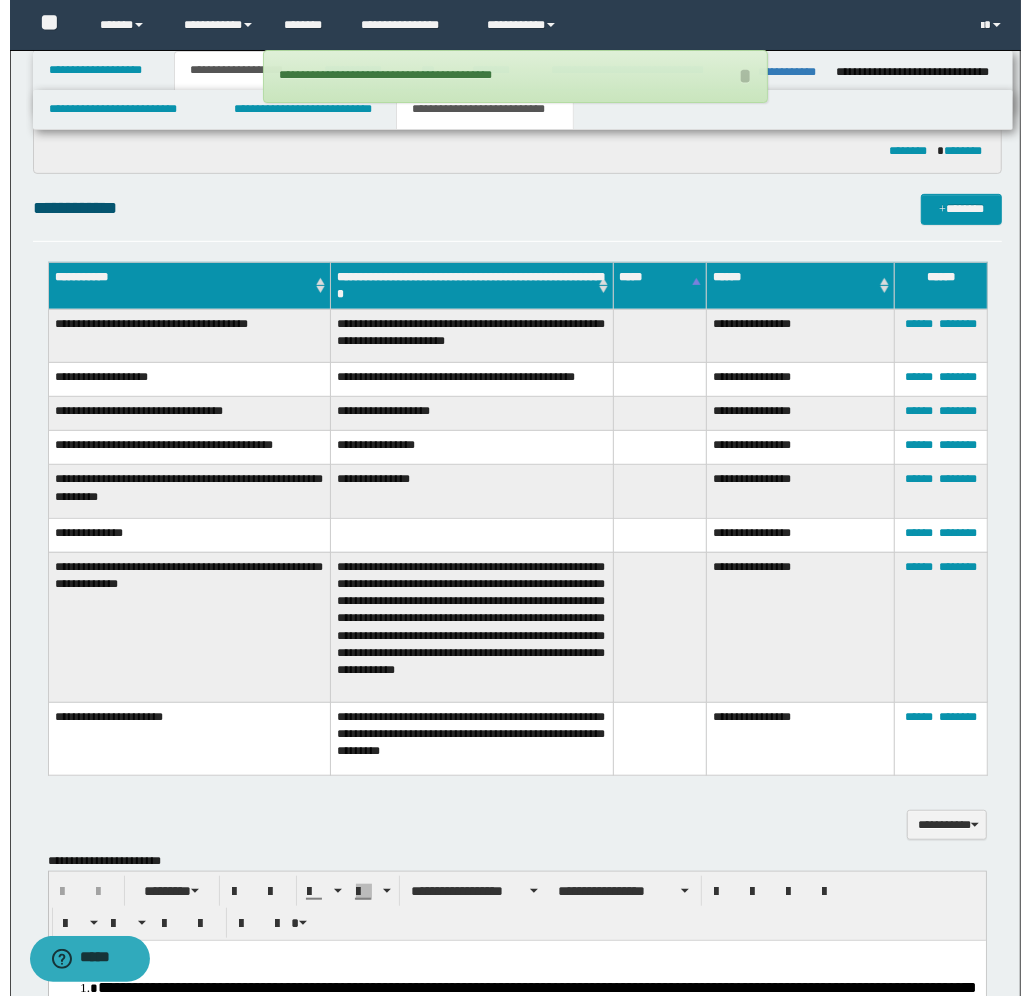 scroll, scrollTop: 0, scrollLeft: 0, axis: both 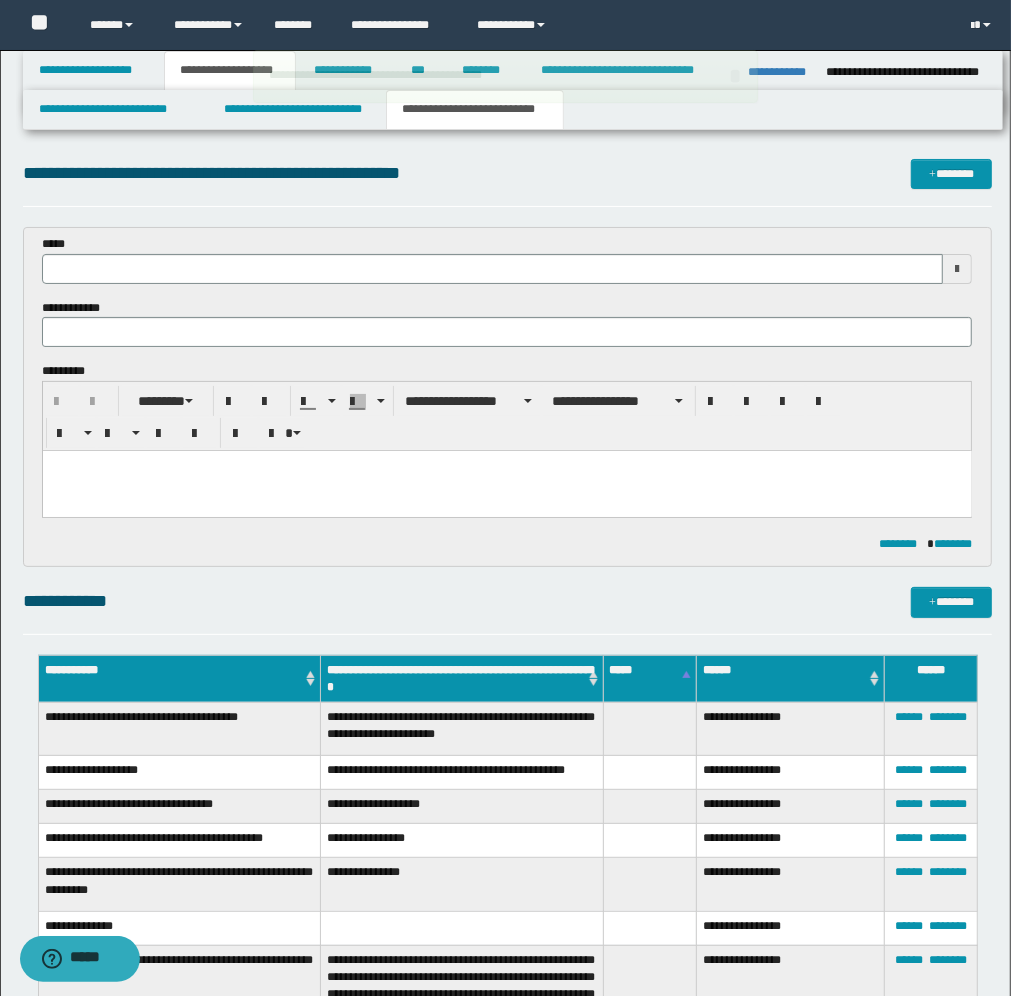 type 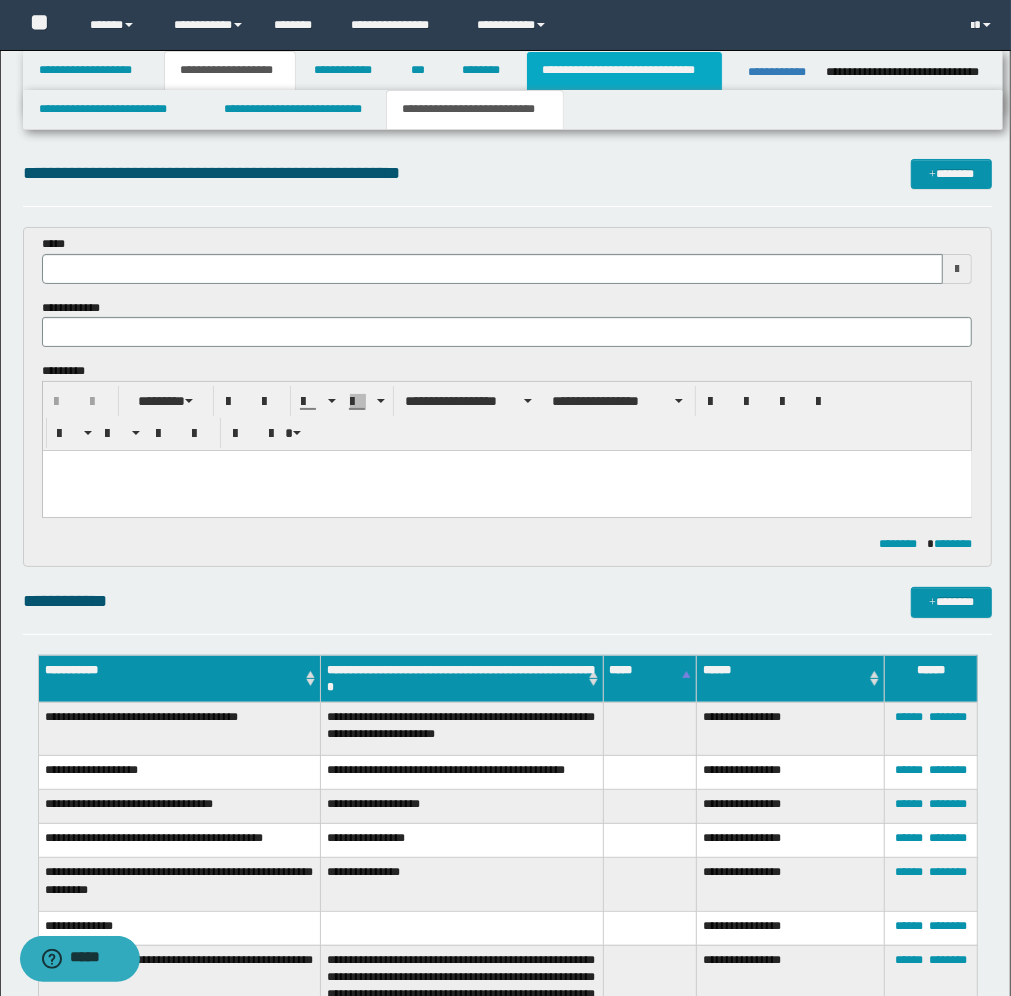 click on "**********" at bounding box center (625, 71) 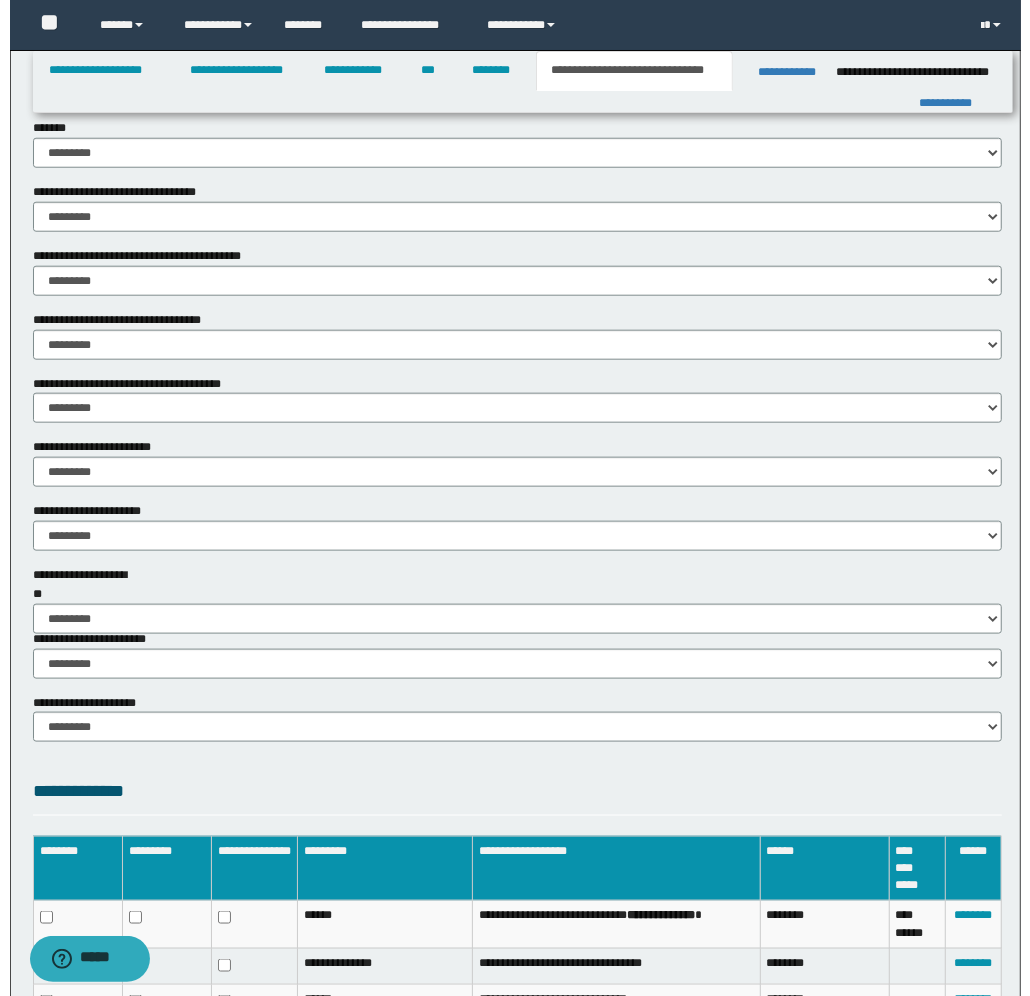 scroll, scrollTop: 1106, scrollLeft: 0, axis: vertical 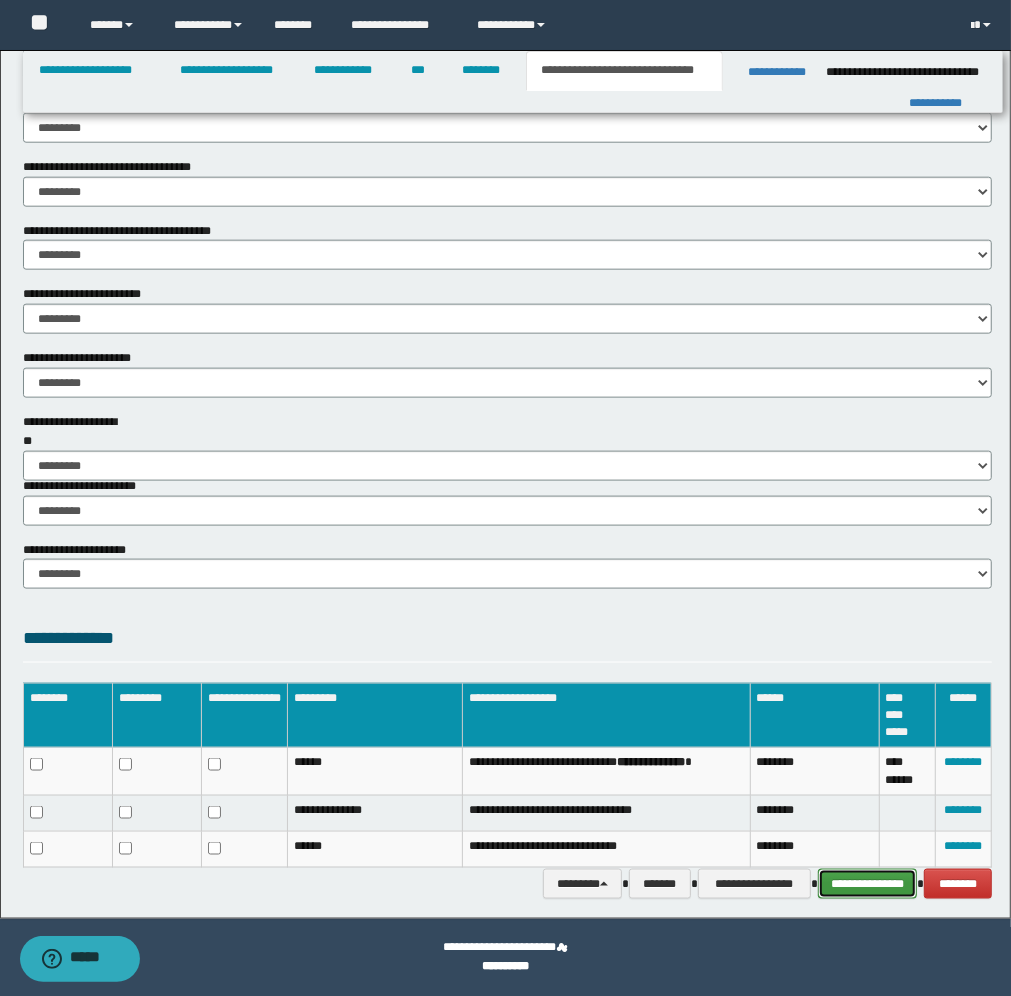 click on "**********" at bounding box center (867, 884) 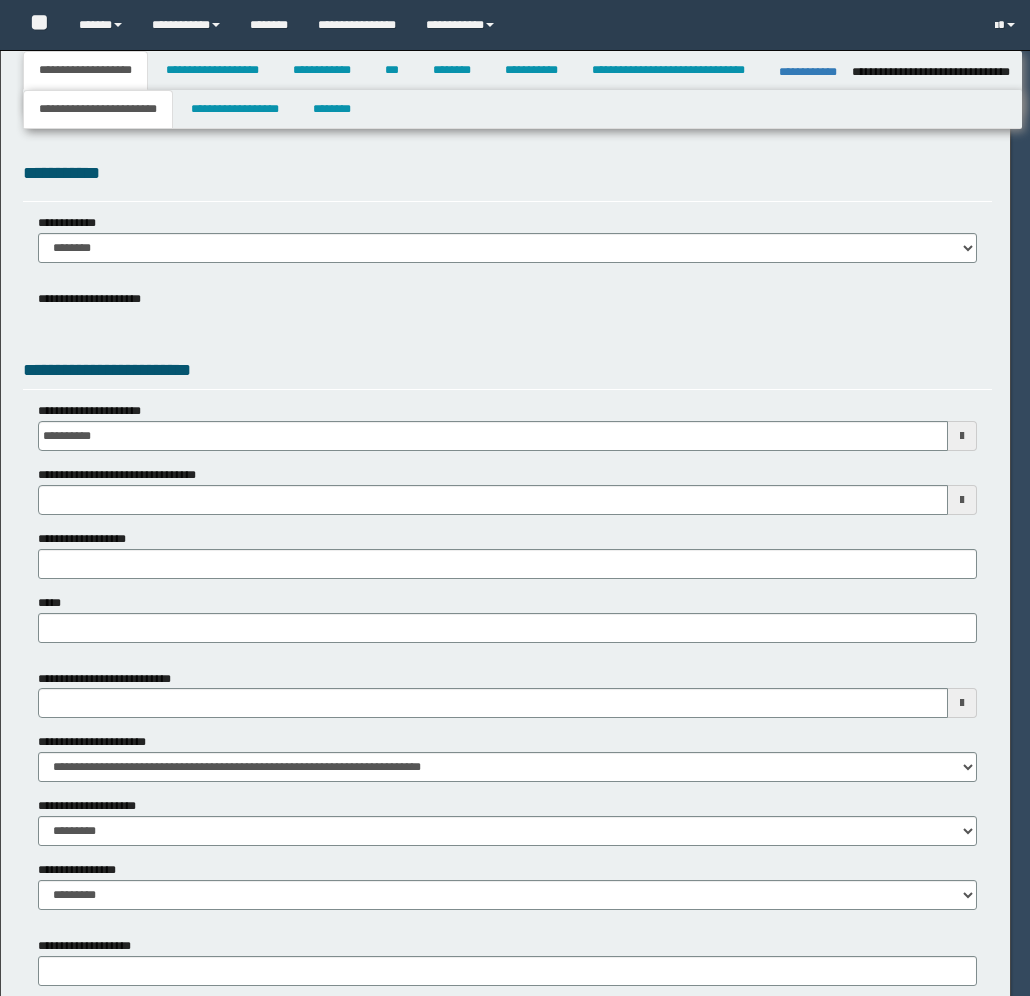 select on "*" 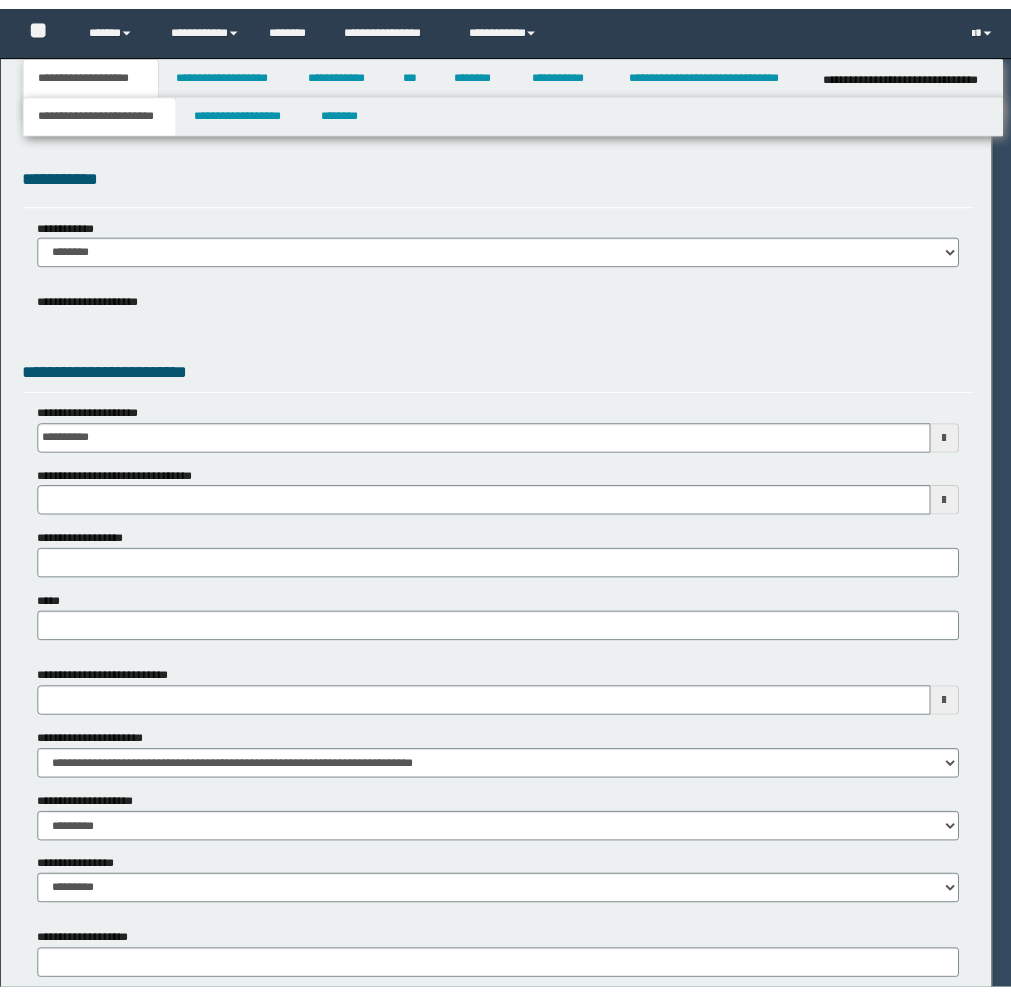 scroll, scrollTop: 0, scrollLeft: 0, axis: both 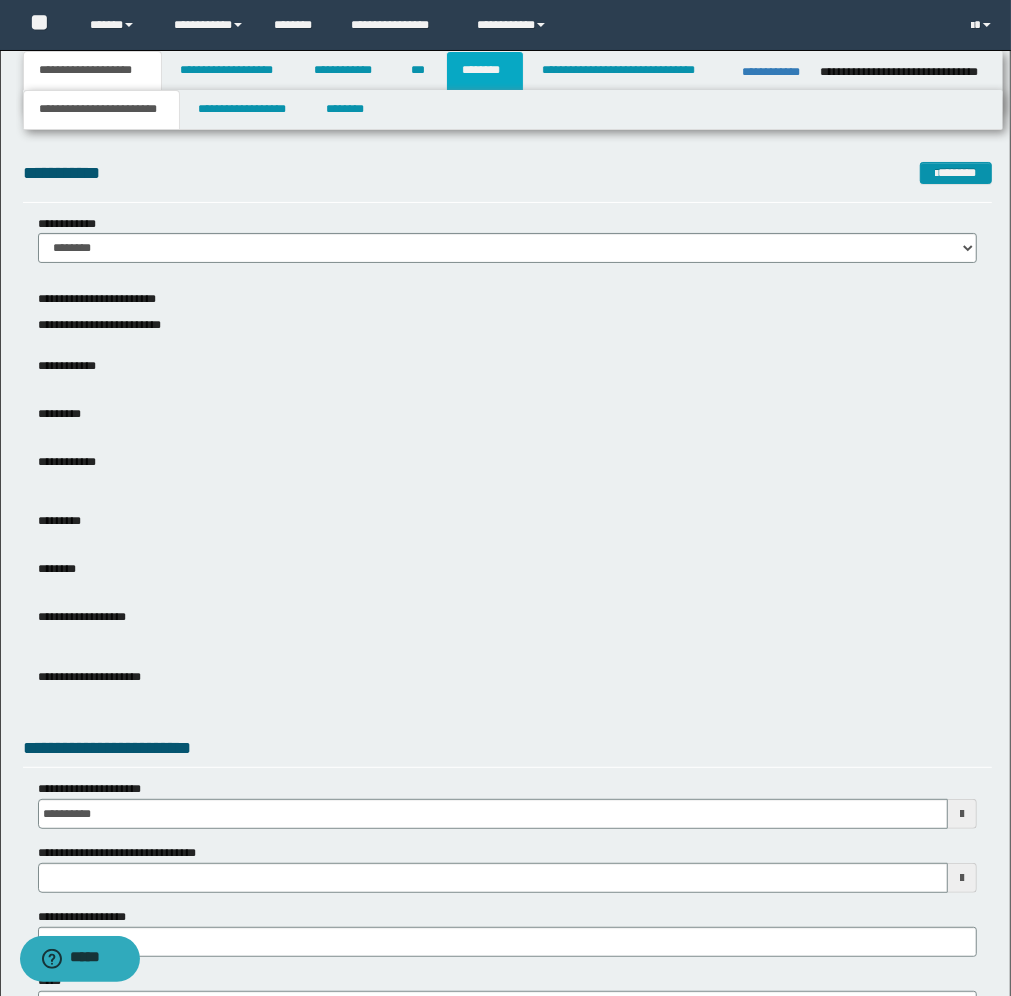 click on "********" at bounding box center (485, 71) 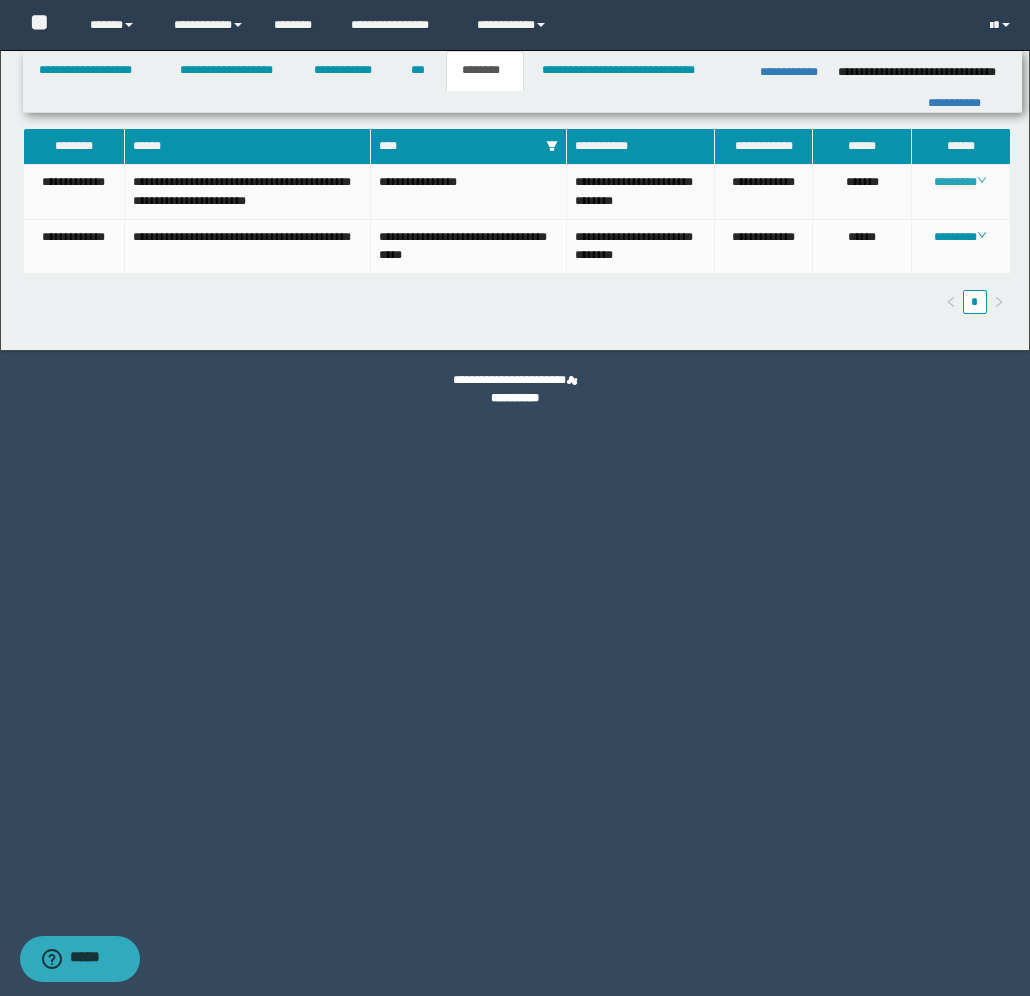 click on "********" at bounding box center [960, 182] 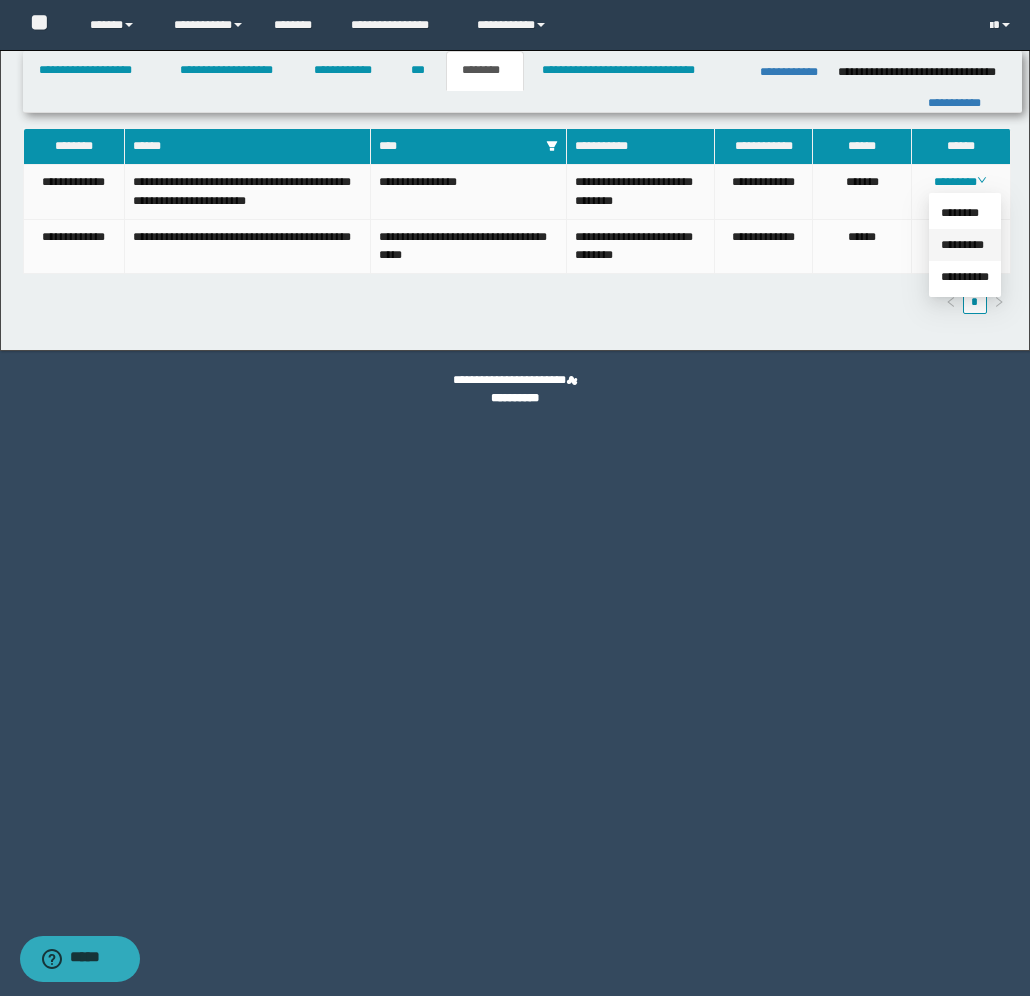 click on "*********" at bounding box center (962, 245) 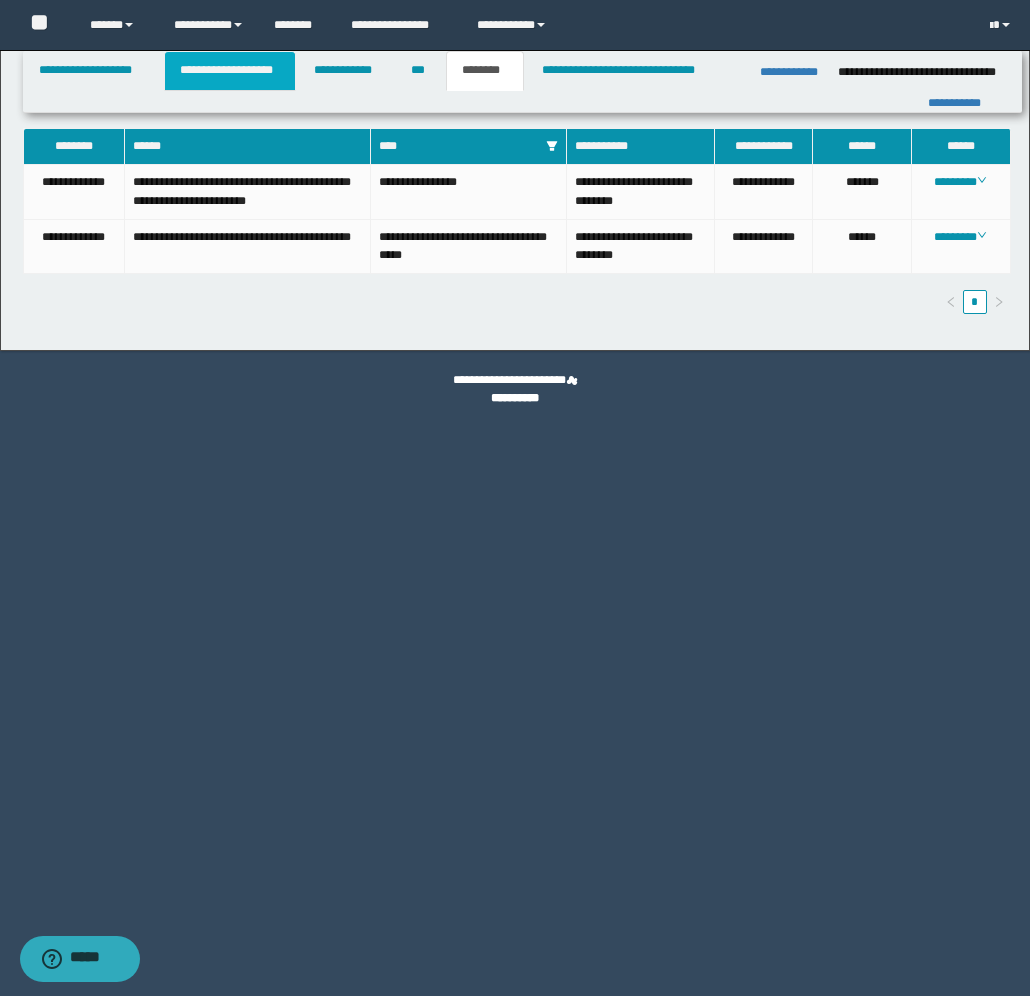 click on "**********" at bounding box center (230, 71) 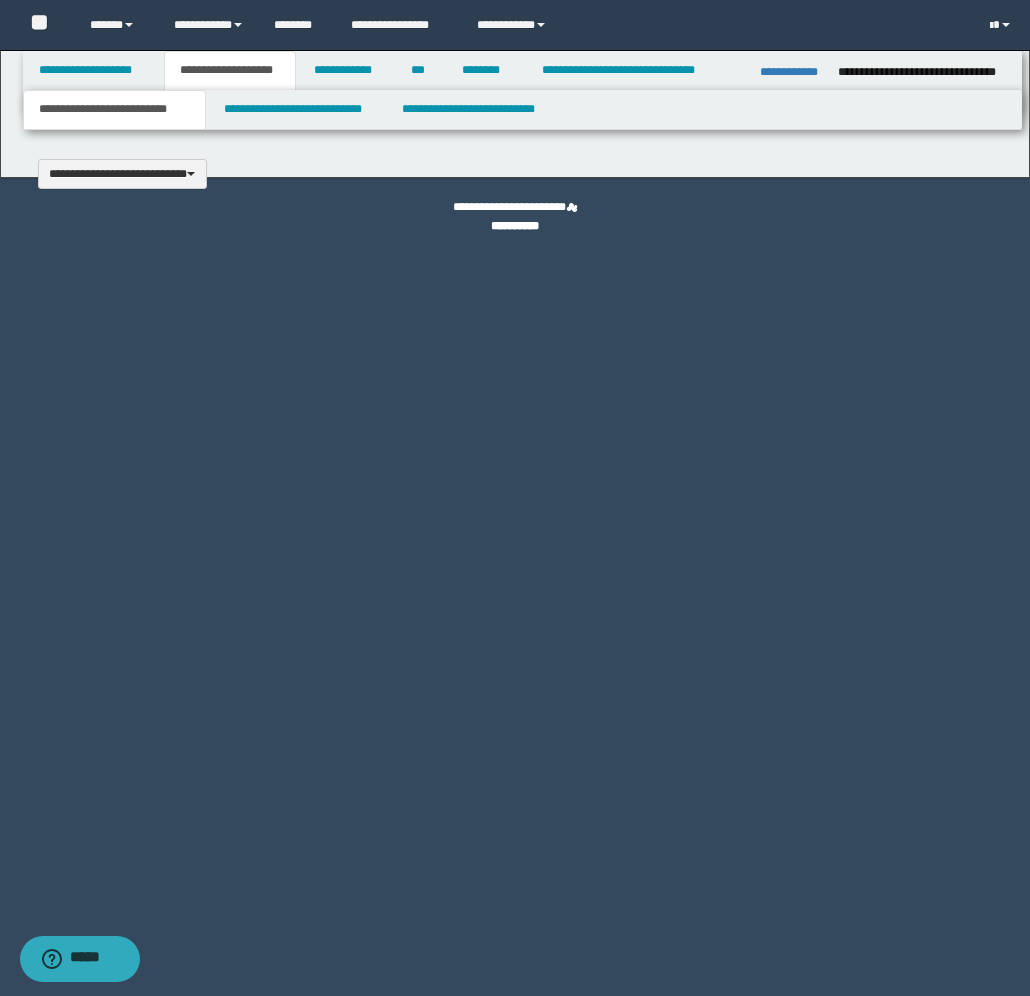 type 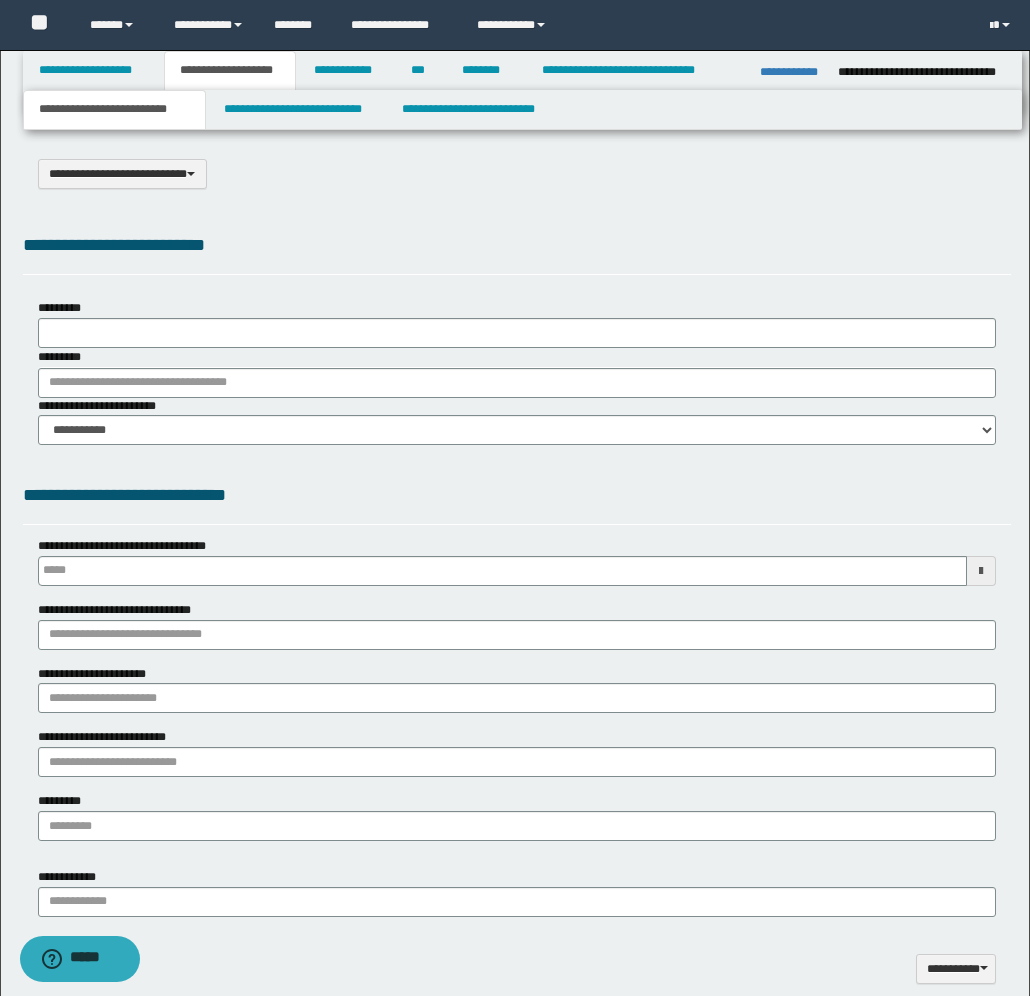 scroll, scrollTop: 0, scrollLeft: 0, axis: both 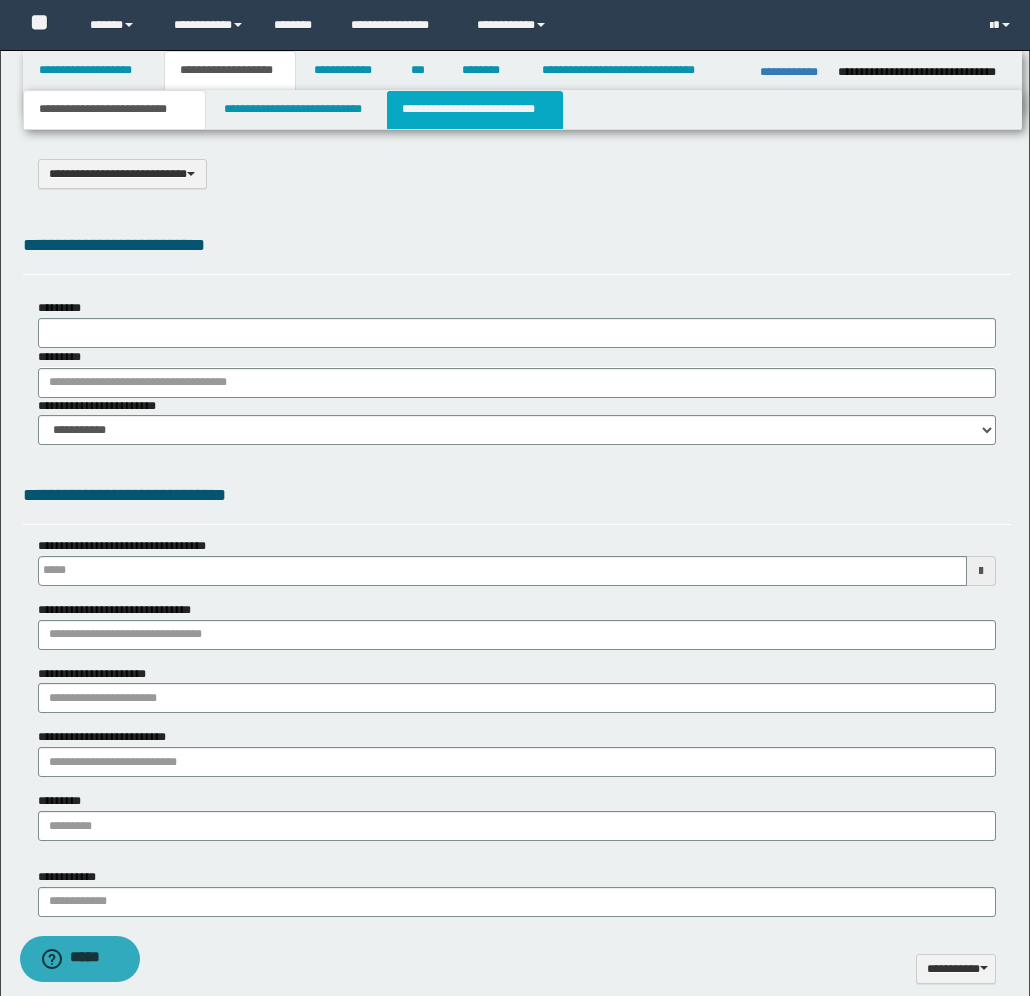 select on "*" 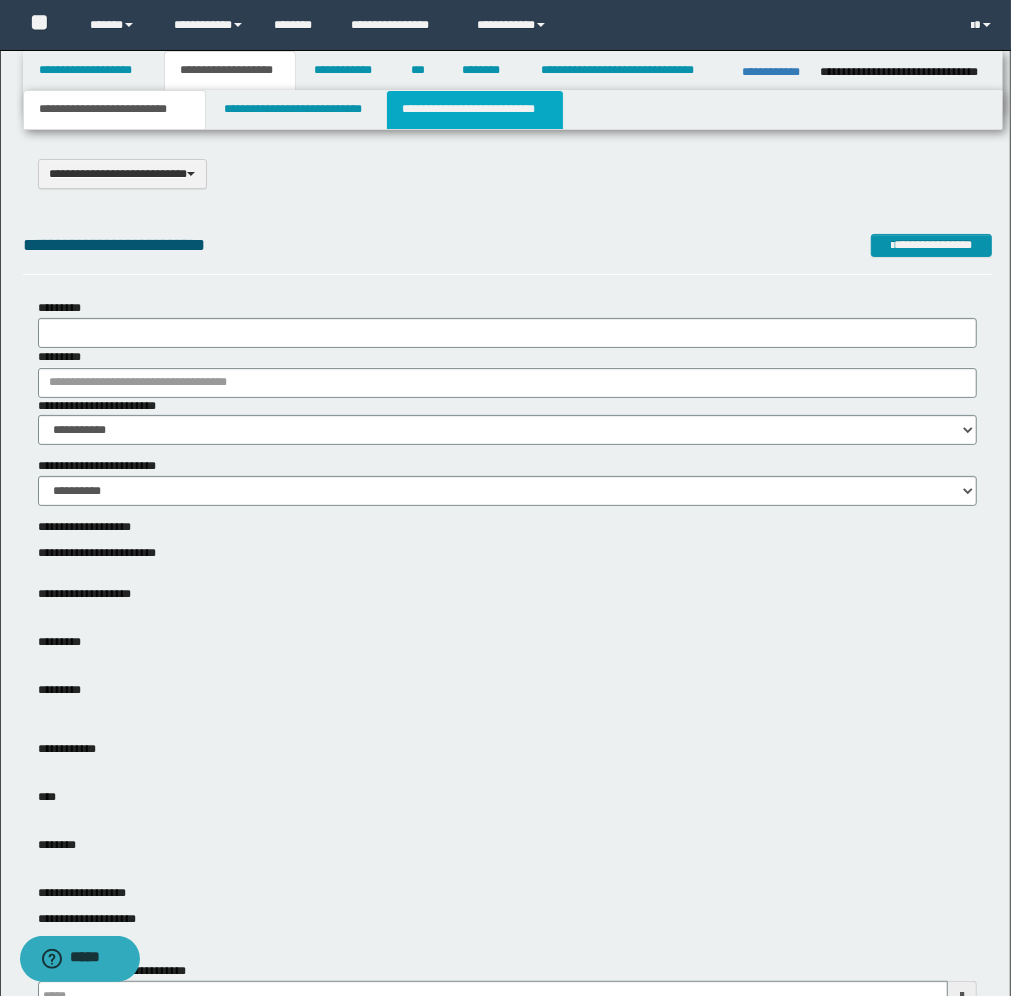 click on "**********" at bounding box center (475, 110) 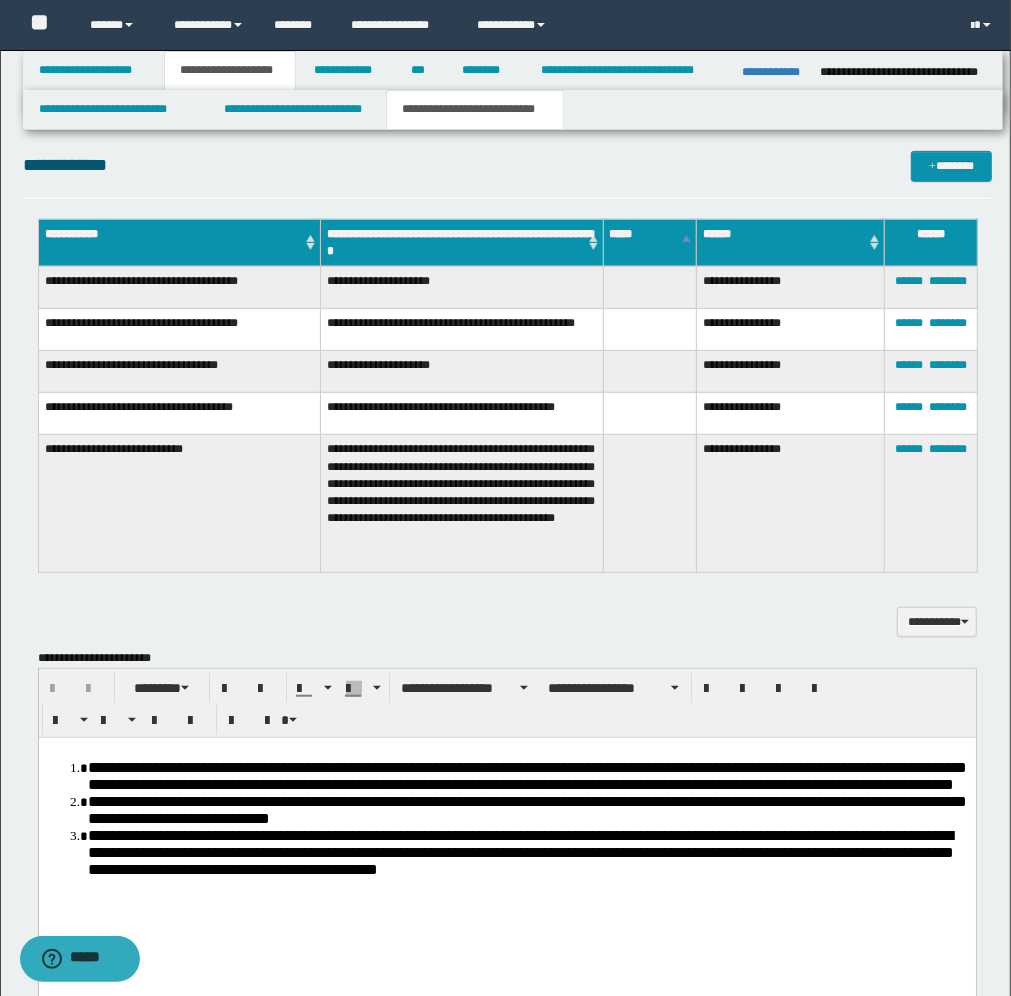 scroll, scrollTop: 0, scrollLeft: 0, axis: both 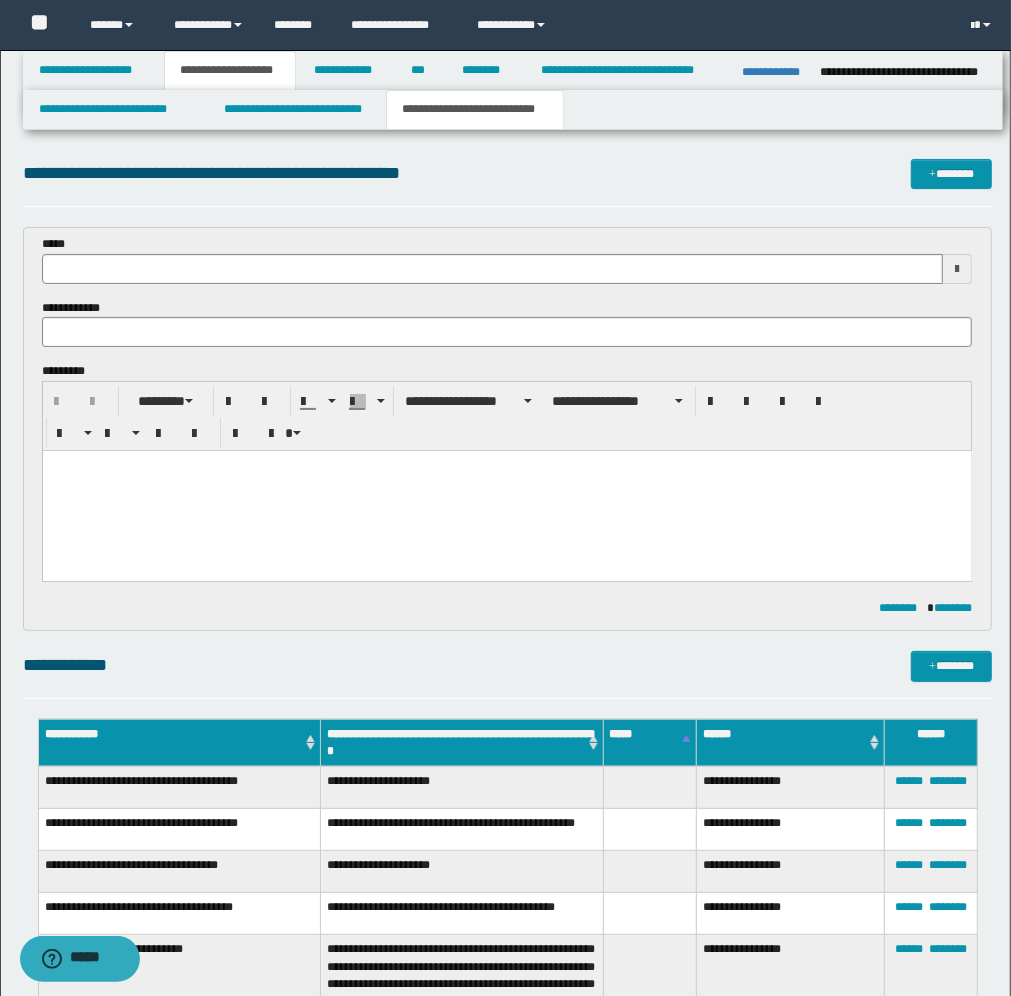 type 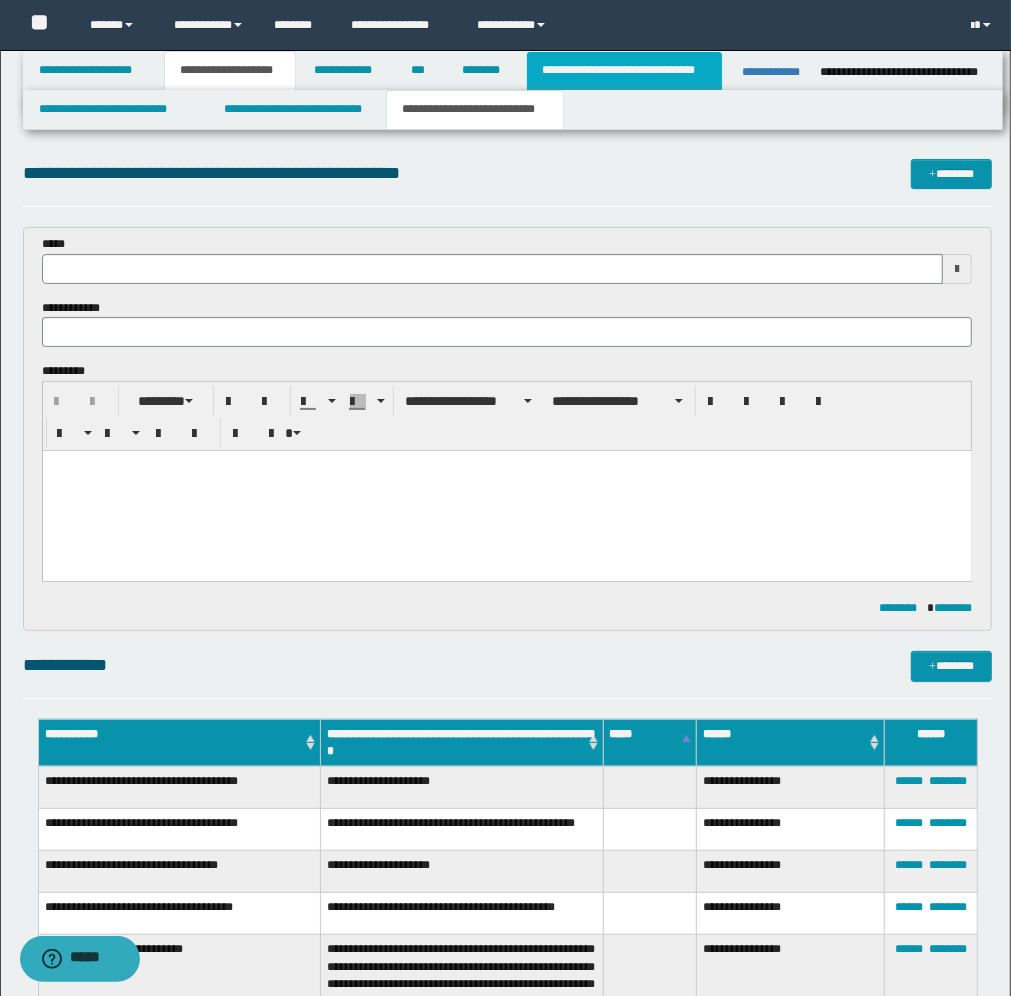 click on "**********" at bounding box center (625, 71) 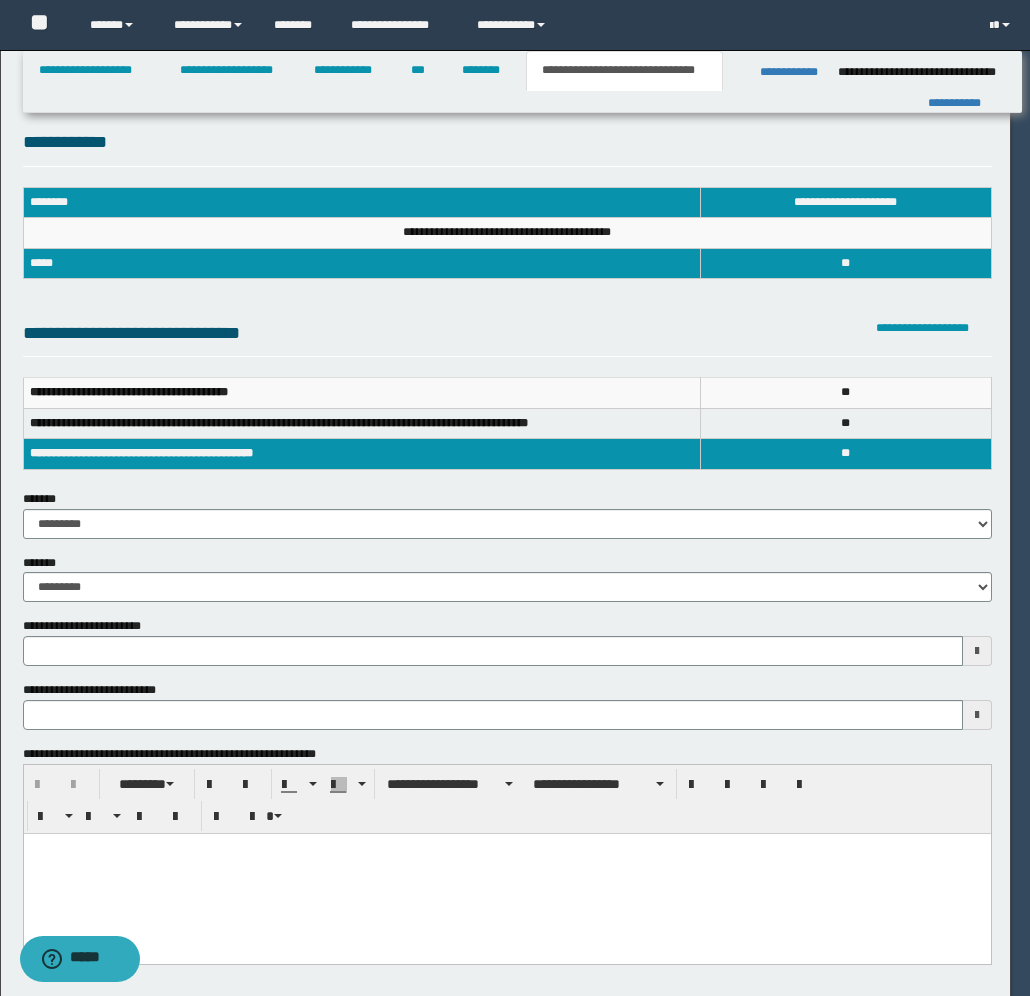 scroll, scrollTop: 0, scrollLeft: 0, axis: both 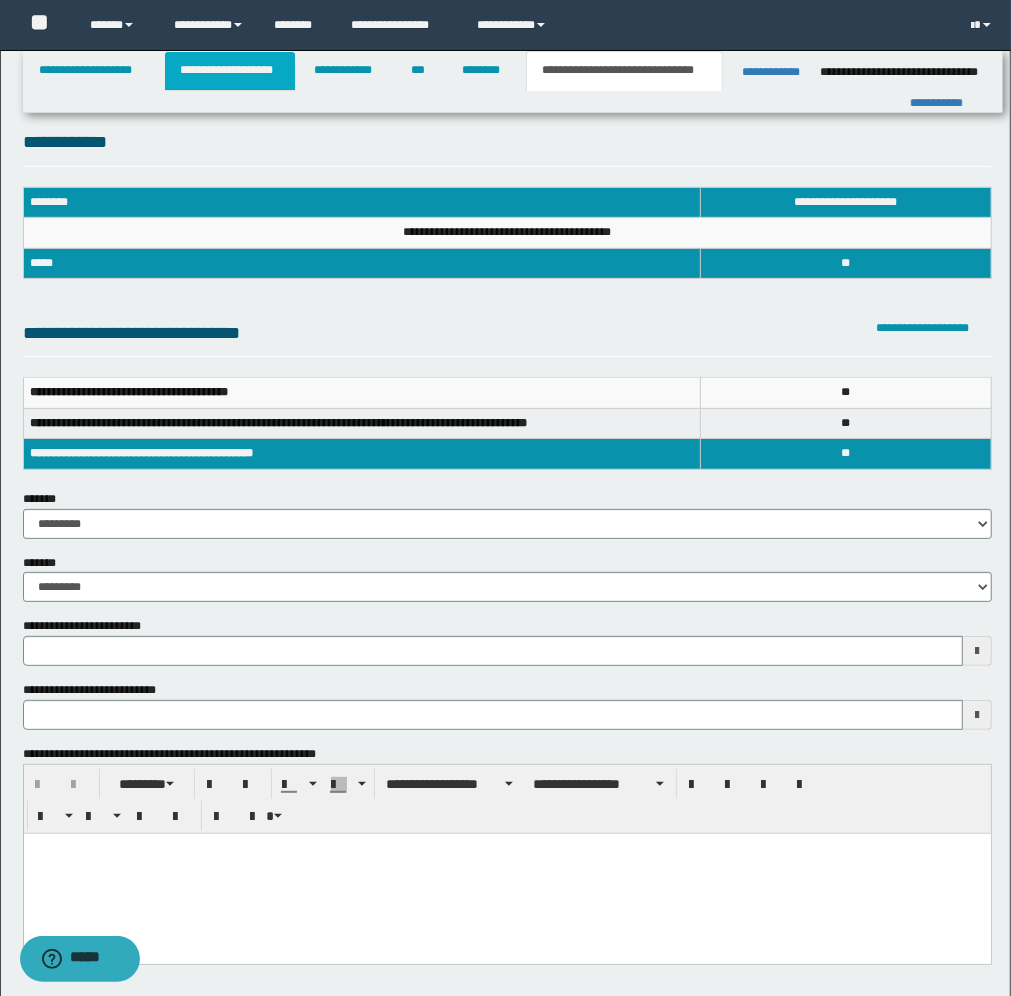 click on "**********" at bounding box center [230, 71] 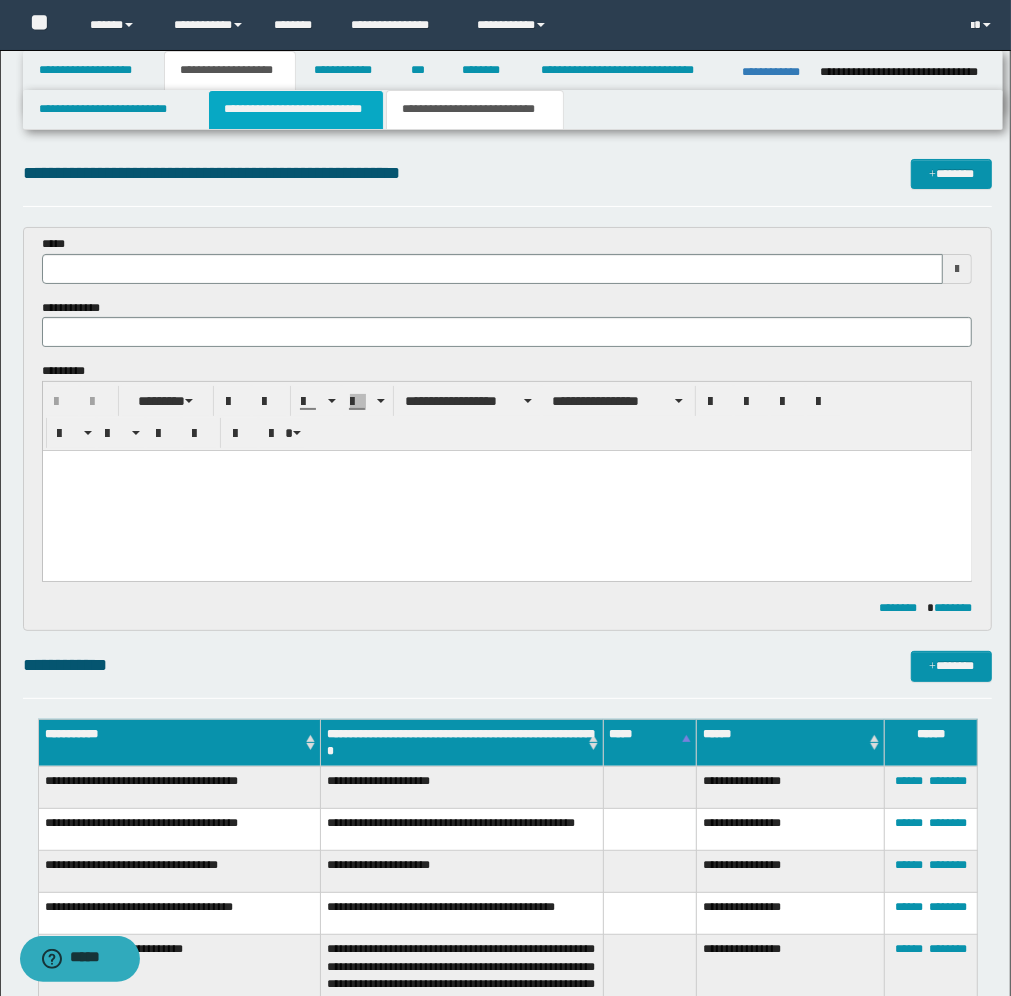 click on "**********" at bounding box center [296, 110] 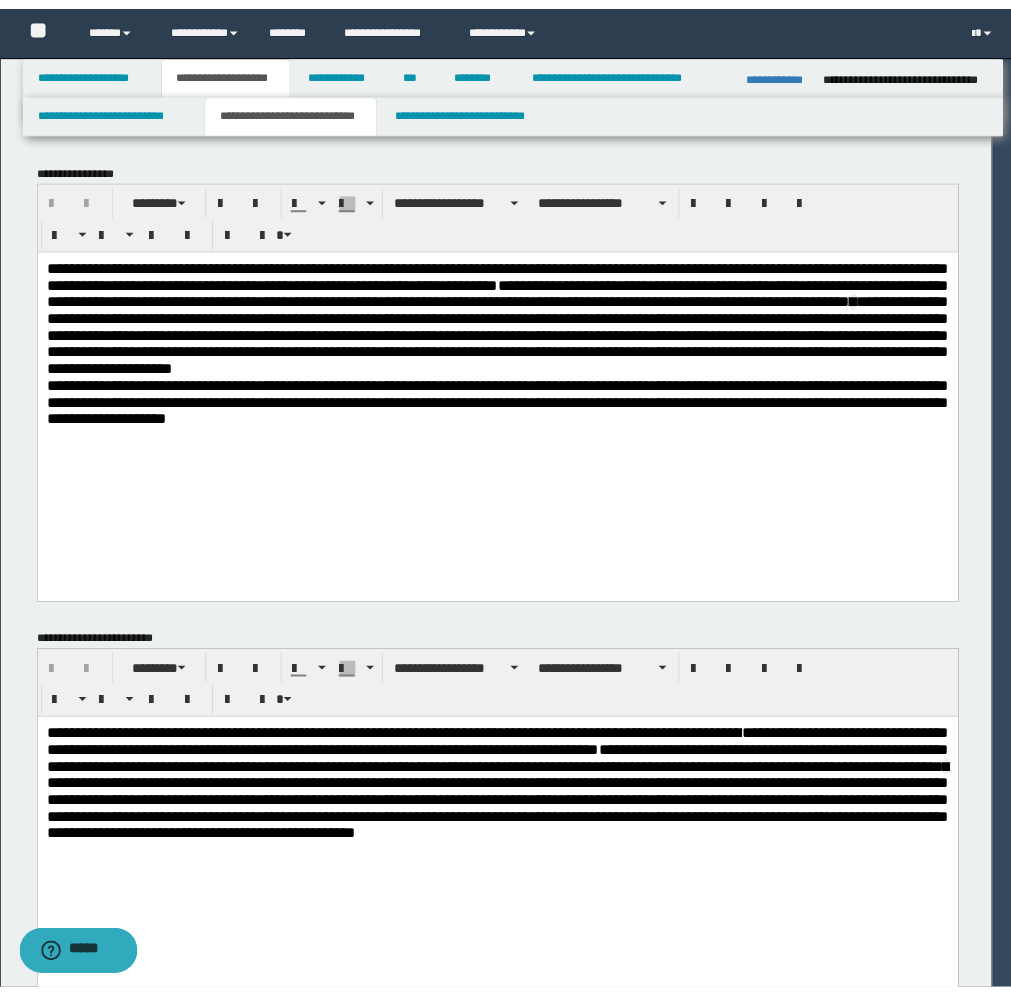 scroll, scrollTop: 0, scrollLeft: 0, axis: both 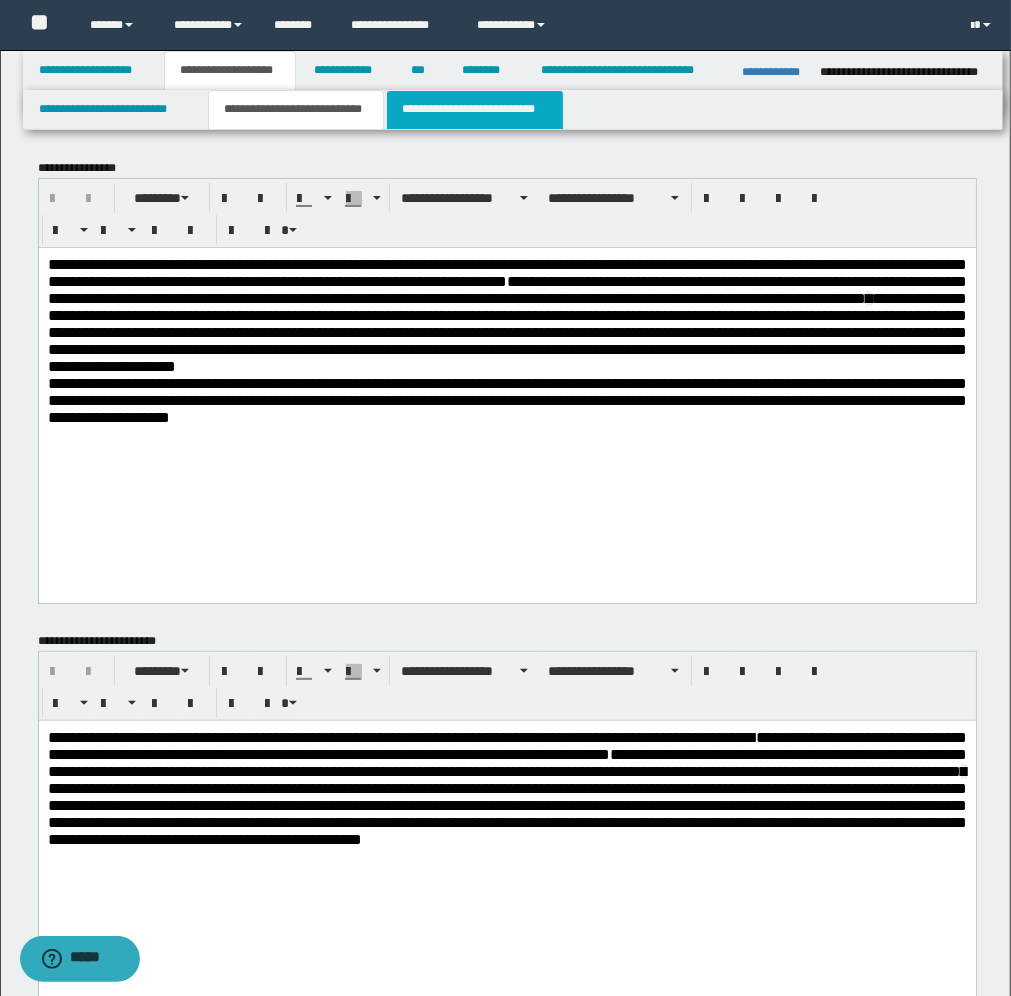 click on "**********" at bounding box center [475, 110] 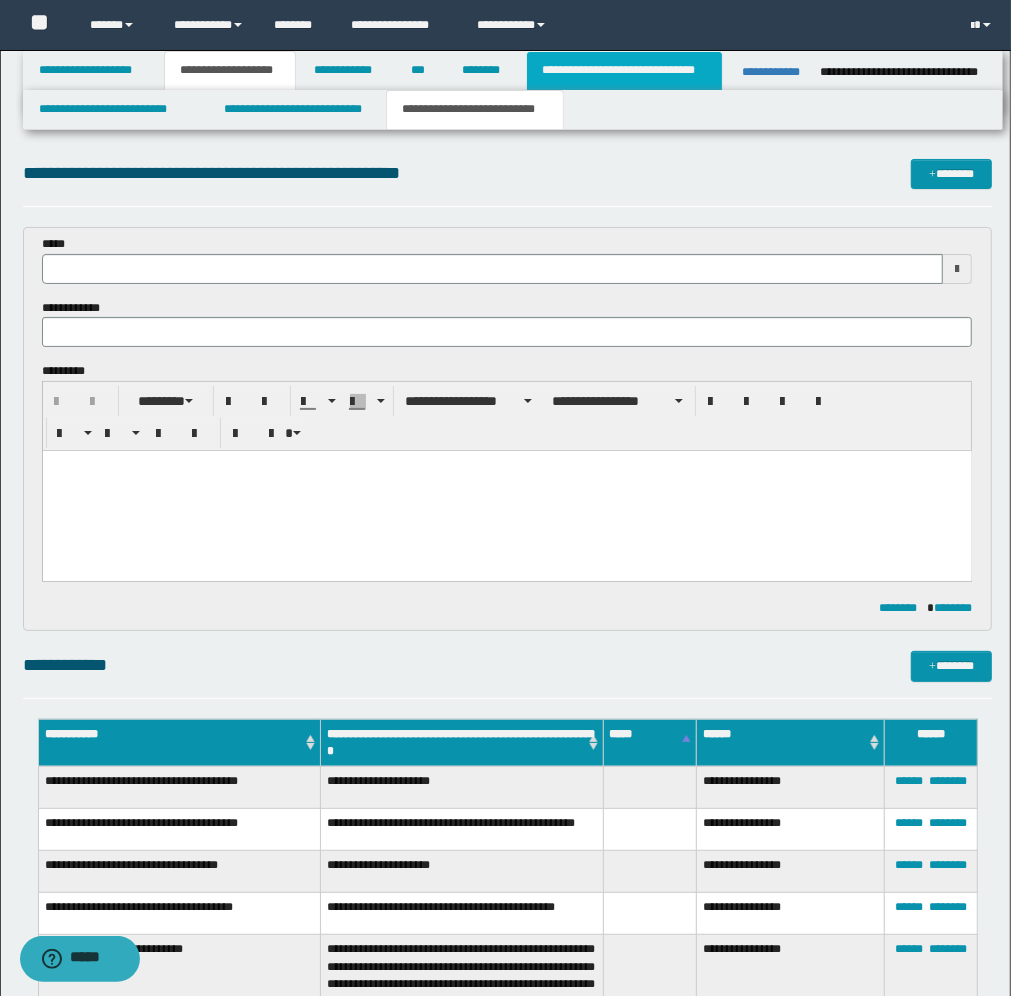 click on "**********" at bounding box center (625, 71) 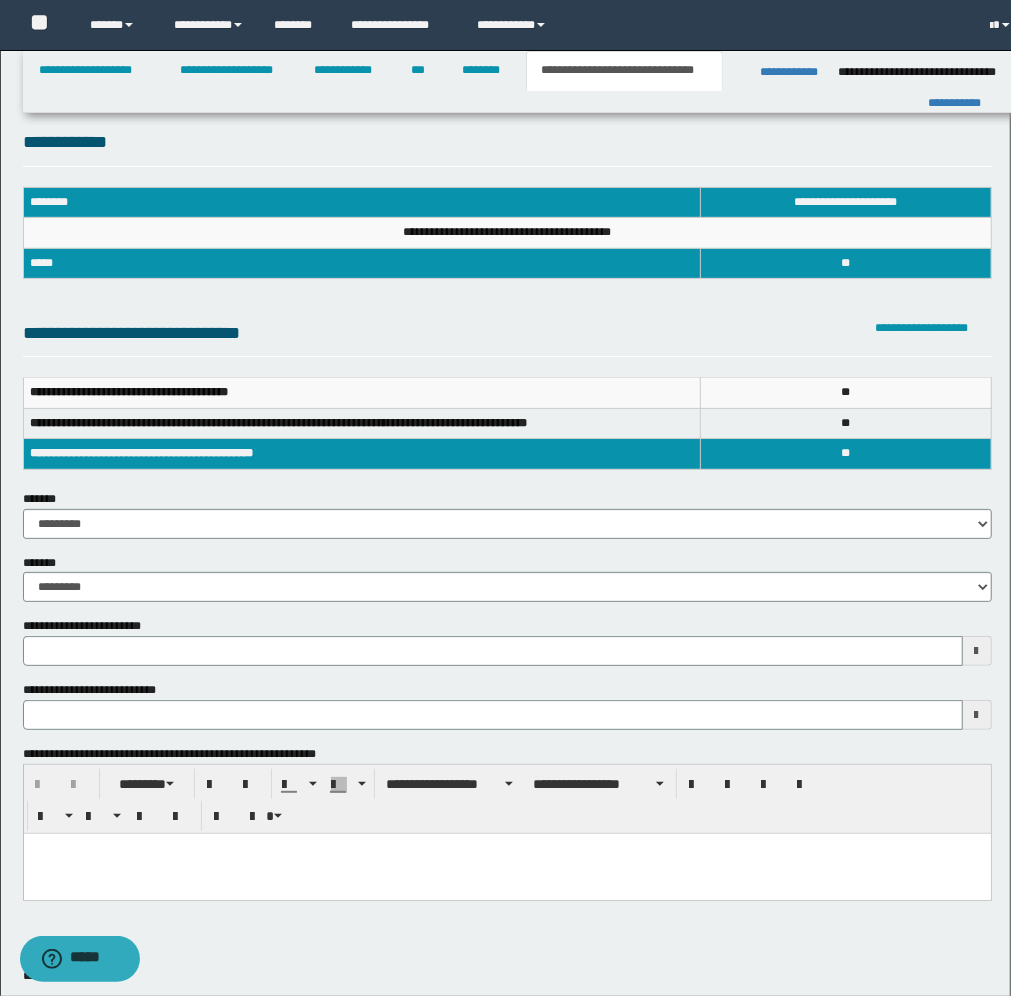 type 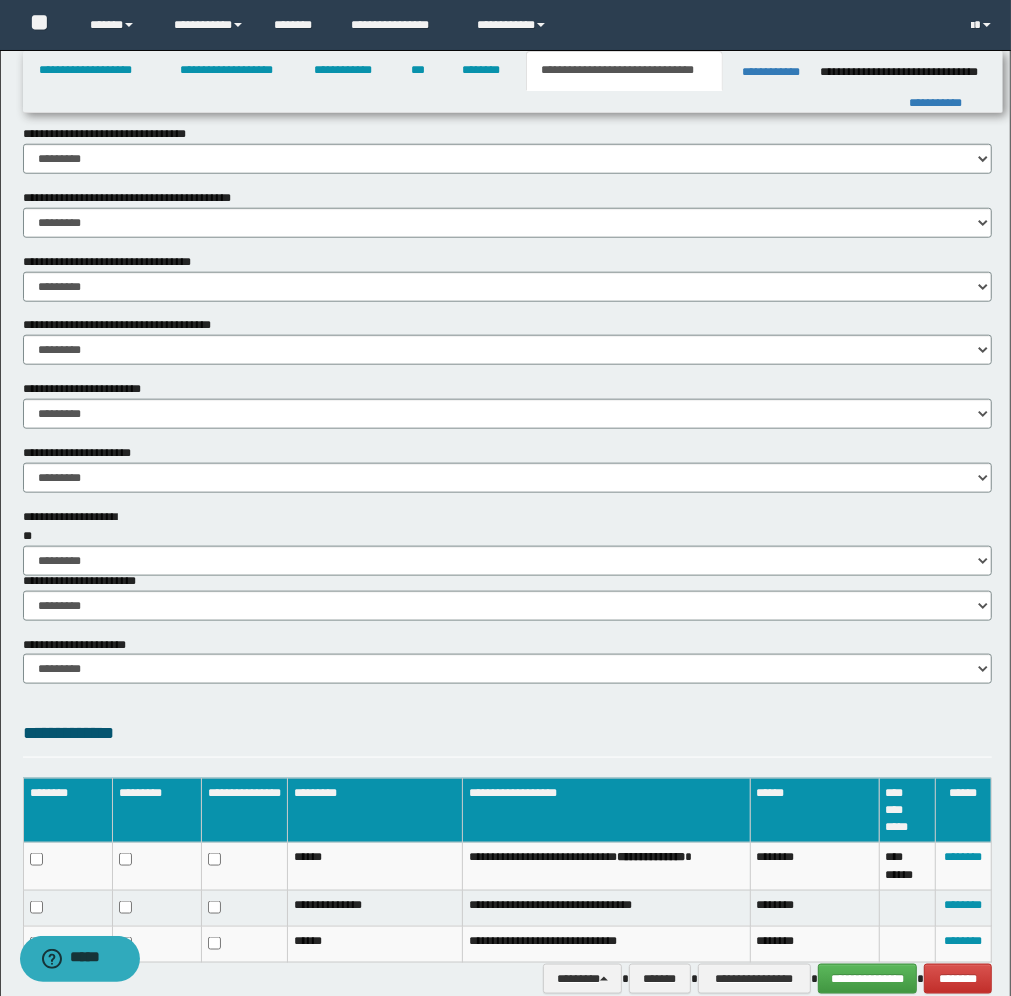 scroll, scrollTop: 1042, scrollLeft: 0, axis: vertical 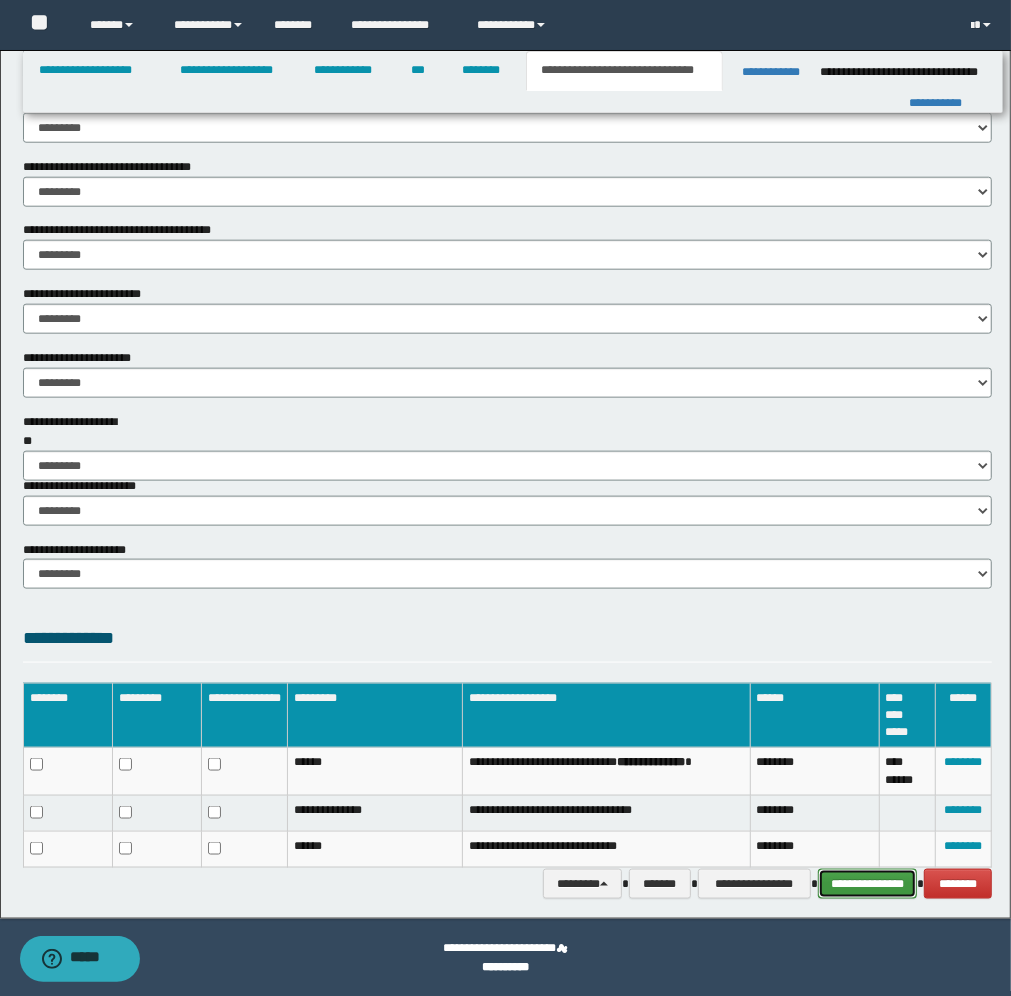 click on "**********" at bounding box center [867, 884] 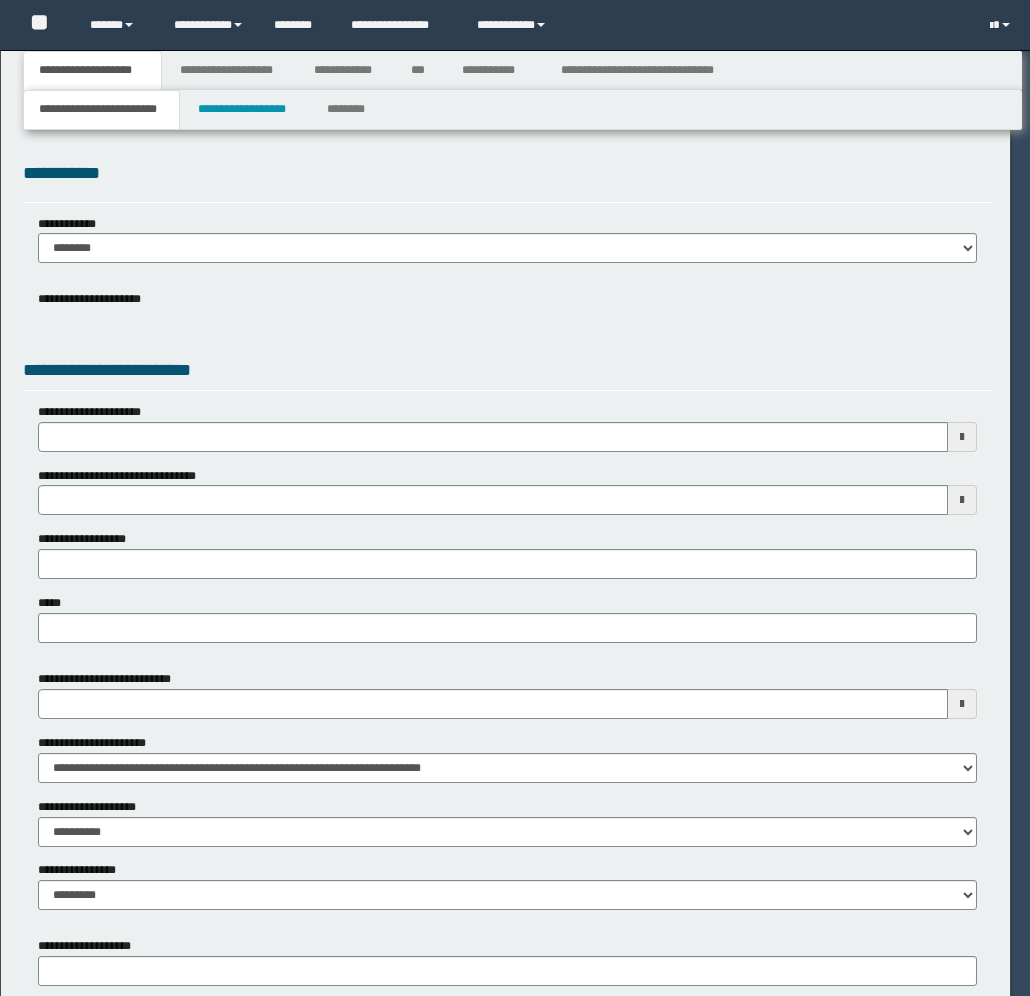 scroll, scrollTop: 0, scrollLeft: 0, axis: both 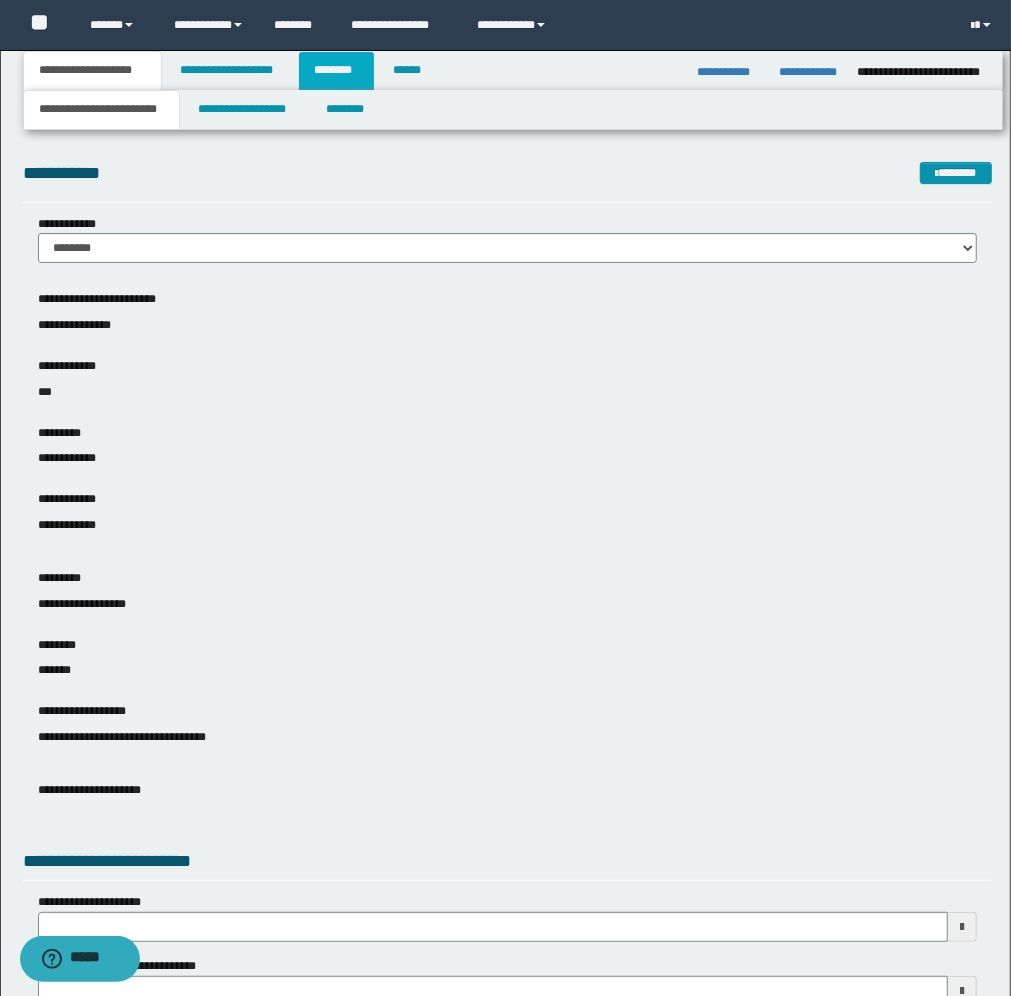 click on "********" at bounding box center [337, 71] 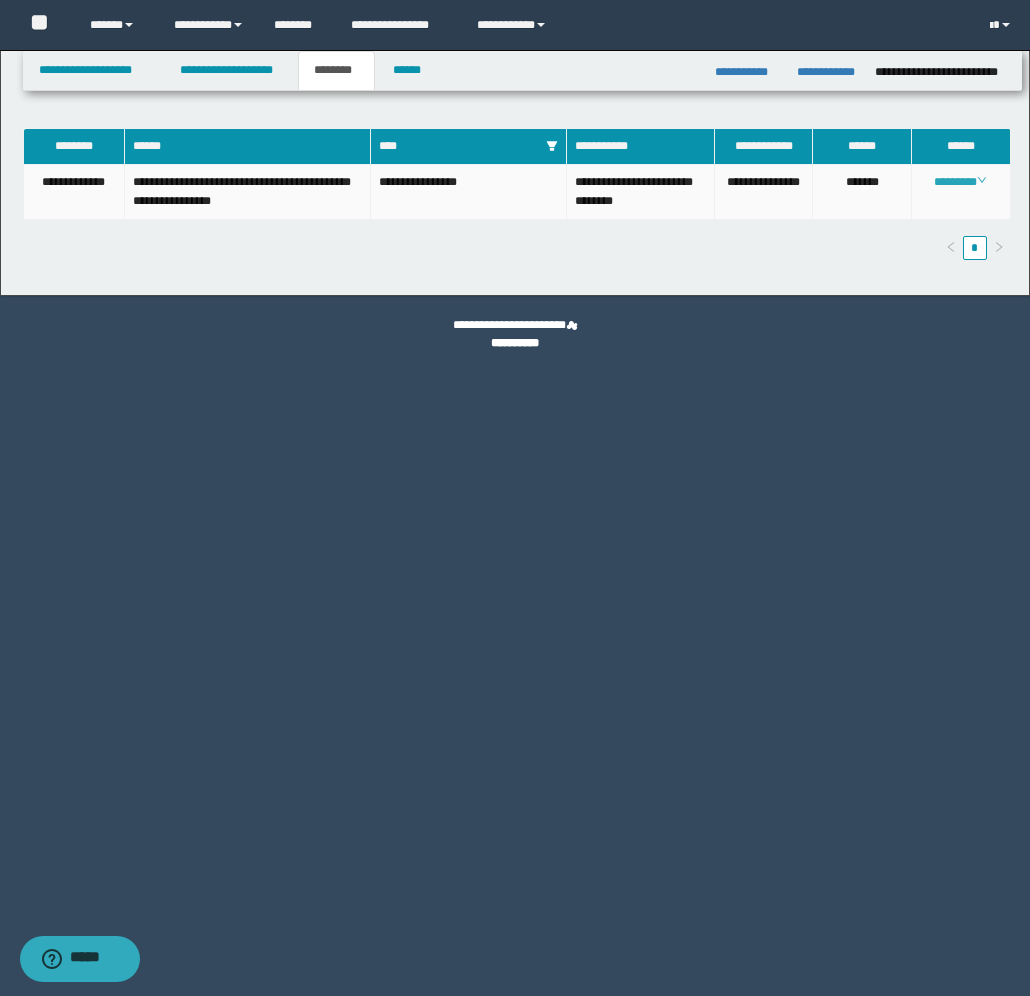 click on "********" at bounding box center [960, 182] 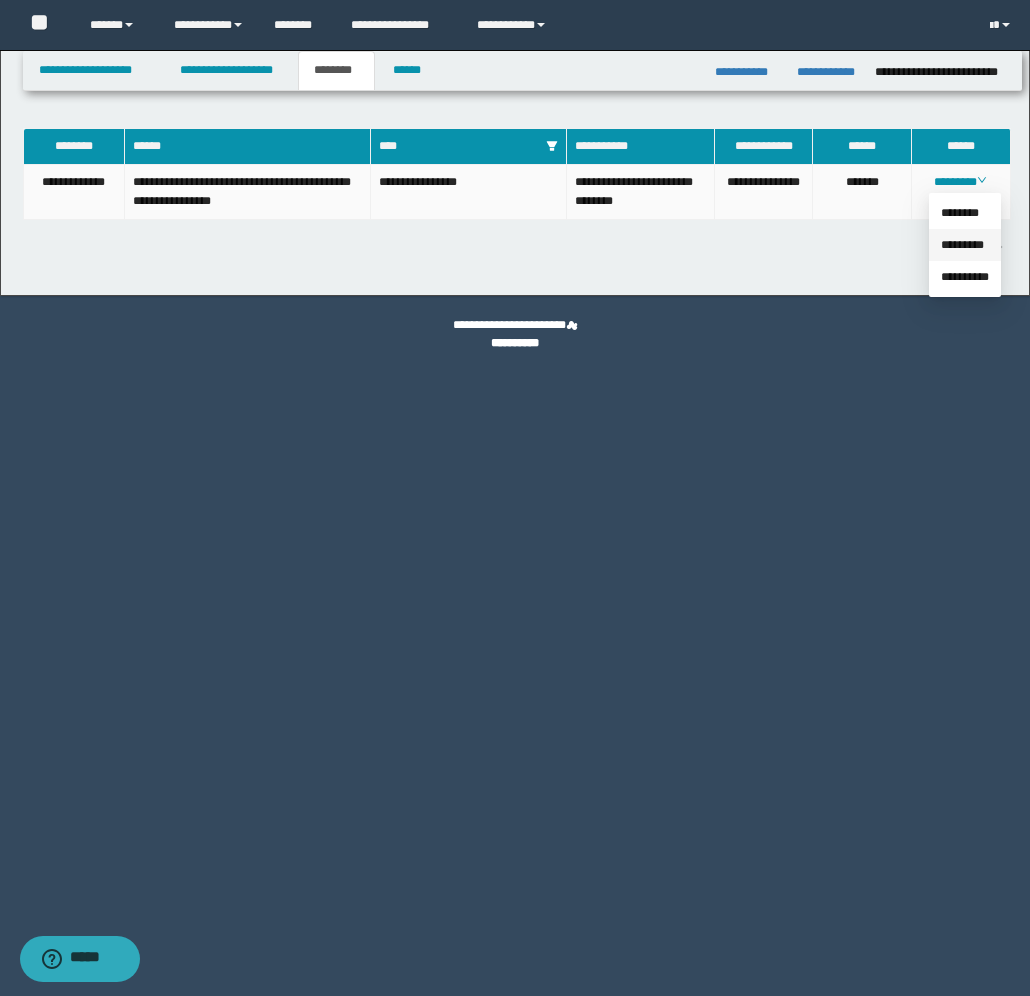 click on "*********" at bounding box center (962, 245) 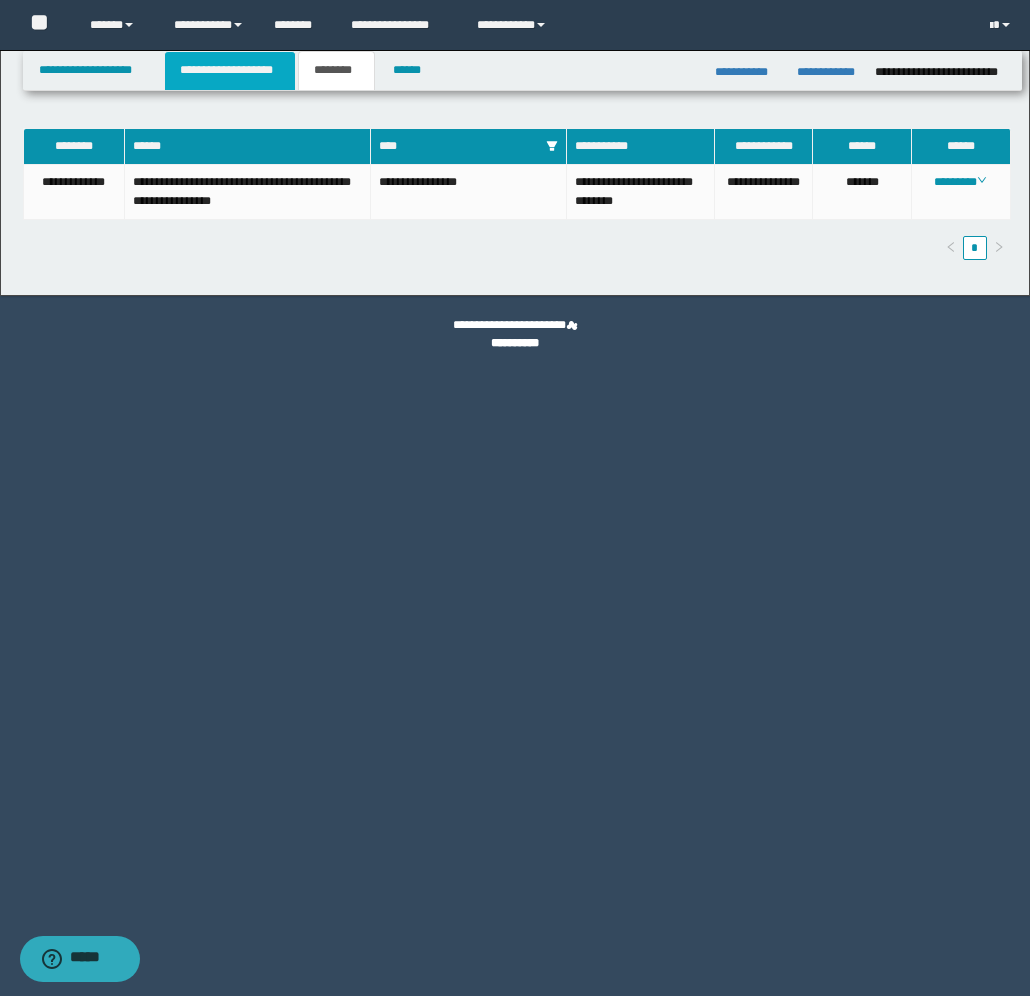 click on "**********" at bounding box center (230, 71) 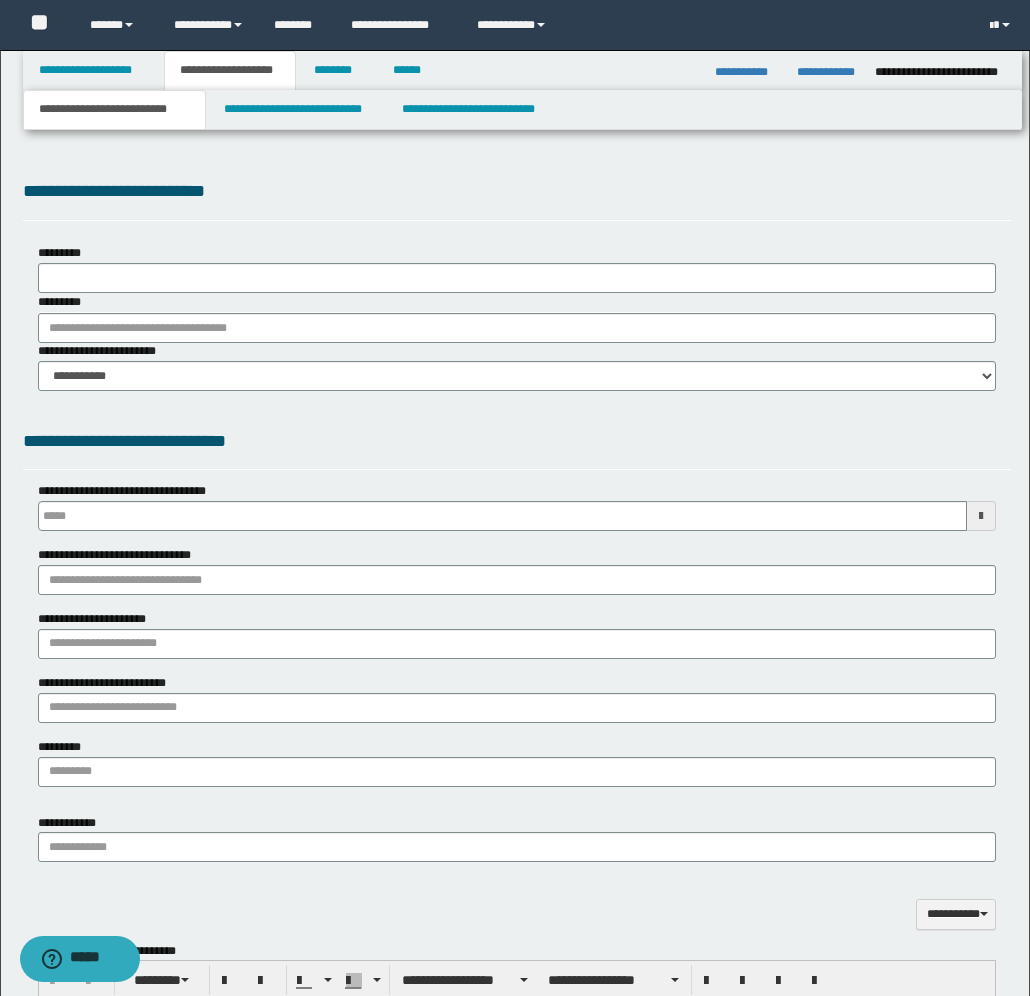 scroll, scrollTop: 0, scrollLeft: 0, axis: both 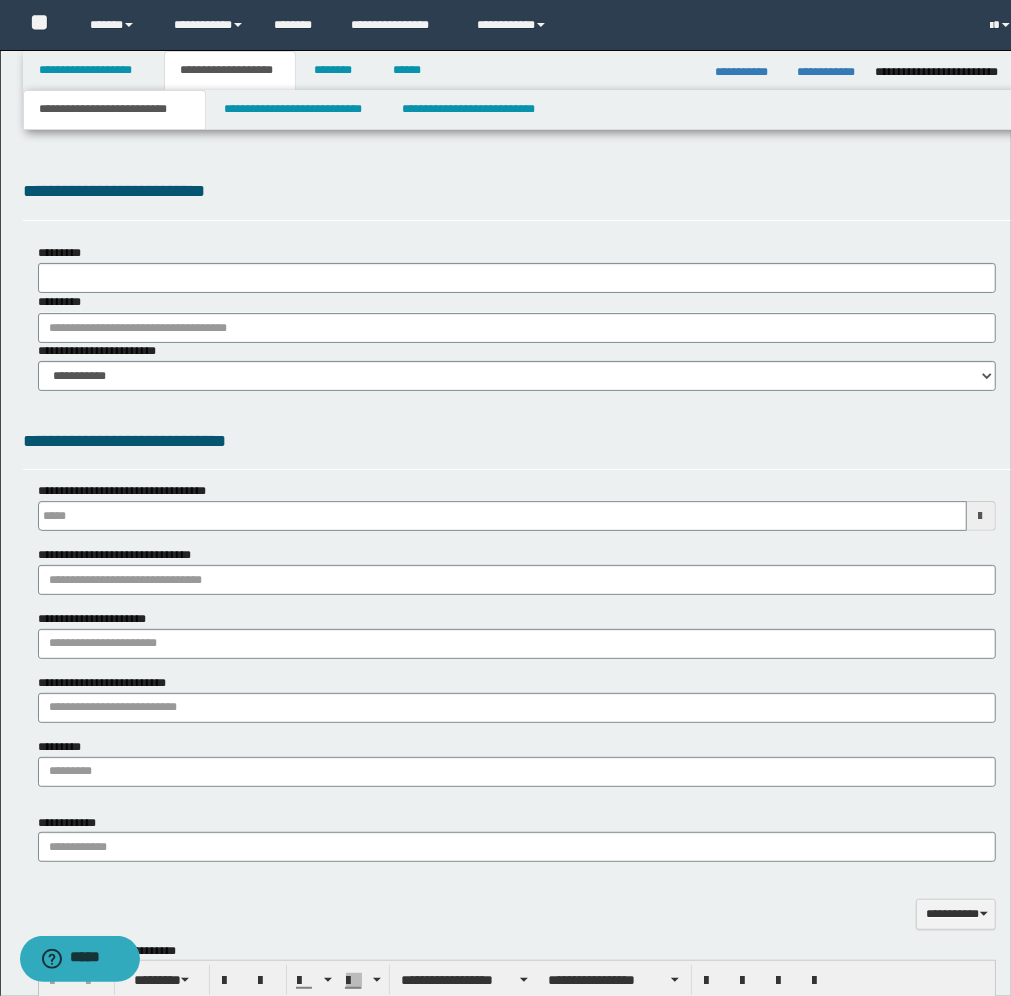 select on "*" 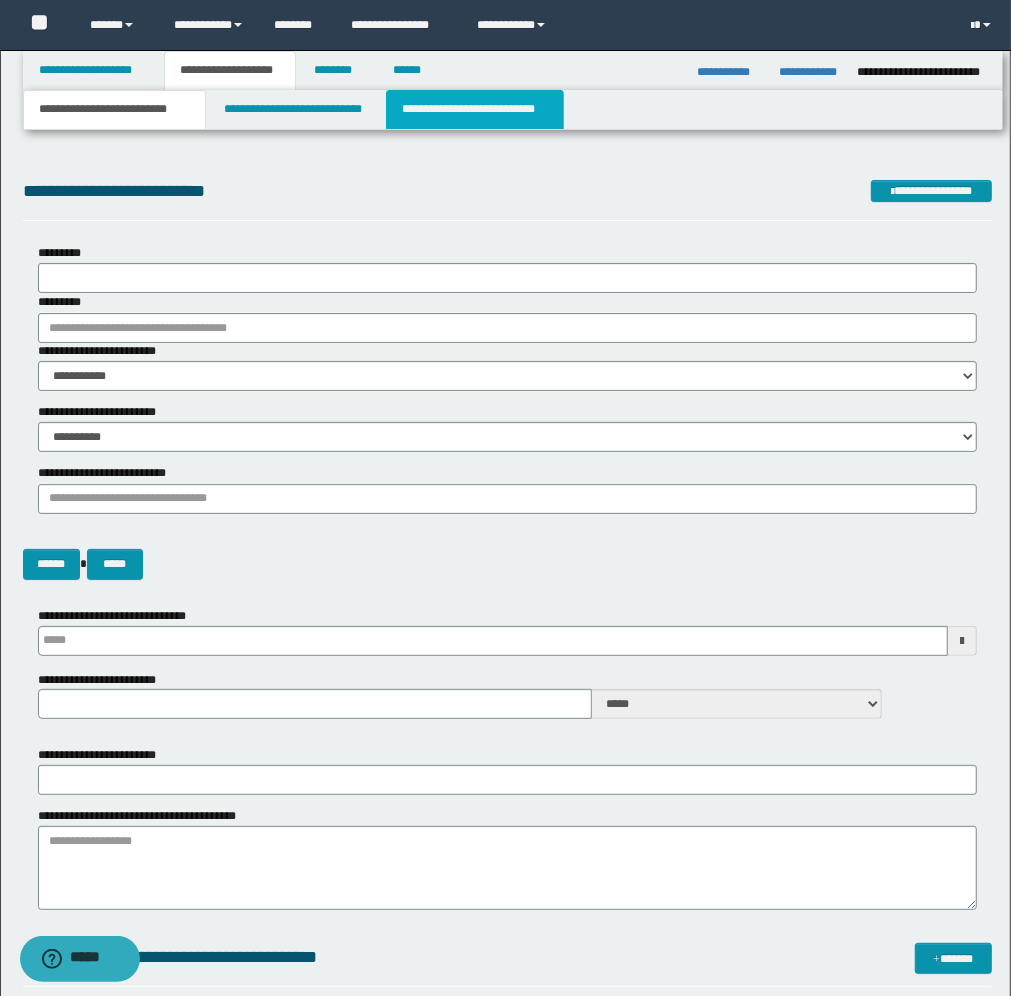 click on "**********" at bounding box center [475, 110] 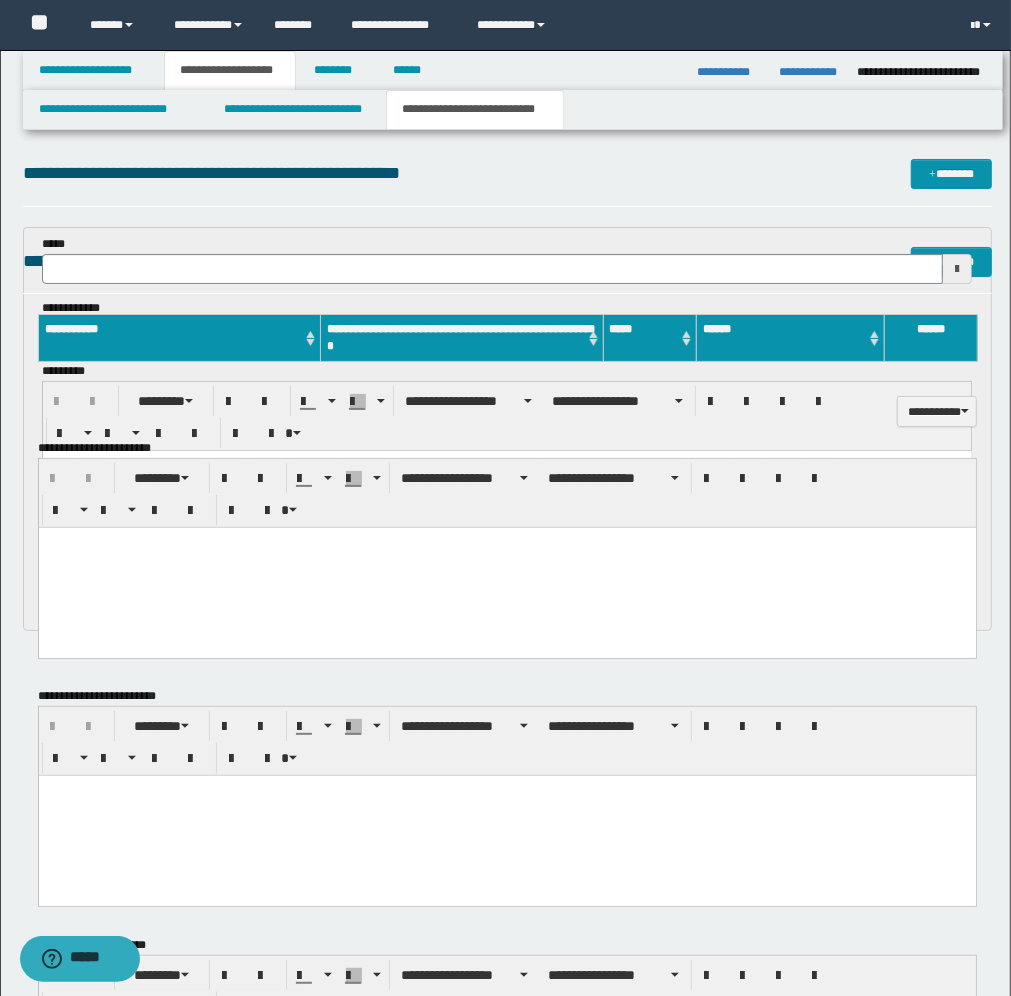 scroll, scrollTop: 0, scrollLeft: 0, axis: both 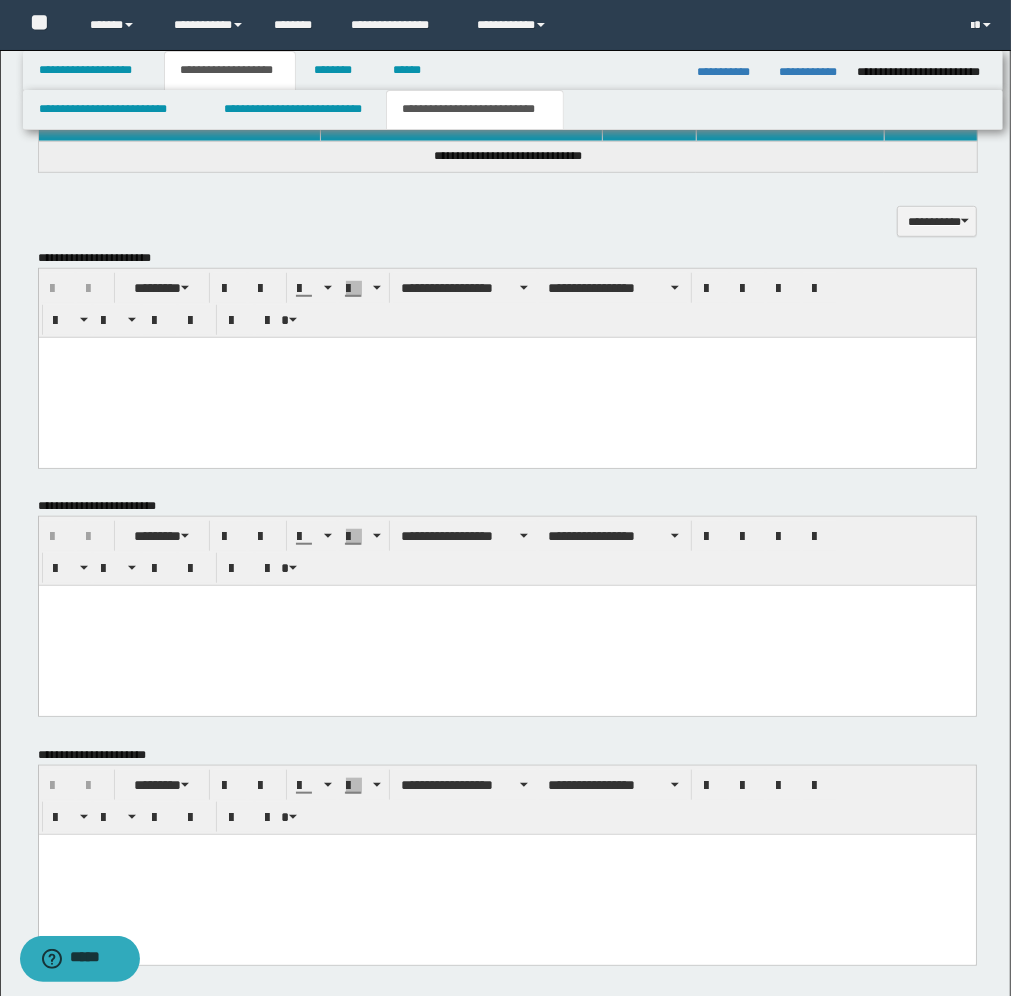 click at bounding box center [506, 377] 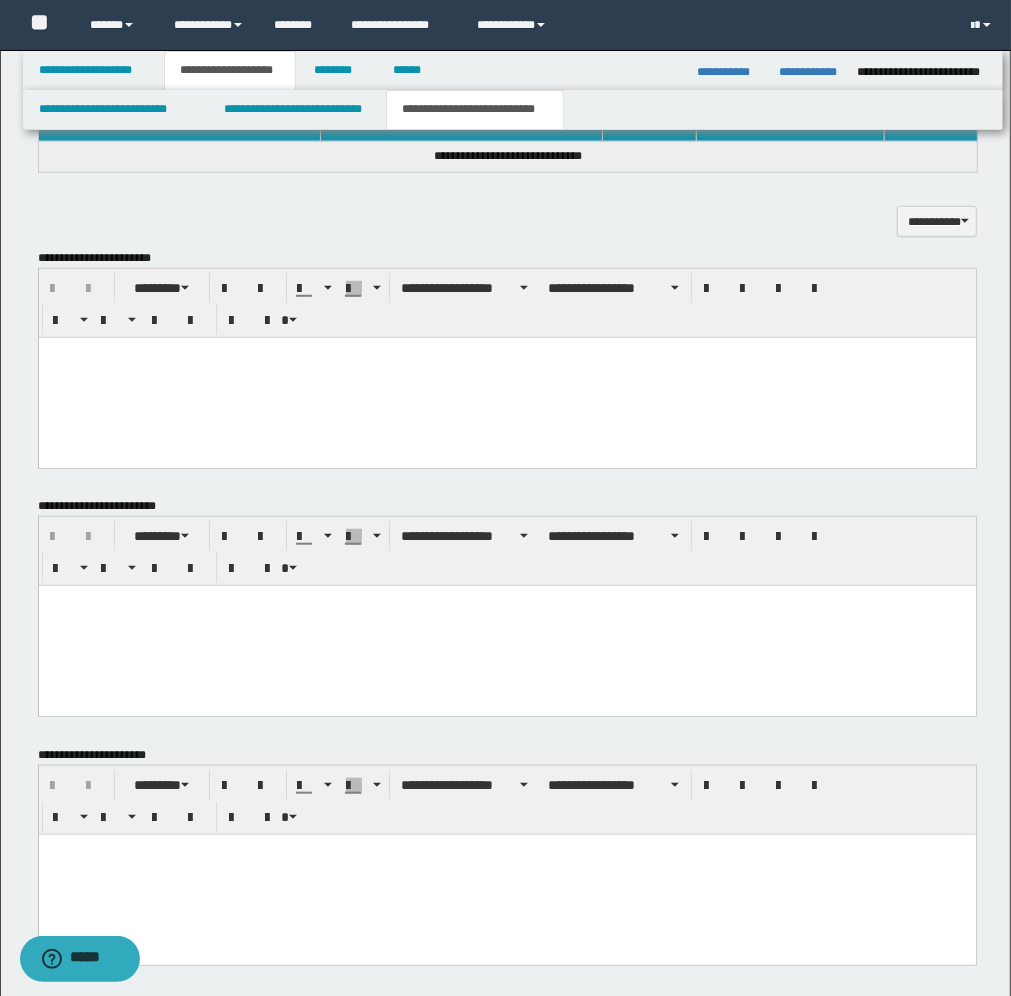 click at bounding box center [506, 352] 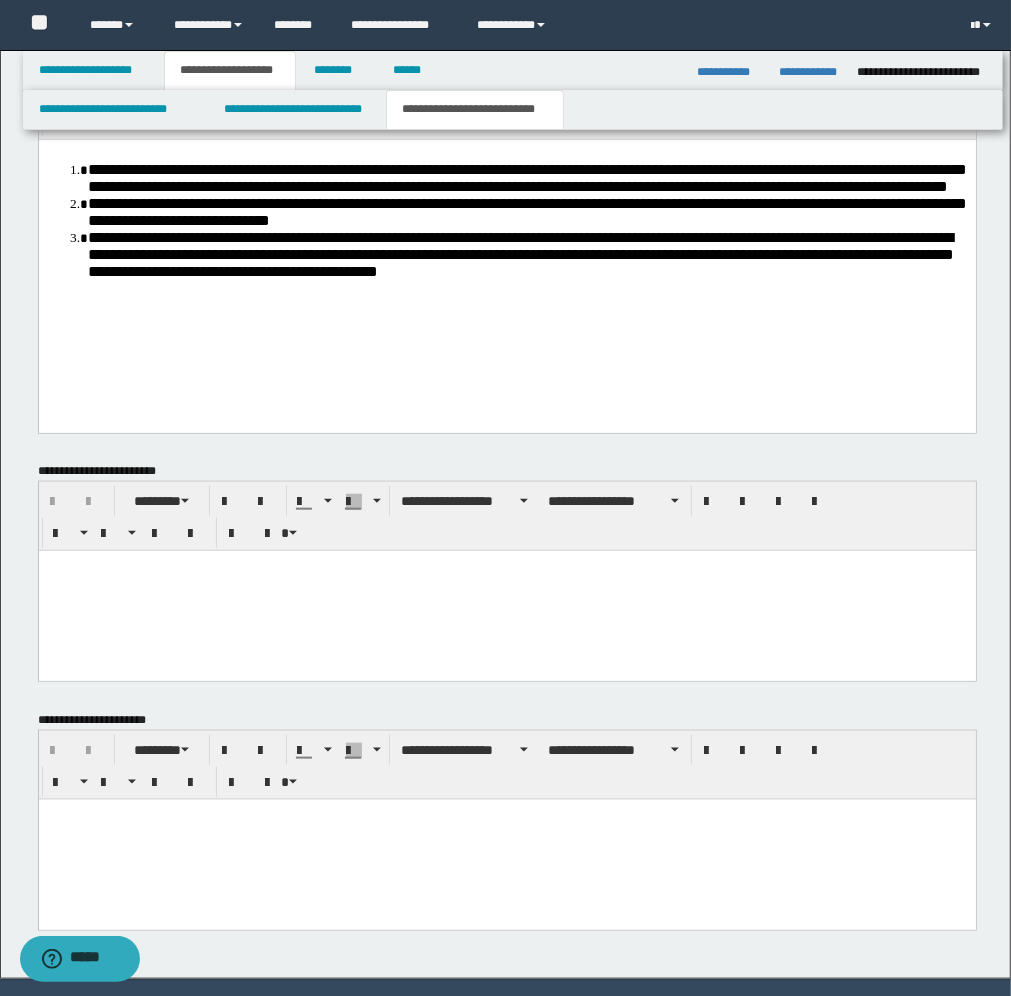 scroll, scrollTop: 883, scrollLeft: 0, axis: vertical 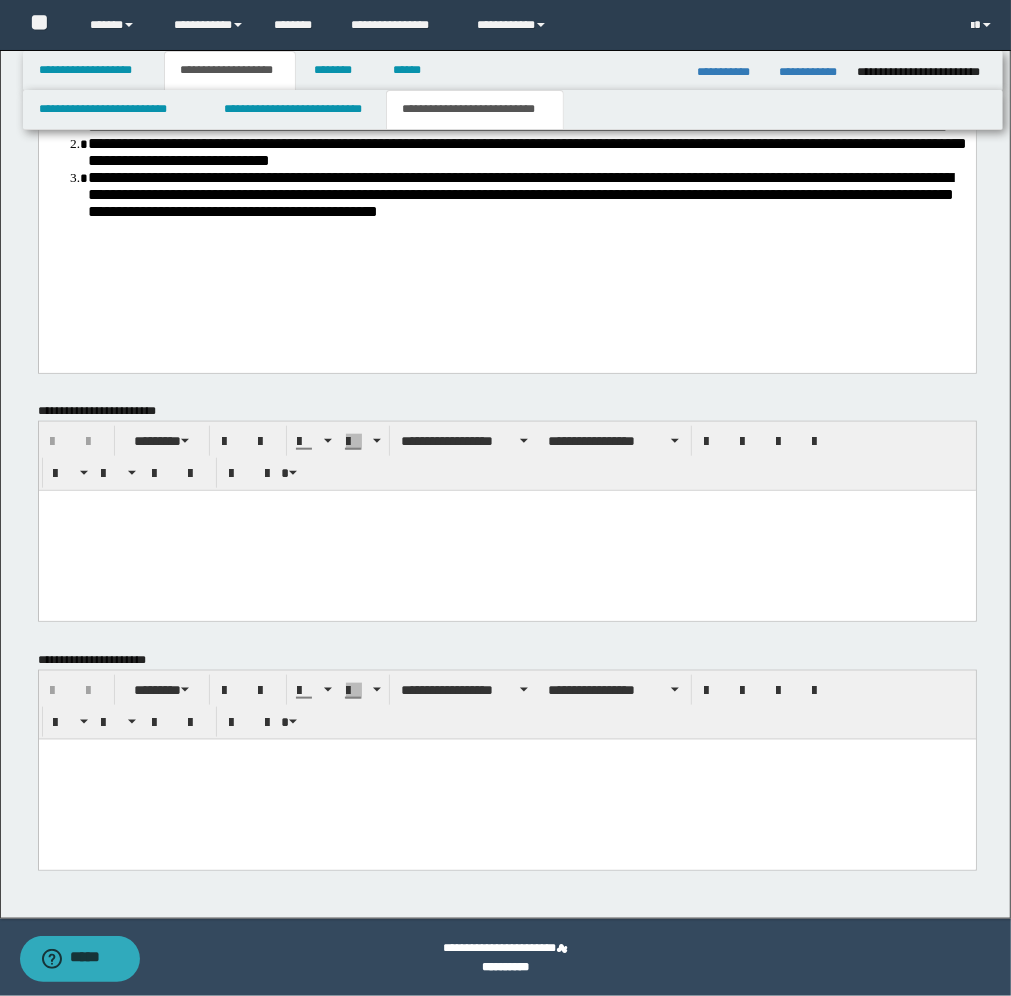click at bounding box center [506, 754] 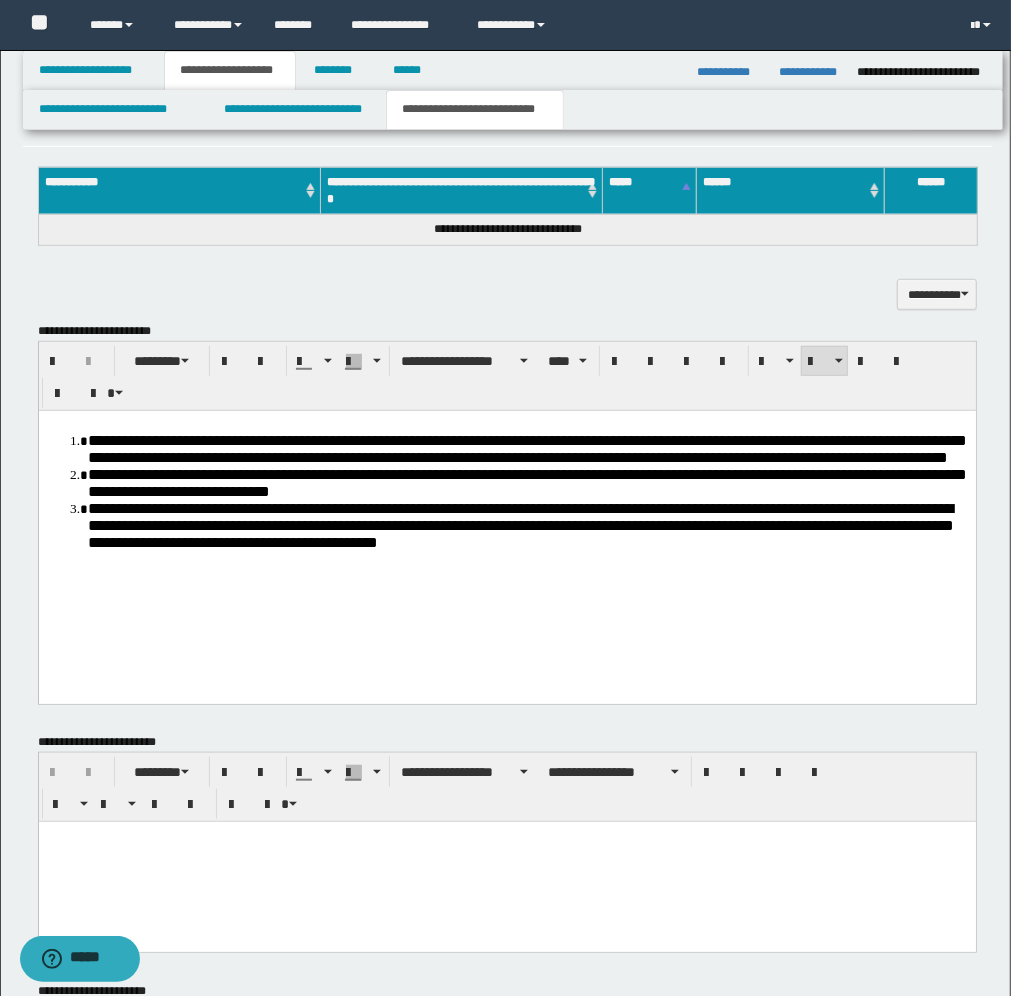 scroll, scrollTop: 508, scrollLeft: 0, axis: vertical 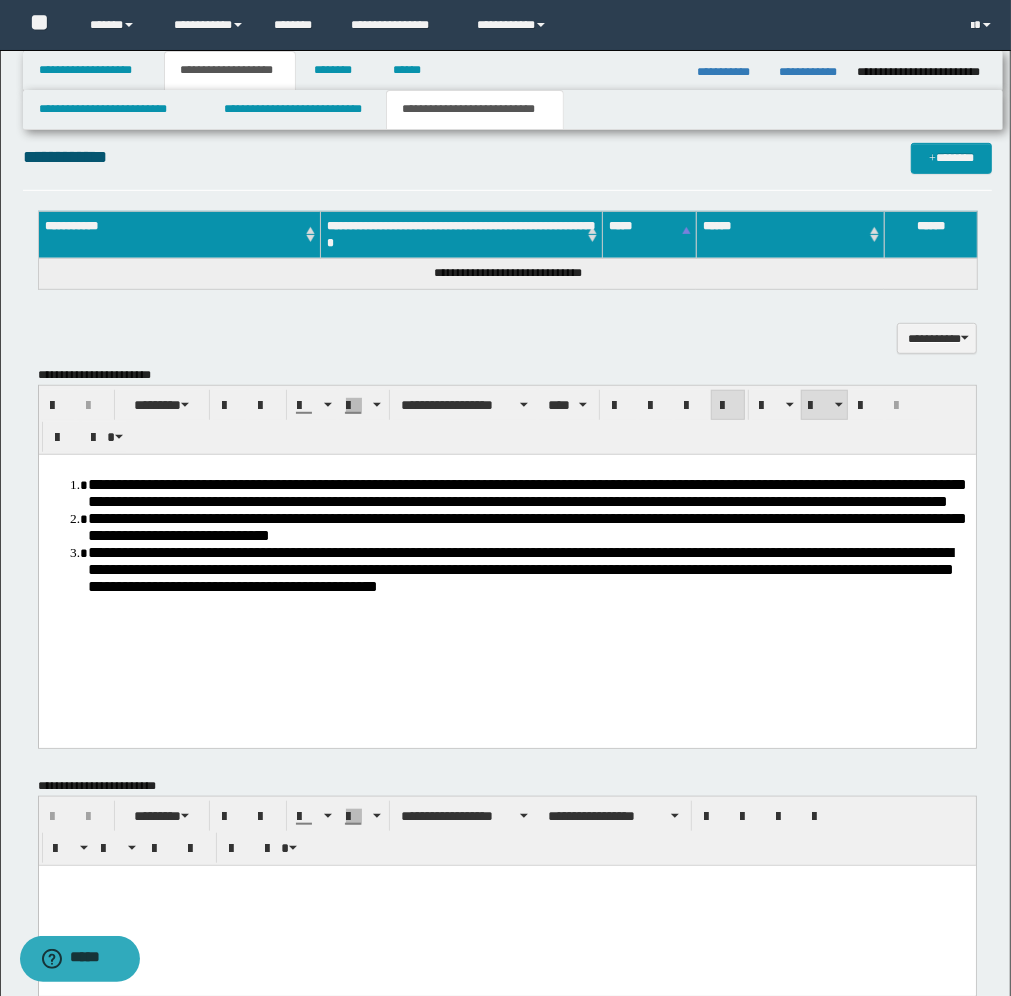 click on "**********" at bounding box center [526, 492] 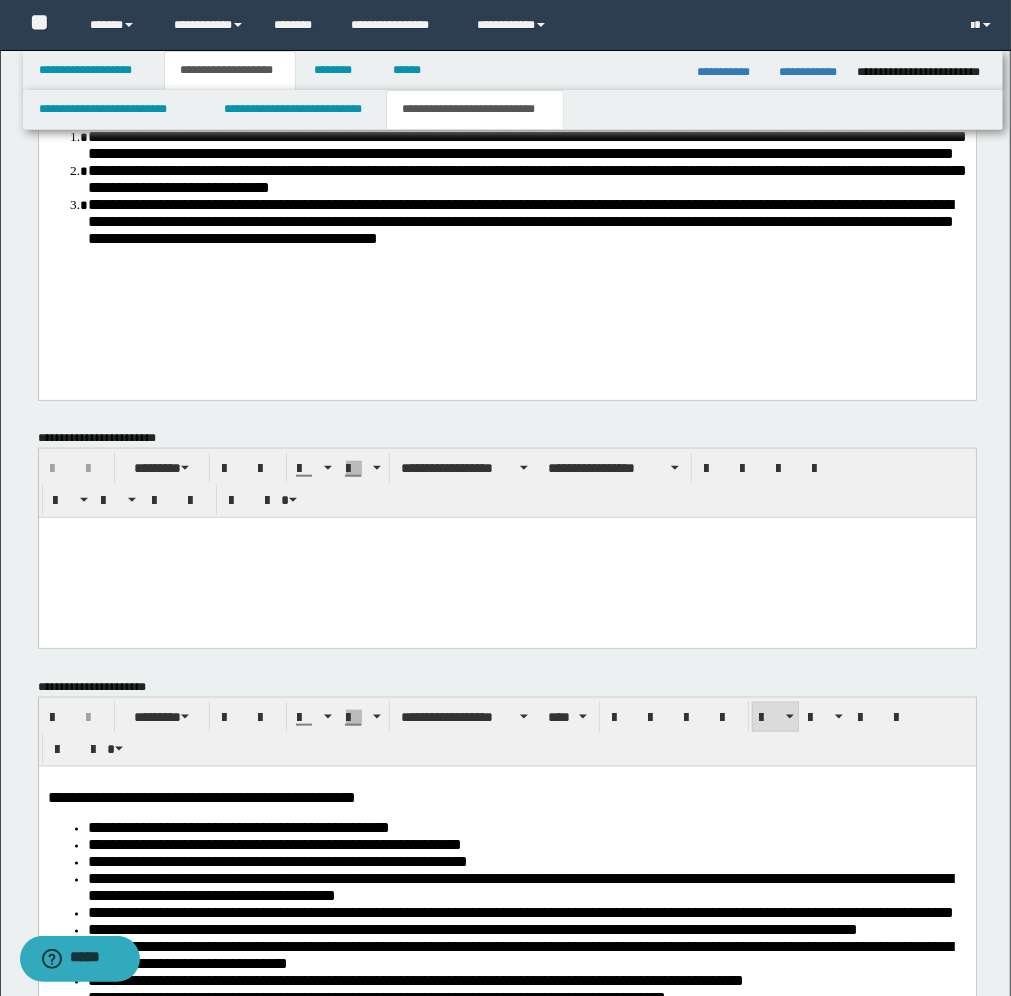 scroll, scrollTop: 883, scrollLeft: 0, axis: vertical 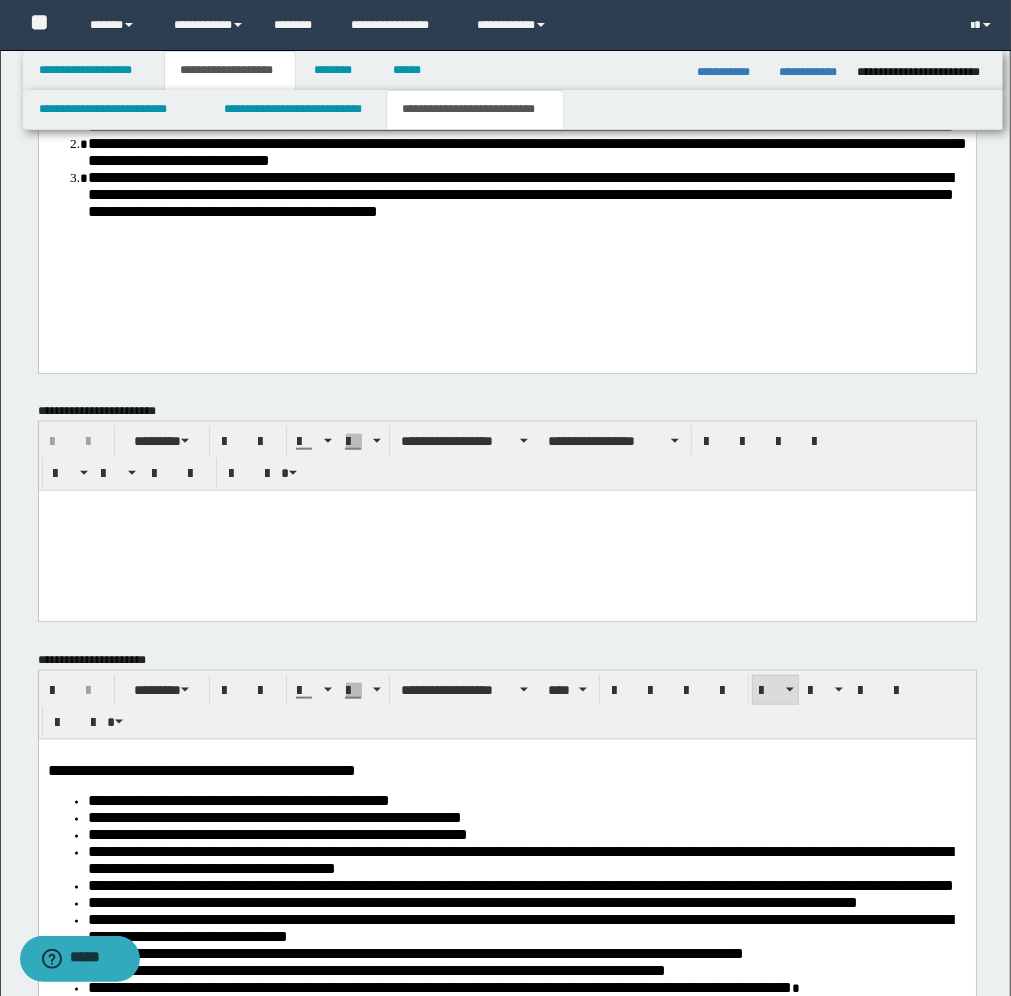 click at bounding box center (506, 531) 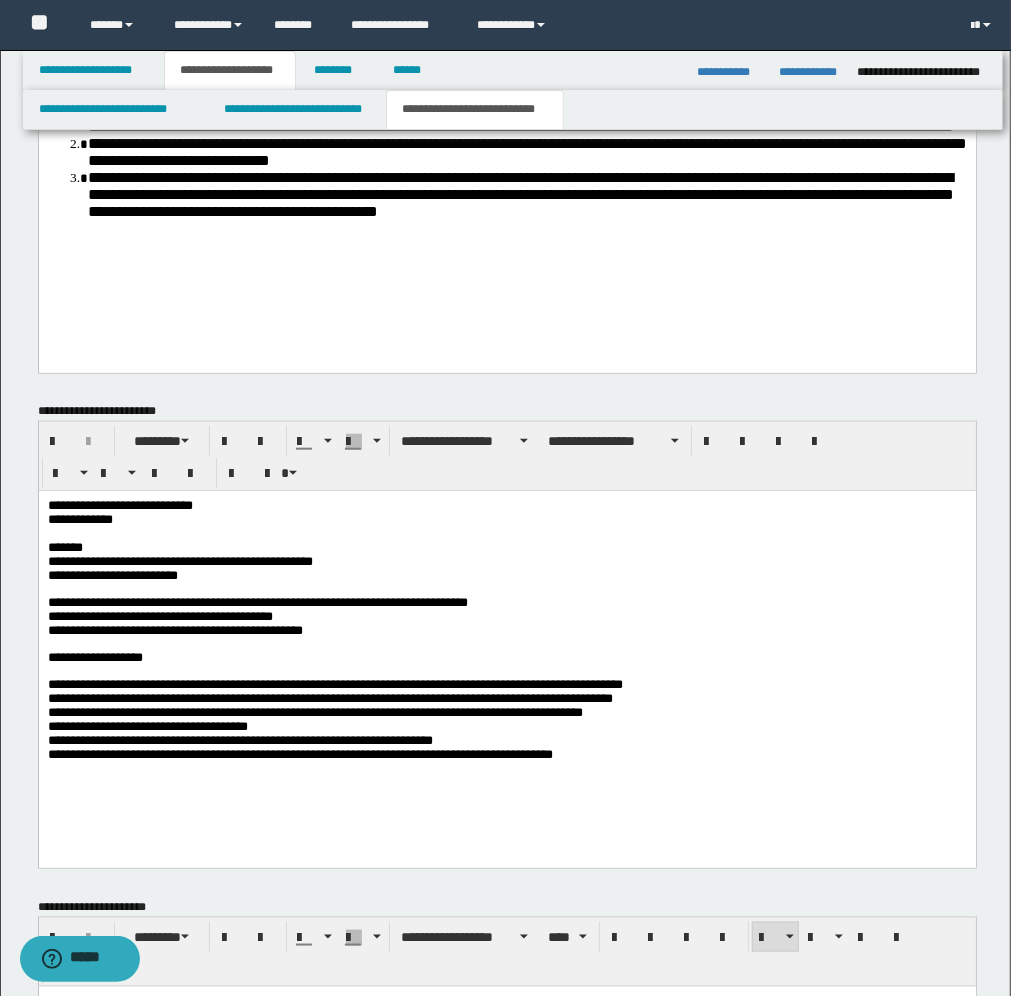 click on "**********" at bounding box center [506, 513] 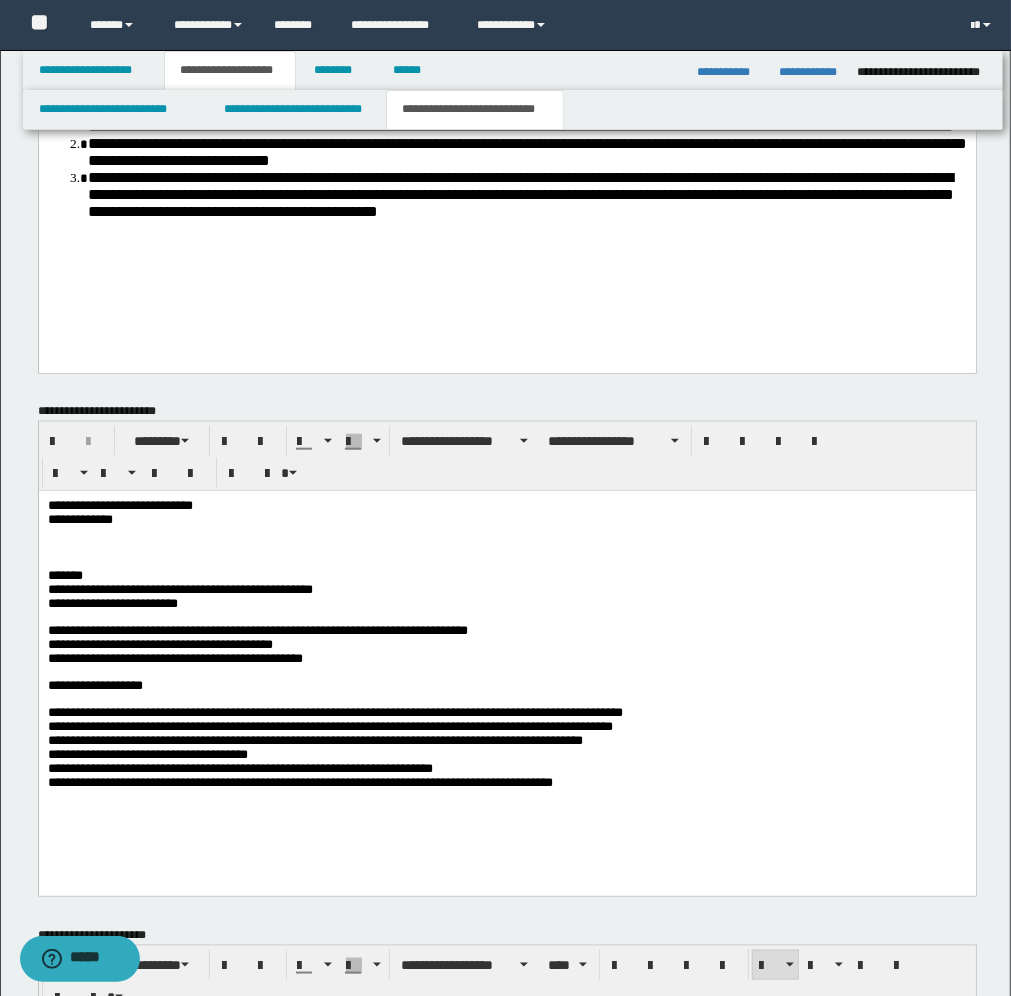 click on "**********" at bounding box center (506, 582) 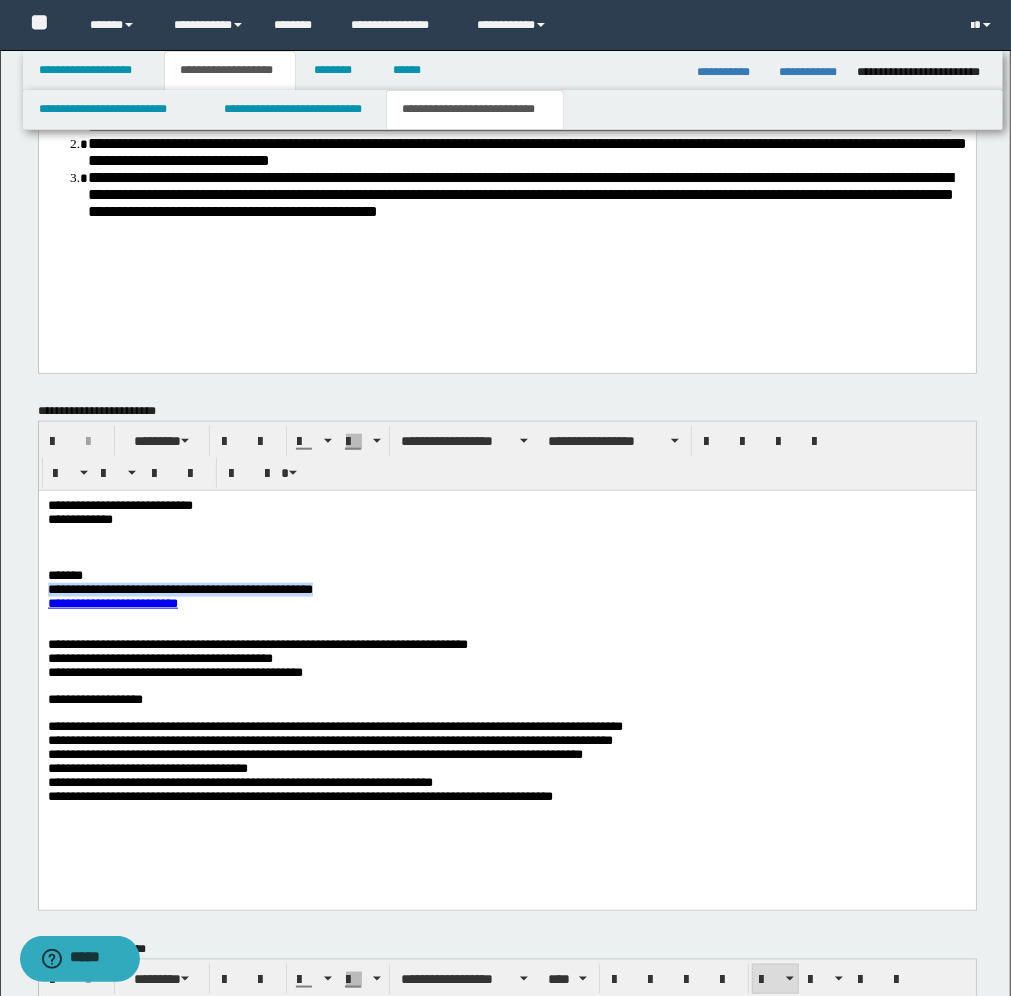 drag, startPoint x: 447, startPoint y: 593, endPoint x: 48, endPoint y: 588, distance: 399.03134 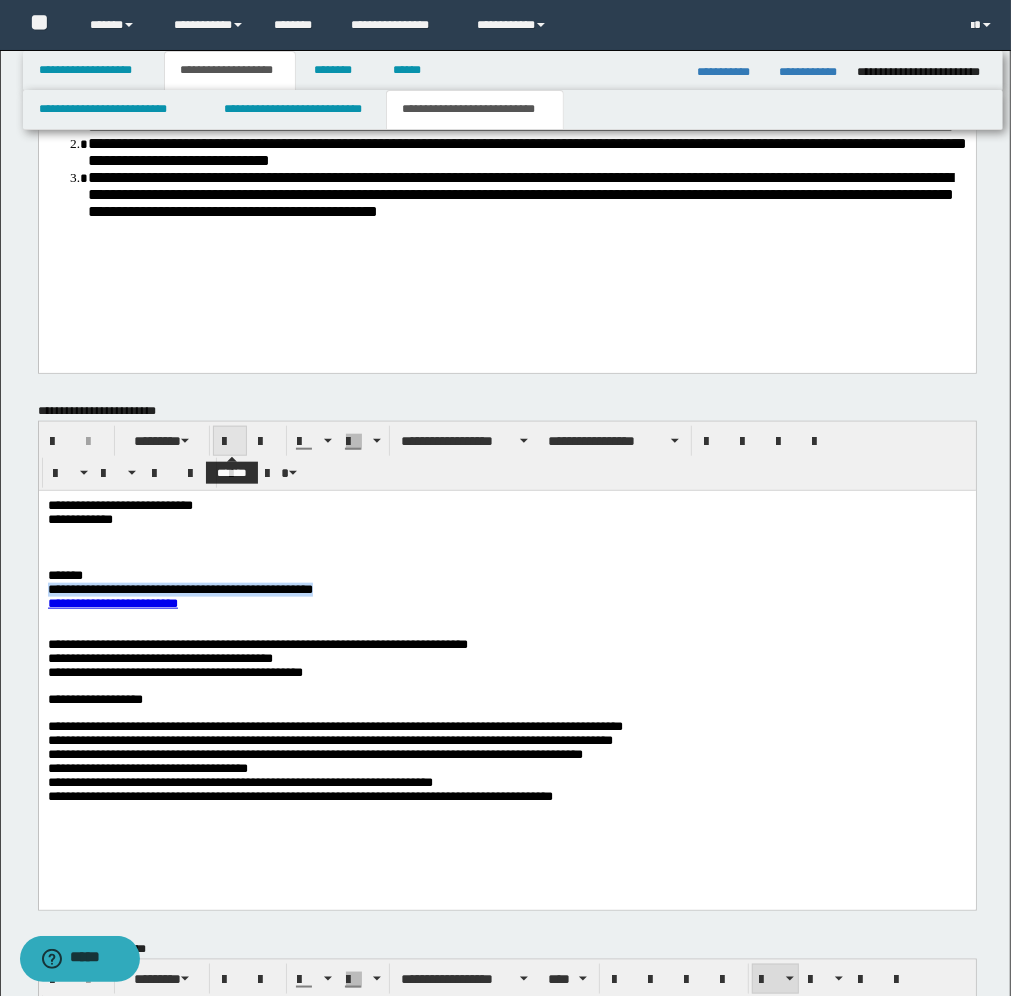click at bounding box center [230, 441] 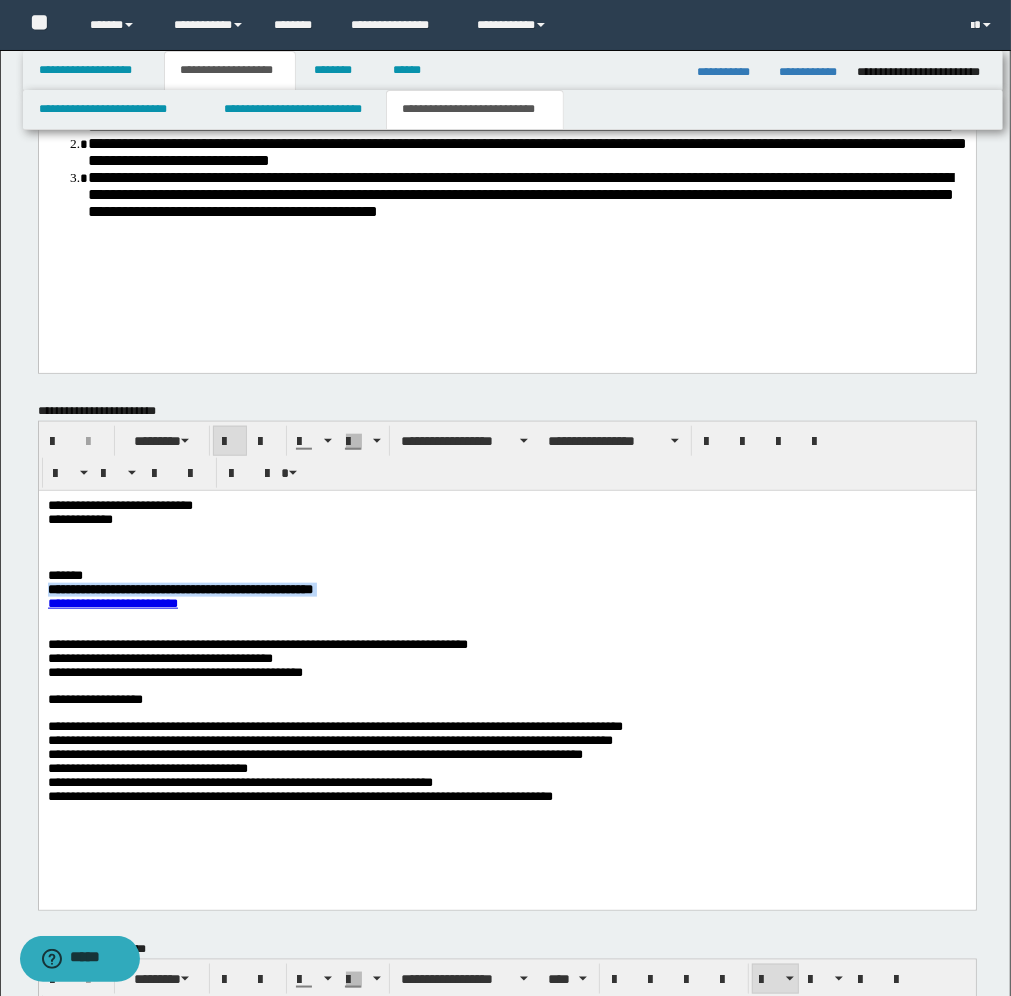 click on "**********" at bounding box center (506, 582) 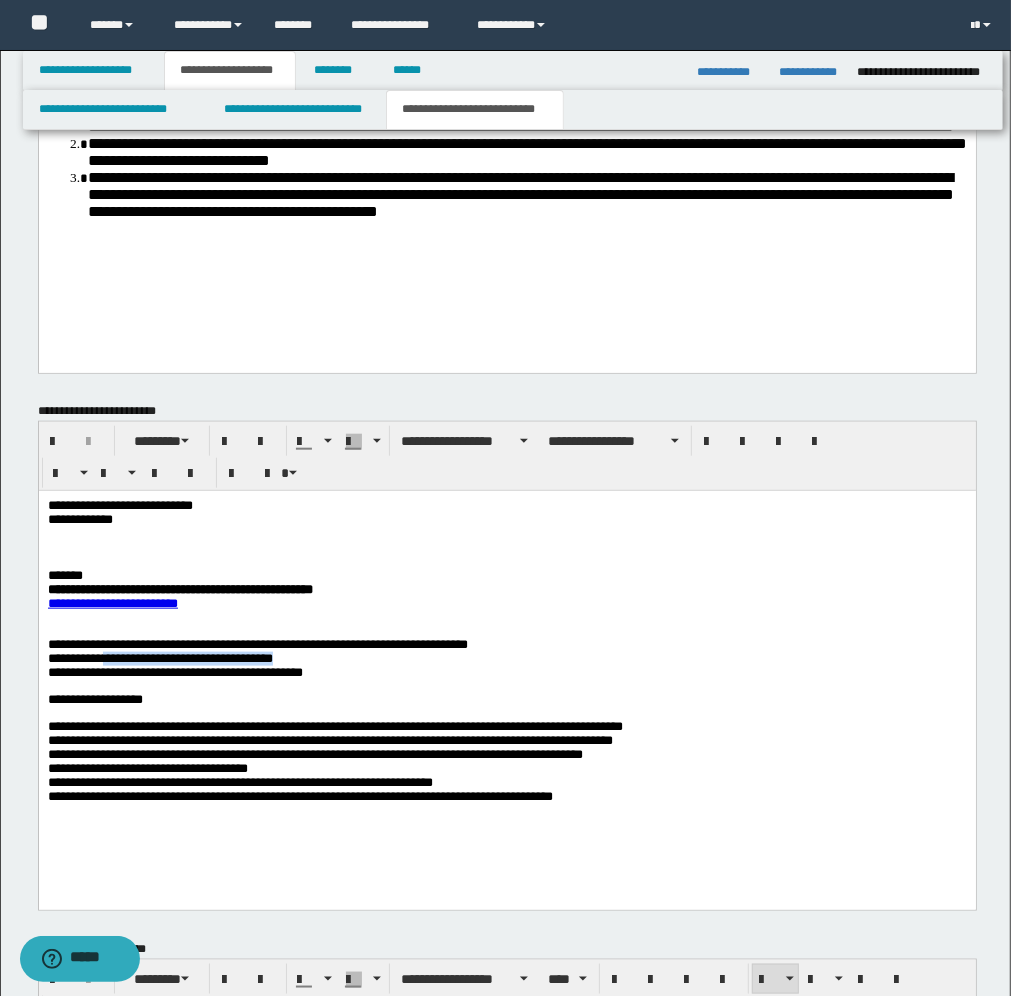 drag, startPoint x: 368, startPoint y: 657, endPoint x: 108, endPoint y: 656, distance: 260.00192 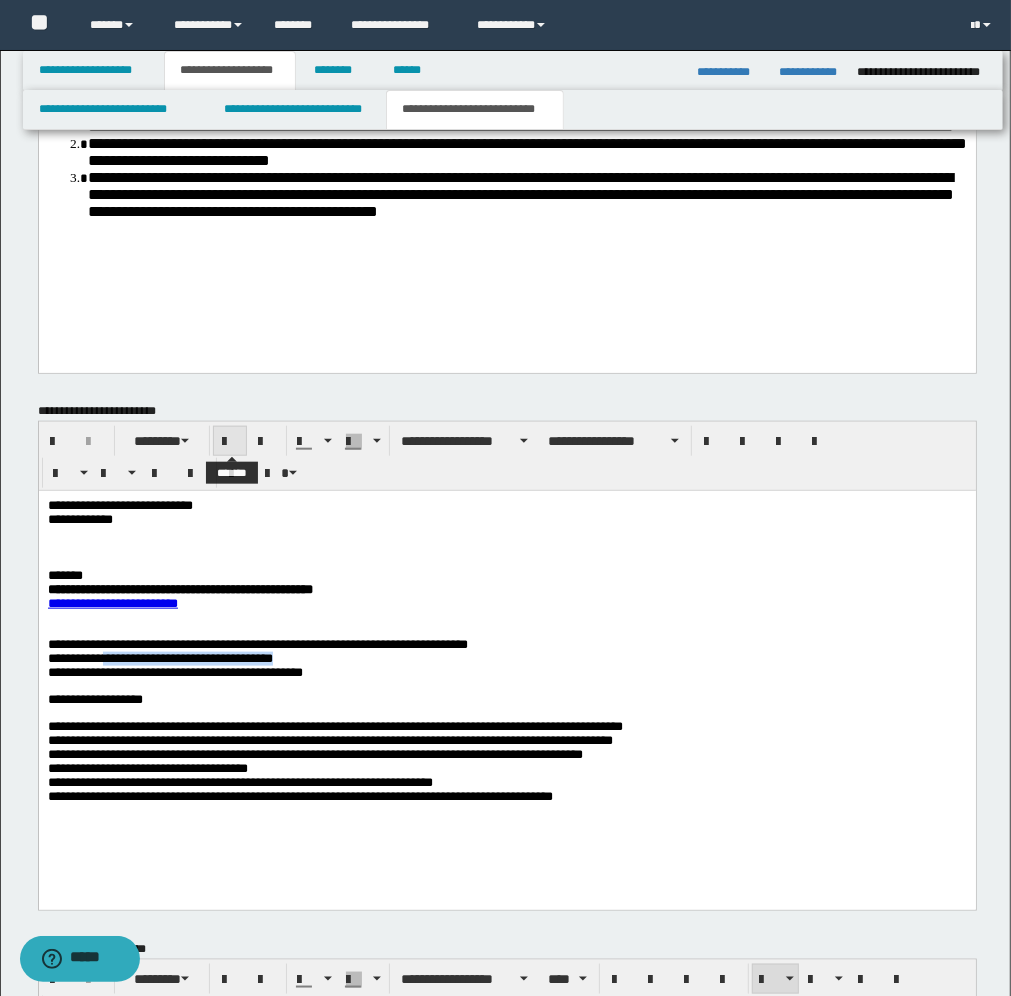 click at bounding box center [230, 442] 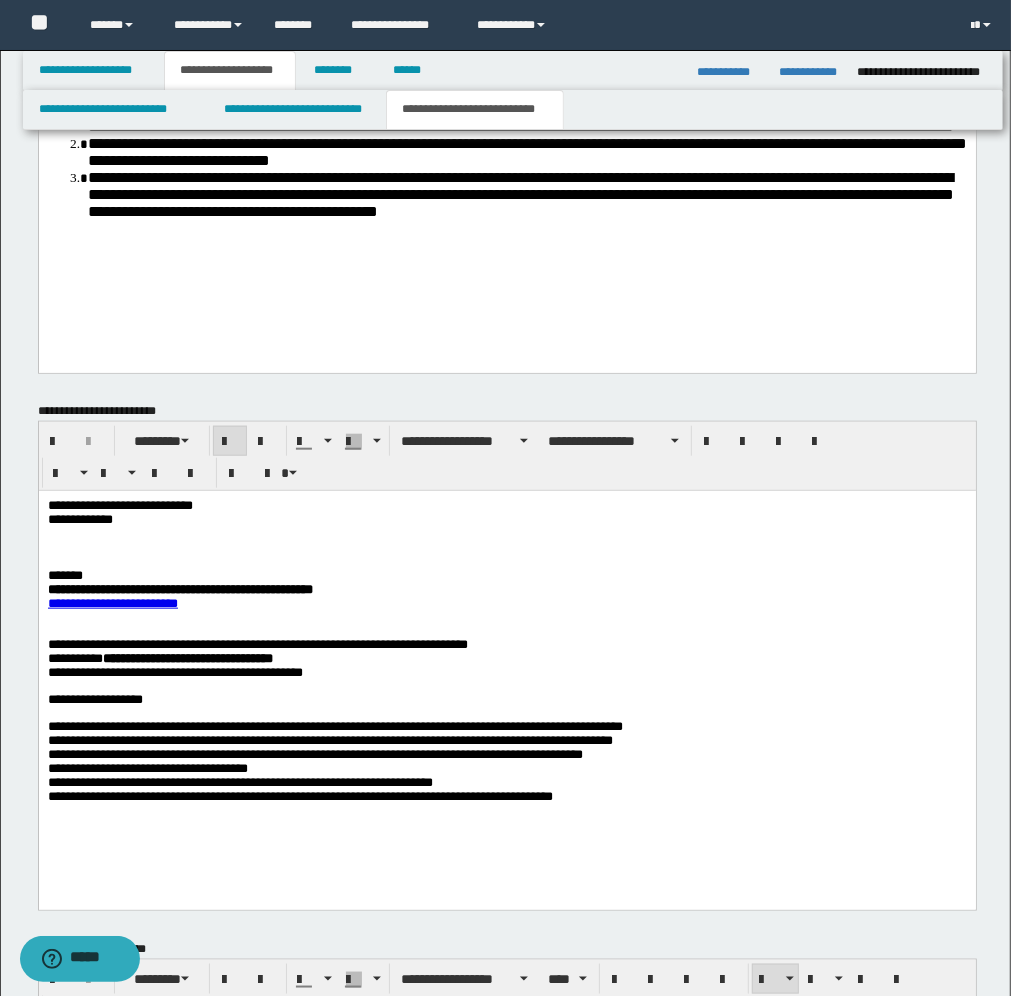 click at bounding box center [506, 617] 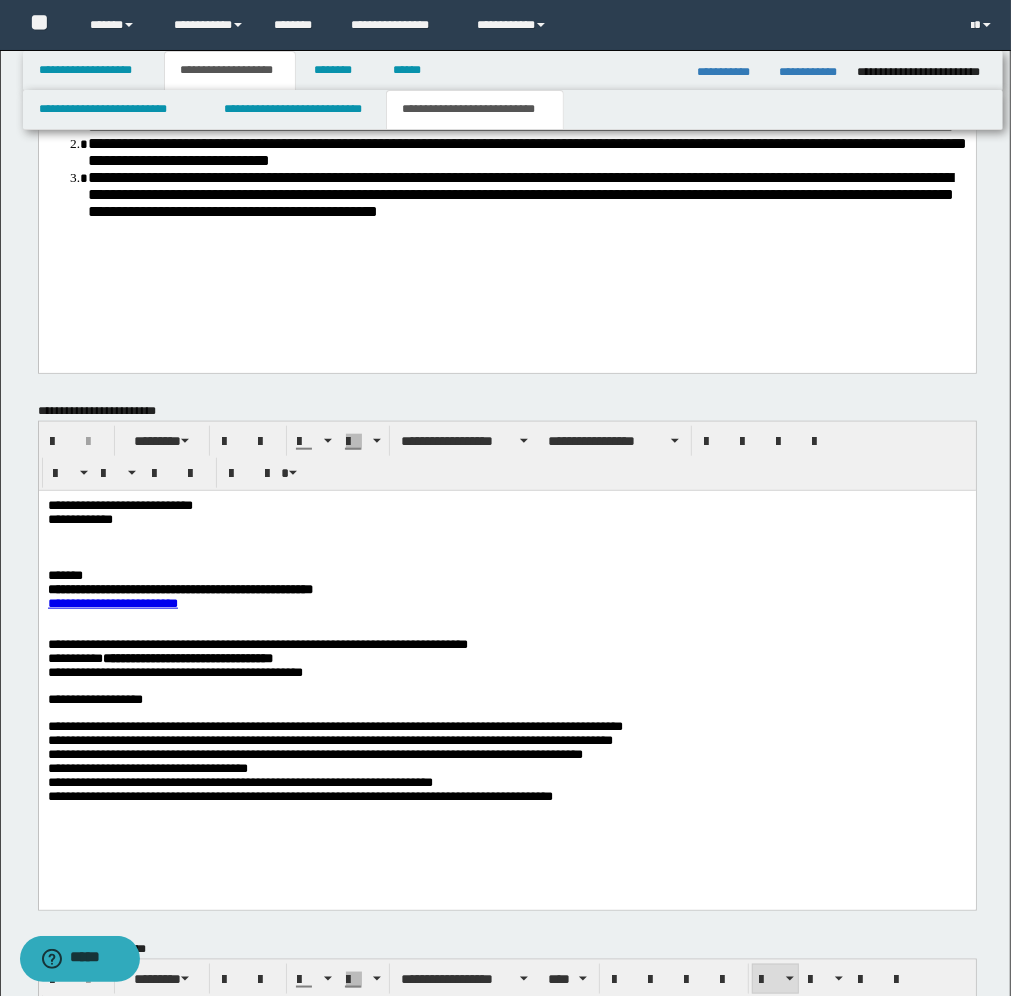 click on "**********" at bounding box center [506, 651] 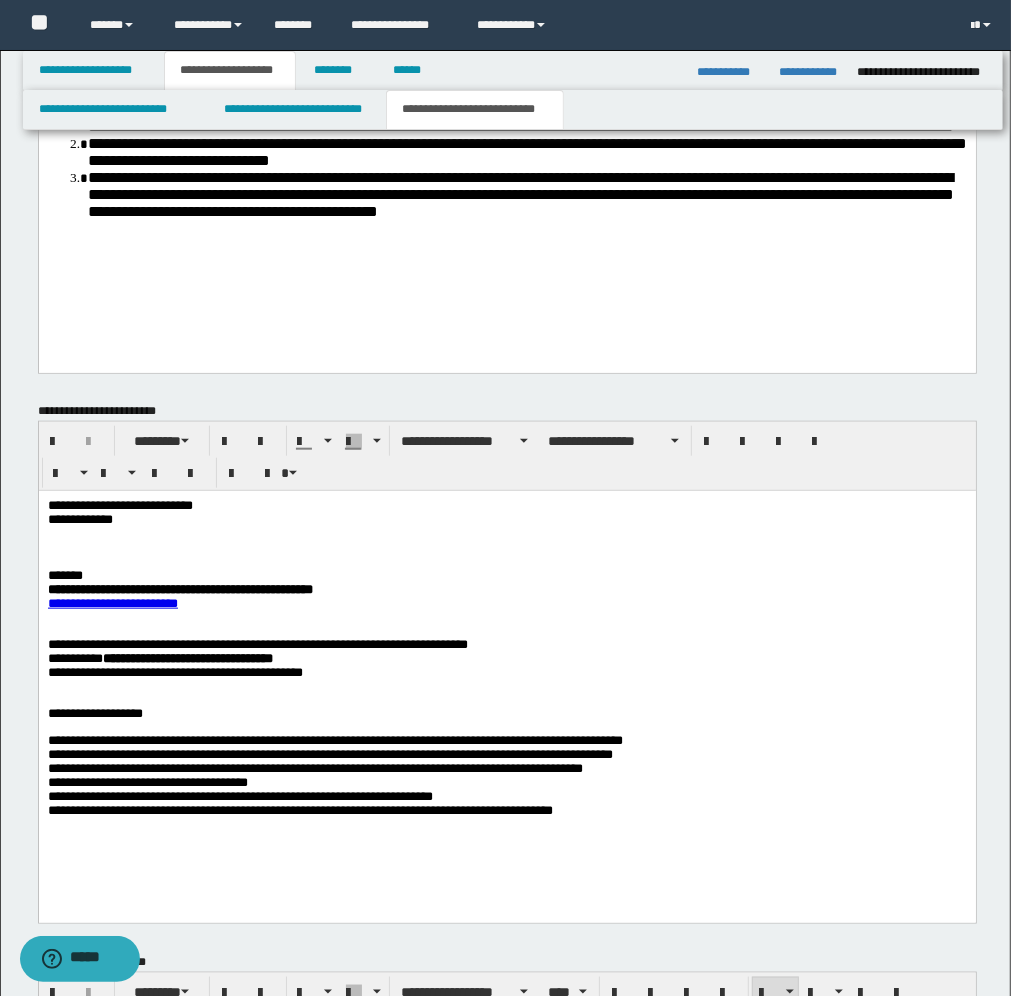 click on "**********" at bounding box center [506, 768] 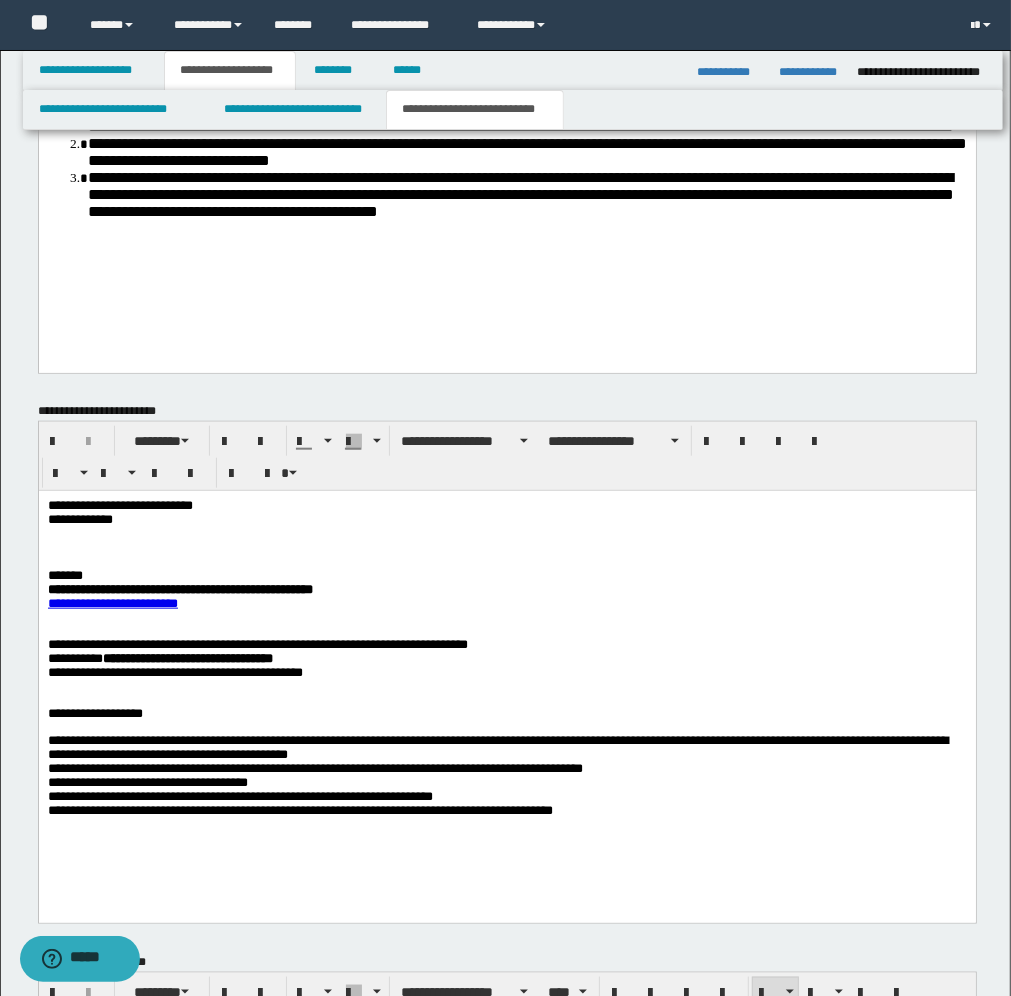 click on "**********" at bounding box center [506, 768] 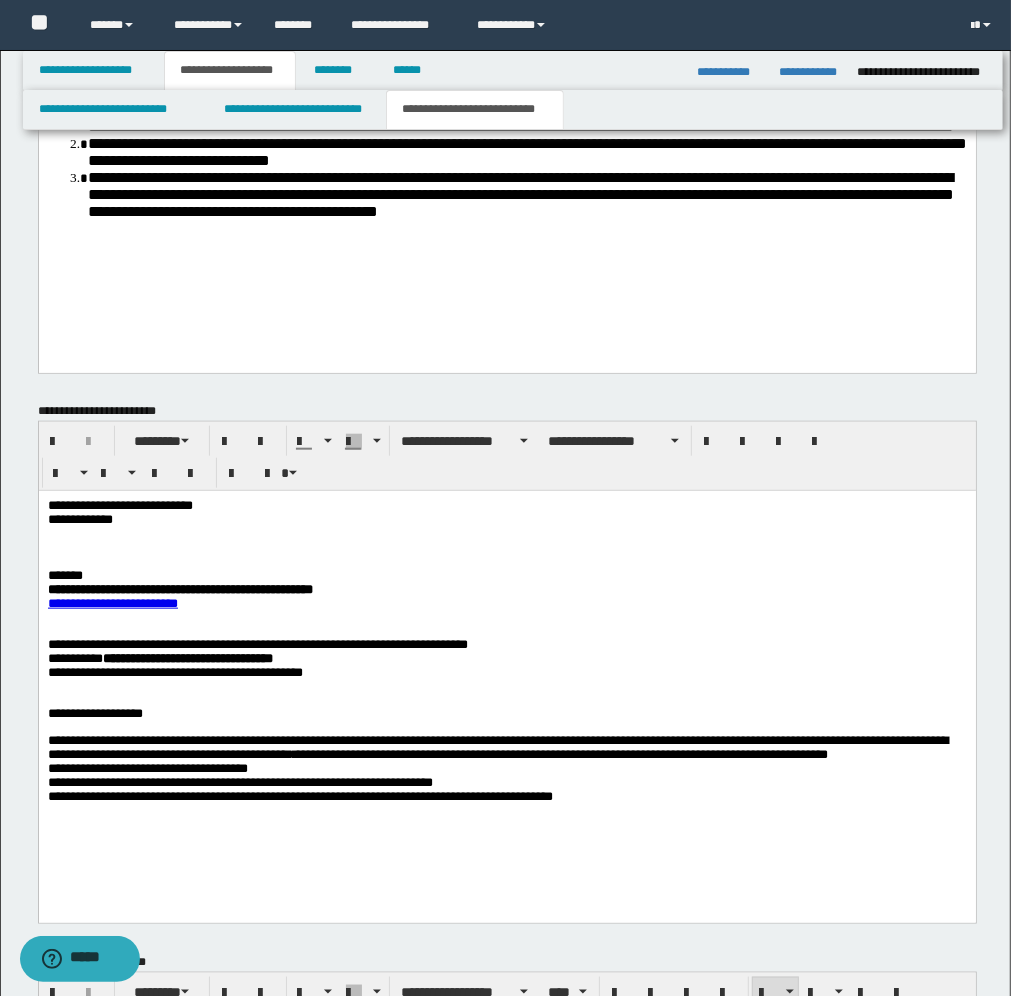 click on "**********" at bounding box center (506, 682) 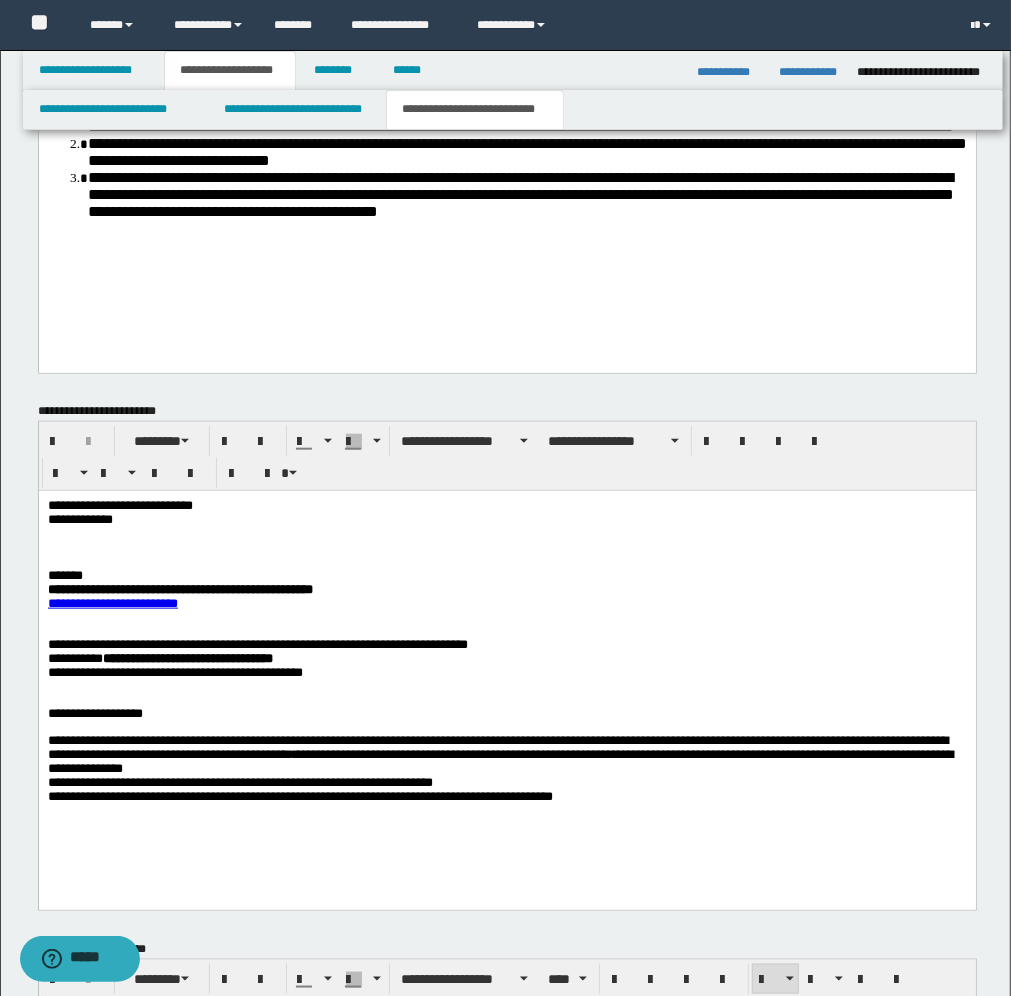 click on "**********" at bounding box center [506, 761] 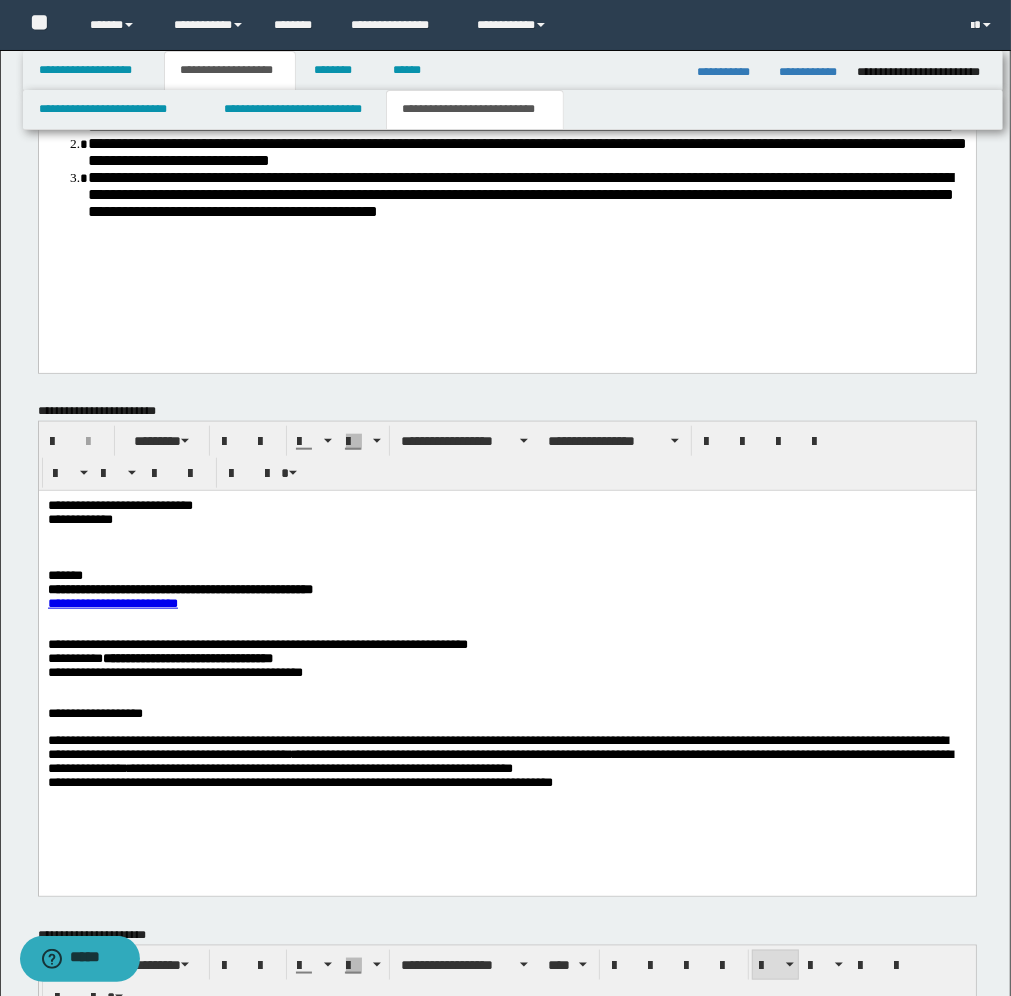 click on "**********" at bounding box center (506, 754) 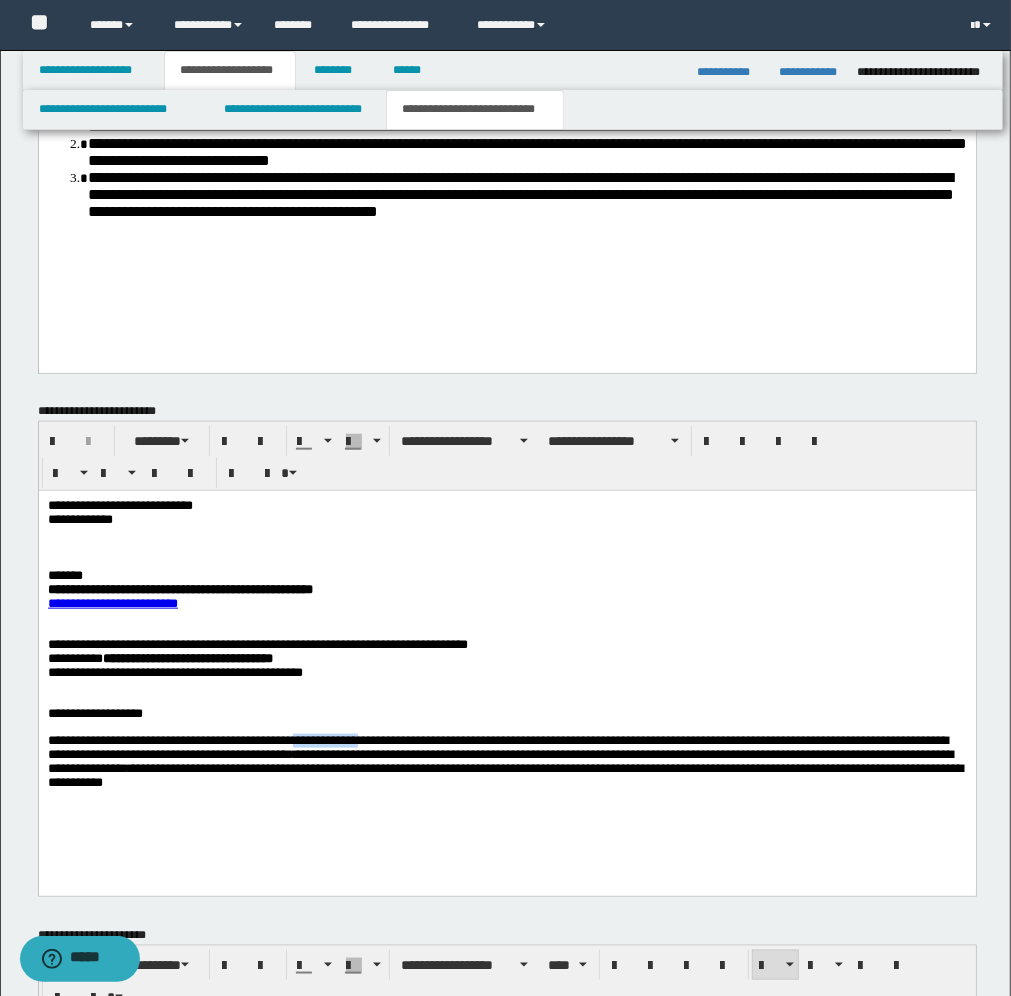 drag, startPoint x: 400, startPoint y: 740, endPoint x: 307, endPoint y: 740, distance: 93 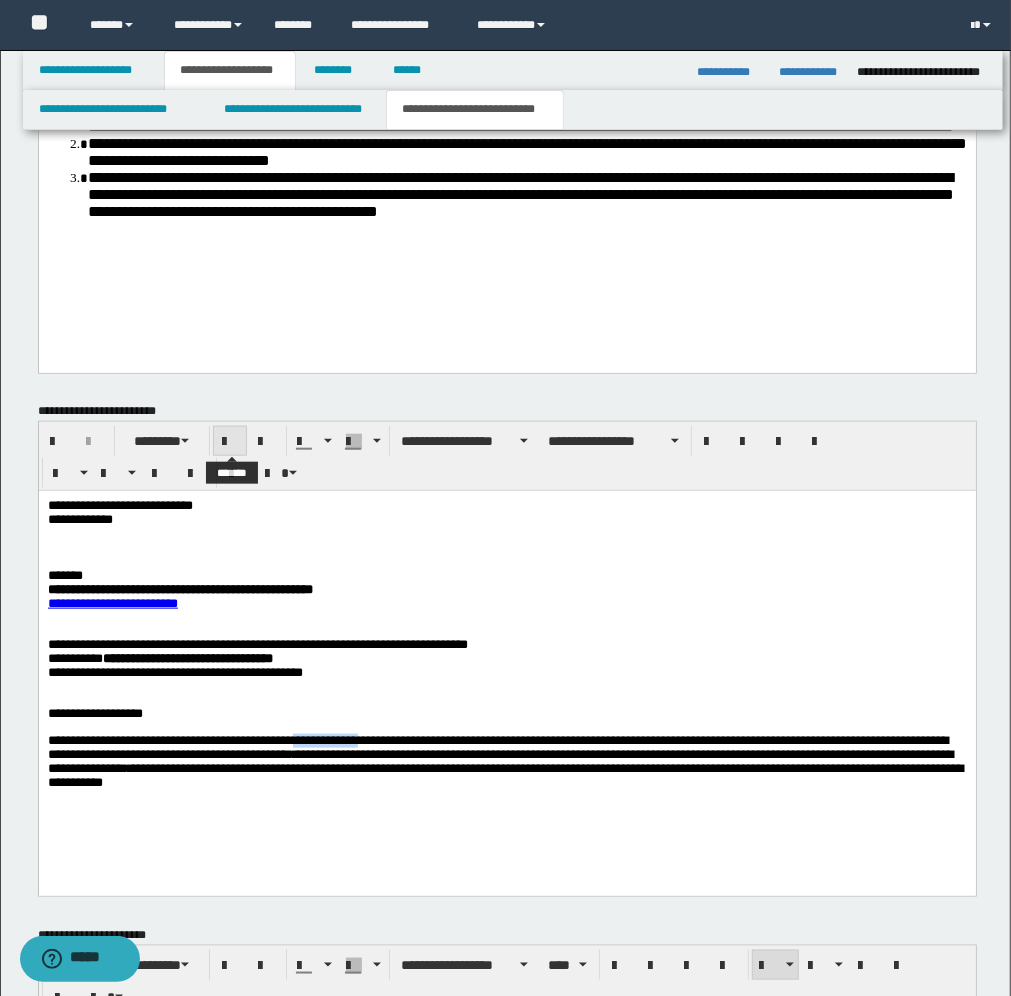 click at bounding box center [230, 442] 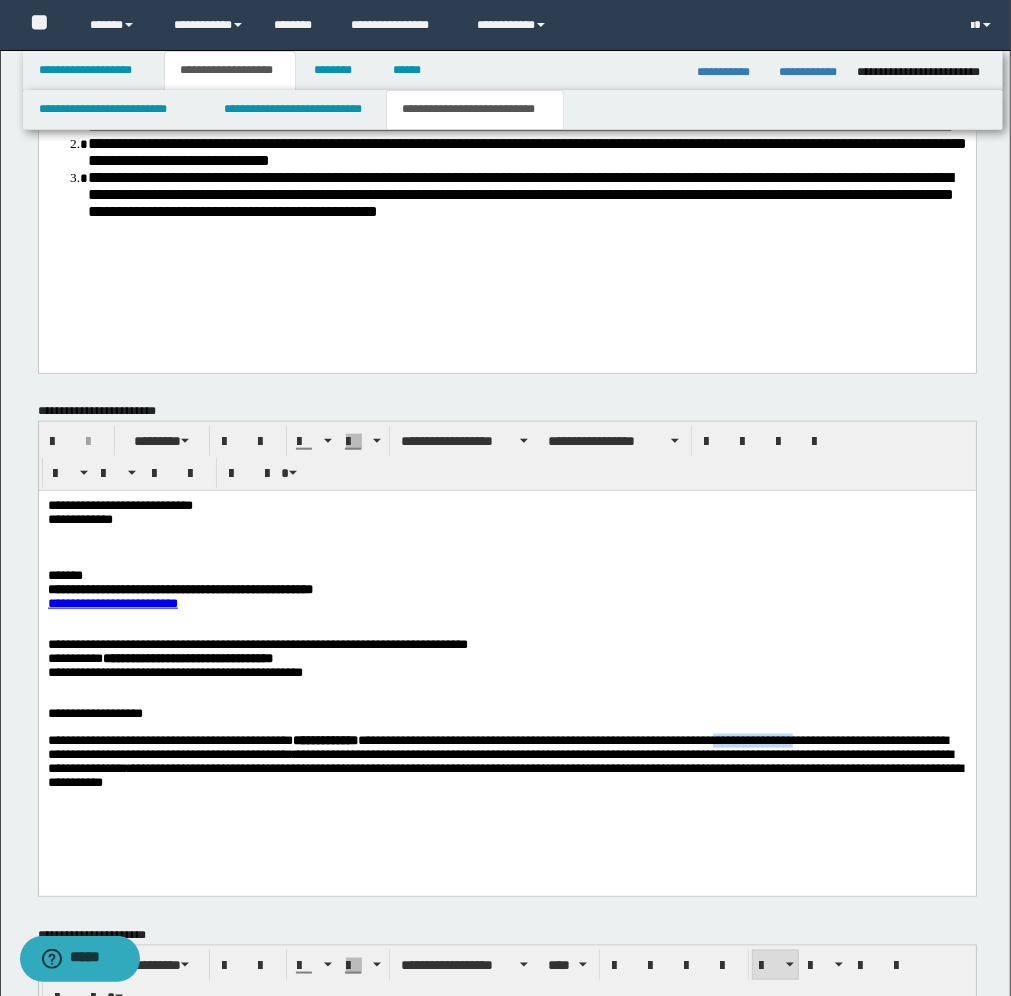 drag, startPoint x: 881, startPoint y: 740, endPoint x: 772, endPoint y: 740, distance: 109 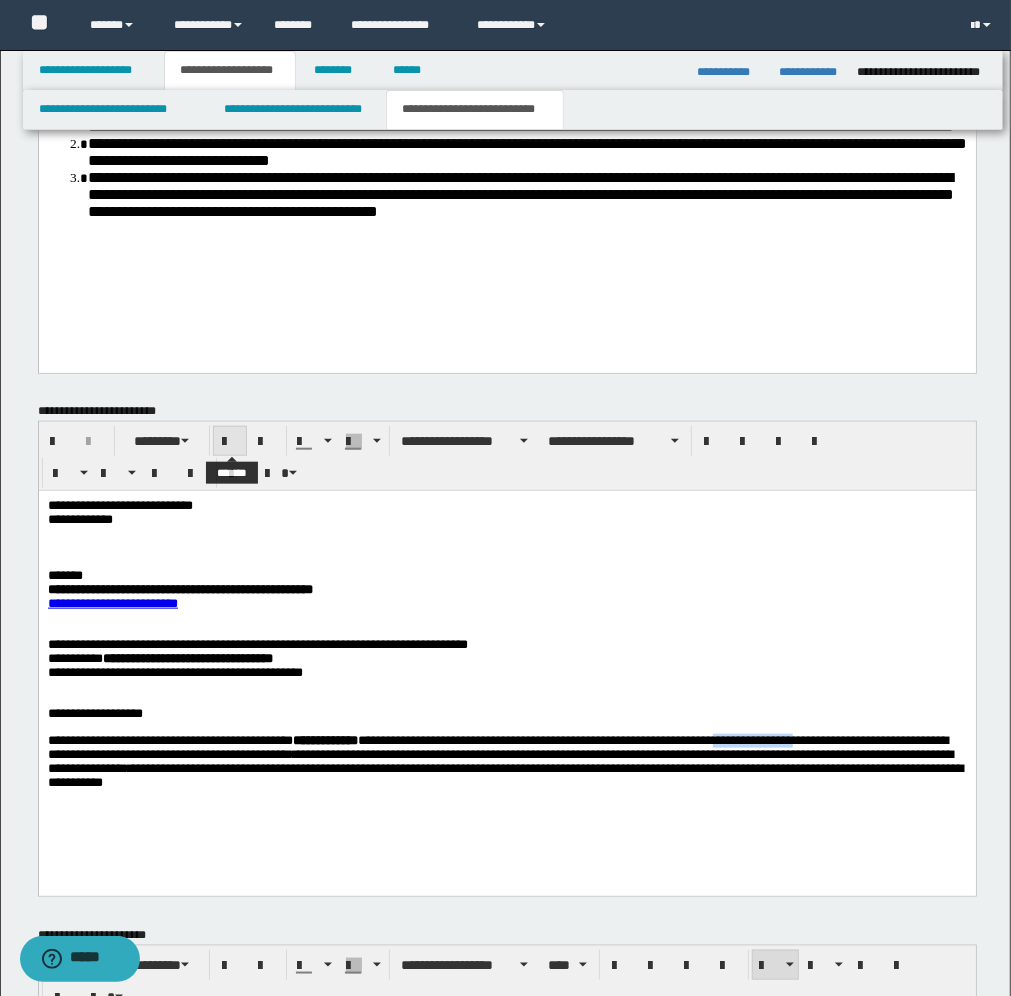 click at bounding box center (230, 442) 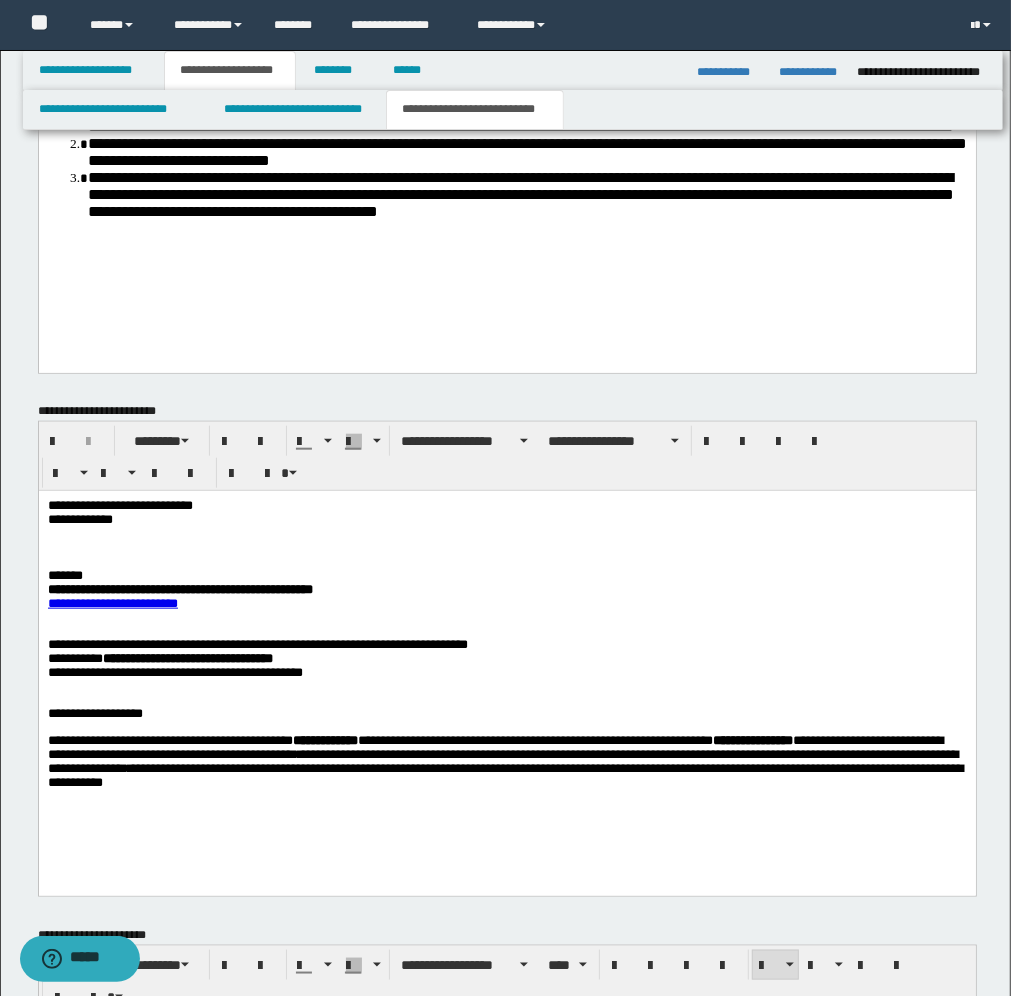 click on "**********" at bounding box center (506, 651) 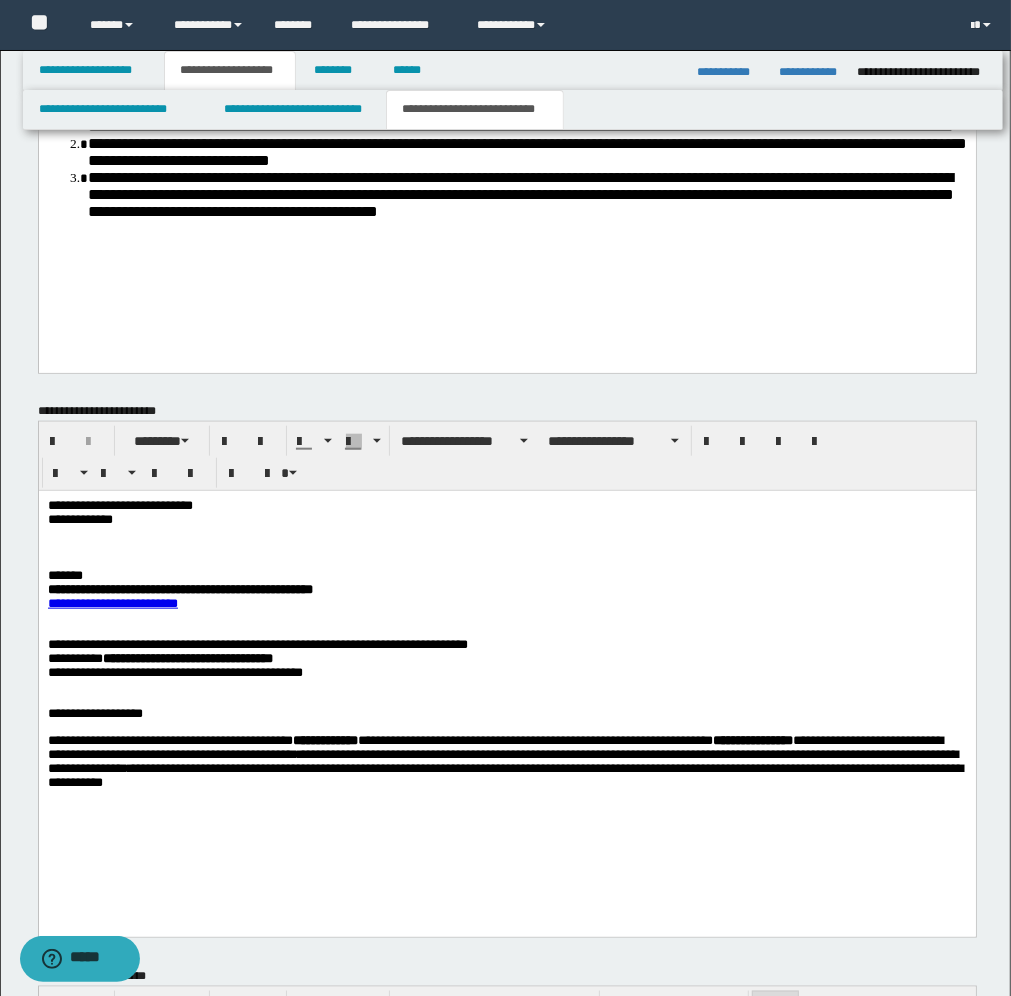 click on "**********" at bounding box center [506, 690] 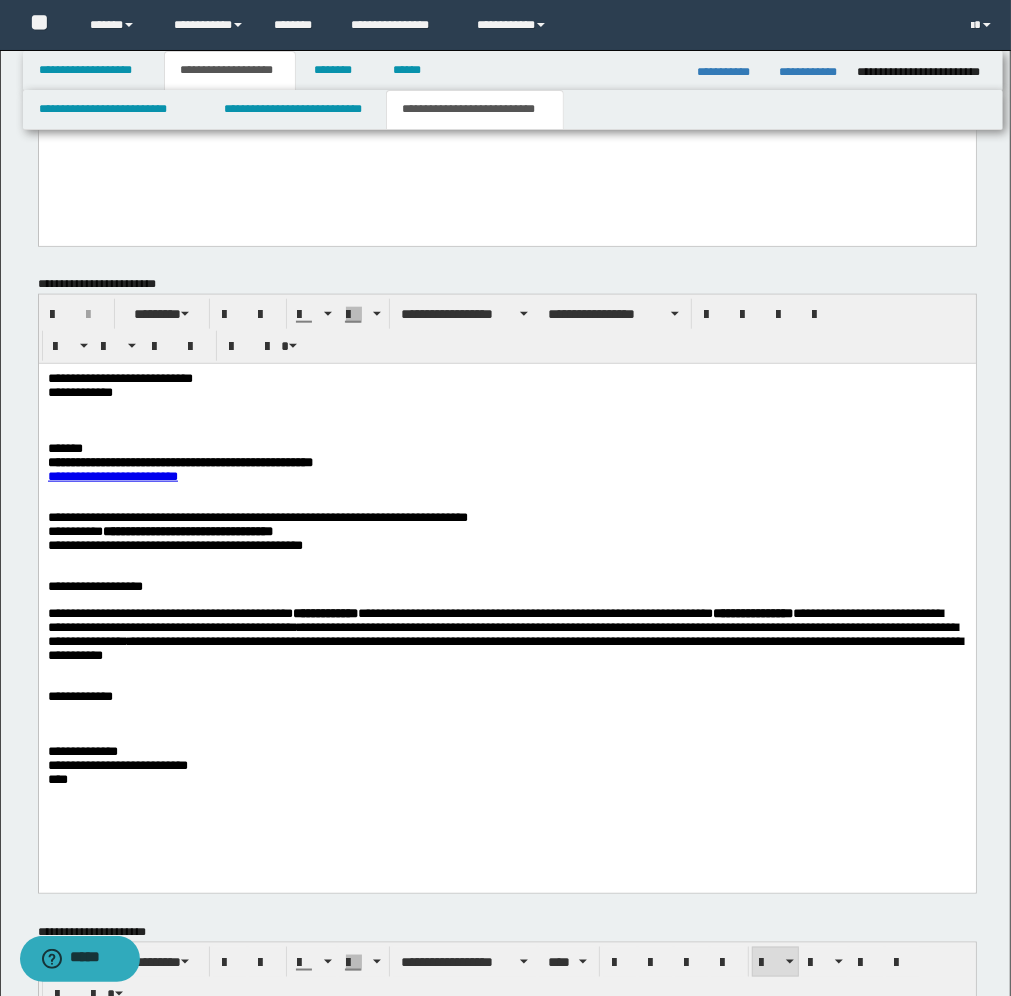 scroll, scrollTop: 1133, scrollLeft: 0, axis: vertical 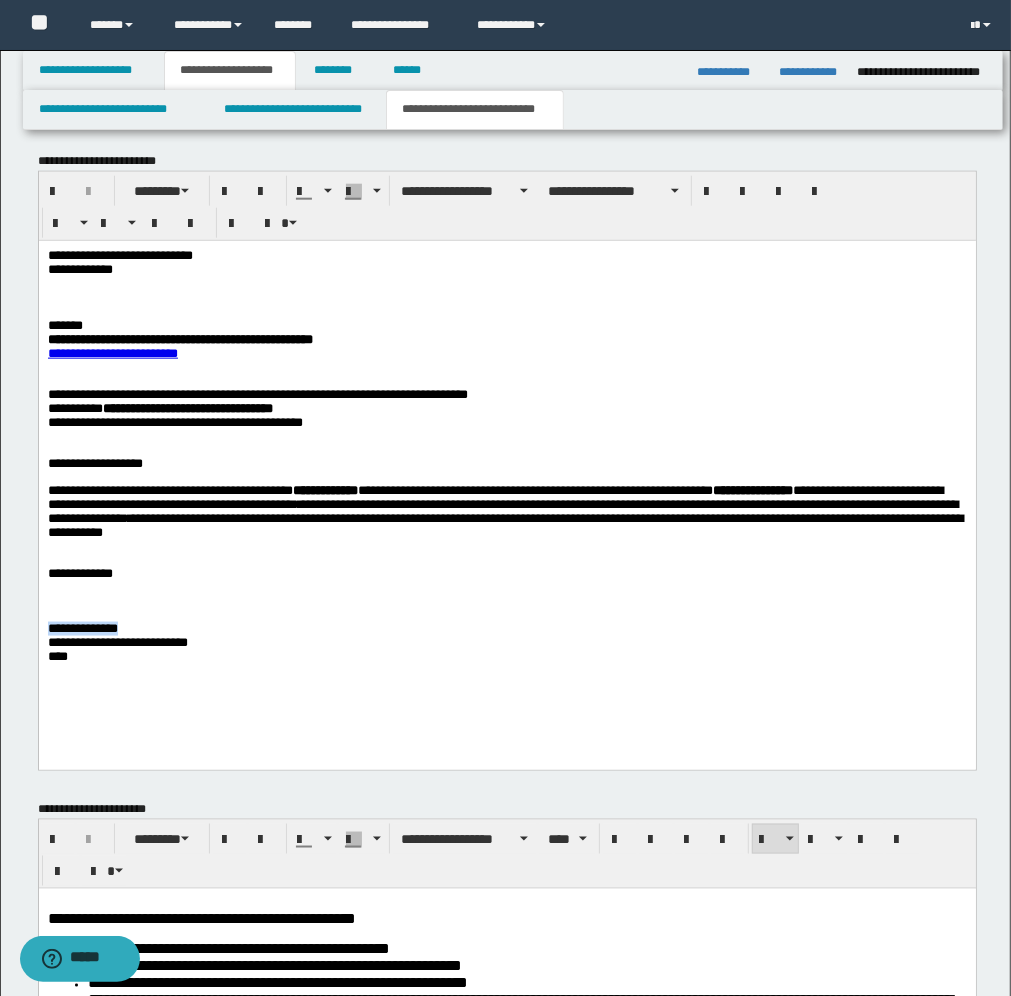 drag, startPoint x: 138, startPoint y: 623, endPoint x: 38, endPoint y: 625, distance: 100.02 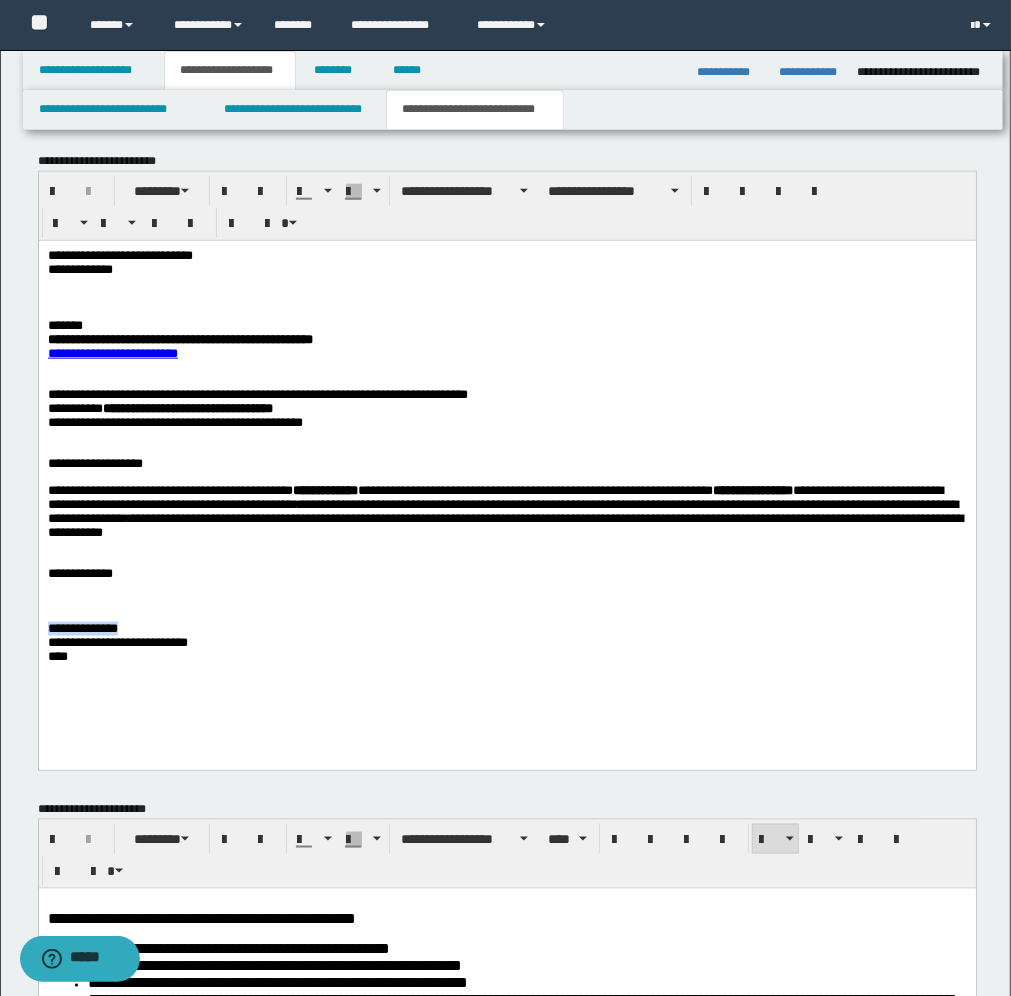 click on "**********" at bounding box center (506, 481) 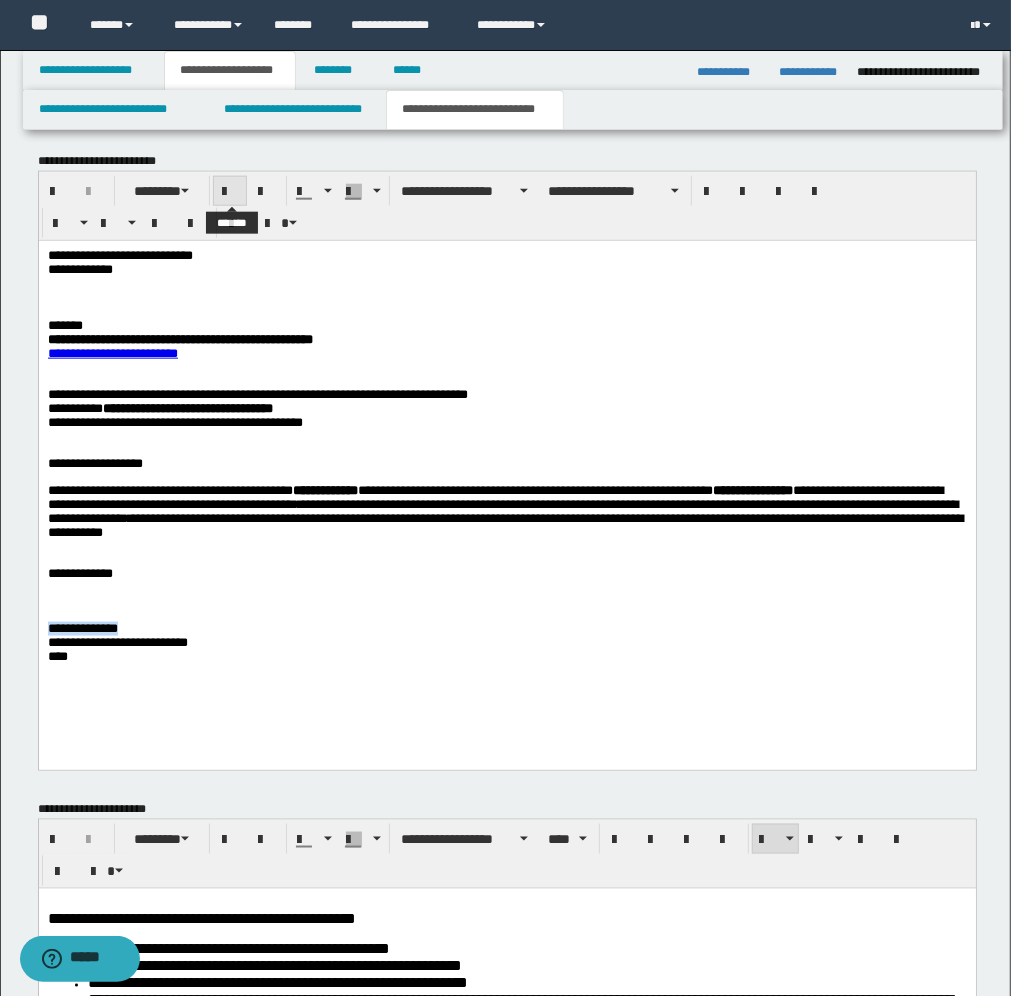 click at bounding box center [230, 192] 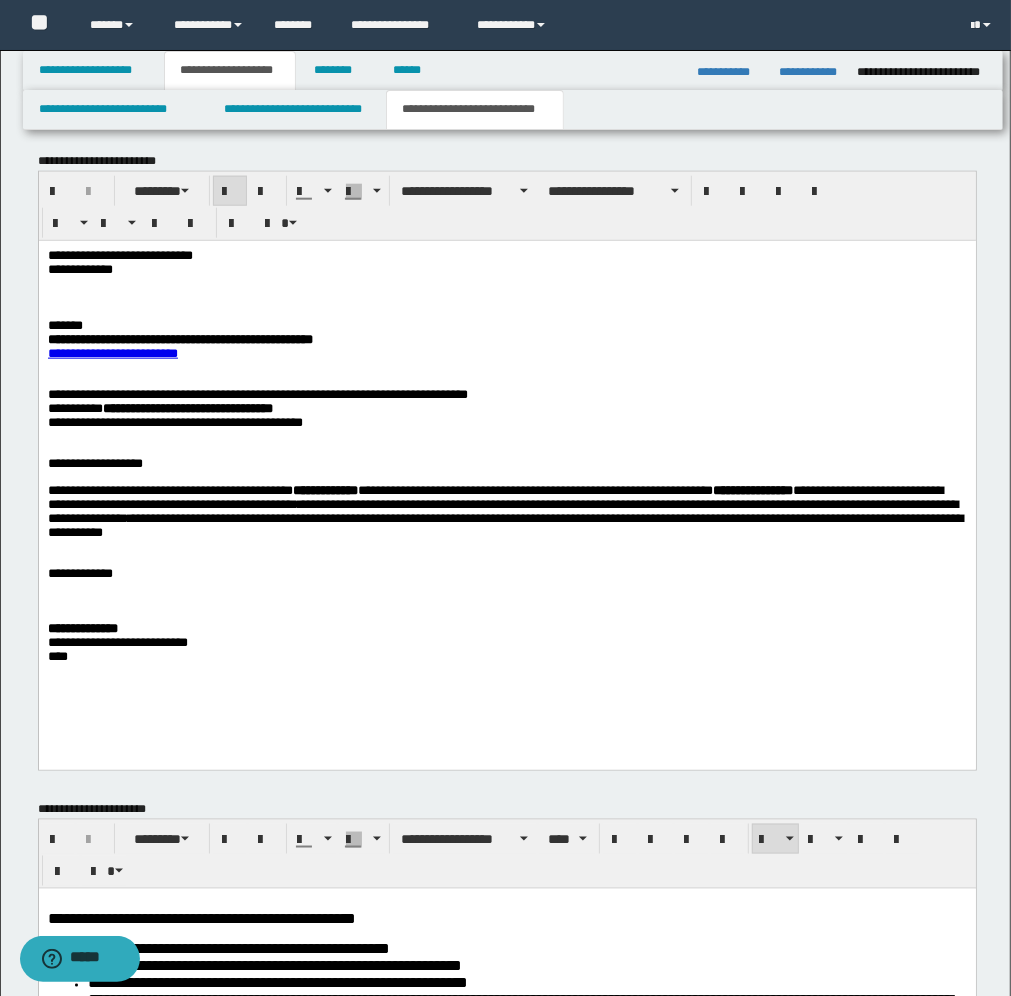 click on "**********" at bounding box center (506, 457) 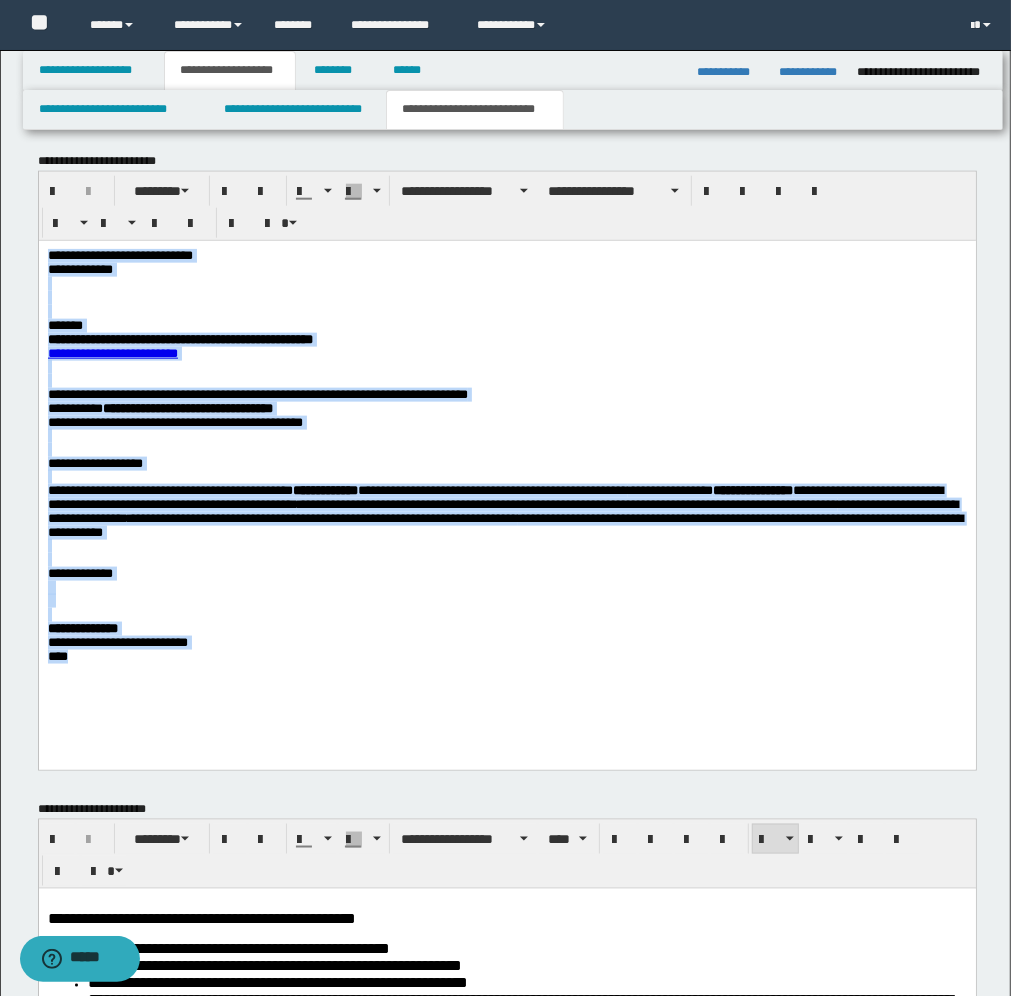 drag, startPoint x: 45, startPoint y: 251, endPoint x: 126, endPoint y: 685, distance: 441.49405 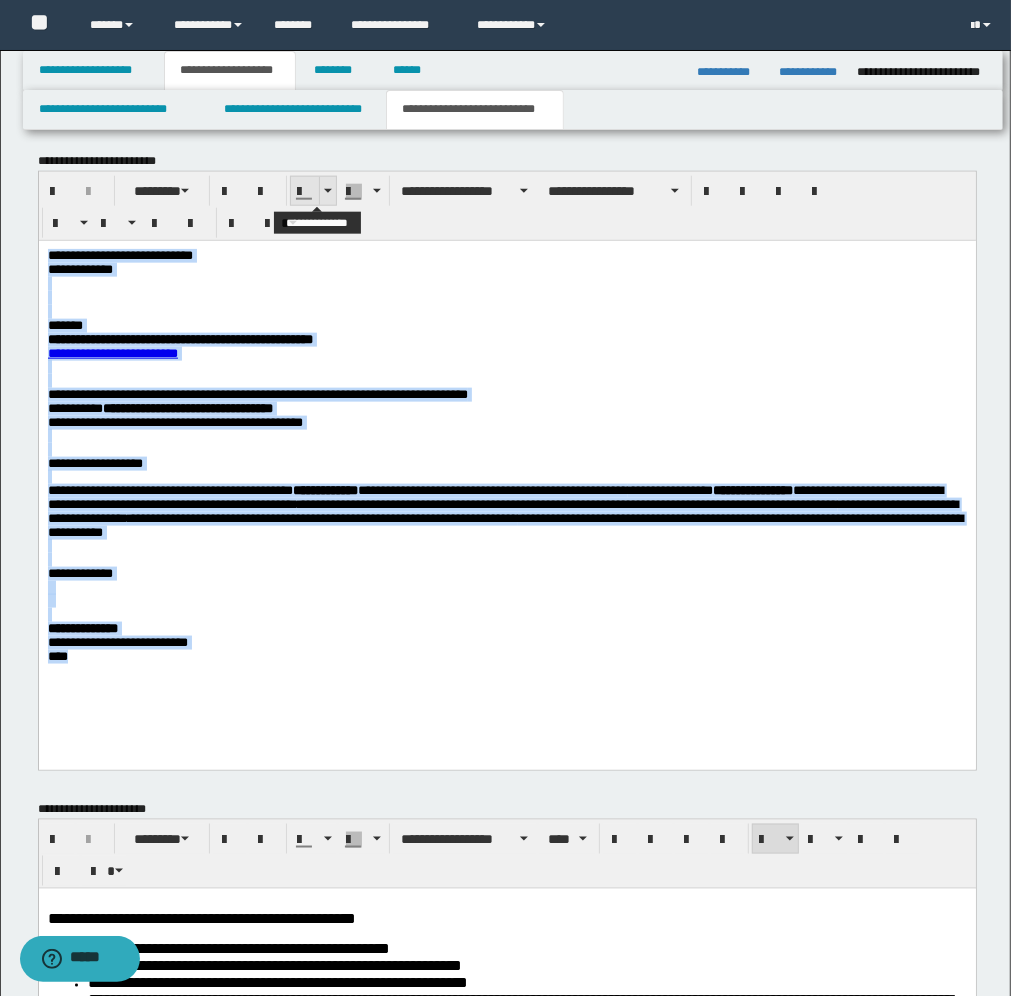 click at bounding box center [328, 191] 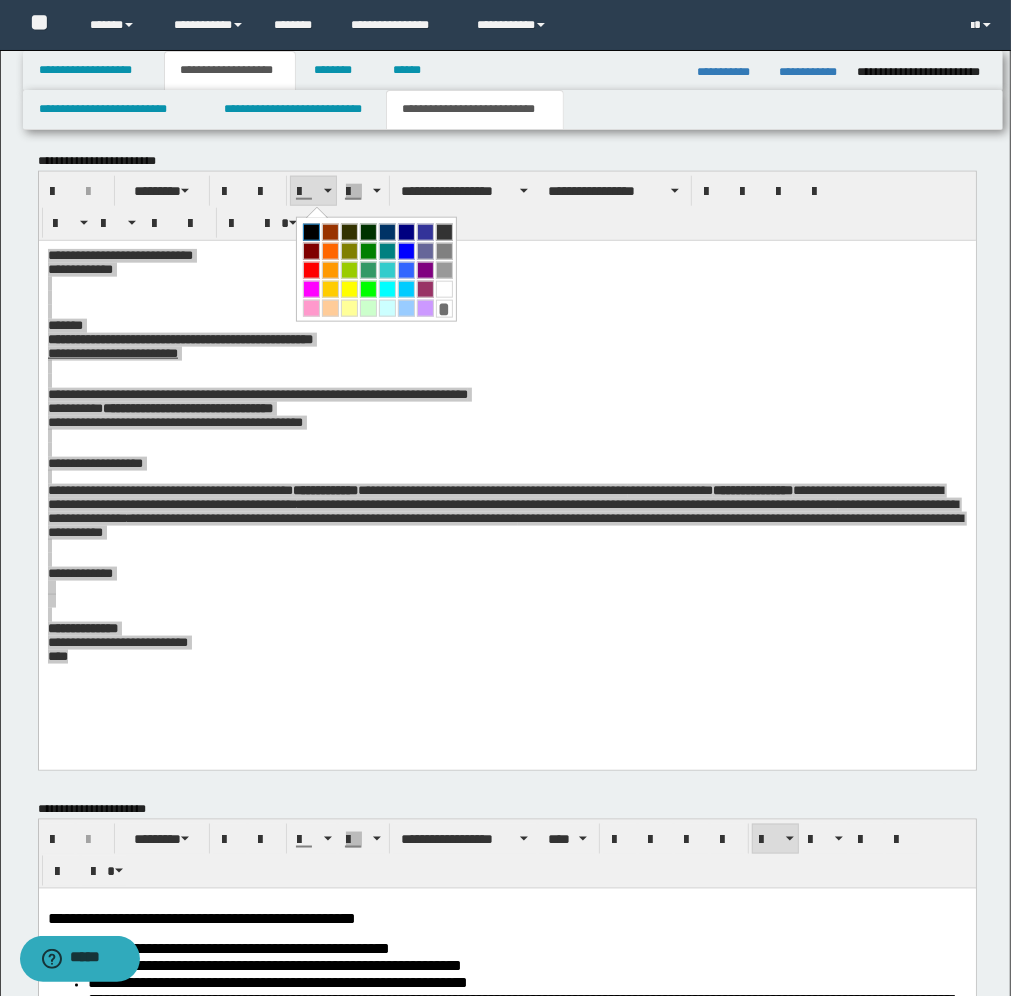 click at bounding box center [311, 232] 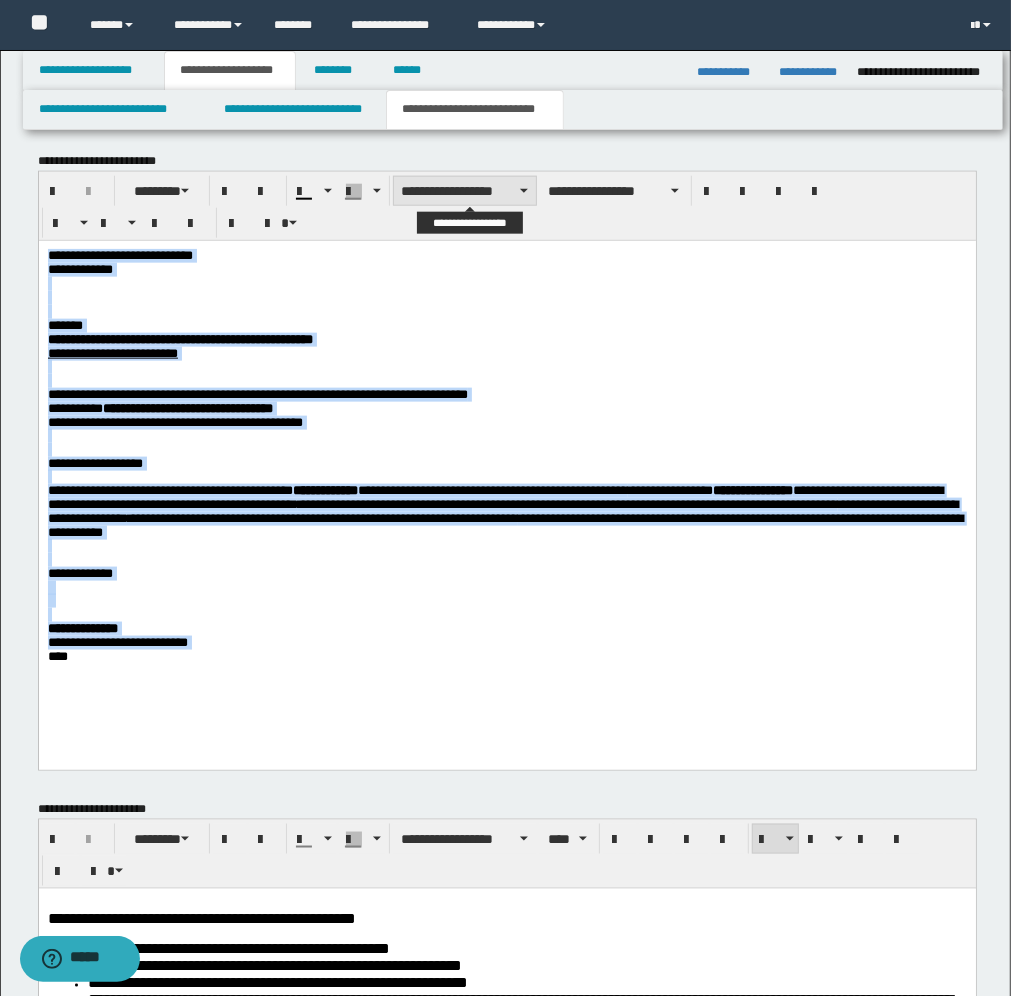 click on "**********" at bounding box center [465, 191] 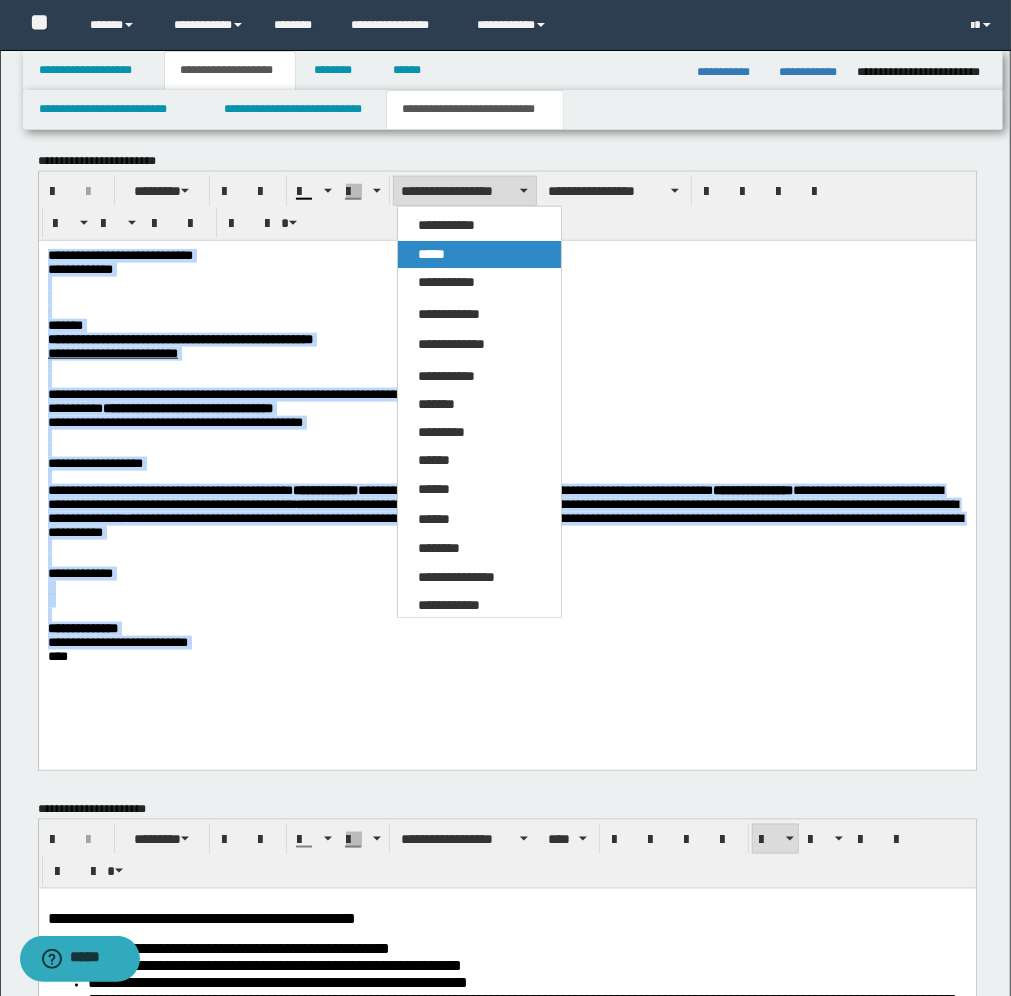 click on "*****" at bounding box center (431, 254) 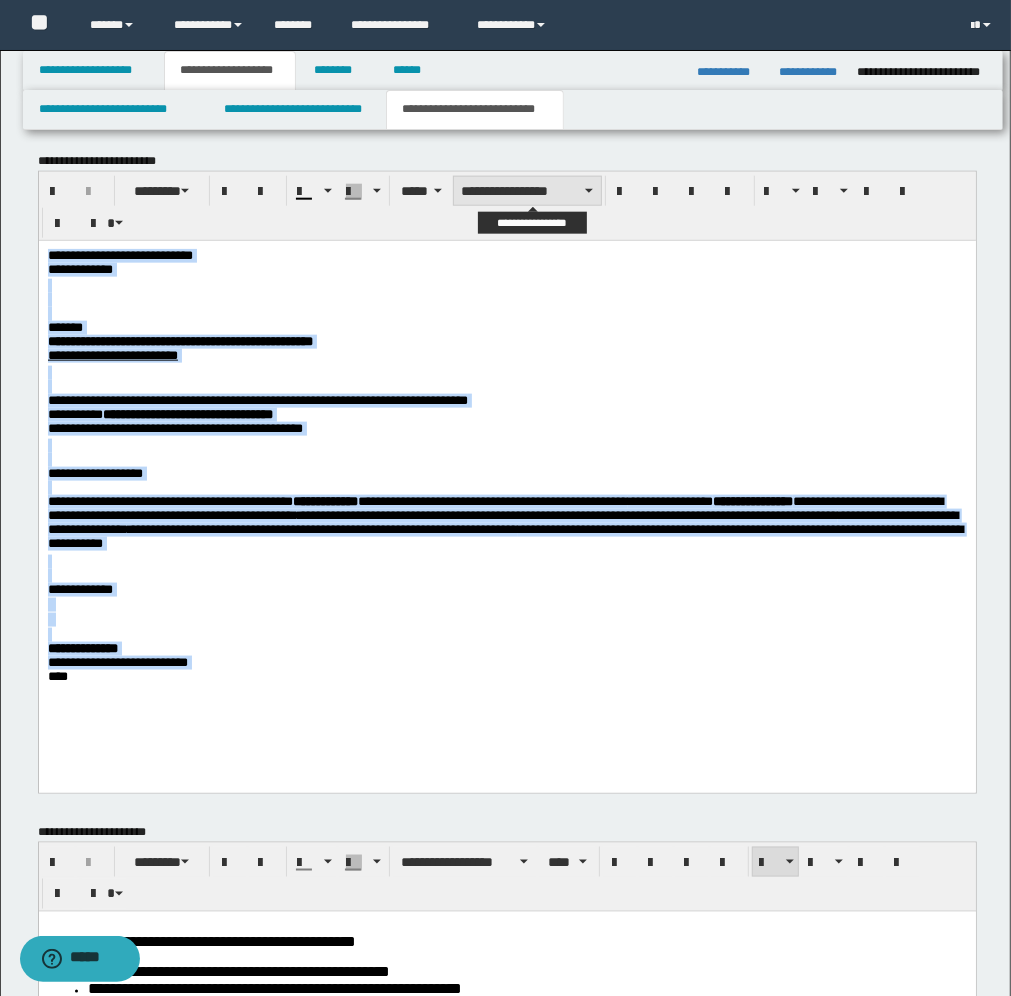 click on "**********" at bounding box center [527, 191] 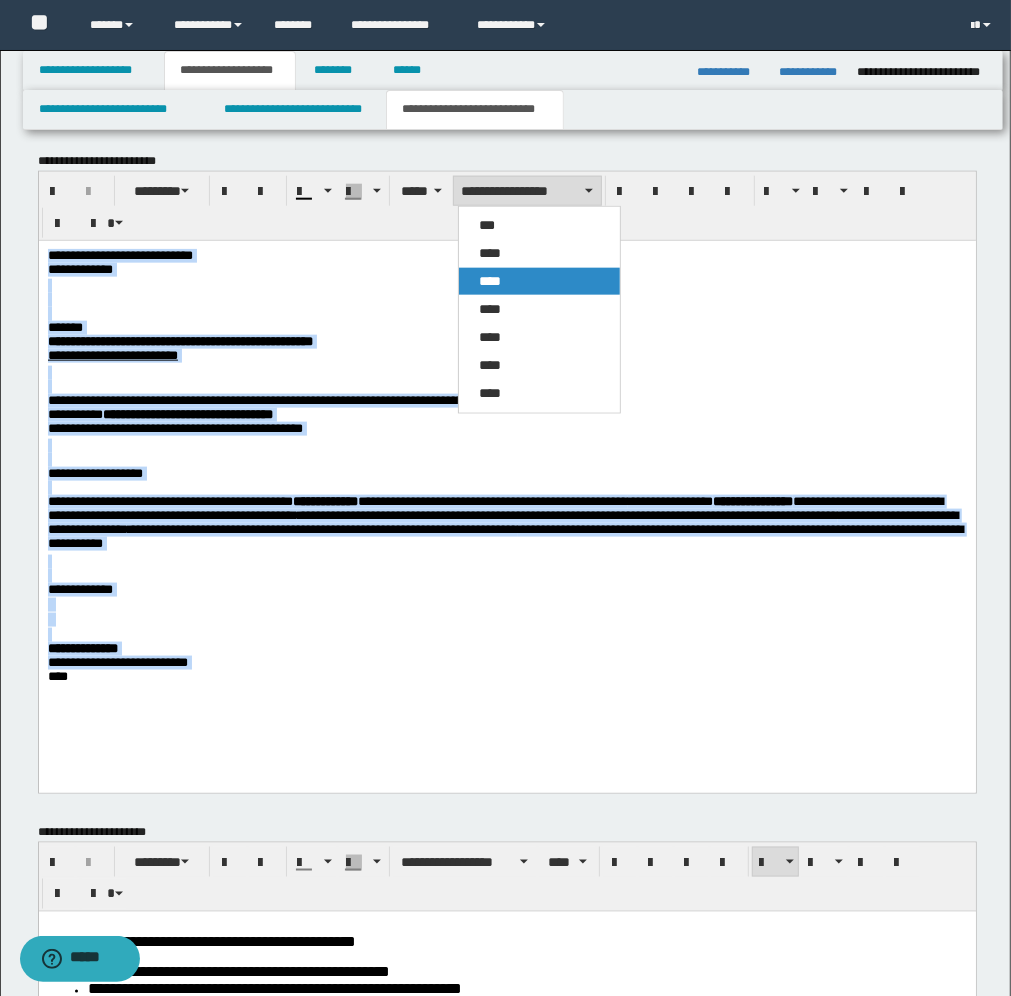 click on "****" at bounding box center (539, 281) 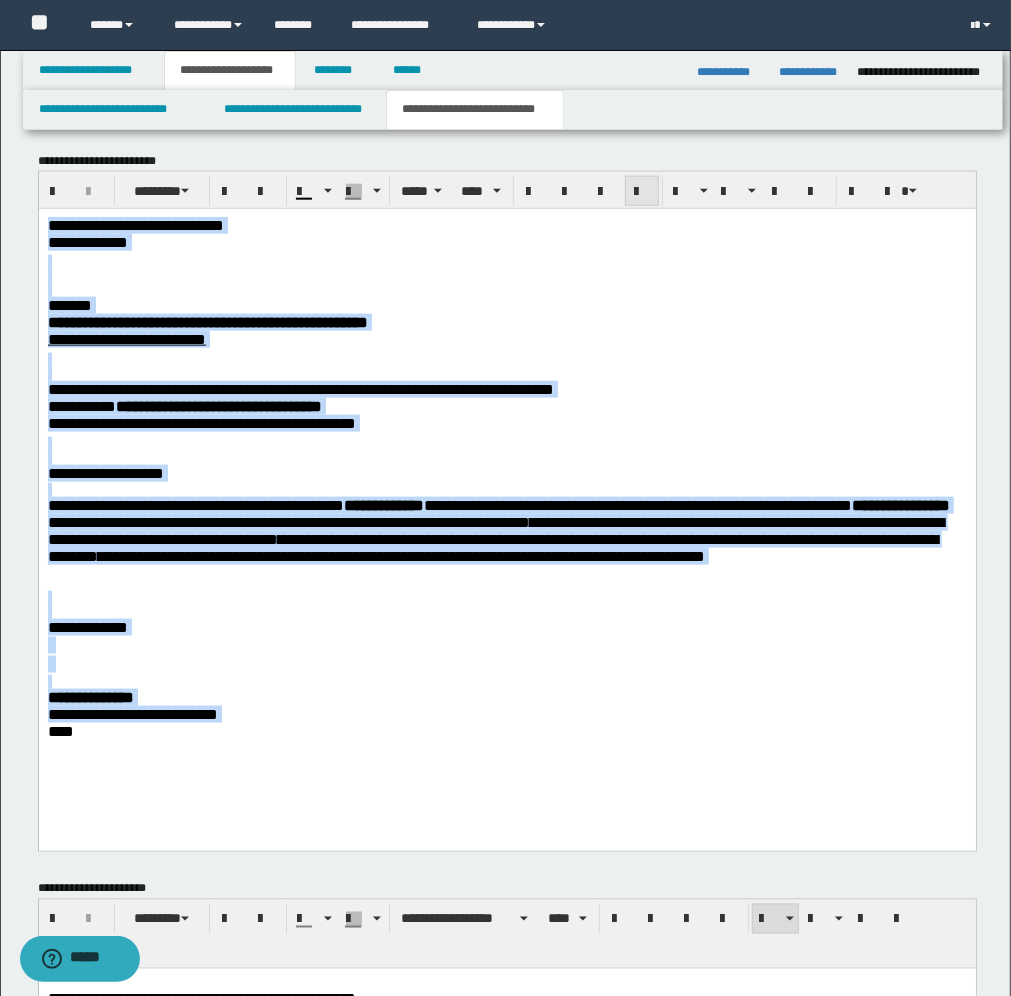 click at bounding box center (642, 191) 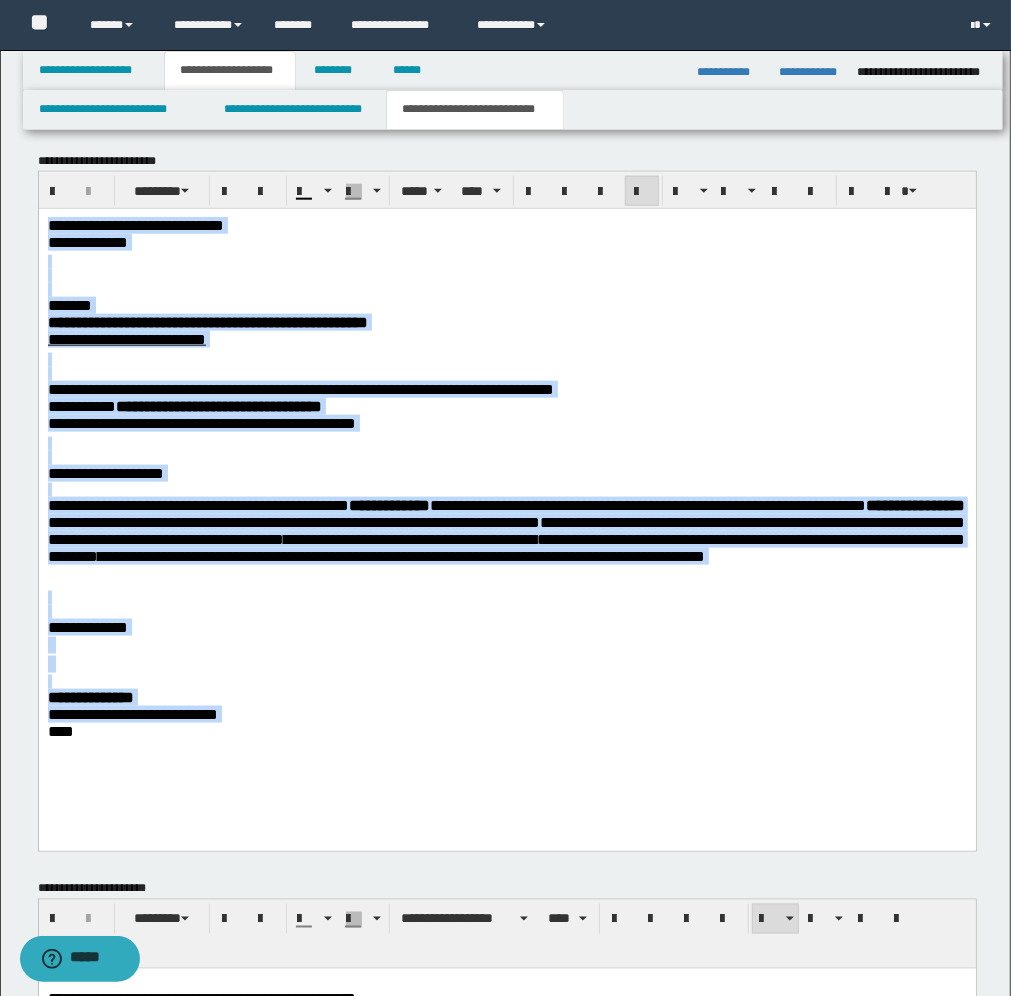 click on "**********" at bounding box center [506, 628] 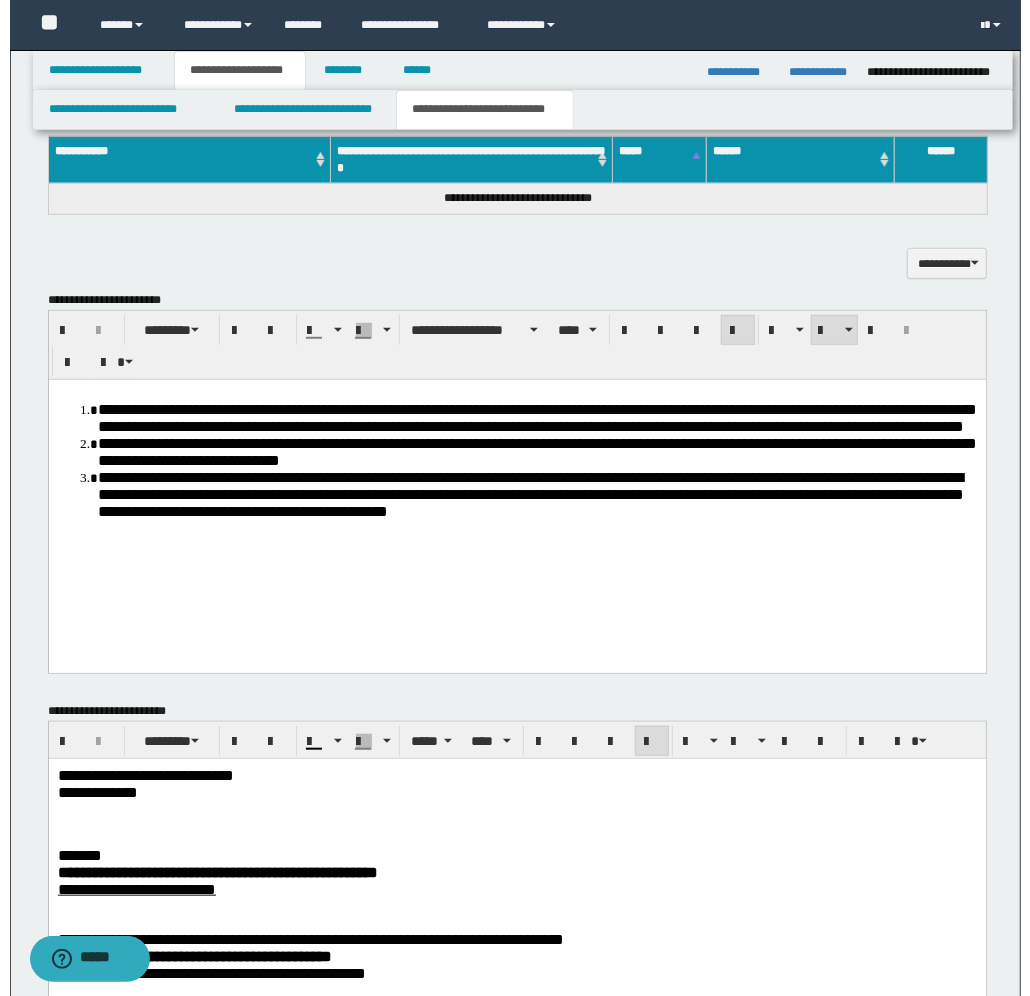 scroll, scrollTop: 0, scrollLeft: 0, axis: both 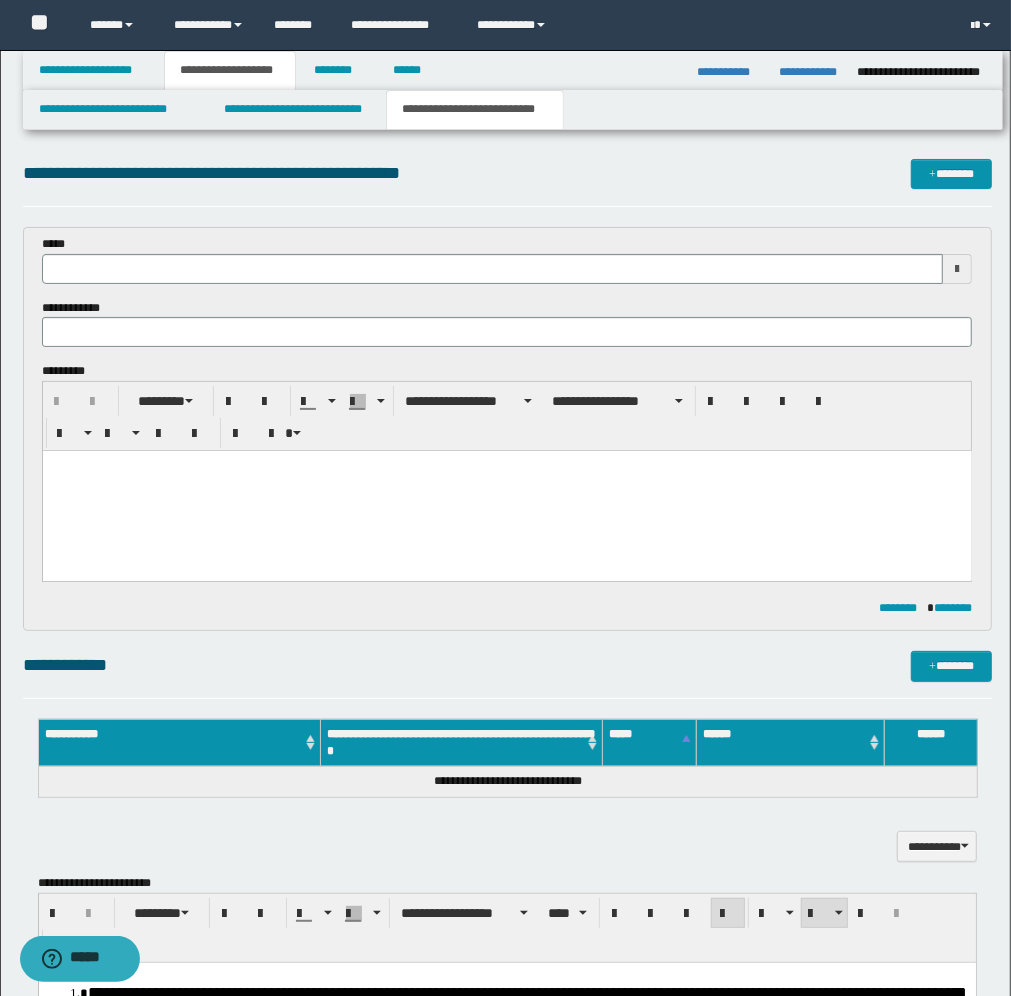 type 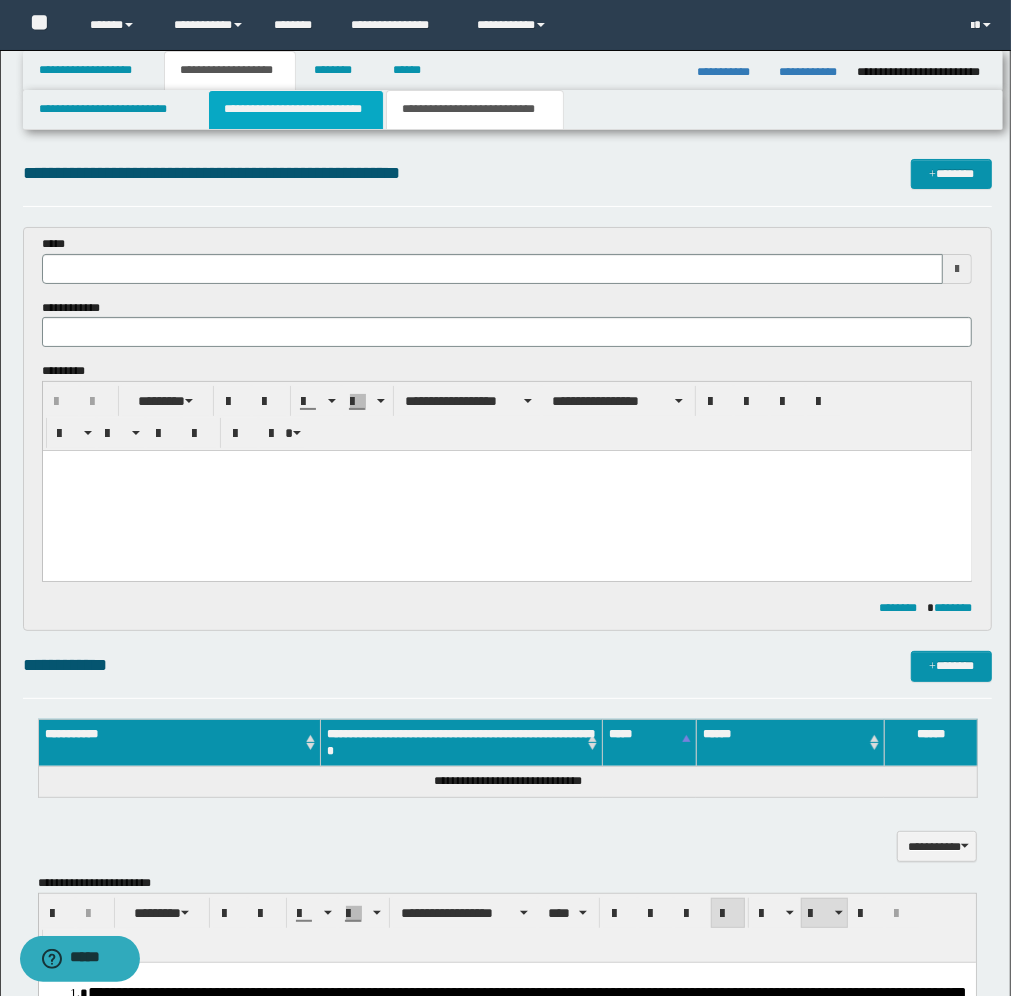 click on "**********" at bounding box center (296, 110) 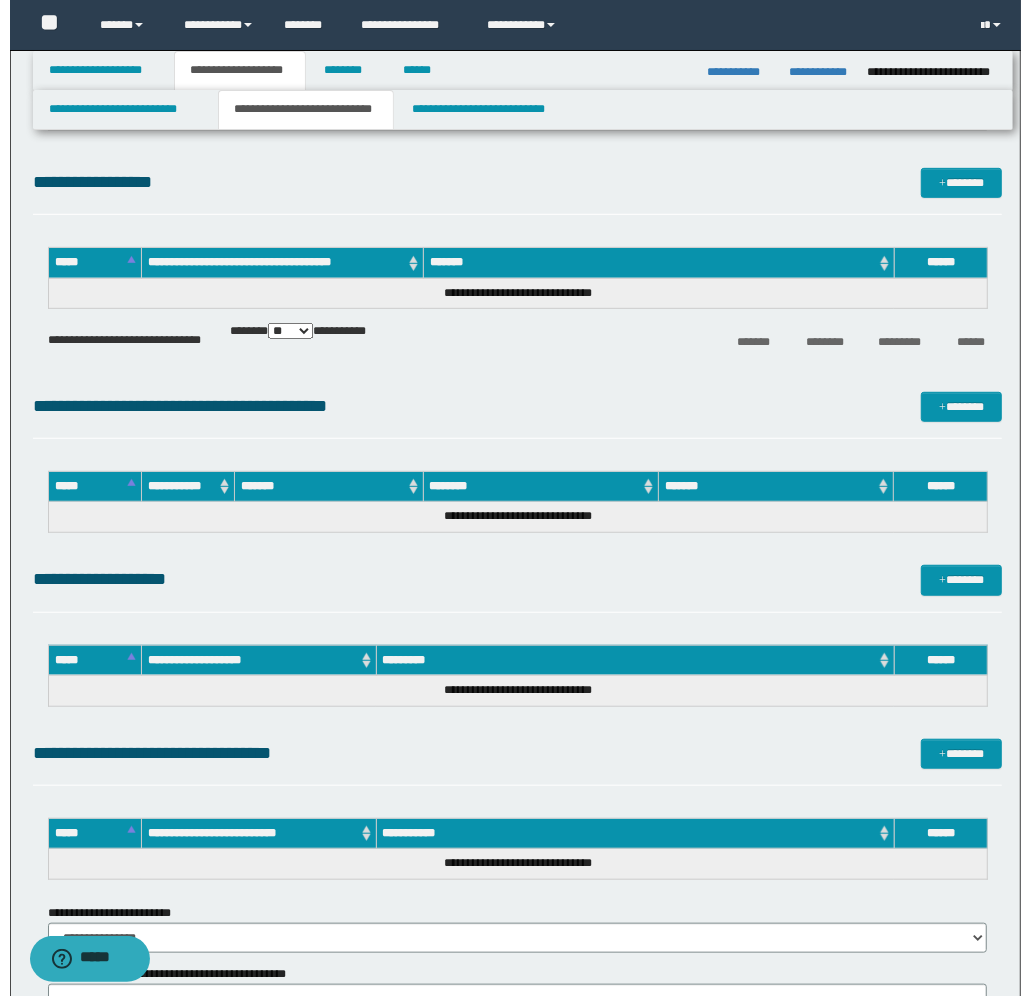 scroll, scrollTop: 500, scrollLeft: 0, axis: vertical 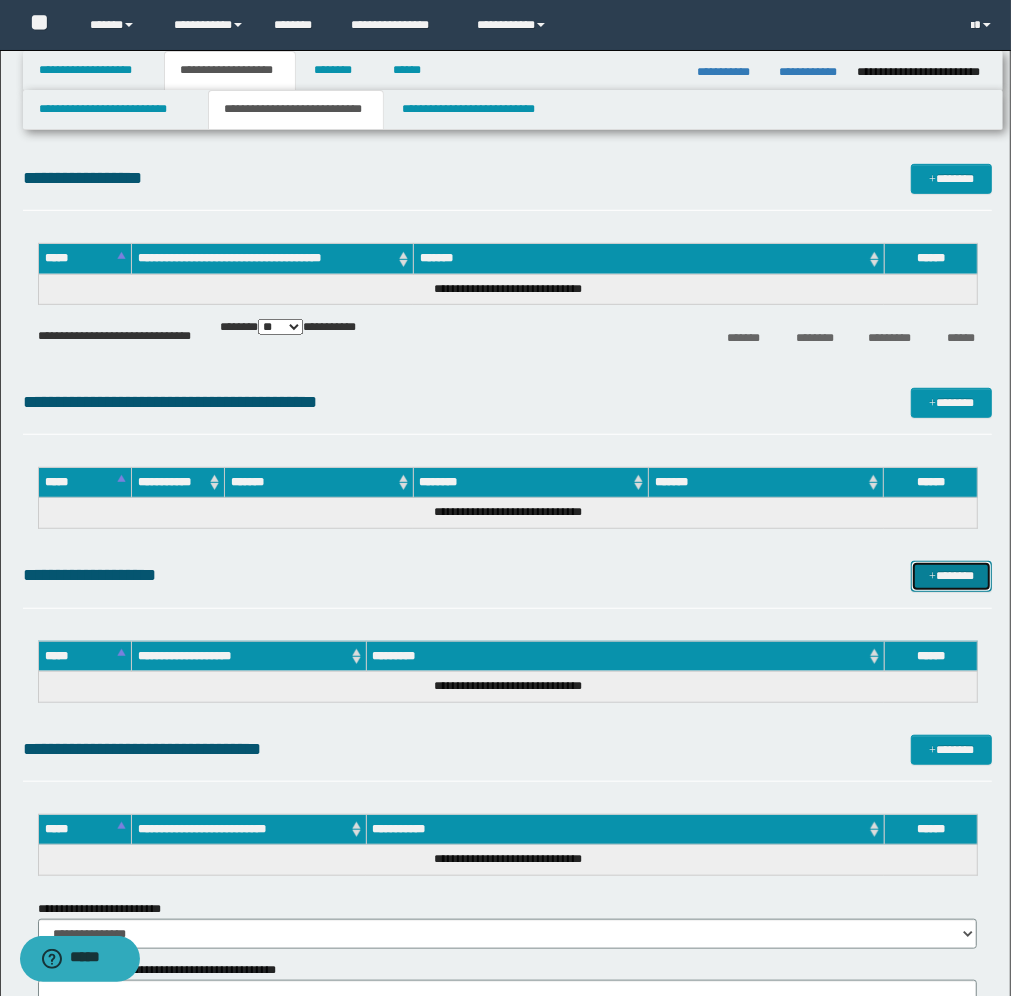 click on "*******" at bounding box center [951, 576] 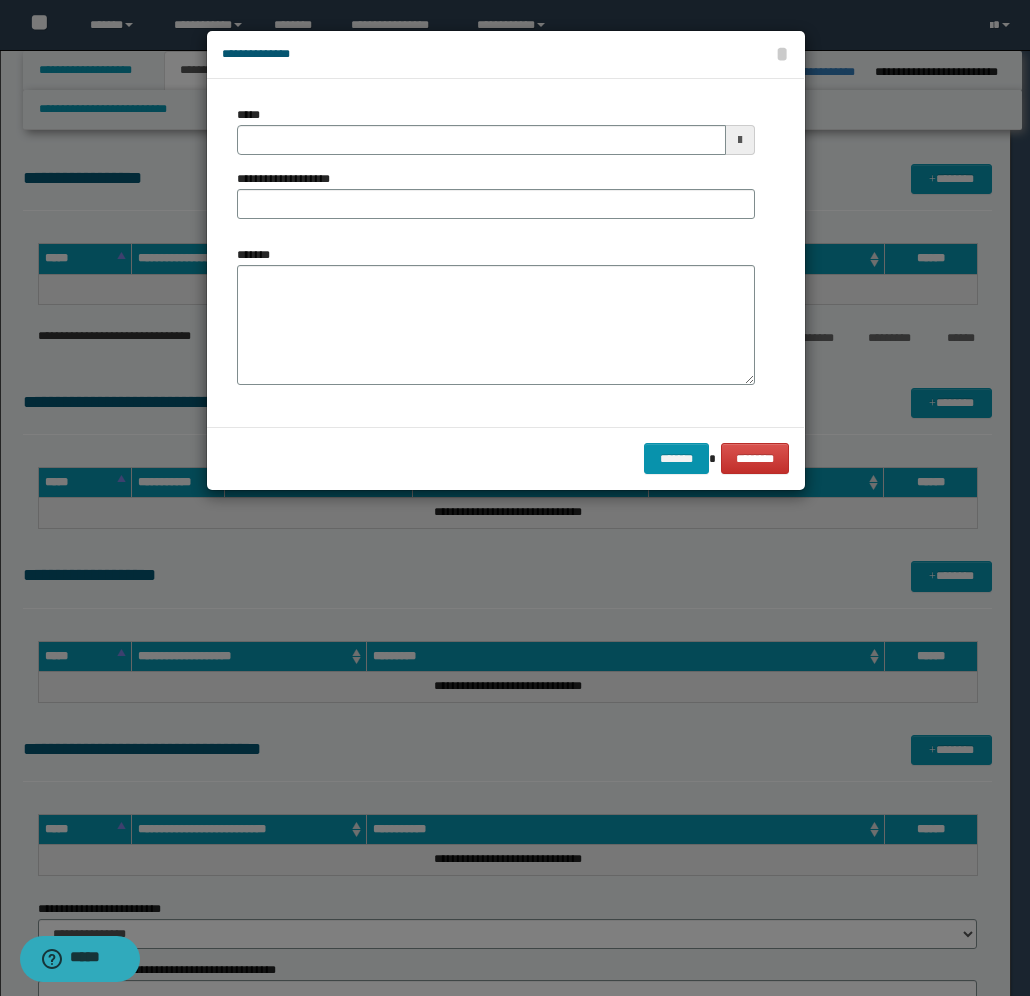 click at bounding box center [740, 140] 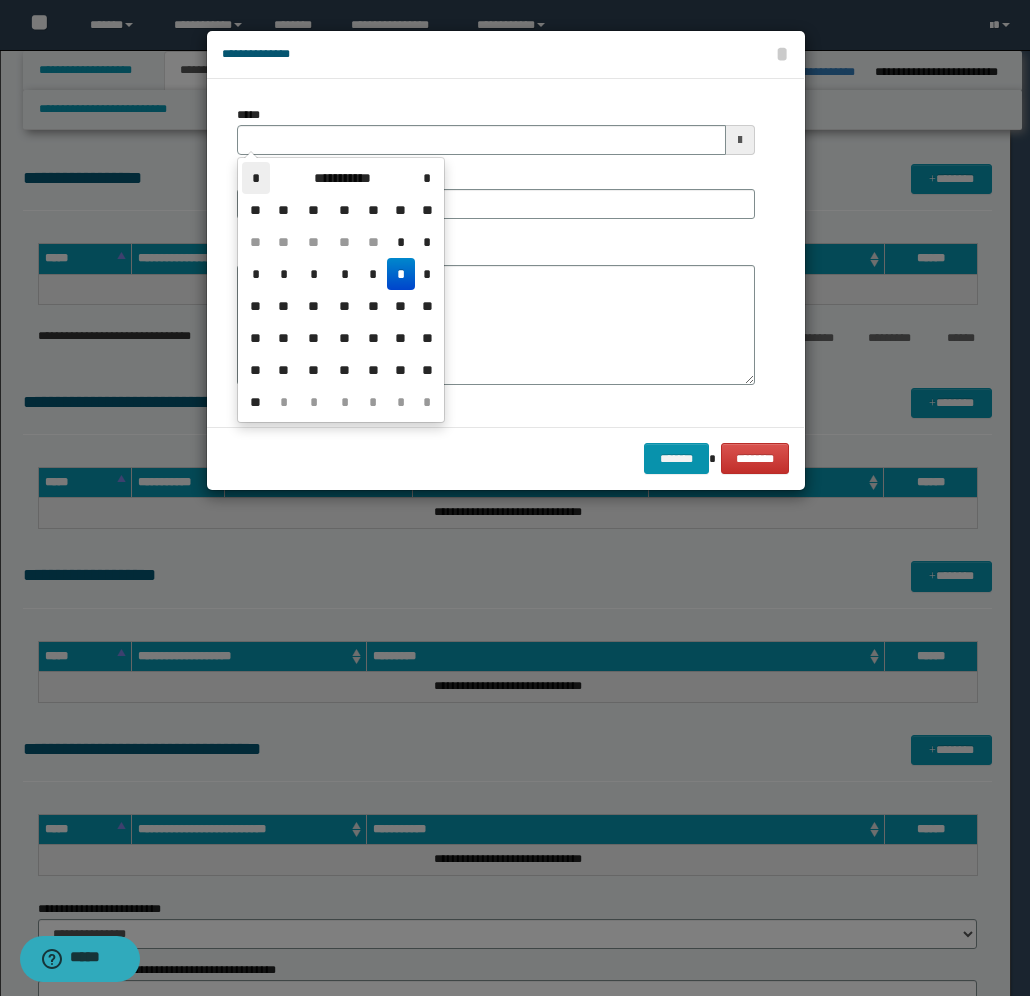 click on "*" at bounding box center [256, 178] 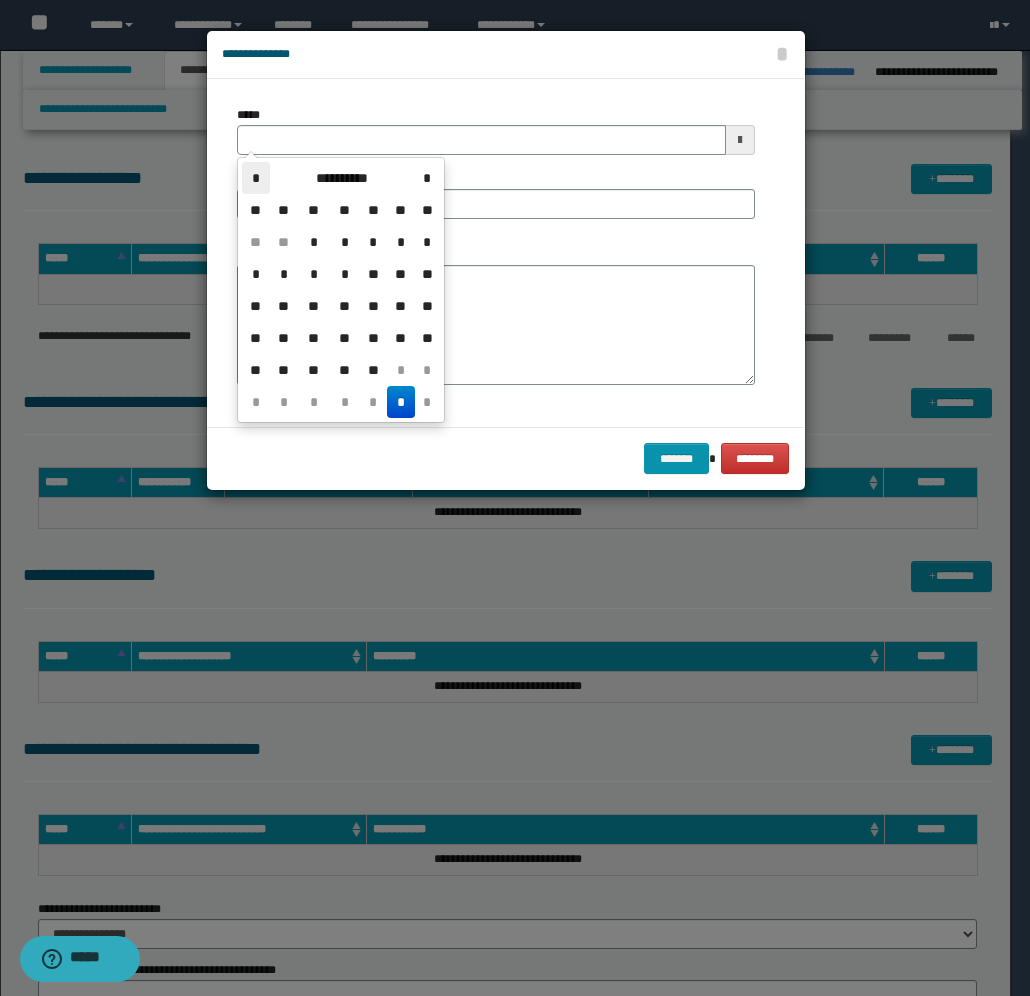 click on "*" at bounding box center (256, 178) 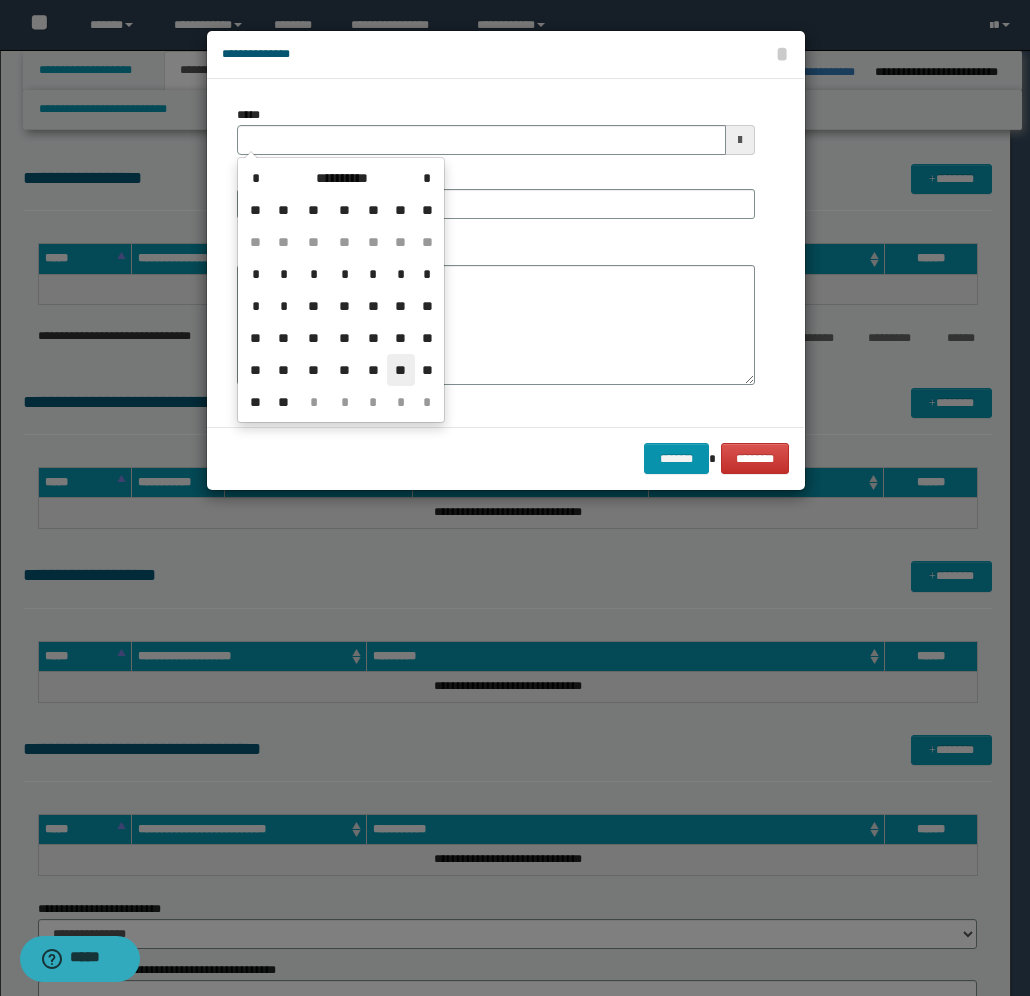 click on "**" at bounding box center [401, 370] 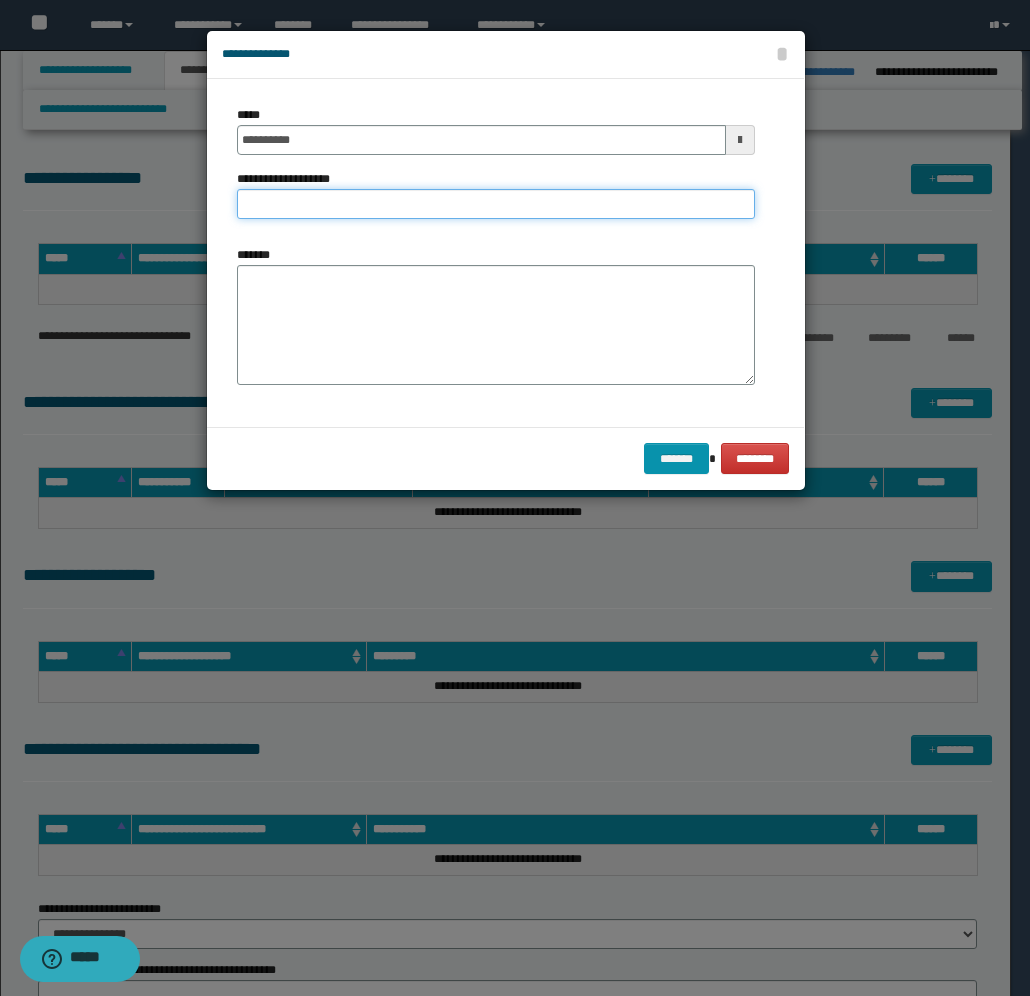 click on "**********" at bounding box center [496, 204] 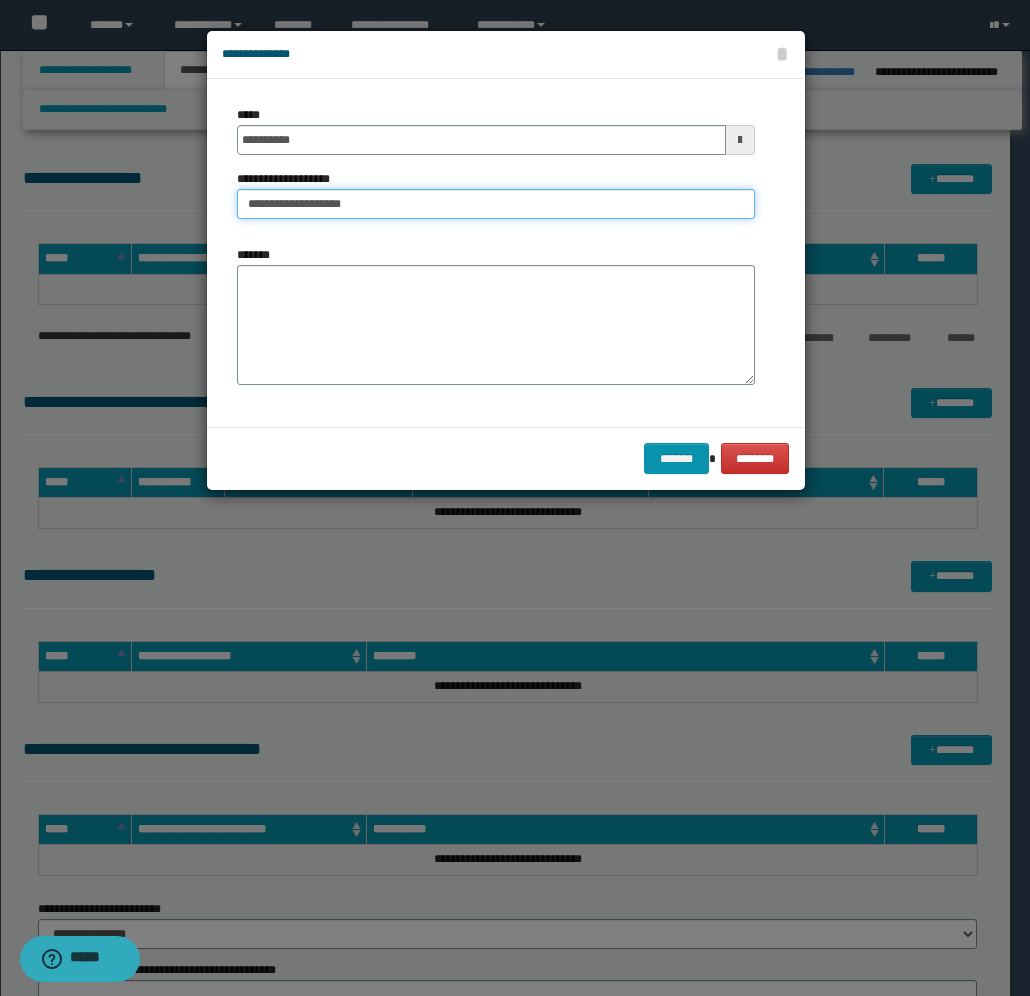 click on "**********" at bounding box center [496, 204] 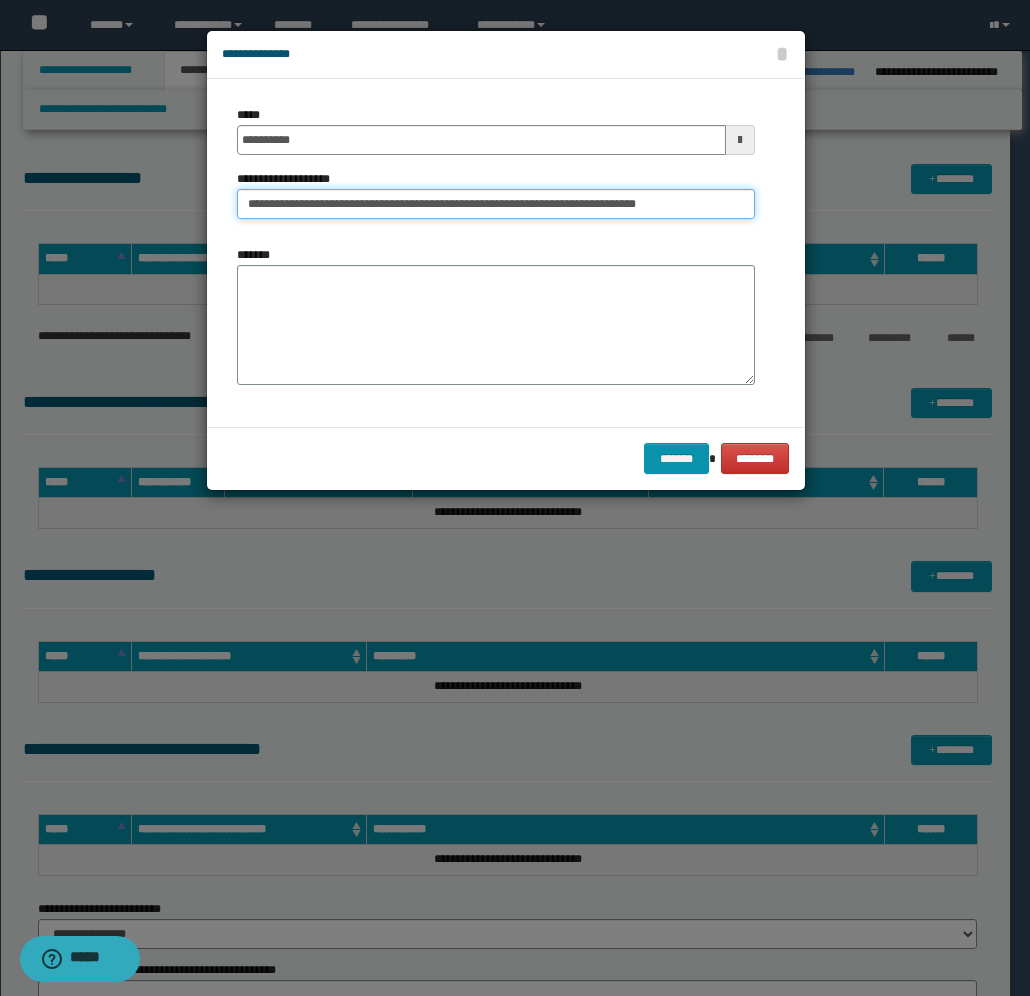 click on "**********" at bounding box center (496, 204) 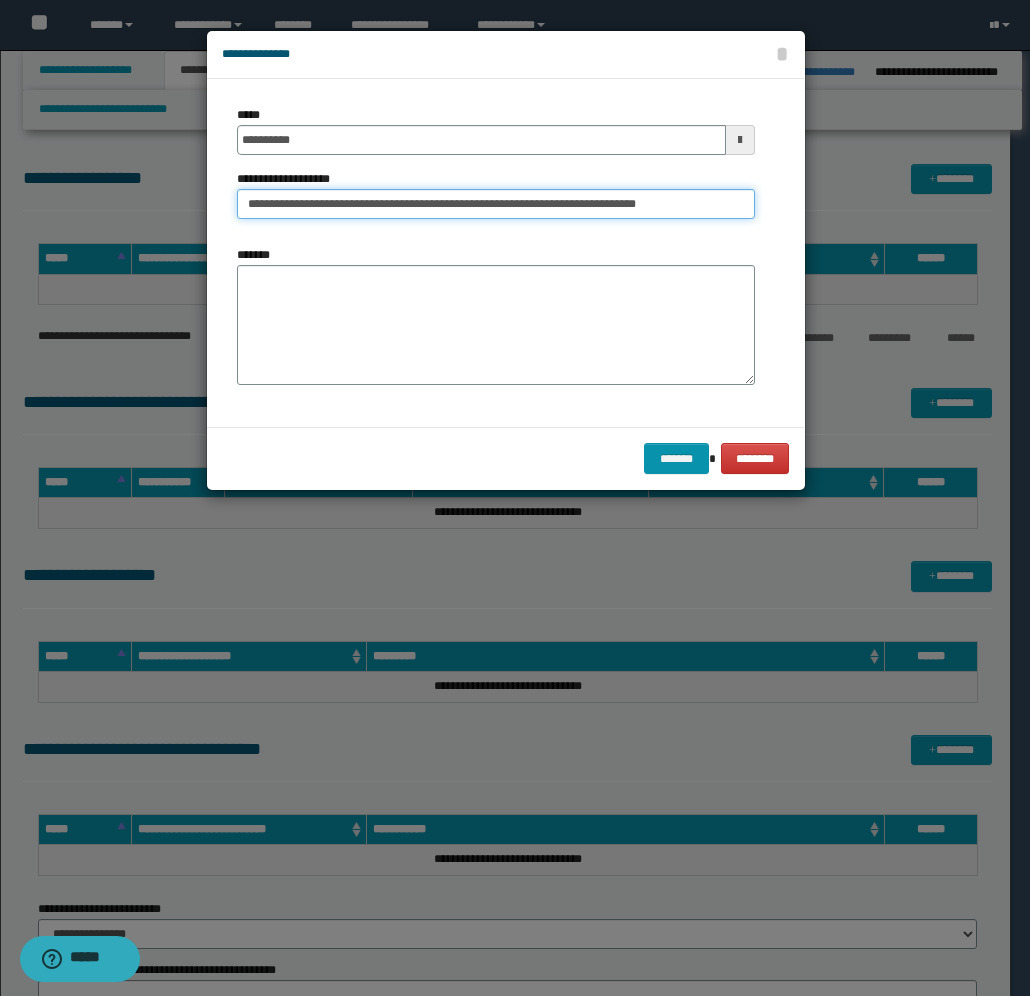 type on "**********" 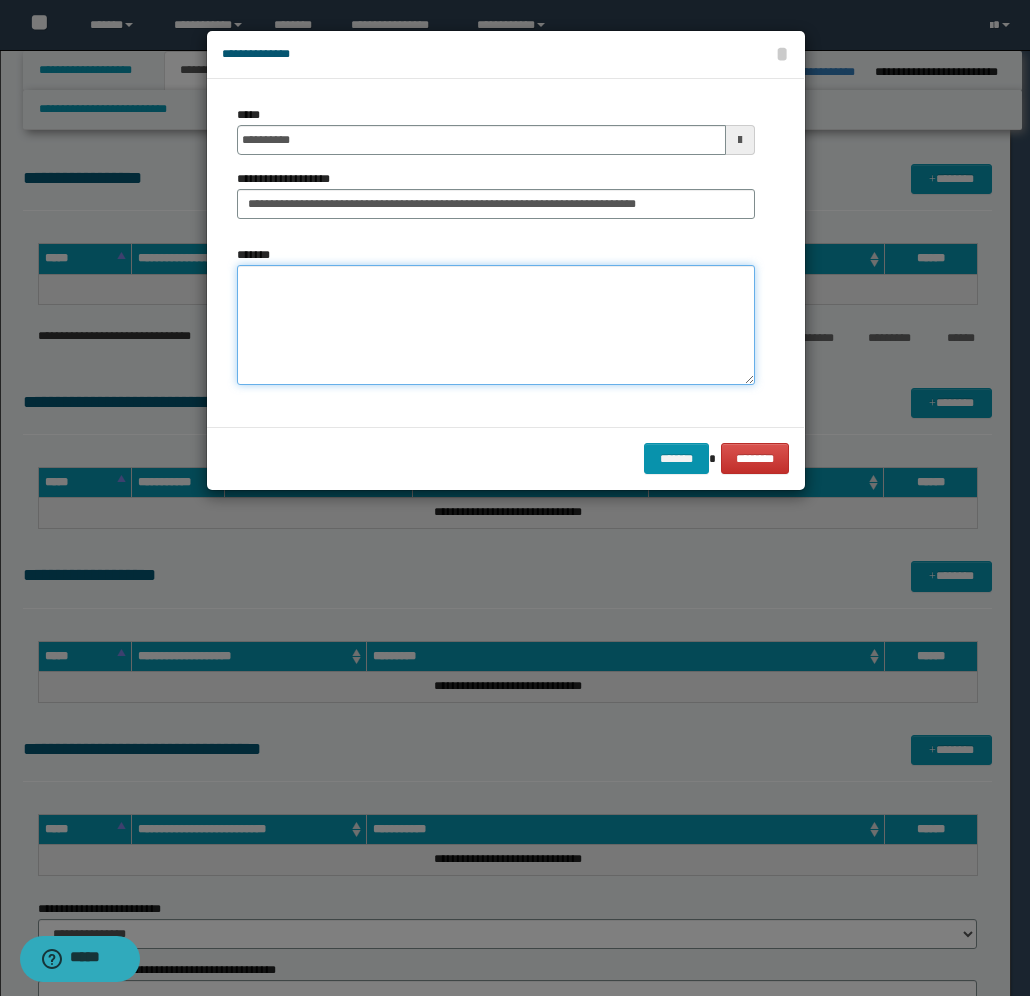 click on "*******" at bounding box center (496, 325) 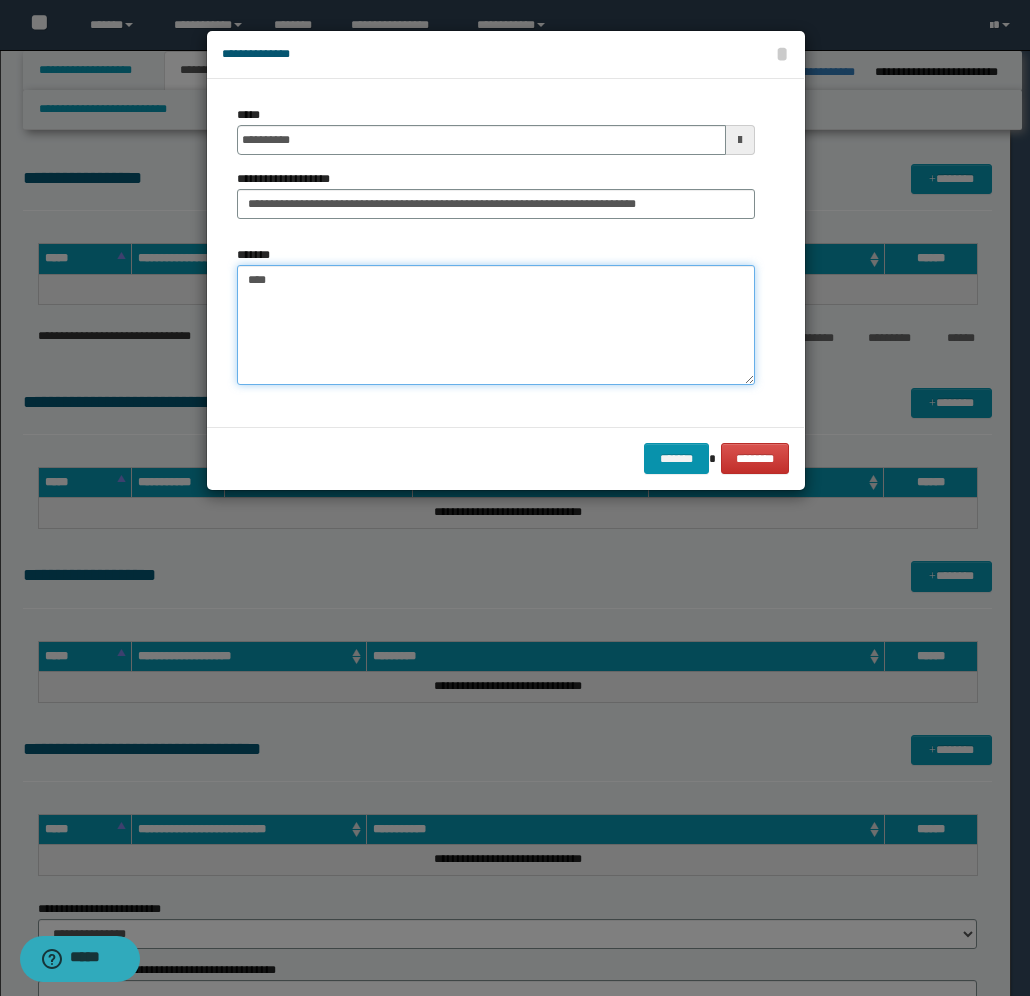 paste on "**********" 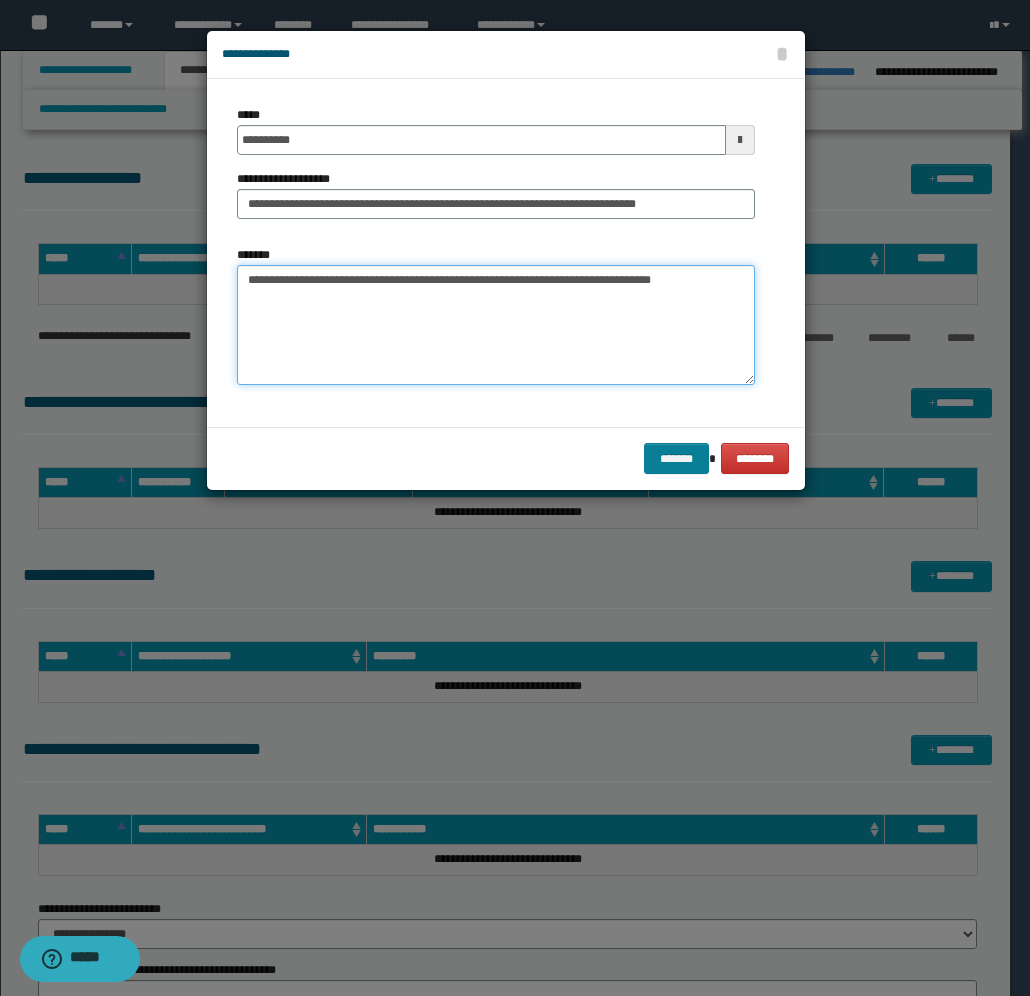 type on "**********" 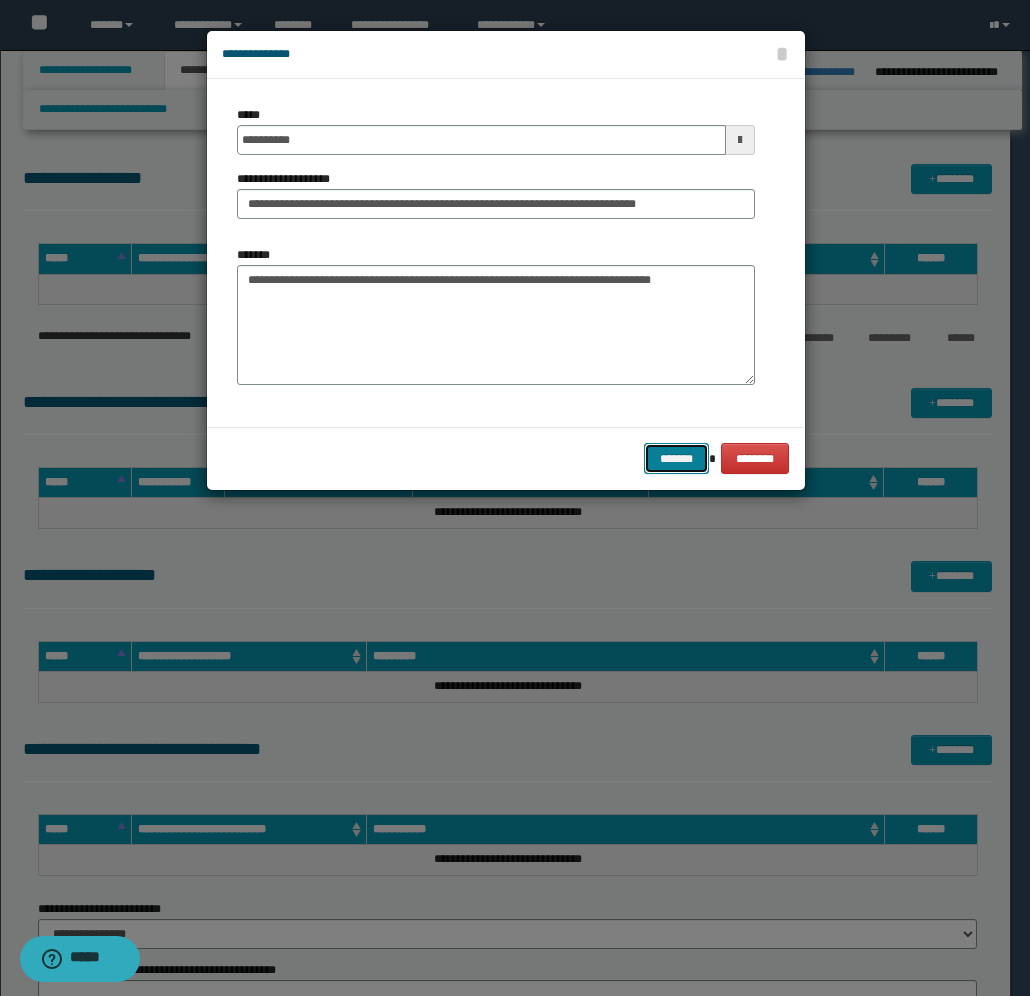click on "*******" at bounding box center (676, 458) 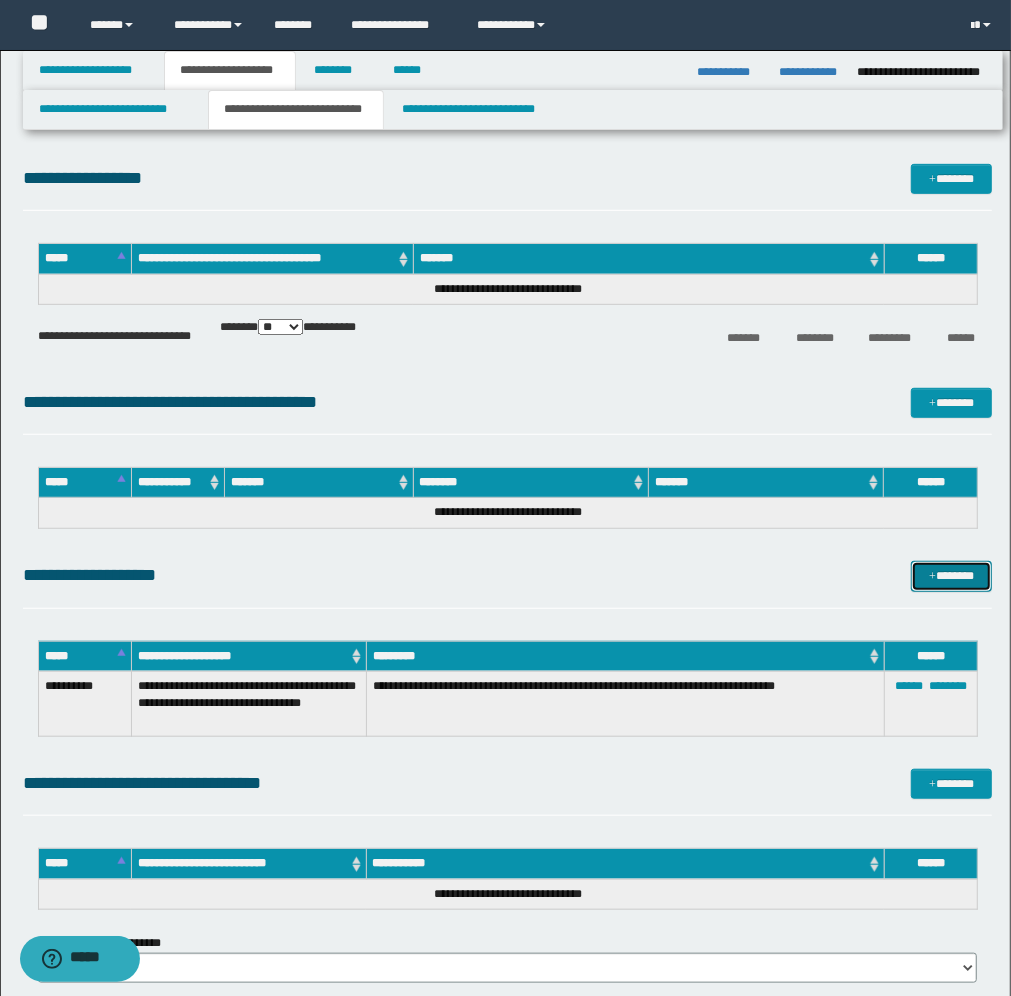 click on "*******" at bounding box center [951, 576] 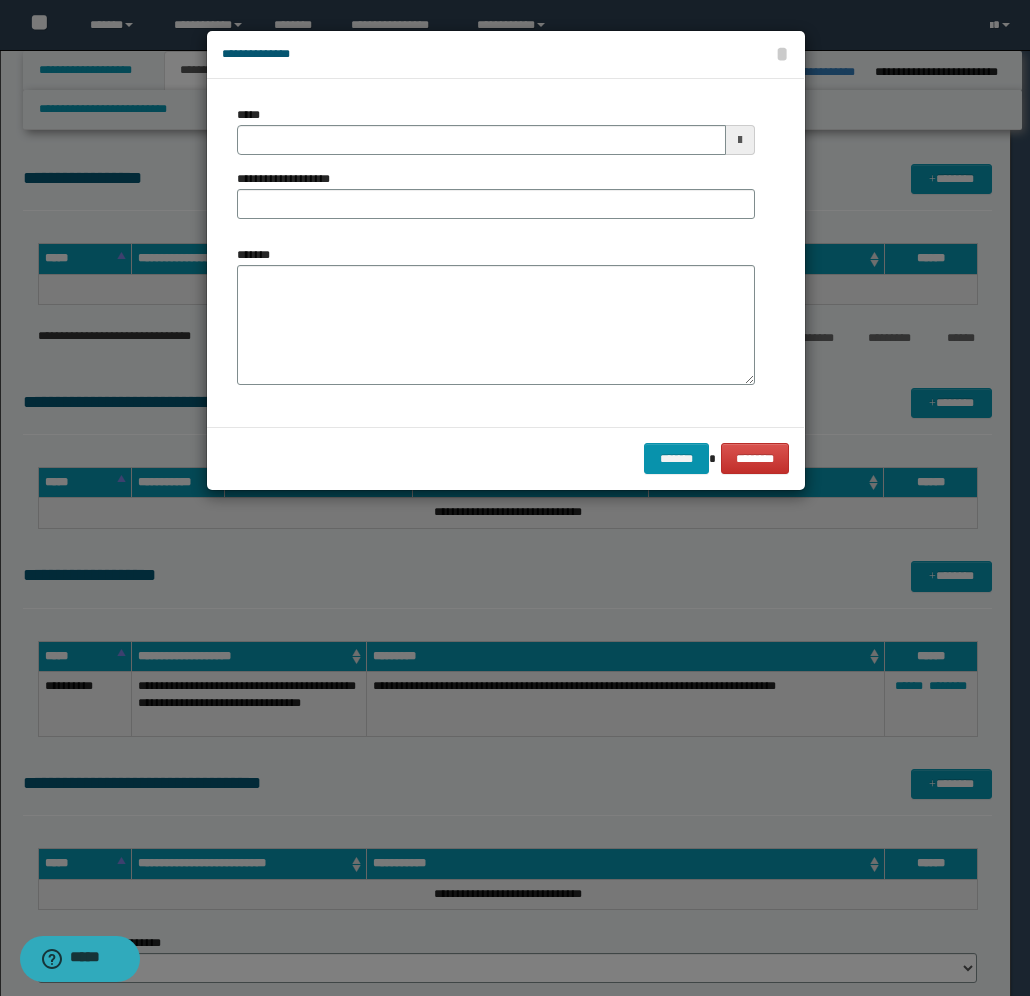 click at bounding box center [740, 140] 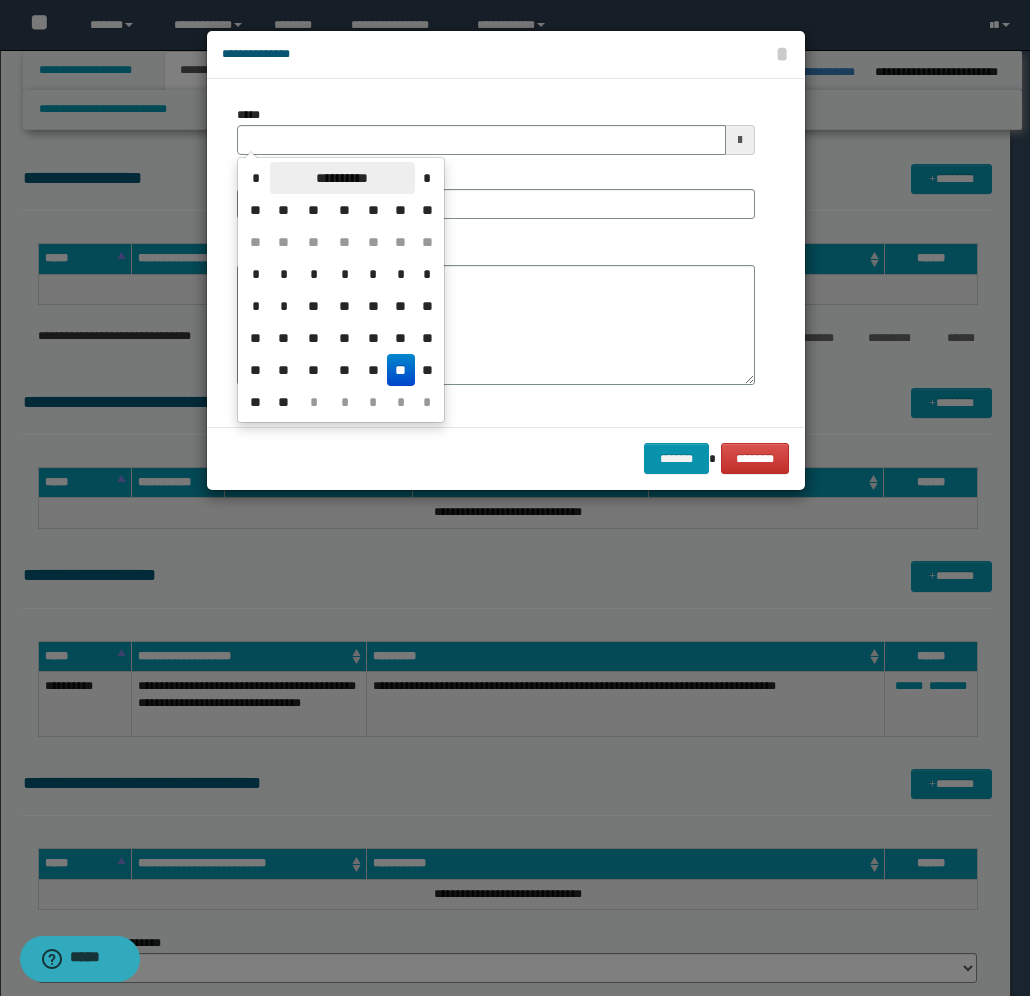 click on "**********" at bounding box center [342, 178] 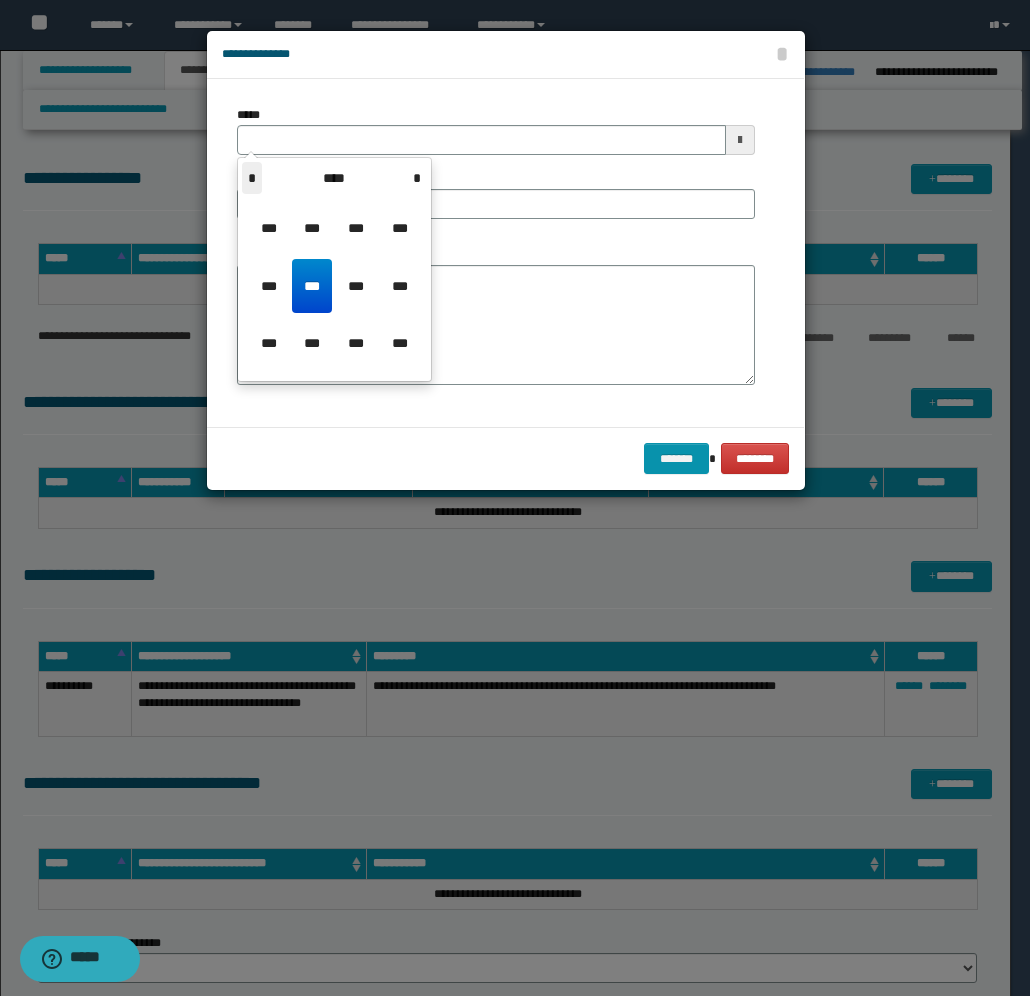 click on "*" at bounding box center (252, 178) 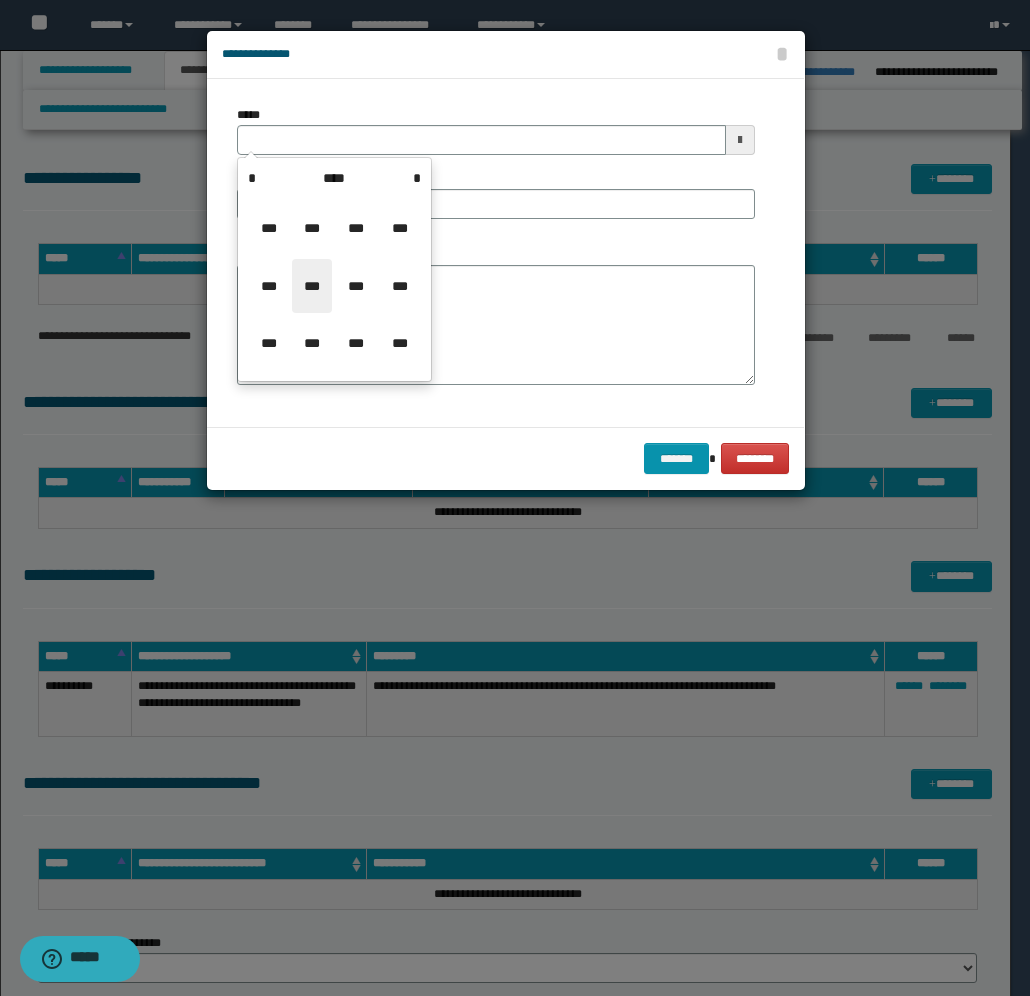 click on "***" at bounding box center (312, 286) 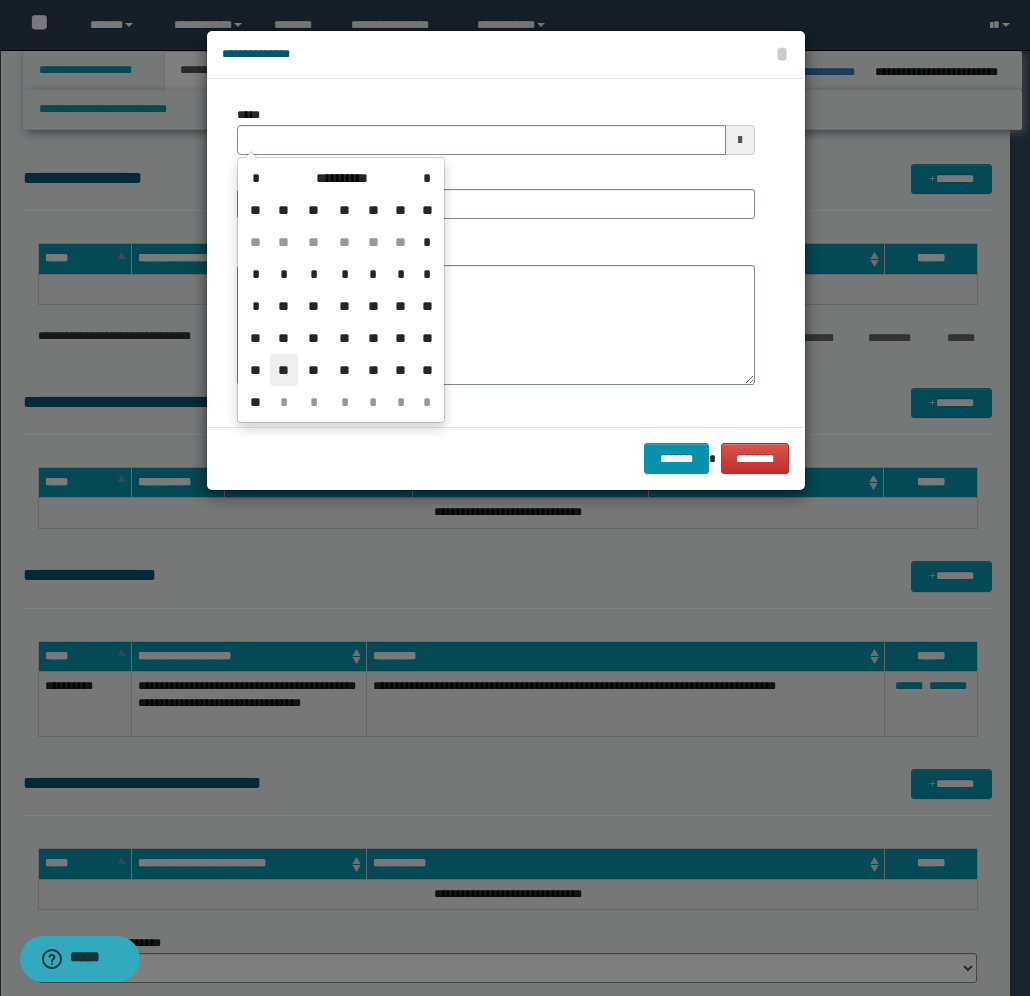 click on "**" at bounding box center [284, 370] 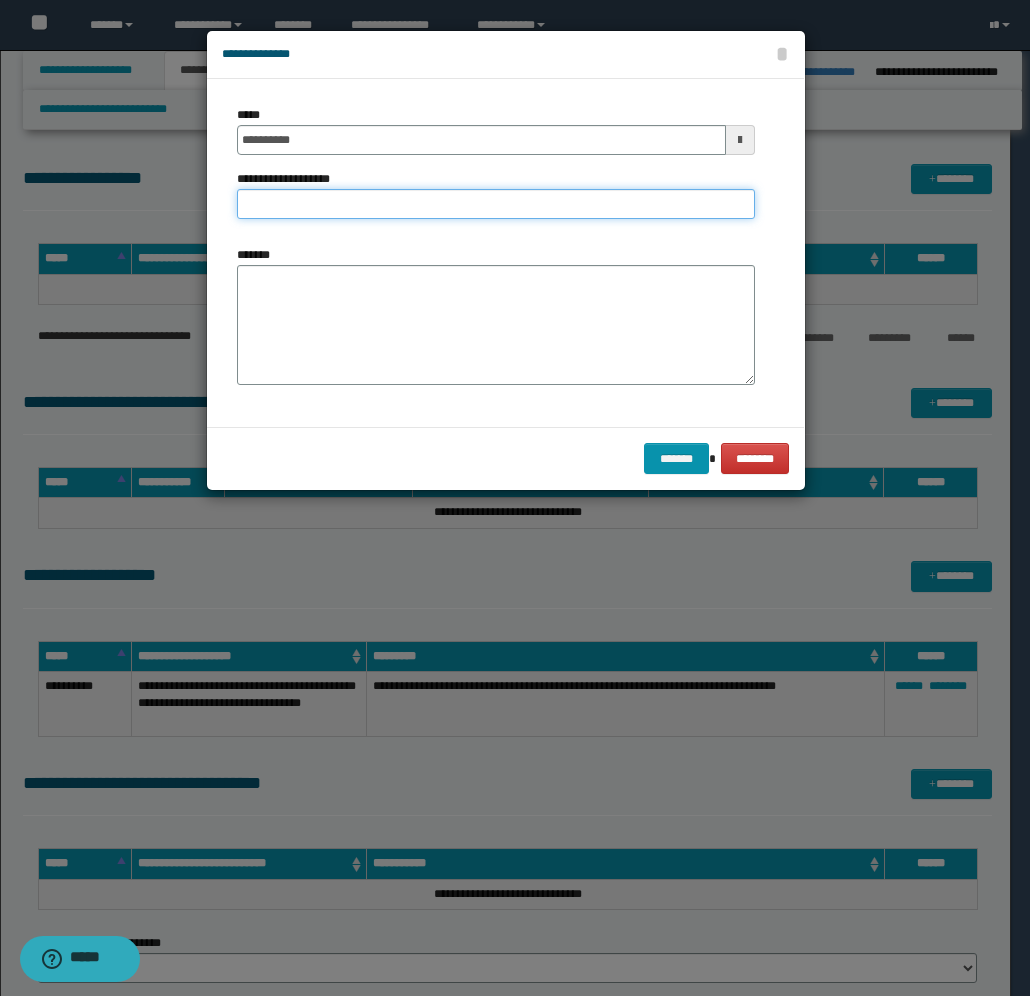 click on "**********" at bounding box center (496, 204) 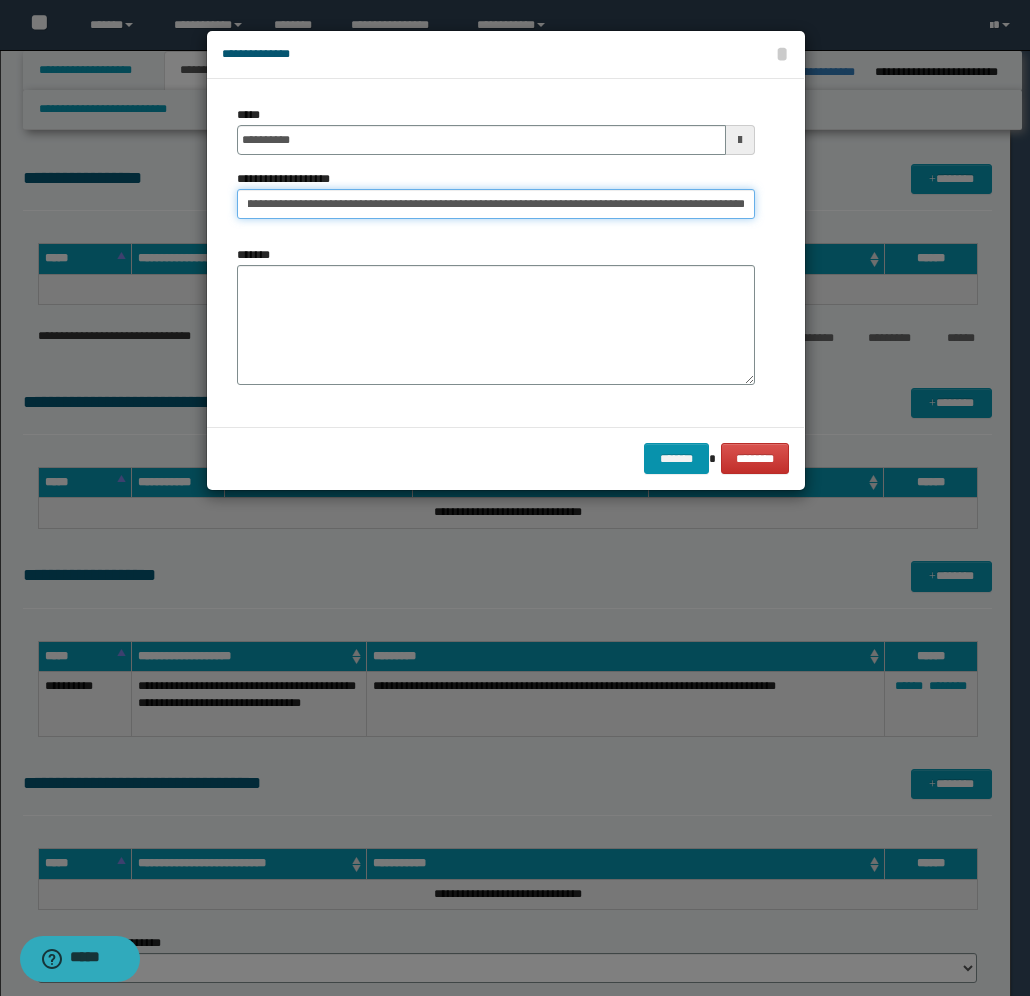 scroll, scrollTop: 0, scrollLeft: 178, axis: horizontal 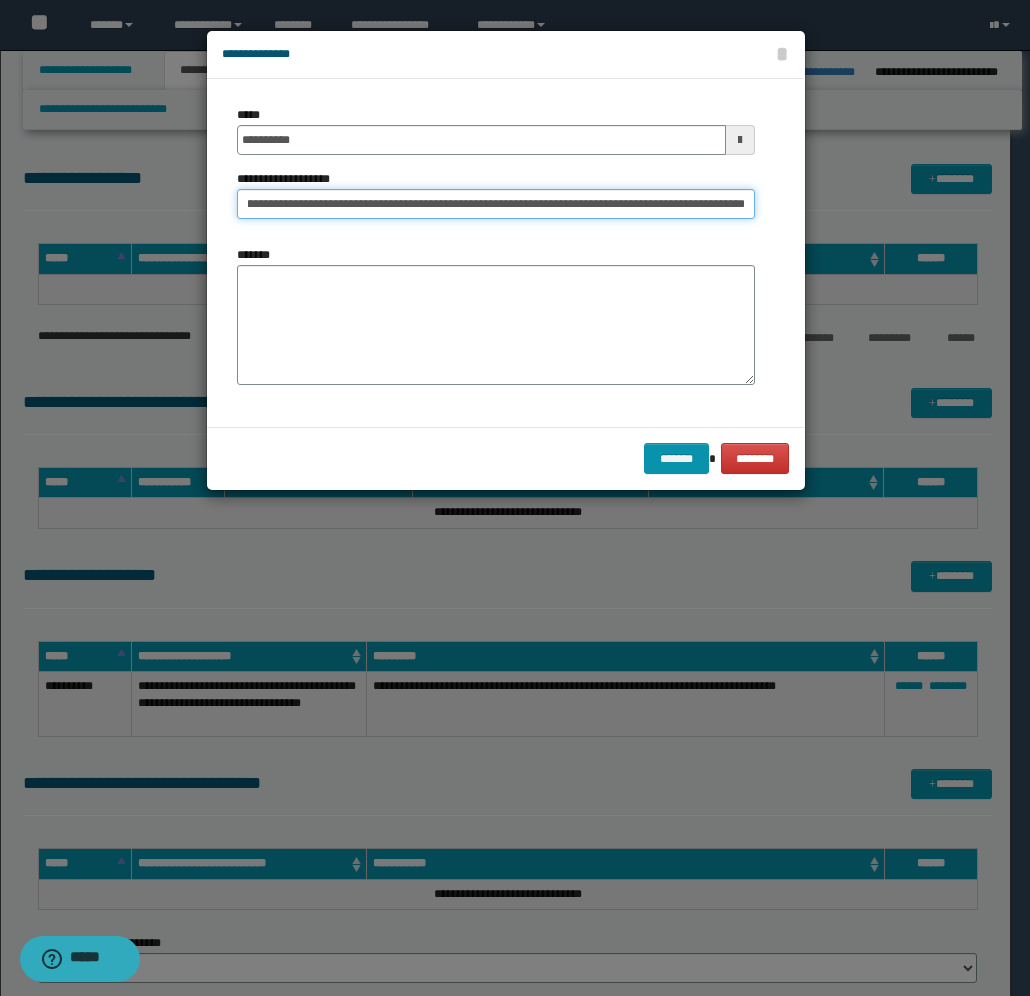 type on "**********" 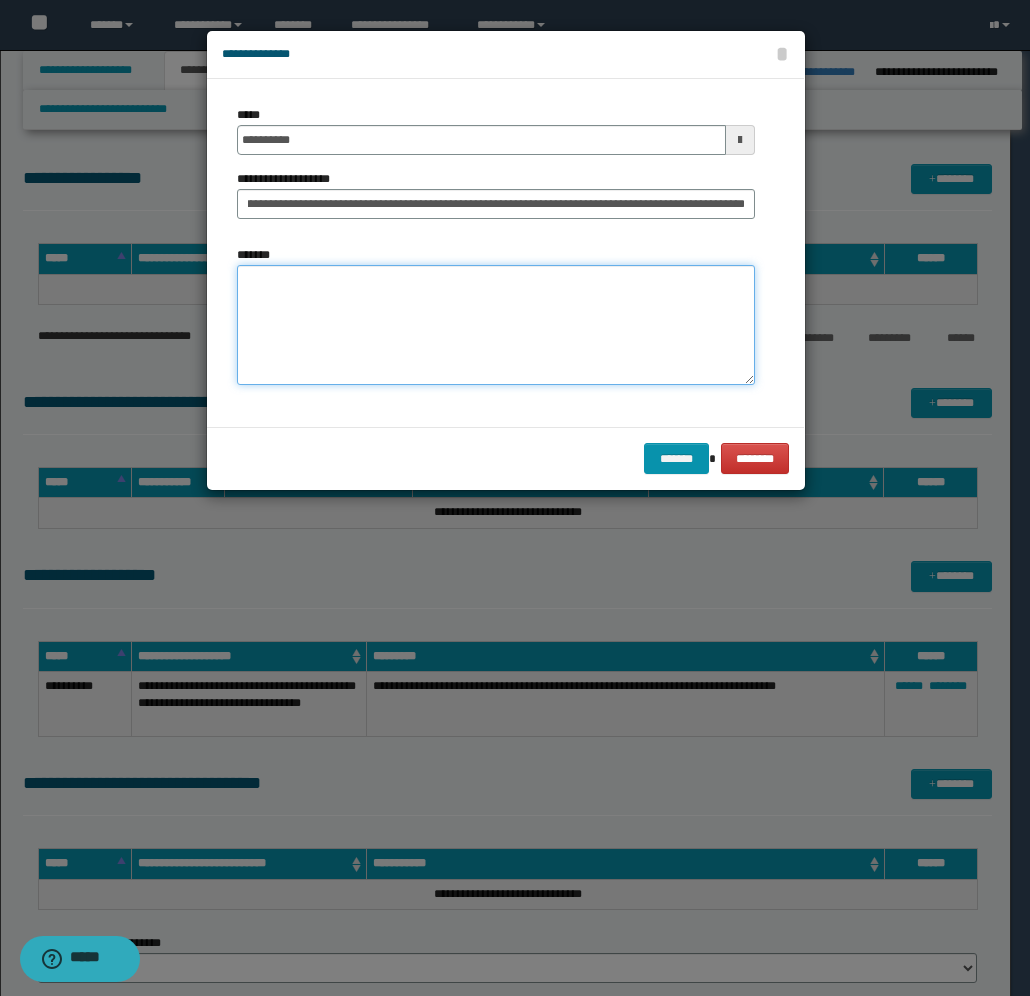 click on "*******" at bounding box center (496, 325) 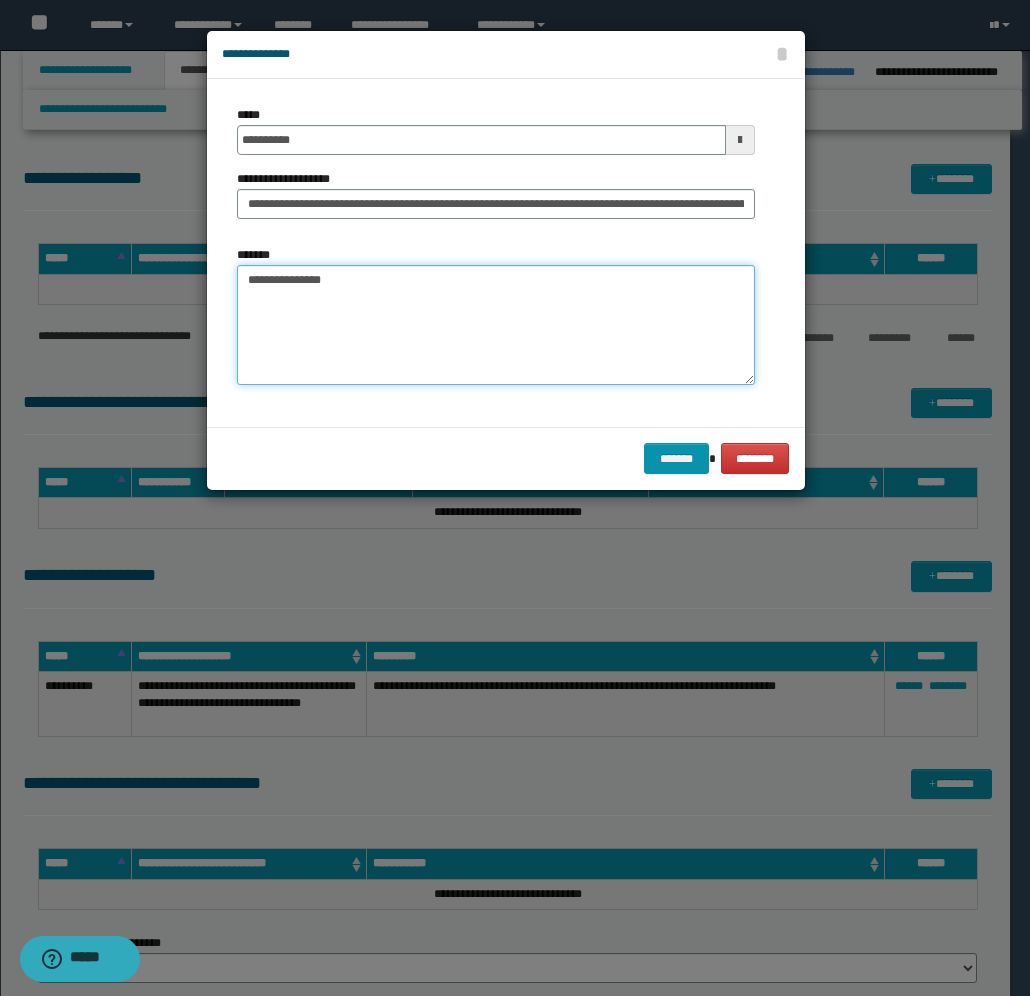 click on "**********" at bounding box center (496, 325) 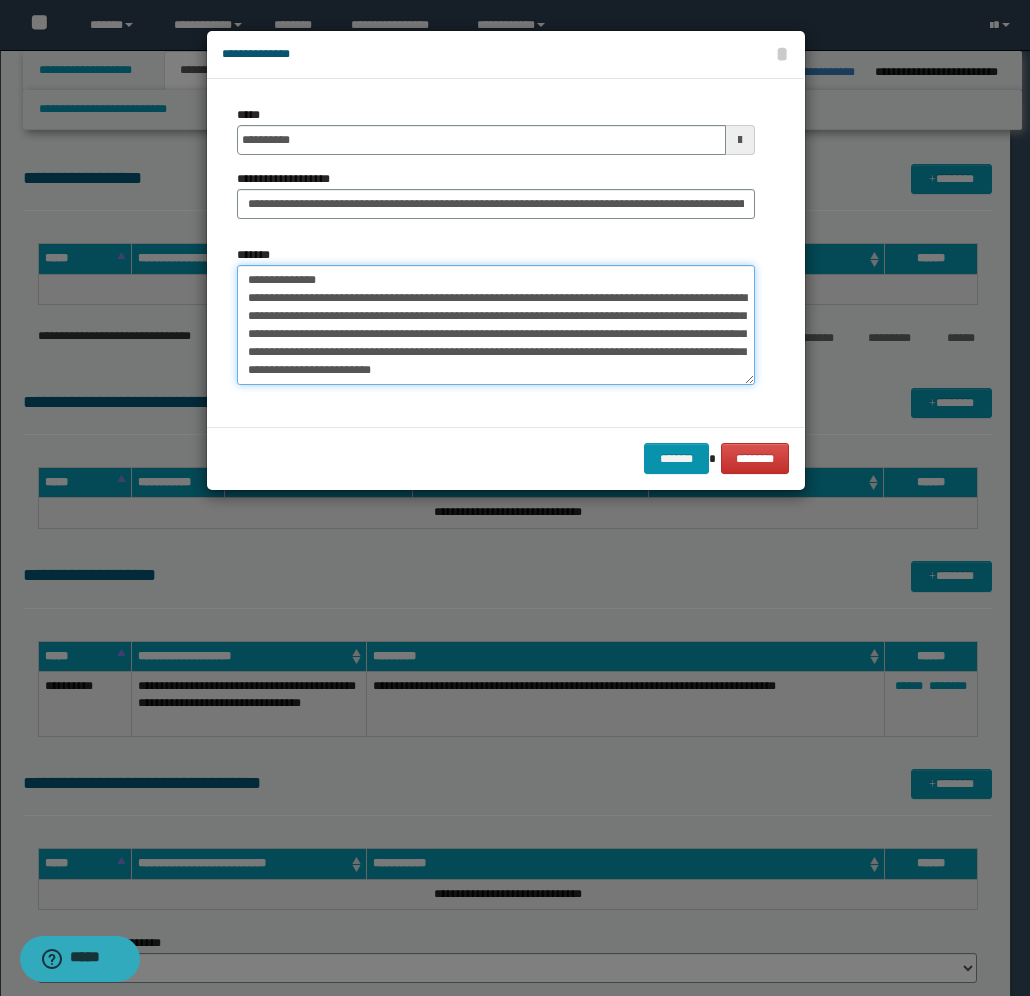 scroll, scrollTop: 30, scrollLeft: 0, axis: vertical 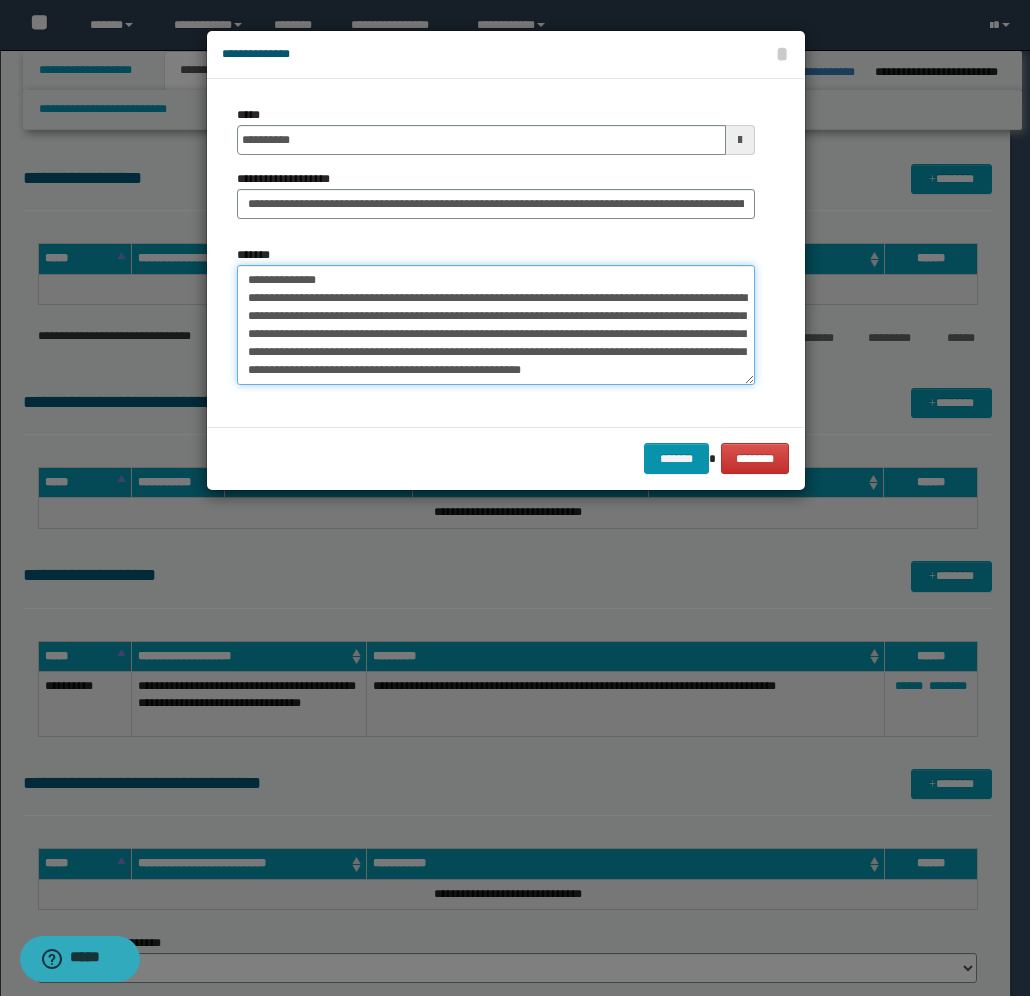 click on "**********" at bounding box center [496, 325] 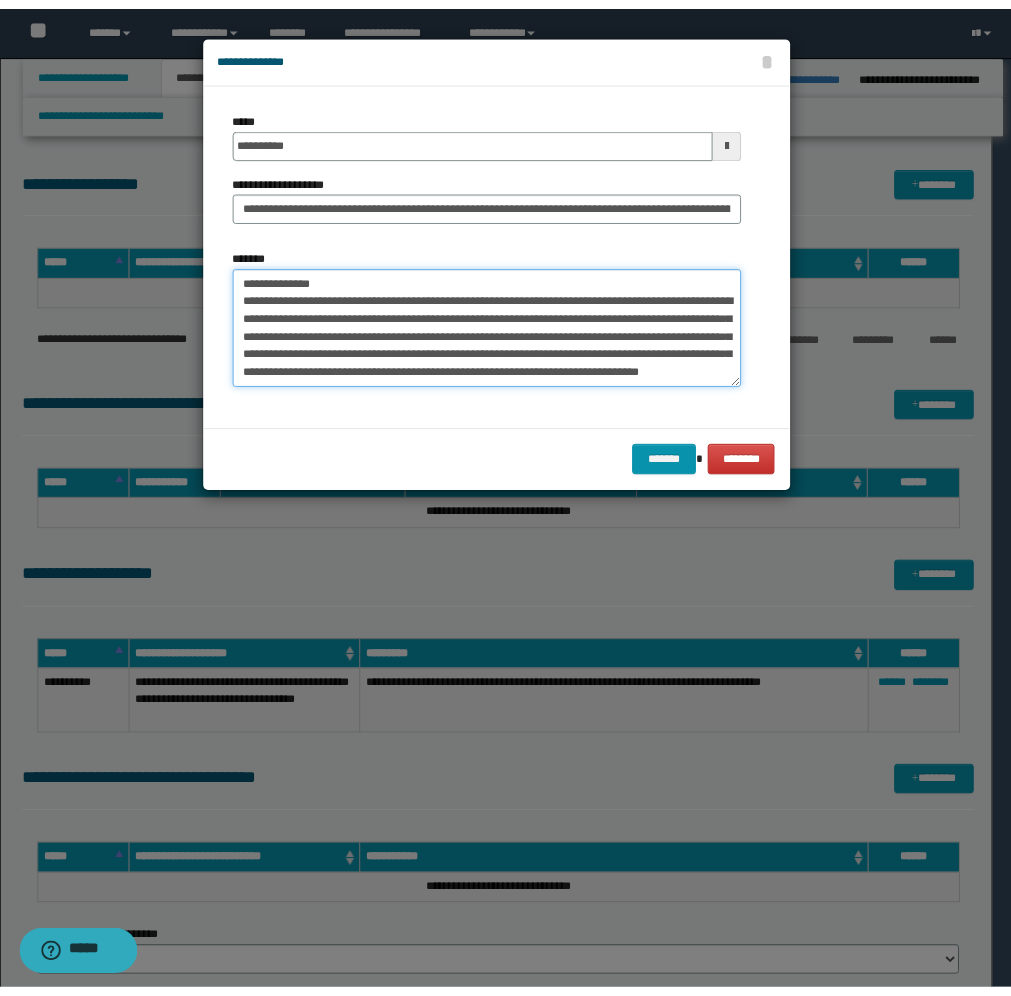 scroll, scrollTop: 0, scrollLeft: 0, axis: both 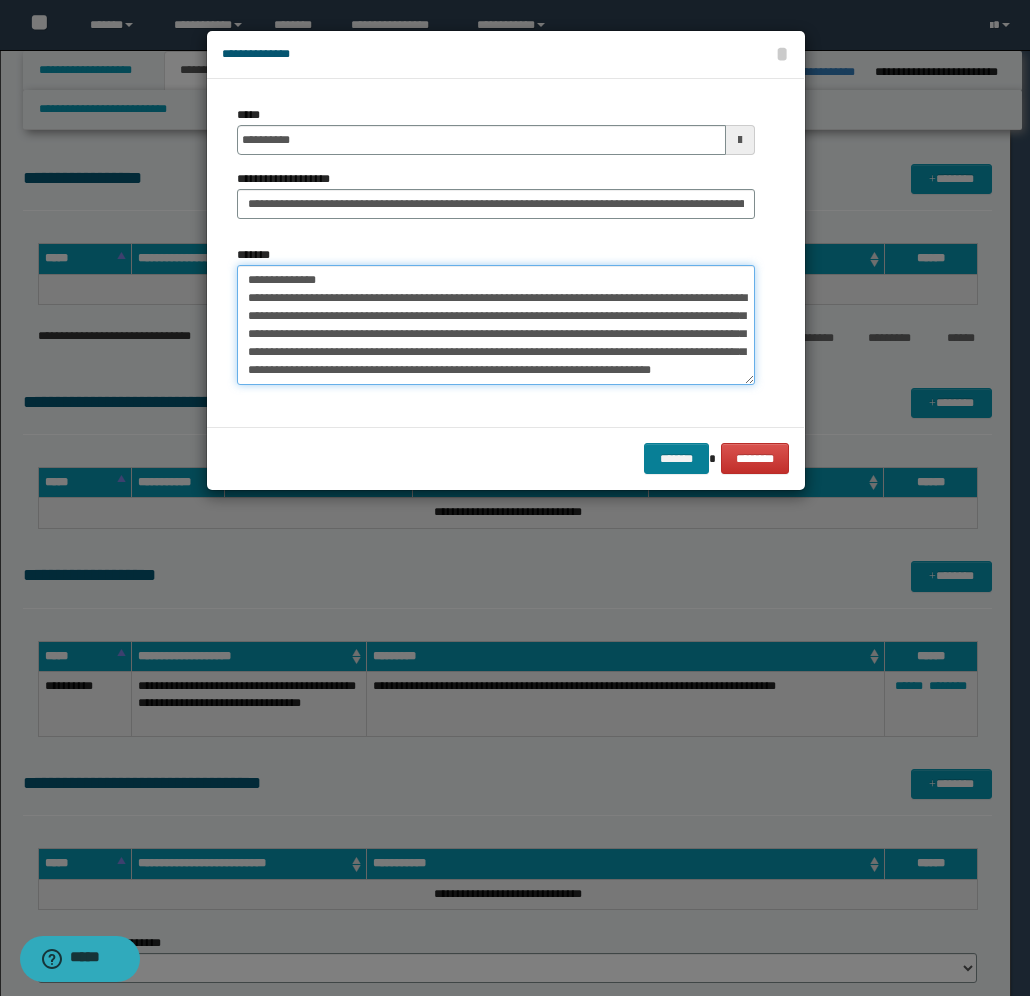 type on "**********" 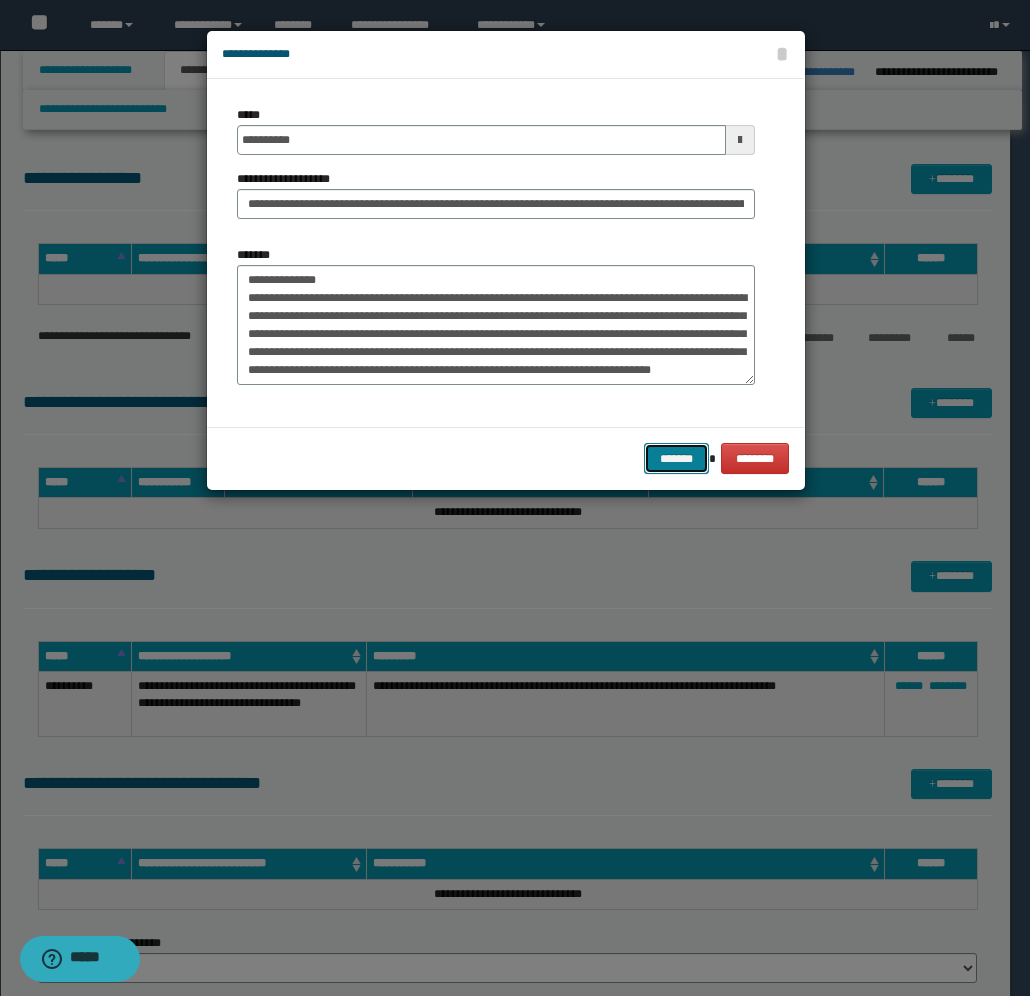 click on "*******" at bounding box center [676, 458] 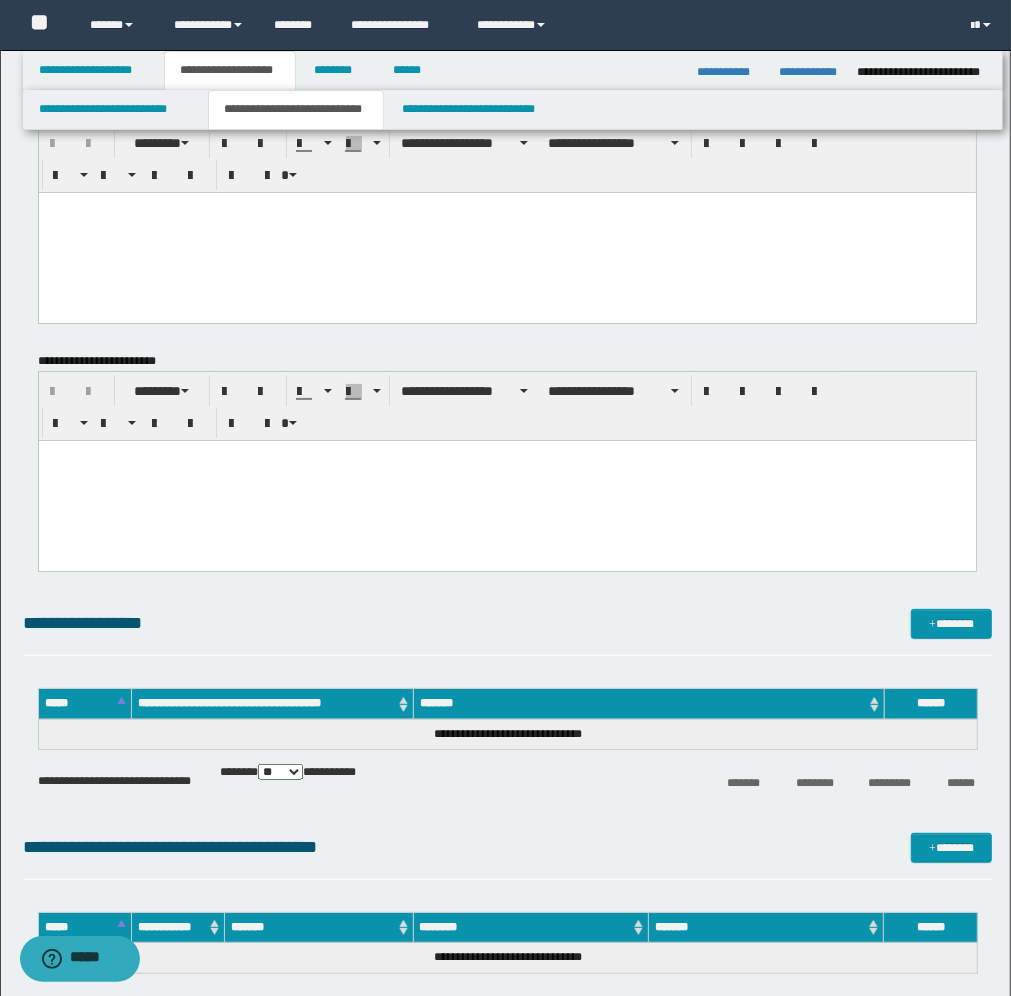 scroll, scrollTop: 0, scrollLeft: 0, axis: both 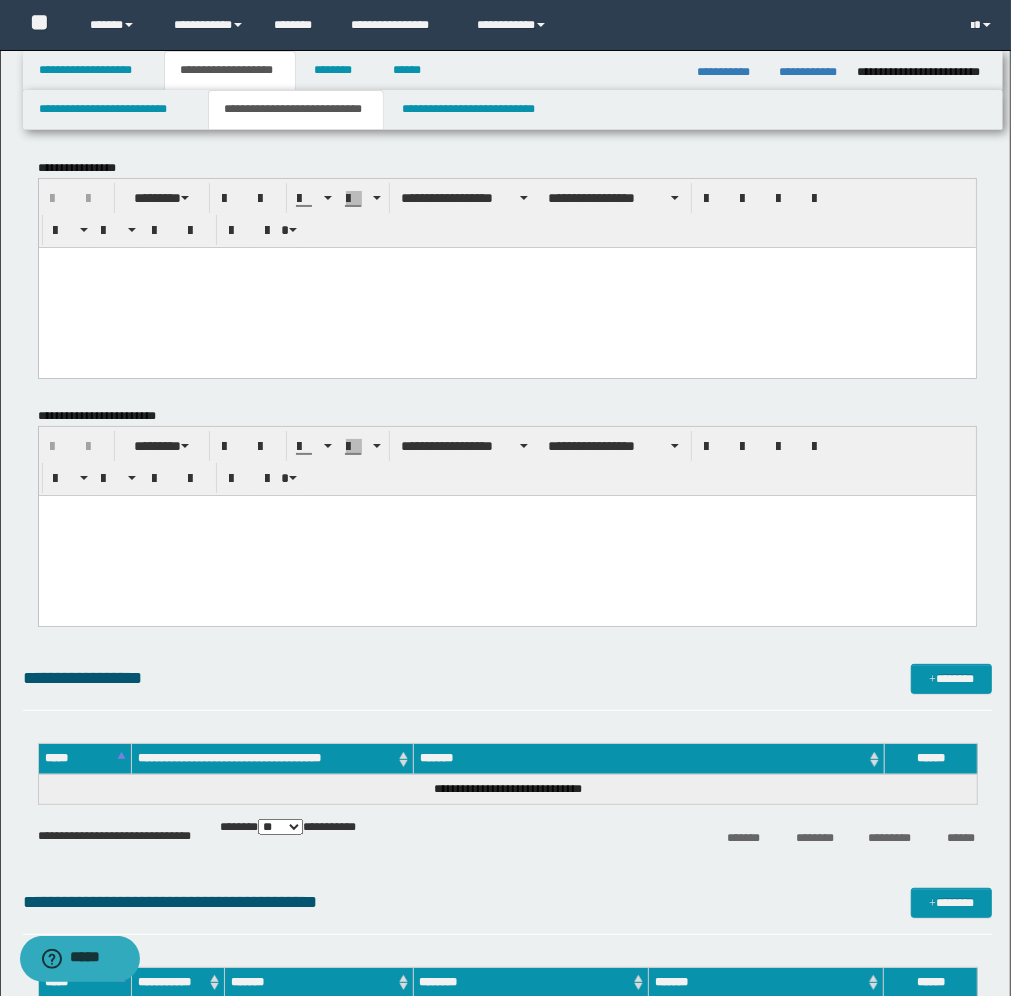 click at bounding box center (506, 511) 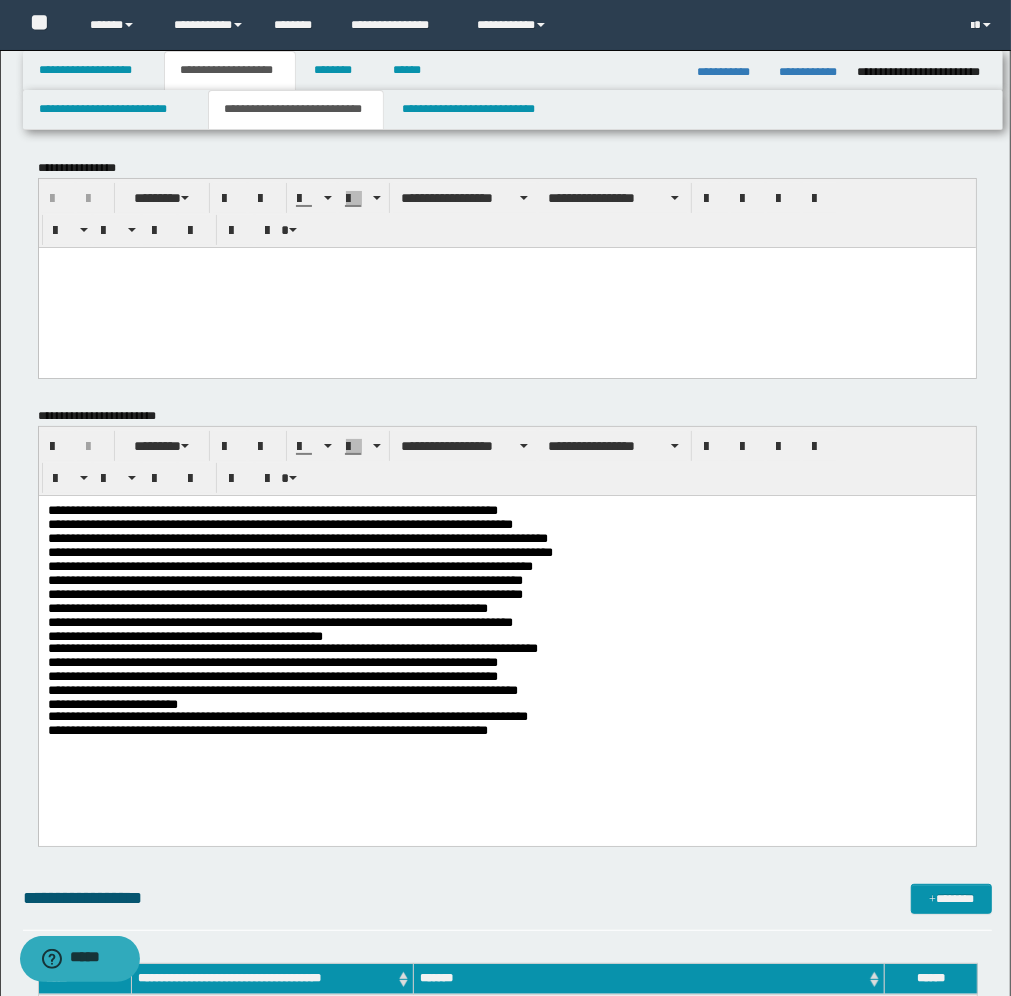 type 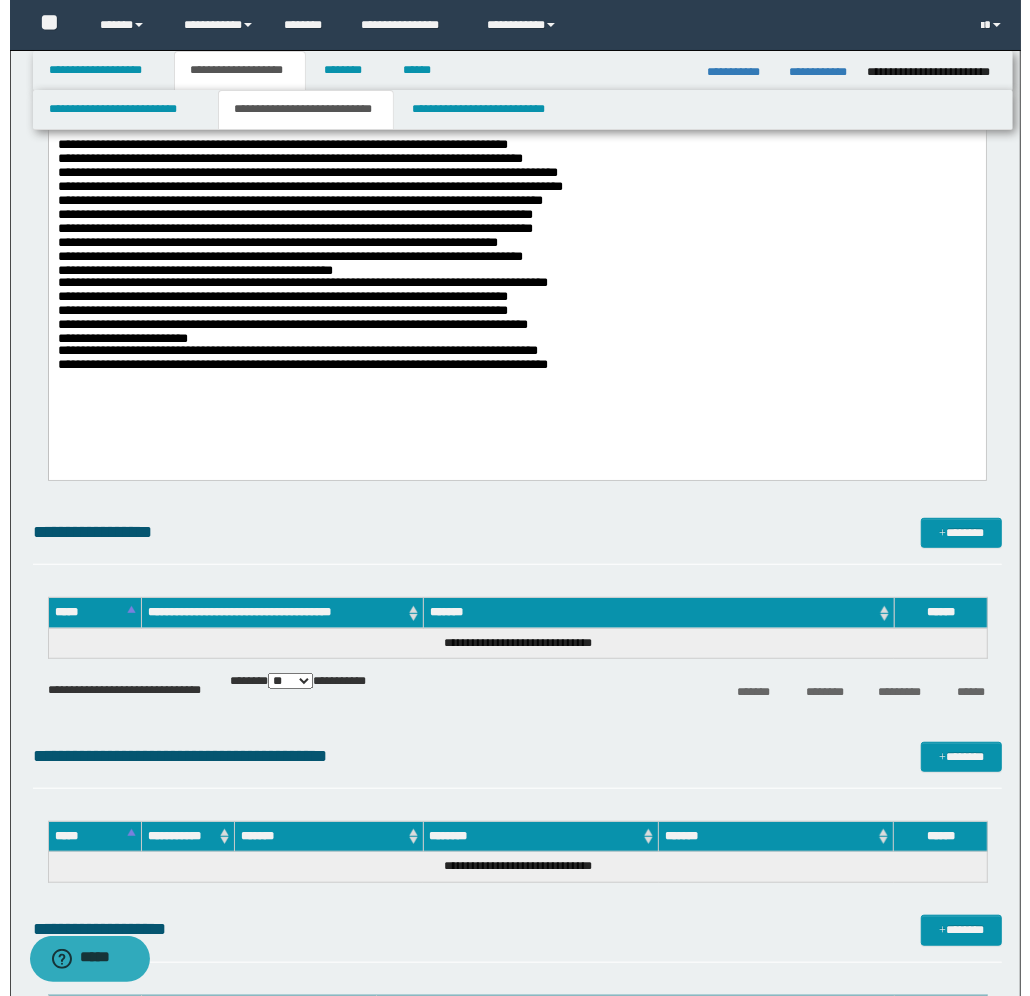 scroll, scrollTop: 375, scrollLeft: 0, axis: vertical 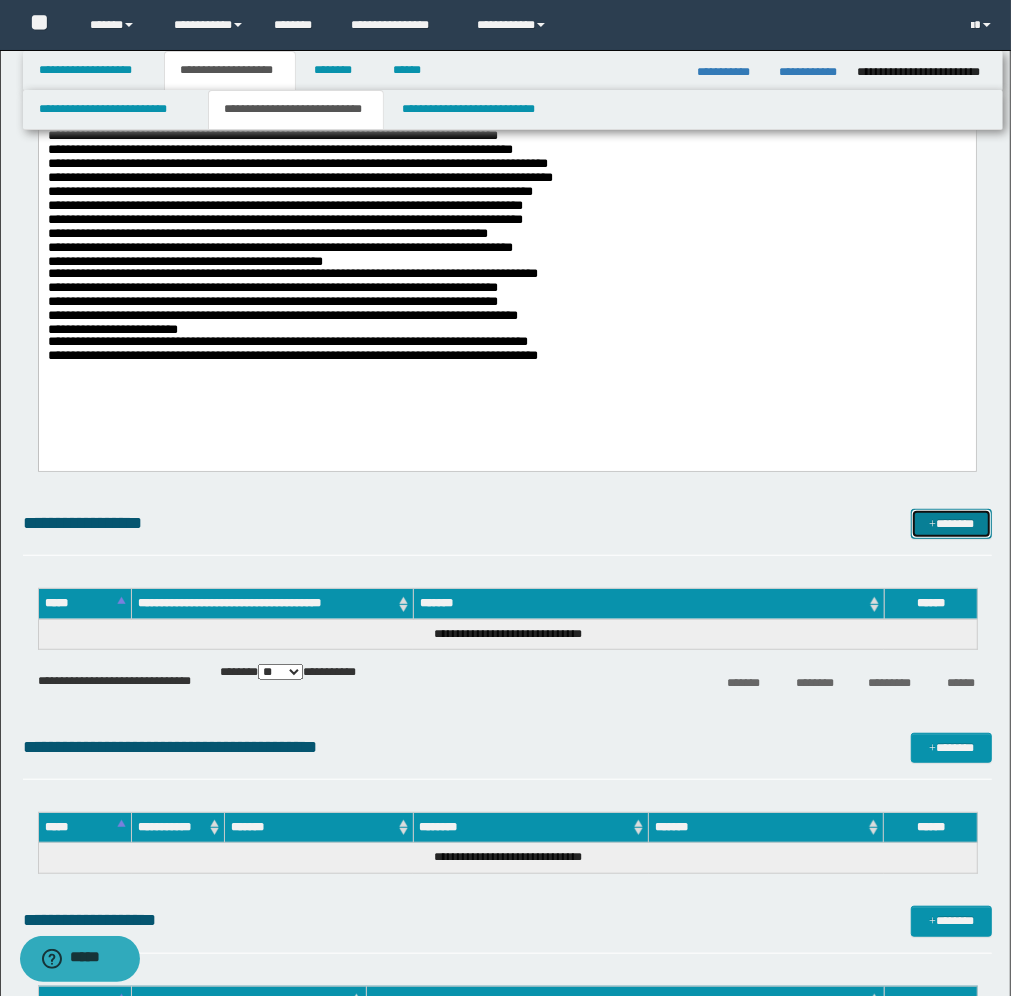 click on "*******" at bounding box center [951, 524] 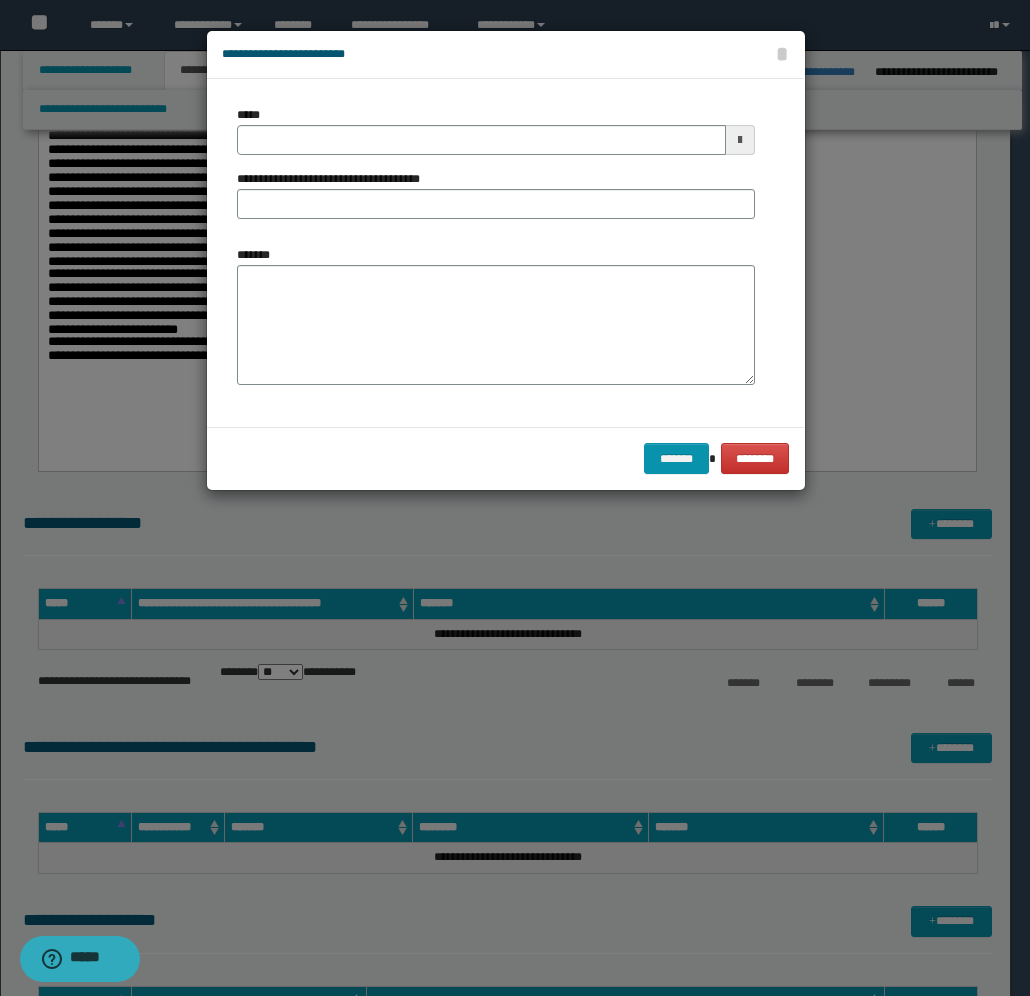 click at bounding box center [740, 140] 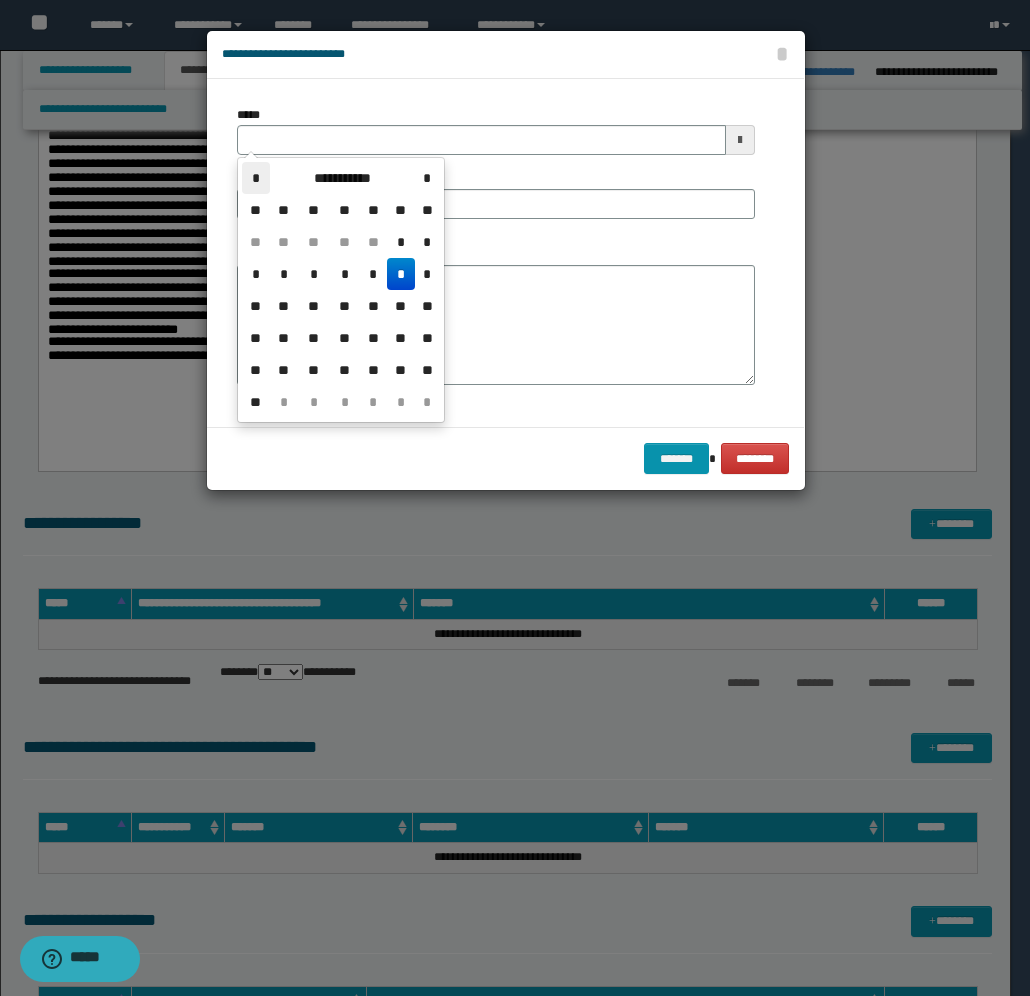 click on "*" at bounding box center (256, 178) 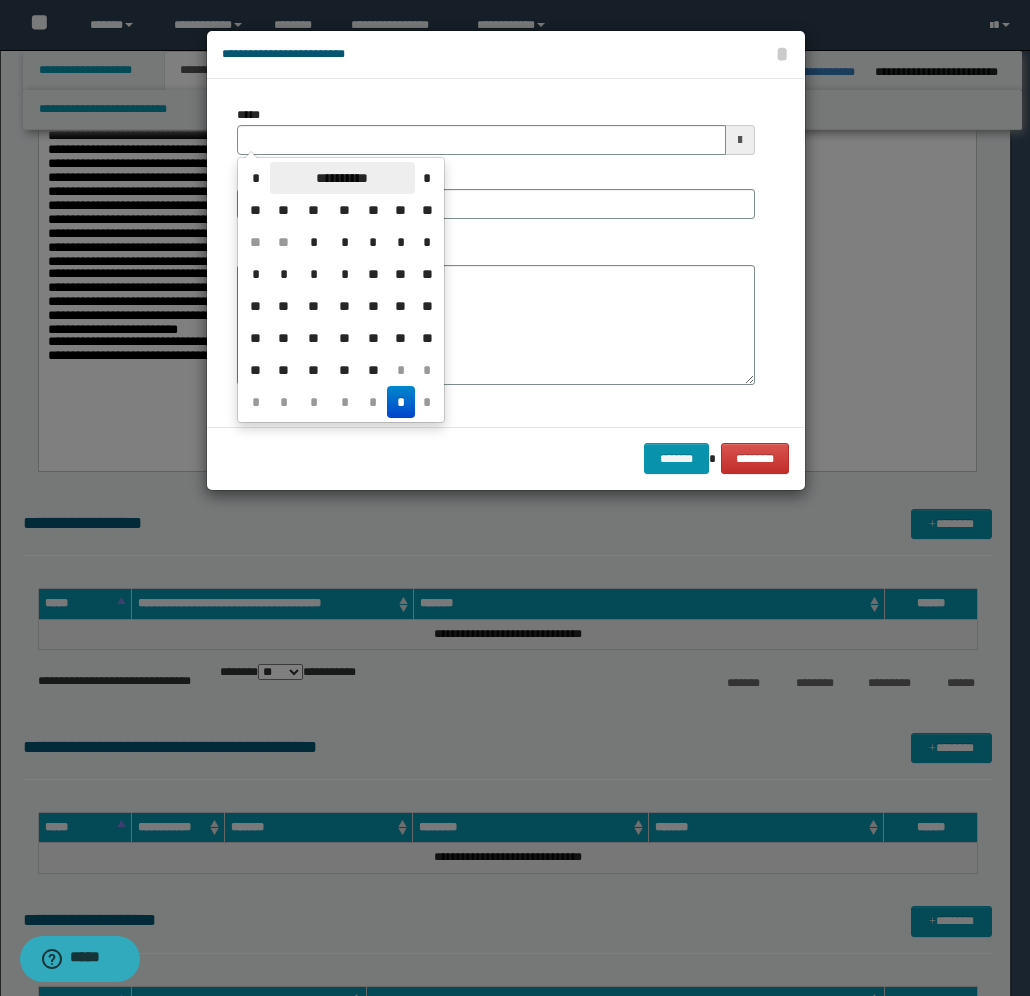click on "**********" at bounding box center (342, 178) 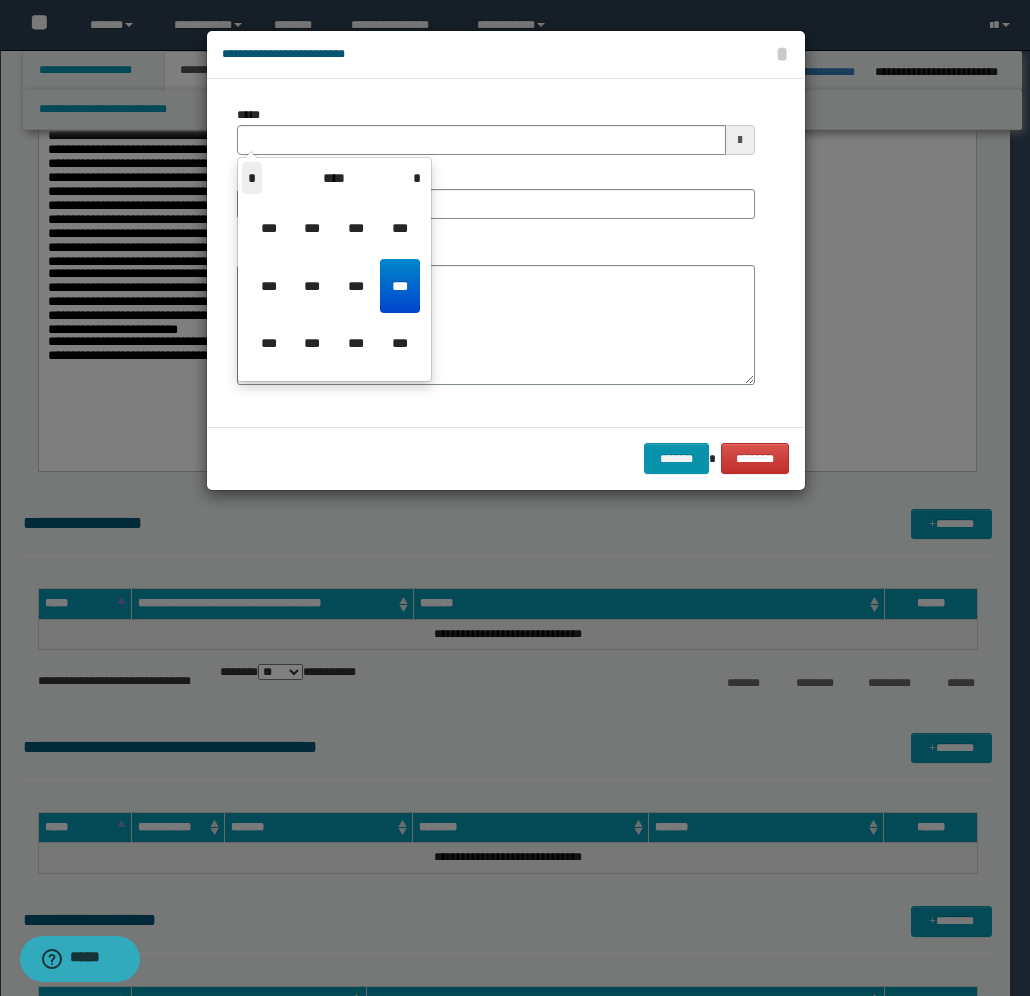 click on "*" at bounding box center [252, 178] 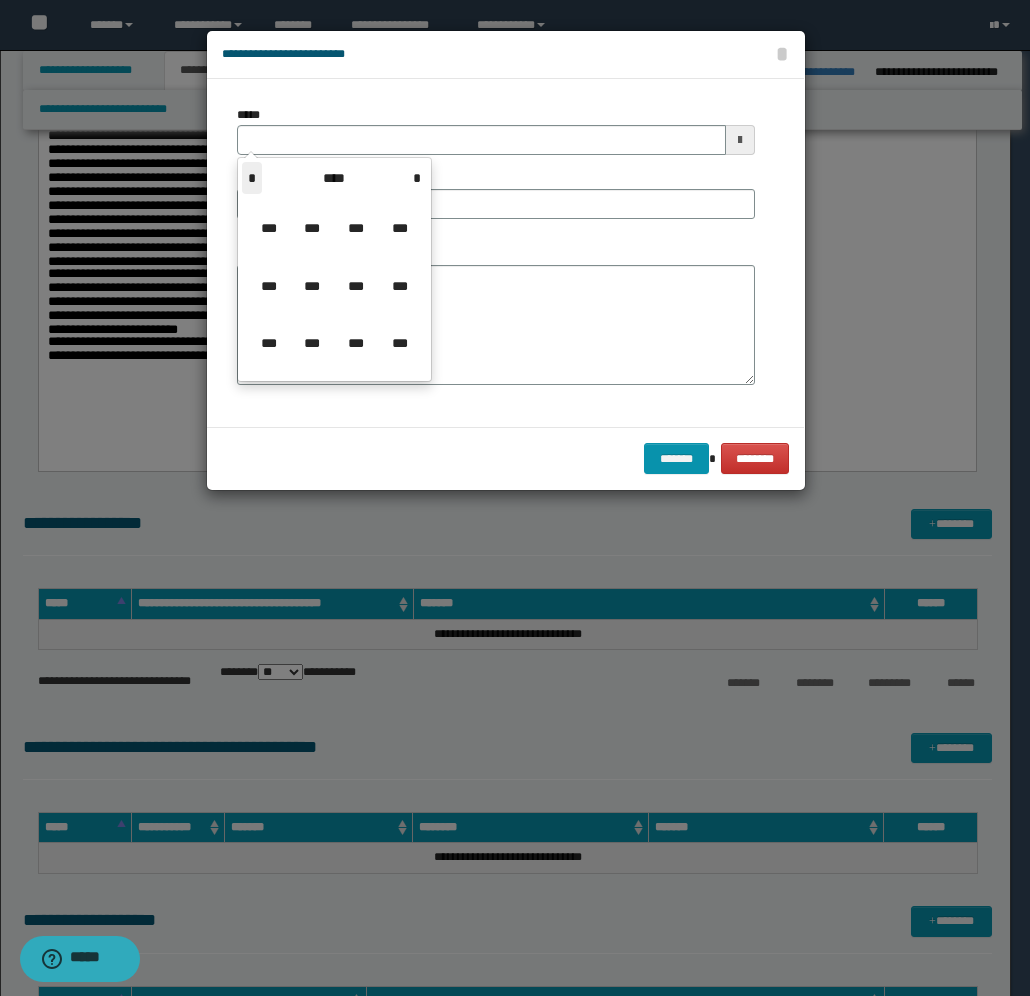 click on "*" at bounding box center [252, 178] 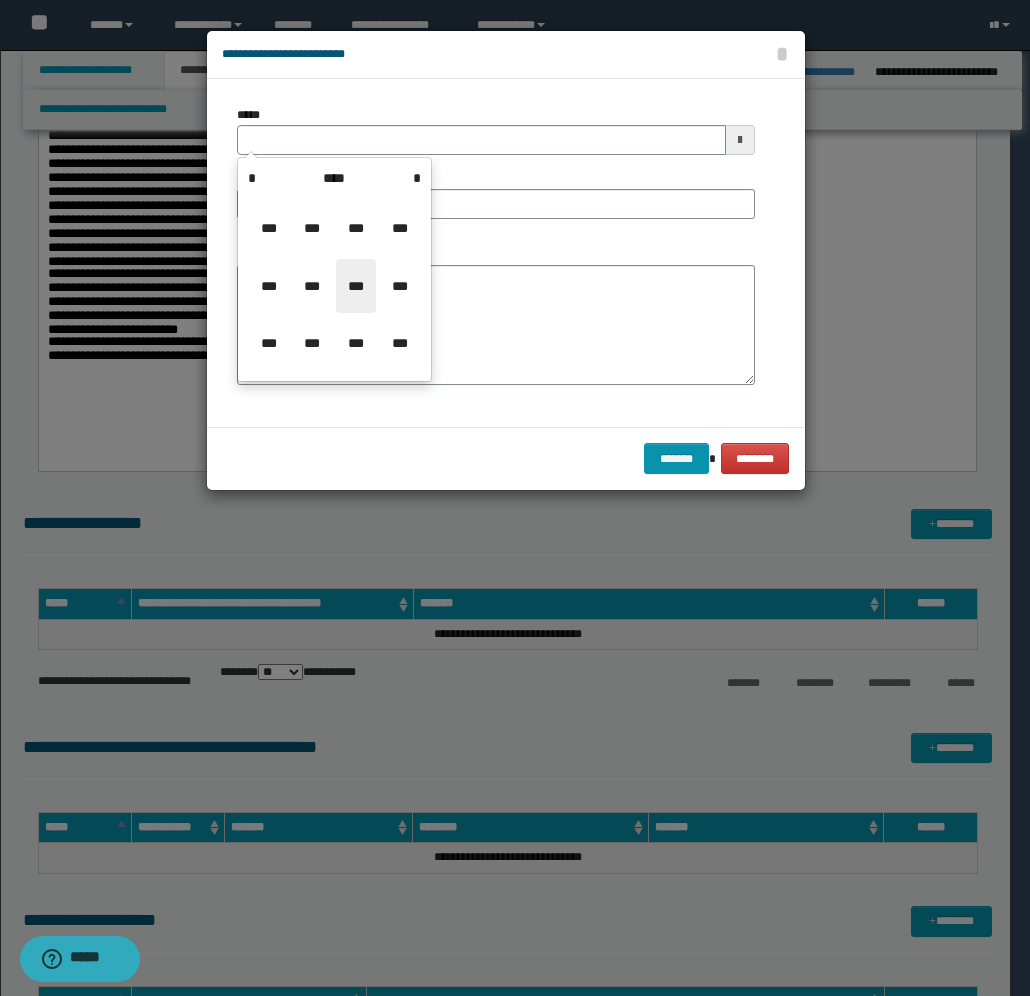 click on "***" at bounding box center (356, 286) 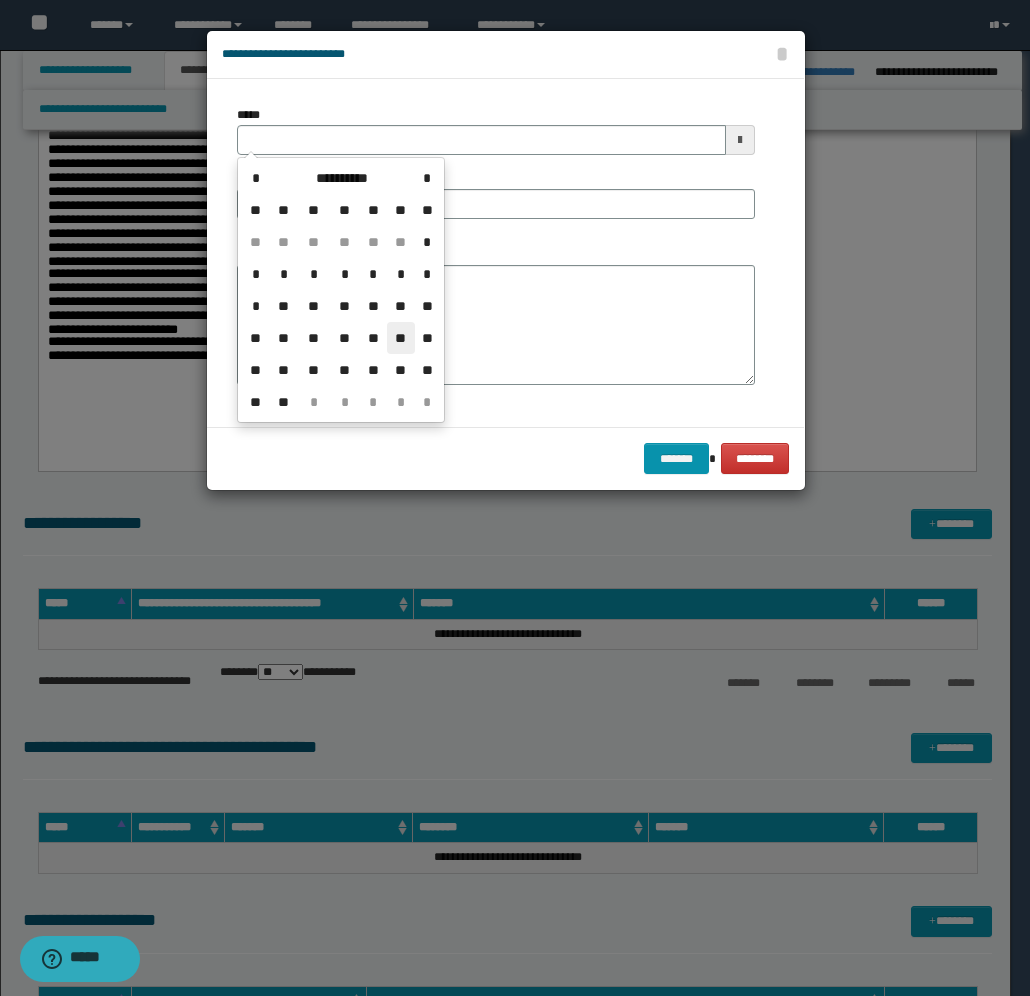 click on "**" at bounding box center (401, 338) 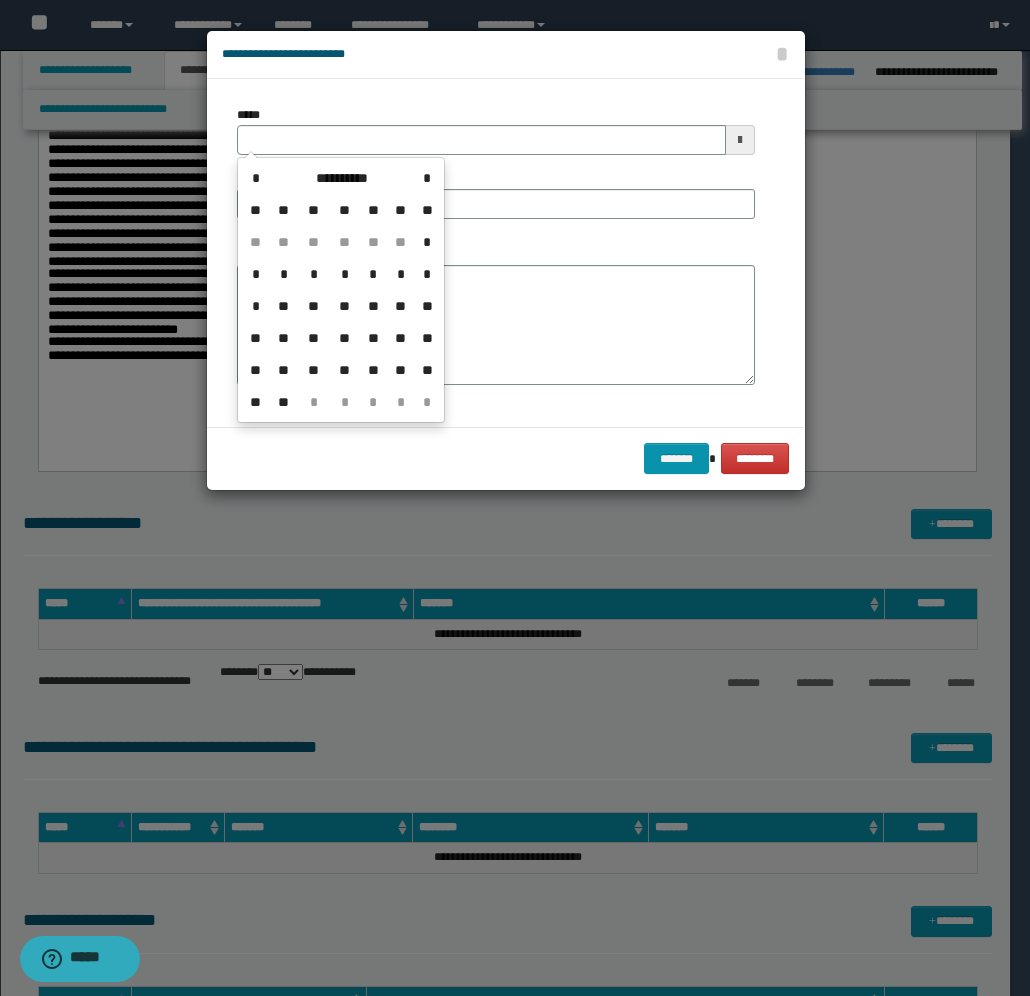 type on "**********" 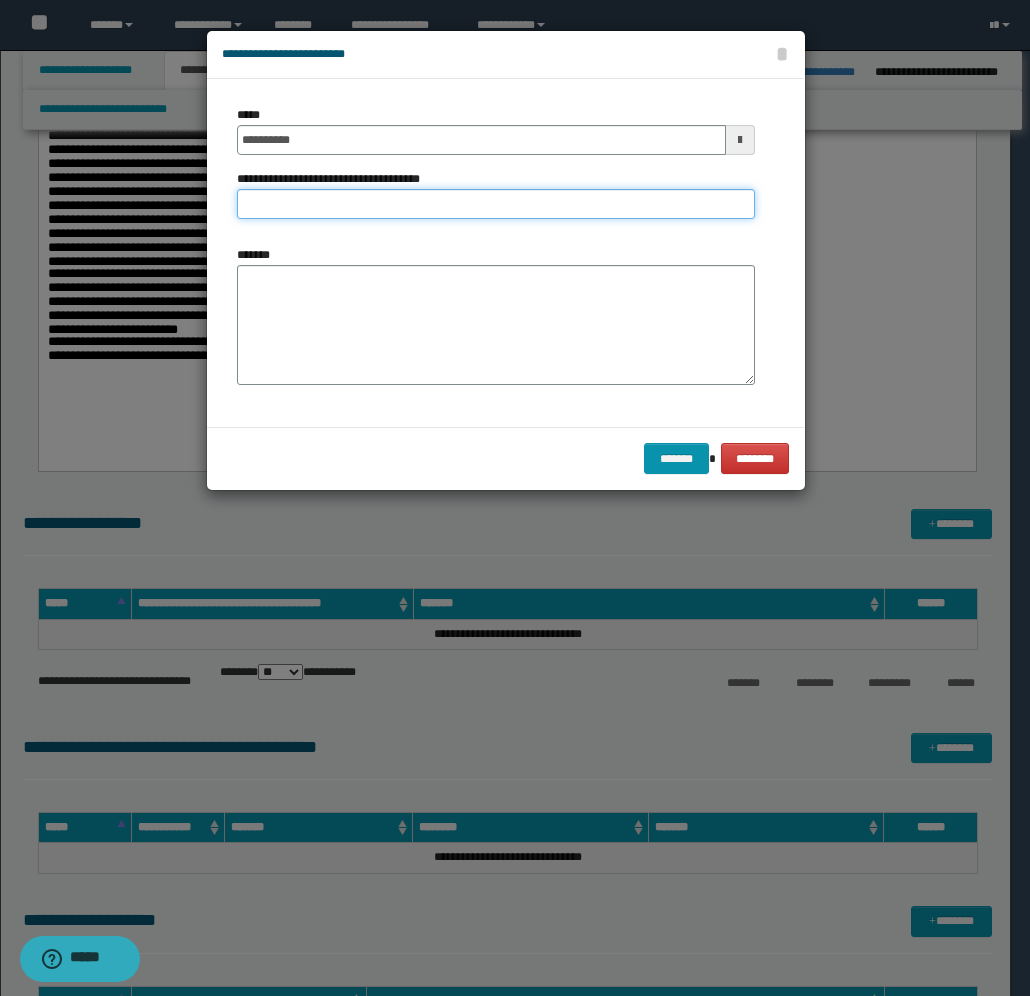 click on "**********" at bounding box center (496, 204) 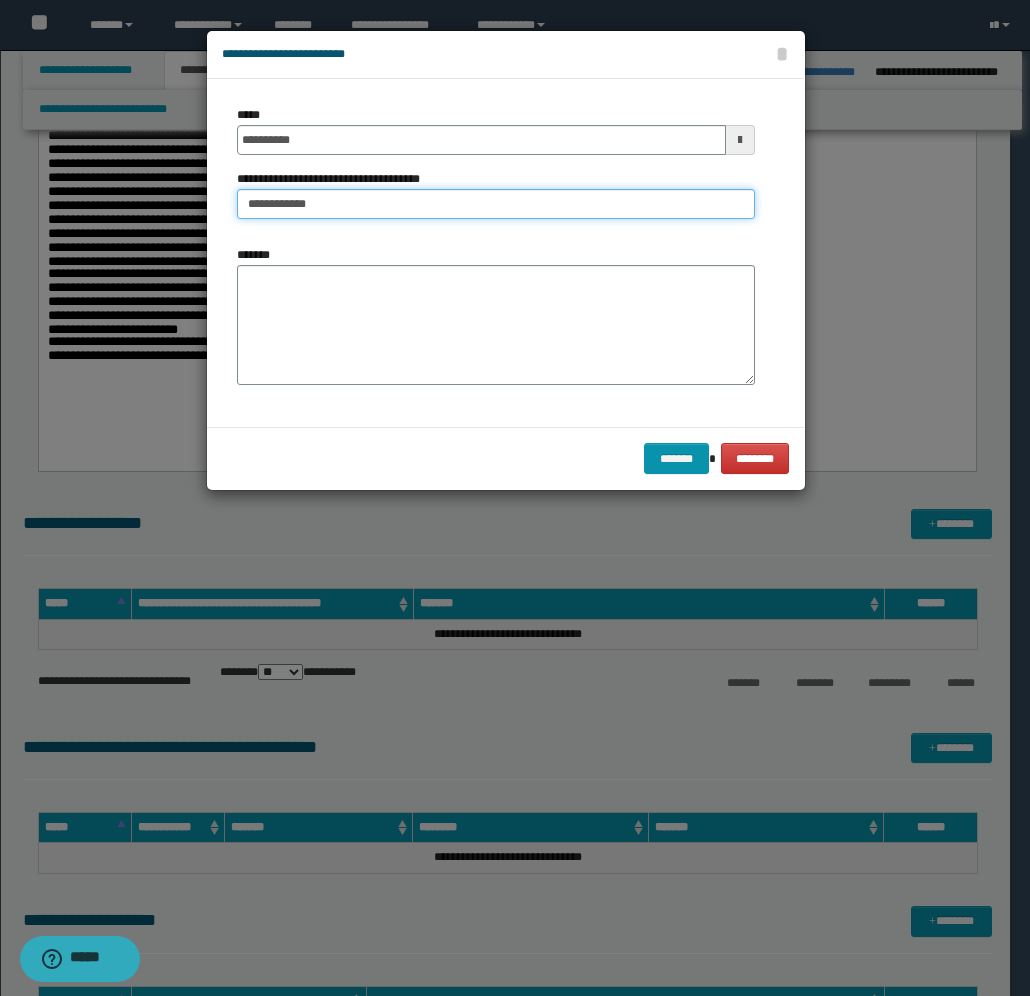 type on "**********" 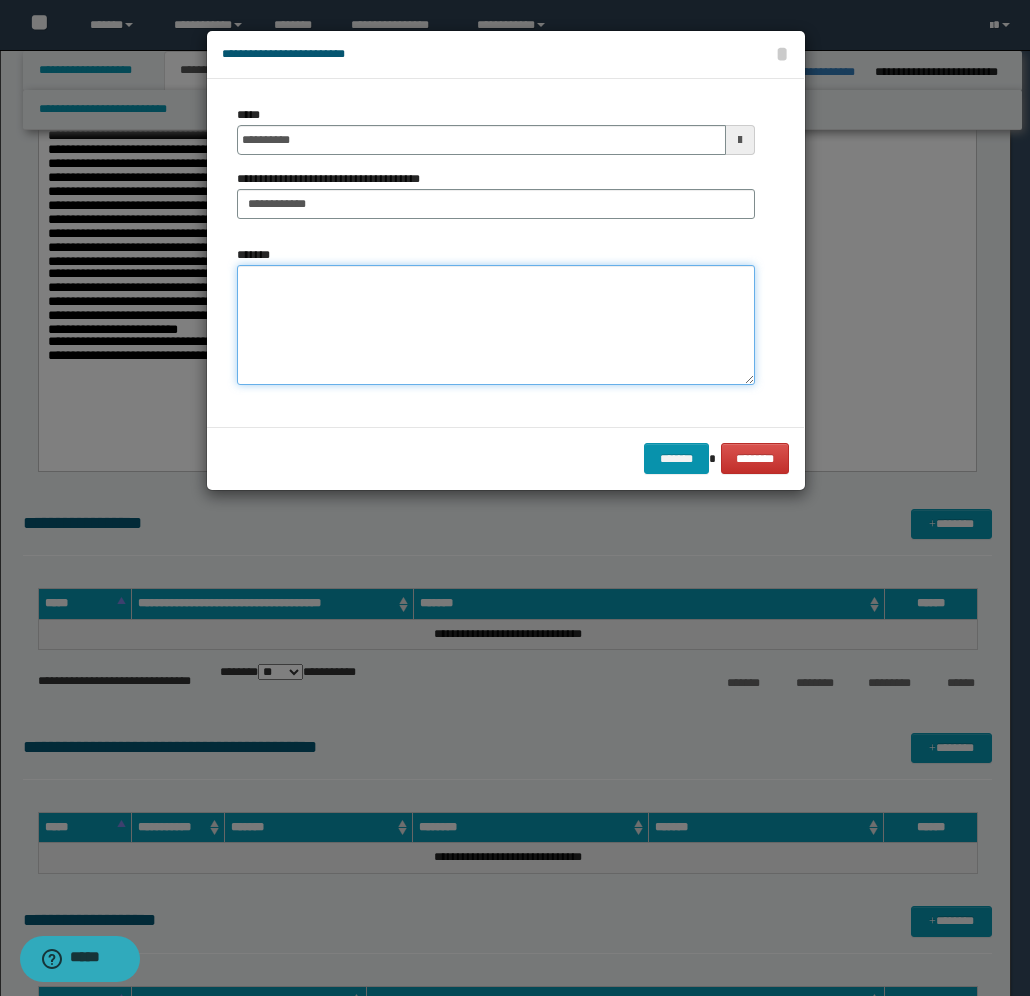 click on "*******" at bounding box center (496, 325) 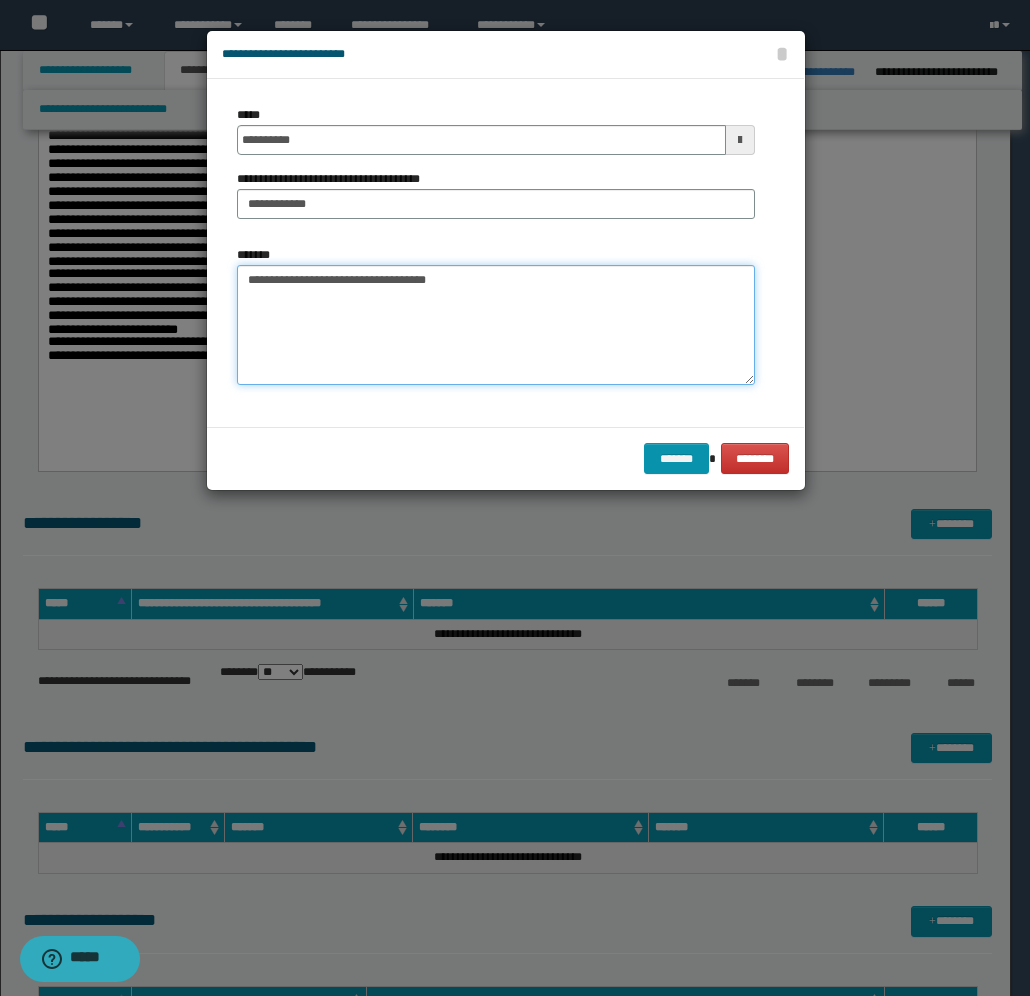 click on "**********" at bounding box center (496, 325) 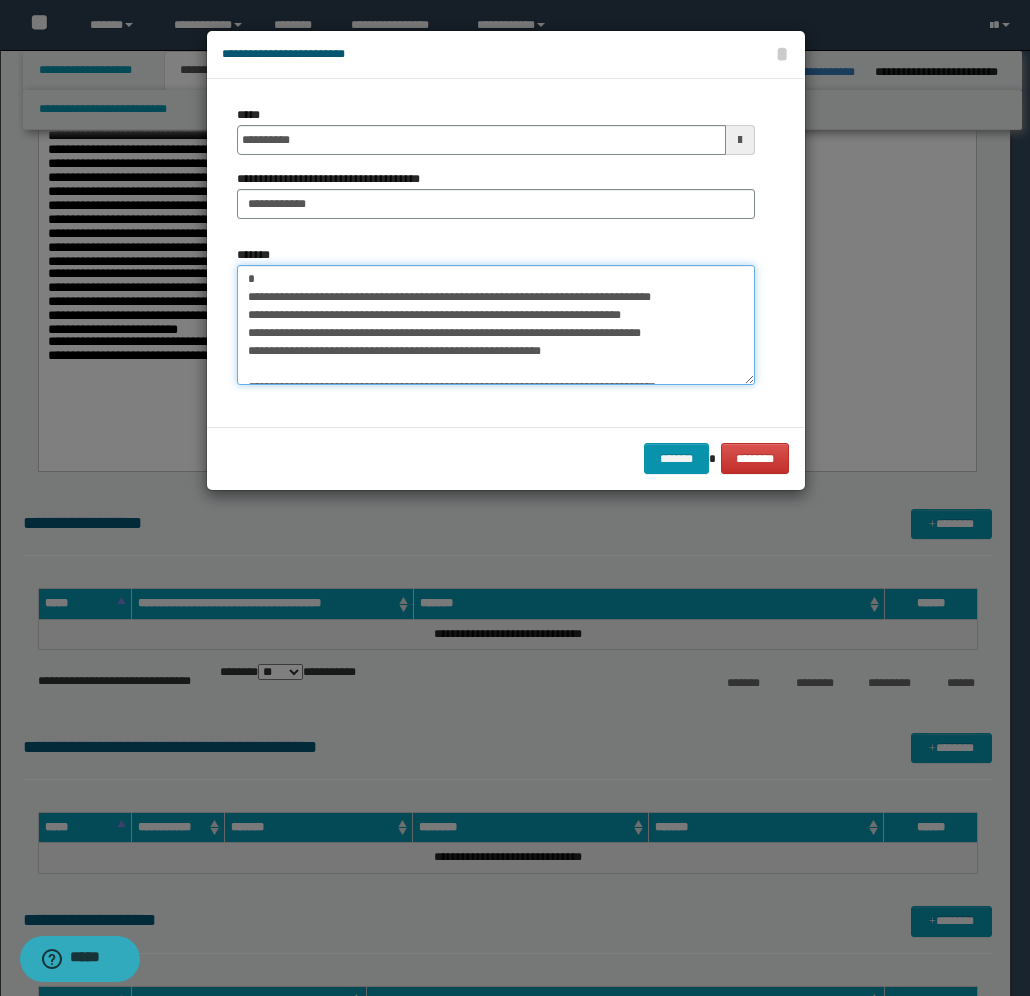scroll, scrollTop: 0, scrollLeft: 0, axis: both 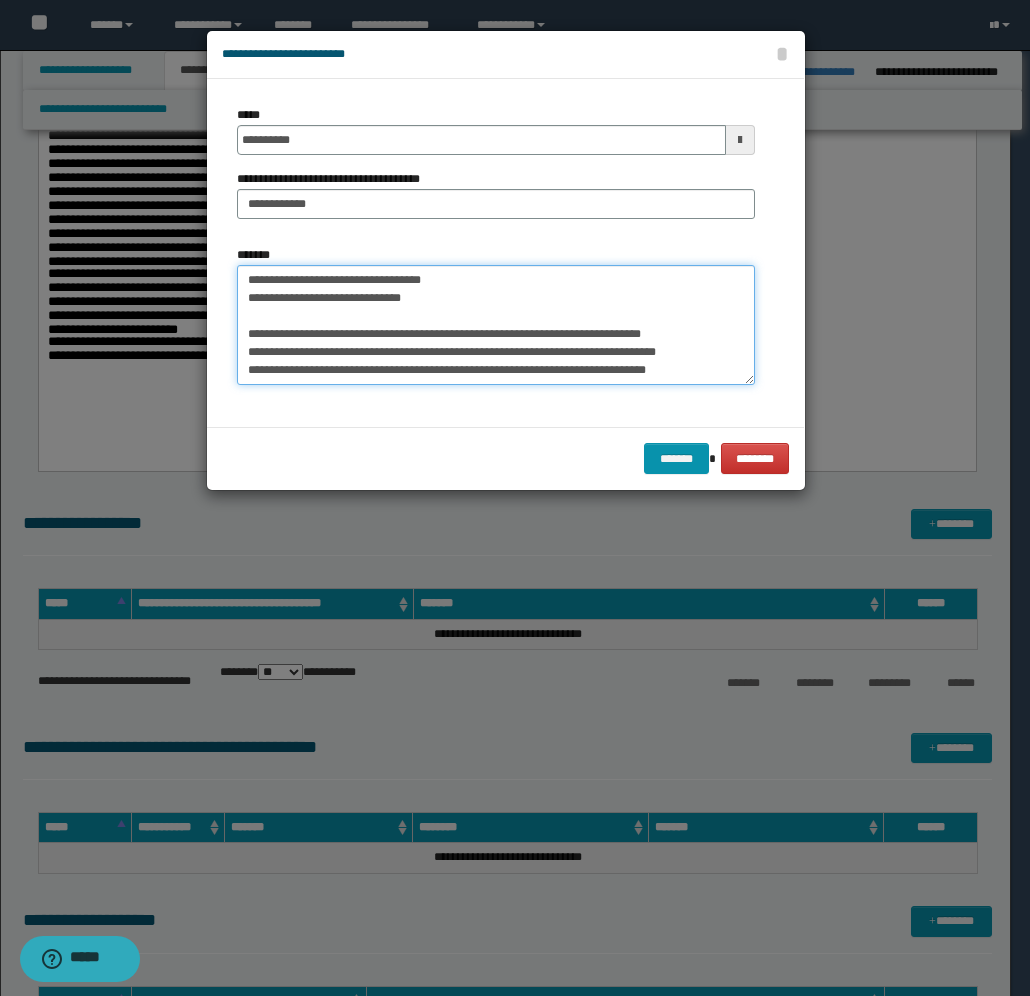 click on "**********" at bounding box center [496, 325] 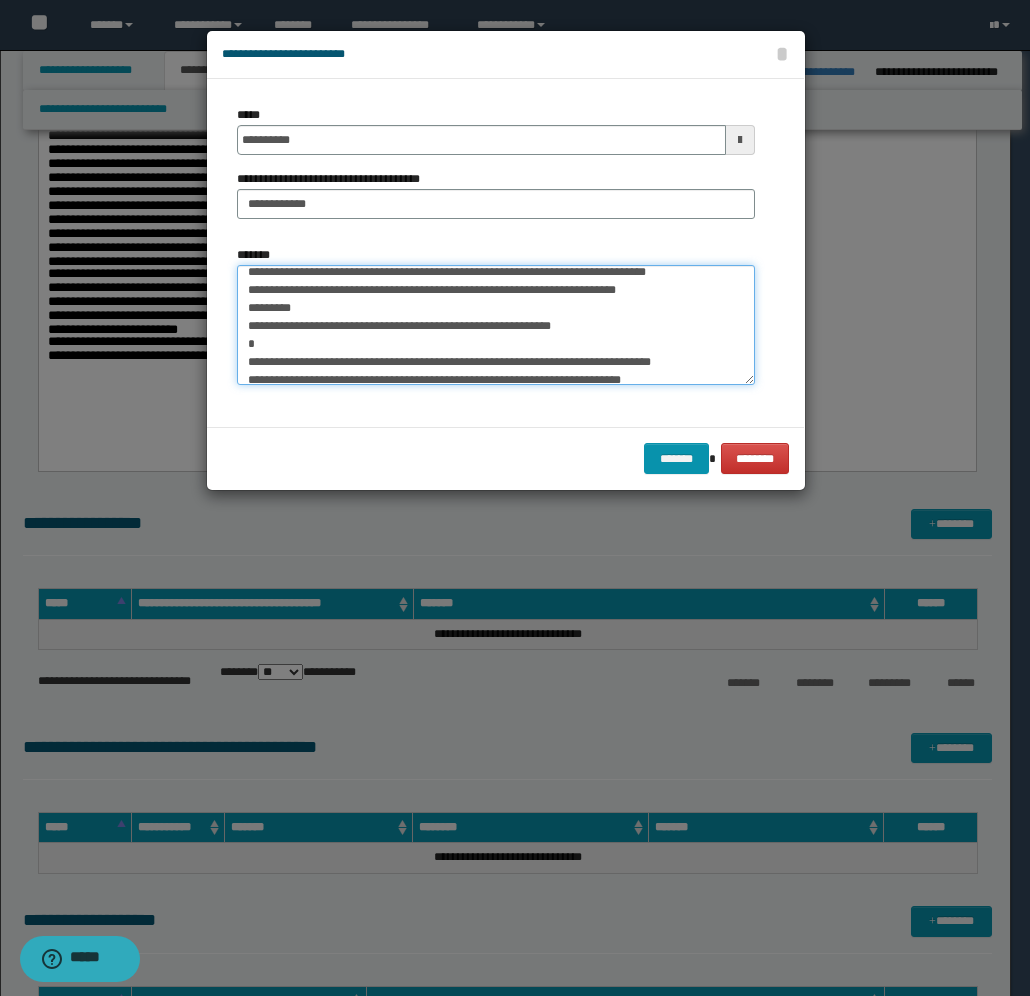 scroll, scrollTop: 100, scrollLeft: 0, axis: vertical 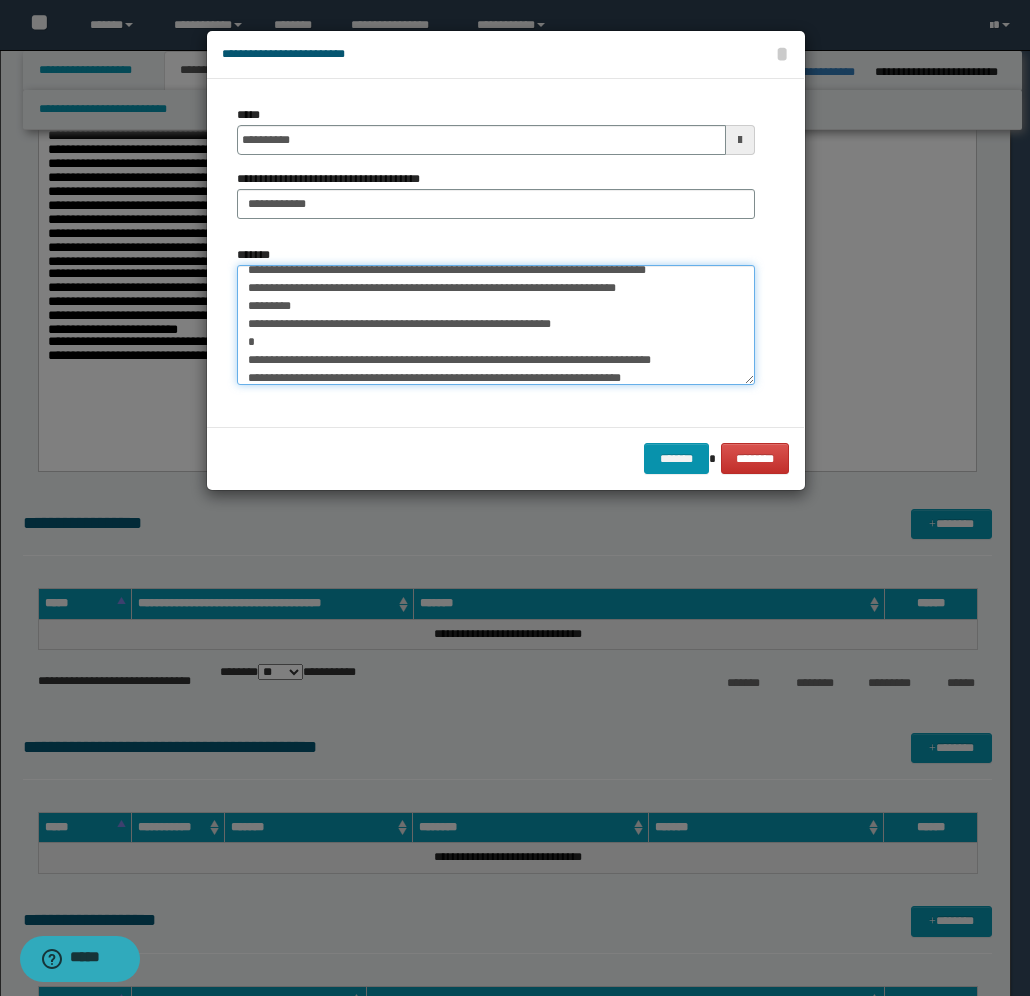 click on "**********" at bounding box center (496, 325) 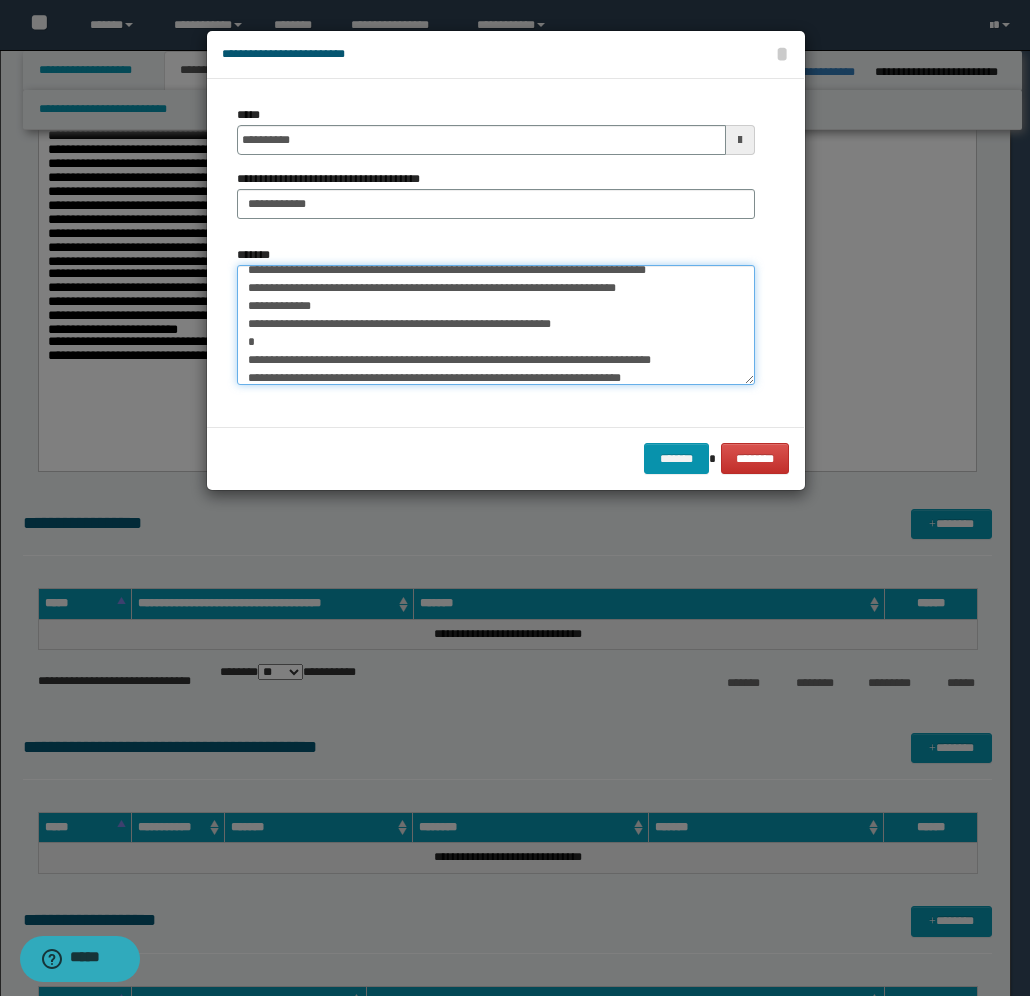 click on "**********" at bounding box center (496, 325) 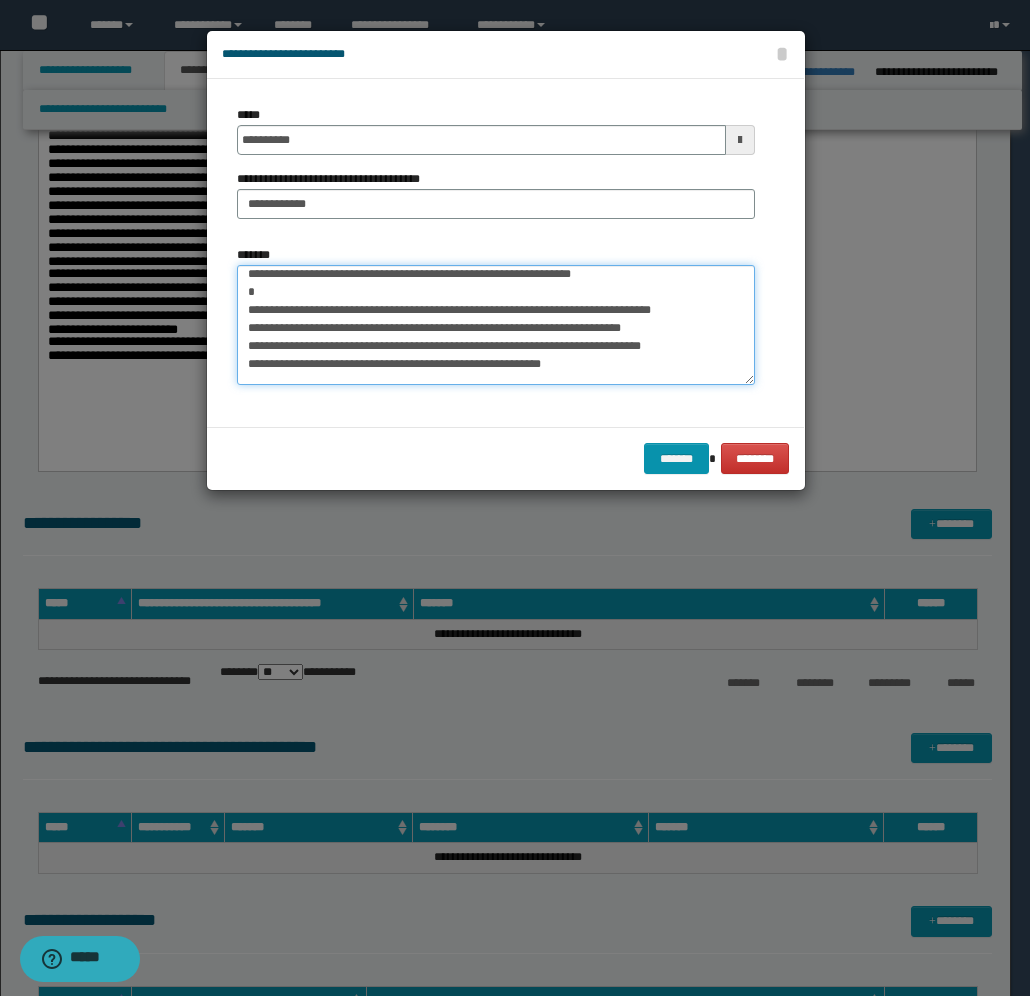 scroll, scrollTop: 200, scrollLeft: 0, axis: vertical 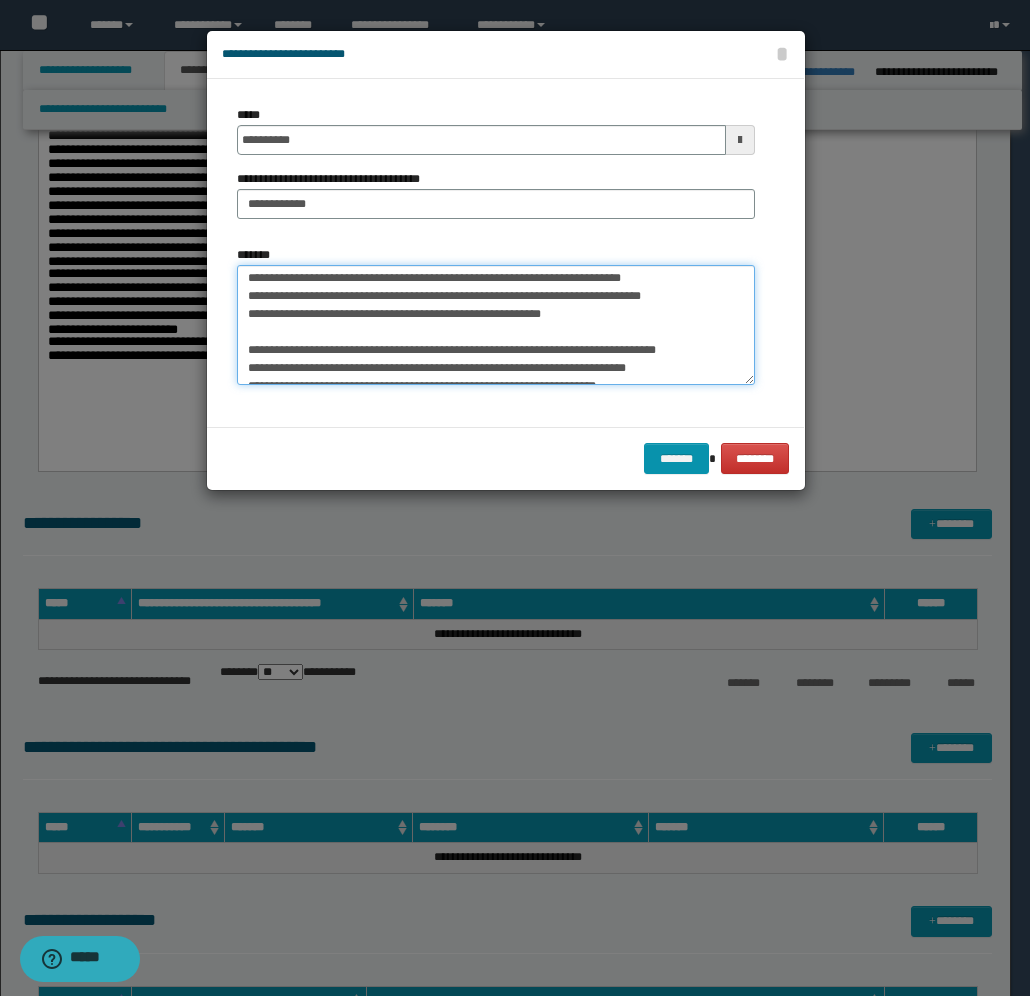 click on "**********" at bounding box center [496, 325] 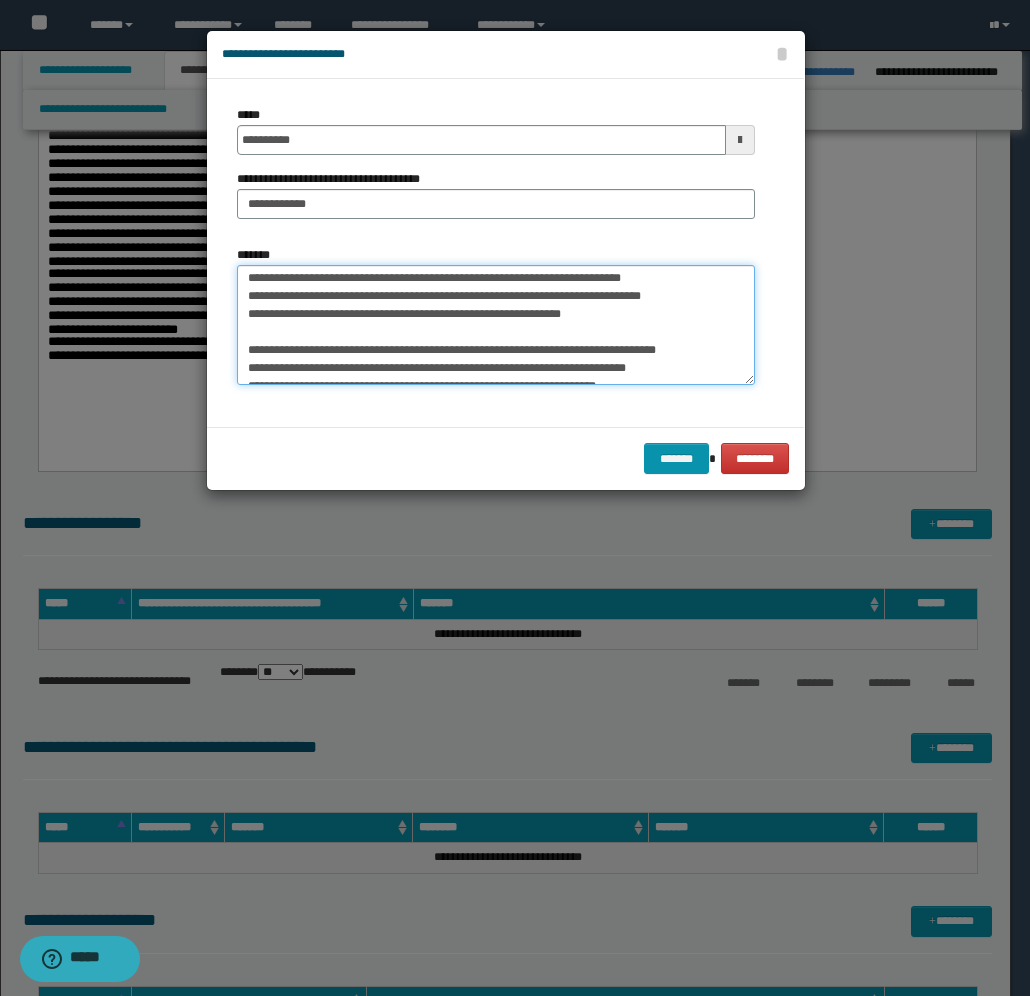 scroll, scrollTop: 233, scrollLeft: 0, axis: vertical 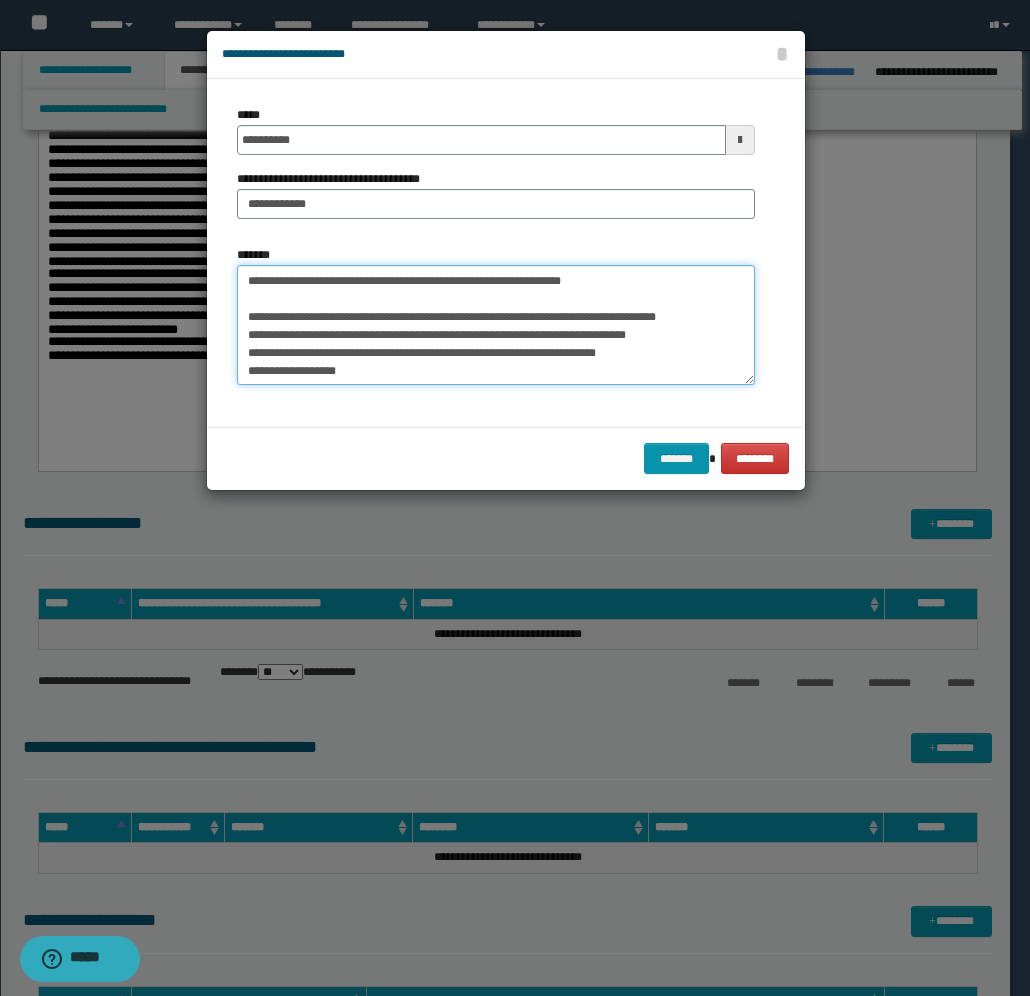 click on "*******" at bounding box center (496, 325) 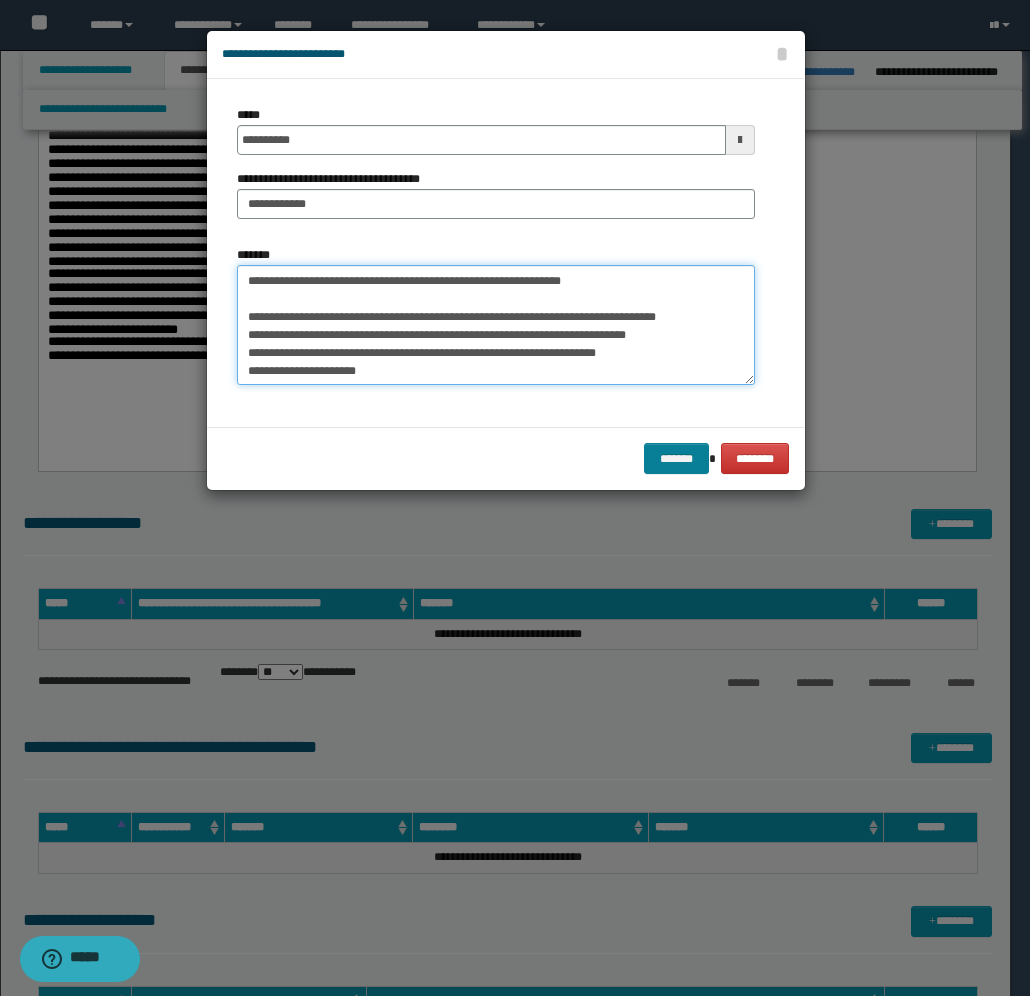 type on "**********" 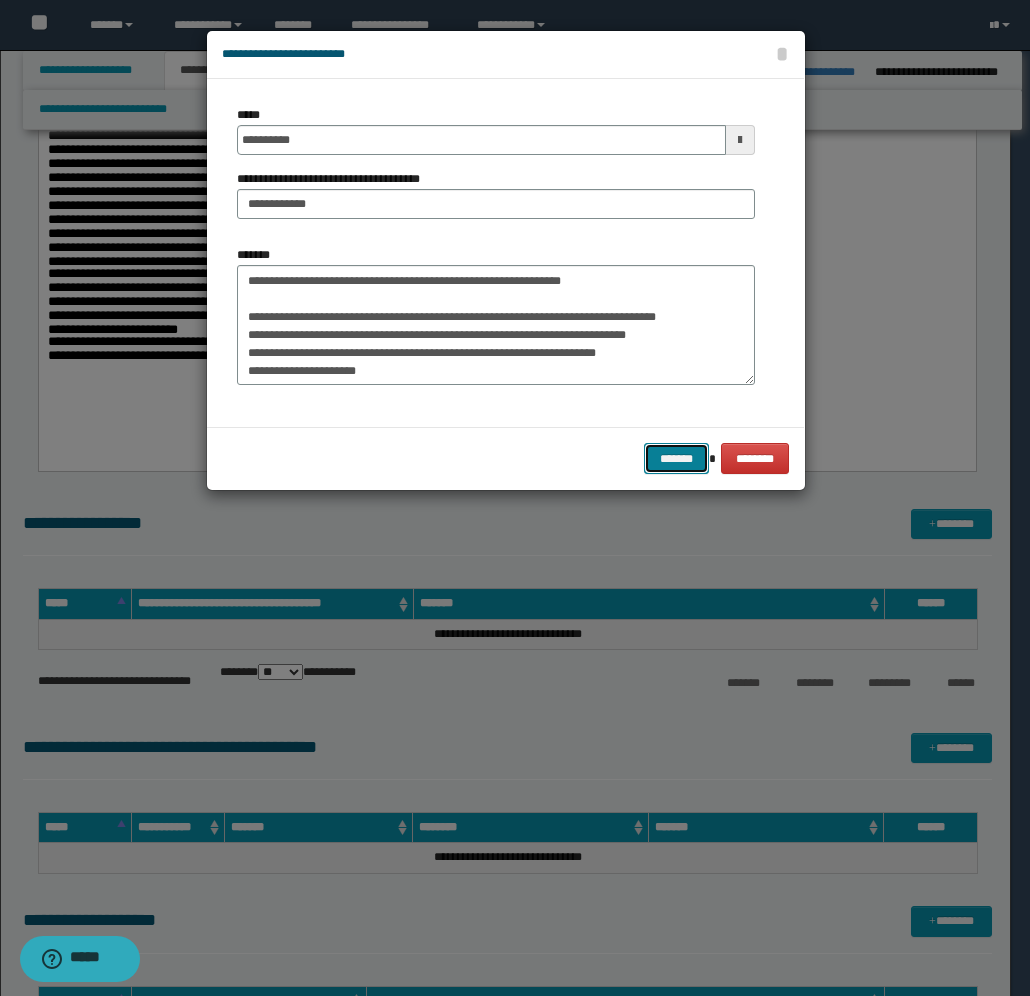 click on "*******" at bounding box center (676, 458) 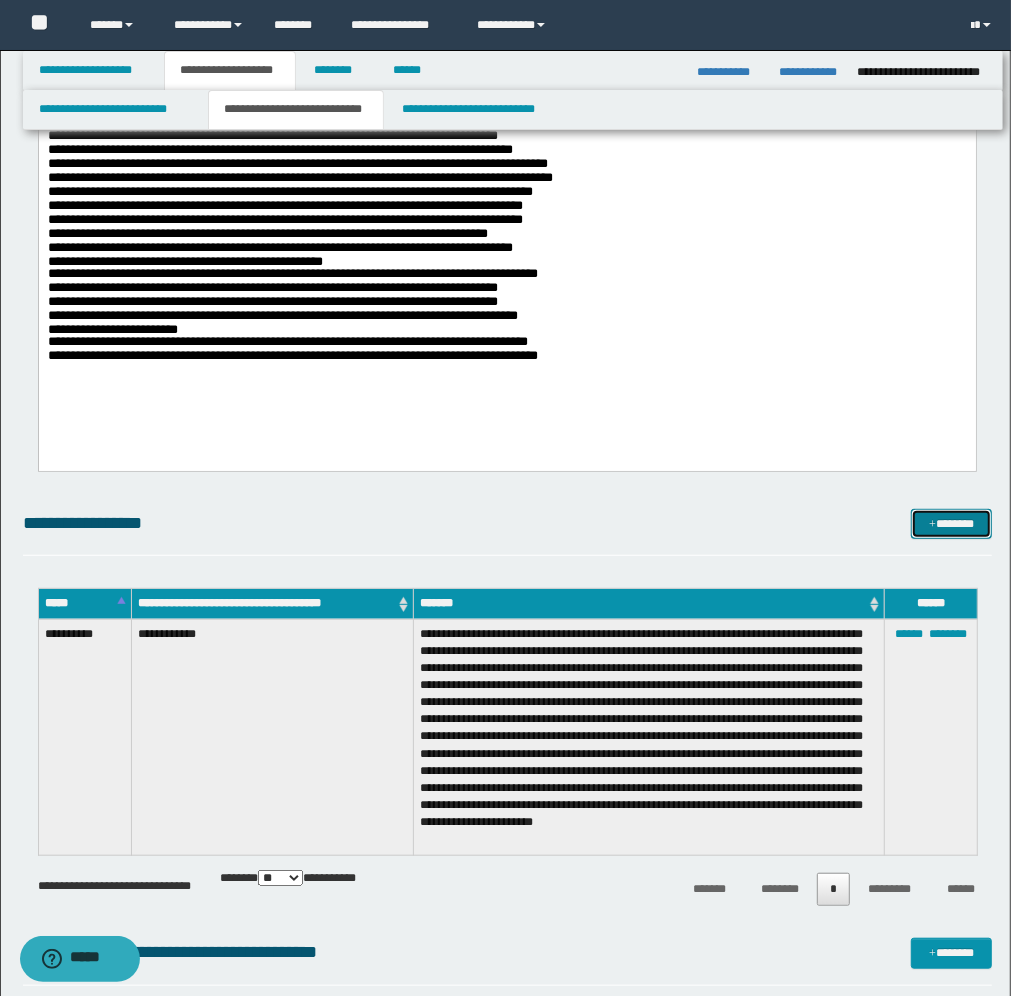 click on "*******" at bounding box center [951, 524] 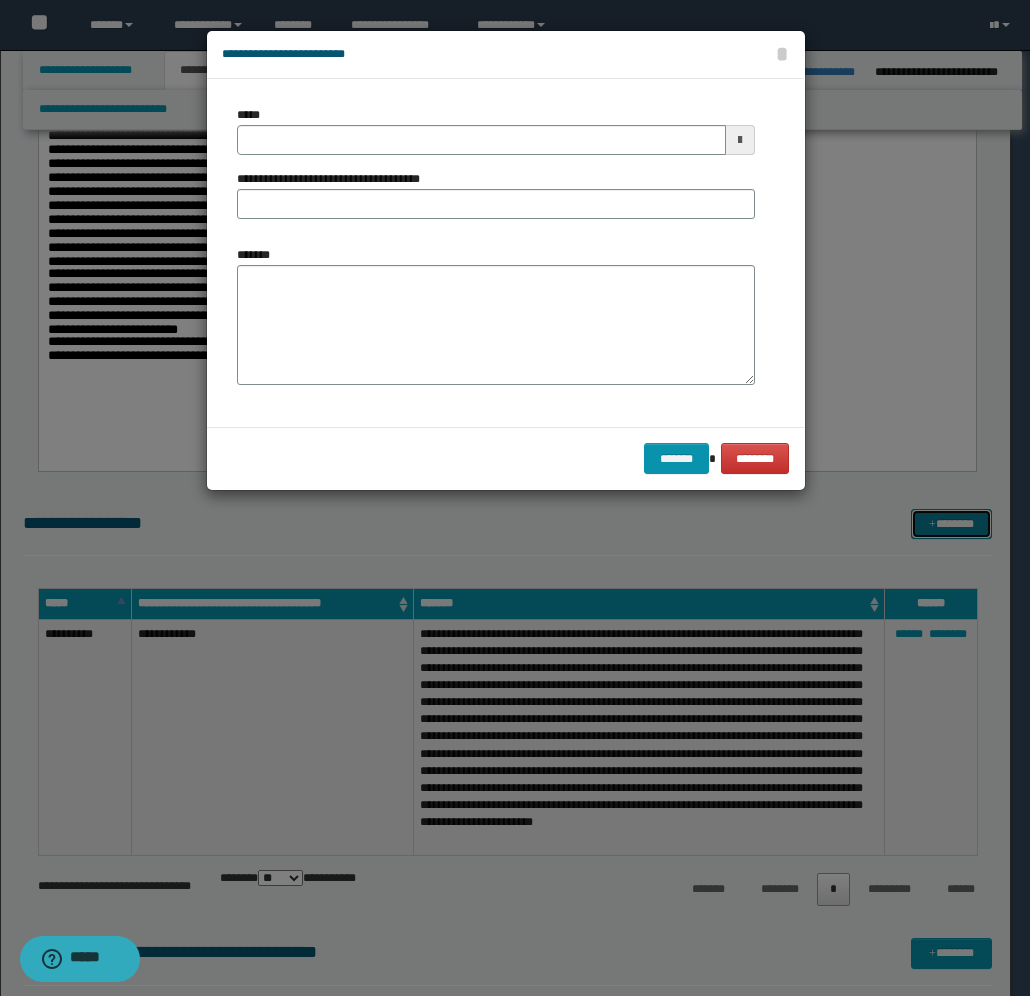 scroll, scrollTop: 0, scrollLeft: 0, axis: both 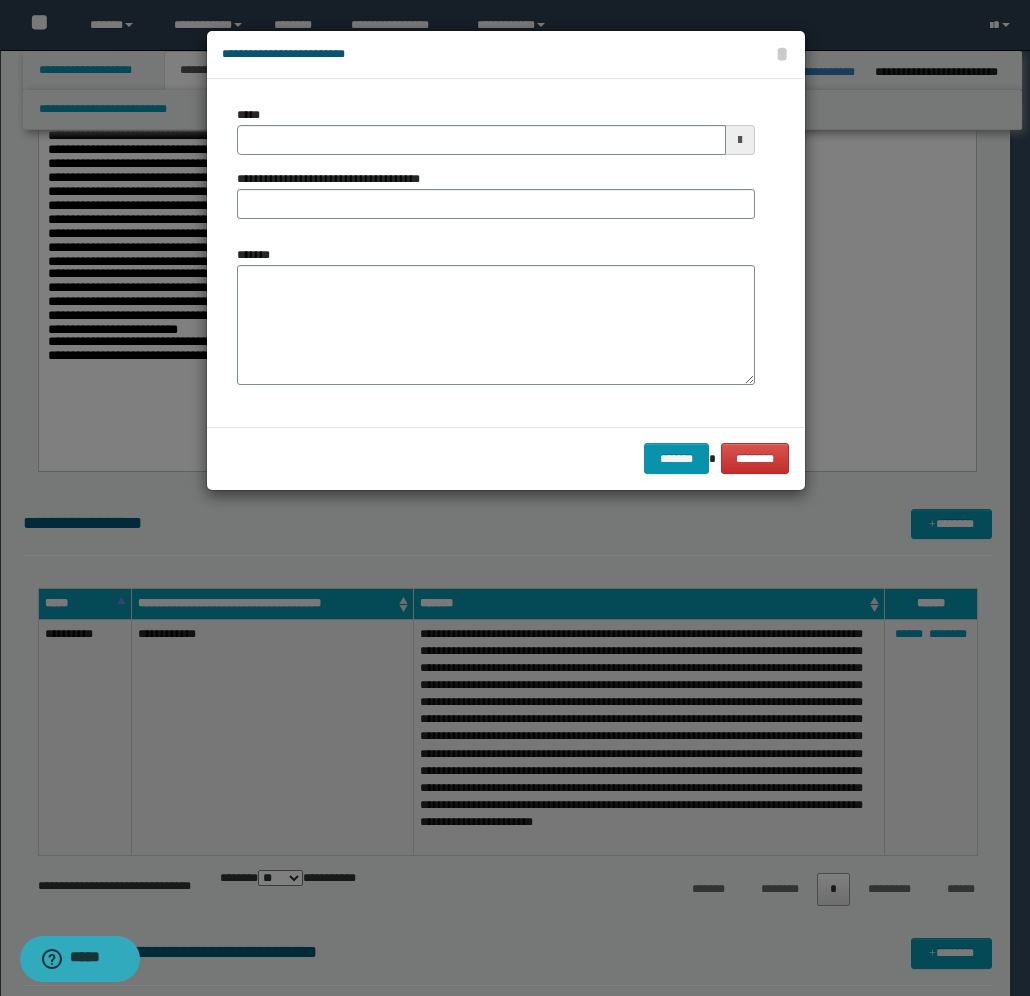 click at bounding box center [740, 140] 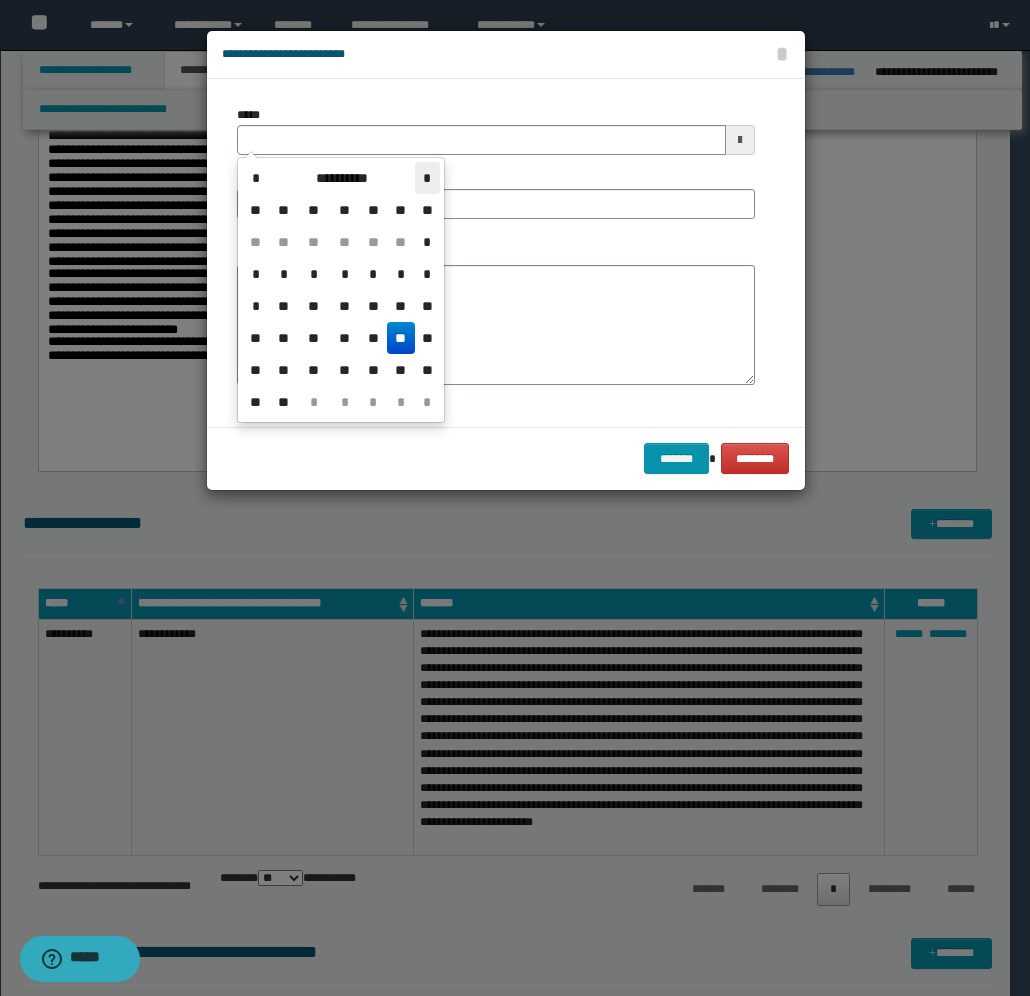 click on "*" at bounding box center (427, 178) 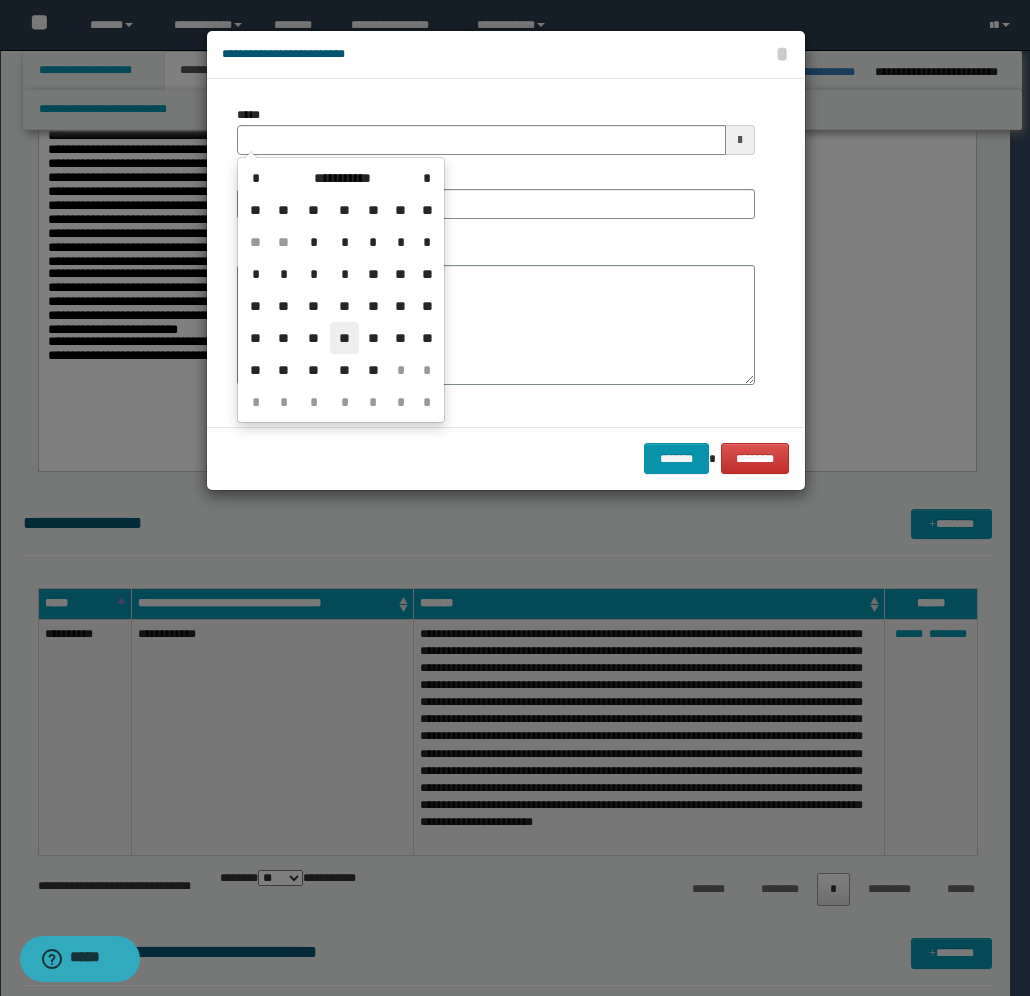click on "**" at bounding box center (344, 338) 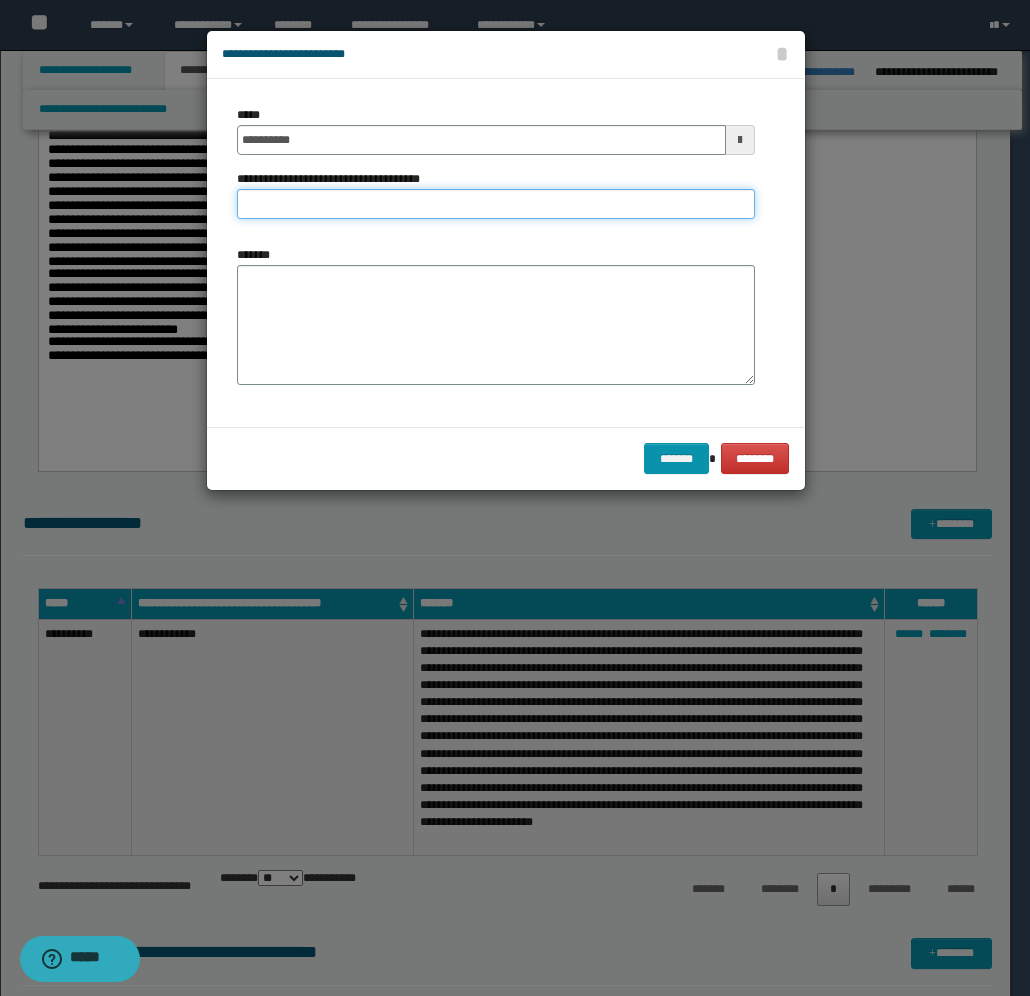 click on "**********" at bounding box center (496, 204) 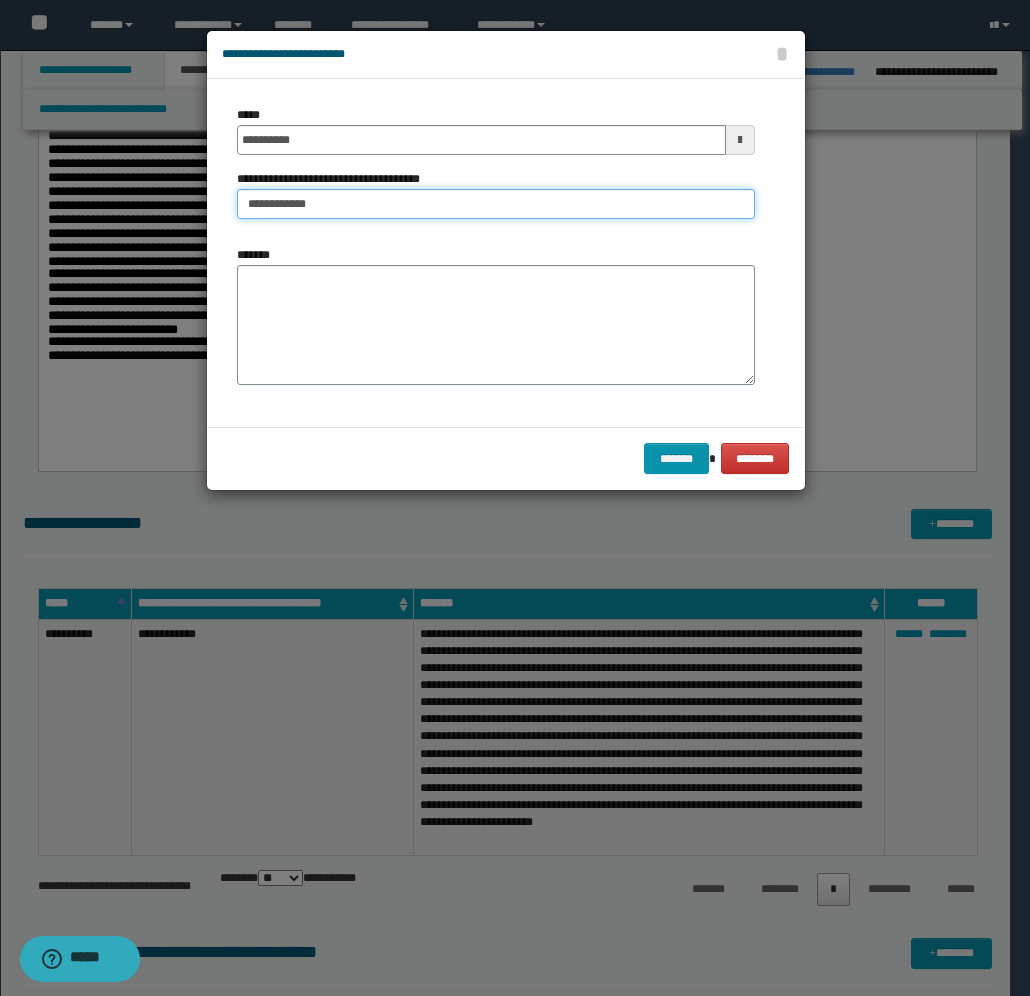 type on "**********" 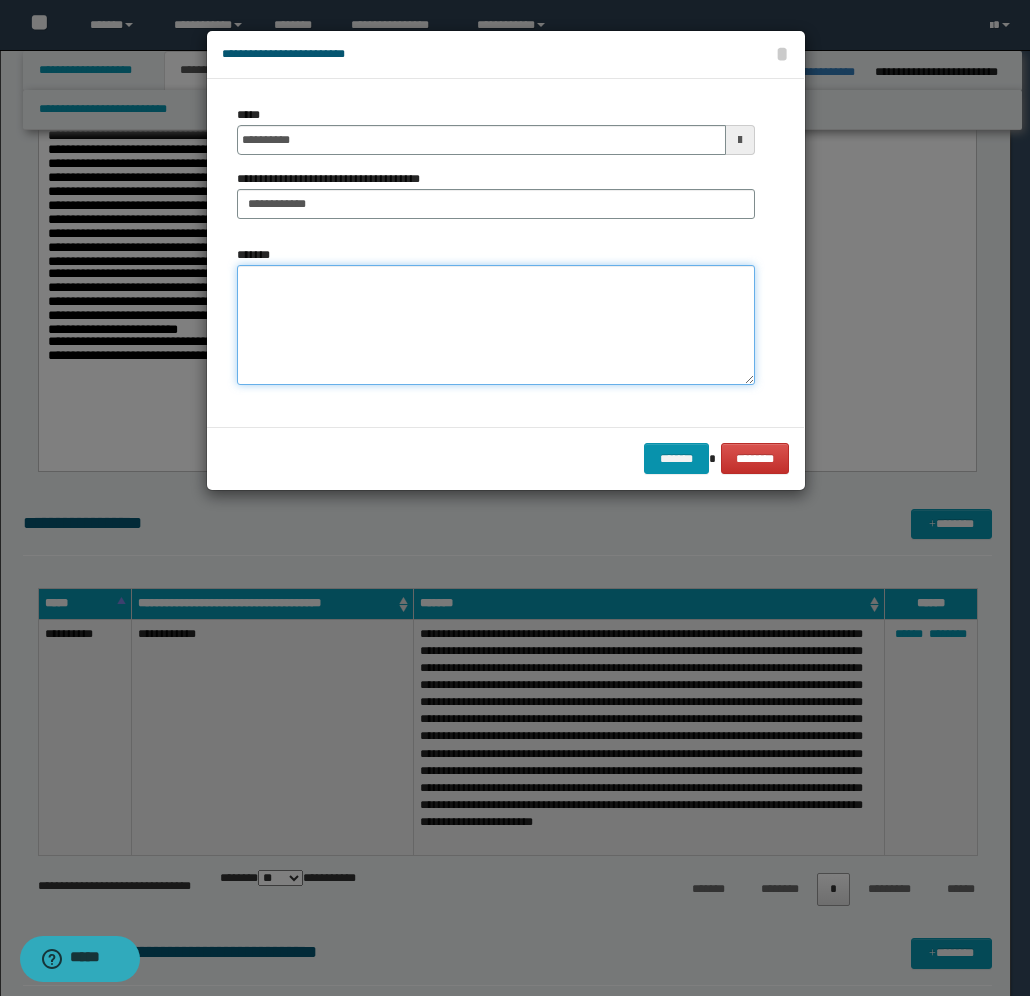 click on "*******" at bounding box center [496, 325] 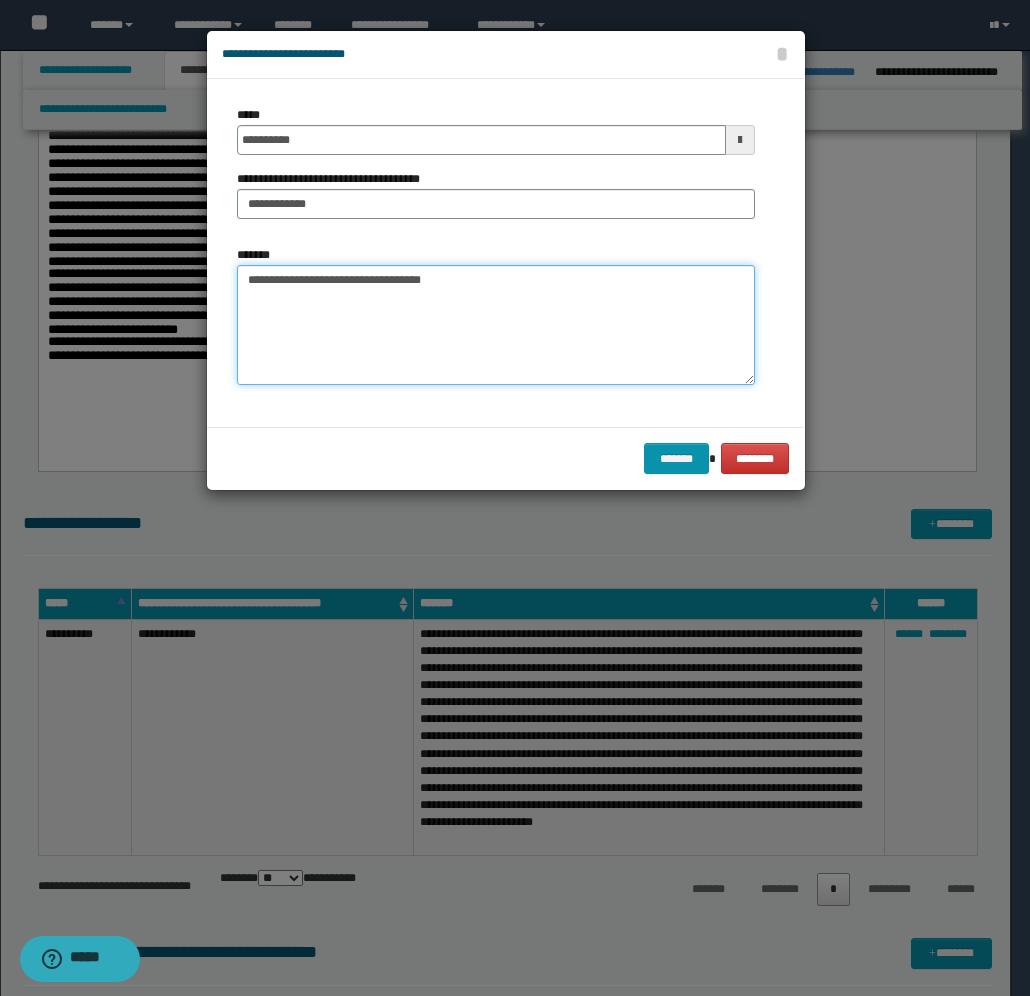 click on "**********" at bounding box center (496, 325) 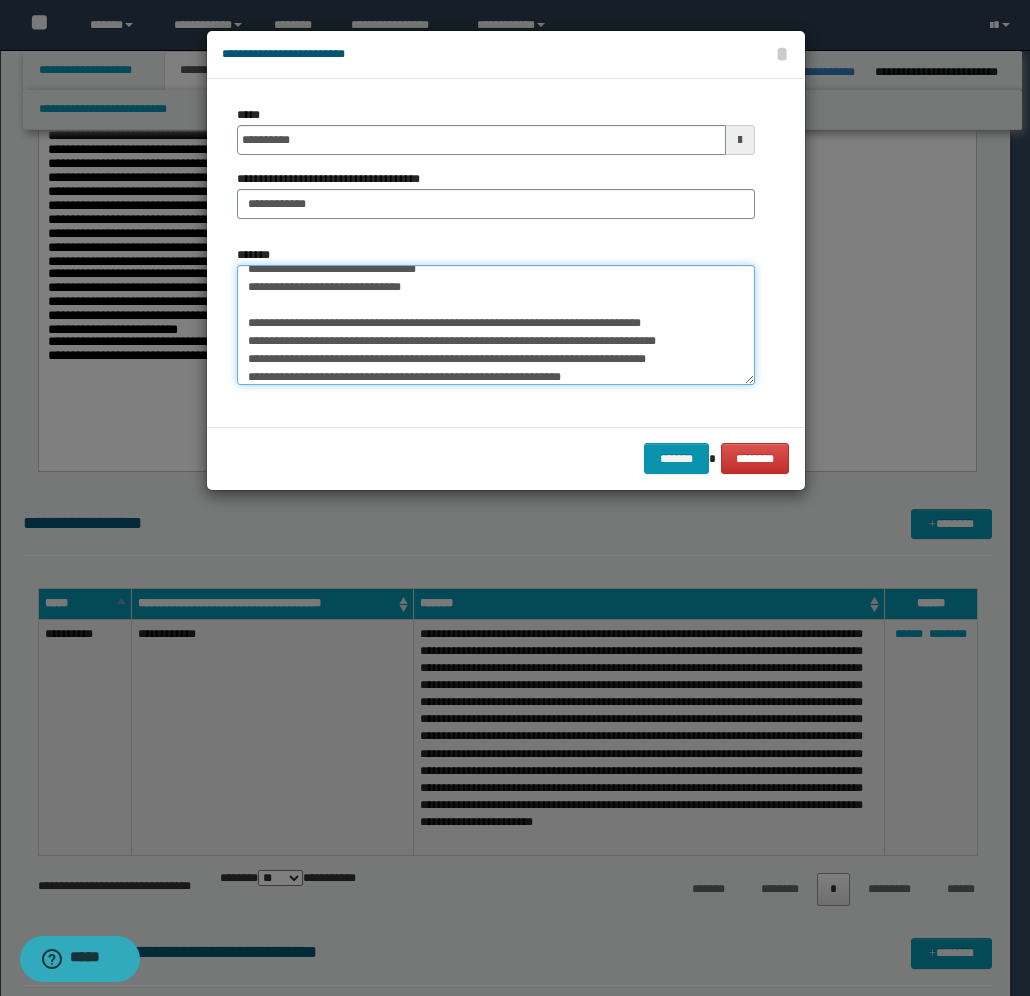 scroll, scrollTop: 0, scrollLeft: 0, axis: both 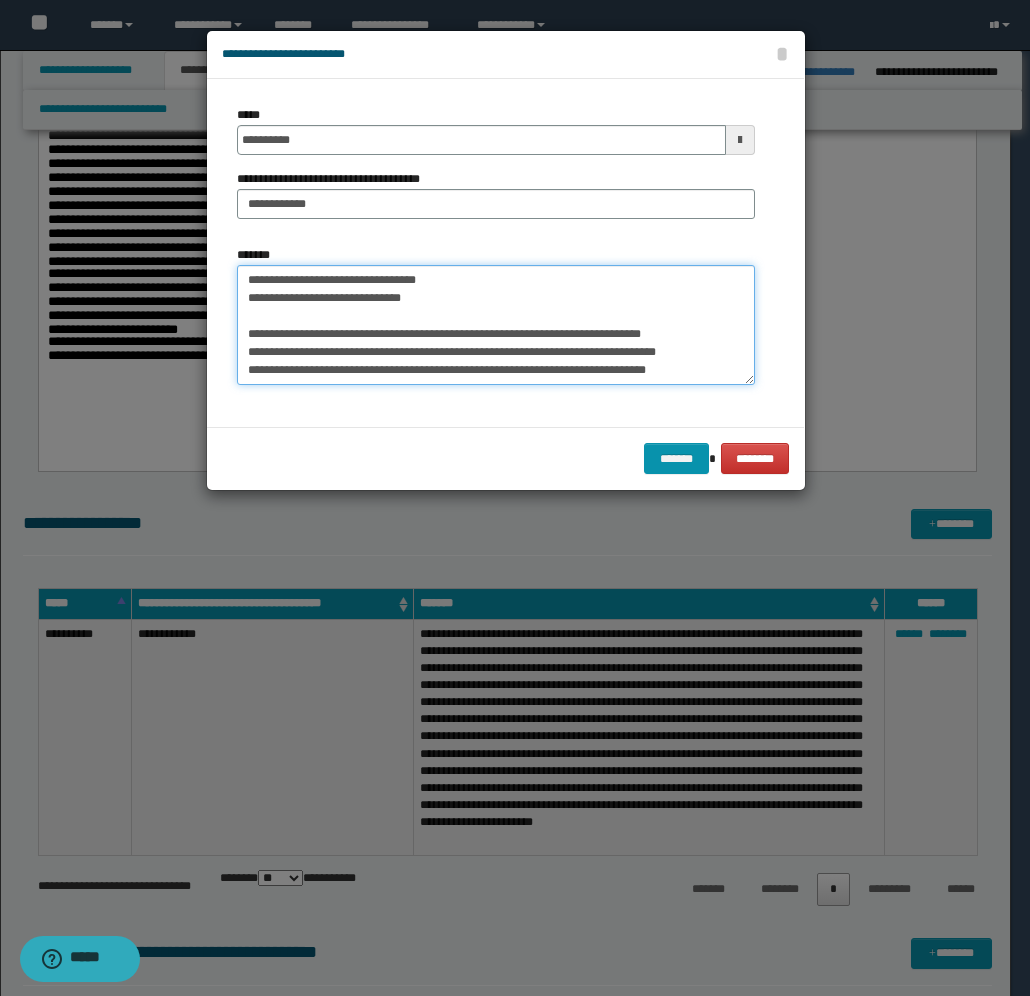 click on "**********" at bounding box center (496, 325) 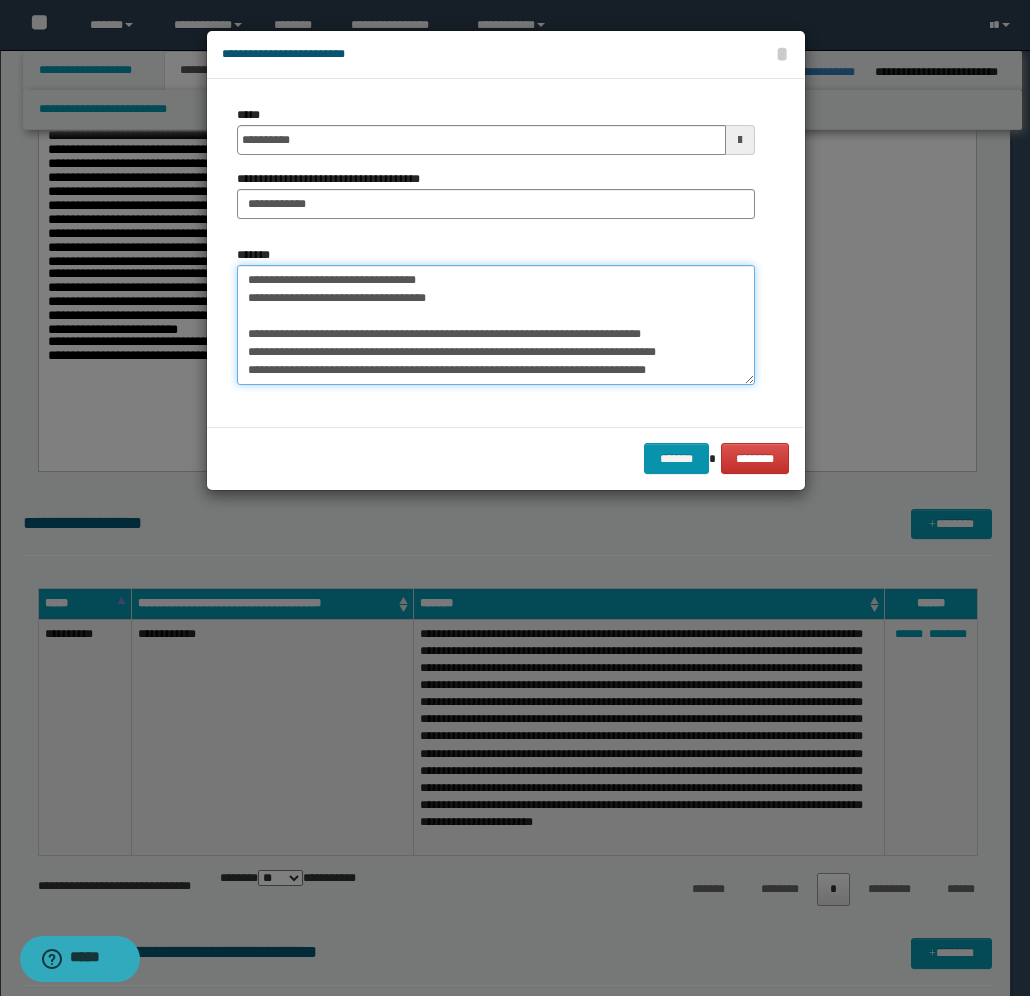 click on "**********" at bounding box center (496, 325) 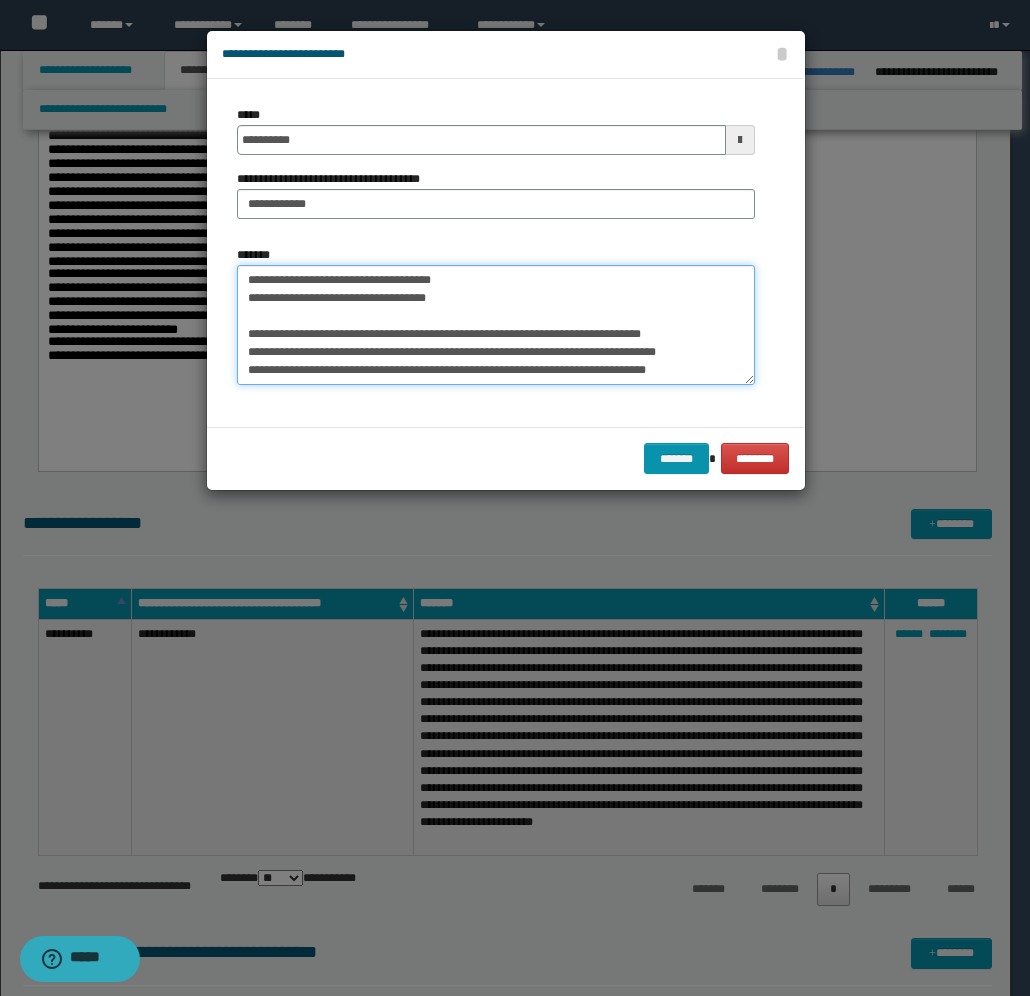 scroll, scrollTop: 50, scrollLeft: 0, axis: vertical 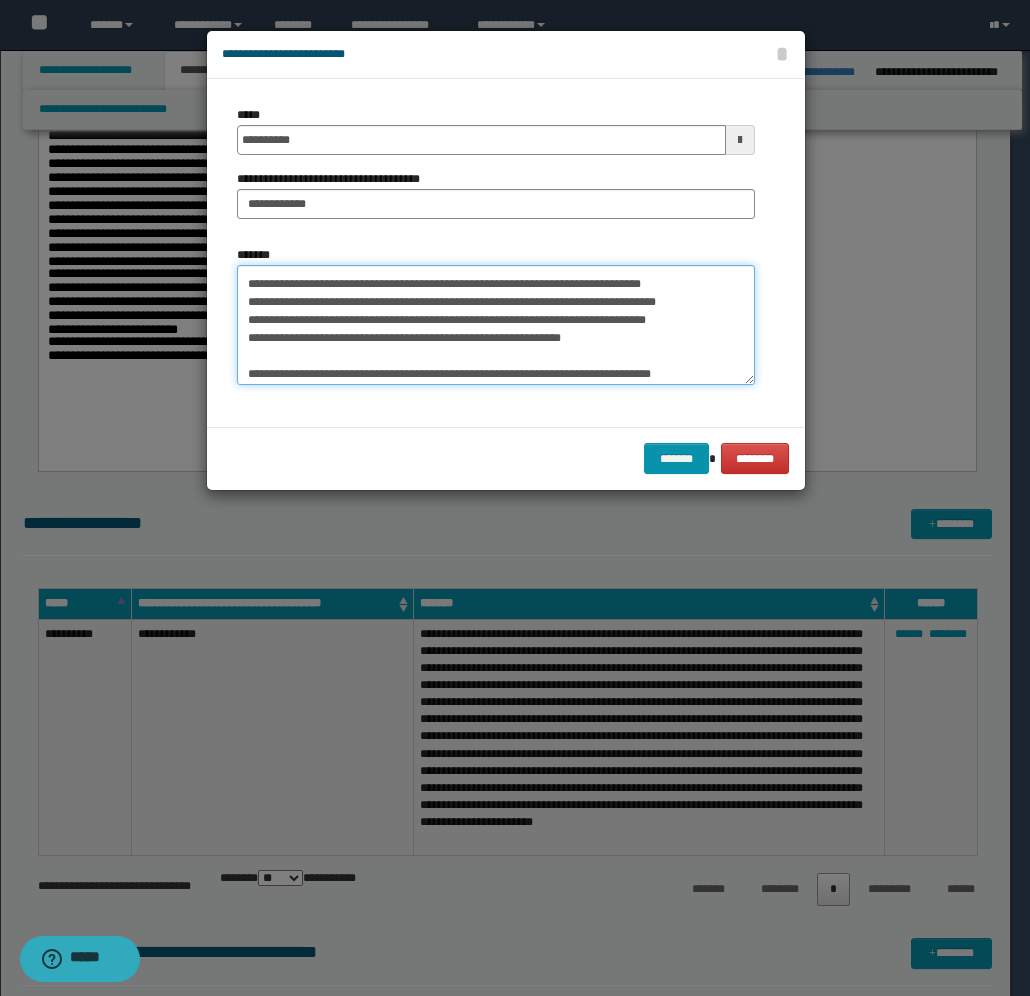 click on "**********" at bounding box center [496, 325] 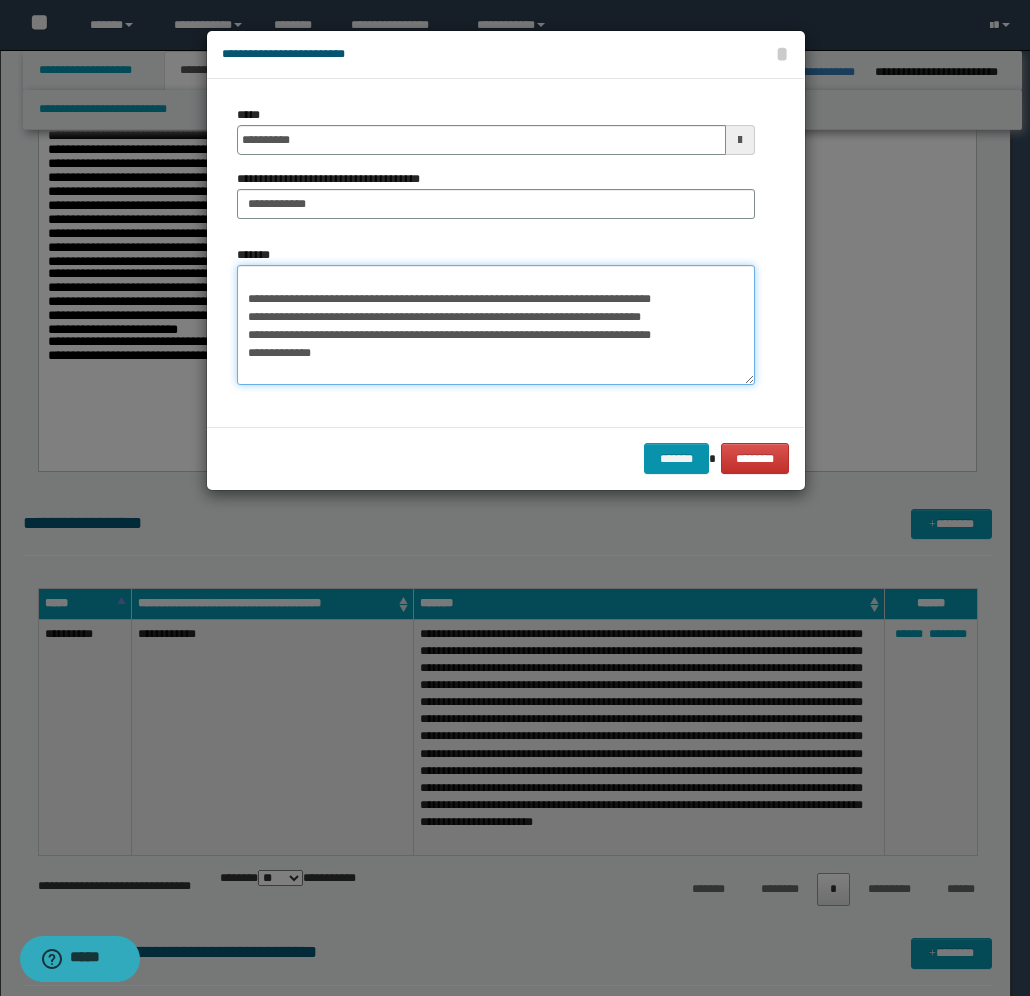 scroll, scrollTop: 150, scrollLeft: 0, axis: vertical 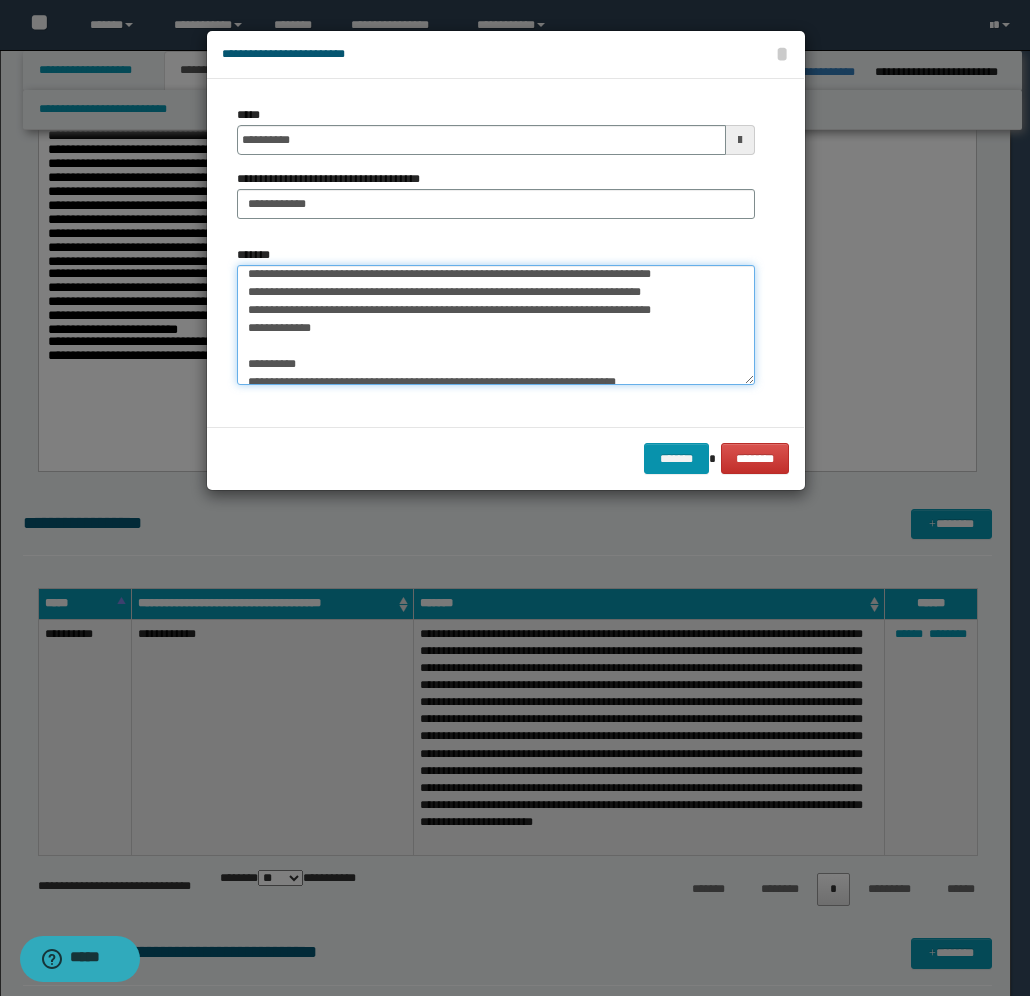 click on "**********" at bounding box center (496, 325) 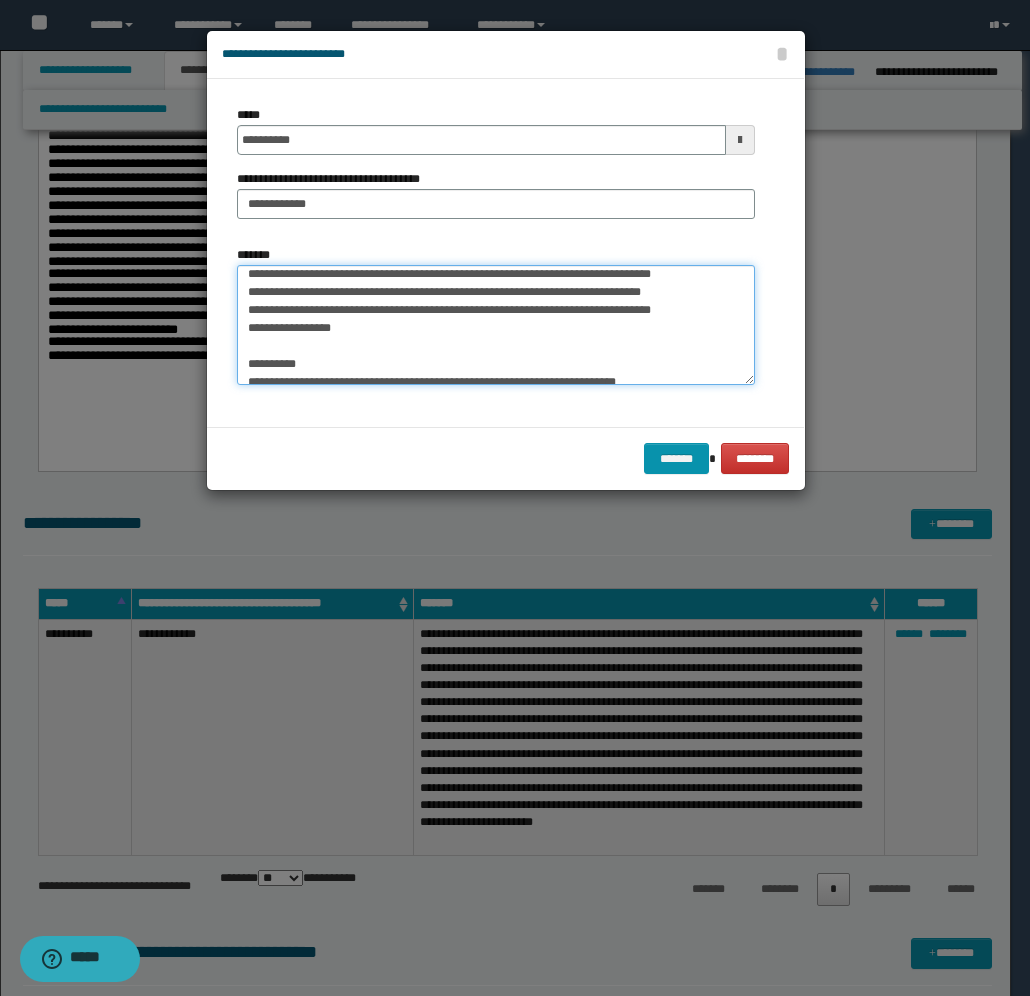 click on "**********" at bounding box center [496, 325] 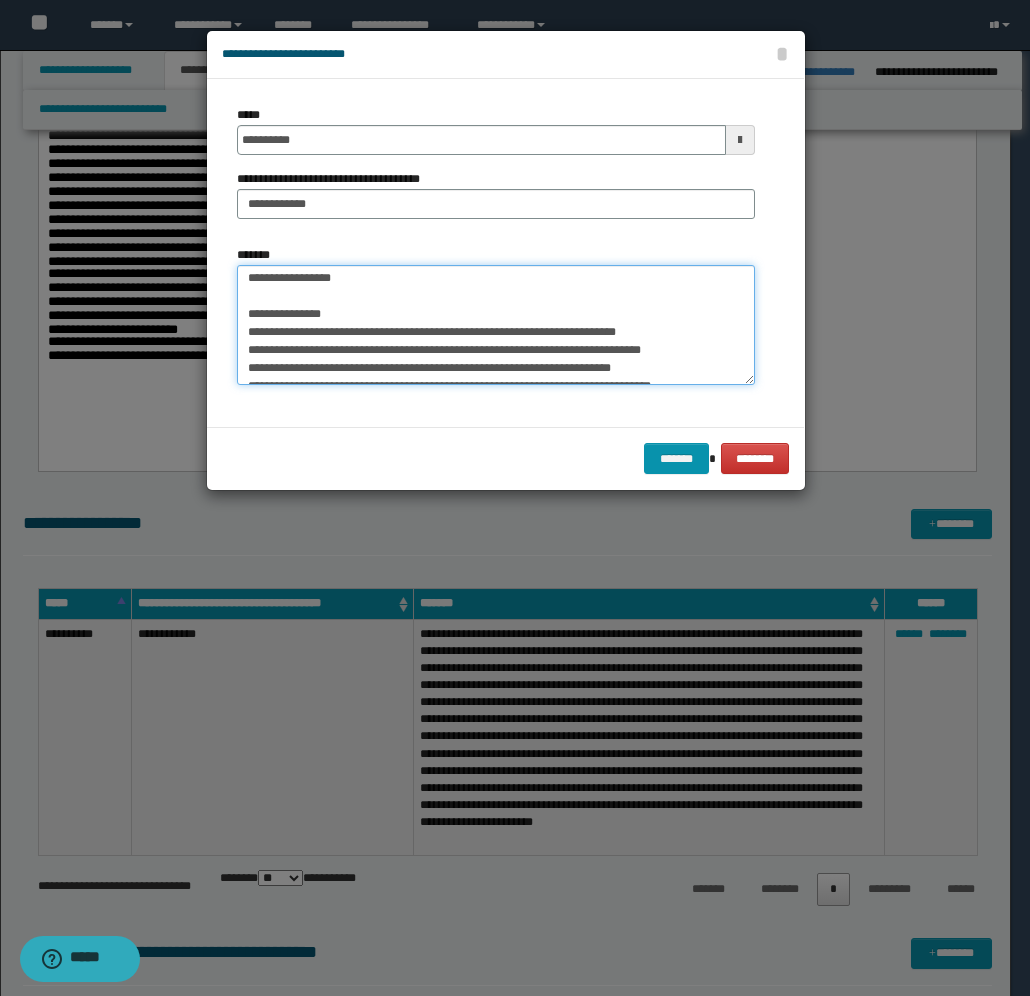 scroll, scrollTop: 250, scrollLeft: 0, axis: vertical 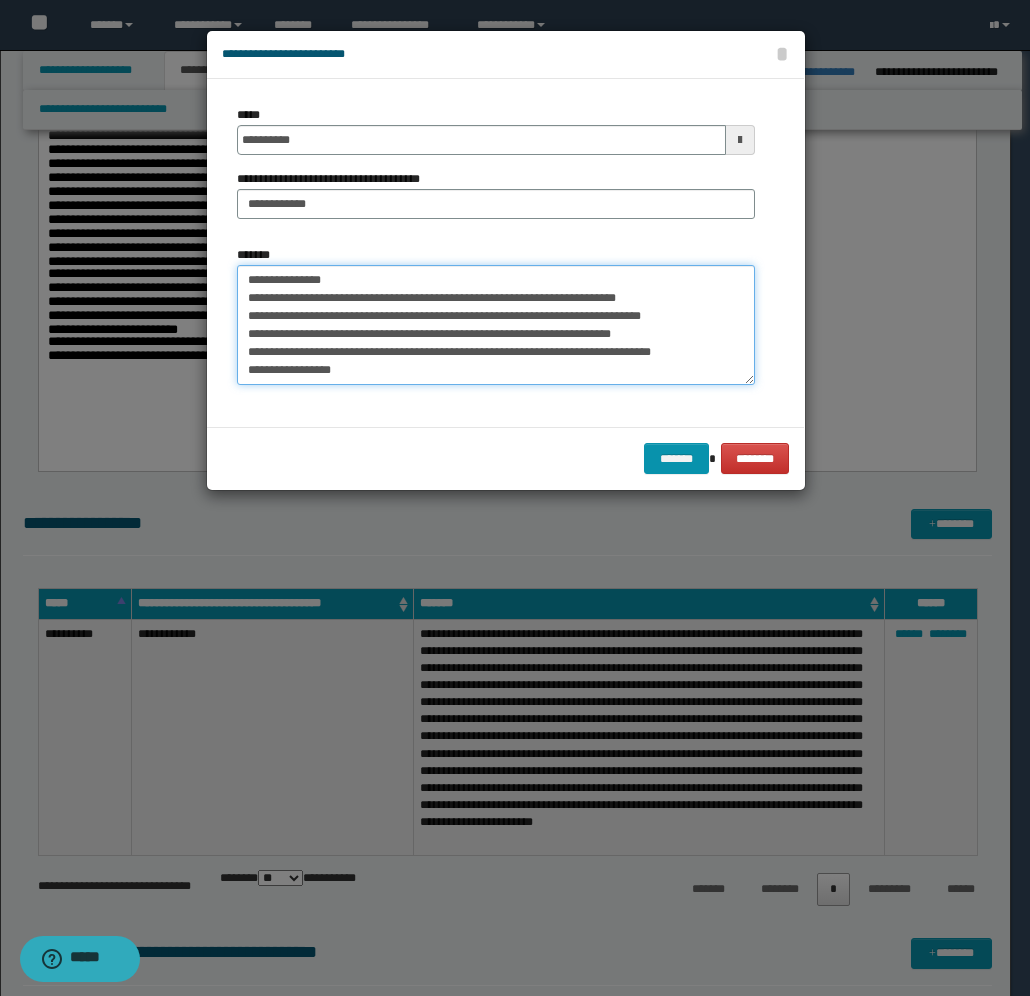click on "**********" at bounding box center (496, 325) 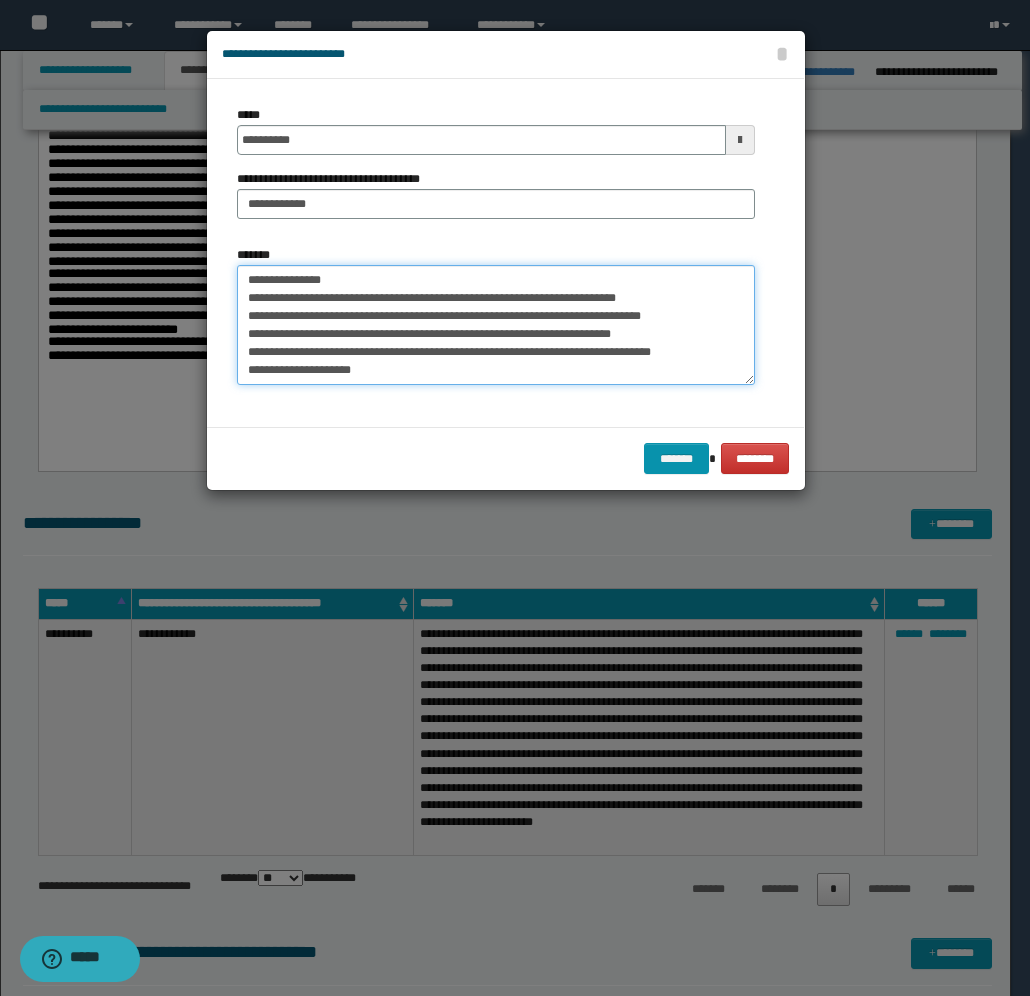 scroll, scrollTop: 252, scrollLeft: 0, axis: vertical 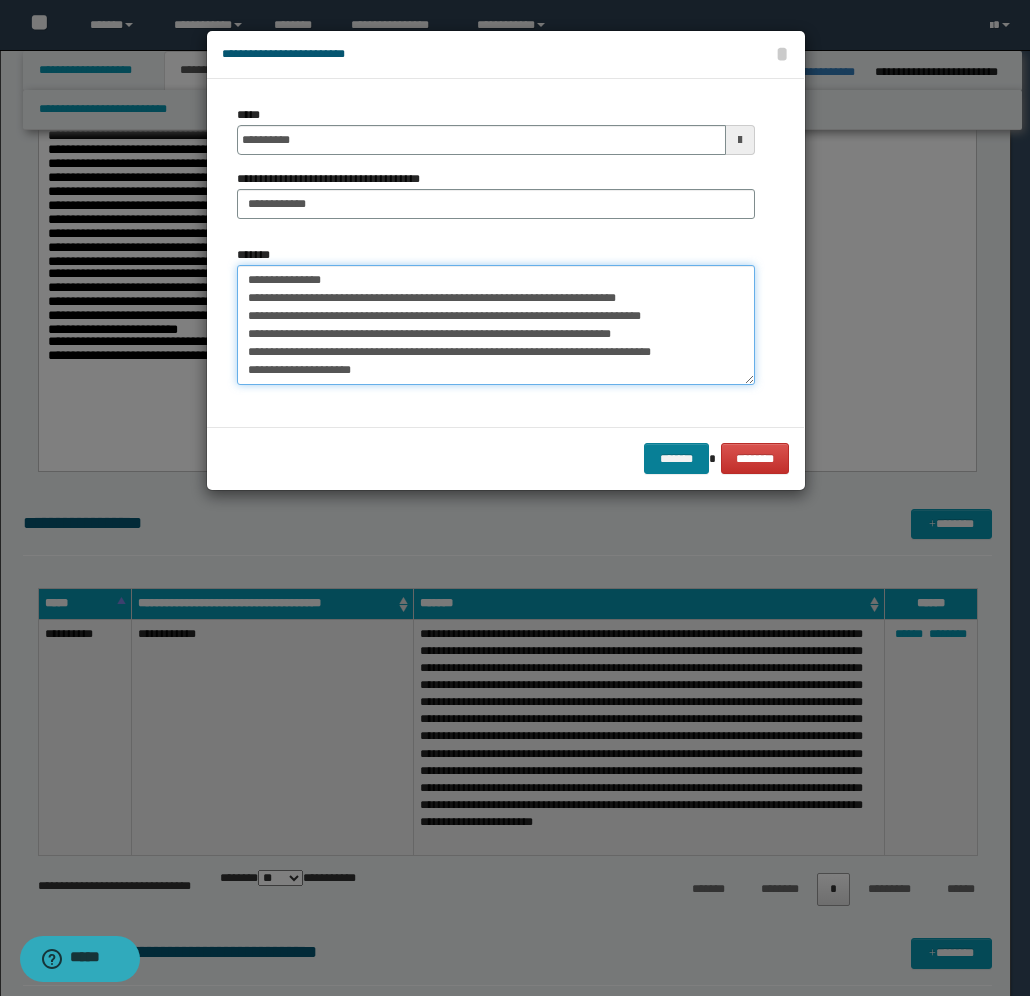 type on "**********" 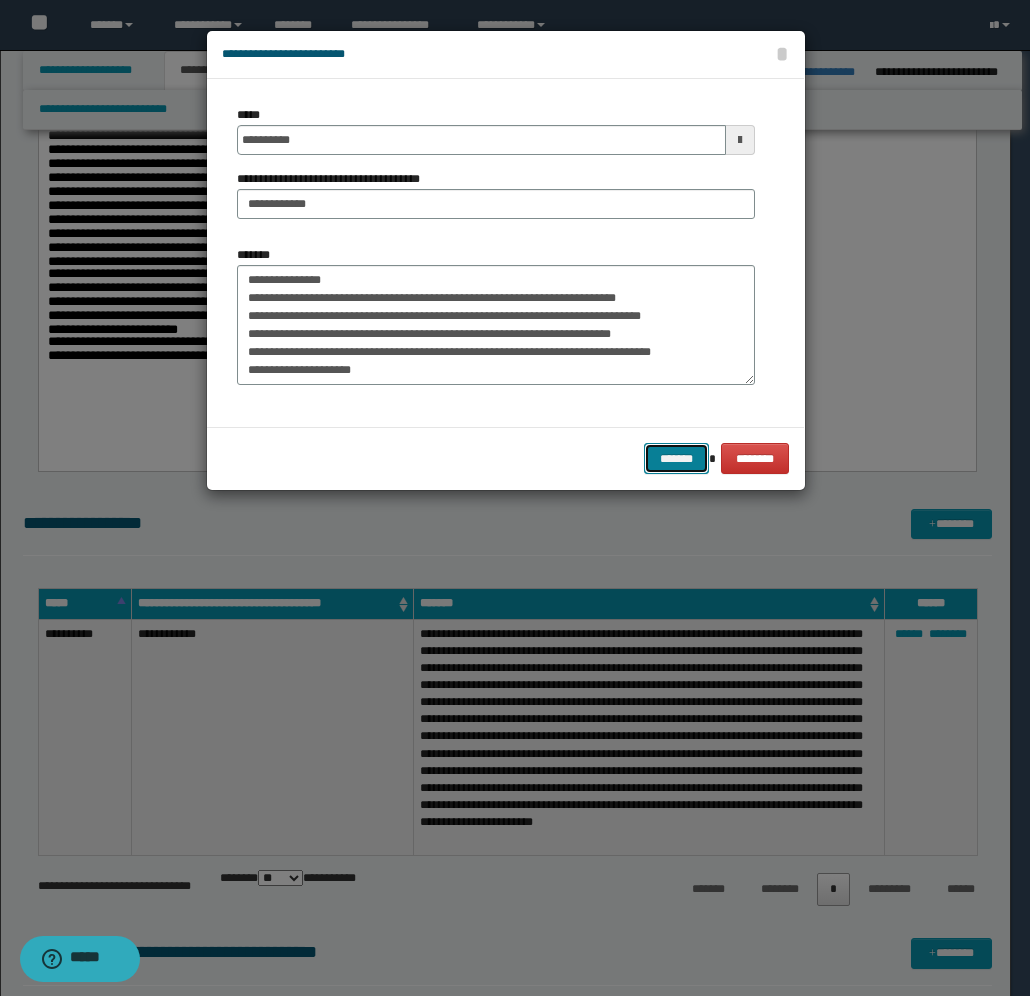 click on "*******" at bounding box center (676, 458) 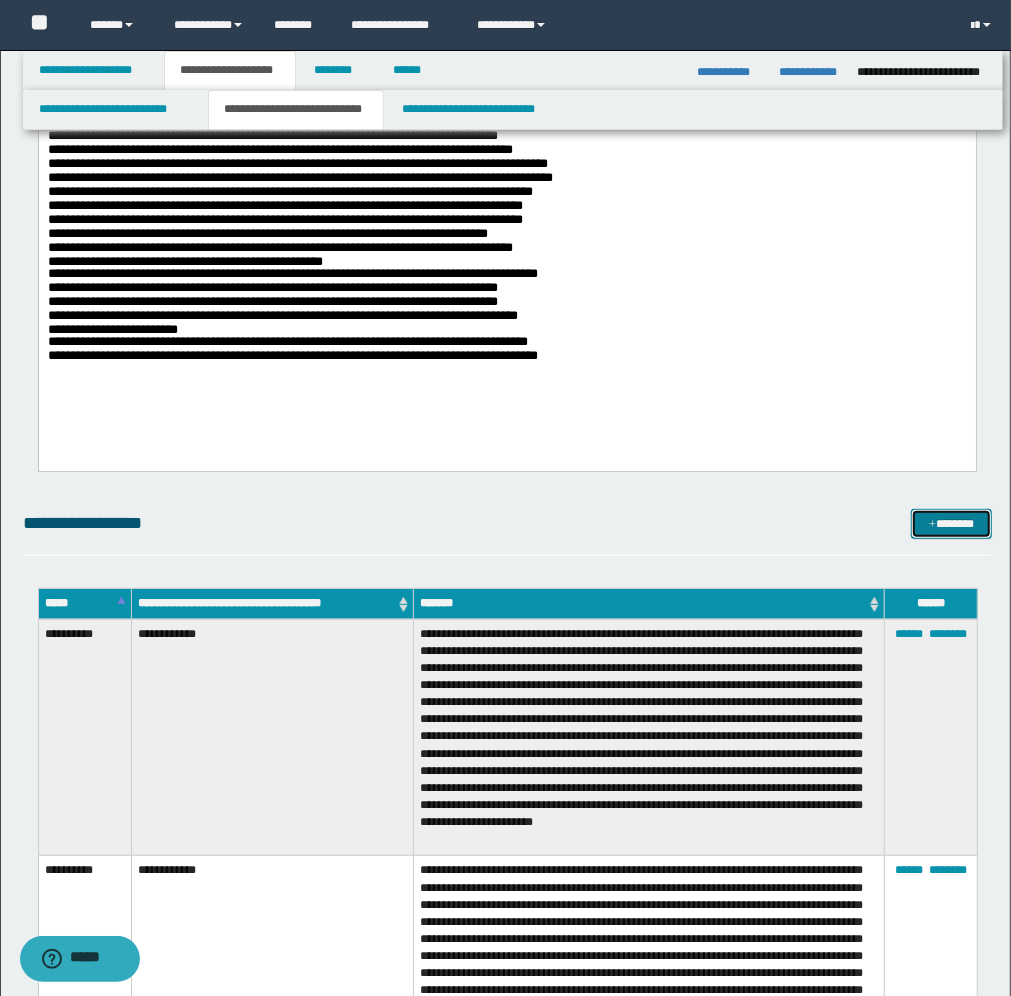 click on "*******" at bounding box center (951, 524) 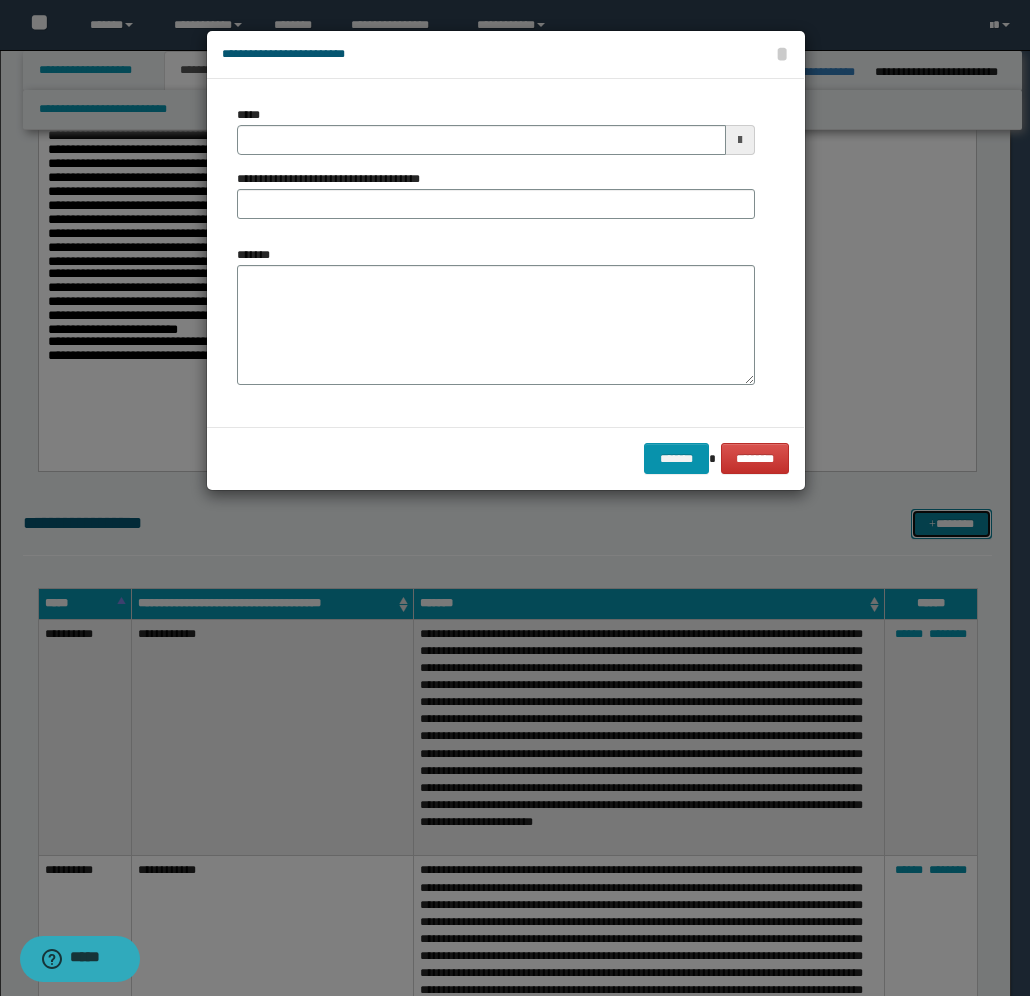 scroll, scrollTop: 0, scrollLeft: 0, axis: both 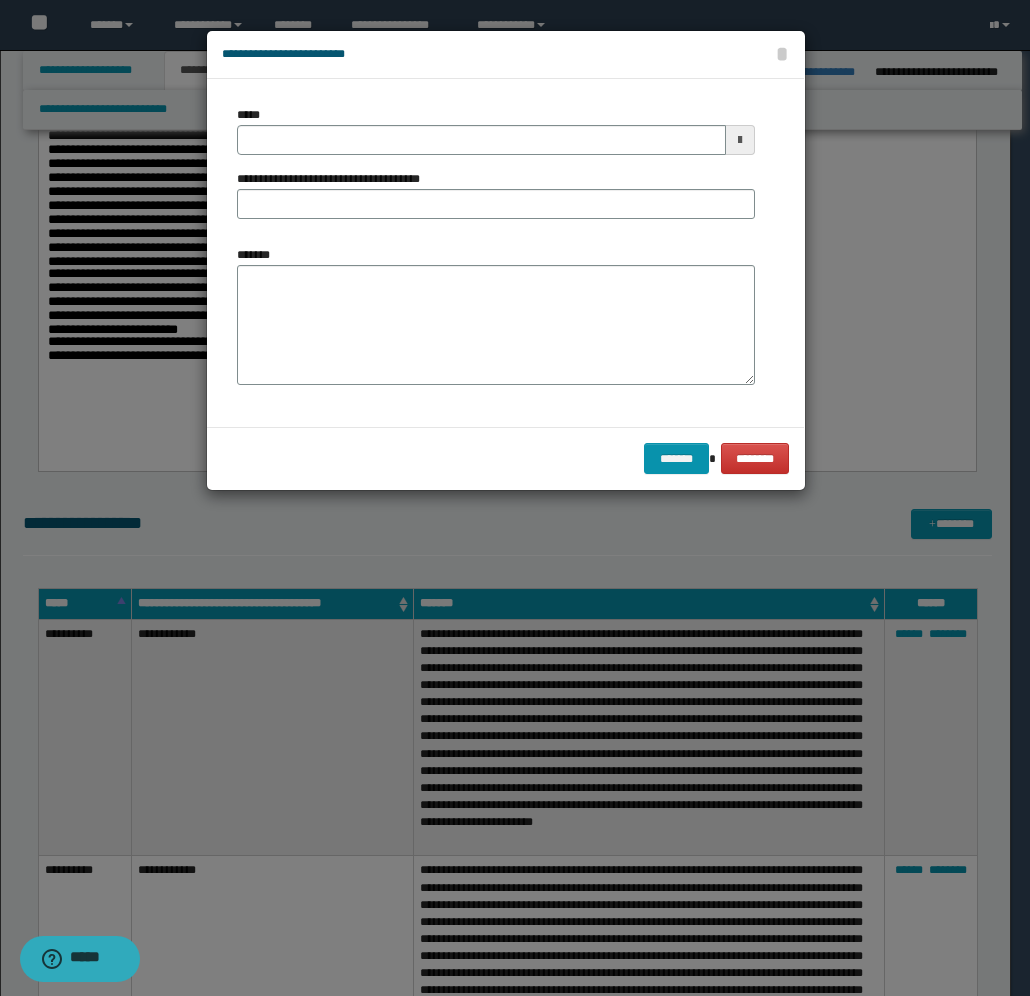 click at bounding box center [740, 140] 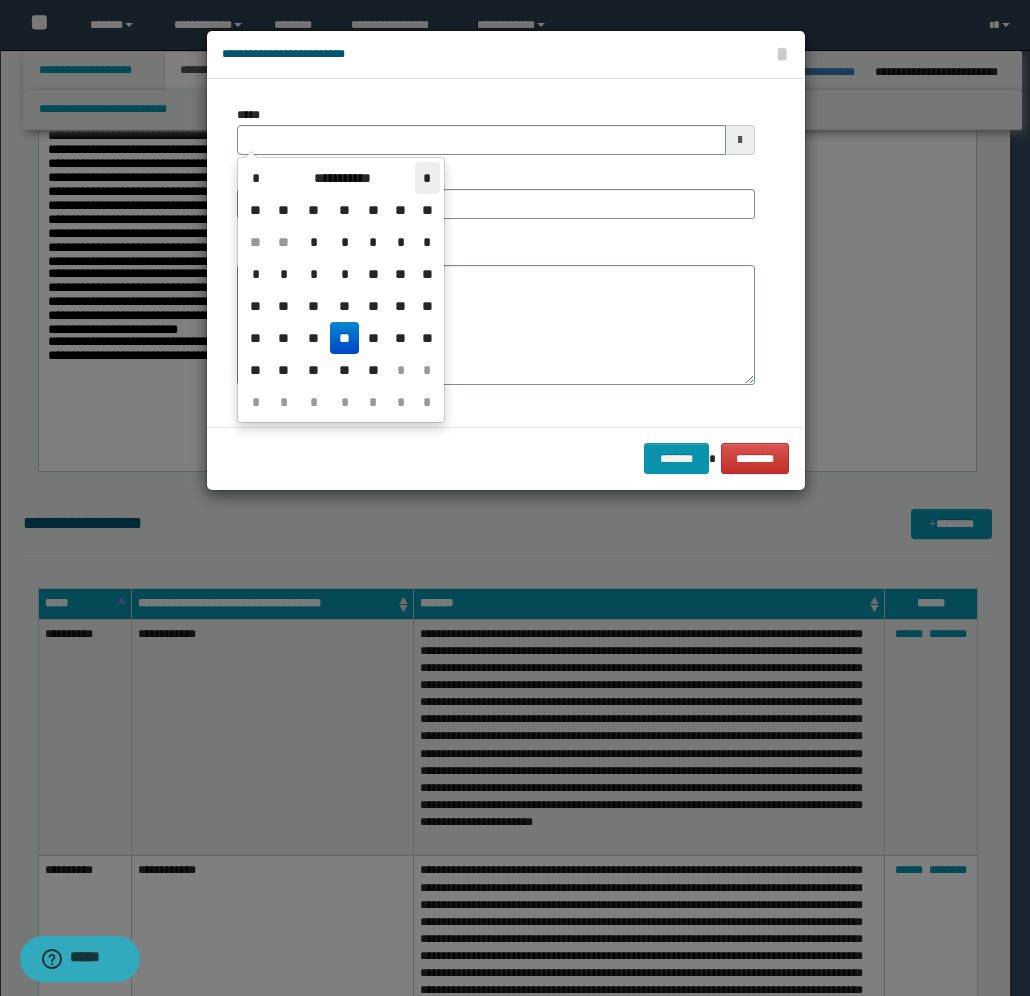 click on "*" at bounding box center [427, 178] 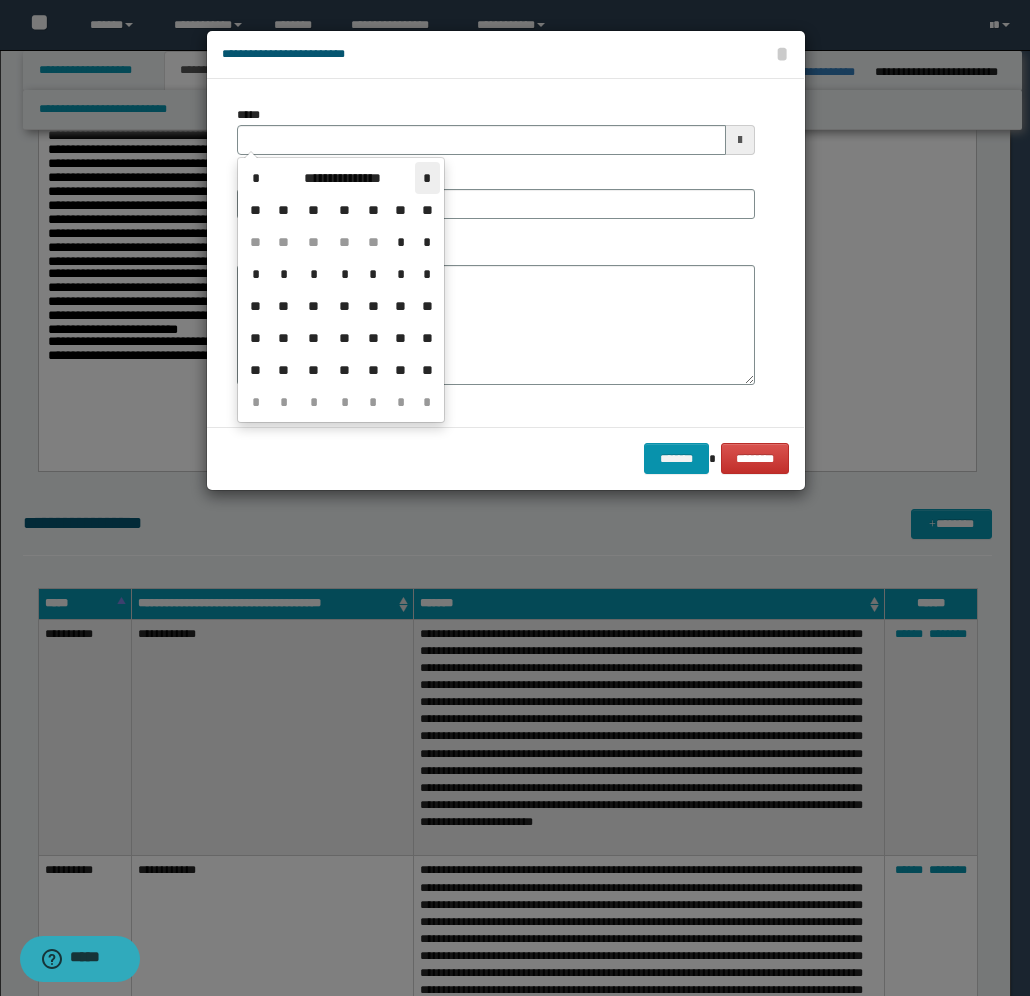 click on "*" at bounding box center [427, 178] 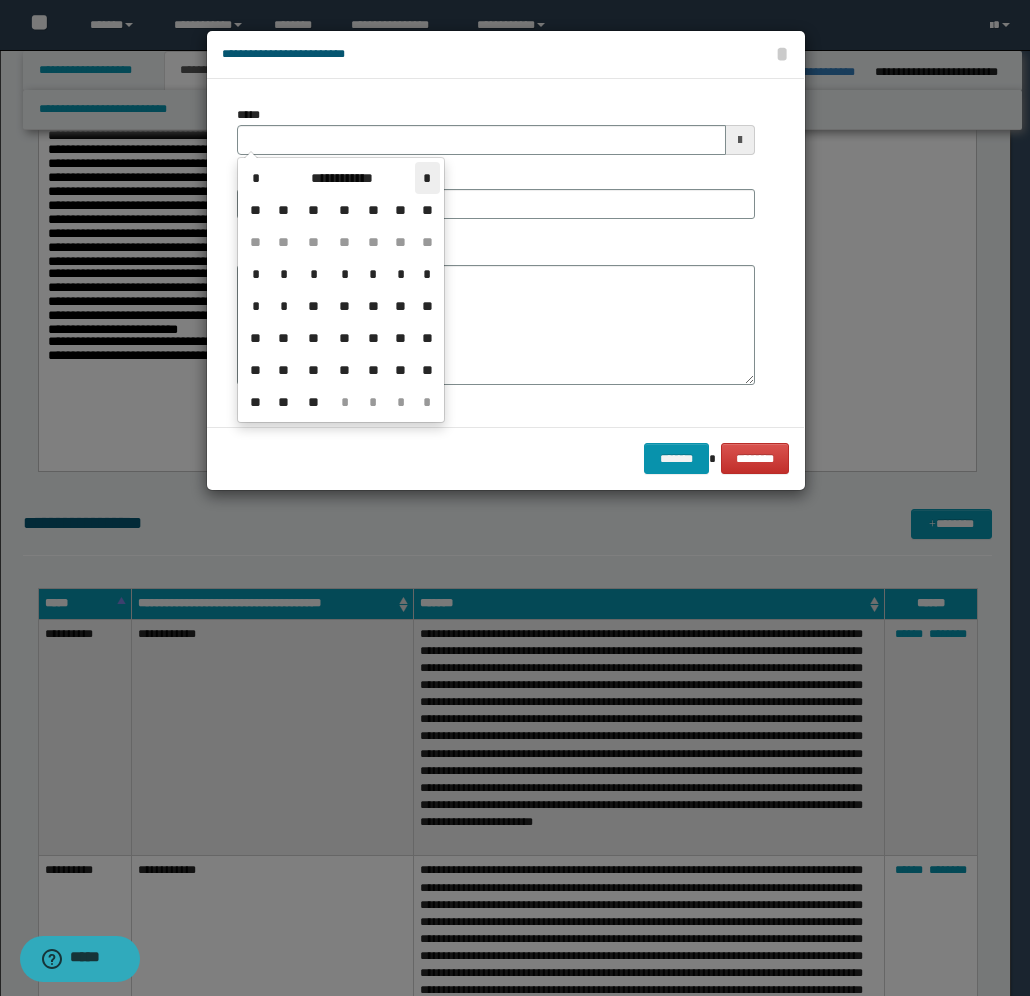 click on "*" at bounding box center (427, 178) 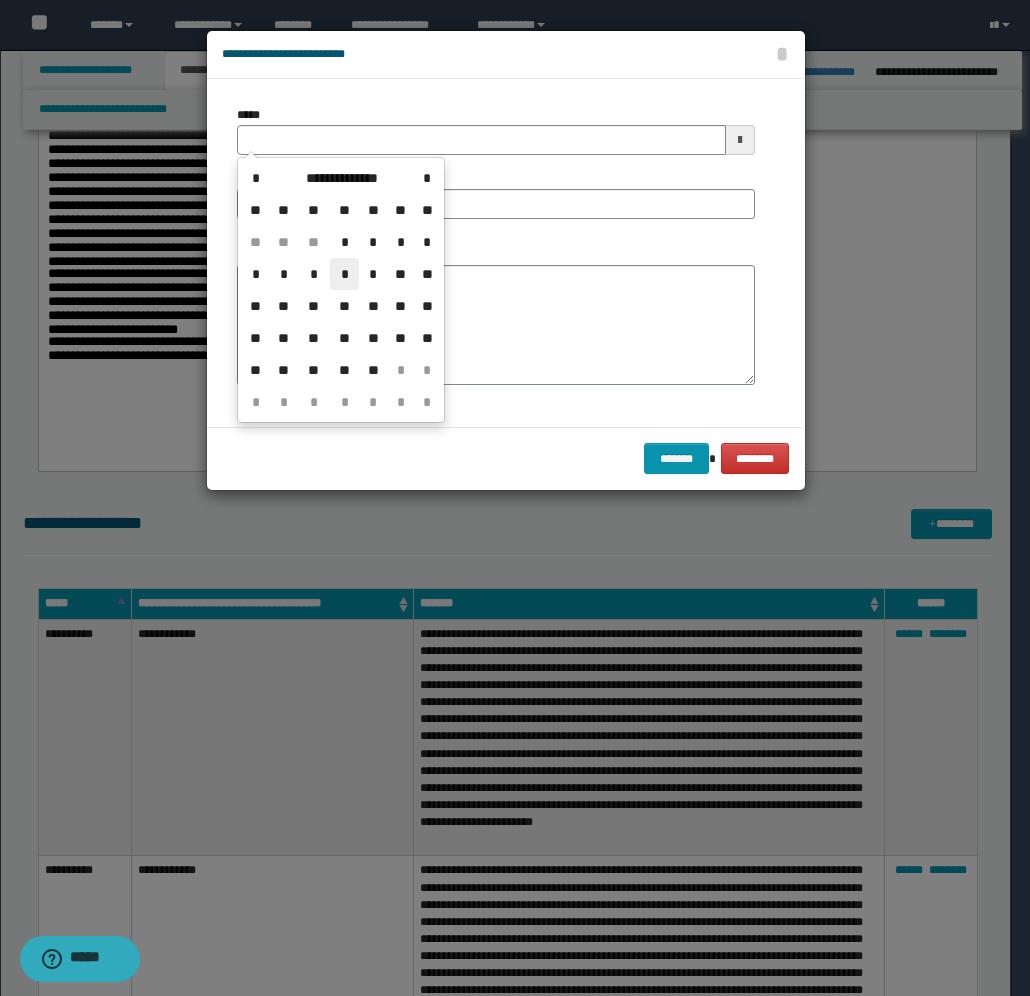 click on "*" at bounding box center [344, 274] 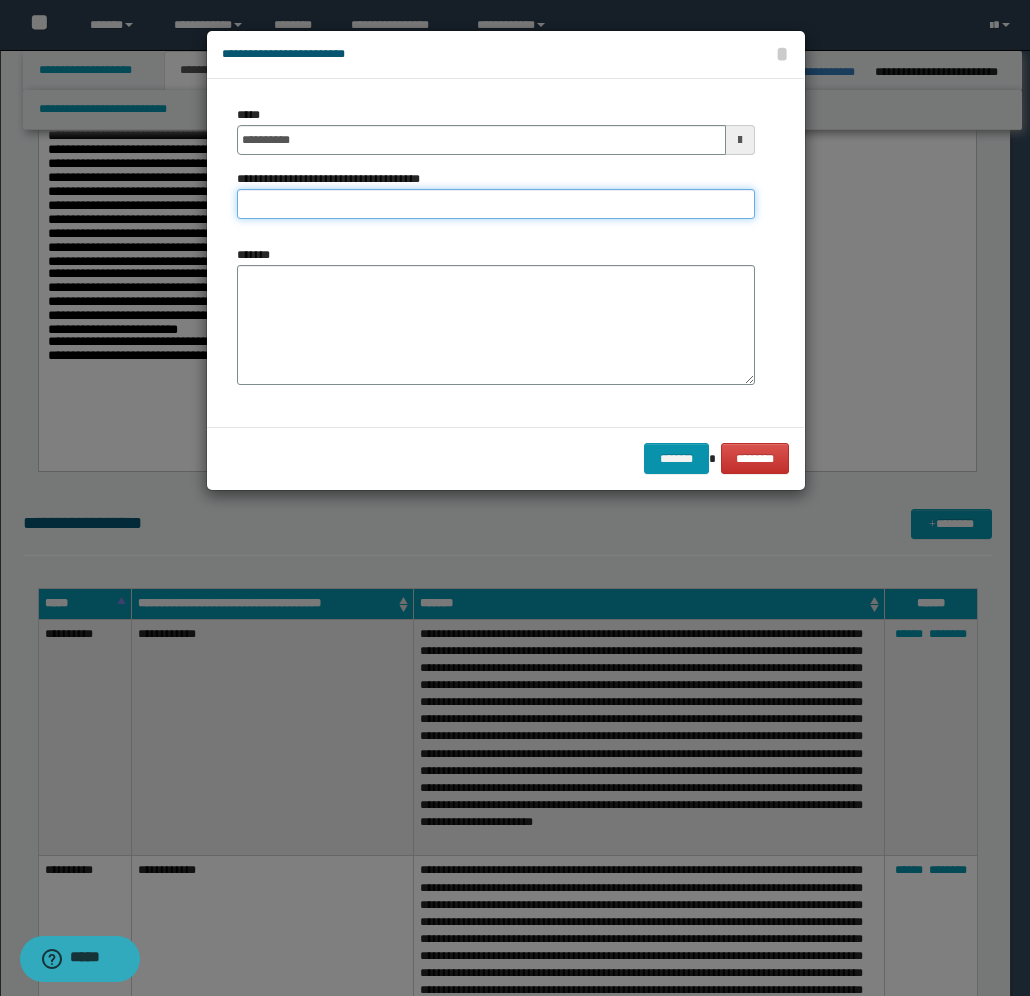 click on "**********" at bounding box center (496, 204) 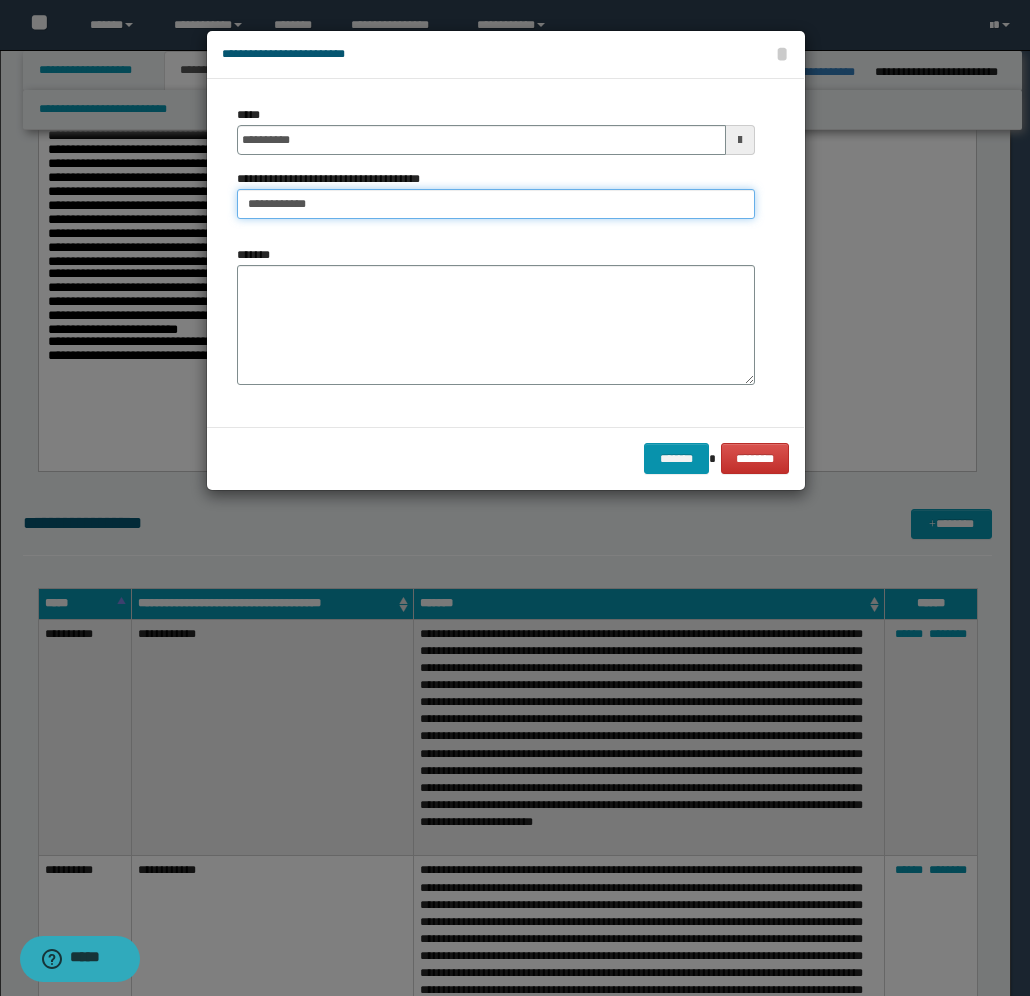 type on "**********" 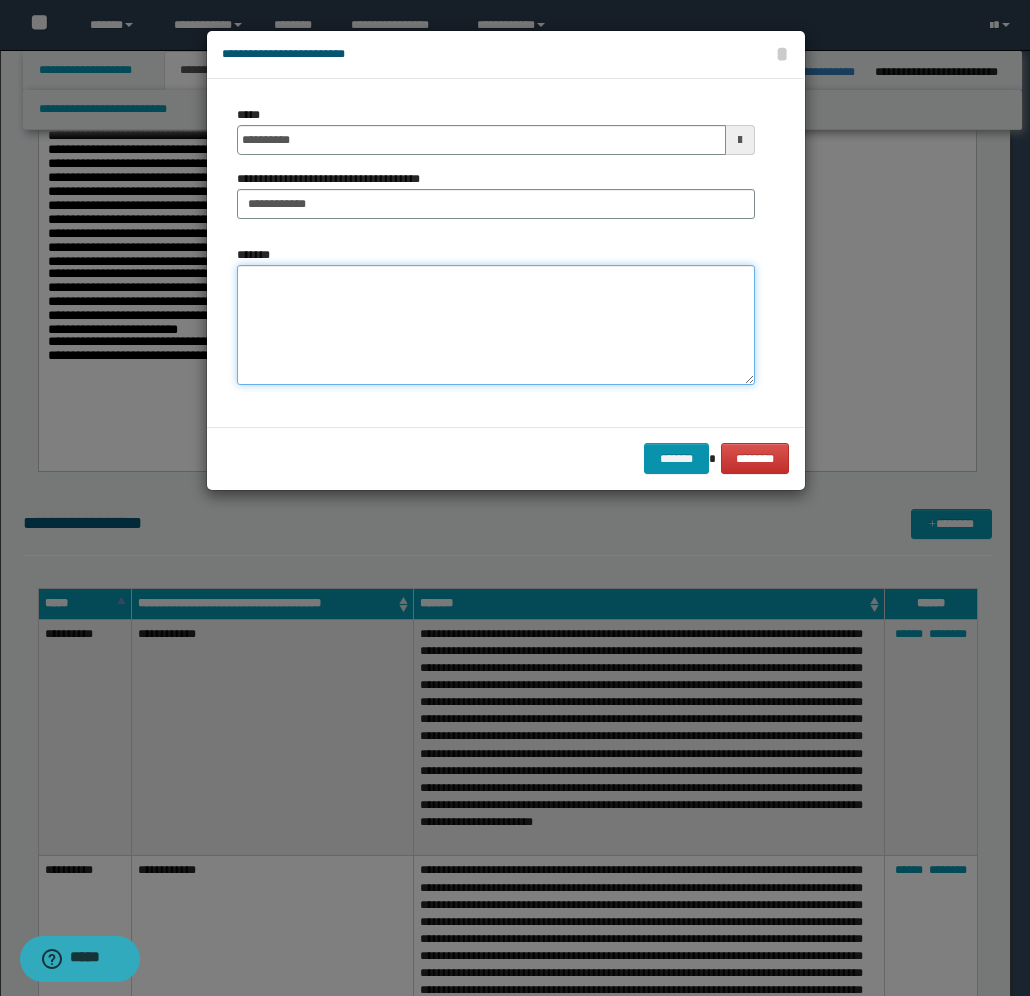 click on "*******" at bounding box center (496, 325) 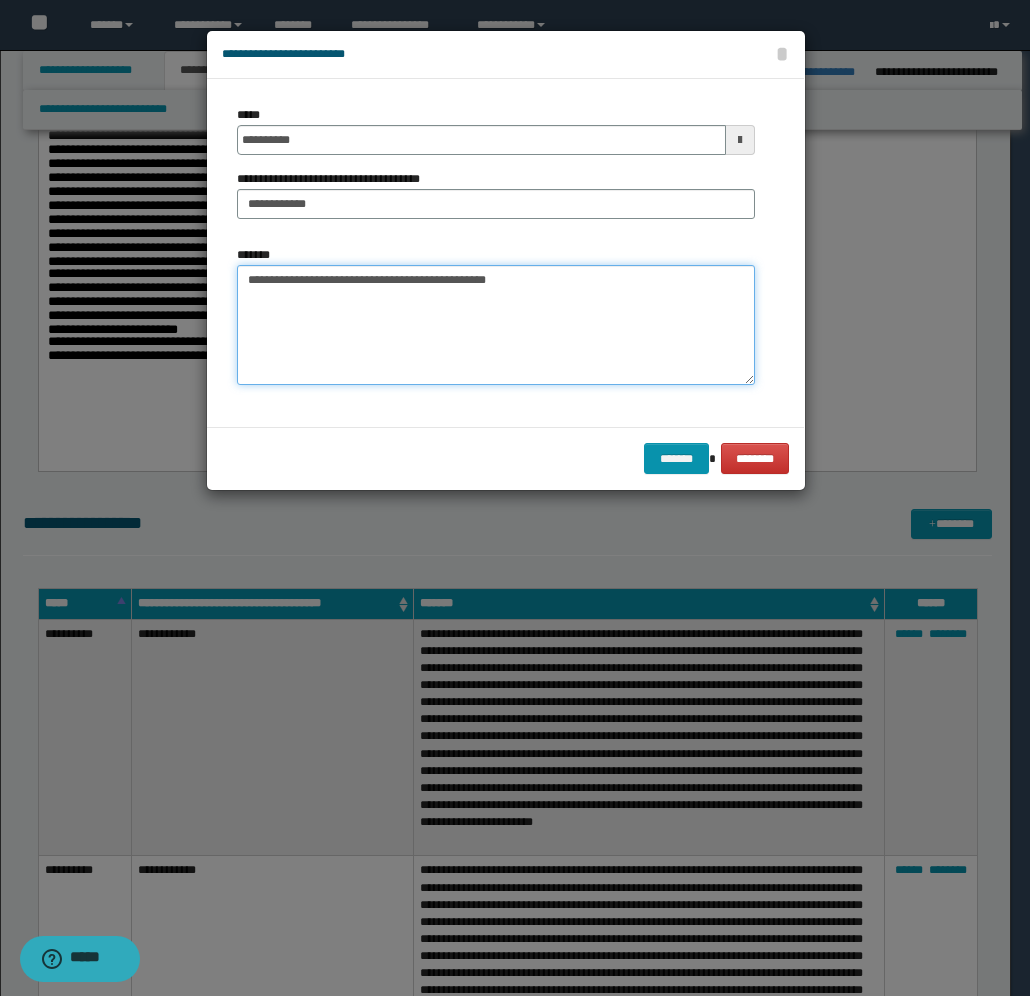 click on "**********" at bounding box center (496, 325) 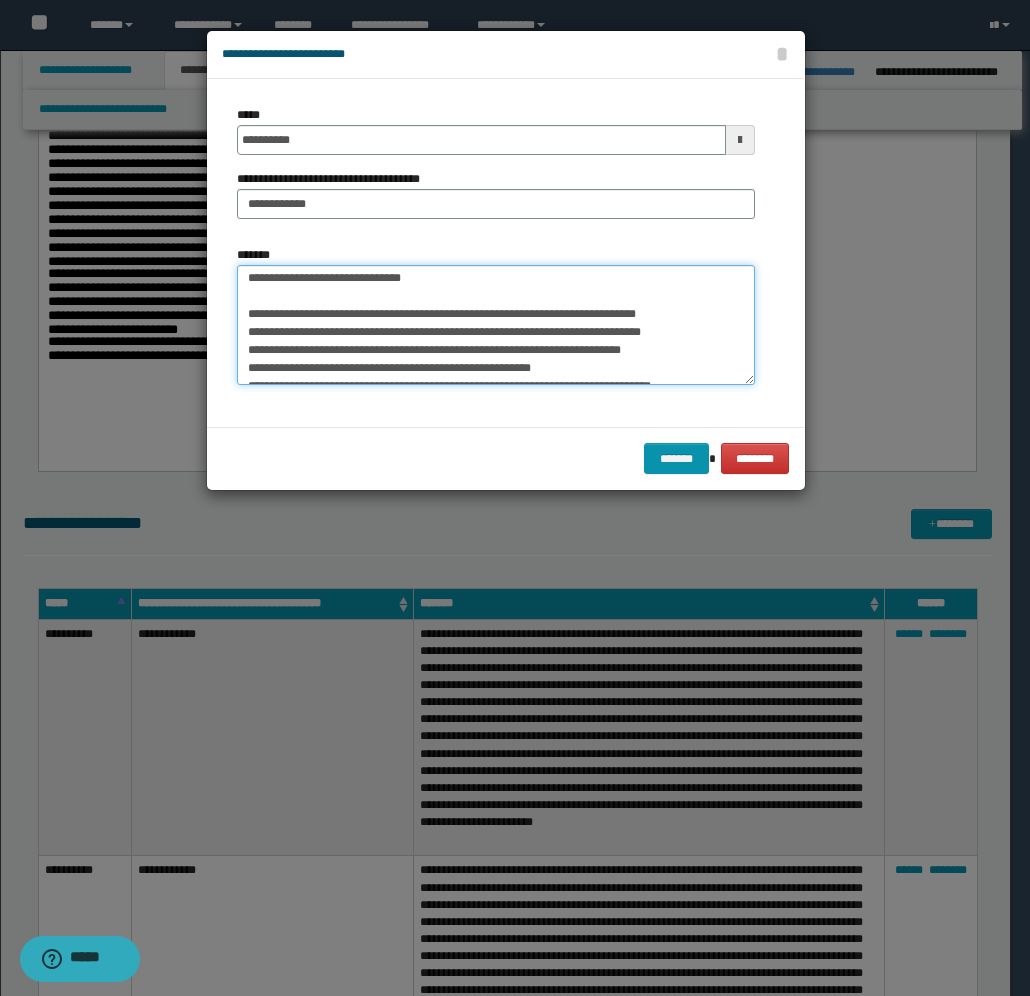 scroll, scrollTop: 0, scrollLeft: 0, axis: both 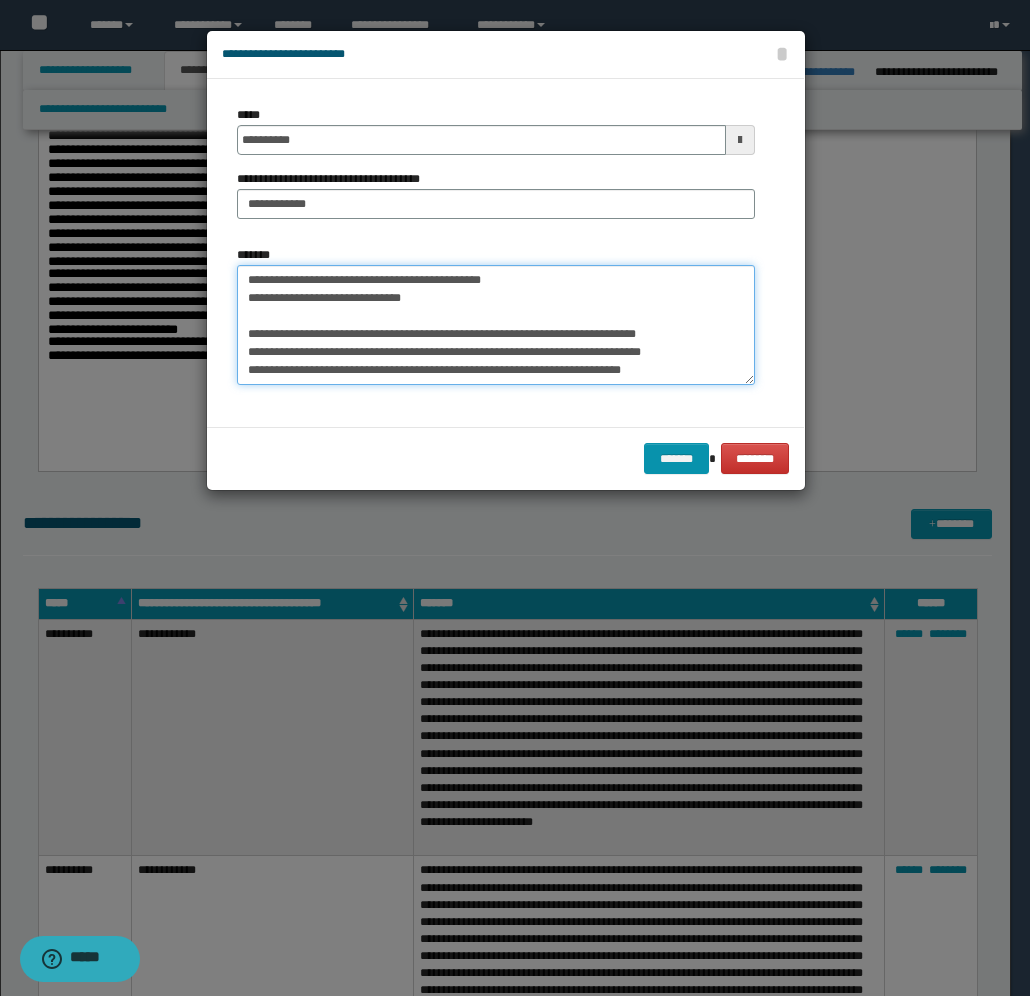 click on "*******" at bounding box center (496, 325) 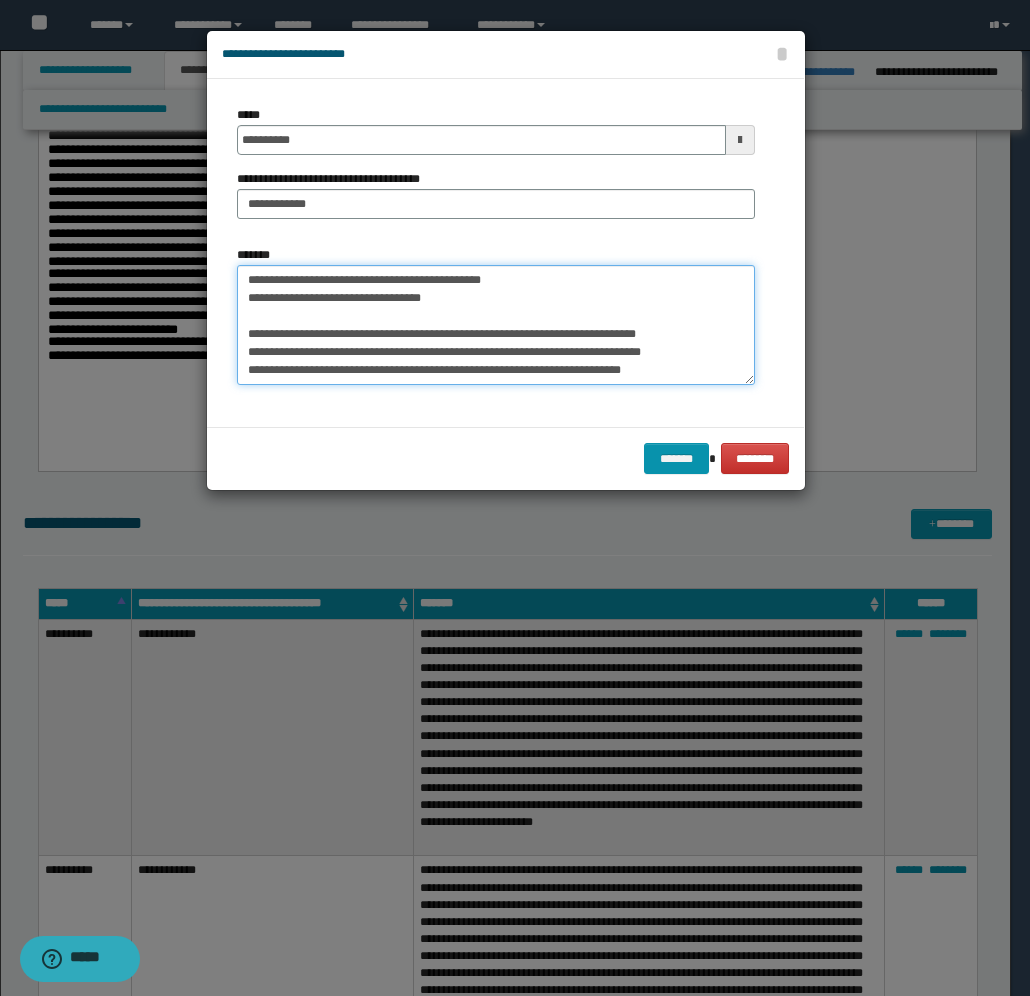 scroll, scrollTop: 50, scrollLeft: 0, axis: vertical 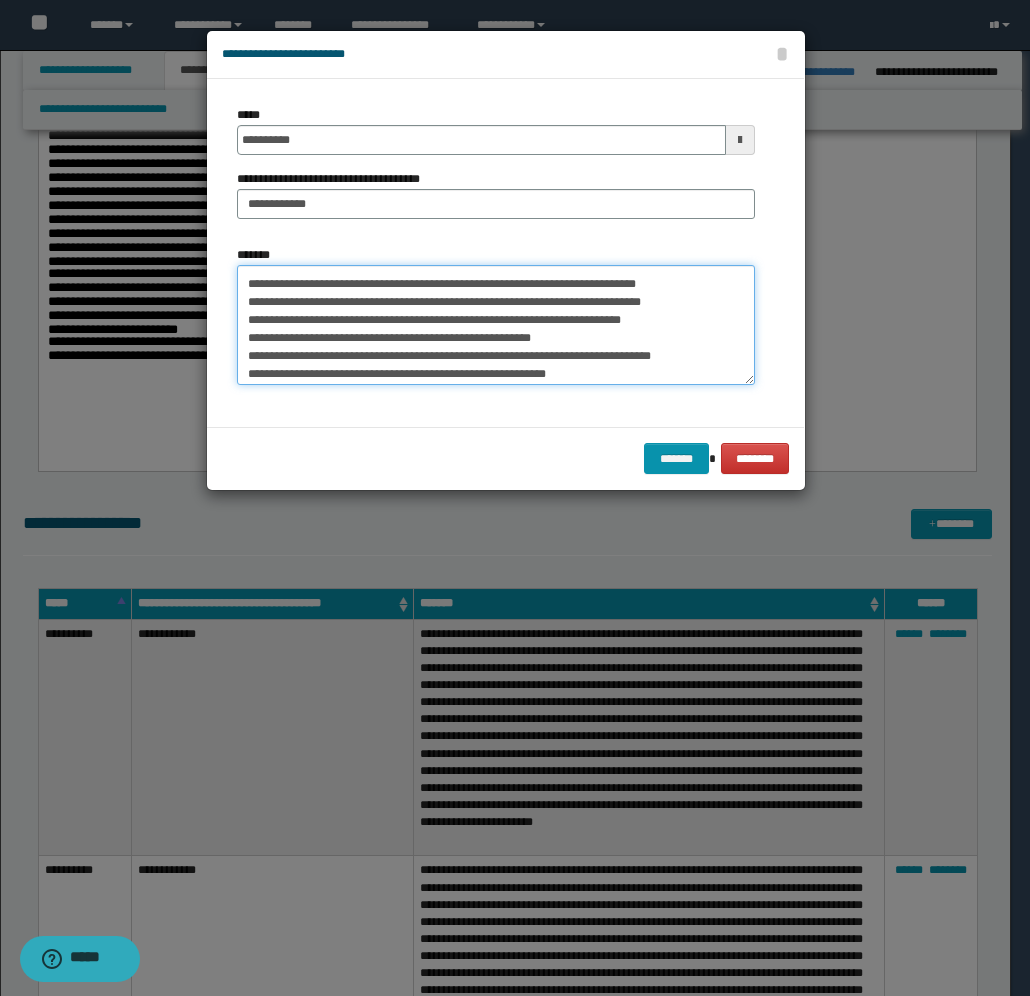 click on "*******" at bounding box center (496, 325) 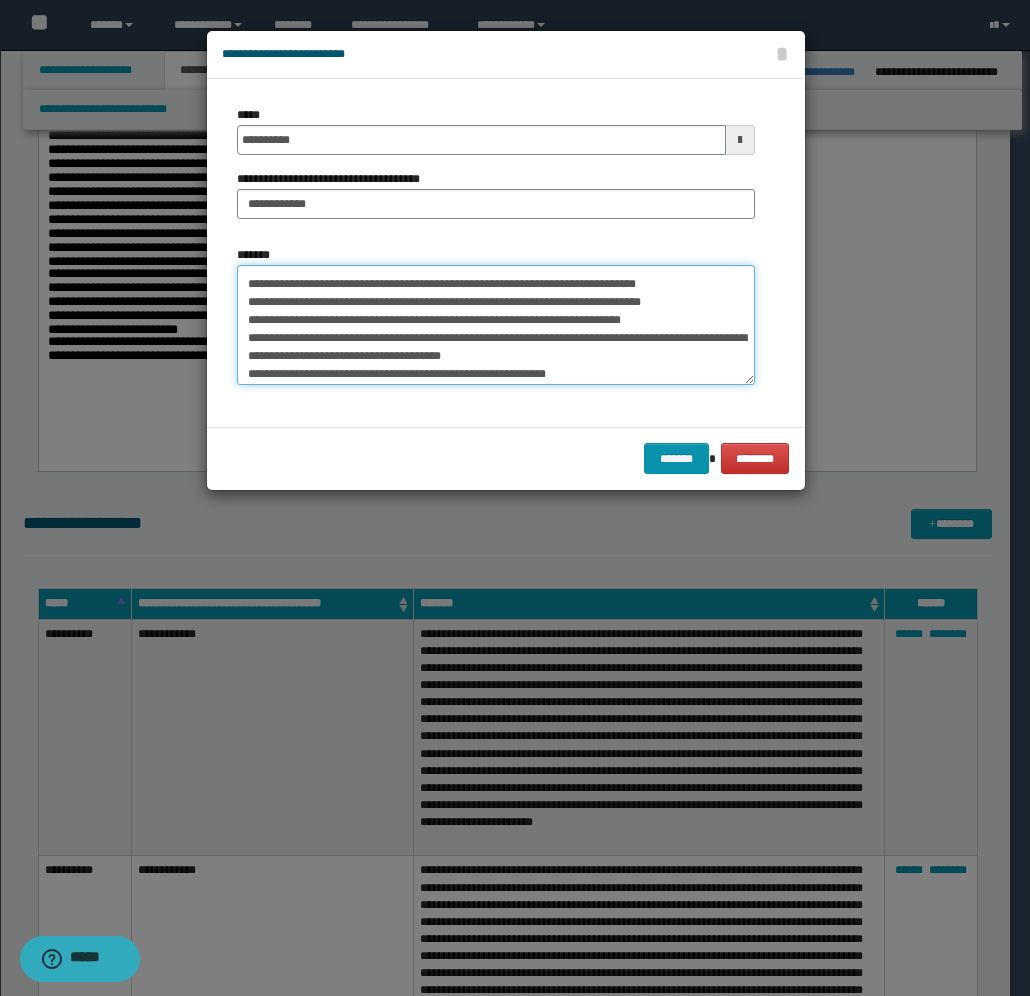 click on "*******" at bounding box center (496, 325) 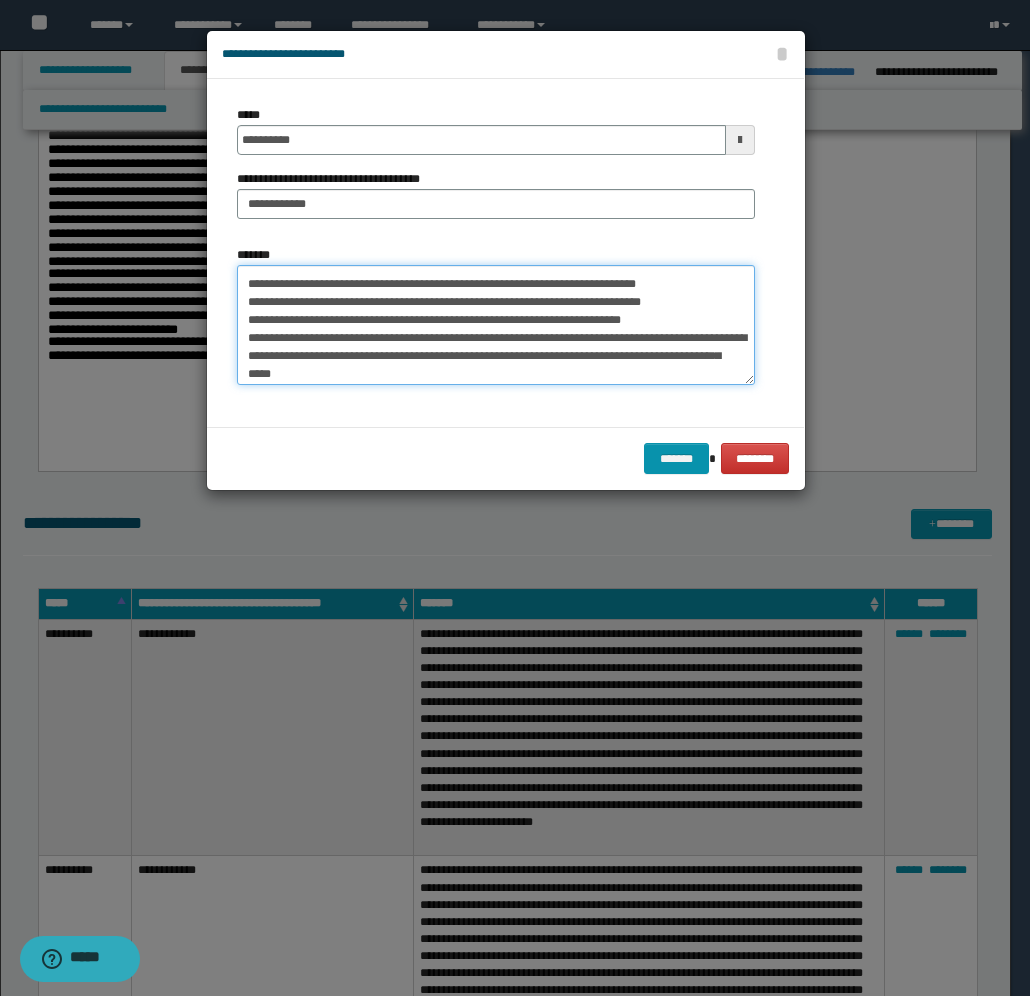 scroll, scrollTop: 100, scrollLeft: 0, axis: vertical 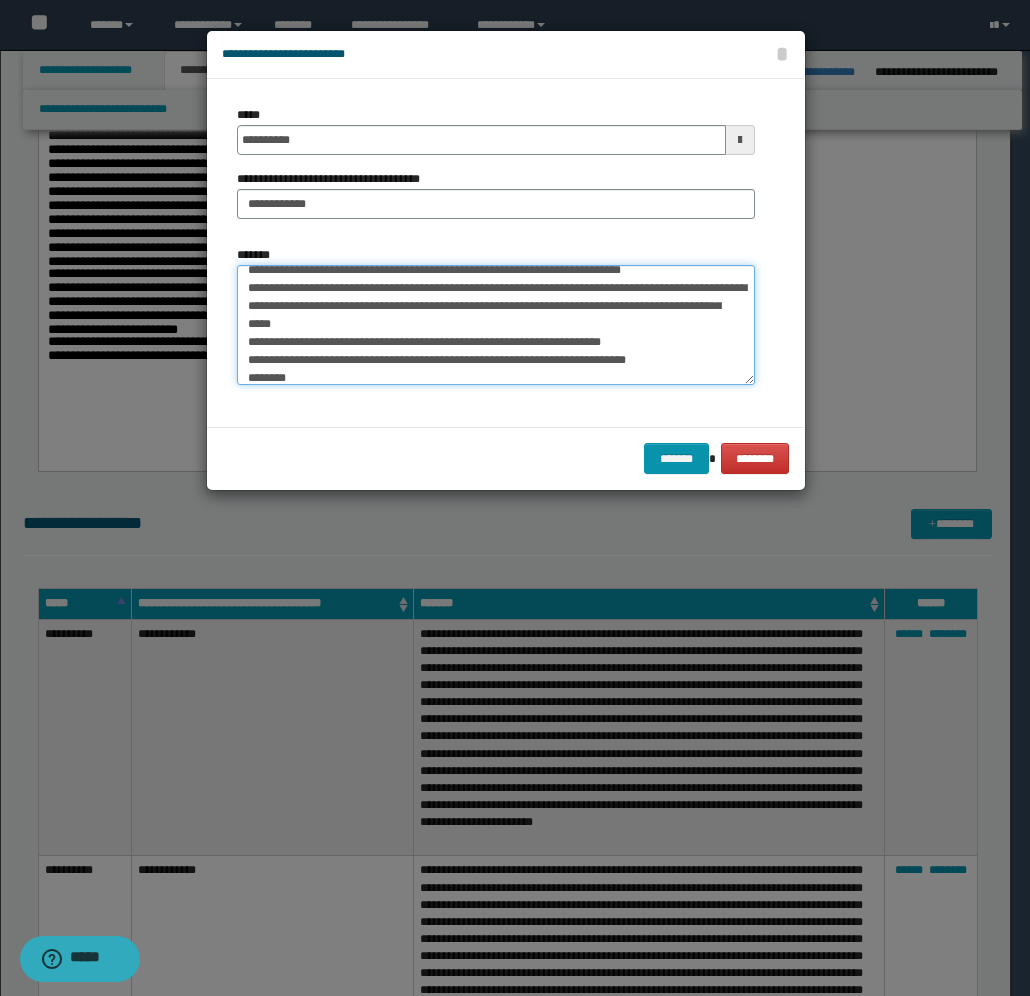 click on "*******" at bounding box center (496, 325) 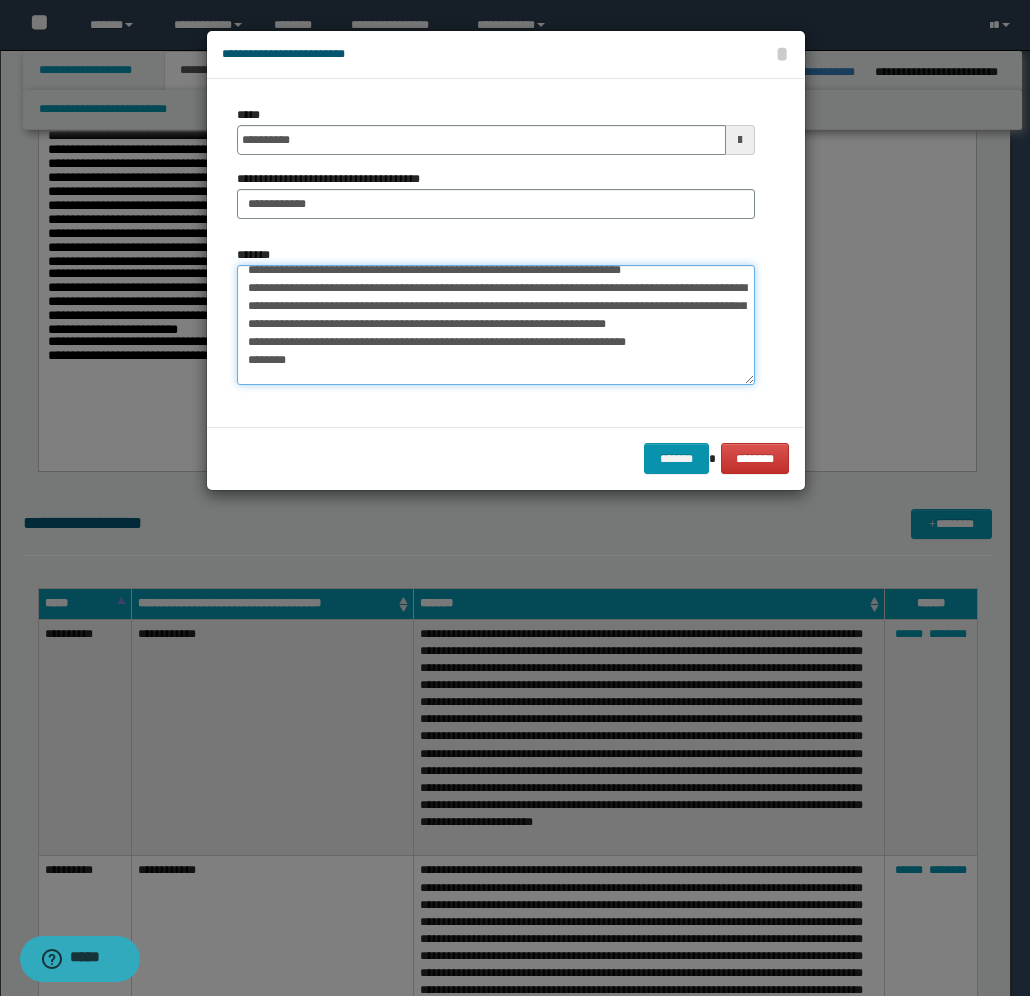 click on "*******" at bounding box center [496, 325] 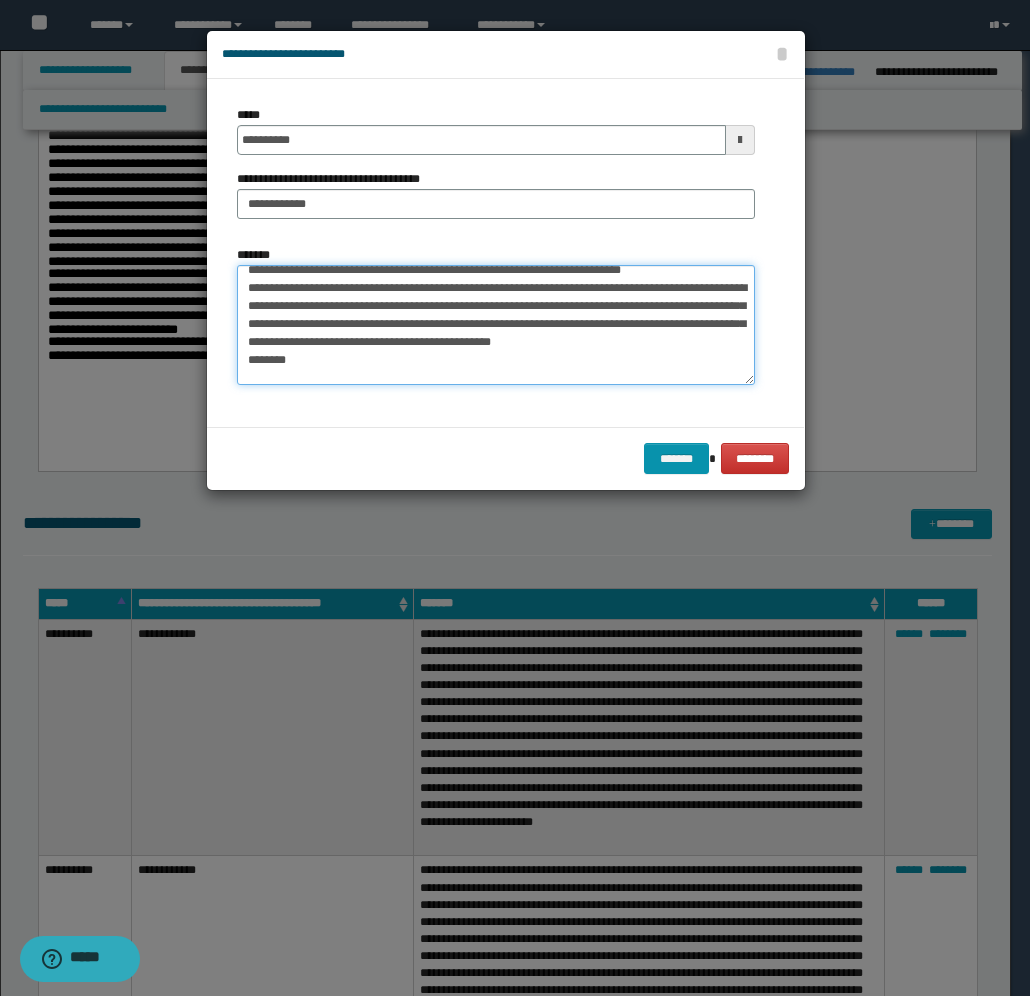 scroll, scrollTop: 150, scrollLeft: 0, axis: vertical 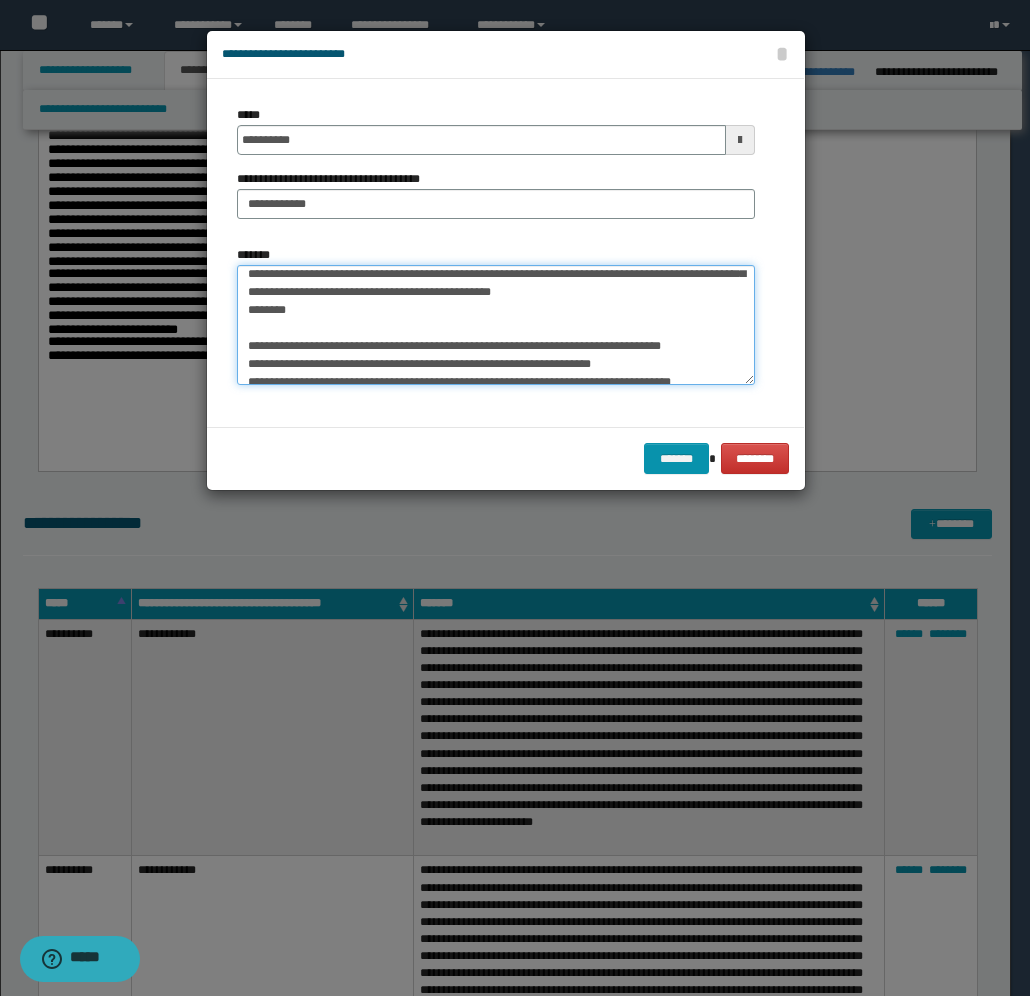 click on "*******" at bounding box center (496, 325) 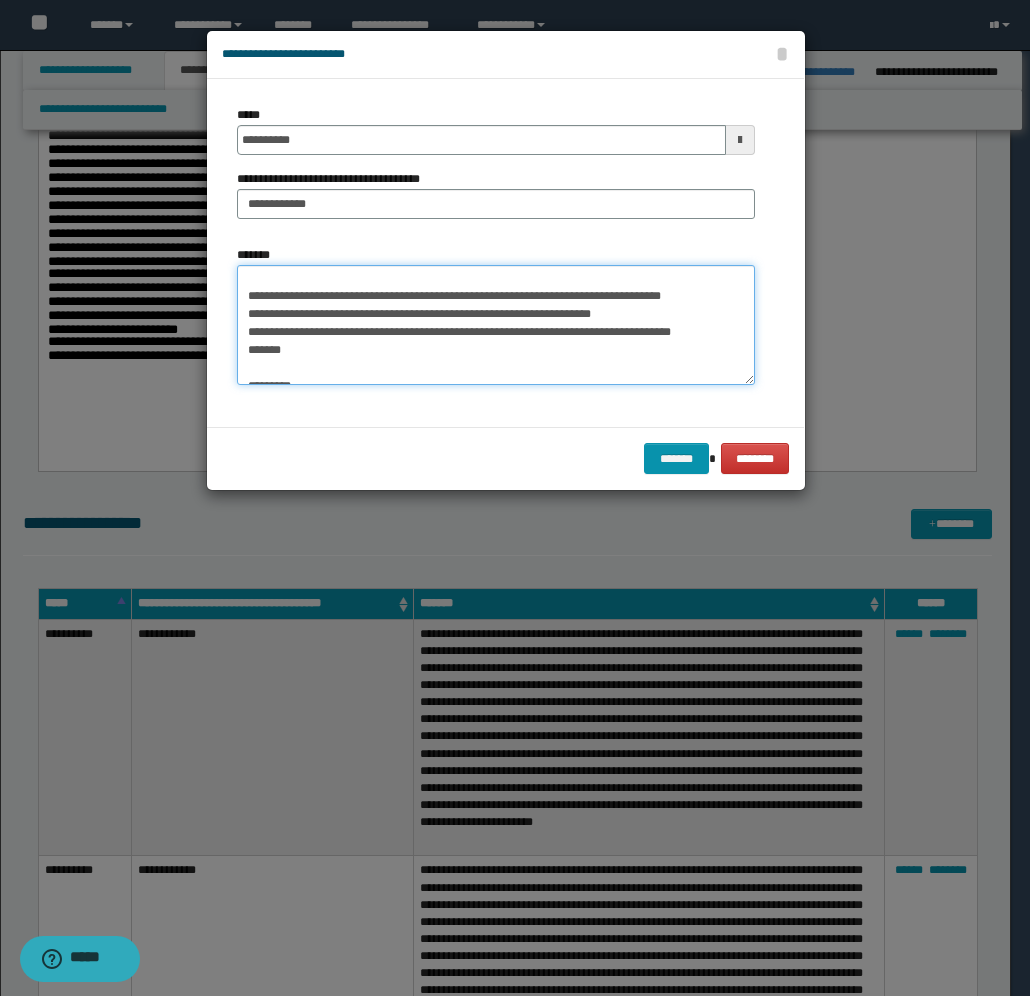 scroll, scrollTop: 250, scrollLeft: 0, axis: vertical 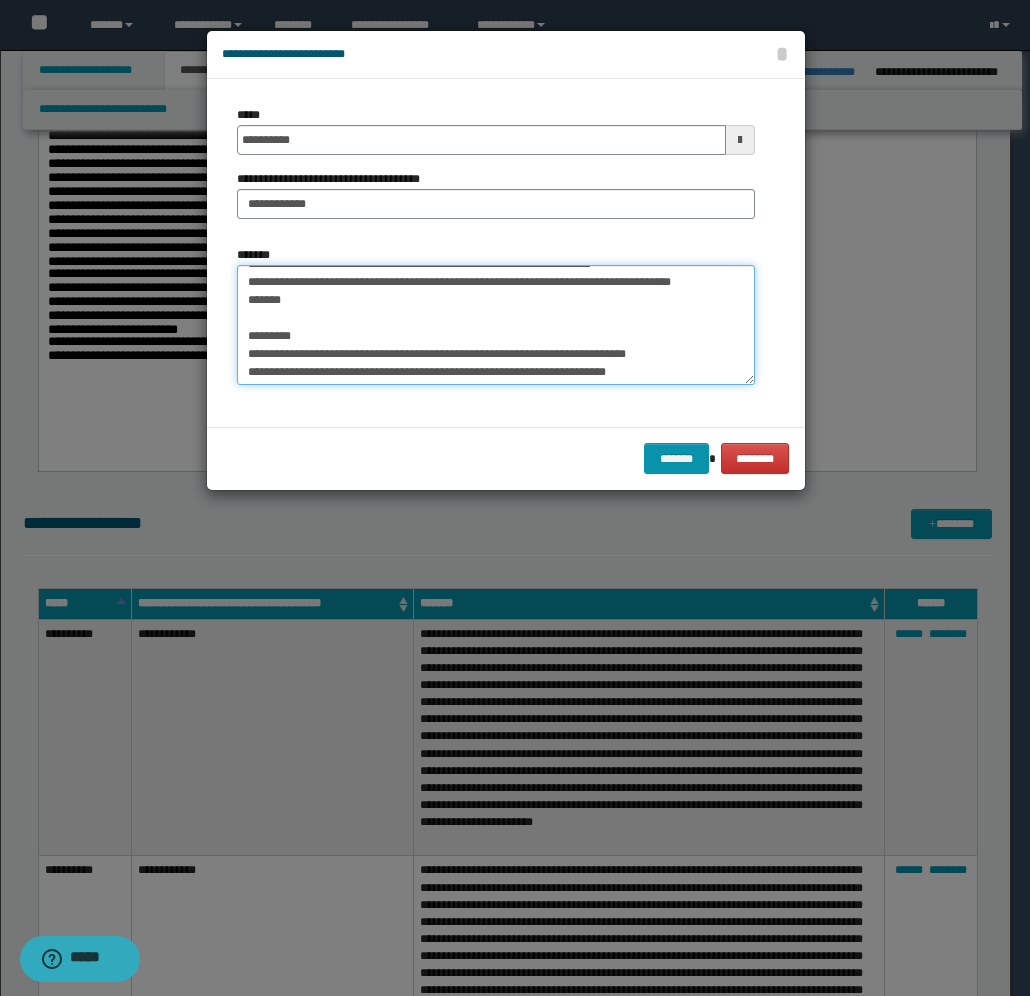 click on "*******" at bounding box center [496, 325] 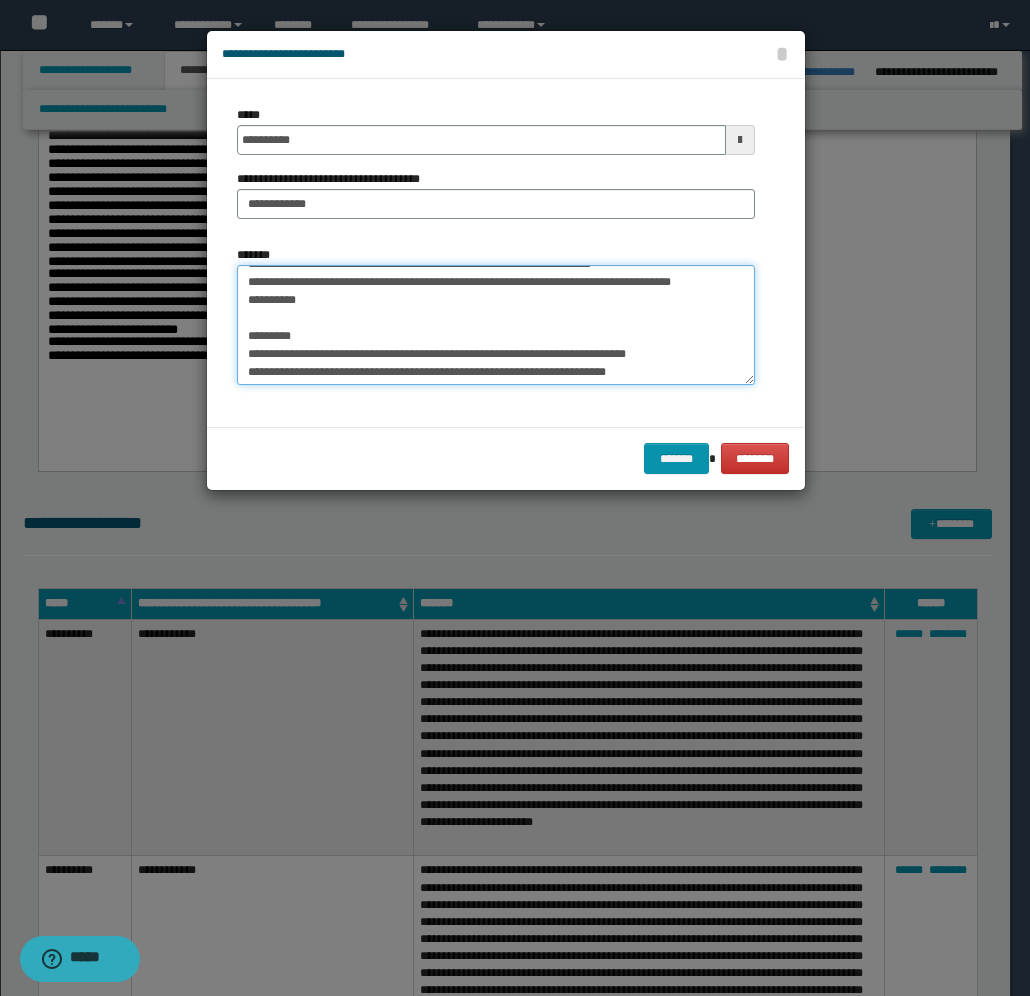 click on "*******" at bounding box center (496, 325) 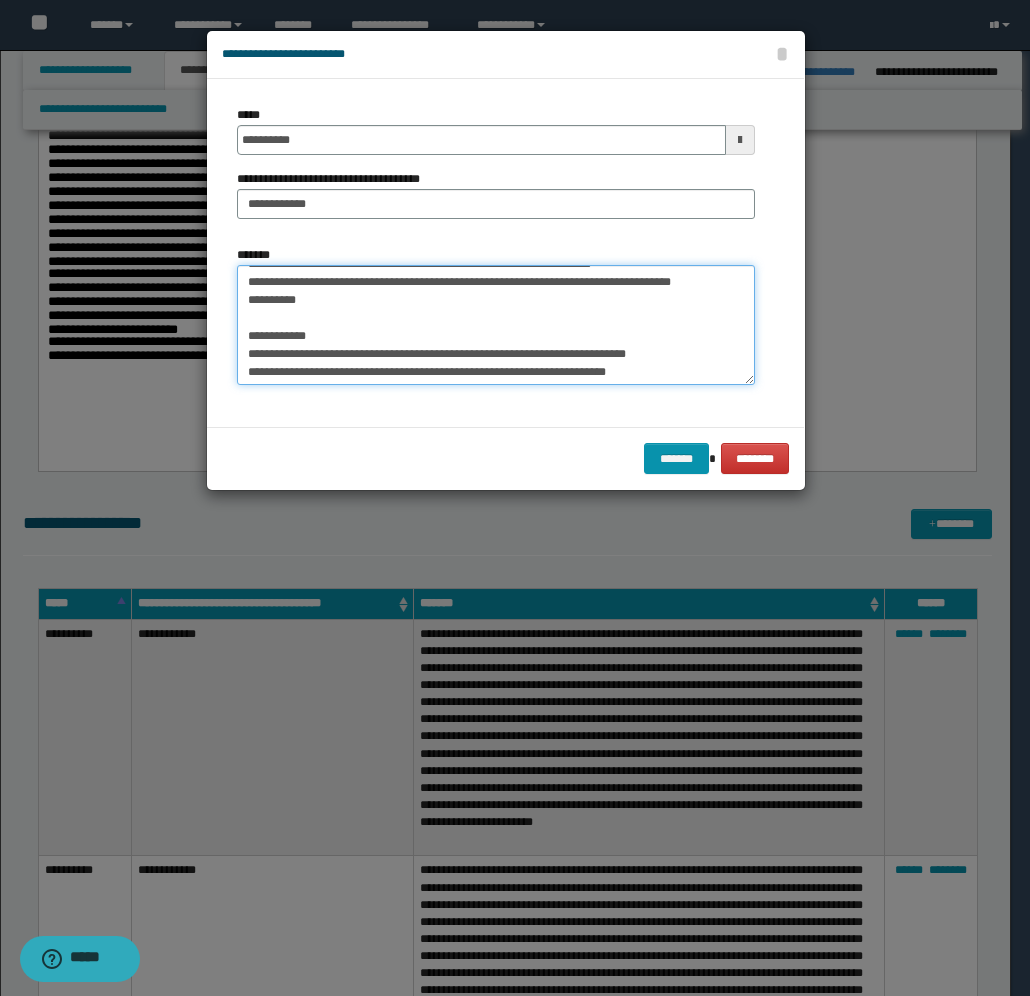 click on "*******" at bounding box center [496, 325] 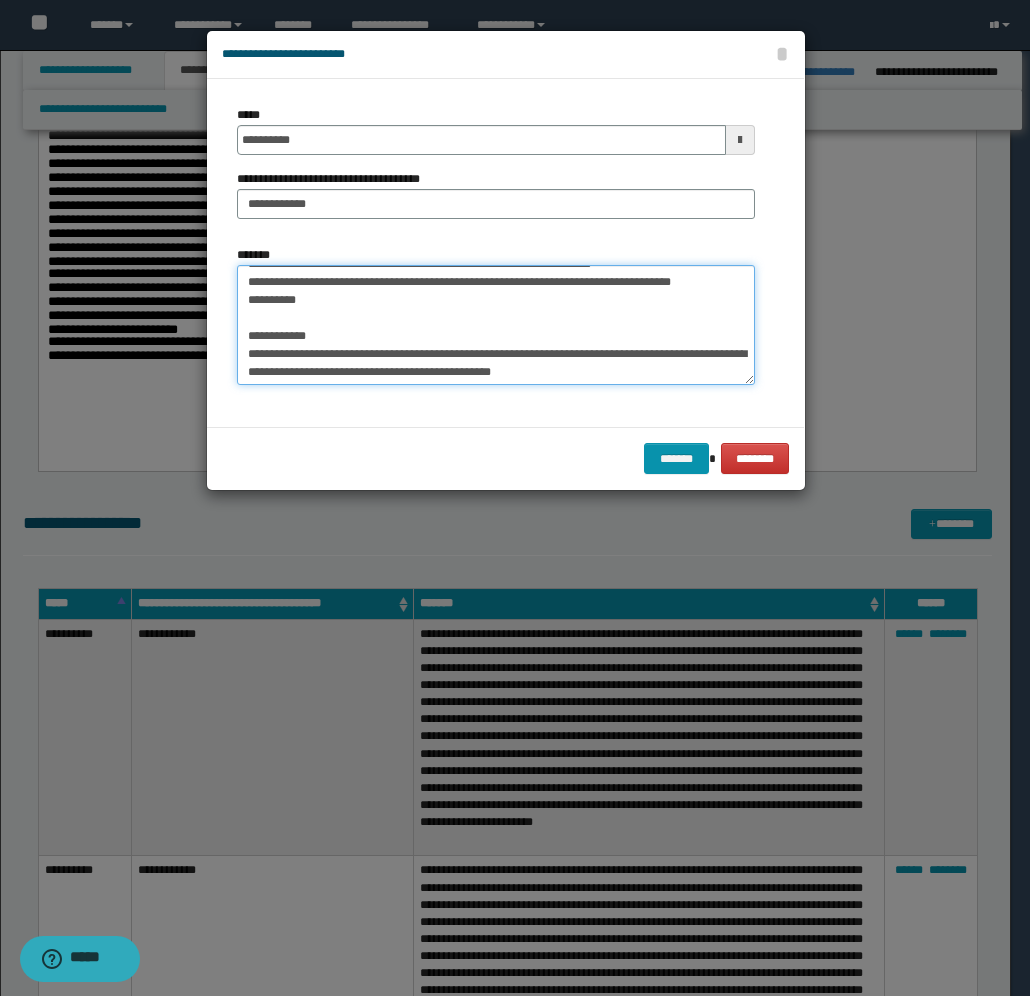 scroll, scrollTop: 270, scrollLeft: 0, axis: vertical 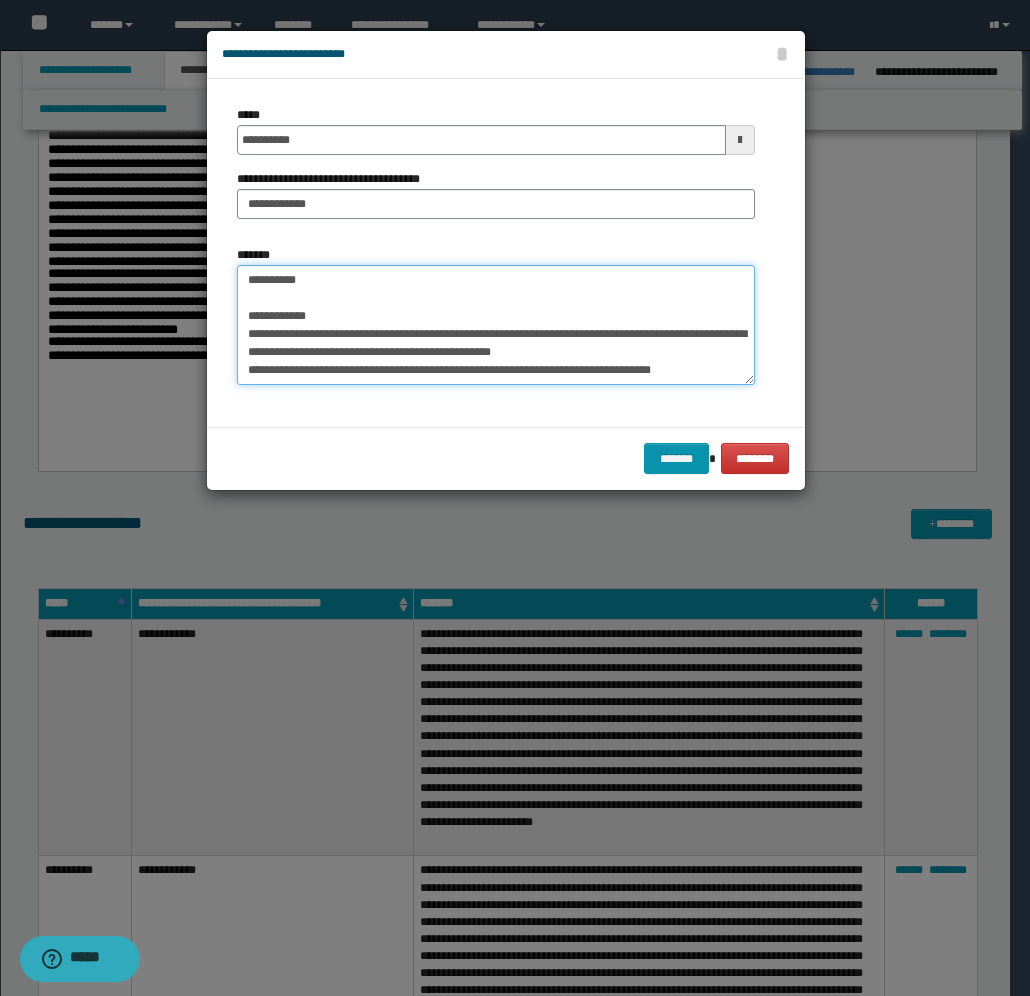 click on "*******" at bounding box center (496, 325) 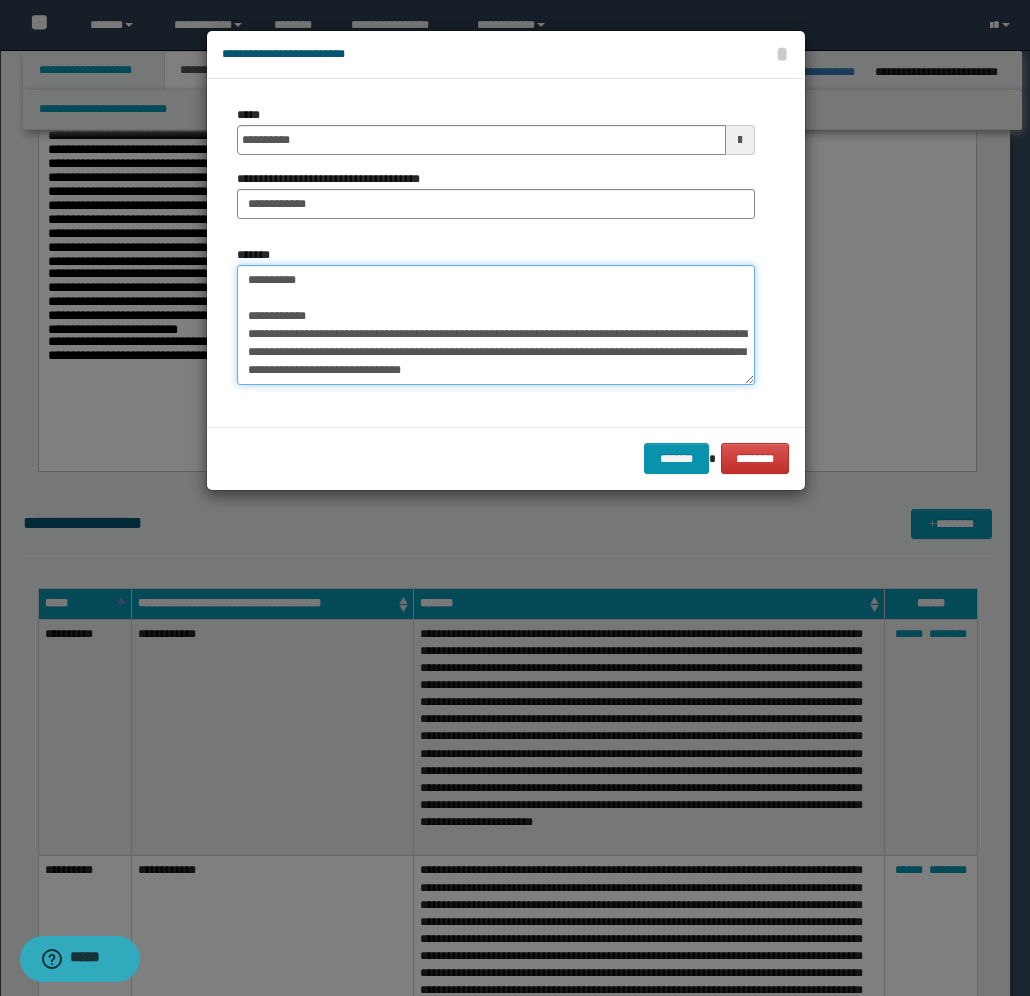 click on "*******" at bounding box center (496, 325) 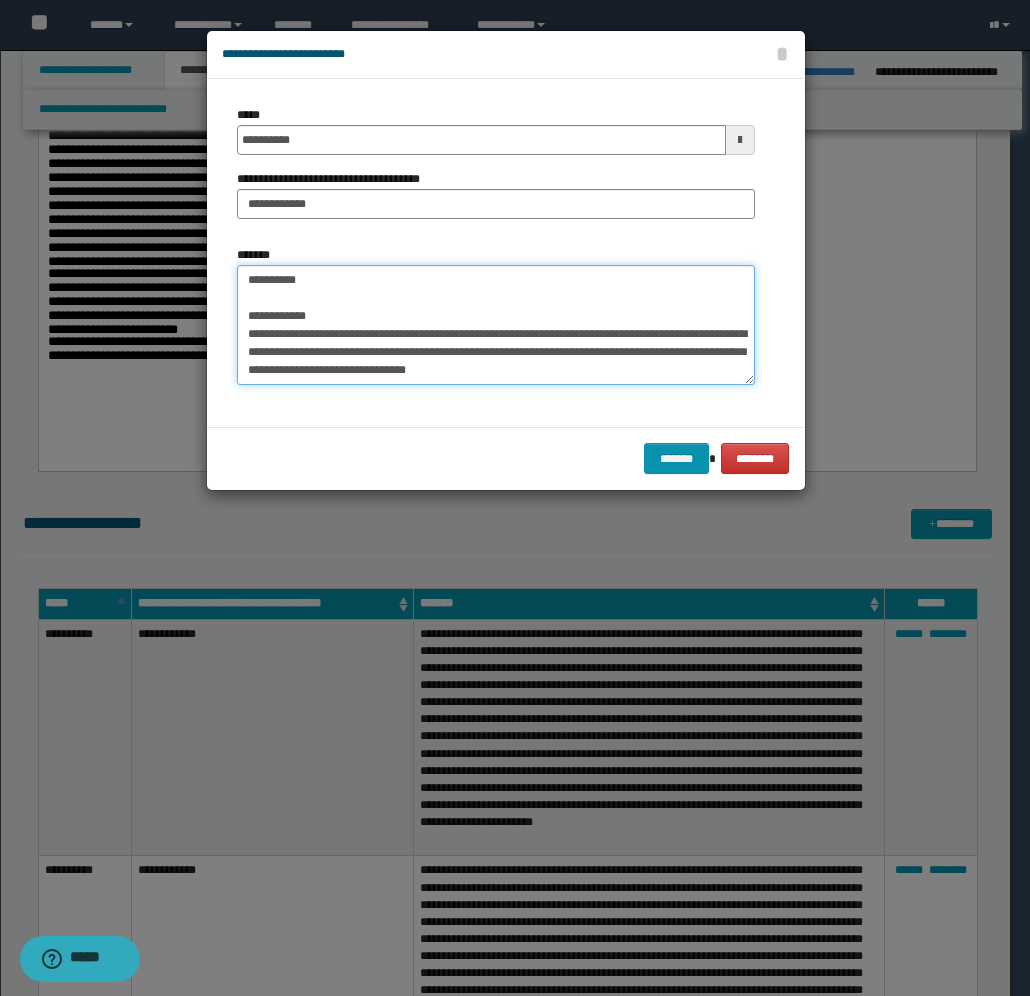 paste on "**********" 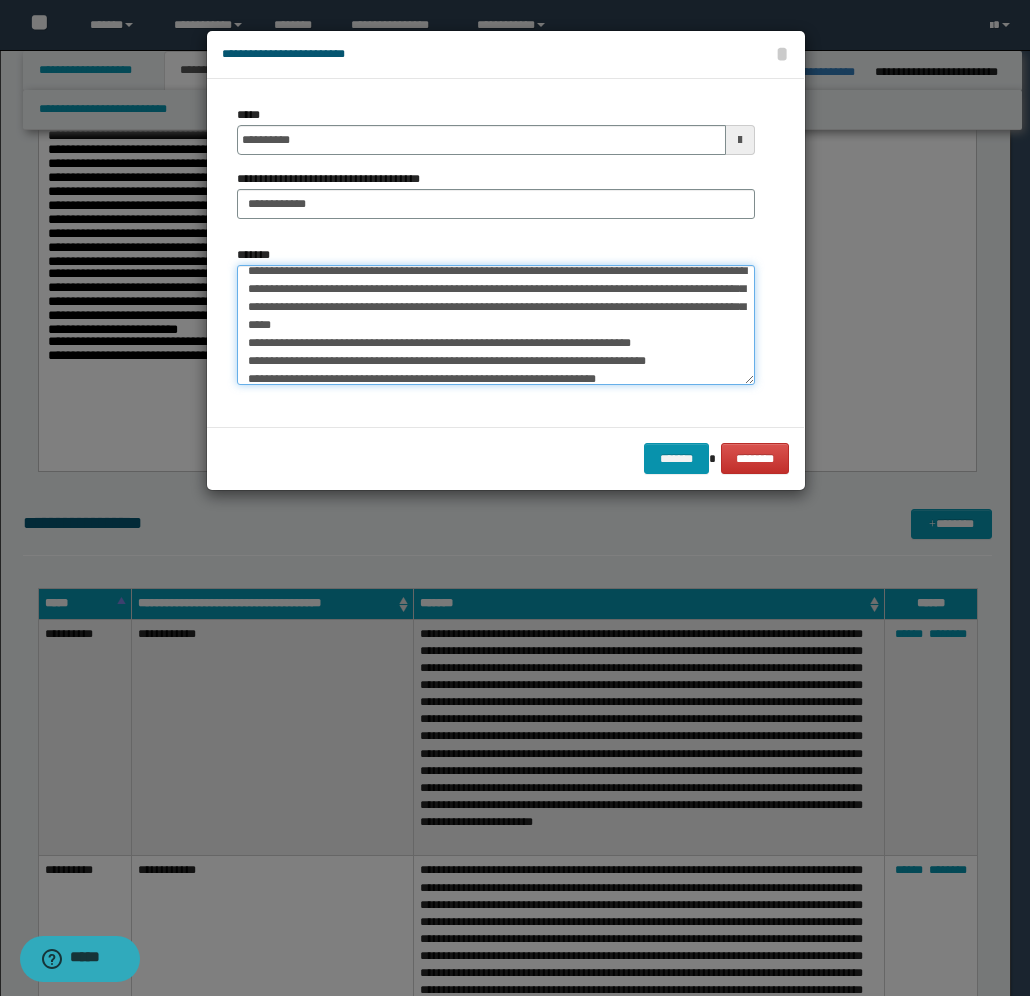 scroll, scrollTop: 337, scrollLeft: 0, axis: vertical 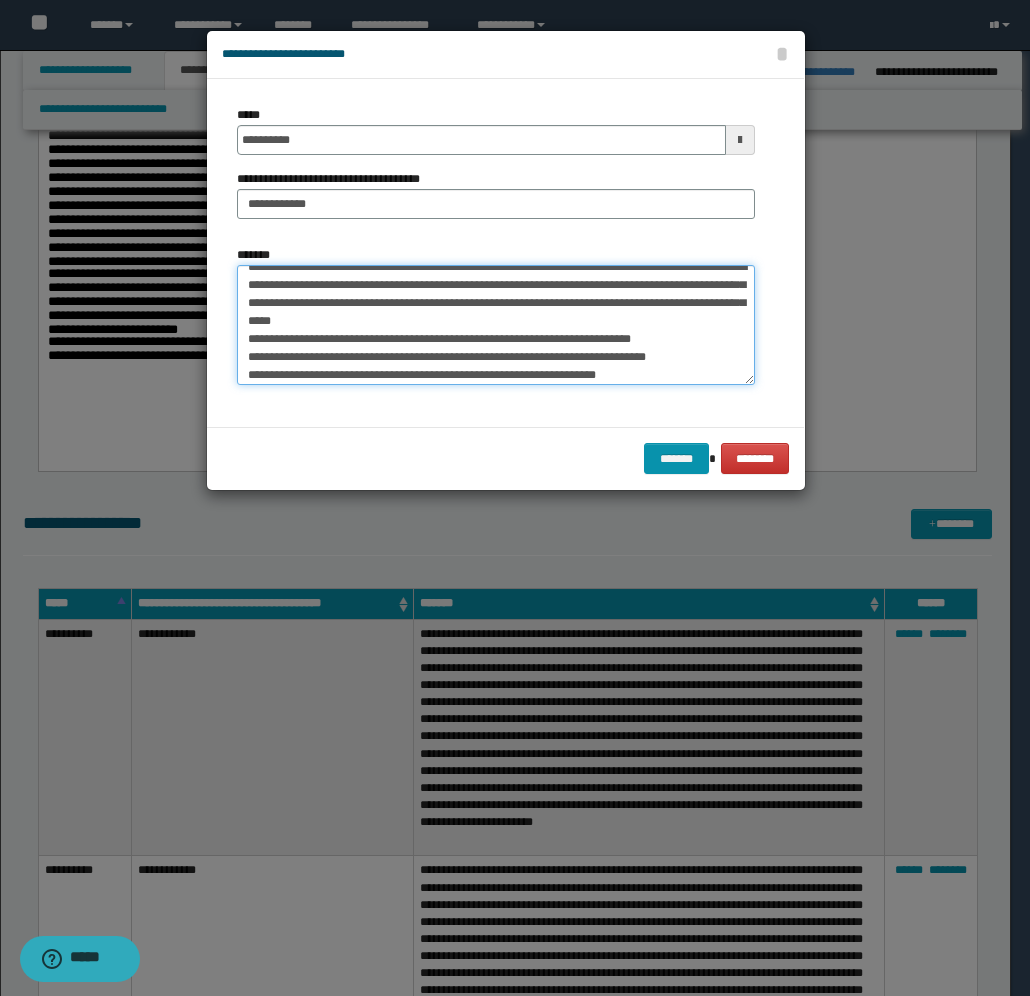 click on "*******" at bounding box center [496, 325] 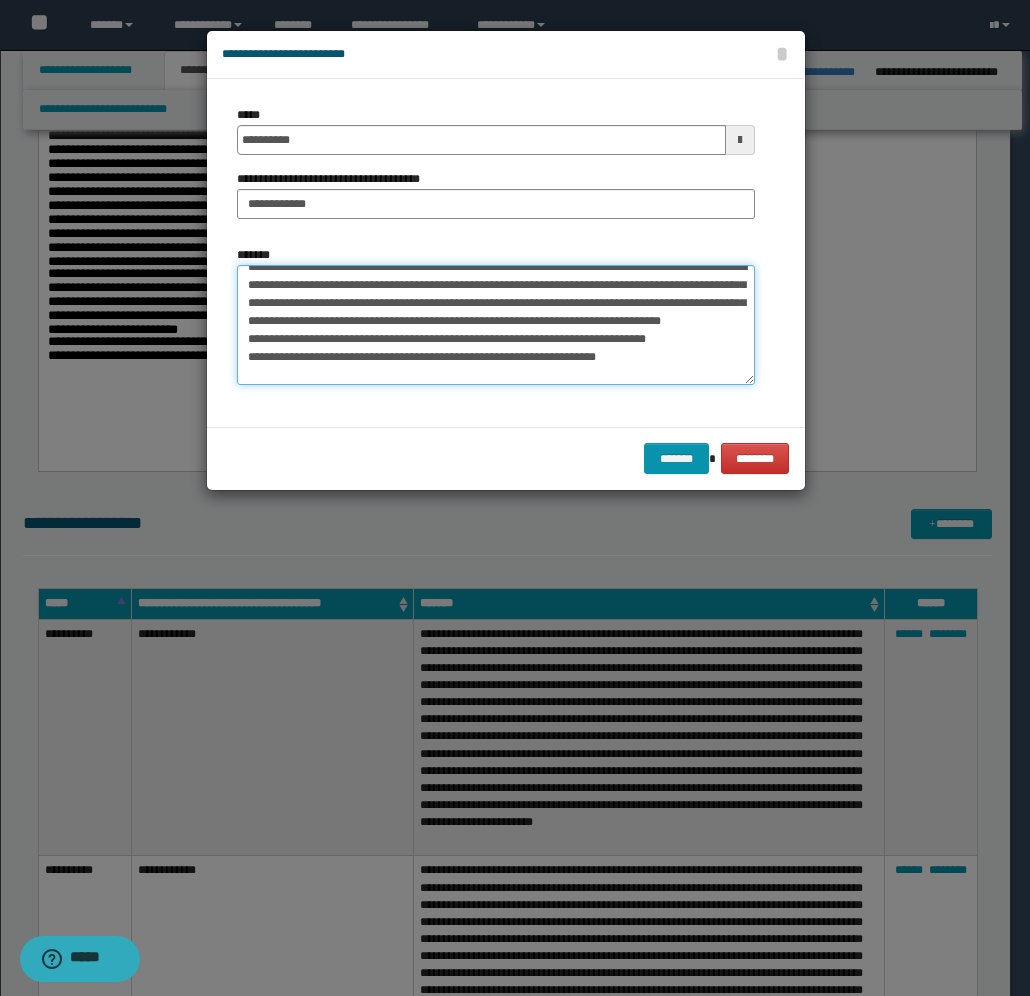 scroll, scrollTop: 318, scrollLeft: 0, axis: vertical 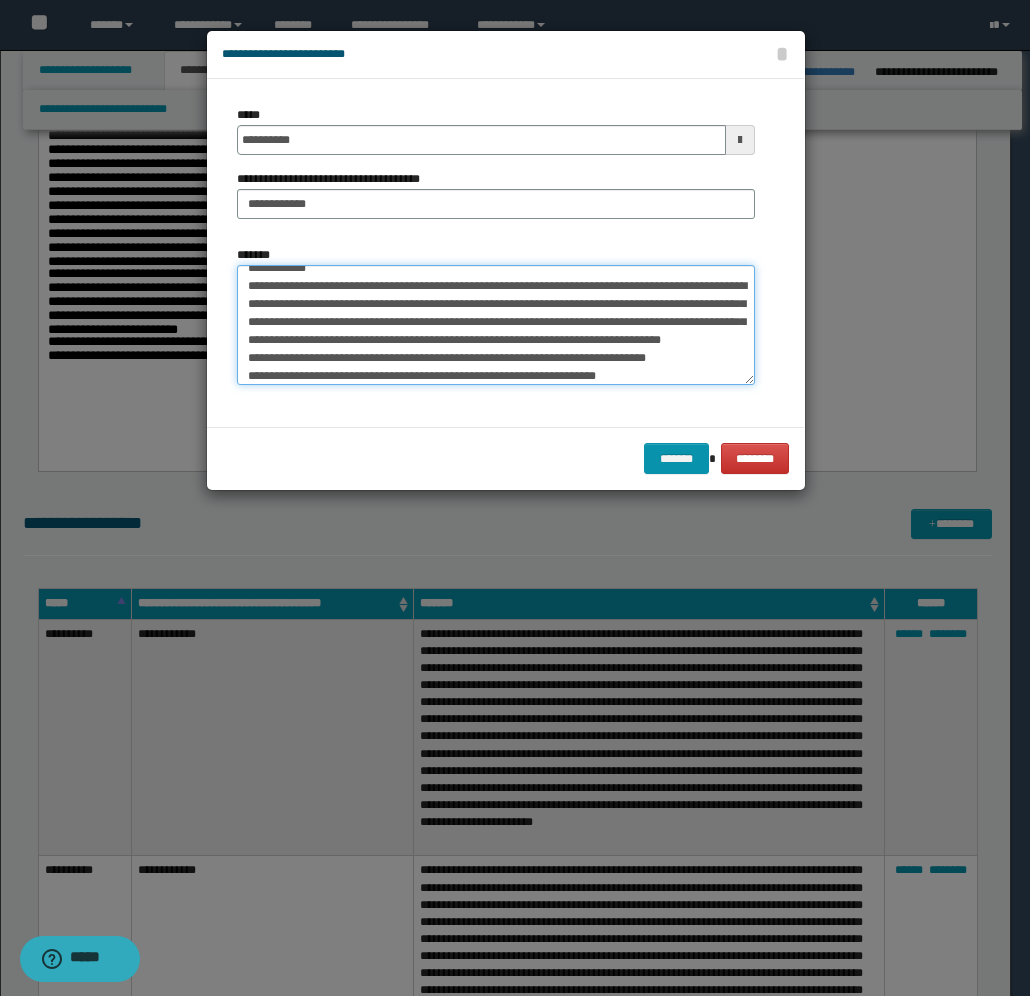 click on "*******" at bounding box center (496, 325) 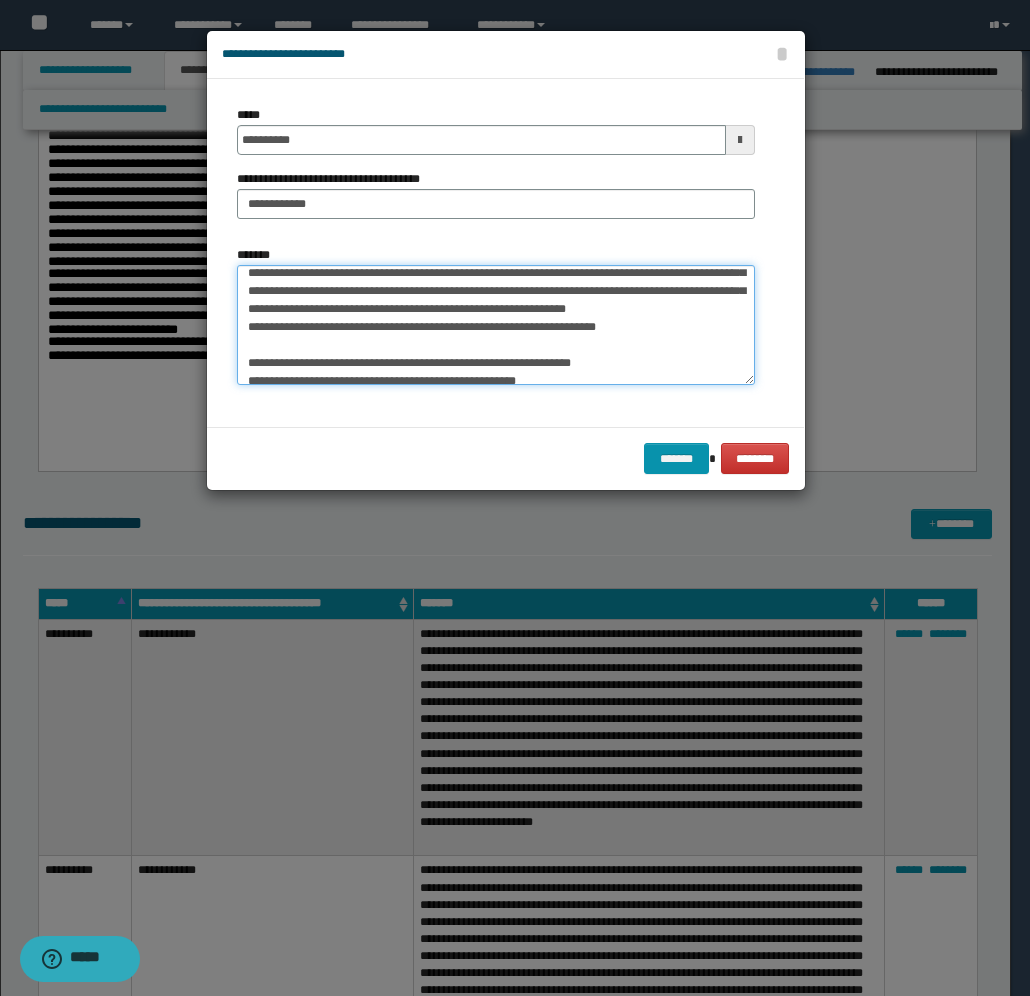 scroll, scrollTop: 368, scrollLeft: 0, axis: vertical 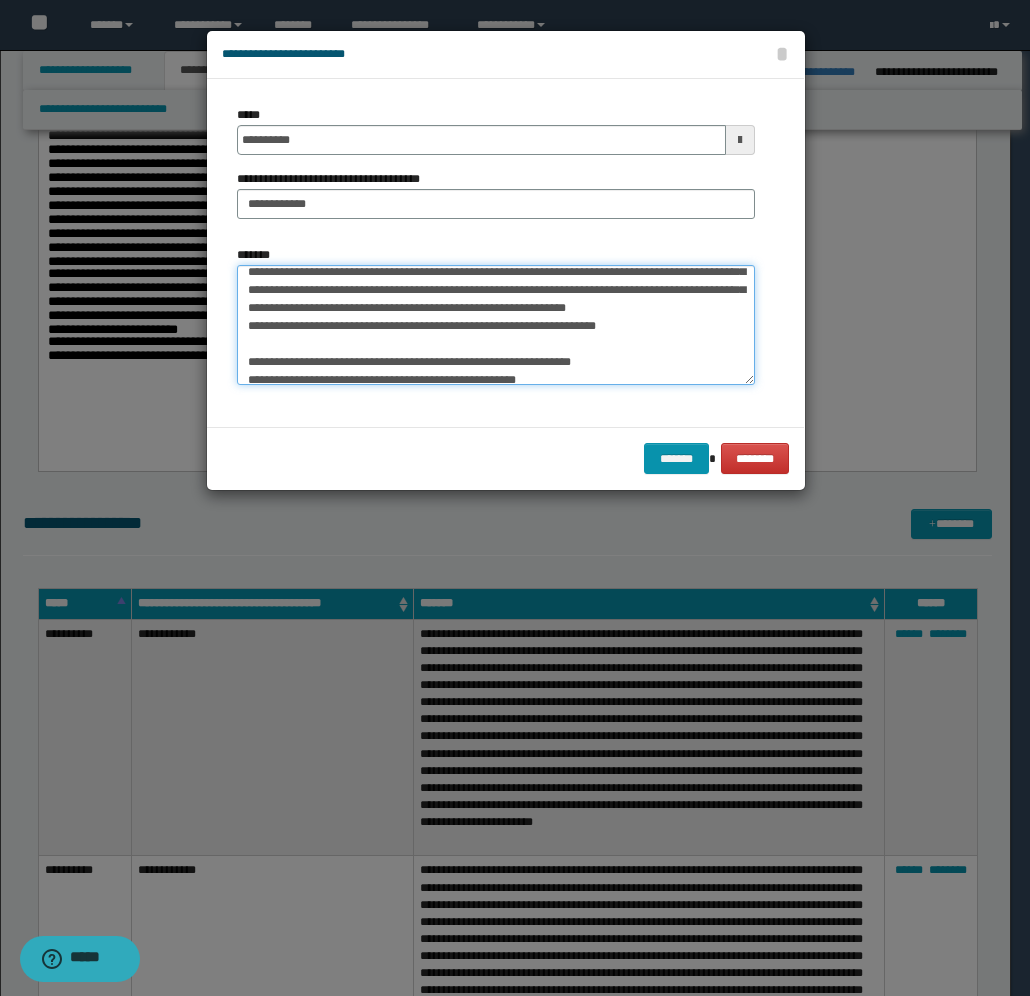 click on "*******" at bounding box center (496, 325) 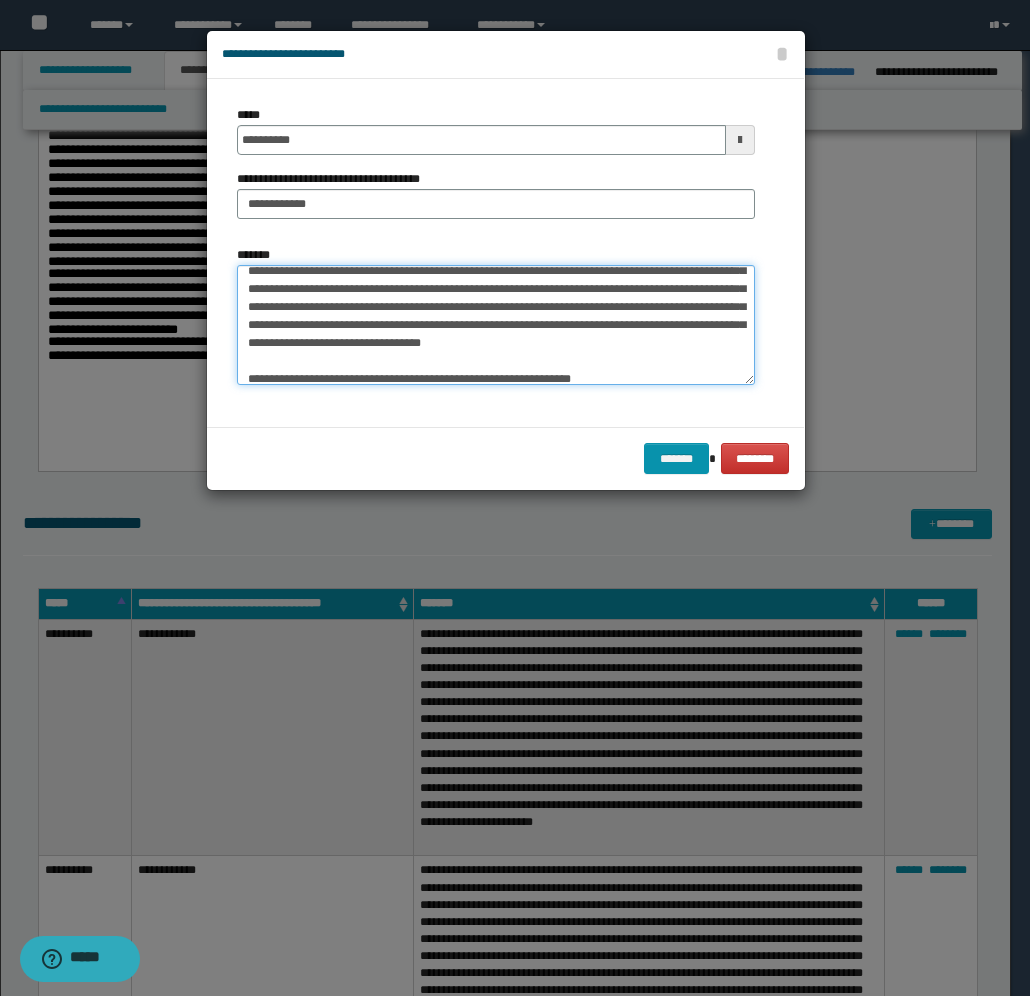 scroll, scrollTop: 401, scrollLeft: 0, axis: vertical 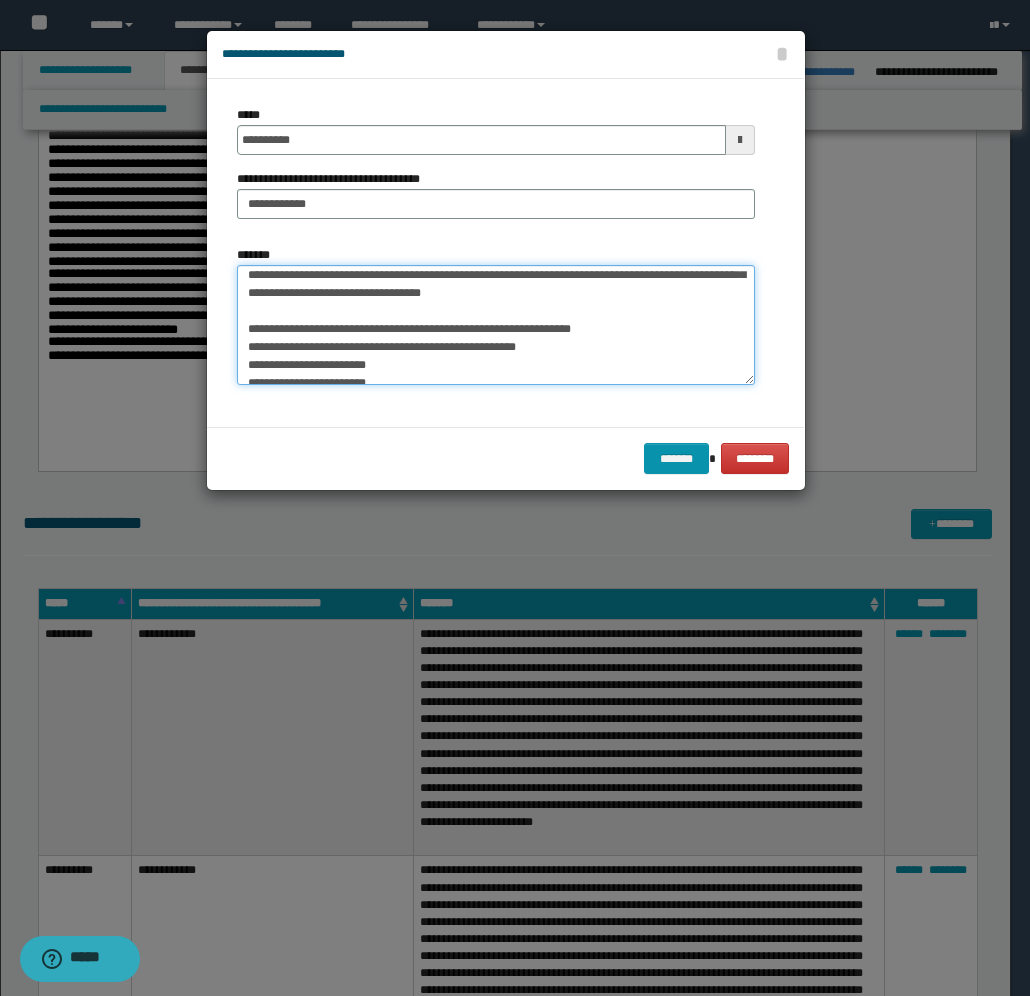 click on "*******" at bounding box center (496, 325) 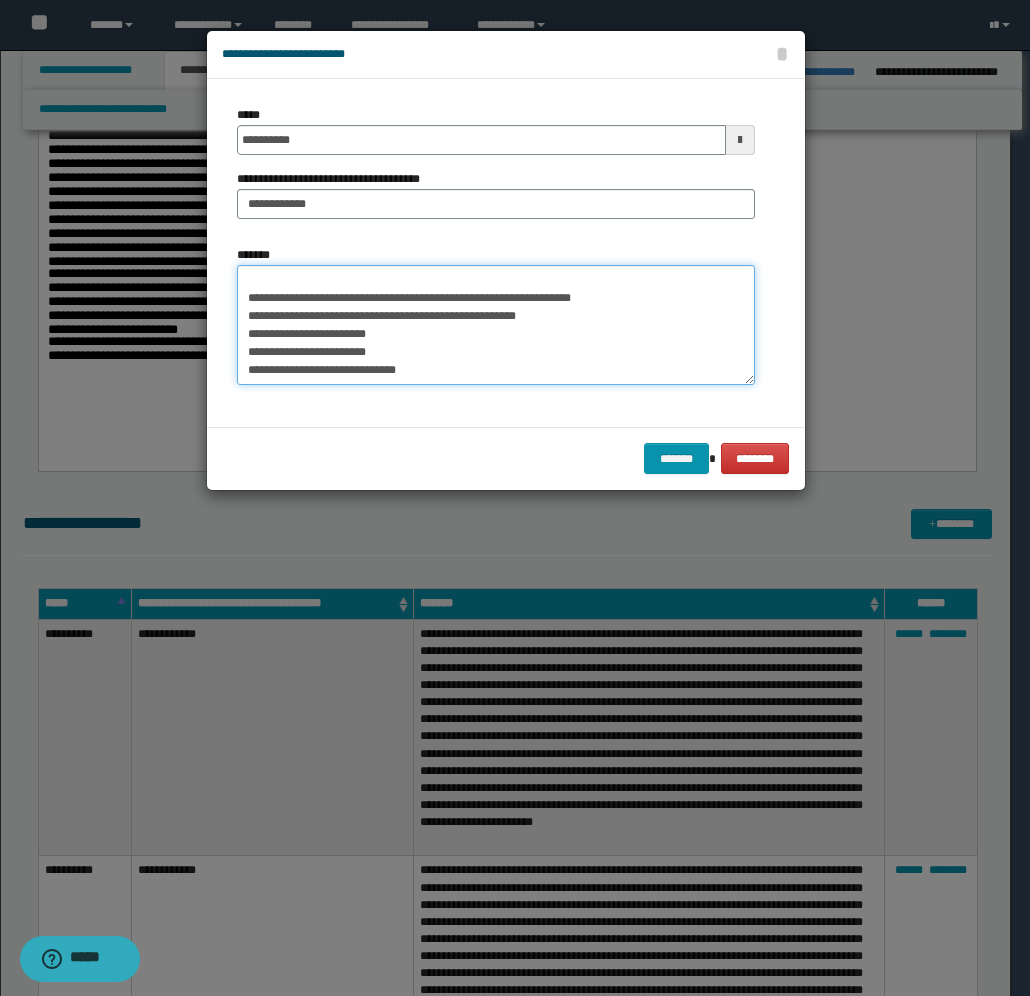 scroll, scrollTop: 468, scrollLeft: 0, axis: vertical 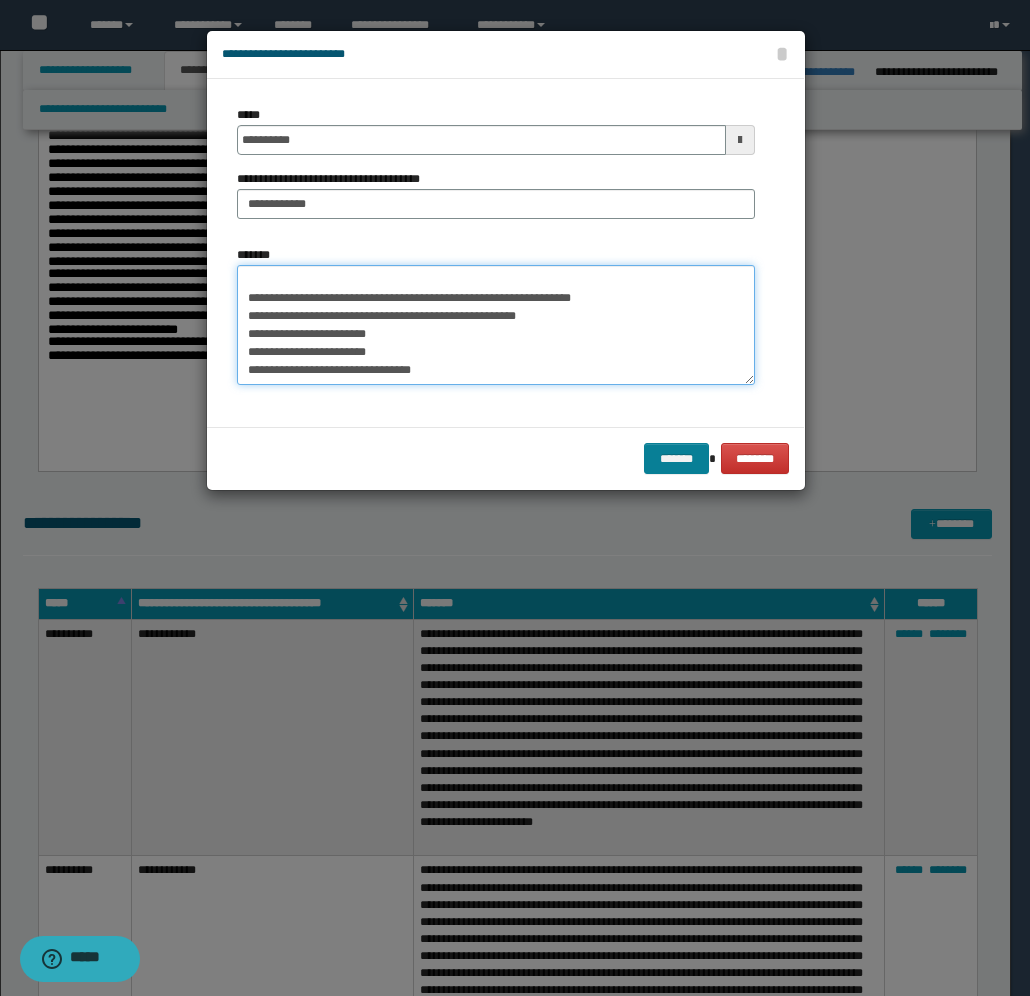 type on "**********" 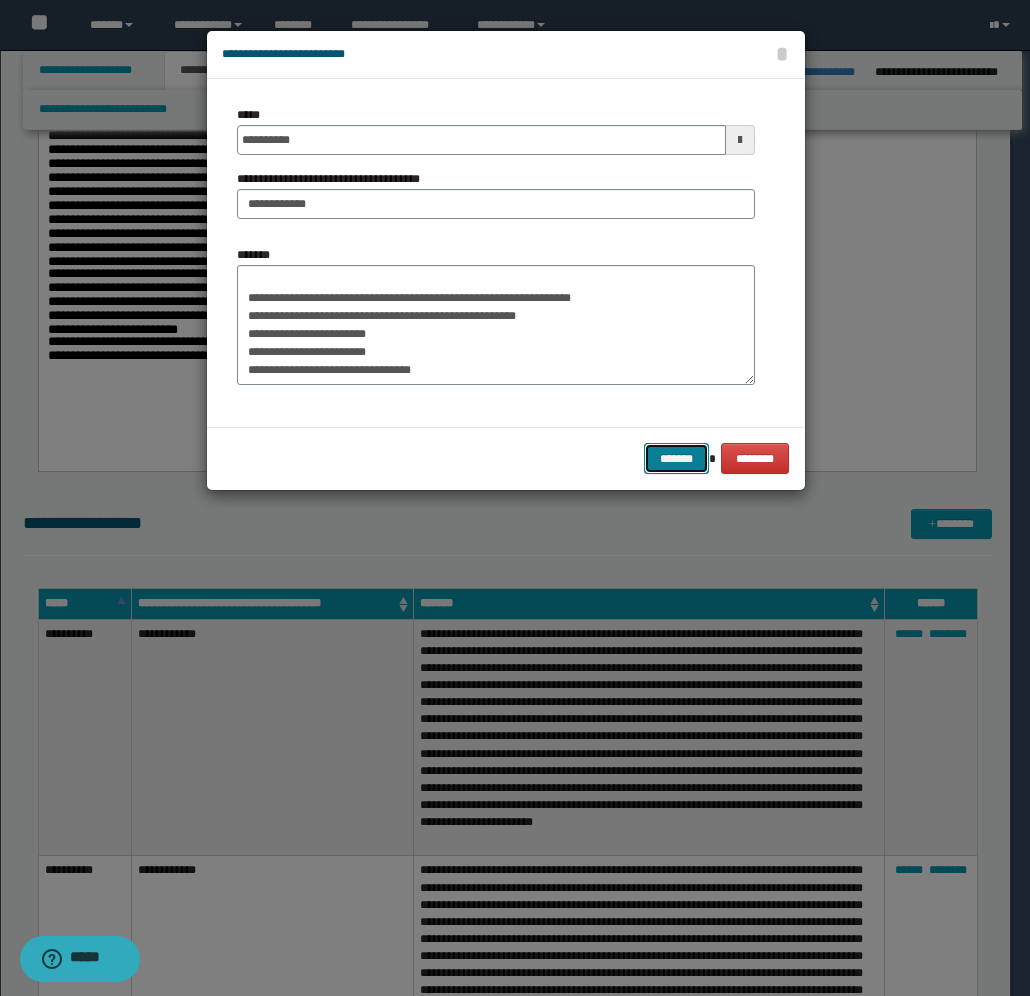 click on "*******" at bounding box center [676, 458] 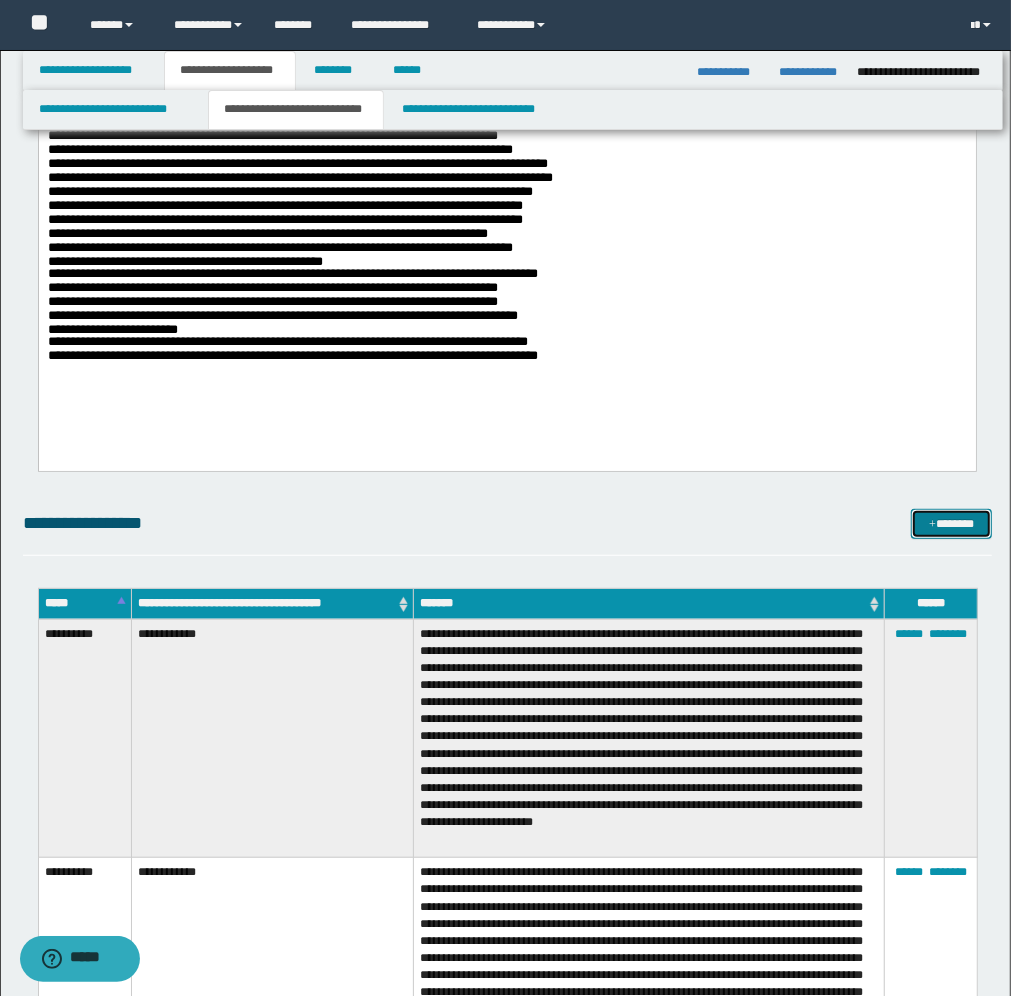 click on "*******" at bounding box center (951, 524) 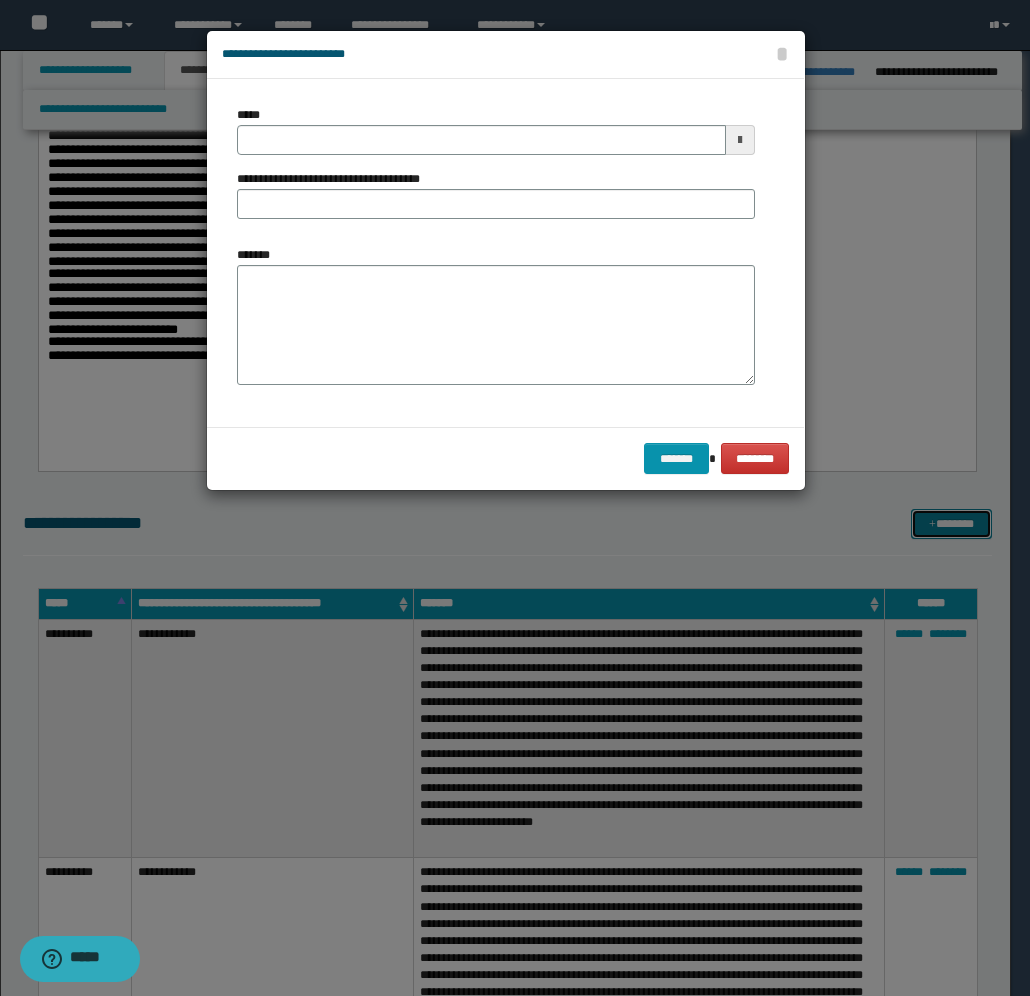 scroll, scrollTop: 0, scrollLeft: 0, axis: both 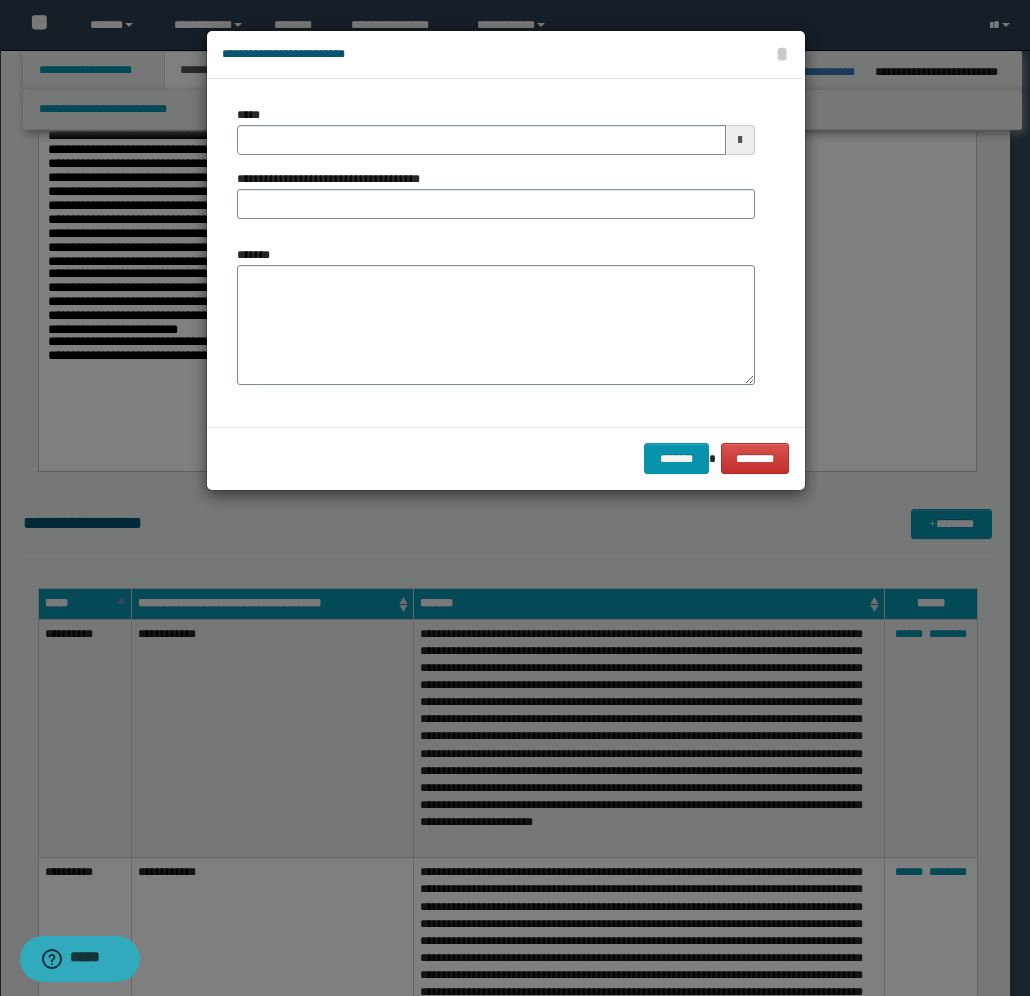 click at bounding box center [740, 140] 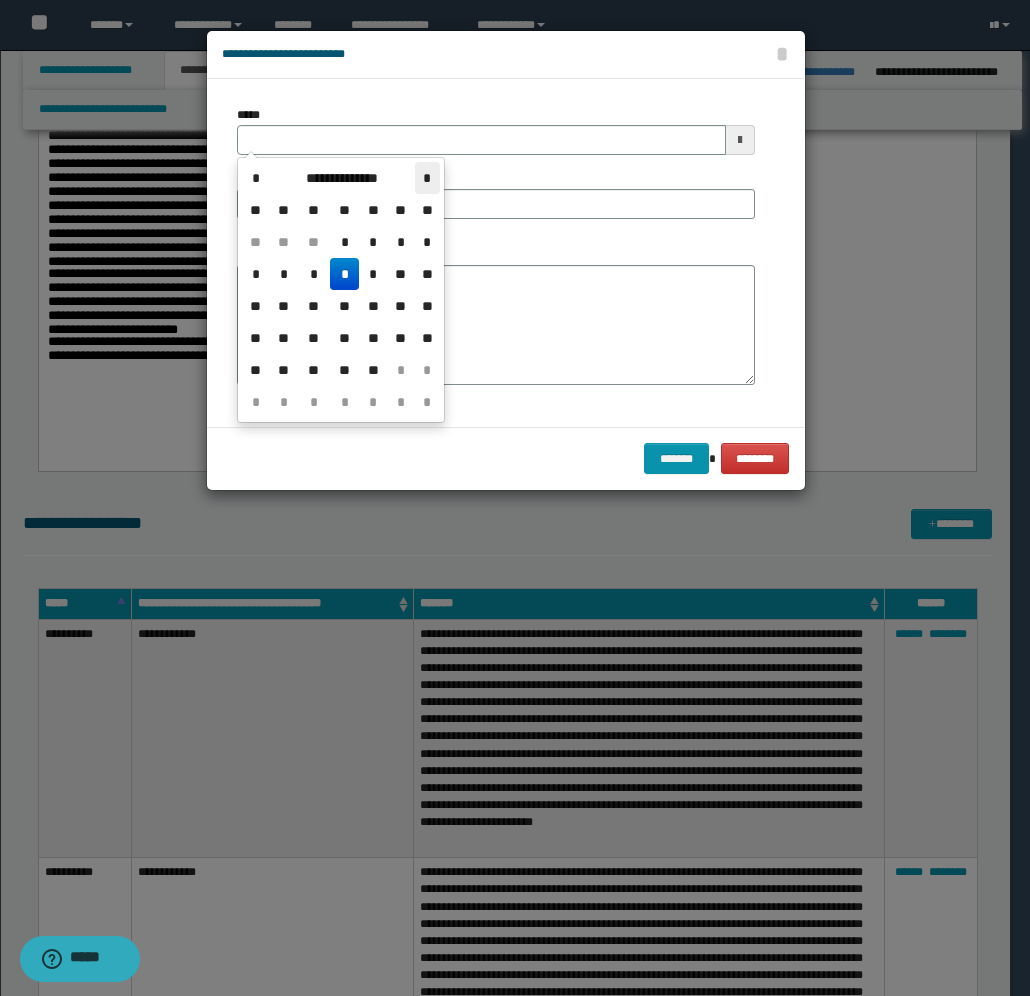 click on "*" at bounding box center (427, 178) 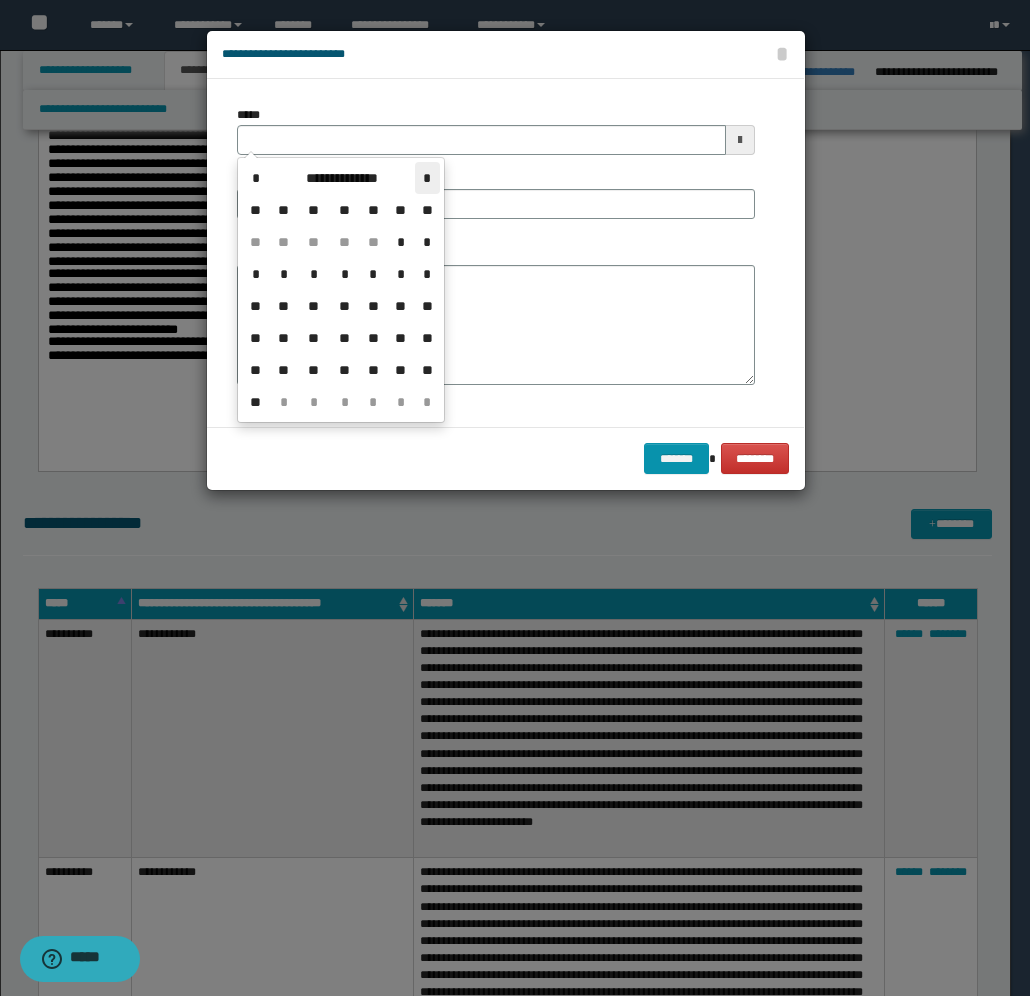 click on "*" at bounding box center [427, 178] 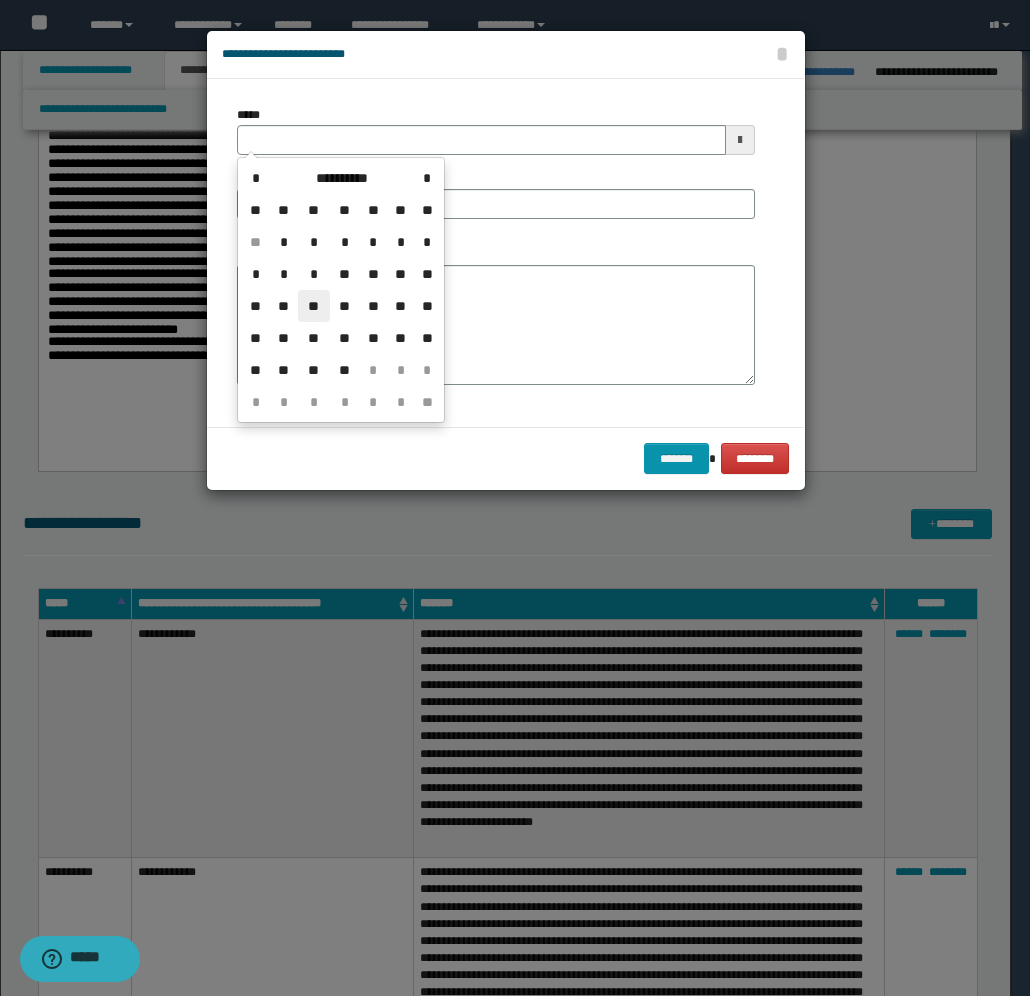 click on "**" at bounding box center (314, 306) 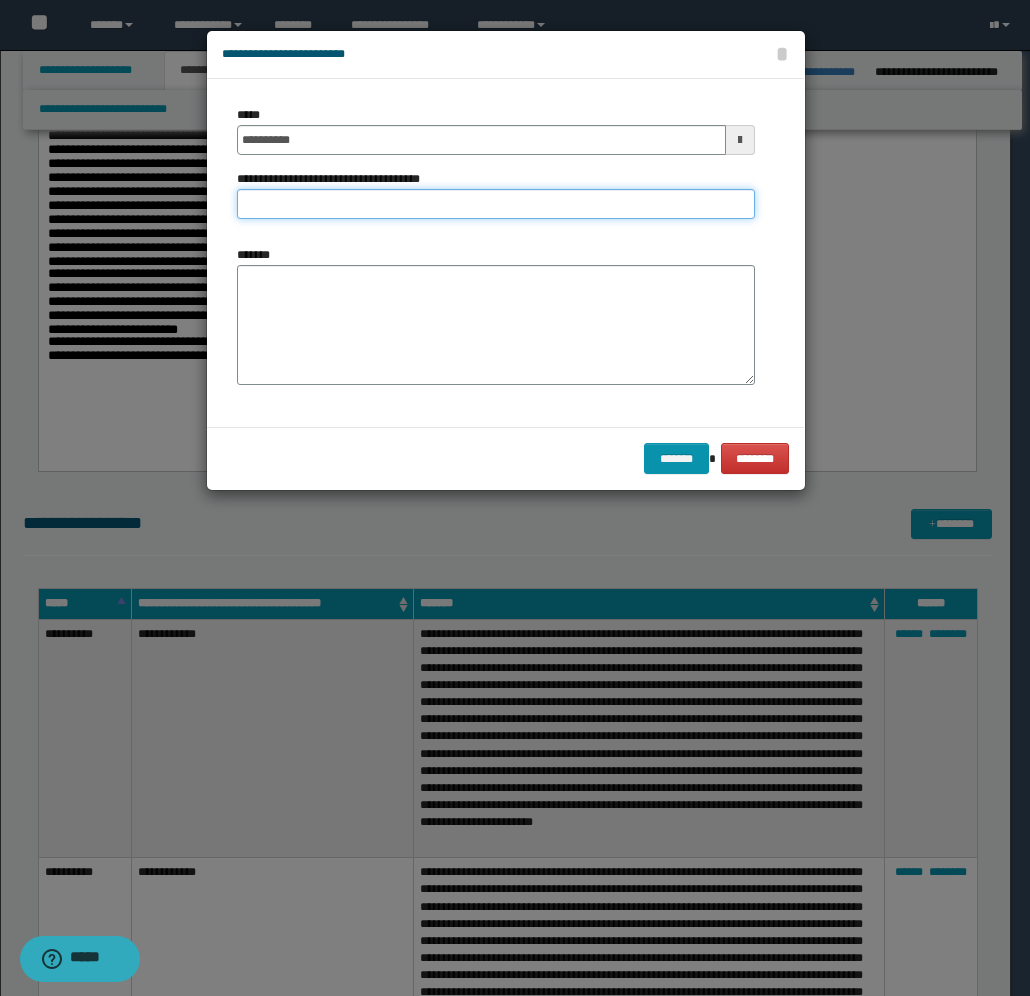 click on "**********" at bounding box center (496, 204) 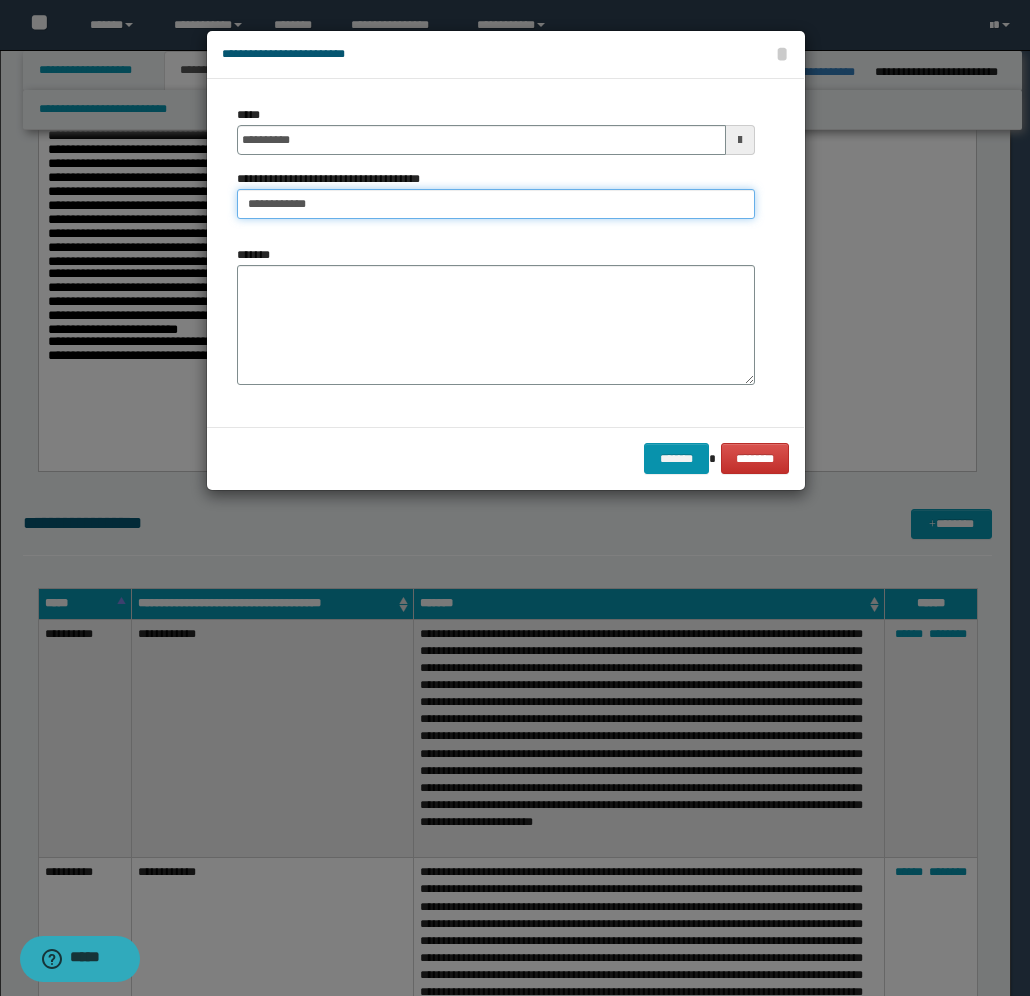 type on "**********" 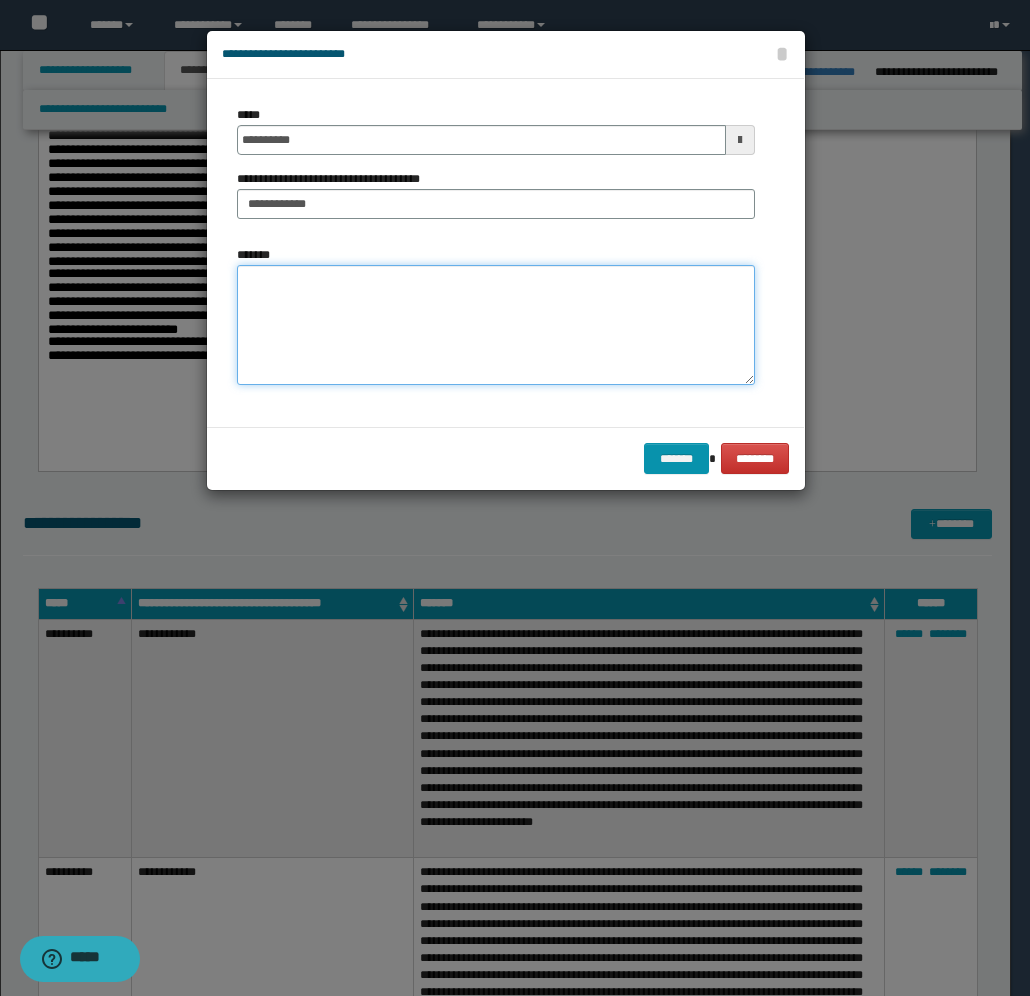click on "*******" at bounding box center [496, 325] 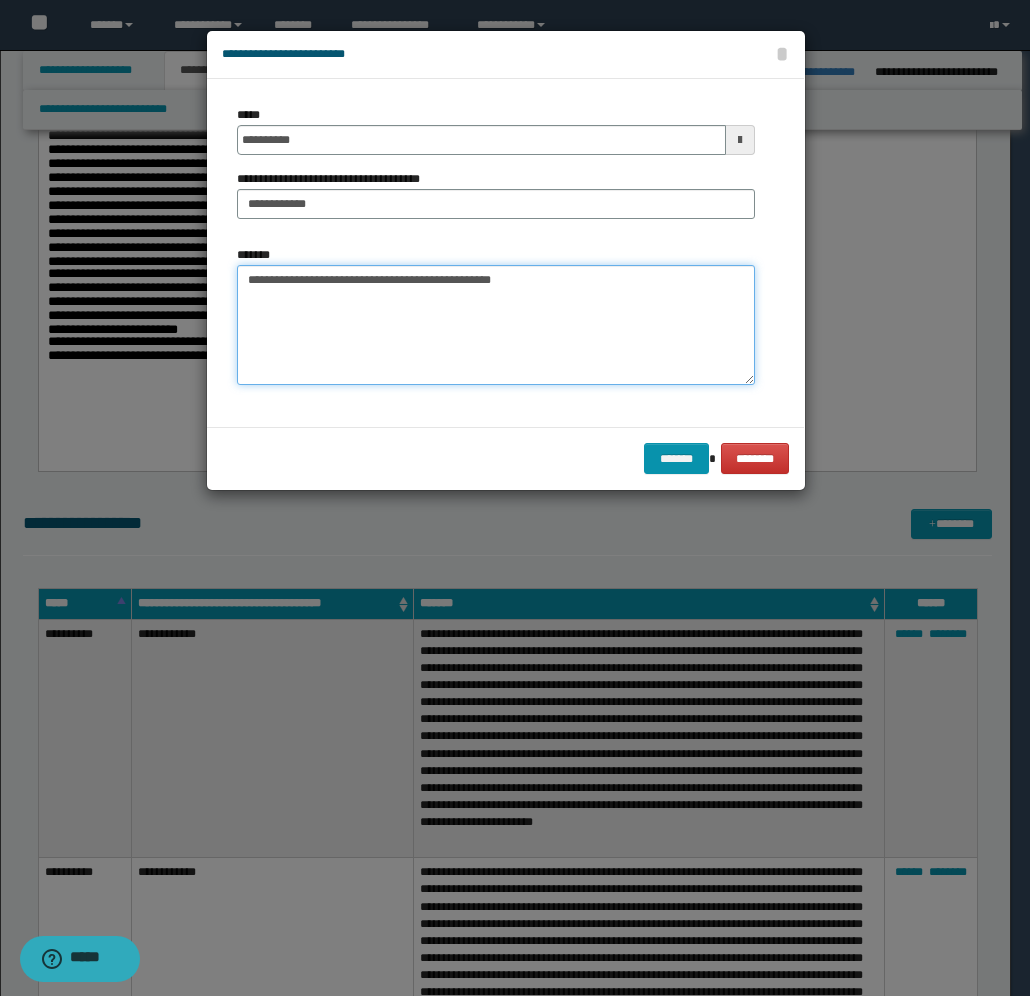 click on "**********" at bounding box center (496, 325) 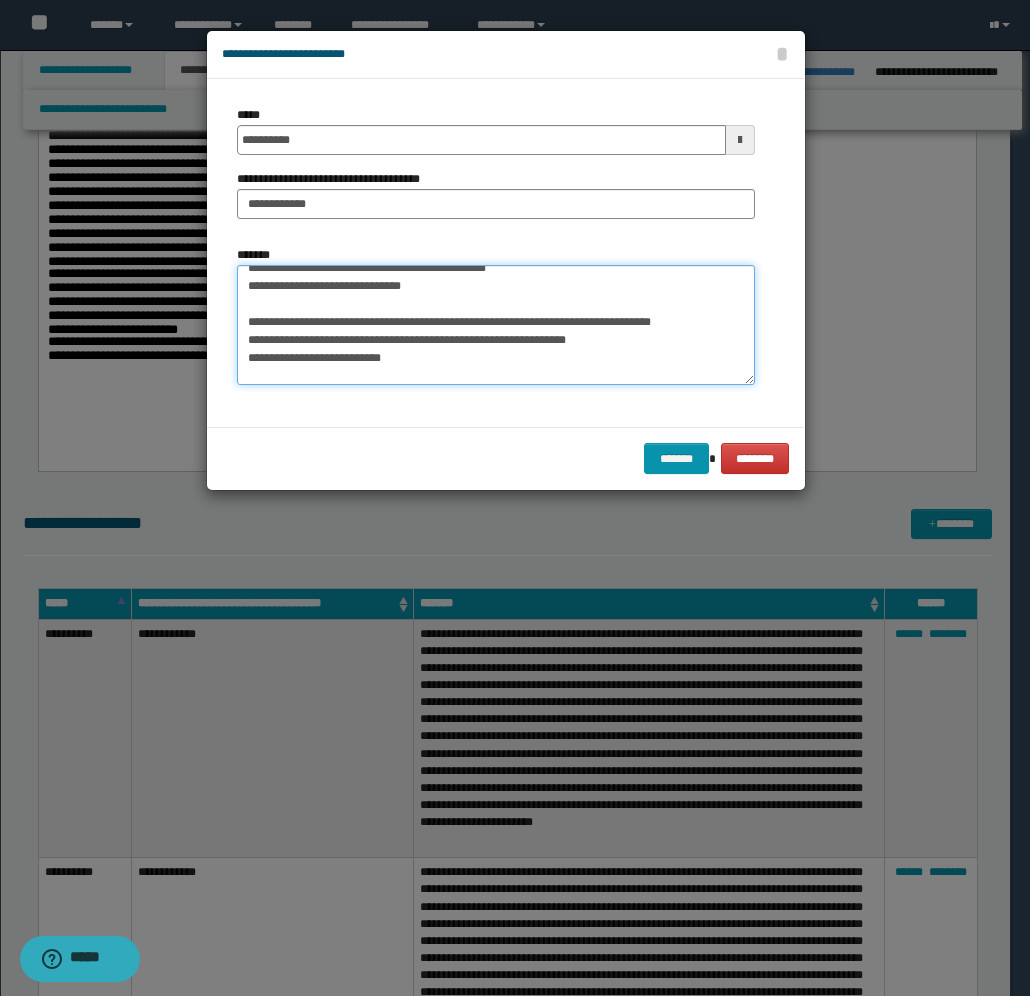 scroll, scrollTop: 0, scrollLeft: 0, axis: both 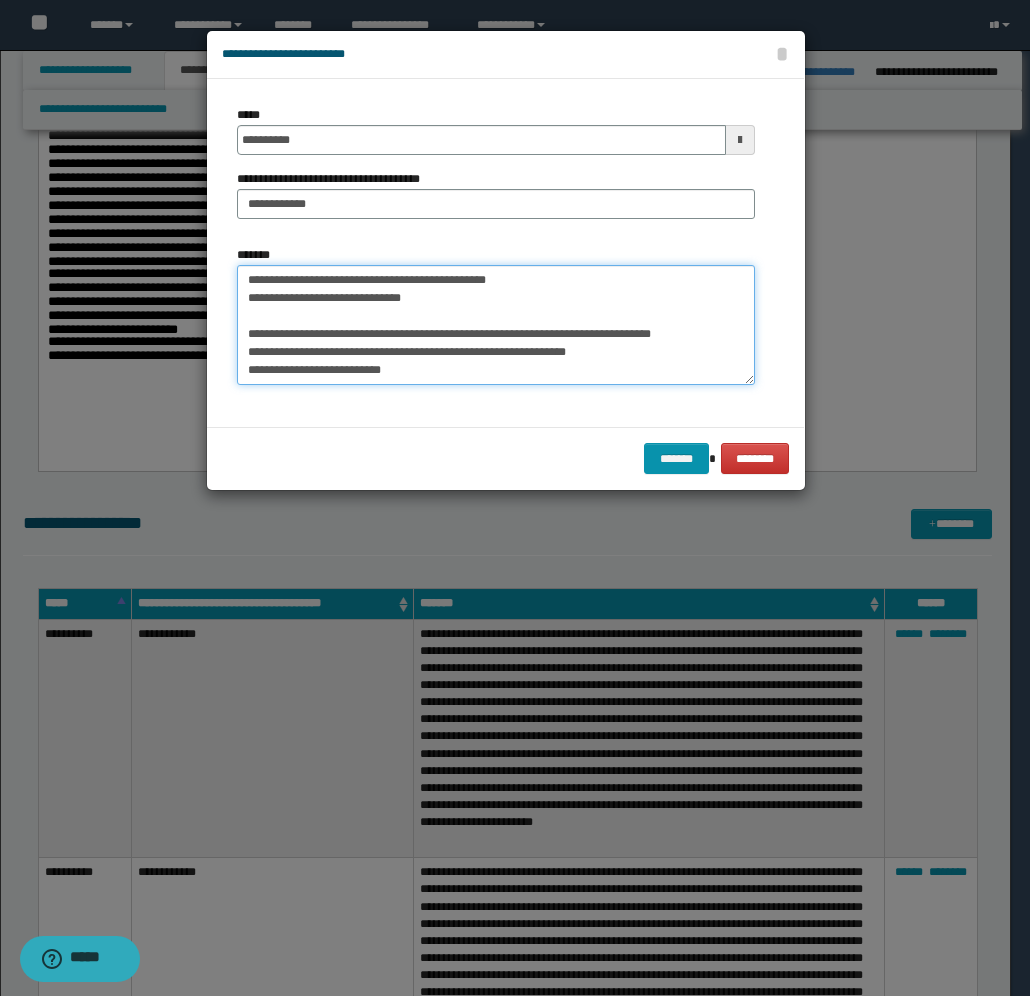 click on "**********" at bounding box center [496, 325] 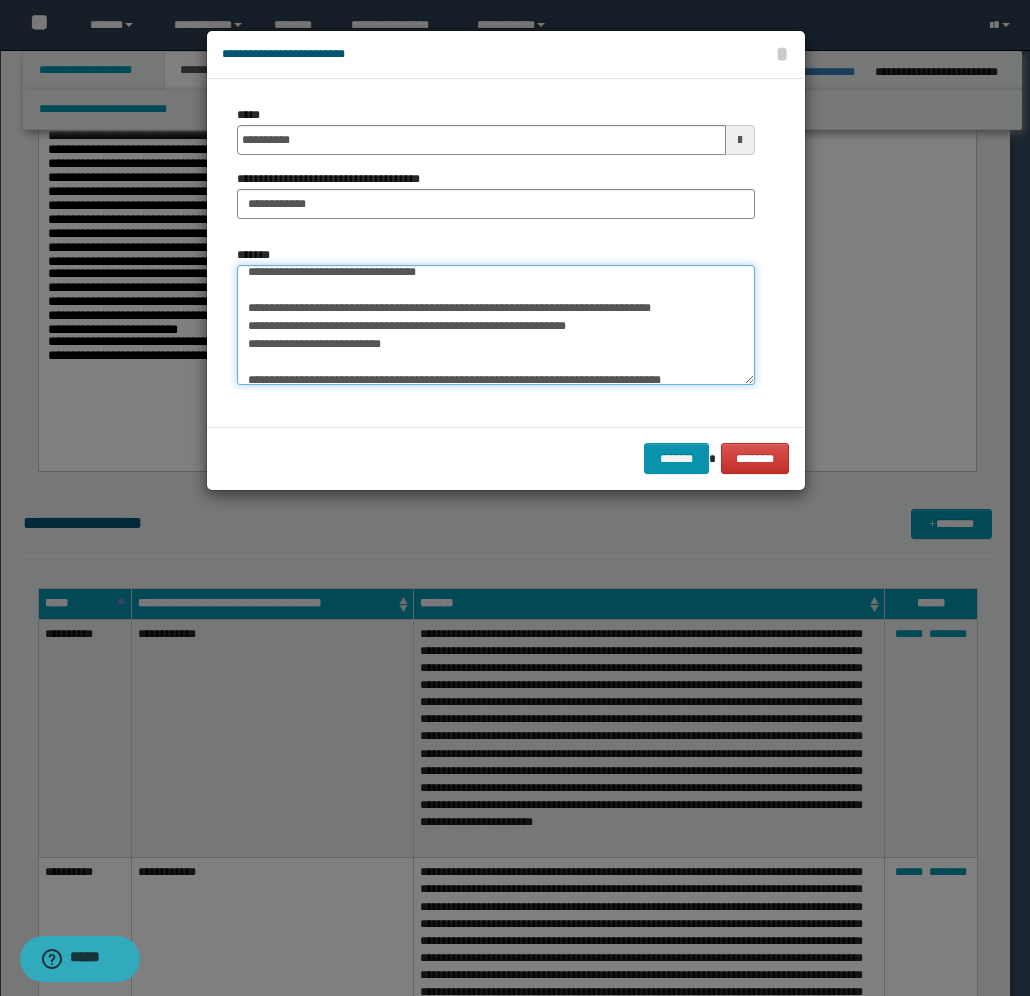 scroll, scrollTop: 50, scrollLeft: 0, axis: vertical 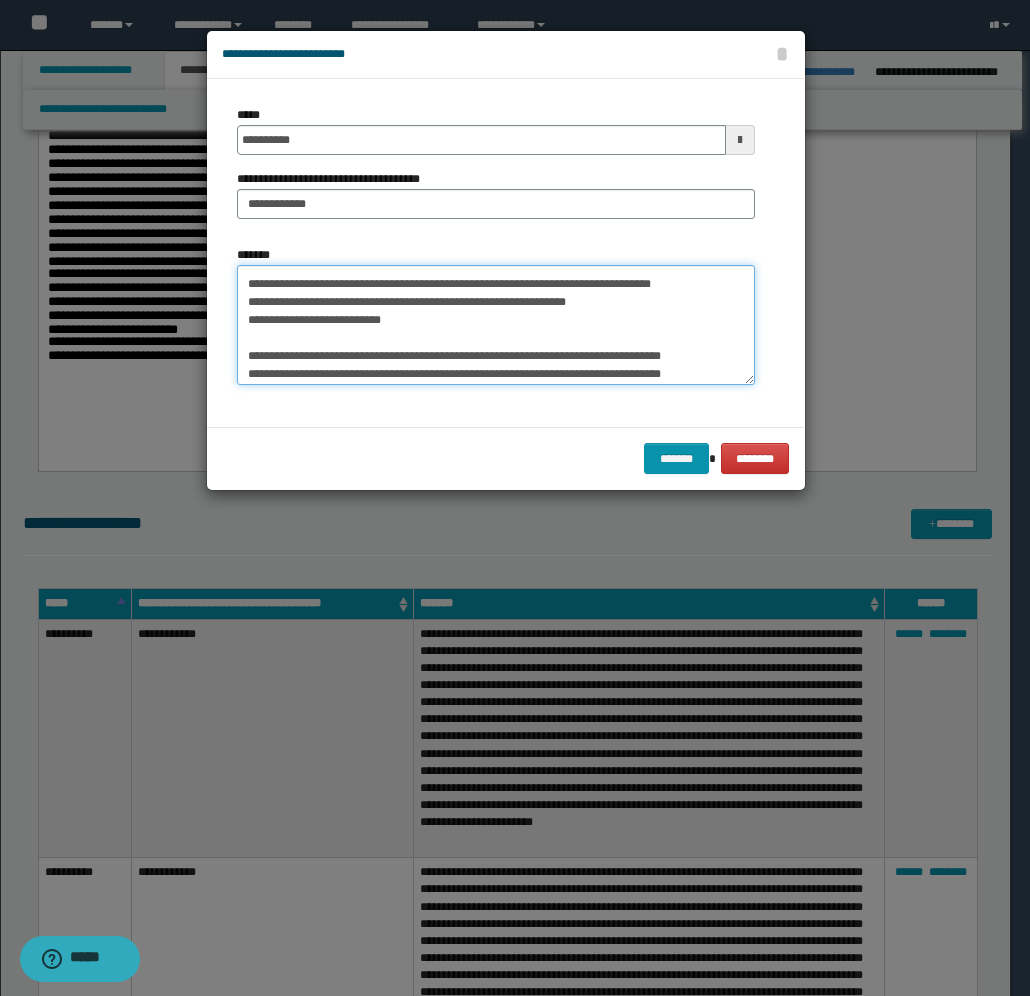 click on "**********" at bounding box center [496, 325] 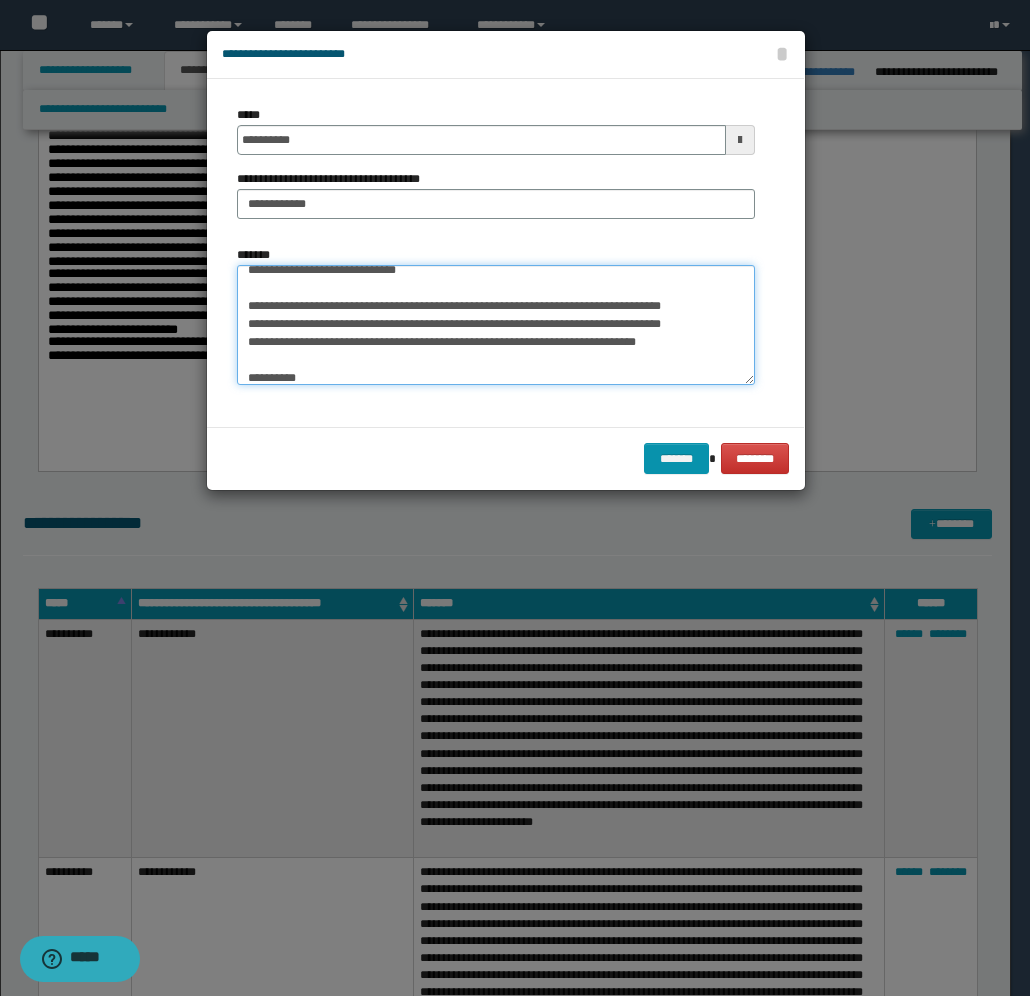 scroll, scrollTop: 150, scrollLeft: 0, axis: vertical 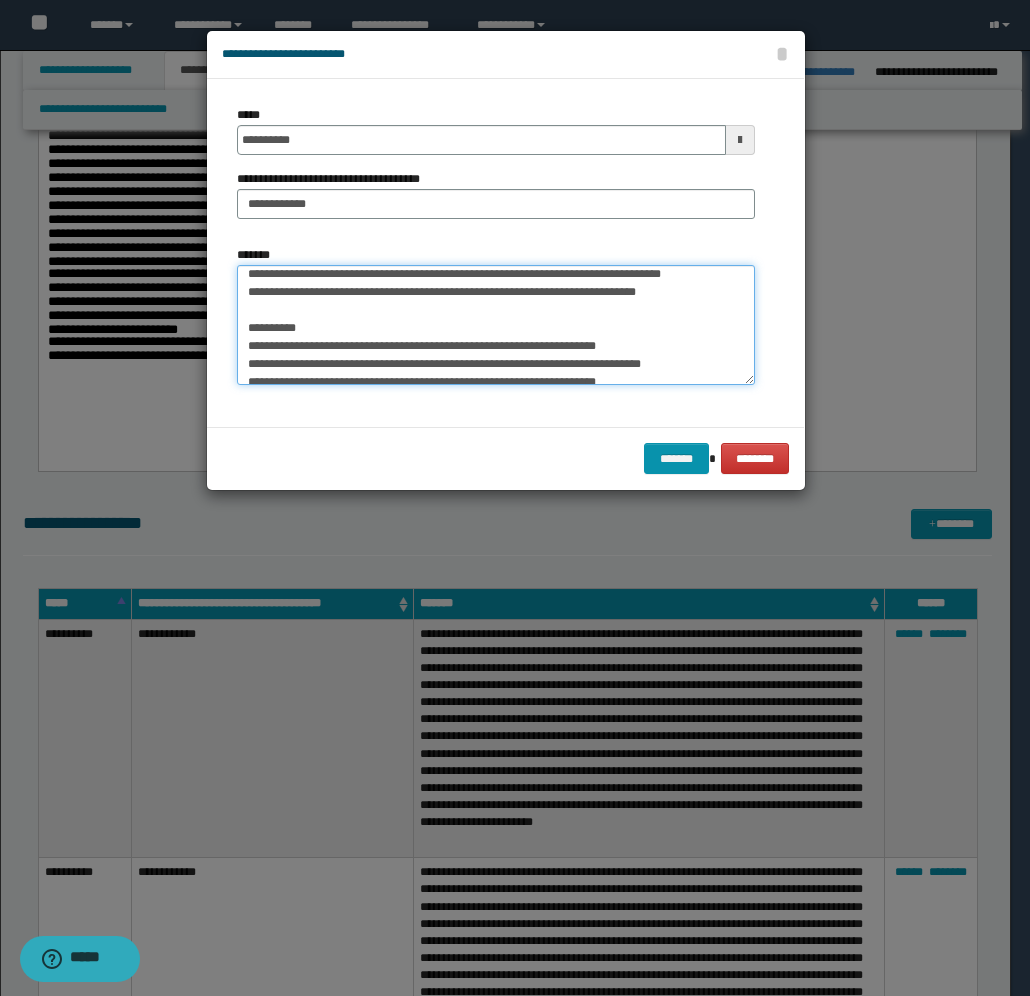 click on "**********" at bounding box center (496, 325) 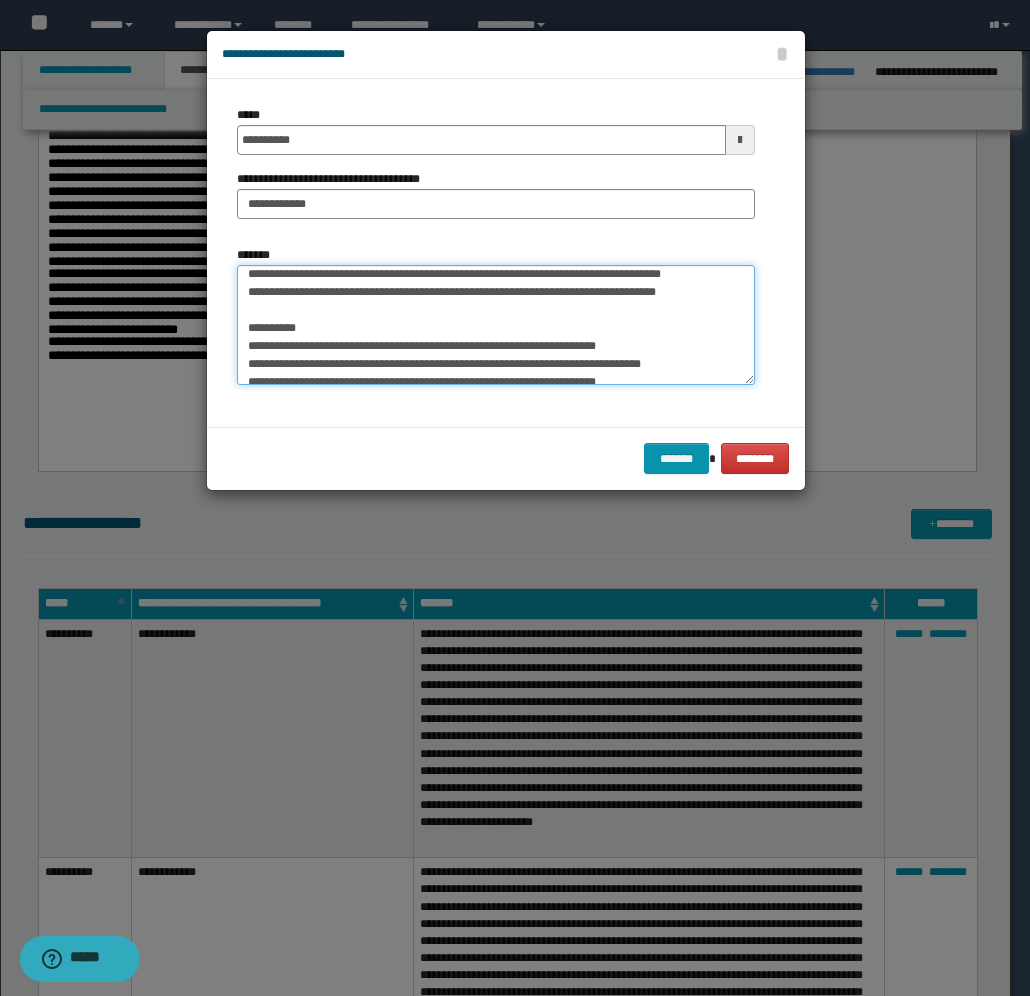click on "**********" at bounding box center (496, 325) 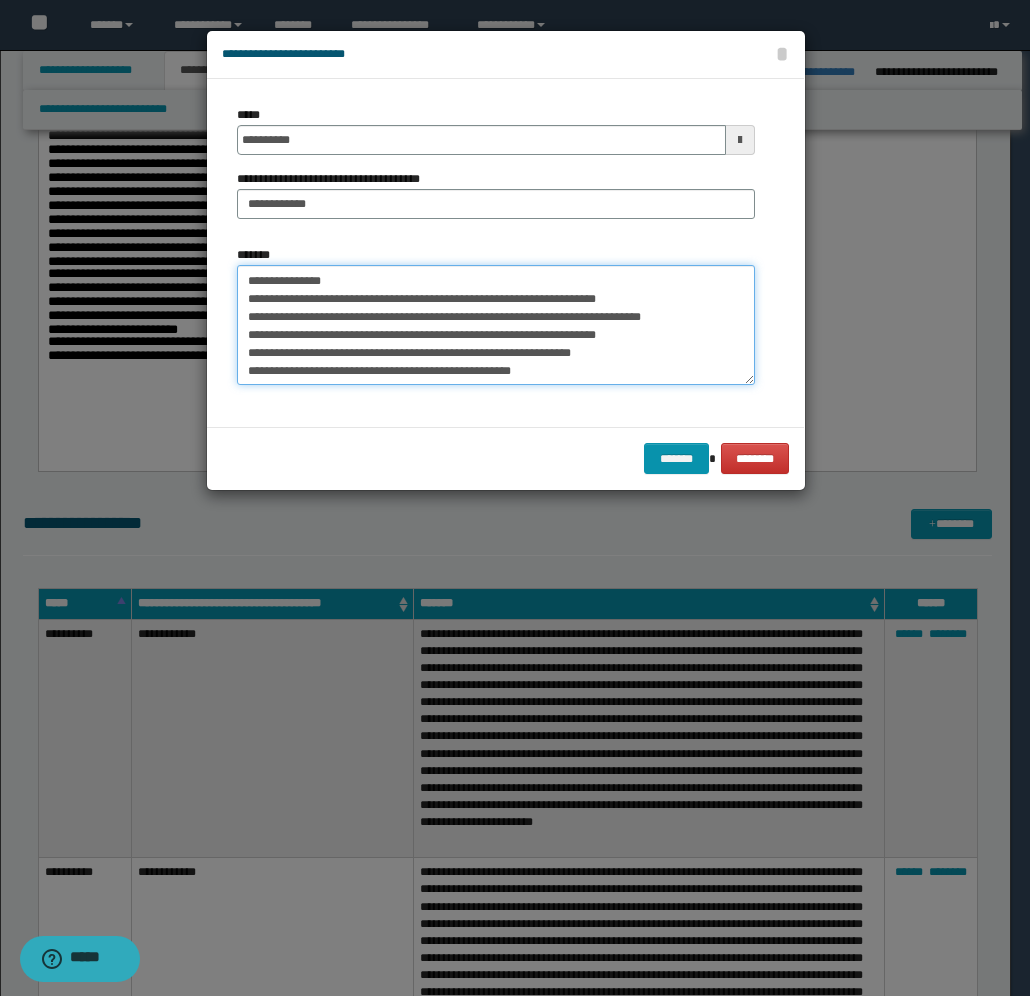 scroll, scrollTop: 198, scrollLeft: 0, axis: vertical 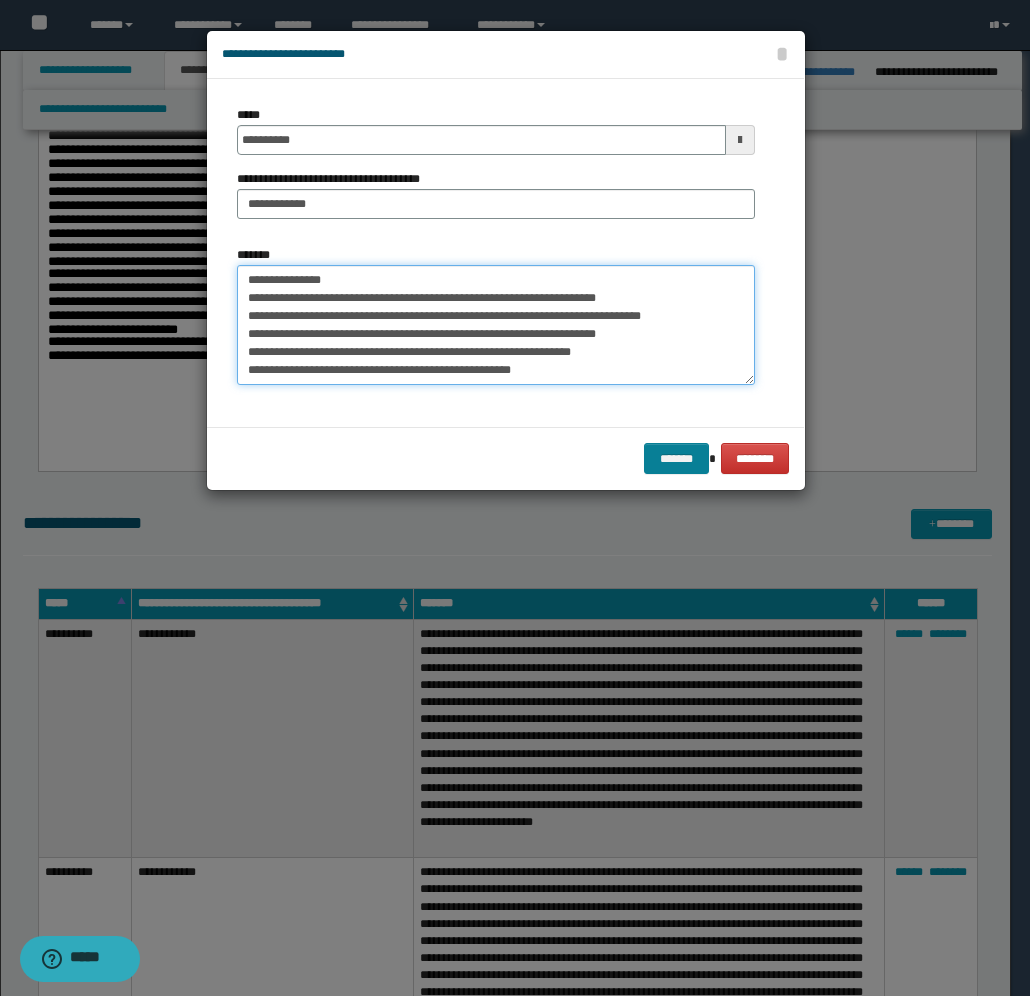 type on "**********" 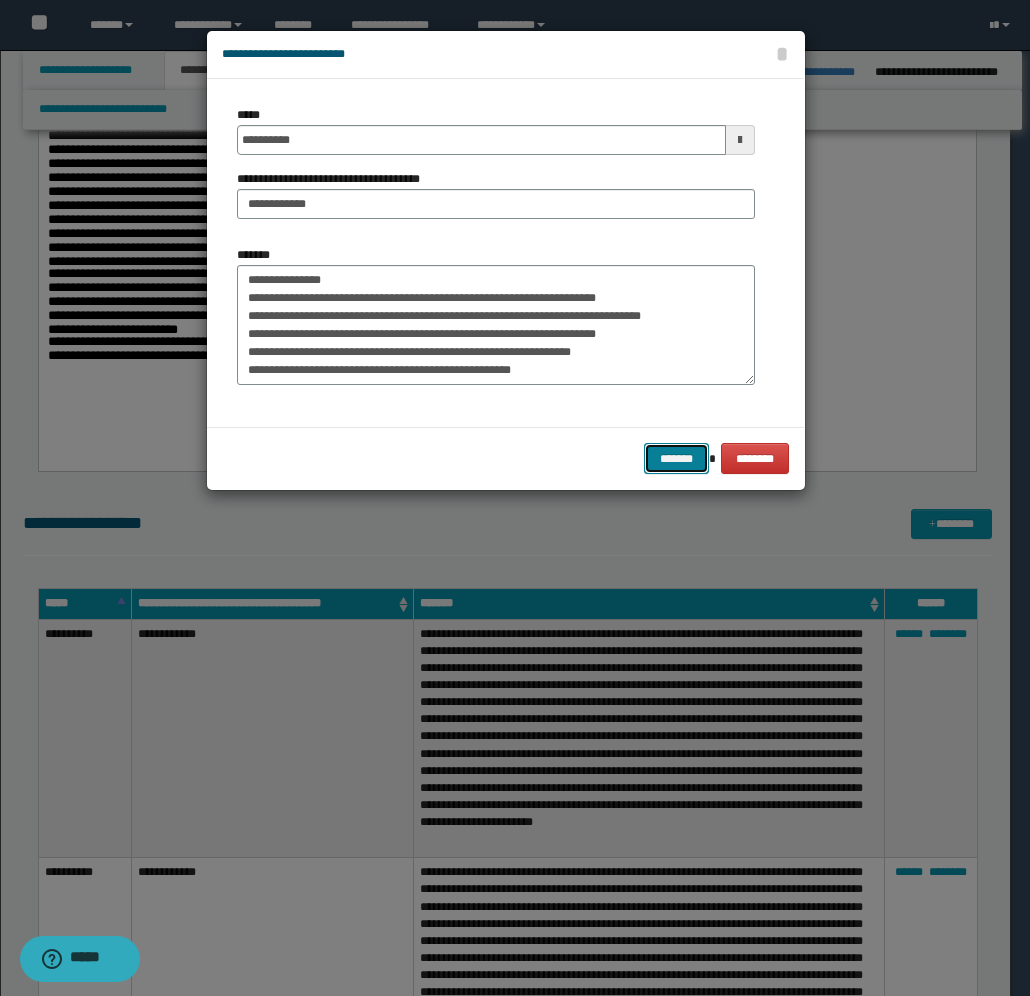 click on "*******" at bounding box center (676, 458) 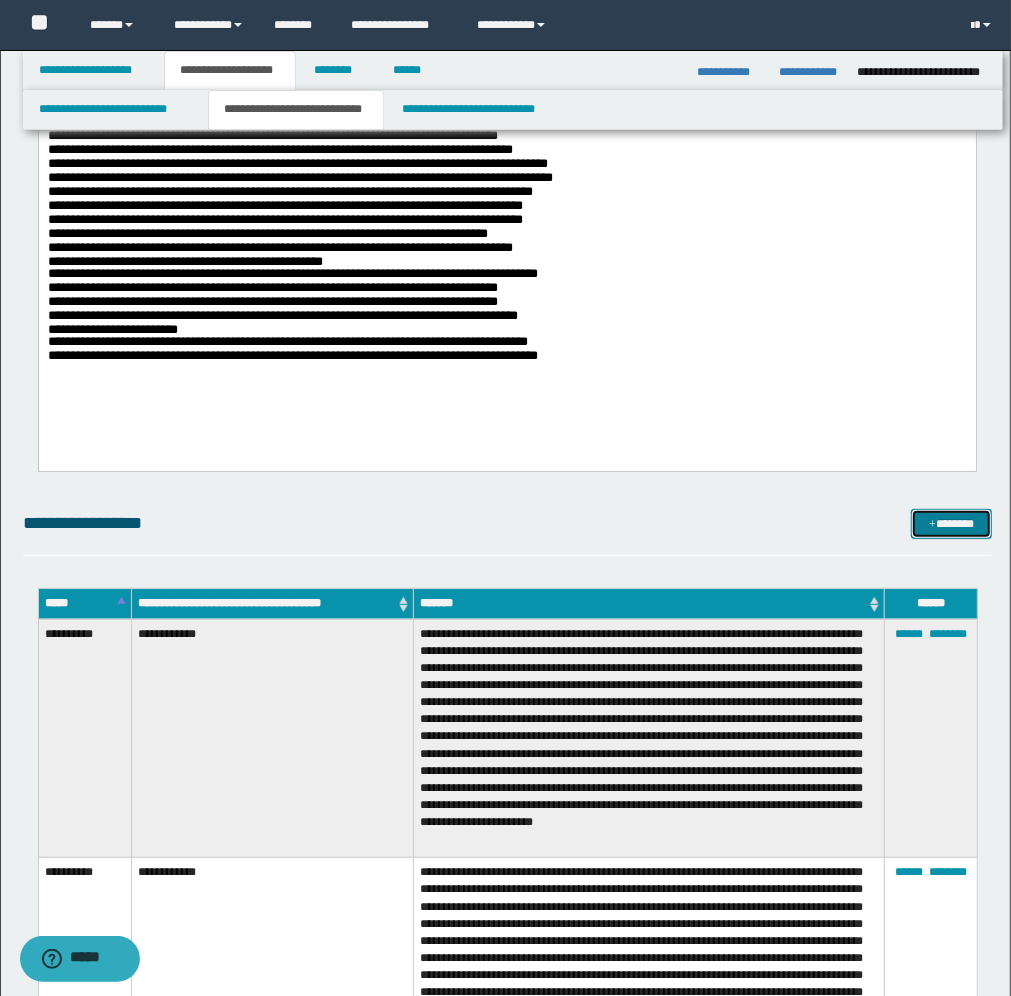 drag, startPoint x: 986, startPoint y: 523, endPoint x: 963, endPoint y: 510, distance: 26.41969 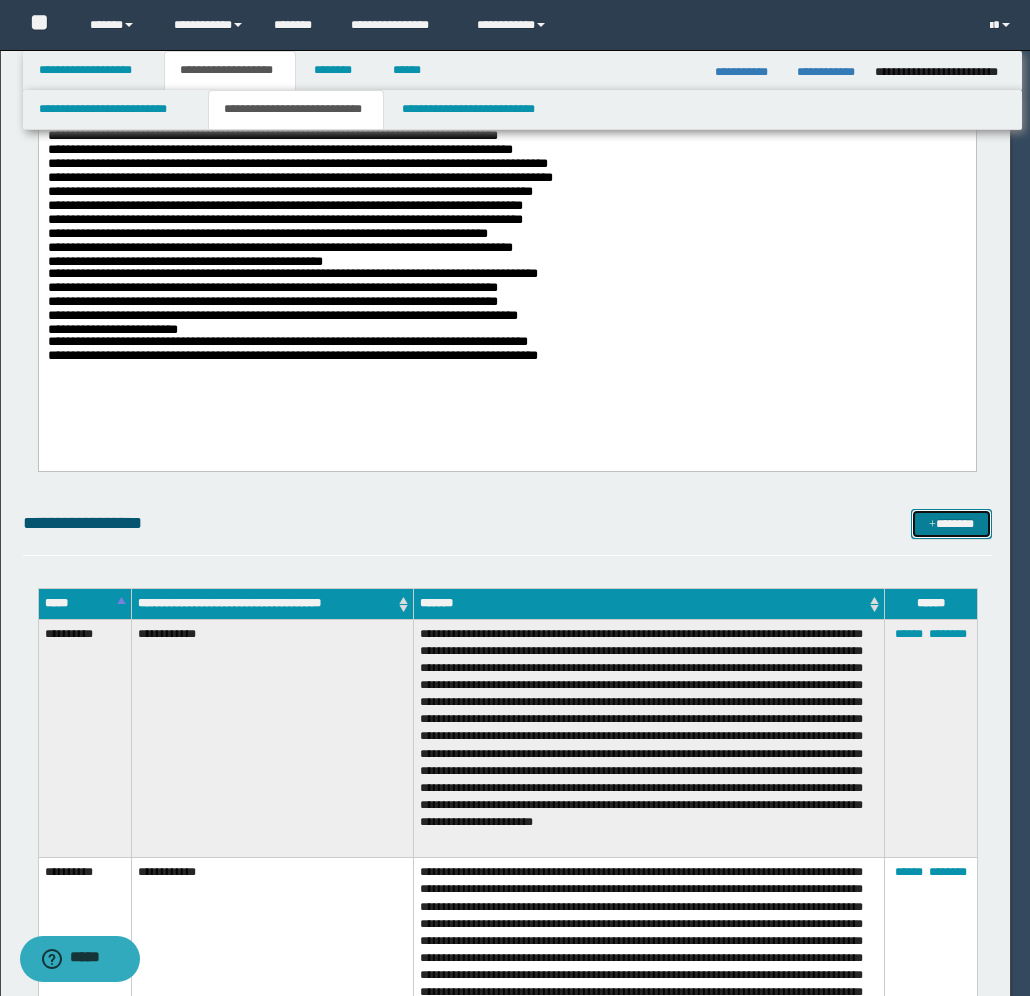 scroll, scrollTop: 0, scrollLeft: 0, axis: both 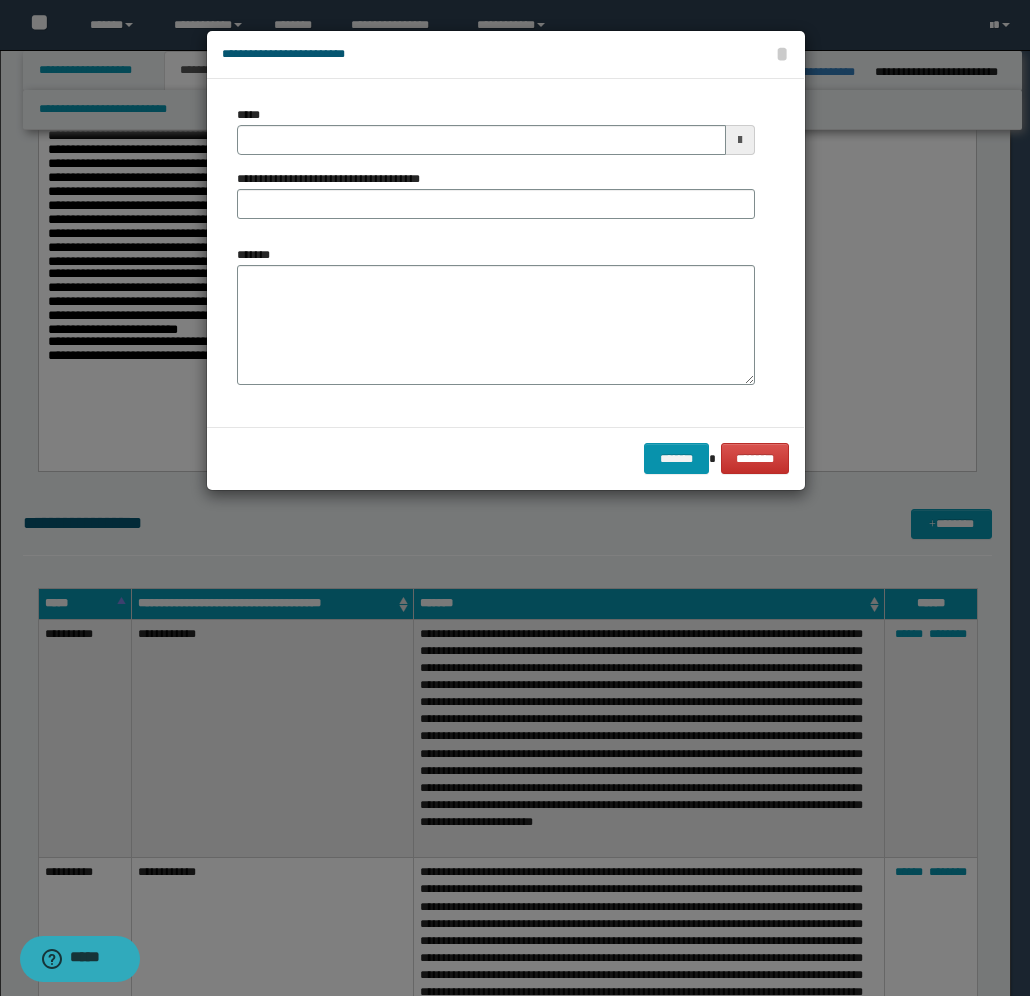 click at bounding box center [740, 140] 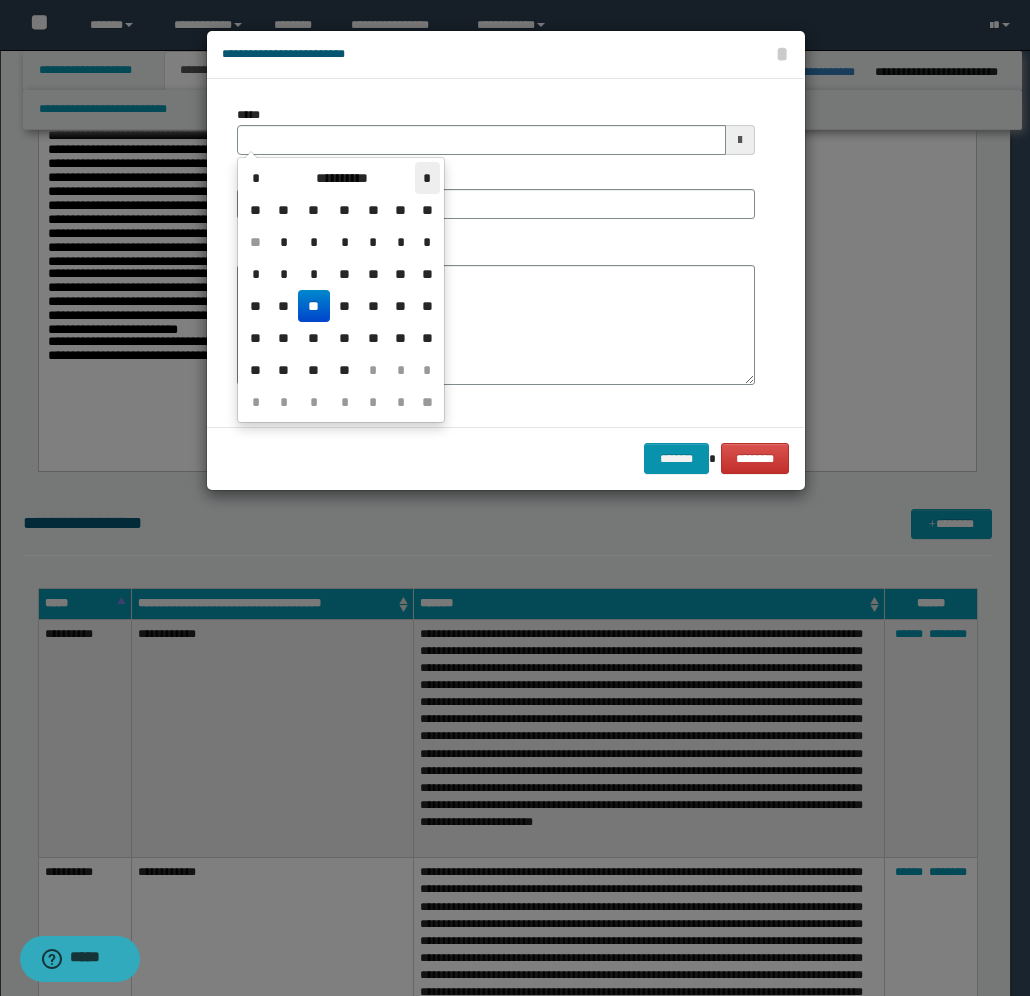 click on "*" at bounding box center (427, 178) 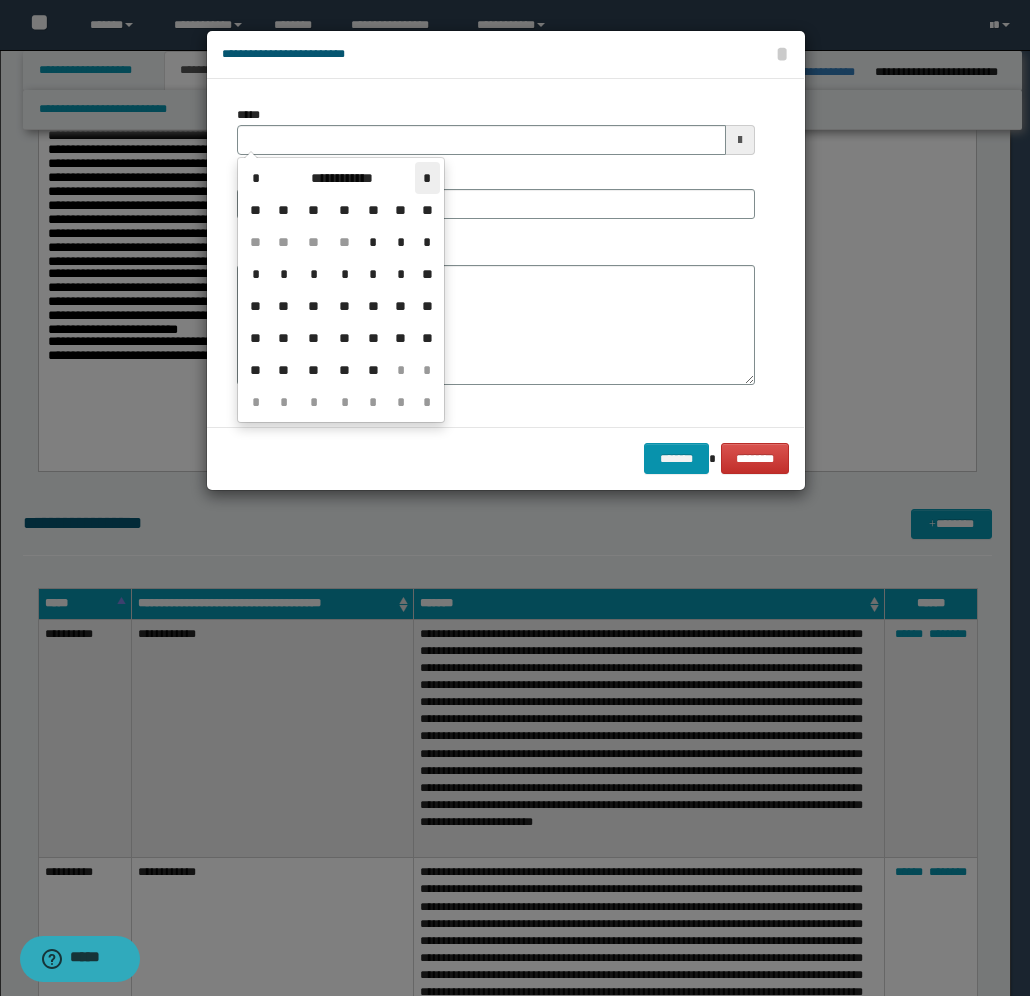 click on "*" at bounding box center (427, 178) 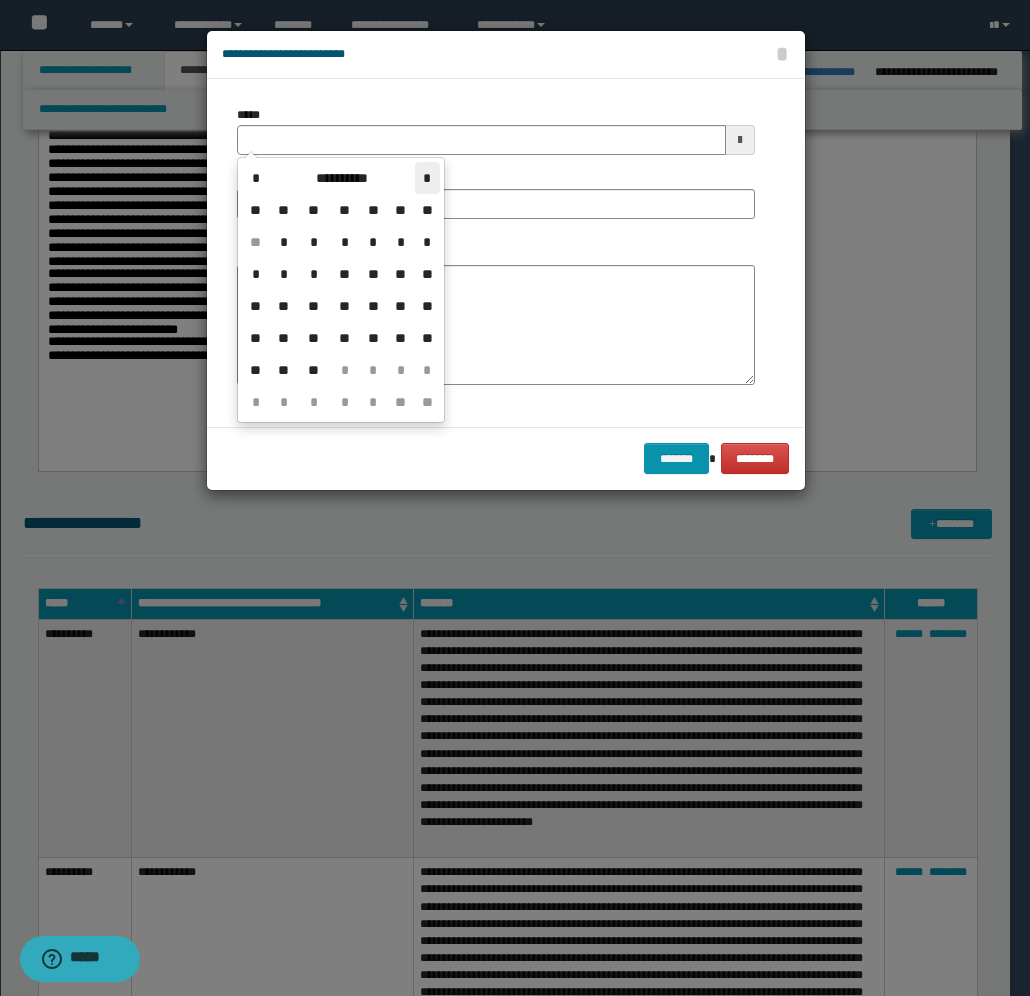 click on "*" at bounding box center (427, 178) 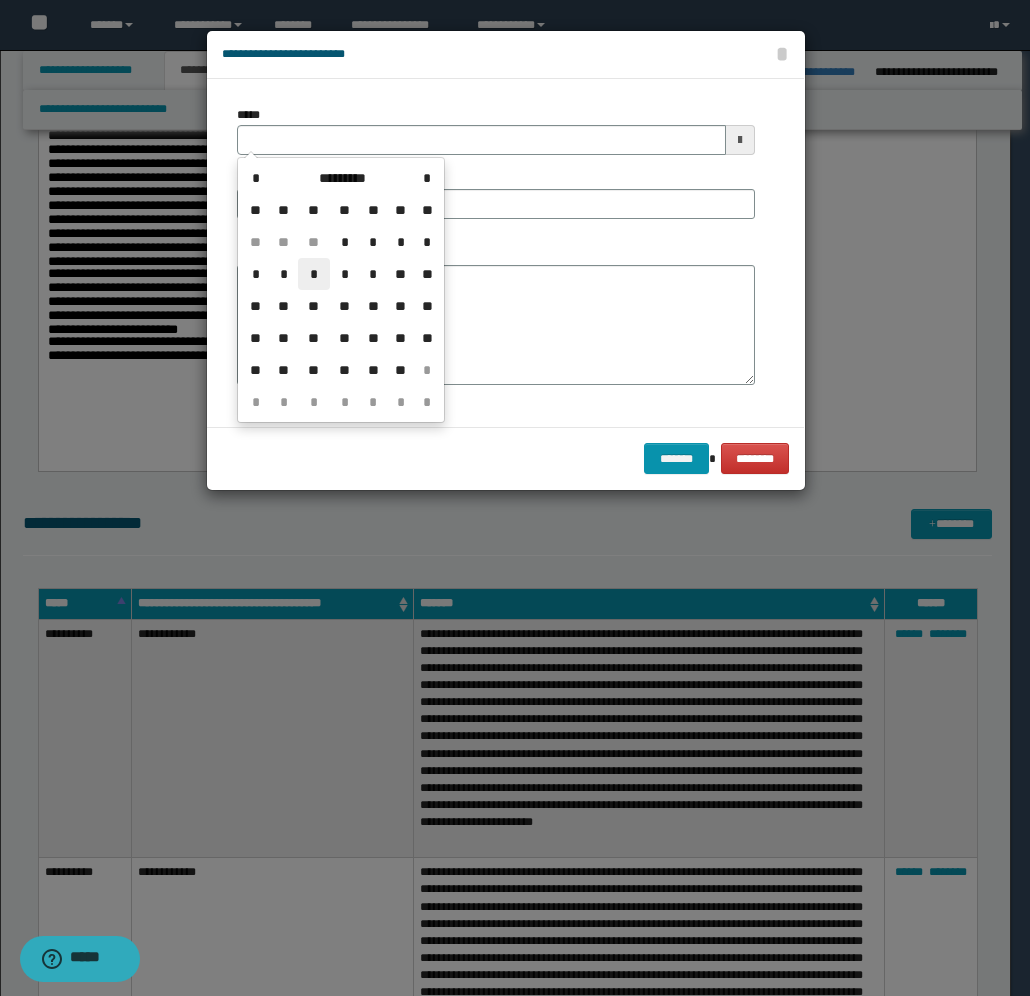 click on "*" at bounding box center [314, 274] 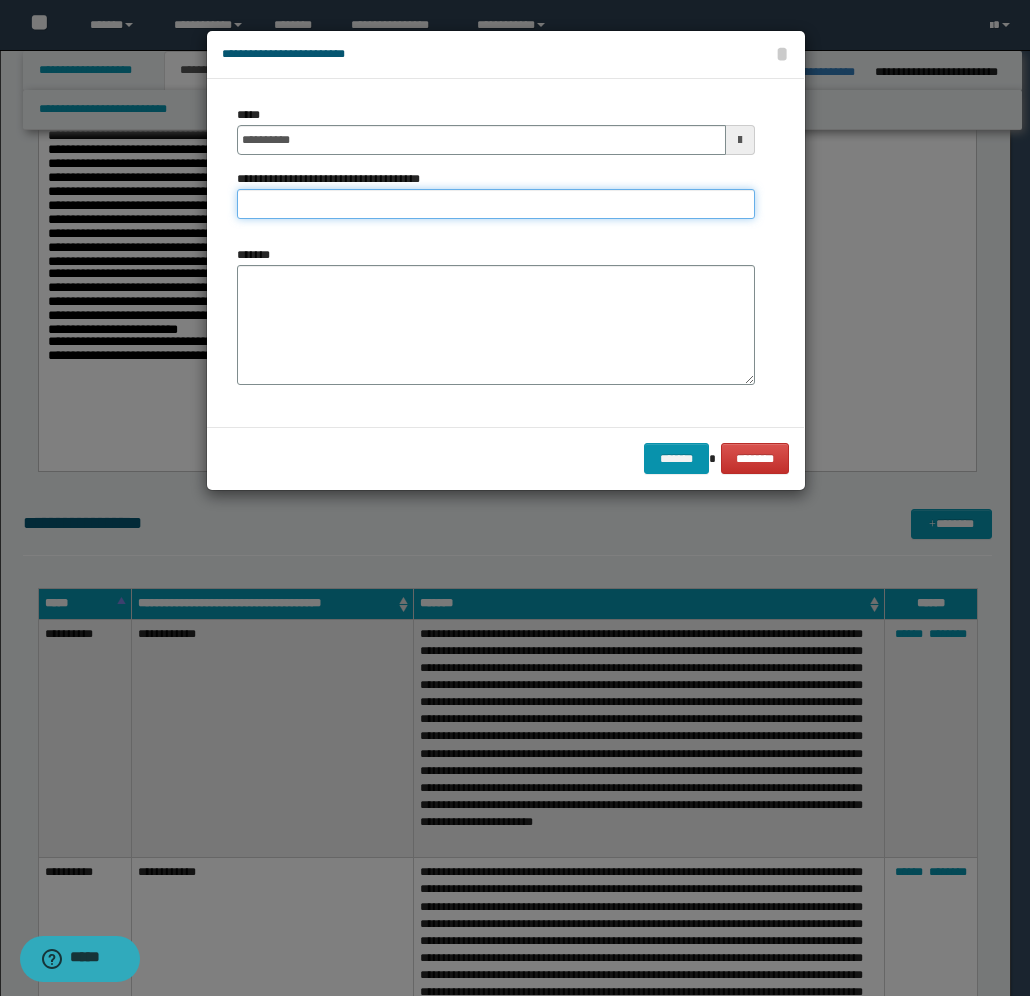 click on "**********" at bounding box center (496, 204) 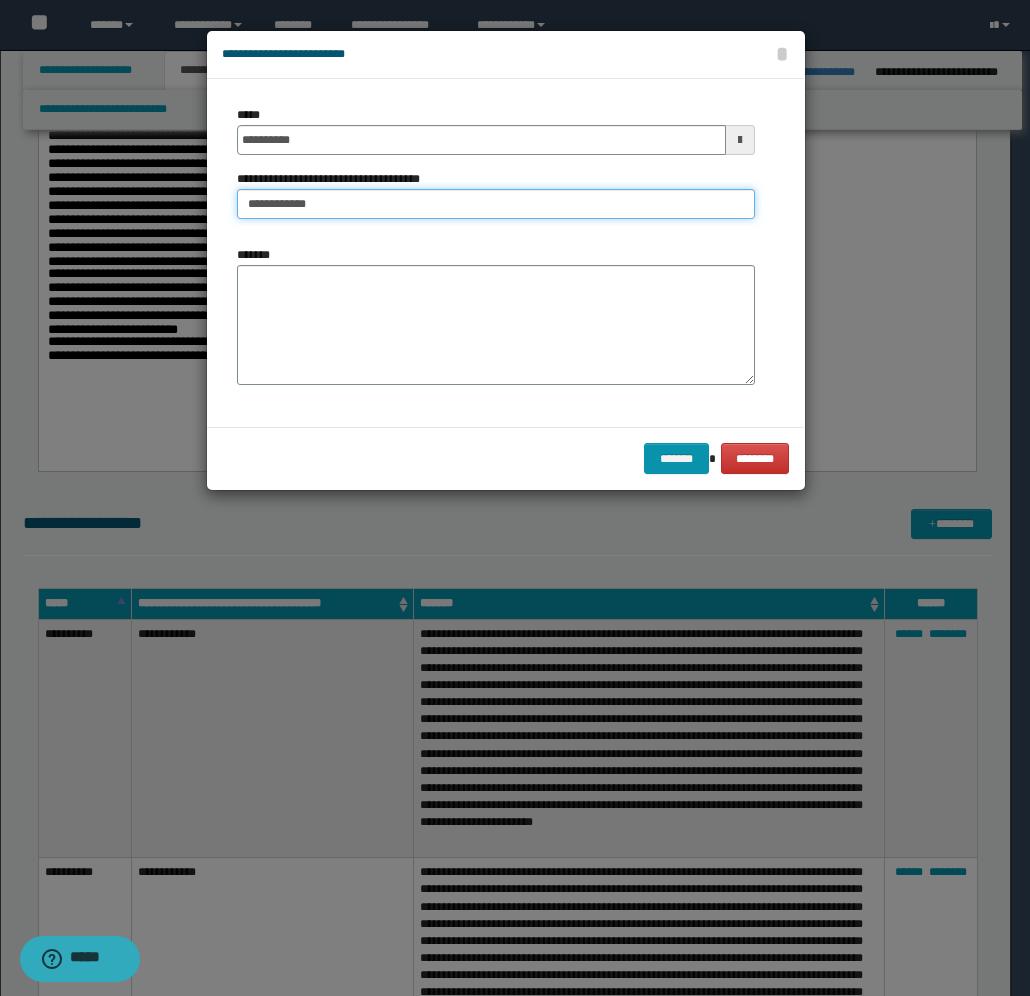 type on "**********" 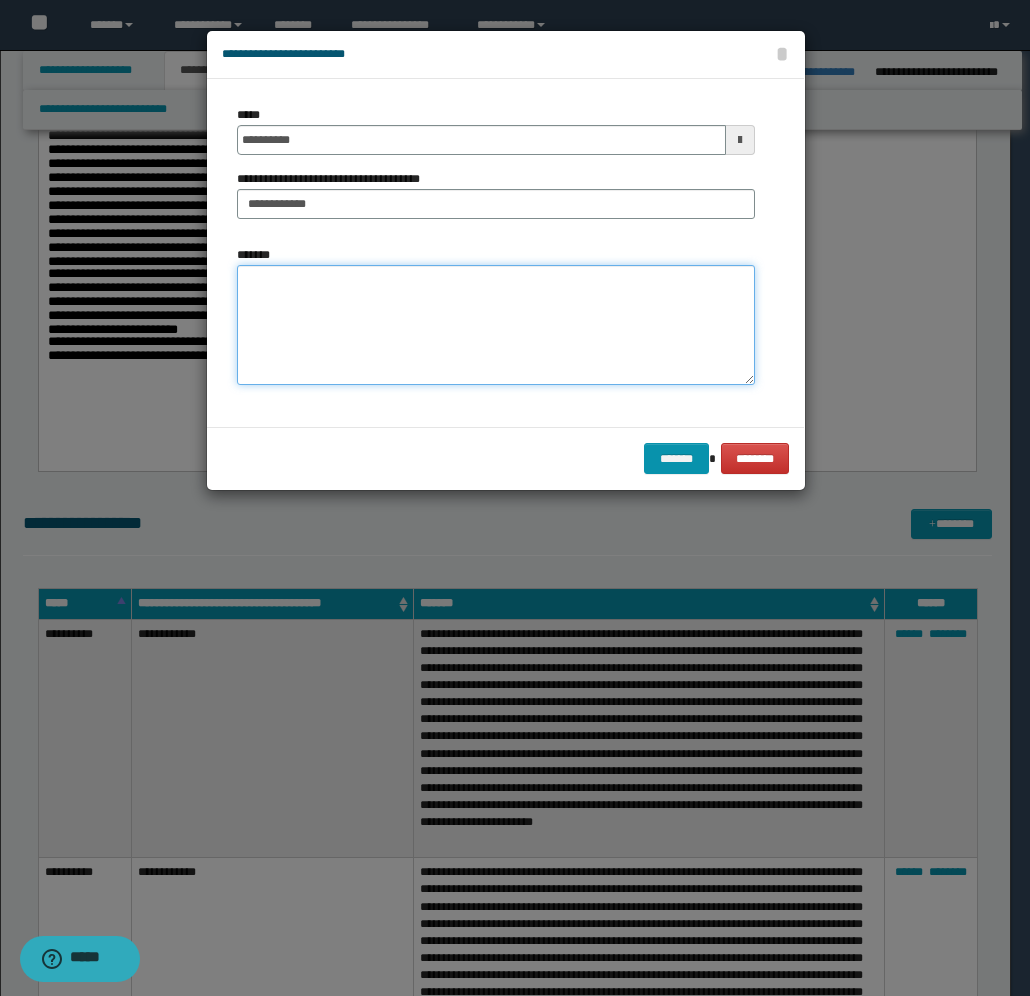click on "*******" at bounding box center (496, 325) 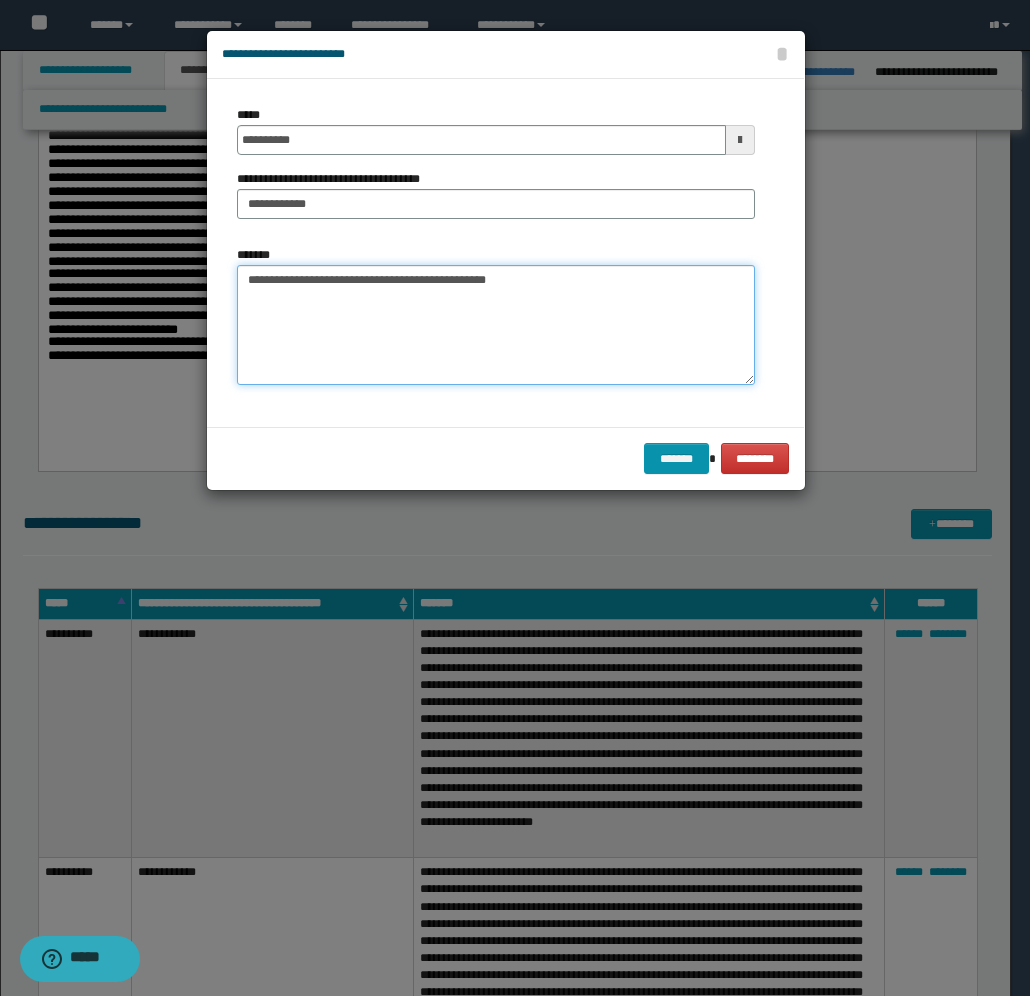 click on "**********" at bounding box center [496, 325] 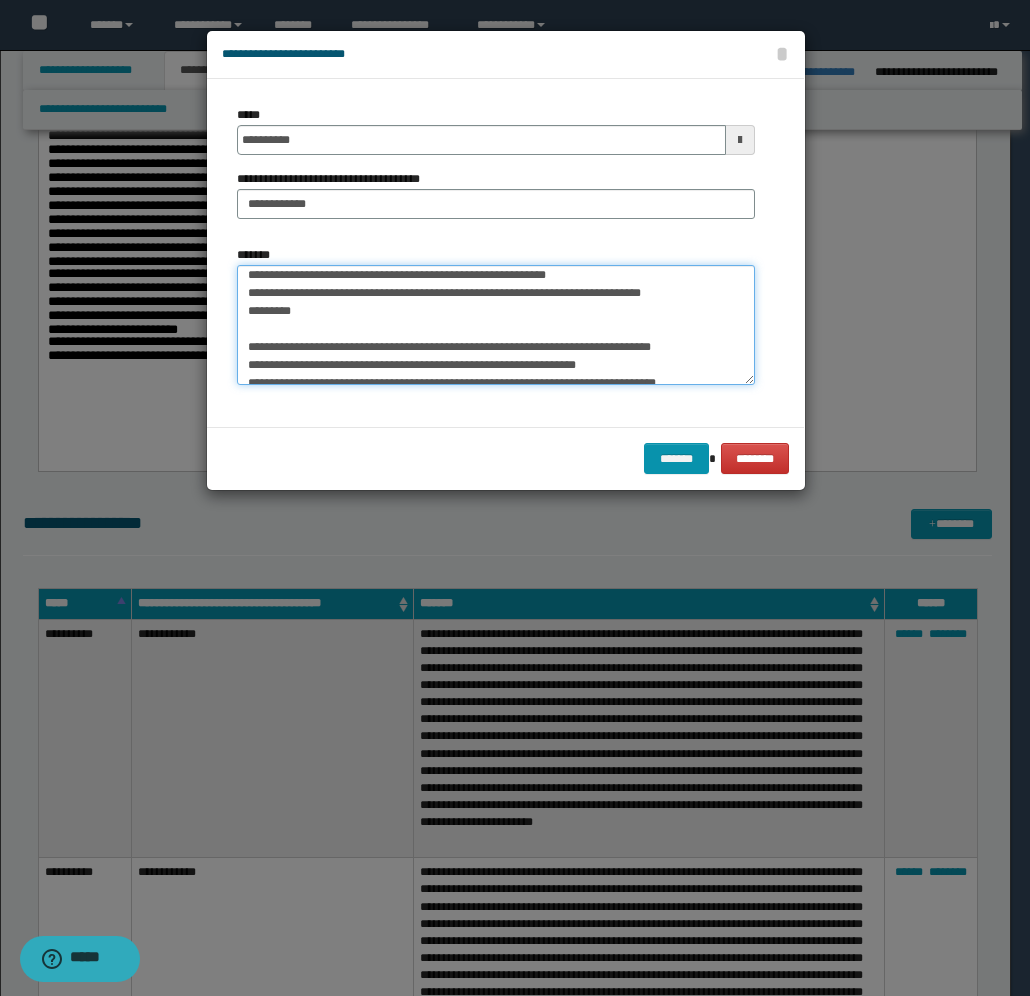 scroll, scrollTop: 0, scrollLeft: 0, axis: both 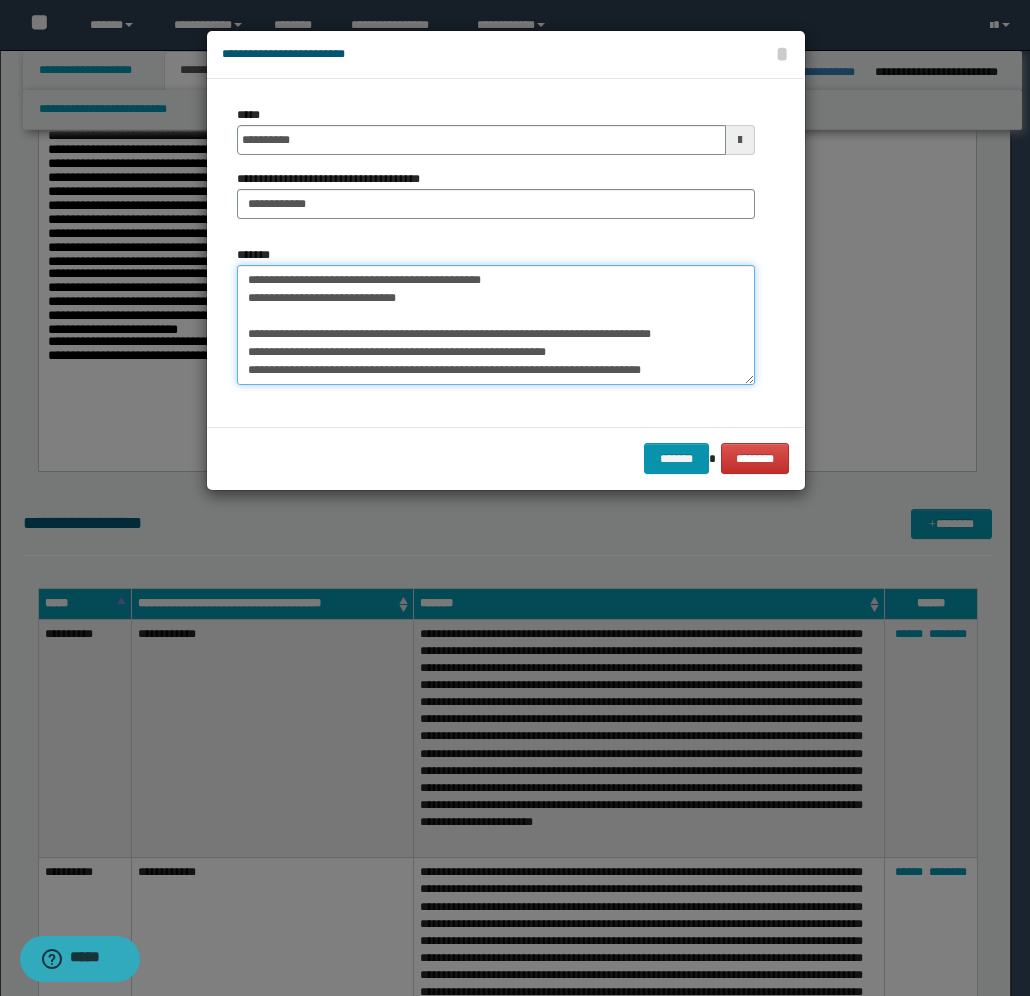 click on "*******" at bounding box center (496, 325) 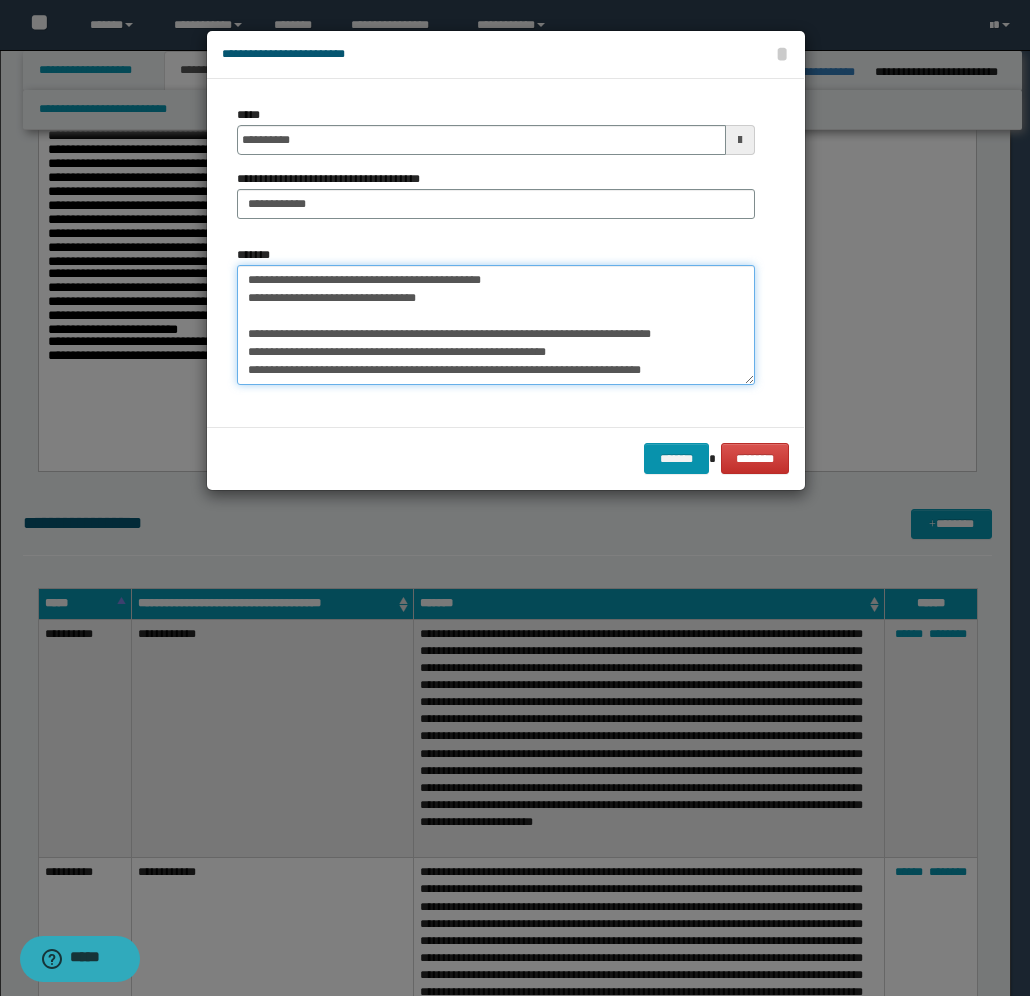 click on "*******" at bounding box center [496, 325] 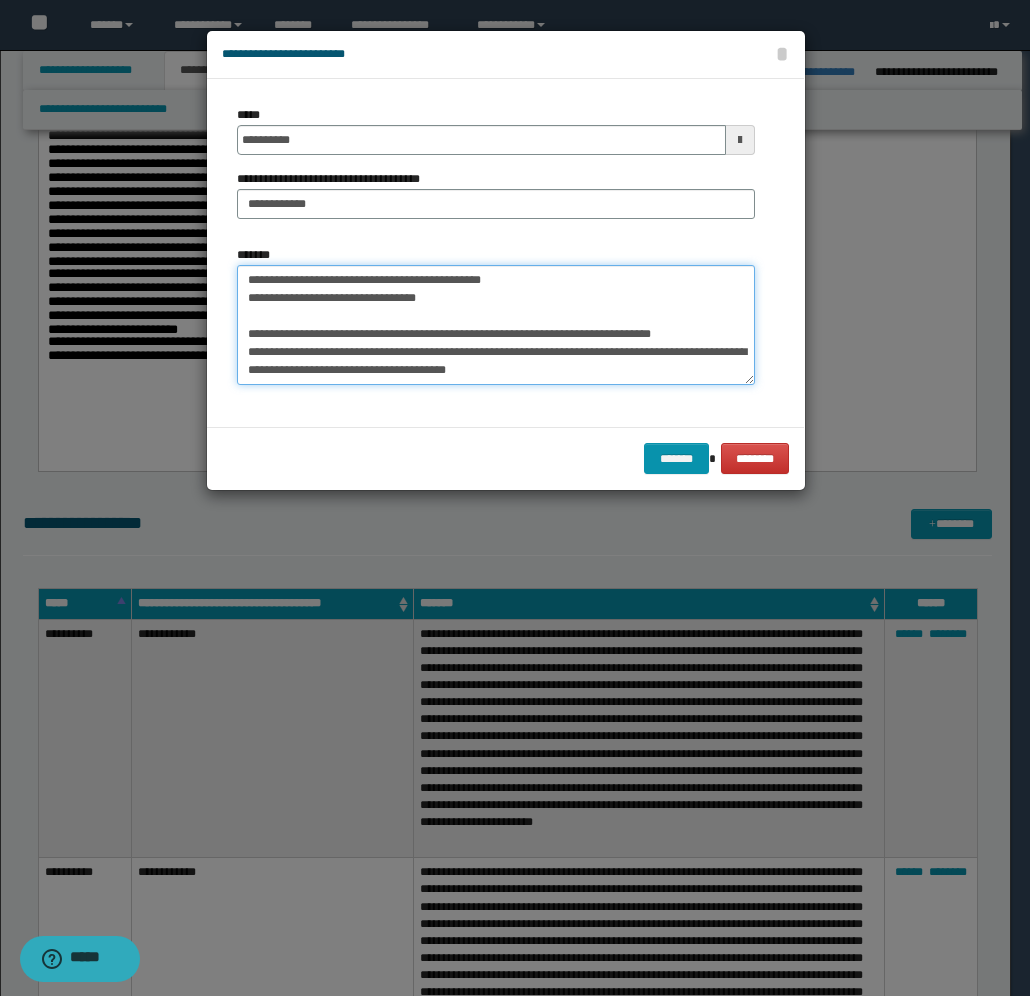 scroll, scrollTop: 50, scrollLeft: 0, axis: vertical 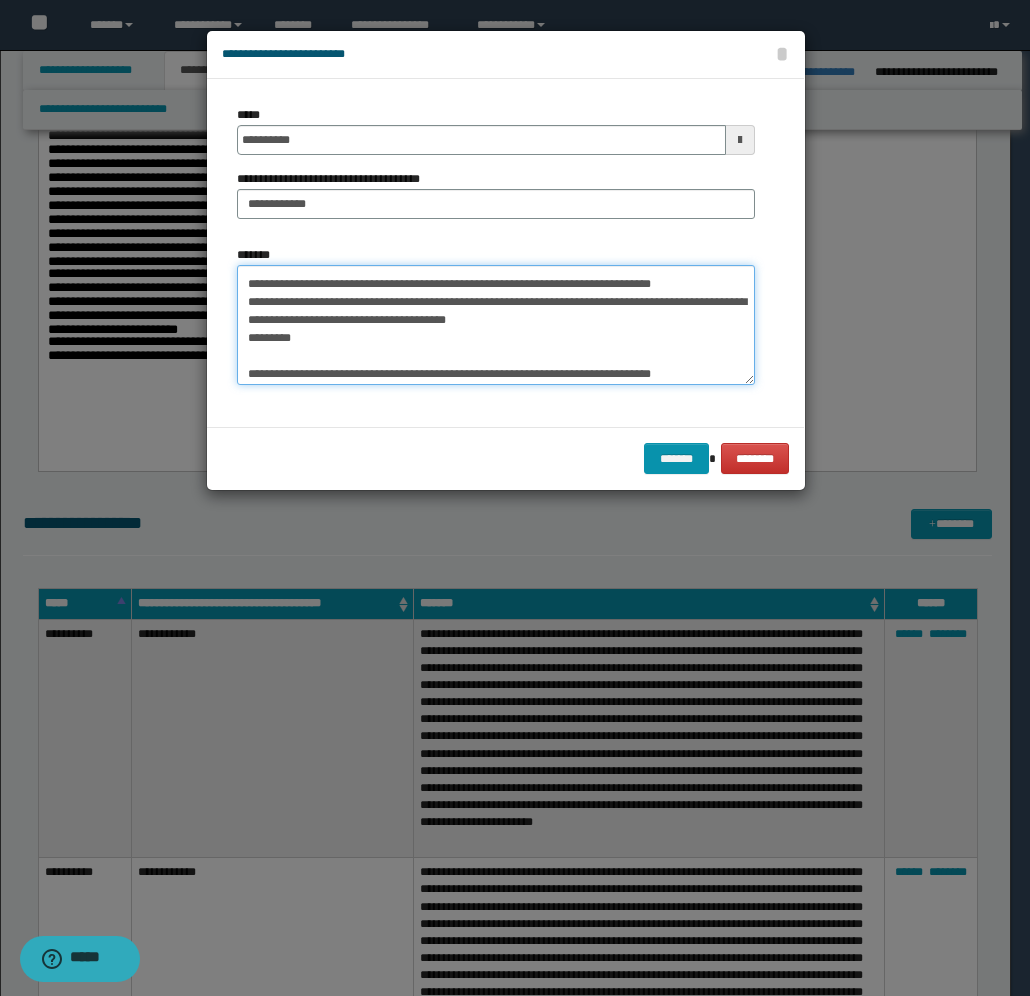 click on "*******" at bounding box center [496, 325] 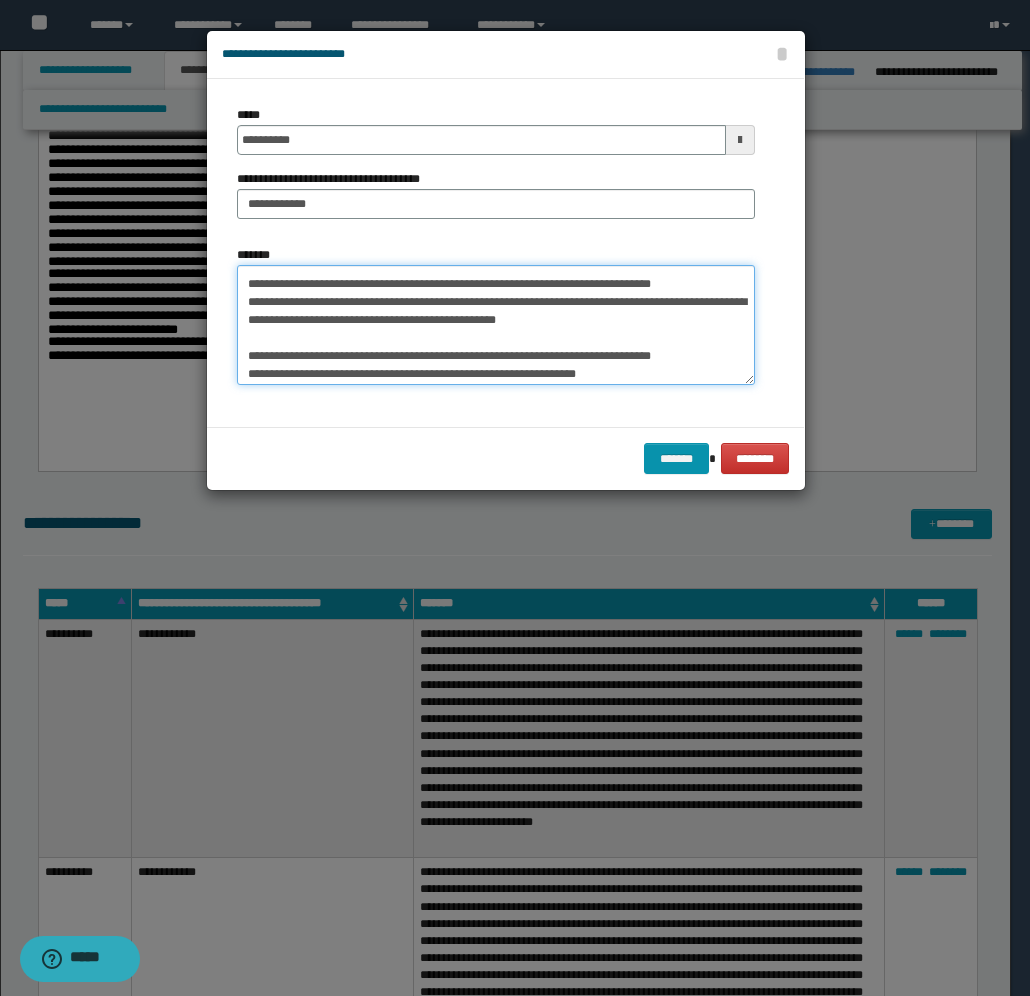 click on "*******" at bounding box center [496, 325] 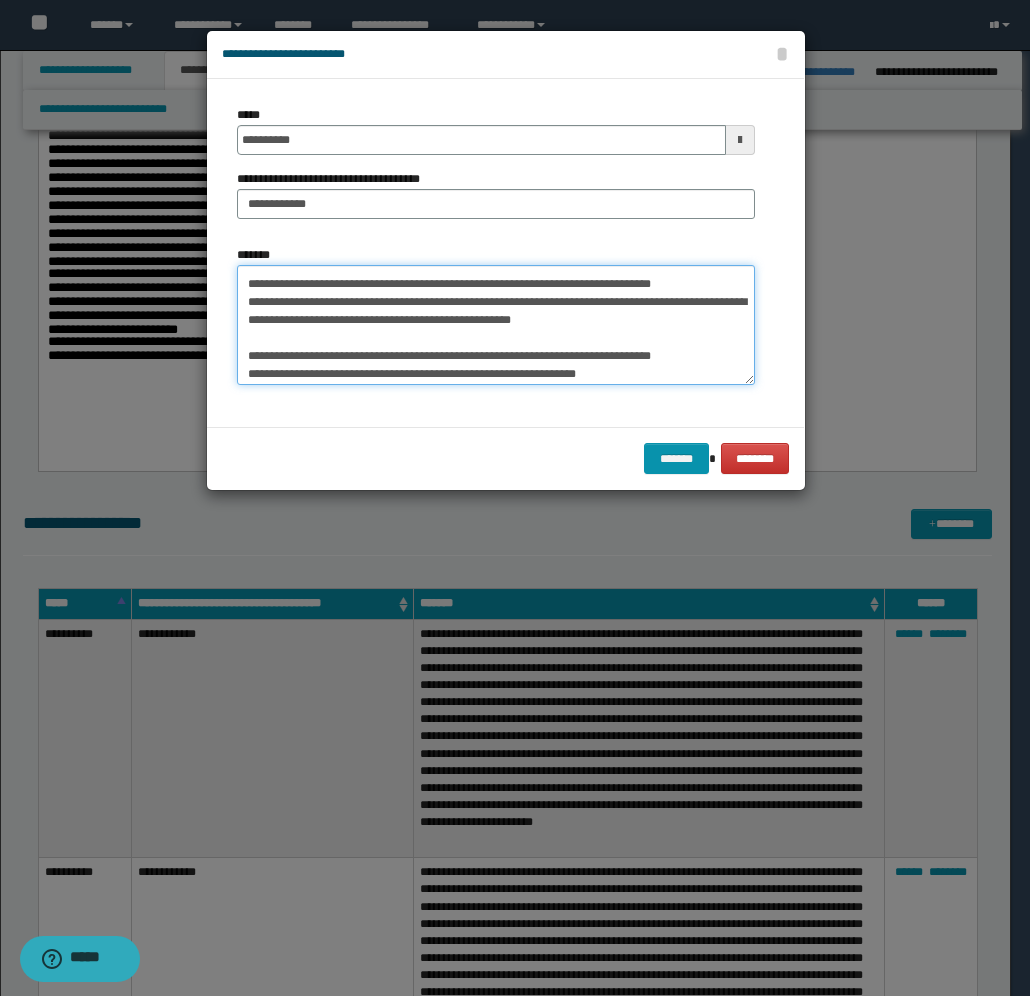 scroll, scrollTop: 100, scrollLeft: 0, axis: vertical 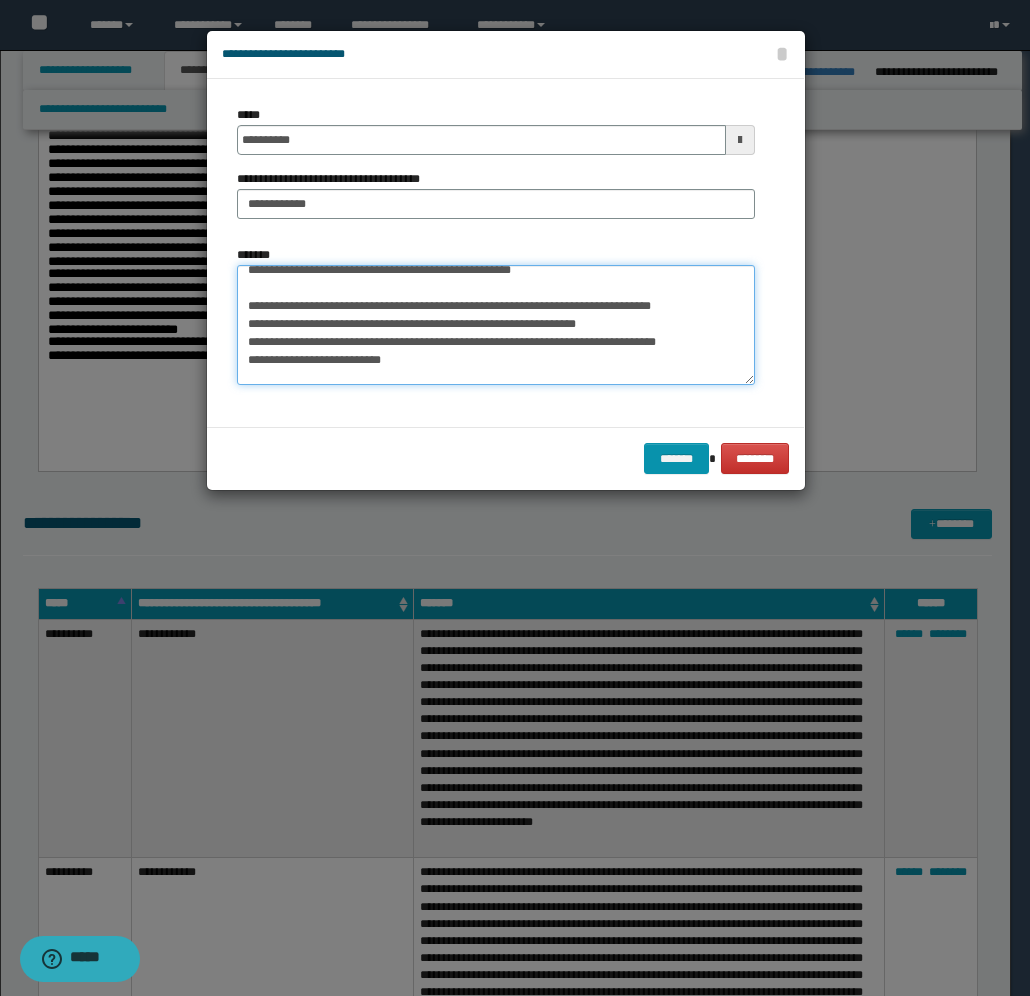 click on "*******" at bounding box center (496, 325) 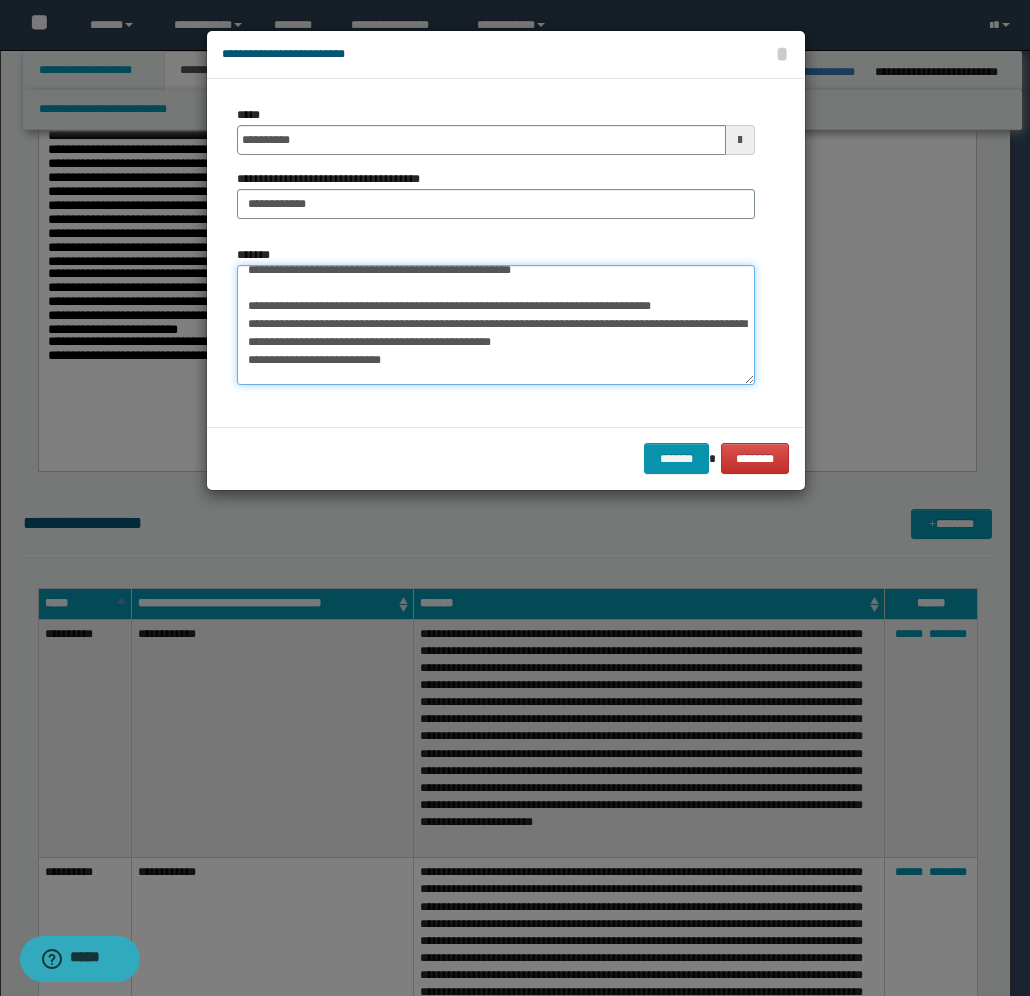 click on "*******" at bounding box center [496, 325] 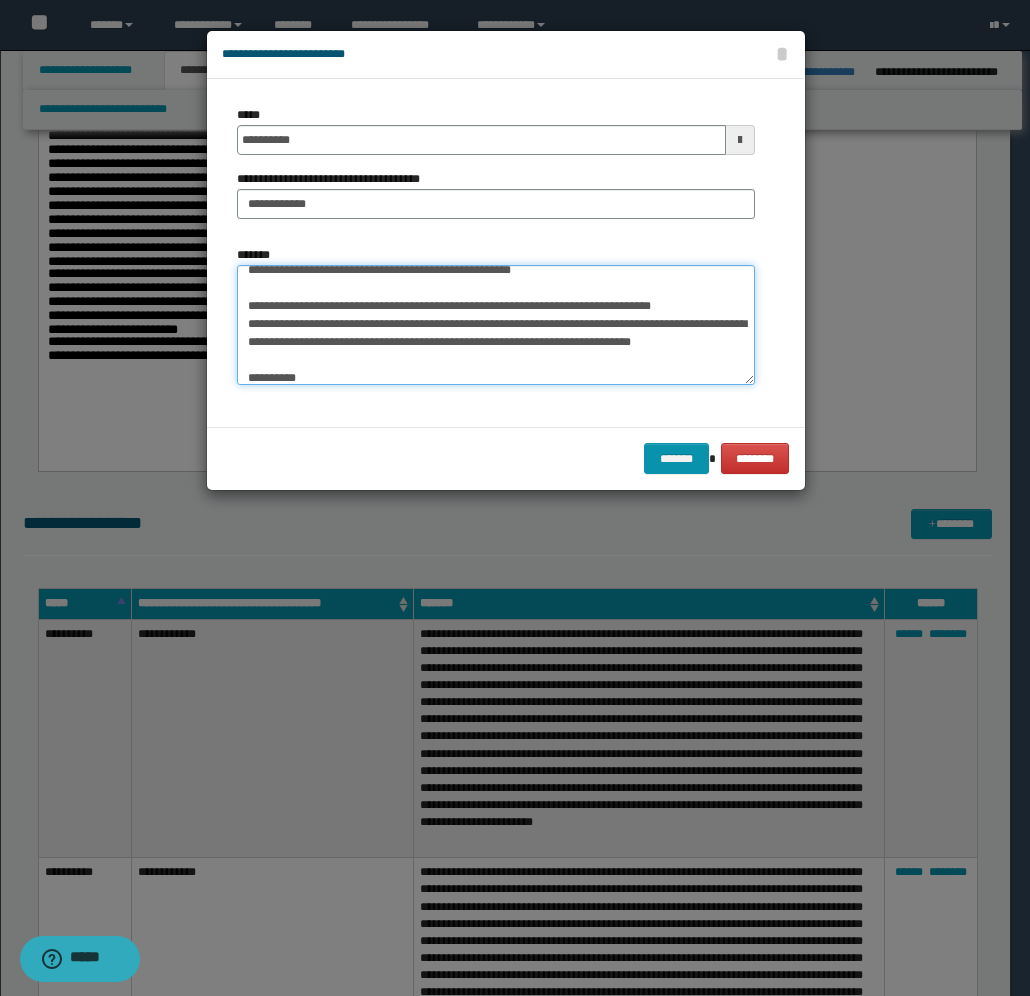 click on "*******" at bounding box center (496, 325) 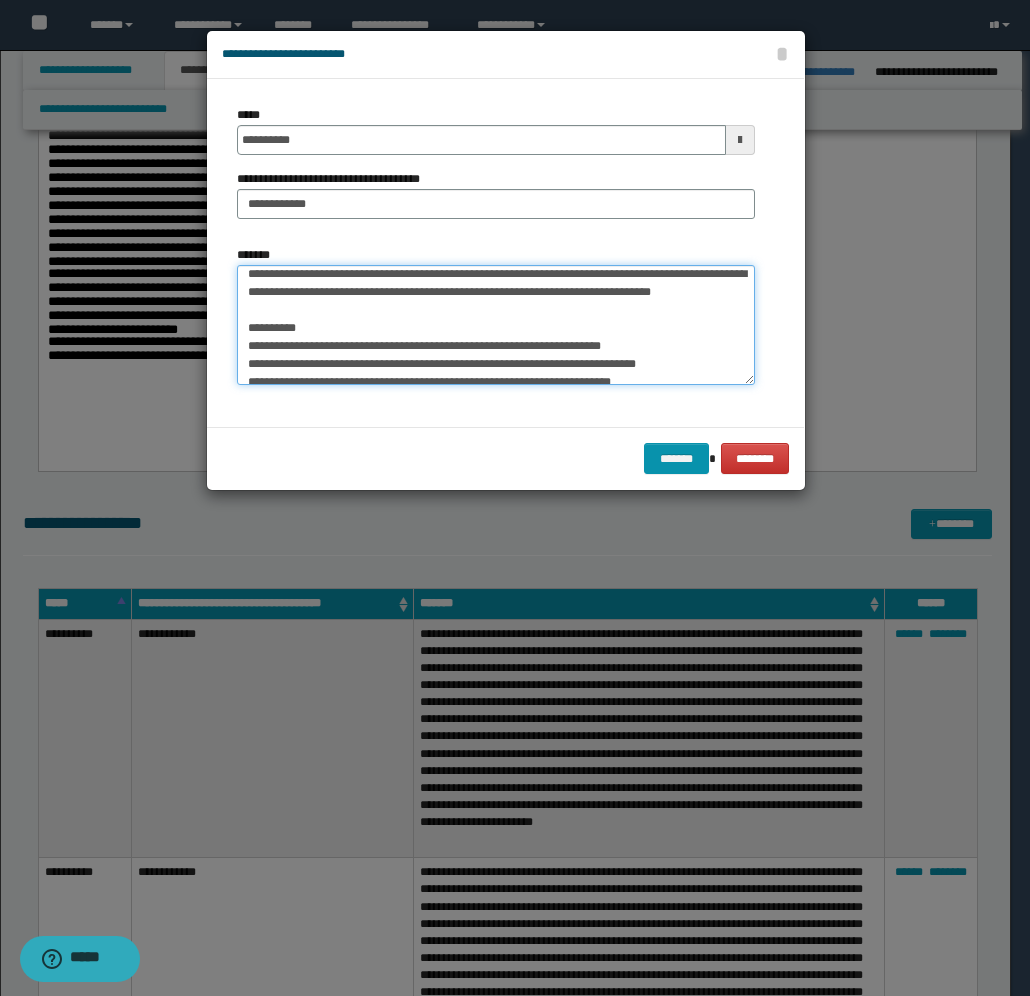 scroll, scrollTop: 200, scrollLeft: 0, axis: vertical 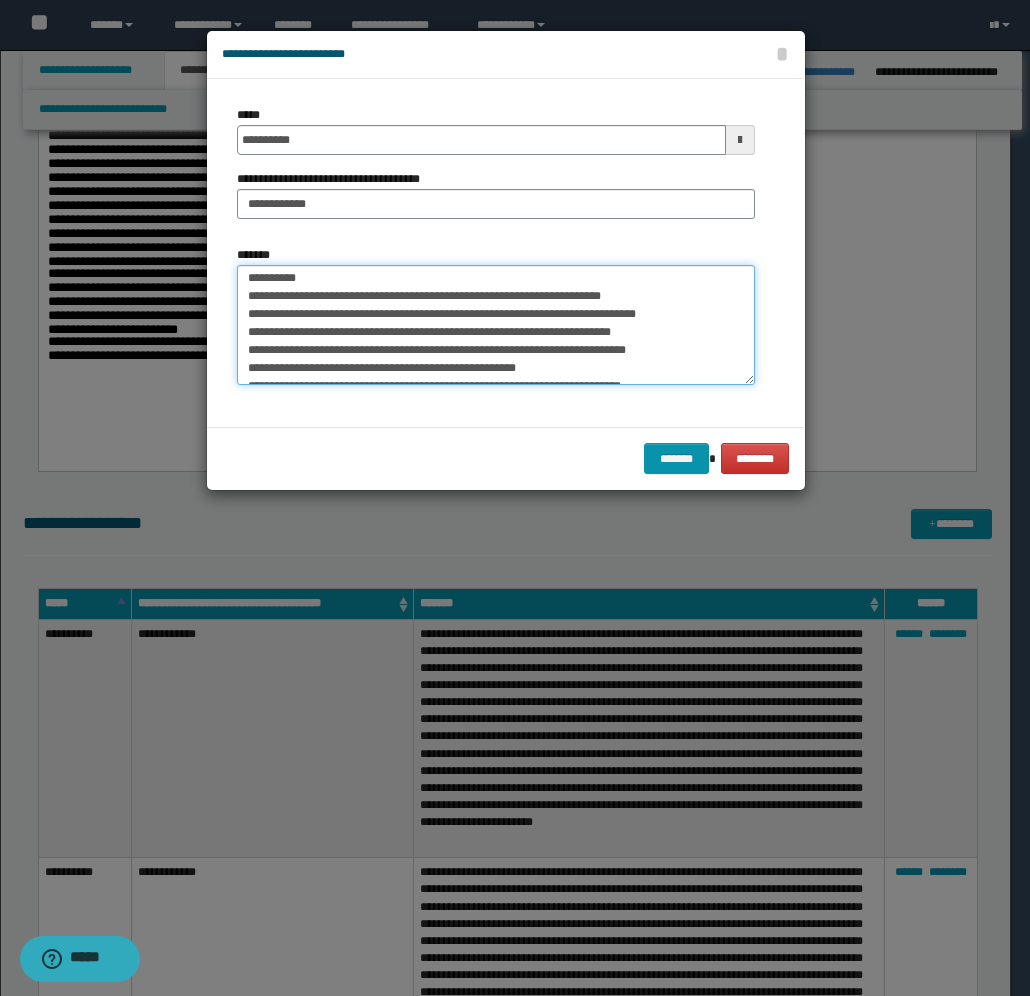 click on "*******" at bounding box center [496, 325] 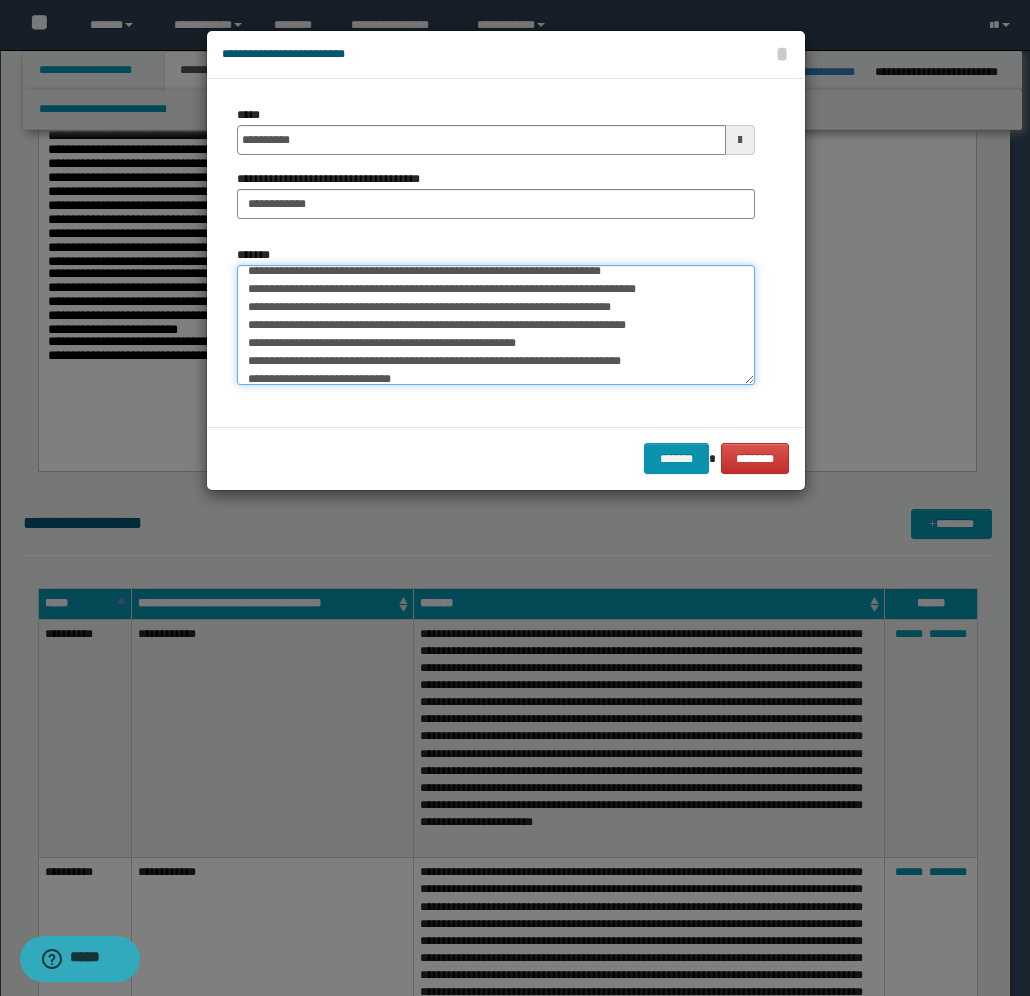 scroll, scrollTop: 250, scrollLeft: 0, axis: vertical 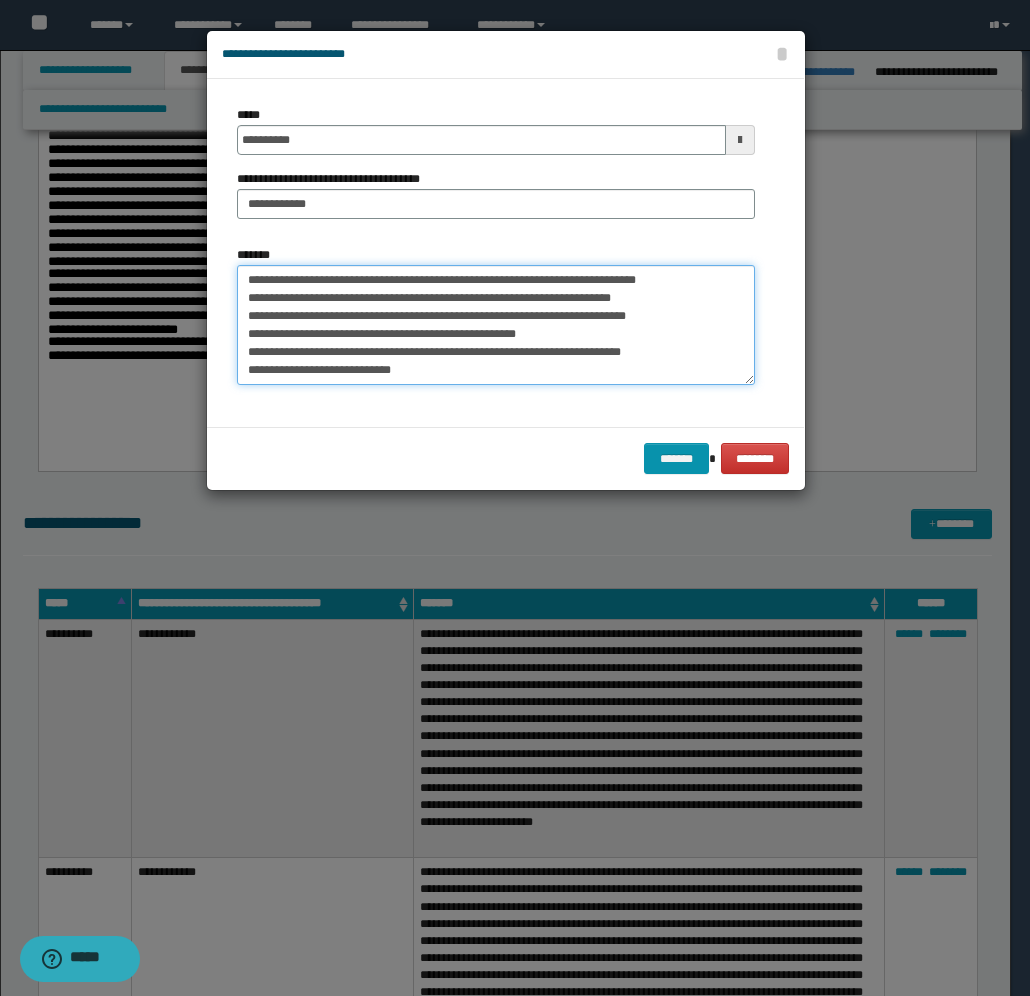 click on "*******" at bounding box center [496, 325] 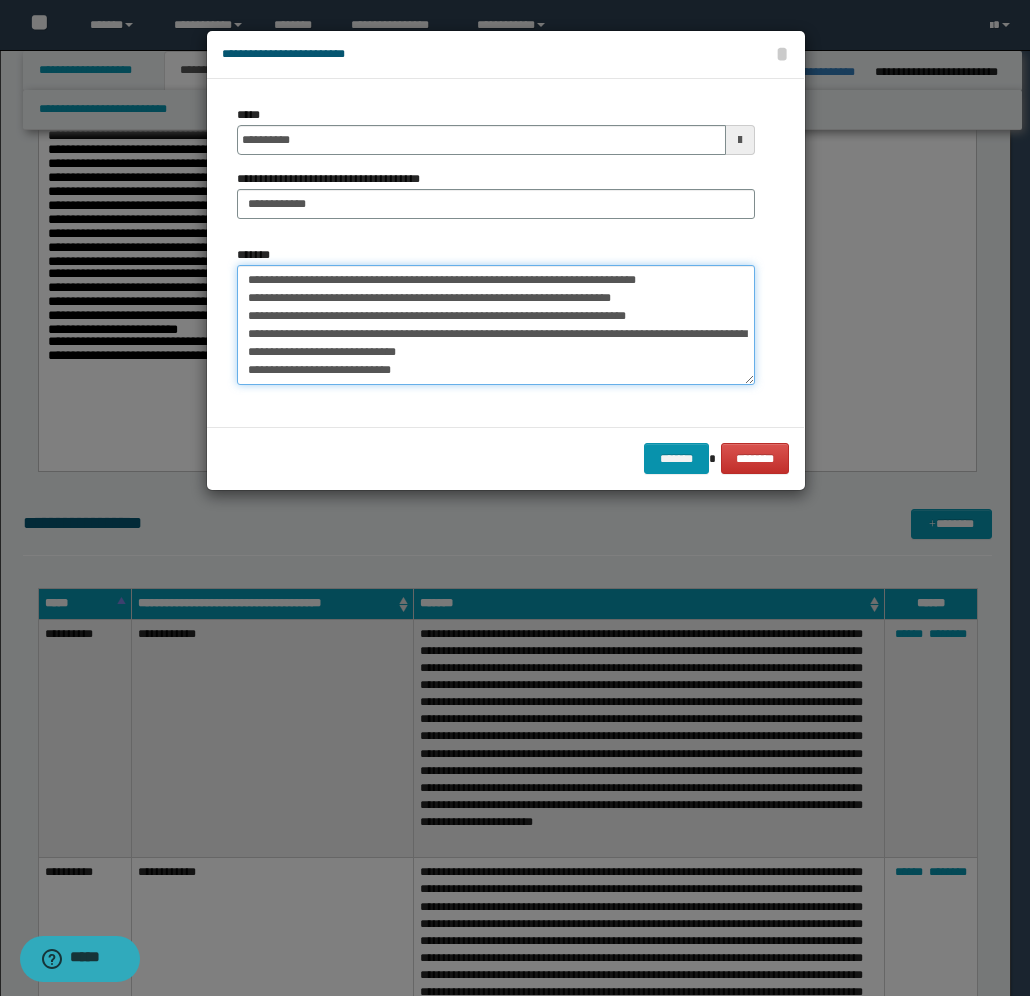 click on "*******" at bounding box center [496, 325] 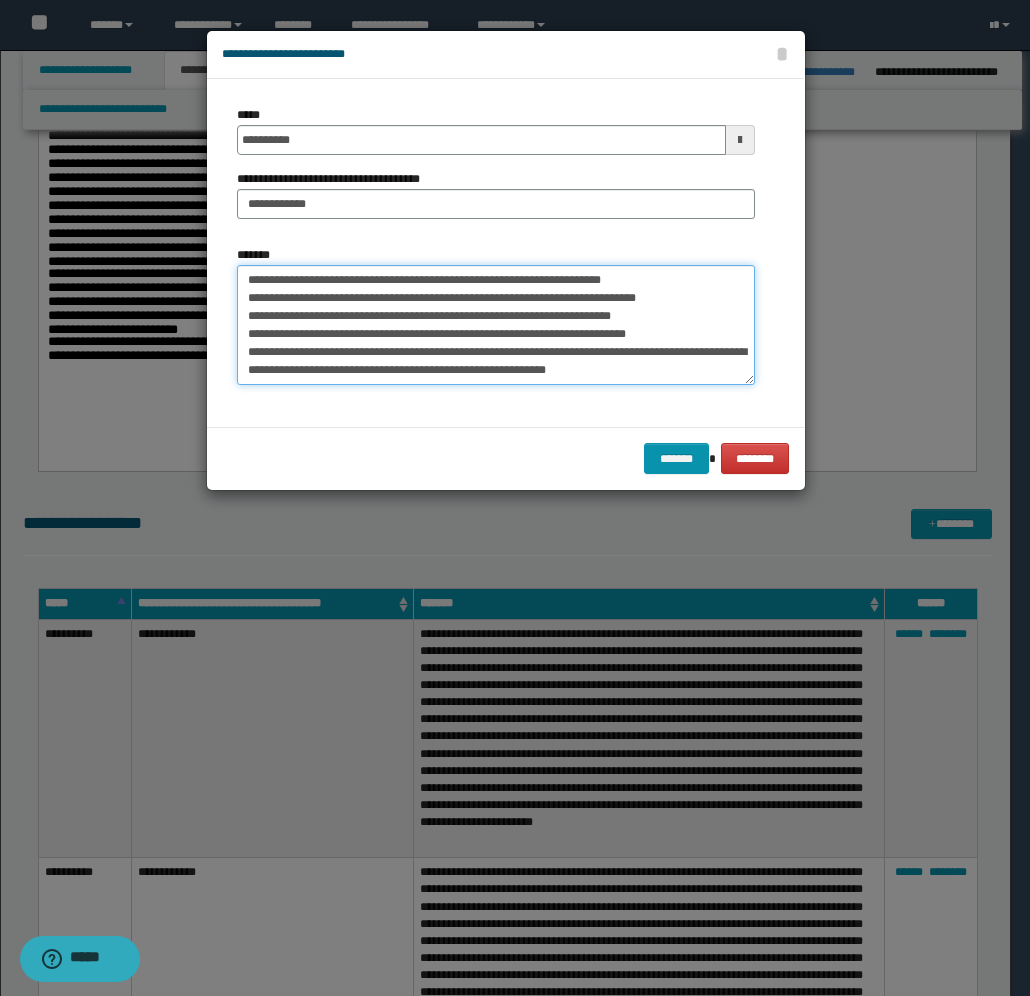 click on "*******" at bounding box center (496, 325) 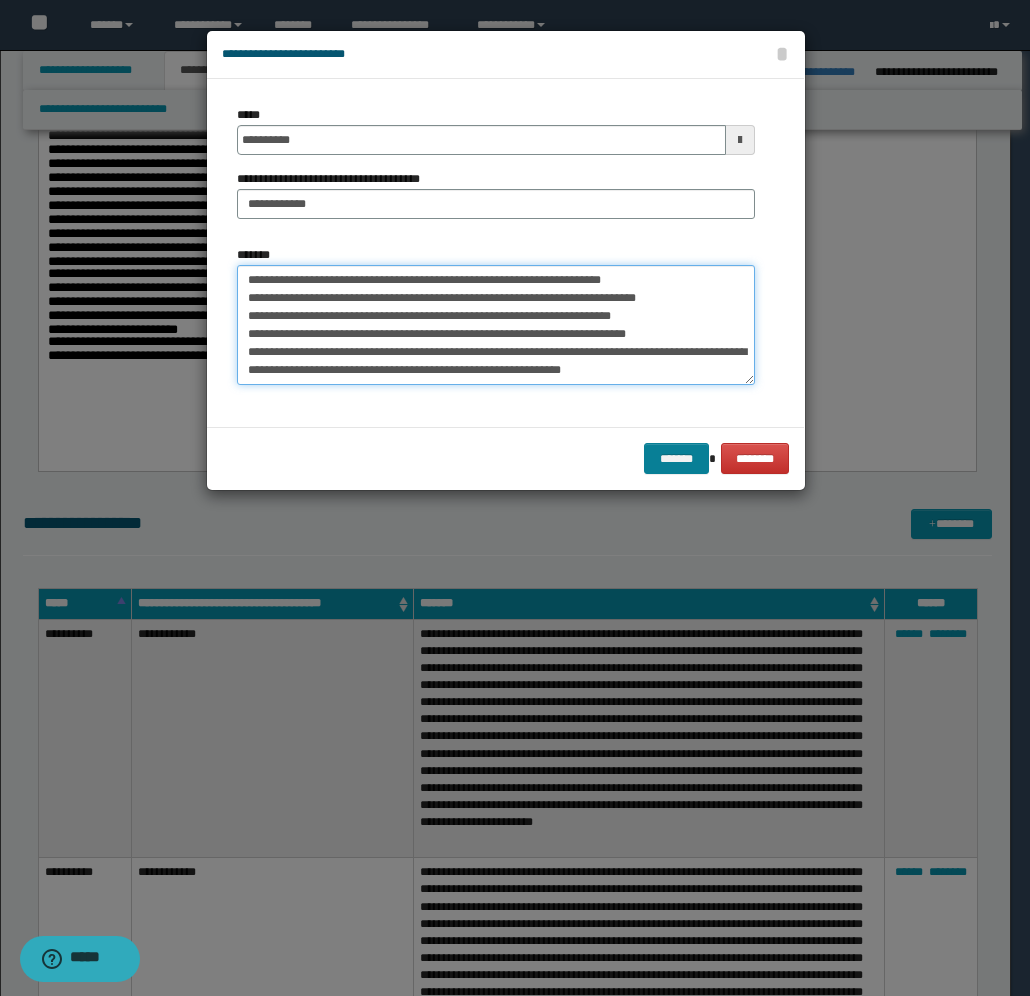 type on "**********" 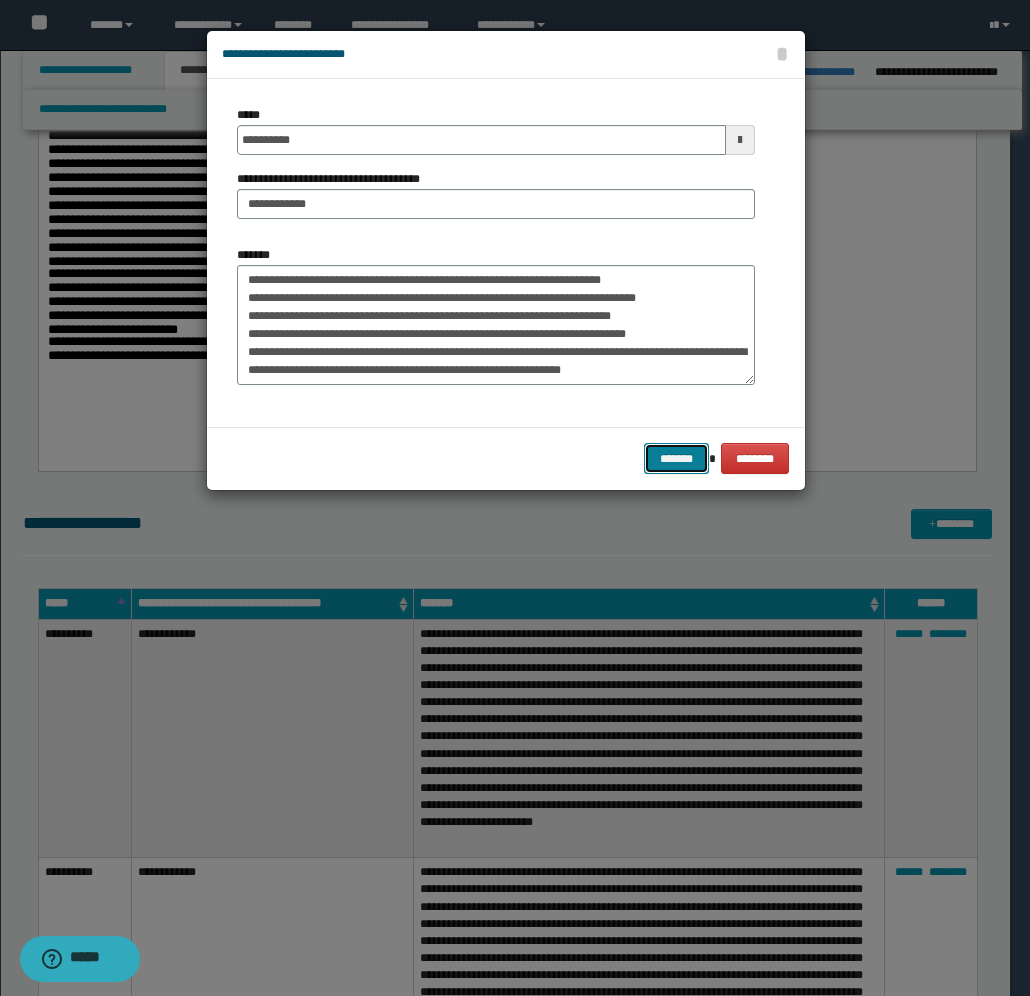 click on "*******" at bounding box center (676, 458) 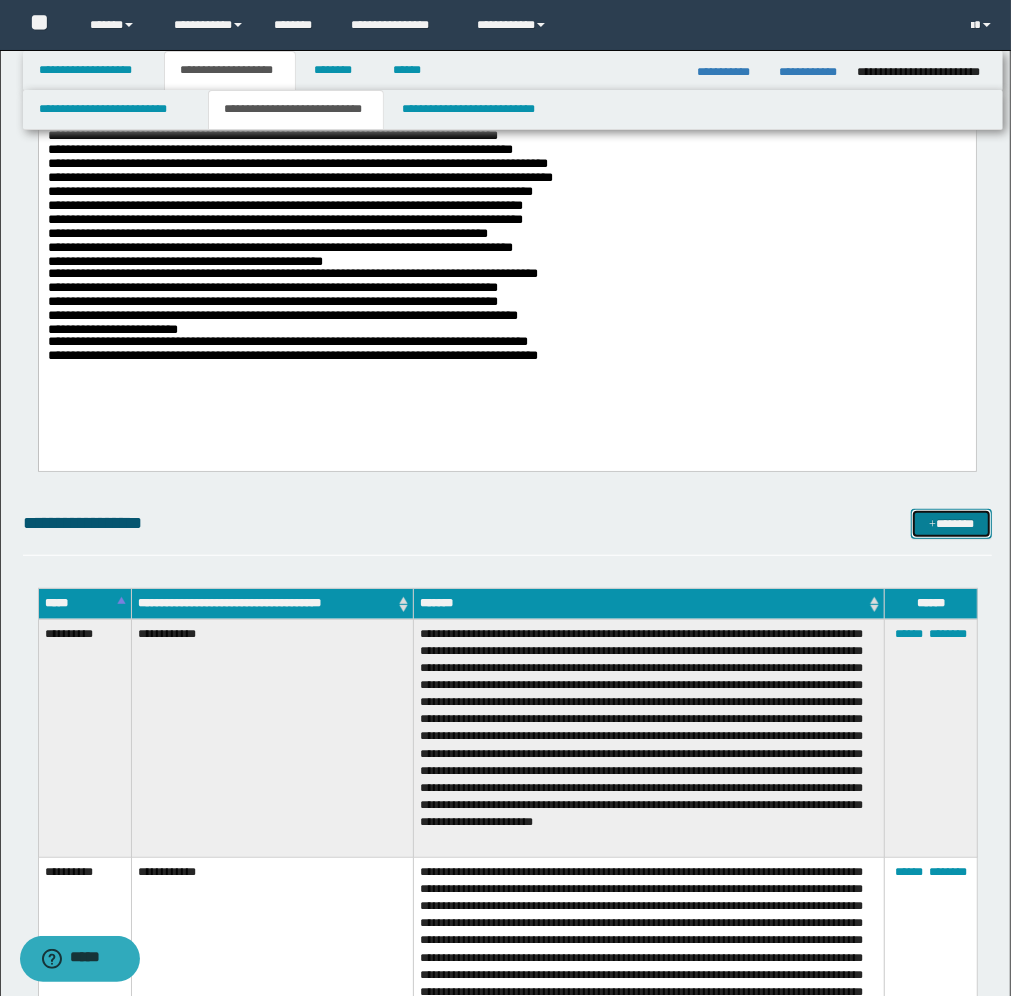 click on "*******" at bounding box center (951, 524) 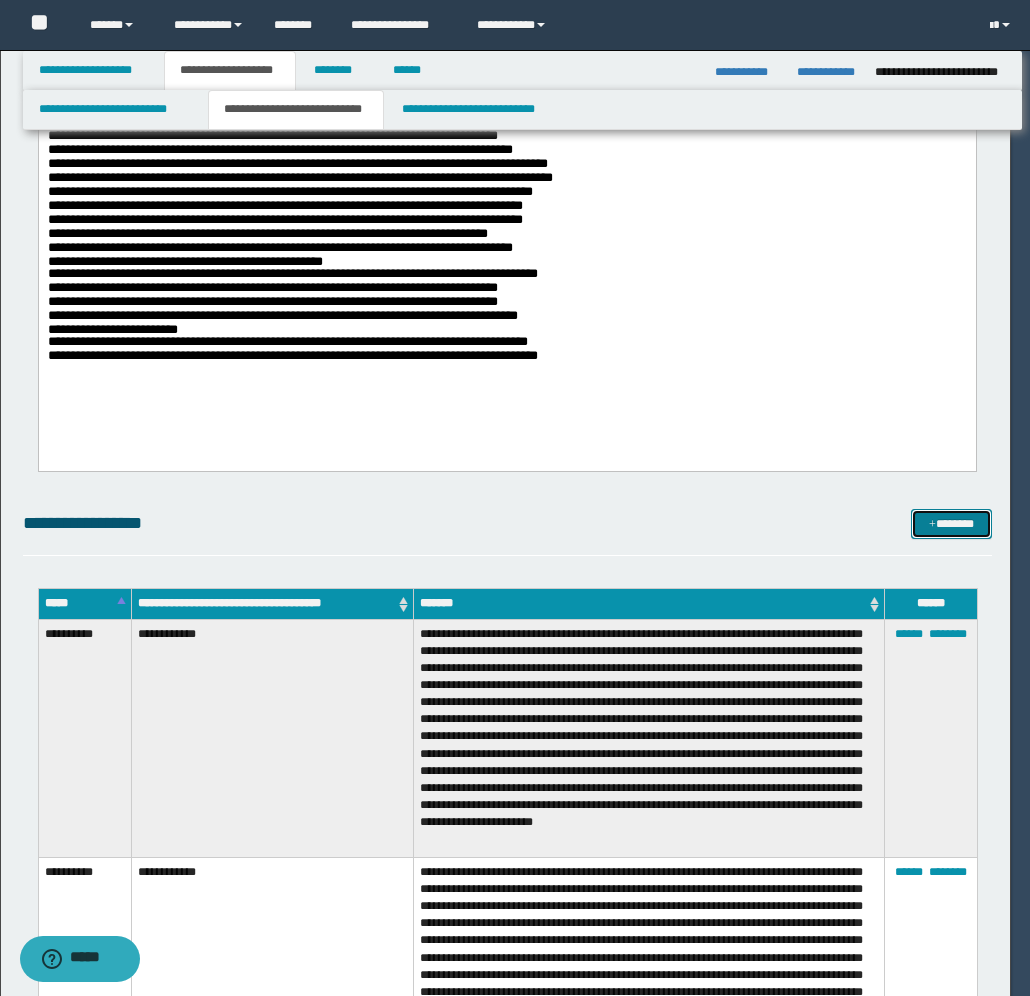 scroll, scrollTop: 0, scrollLeft: 0, axis: both 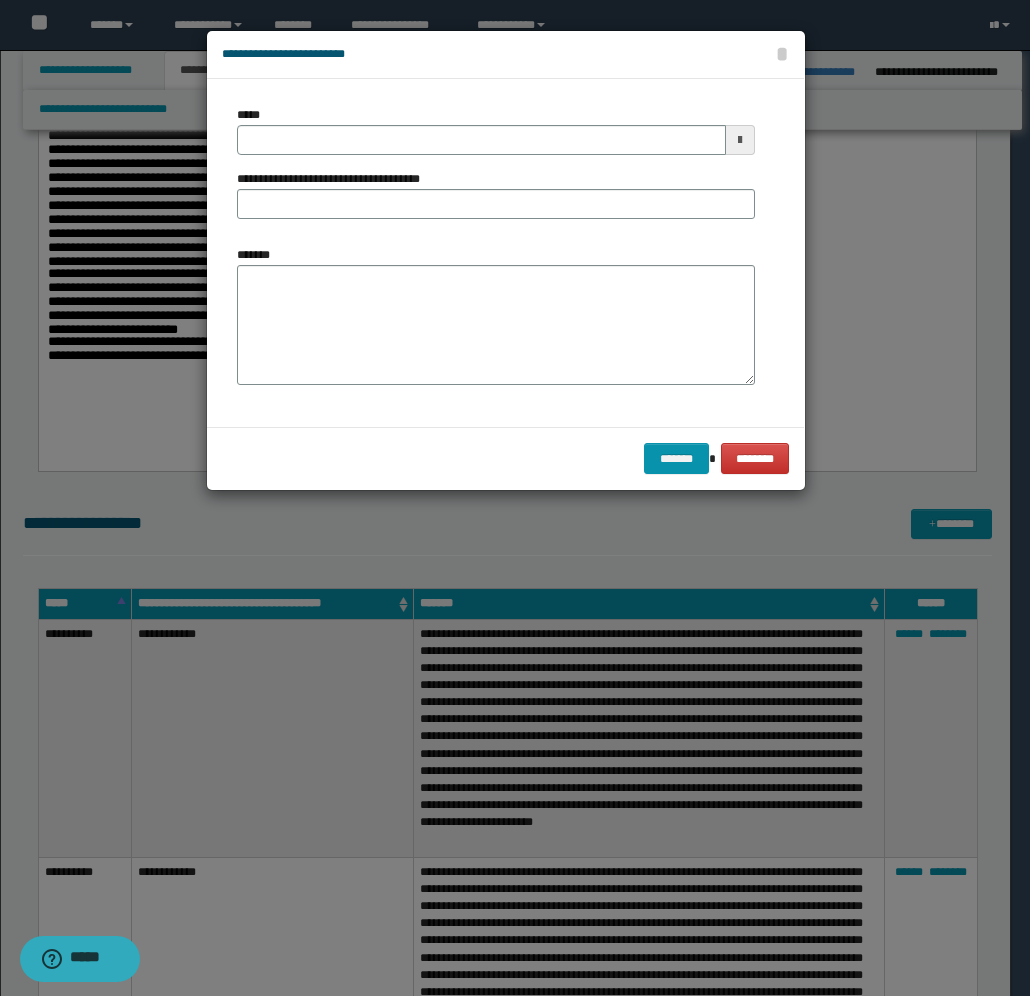 click at bounding box center (740, 140) 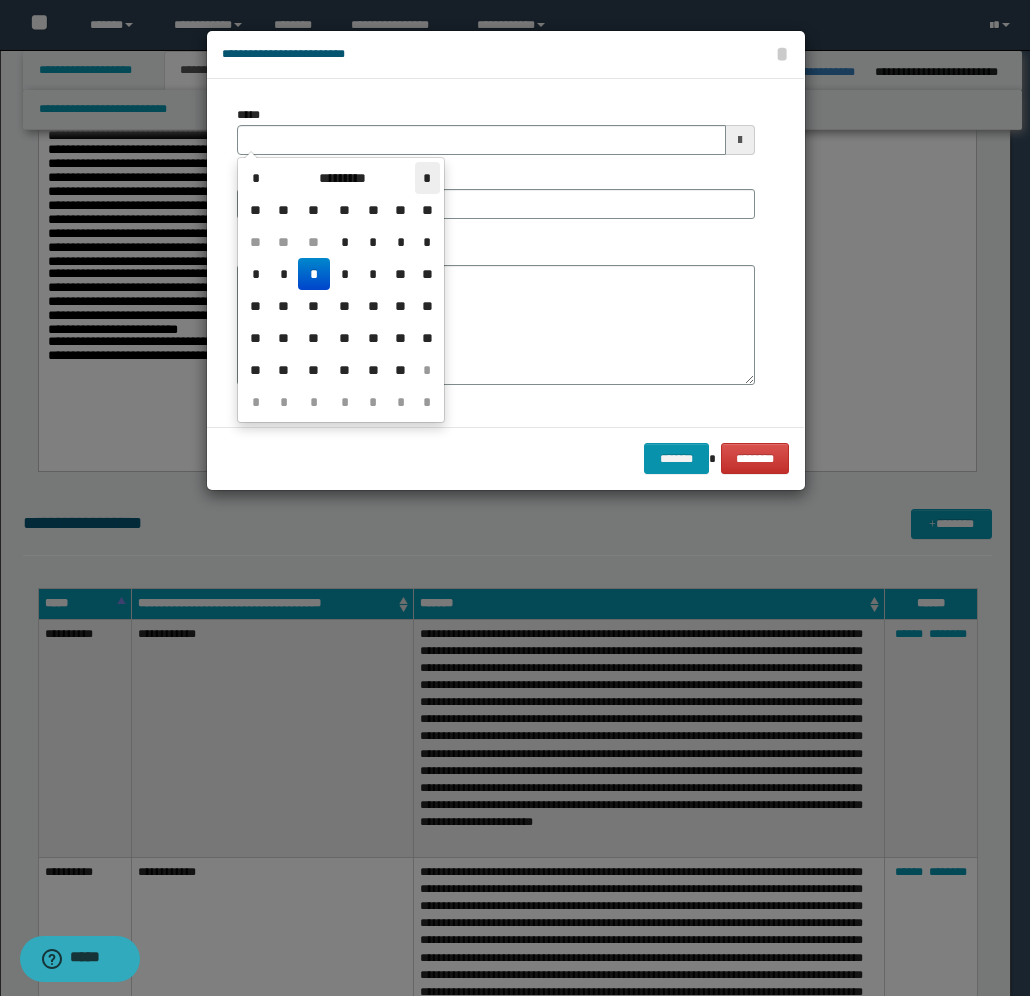 click on "*" at bounding box center (427, 178) 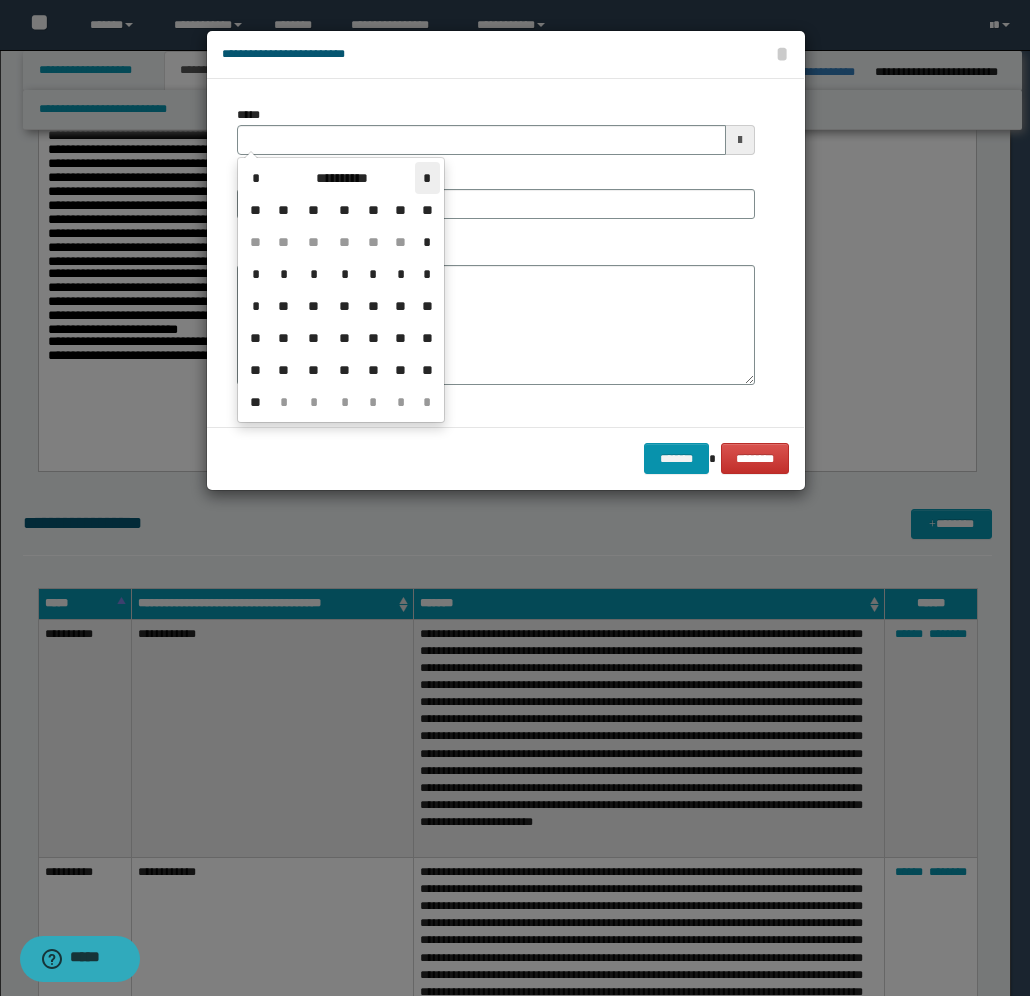 click on "*" at bounding box center (427, 178) 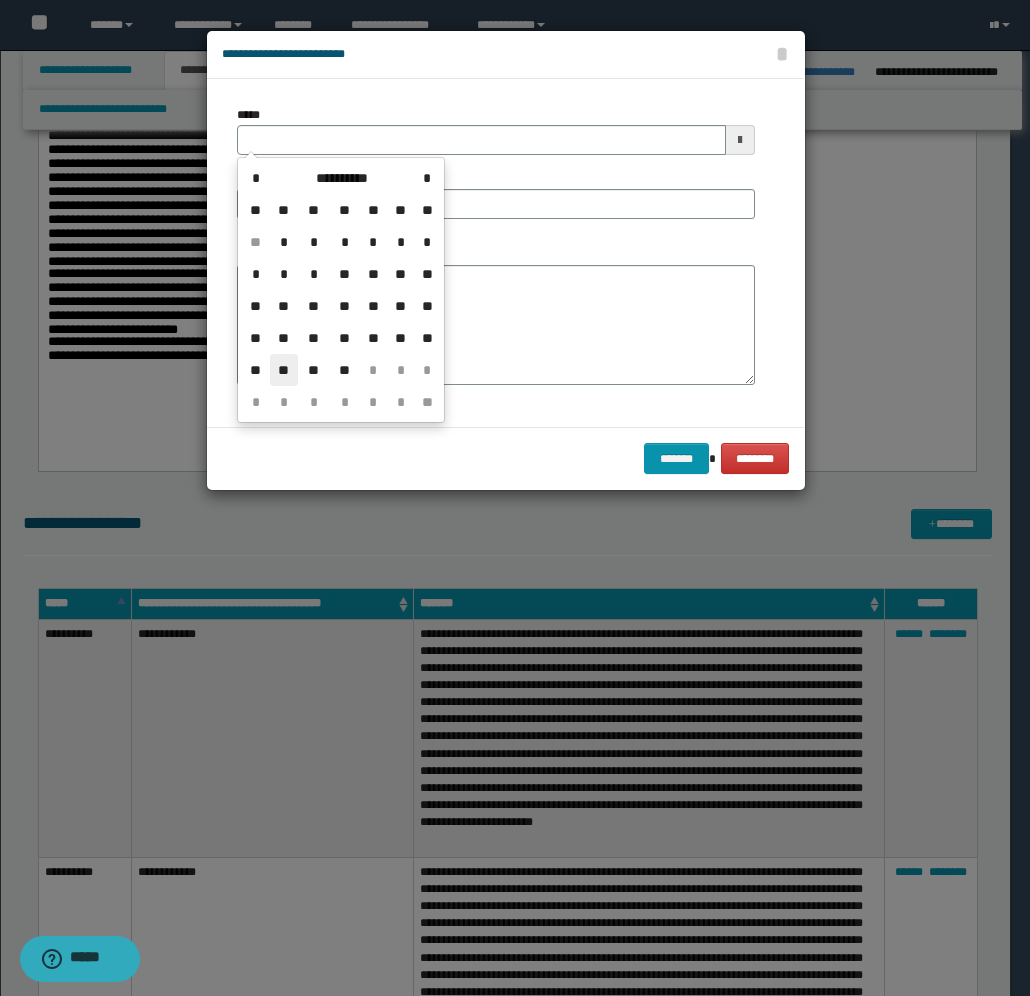 click on "**" at bounding box center (284, 370) 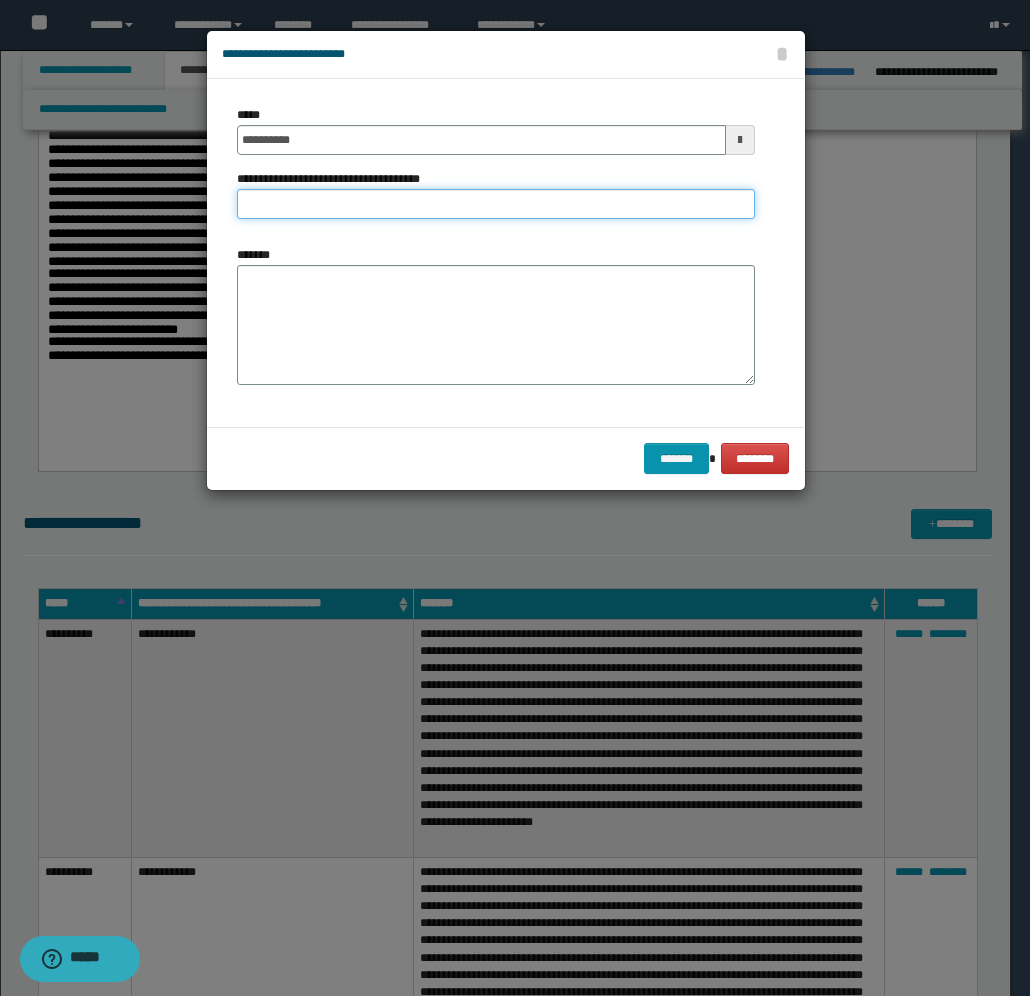 click on "**********" at bounding box center [496, 204] 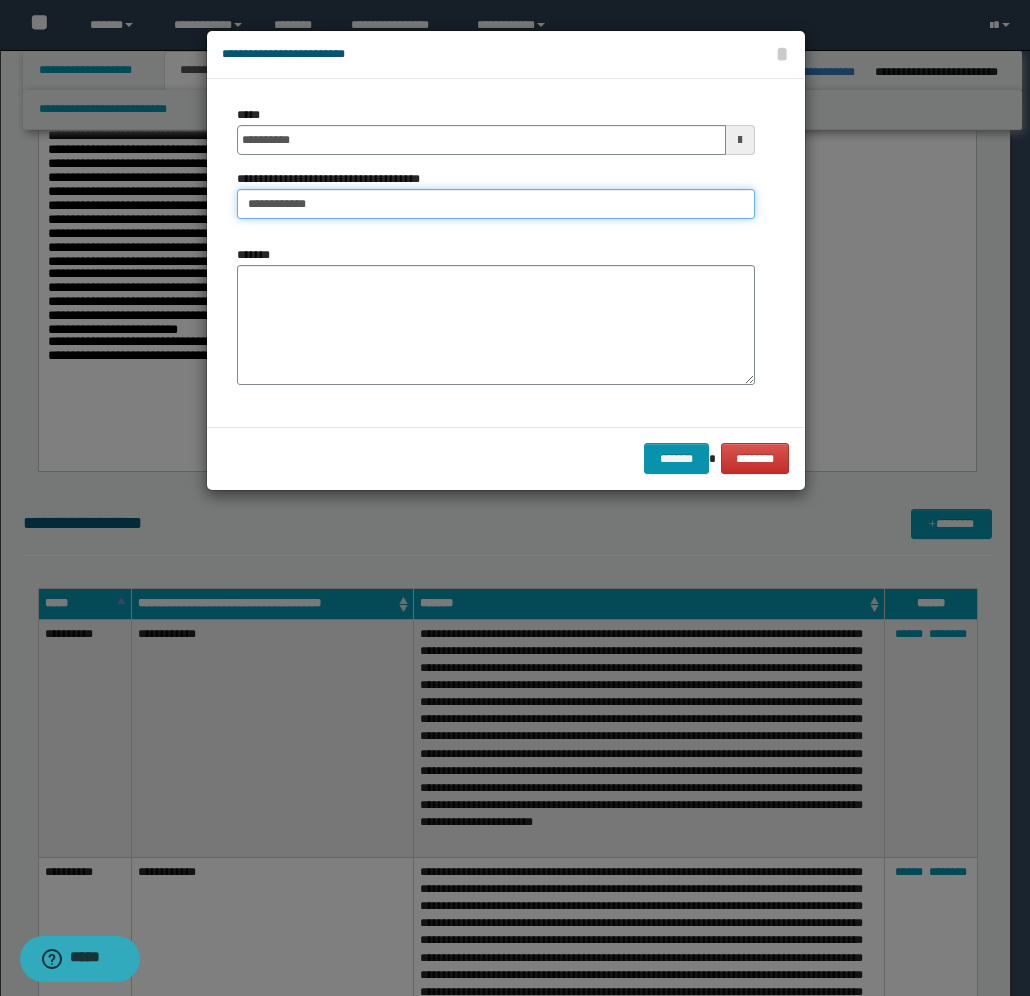 type on "**********" 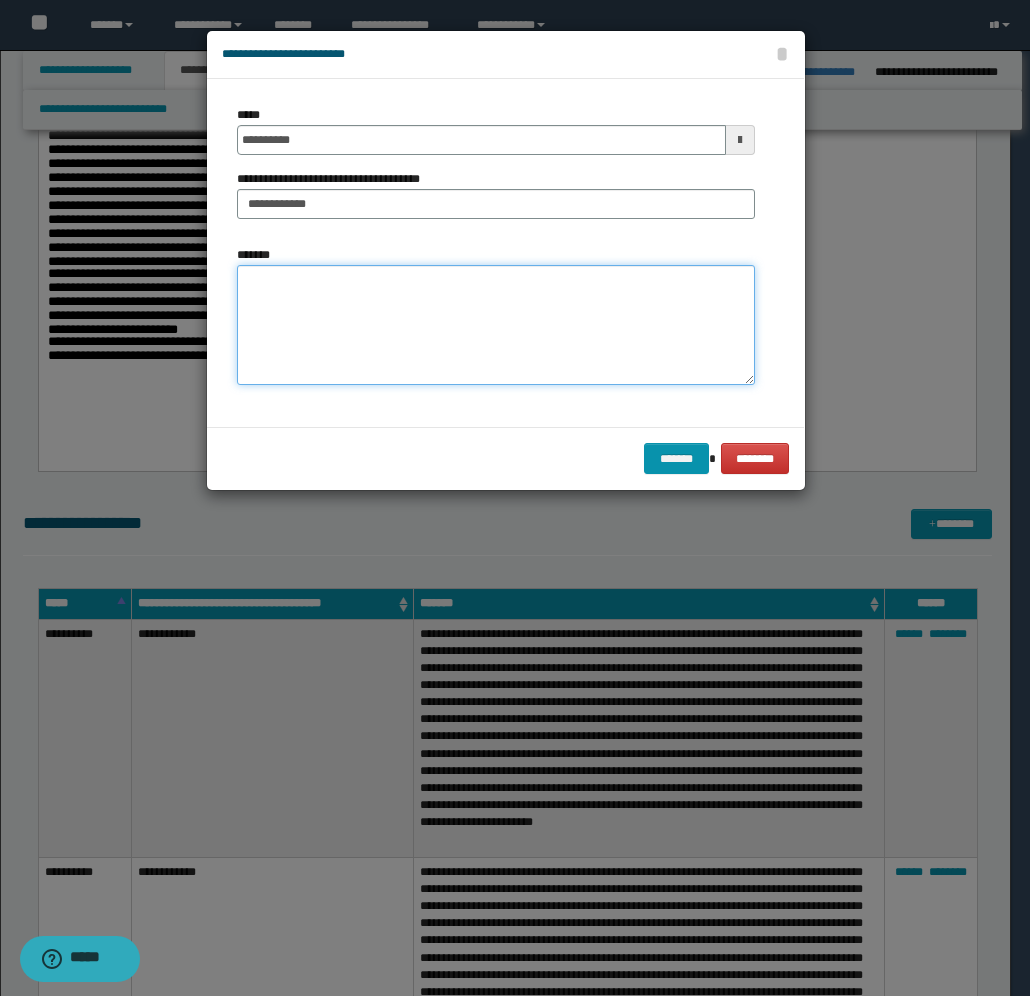 click on "*******" at bounding box center [496, 325] 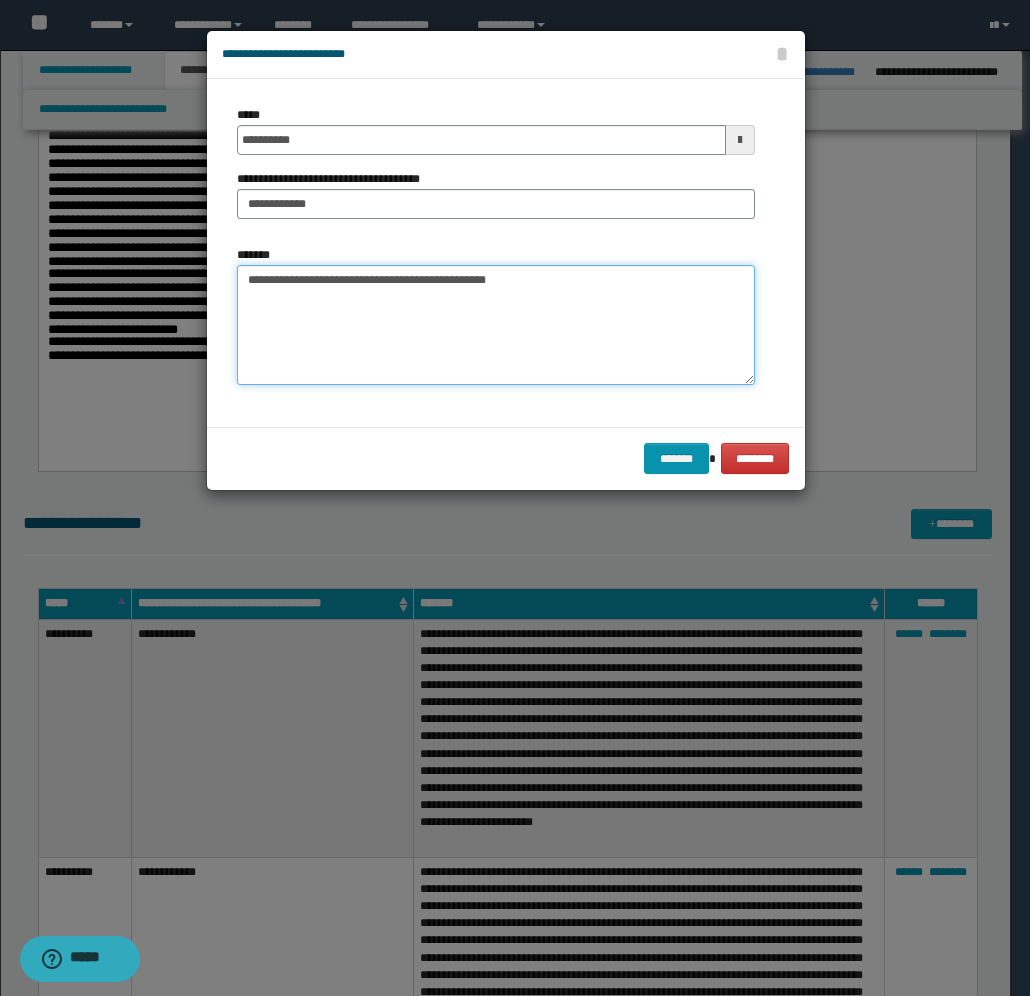 click on "**********" at bounding box center (496, 325) 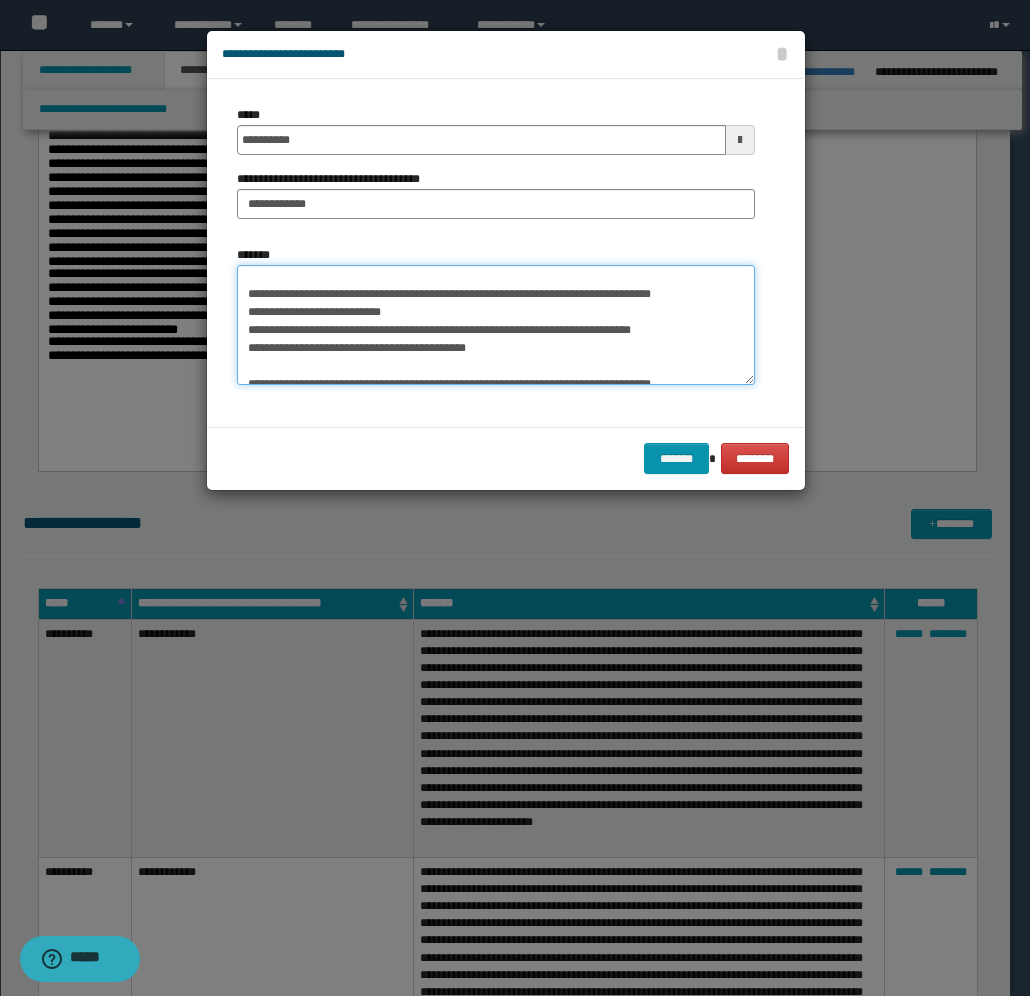 scroll, scrollTop: 0, scrollLeft: 0, axis: both 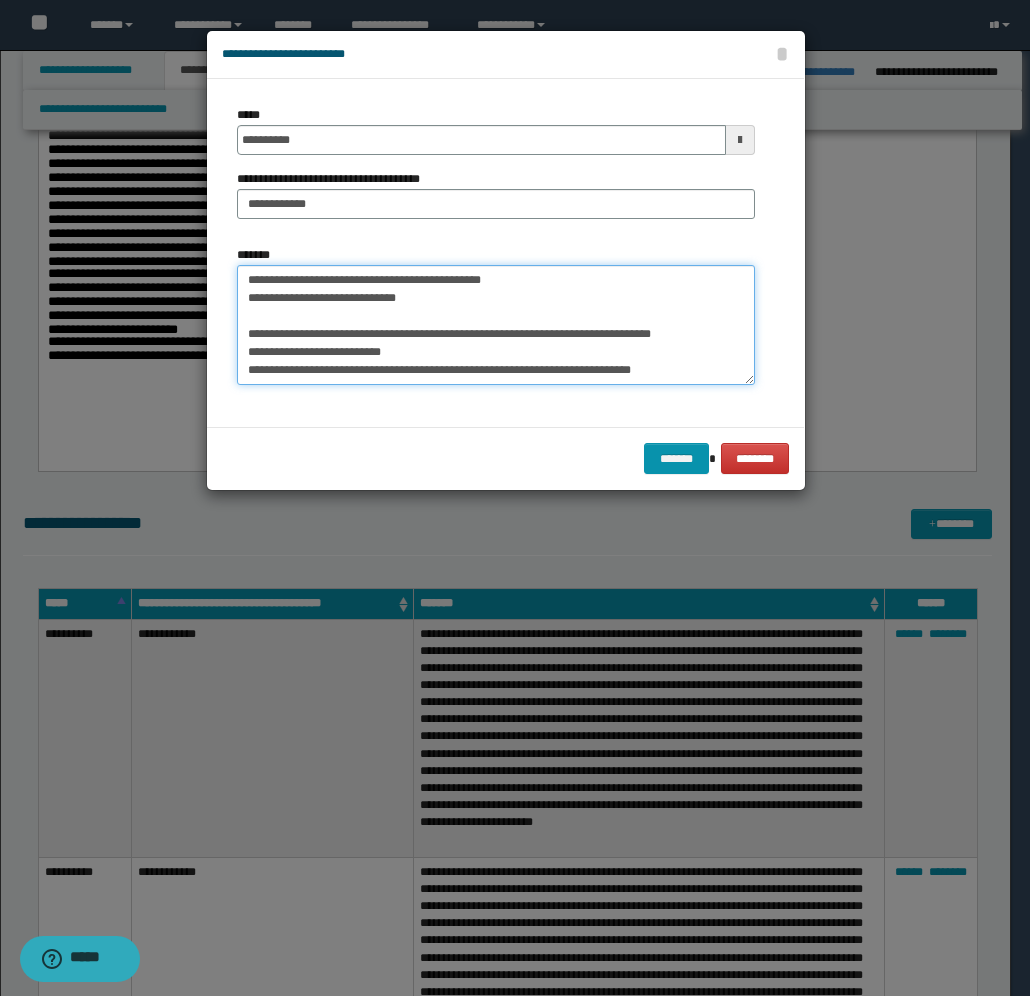 click on "*******" at bounding box center [496, 325] 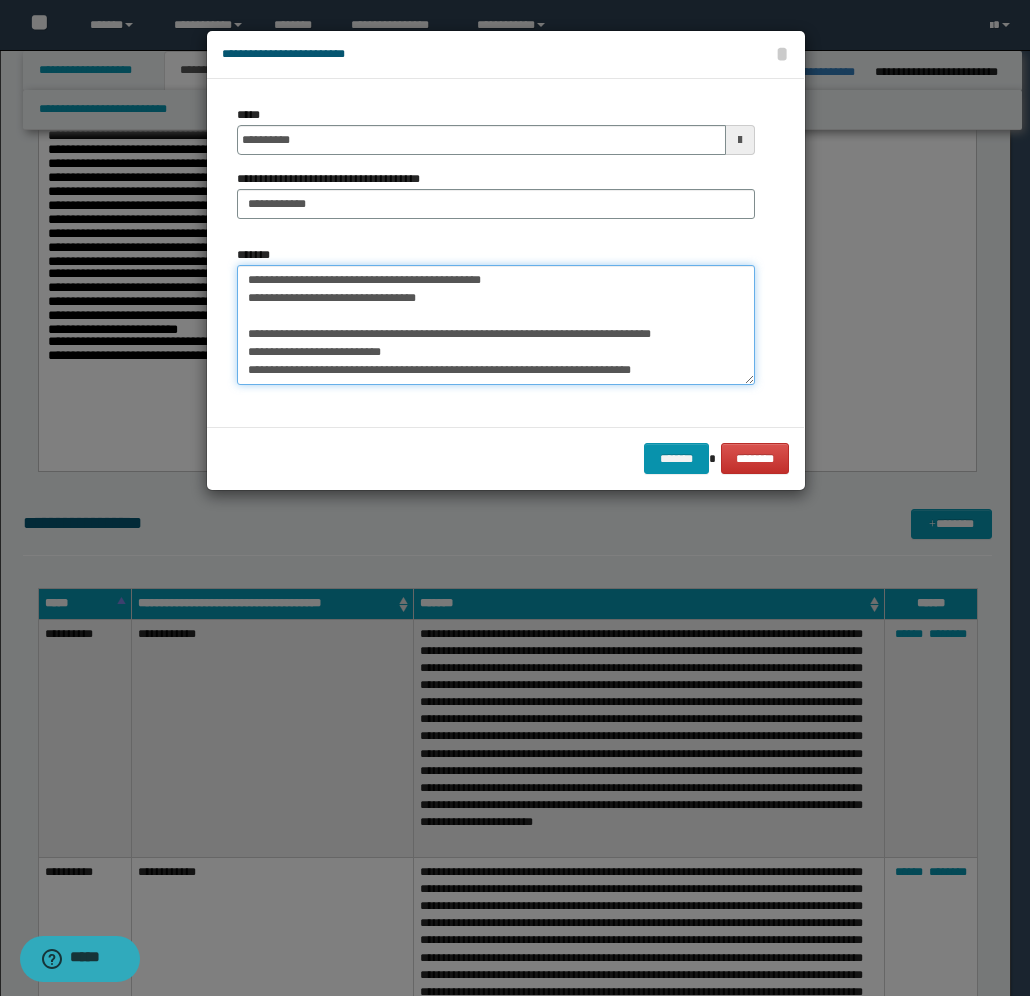 click on "*******" at bounding box center (496, 325) 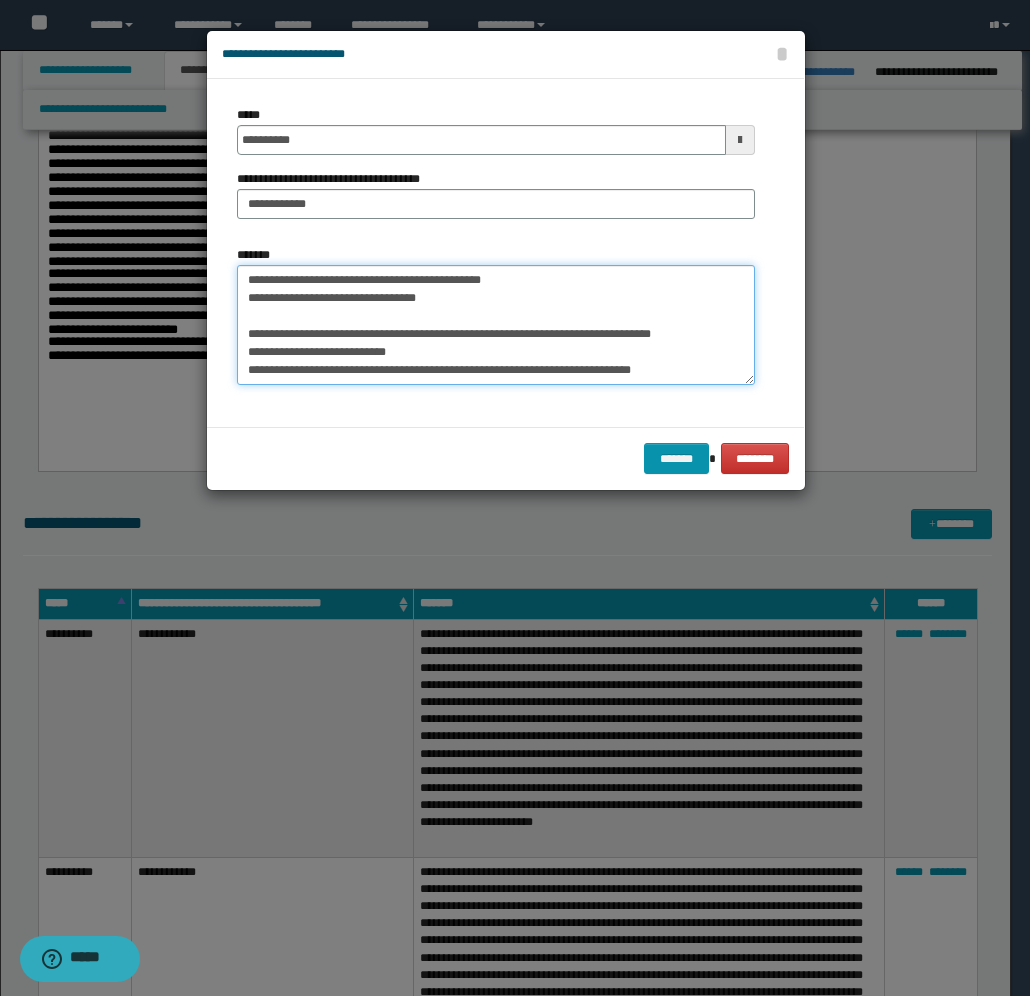 click on "*******" at bounding box center [496, 325] 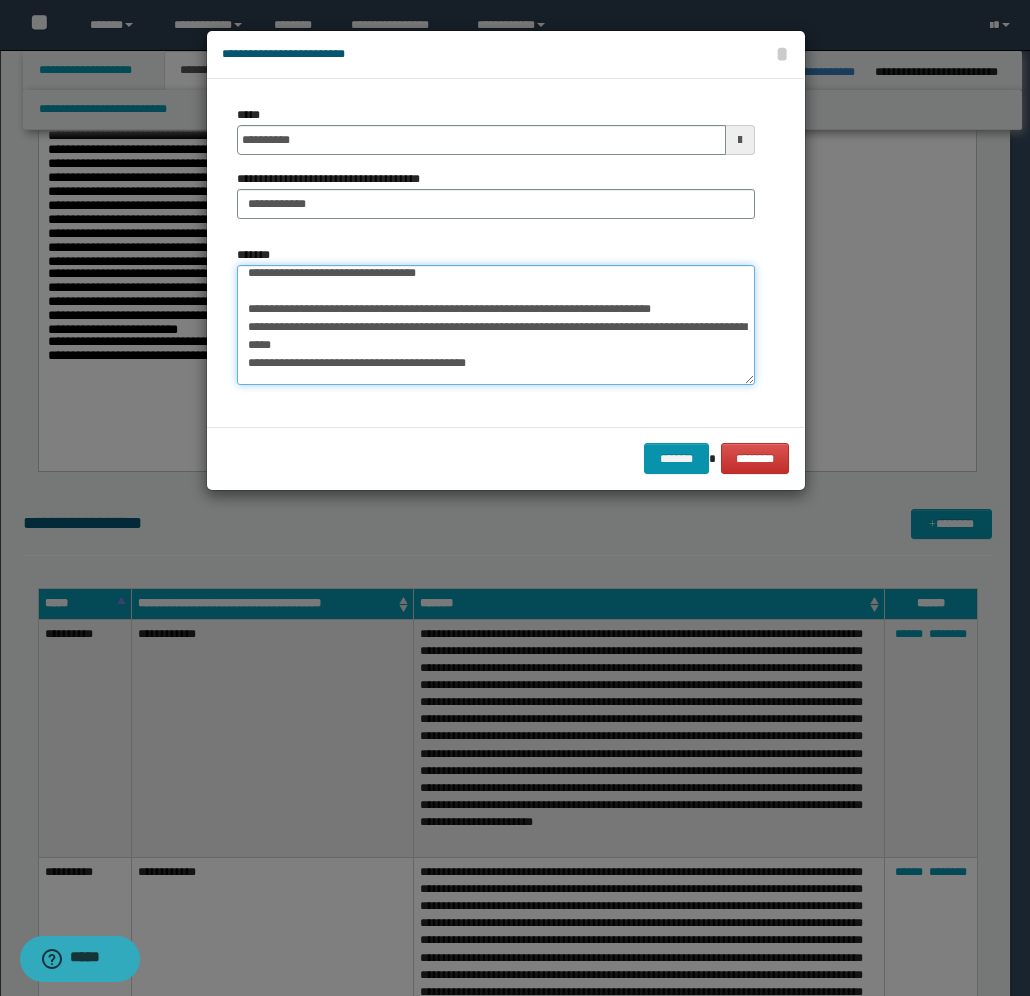 scroll, scrollTop: 50, scrollLeft: 0, axis: vertical 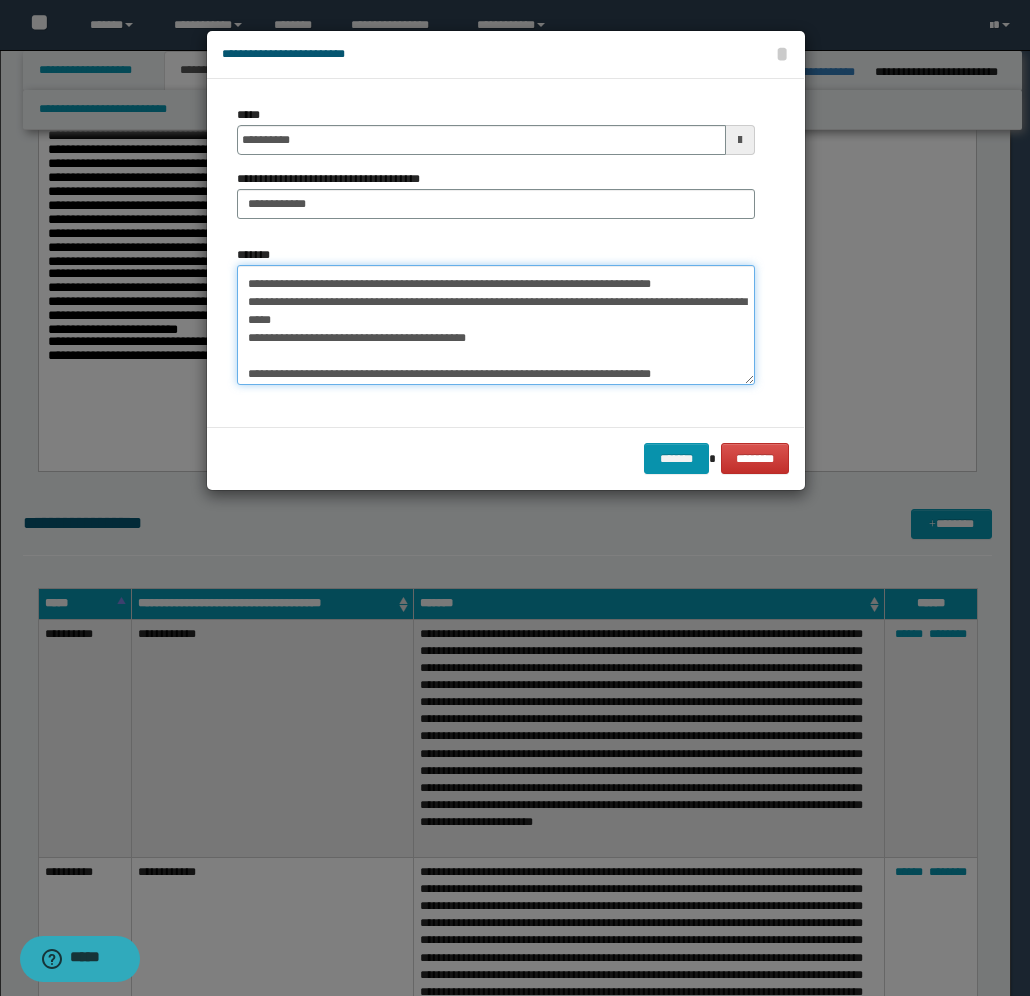 click on "*******" at bounding box center [496, 325] 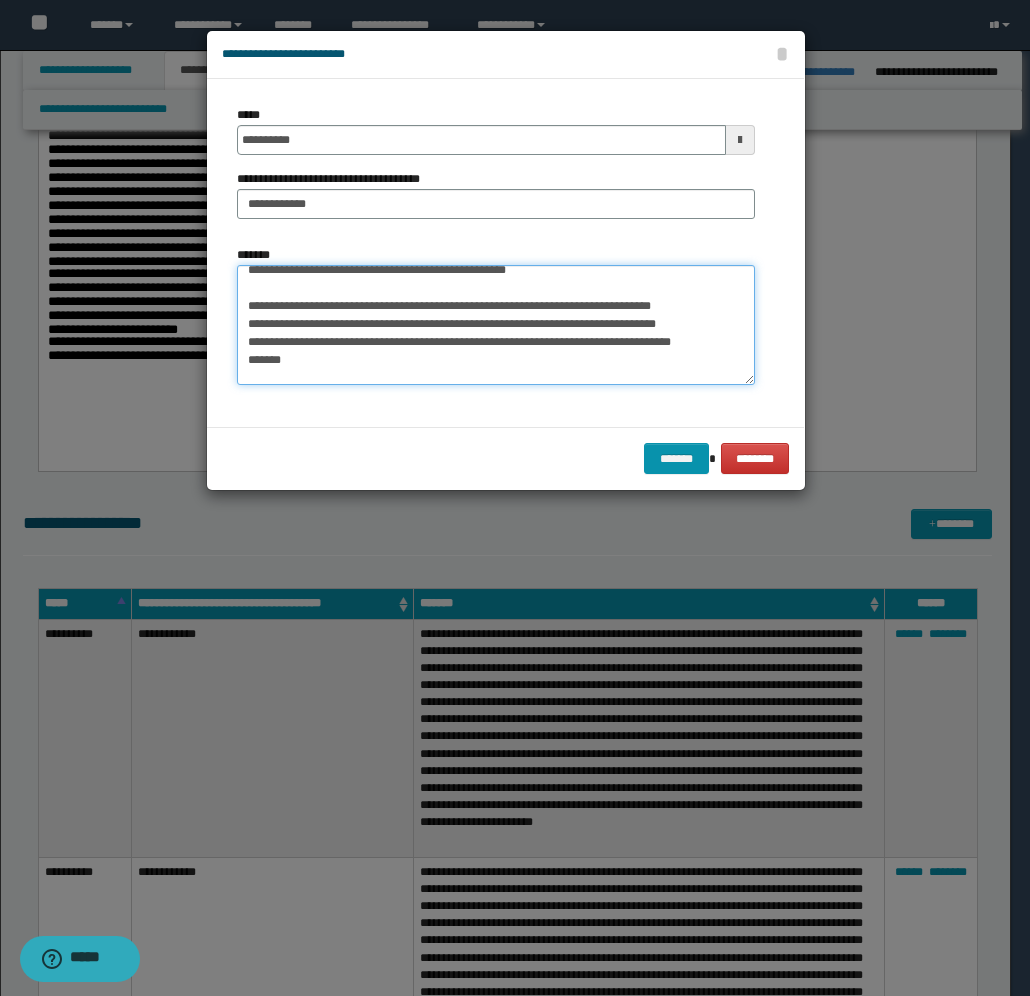 scroll, scrollTop: 150, scrollLeft: 0, axis: vertical 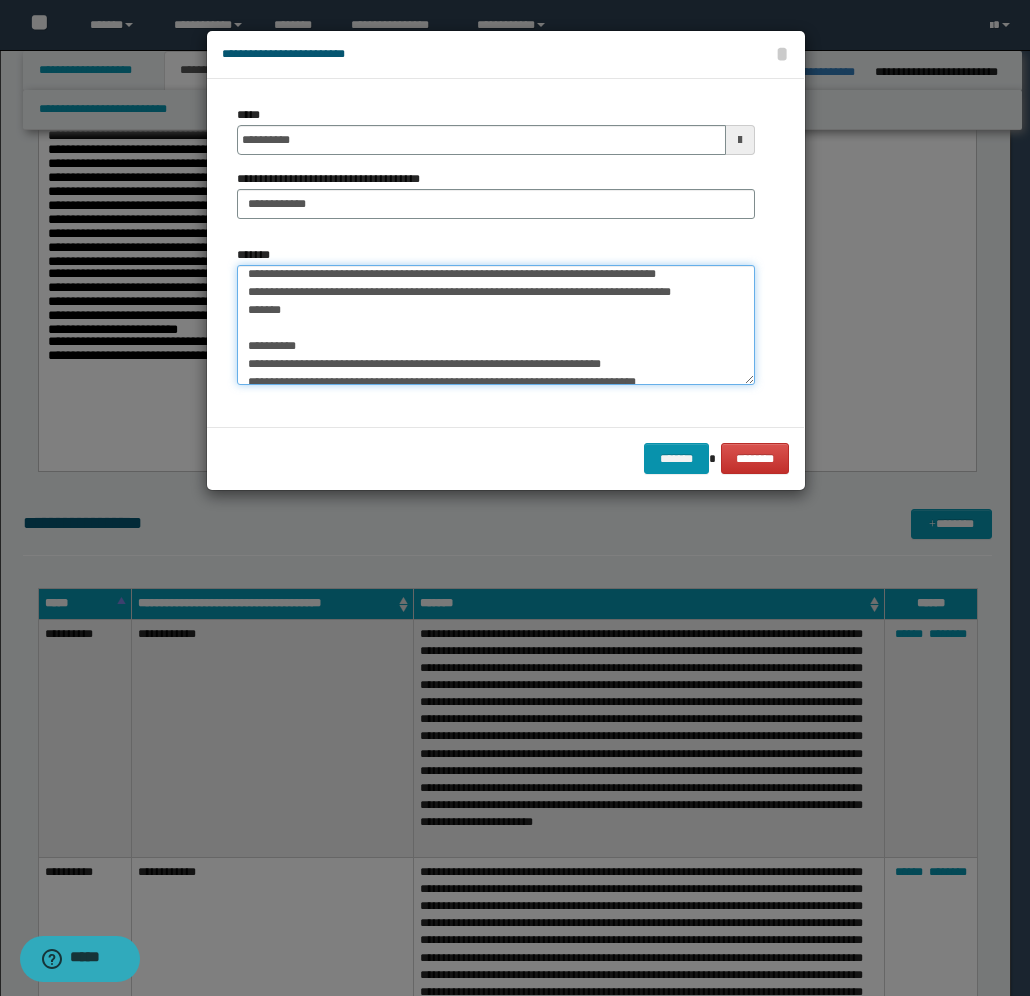 click on "*******" at bounding box center [496, 325] 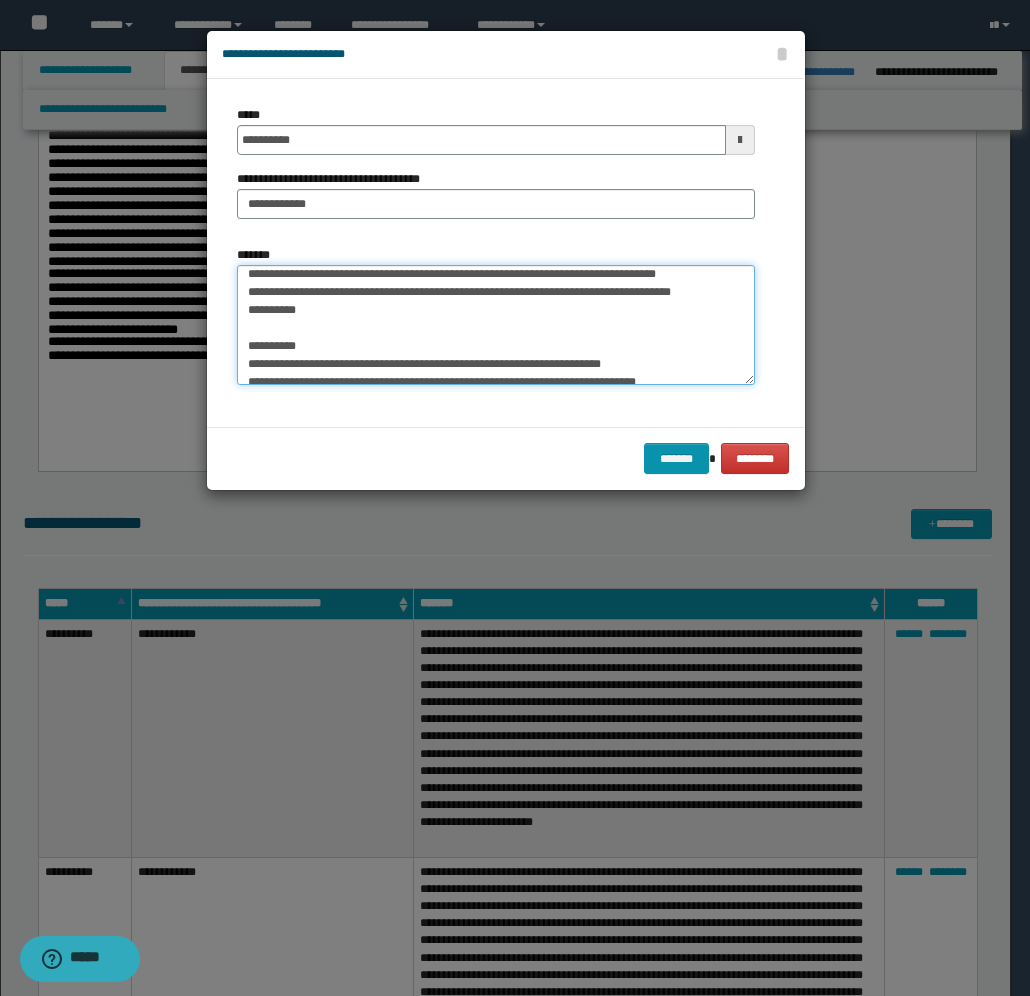 click on "*******" at bounding box center (496, 325) 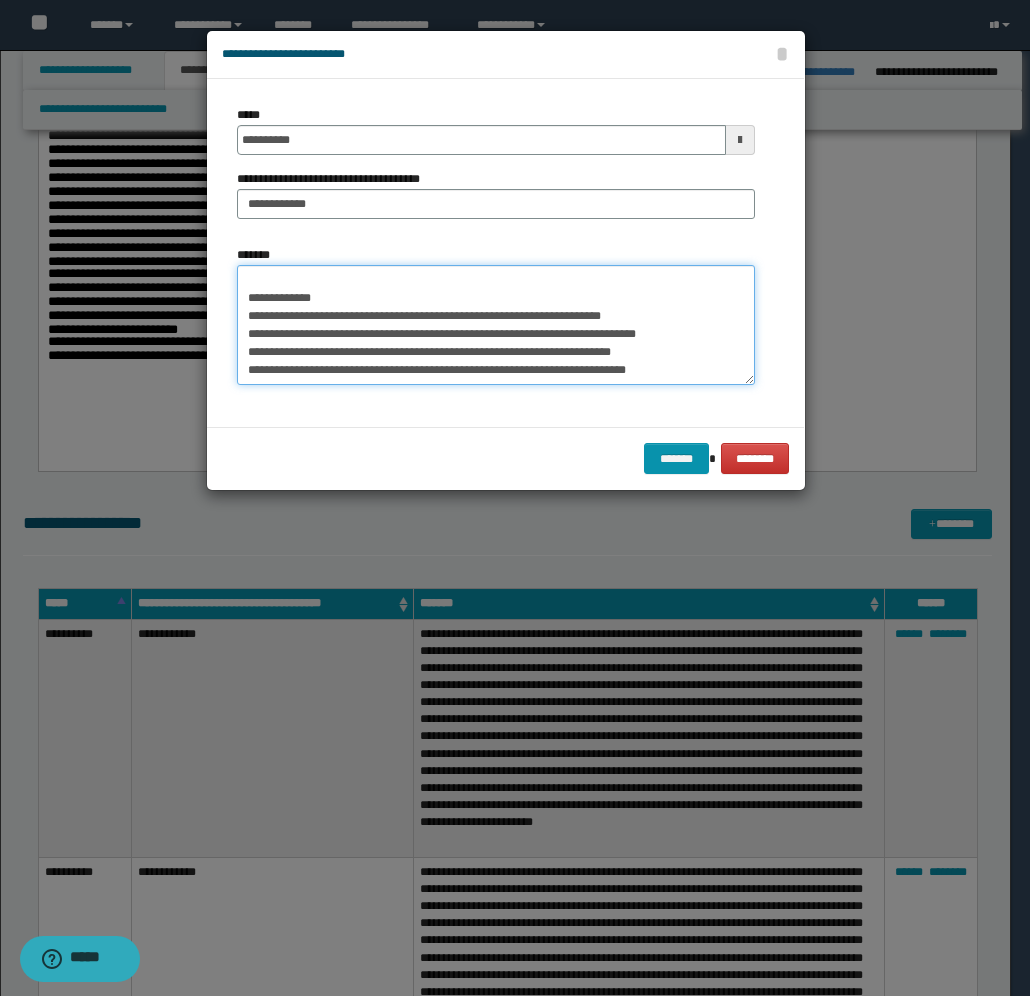 scroll, scrollTop: 200, scrollLeft: 0, axis: vertical 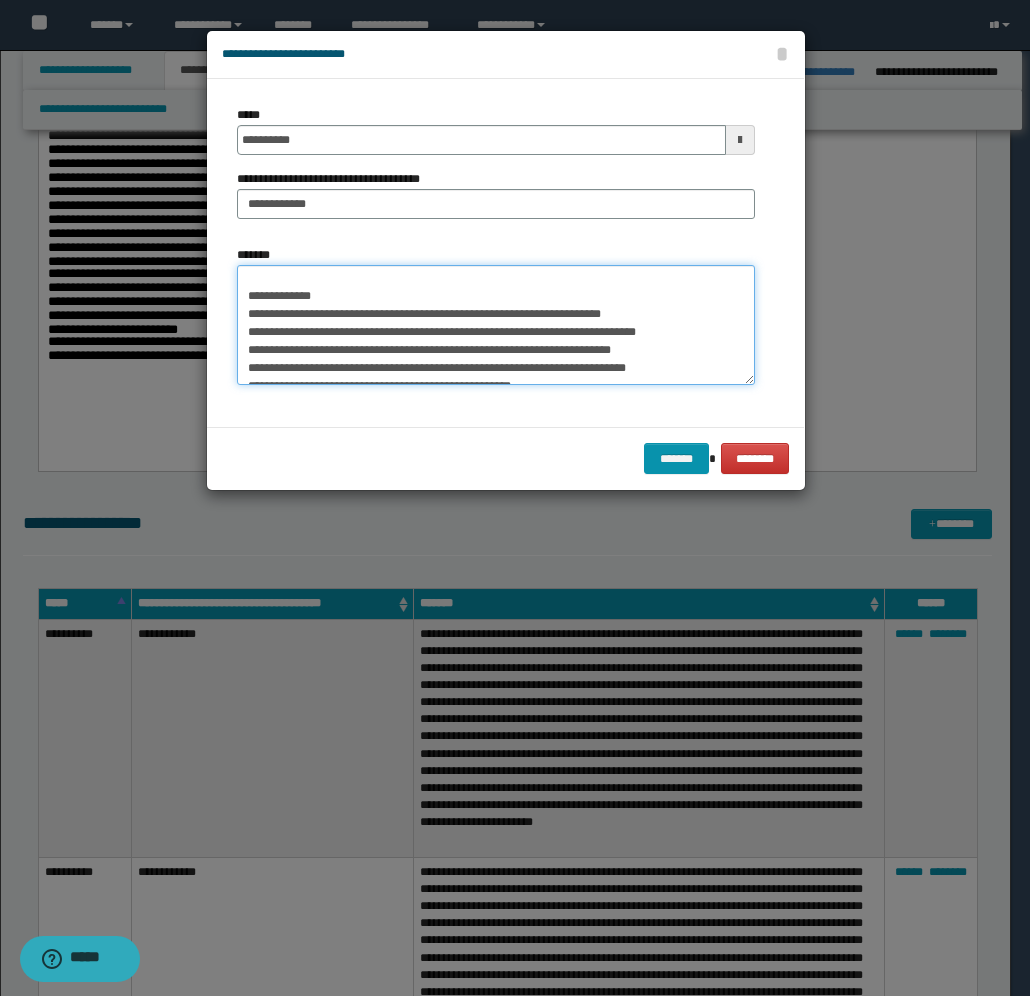 click on "*******" at bounding box center (496, 325) 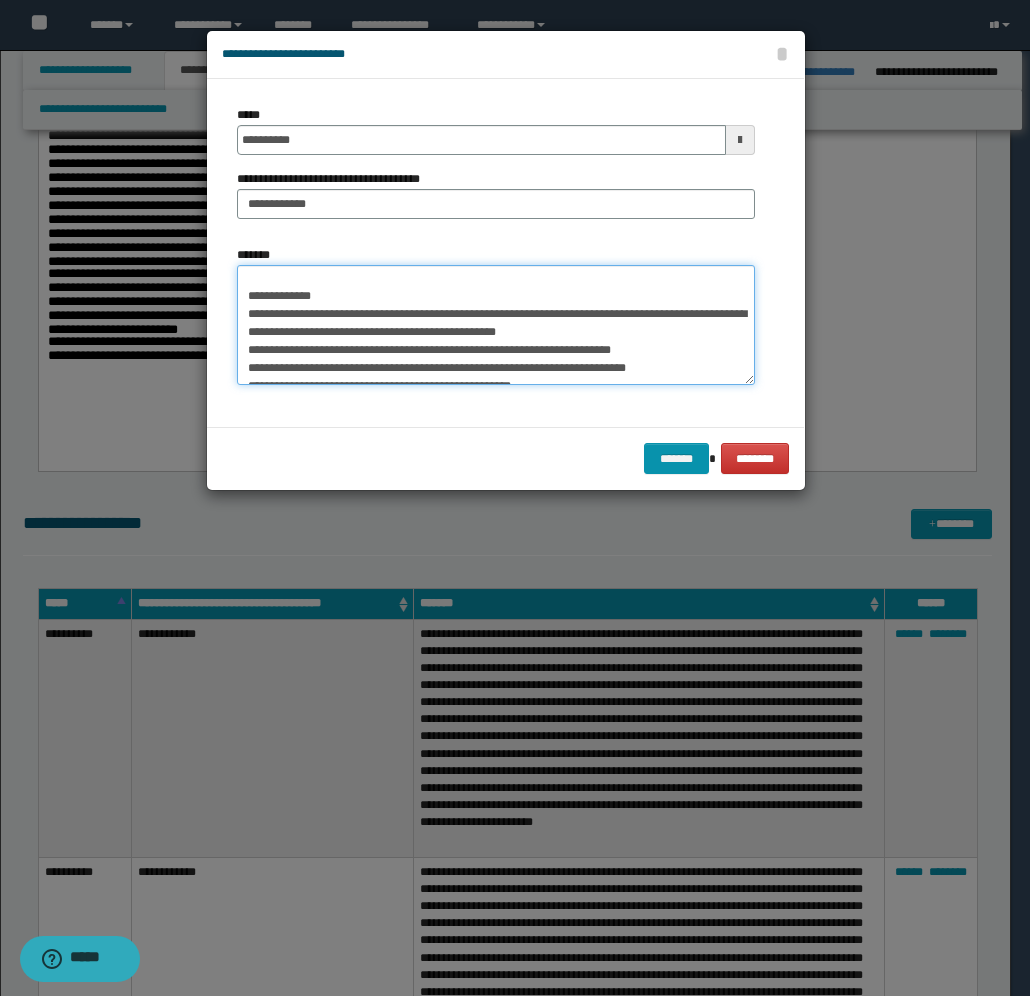 click on "*******" at bounding box center [496, 325] 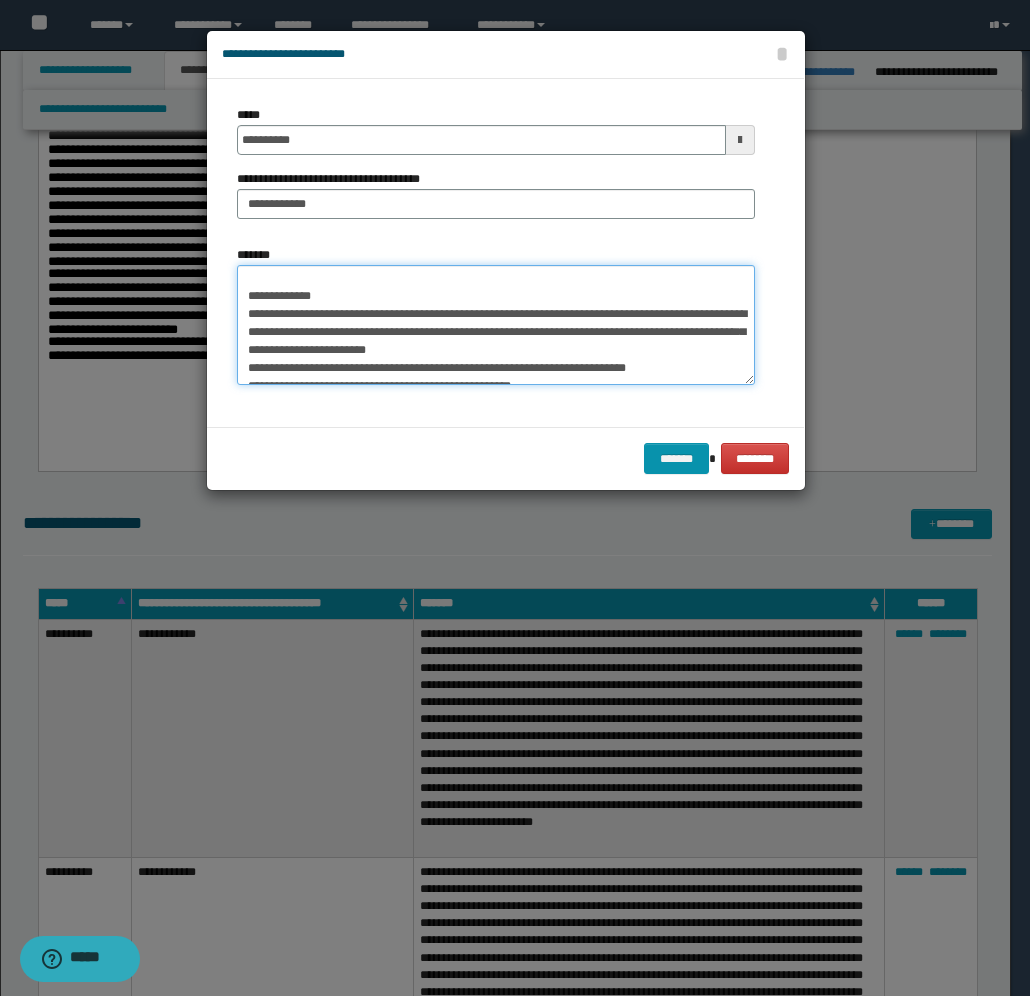 click on "*******" at bounding box center (496, 325) 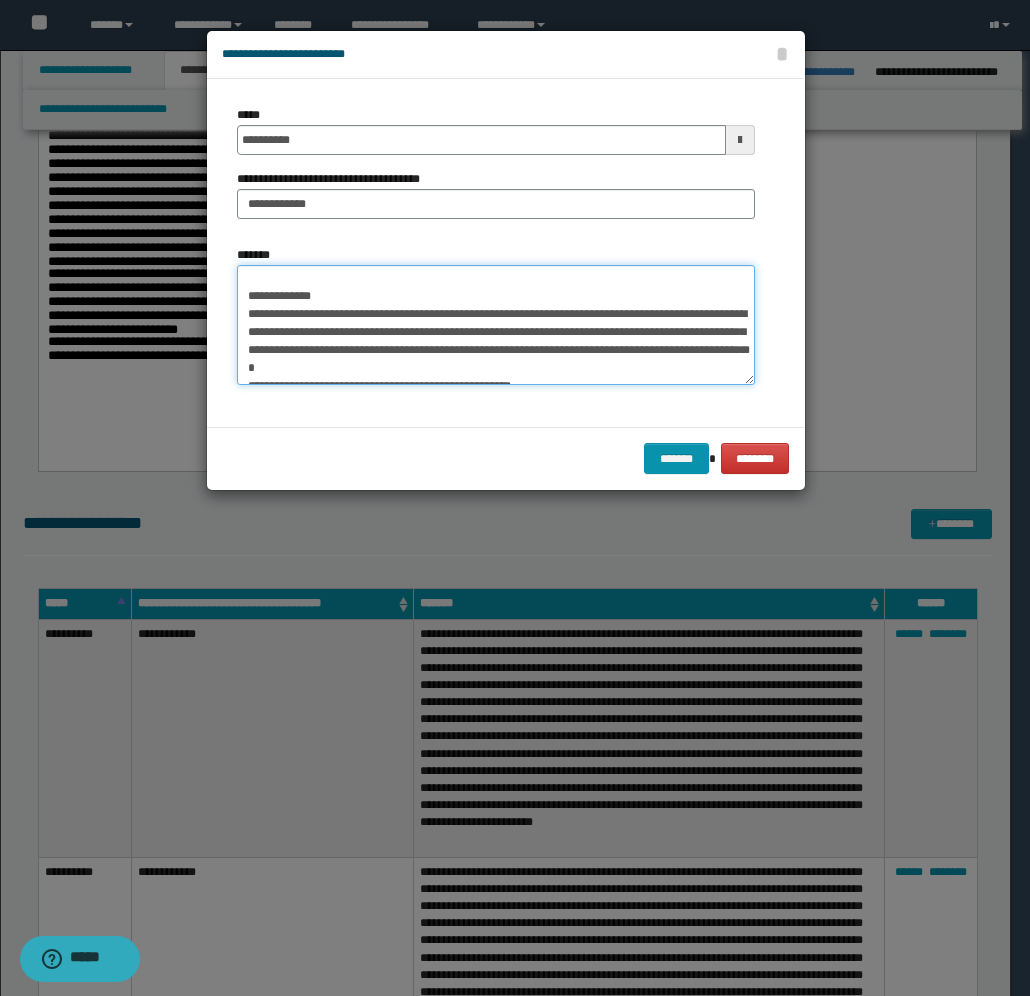 click on "*******" at bounding box center (496, 325) 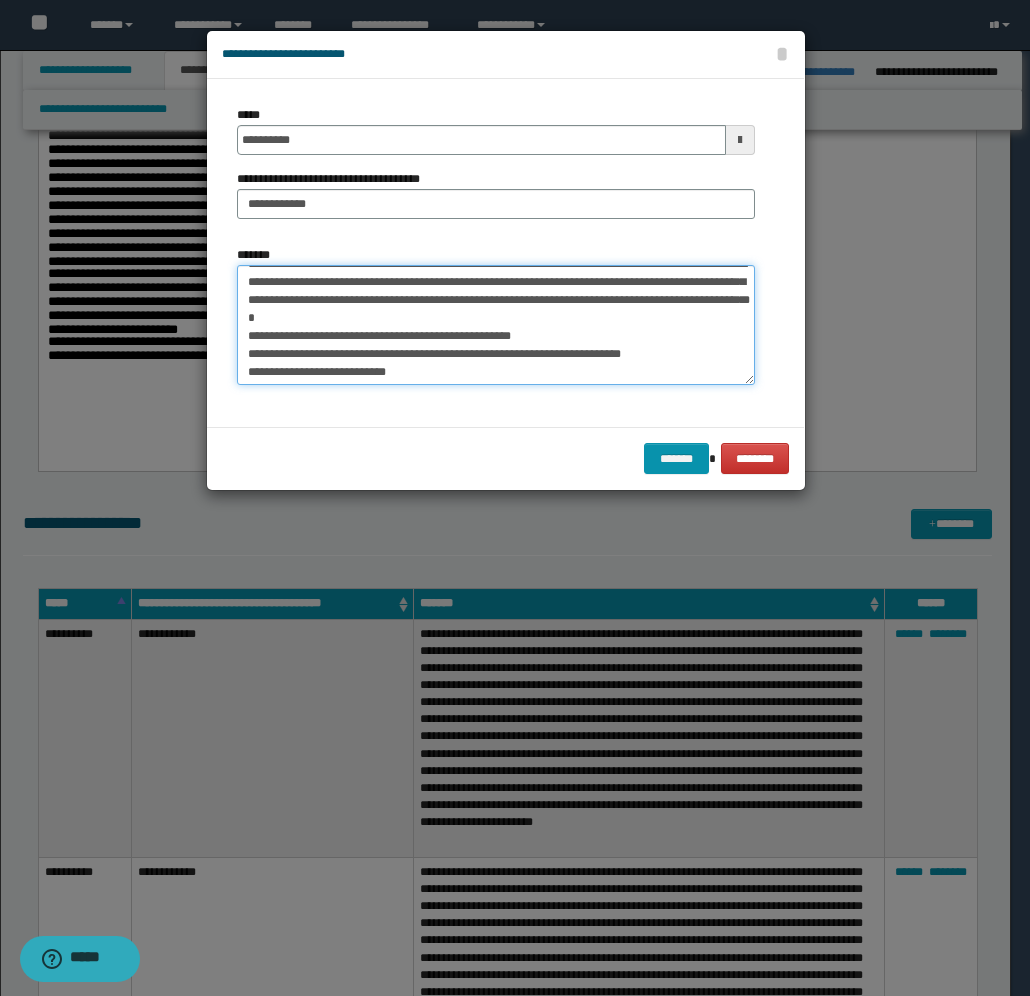 click on "*******" at bounding box center (496, 325) 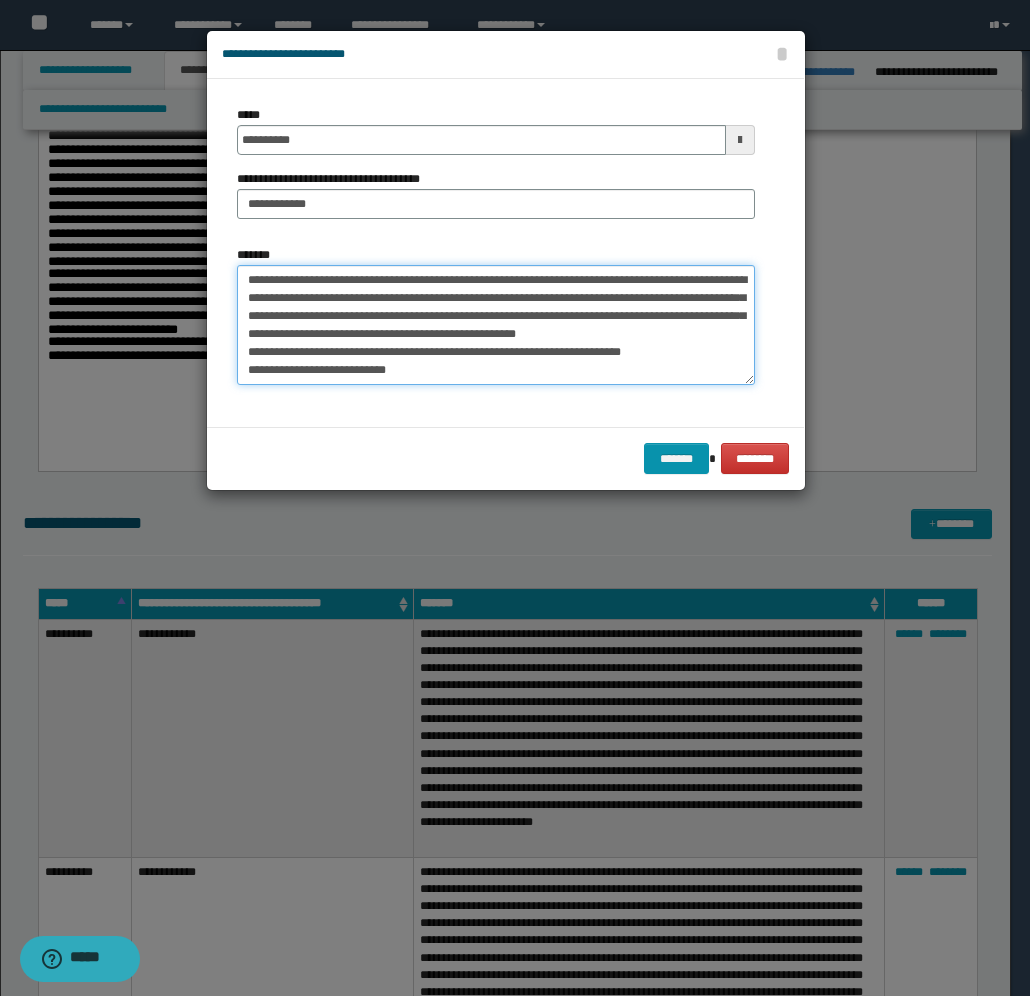 scroll, scrollTop: 231, scrollLeft: 0, axis: vertical 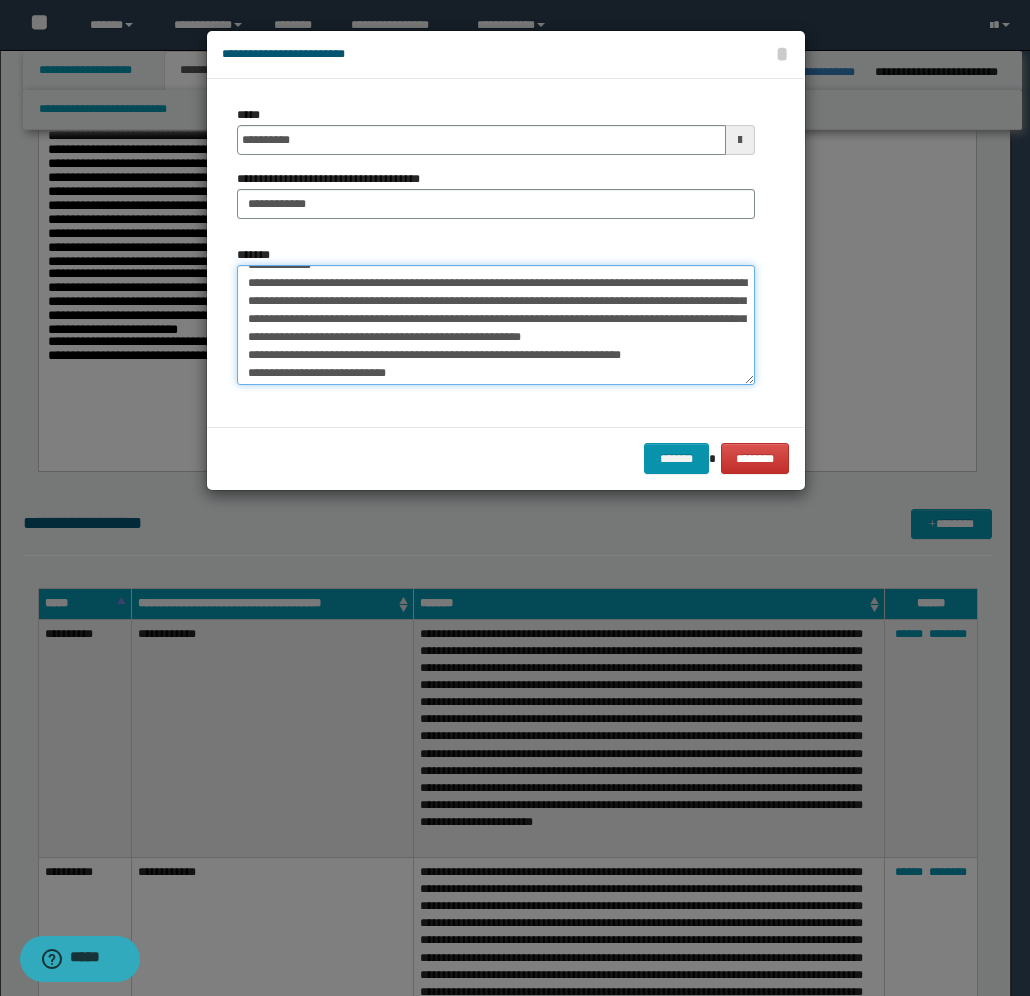 click on "*******" at bounding box center [496, 325] 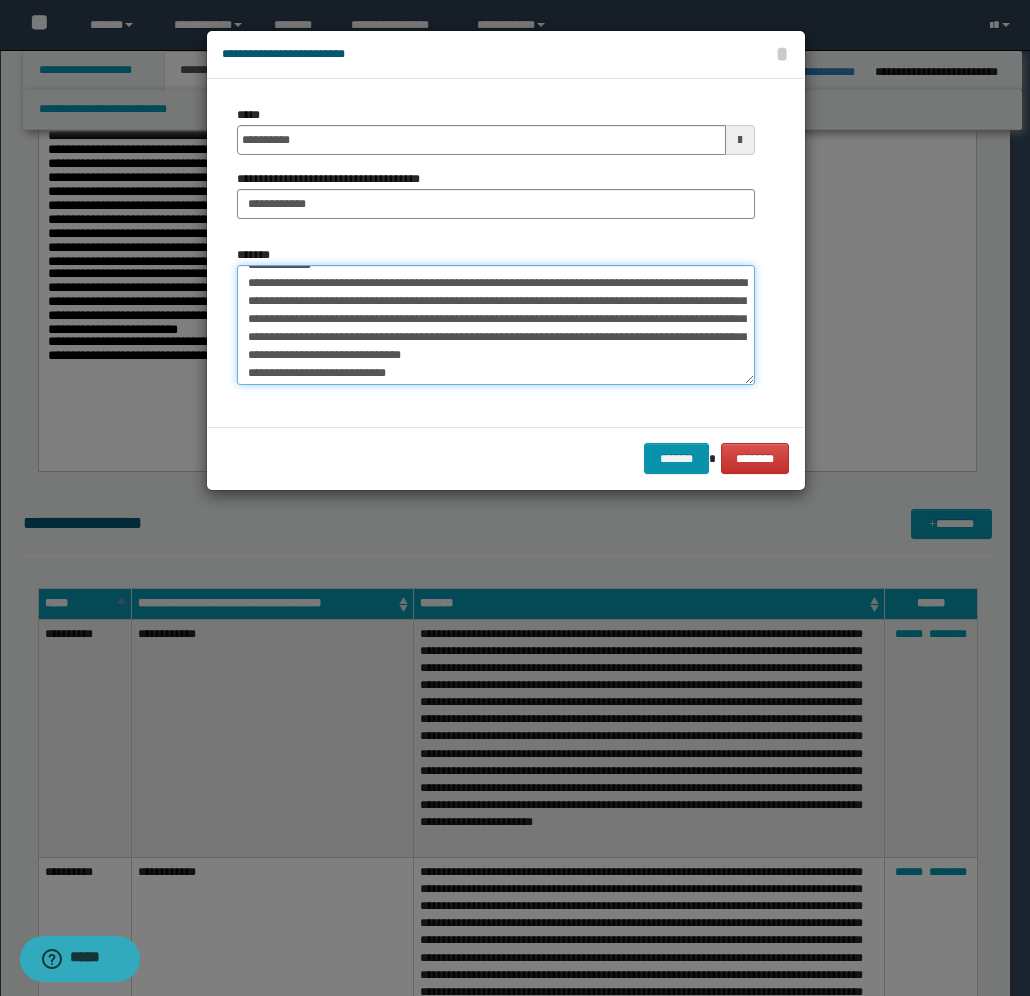 scroll, scrollTop: 252, scrollLeft: 0, axis: vertical 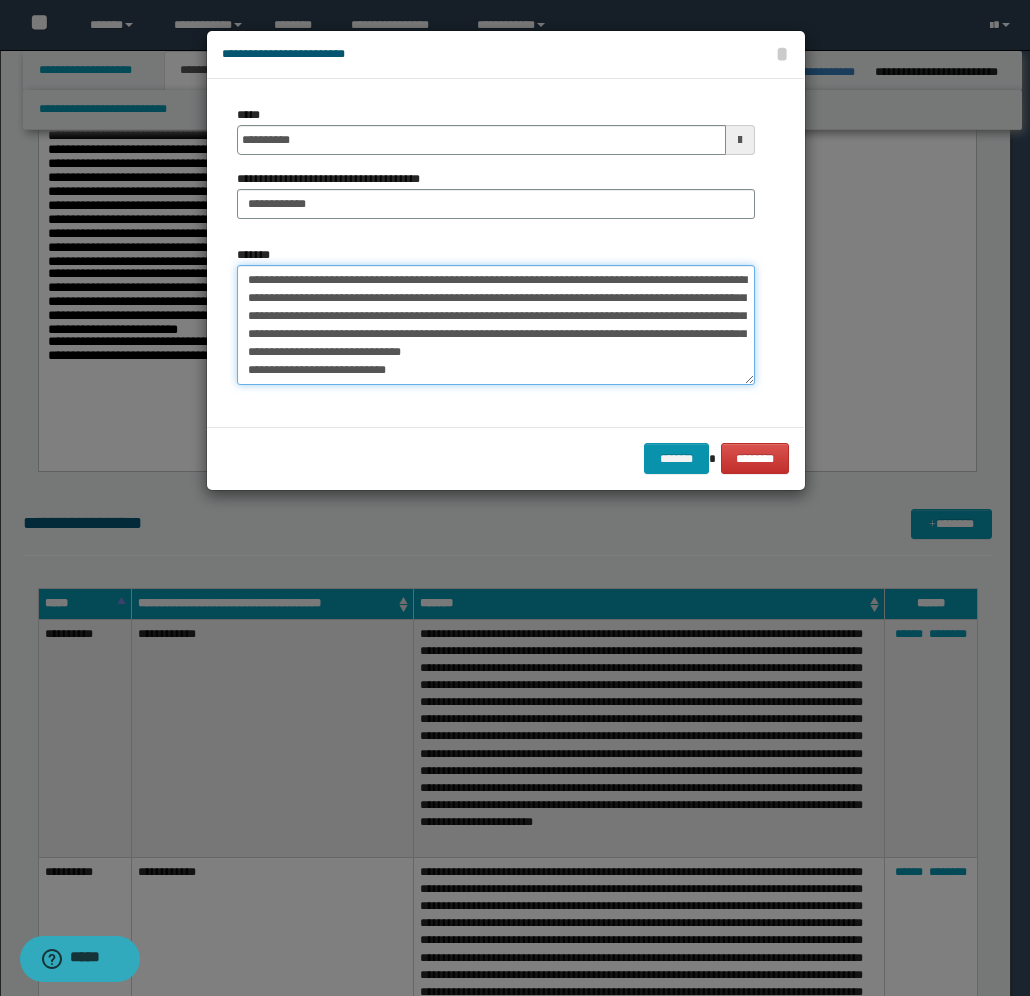 click on "*******" at bounding box center [496, 325] 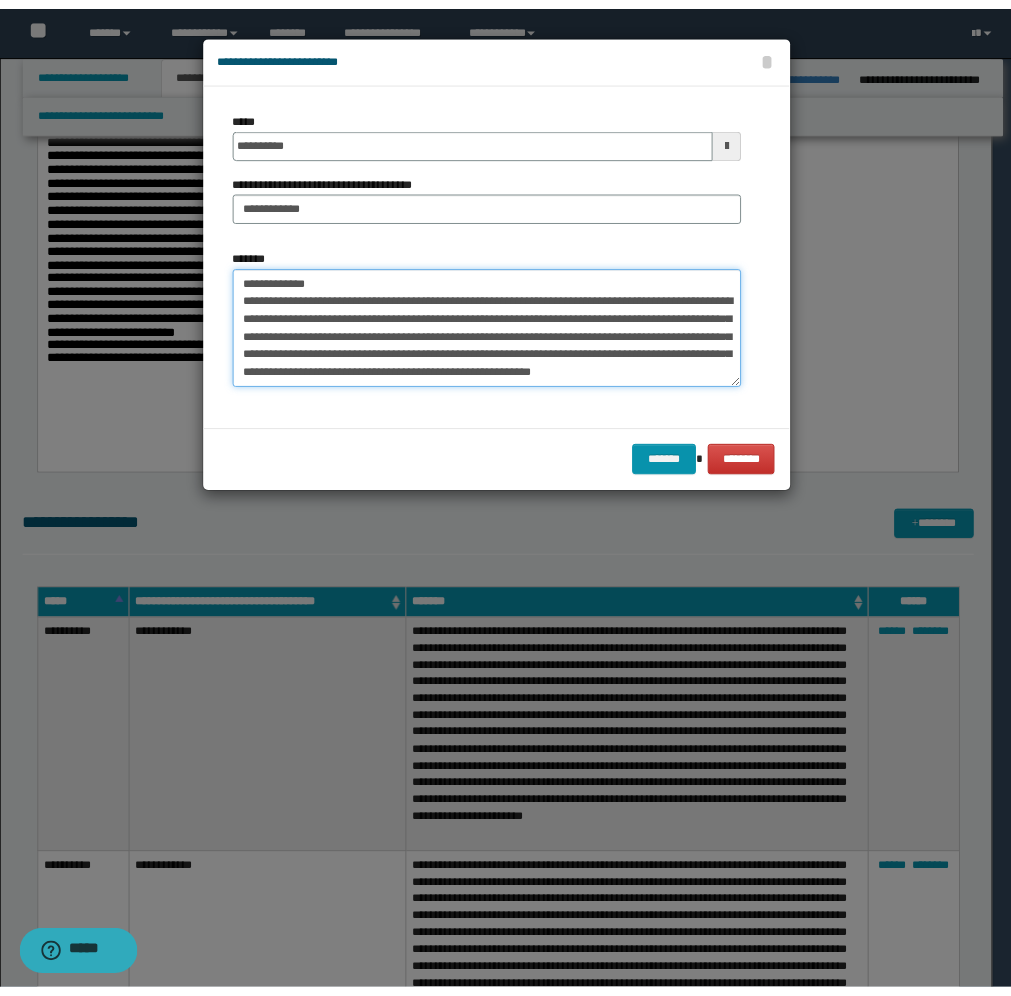 scroll, scrollTop: 233, scrollLeft: 0, axis: vertical 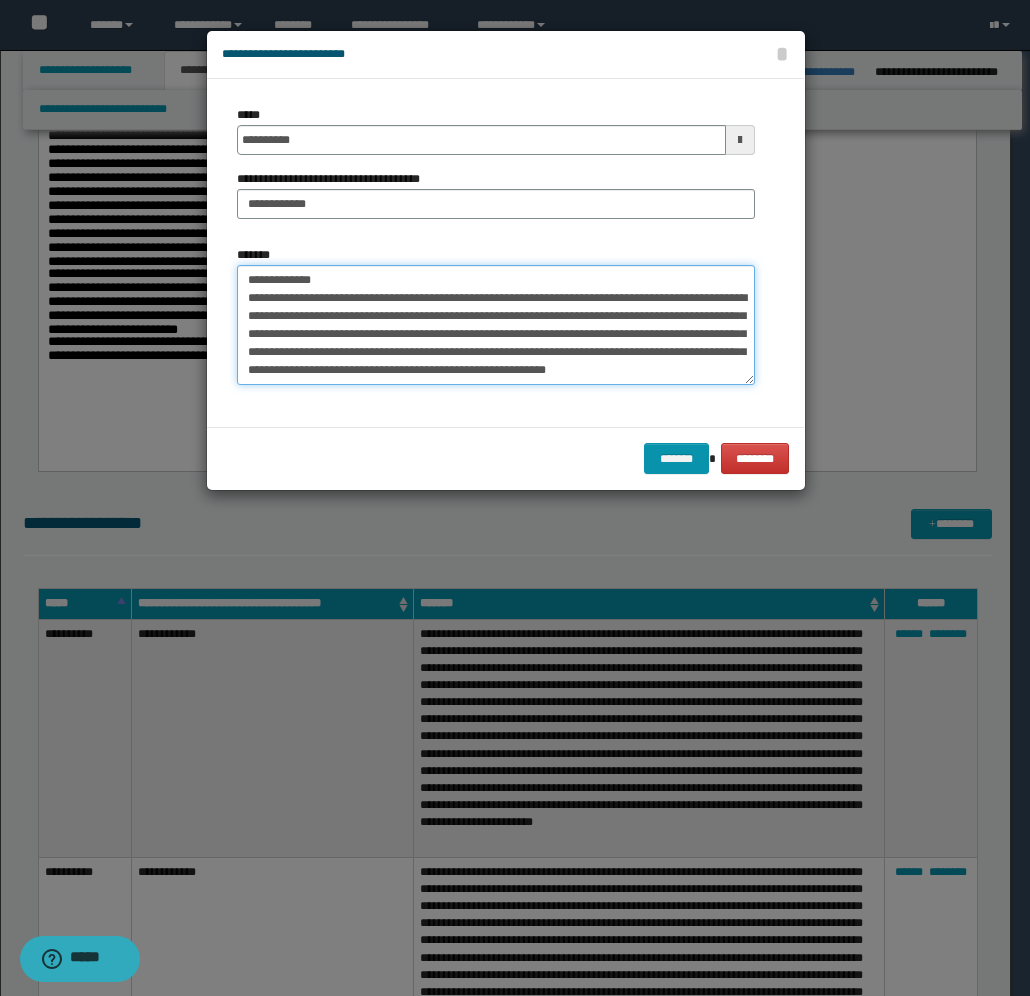 click on "*******" at bounding box center [496, 325] 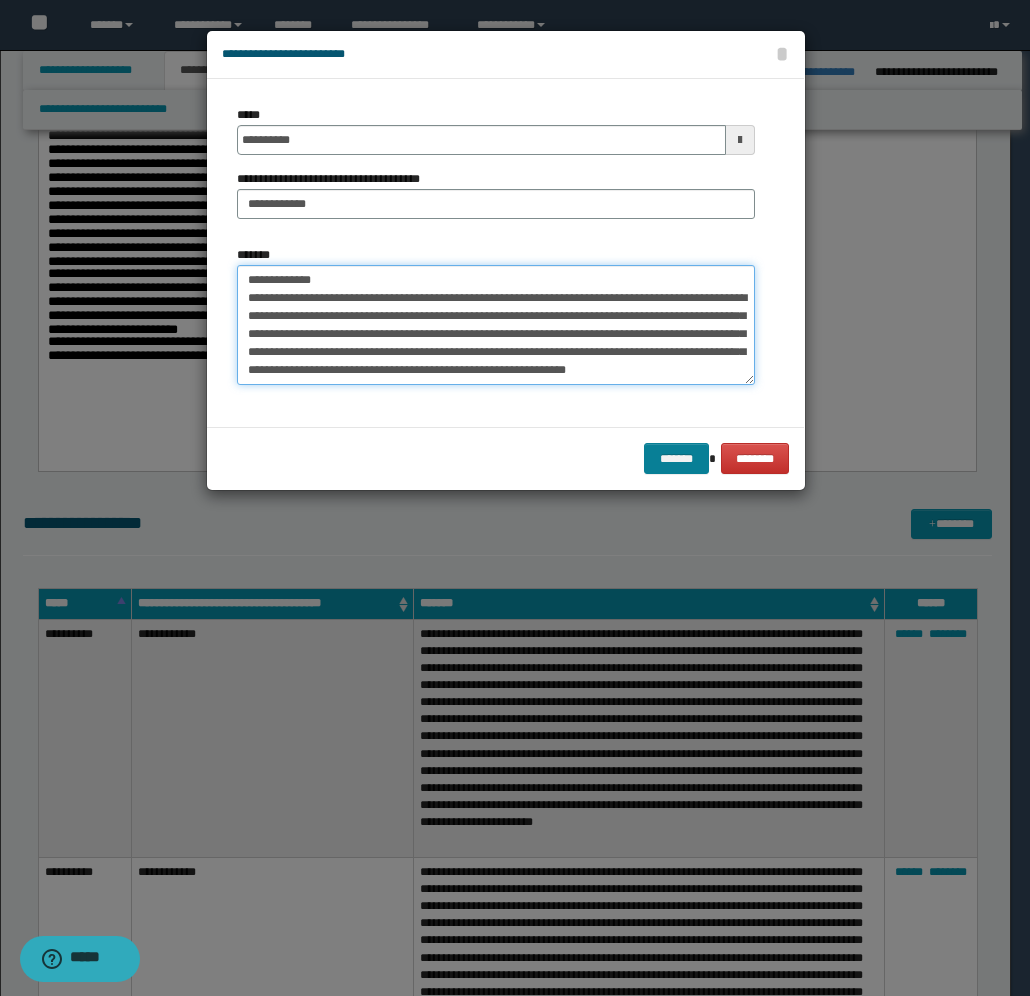 type on "**********" 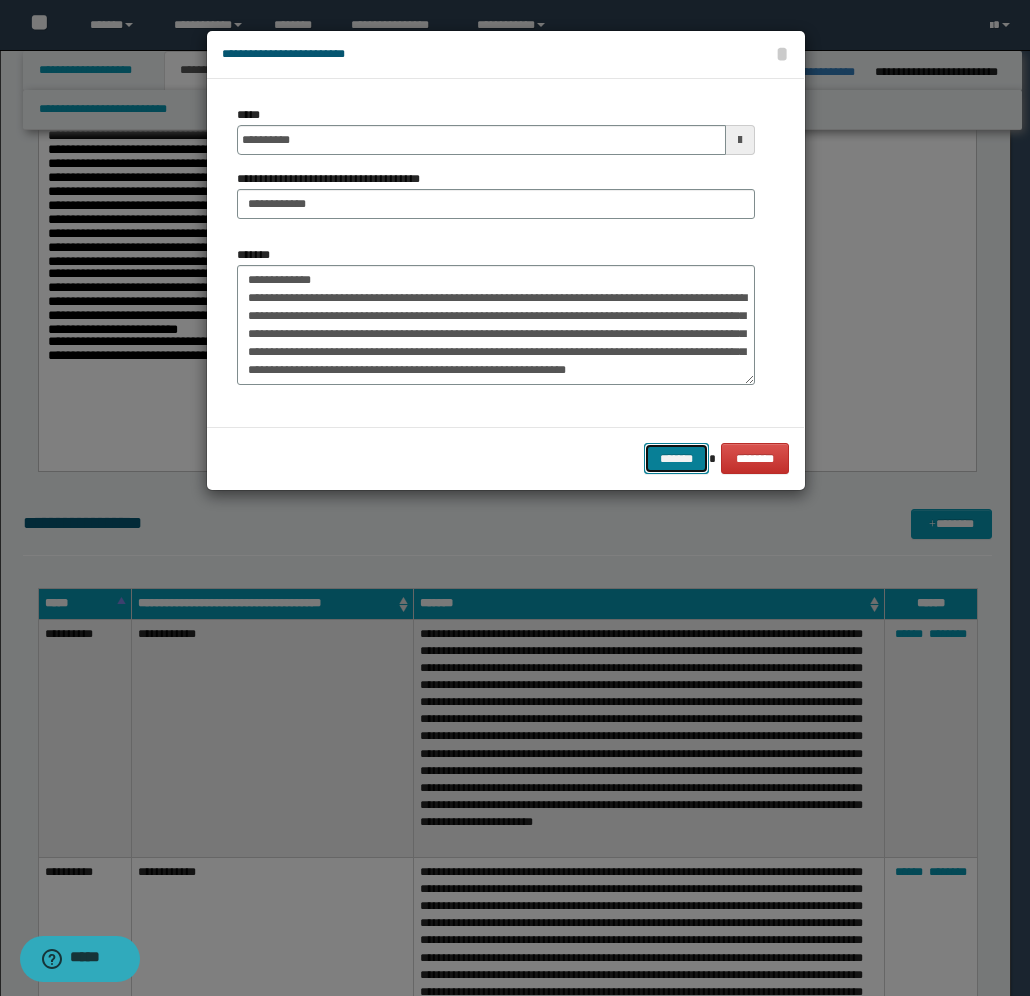 click on "*******" at bounding box center [676, 458] 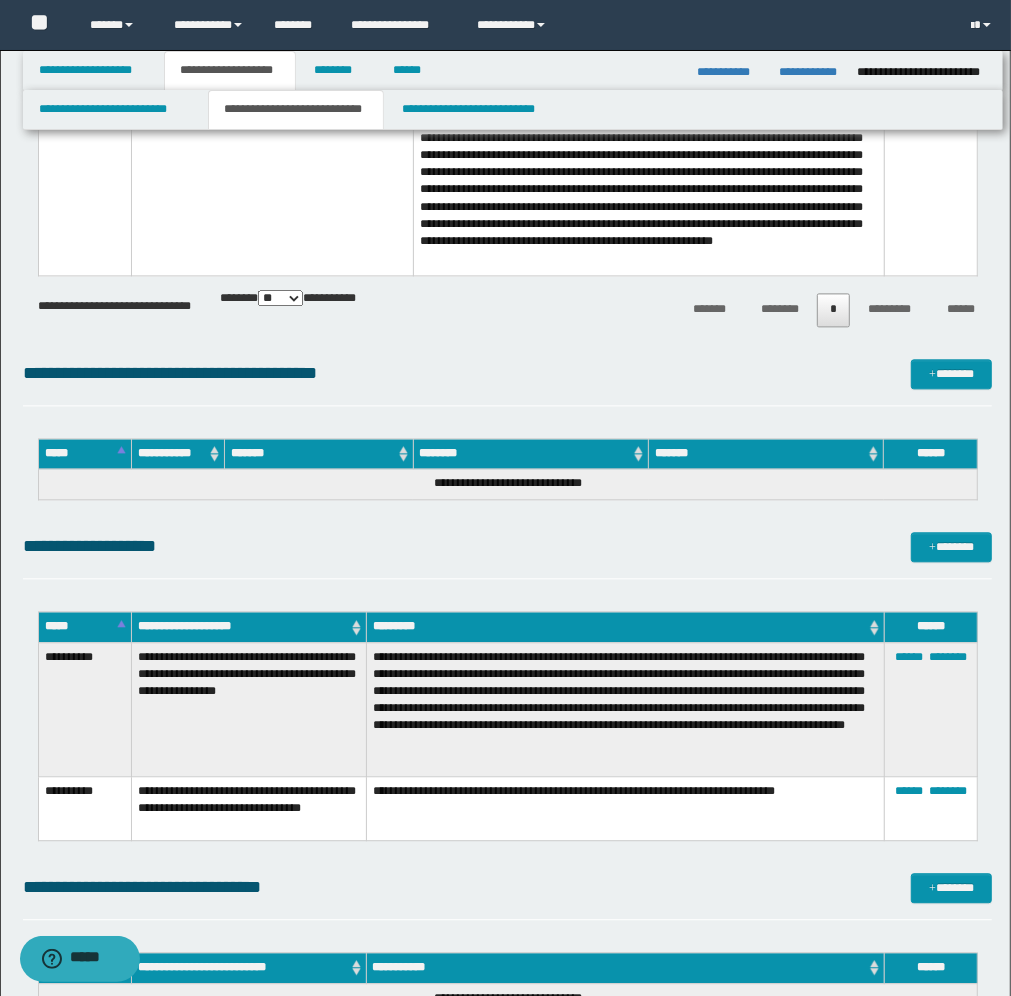 scroll, scrollTop: 2375, scrollLeft: 0, axis: vertical 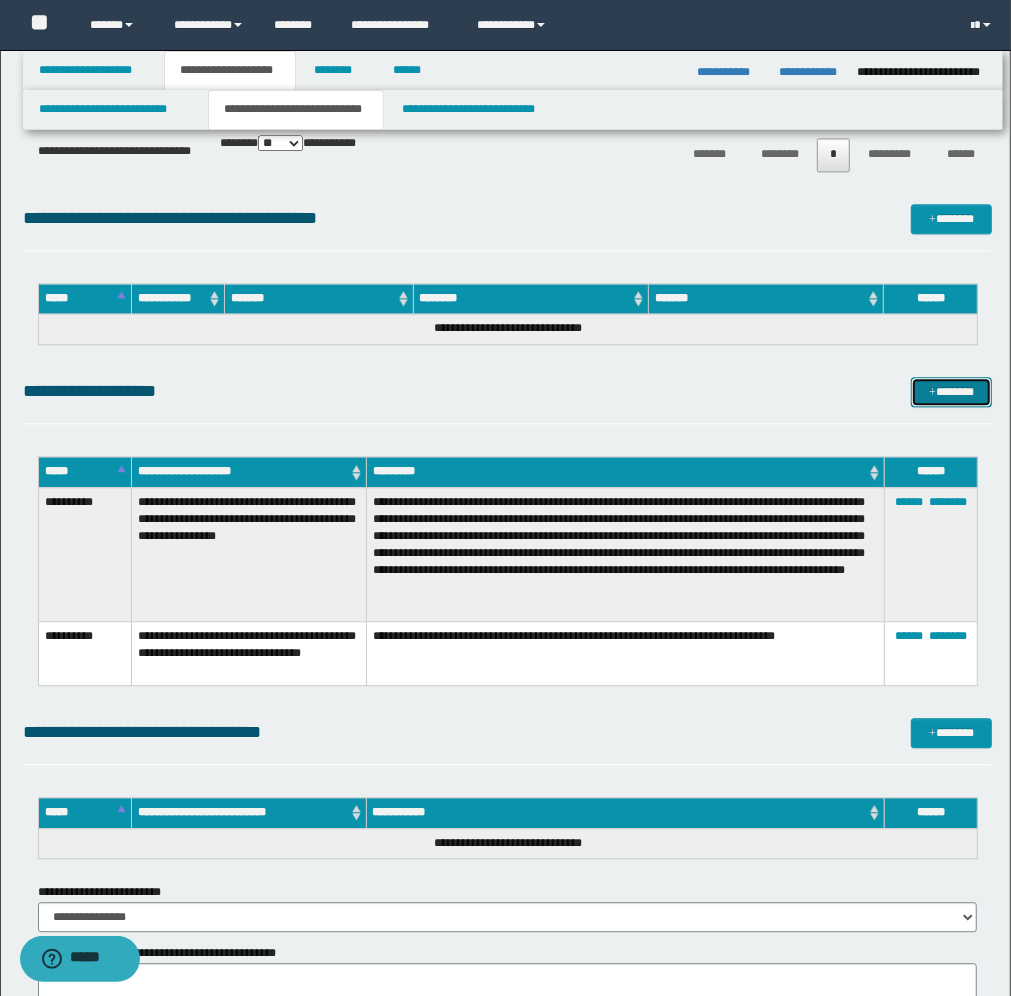 click on "*******" at bounding box center (951, 392) 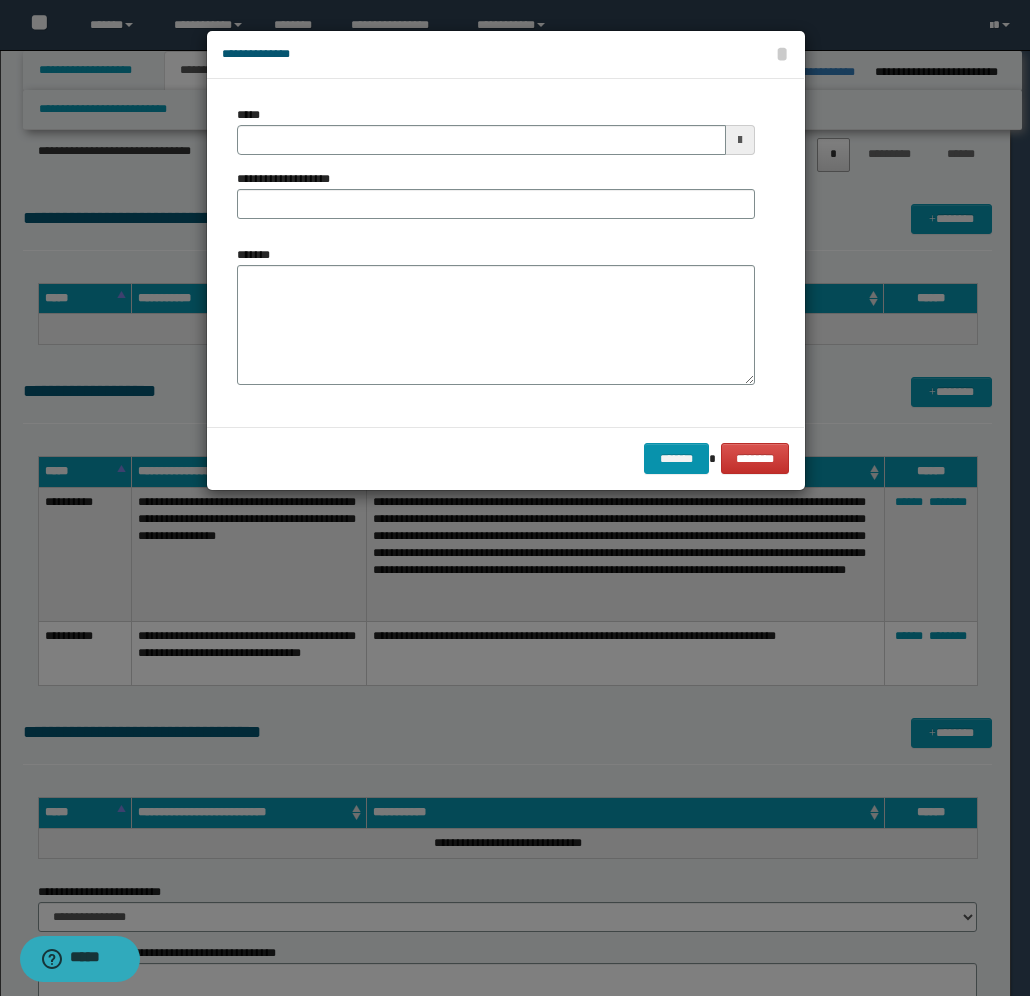 click at bounding box center (740, 140) 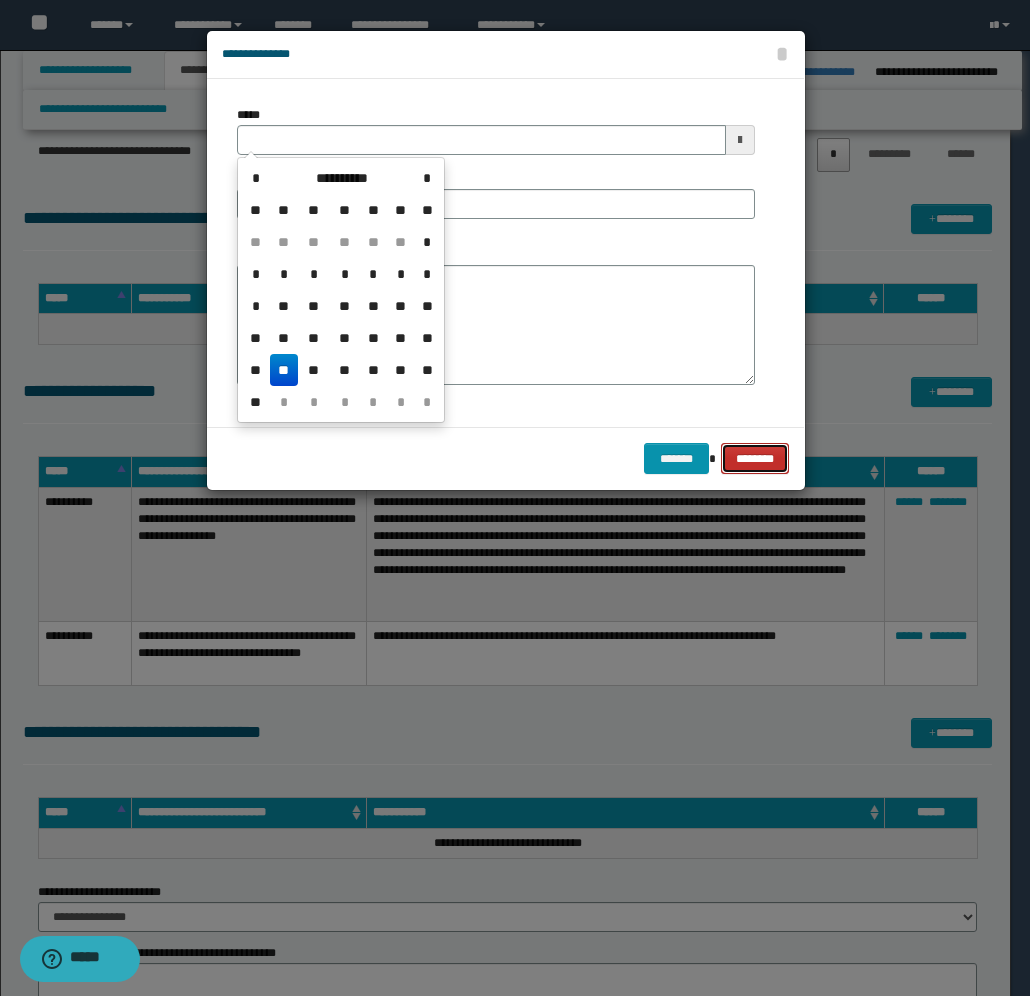 type 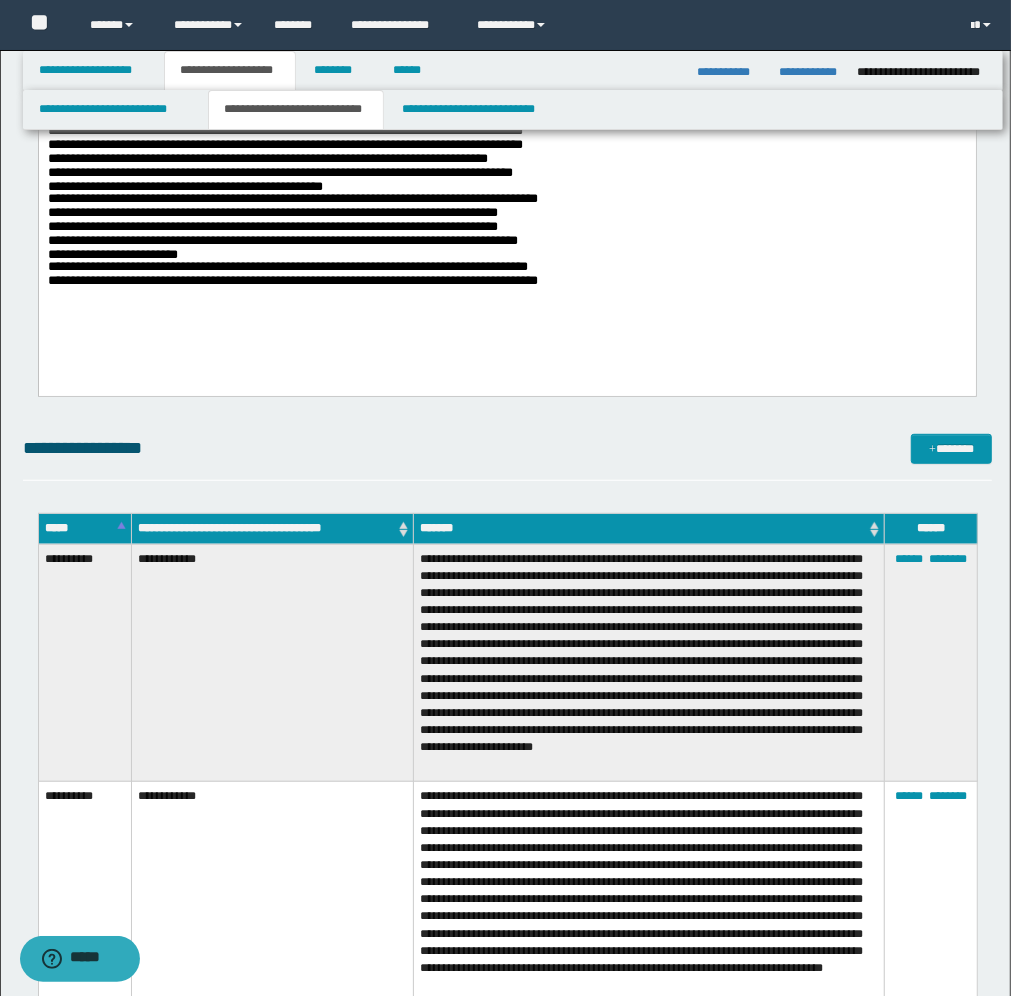 scroll, scrollTop: 0, scrollLeft: 0, axis: both 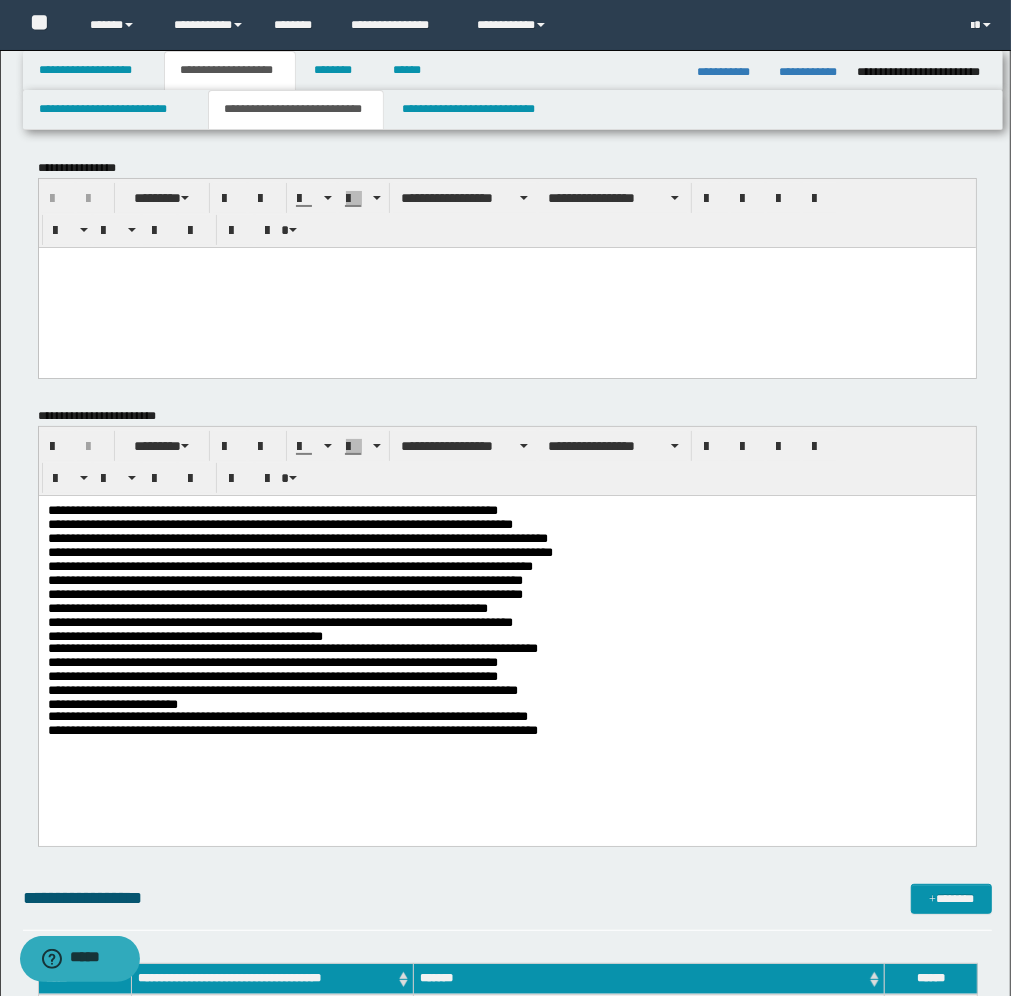 click at bounding box center [506, 287] 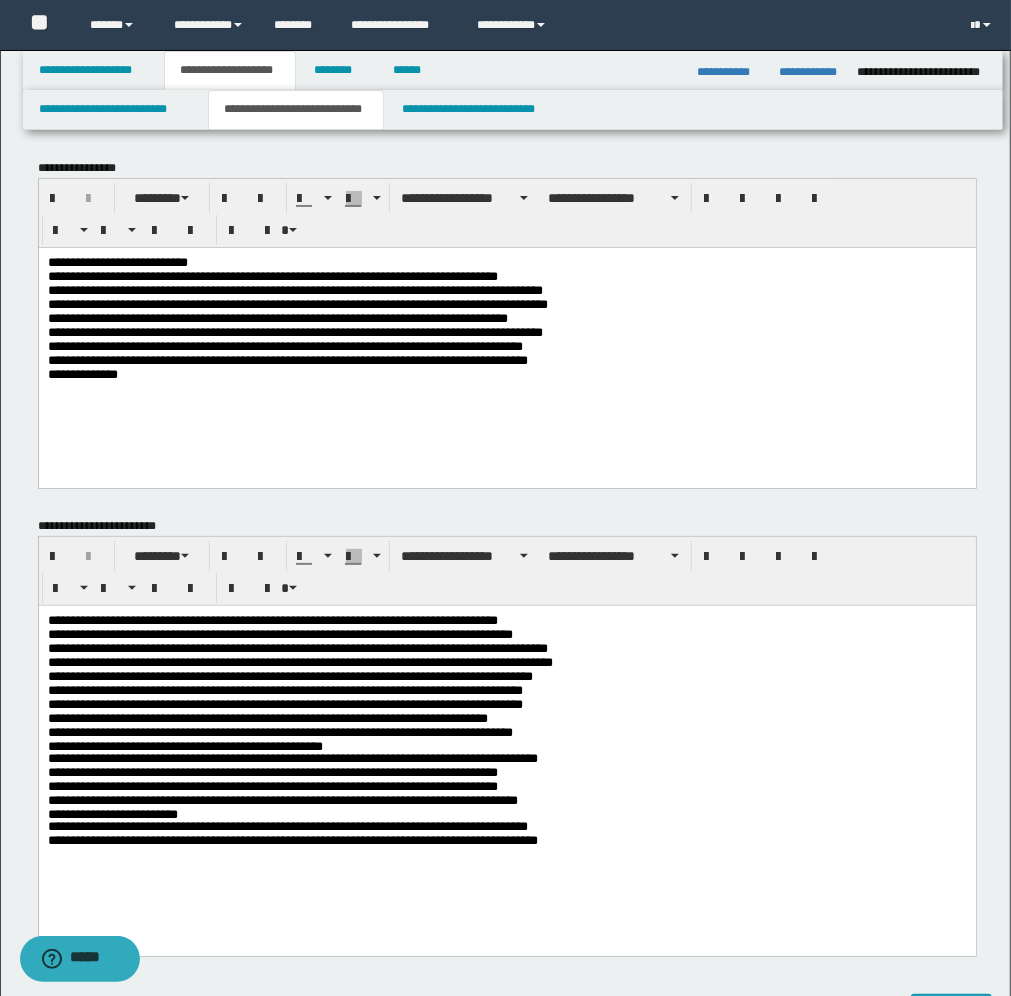 click on "**********" at bounding box center [506, 317] 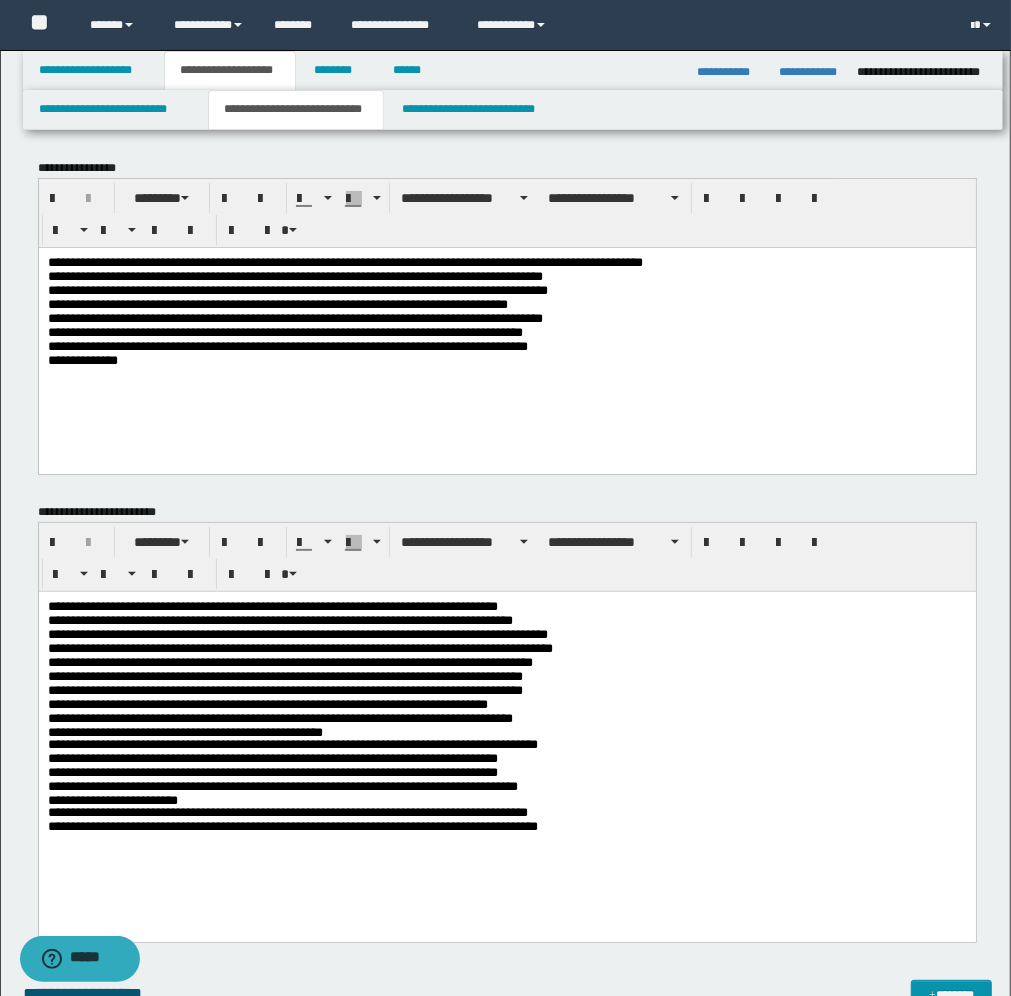 click on "**********" at bounding box center (506, 335) 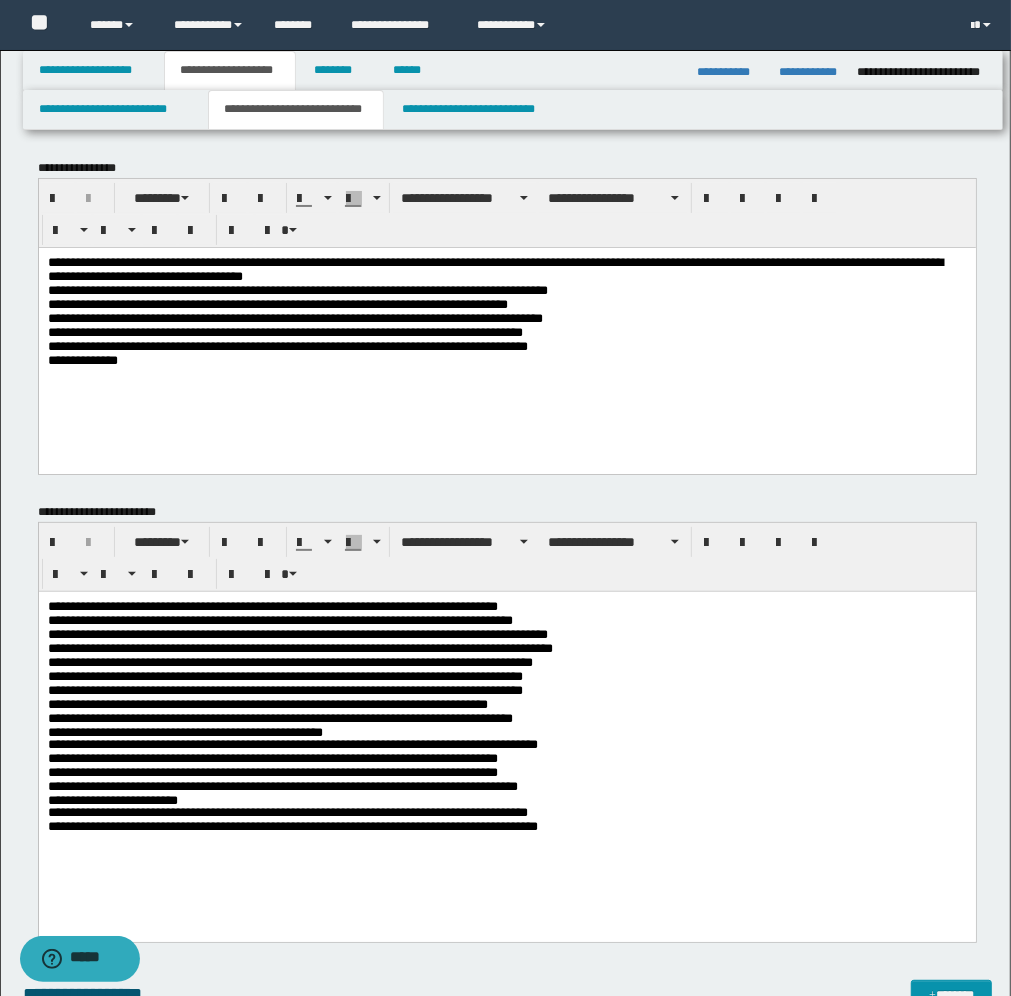 click on "**********" at bounding box center (506, 335) 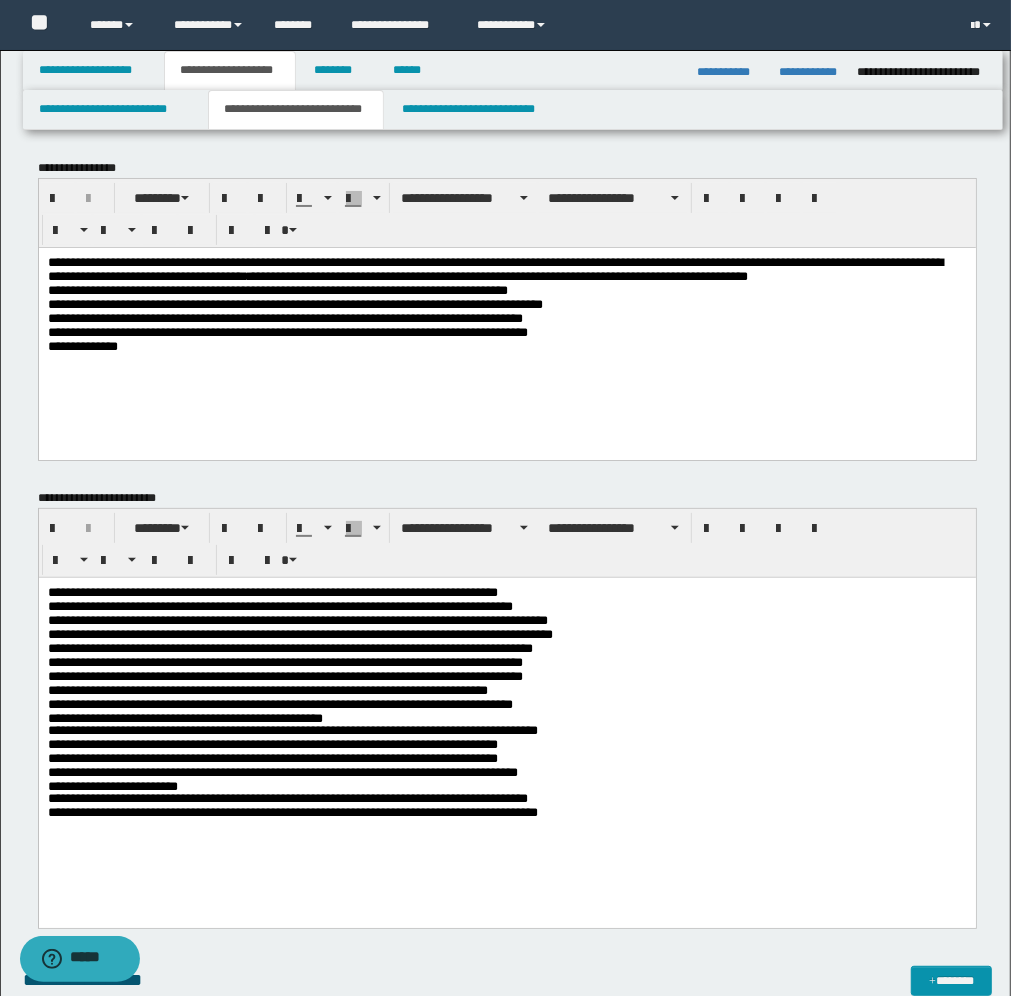 click on "**********" at bounding box center [506, 328] 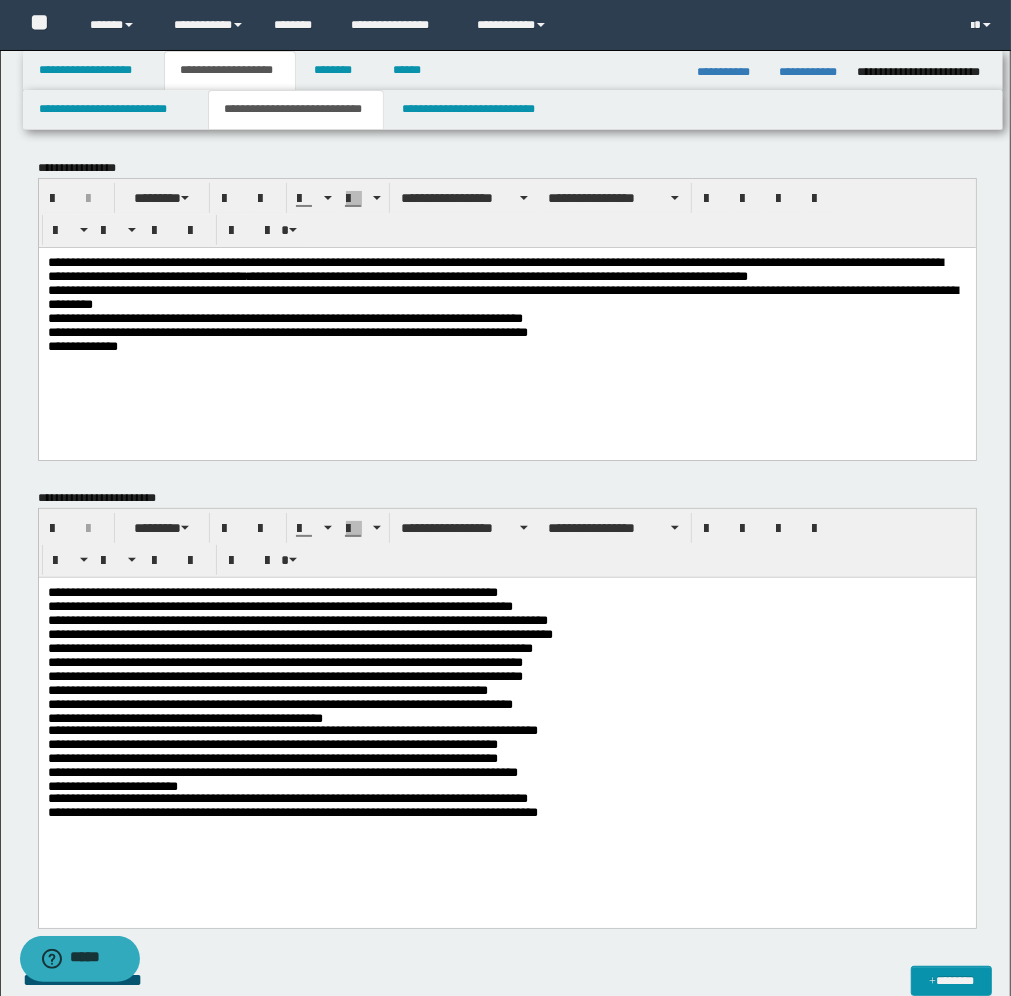 click on "**********" at bounding box center (506, 303) 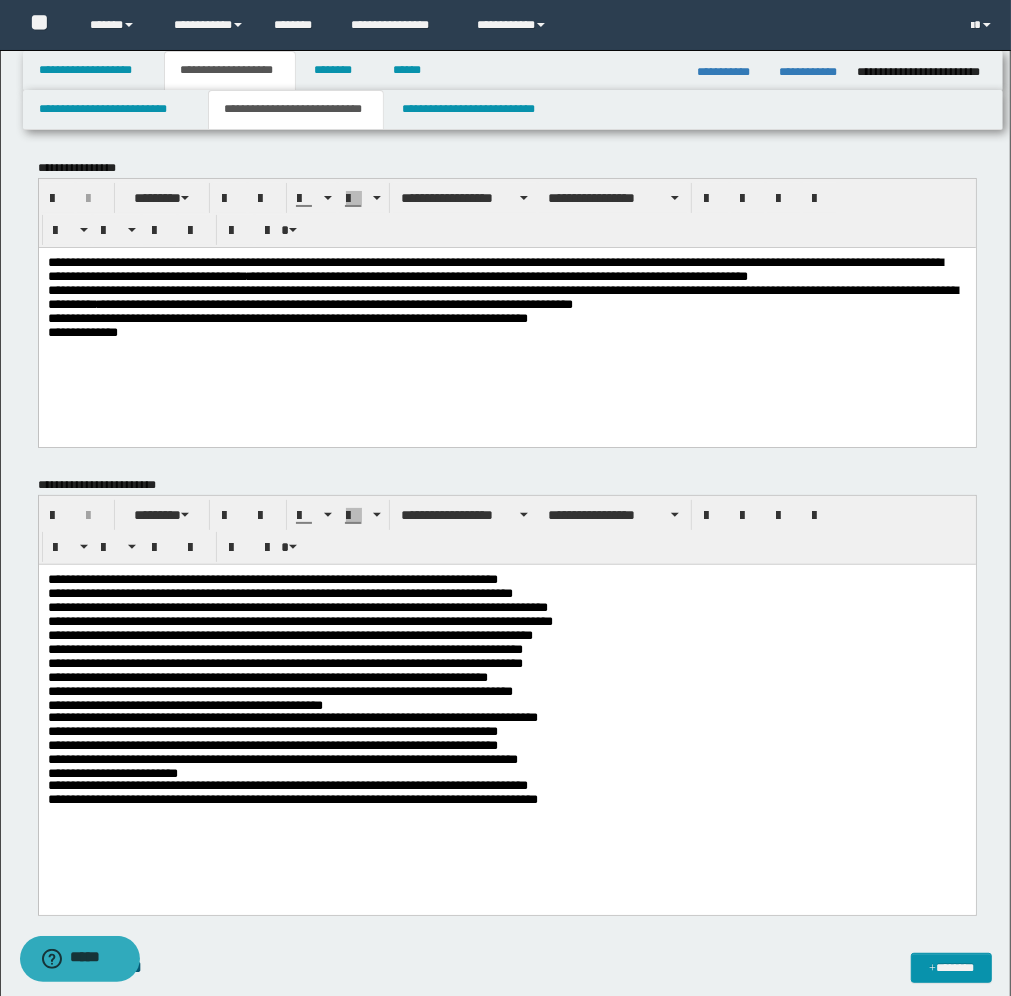 click on "**********" at bounding box center [506, 296] 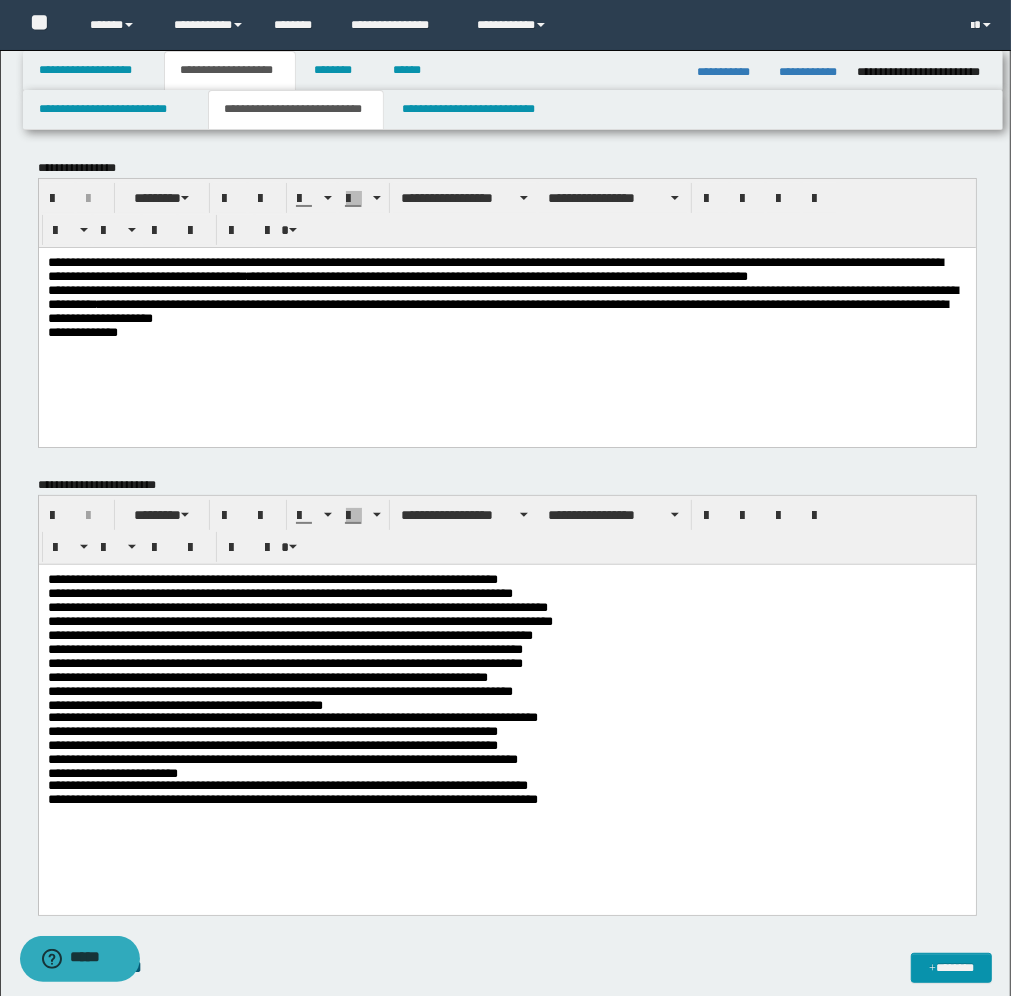 click on "**********" at bounding box center [506, 321] 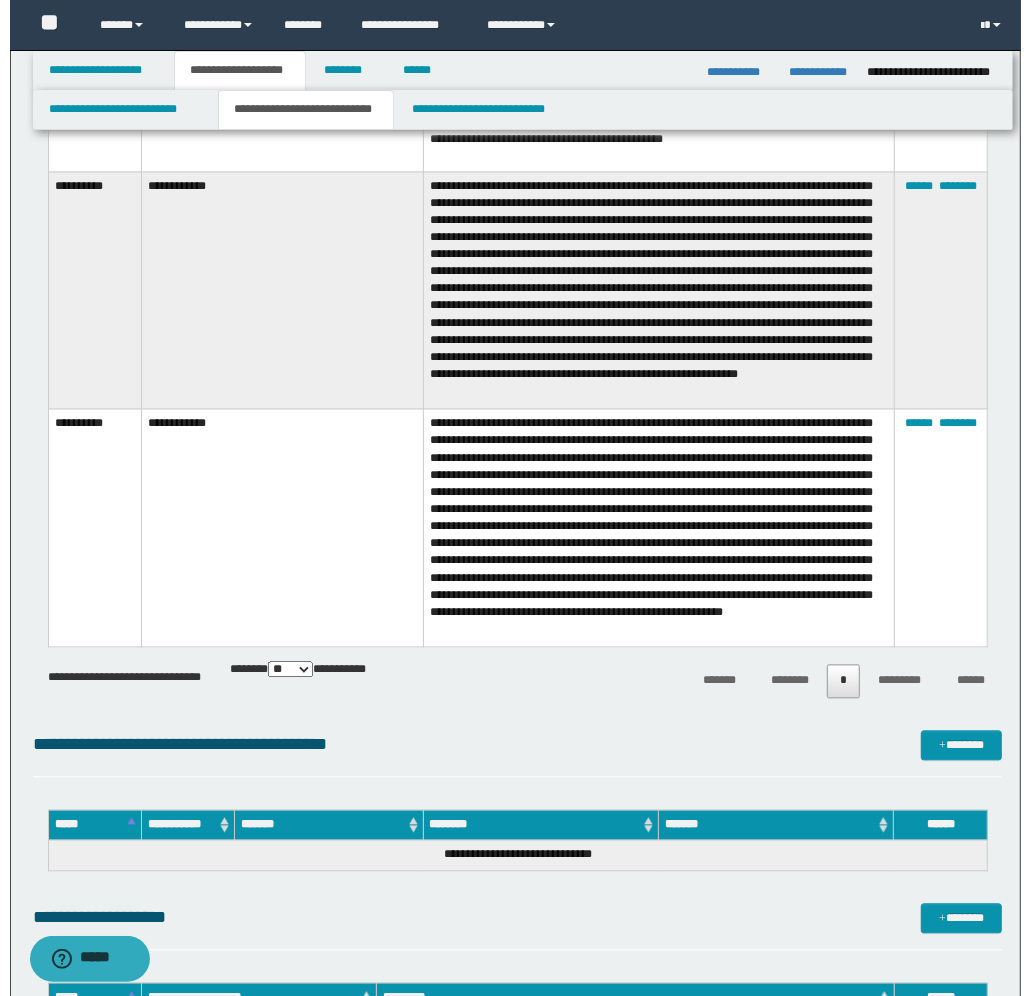 scroll, scrollTop: 1750, scrollLeft: 0, axis: vertical 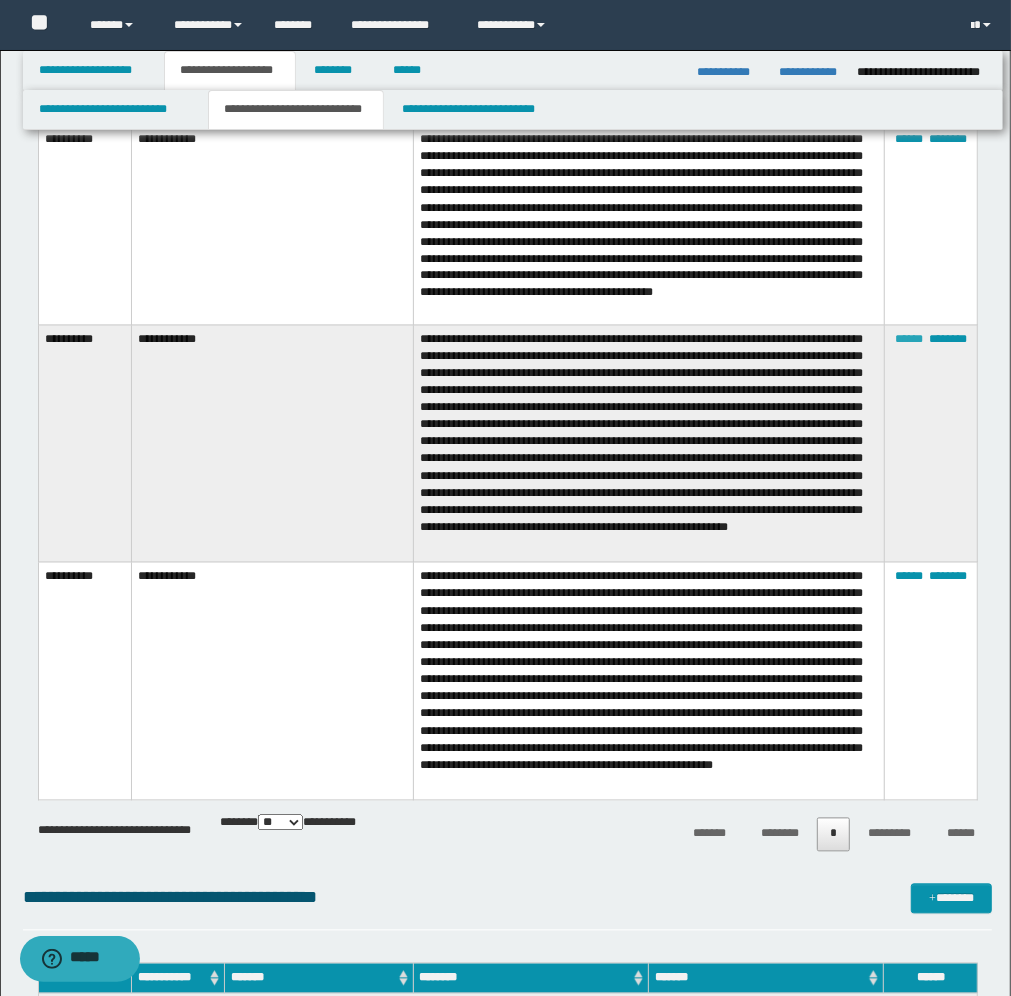 click on "******" at bounding box center [909, 340] 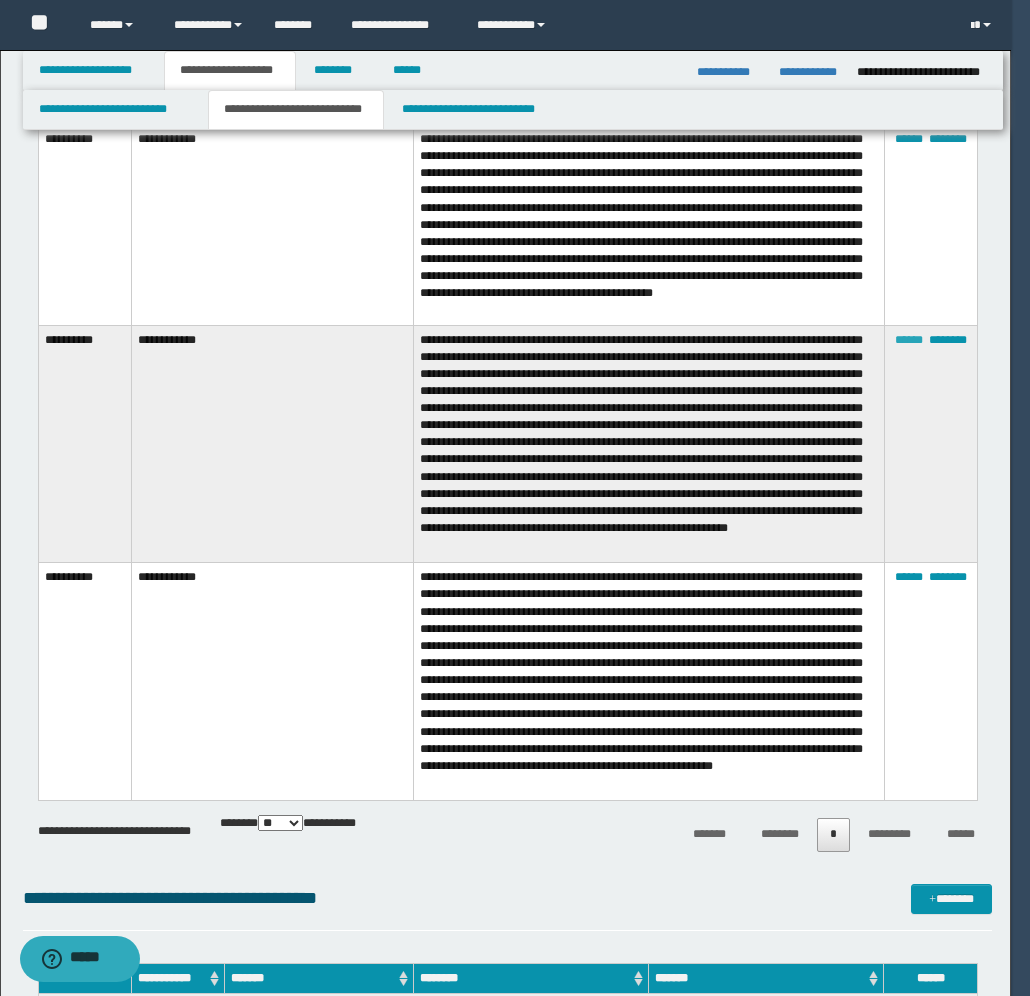 scroll, scrollTop: 126, scrollLeft: 0, axis: vertical 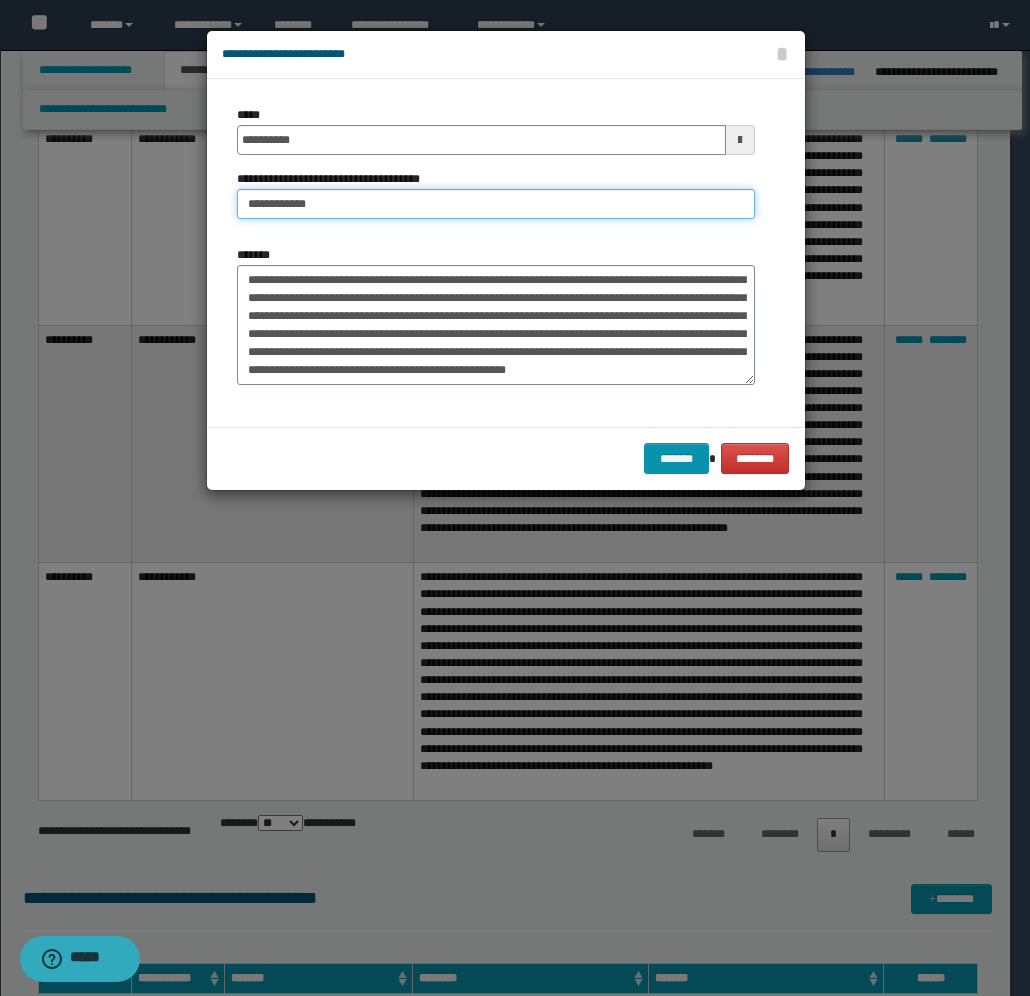 click on "**********" at bounding box center (496, 204) 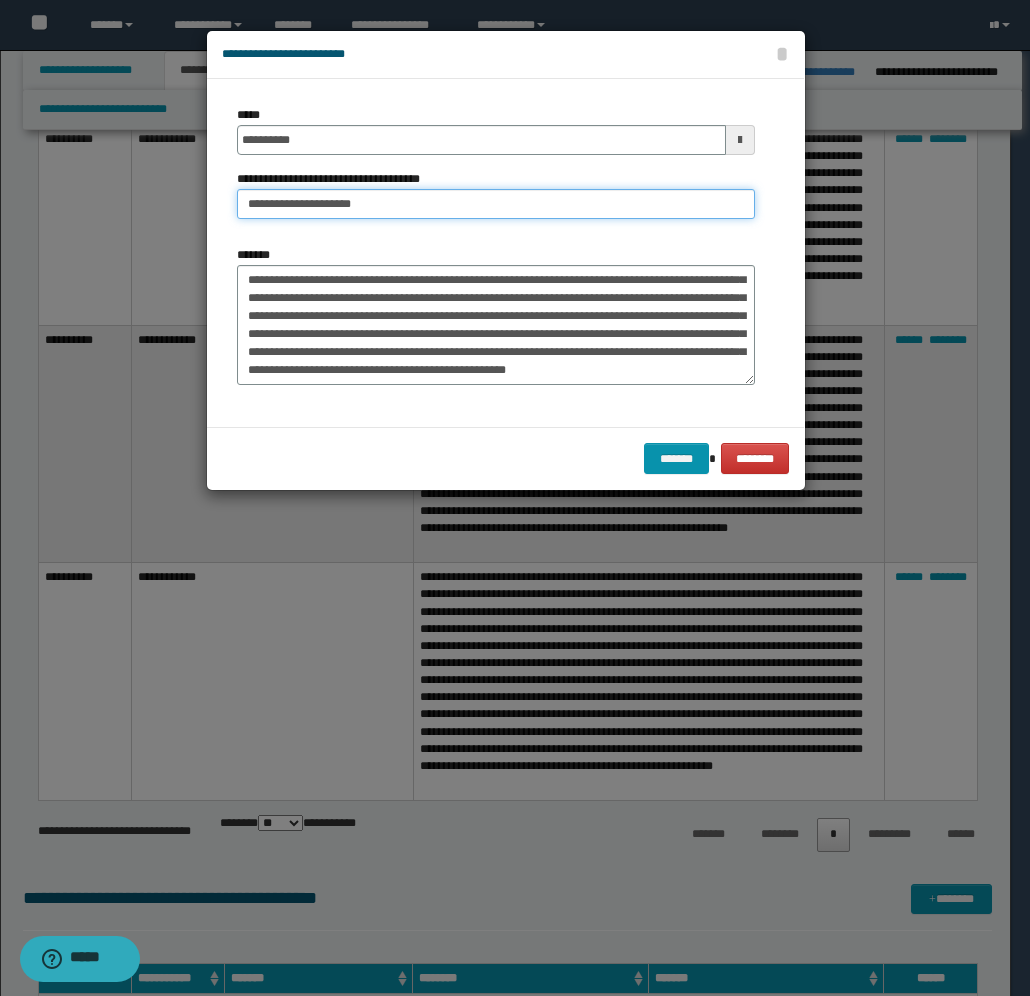 click on "**********" at bounding box center (496, 204) 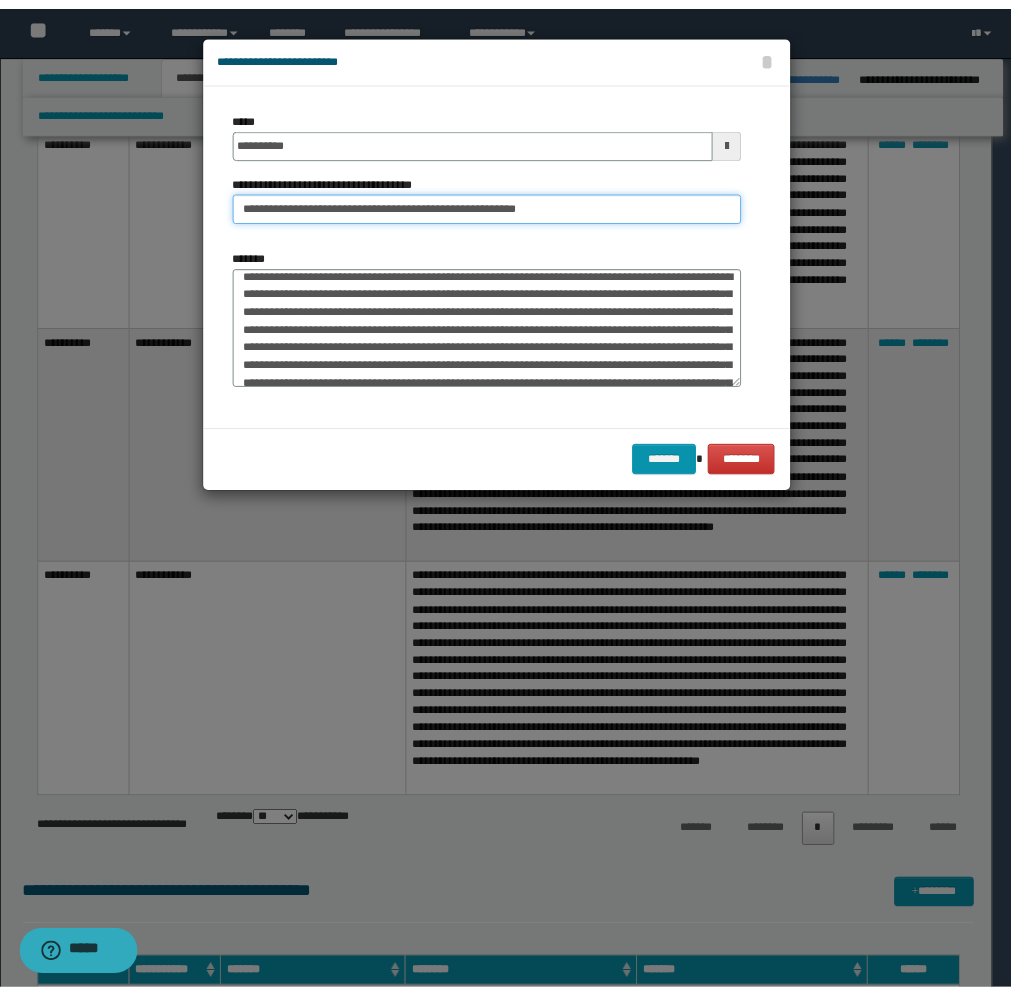 scroll, scrollTop: 0, scrollLeft: 0, axis: both 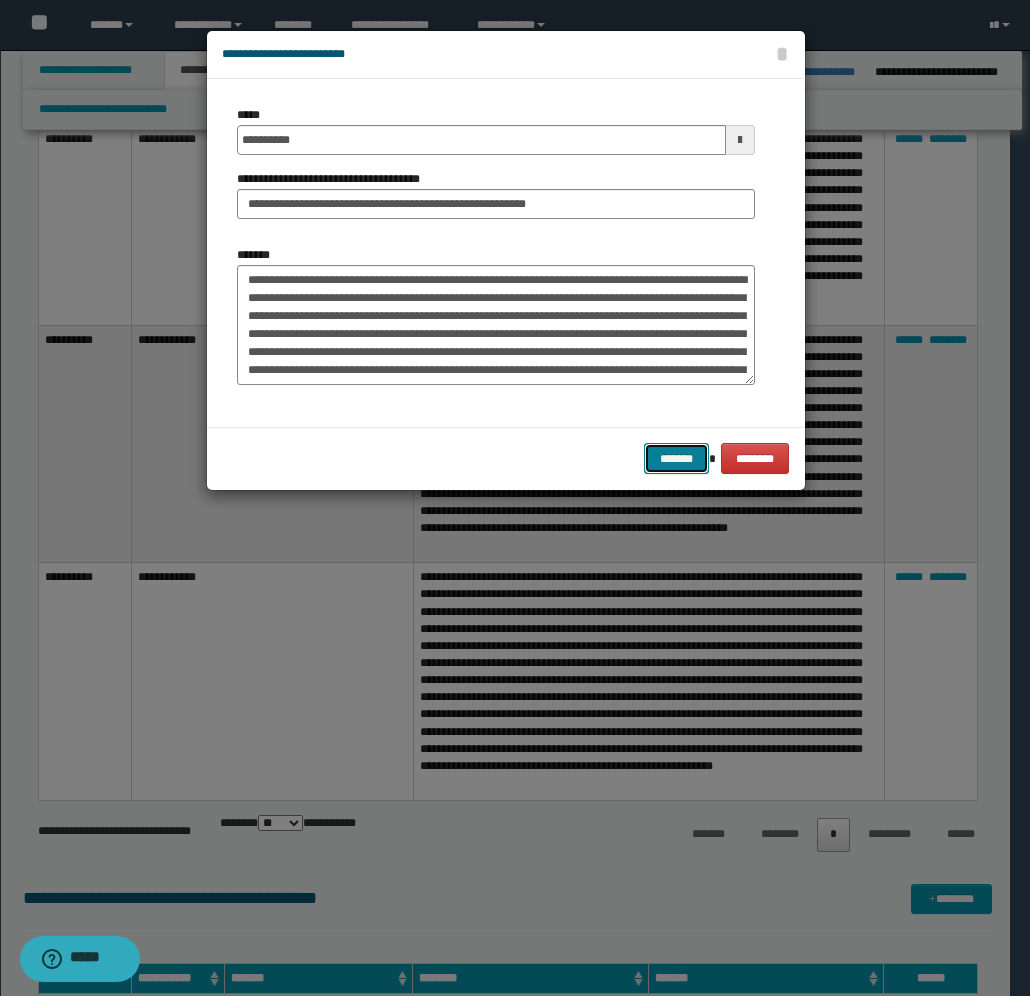 click on "*******" at bounding box center [676, 458] 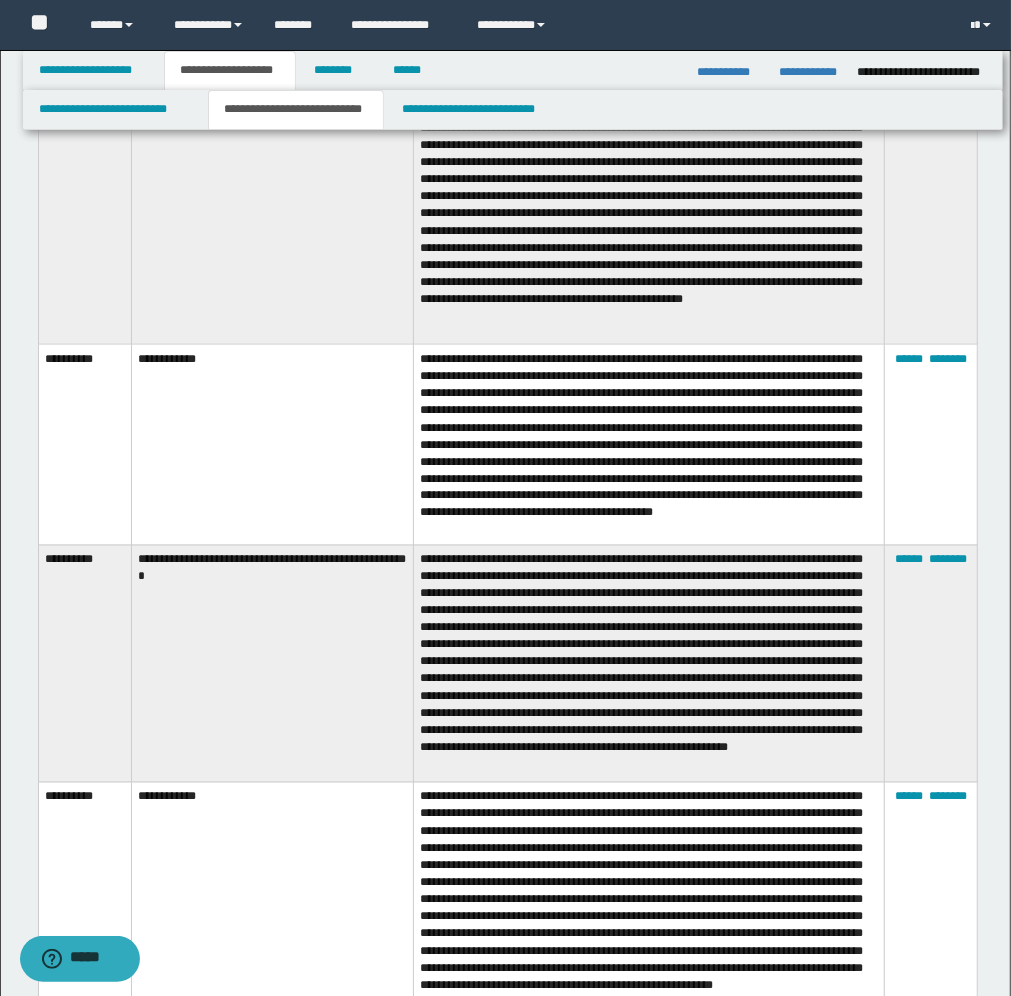 scroll, scrollTop: 1375, scrollLeft: 0, axis: vertical 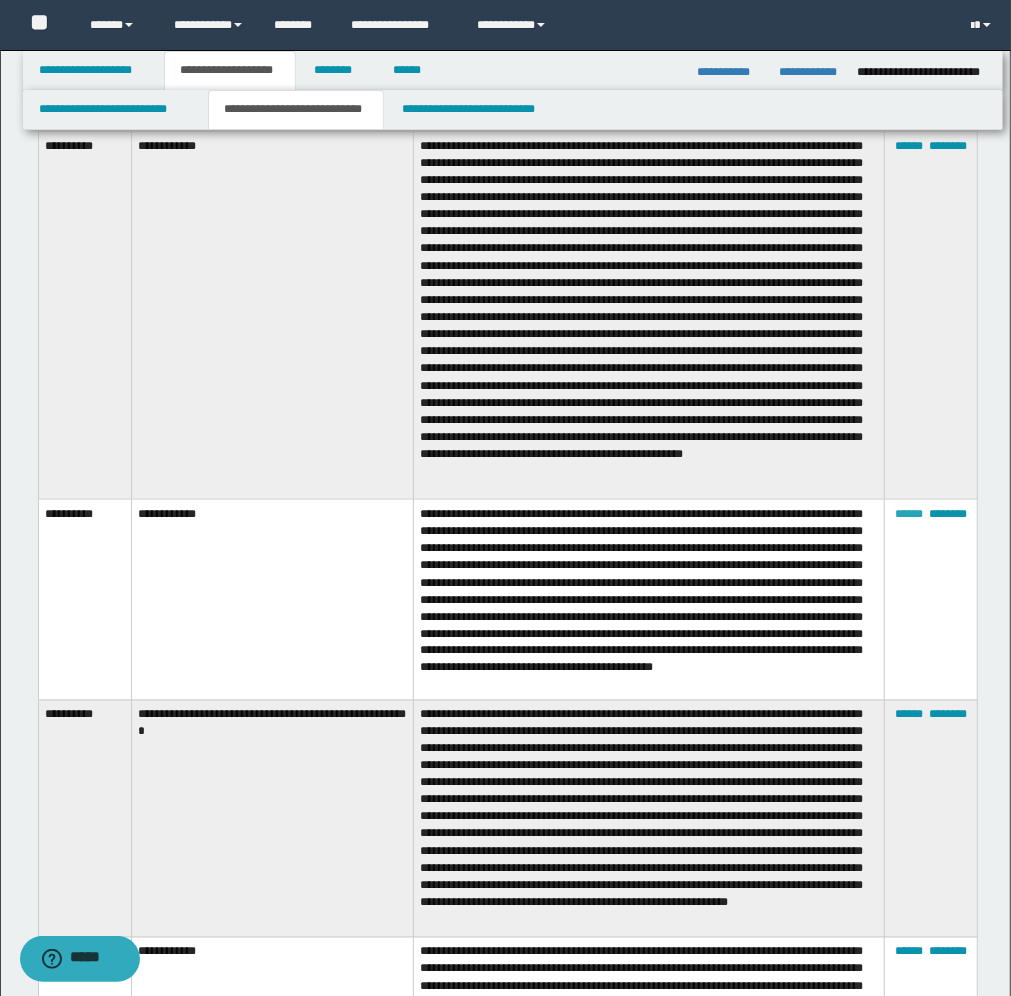 click on "******" at bounding box center (909, 514) 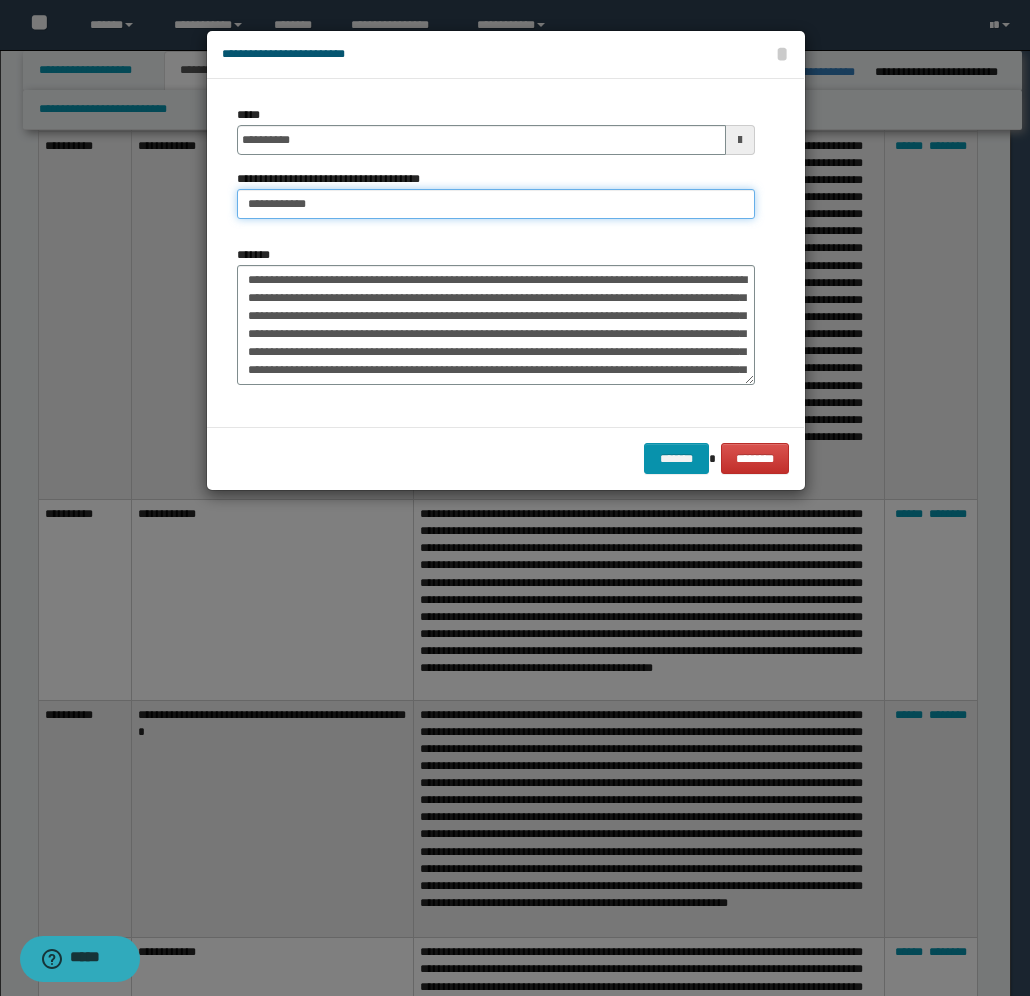 click on "**********" at bounding box center (496, 204) 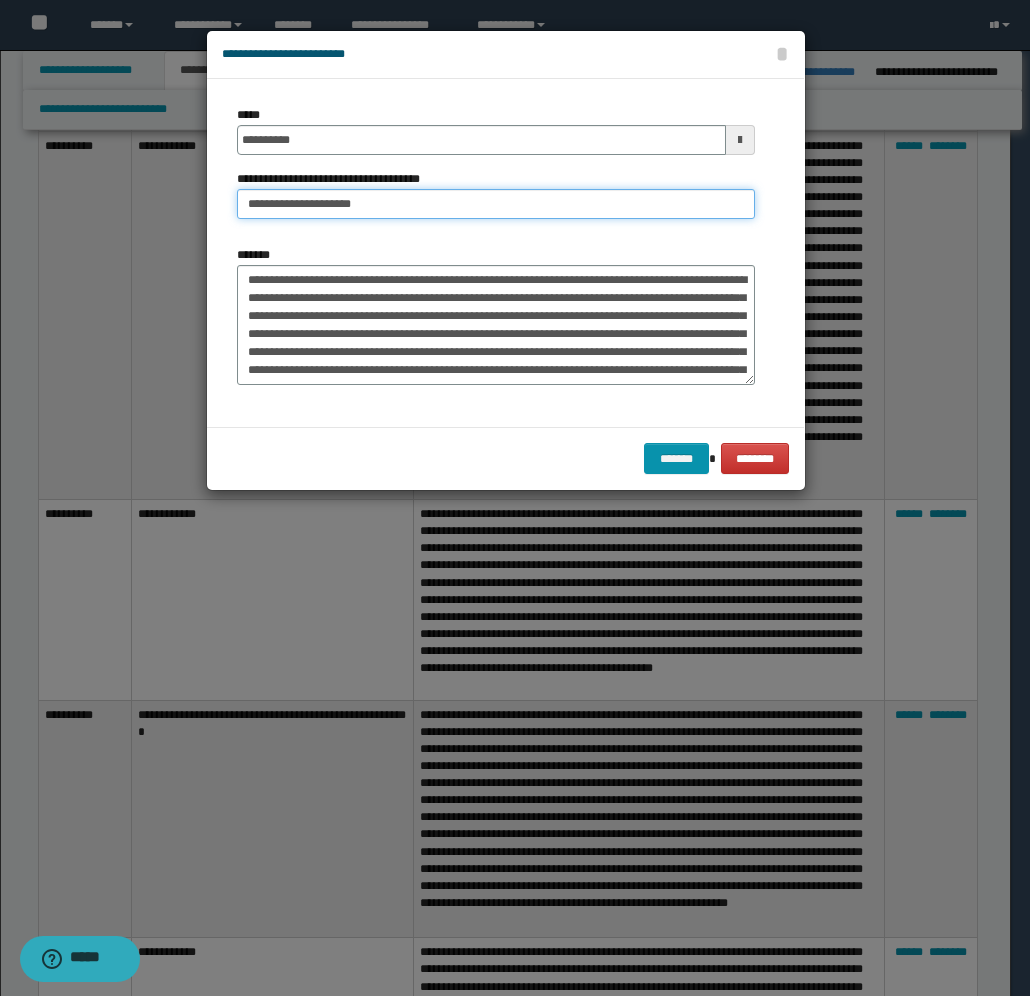 type on "**********" 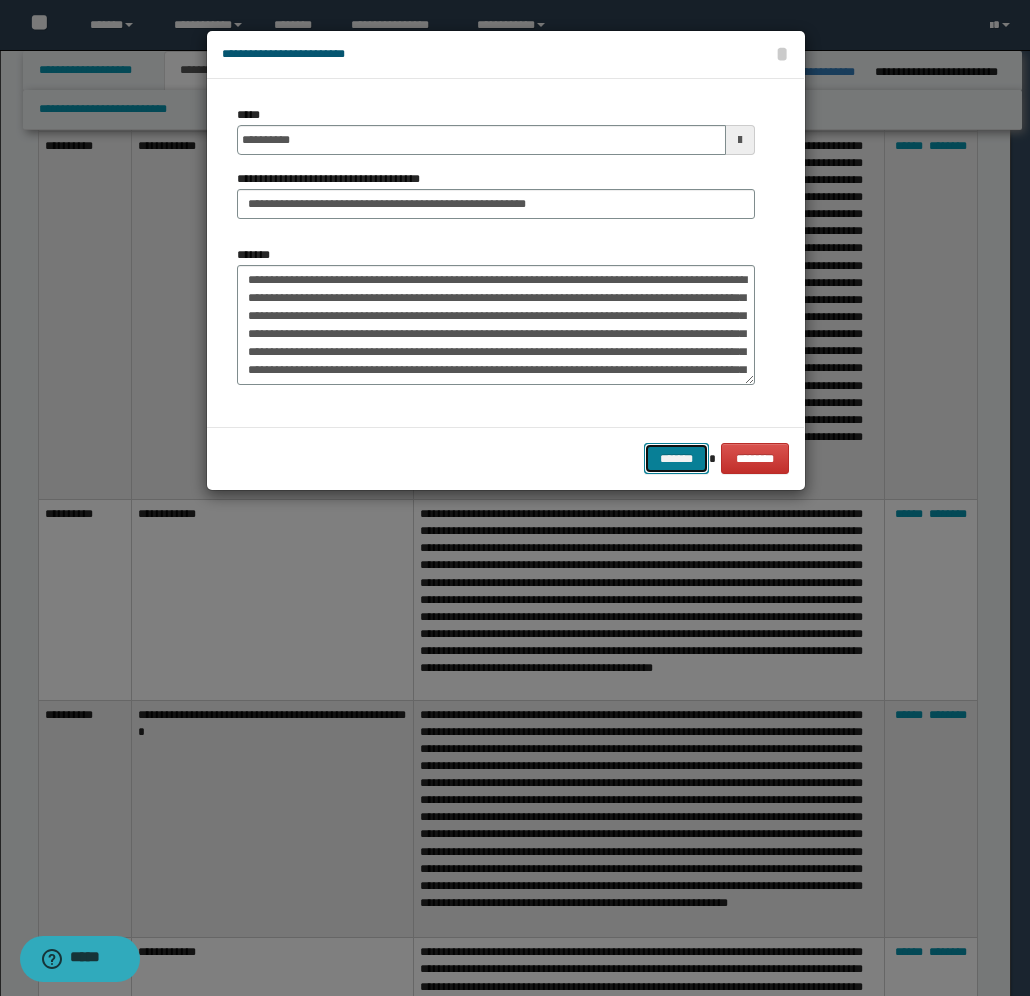 click on "*******" at bounding box center [676, 458] 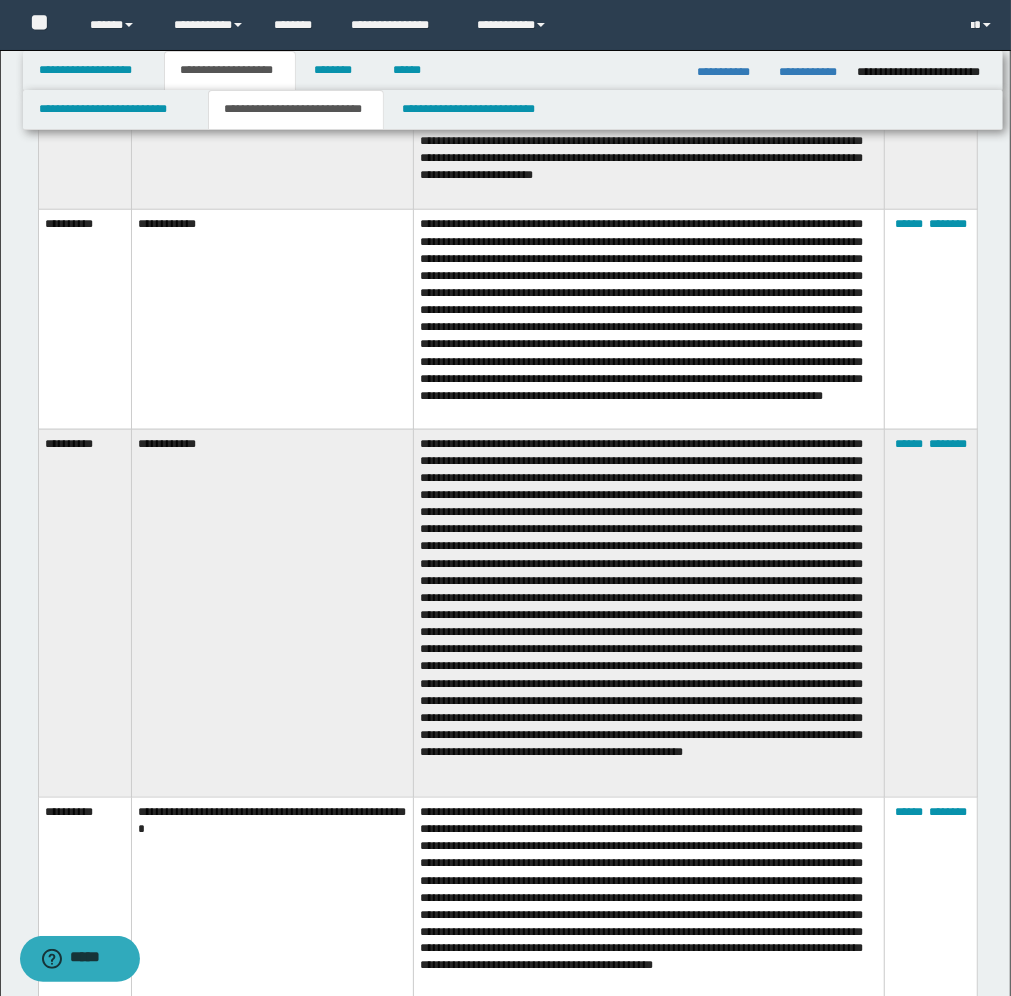 scroll, scrollTop: 1000, scrollLeft: 0, axis: vertical 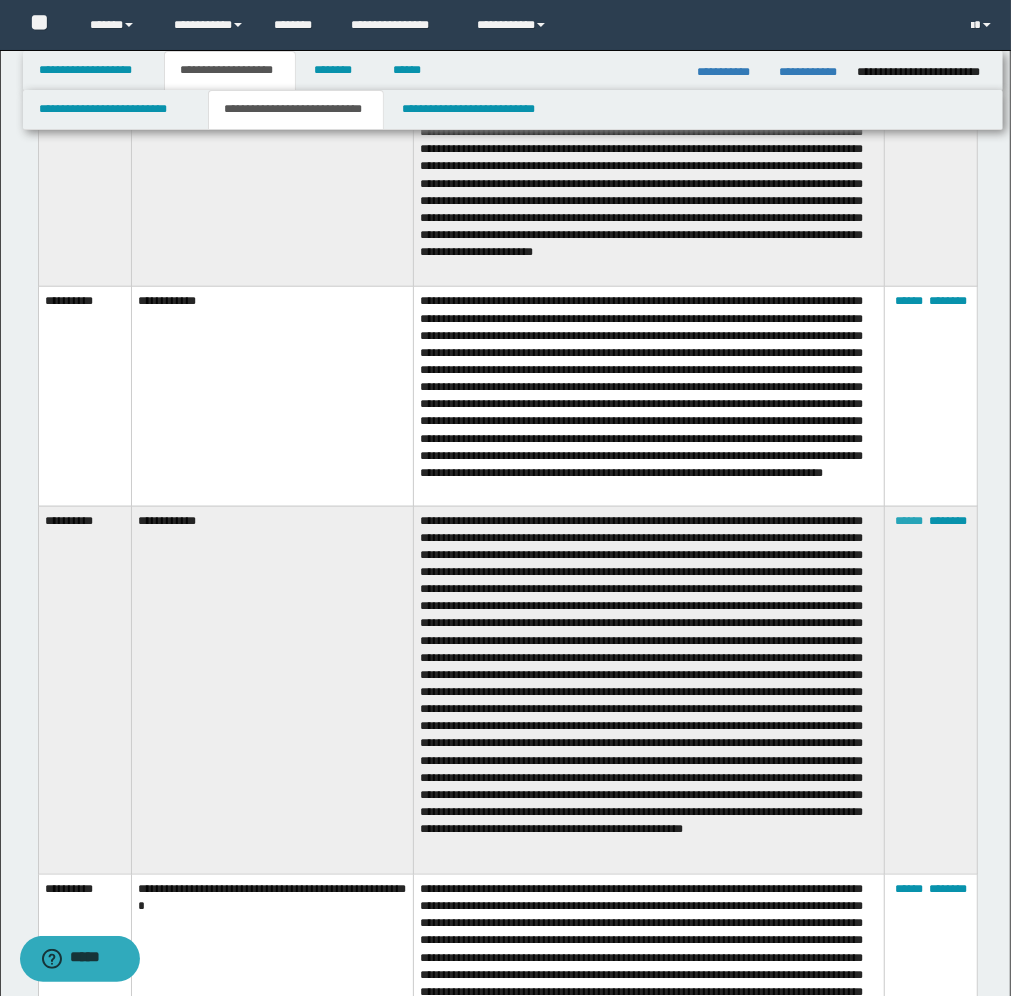 click on "******" at bounding box center (909, 521) 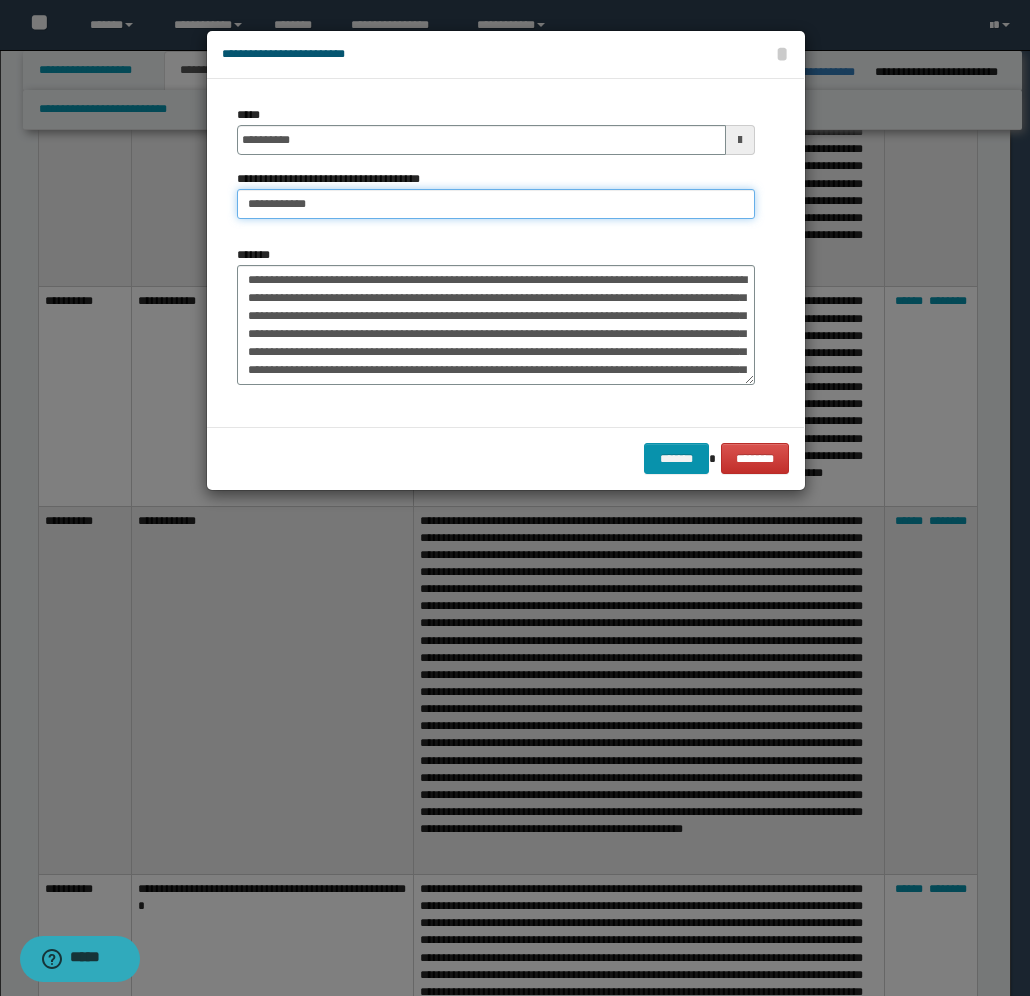 click on "**********" at bounding box center [496, 204] 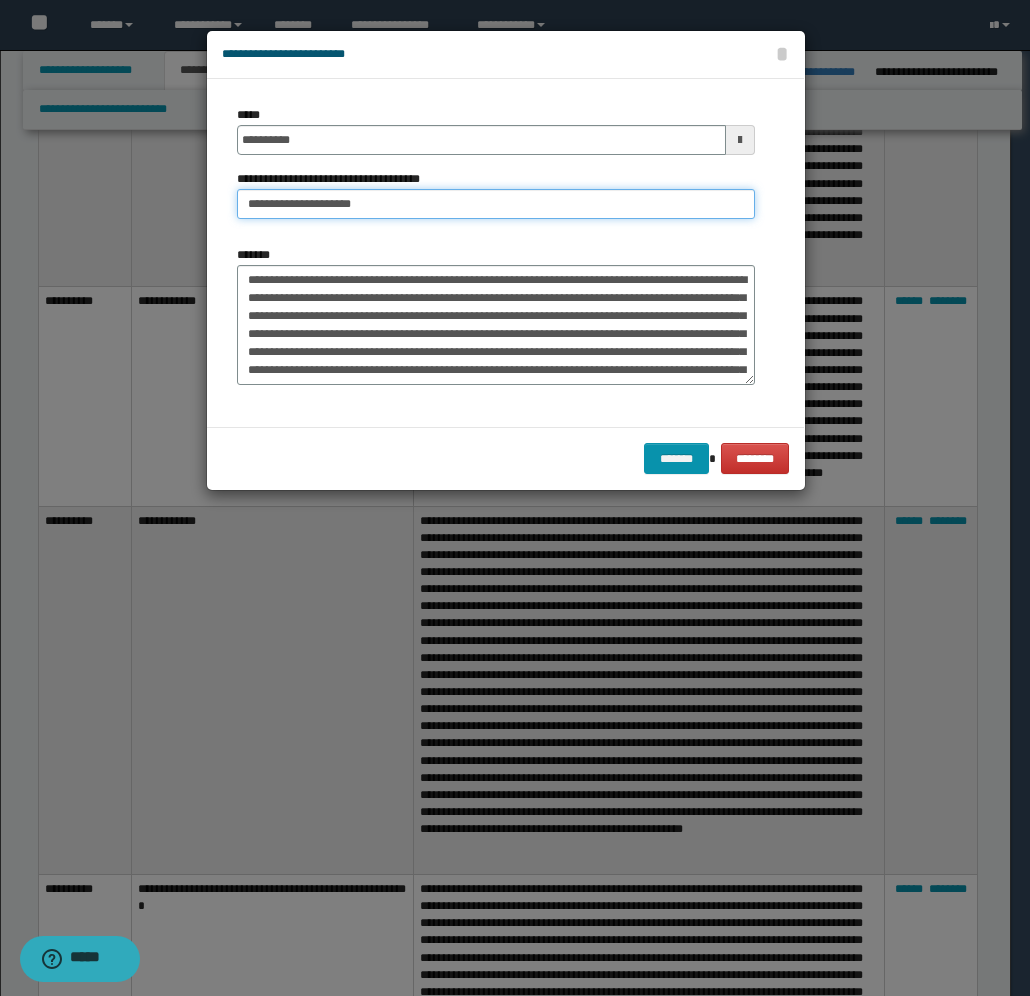 type on "**********" 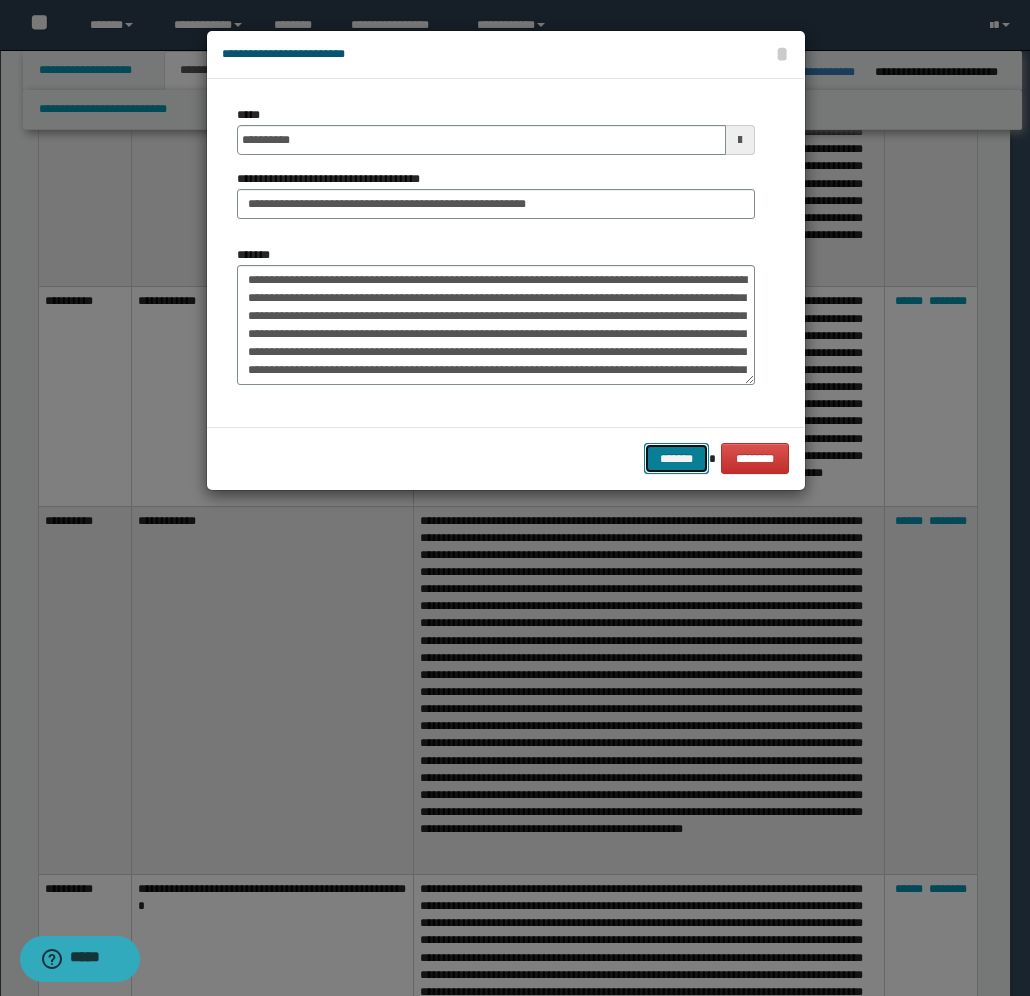 click on "*******" at bounding box center (676, 458) 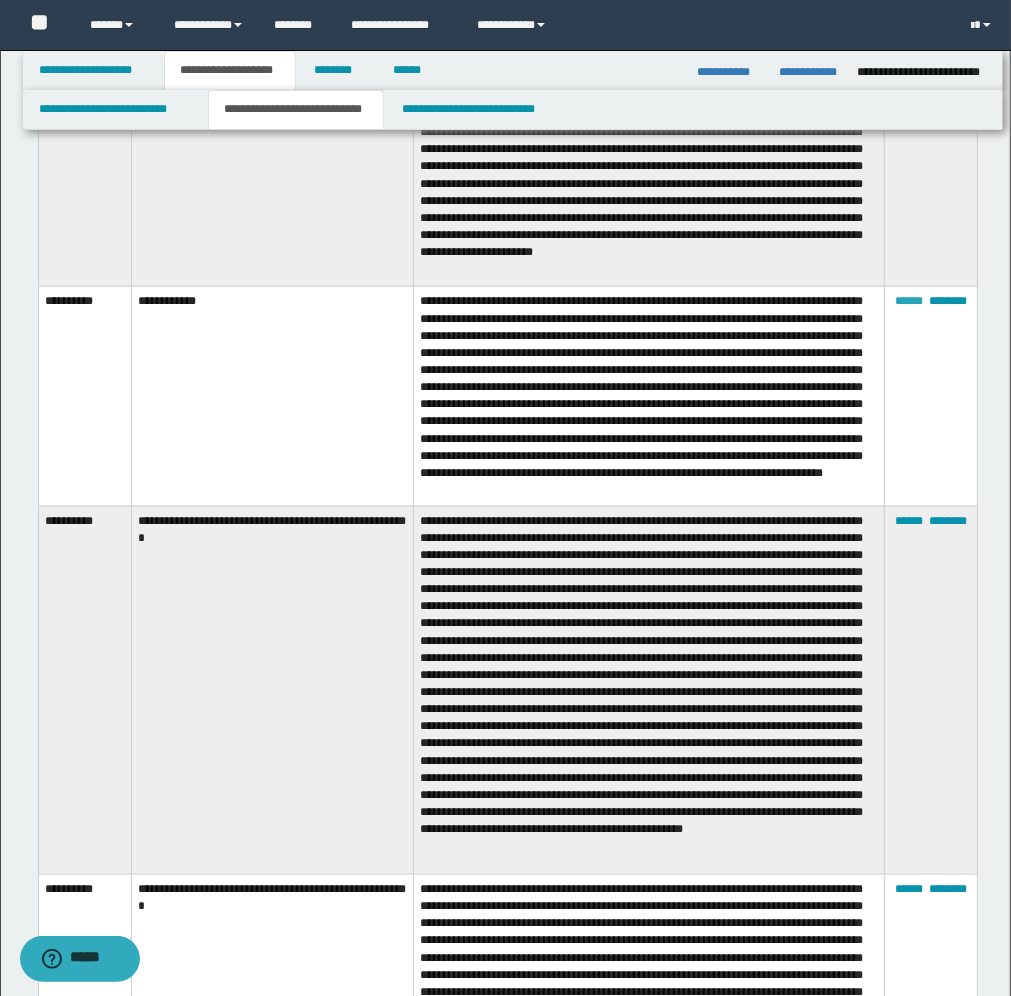 click on "******" at bounding box center (909, 301) 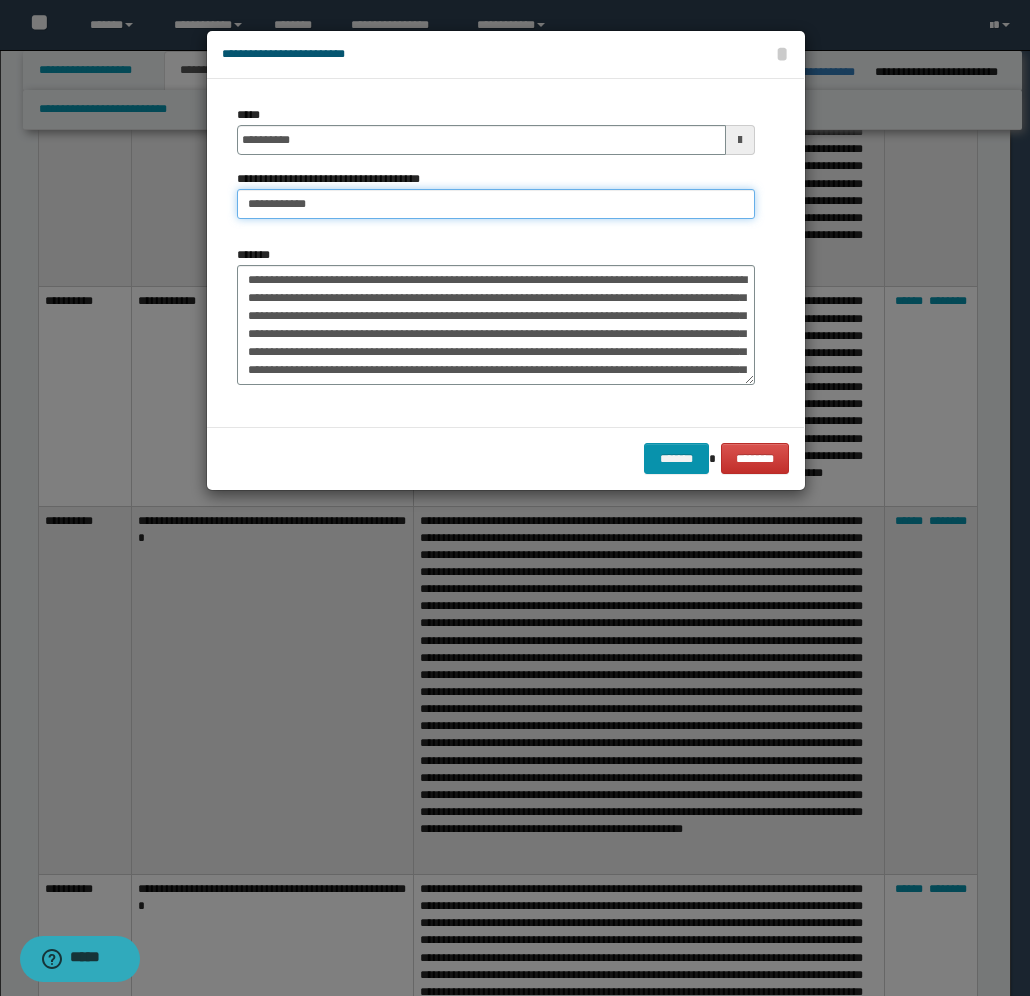 click on "**********" at bounding box center (496, 204) 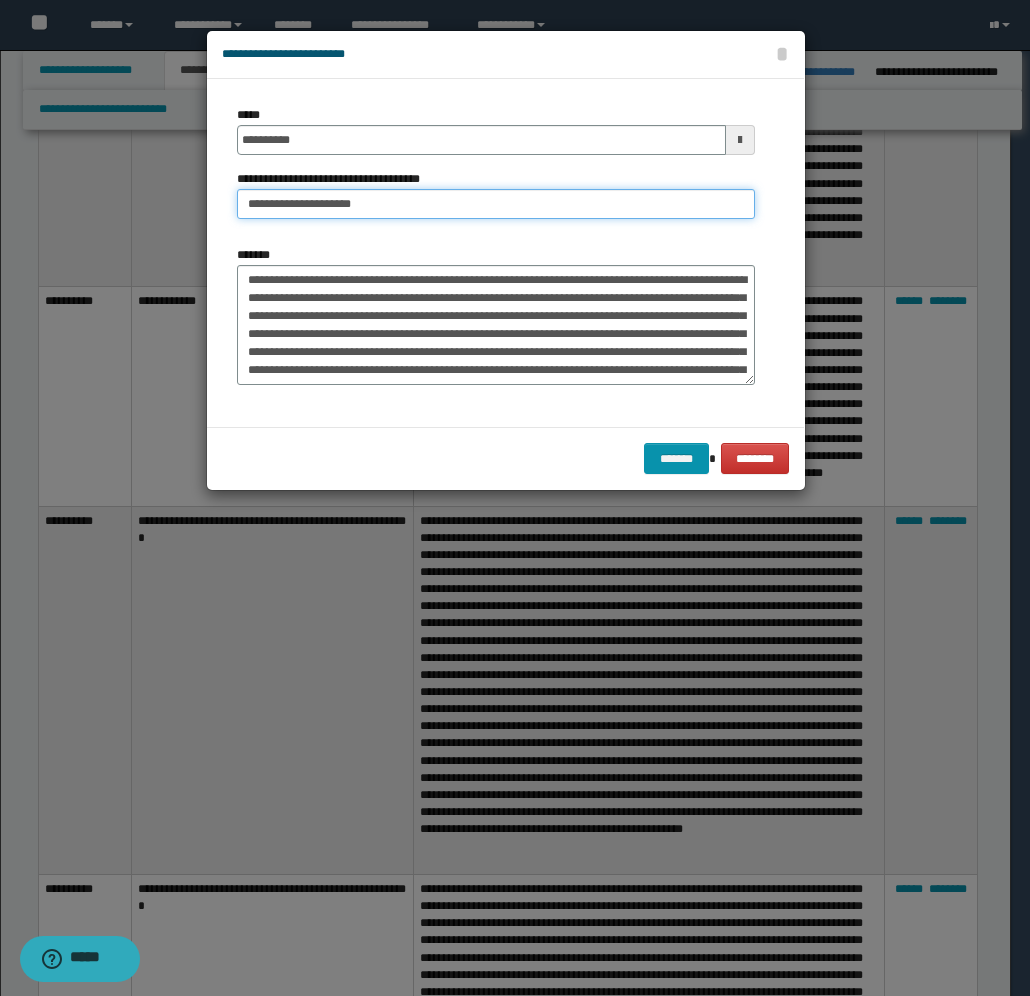 type on "**********" 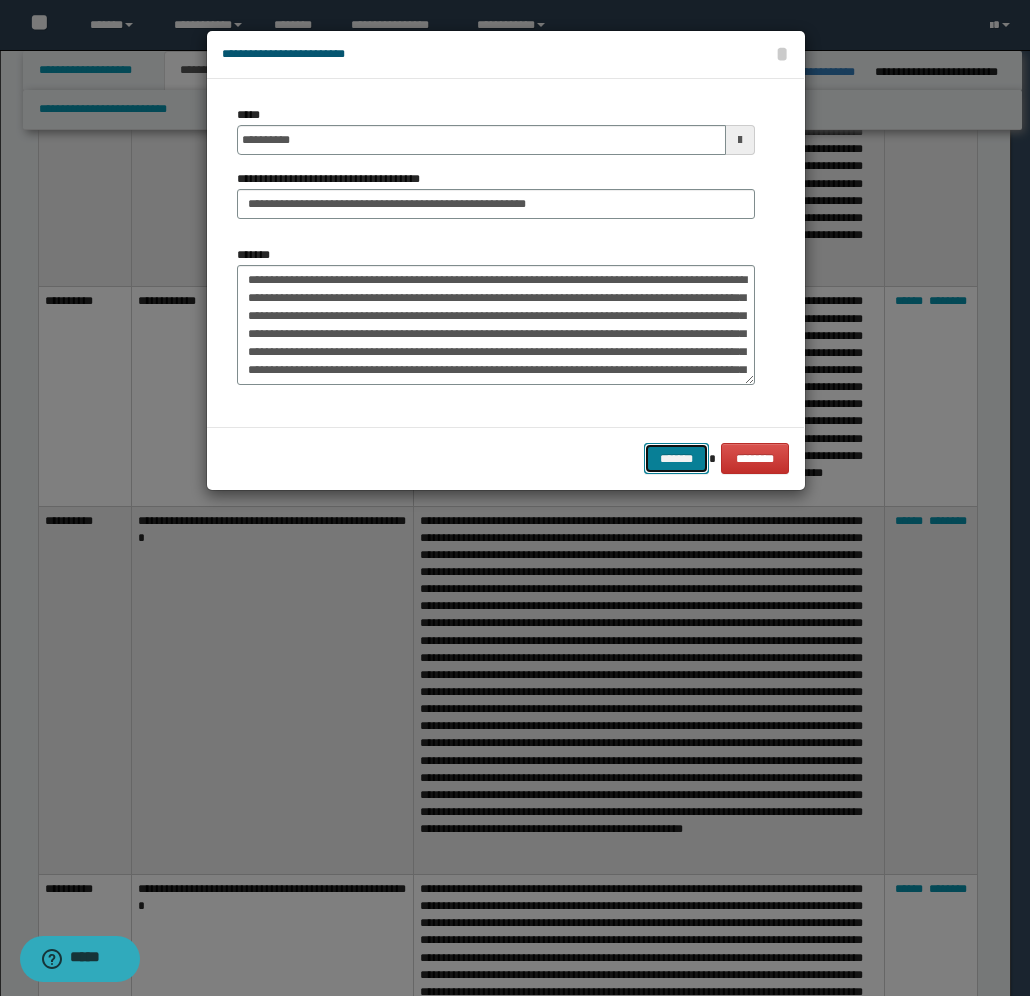 click on "*******" at bounding box center (676, 458) 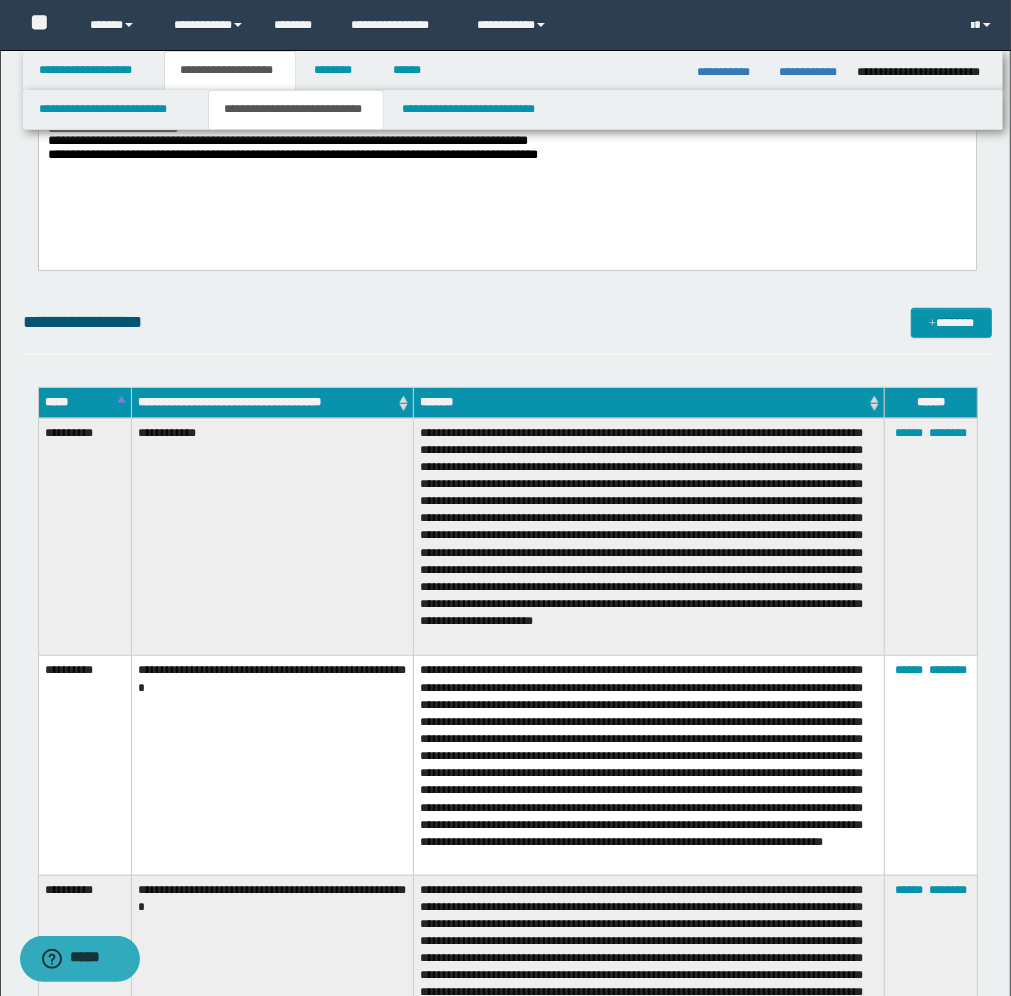 scroll, scrollTop: 625, scrollLeft: 0, axis: vertical 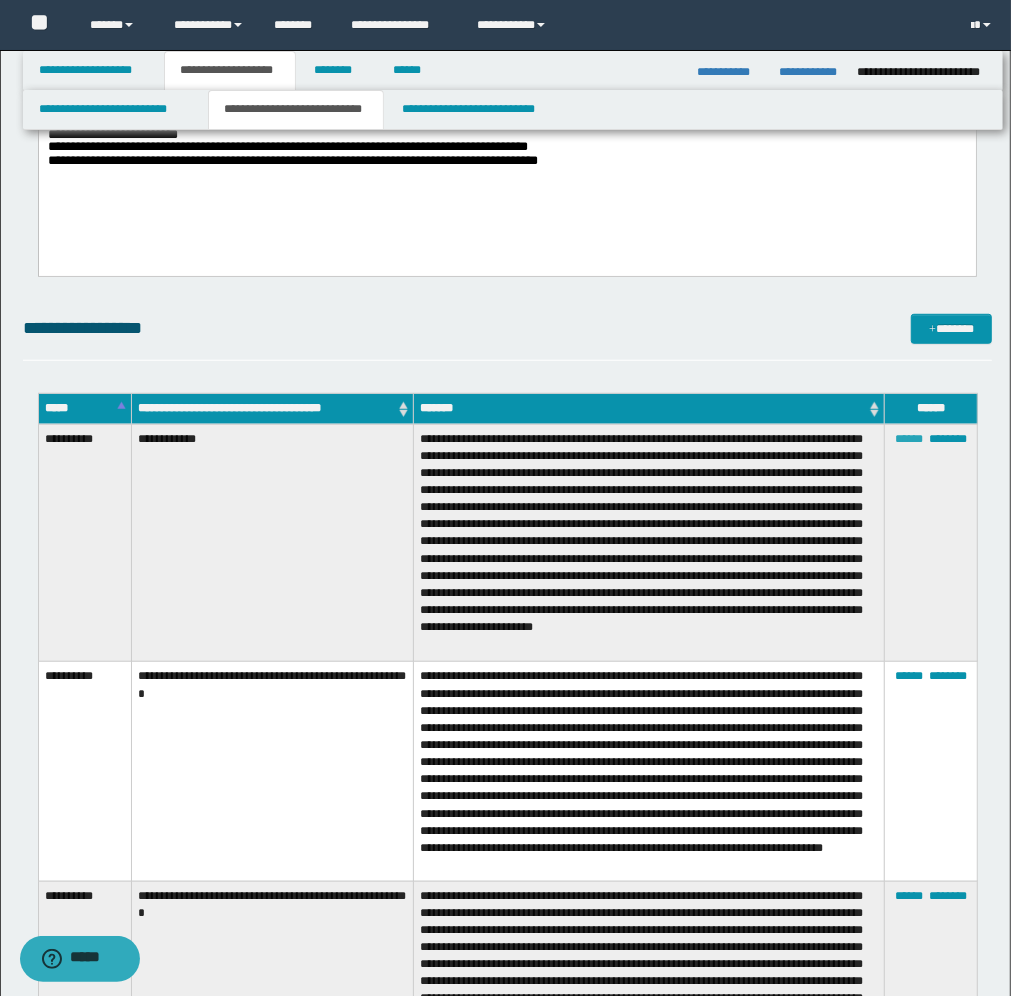 click on "******" at bounding box center [909, 439] 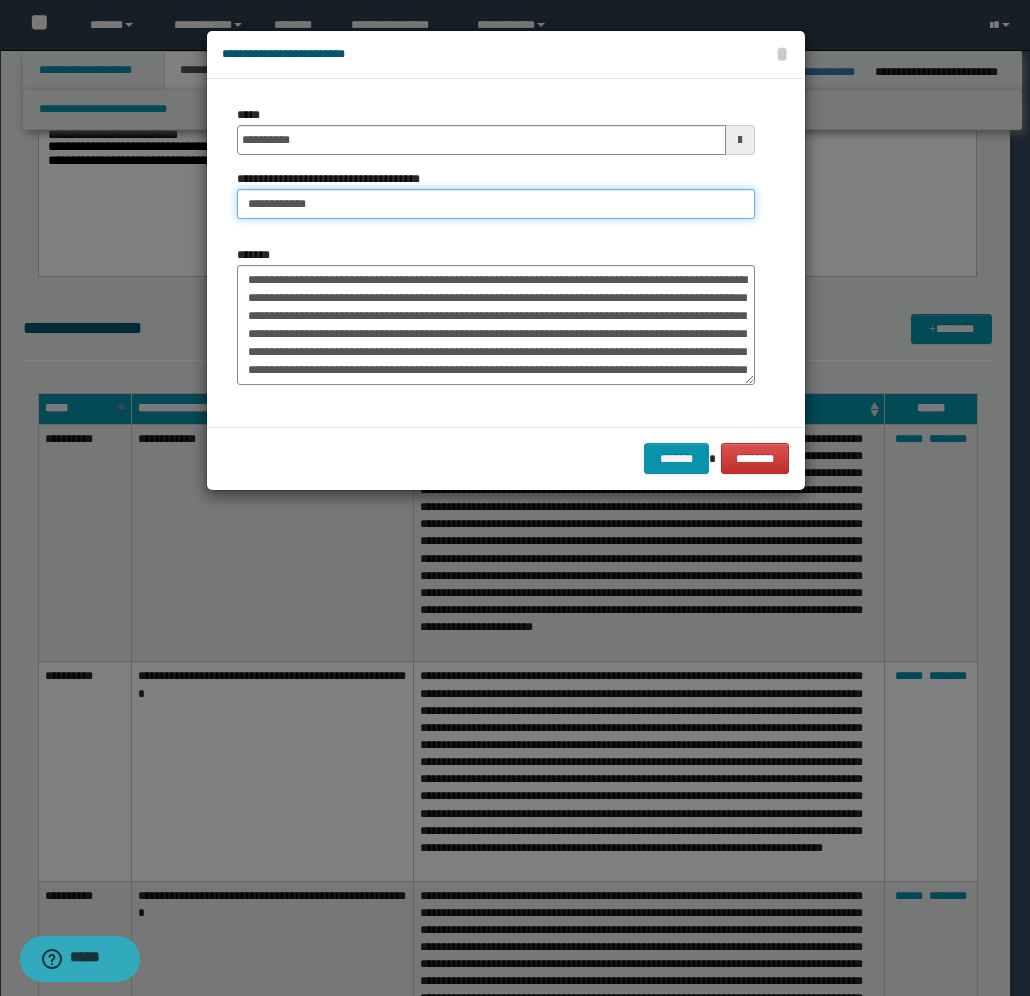 click on "**********" at bounding box center [496, 204] 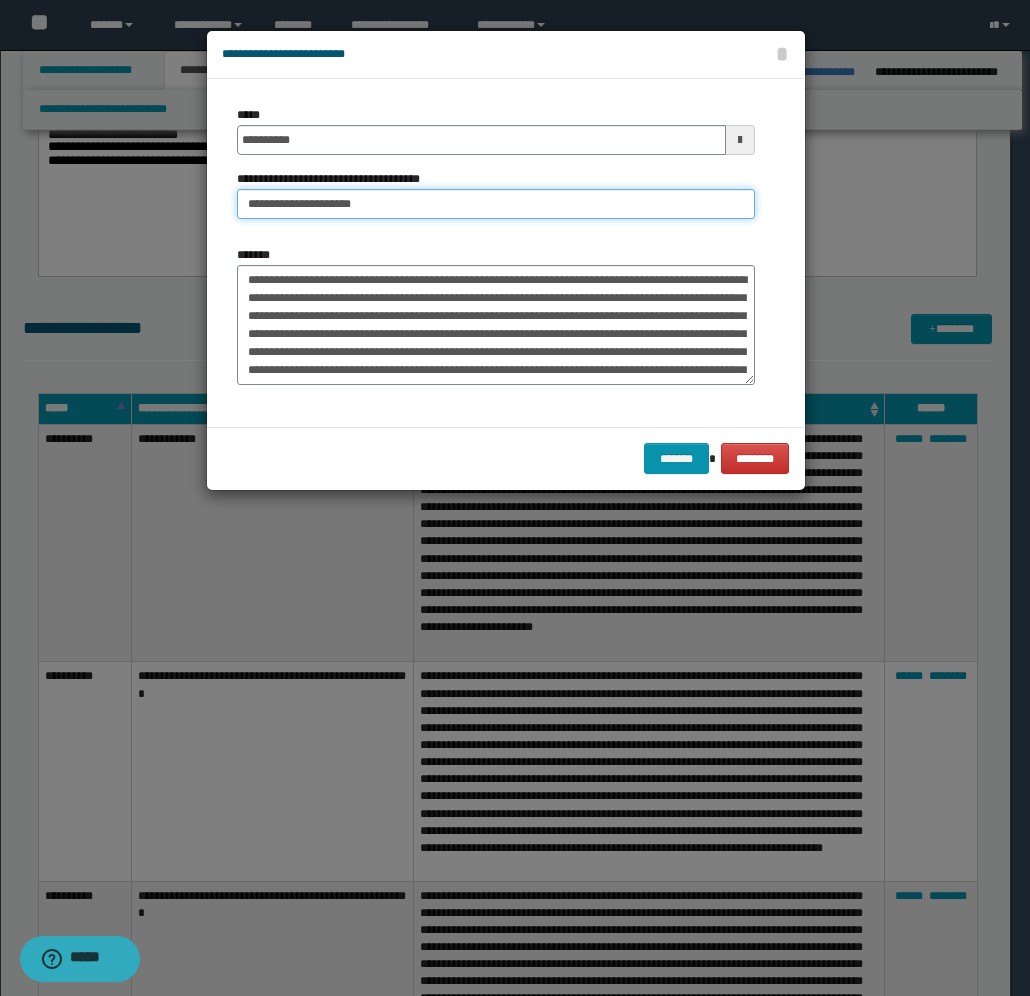 type on "**********" 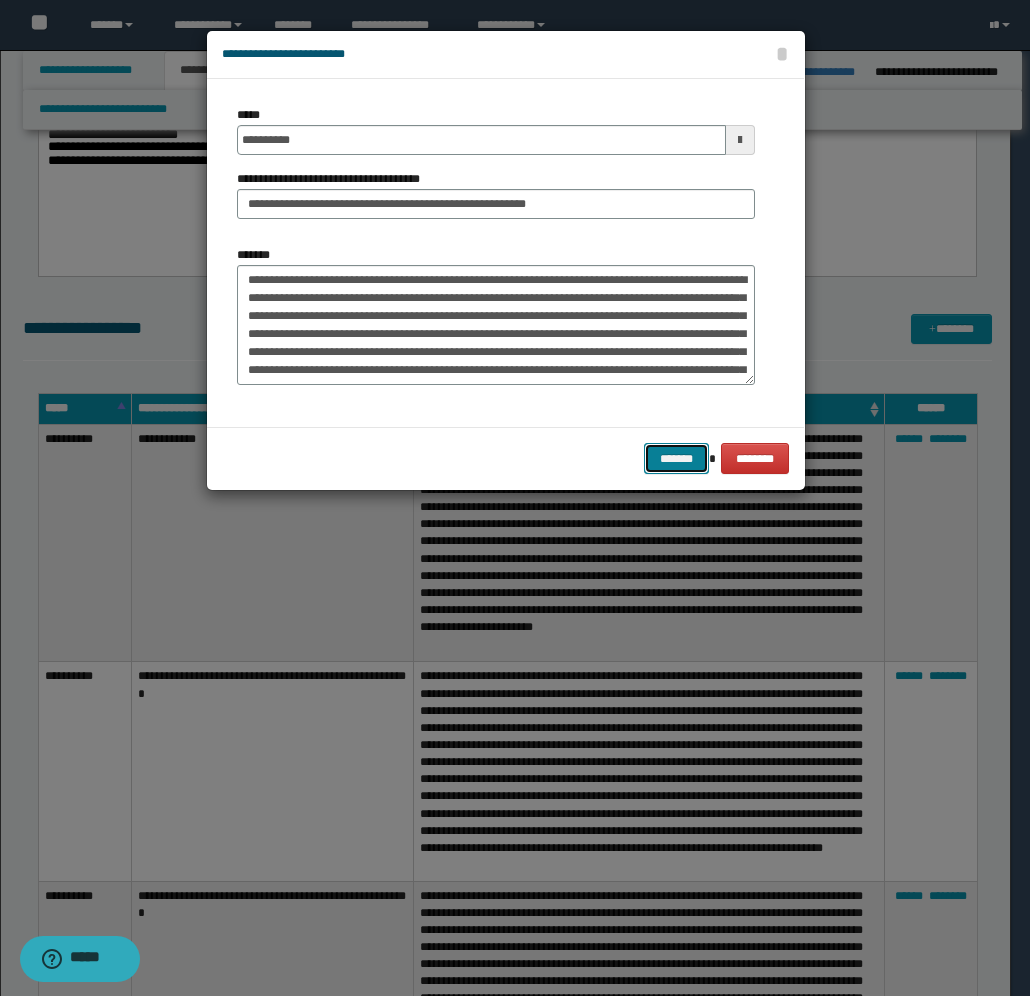 click on "*******" at bounding box center (676, 458) 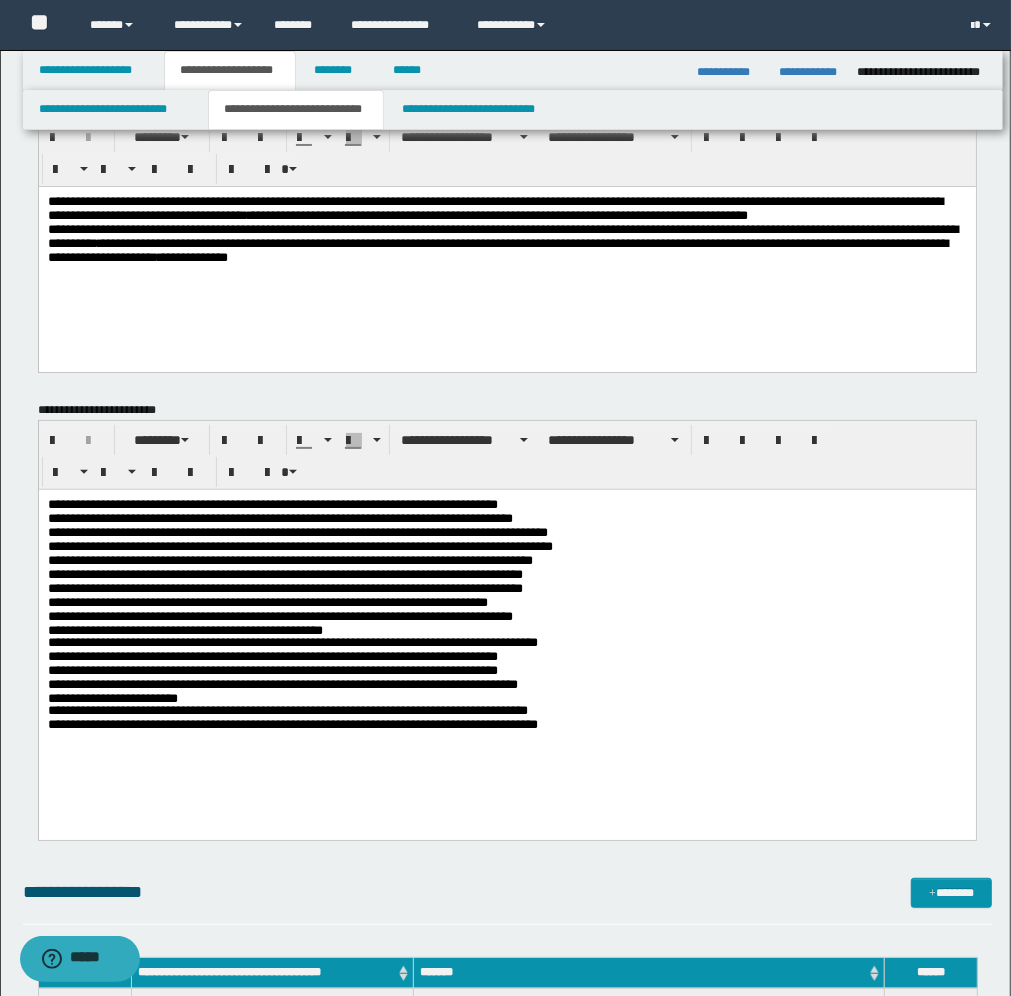 scroll, scrollTop: 0, scrollLeft: 0, axis: both 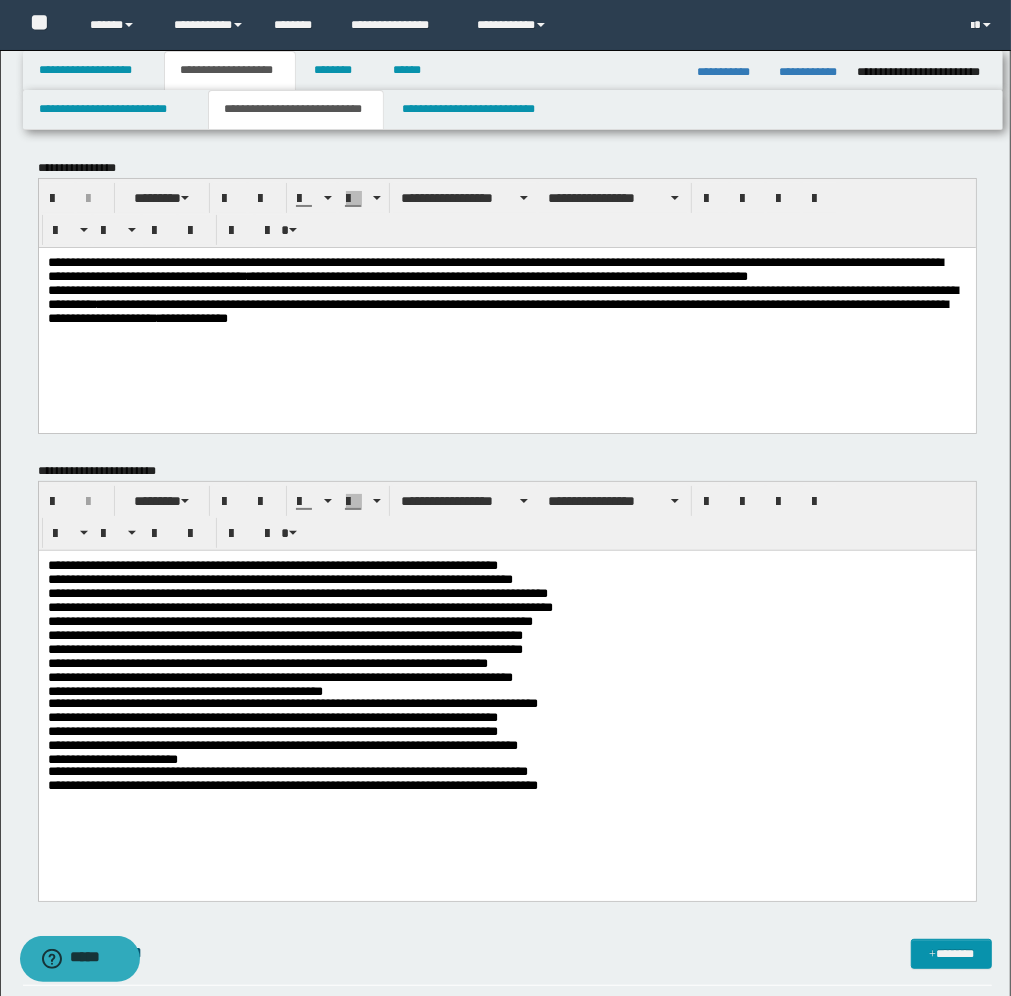 click on "**********" at bounding box center [506, 289] 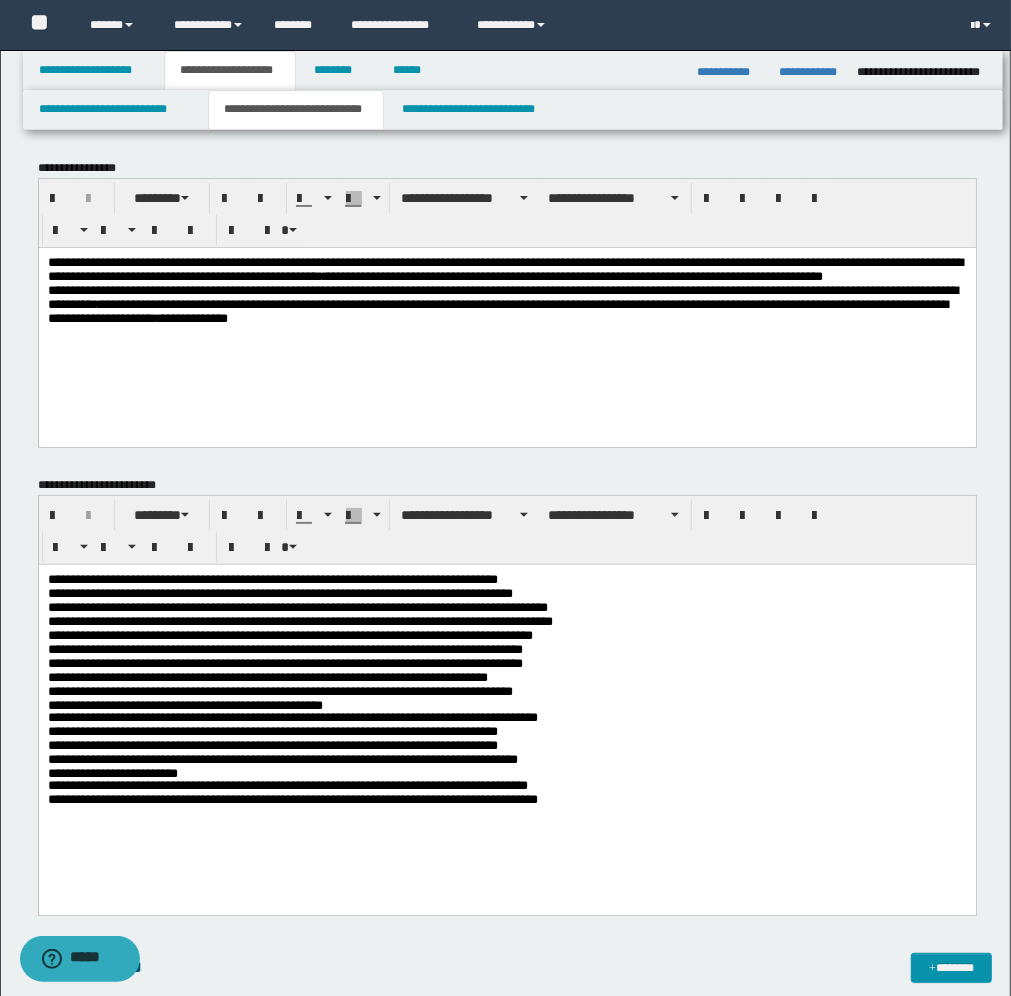 click on "**********" at bounding box center (506, 321) 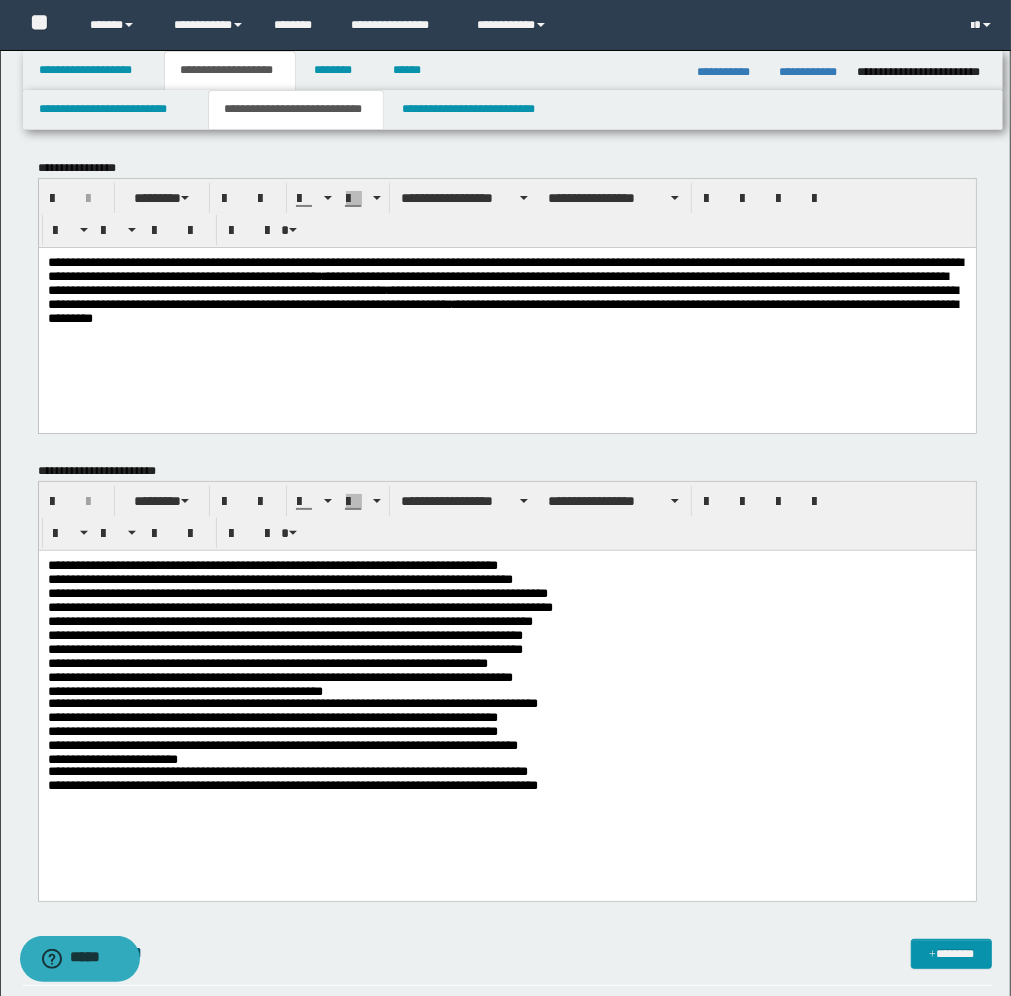 click on "**********" at bounding box center [506, 289] 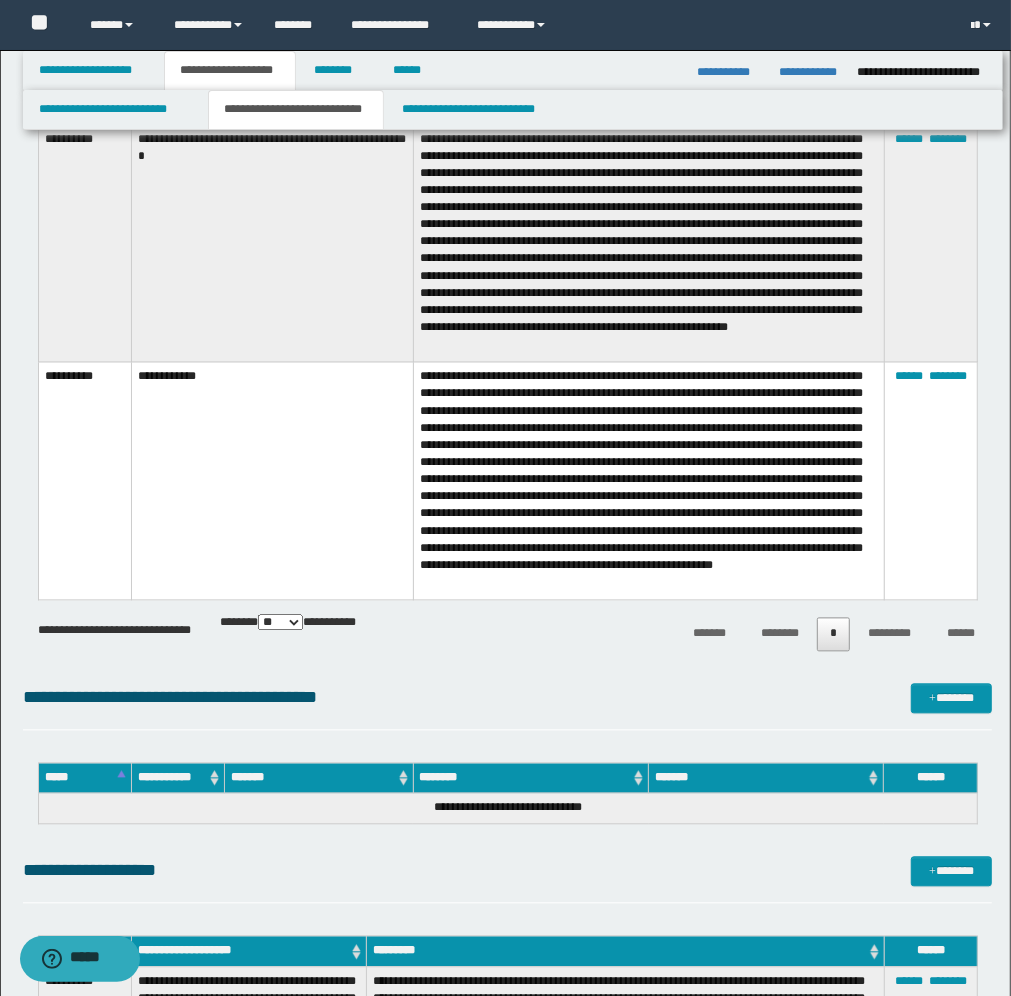 scroll, scrollTop: 2500, scrollLeft: 0, axis: vertical 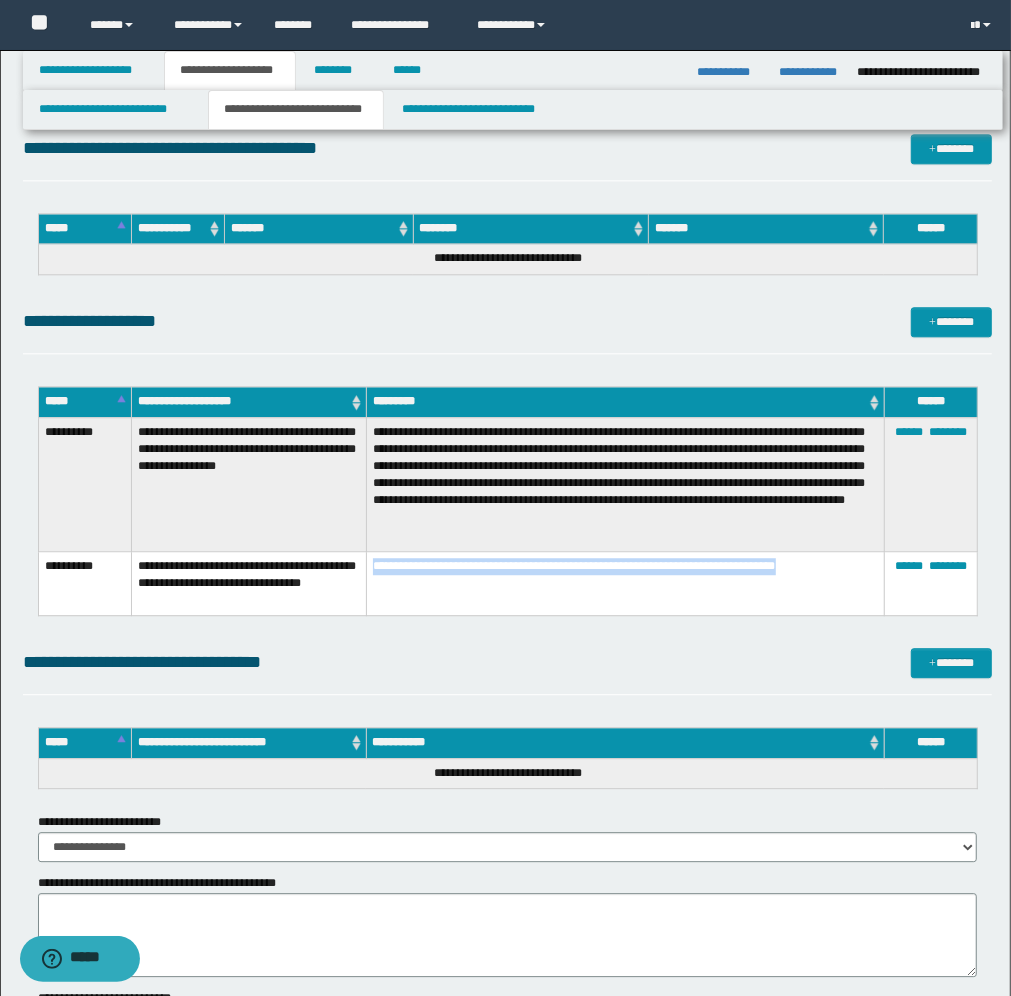 drag, startPoint x: 373, startPoint y: 567, endPoint x: 518, endPoint y: 587, distance: 146.37282 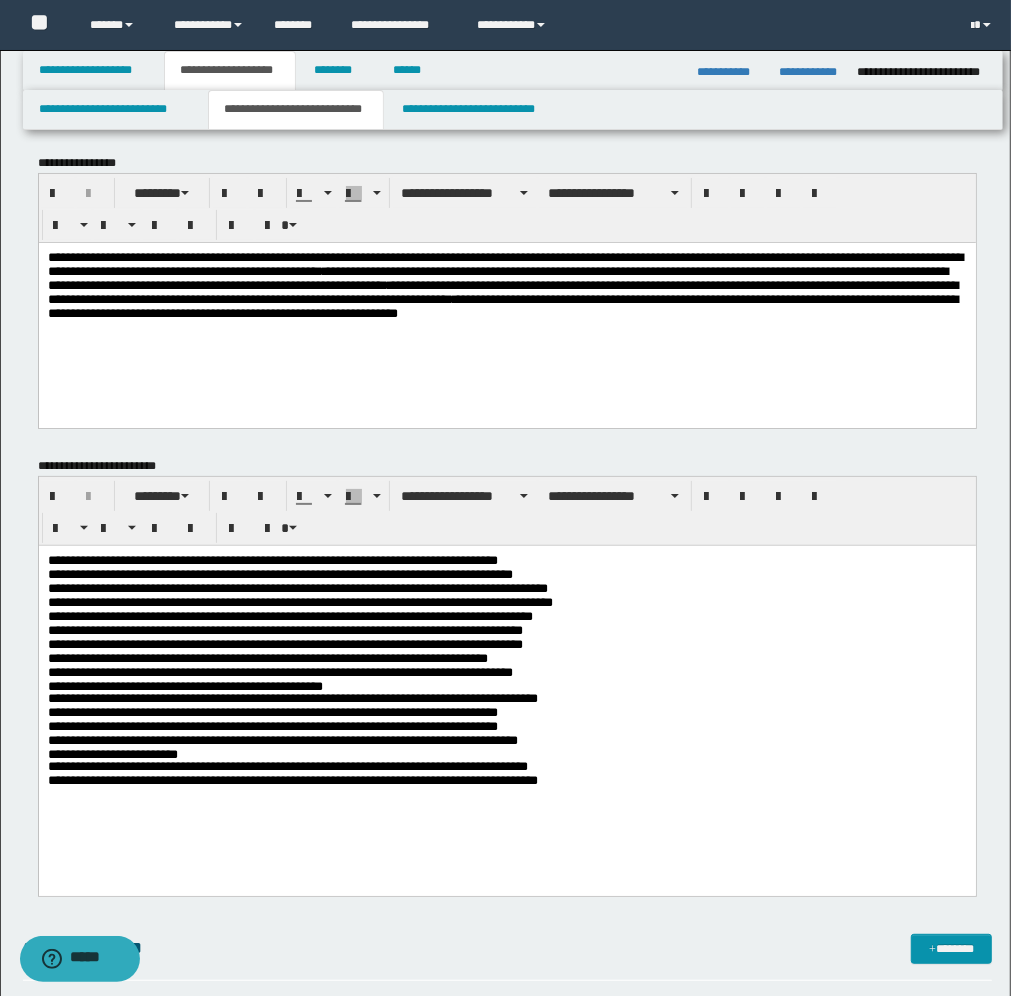 scroll, scrollTop: 0, scrollLeft: 0, axis: both 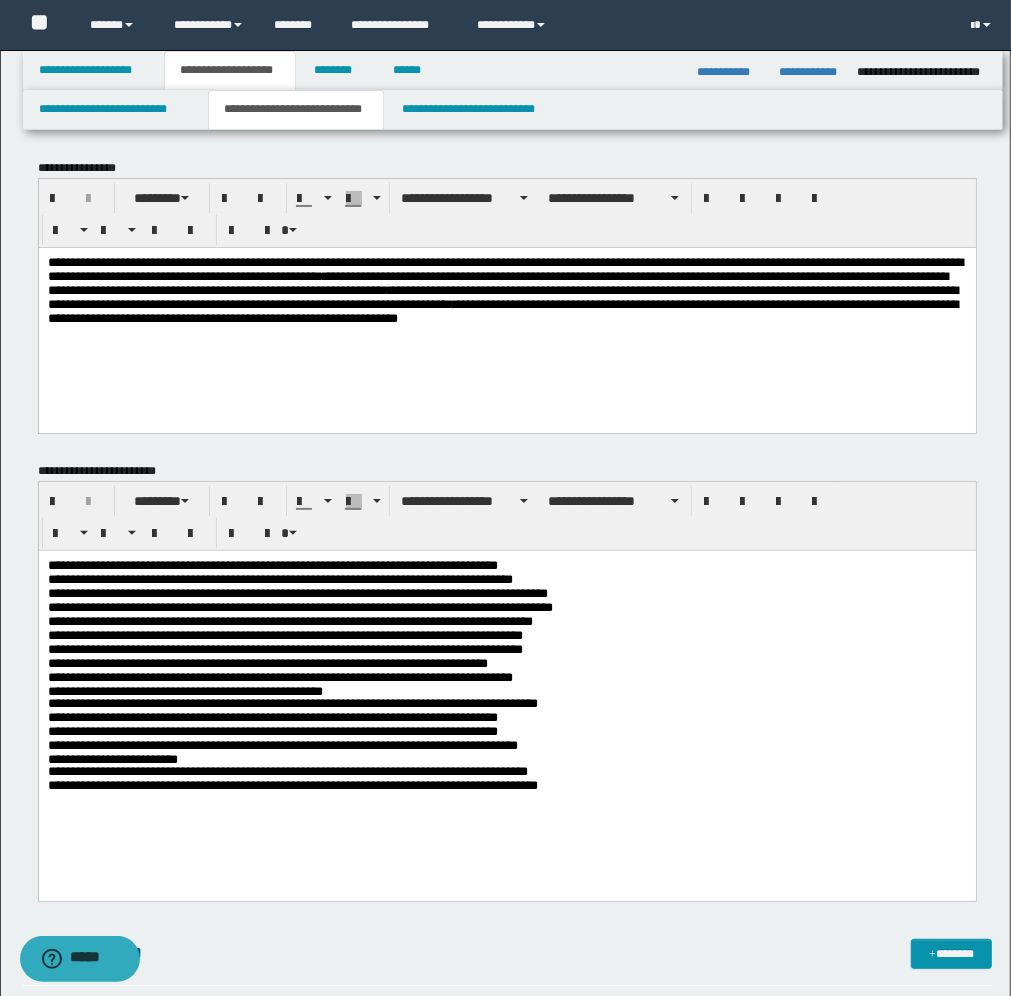 click on "**********" at bounding box center [506, 289] 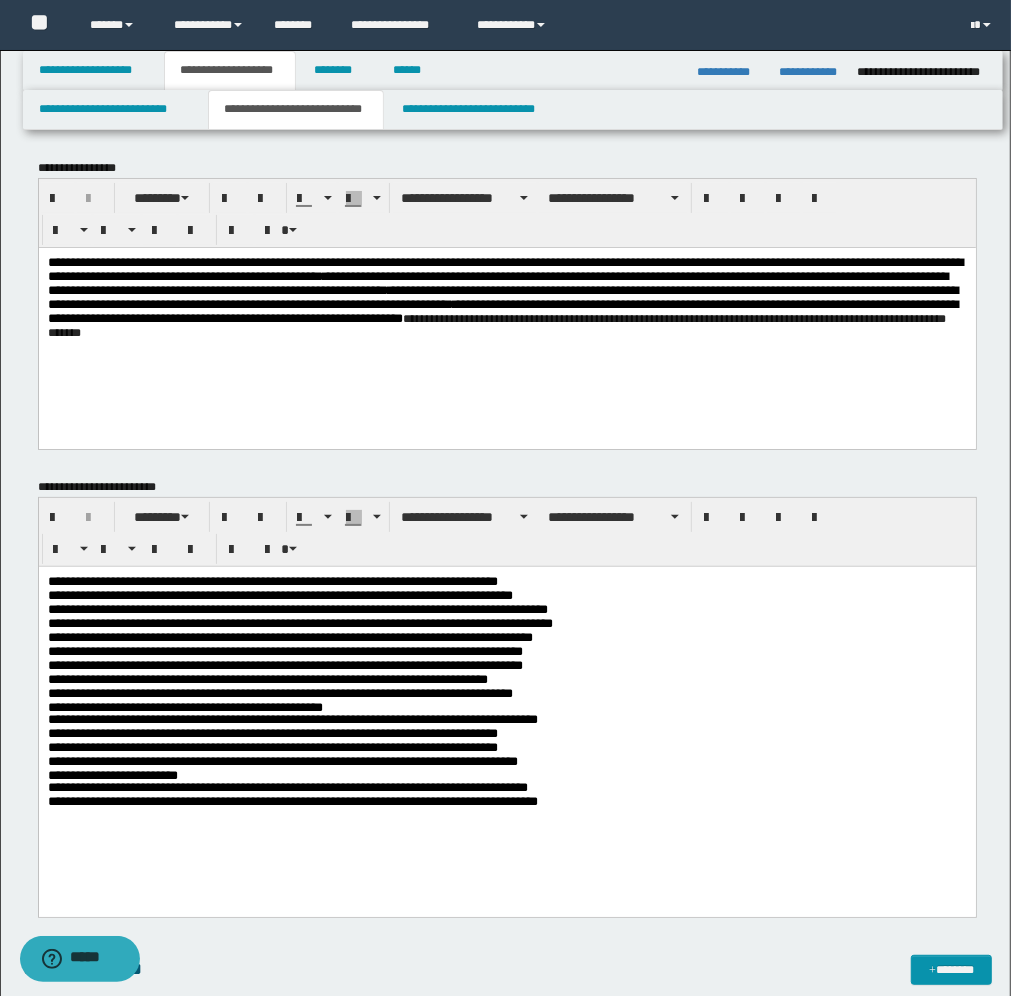 click on "**********" at bounding box center (496, 325) 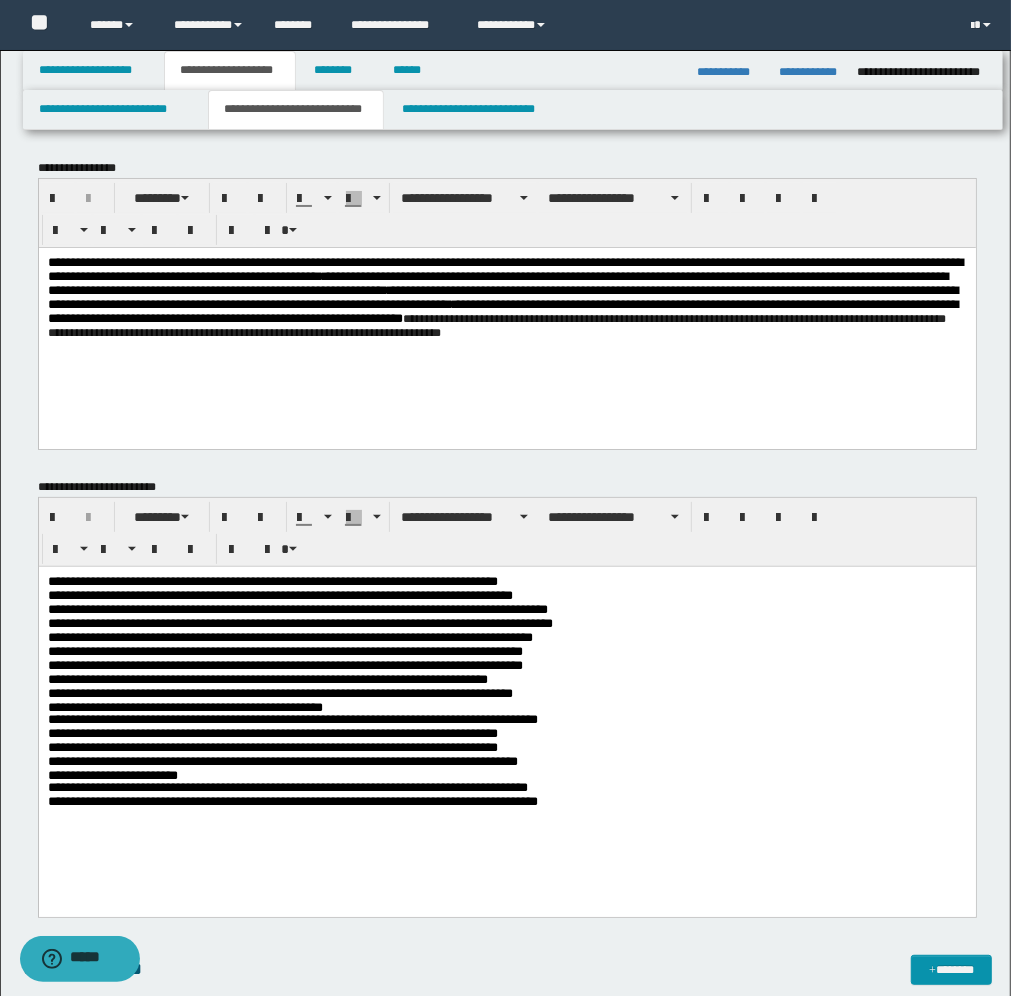 click on "**********" at bounding box center [506, 644] 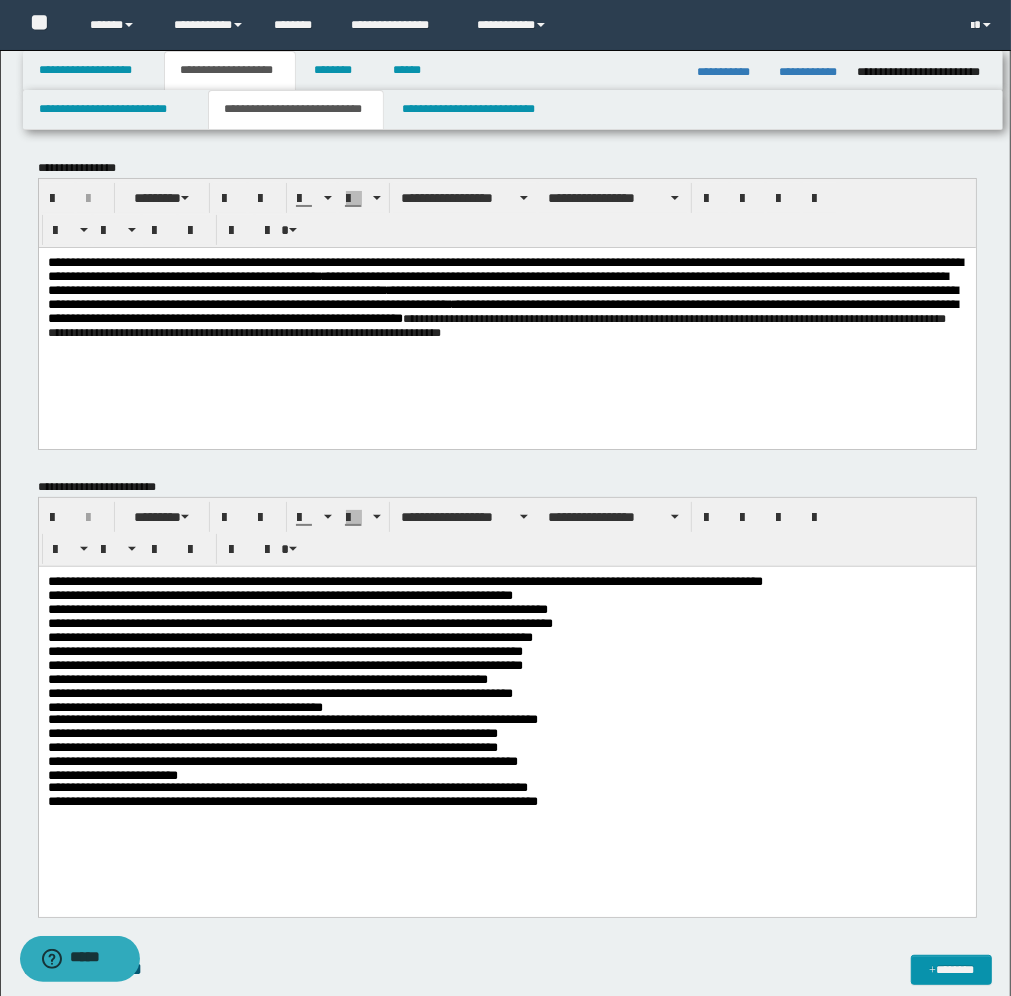 click on "**********" at bounding box center [506, 644] 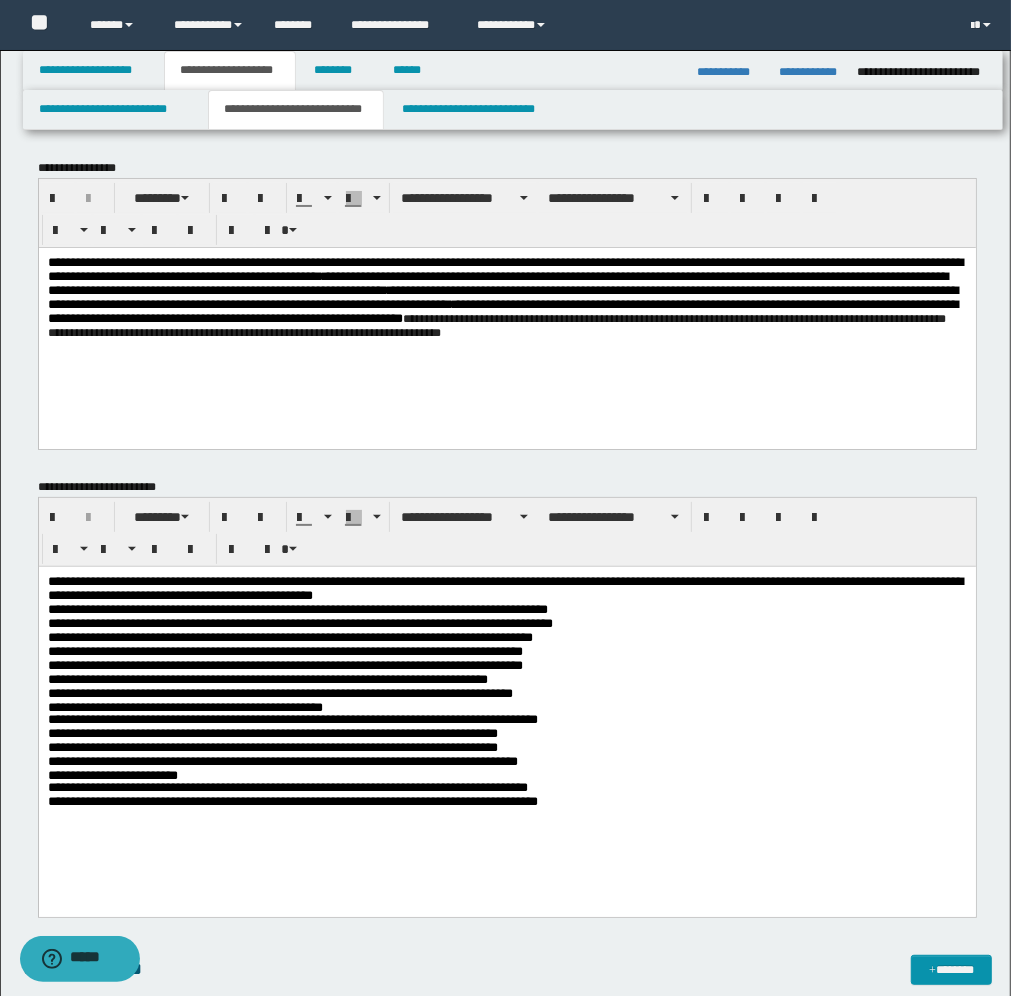 click on "**********" at bounding box center [506, 644] 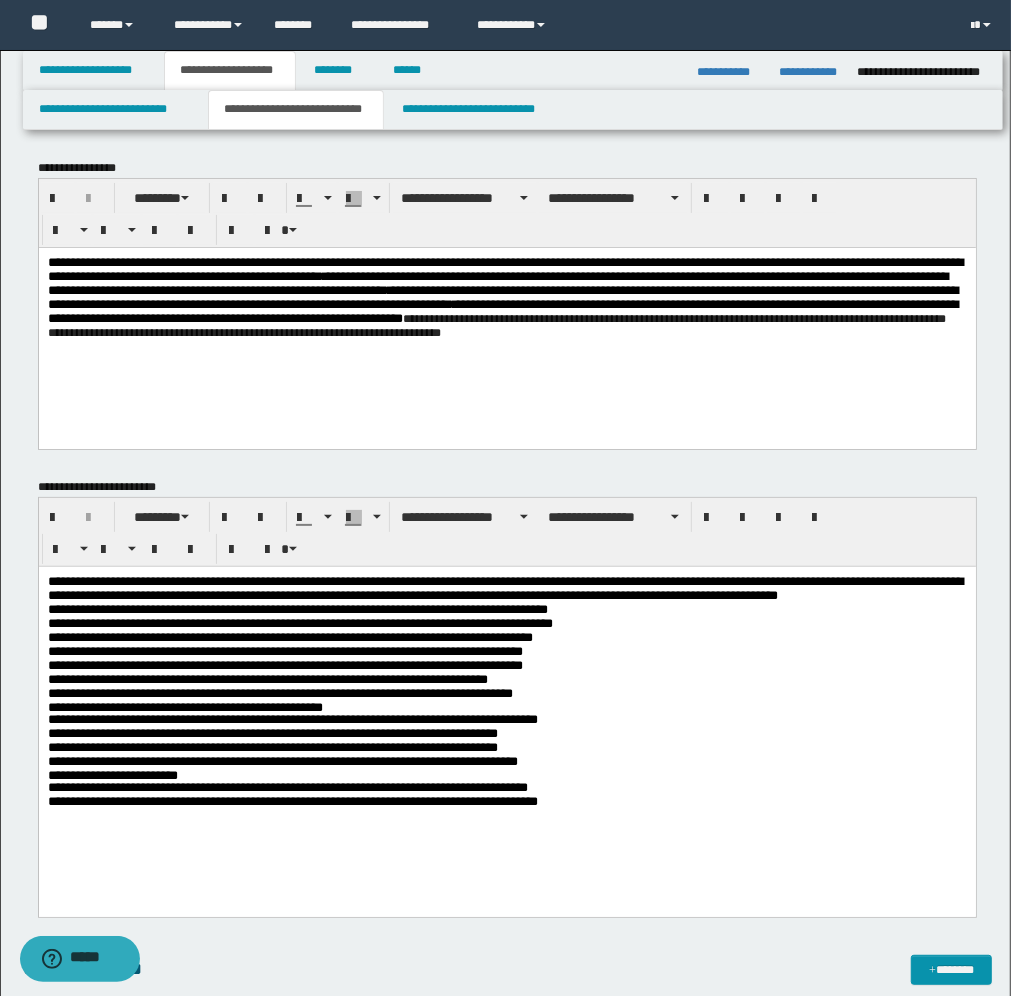 click on "**********" at bounding box center [506, 717] 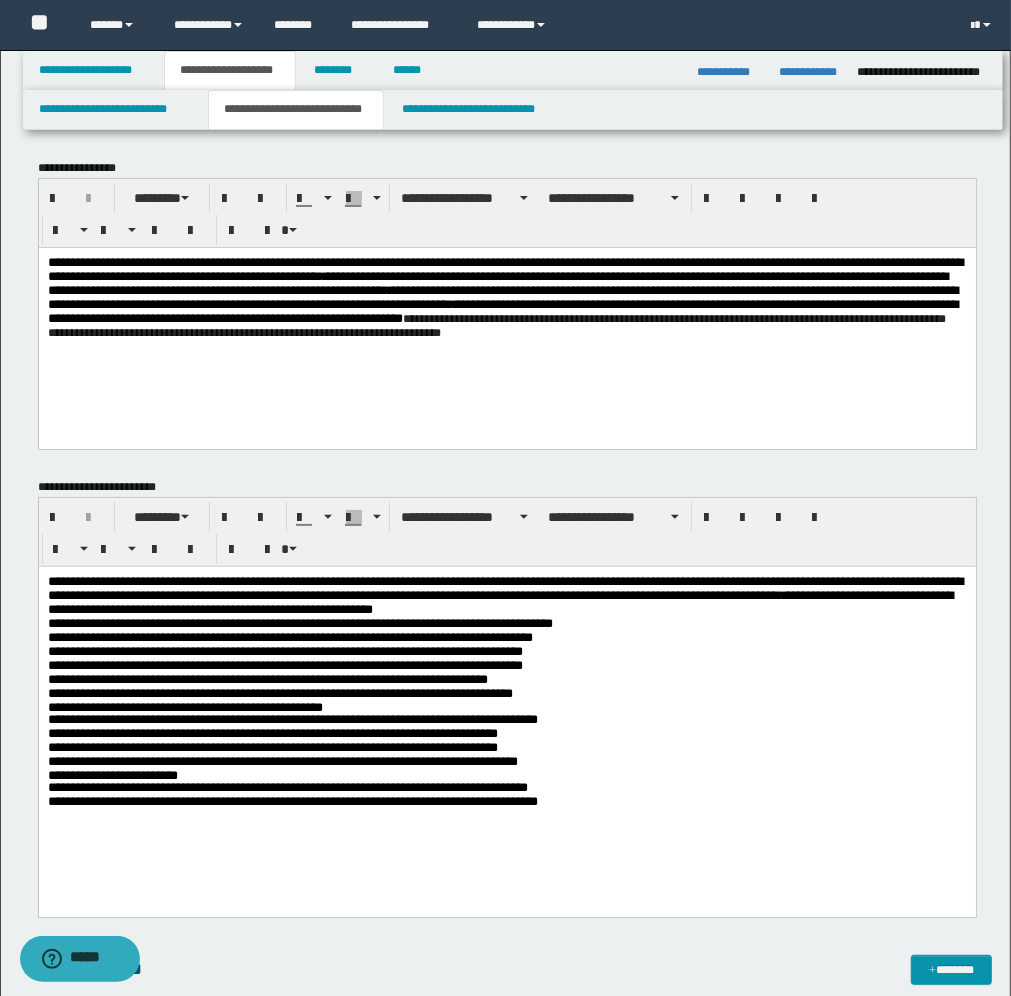 click on "**********" at bounding box center (506, 717) 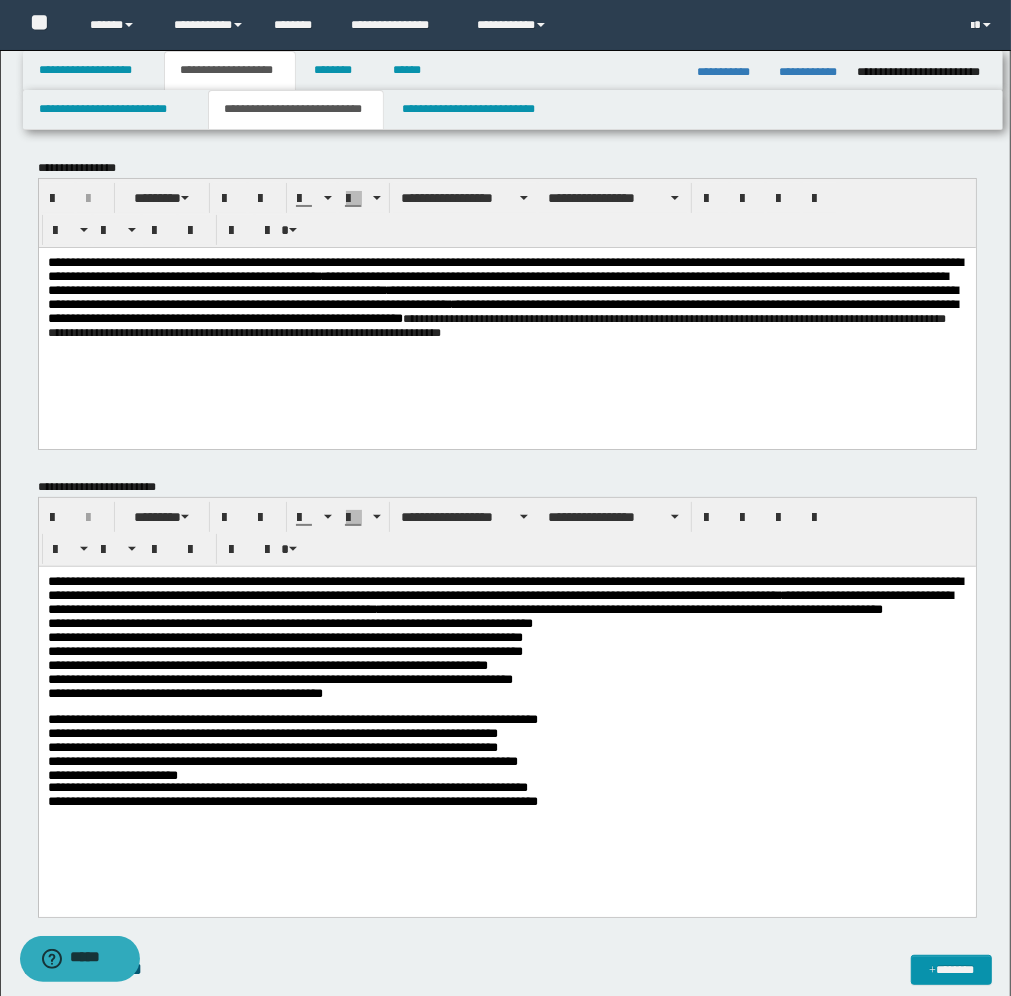 click on "**********" at bounding box center (506, 717) 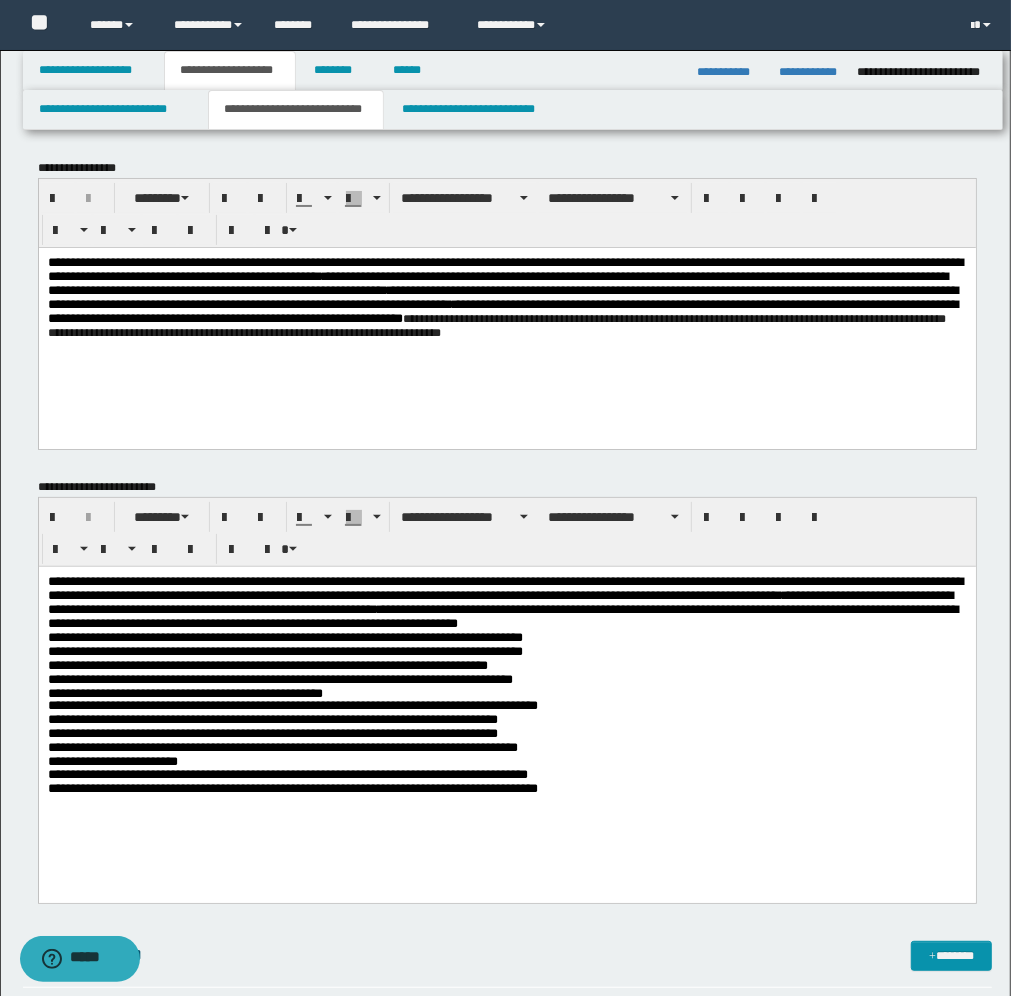click on "**********" at bounding box center [506, 637] 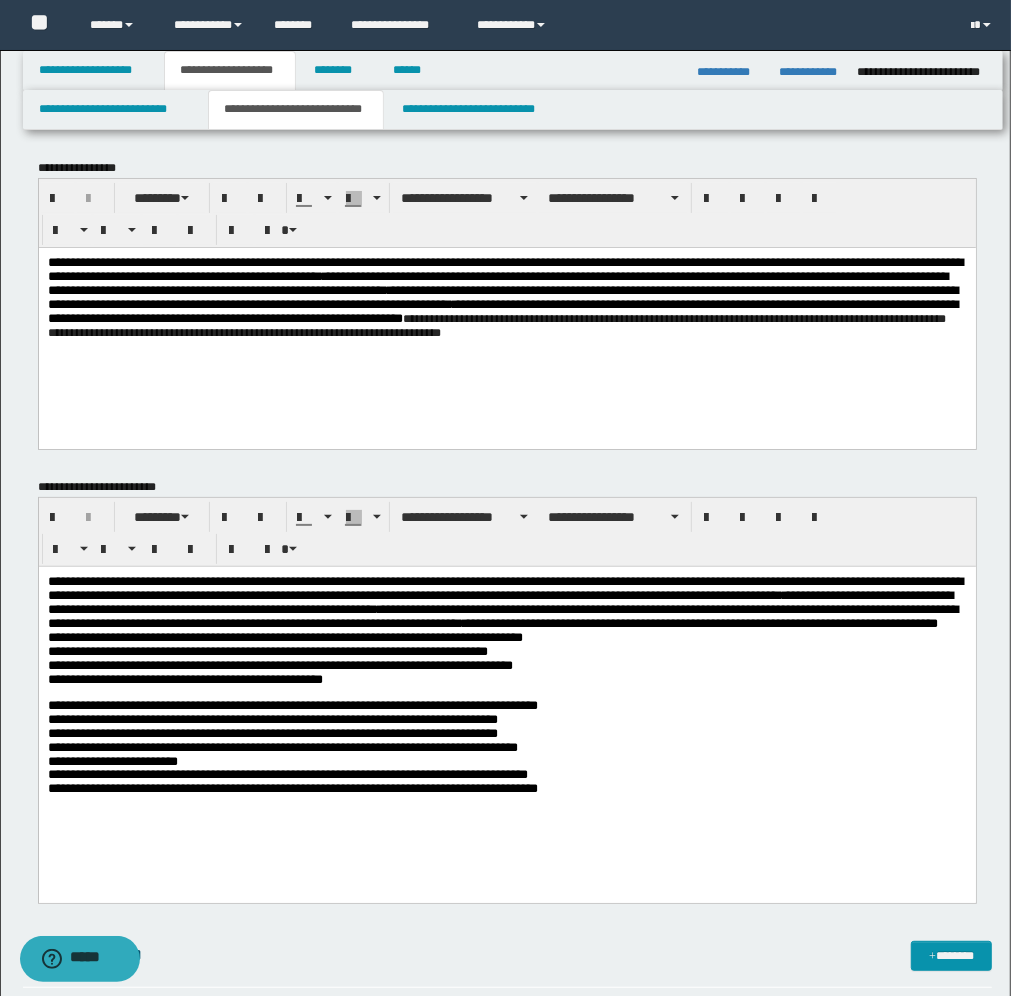 click on "**********" at bounding box center (506, 710) 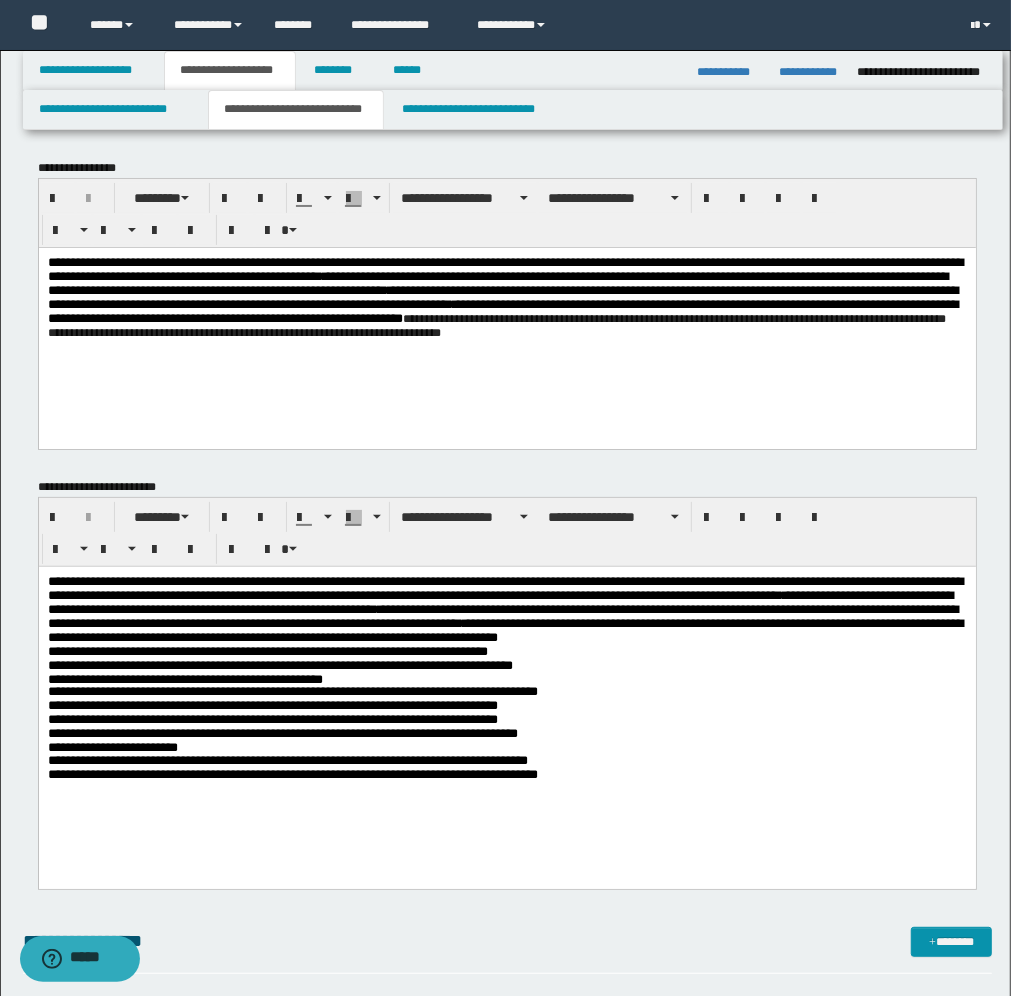 click on "**********" at bounding box center (506, 630) 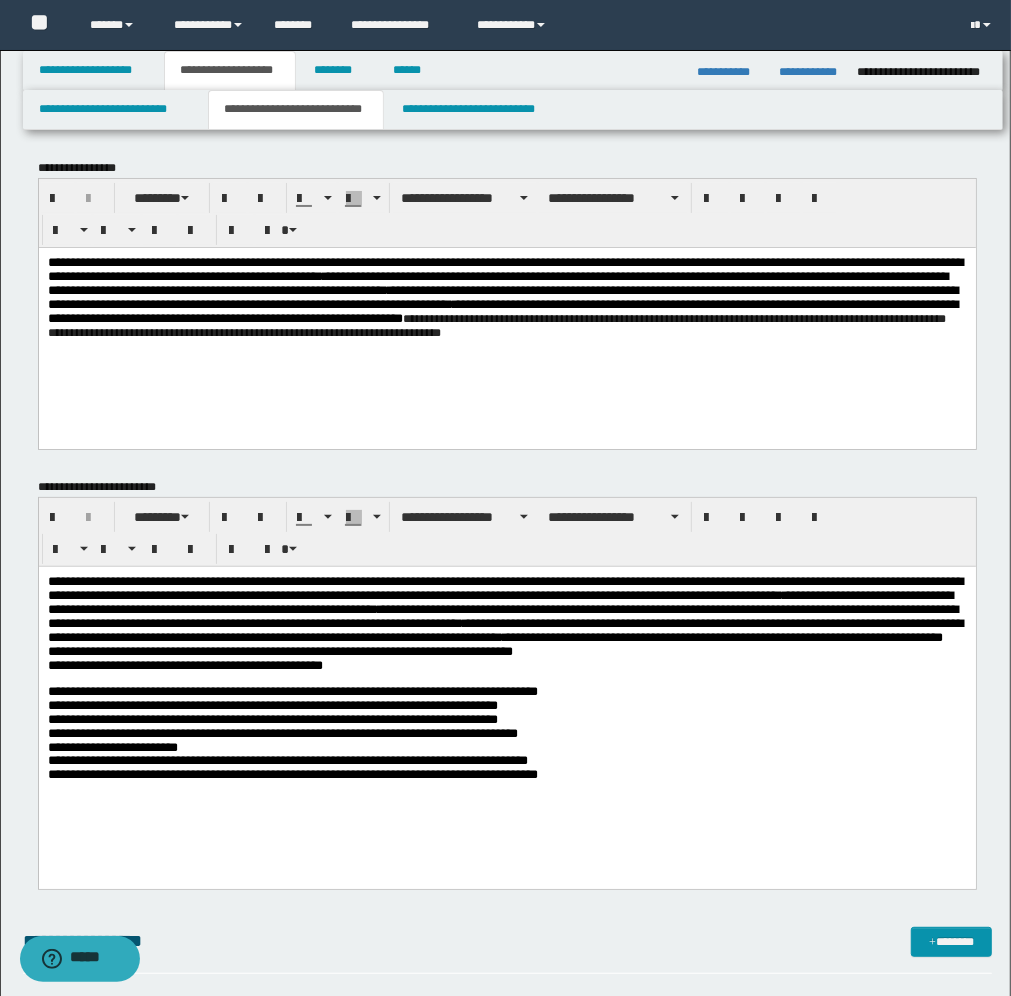 click on "**********" at bounding box center (506, 703) 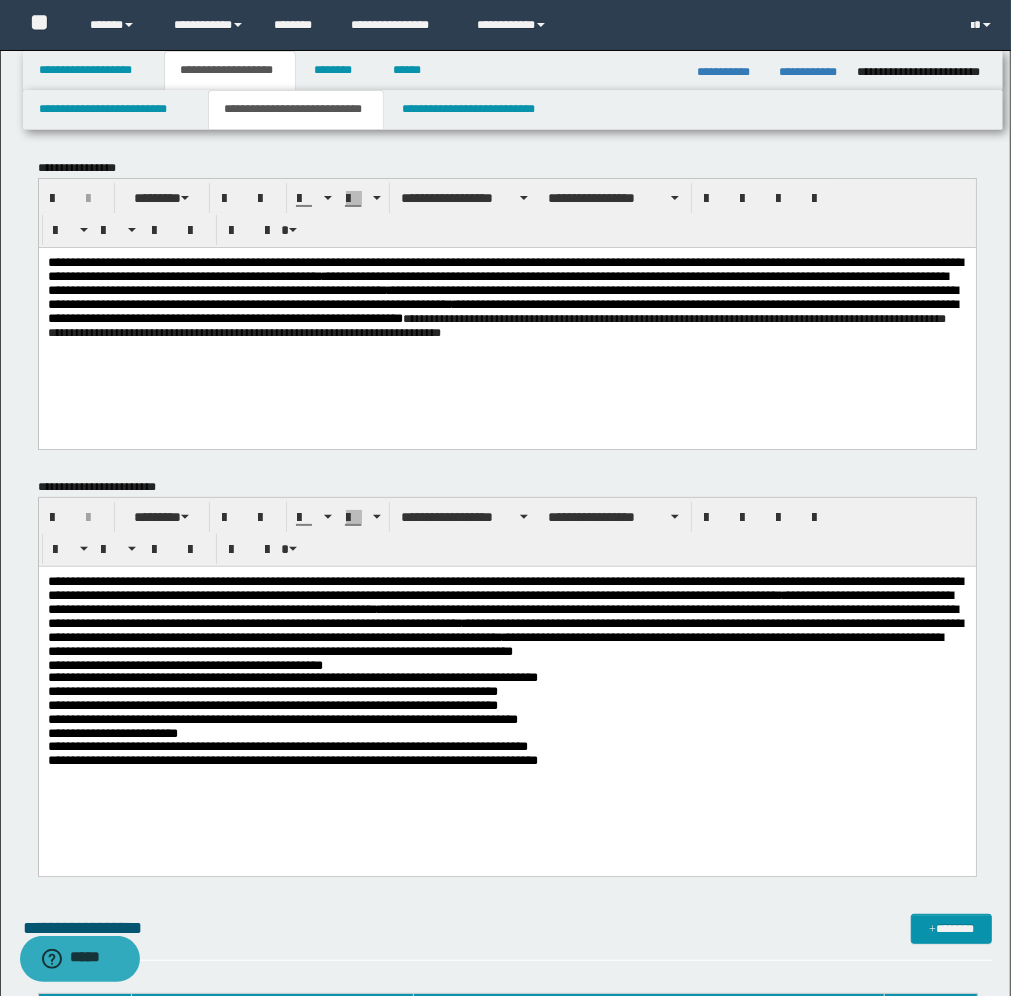 click on "**********" at bounding box center [506, 623] 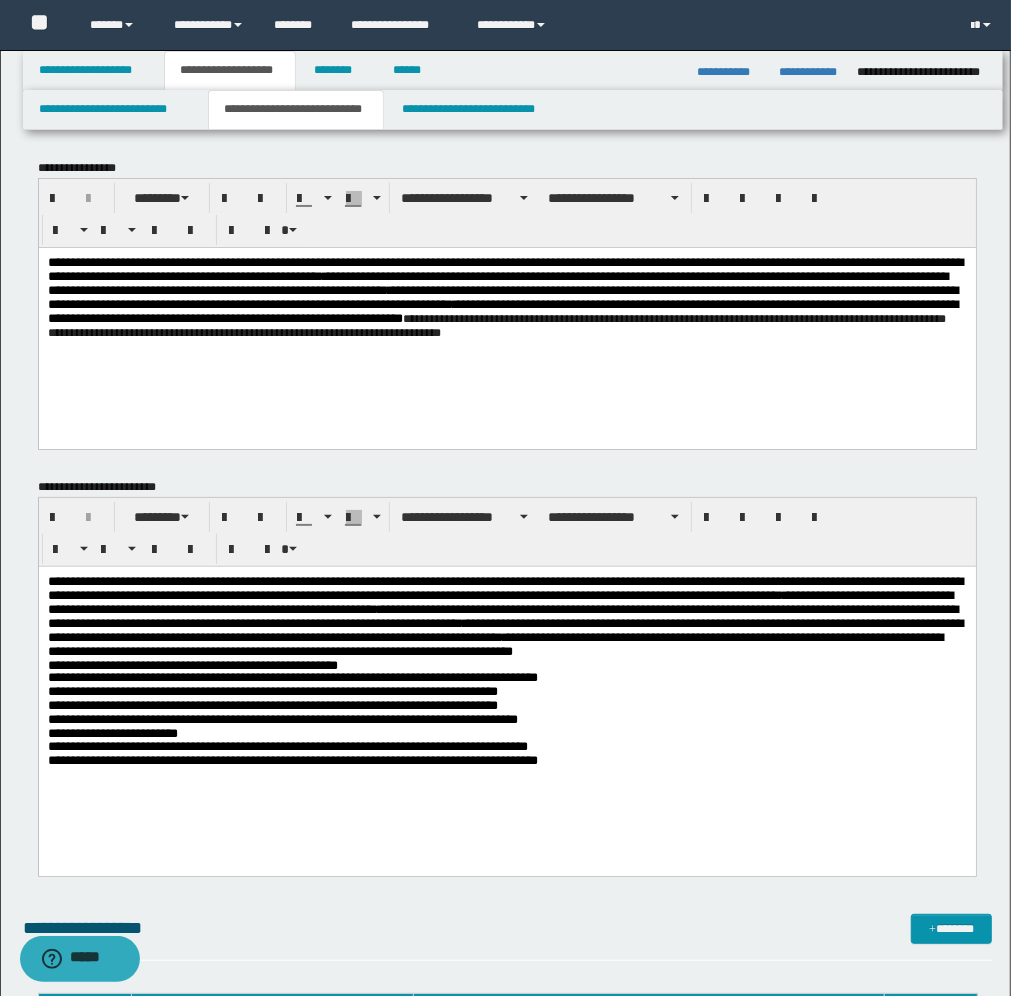 click on "**********" at bounding box center (506, 696) 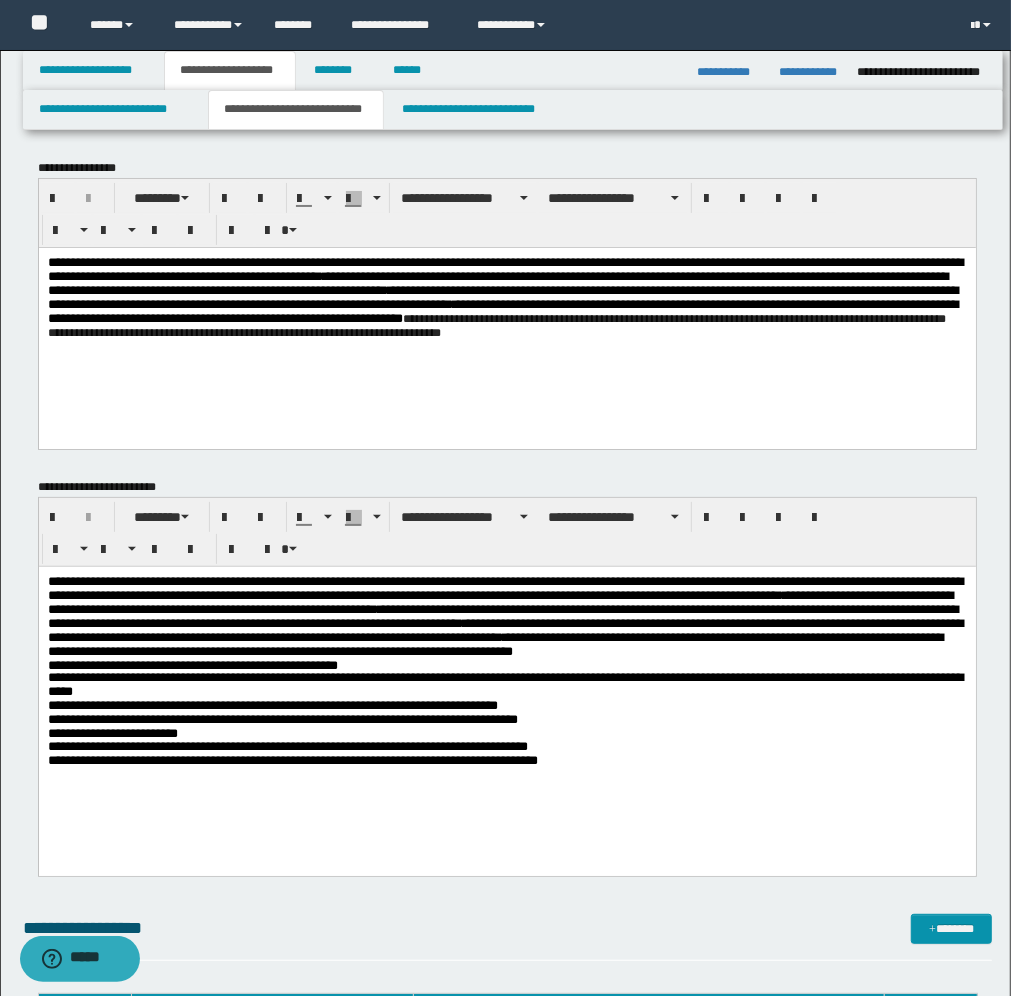 click on "**********" at bounding box center [506, 696] 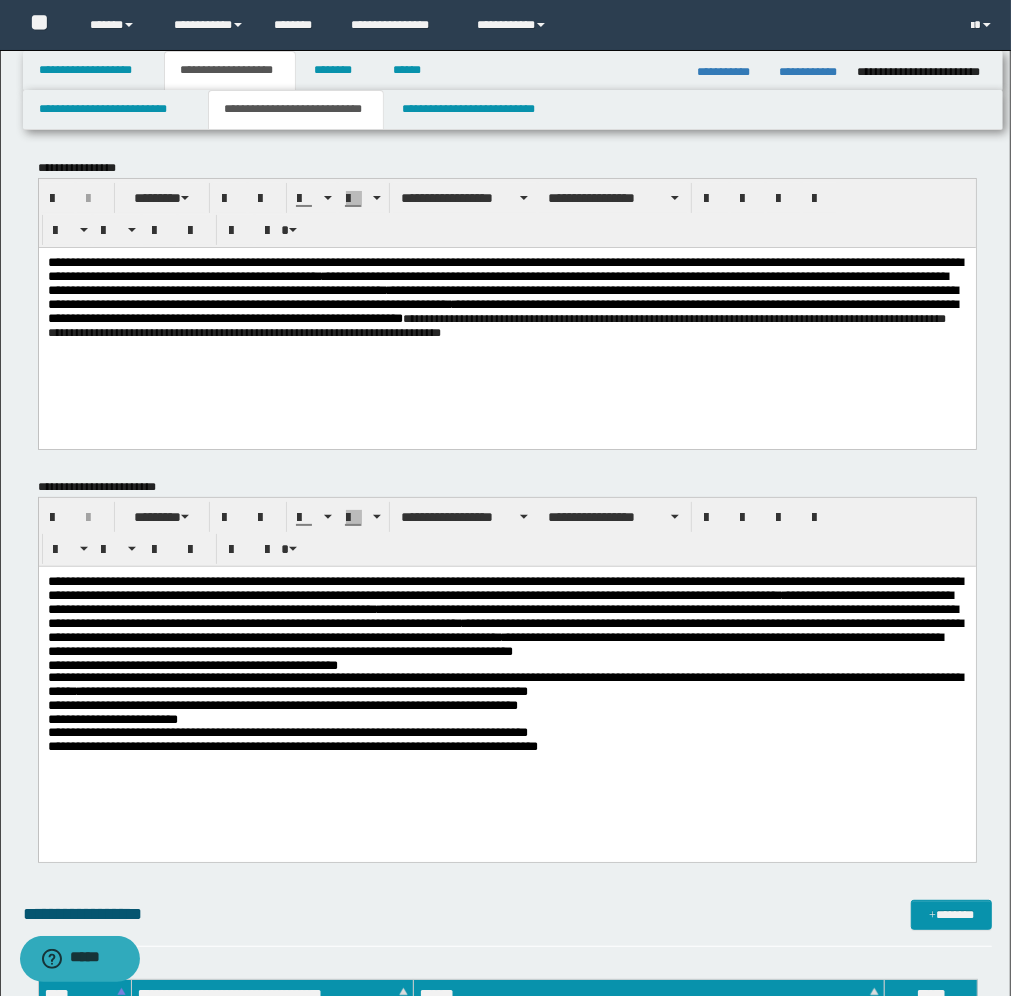 click on "**********" at bounding box center (506, 698) 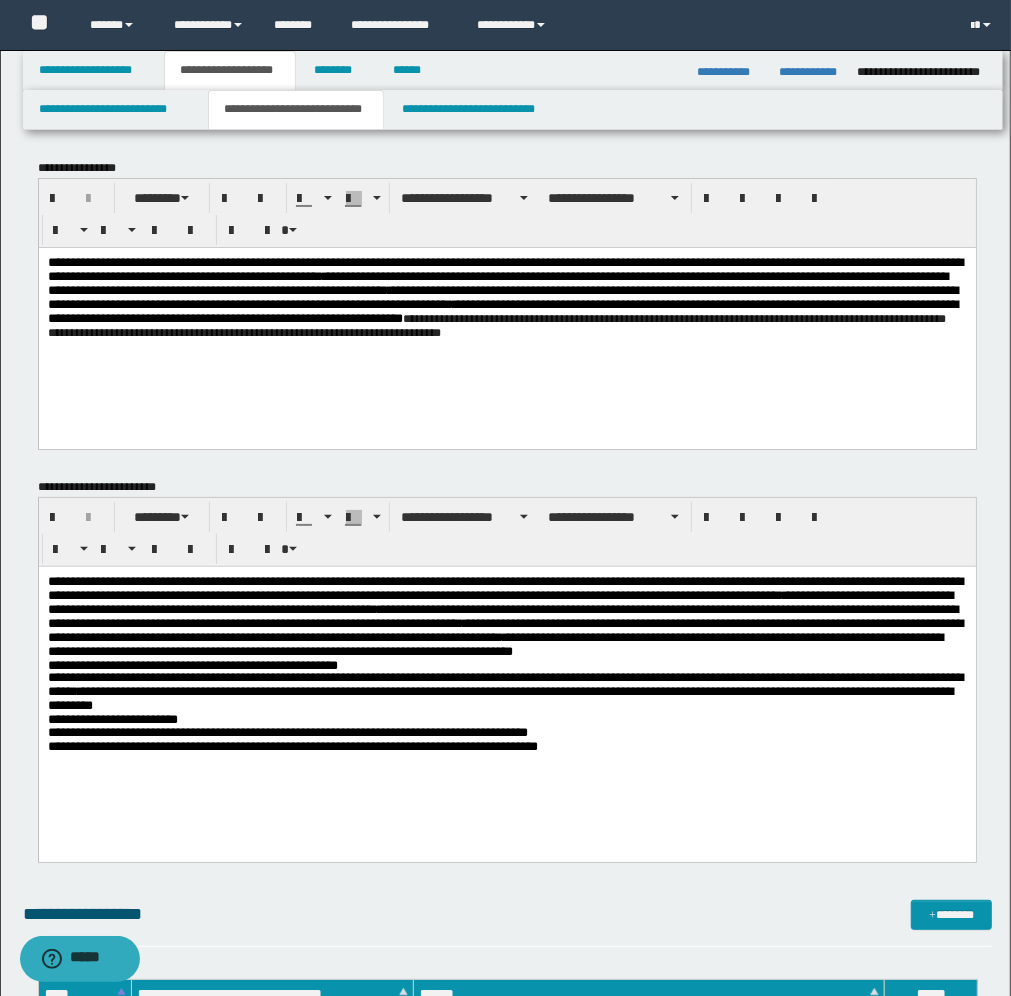 click on "**********" at bounding box center (506, 698) 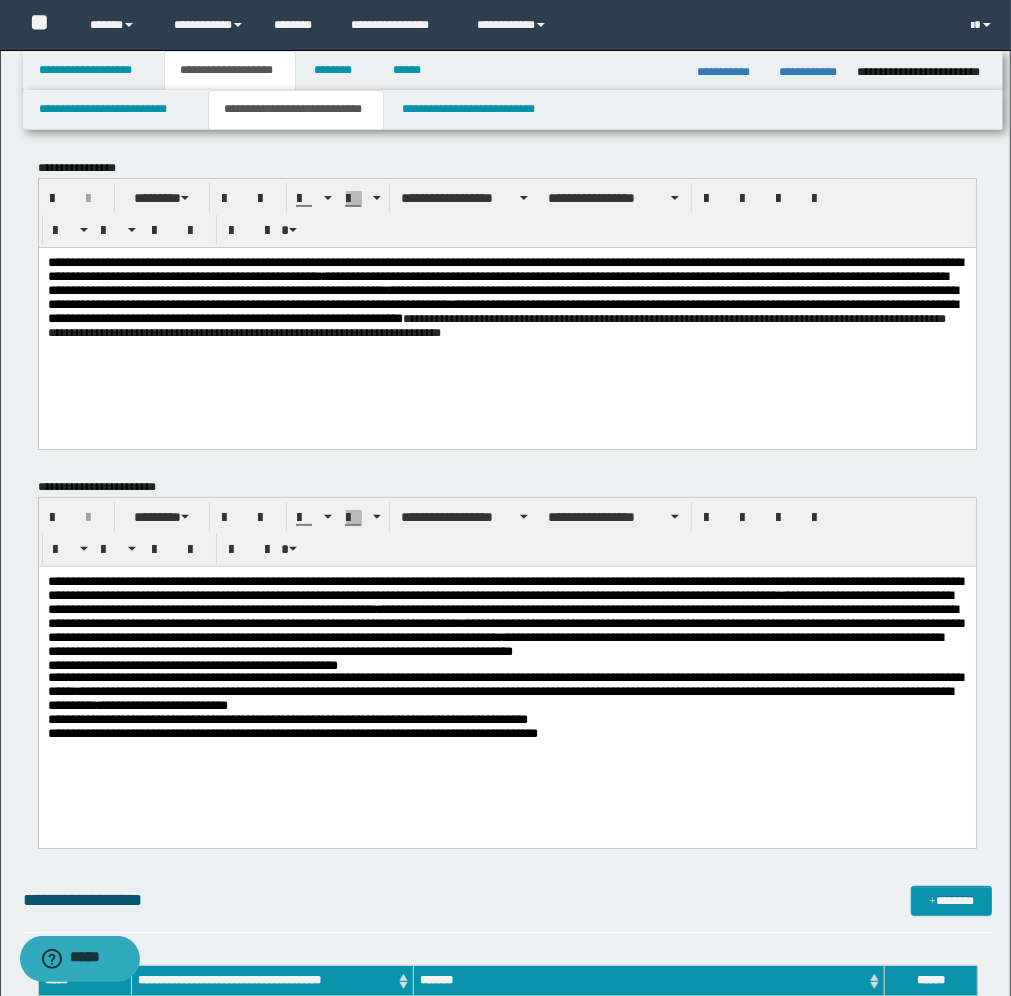 click on "**********" at bounding box center [506, 691] 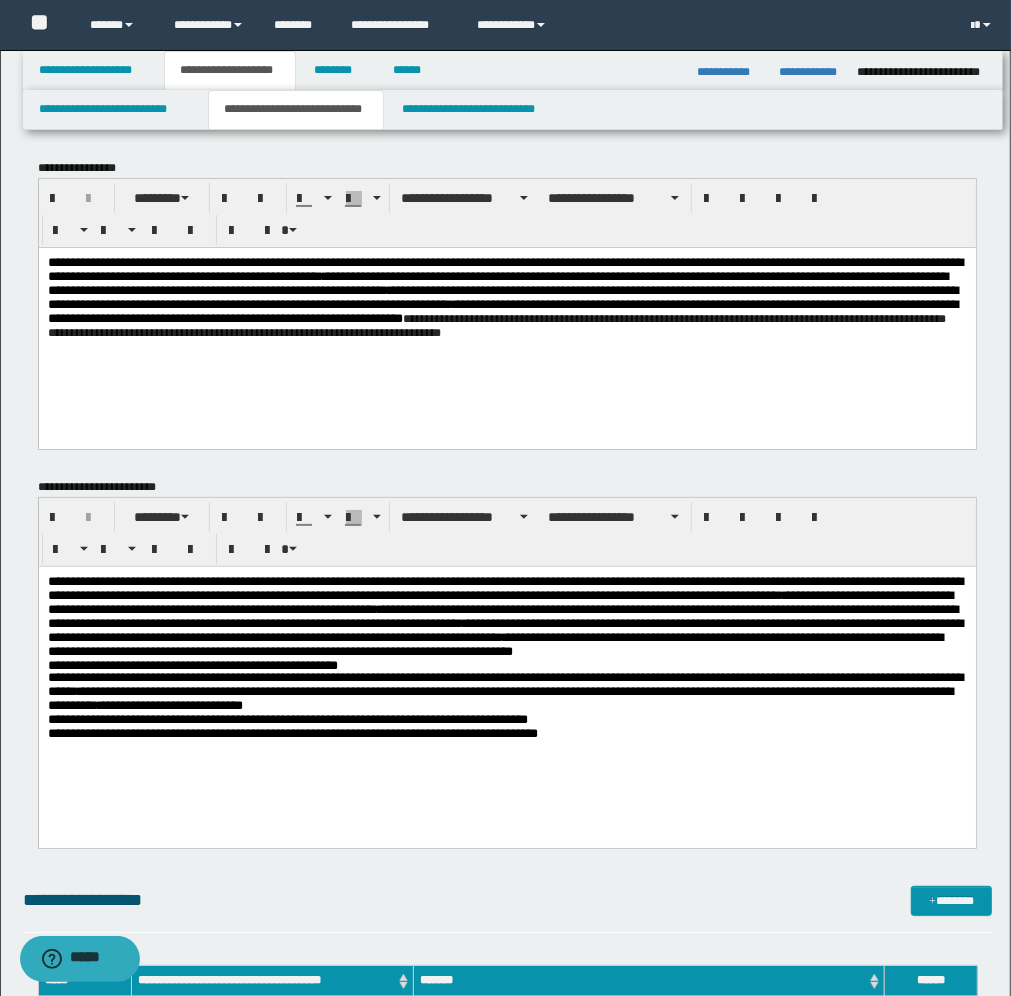 click on "**********" at bounding box center (506, 727) 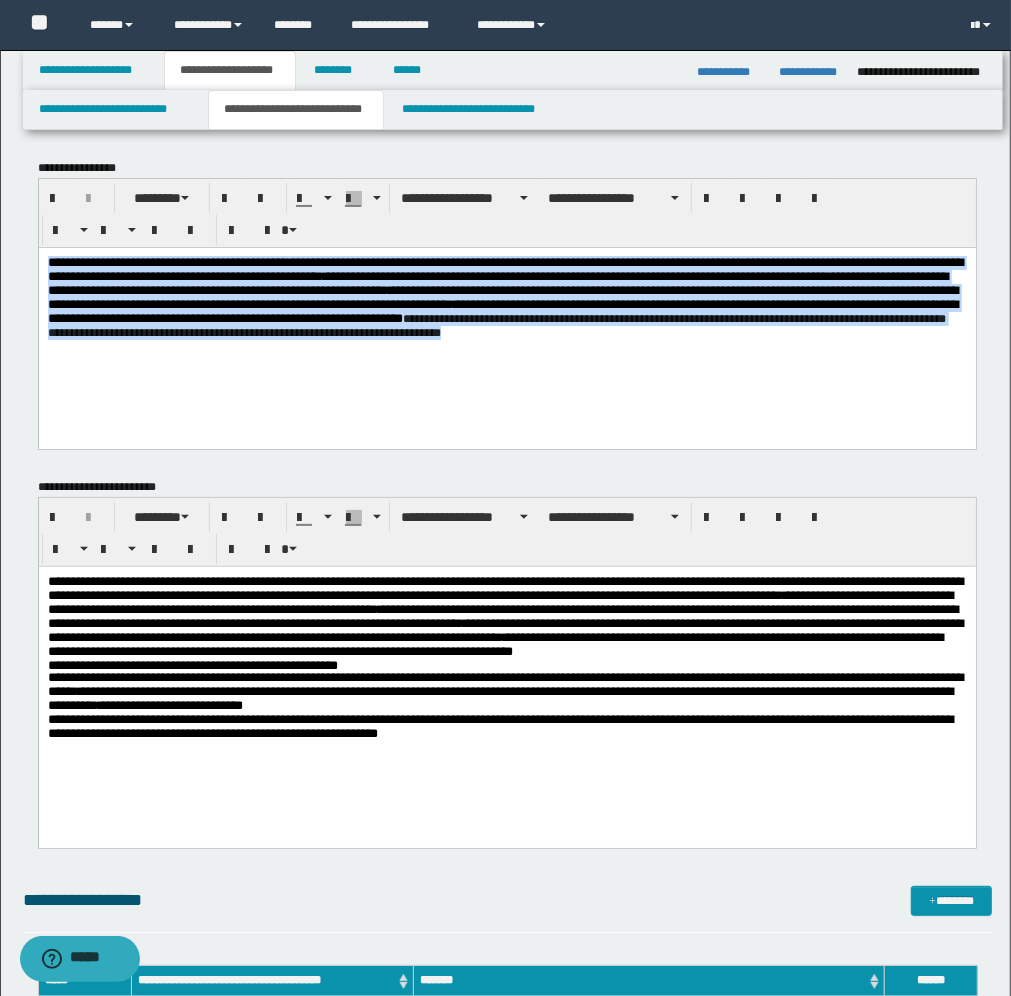 drag, startPoint x: 916, startPoint y: 336, endPoint x: 23, endPoint y: 260, distance: 896.2282 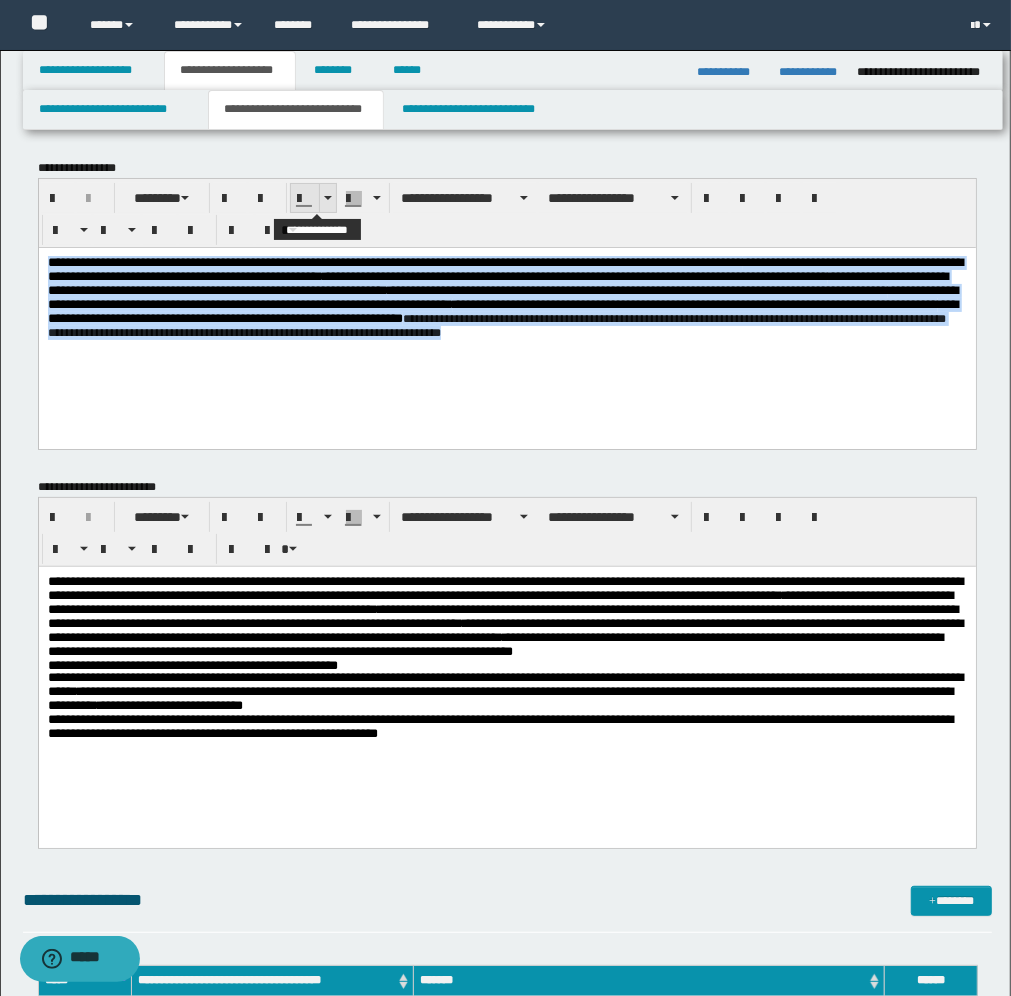 click at bounding box center [327, 198] 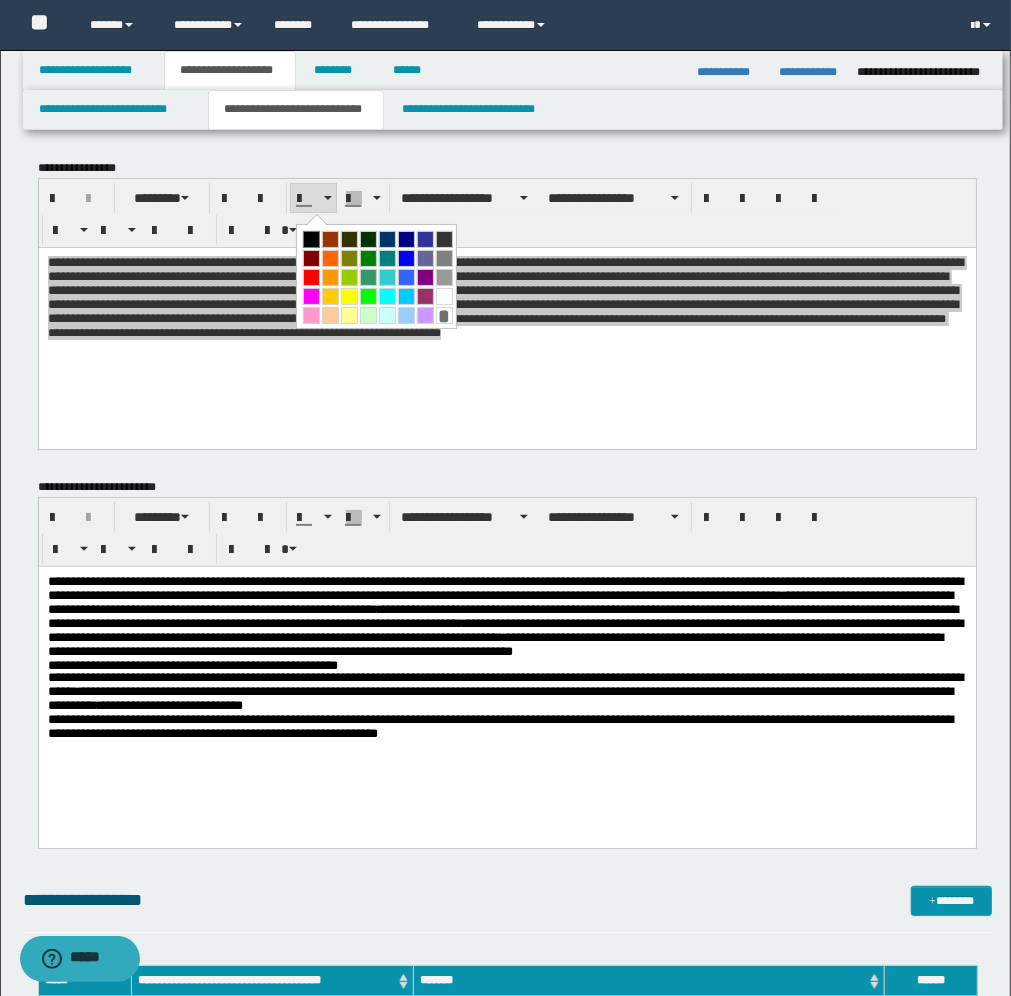 click at bounding box center (311, 239) 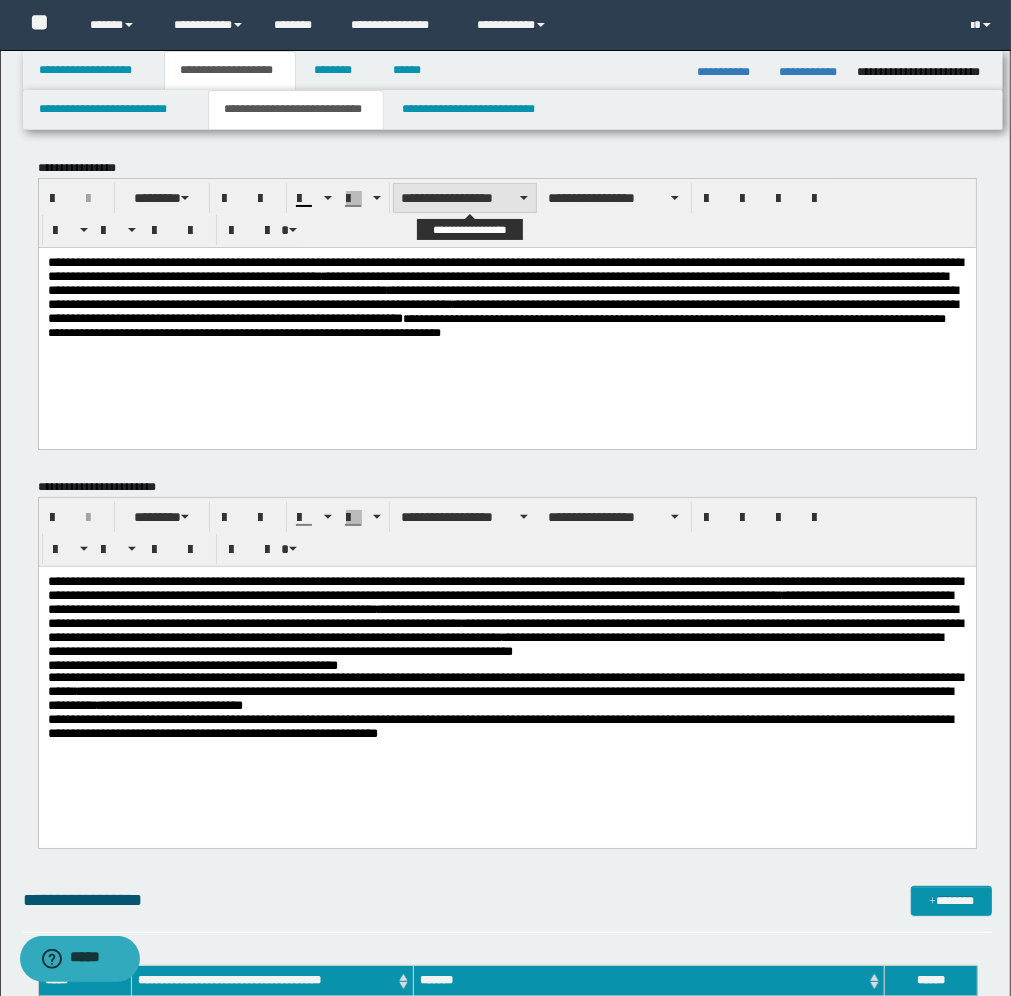click on "**********" at bounding box center [465, 198] 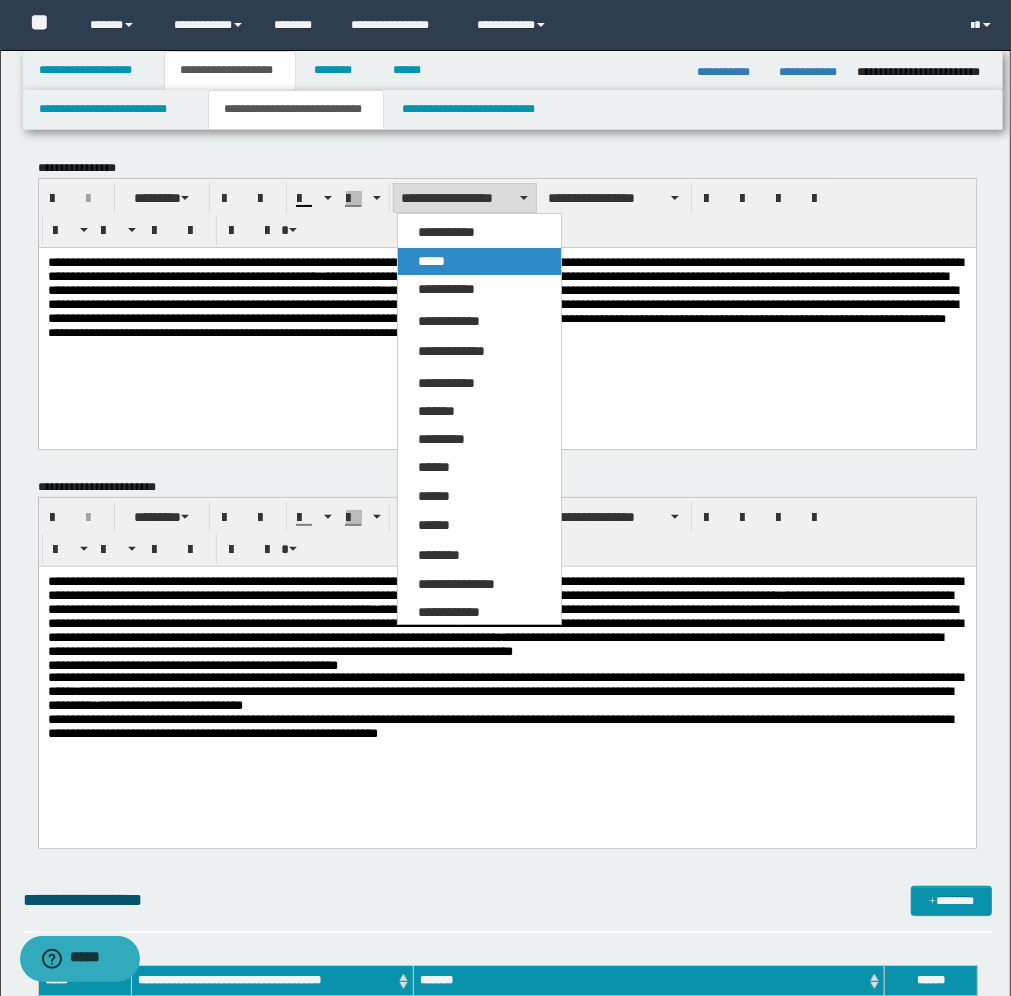 drag, startPoint x: 435, startPoint y: 256, endPoint x: 407, endPoint y: 1, distance: 256.53265 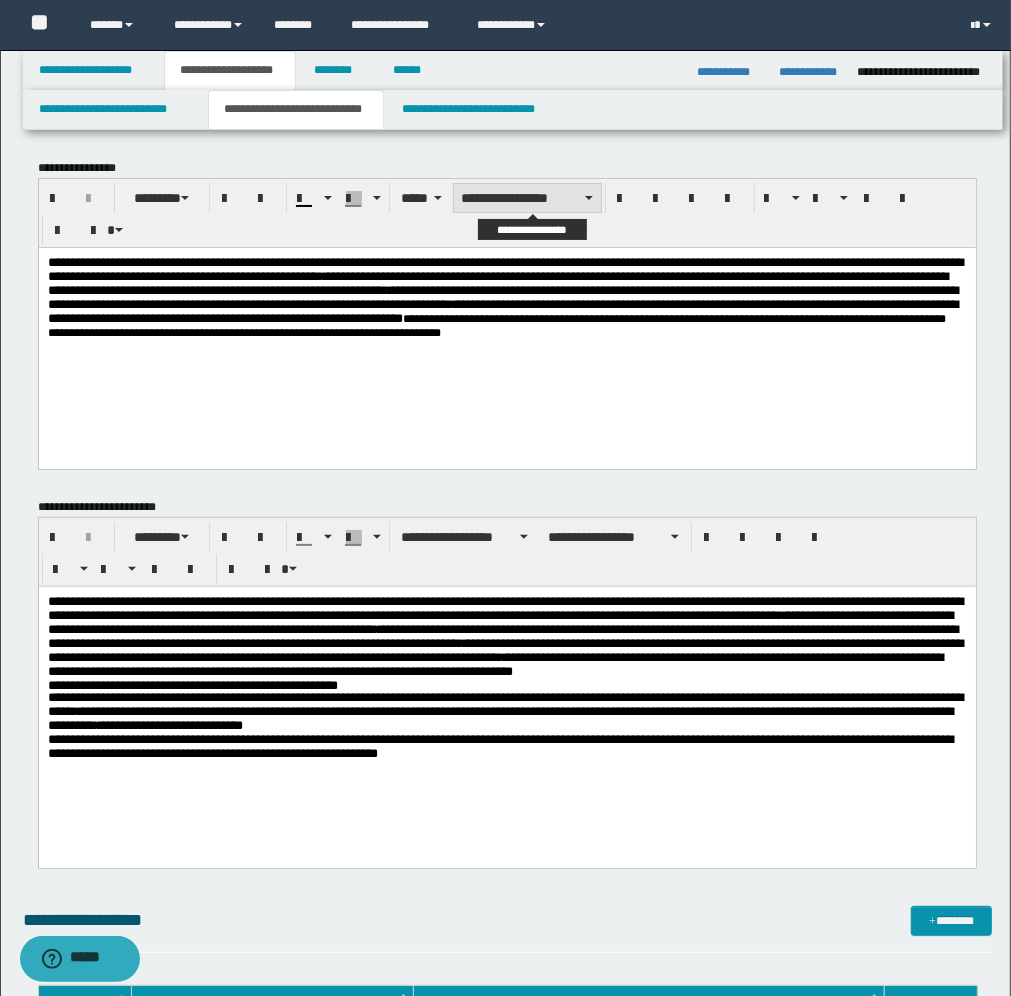 click on "**********" at bounding box center [527, 198] 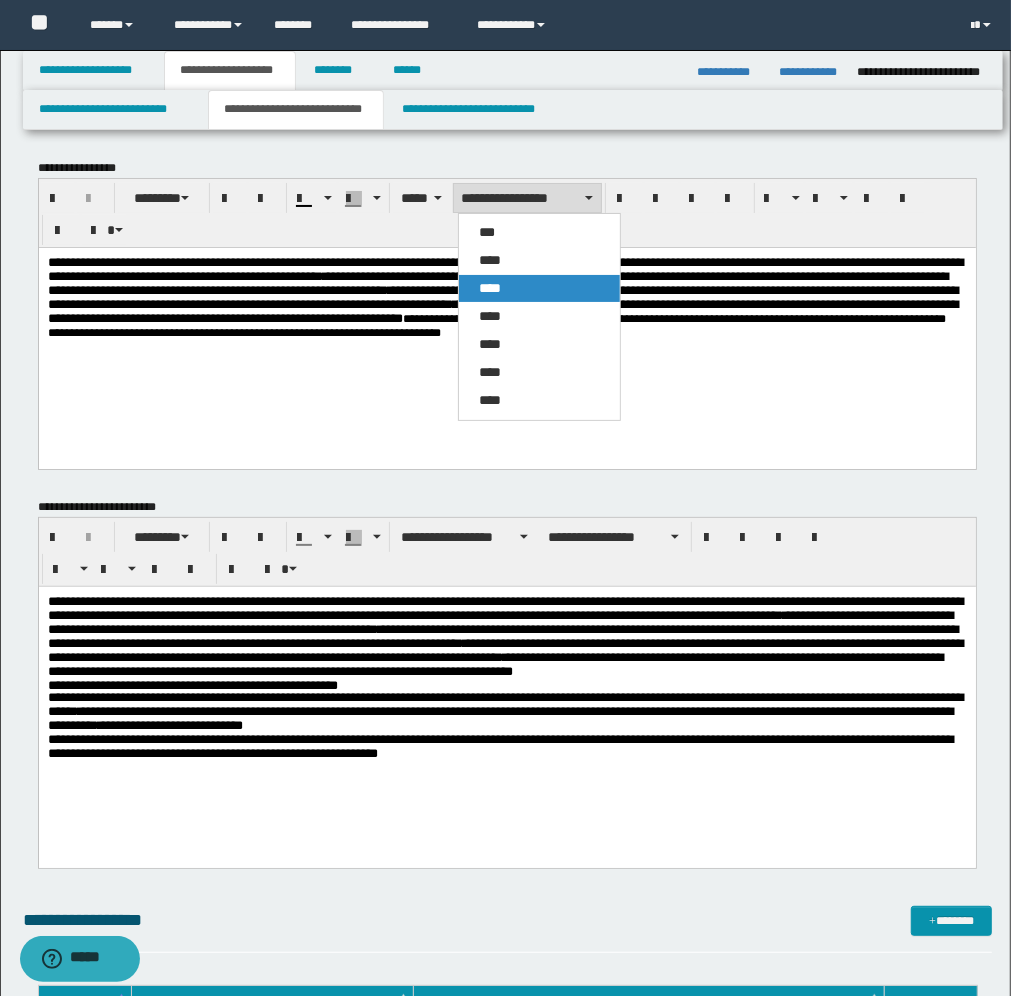 click on "****" at bounding box center (539, 288) 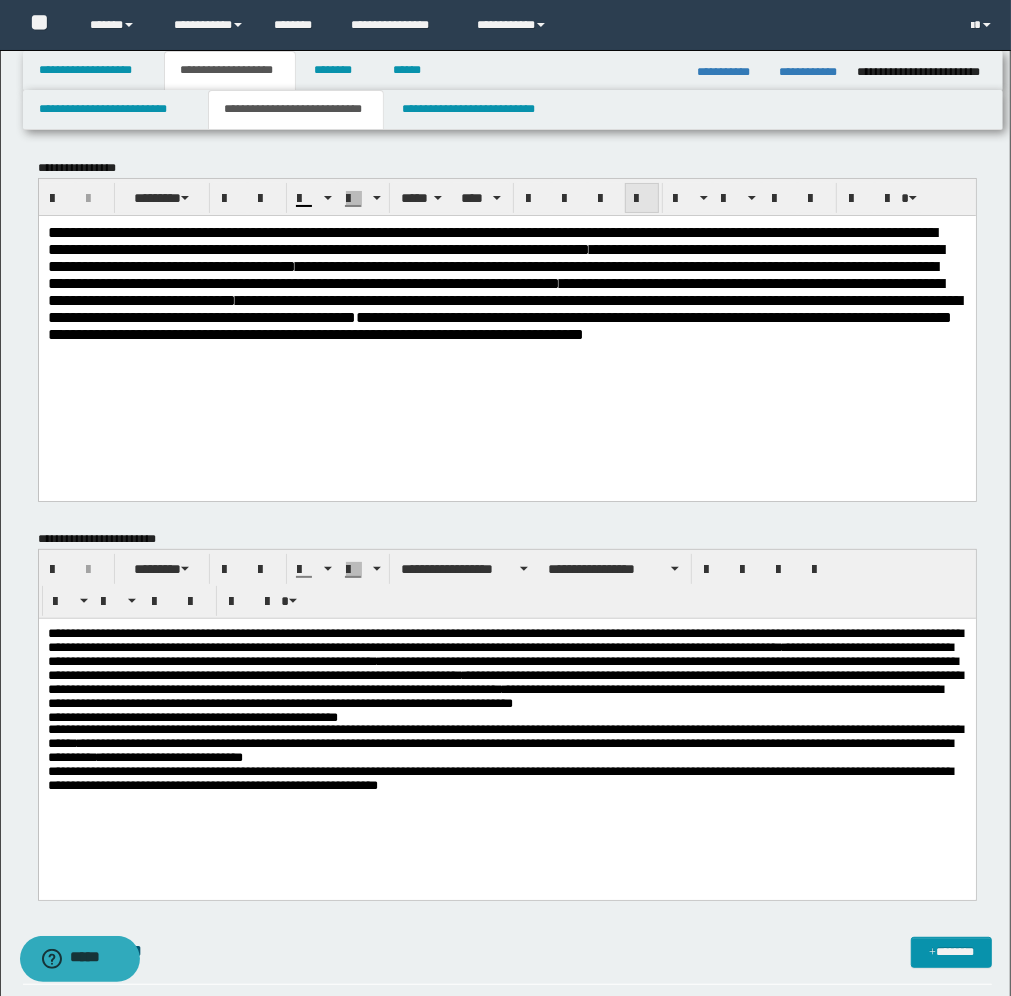 click at bounding box center [642, 199] 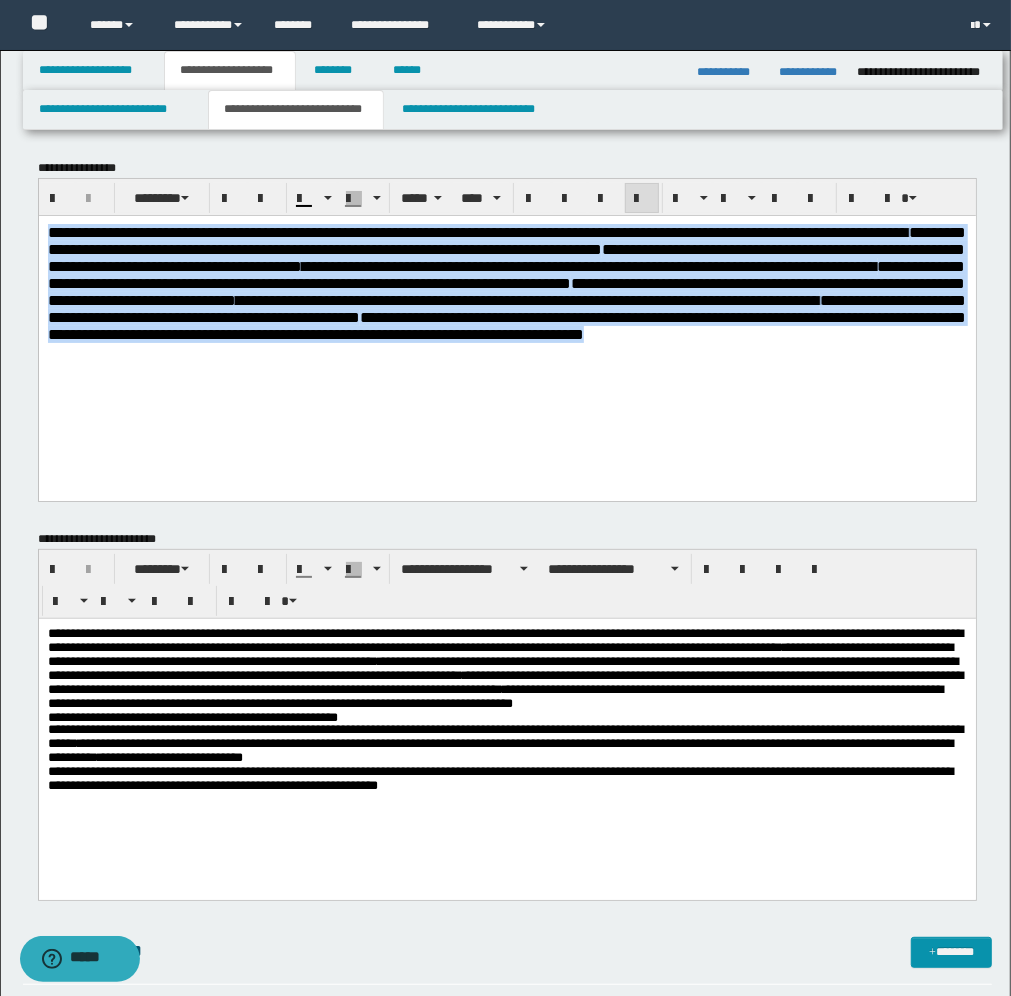 click on "**********" at bounding box center (506, 332) 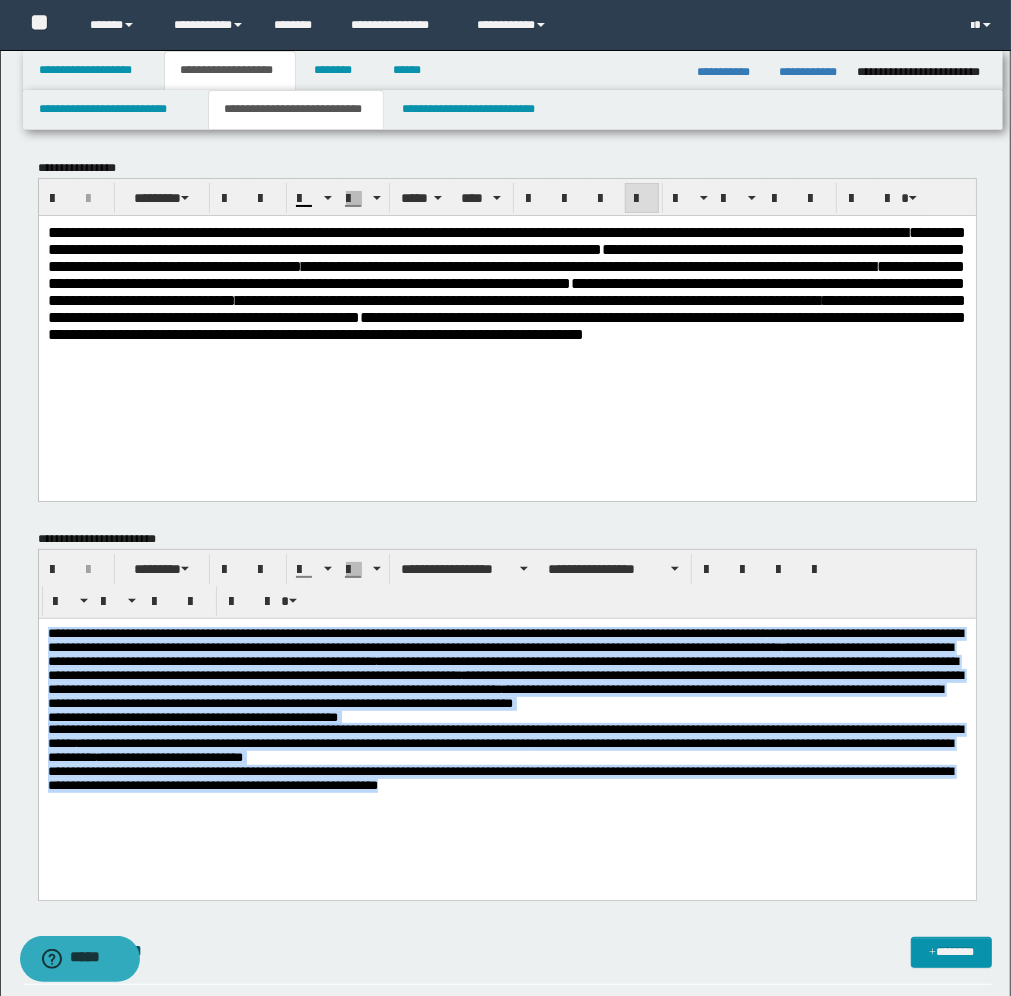 drag, startPoint x: 508, startPoint y: 793, endPoint x: 208, endPoint y: 1201, distance: 506.42276 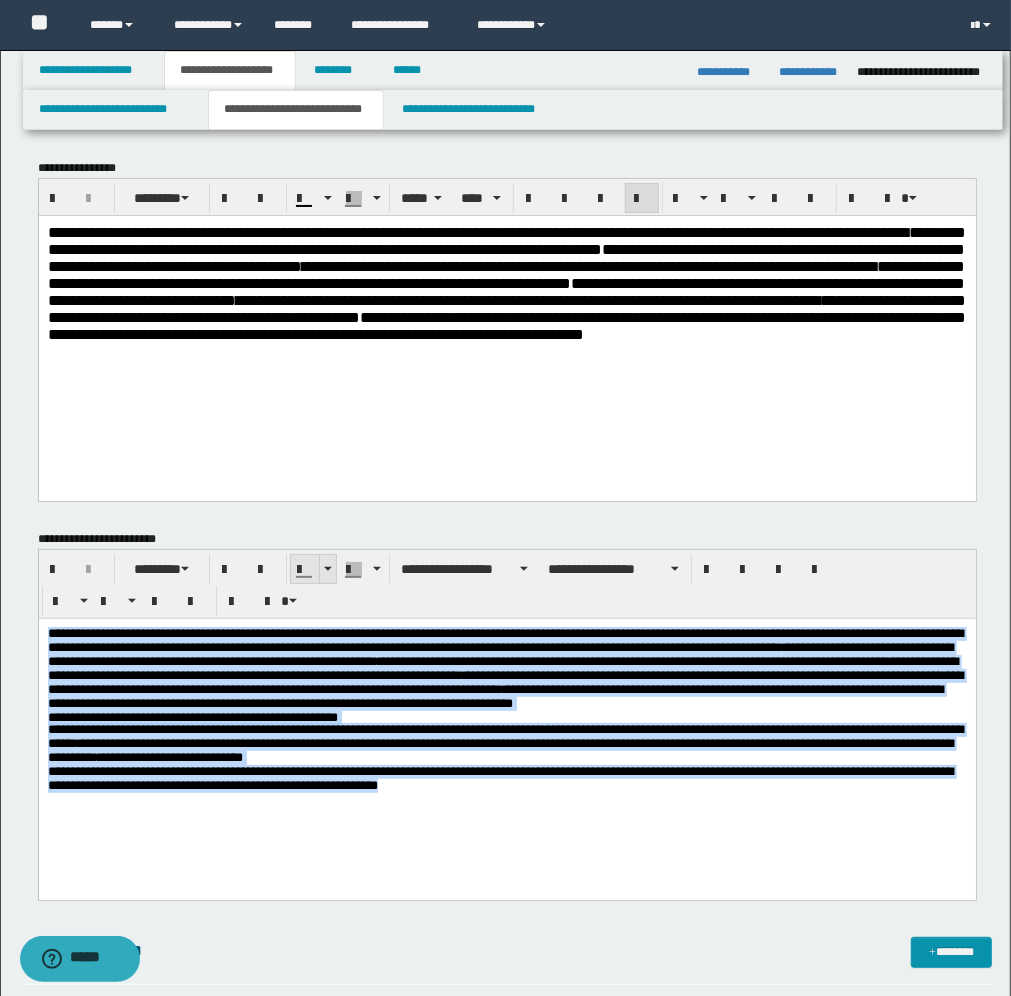 click at bounding box center [327, 569] 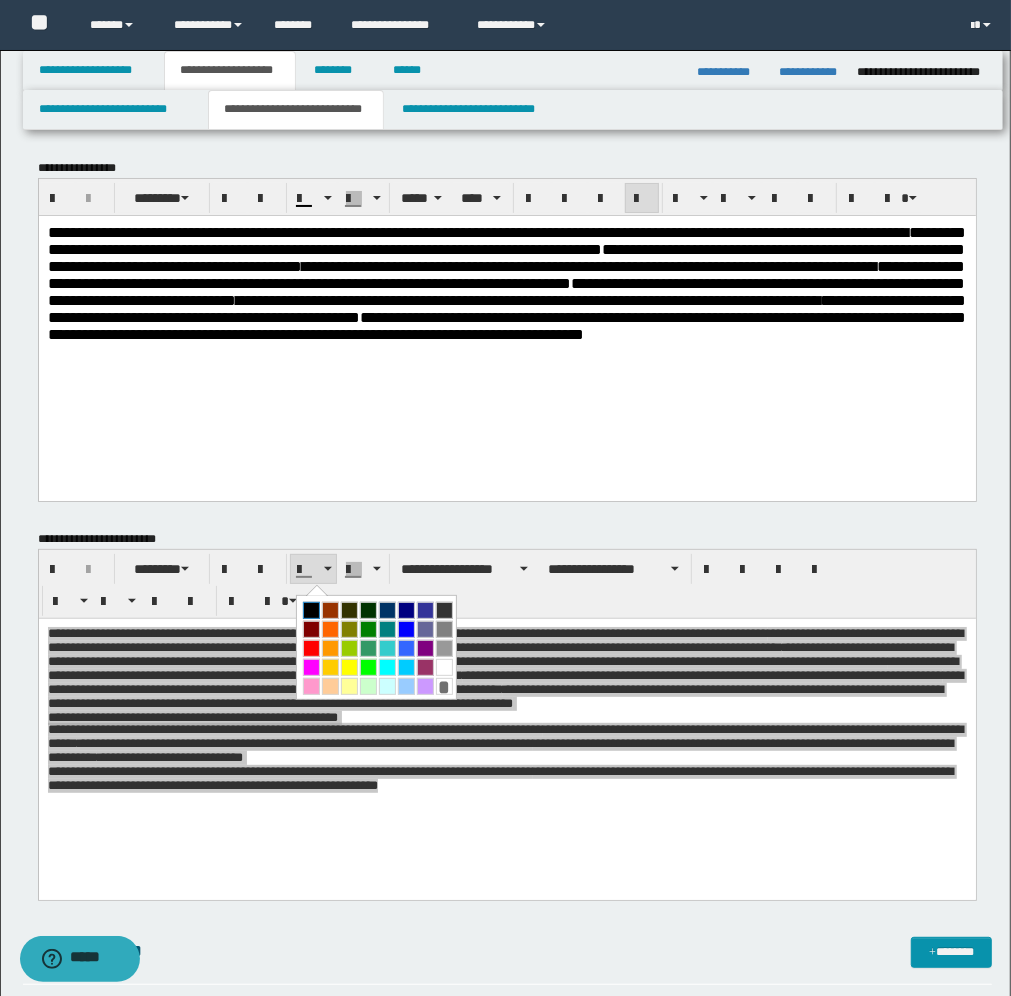 click at bounding box center [311, 610] 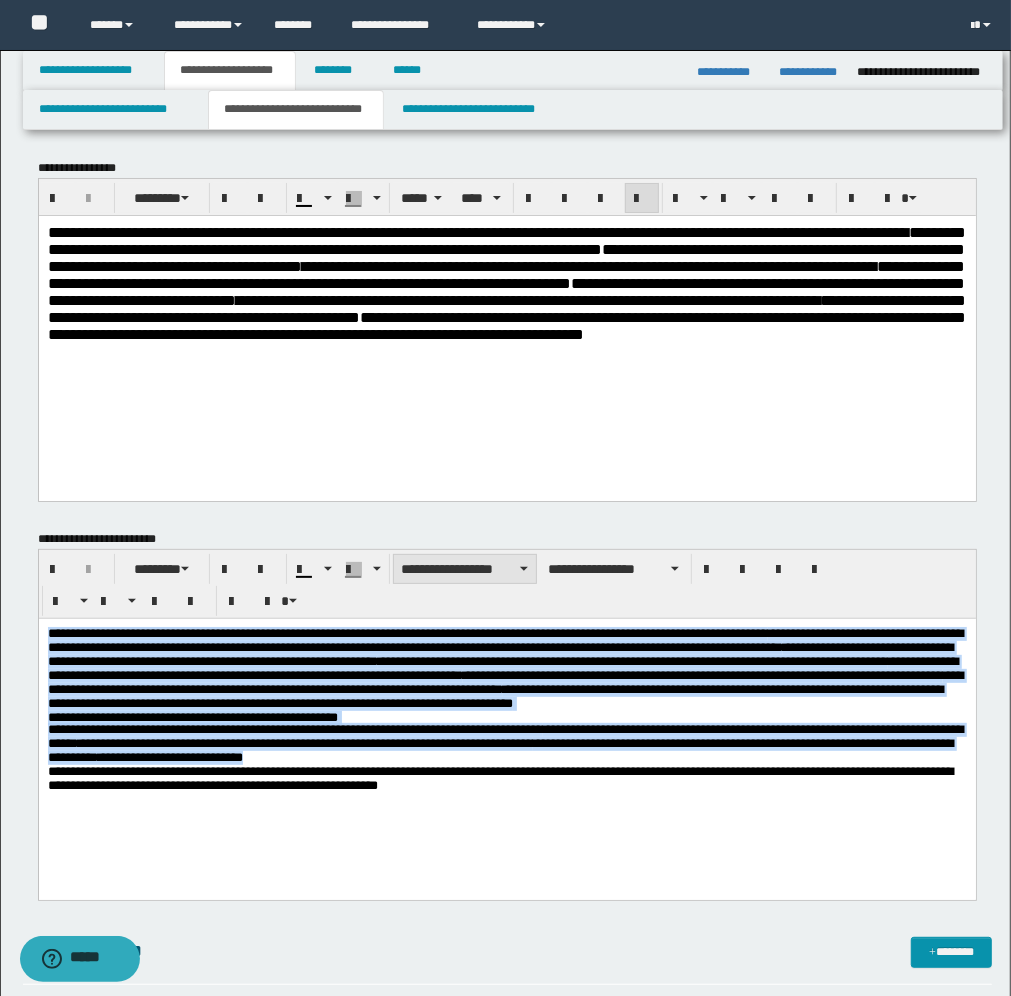 click on "**********" at bounding box center [465, 569] 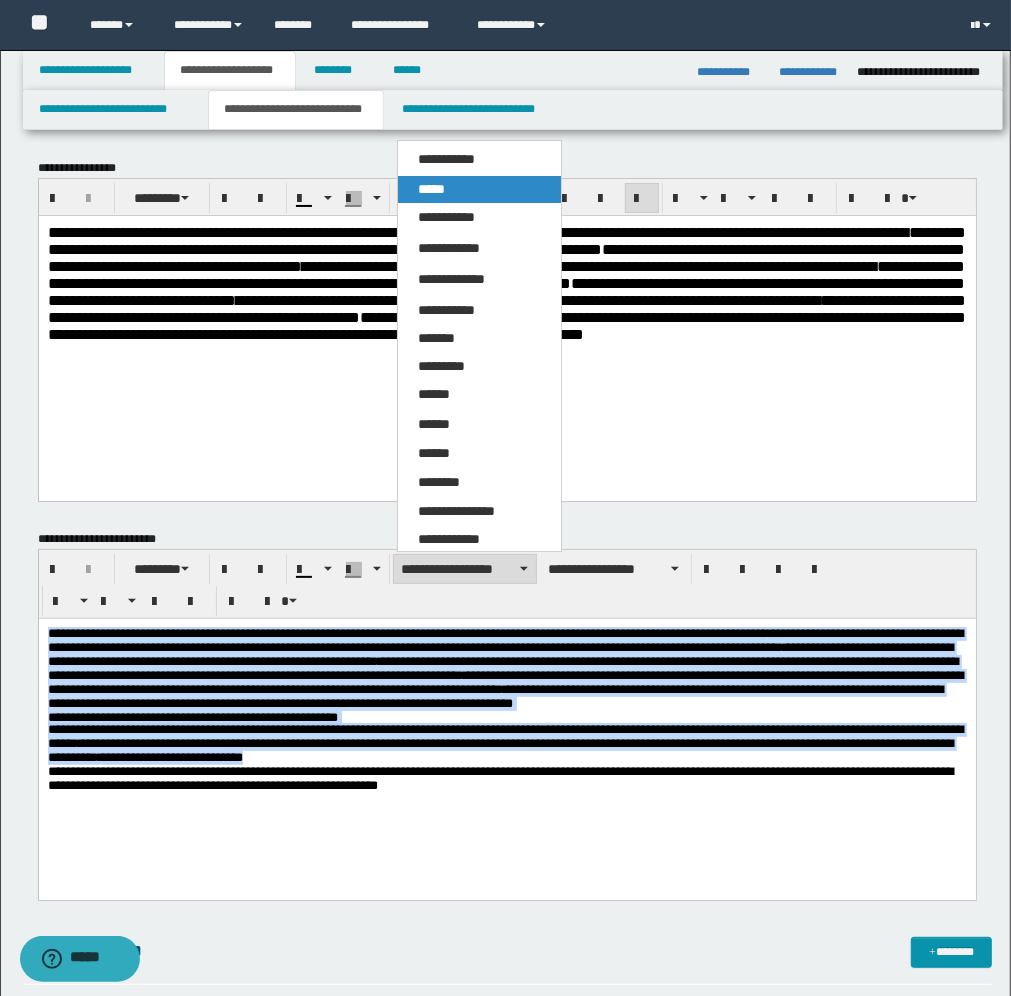 click on "*****" at bounding box center [431, 189] 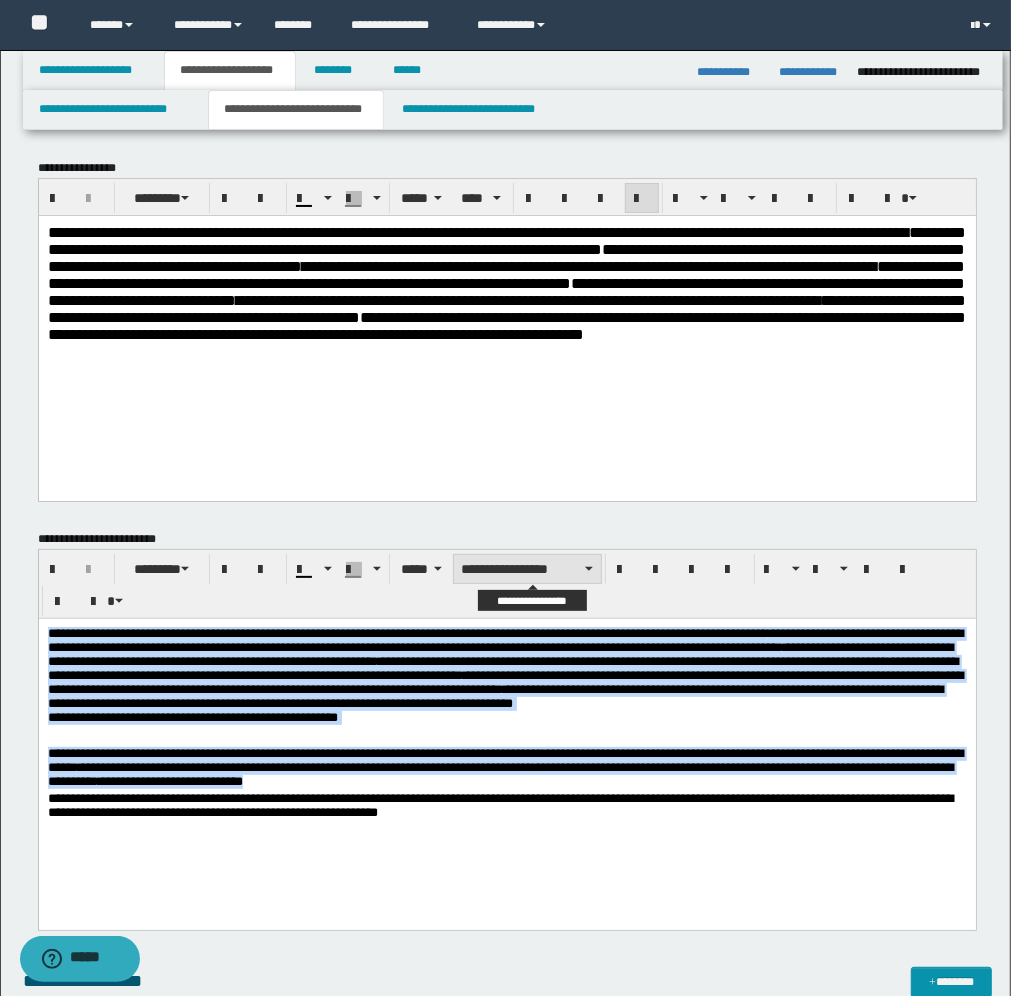 click on "**********" at bounding box center [527, 569] 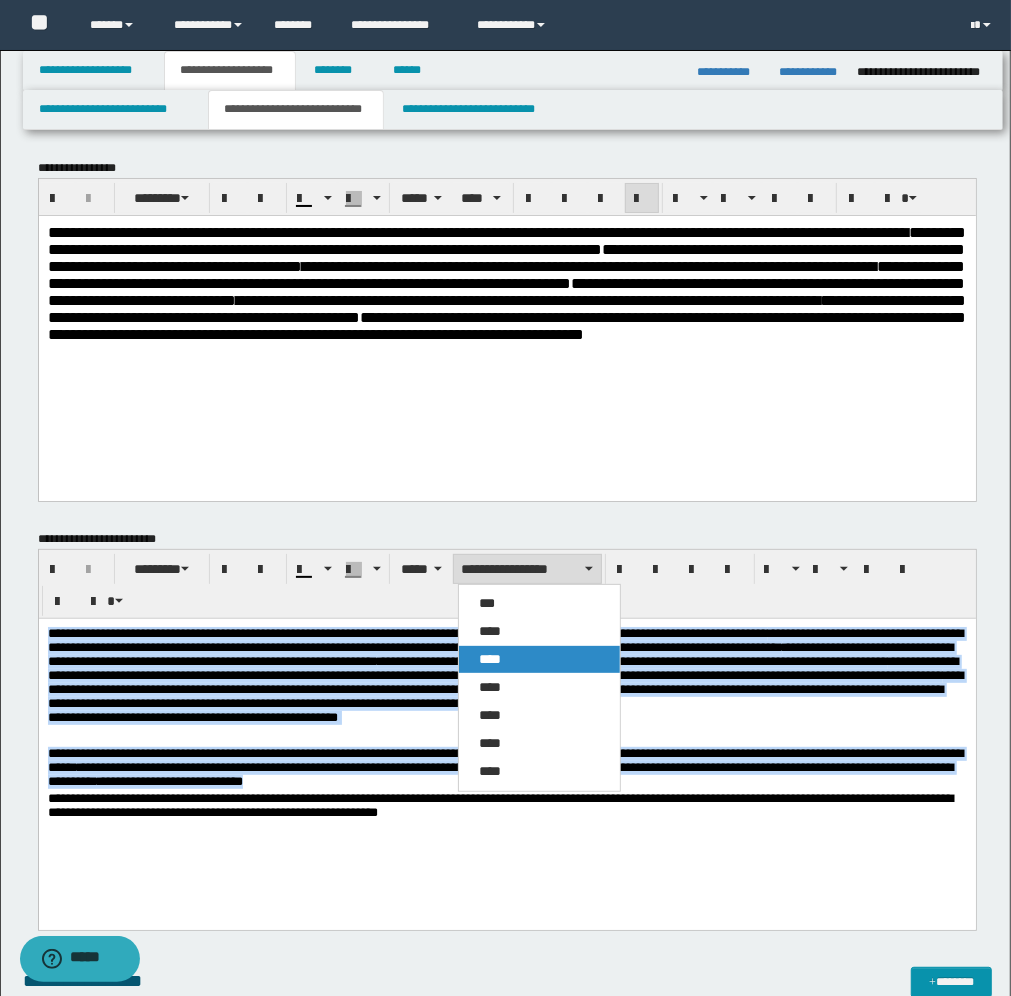 click on "****" at bounding box center (490, 659) 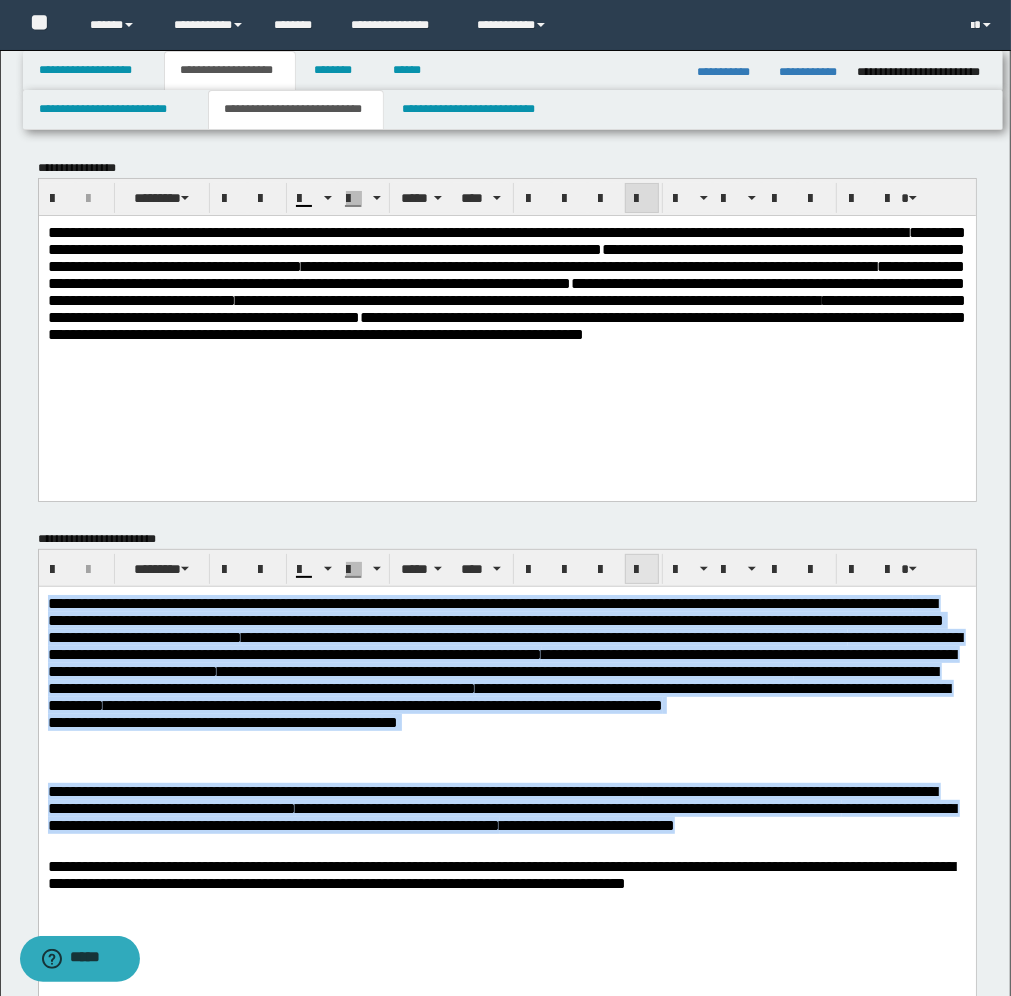 click at bounding box center (642, 570) 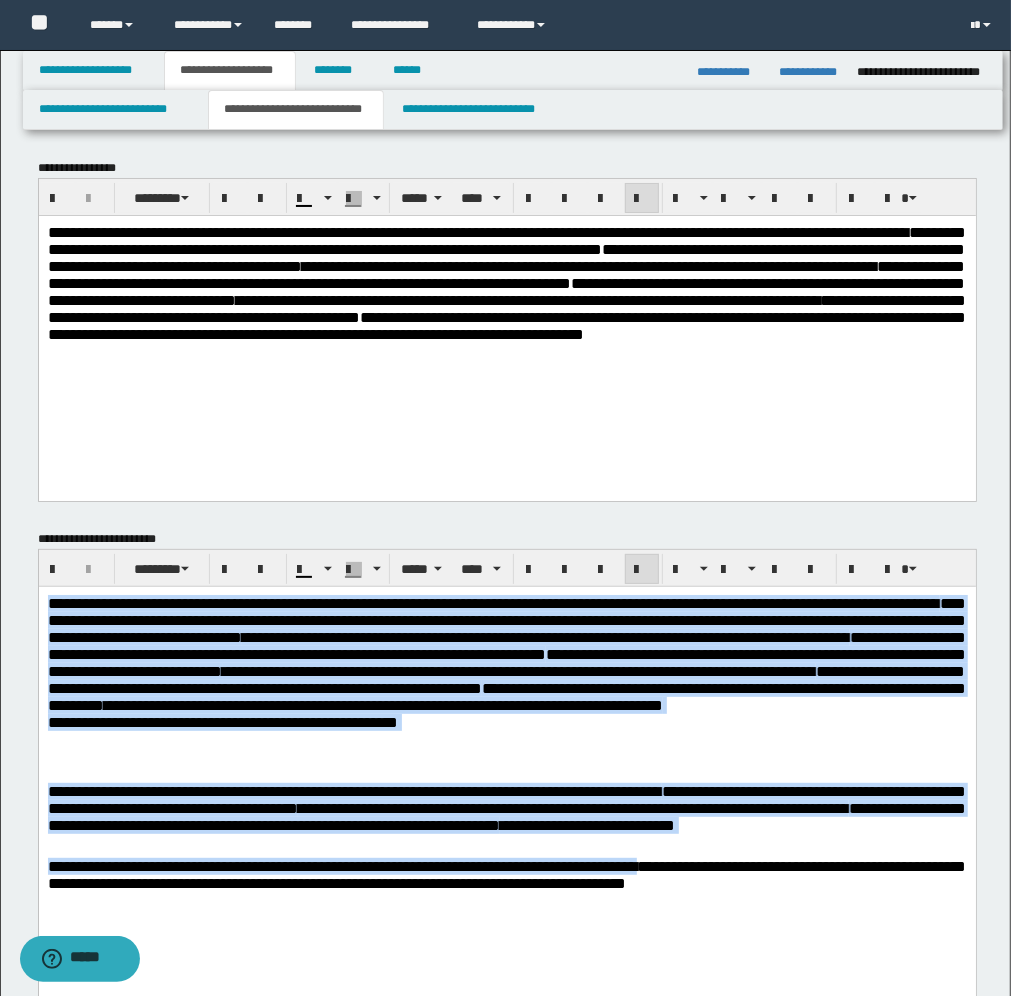 click on "**********" at bounding box center [506, 653] 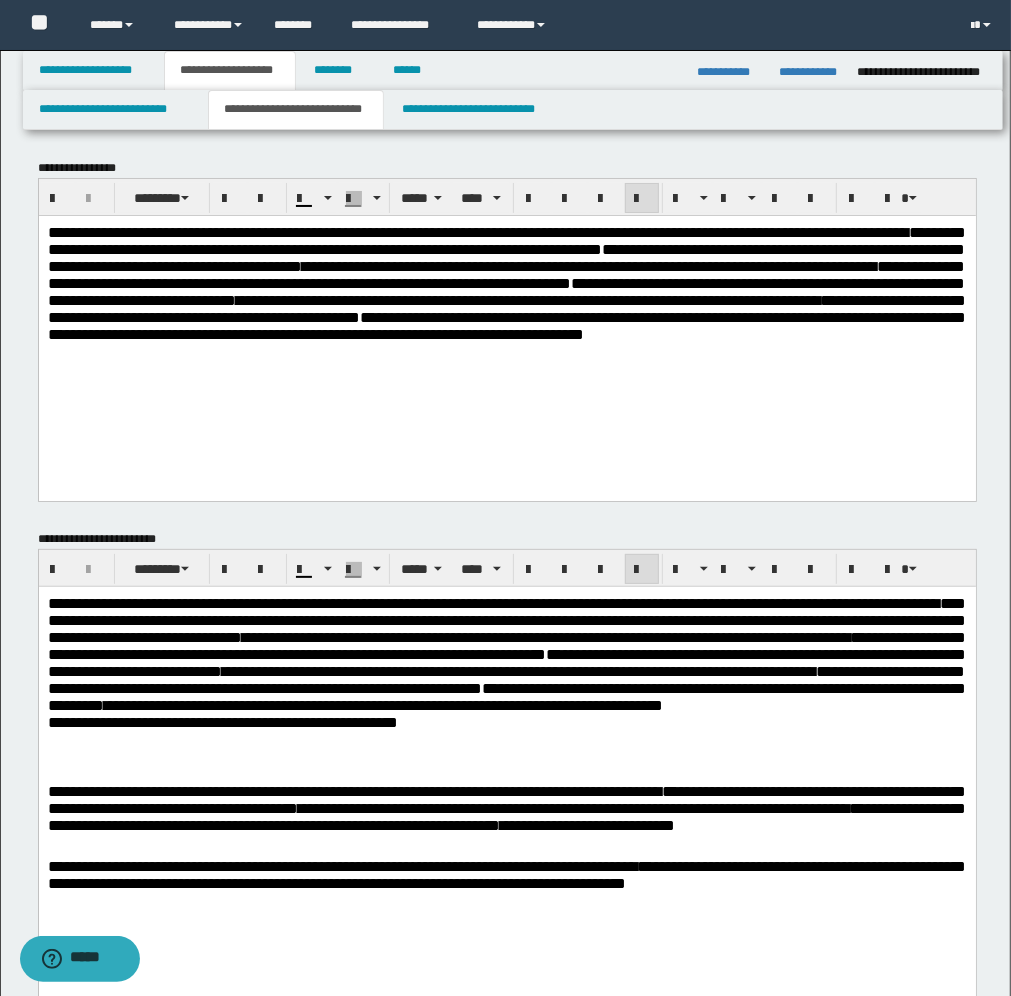 click on "**********" at bounding box center [506, 769] 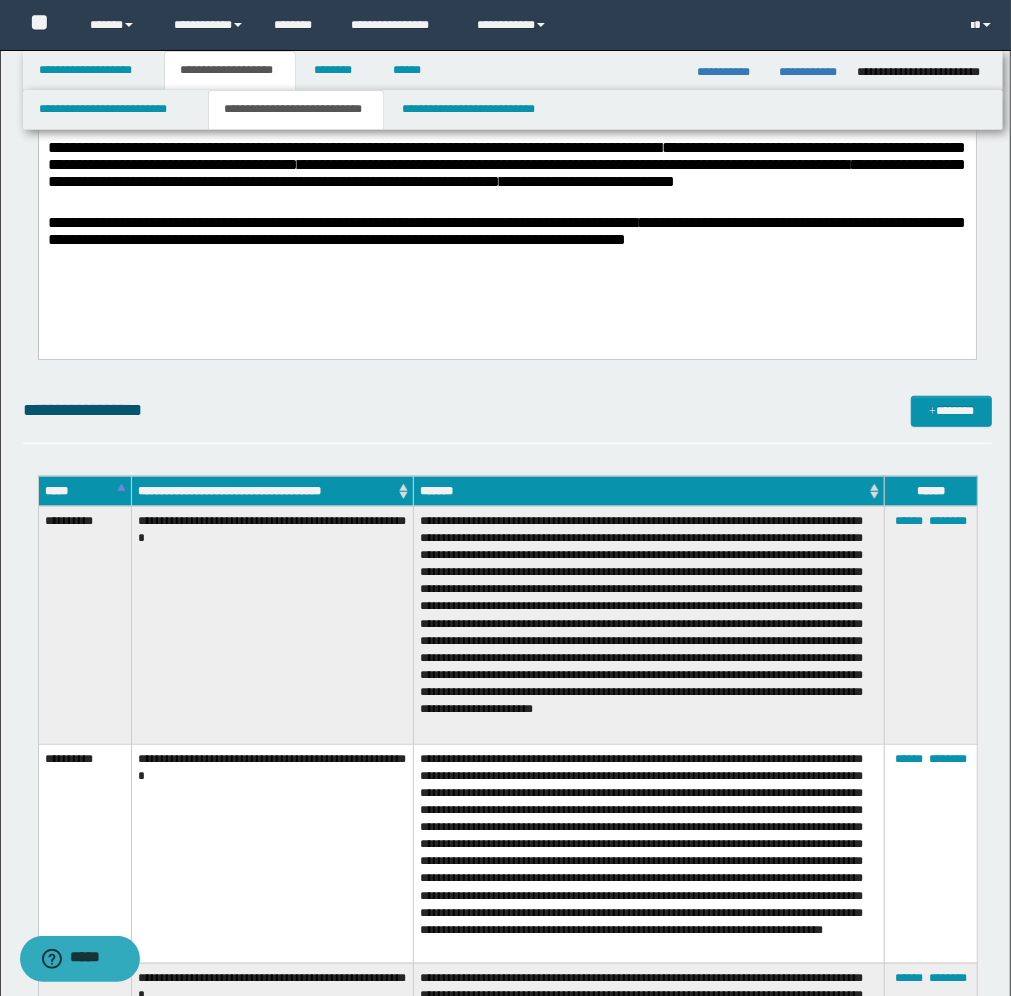 scroll, scrollTop: 0, scrollLeft: 0, axis: both 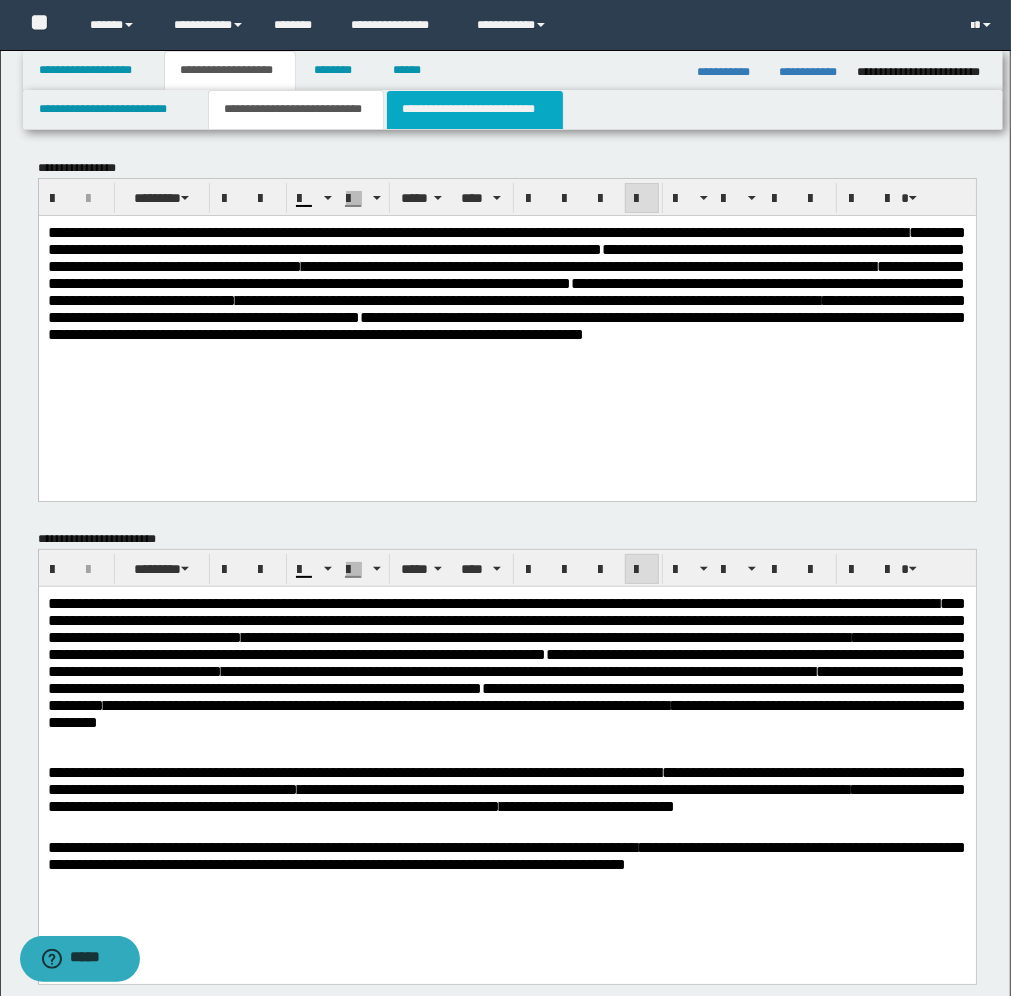 click on "**********" at bounding box center (475, 110) 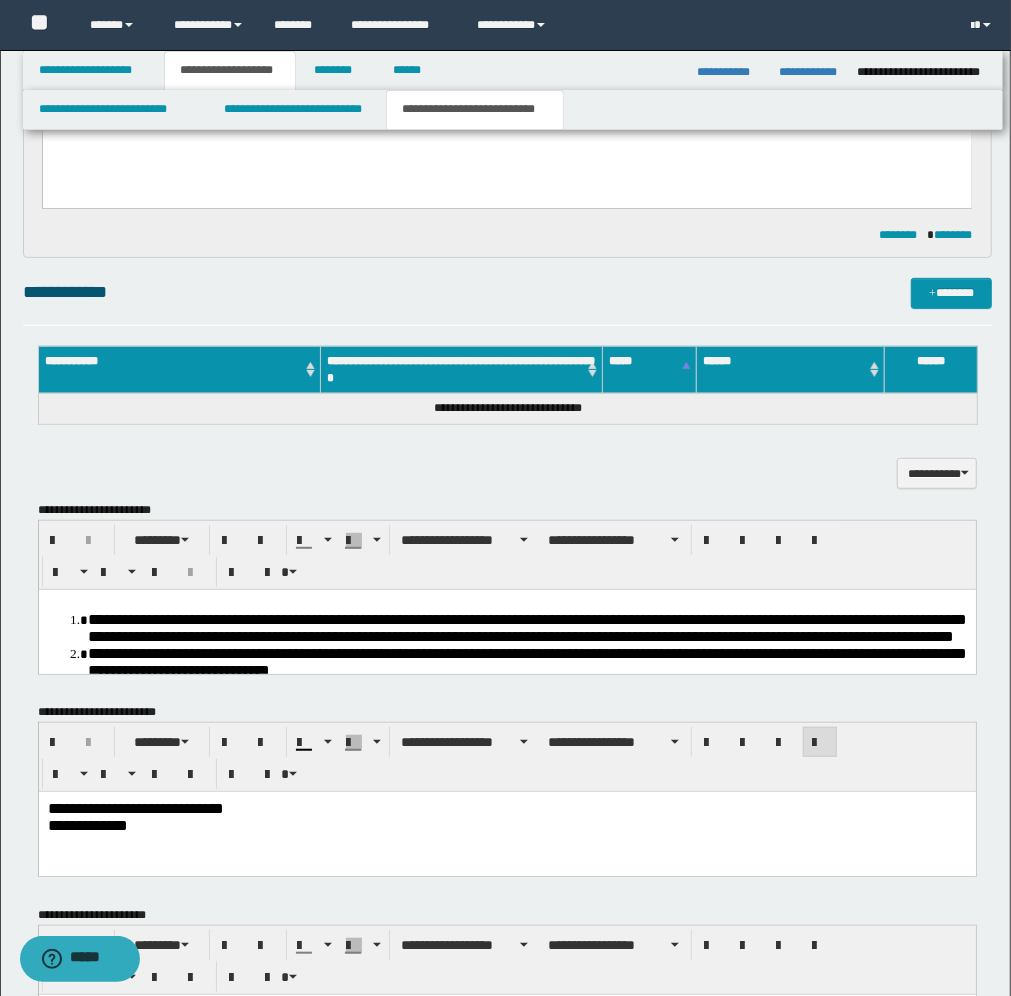 scroll, scrollTop: 375, scrollLeft: 0, axis: vertical 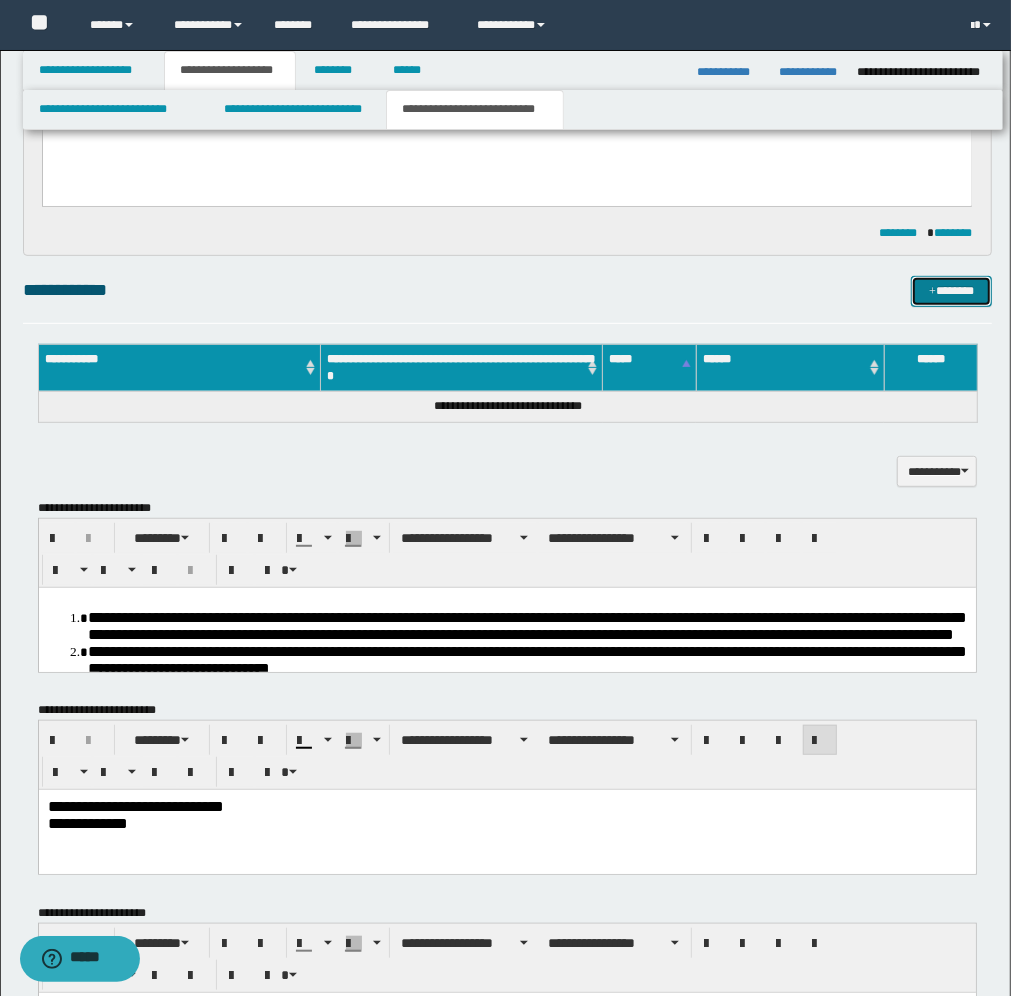 click on "*******" at bounding box center [951, 291] 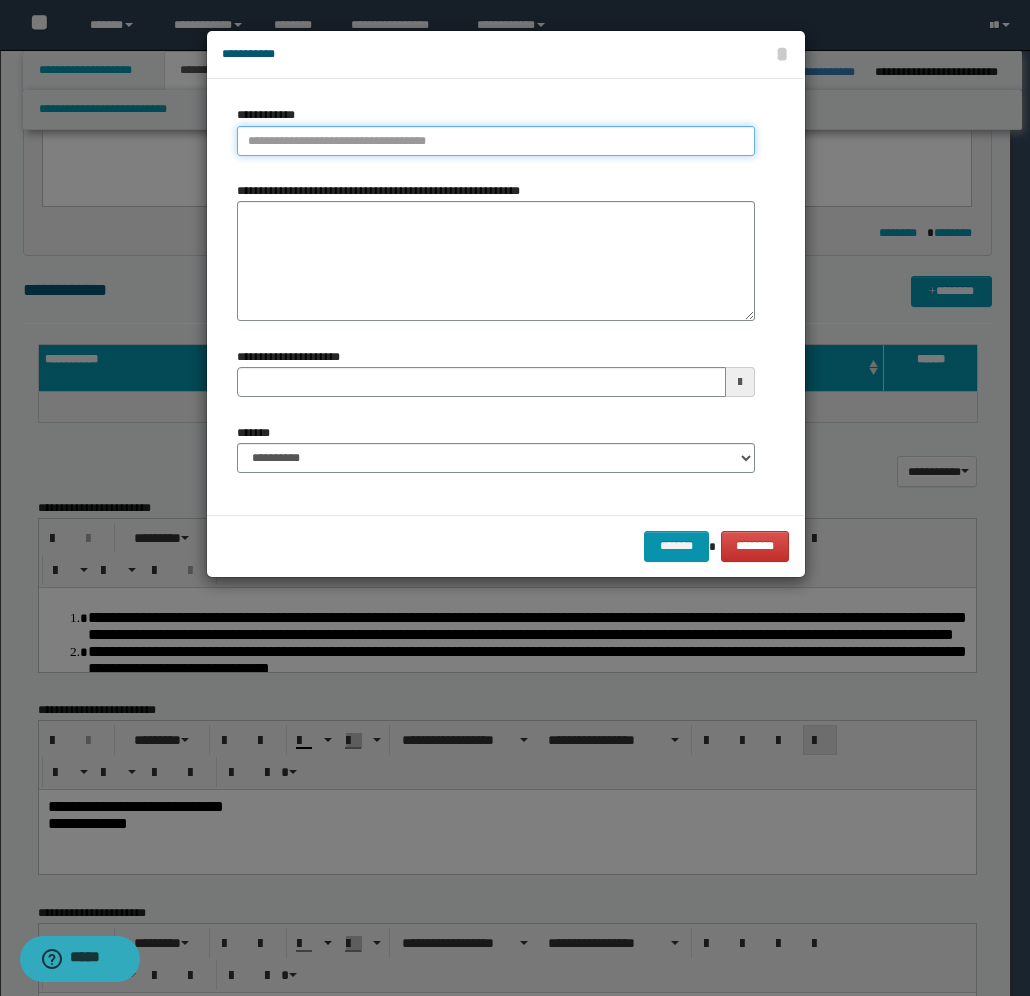 click on "**********" at bounding box center [496, 141] 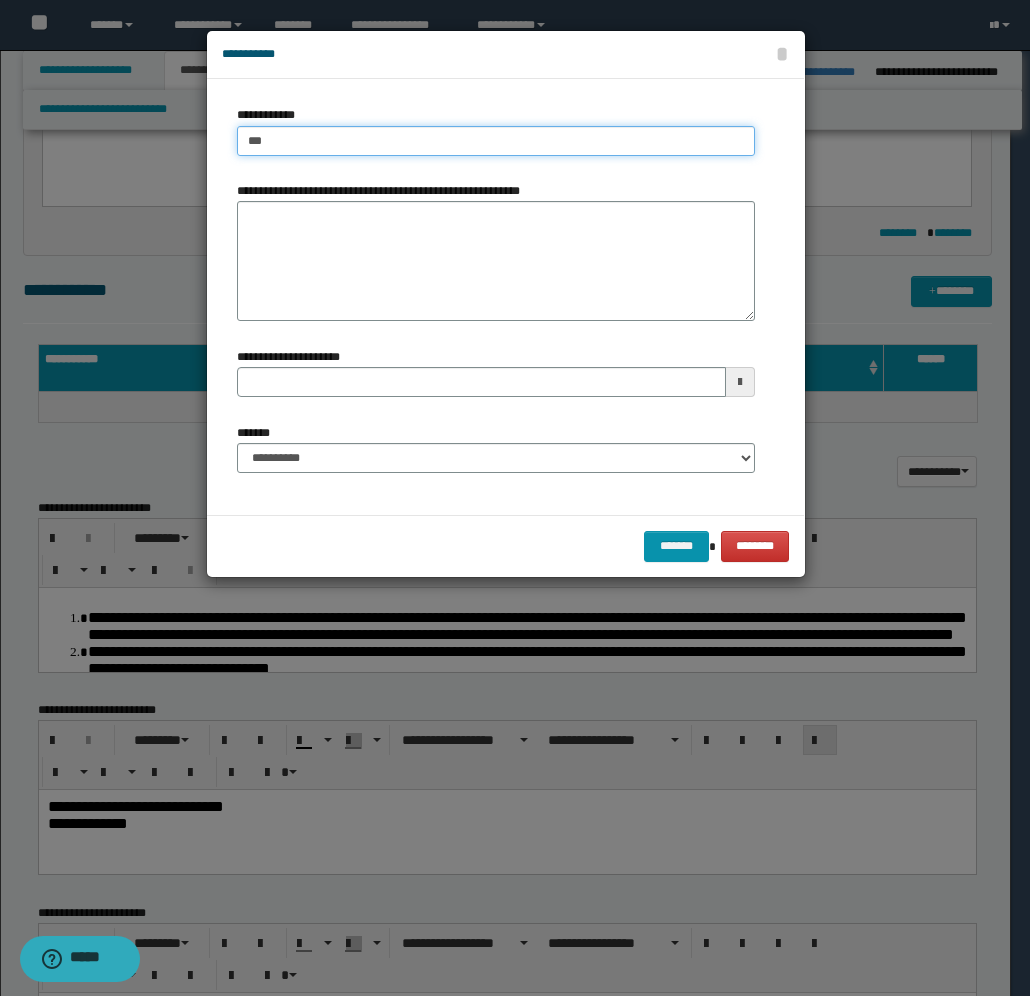 type on "****" 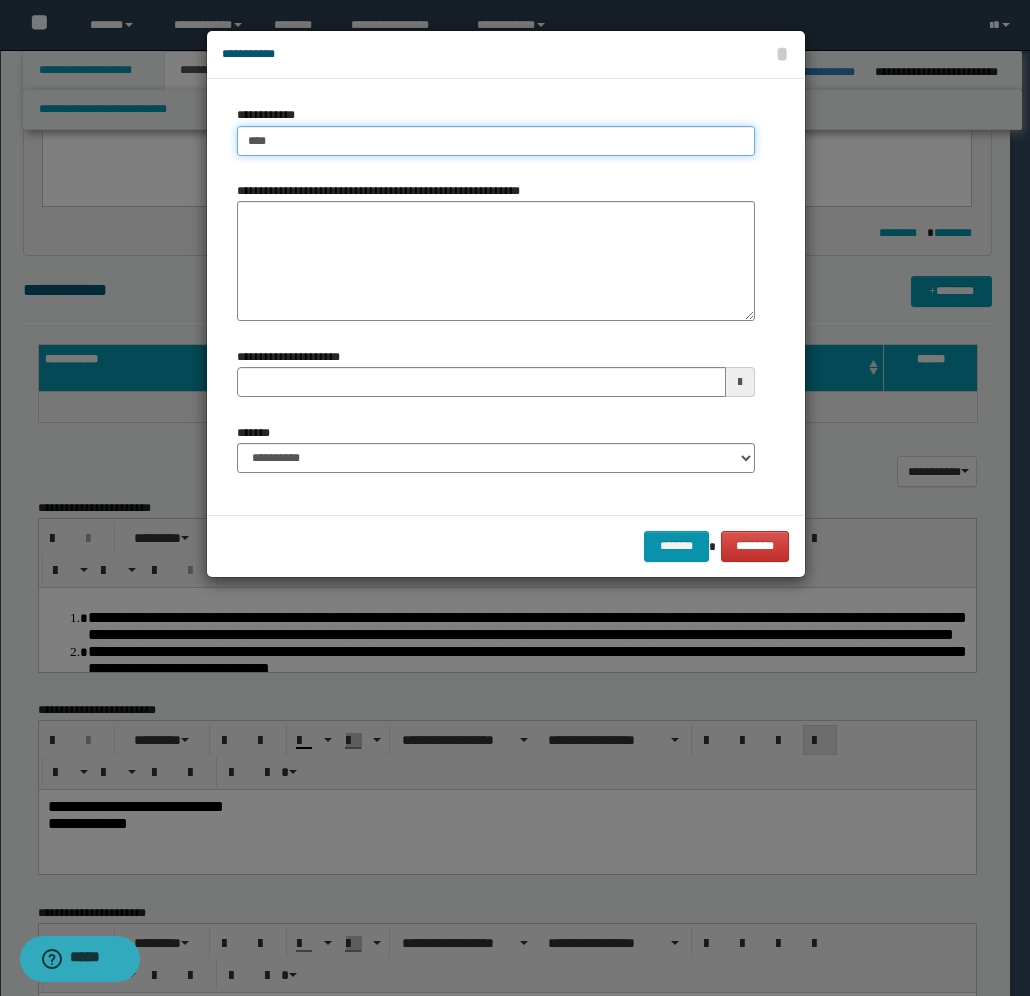 type on "****" 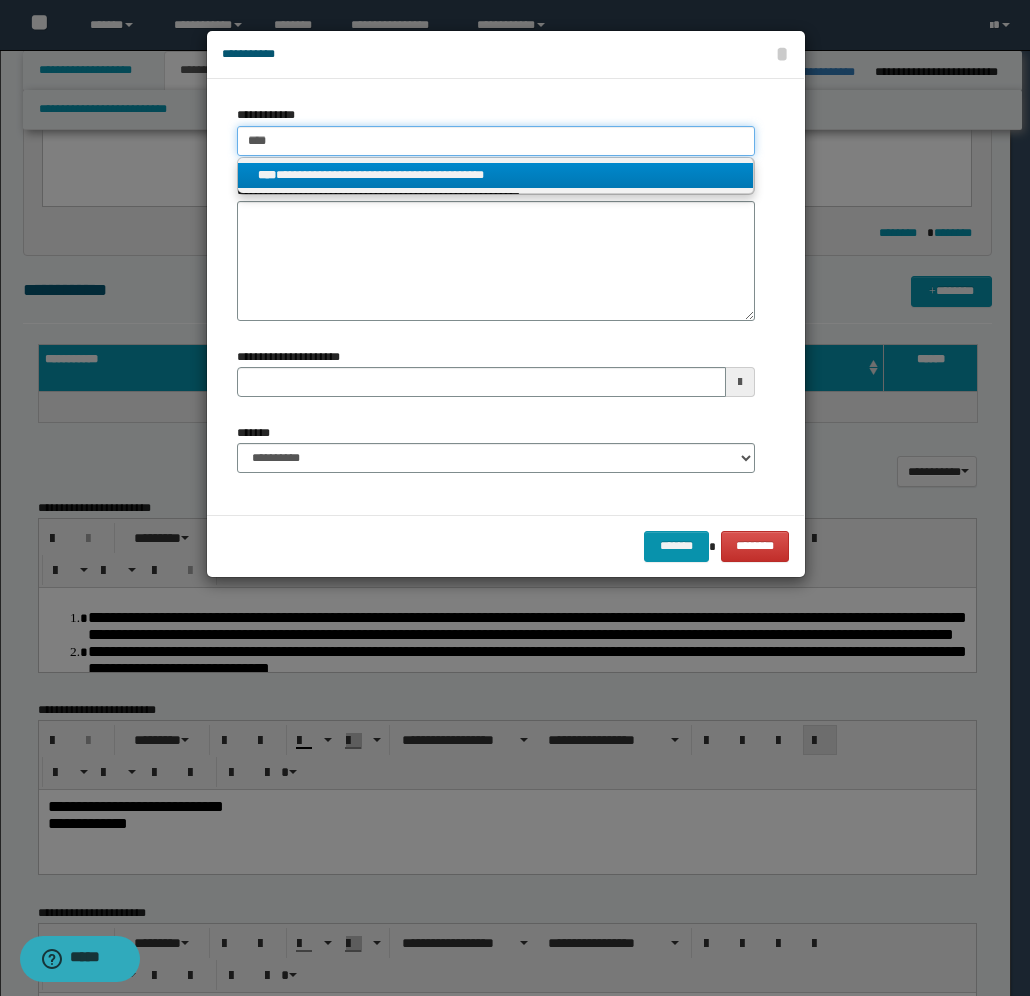 type on "****" 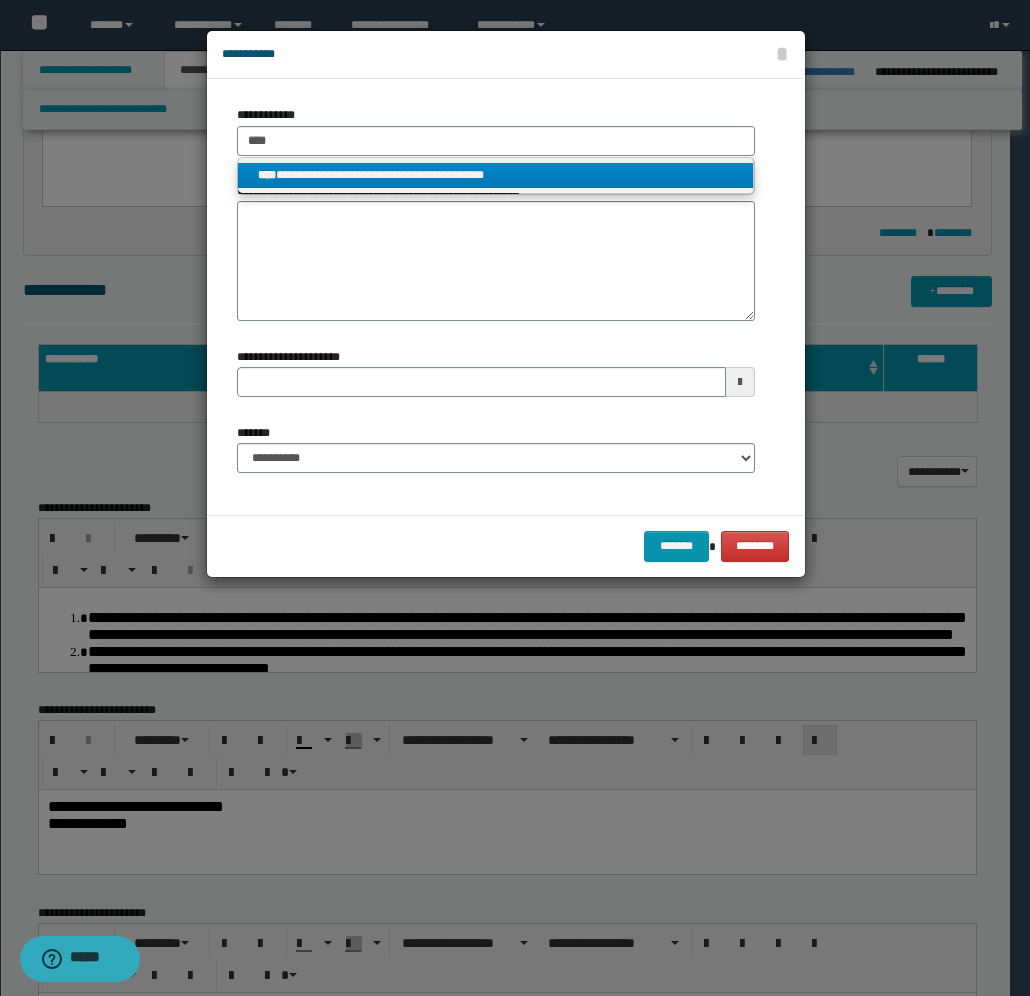 click on "**********" at bounding box center (496, 175) 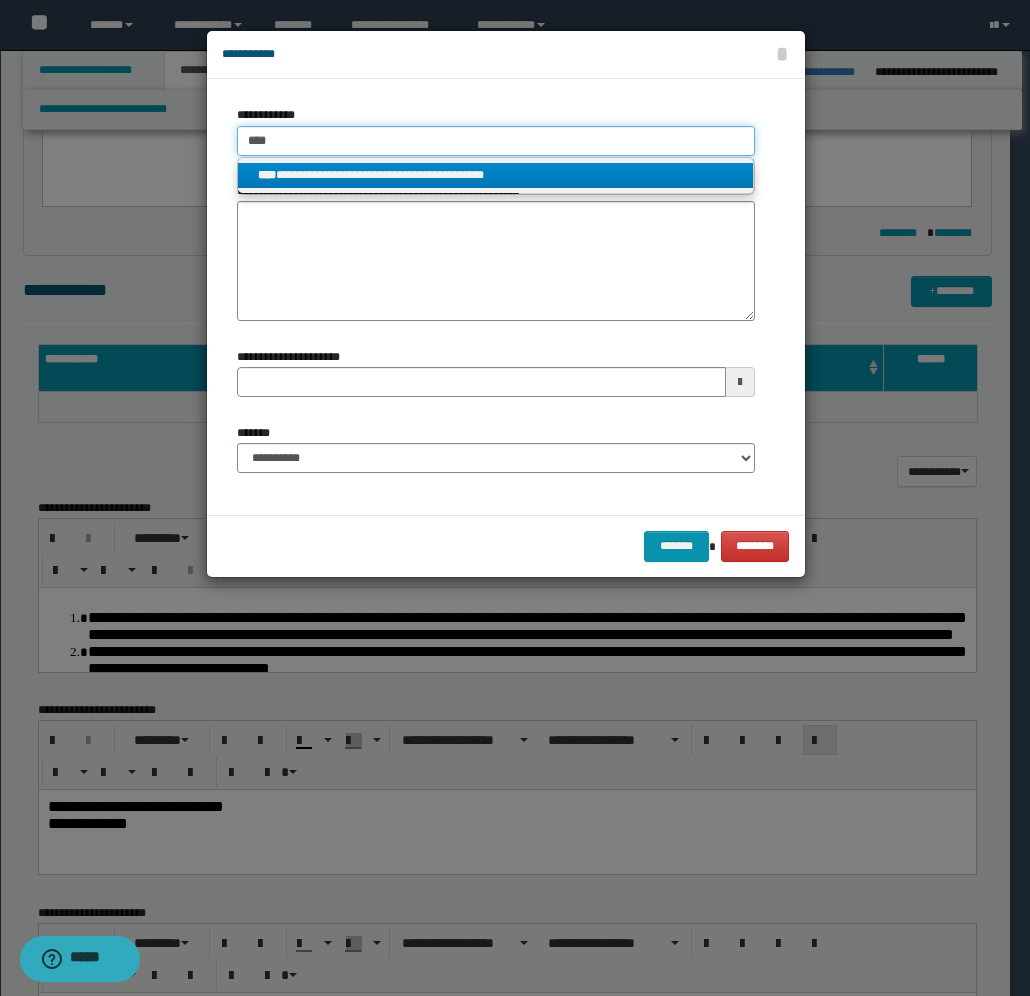 type 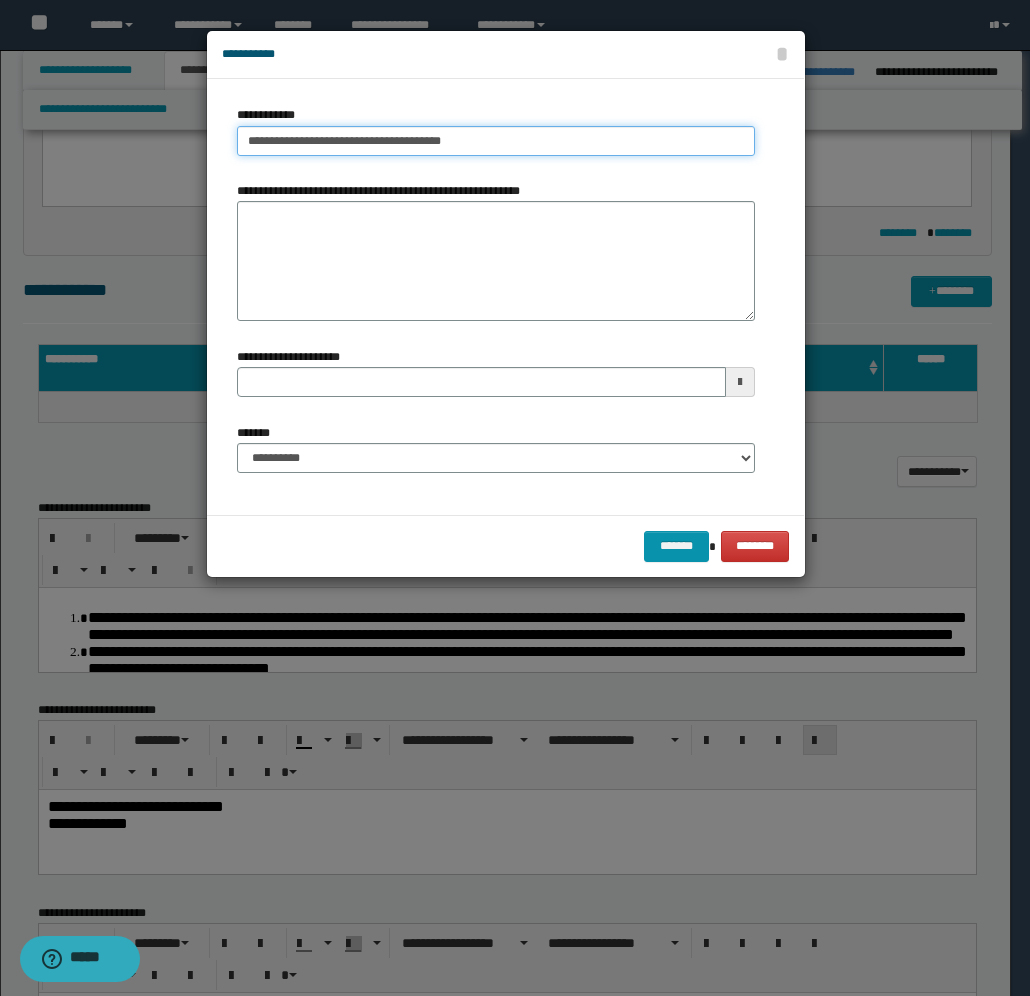type 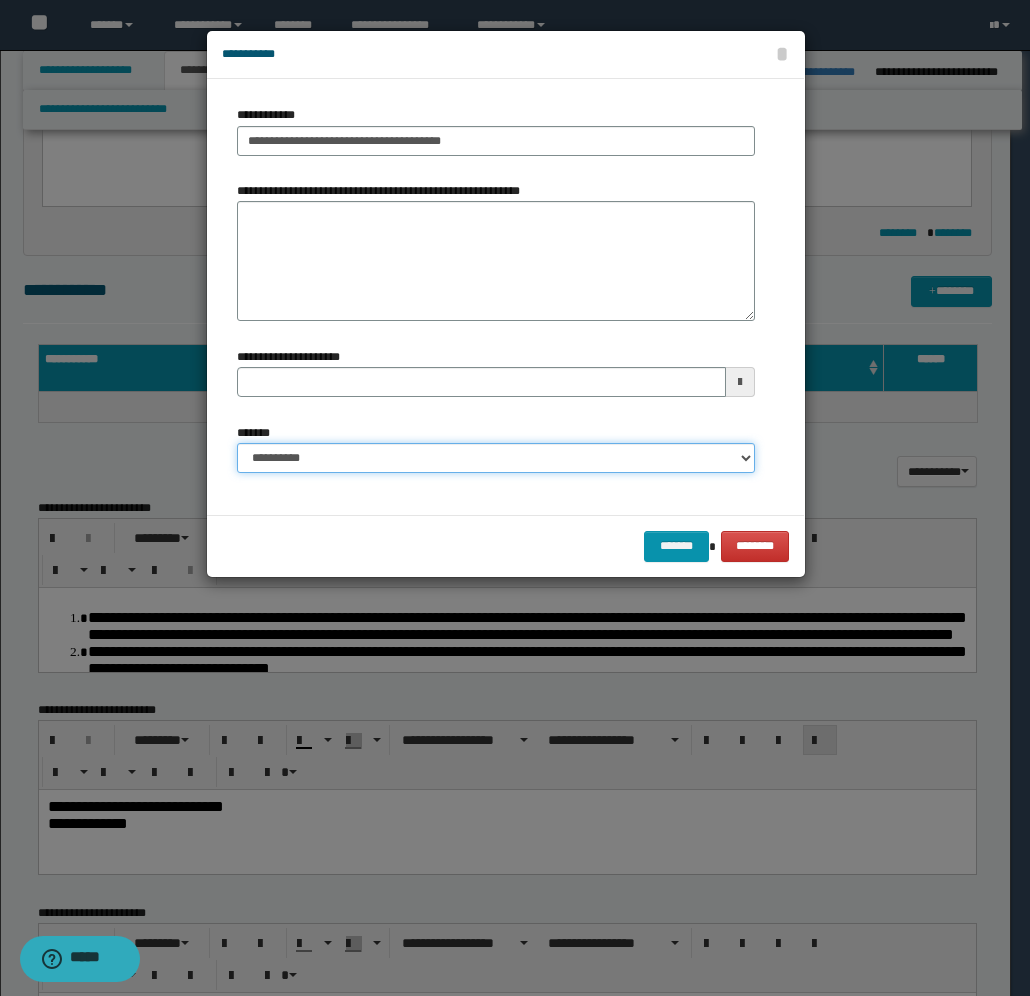 click on "**********" at bounding box center [496, 458] 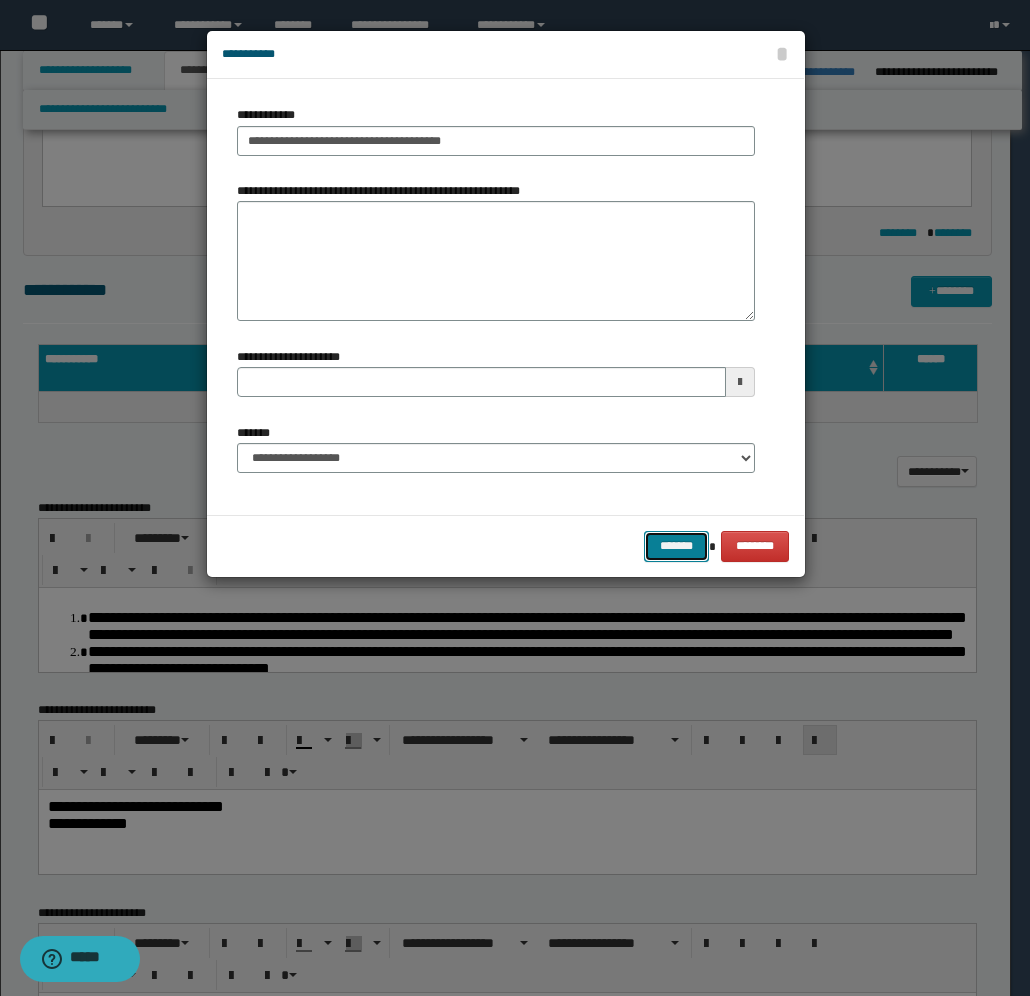 click on "*******" at bounding box center [676, 546] 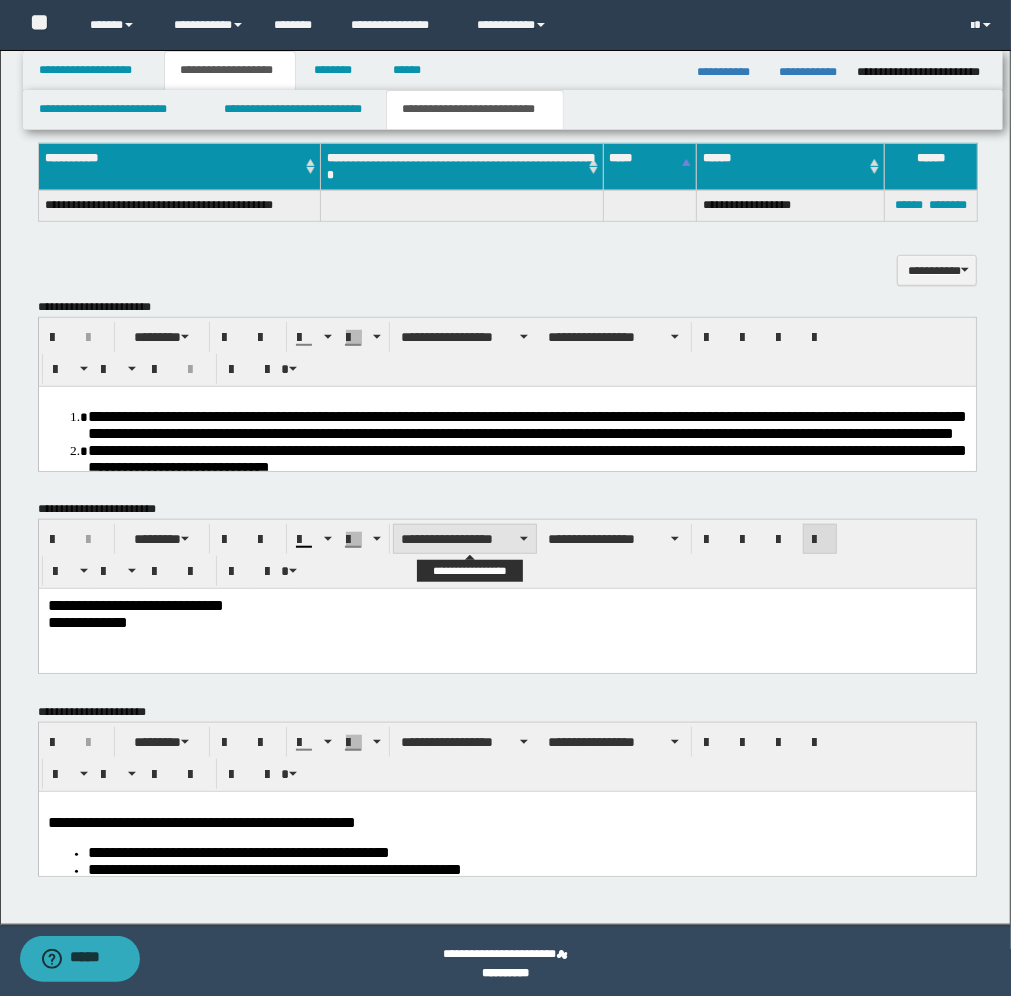 scroll, scrollTop: 582, scrollLeft: 0, axis: vertical 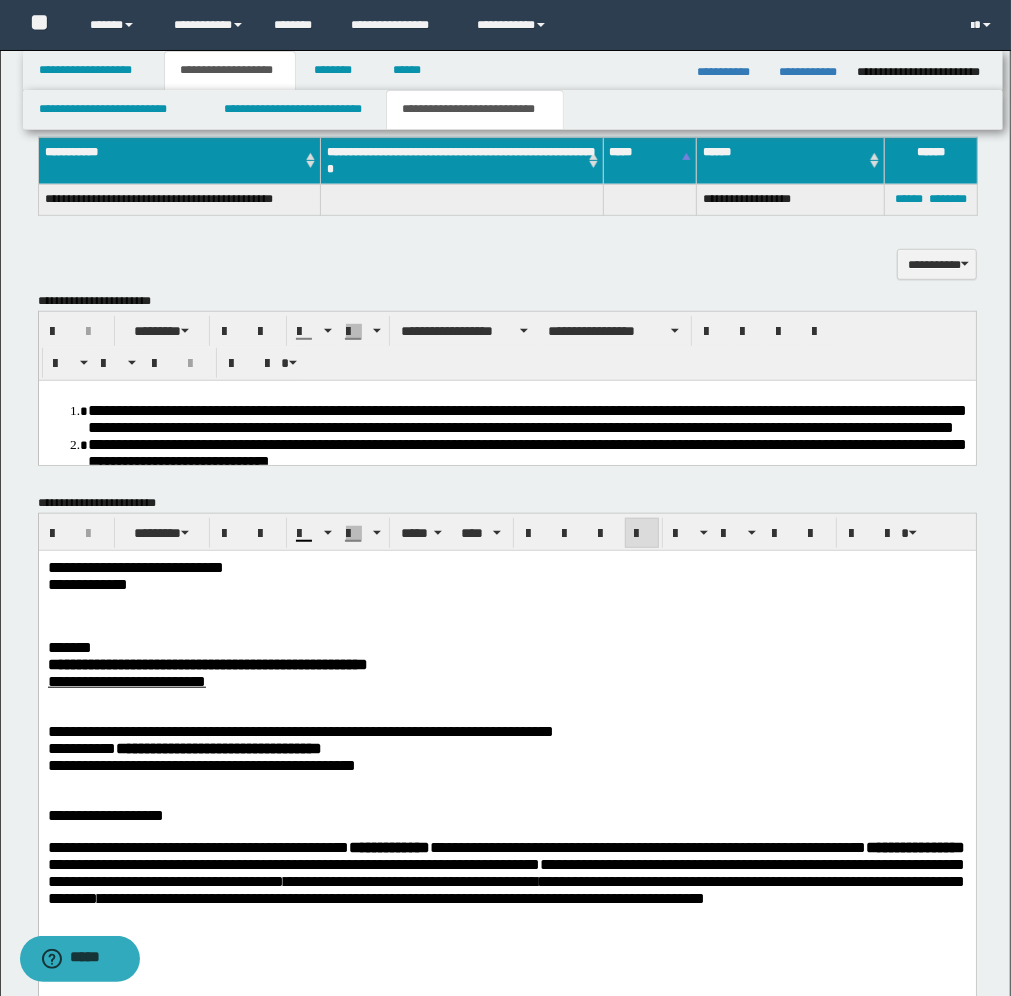click on "**********" at bounding box center [506, 847] 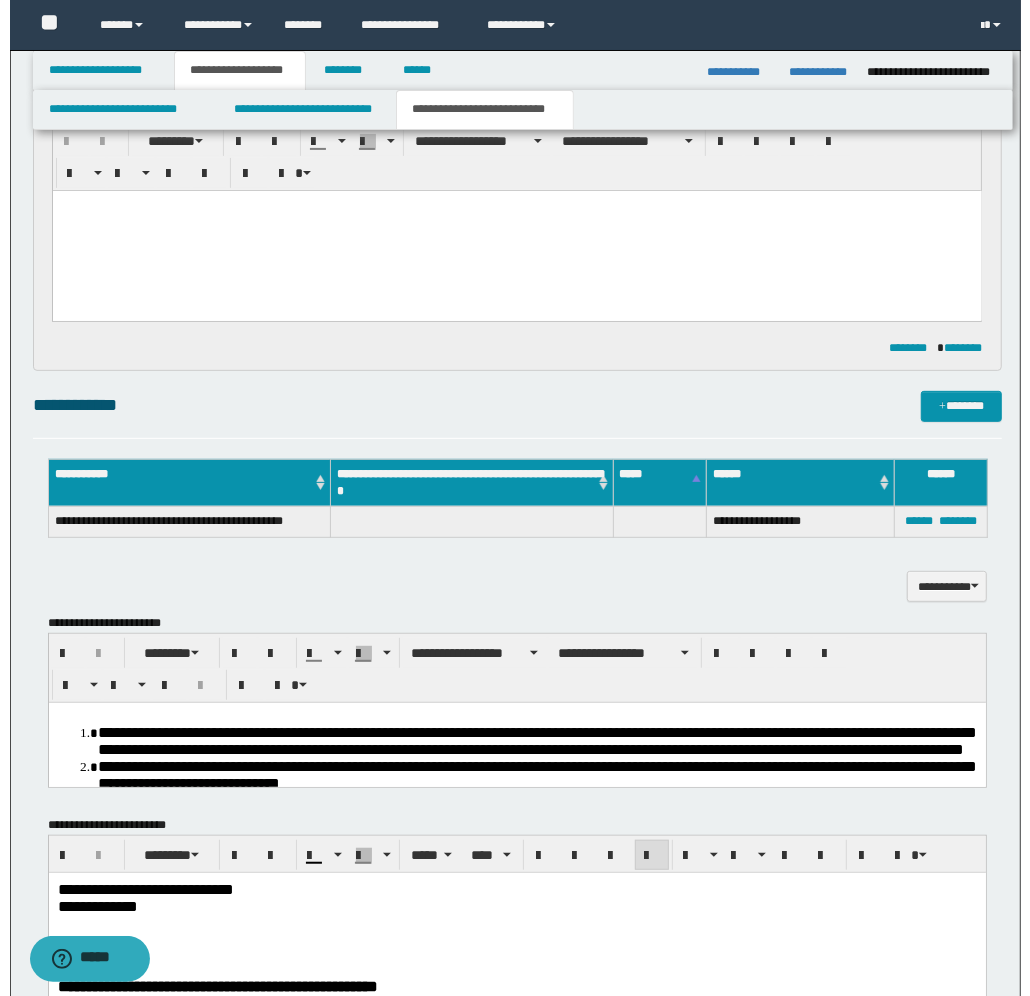 scroll, scrollTop: 0, scrollLeft: 0, axis: both 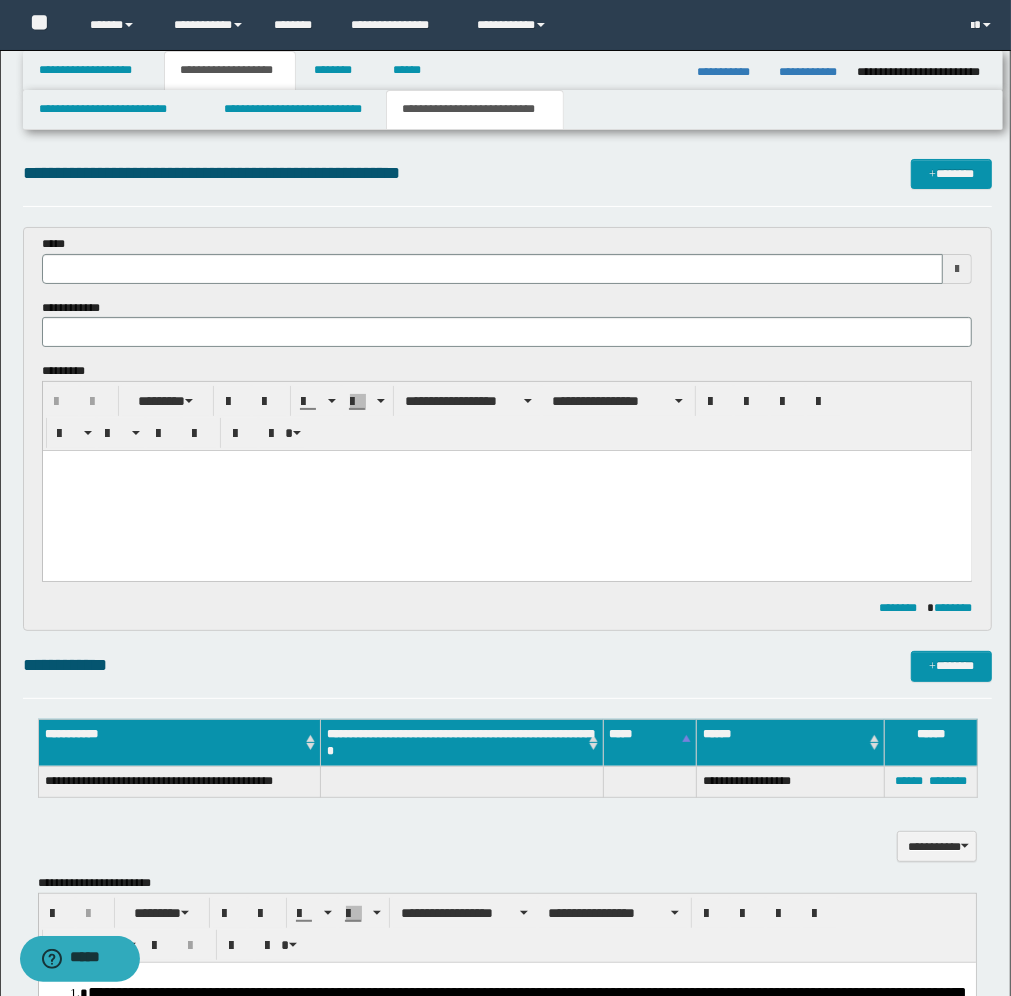 type 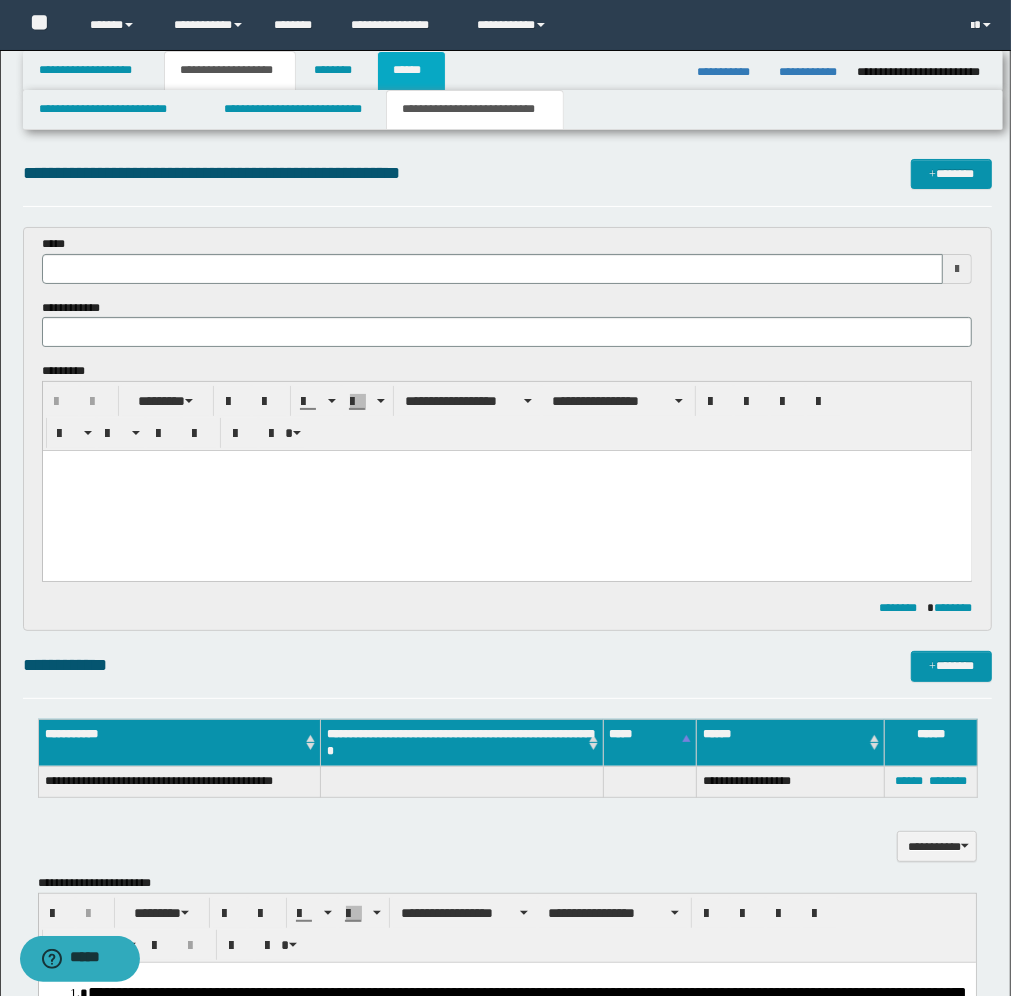 click on "******" at bounding box center (411, 71) 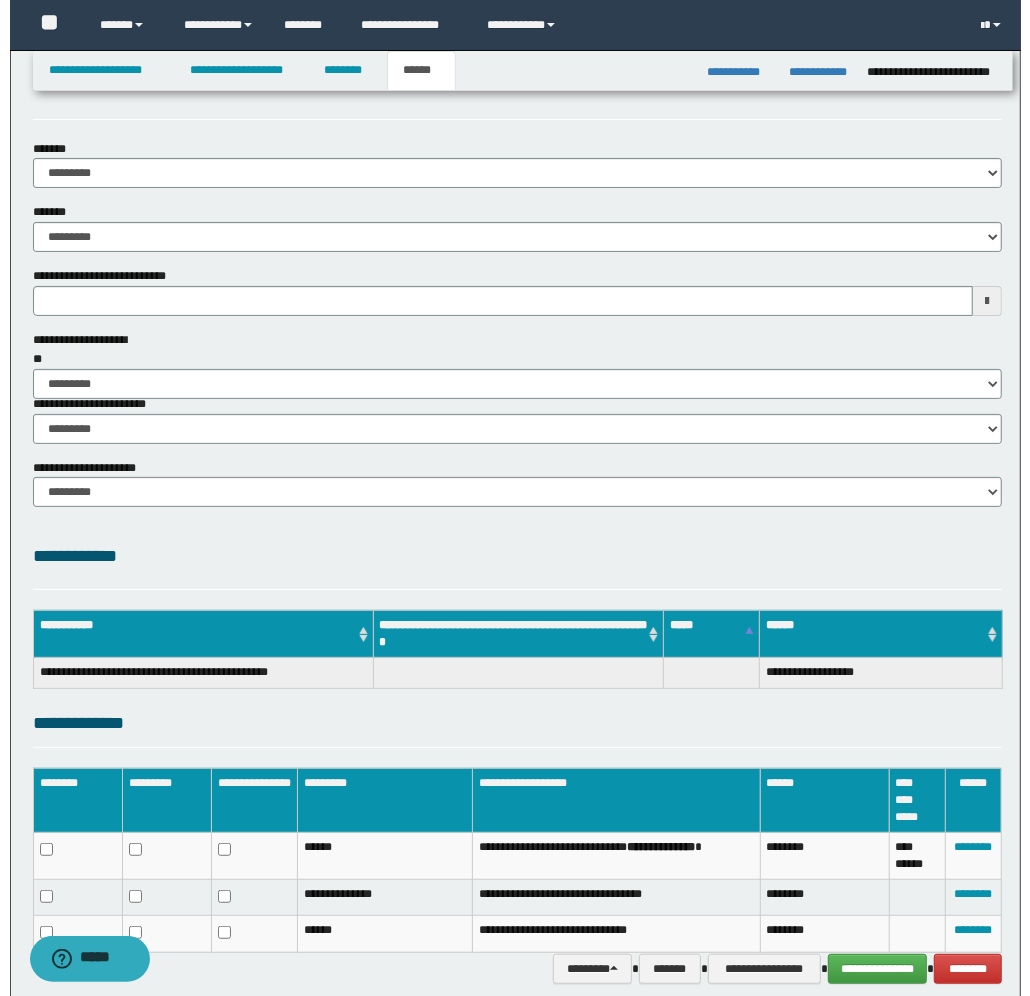 scroll, scrollTop: 141, scrollLeft: 0, axis: vertical 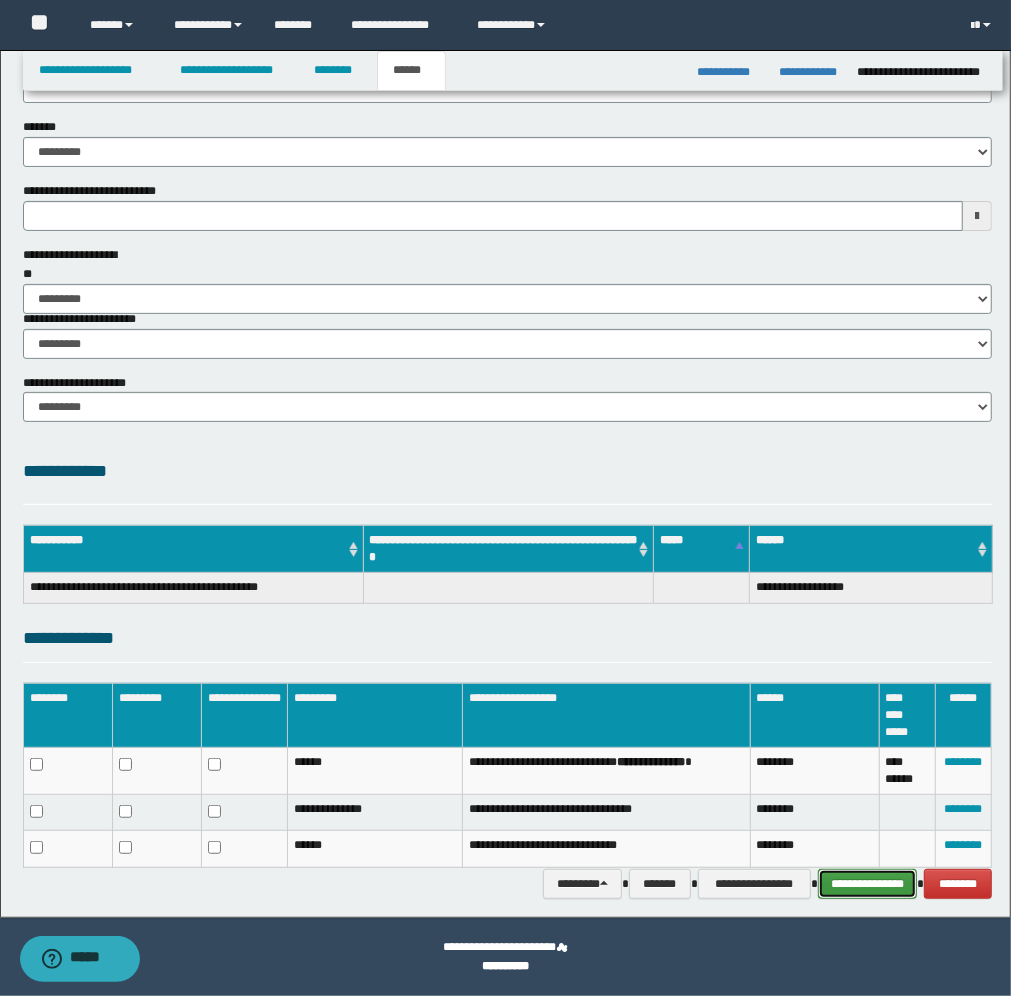 click on "**********" at bounding box center [867, 884] 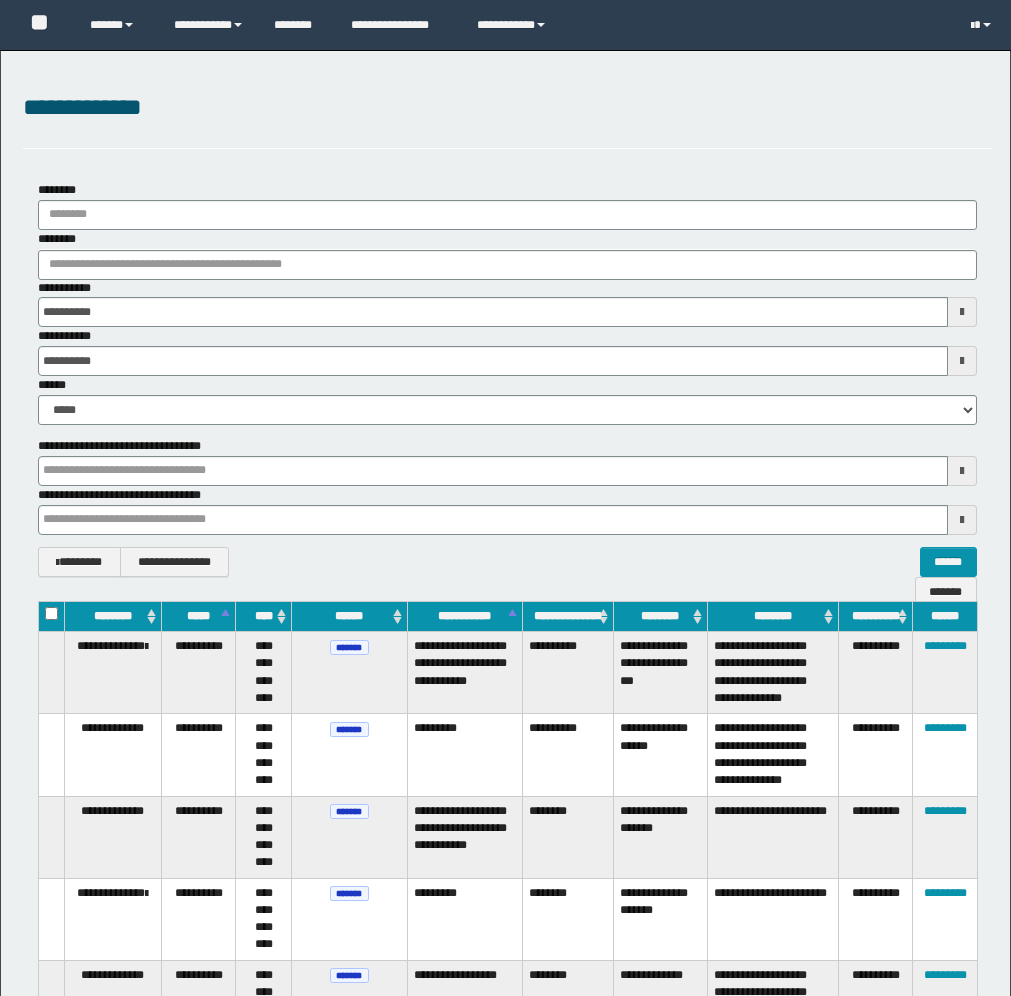 scroll, scrollTop: 3401, scrollLeft: 0, axis: vertical 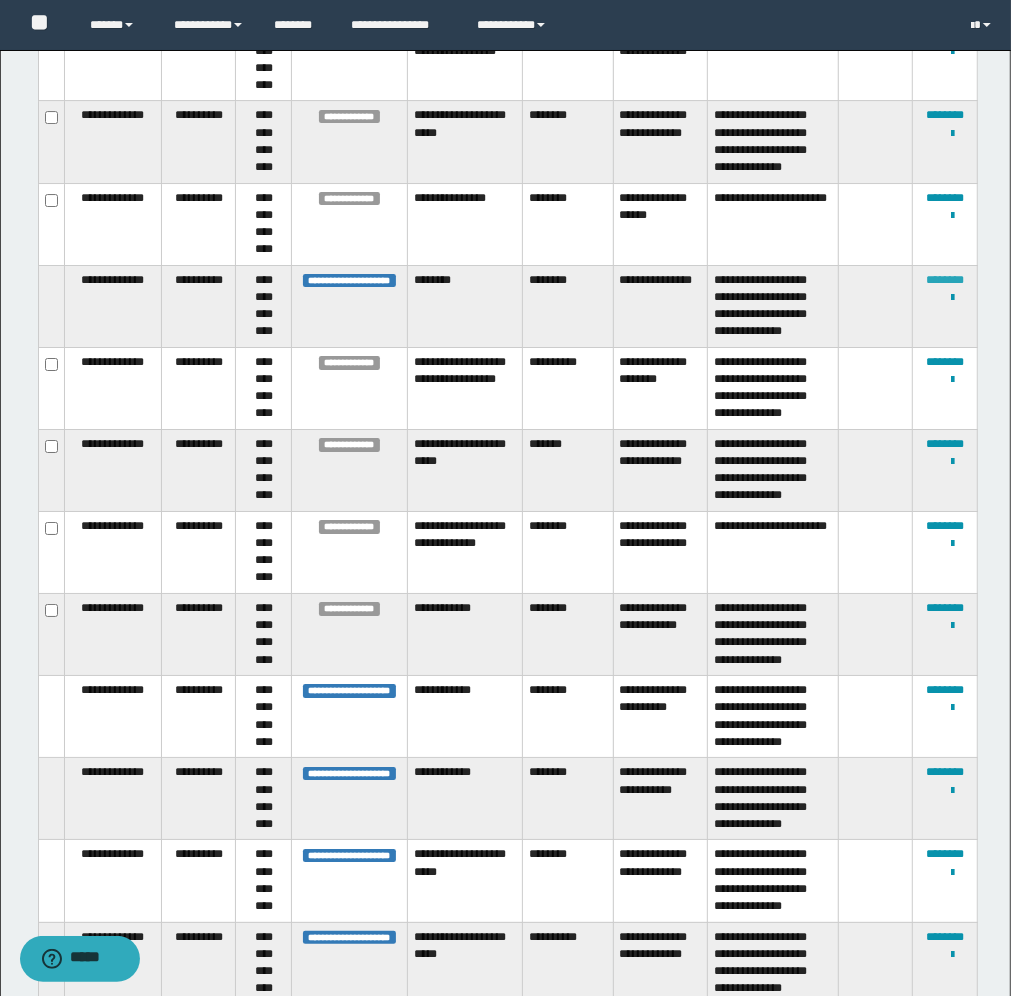 click on "********" at bounding box center (945, 280) 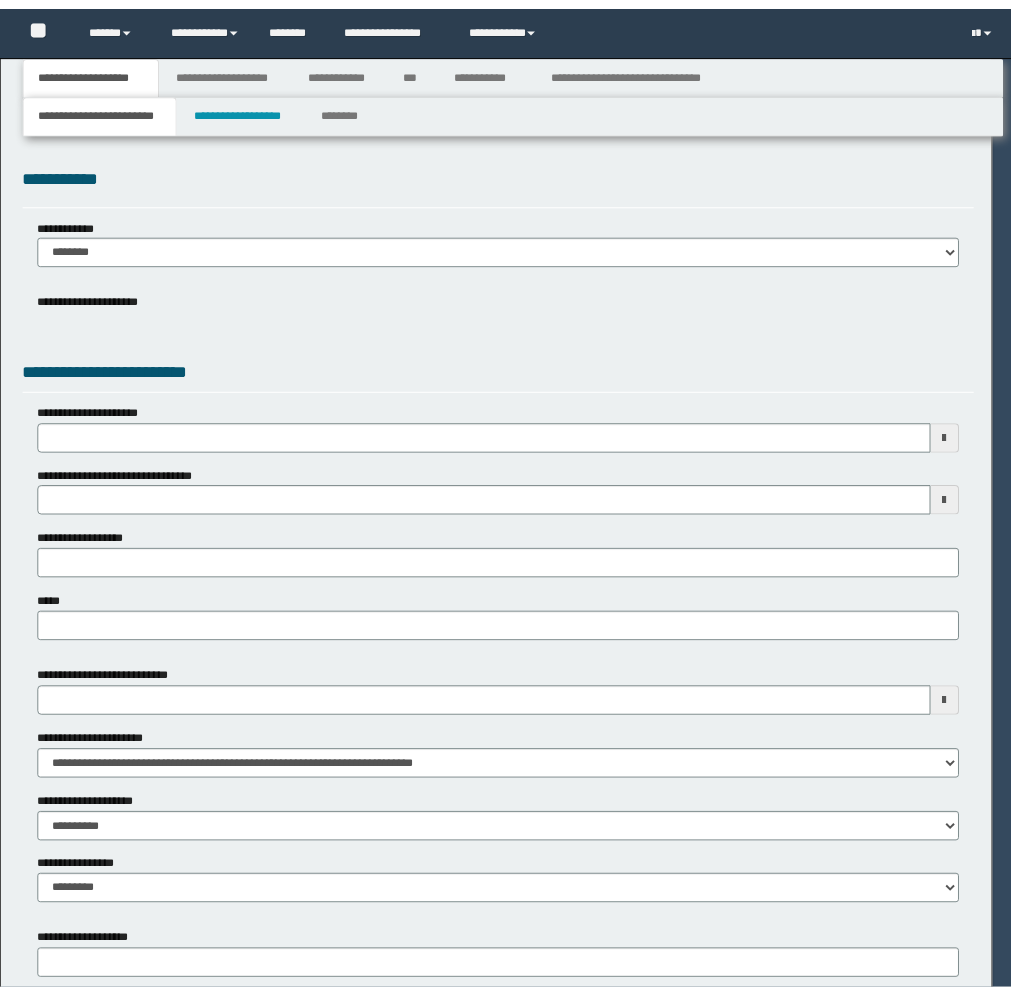 scroll, scrollTop: 0, scrollLeft: 0, axis: both 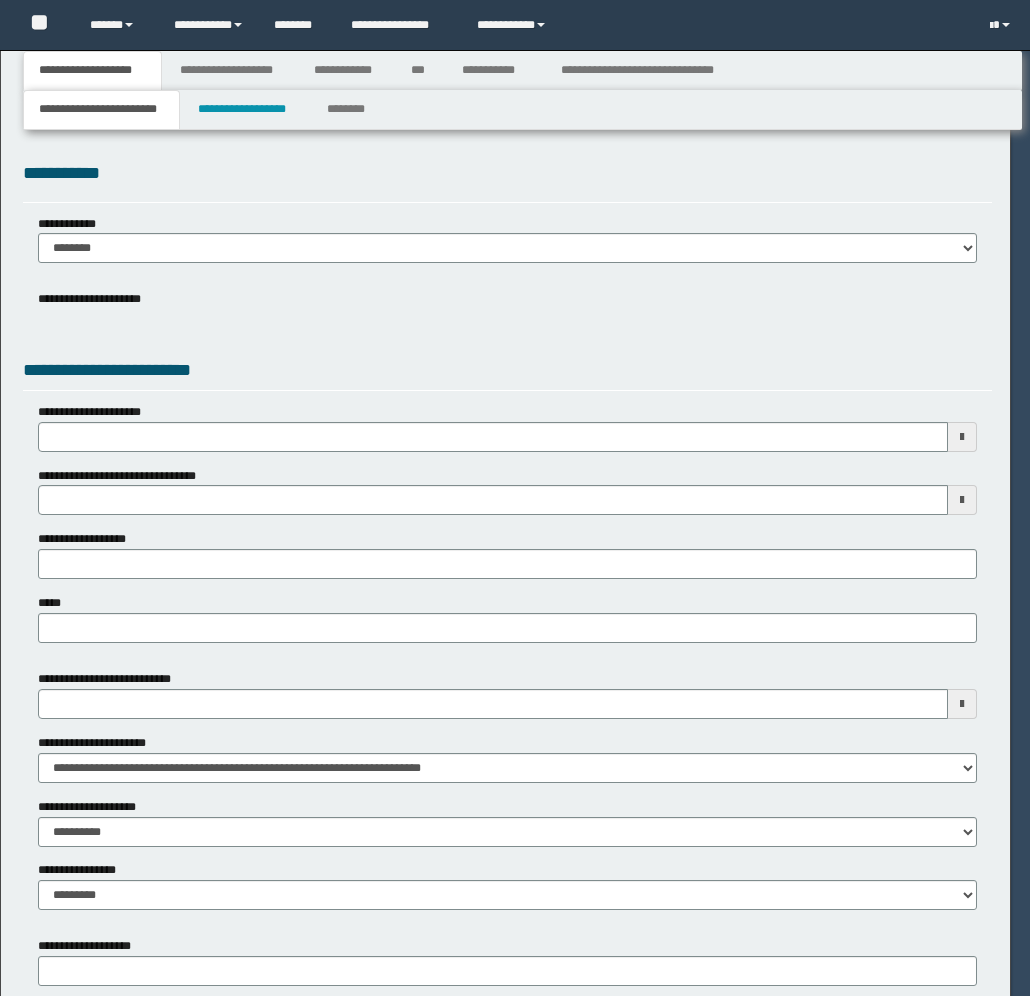 select on "*" 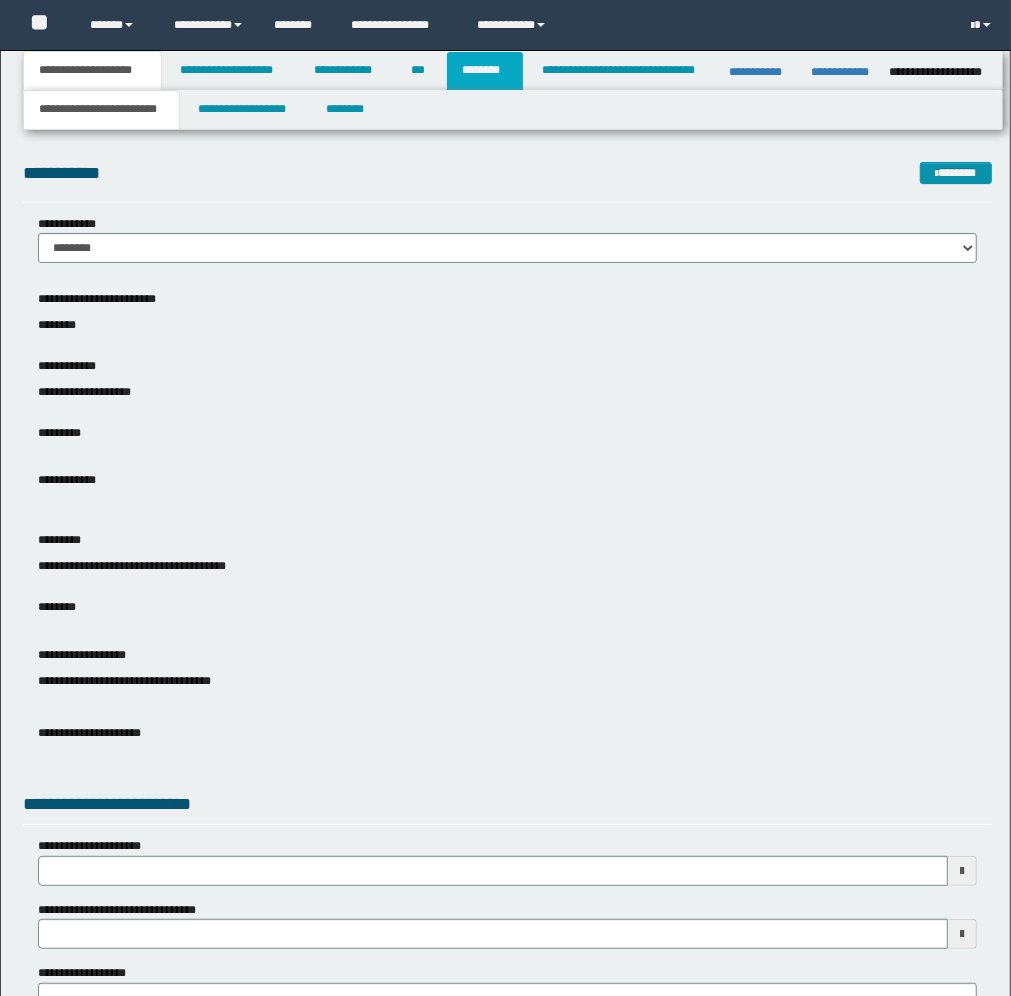 scroll, scrollTop: 0, scrollLeft: 0, axis: both 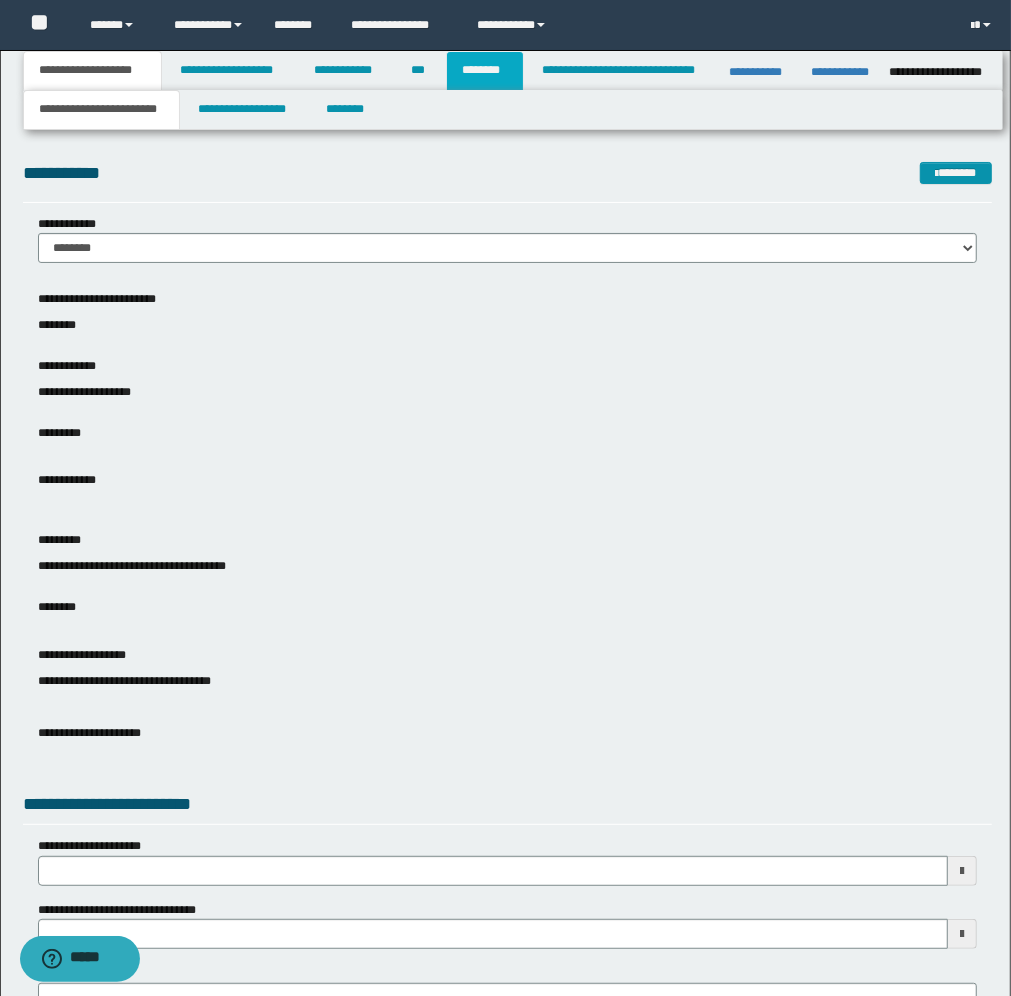 click on "********" at bounding box center [485, 71] 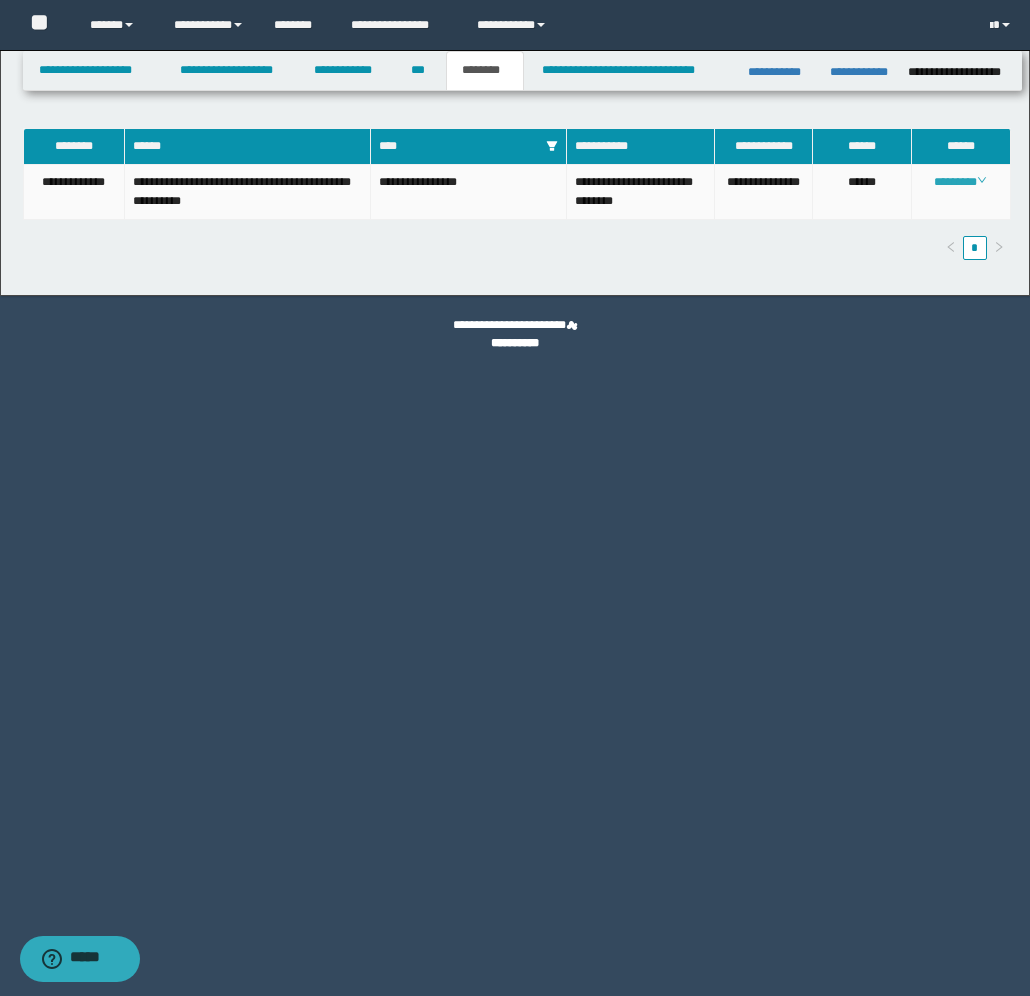 click on "********" at bounding box center (960, 182) 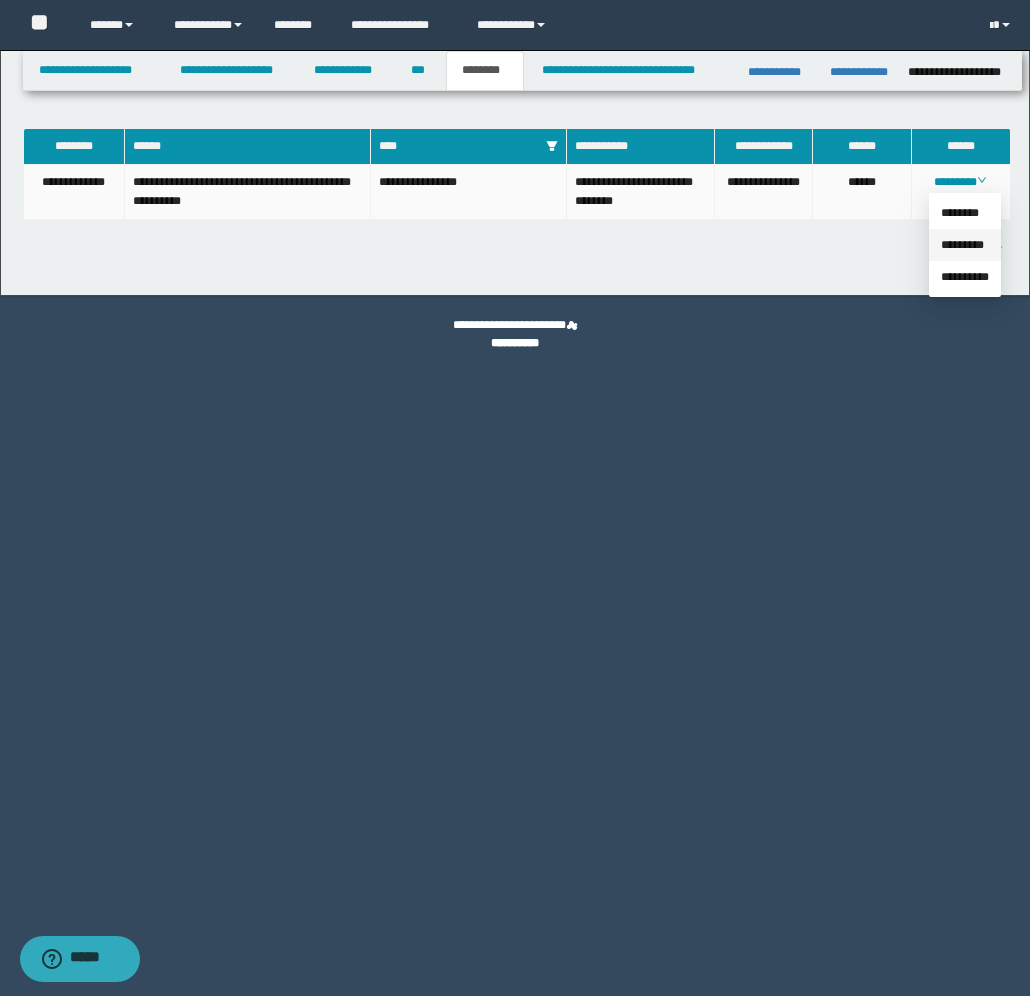 click on "*********" at bounding box center (962, 245) 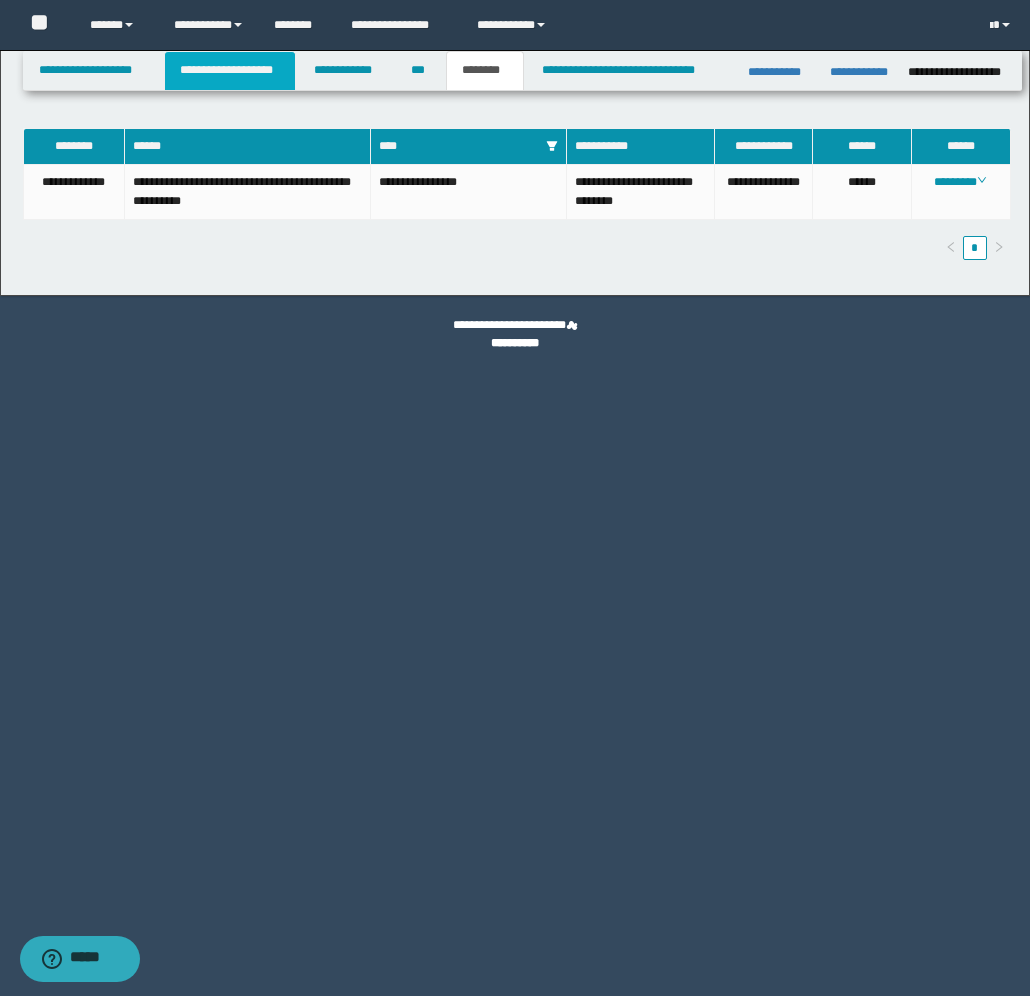click on "**********" at bounding box center [230, 71] 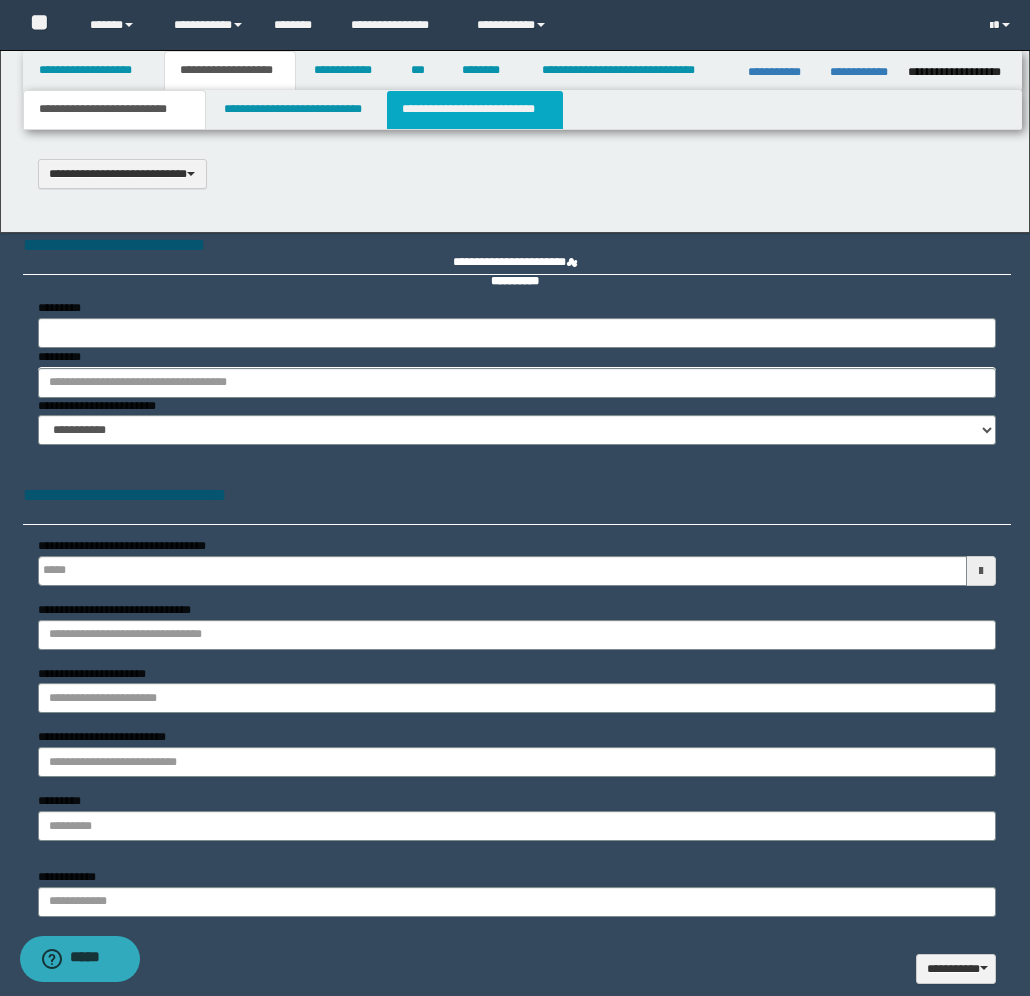type on "**********" 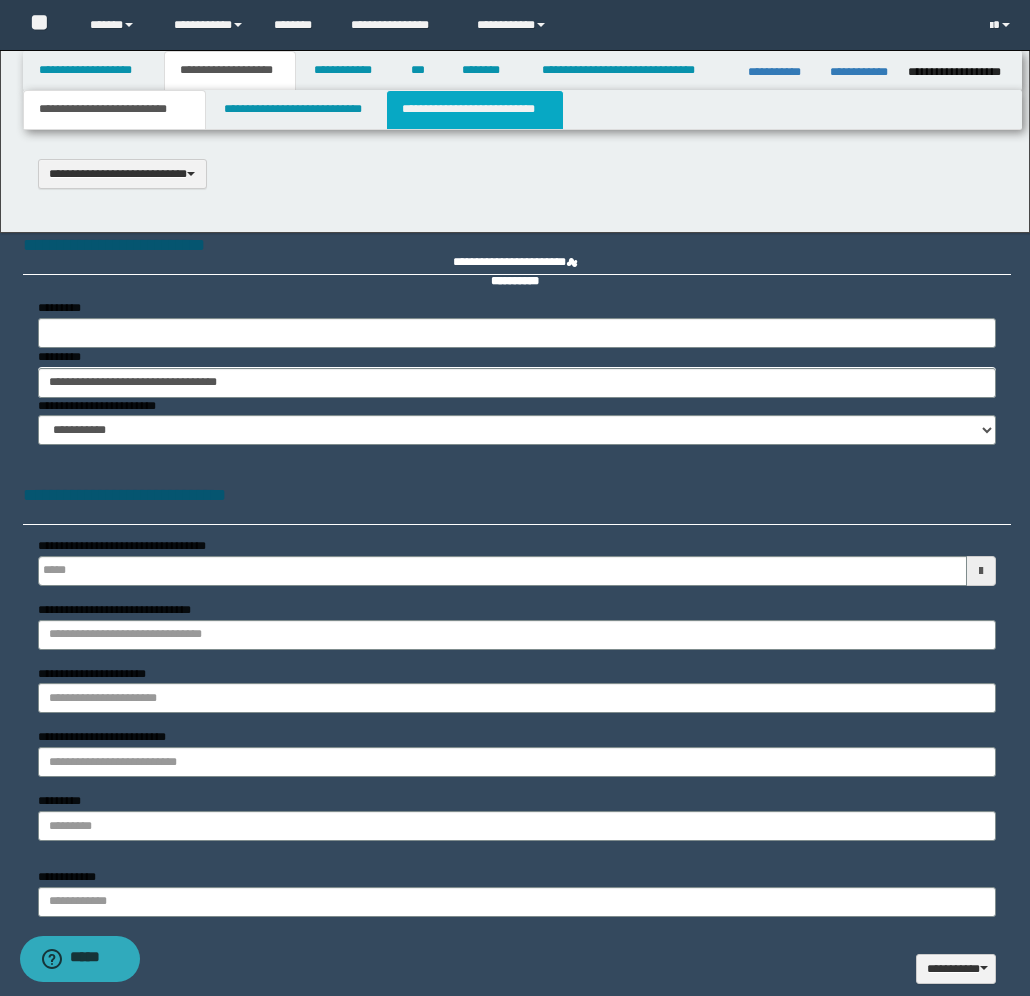 select on "*" 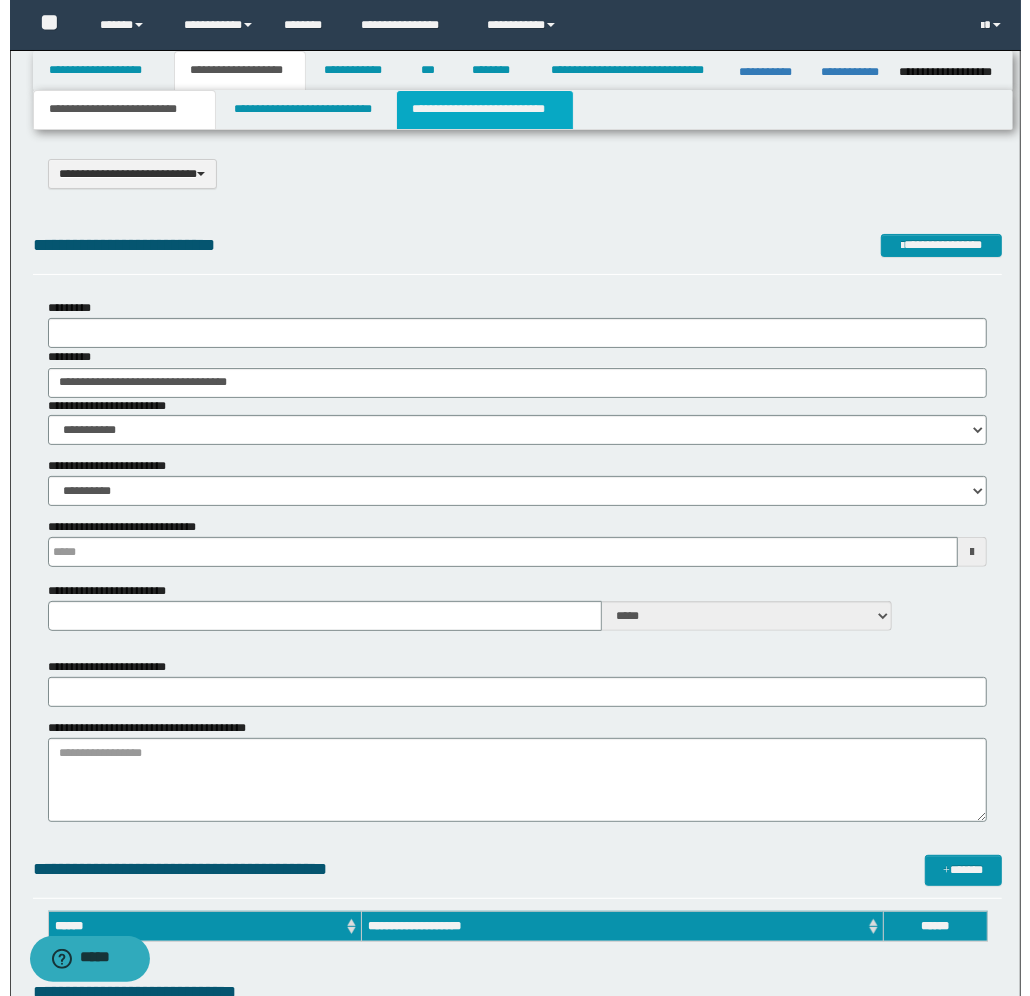 scroll, scrollTop: 0, scrollLeft: 0, axis: both 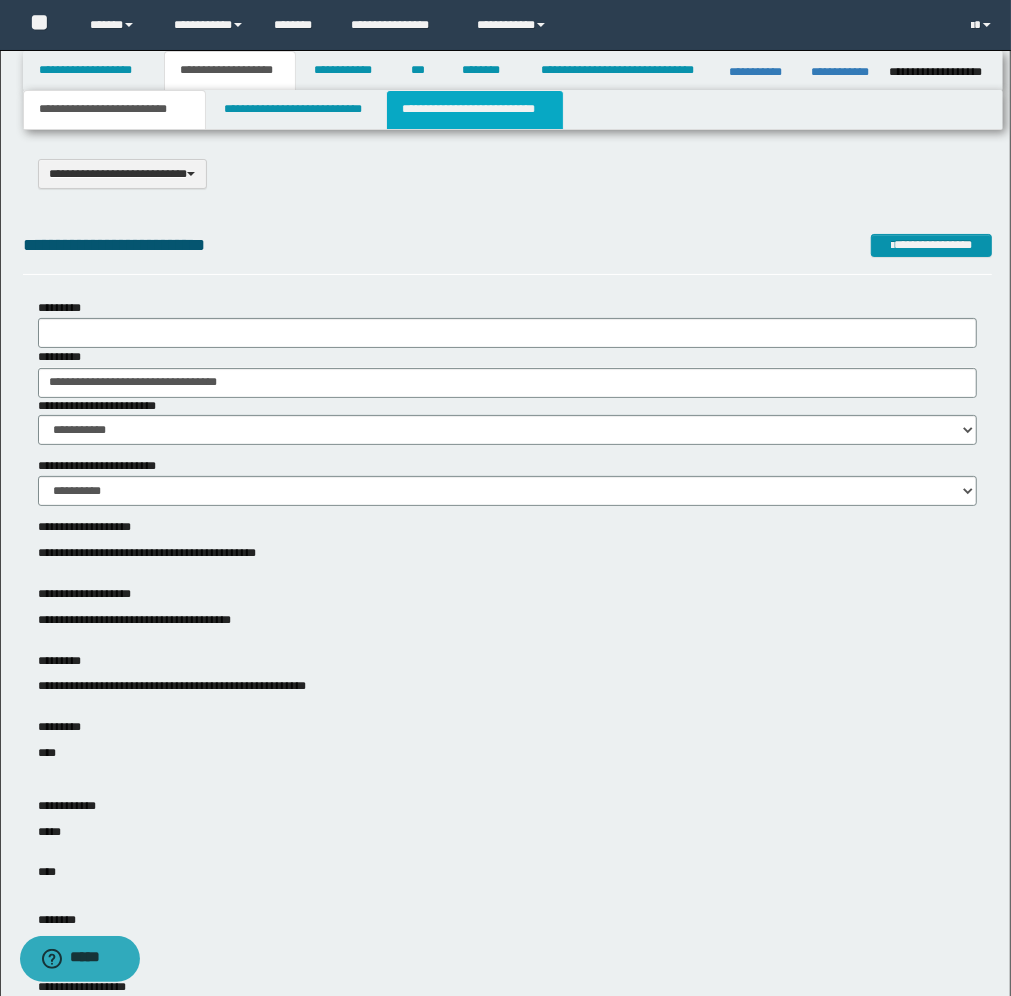 click on "**********" at bounding box center (475, 110) 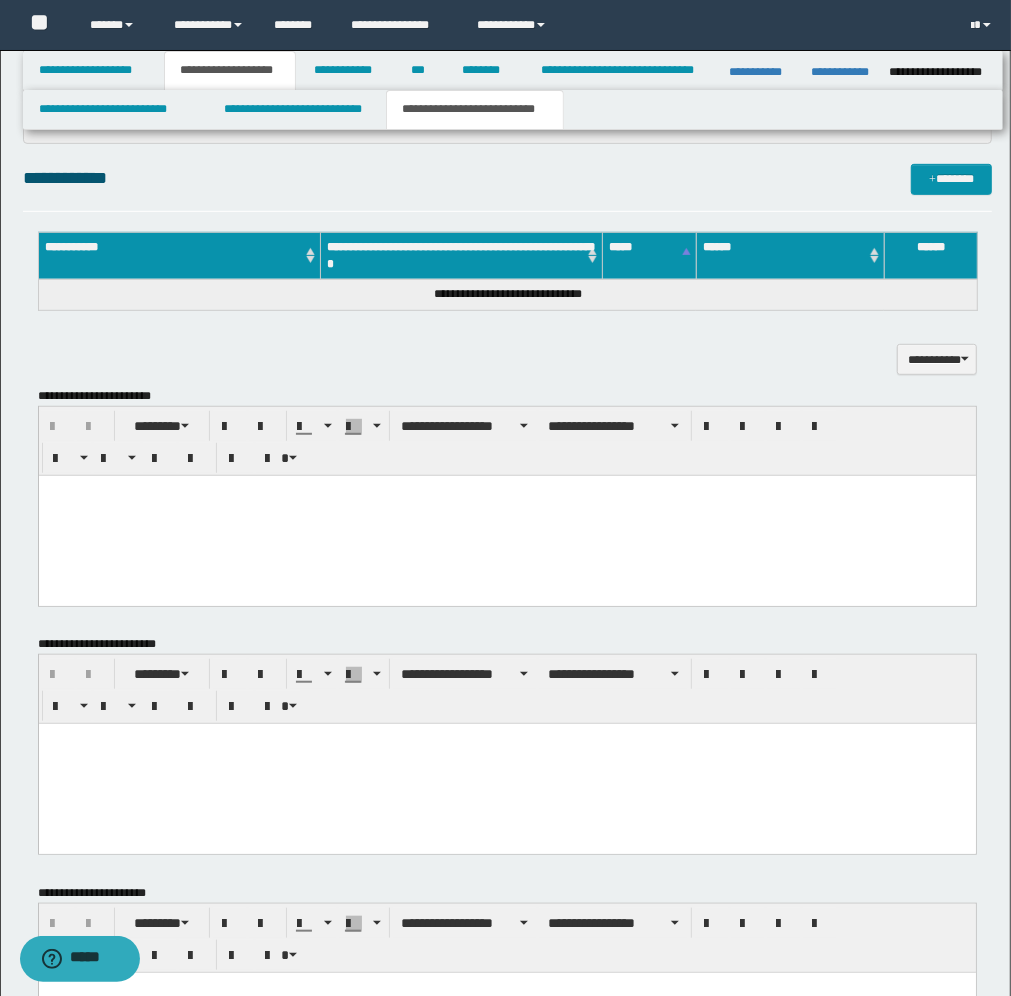 scroll, scrollTop: 500, scrollLeft: 0, axis: vertical 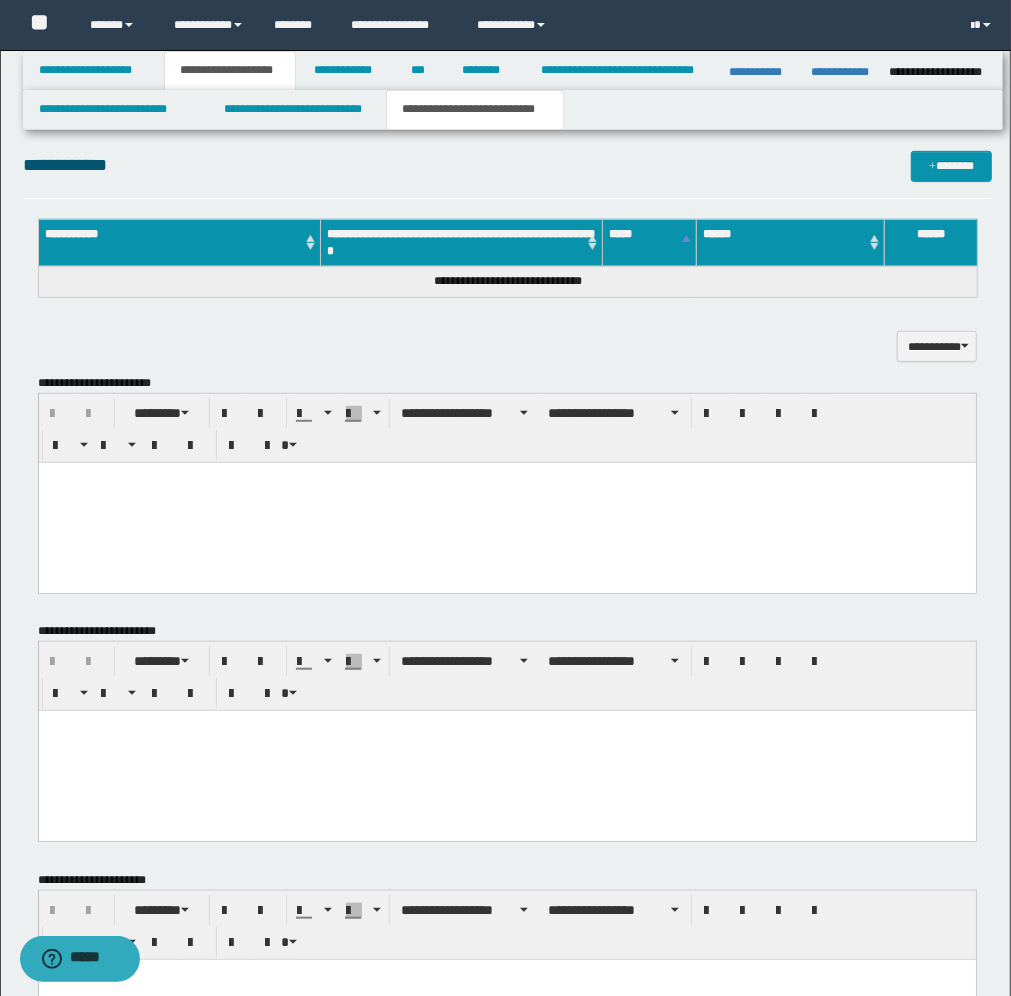 click at bounding box center [506, 502] 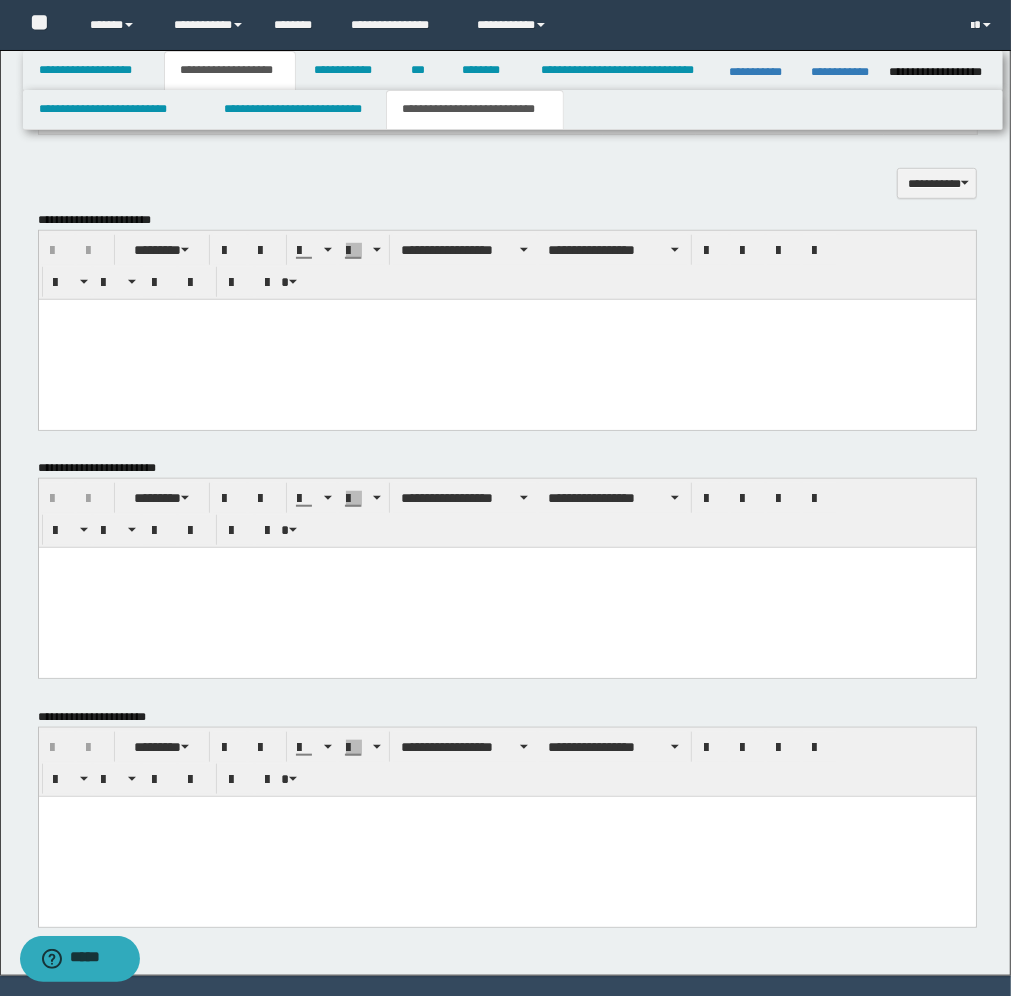 scroll, scrollTop: 720, scrollLeft: 0, axis: vertical 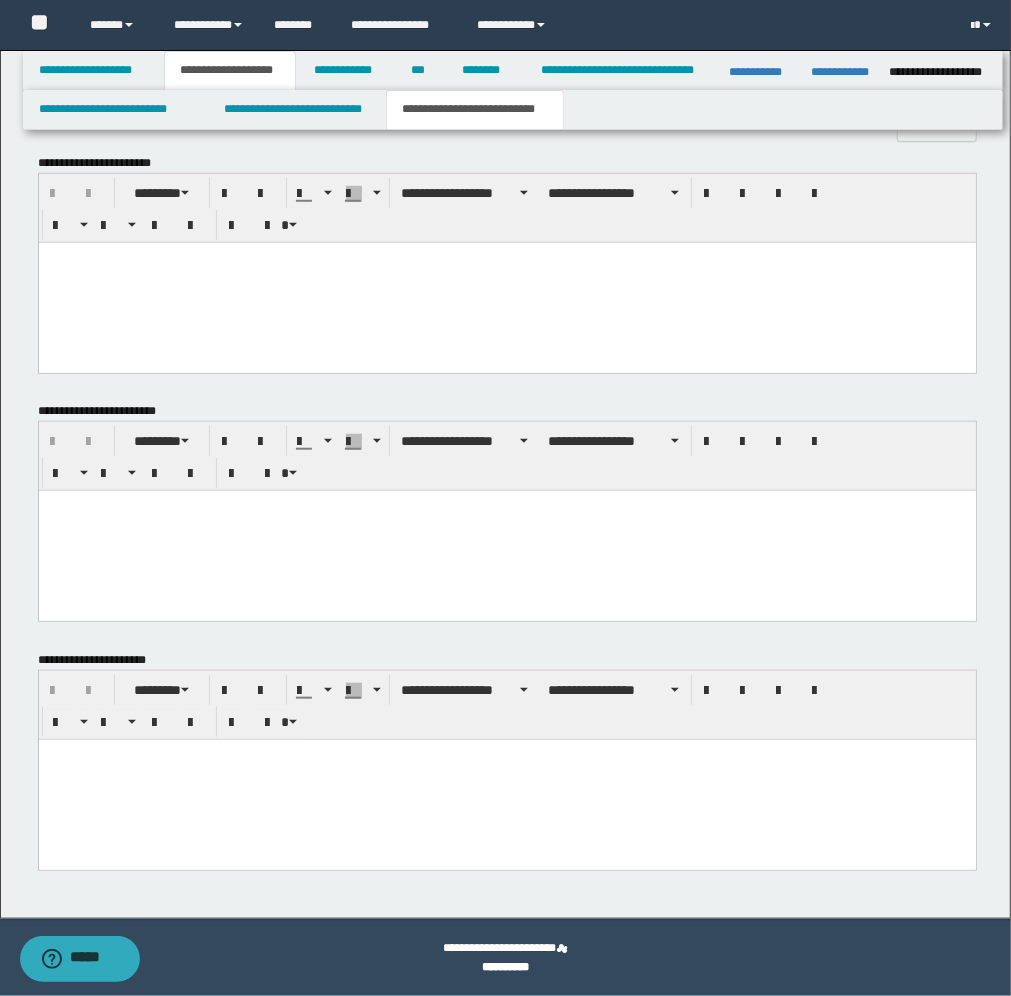 click at bounding box center [506, 779] 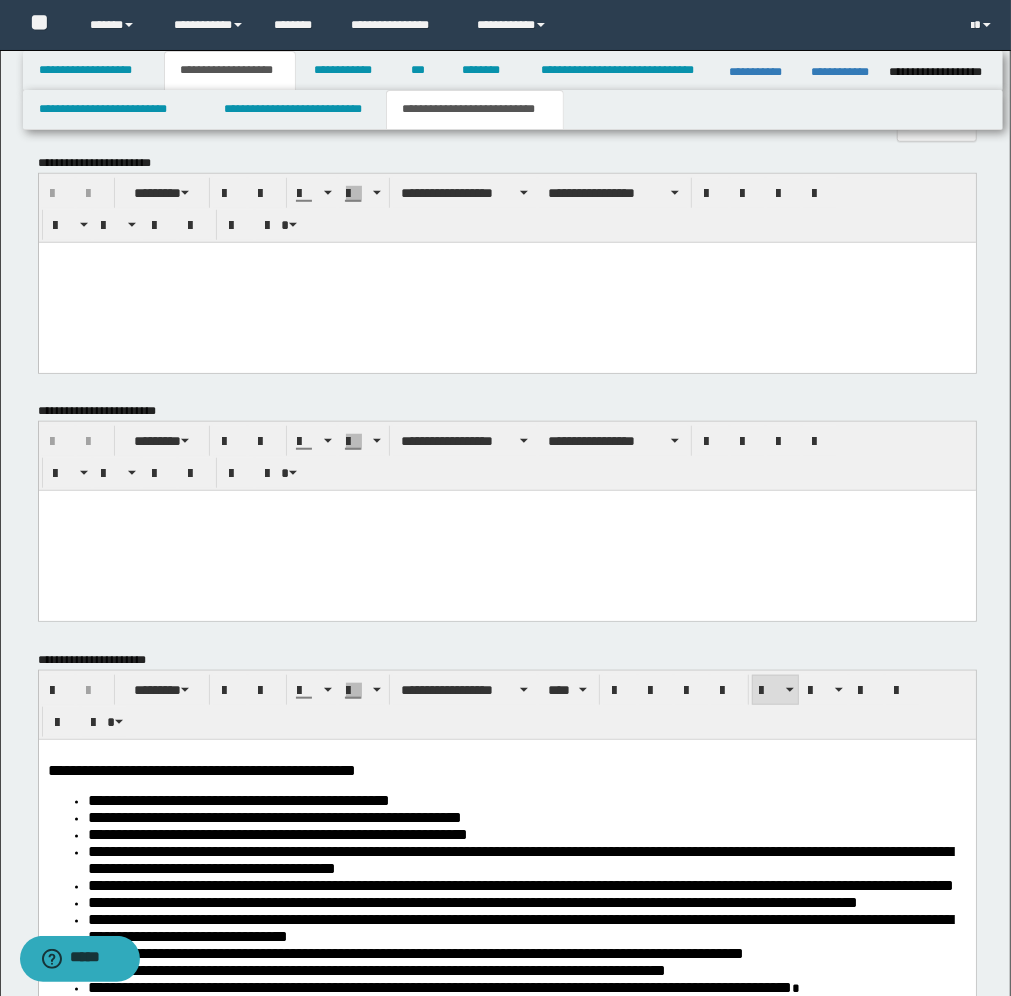 click at bounding box center (506, 257) 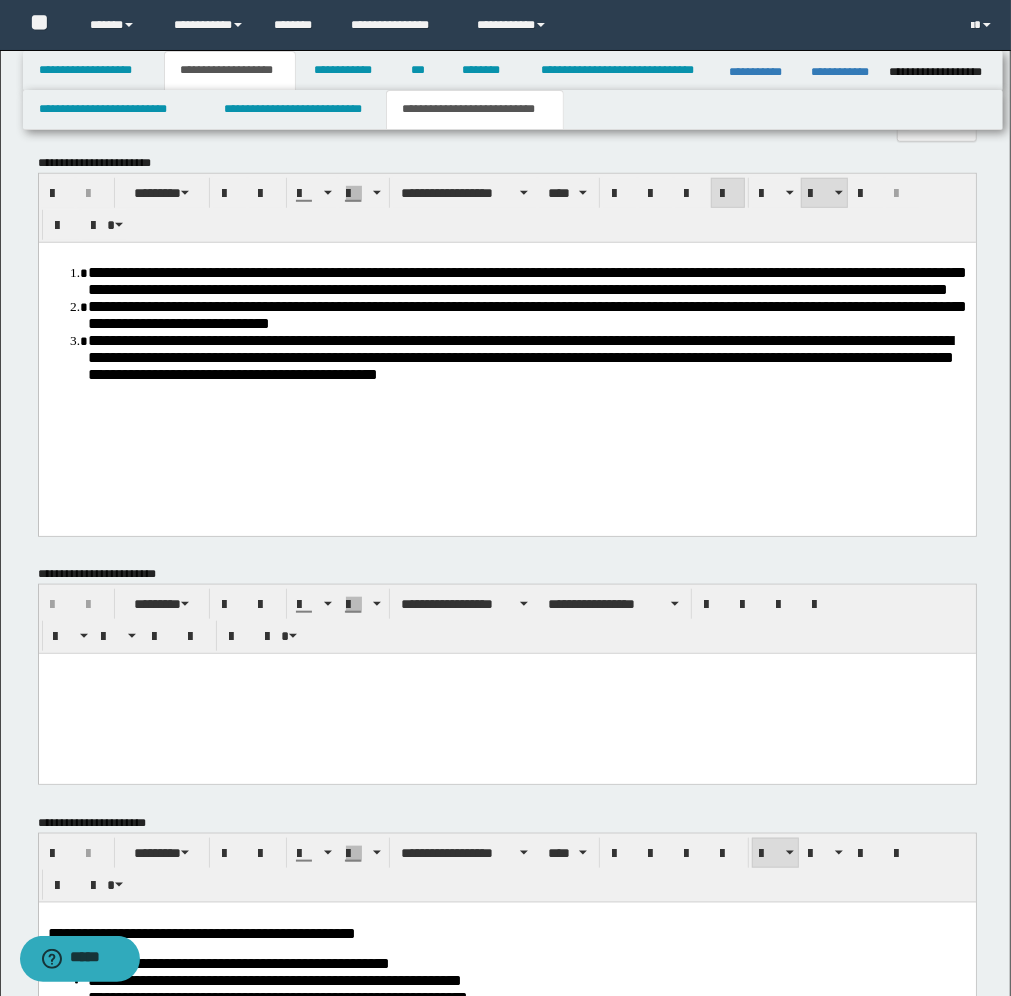 click on "**********" at bounding box center [526, 280] 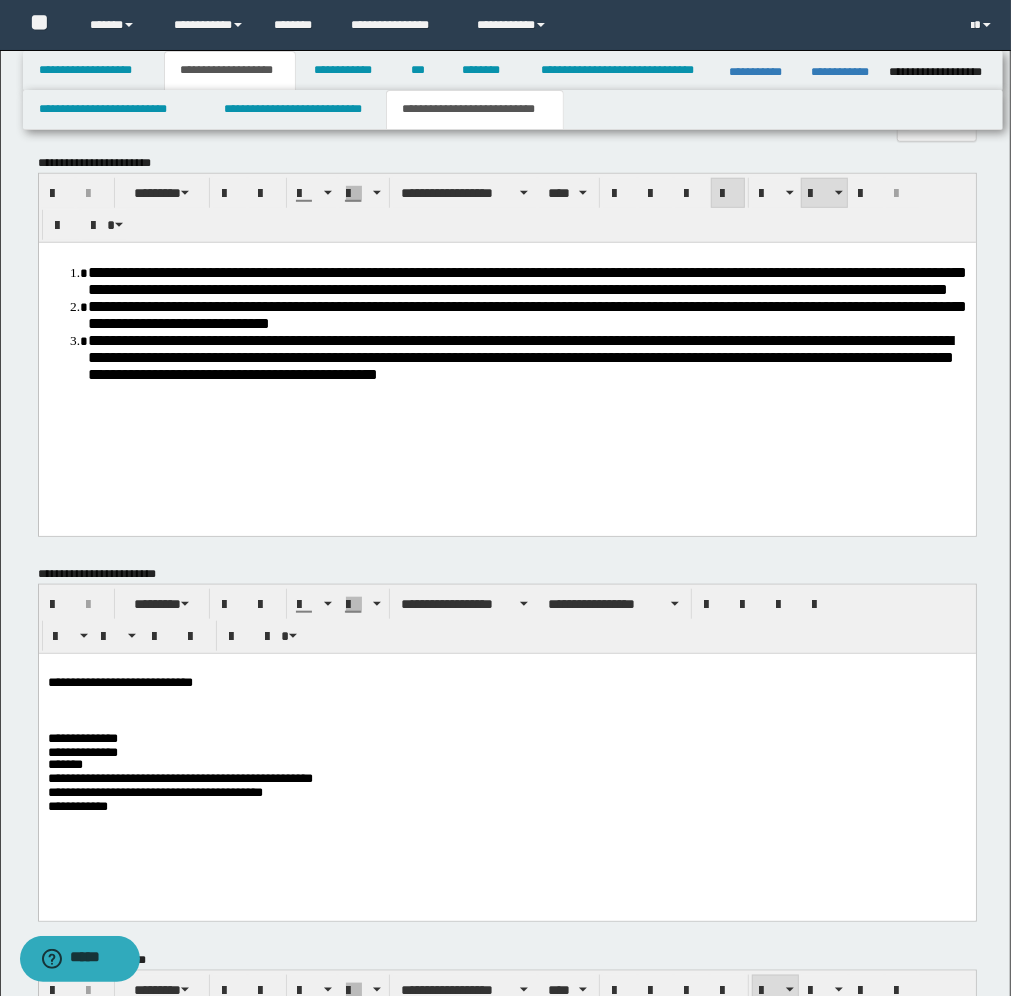 click on "**********" at bounding box center (506, 709) 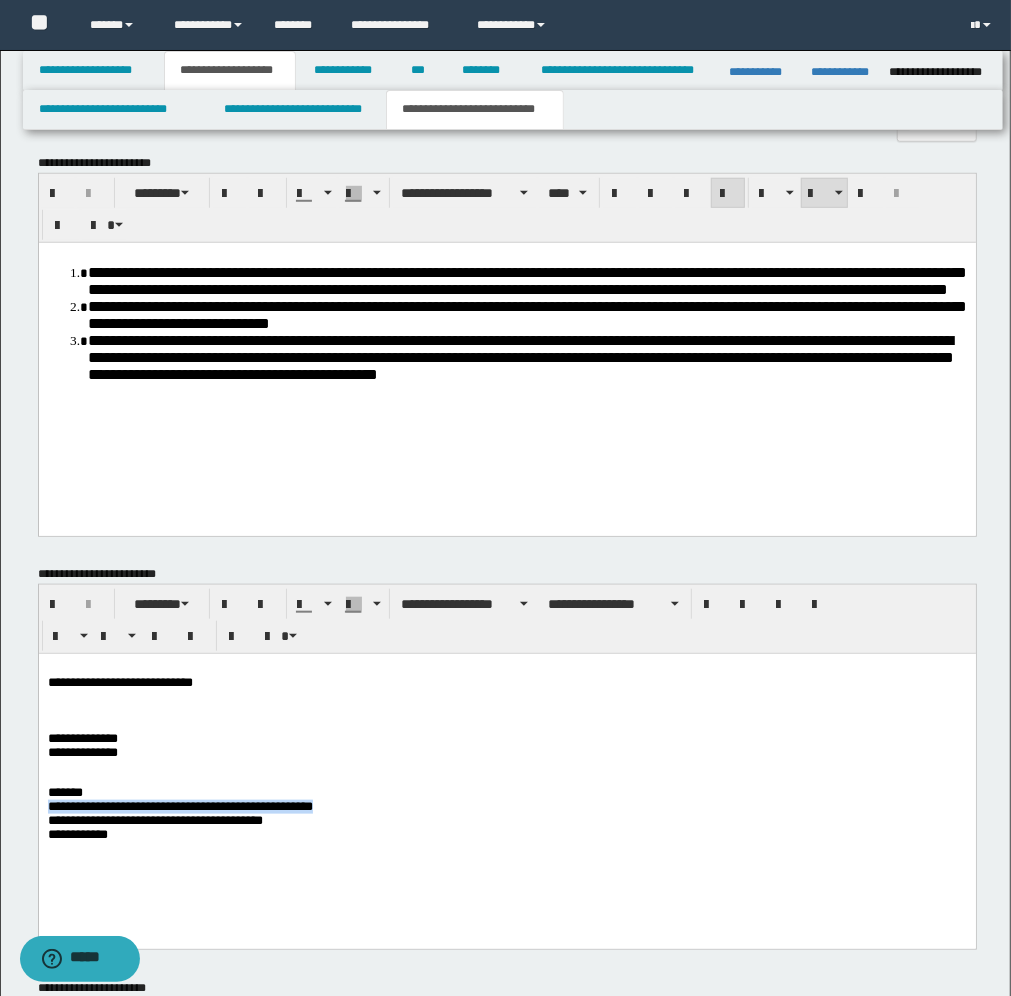 drag, startPoint x: 343, startPoint y: 803, endPoint x: 47, endPoint y: 805, distance: 296.00674 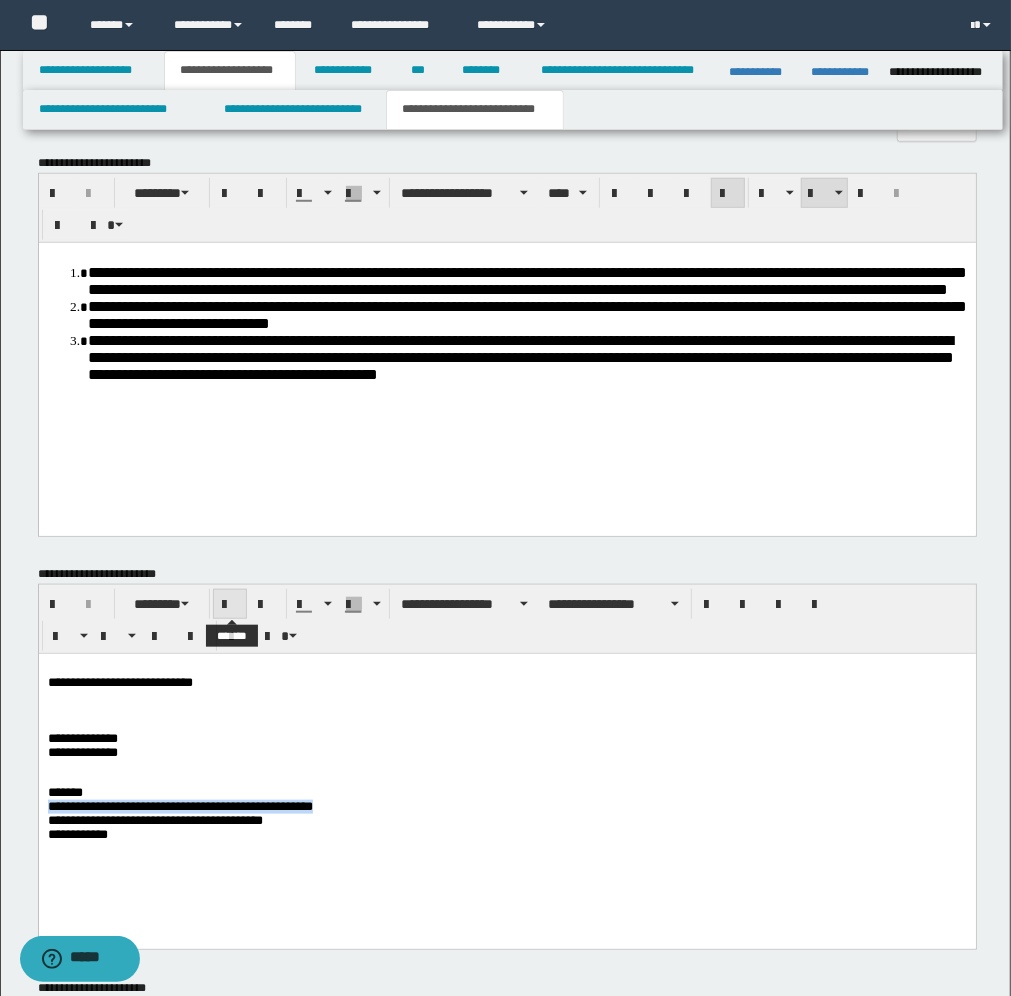 click at bounding box center [230, 604] 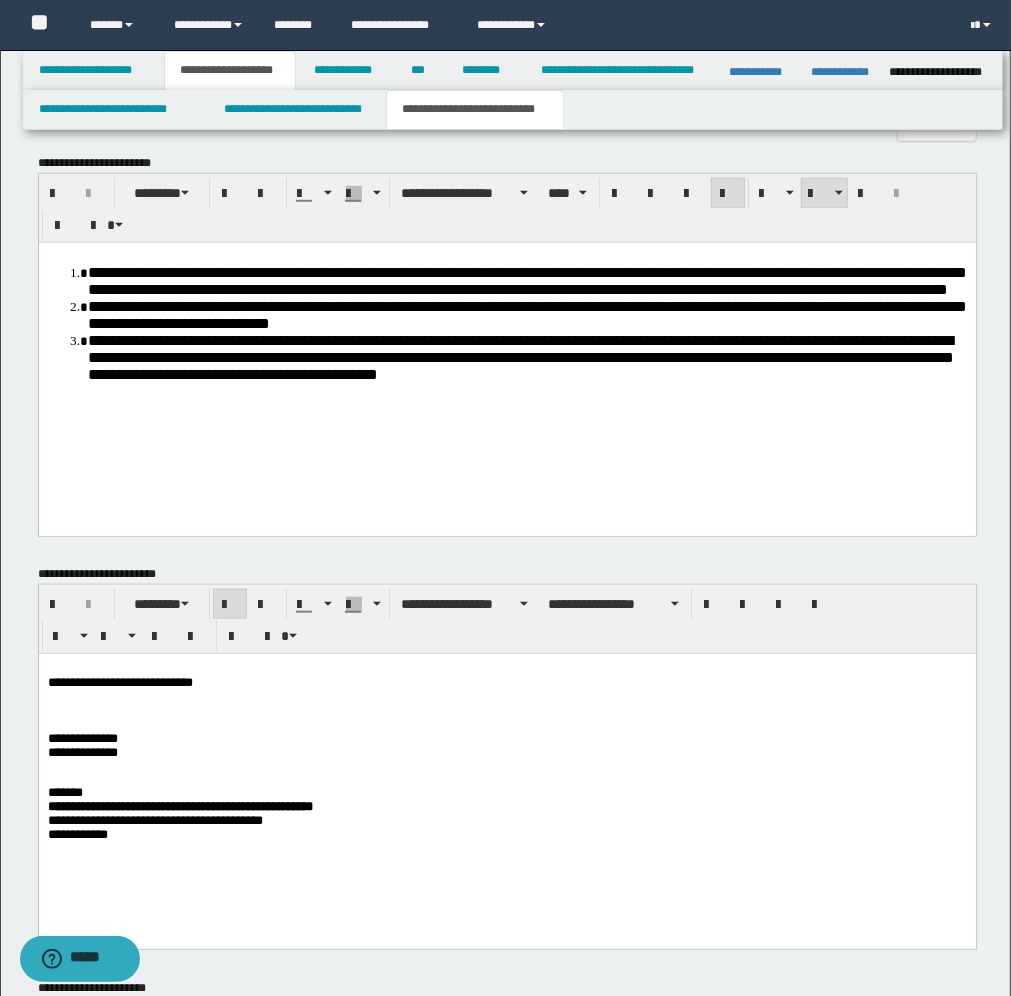 click on "**********" at bounding box center [506, 812] 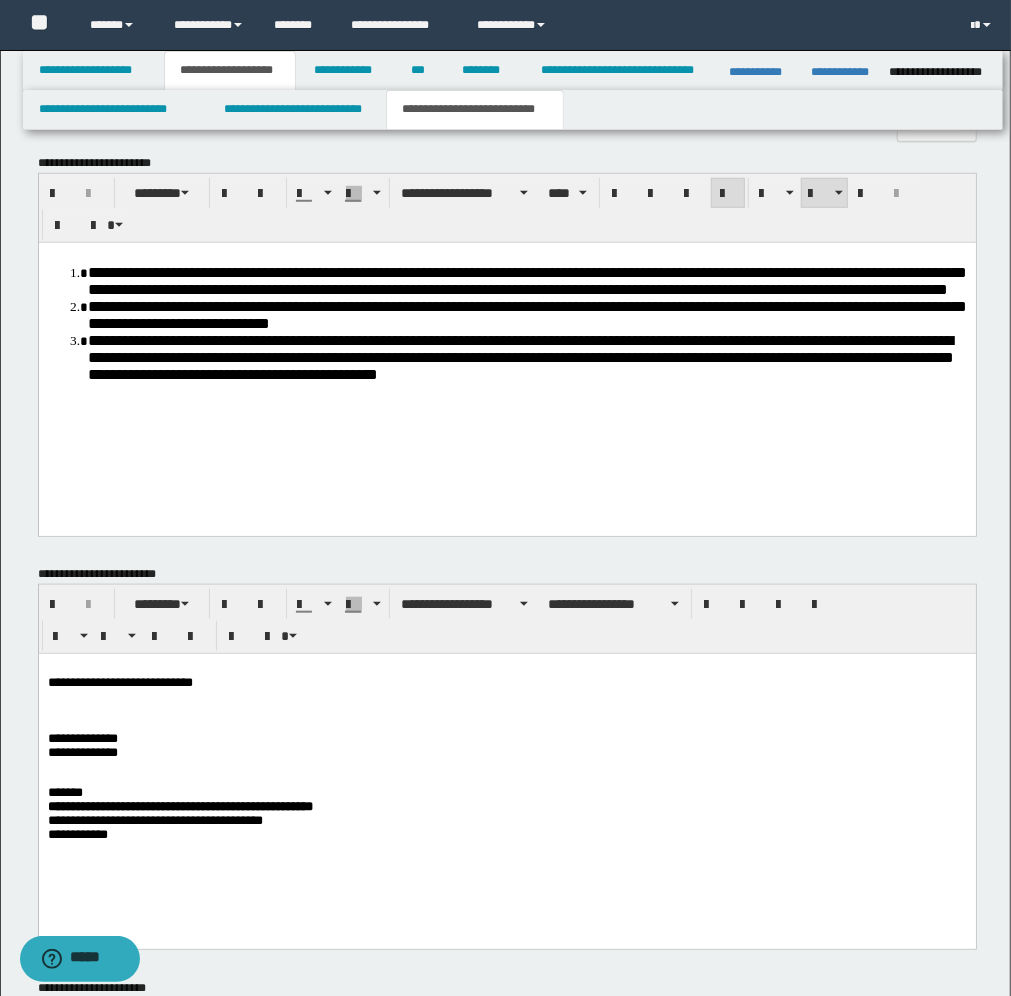 click on "**********" at bounding box center (506, 812) 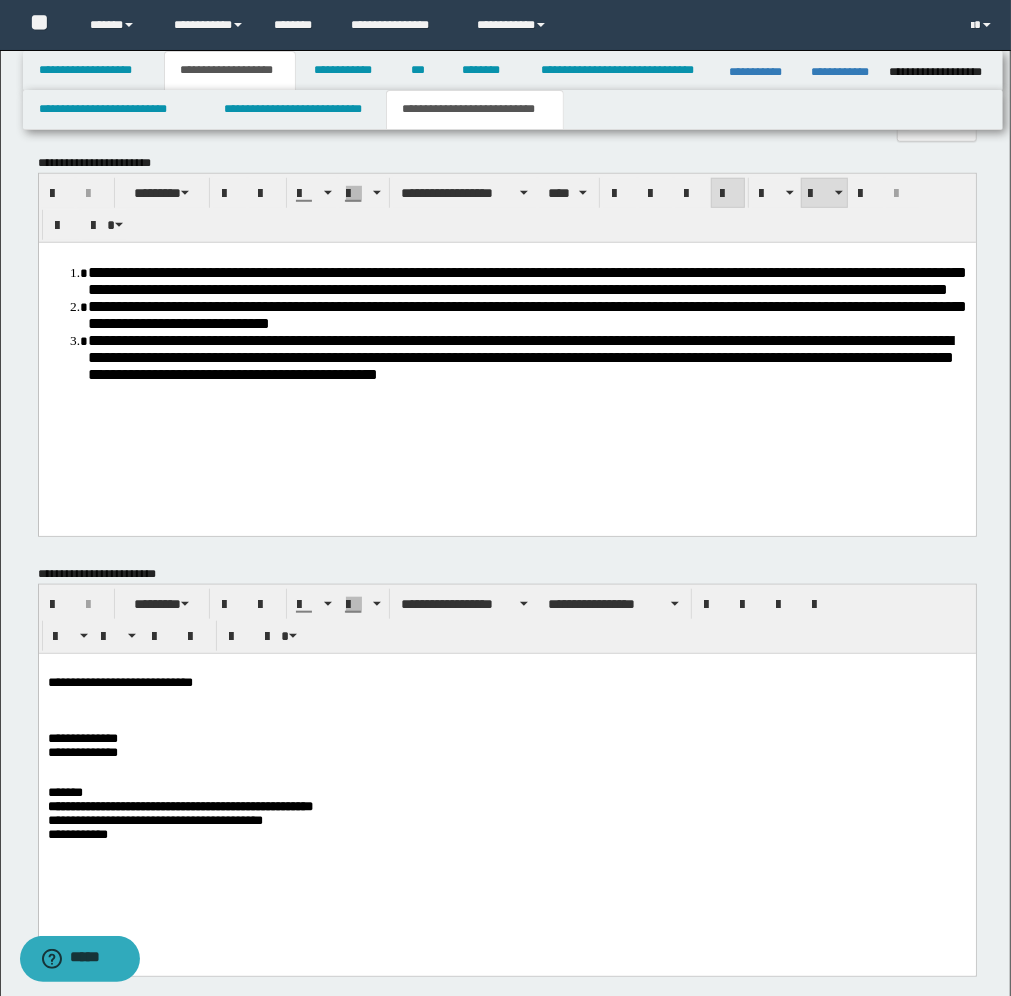 click on "**********" at bounding box center (506, 789) 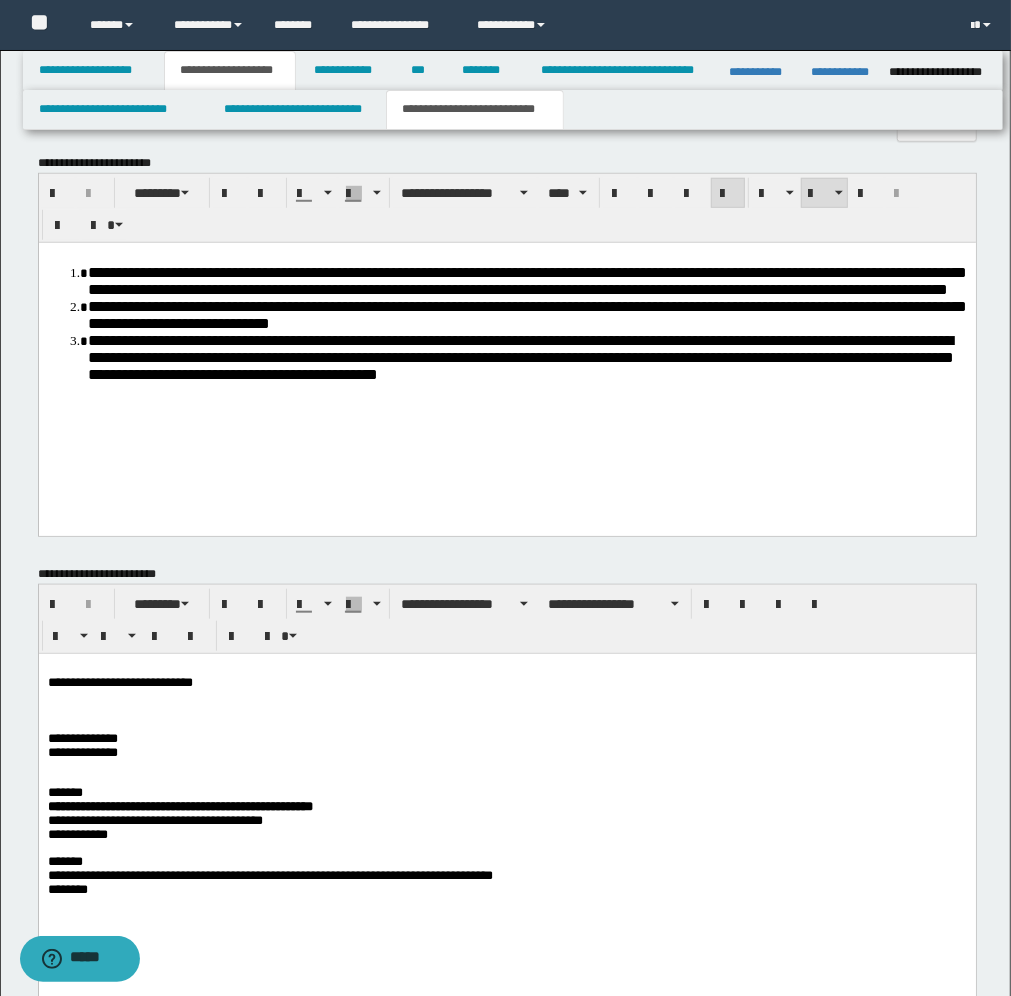 click on "**********" at bounding box center (506, 803) 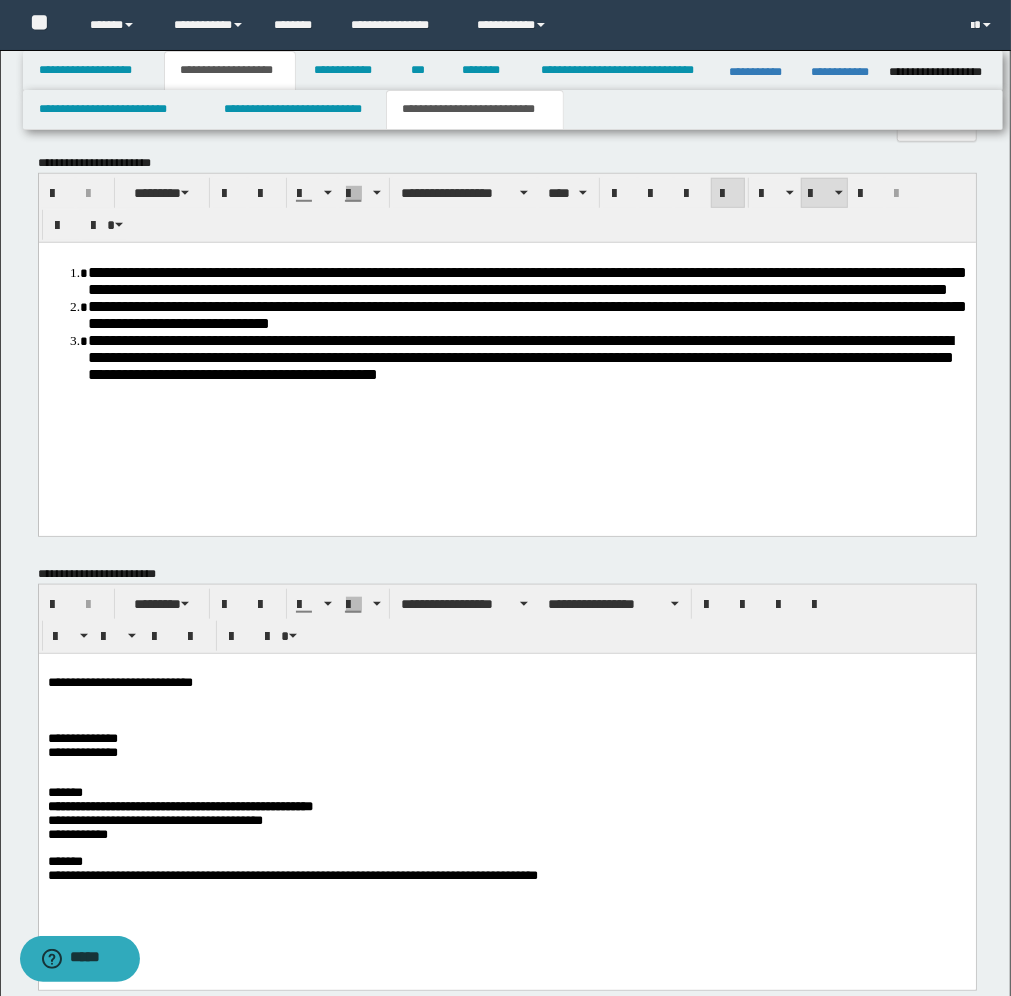 click on "**********" at bounding box center (506, 868) 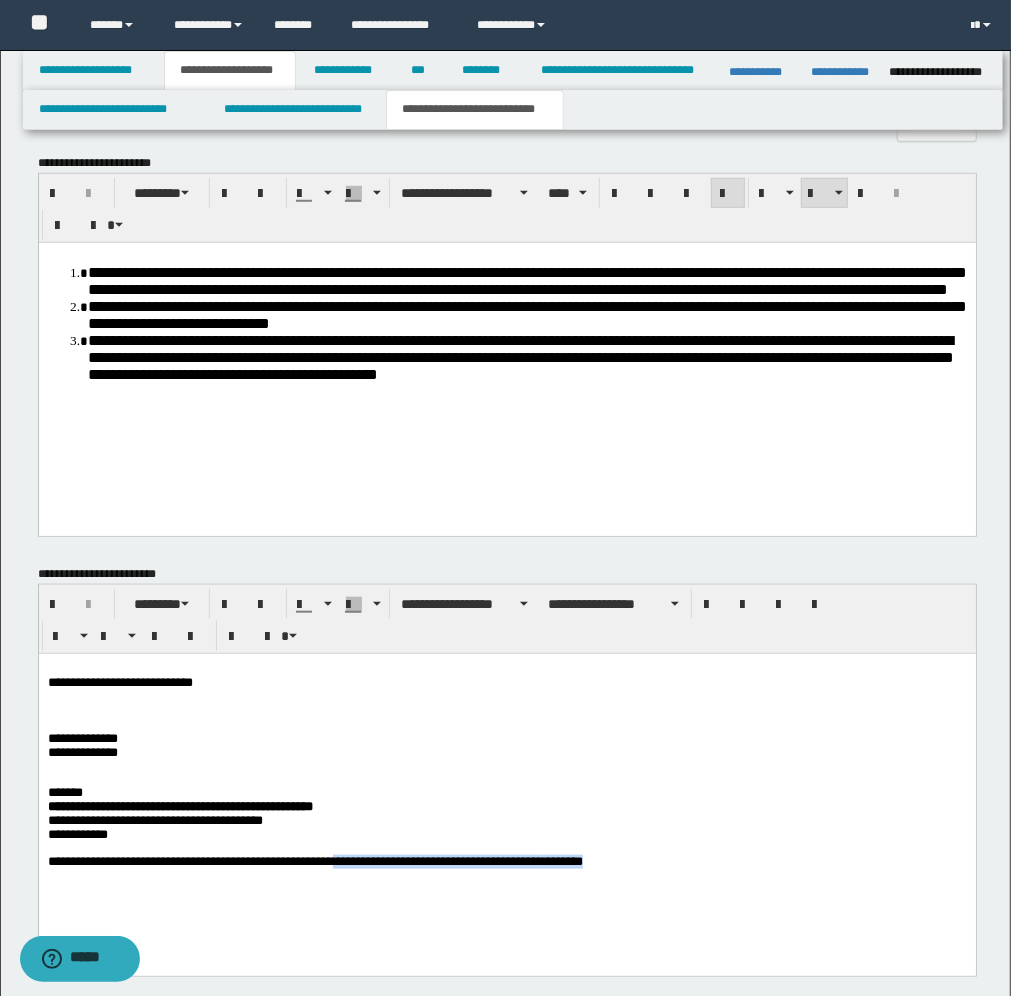 drag, startPoint x: 677, startPoint y: 867, endPoint x: 352, endPoint y: 855, distance: 325.22147 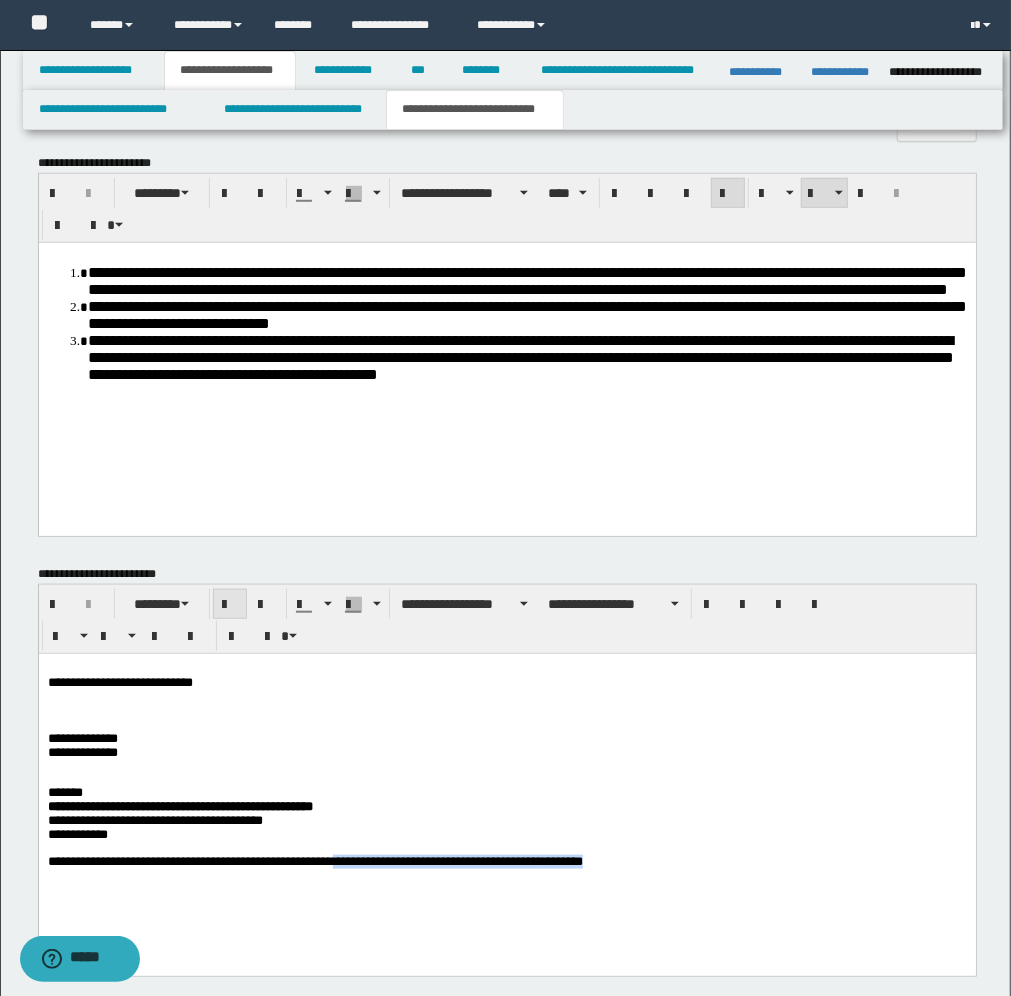 click at bounding box center [230, 605] 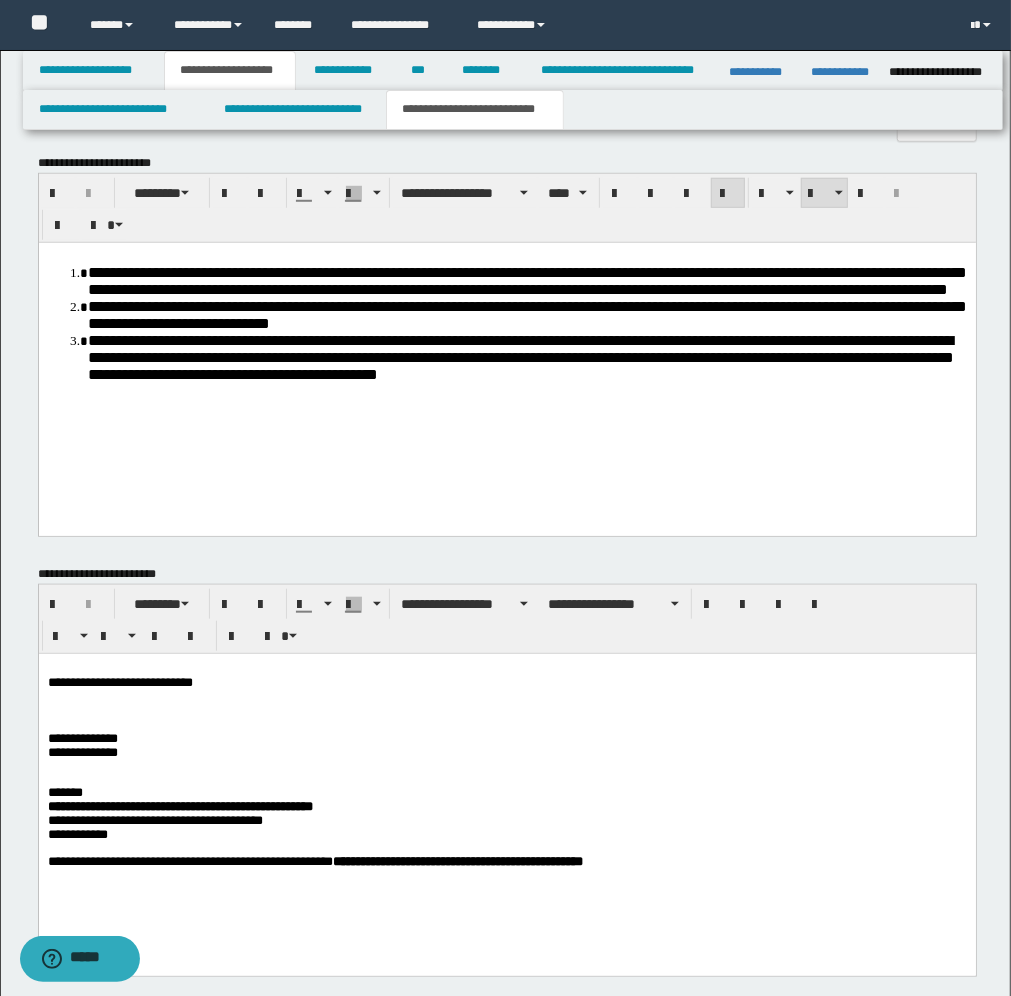 click at bounding box center [506, 778] 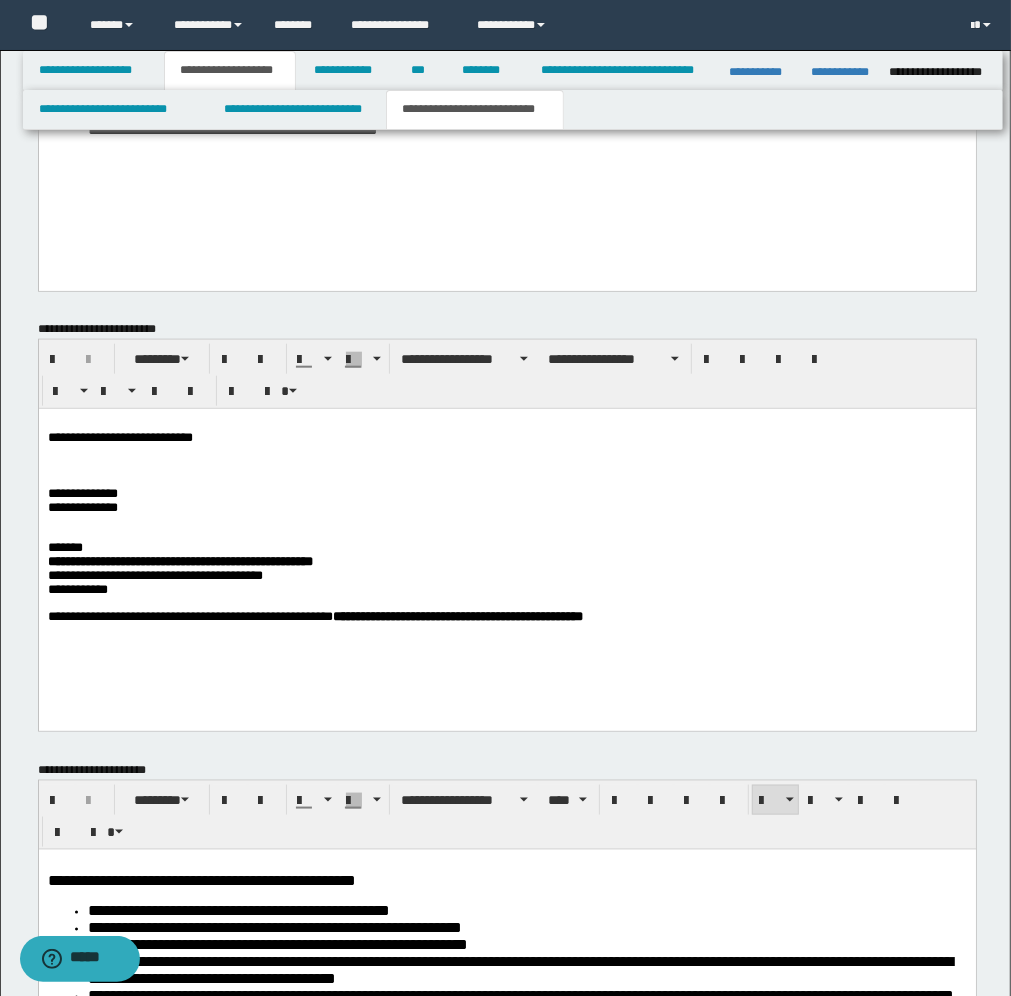 scroll, scrollTop: 970, scrollLeft: 0, axis: vertical 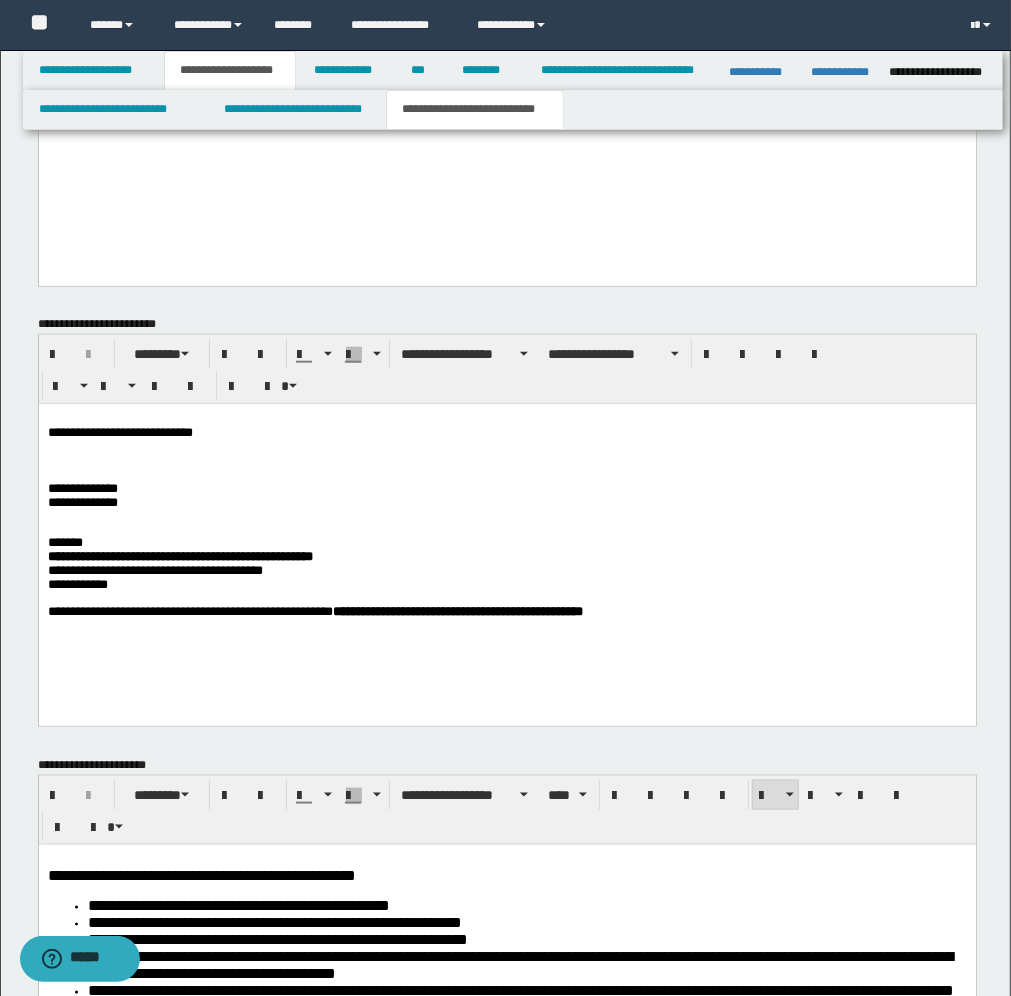 click on "**********" at bounding box center (506, 540) 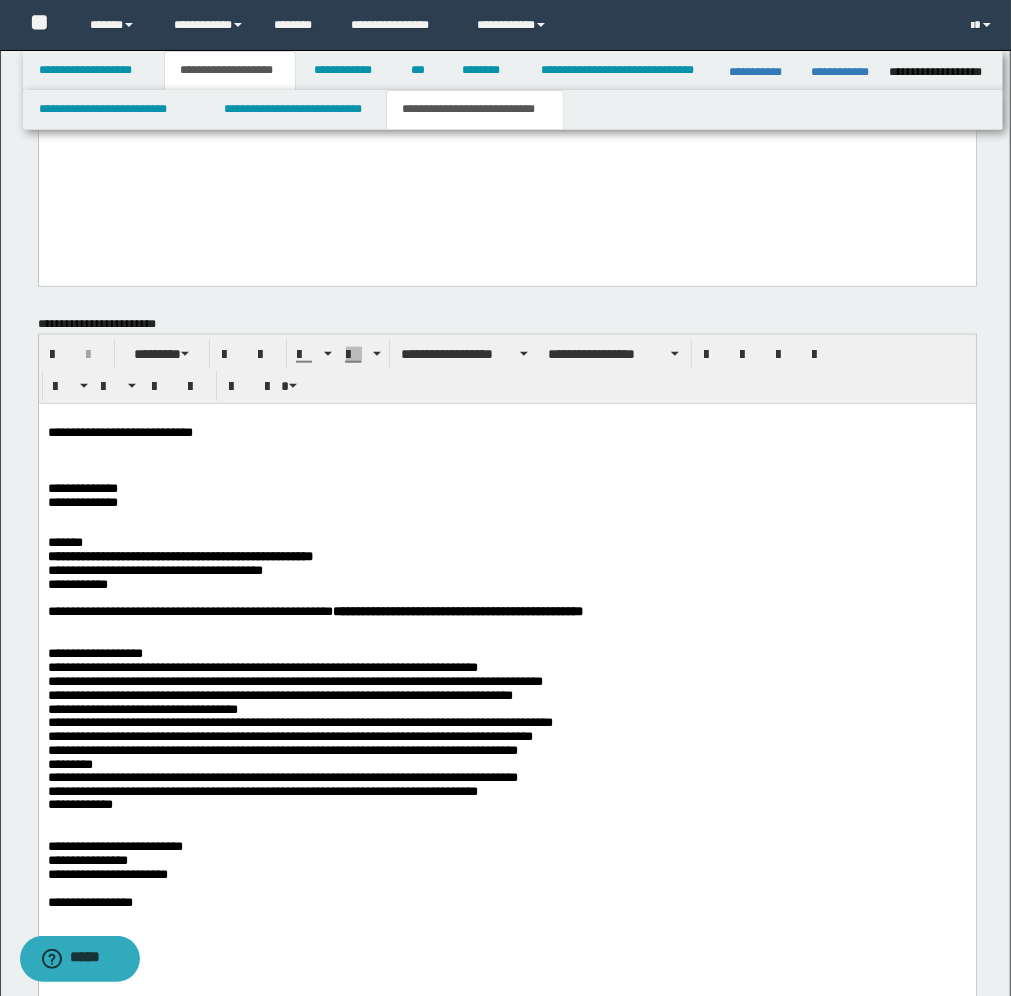 click on "**********" at bounding box center (506, 688) 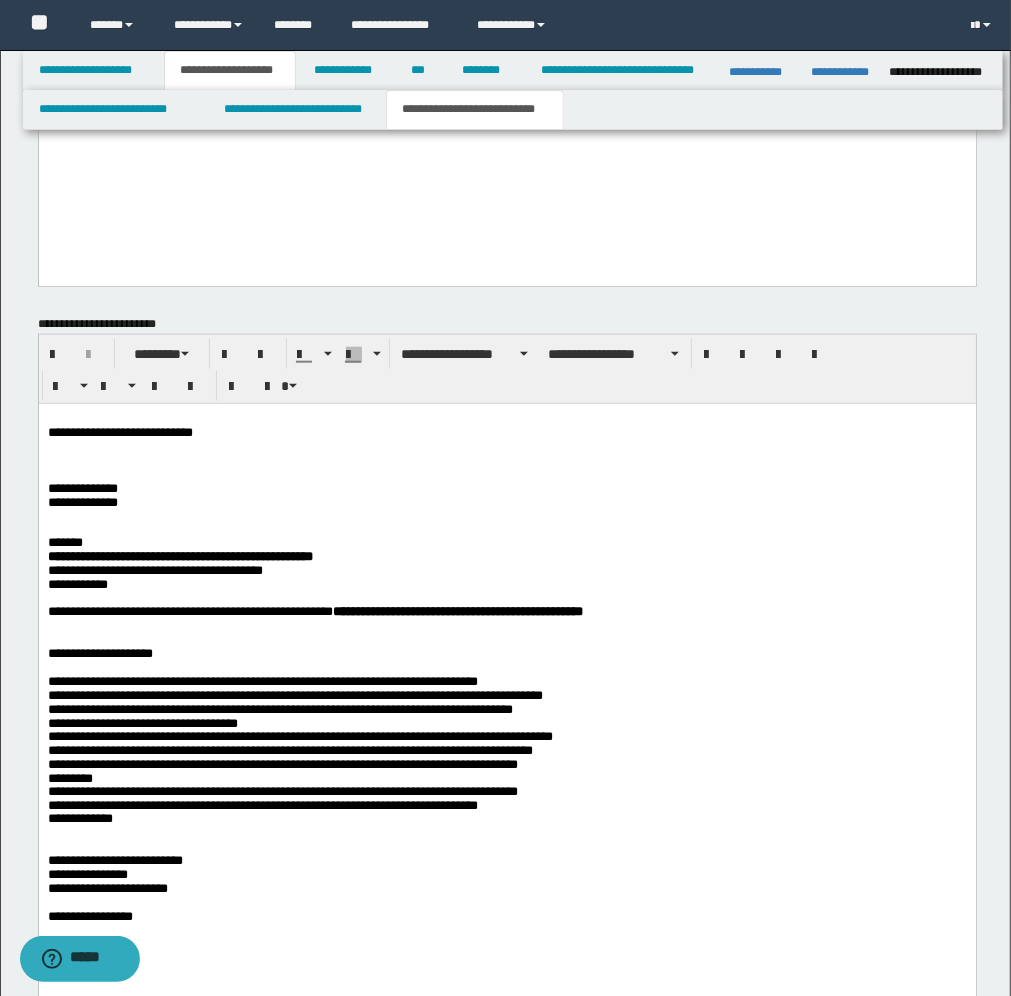 click on "**********" at bounding box center [506, 692] 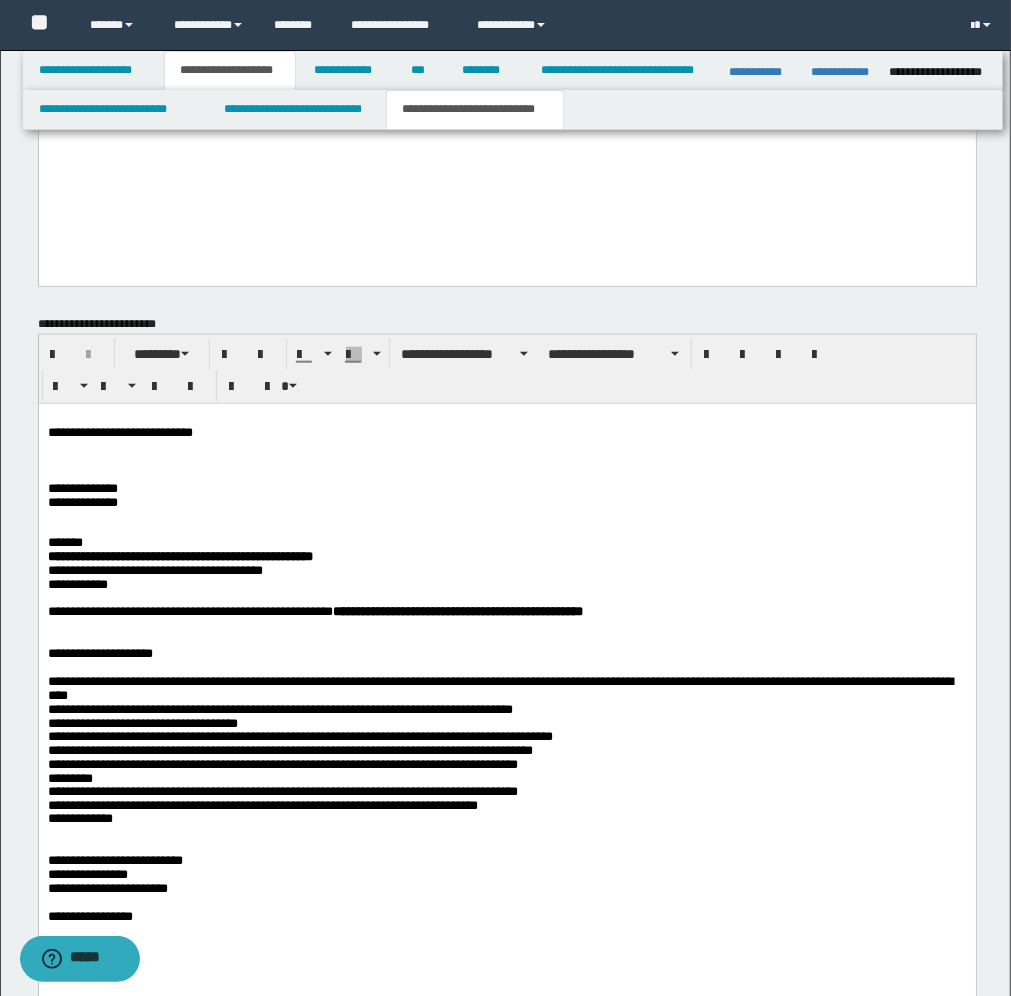 click on "**********" at bounding box center [506, 702] 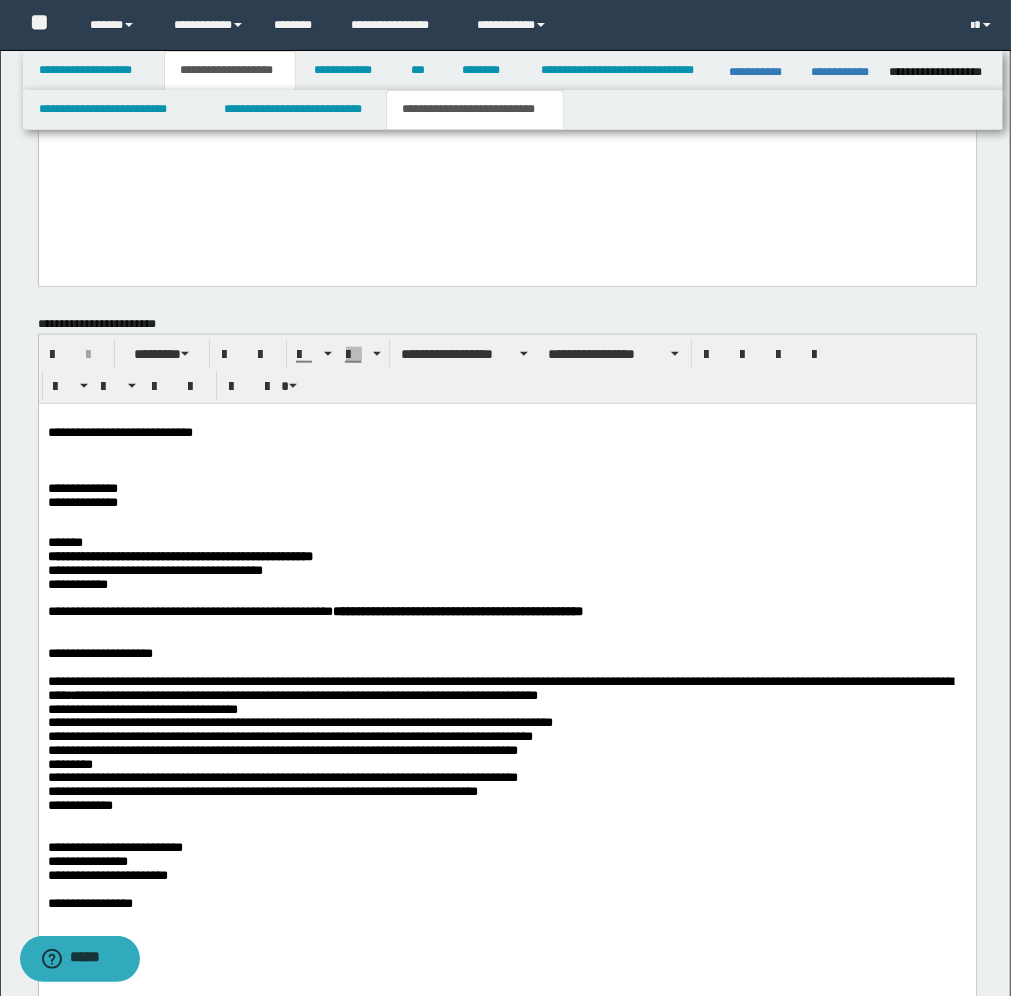 click on "**********" at bounding box center (506, 685) 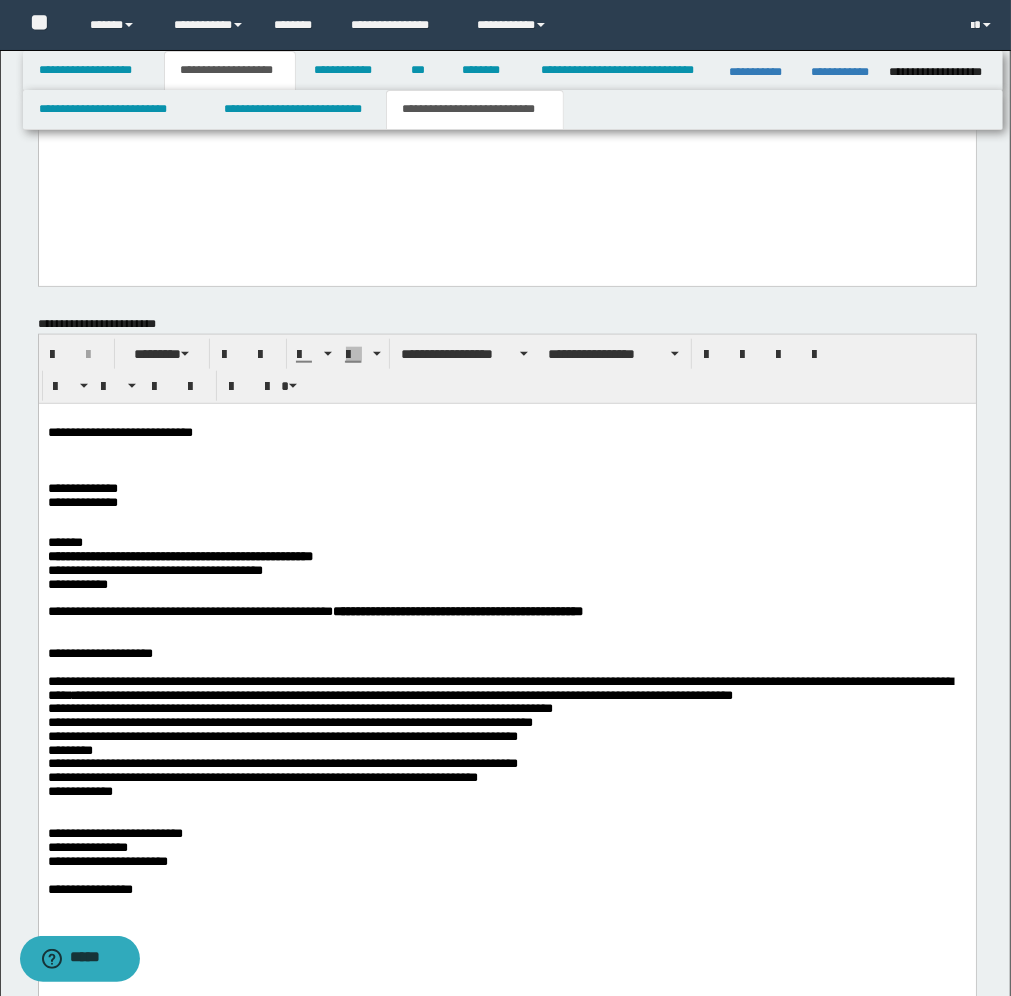 click on "**********" at bounding box center [506, 689] 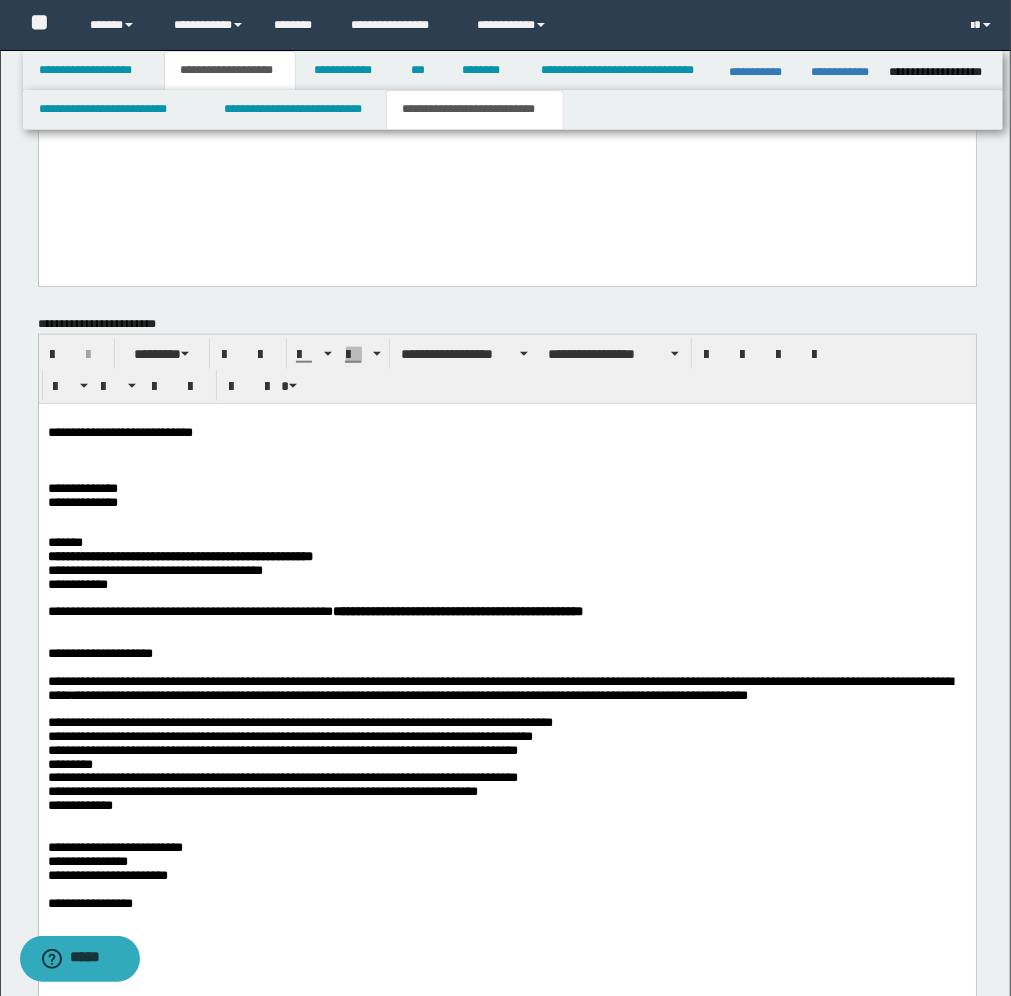 click on "**********" at bounding box center [506, 685] 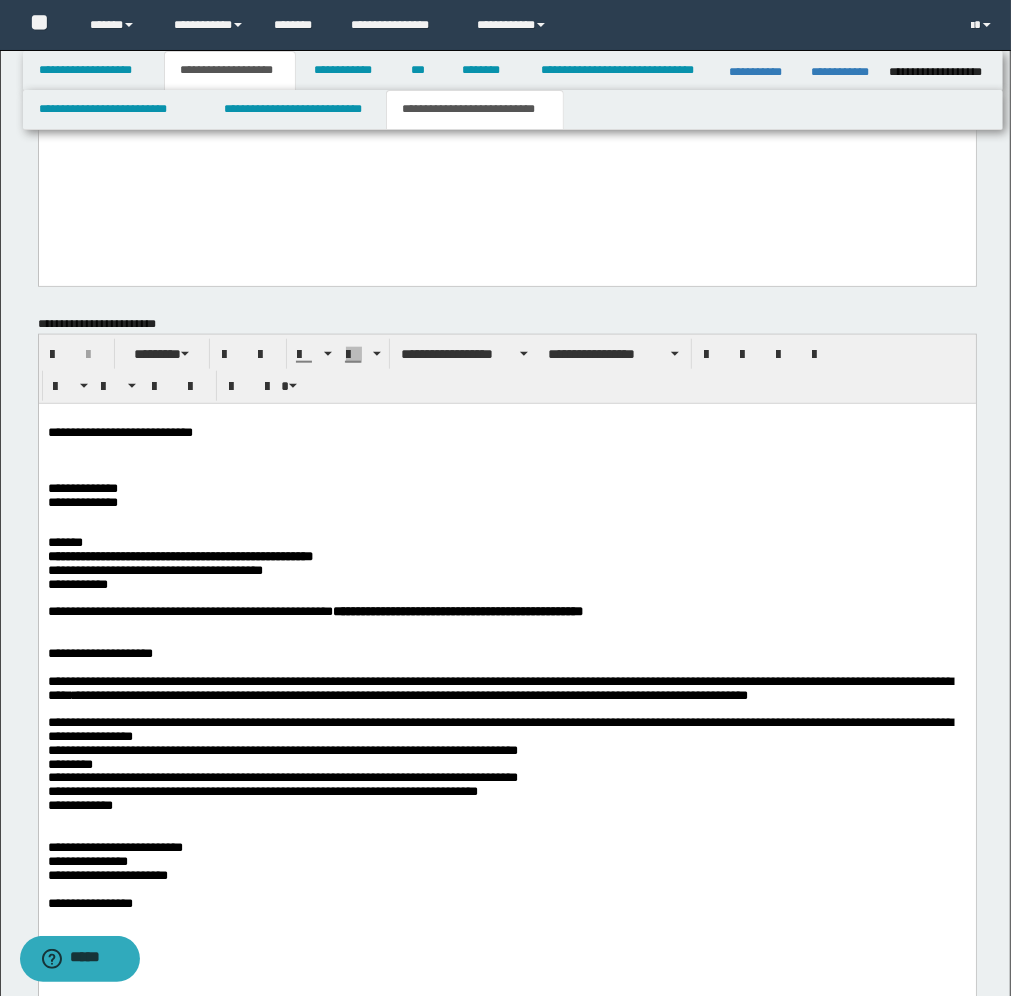 click on "**********" at bounding box center (506, 685) 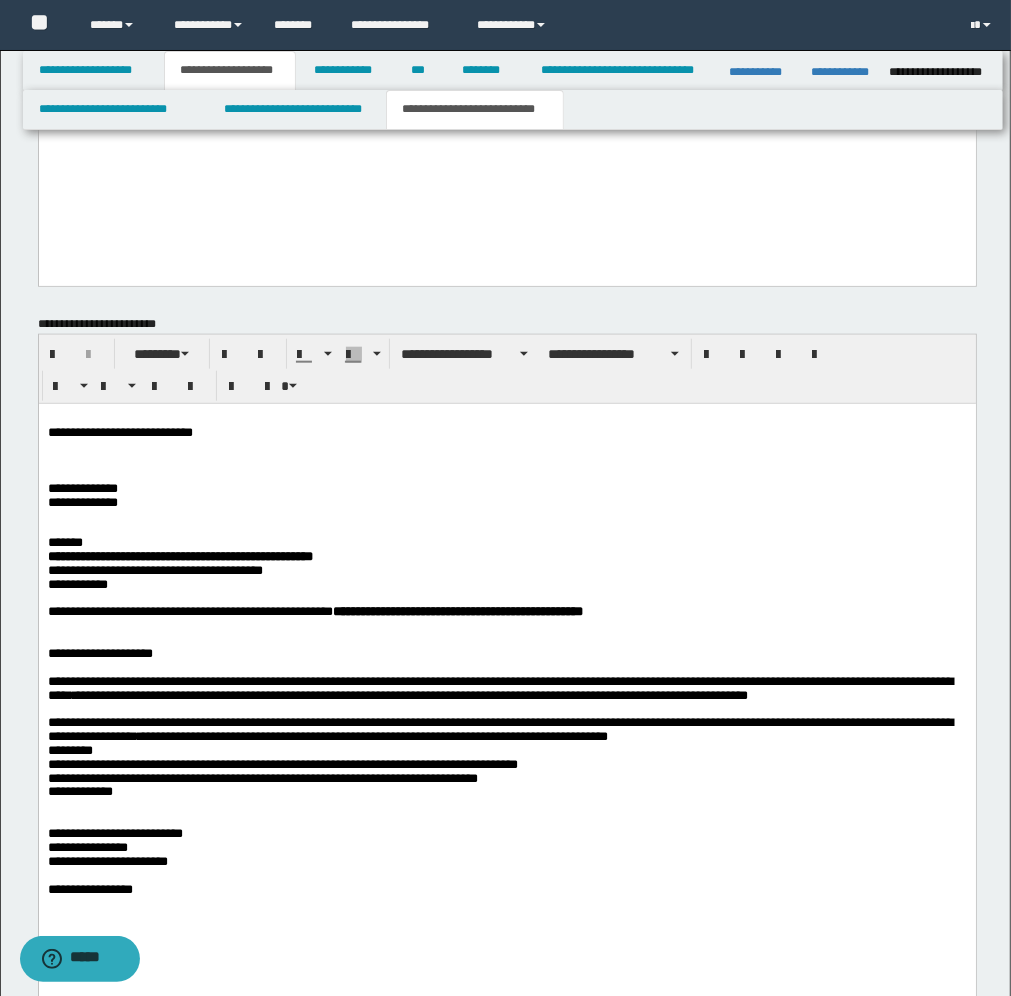 click on "**********" at bounding box center [506, 736] 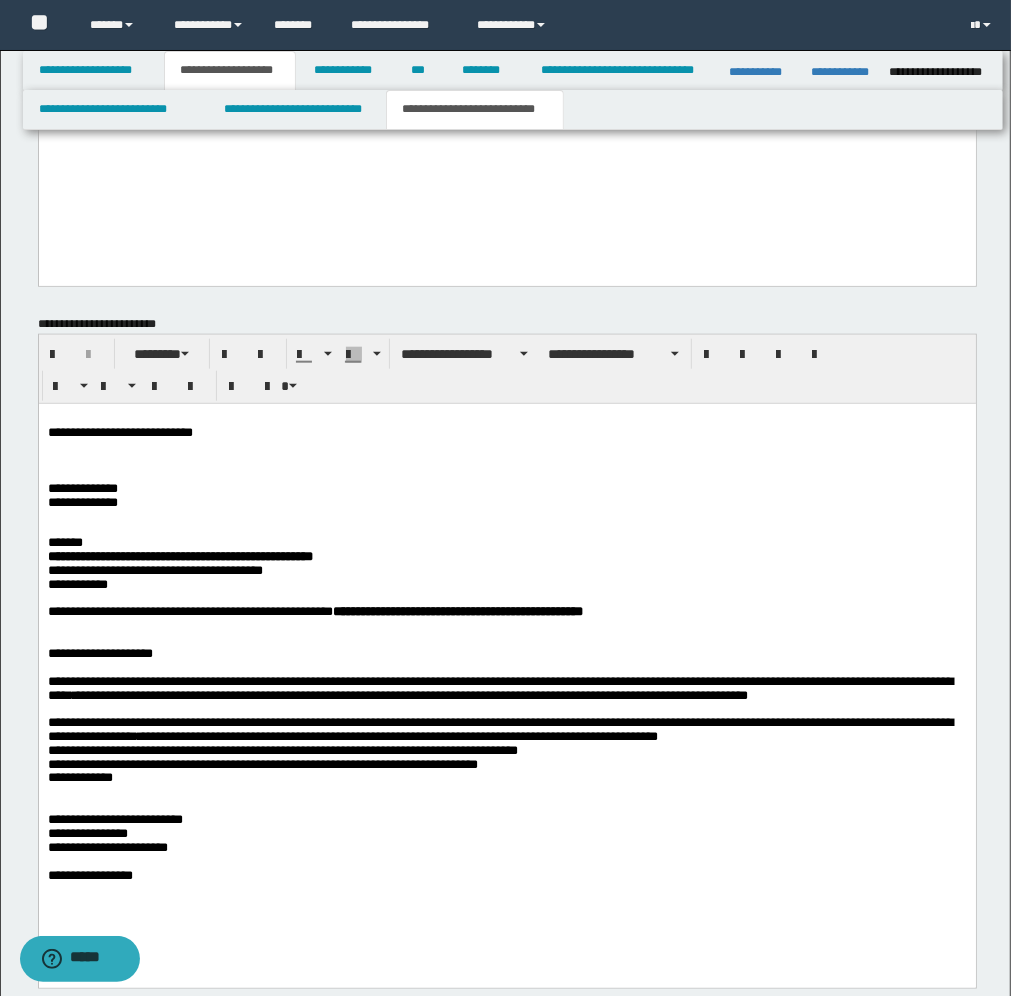 click on "**********" at bounding box center (506, 730) 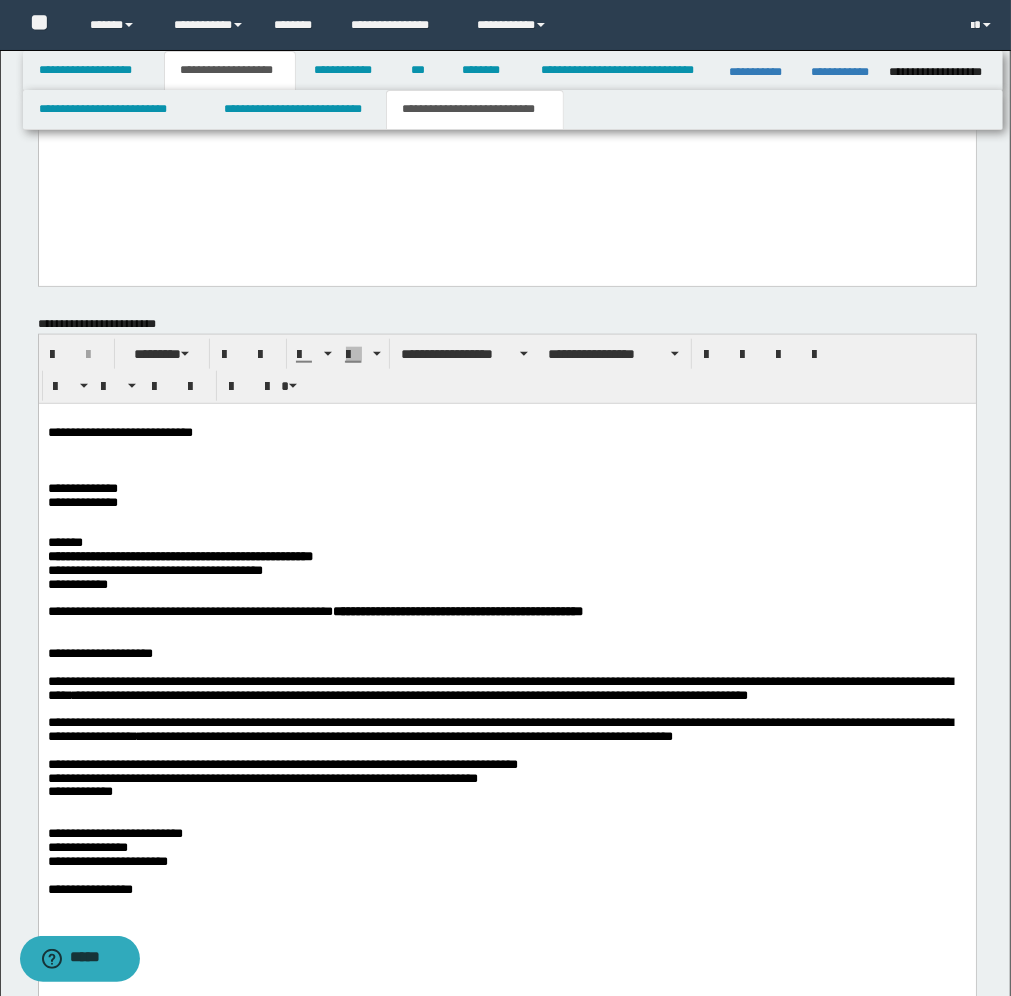 click on "**********" at bounding box center (506, 678) 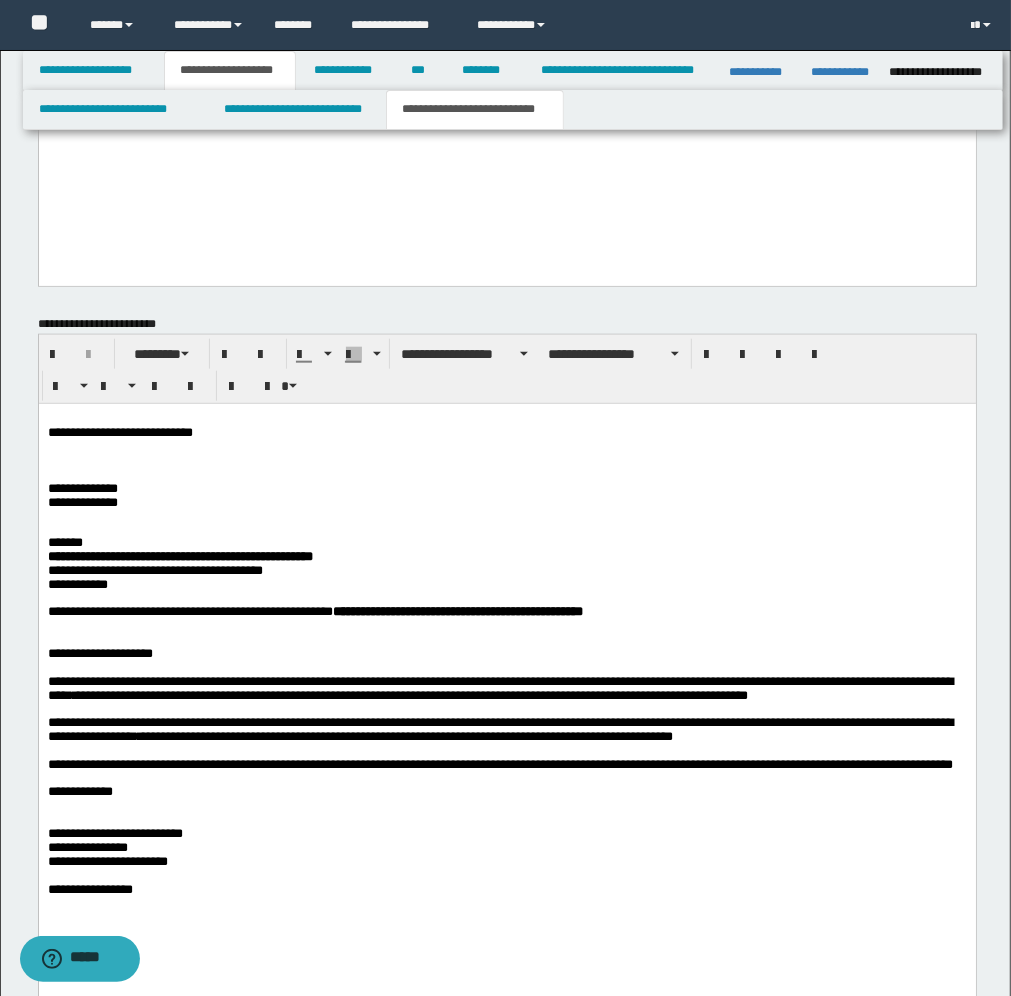 click on "**********" at bounding box center (506, 840) 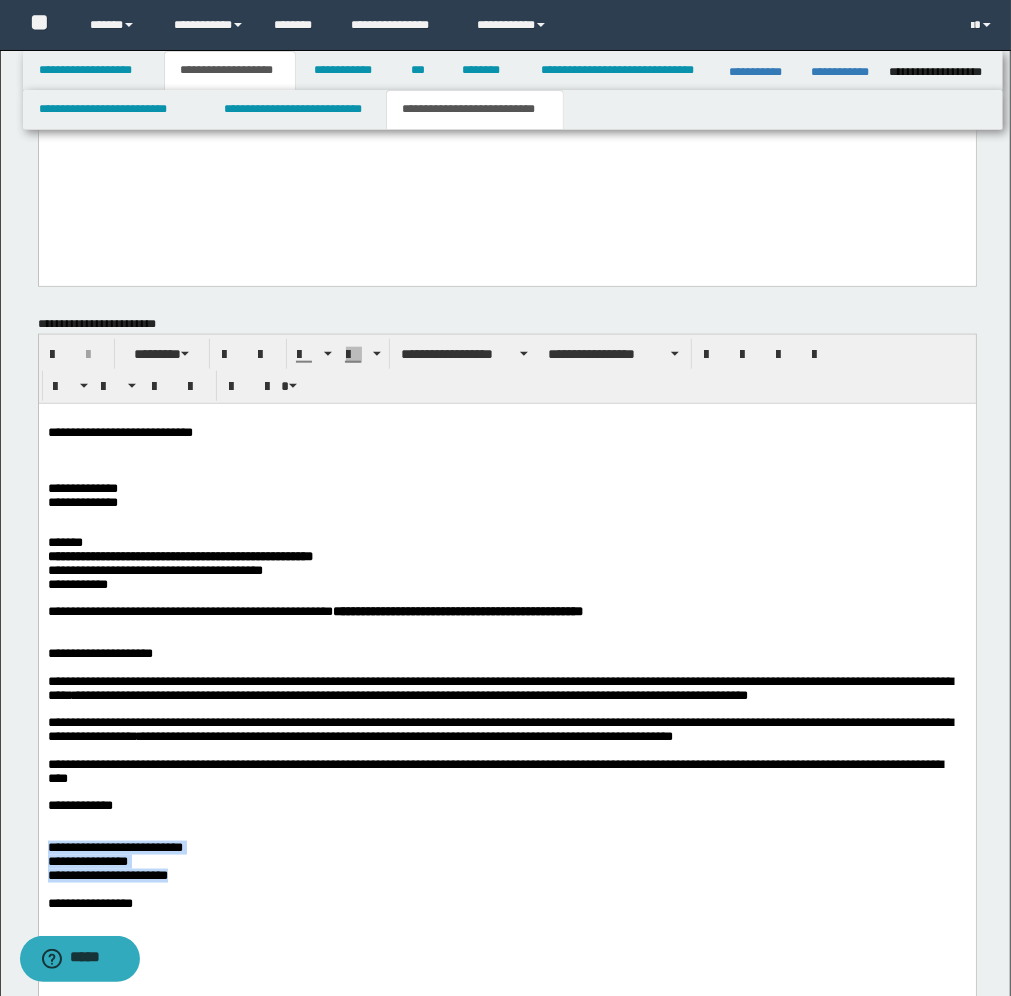 drag, startPoint x: 236, startPoint y: 870, endPoint x: 27, endPoint y: 848, distance: 210.15471 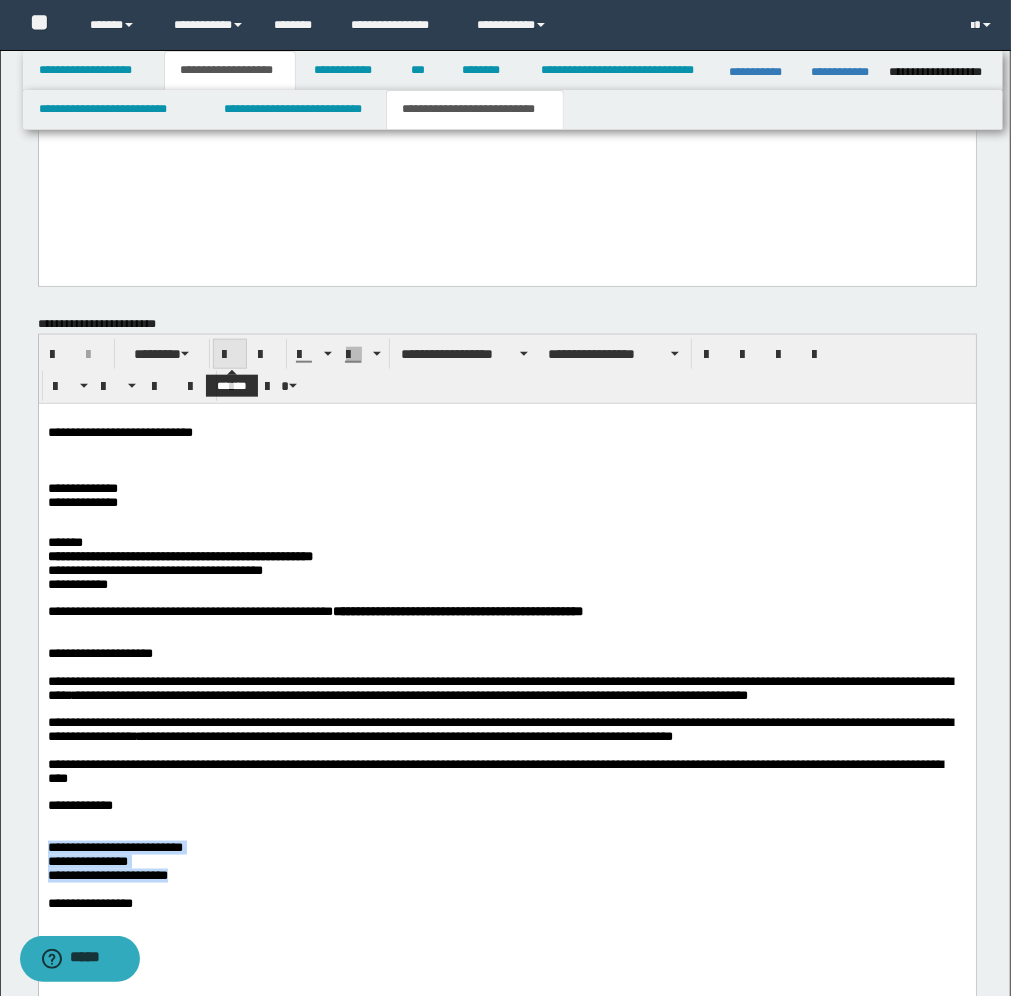 click at bounding box center [230, 355] 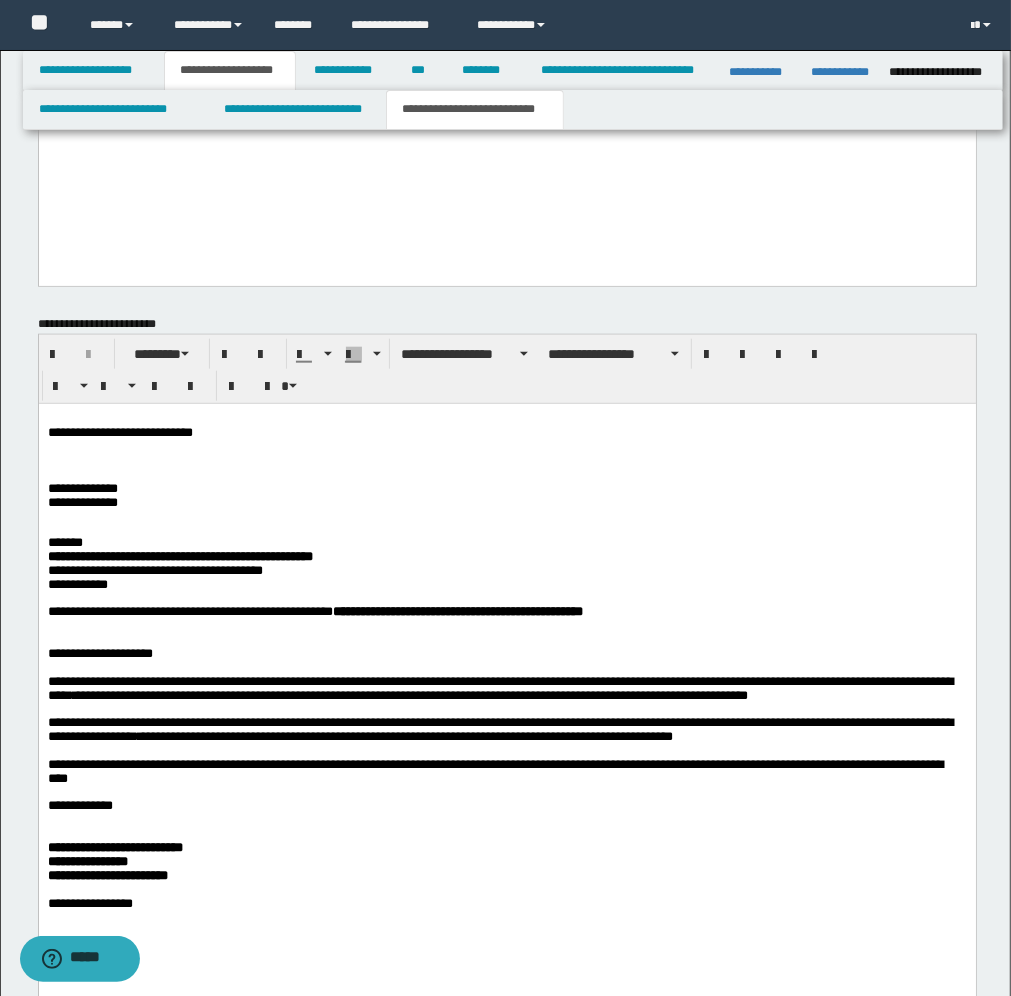 click on "**********" at bounding box center [506, 854] 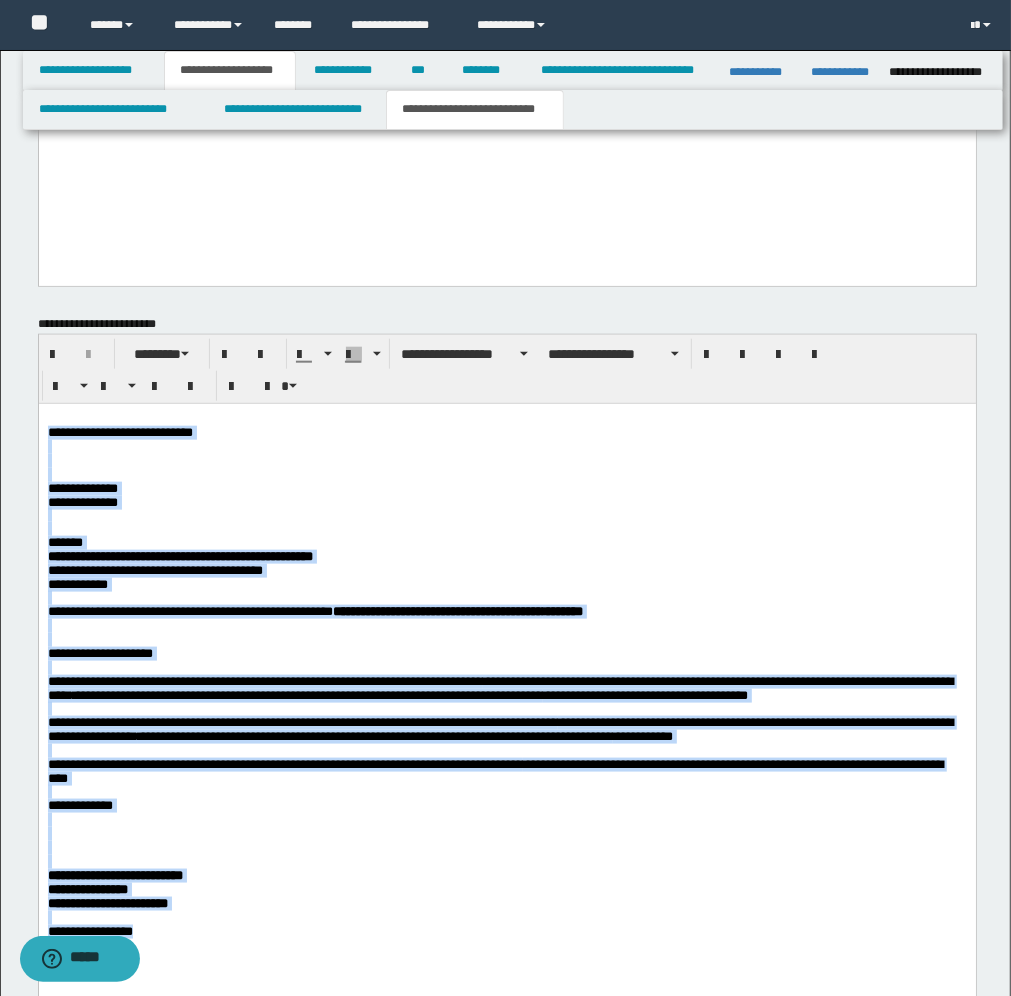 drag, startPoint x: 166, startPoint y: 933, endPoint x: 68, endPoint y: 831, distance: 141.44963 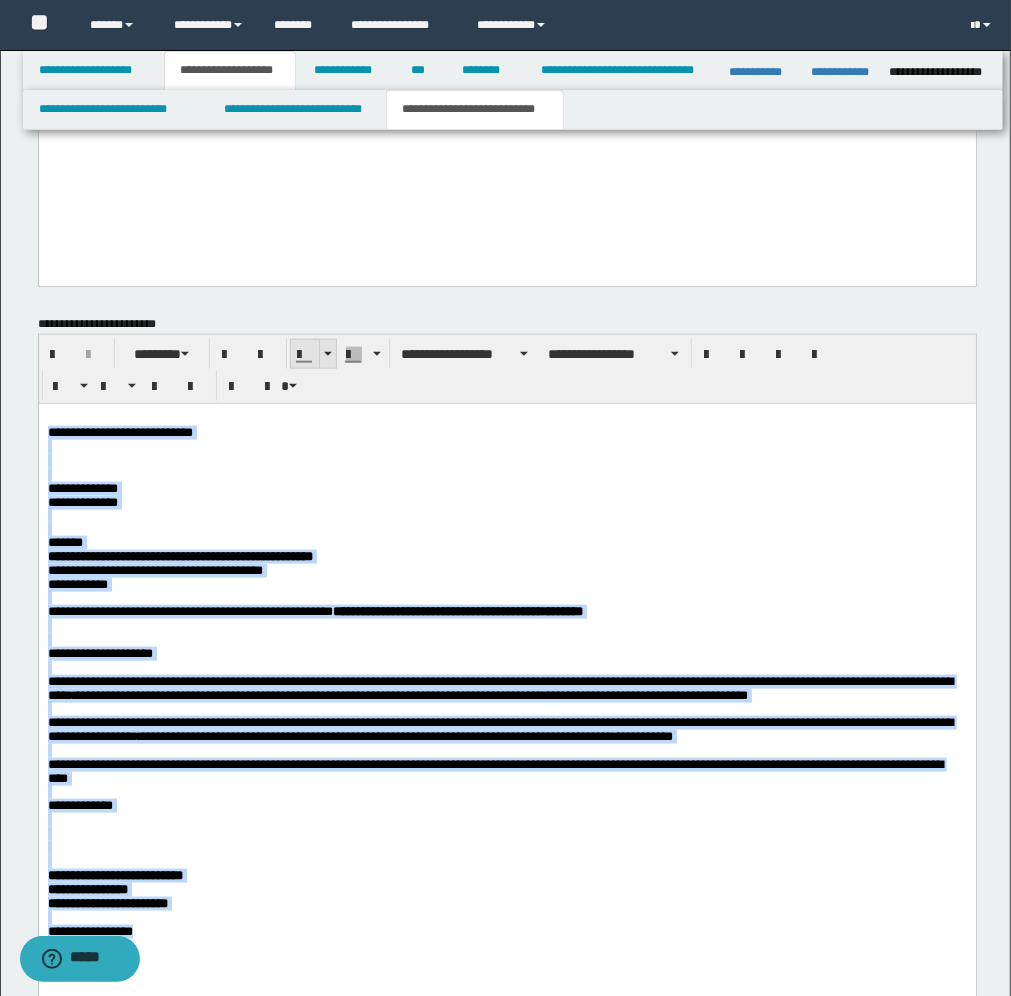 click at bounding box center (328, 354) 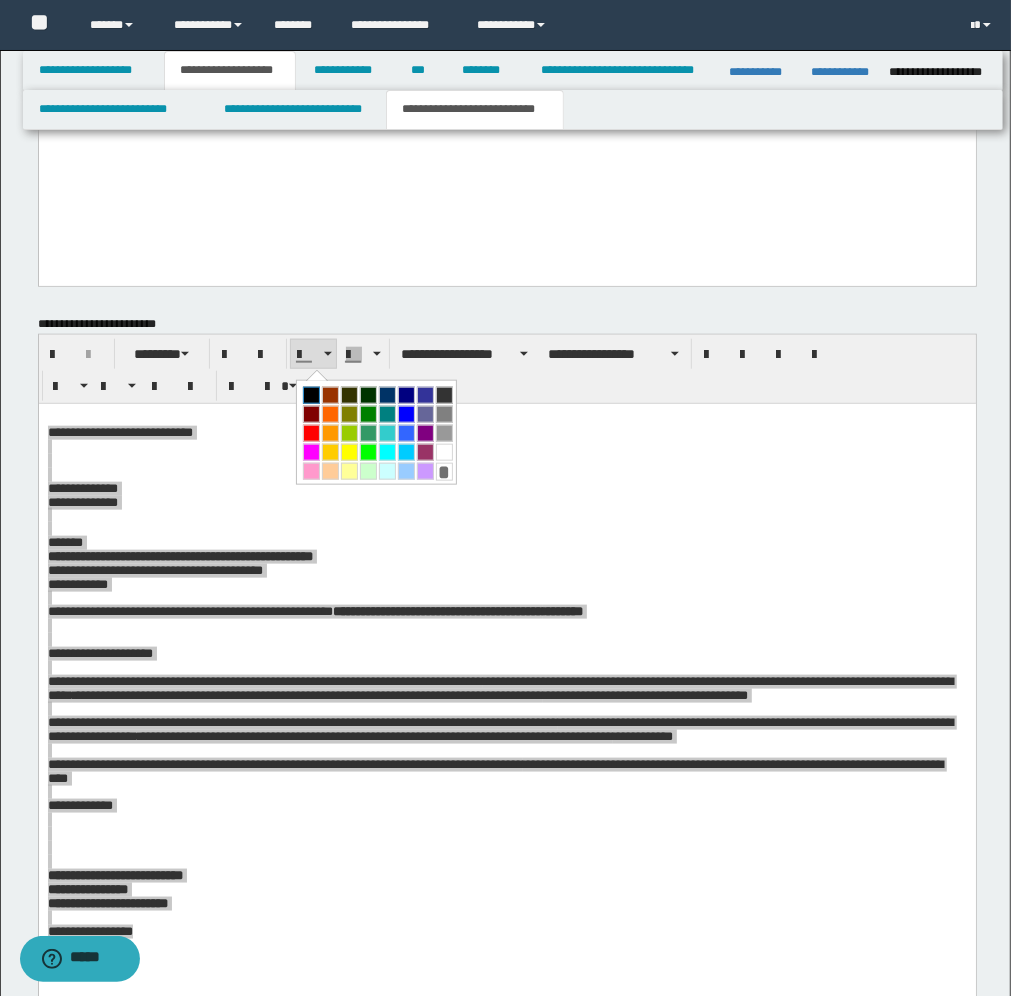click at bounding box center (311, 395) 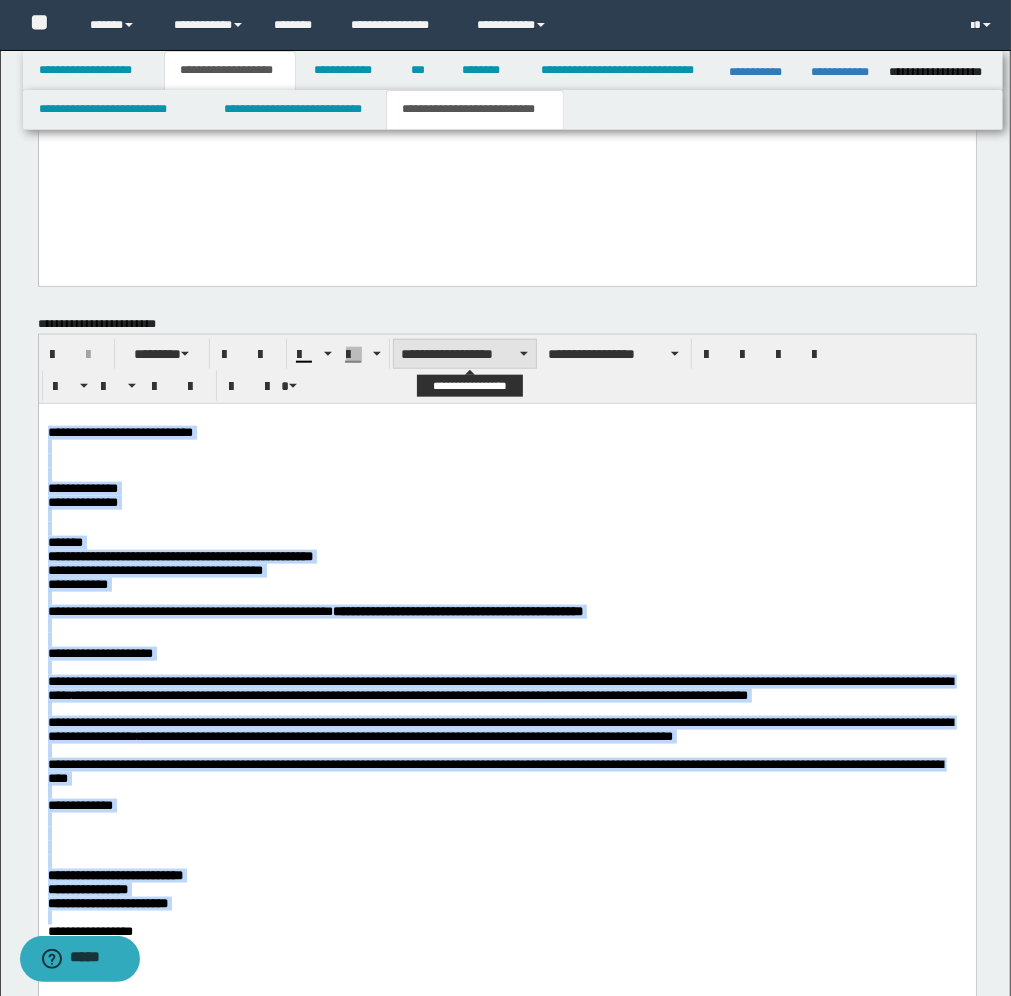 click on "**********" at bounding box center (465, 354) 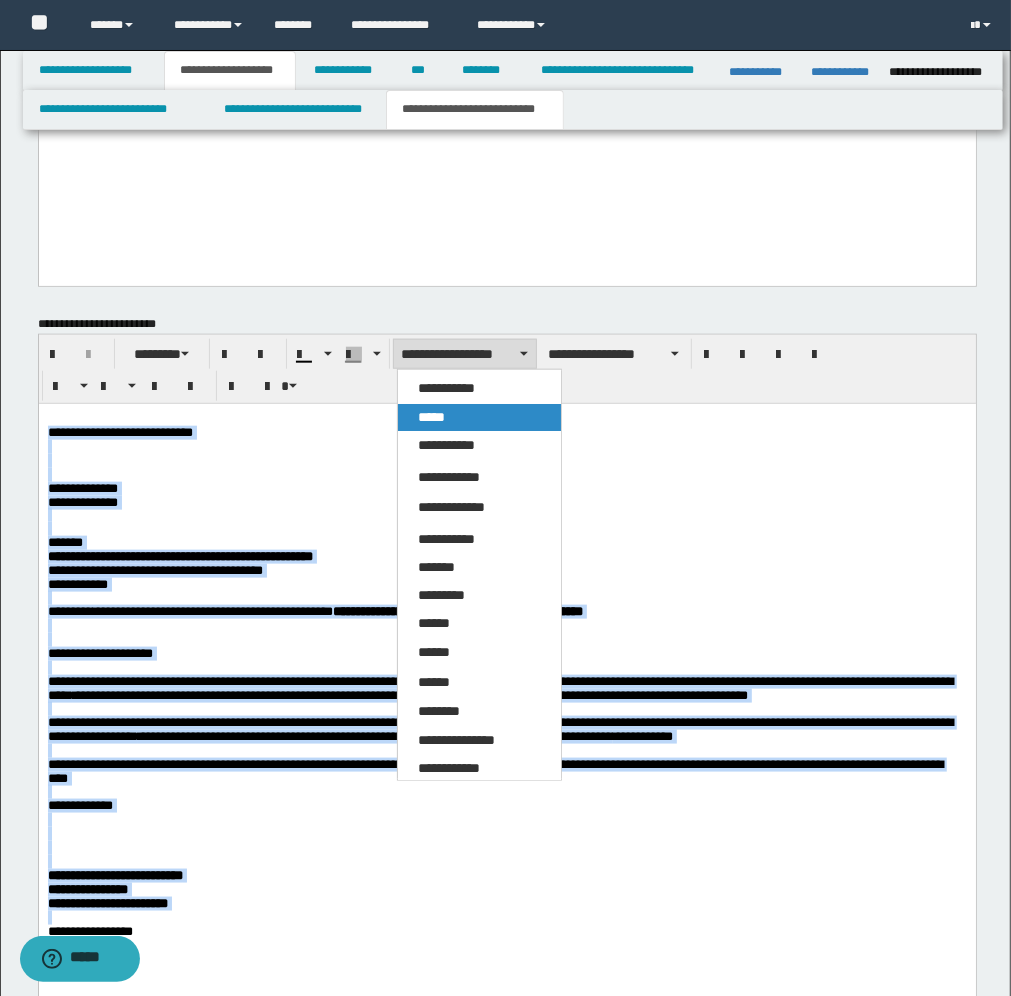 click on "*****" at bounding box center [431, 417] 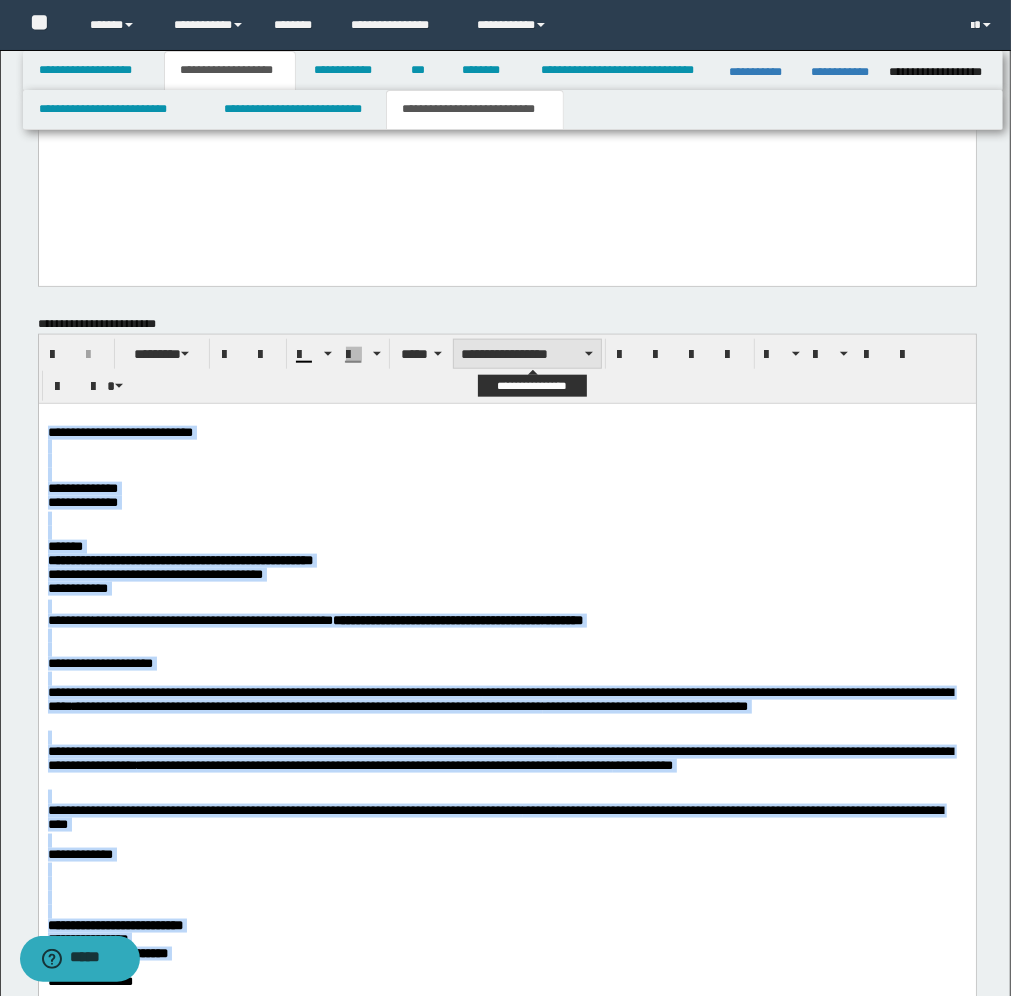click on "**********" at bounding box center [527, 354] 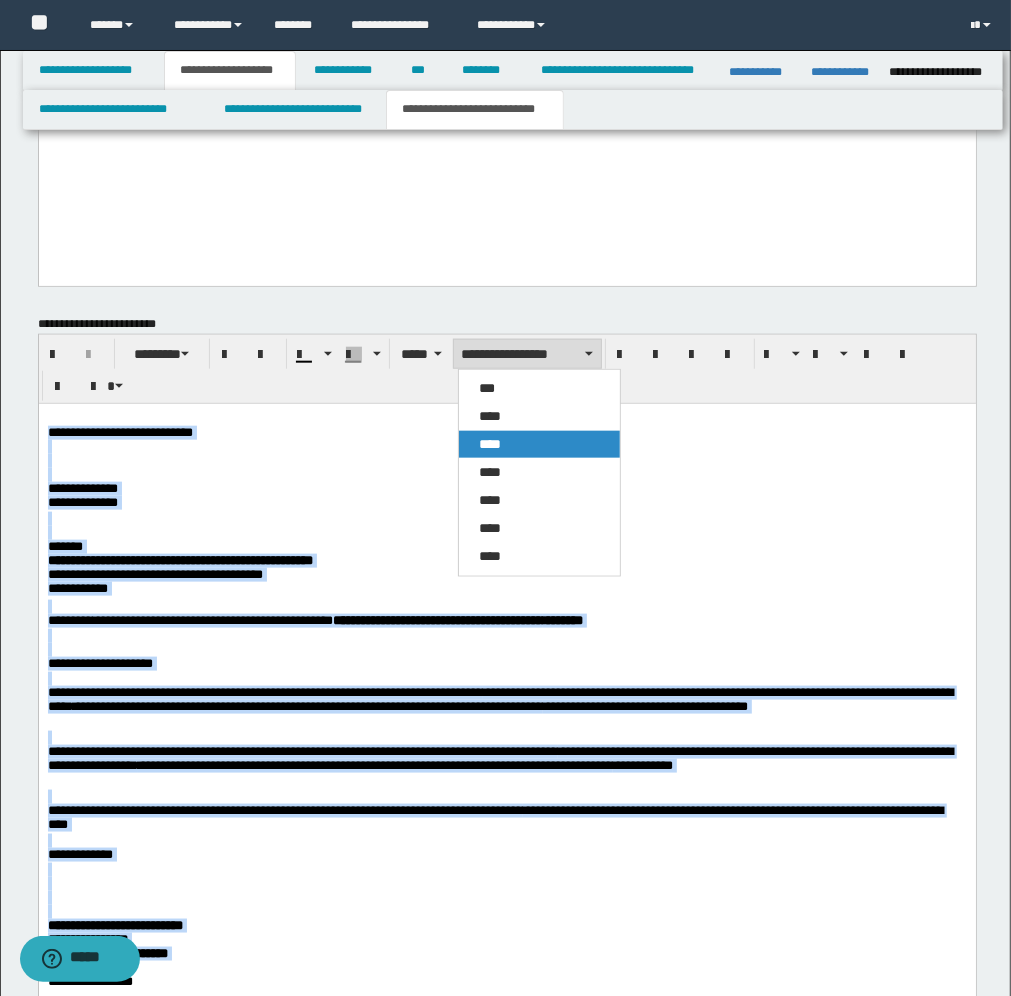 click on "****" at bounding box center (490, 444) 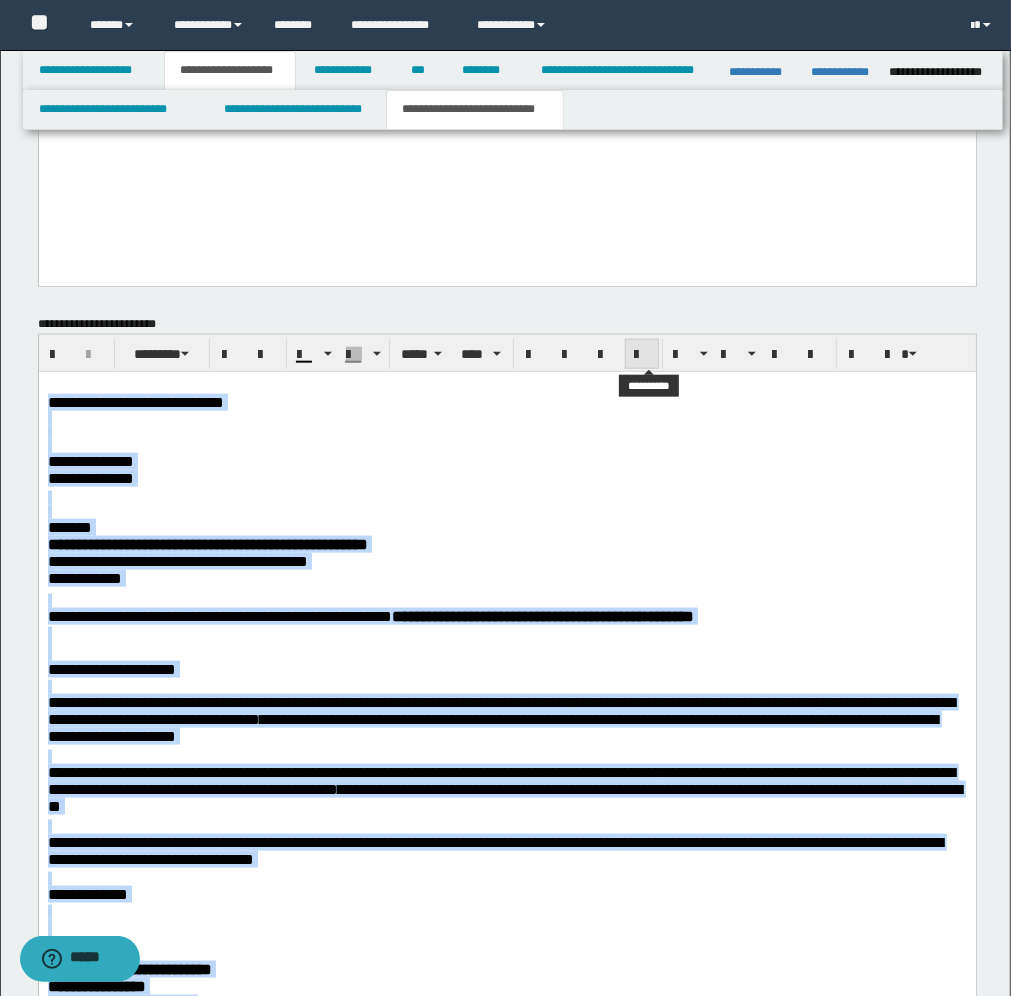 click at bounding box center [642, 355] 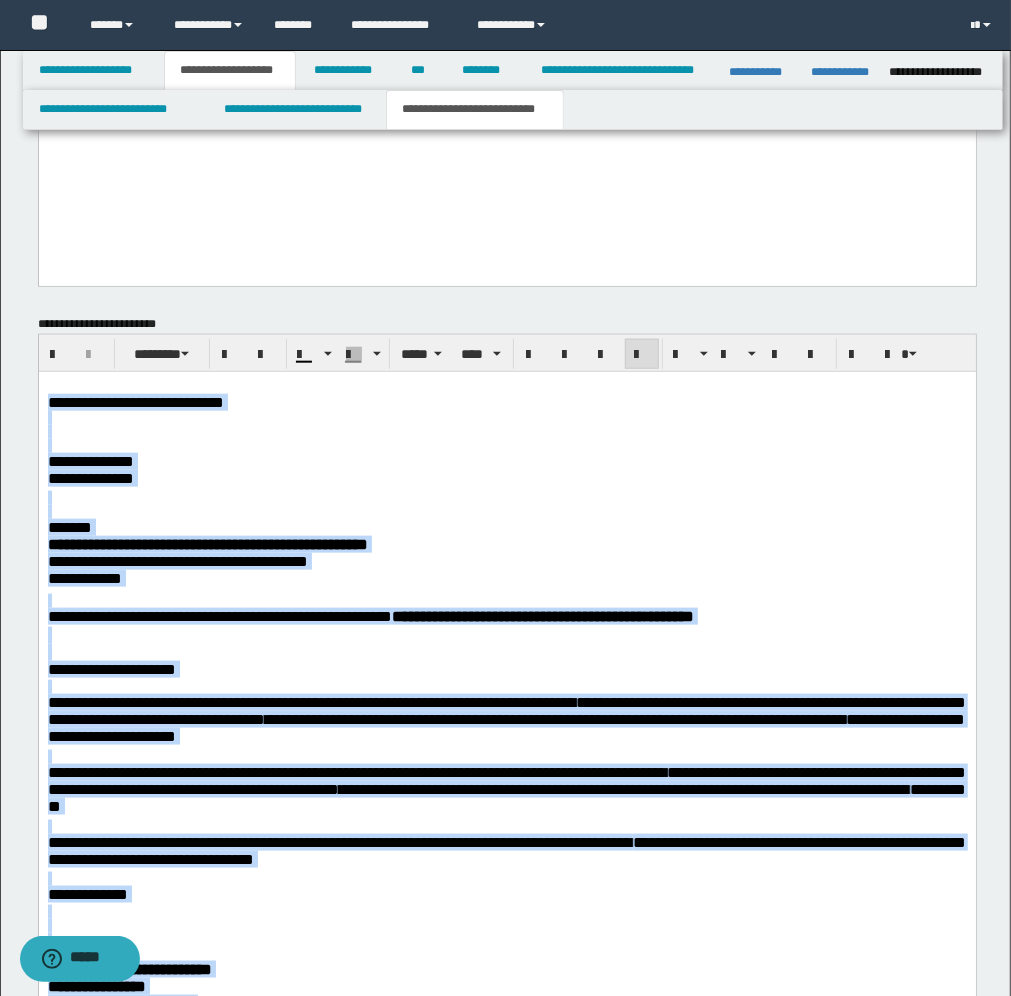 click on "**********" at bounding box center [506, 435] 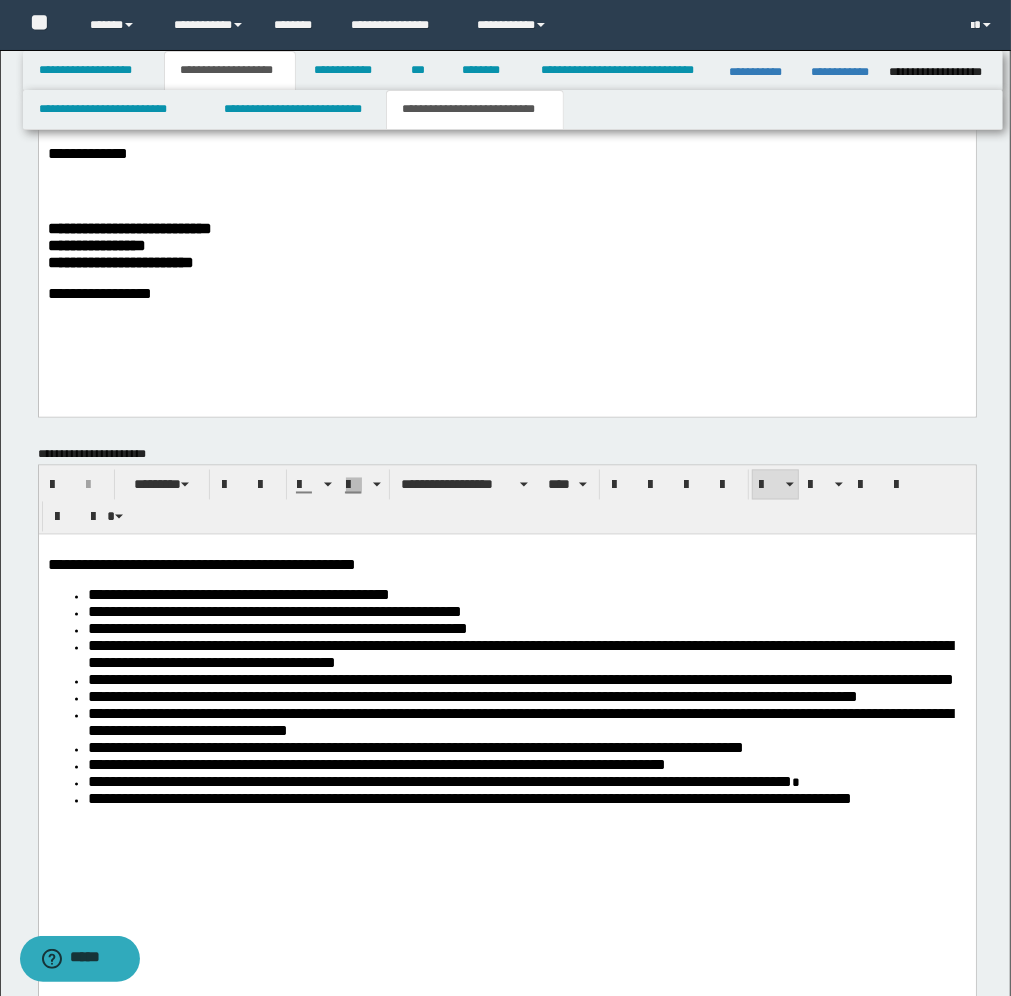 scroll, scrollTop: 1720, scrollLeft: 0, axis: vertical 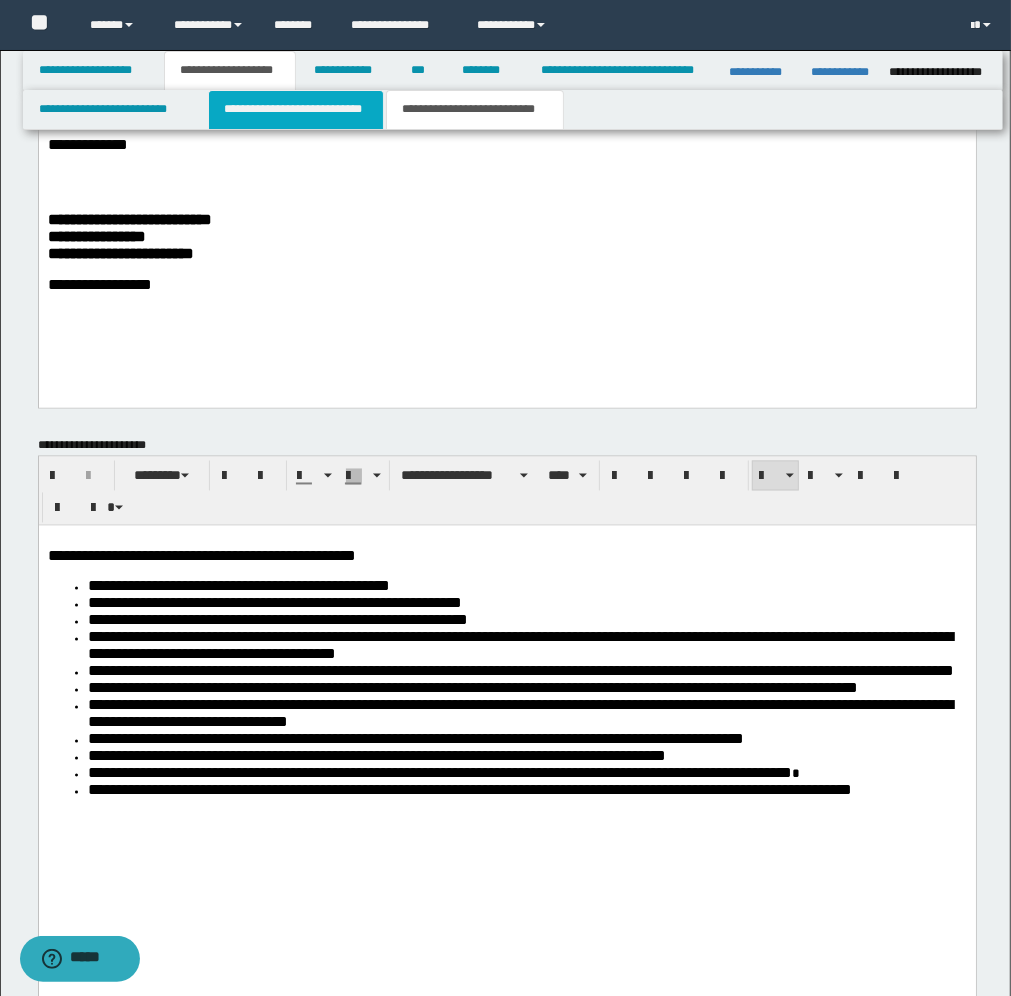 click on "**********" at bounding box center (296, 110) 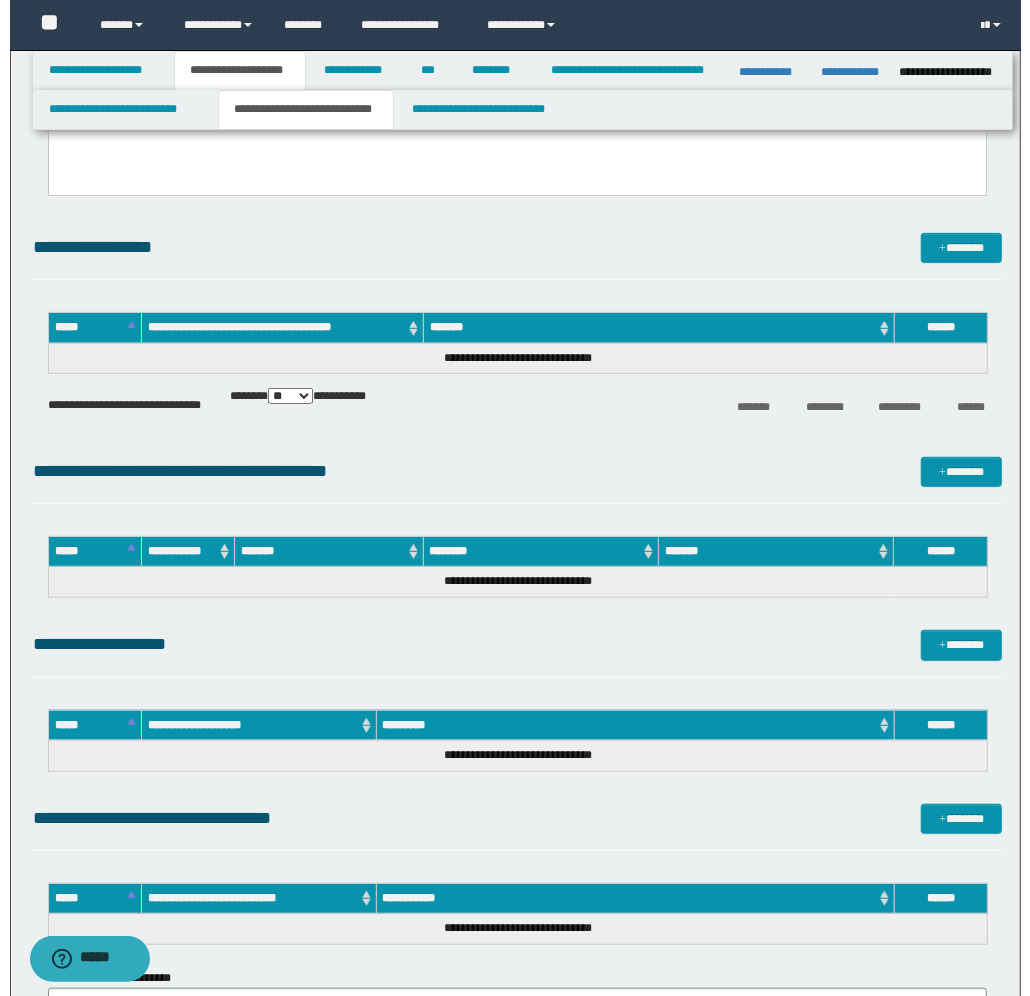 scroll, scrollTop: 500, scrollLeft: 0, axis: vertical 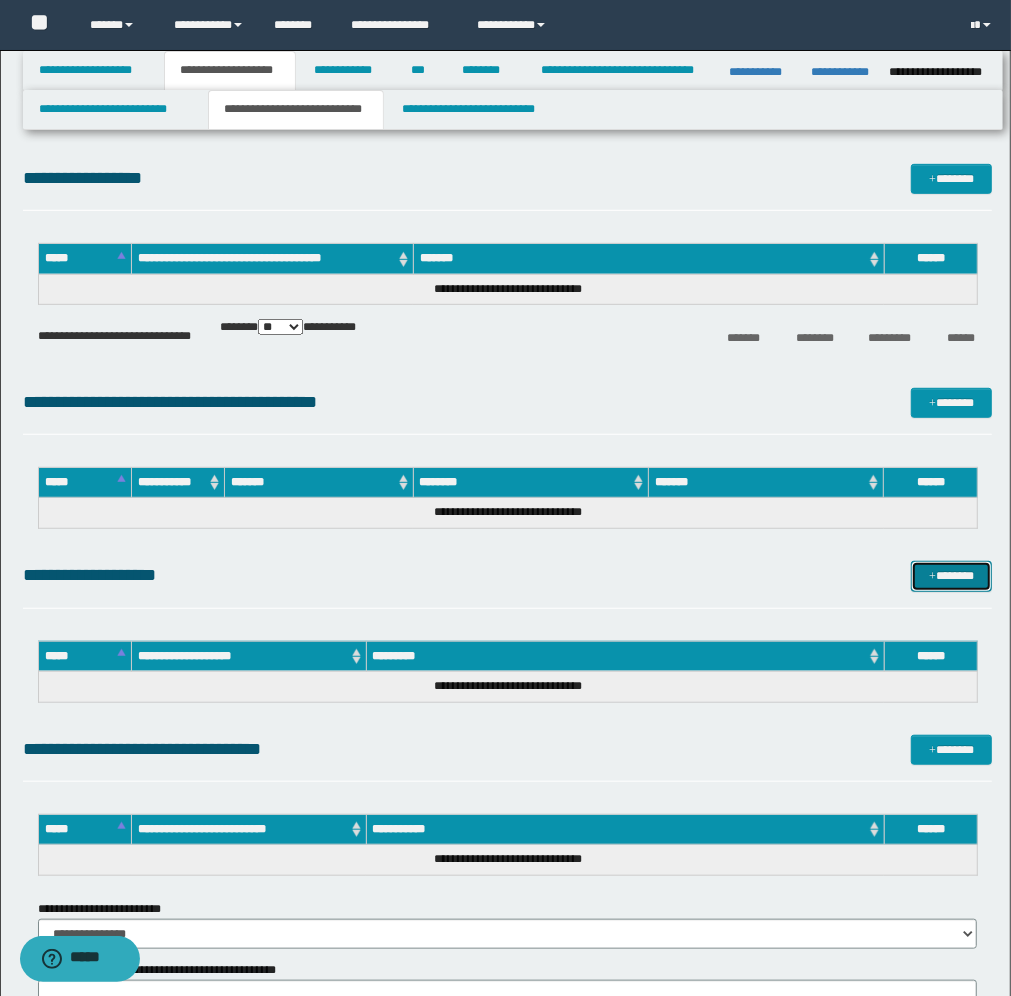 click on "*******" at bounding box center (951, 576) 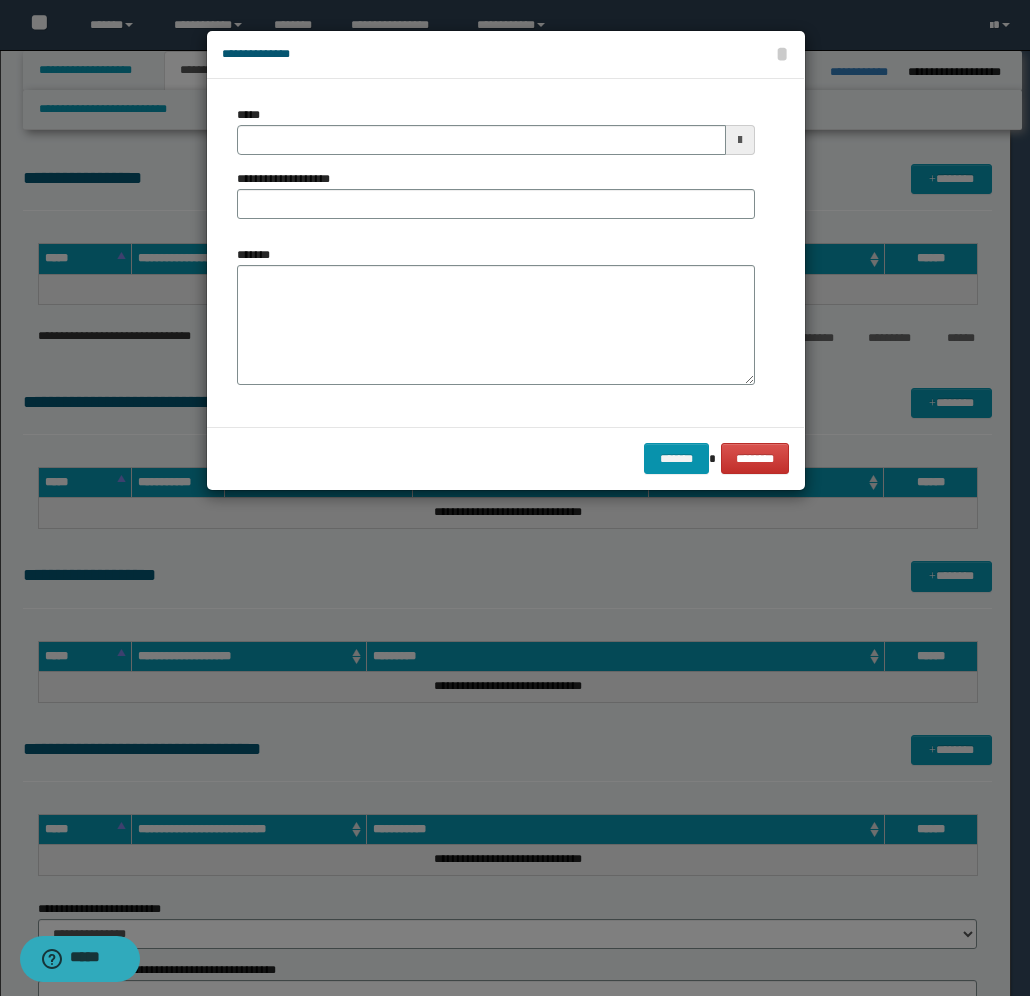 click at bounding box center (740, 140) 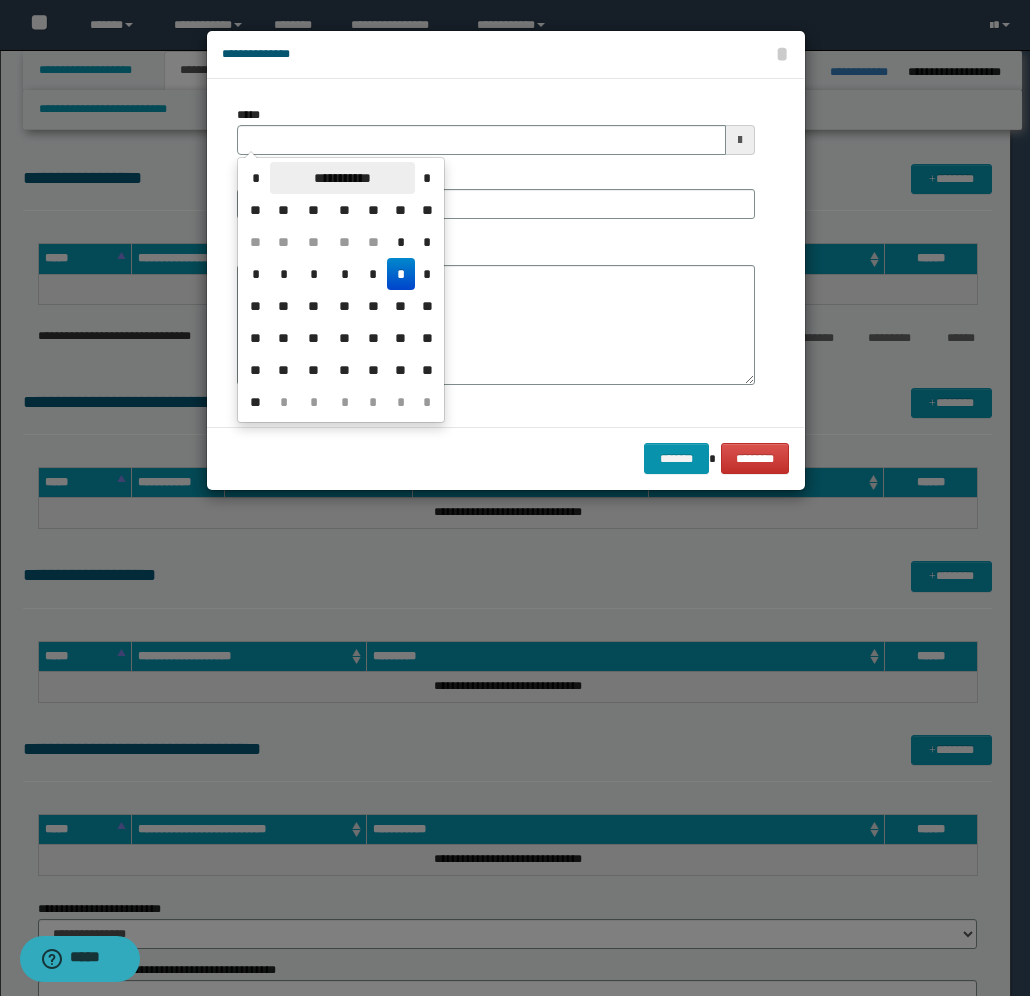 click on "**********" at bounding box center (342, 178) 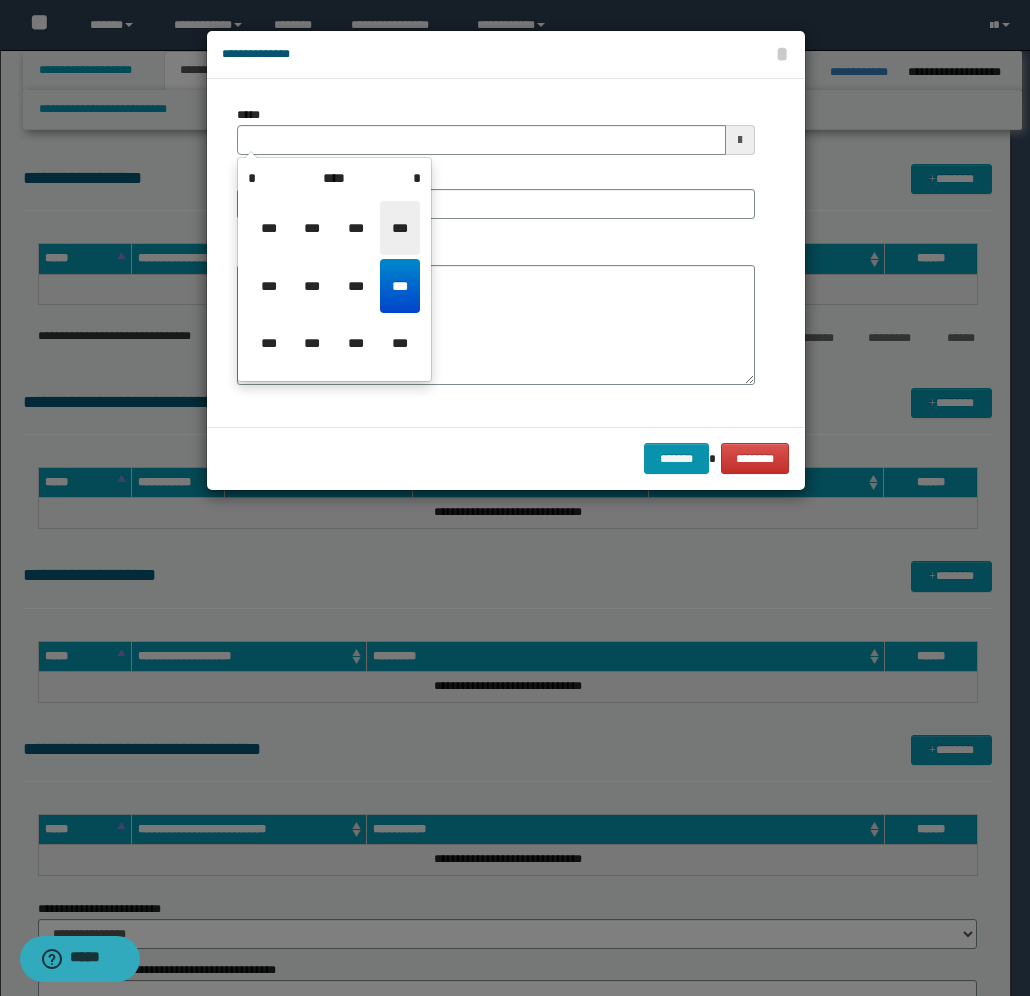 click on "***" at bounding box center [400, 228] 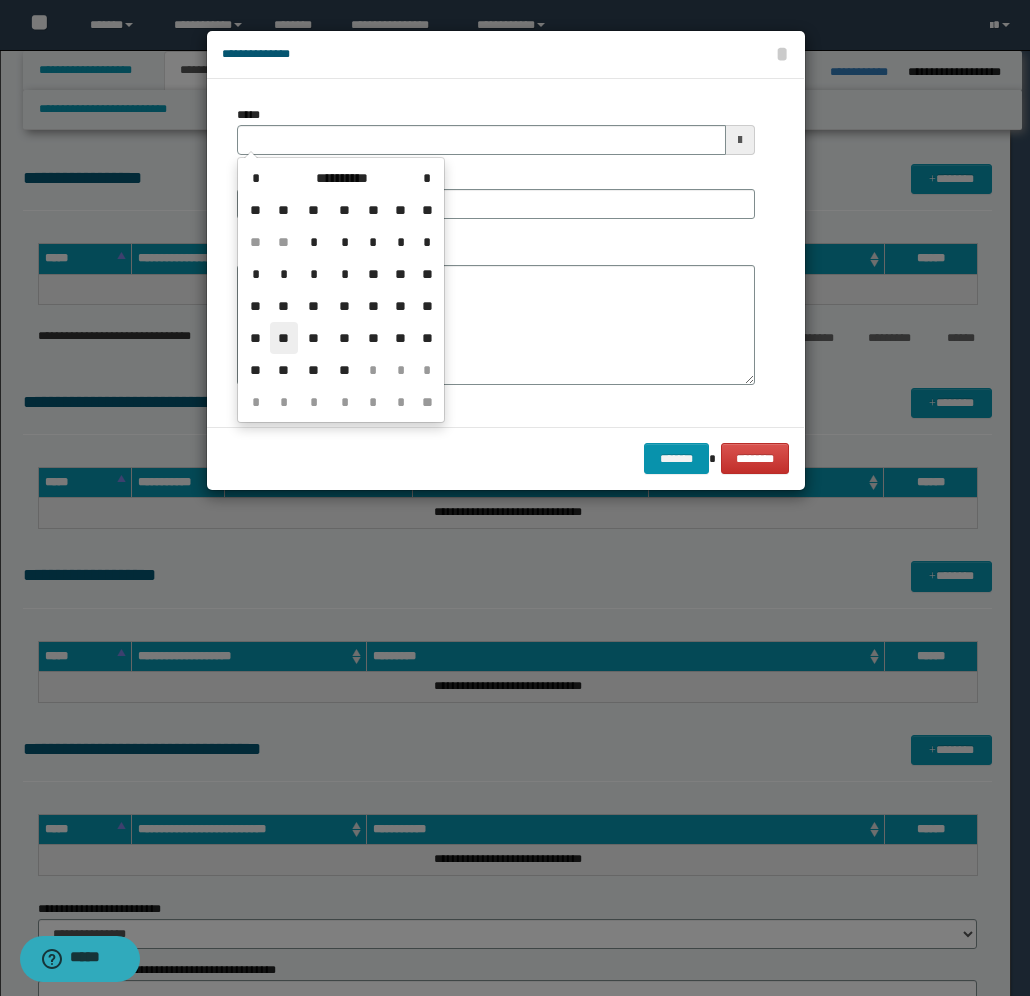 click on "**" at bounding box center [284, 338] 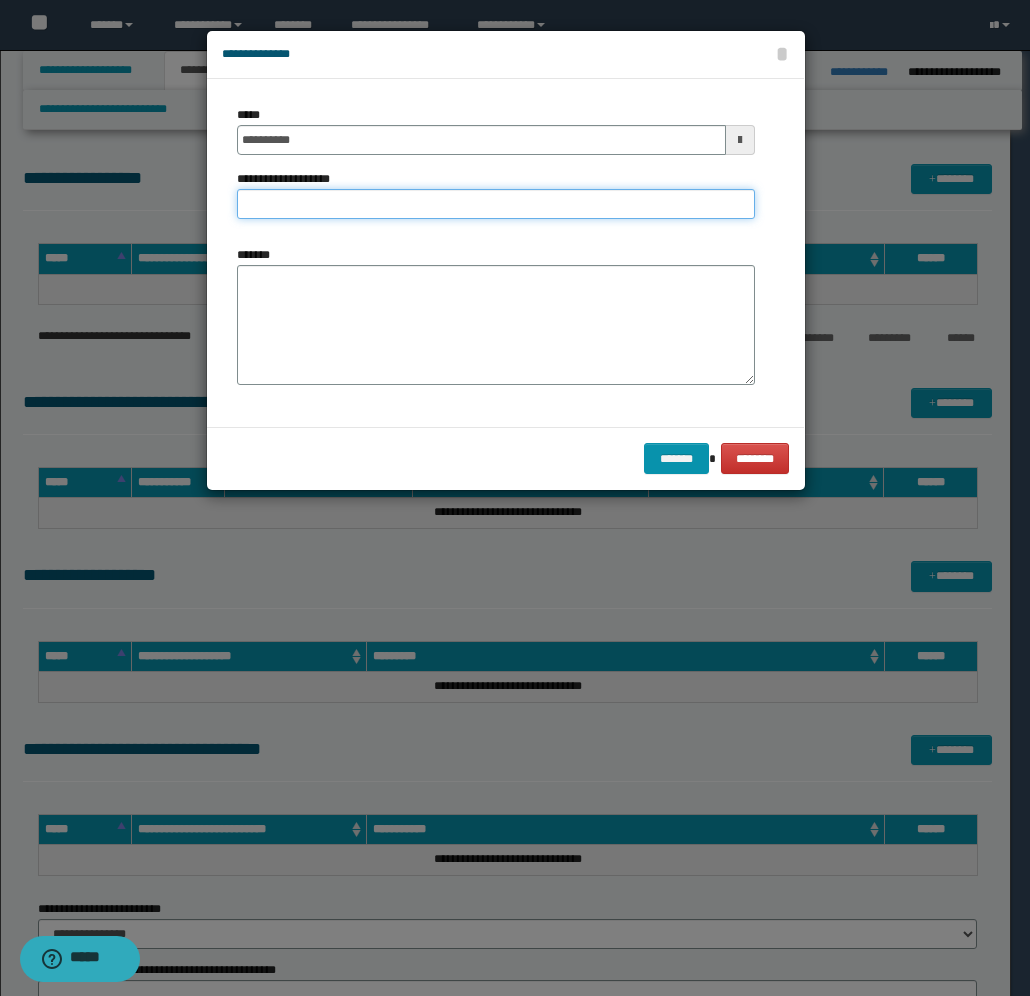 click on "**********" at bounding box center (496, 204) 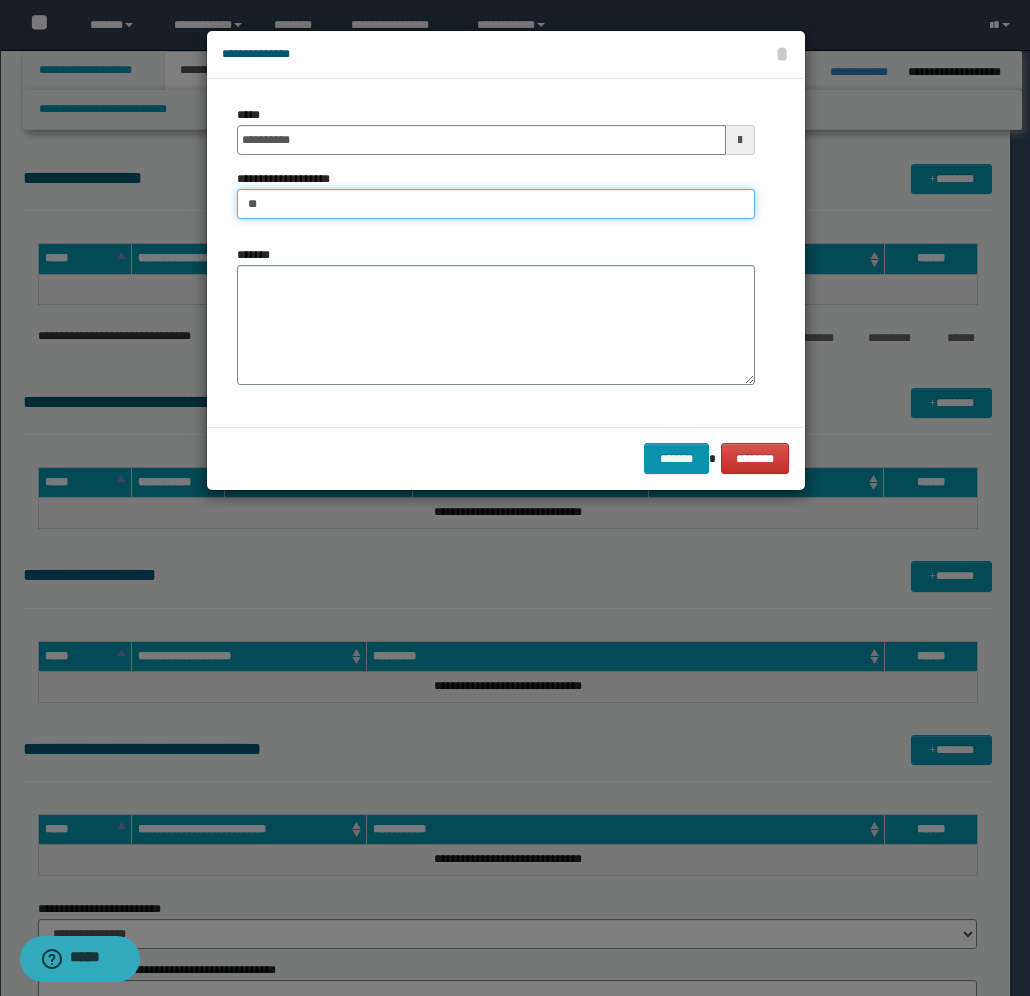 type on "*" 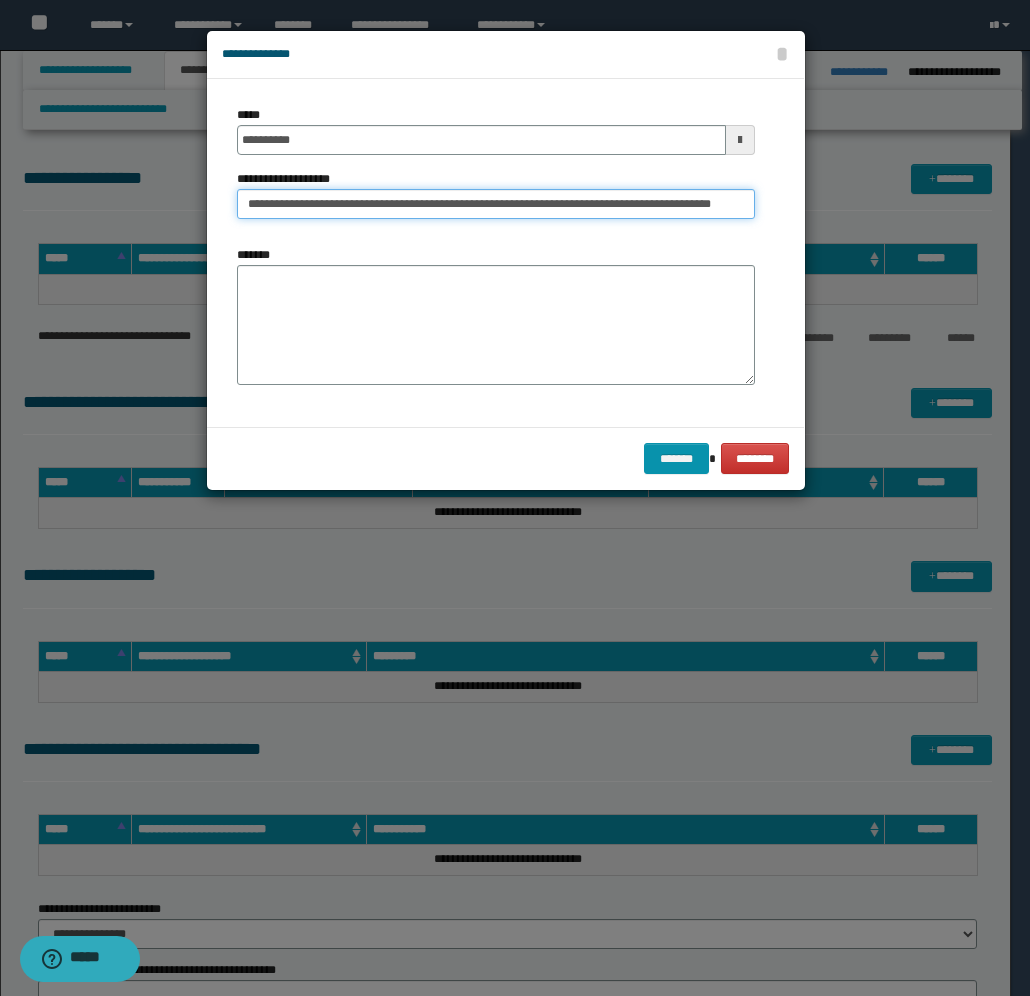 click on "**********" at bounding box center (496, 204) 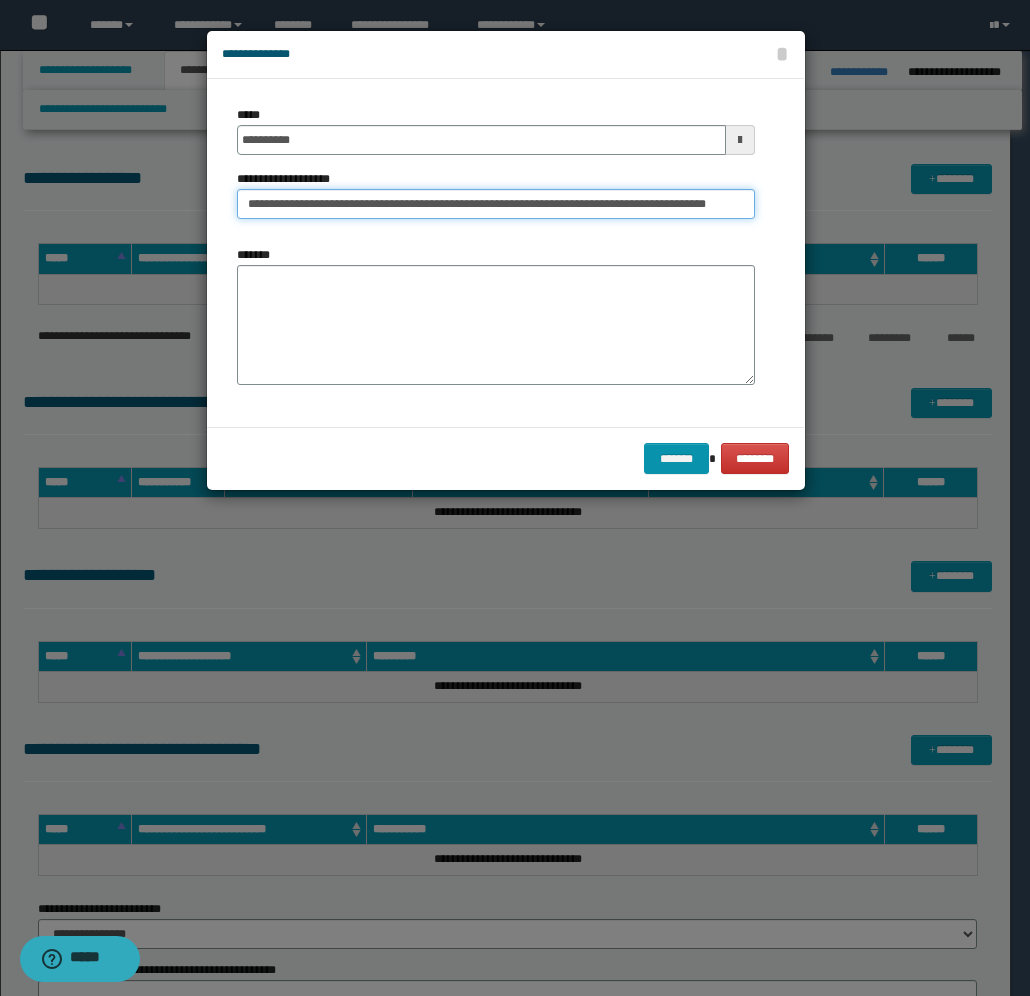 scroll, scrollTop: 0, scrollLeft: 90, axis: horizontal 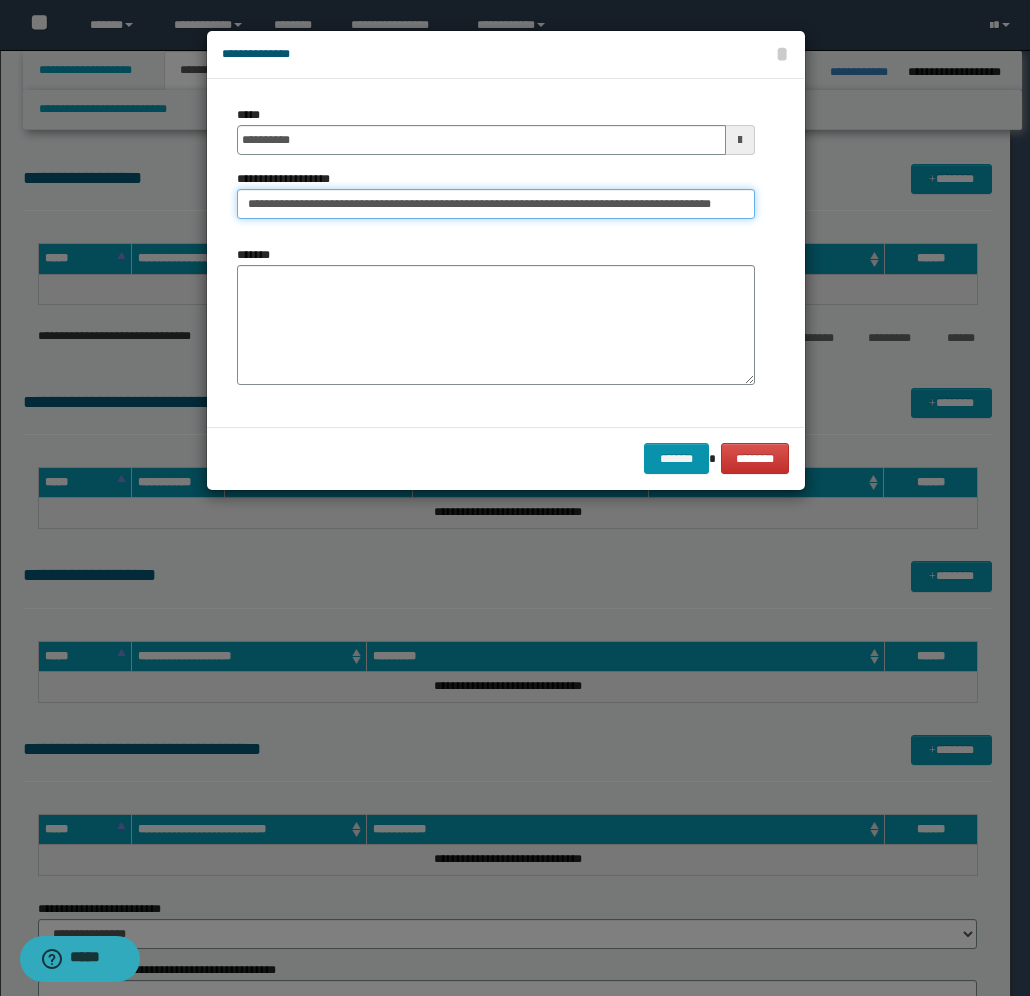 type on "**********" 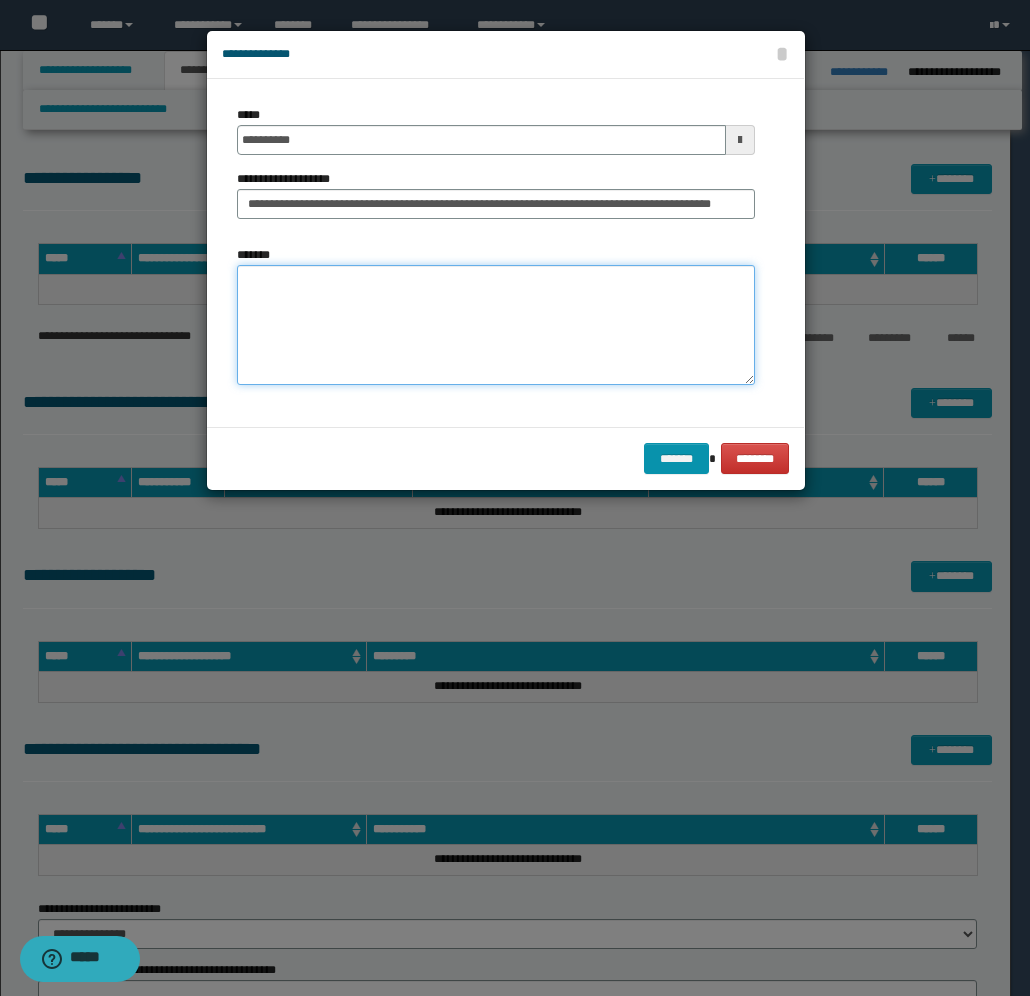 click on "*******" at bounding box center [496, 325] 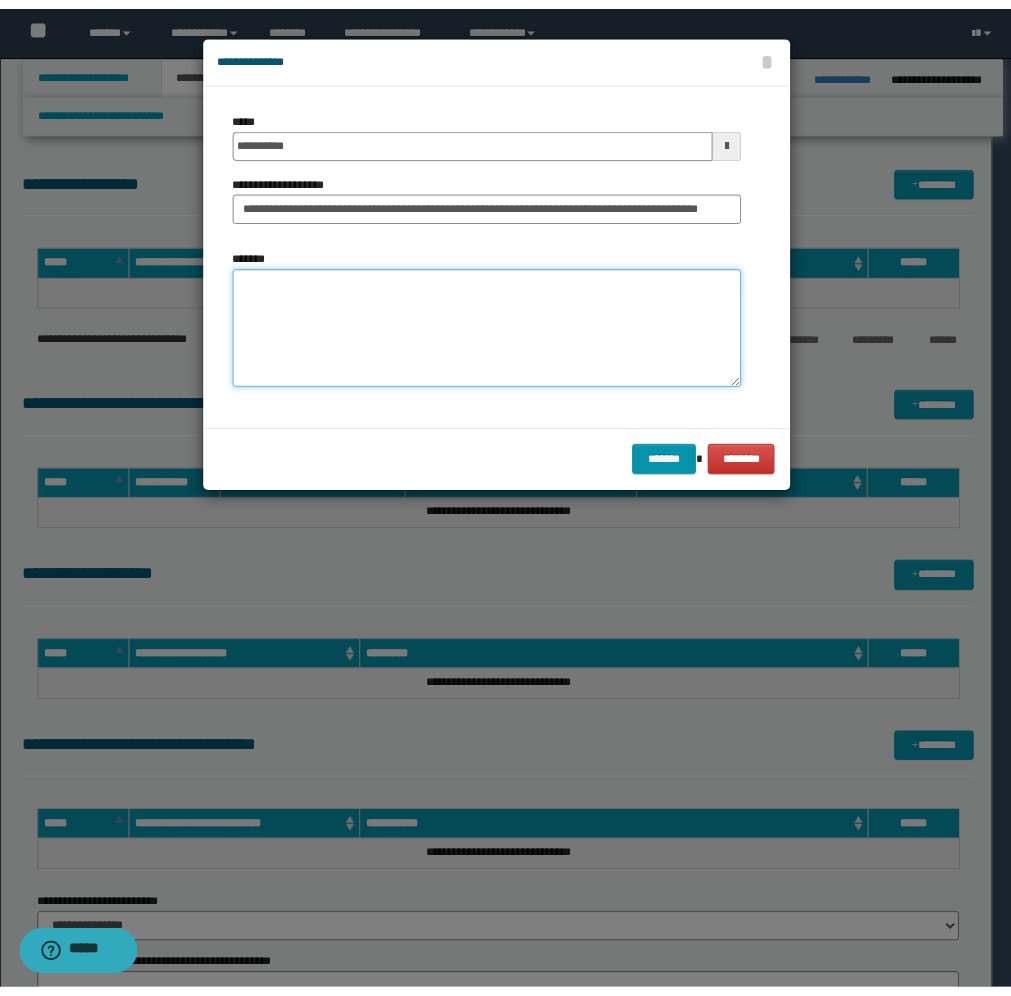 scroll, scrollTop: 0, scrollLeft: 0, axis: both 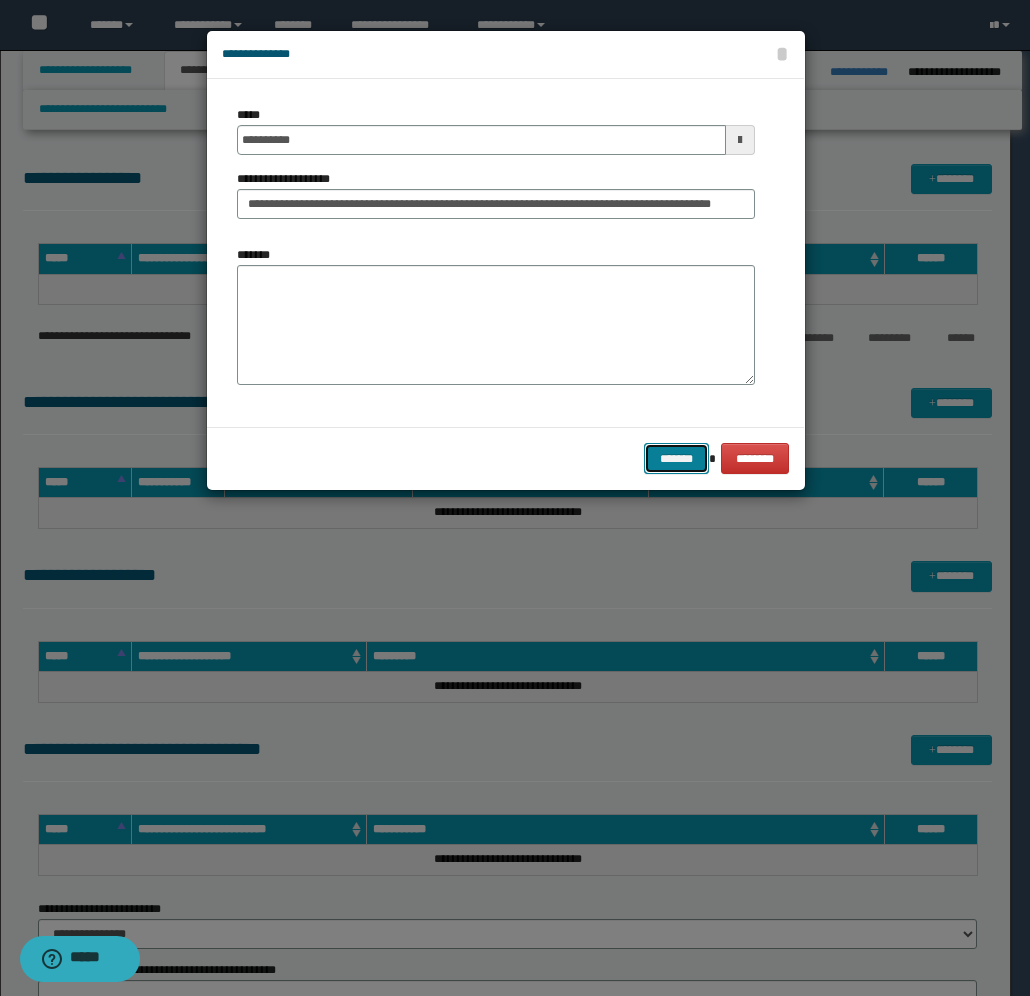 click on "*******" at bounding box center [676, 458] 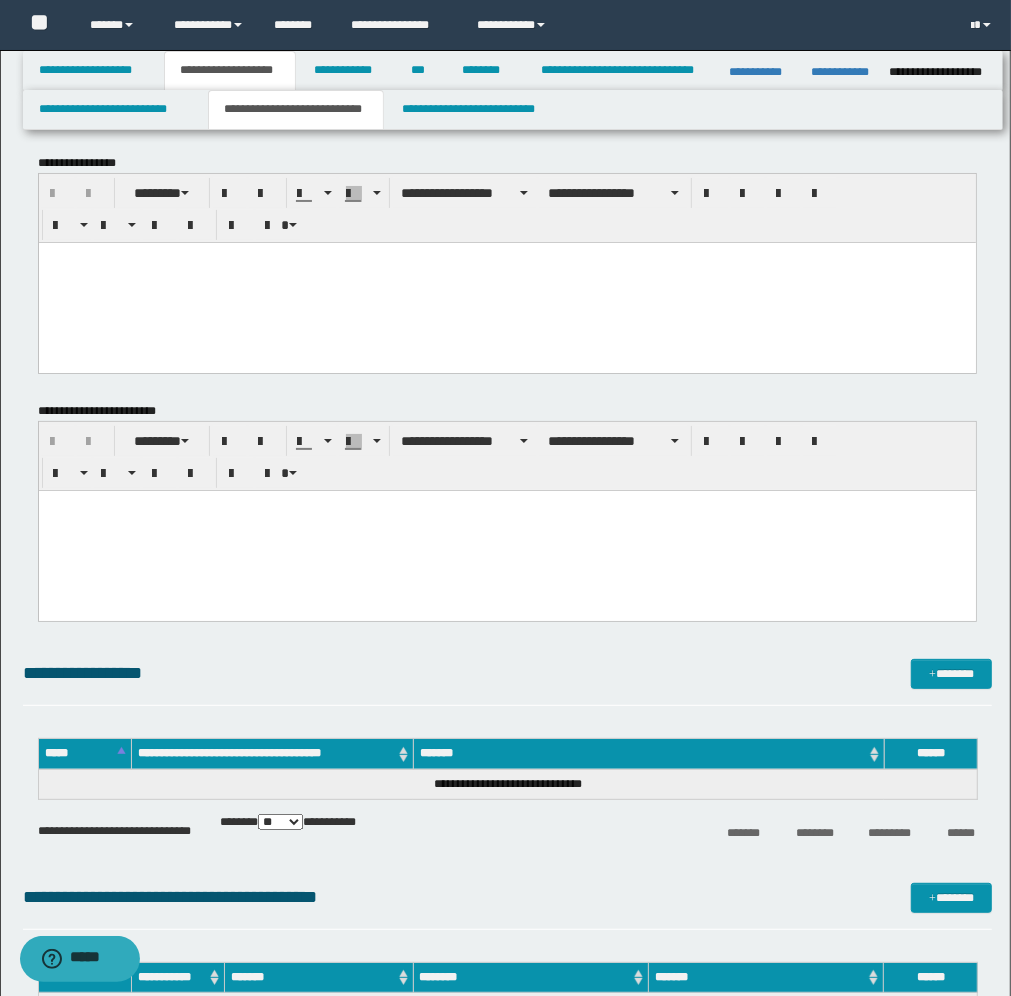scroll, scrollTop: 0, scrollLeft: 0, axis: both 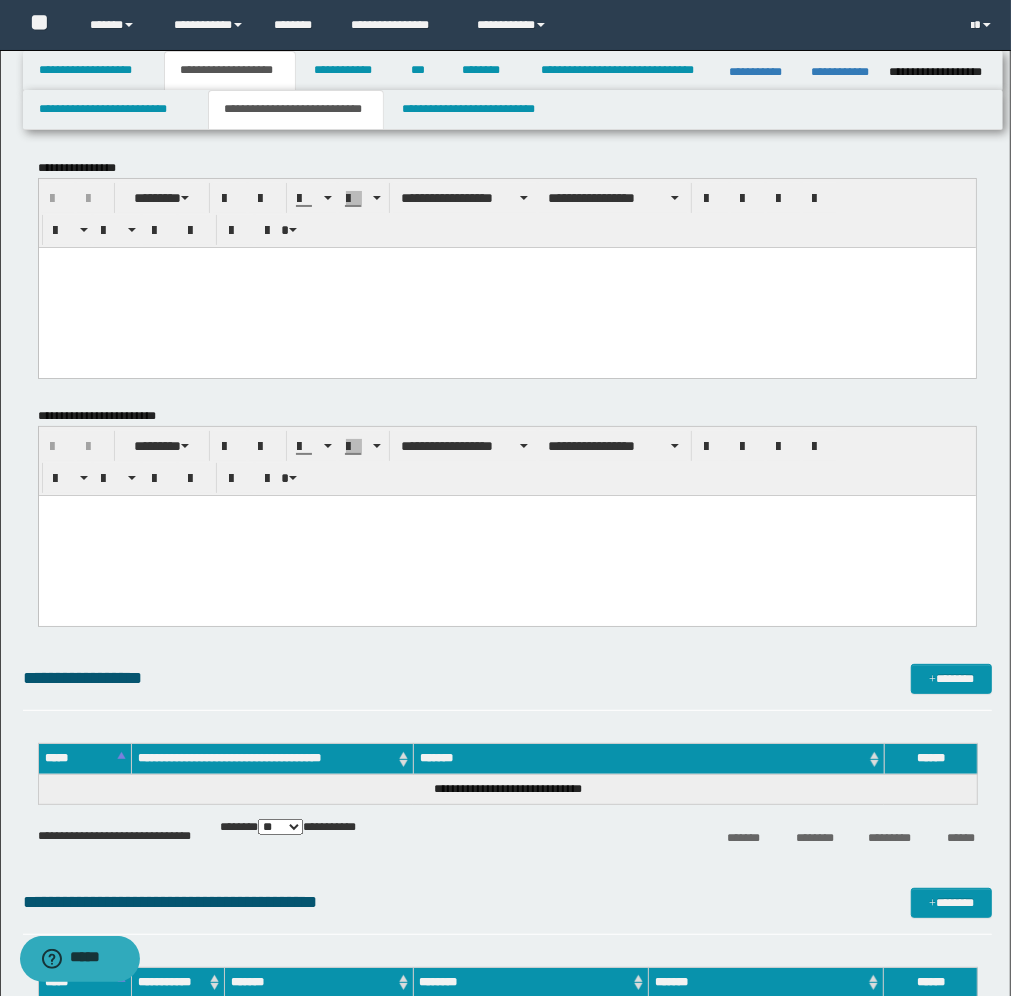 click at bounding box center (506, 287) 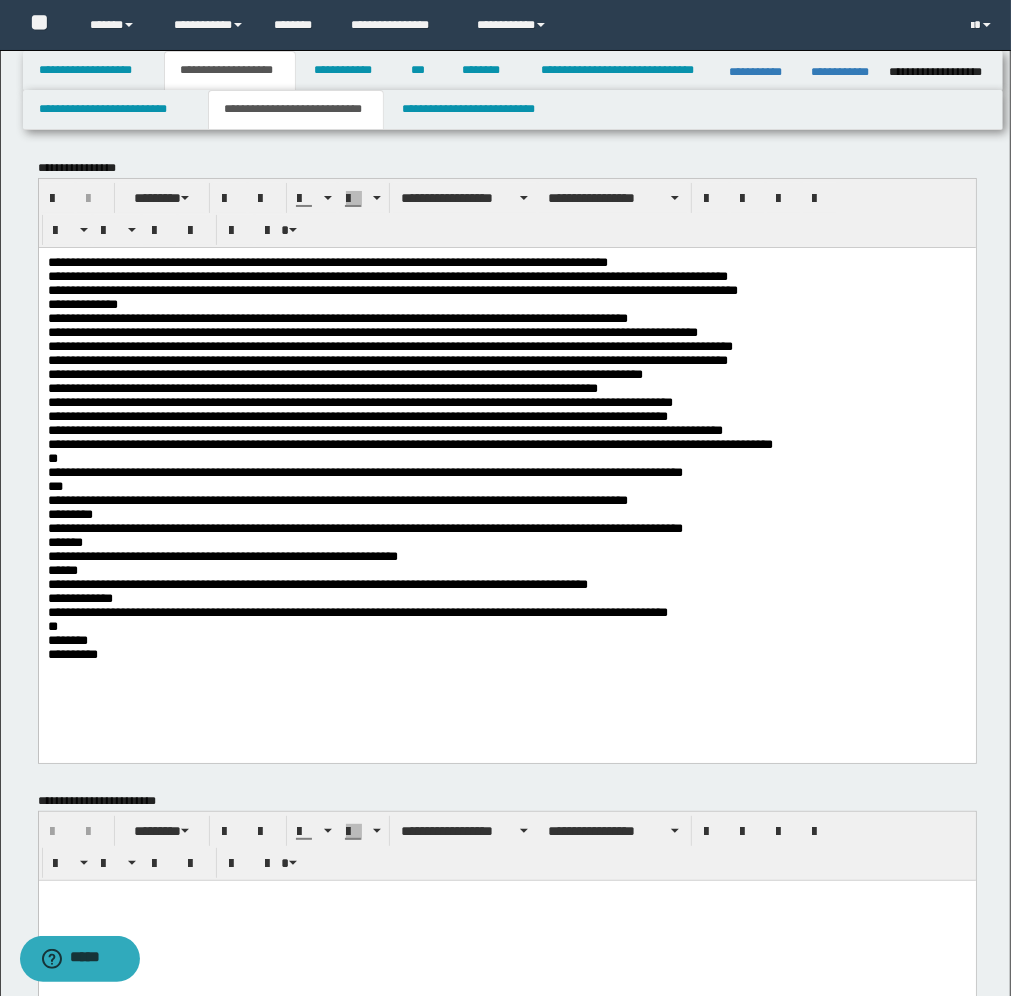 click on "**********" at bounding box center [506, 454] 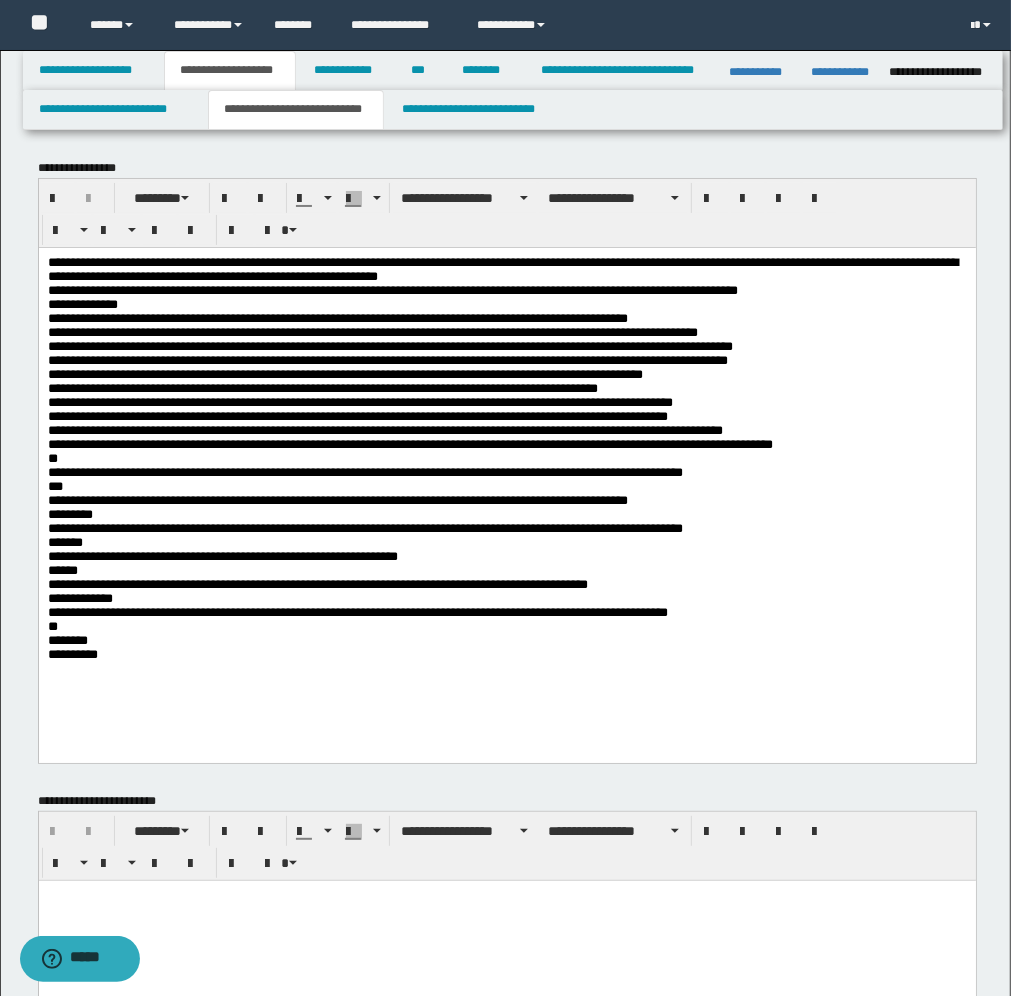click on "**********" at bounding box center [506, 454] 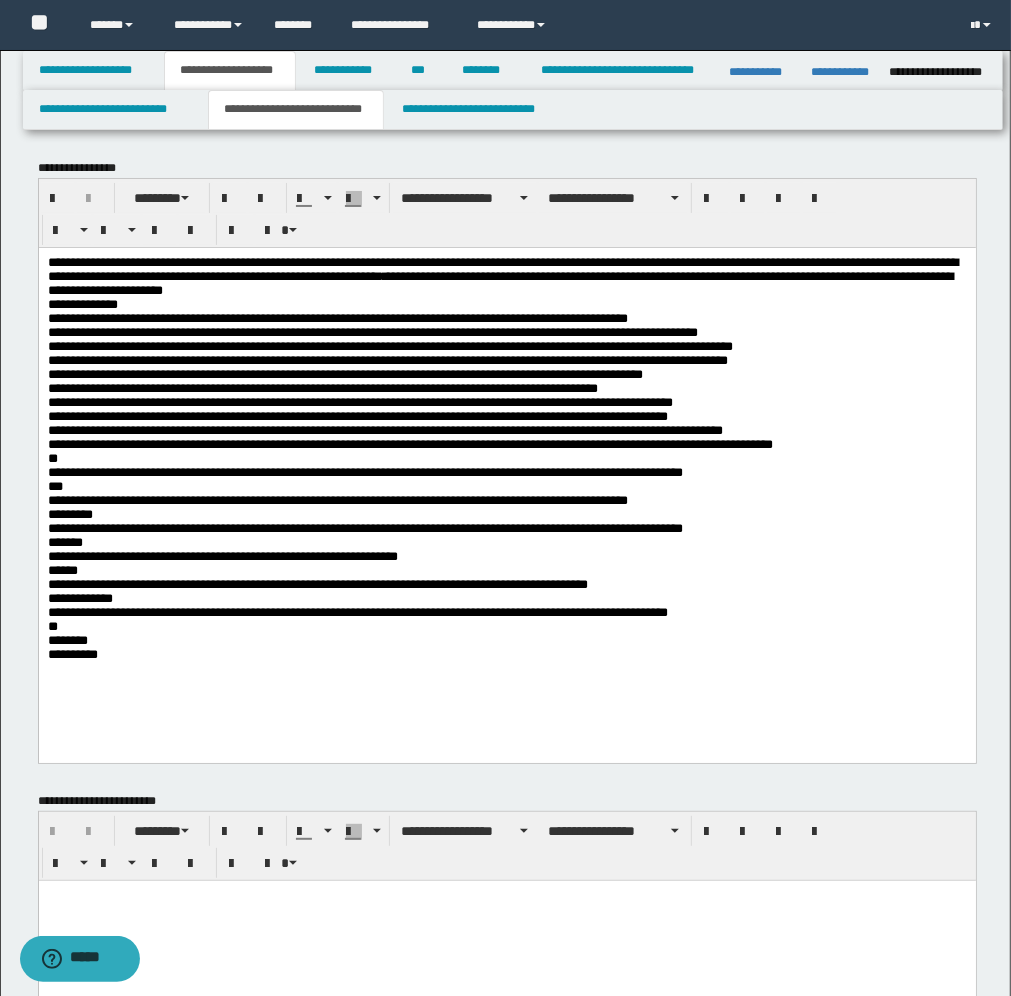 click on "**********" at bounding box center [506, 454] 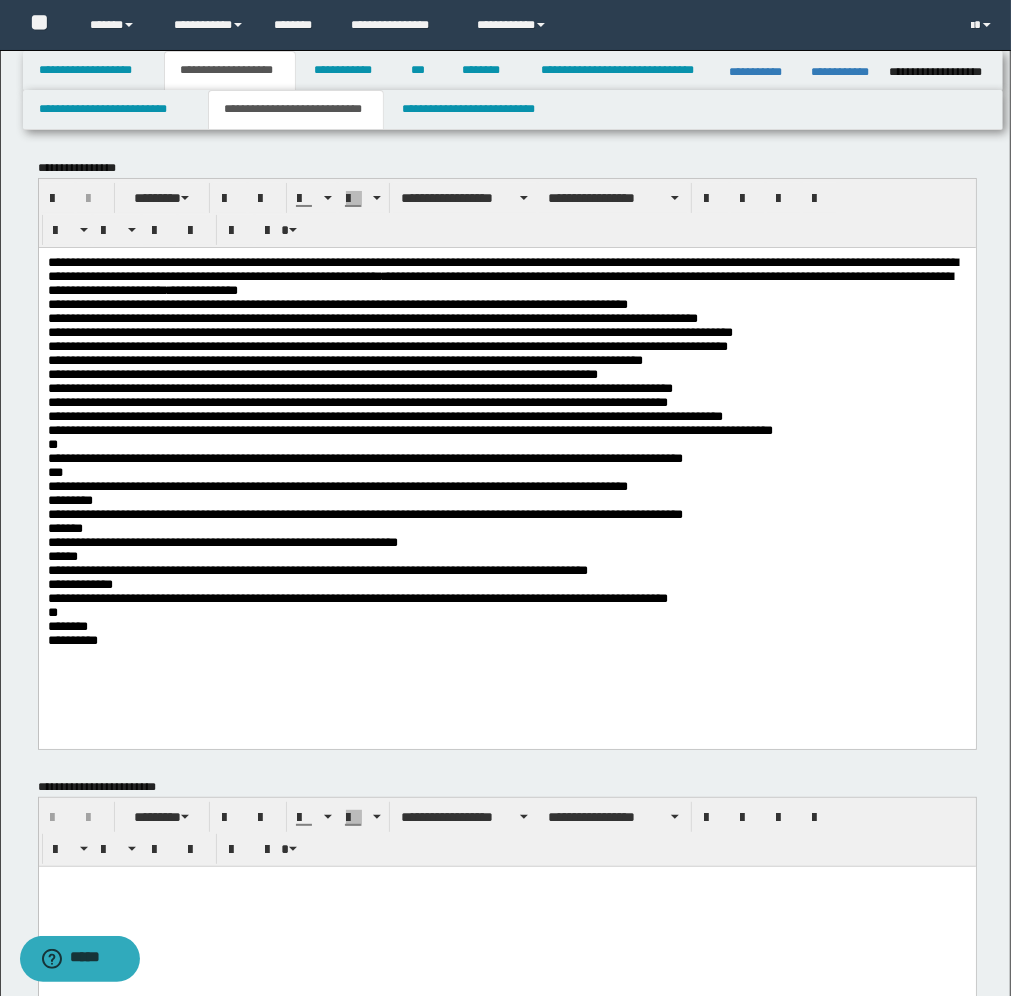 click on "**********" at bounding box center [506, 447] 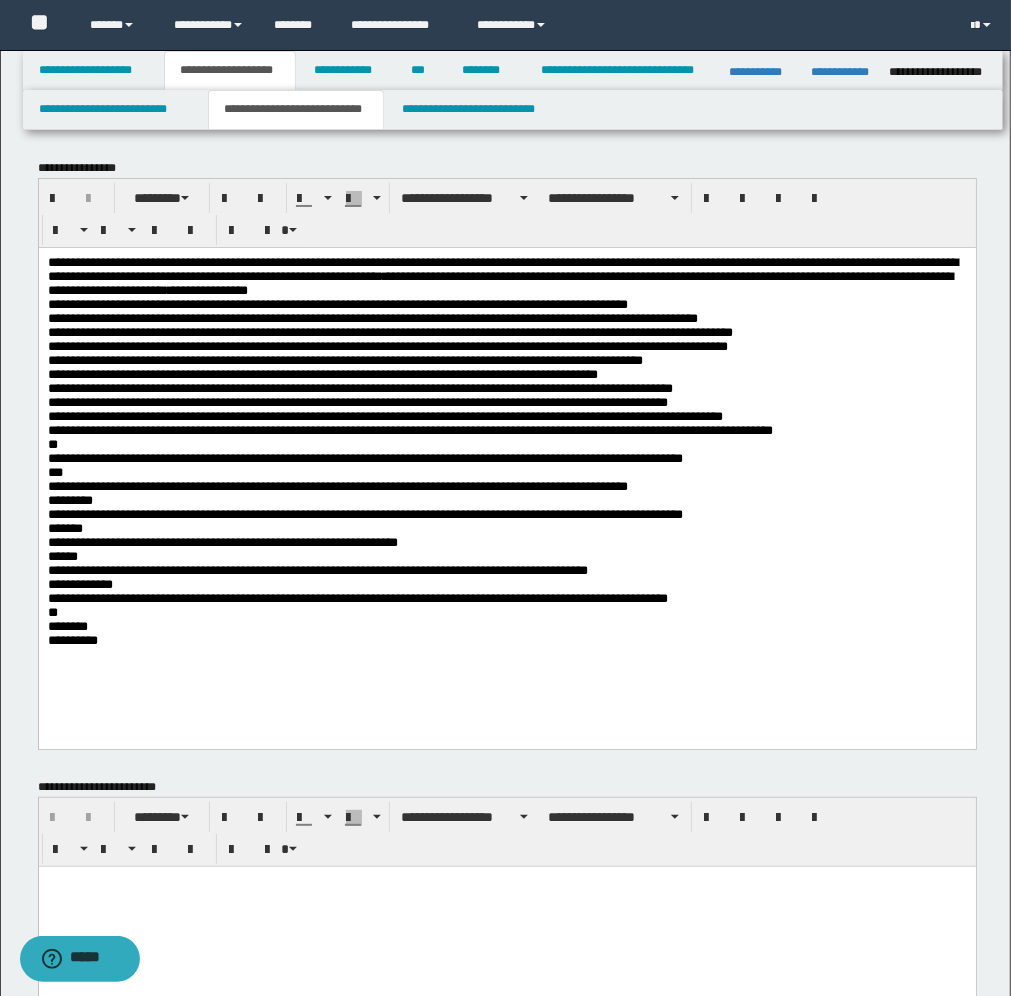 click on "**********" at bounding box center [506, 447] 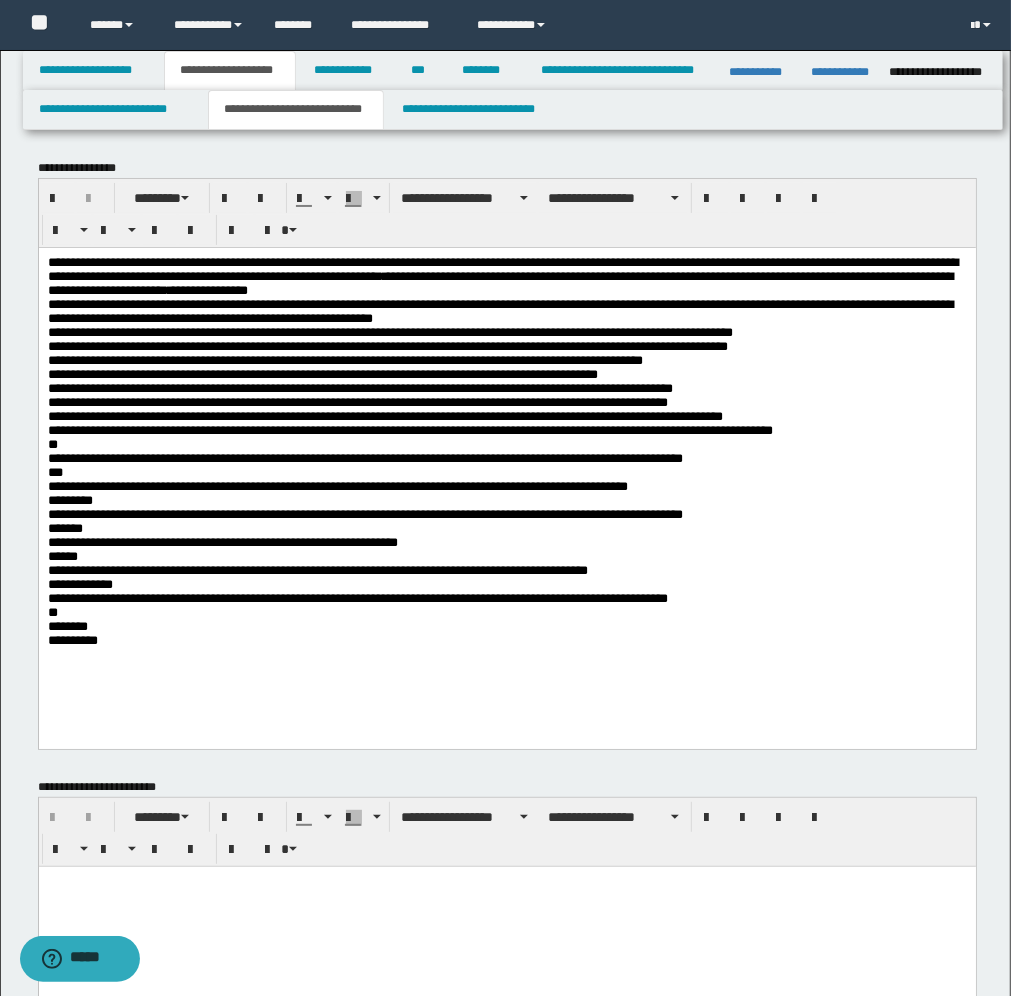 click on "**********" at bounding box center (506, 447) 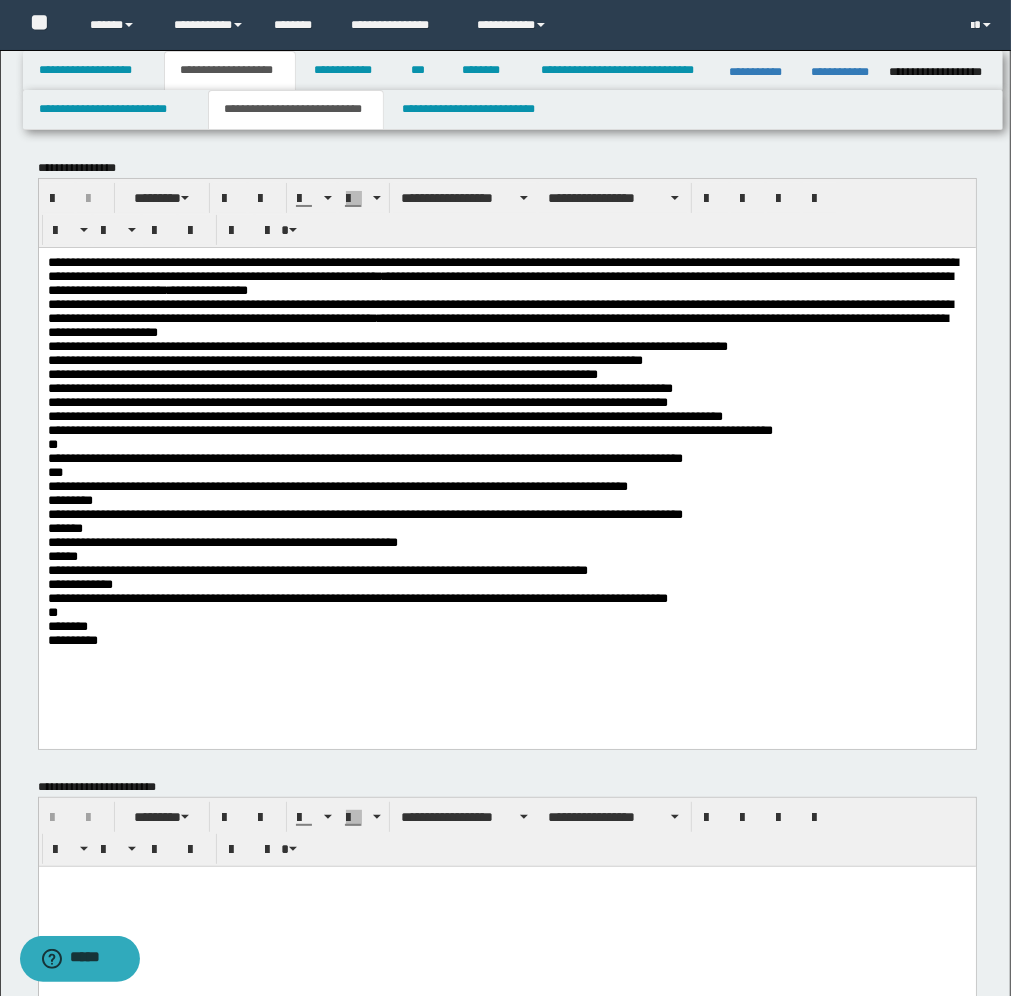 click on "**********" at bounding box center [506, 472] 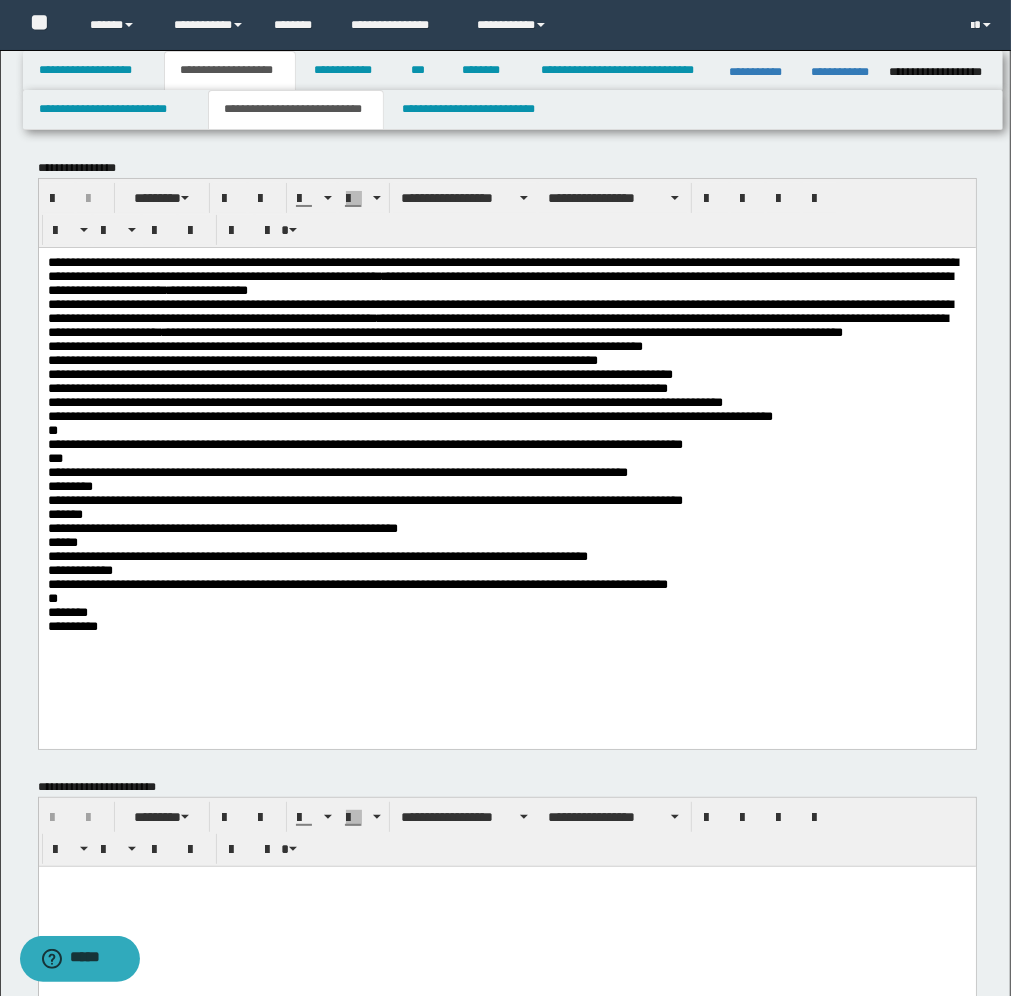 click on "**********" at bounding box center [506, 447] 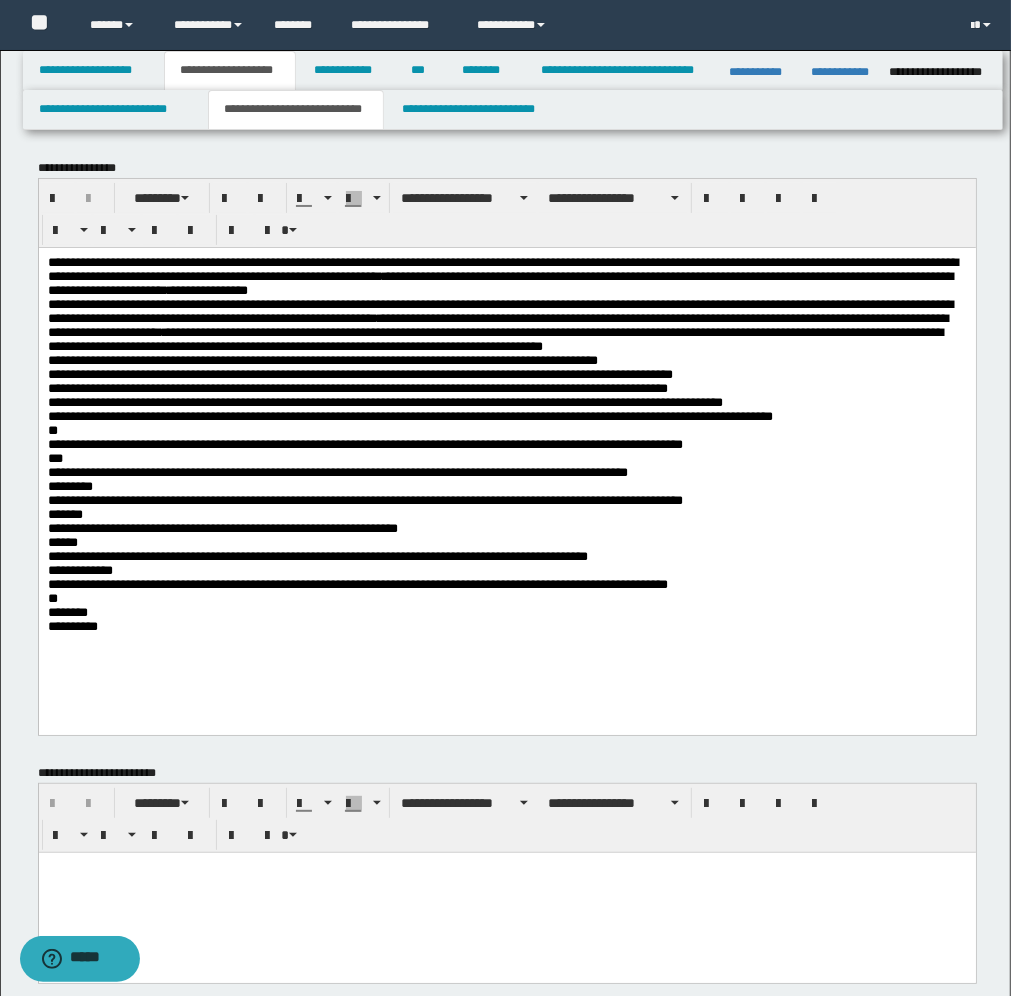 click on "**********" at bounding box center [506, 465] 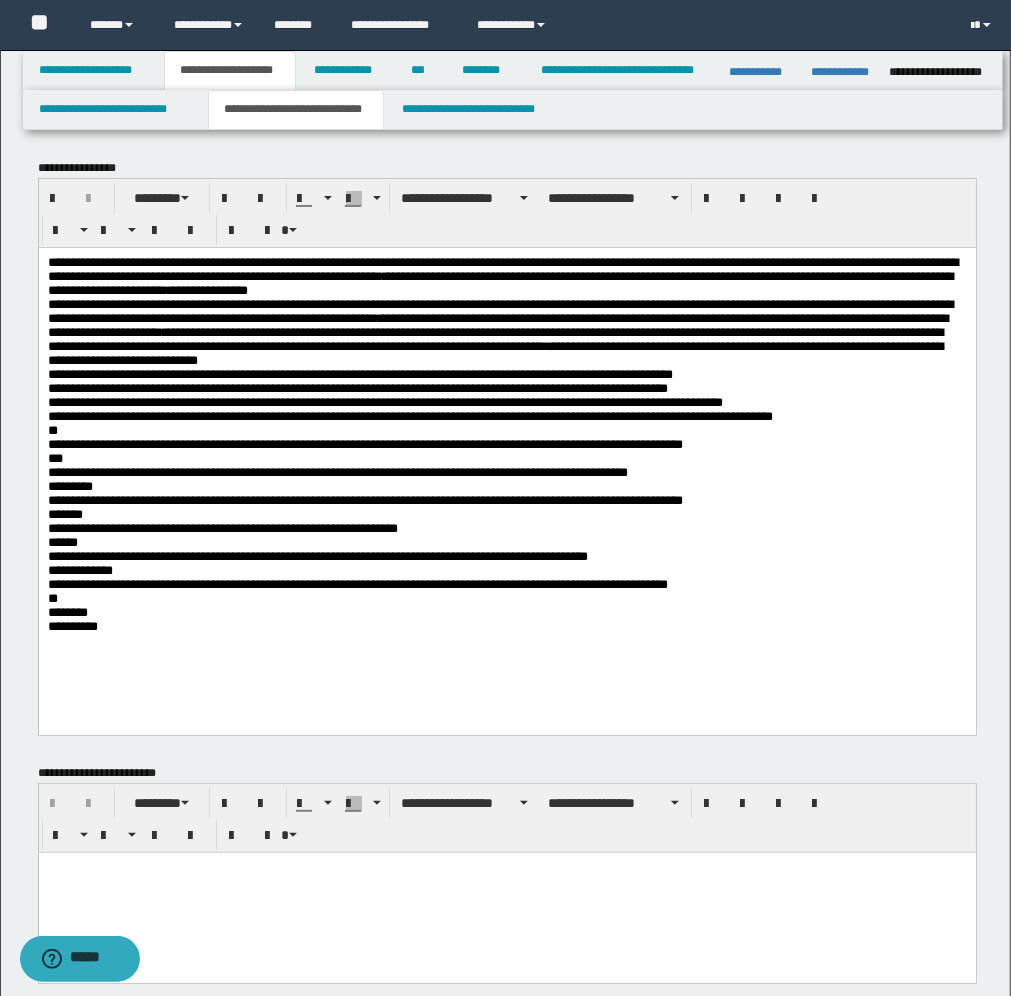 click on "**********" at bounding box center (506, 440) 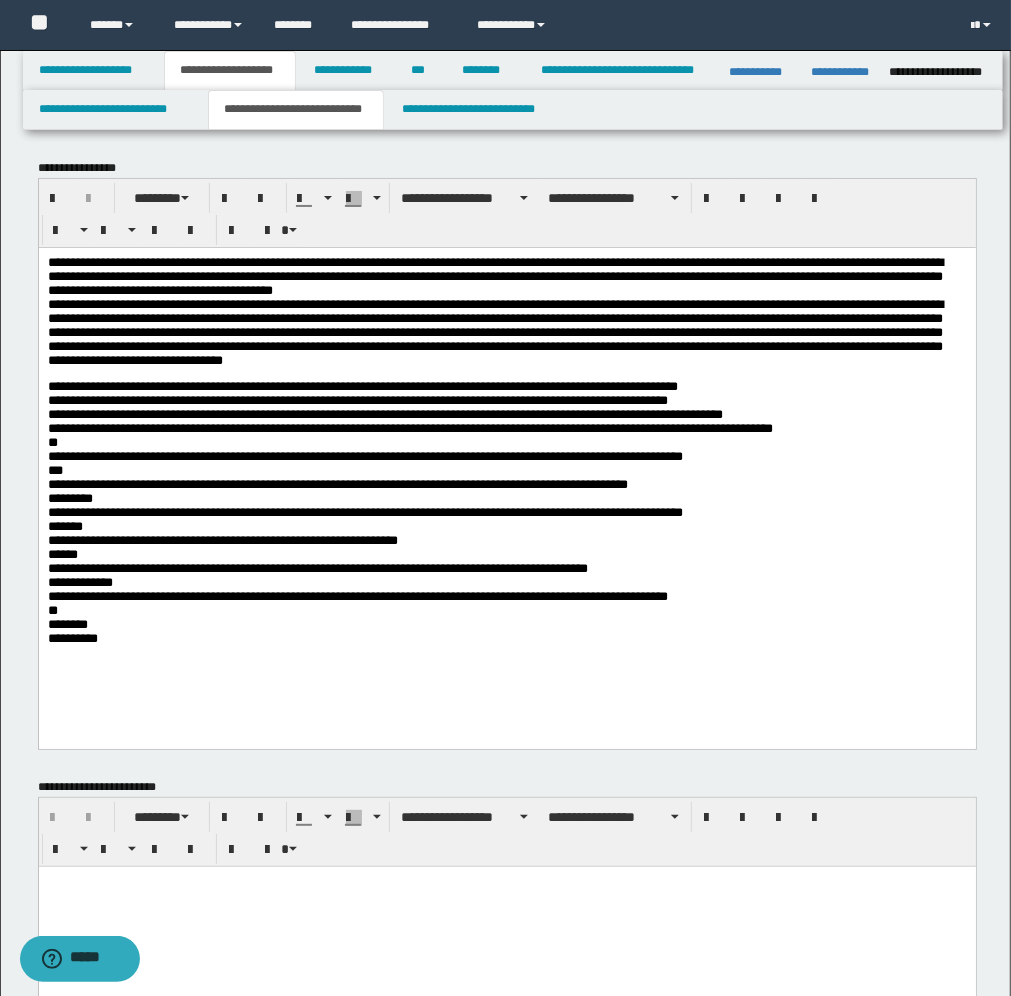 click on "**********" at bounding box center (506, 502) 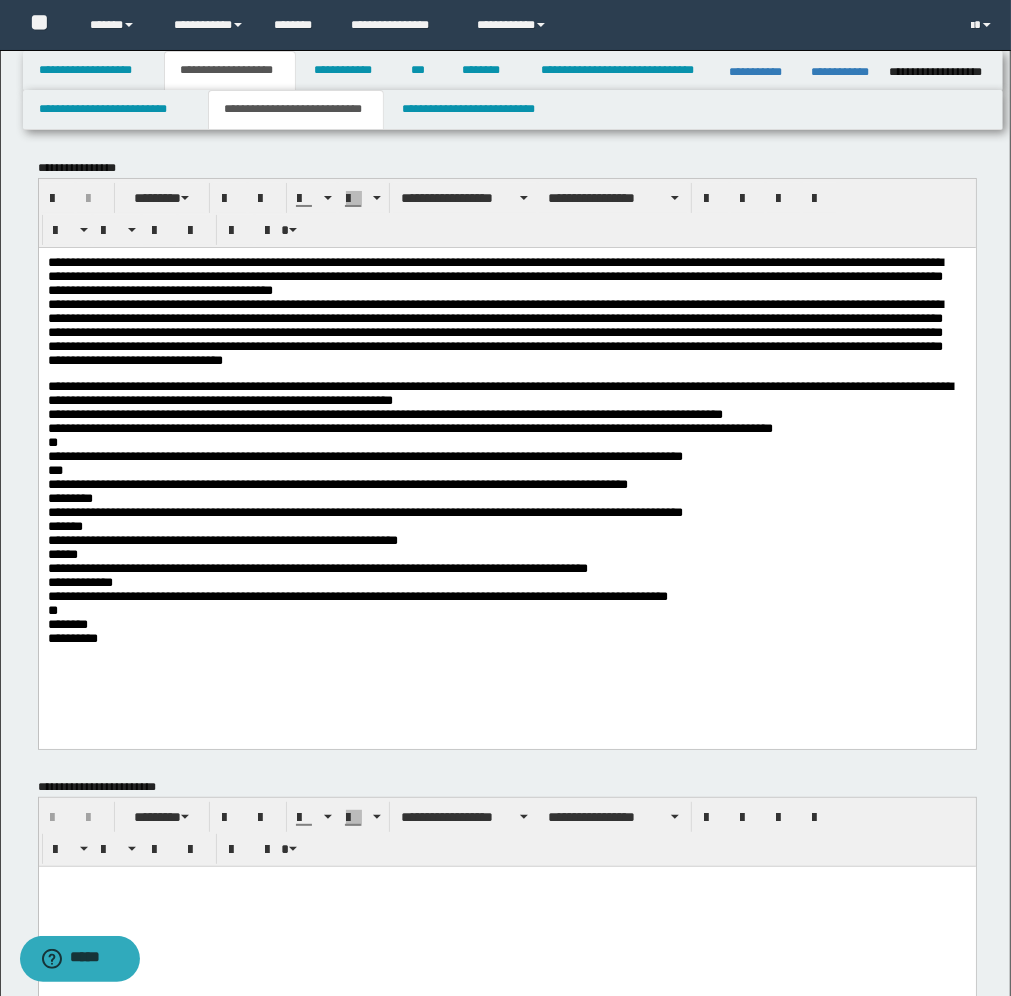 click on "**********" at bounding box center [506, 472] 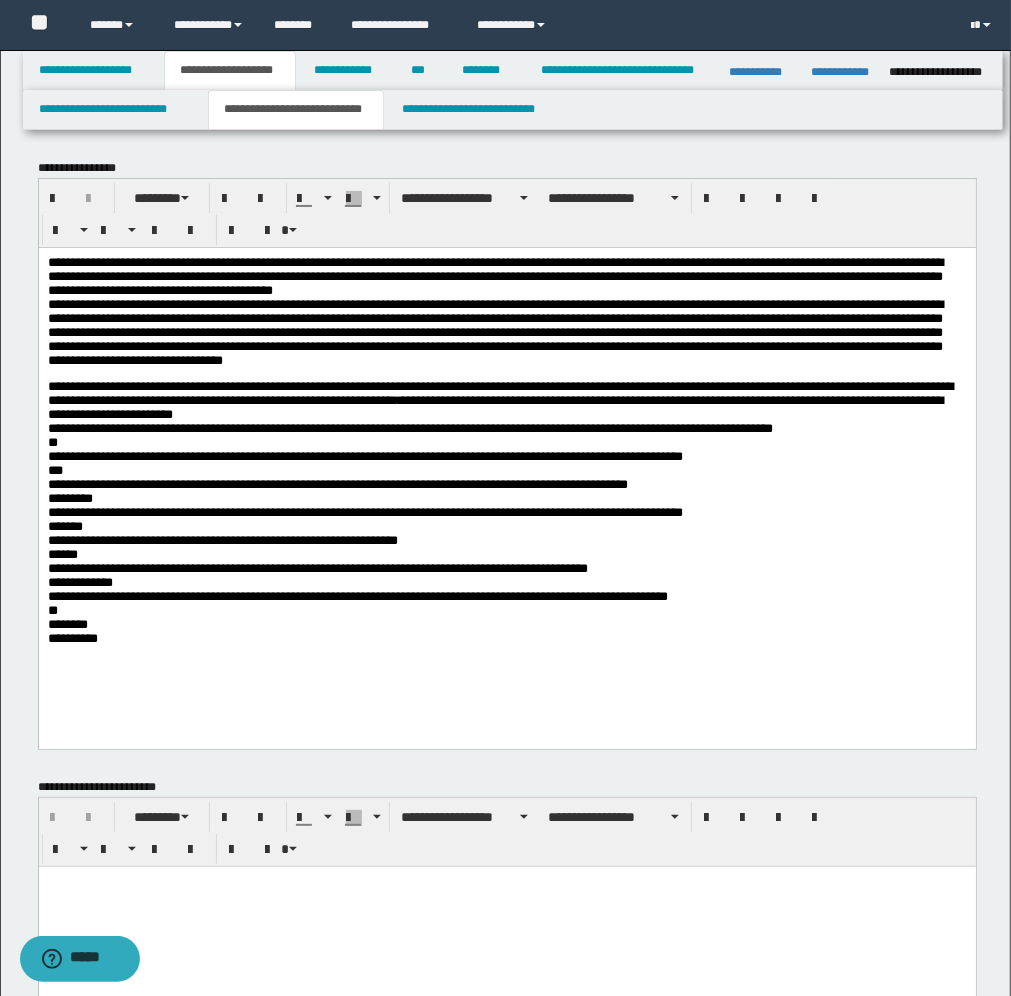 click on "**********" at bounding box center (506, 472) 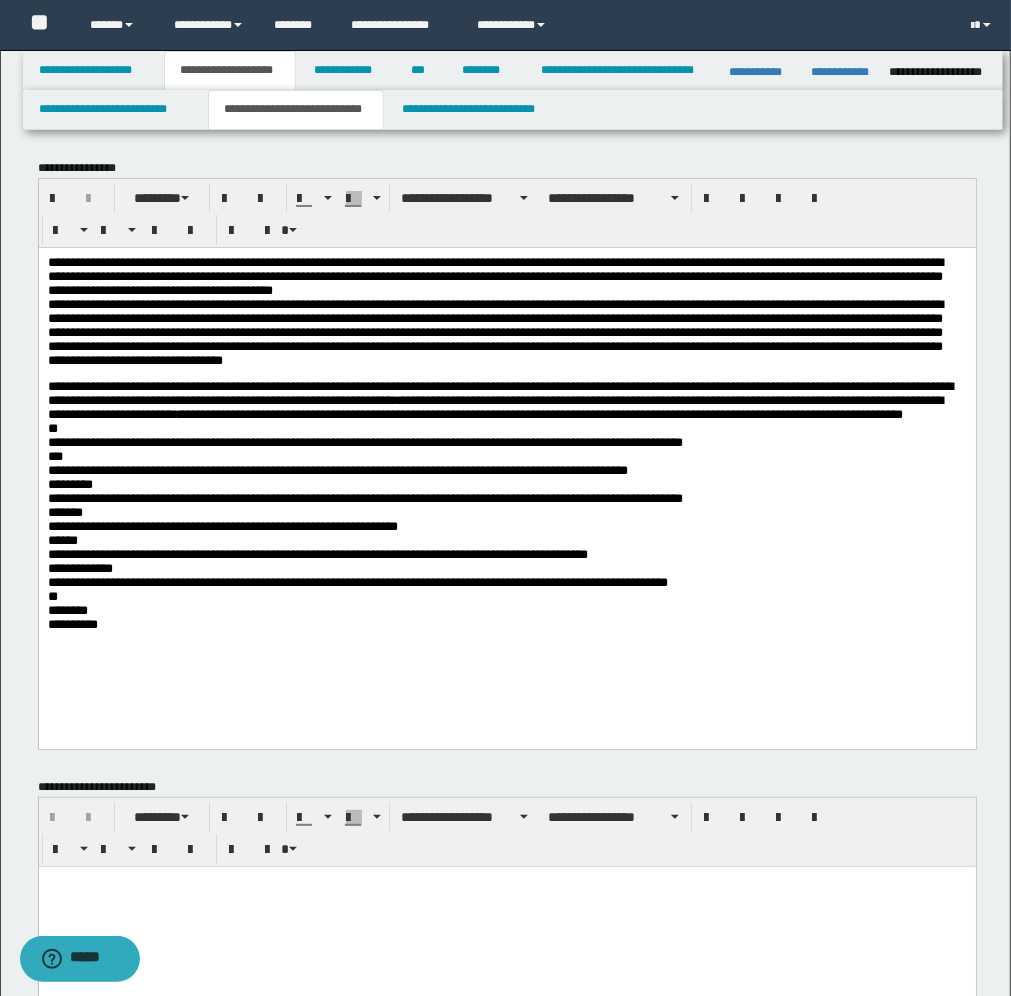 click on "**********" at bounding box center (506, 502) 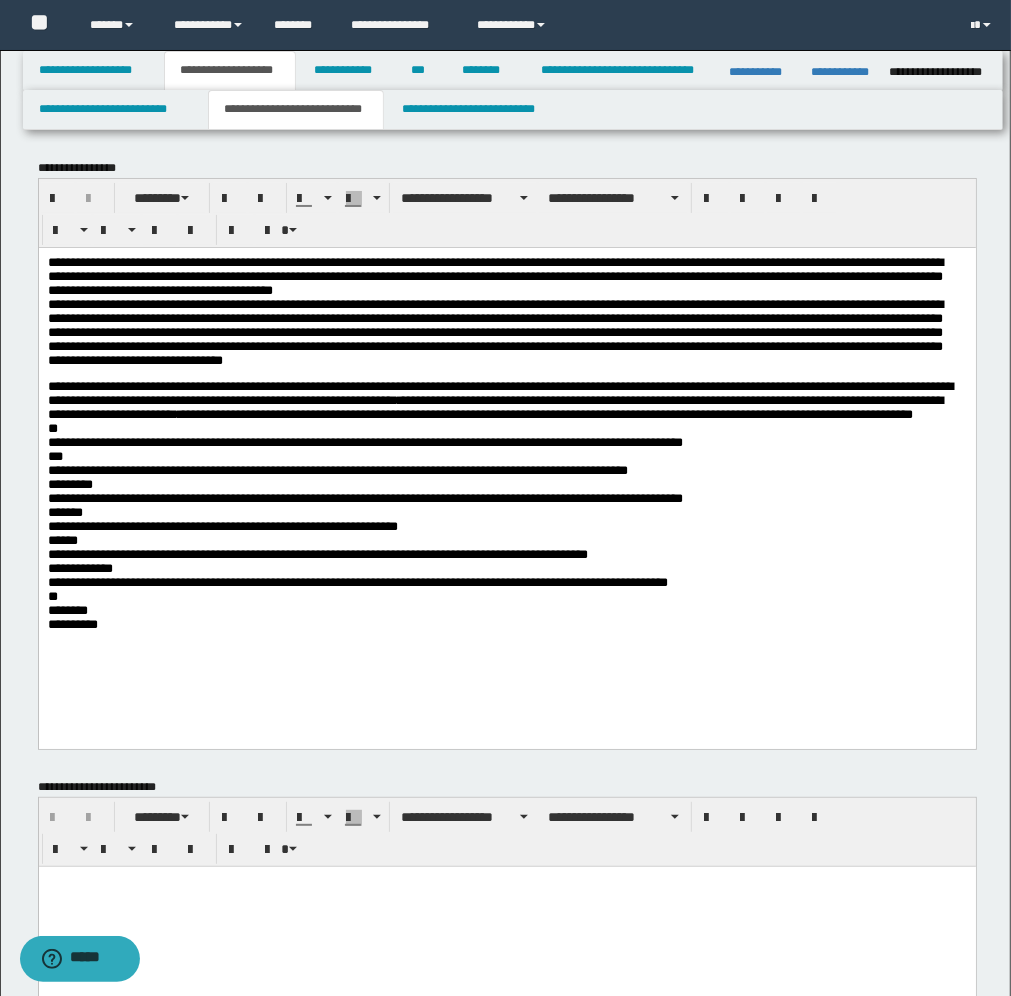 click on "**********" at bounding box center (506, 472) 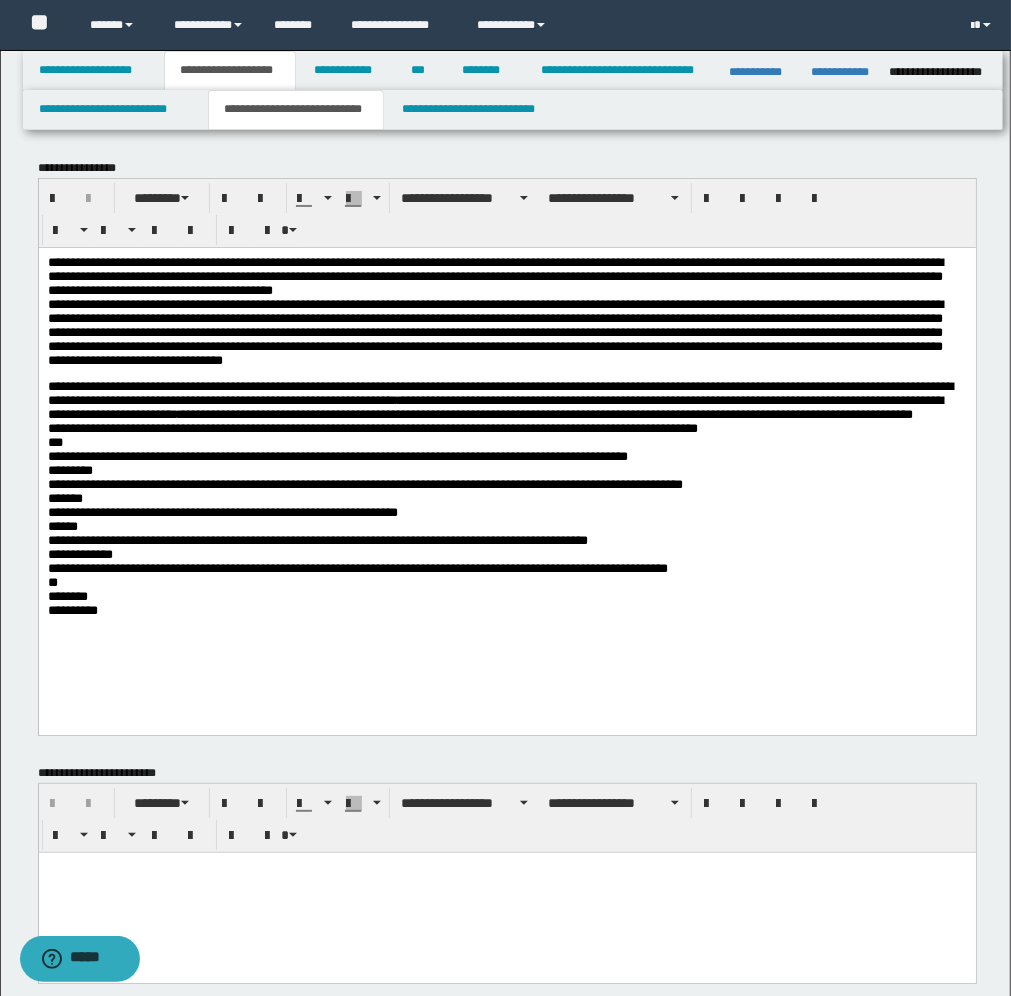 click on "**********" at bounding box center [506, 495] 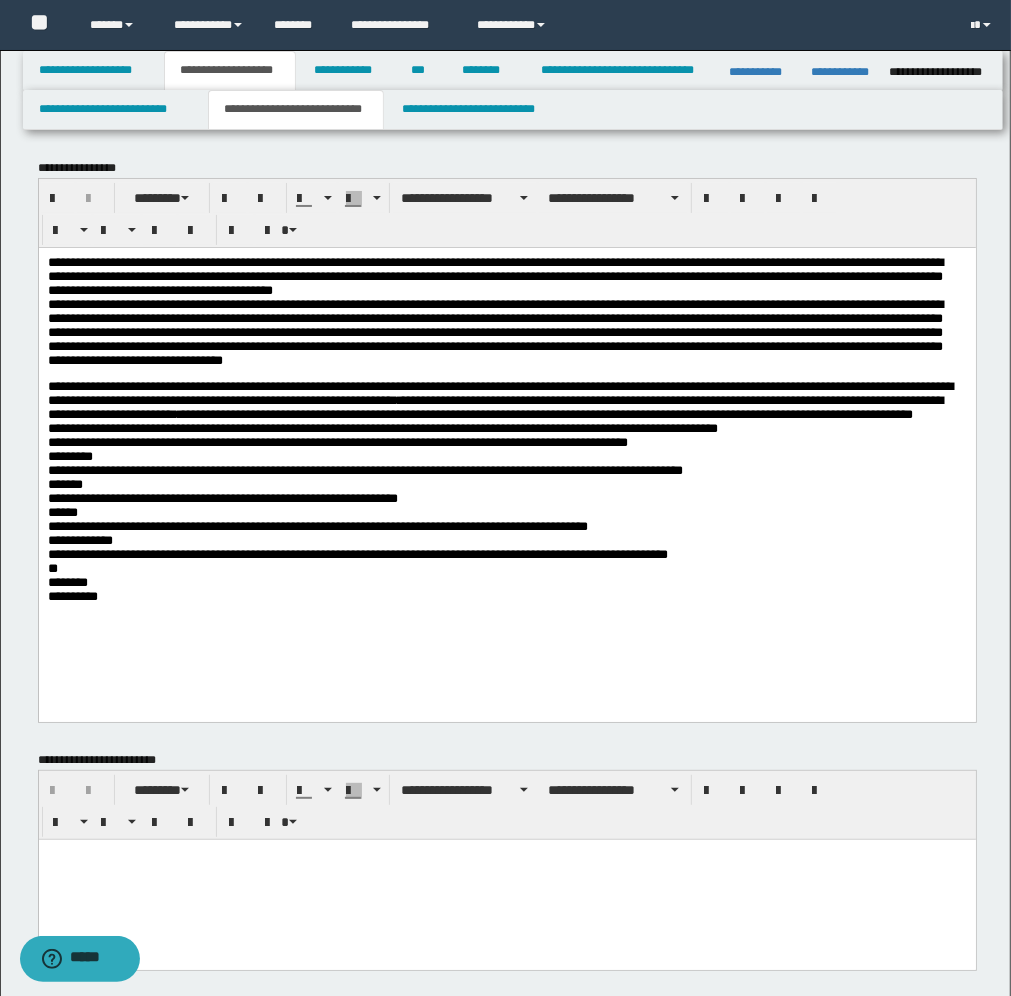 click on "**********" at bounding box center [506, 489] 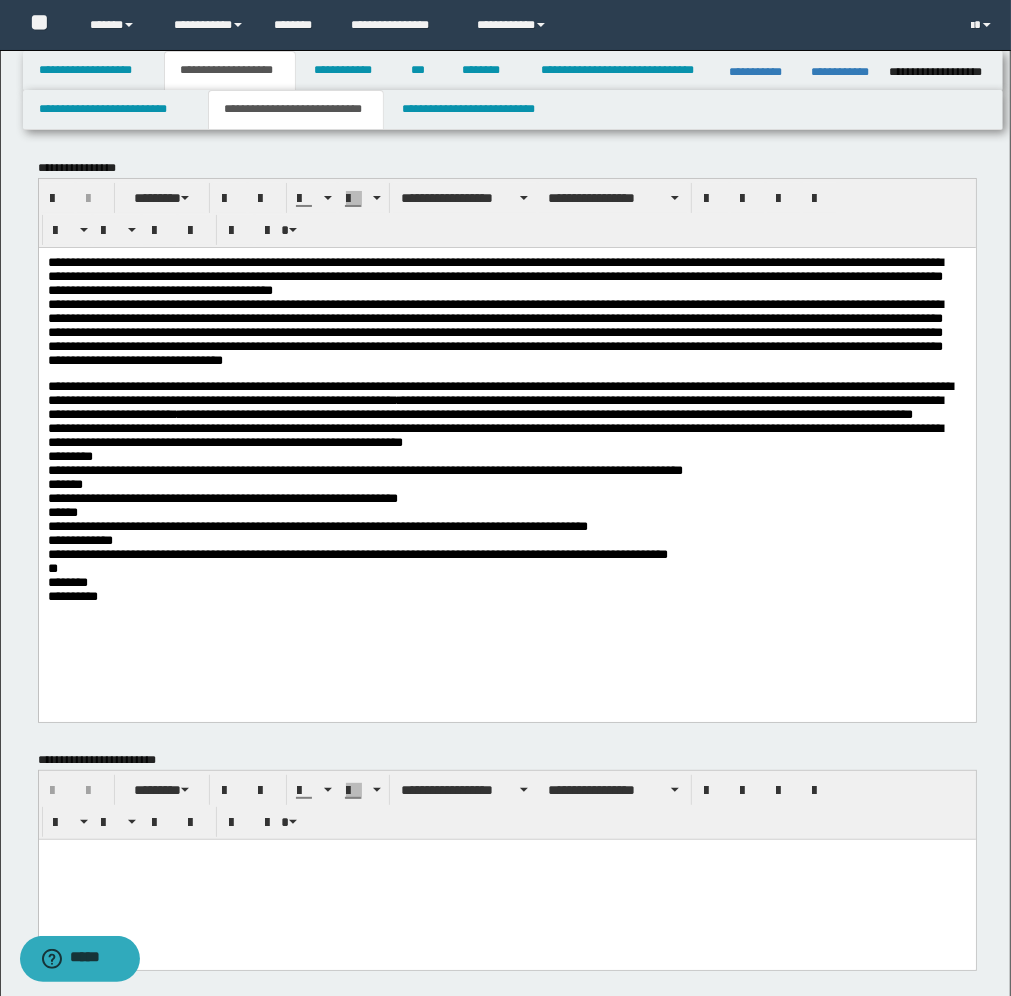 click on "**********" at bounding box center (506, 459) 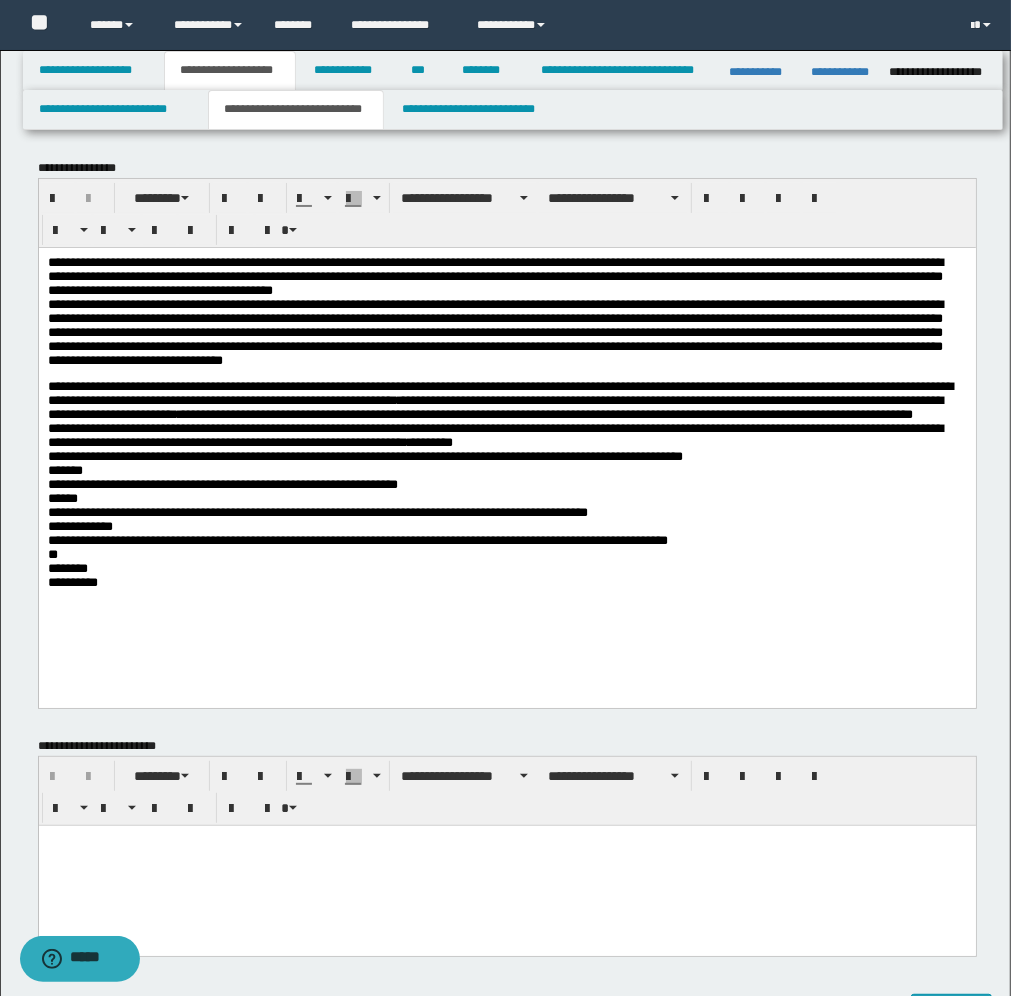 click on "**********" at bounding box center (506, 452) 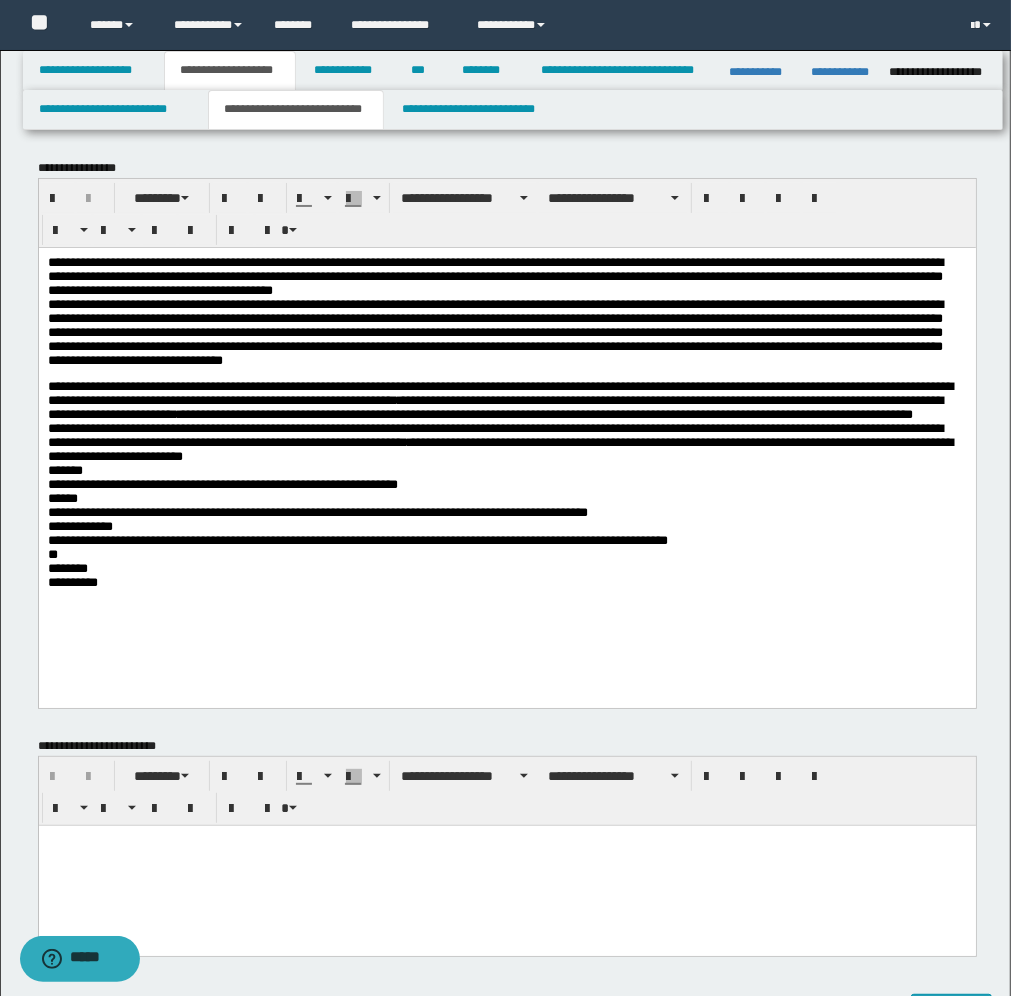 click on "**********" at bounding box center (506, 482) 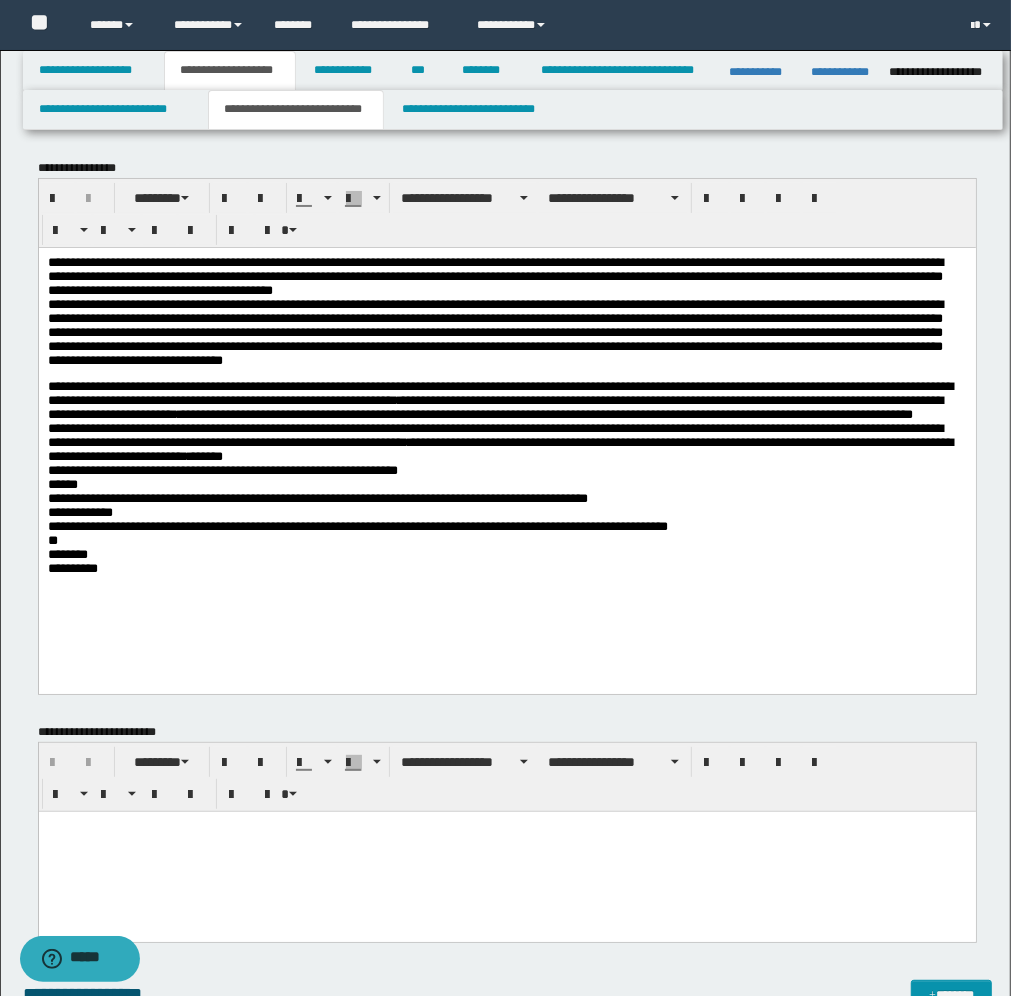 click on "**********" at bounding box center (506, 475) 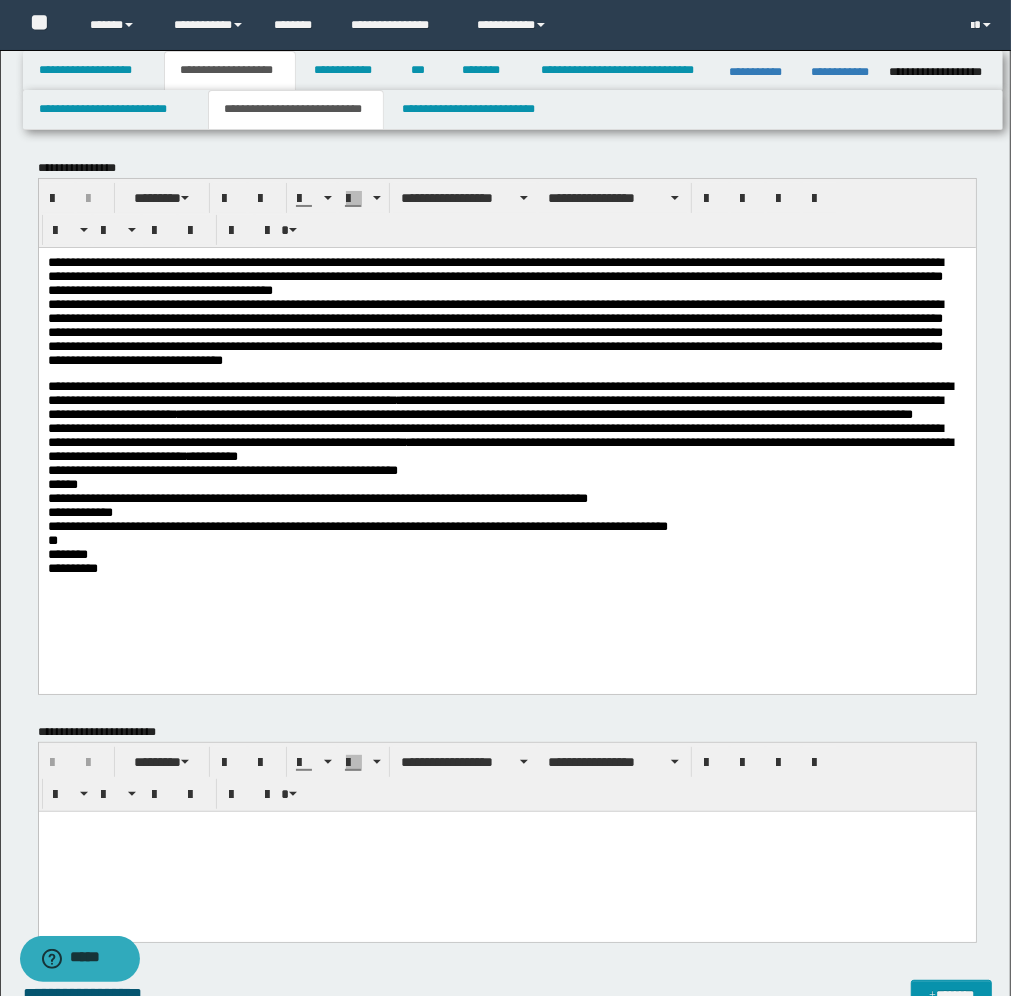 click on "**********" at bounding box center (506, 445) 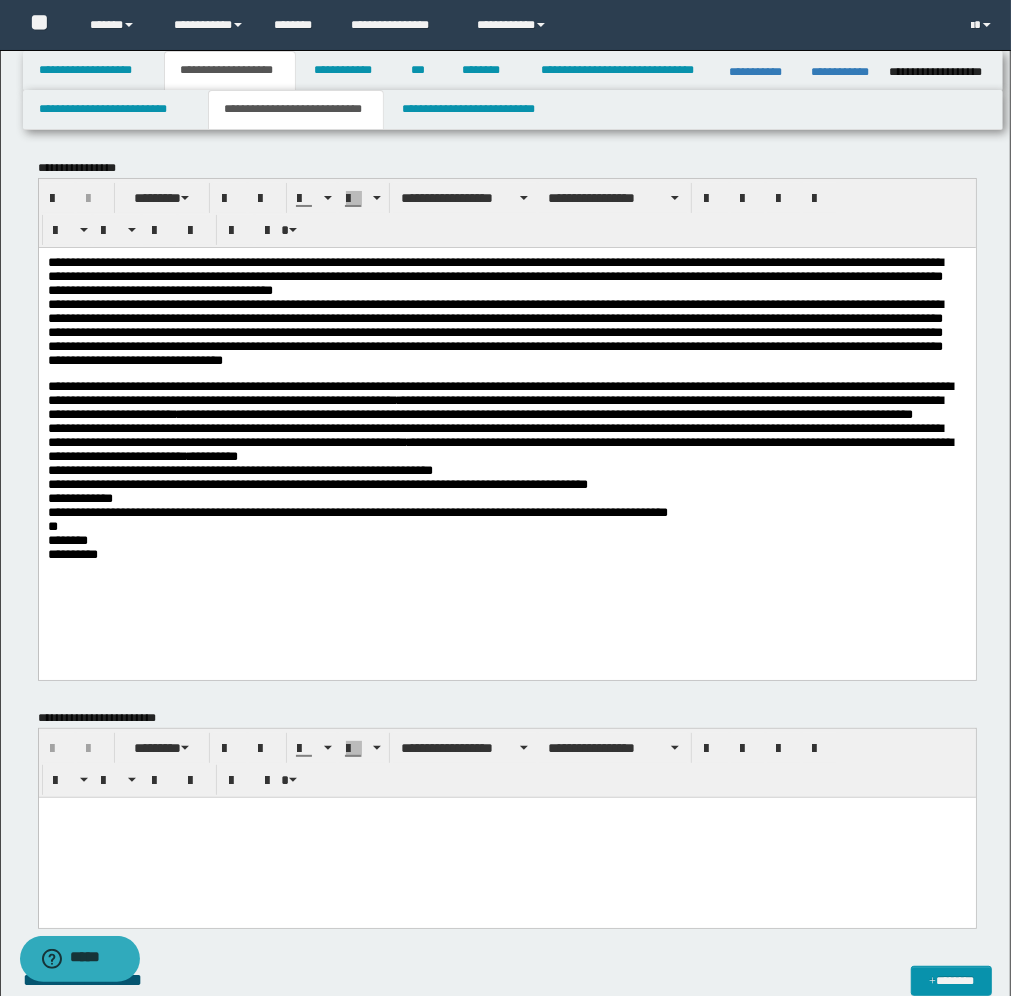 click on "**********" at bounding box center (506, 468) 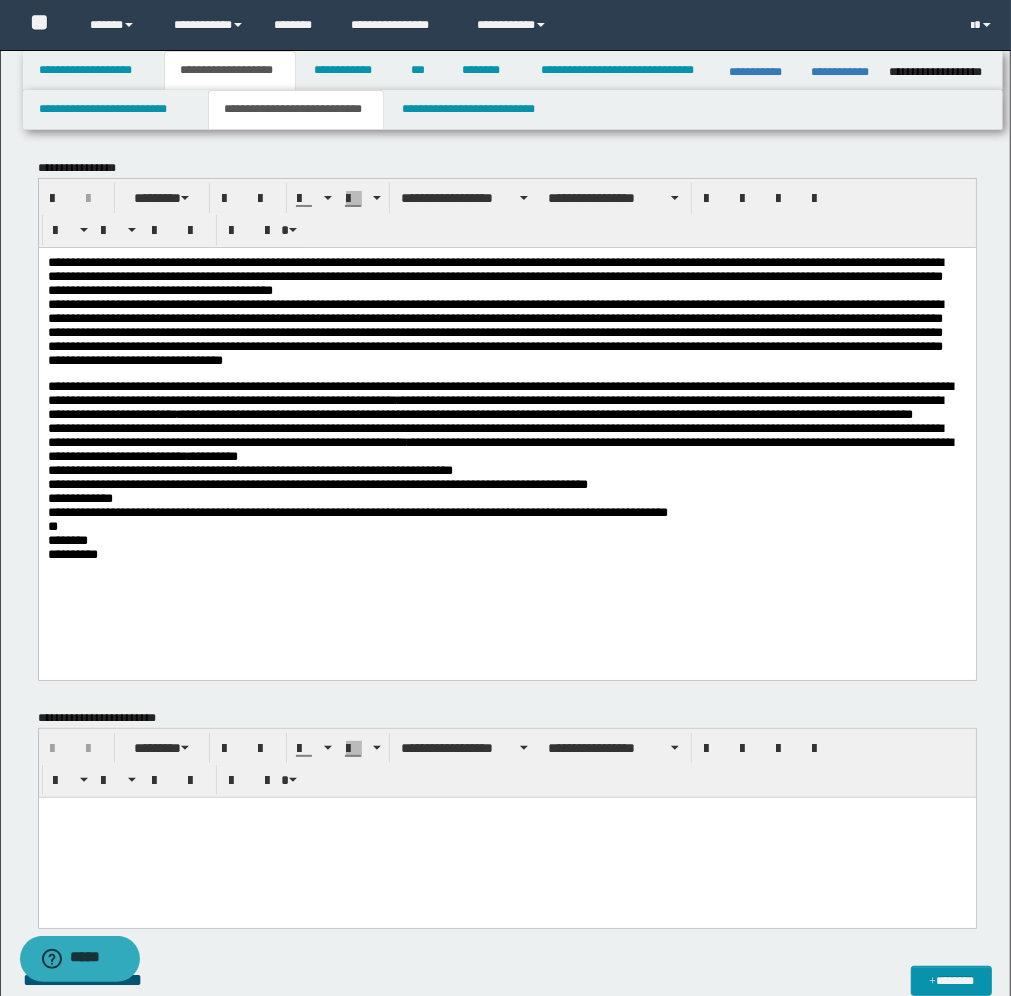 click on "**********" at bounding box center (506, 438) 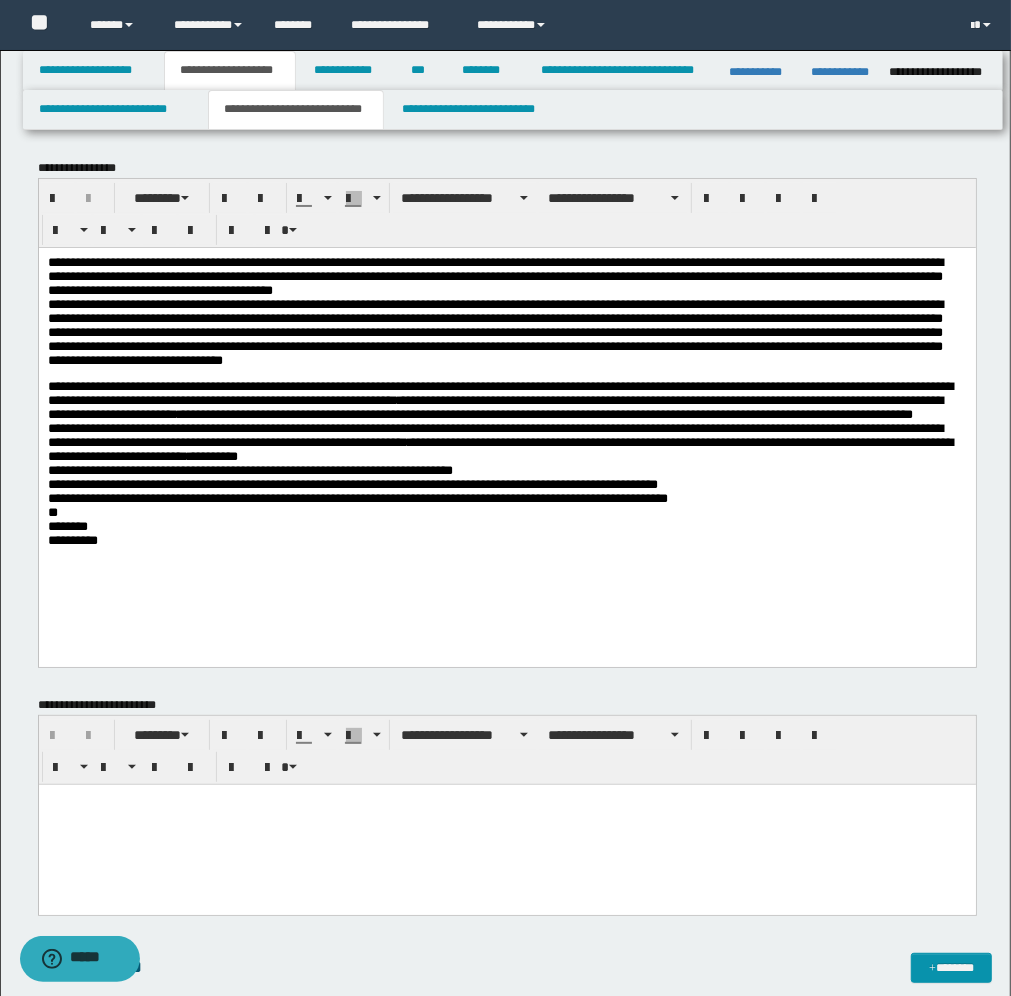 click on "**********" at bounding box center (506, 461) 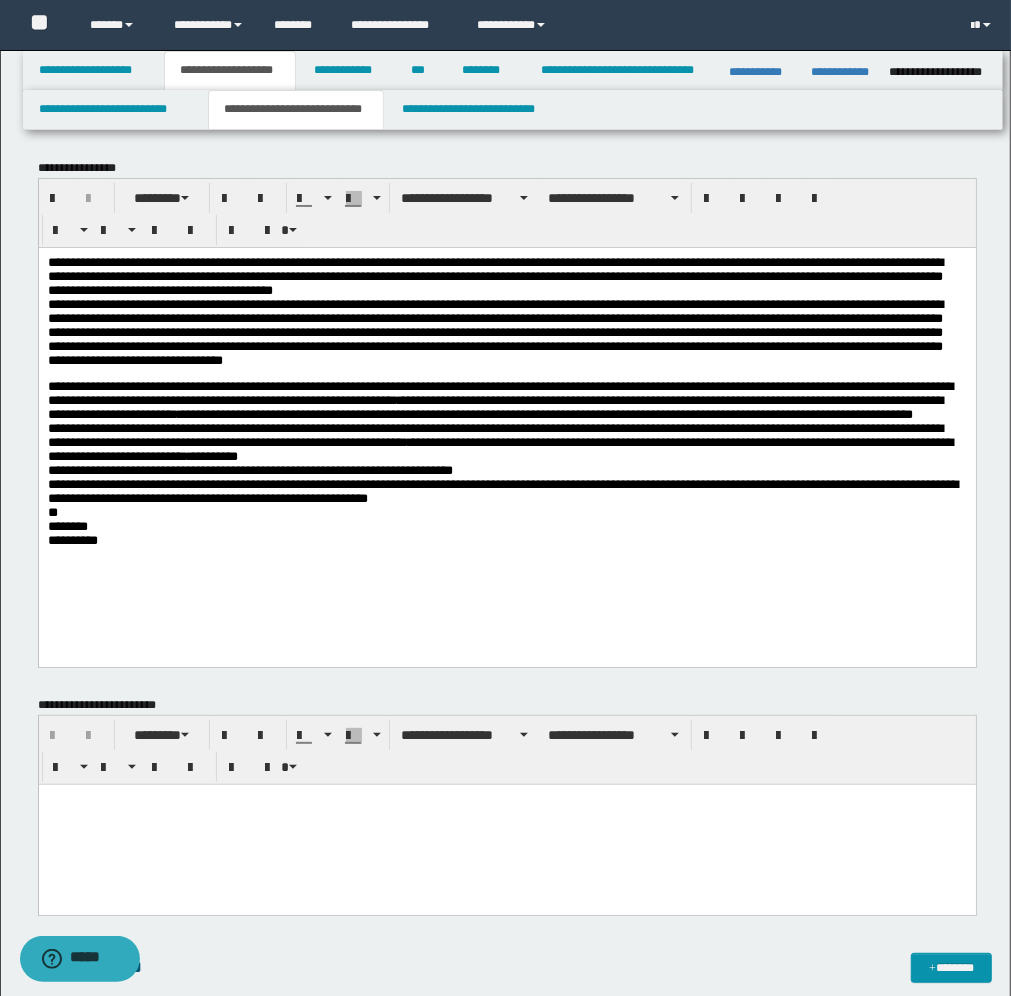 click on "**********" at bounding box center [506, 431] 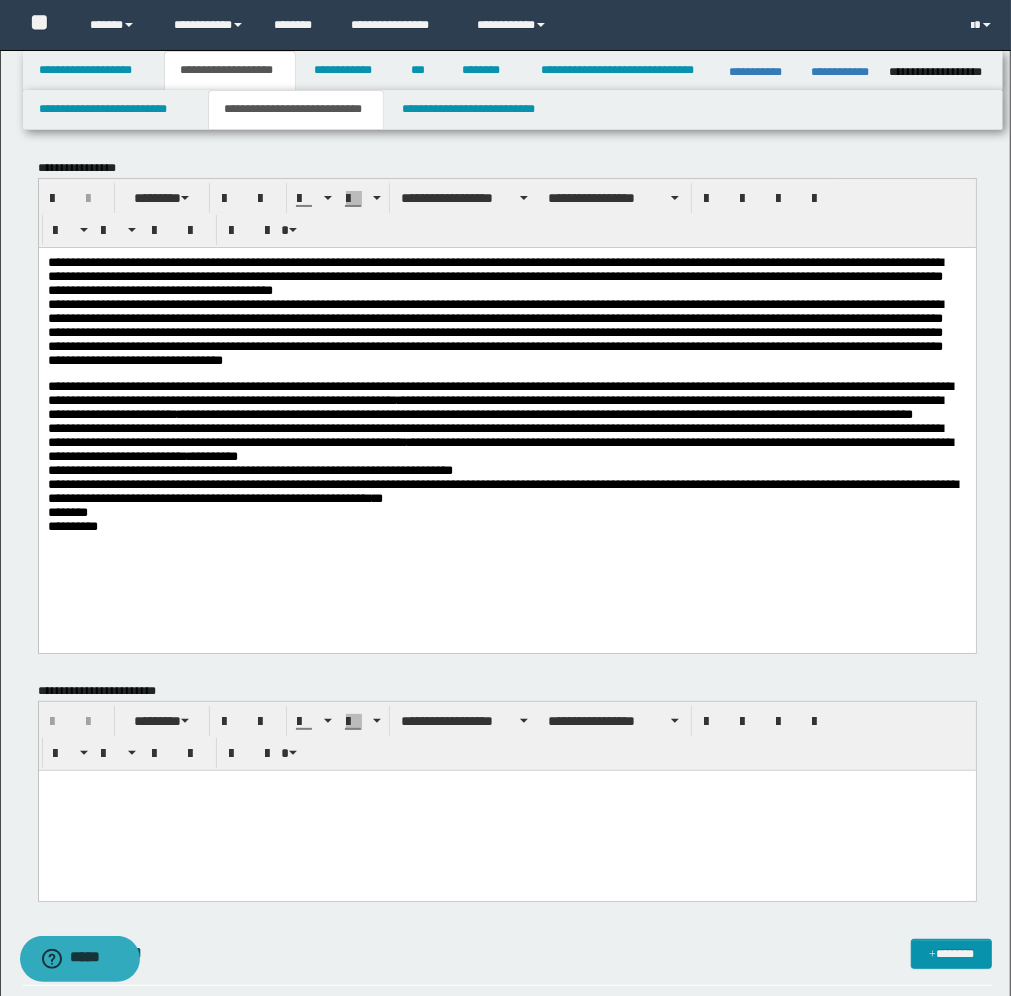 click on "**********" at bounding box center [506, 454] 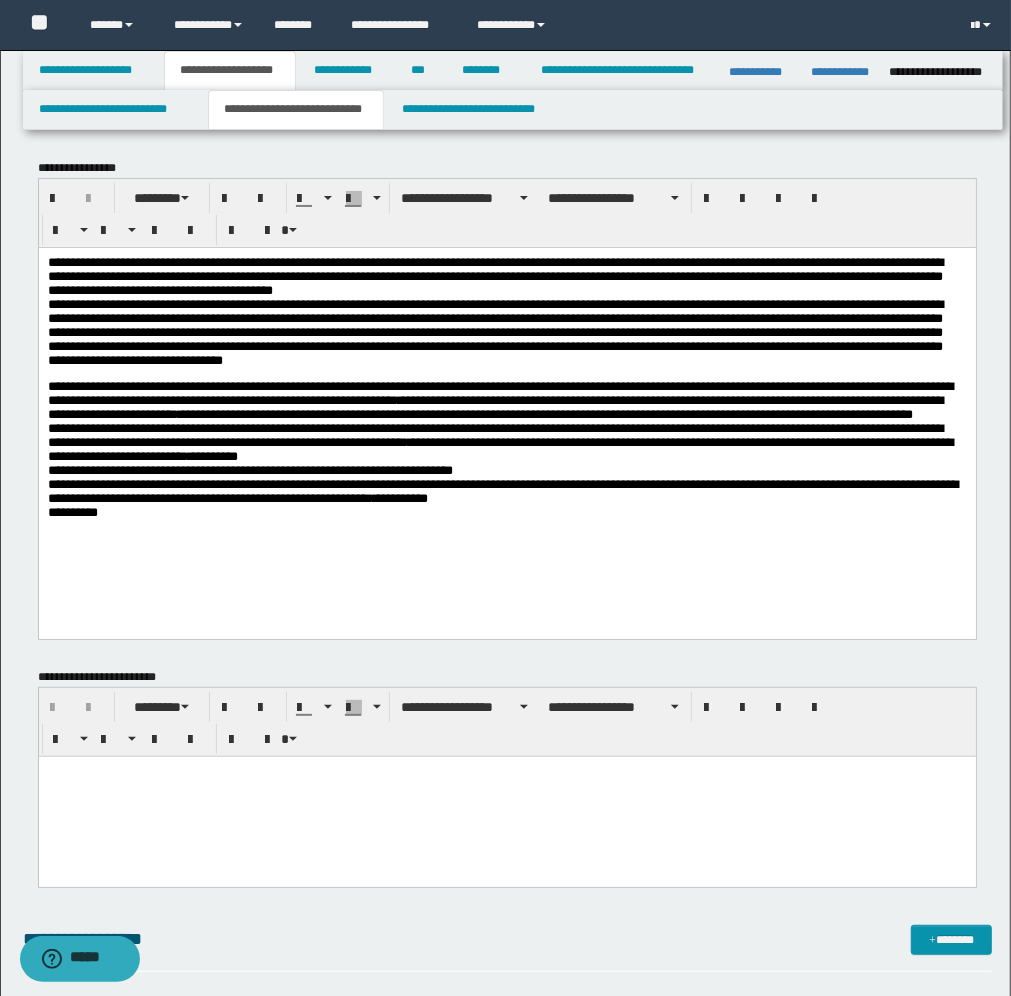 click on "**********" at bounding box center [506, 447] 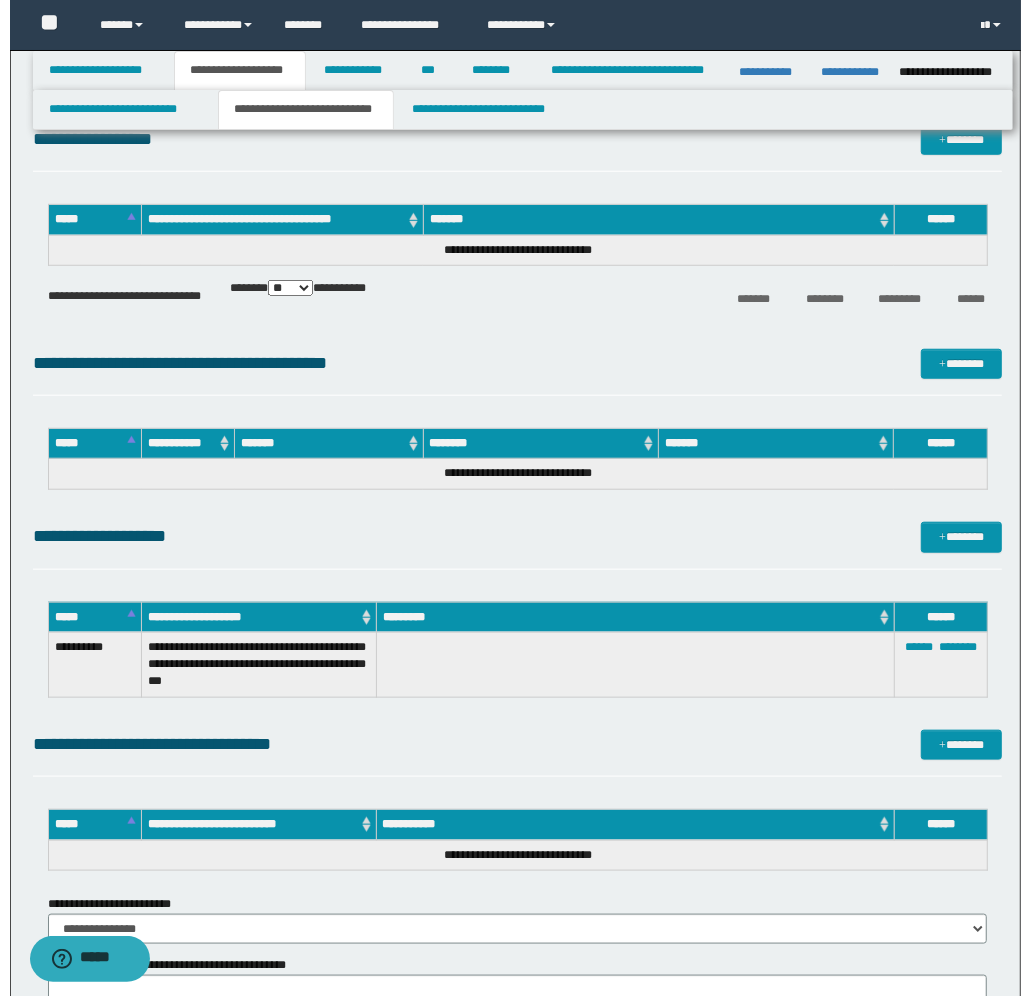 scroll, scrollTop: 1000, scrollLeft: 0, axis: vertical 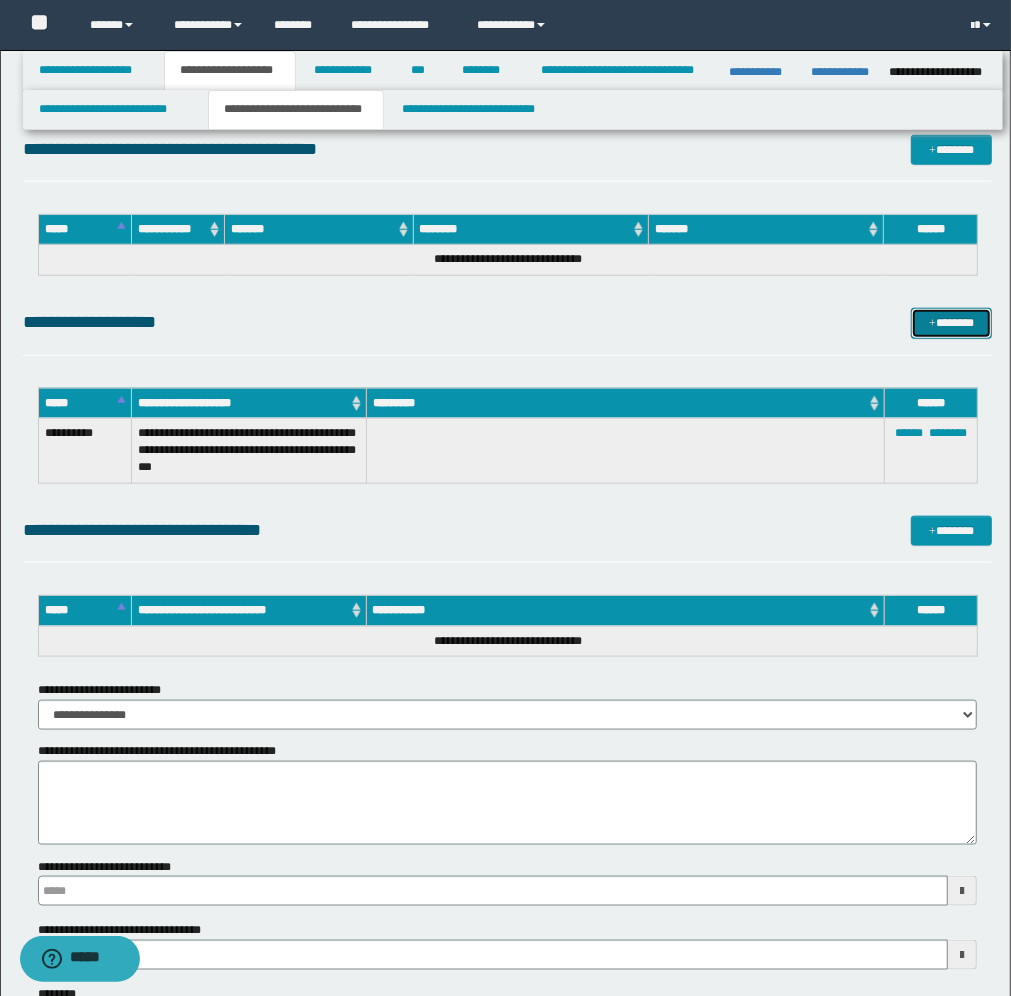 click on "*******" at bounding box center [951, 323] 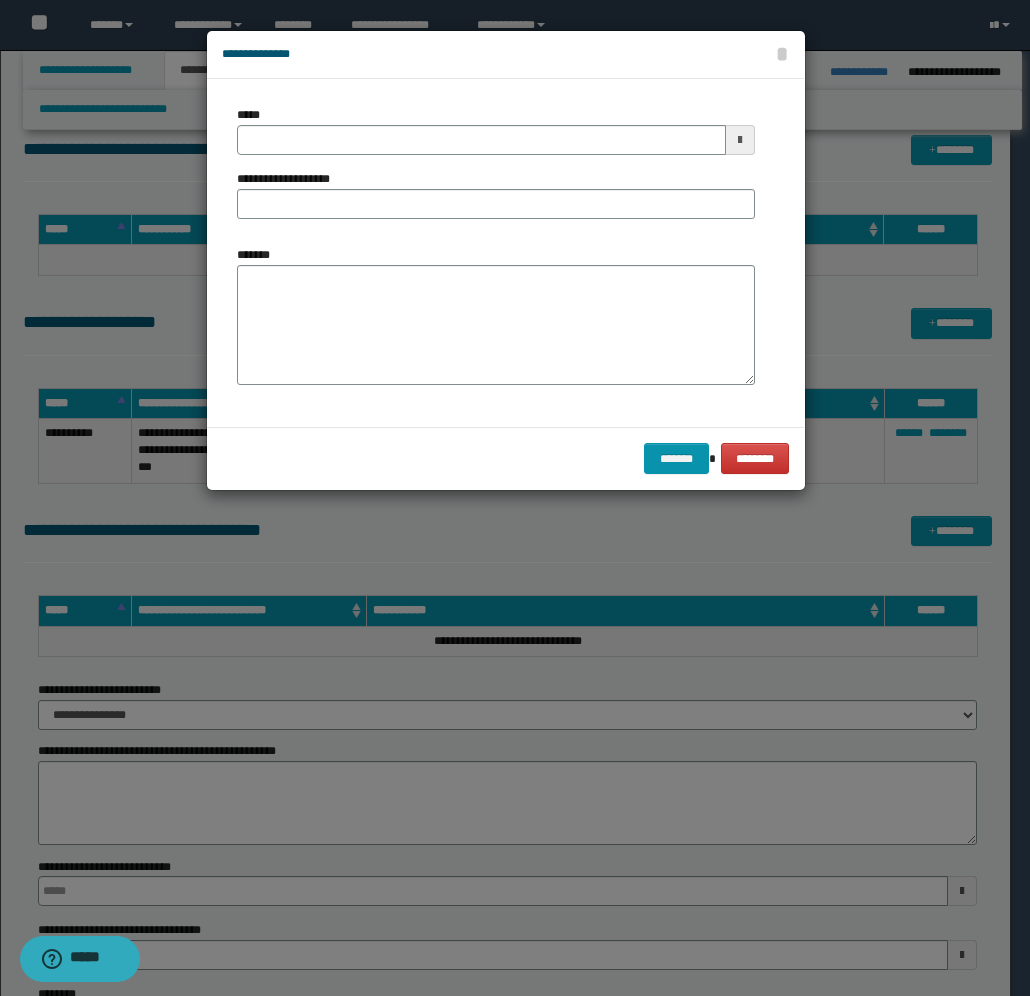click at bounding box center (740, 140) 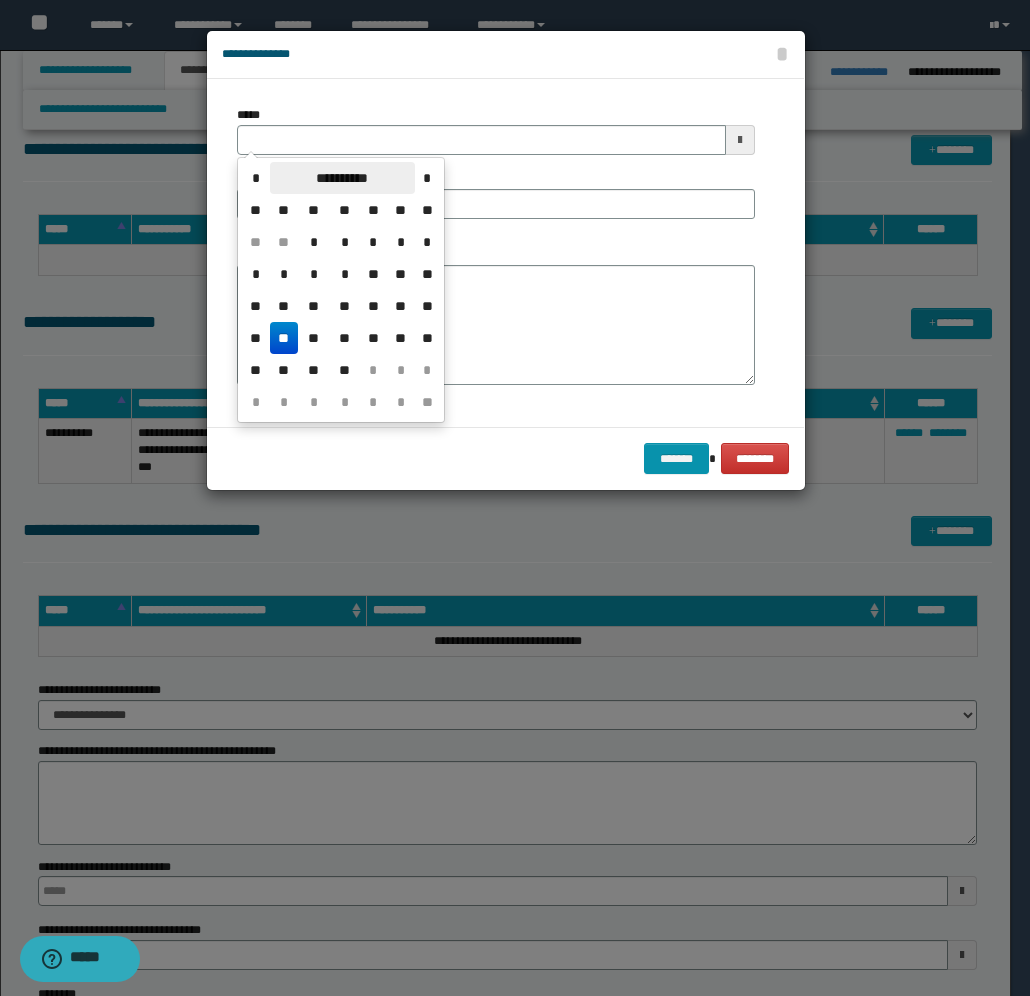 click on "**********" at bounding box center (342, 178) 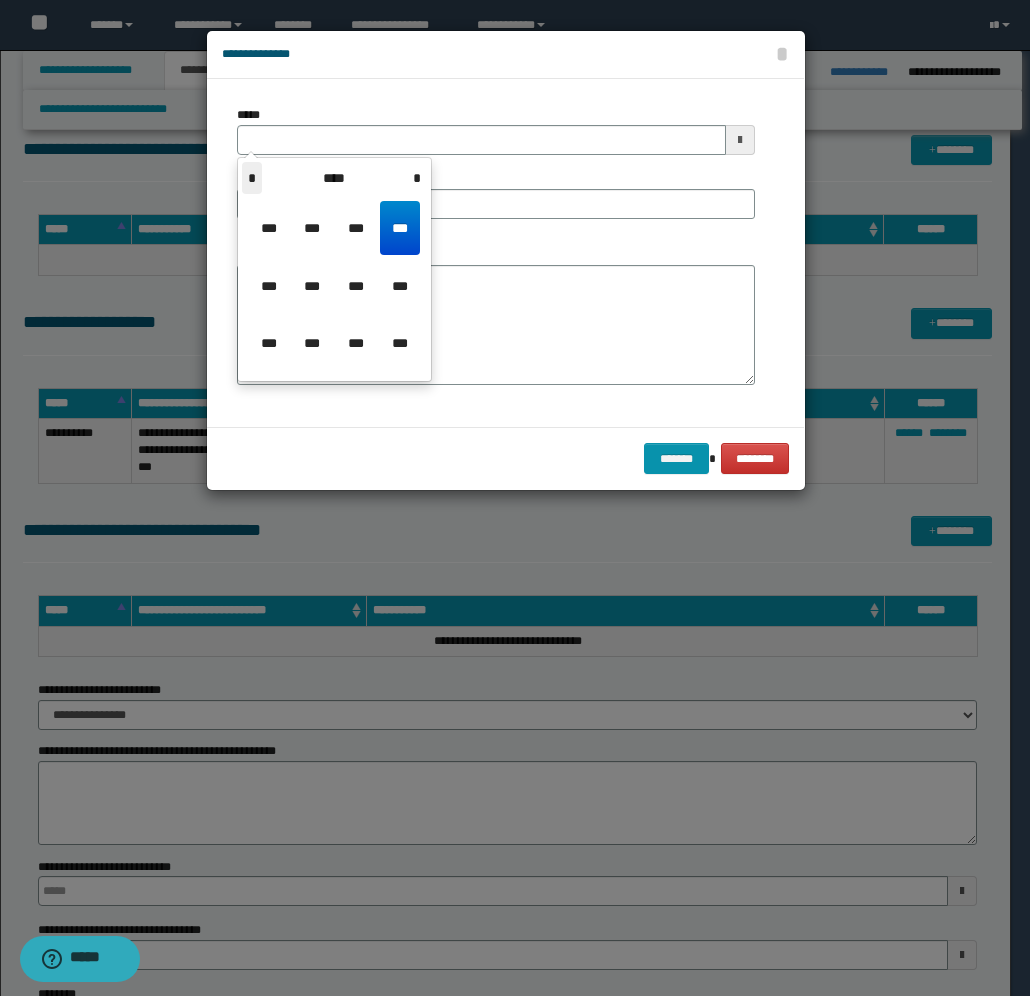 click on "*" at bounding box center [252, 178] 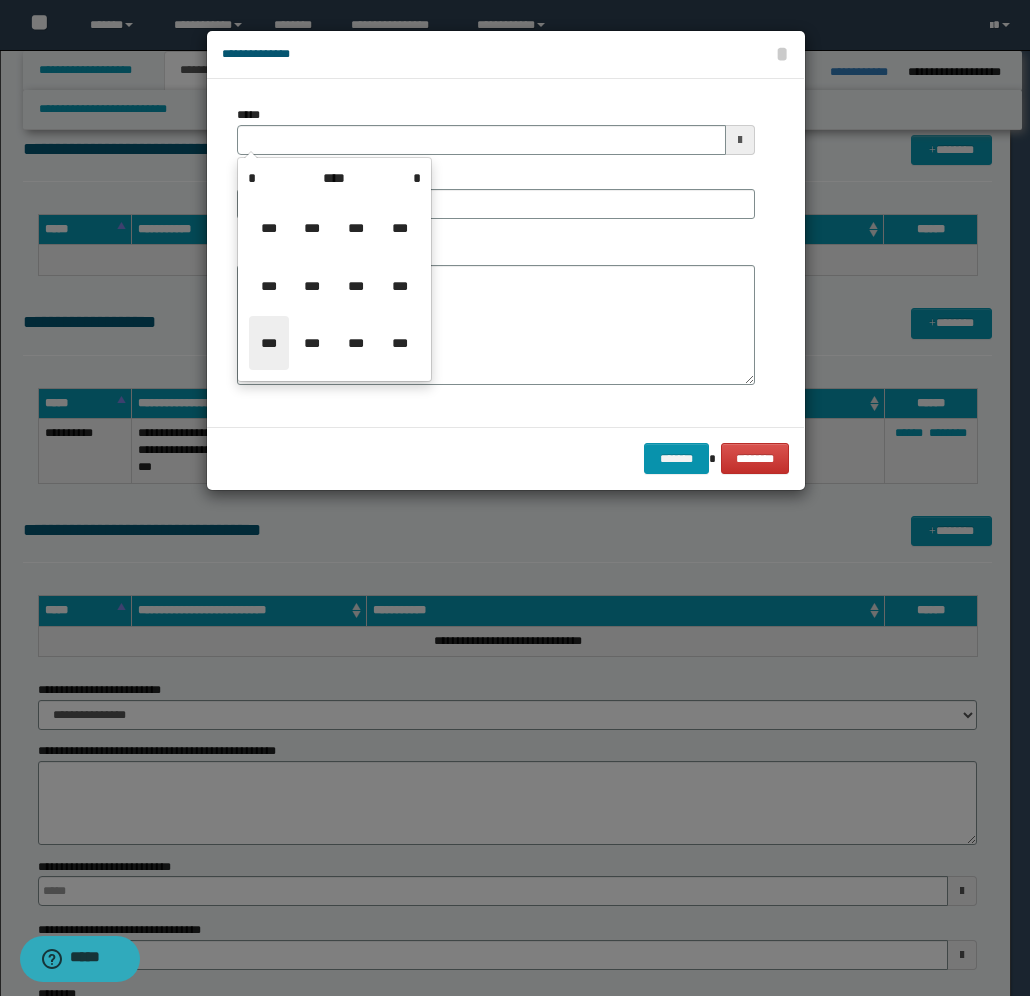 click on "***" at bounding box center (269, 343) 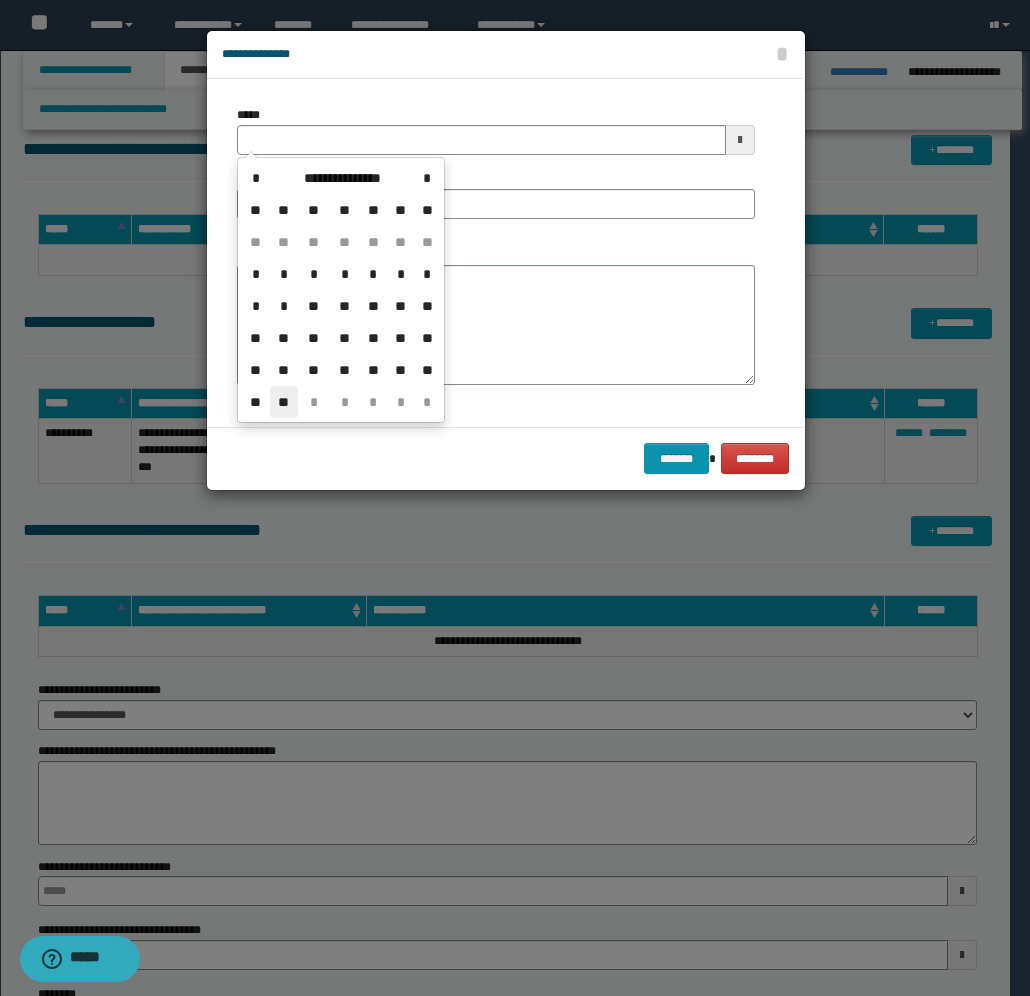 click on "**" at bounding box center [284, 402] 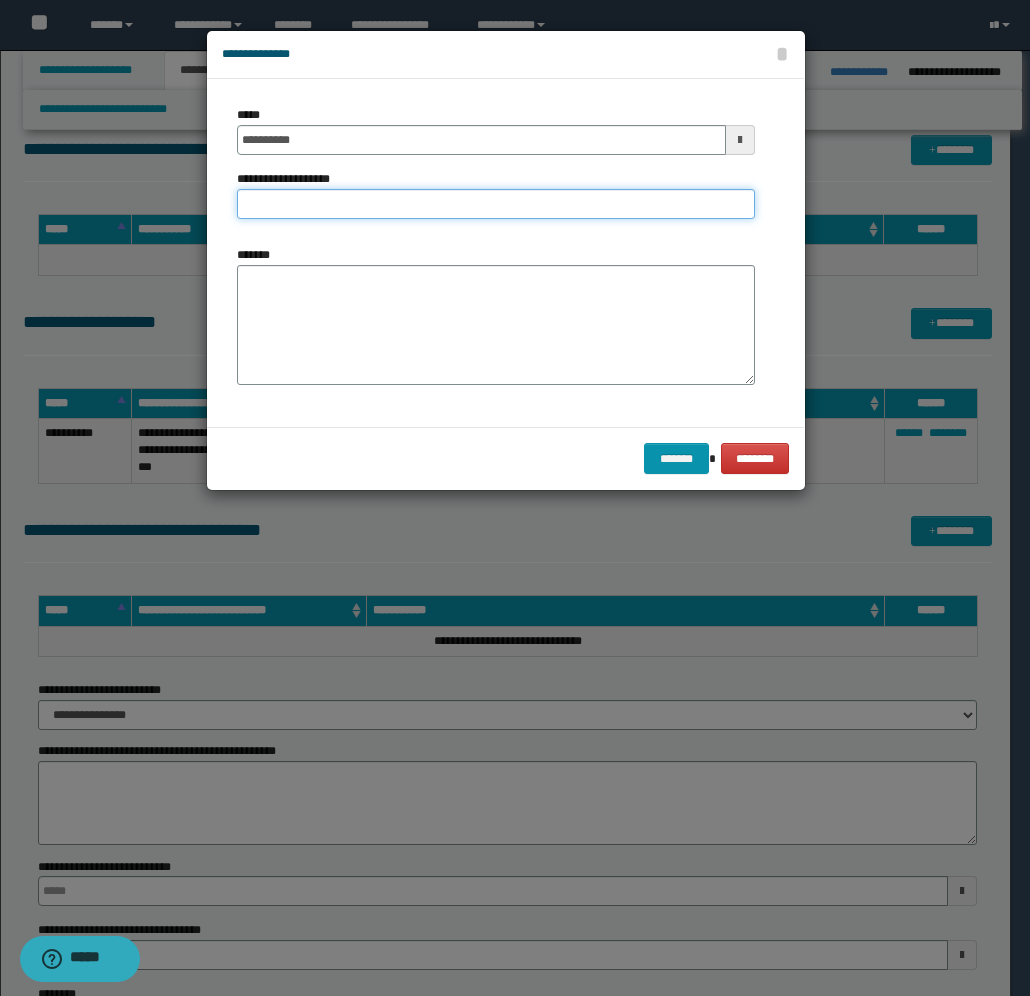 click on "**********" at bounding box center (496, 204) 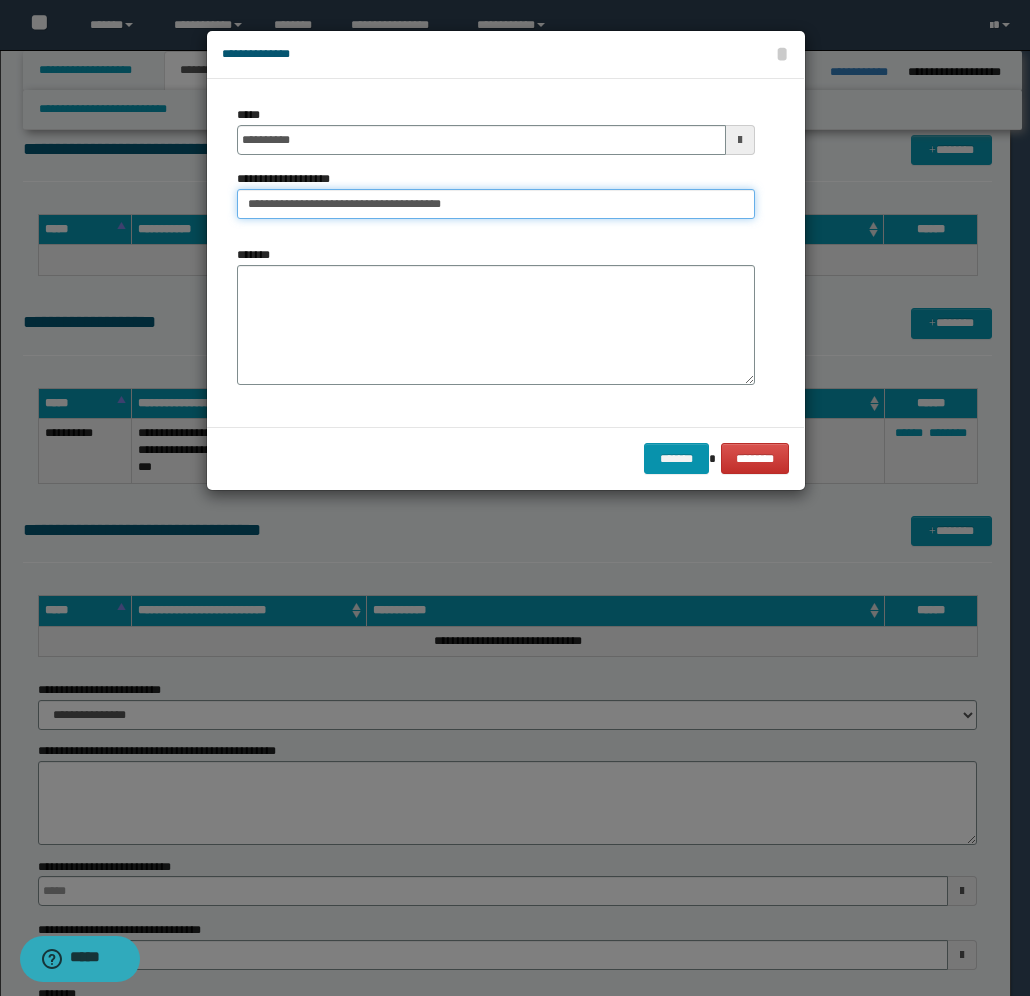 type on "**********" 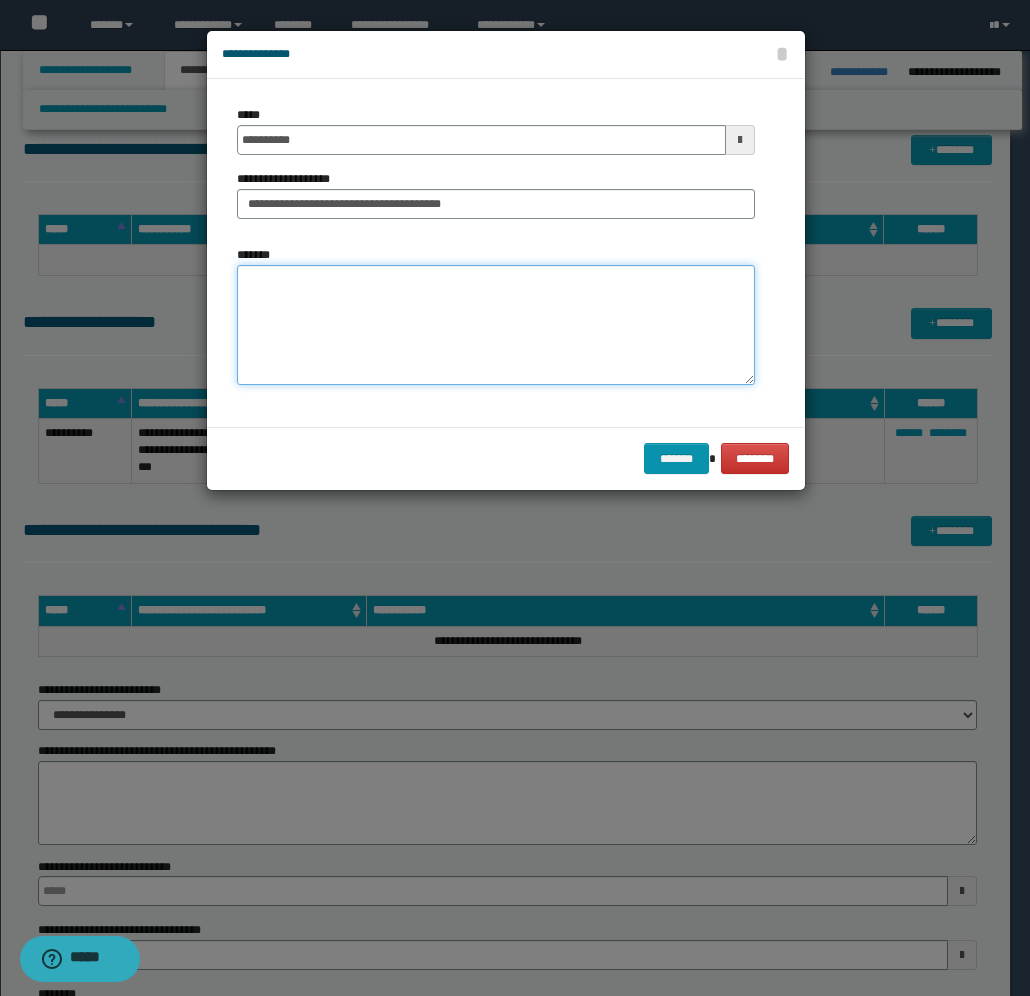 click on "*******" at bounding box center (496, 325) 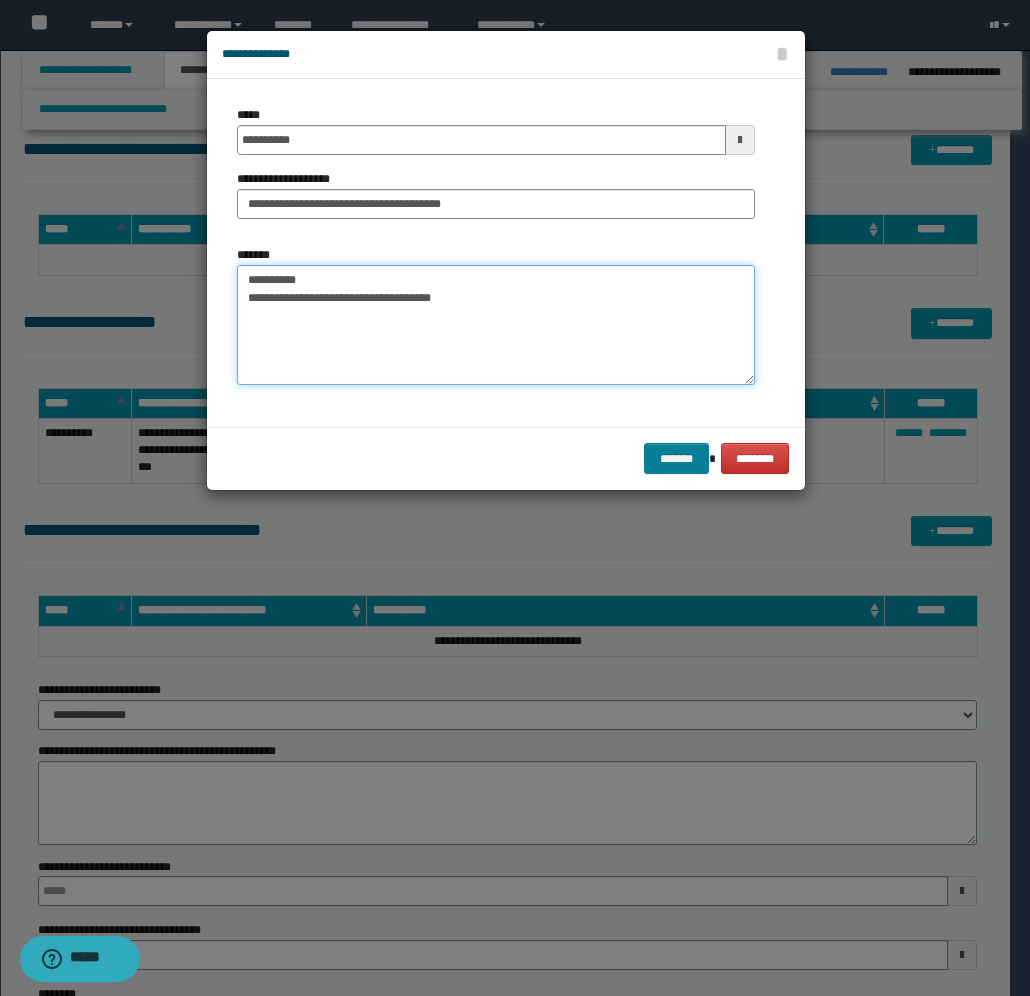 type on "**********" 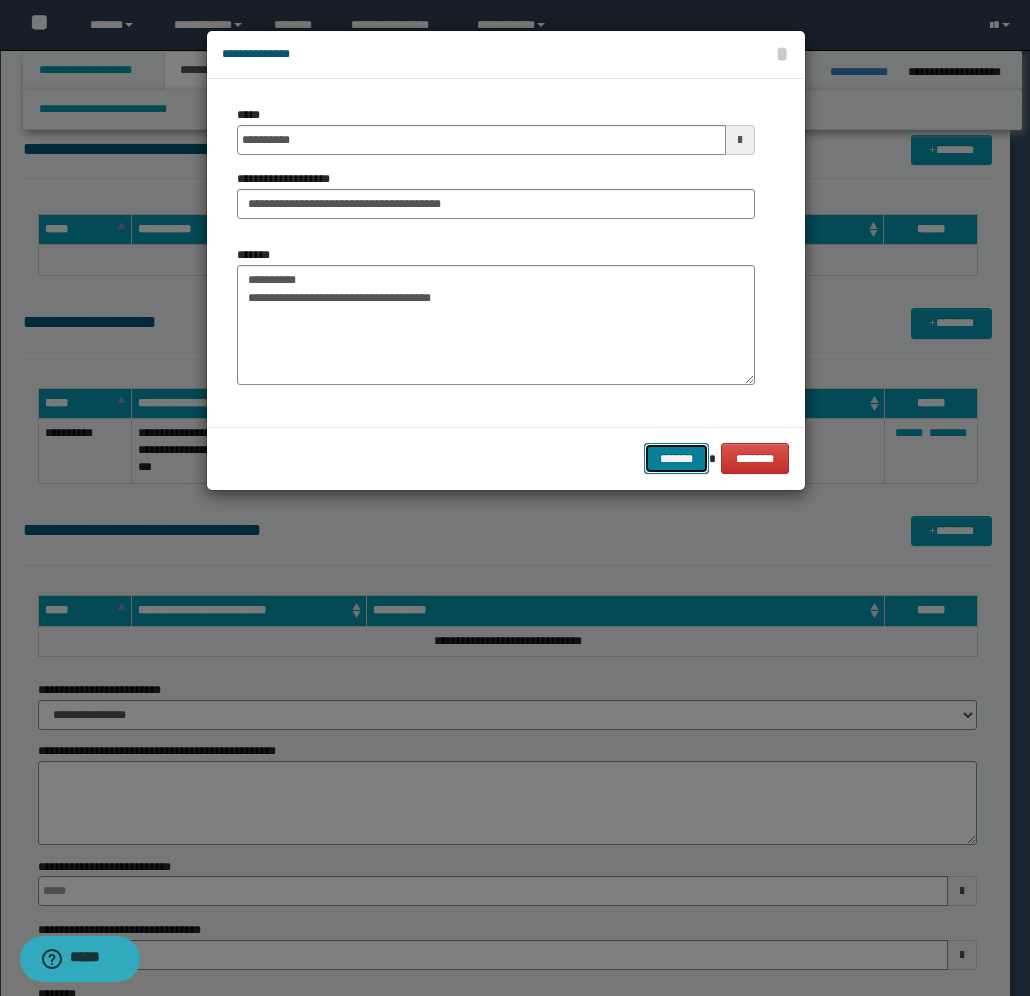 click on "*******" at bounding box center [676, 458] 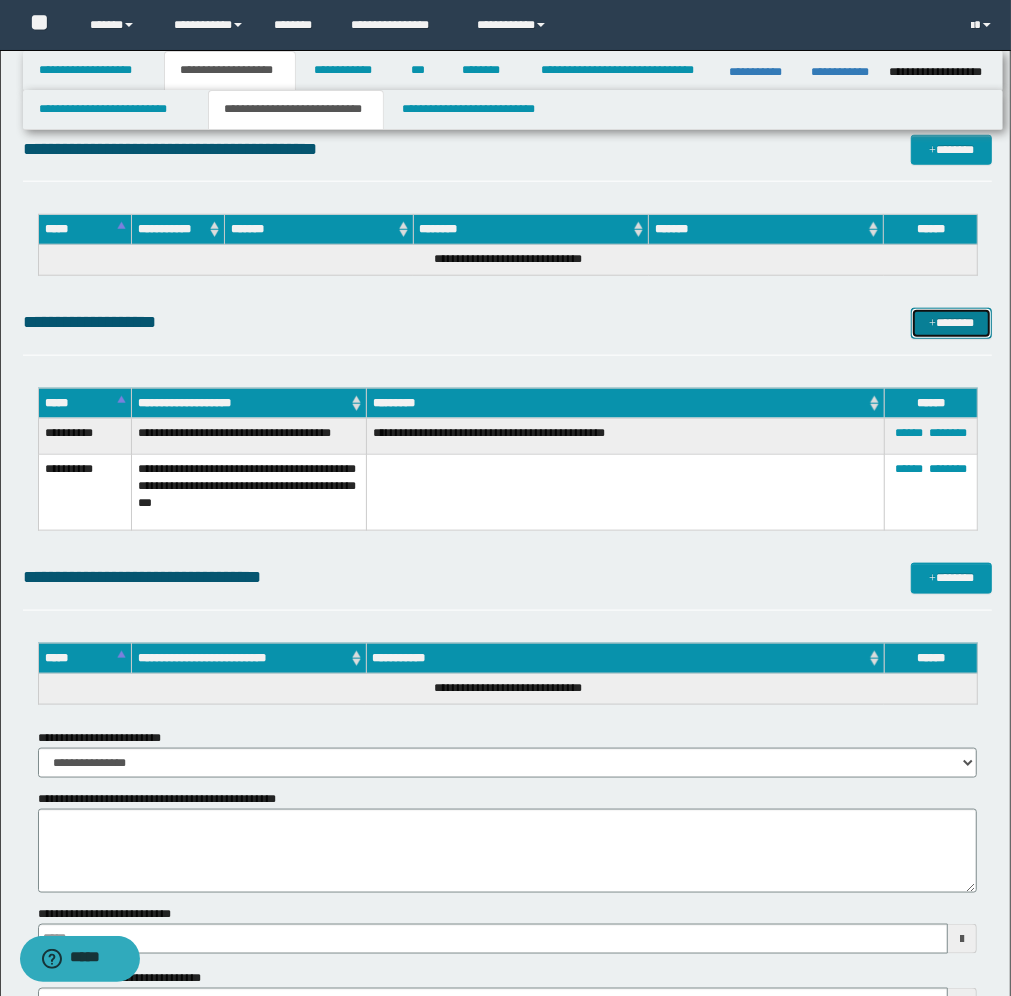 click on "*******" at bounding box center (951, 323) 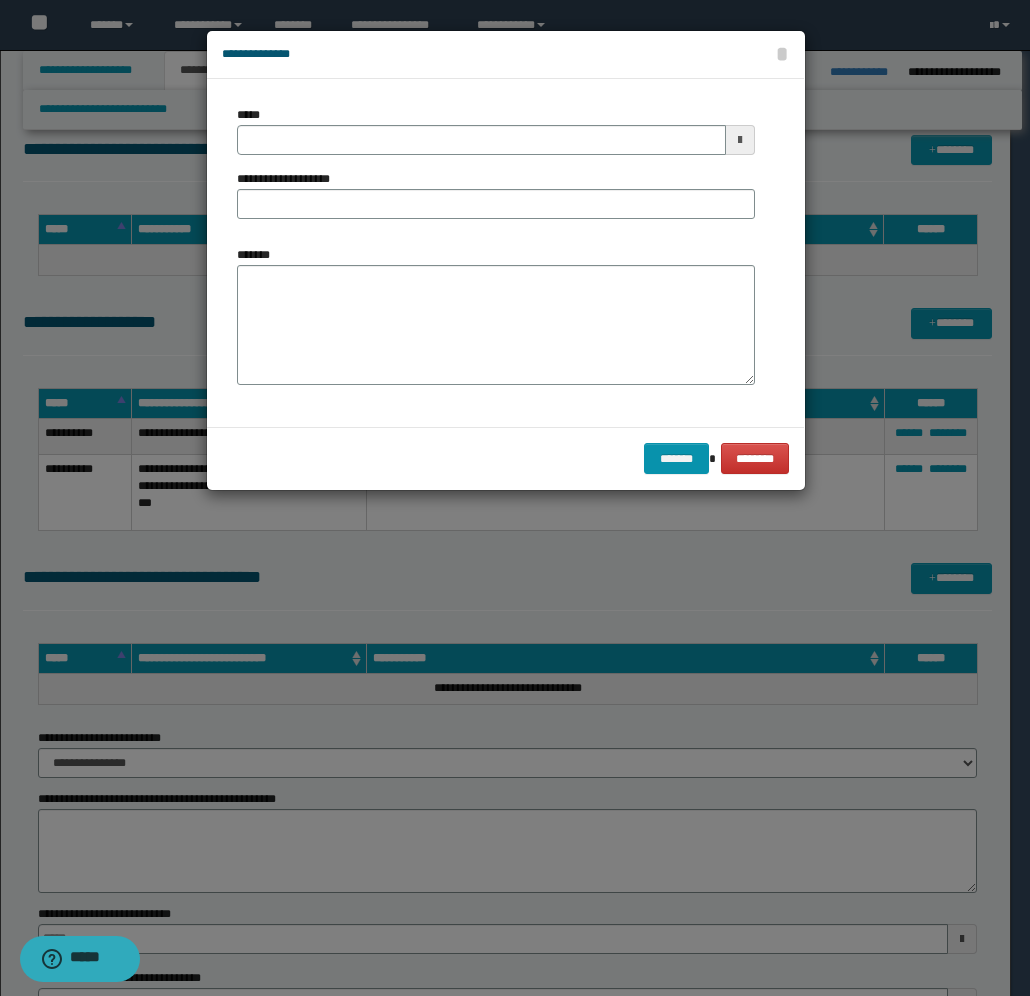 click at bounding box center [740, 140] 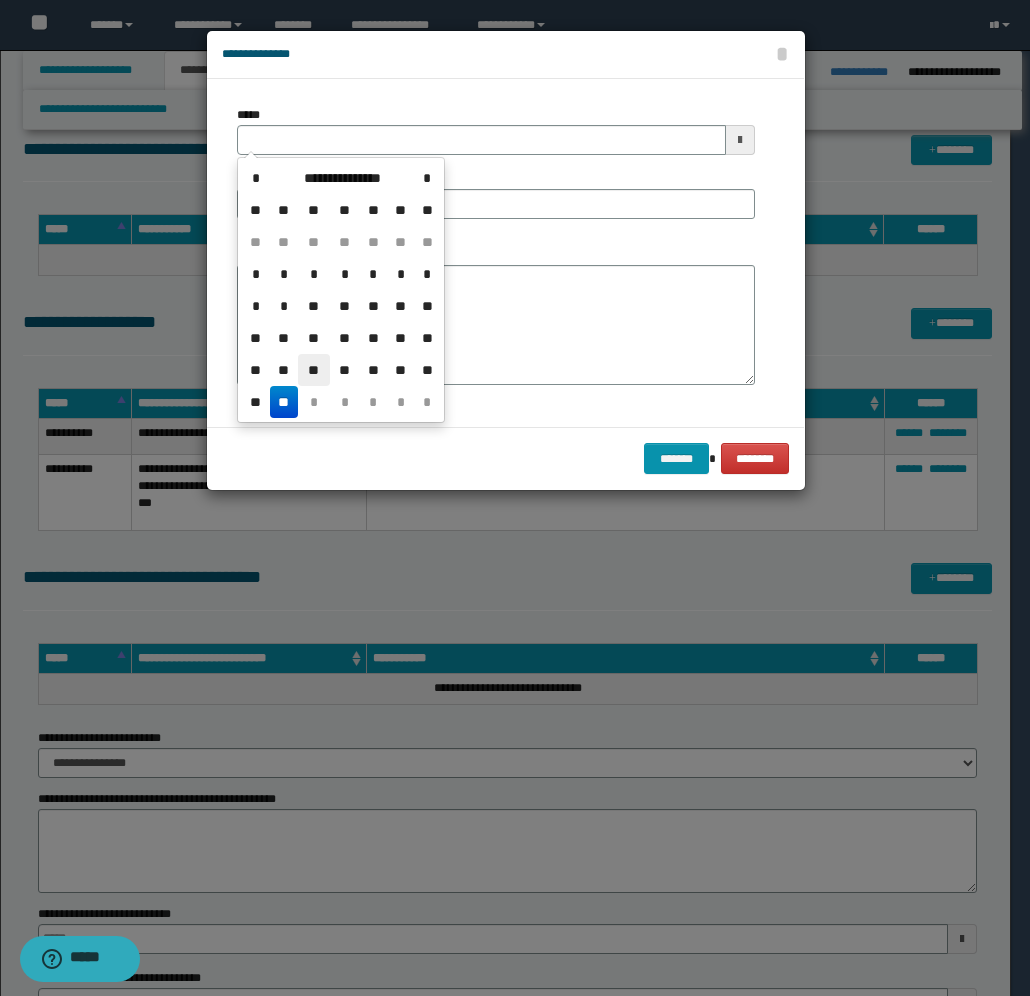 click on "**" at bounding box center [314, 370] 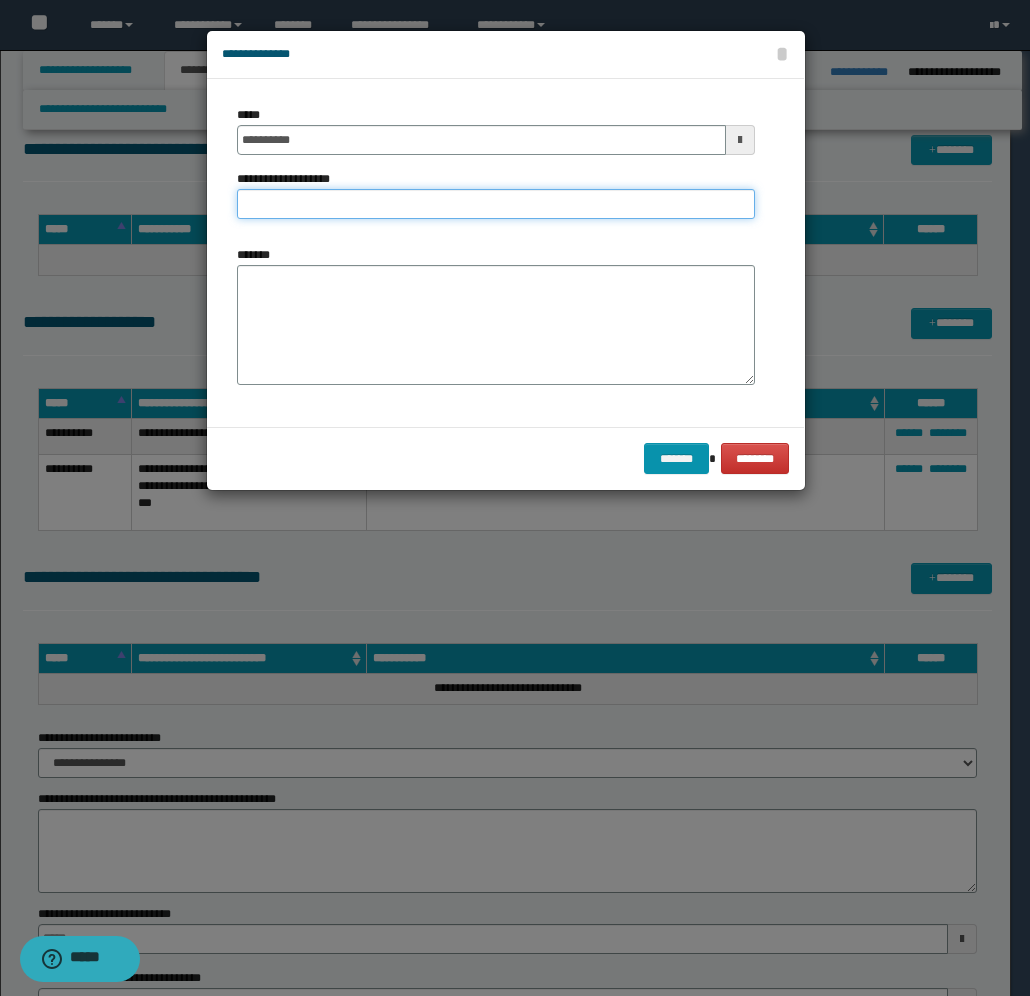 click on "**********" at bounding box center (496, 204) 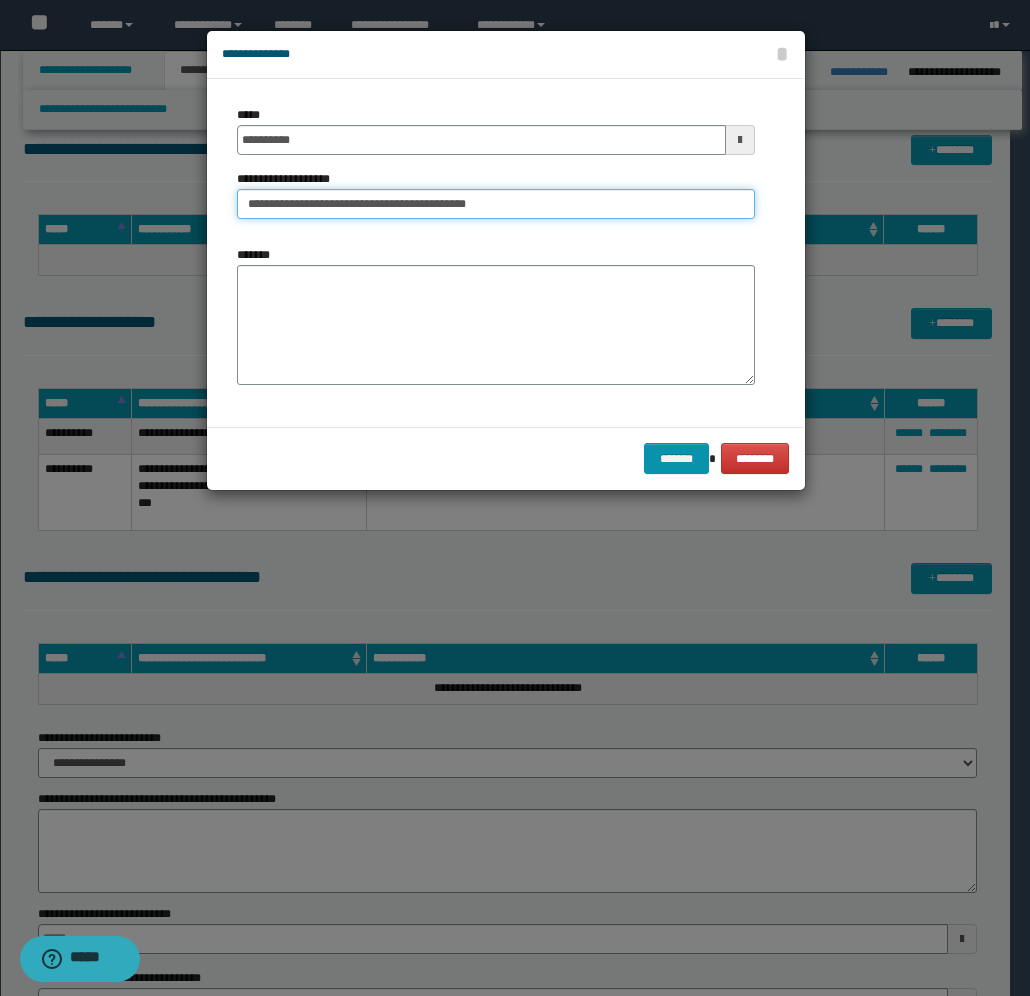 type on "**********" 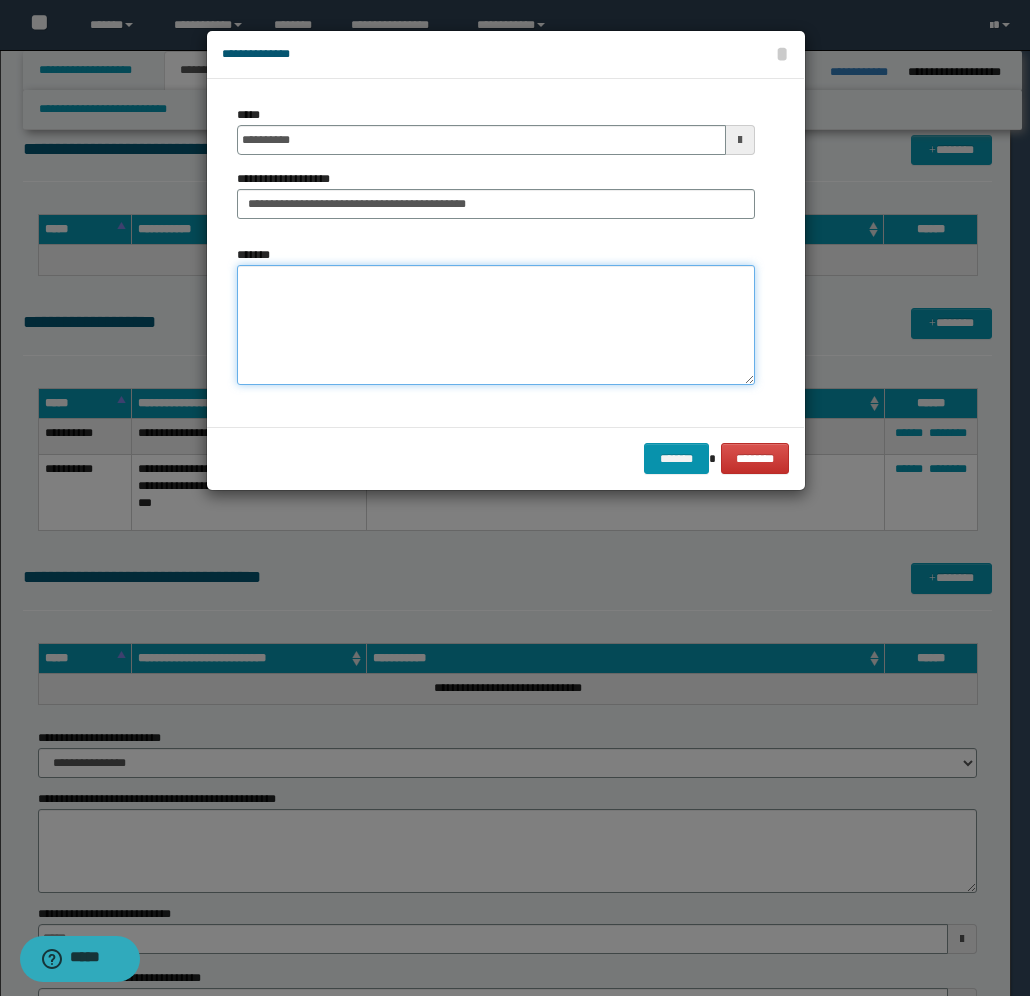 click on "*******" at bounding box center [496, 325] 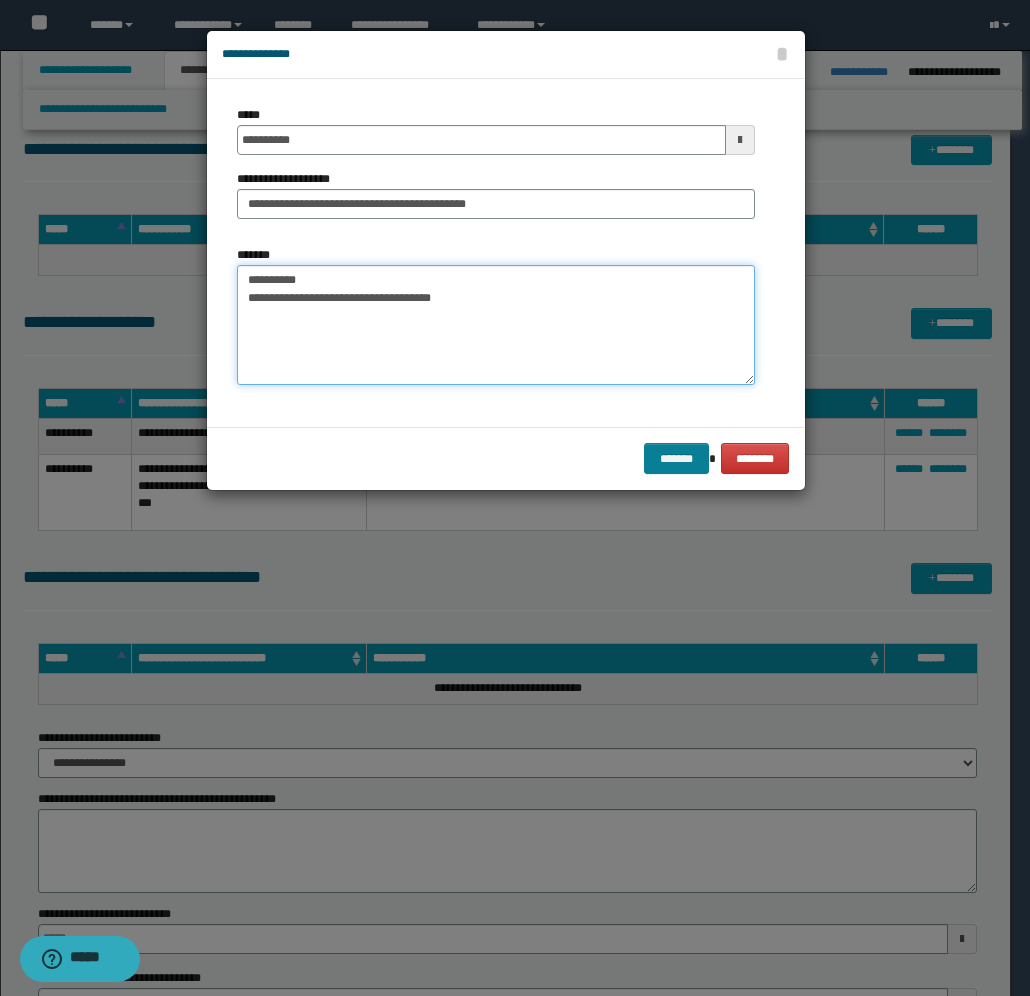 type on "**********" 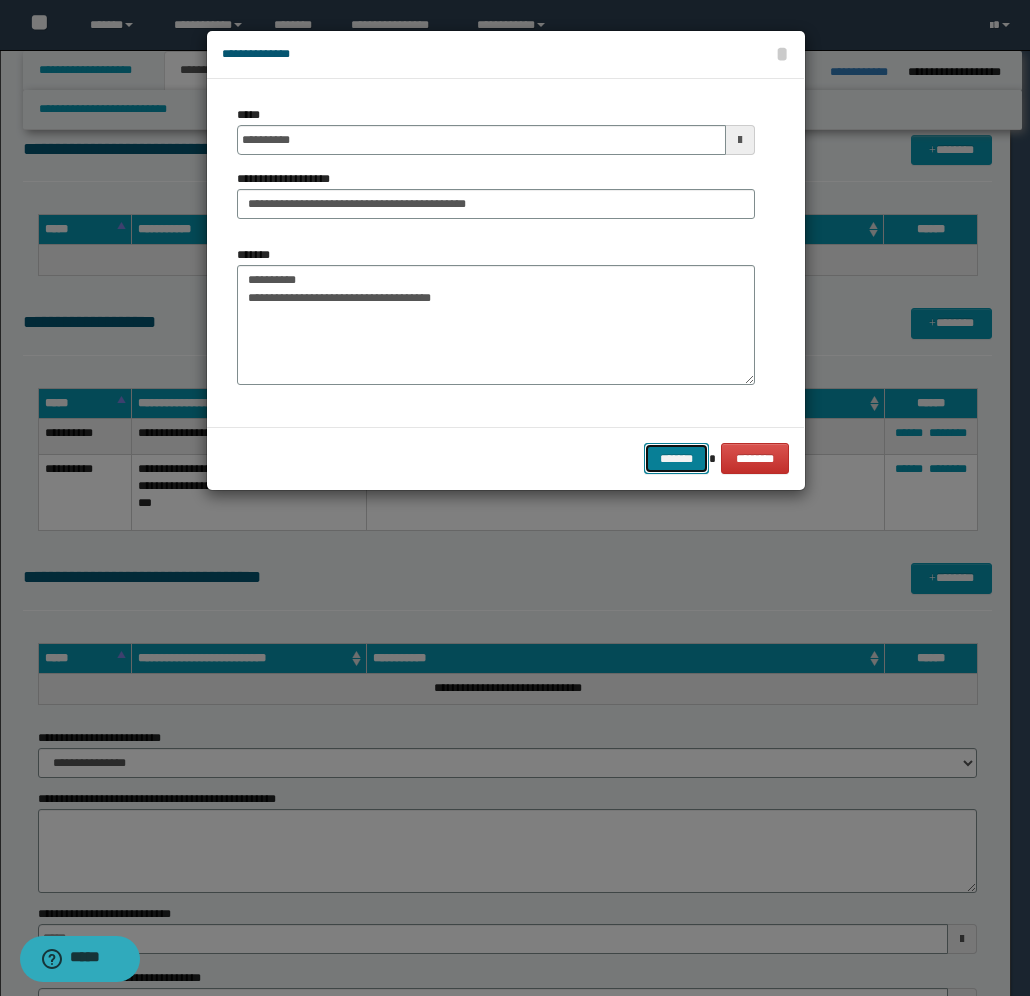 click on "*******" at bounding box center (676, 458) 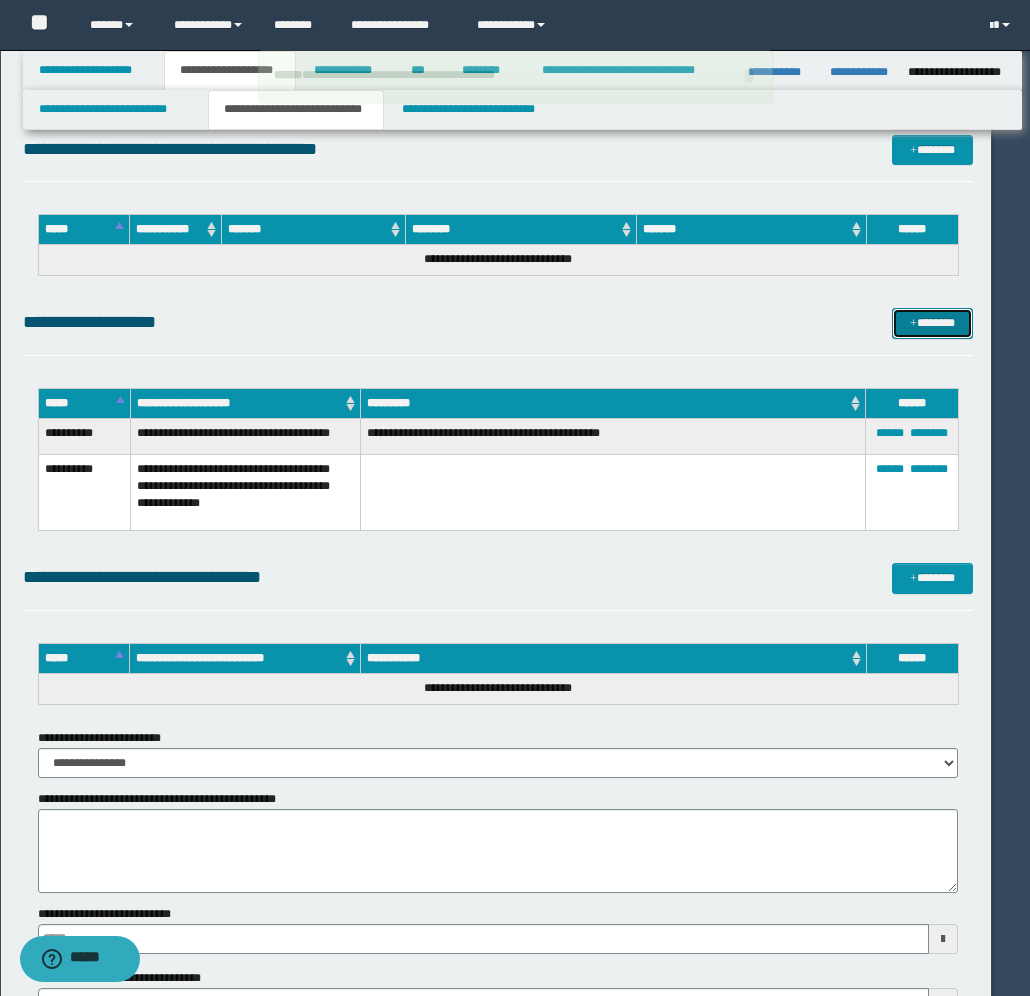 type 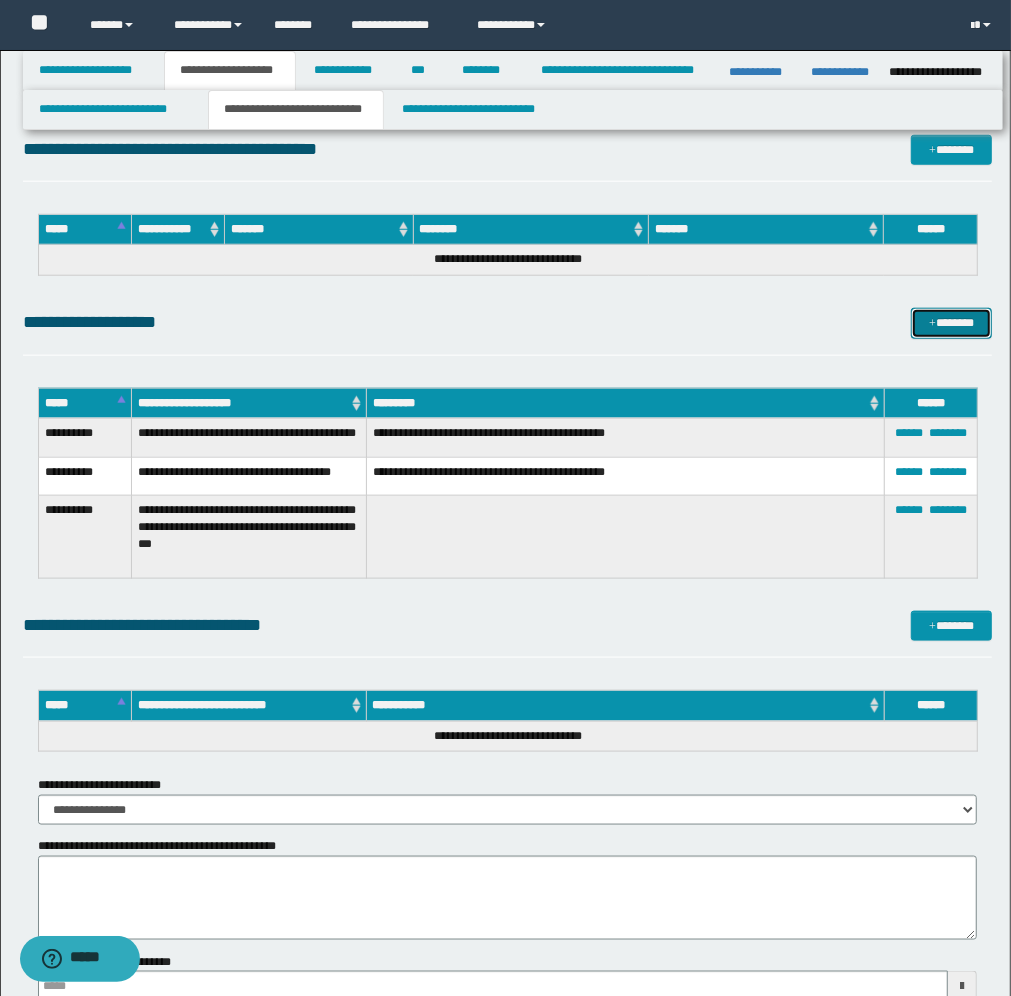 click on "*******" at bounding box center [951, 323] 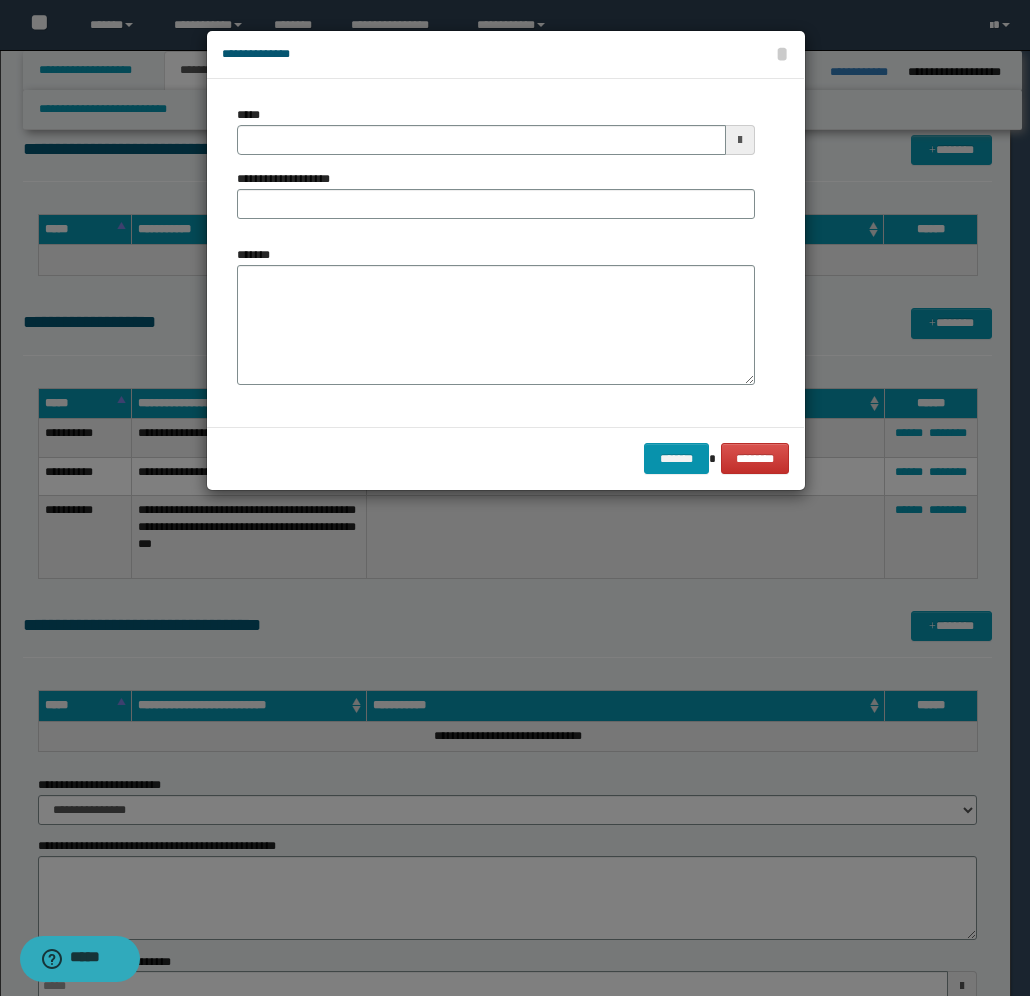click at bounding box center [740, 140] 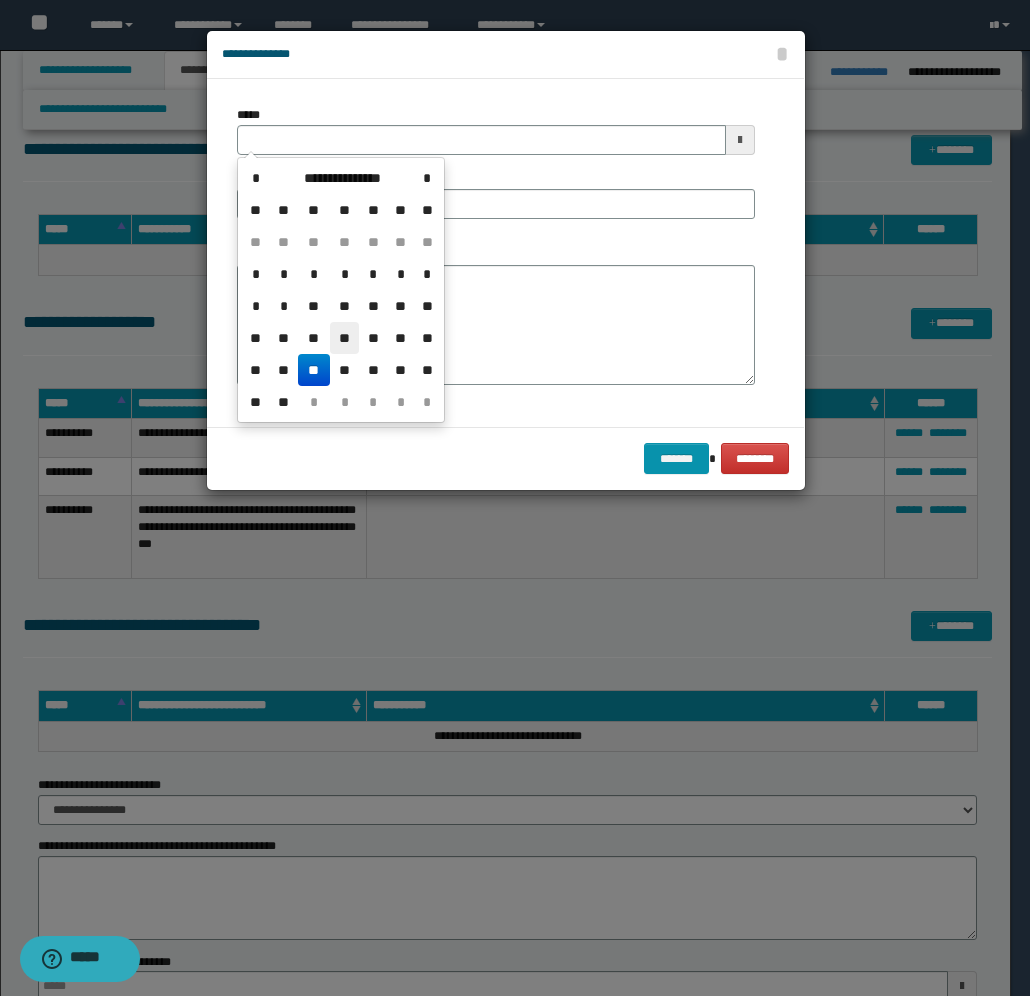 click on "**" at bounding box center (344, 338) 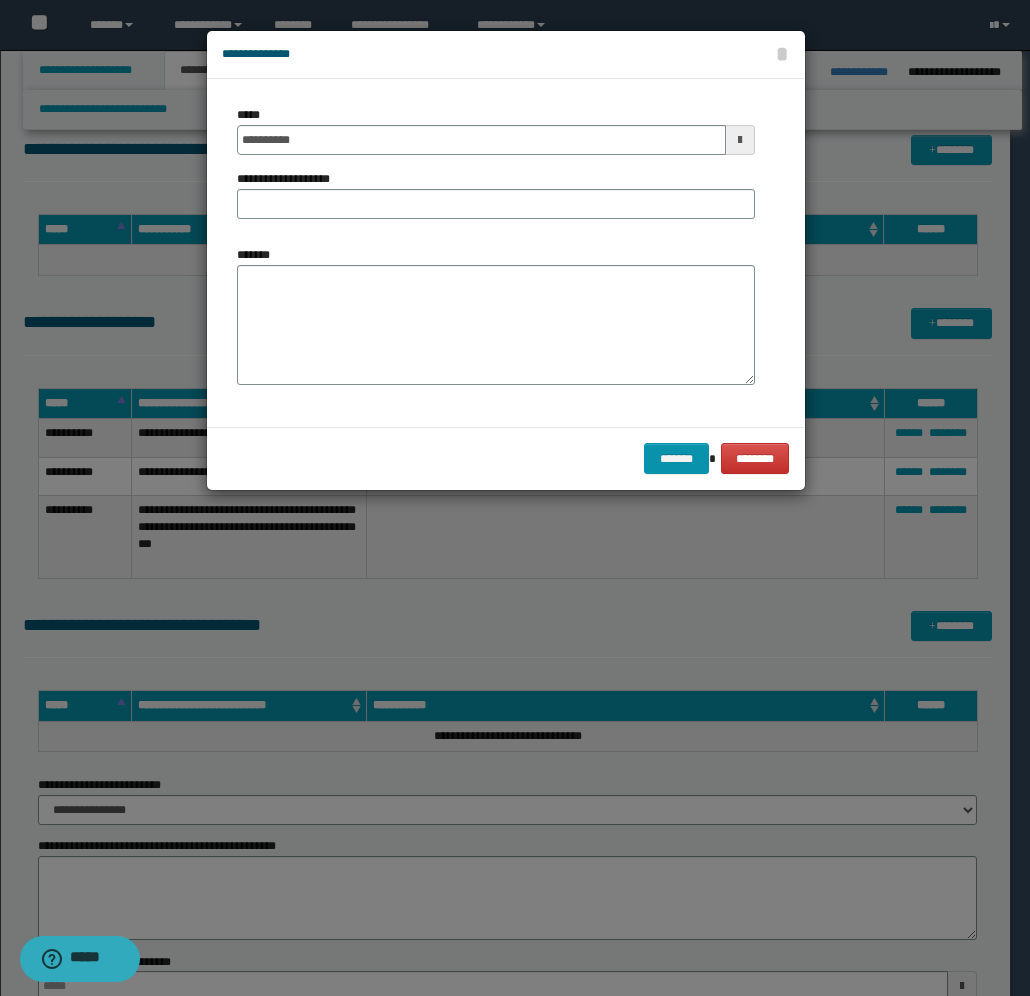click on "**********" at bounding box center [294, 179] 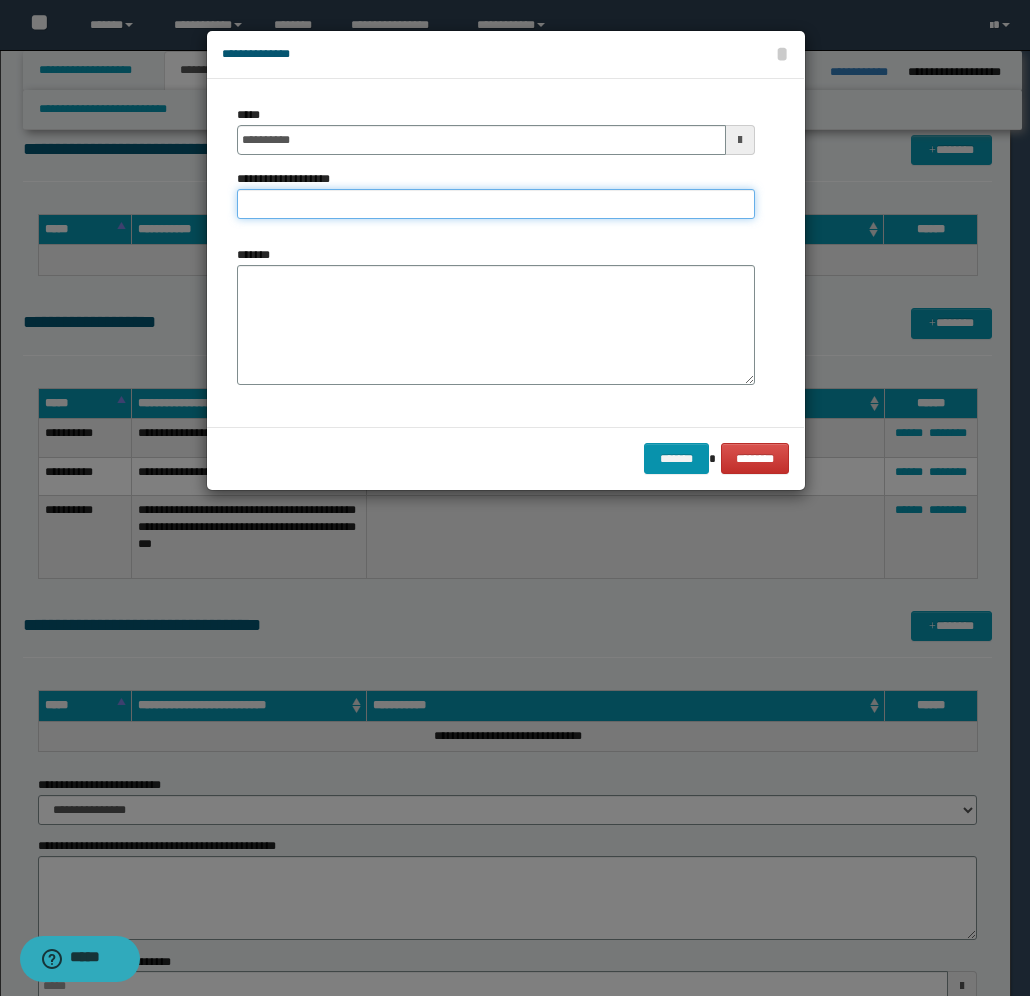 click on "**********" at bounding box center (496, 204) 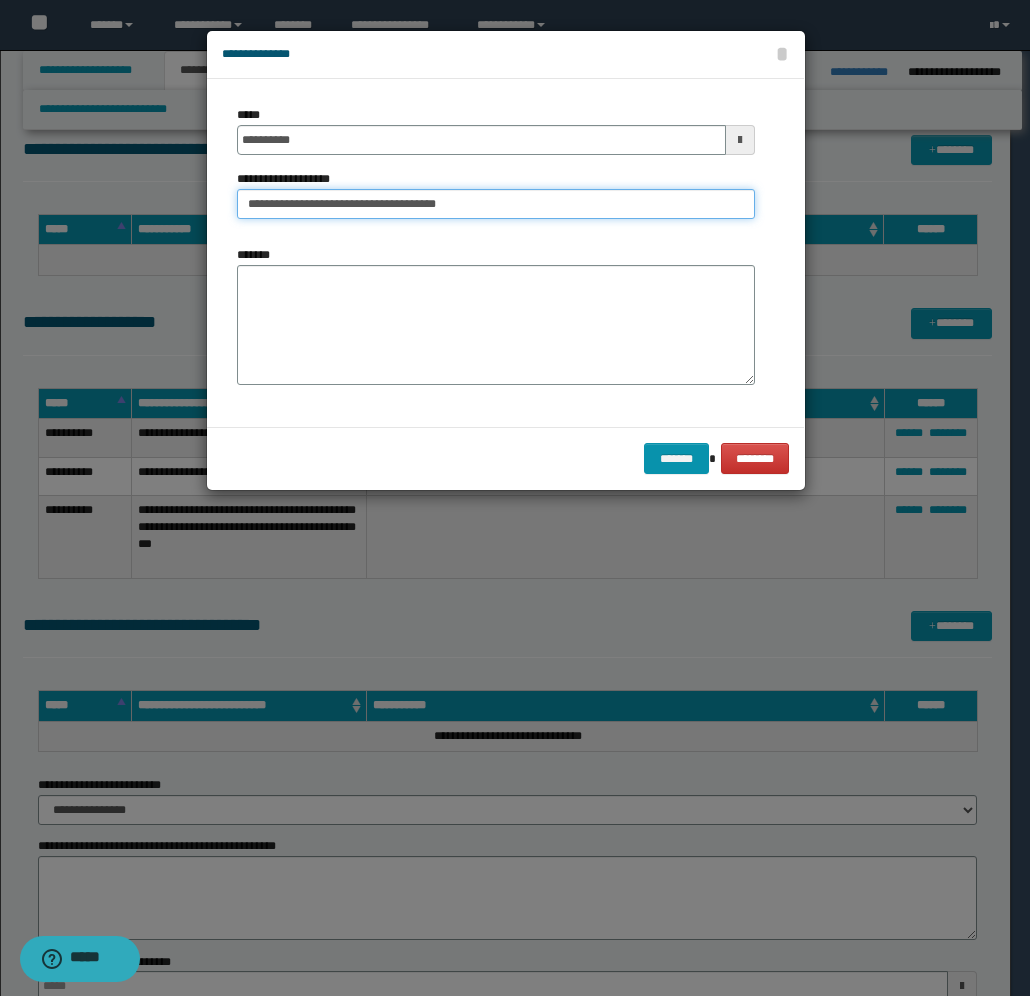 type on "**********" 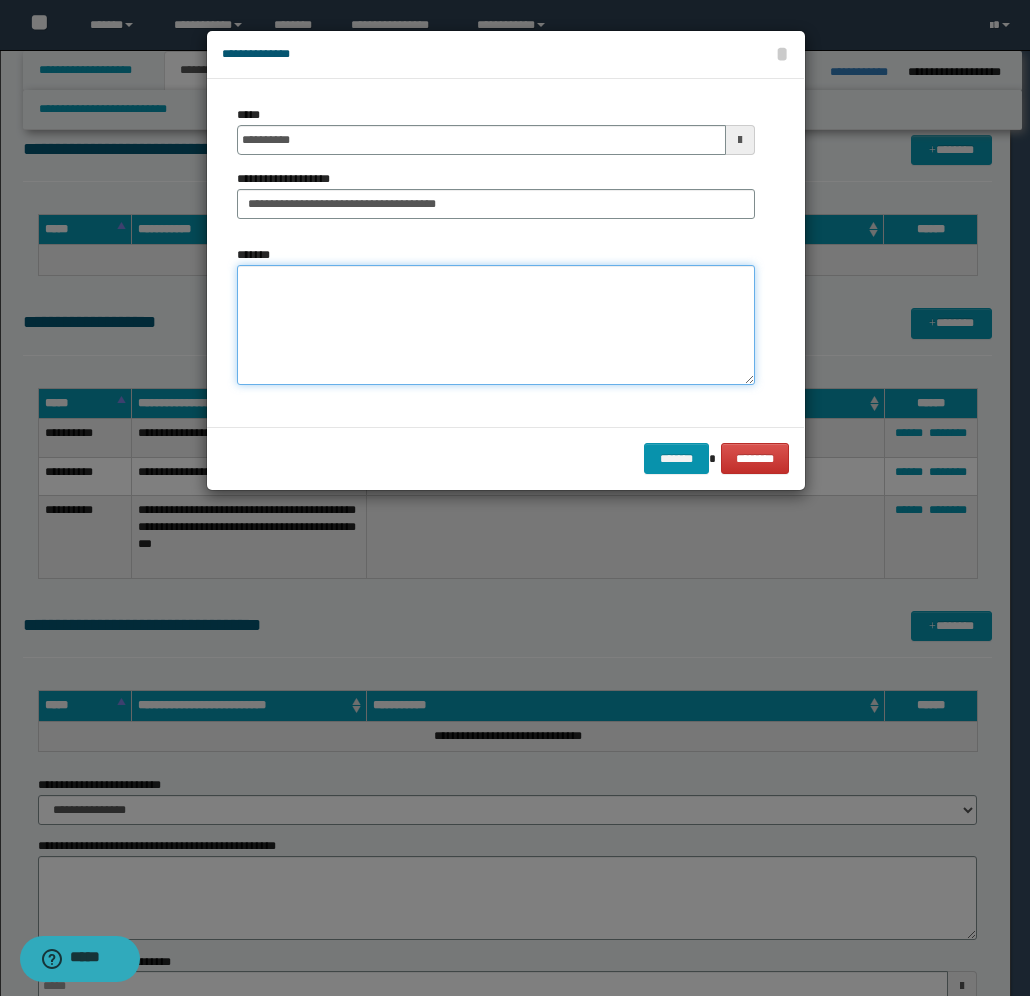 click on "*******" at bounding box center (496, 325) 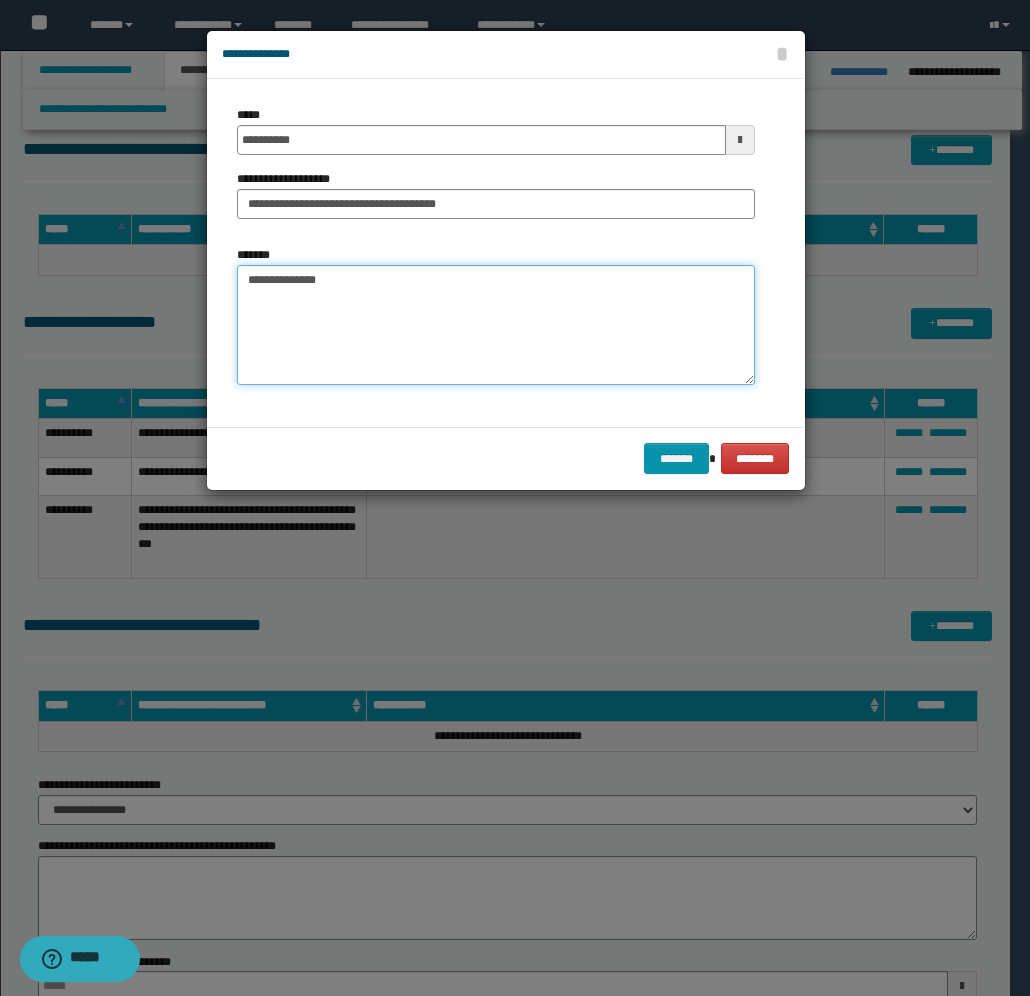click on "**********" at bounding box center [496, 325] 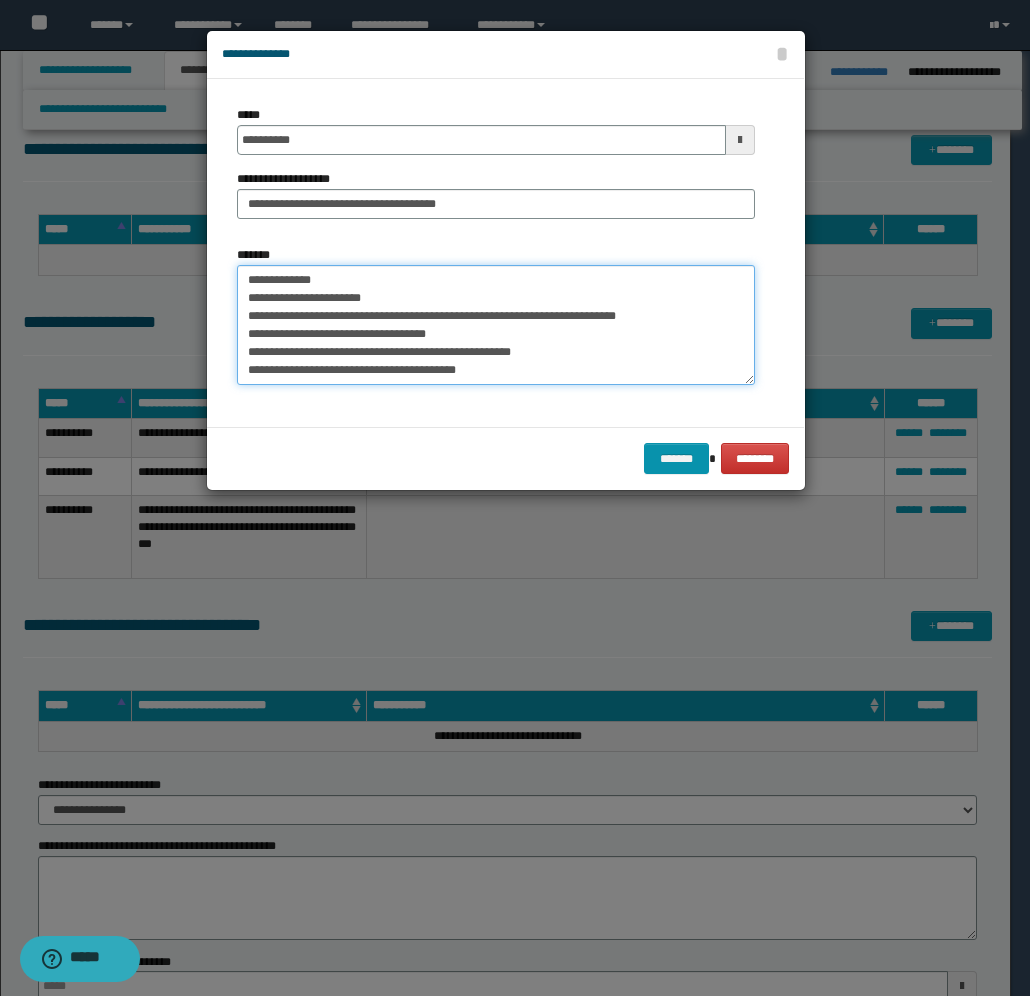 click on "**********" at bounding box center [496, 325] 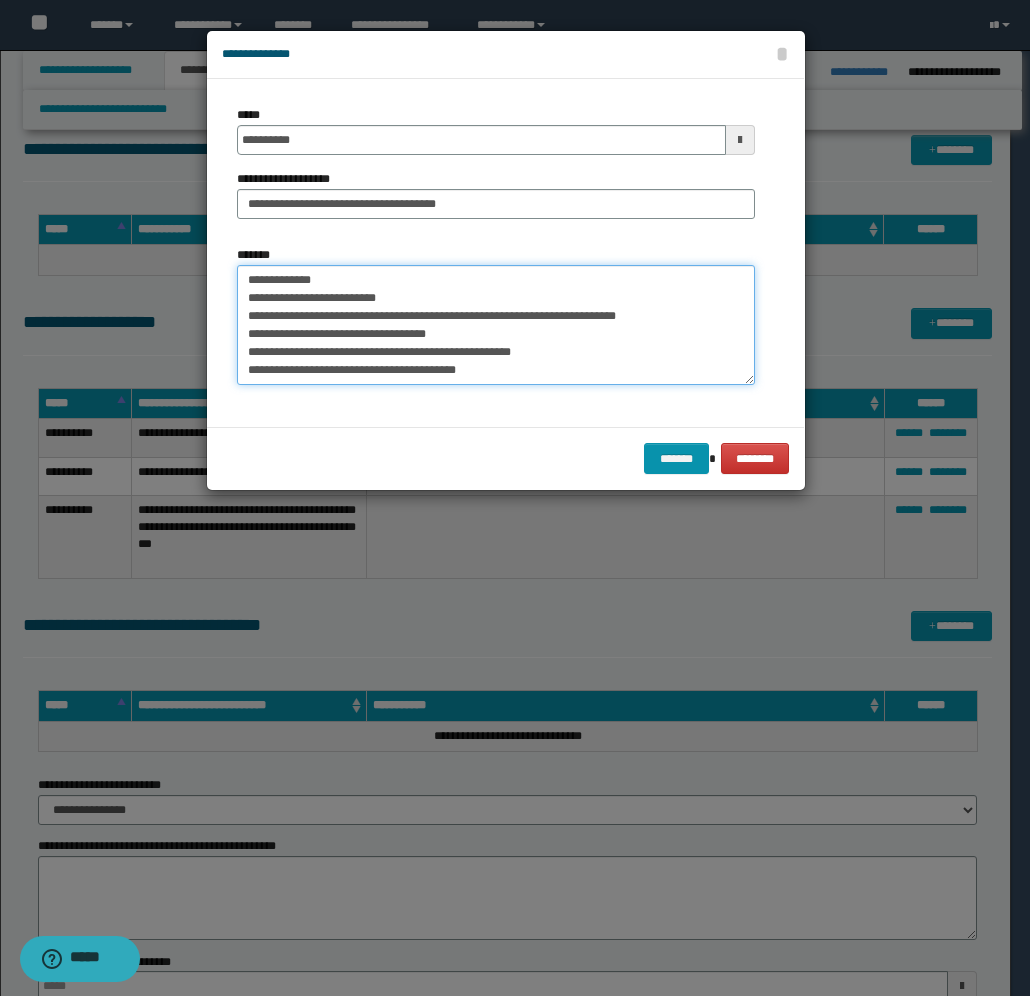 click on "**********" at bounding box center (496, 325) 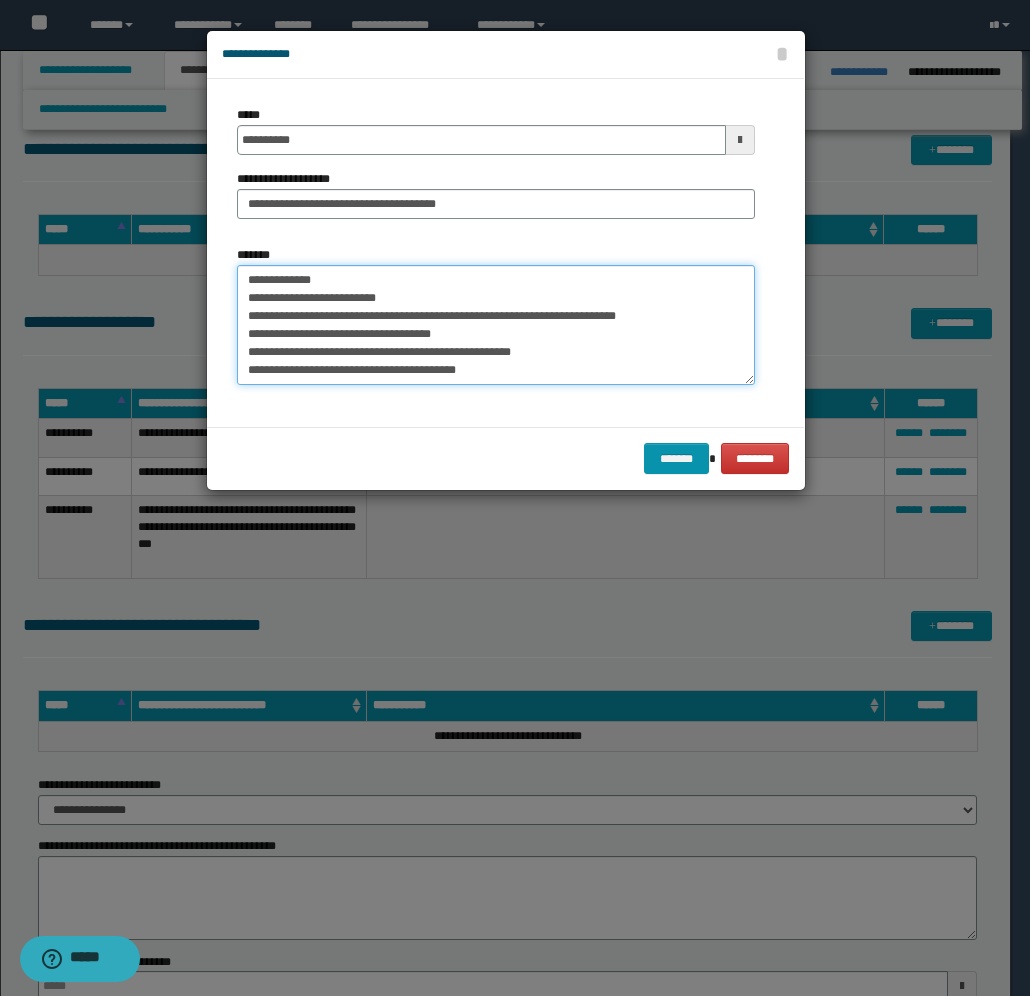 click on "**********" at bounding box center [496, 325] 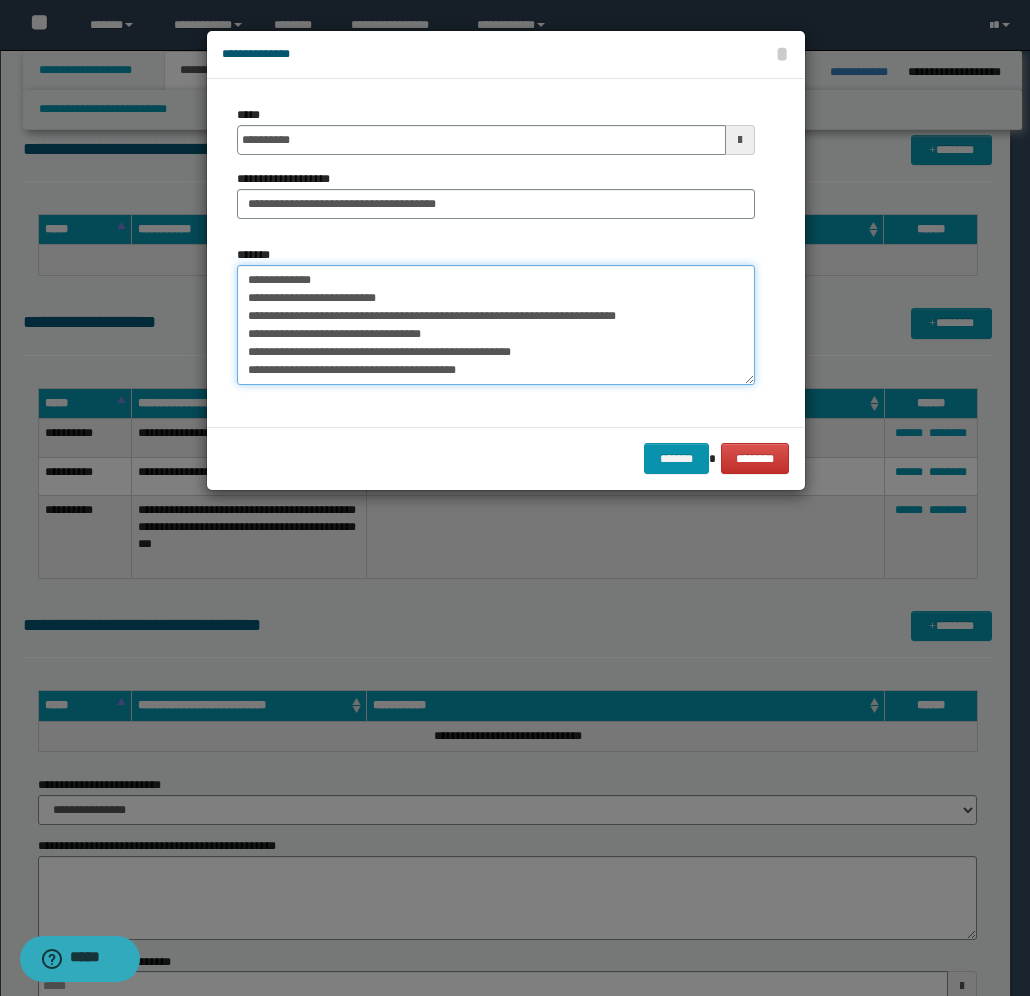 click on "**********" at bounding box center (496, 325) 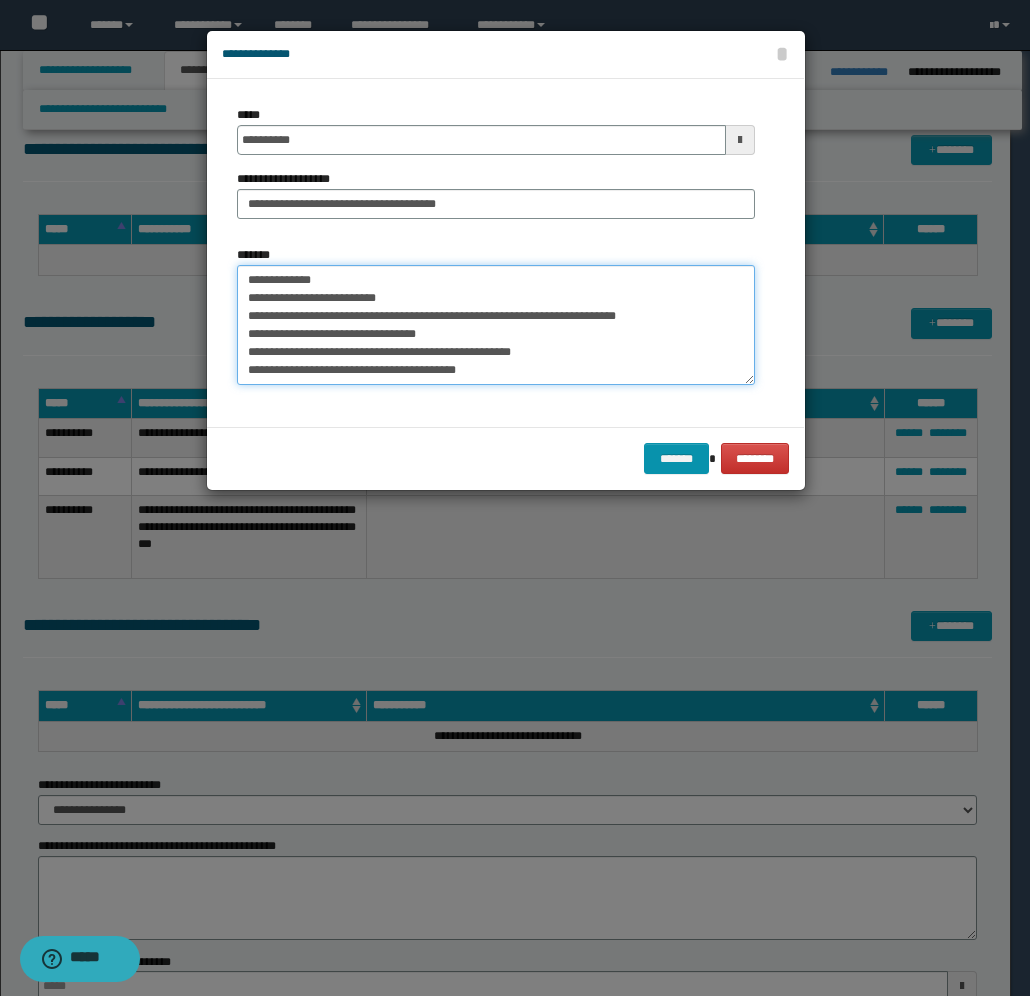 click on "**********" at bounding box center (496, 325) 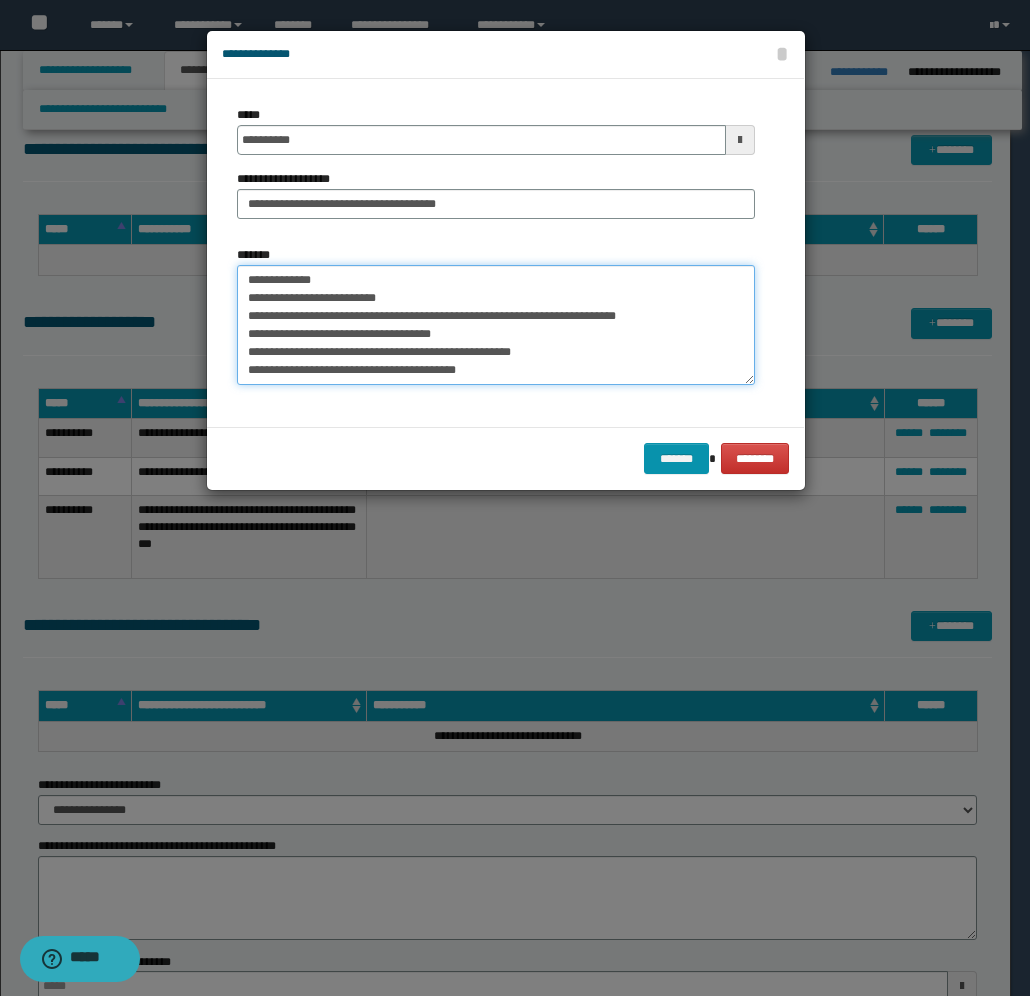 click on "**********" at bounding box center (496, 325) 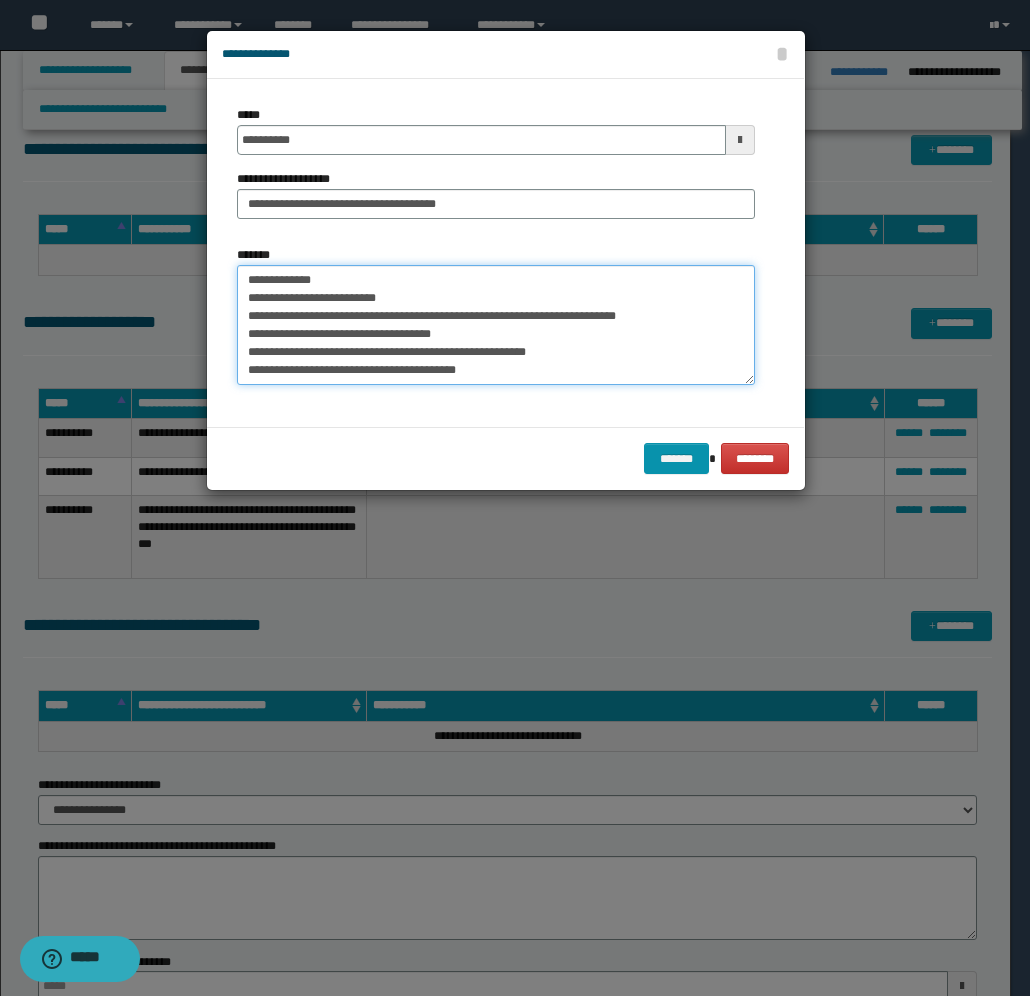 click on "**********" at bounding box center (496, 325) 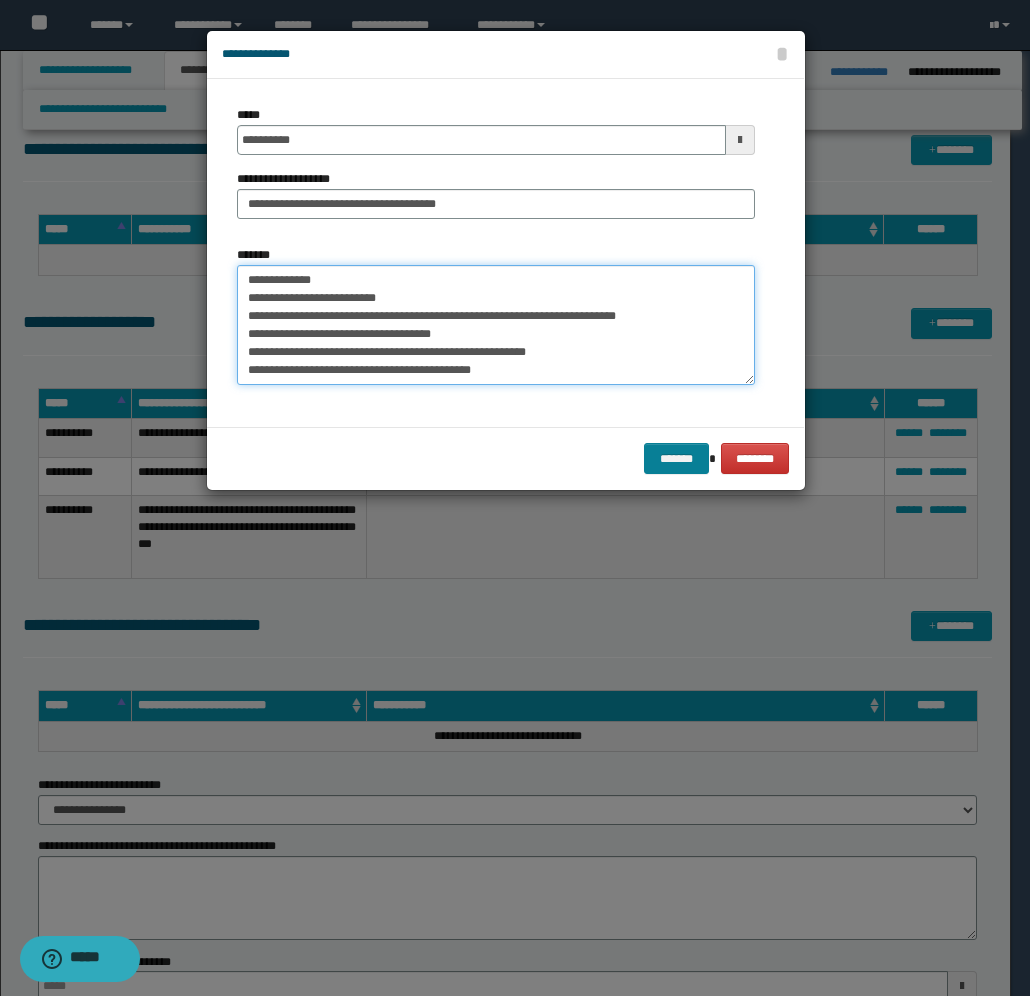 type on "**********" 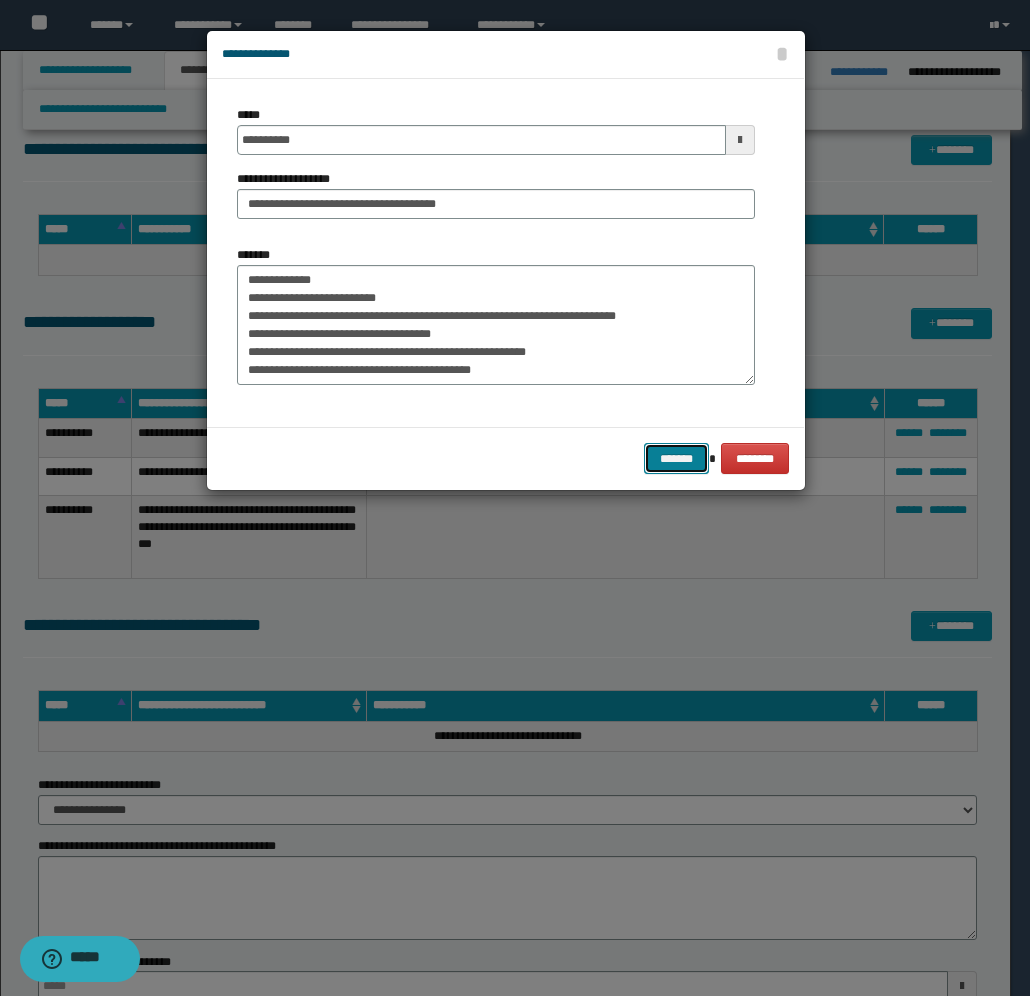 click on "*******" at bounding box center (676, 458) 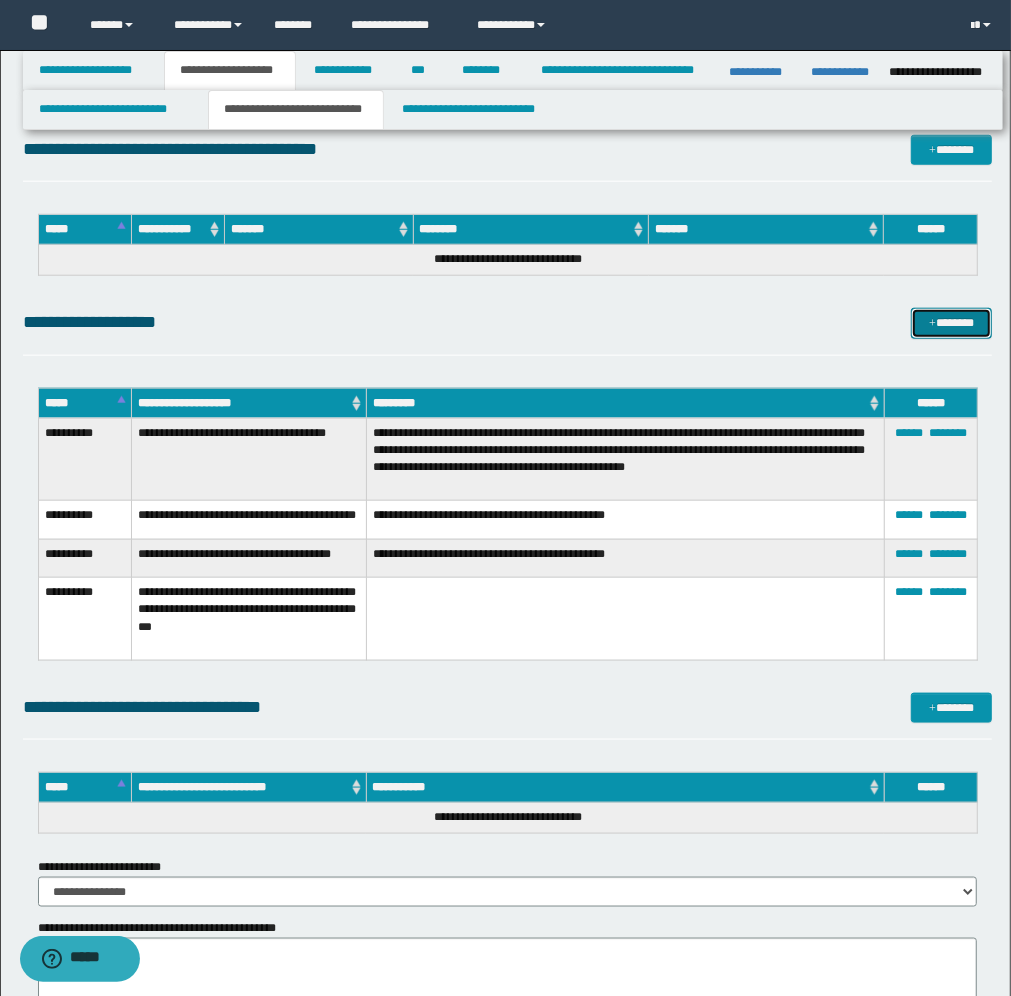click on "*******" at bounding box center [951, 323] 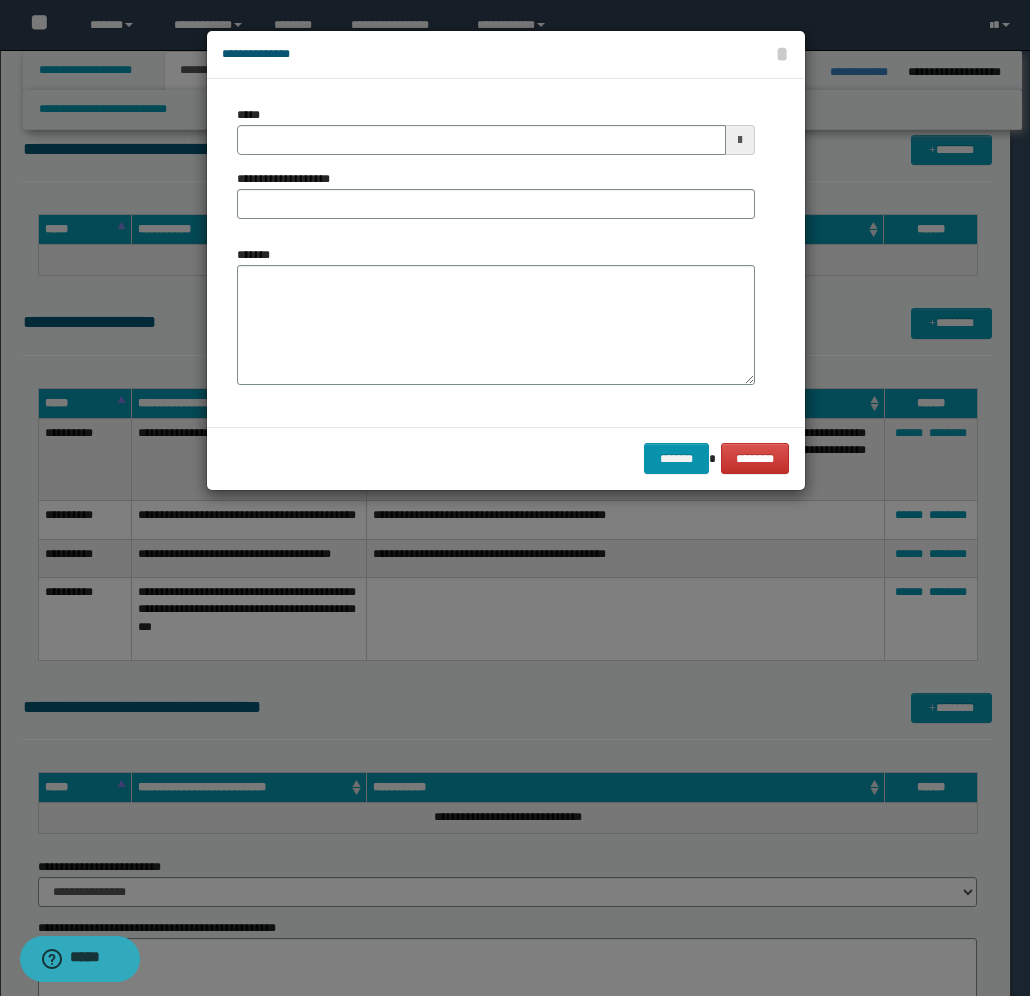 click at bounding box center [740, 140] 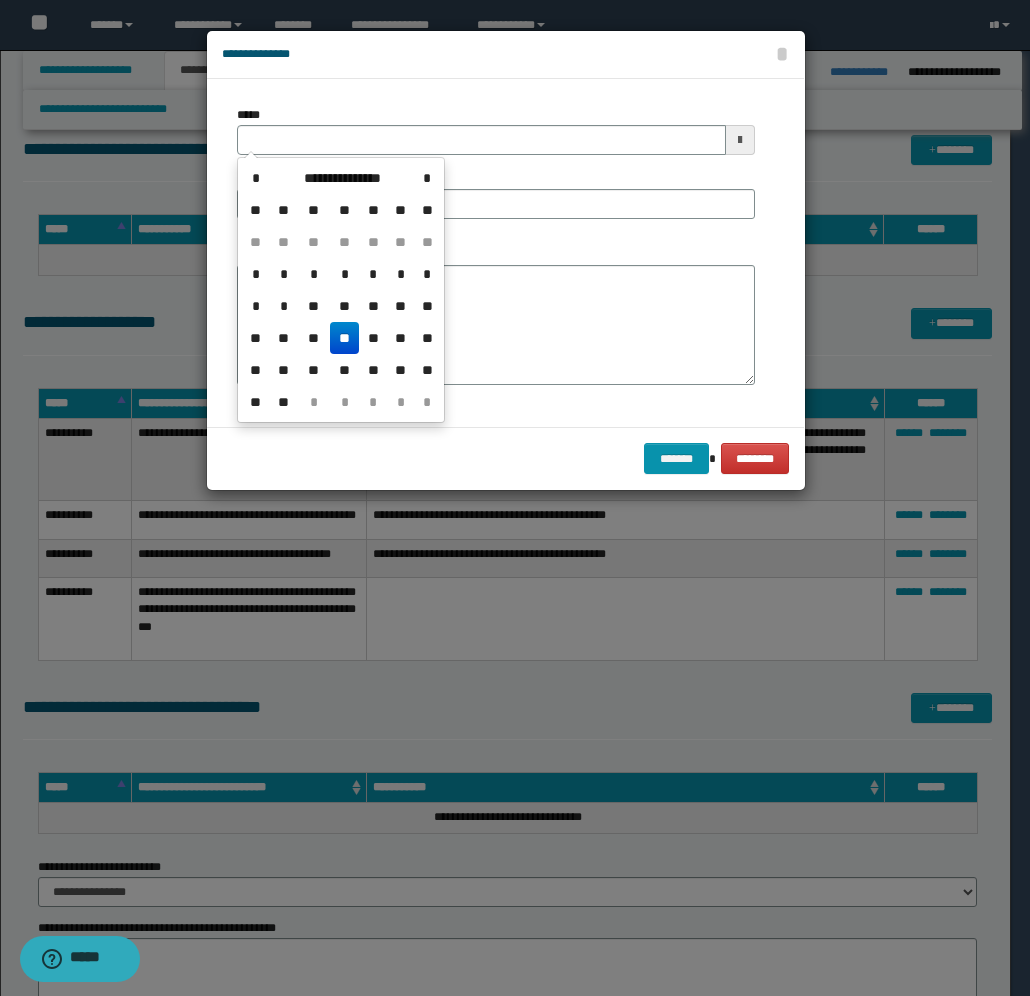 click on "**" at bounding box center (344, 338) 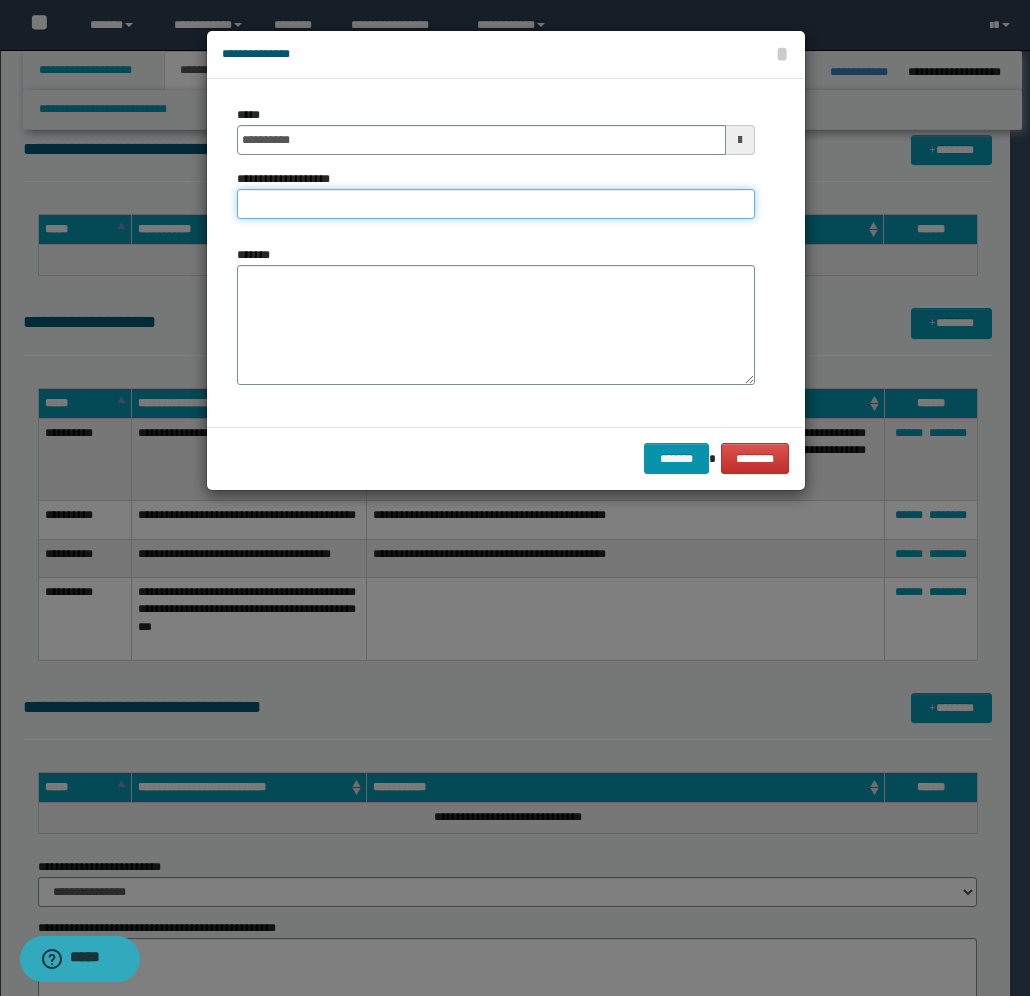 click on "**********" at bounding box center (496, 204) 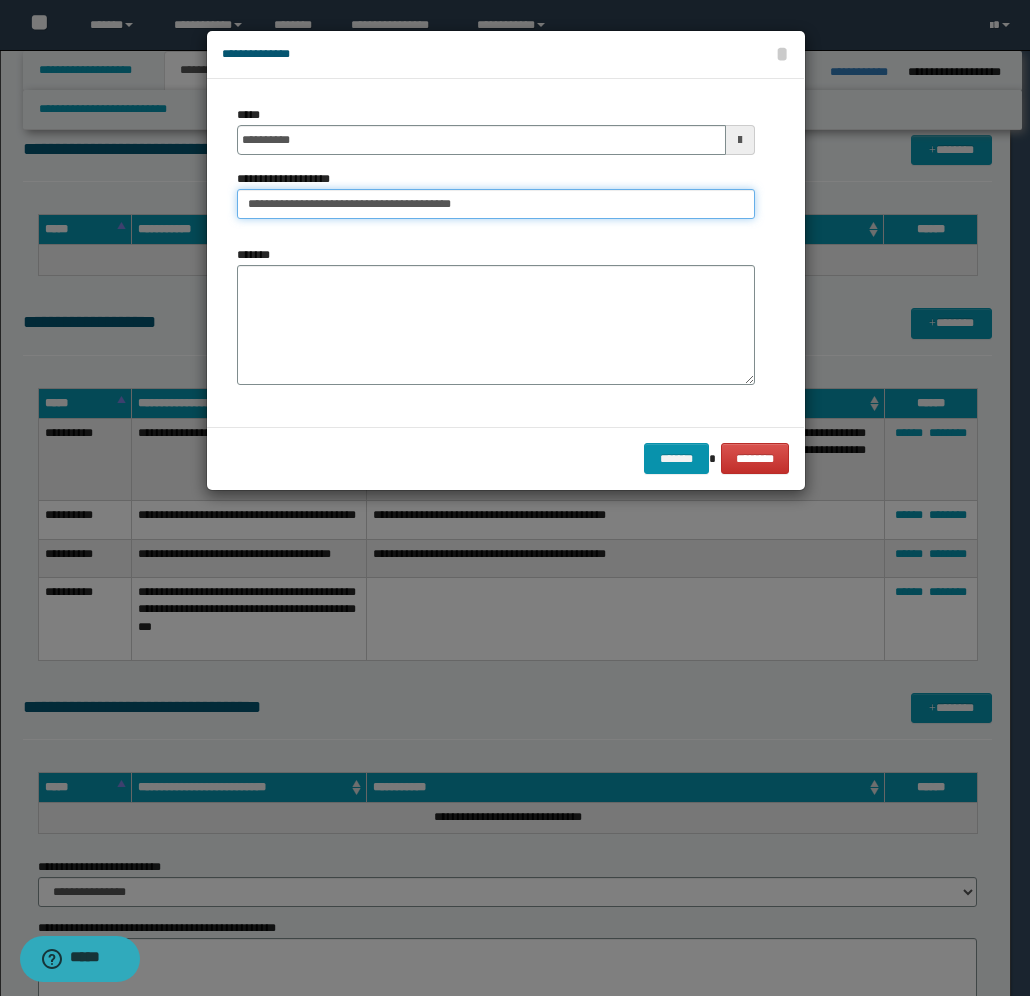 type on "**********" 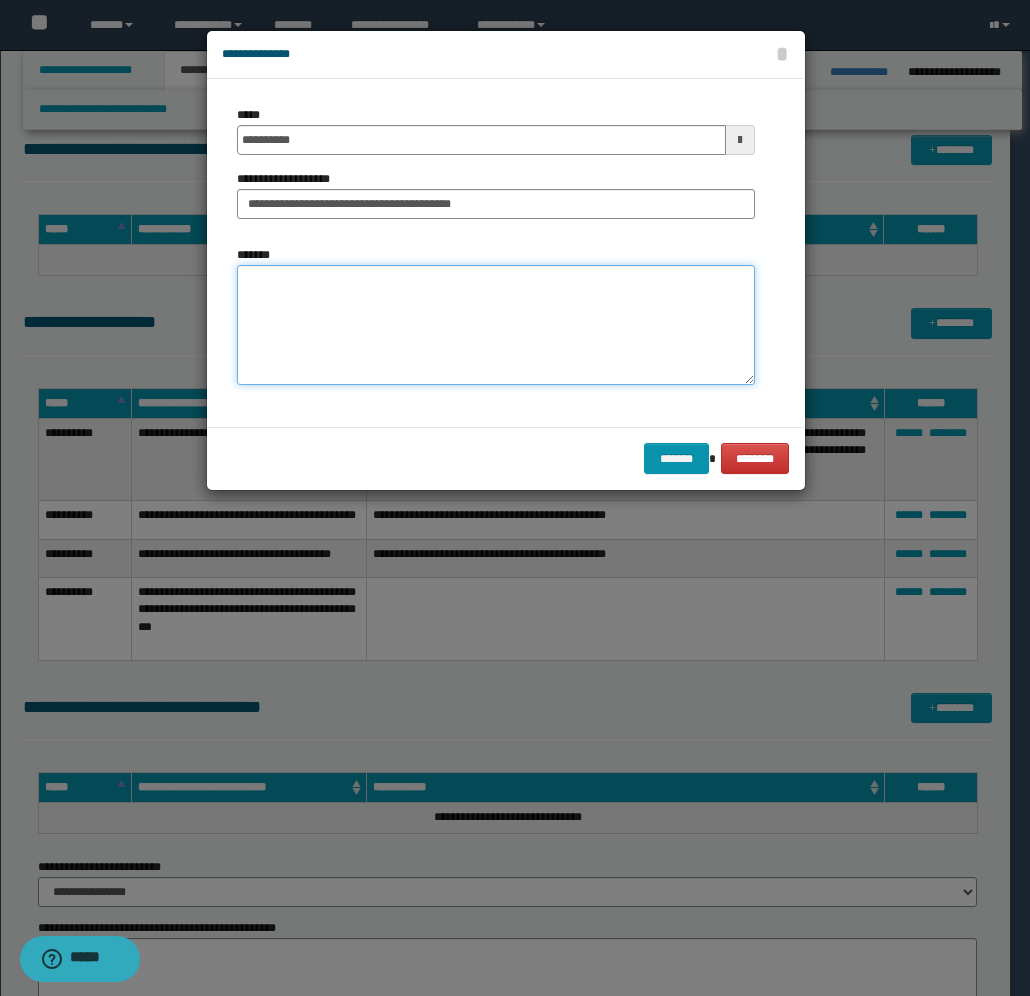 click on "*******" at bounding box center [496, 325] 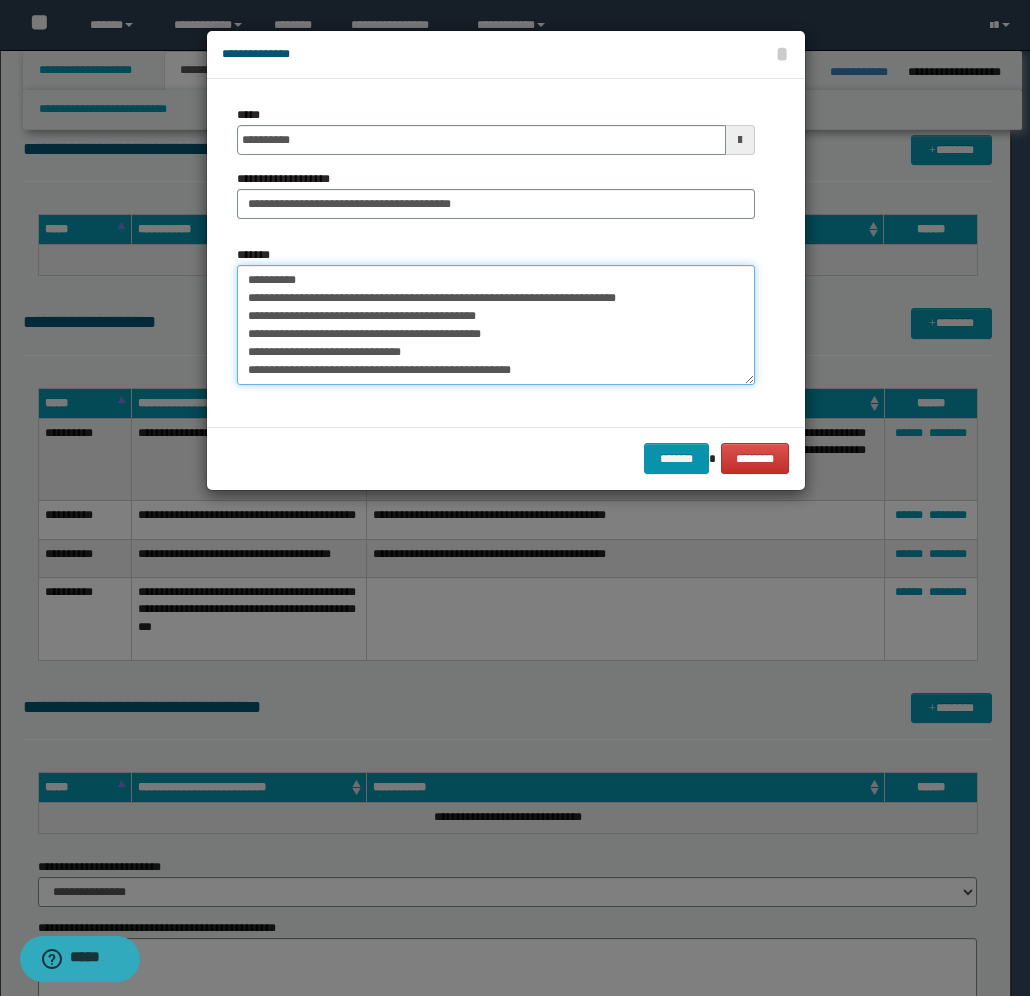 click on "**********" at bounding box center (496, 325) 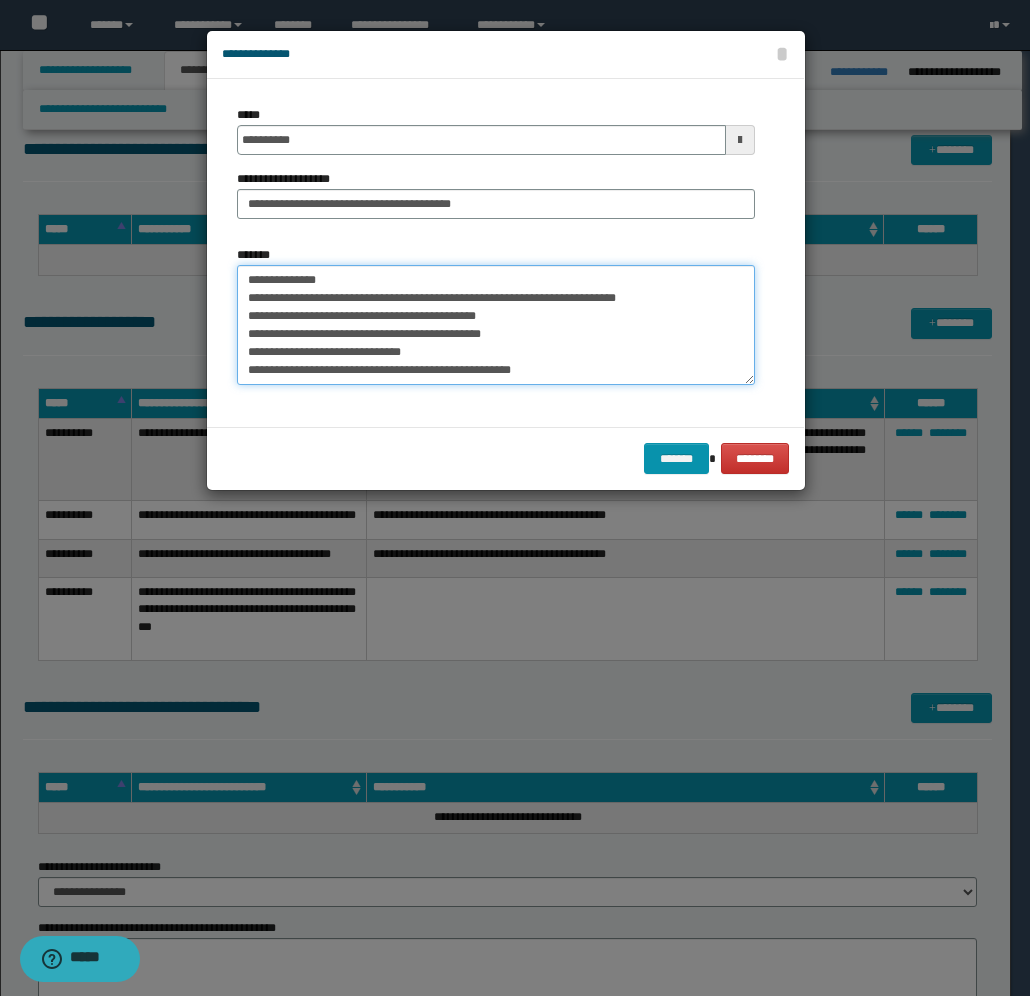 click on "**********" at bounding box center [496, 325] 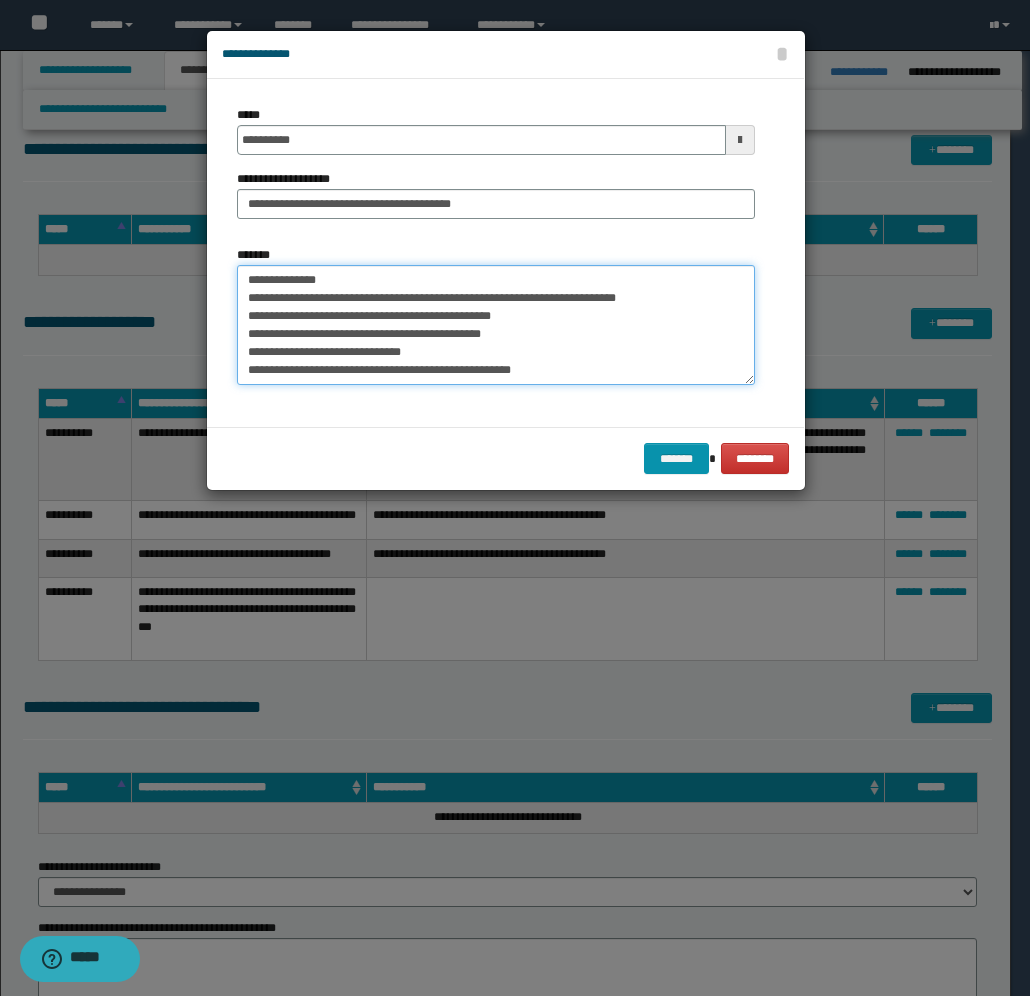 click on "**********" at bounding box center [496, 325] 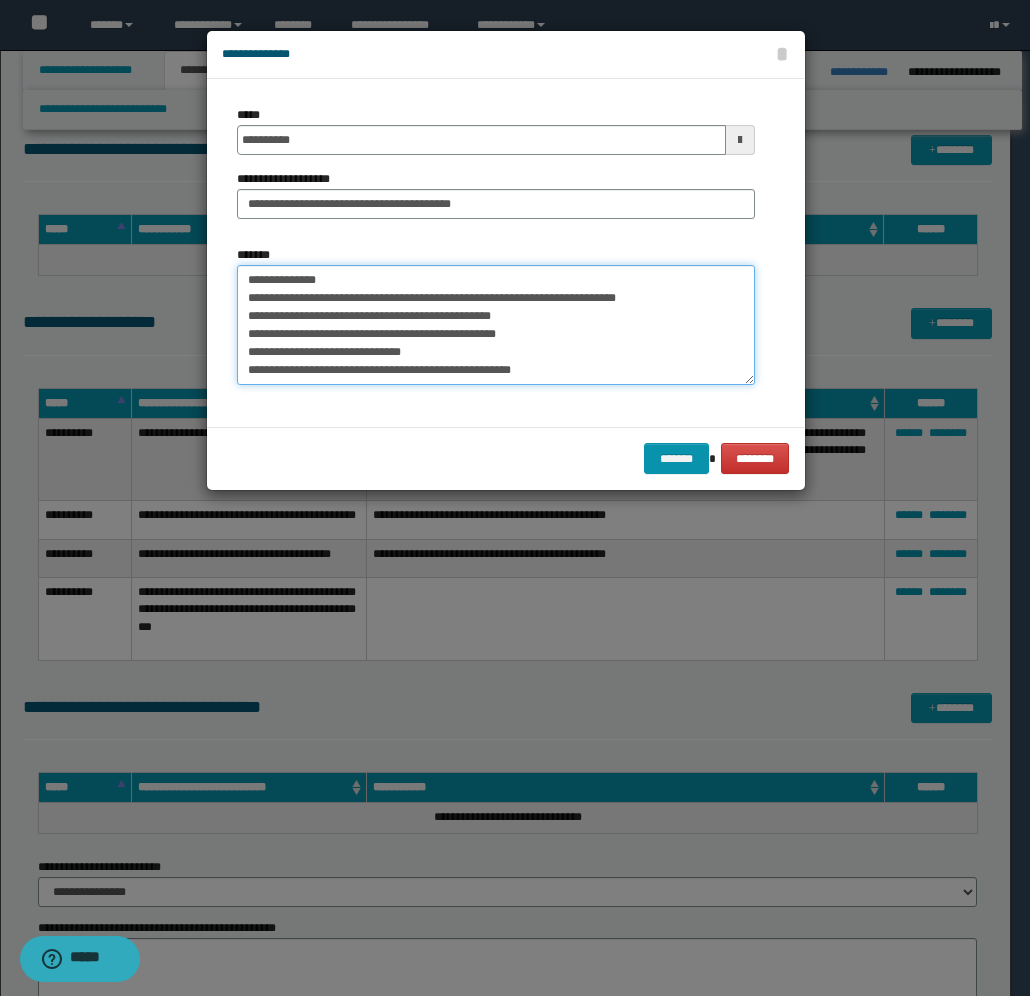 click on "**********" at bounding box center [496, 325] 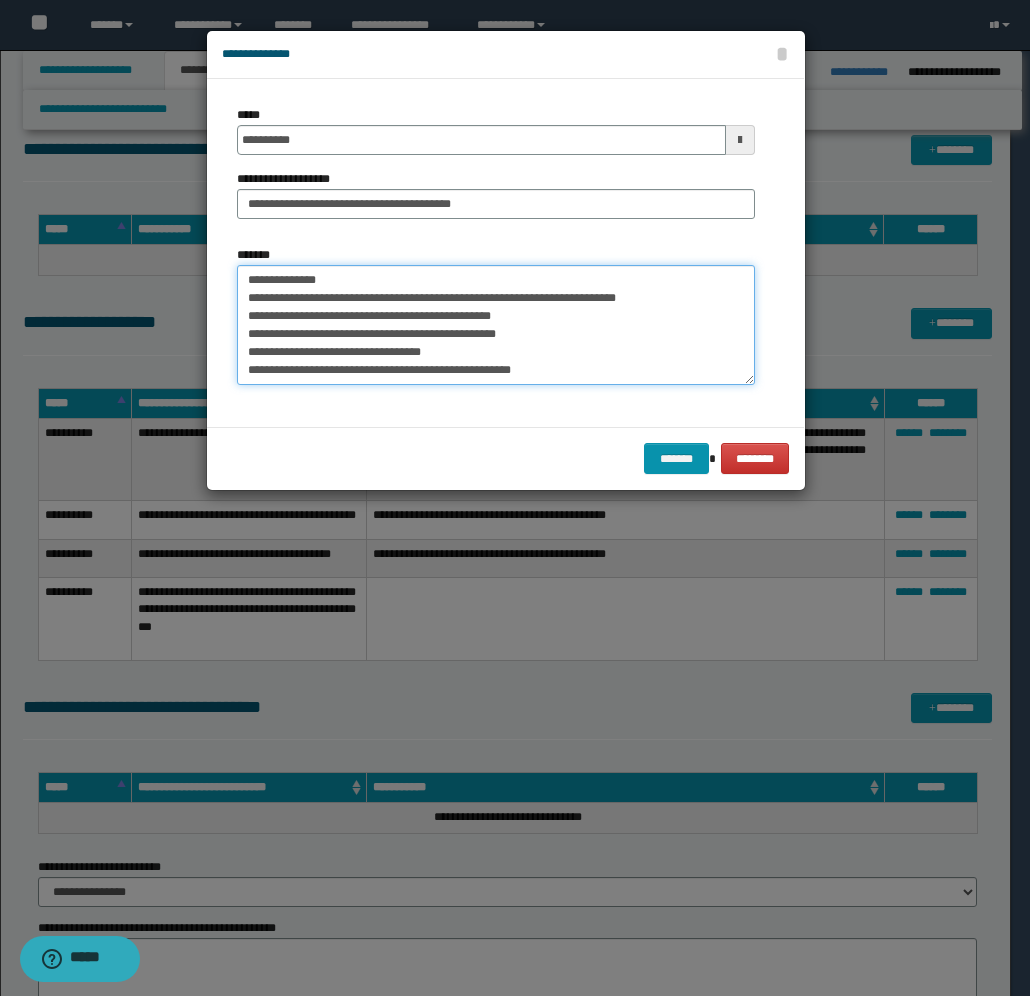 click on "**********" at bounding box center [496, 325] 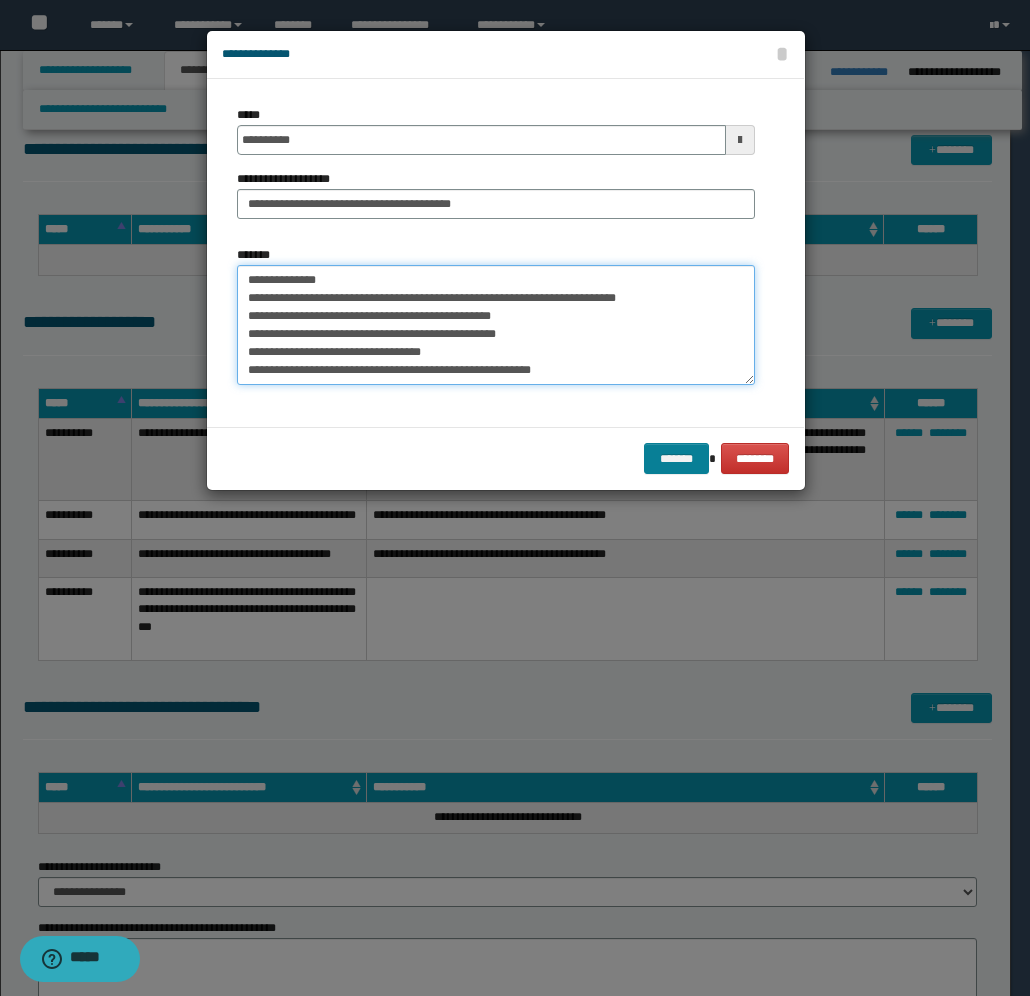 type on "**********" 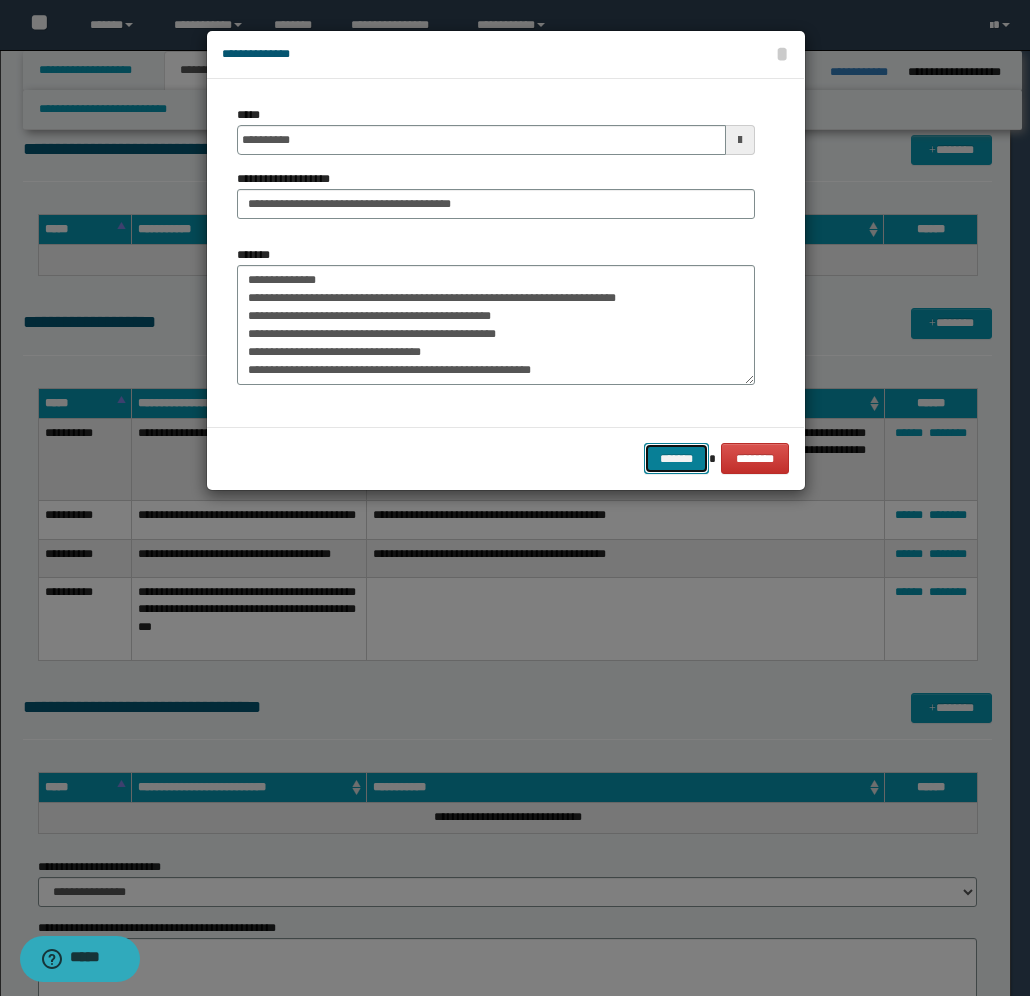 click on "*******" at bounding box center [676, 458] 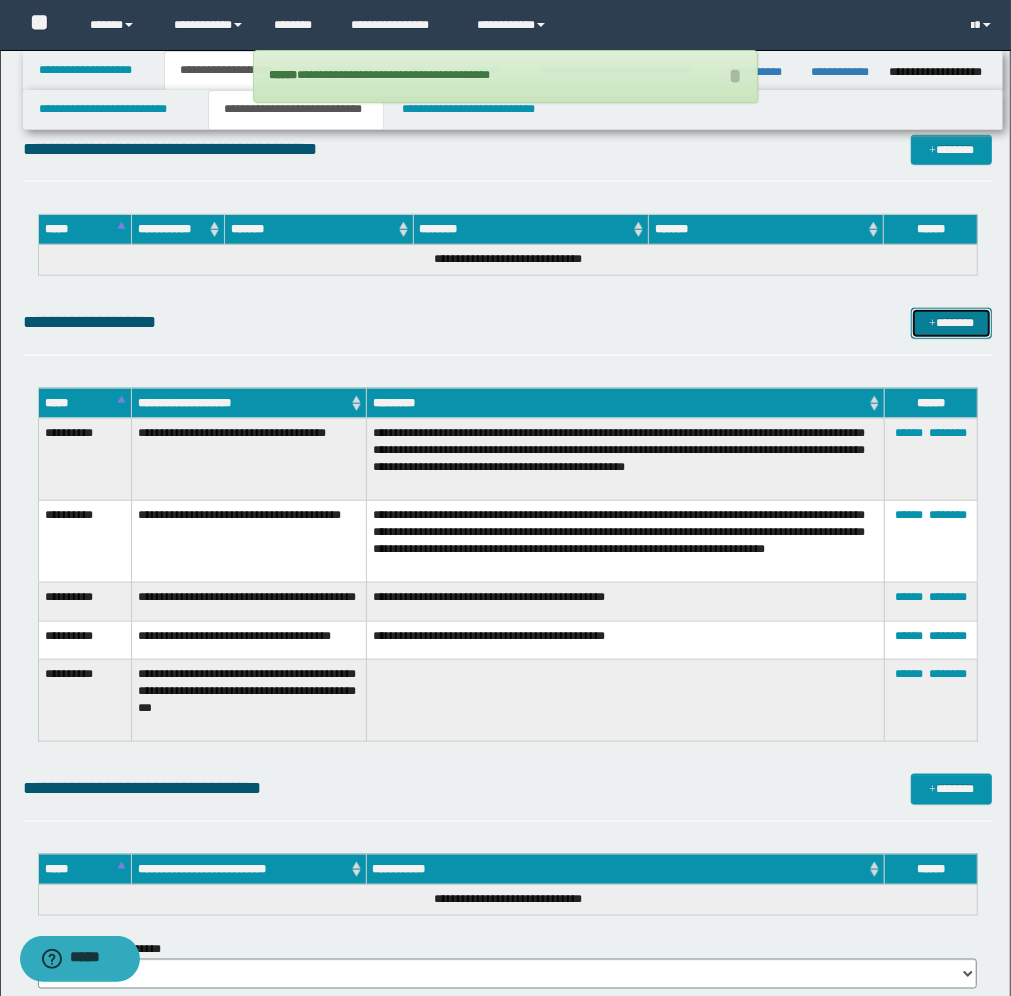 click on "*******" at bounding box center [951, 323] 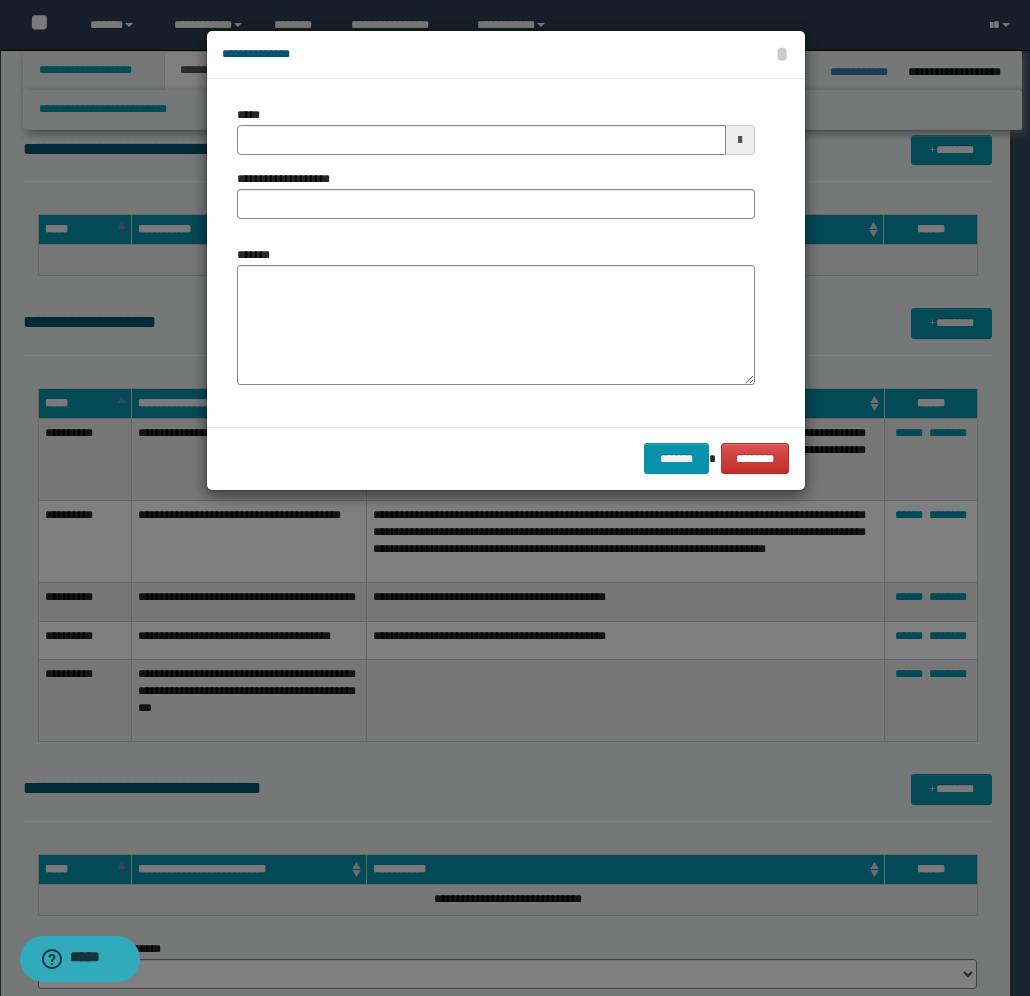 click at bounding box center [740, 140] 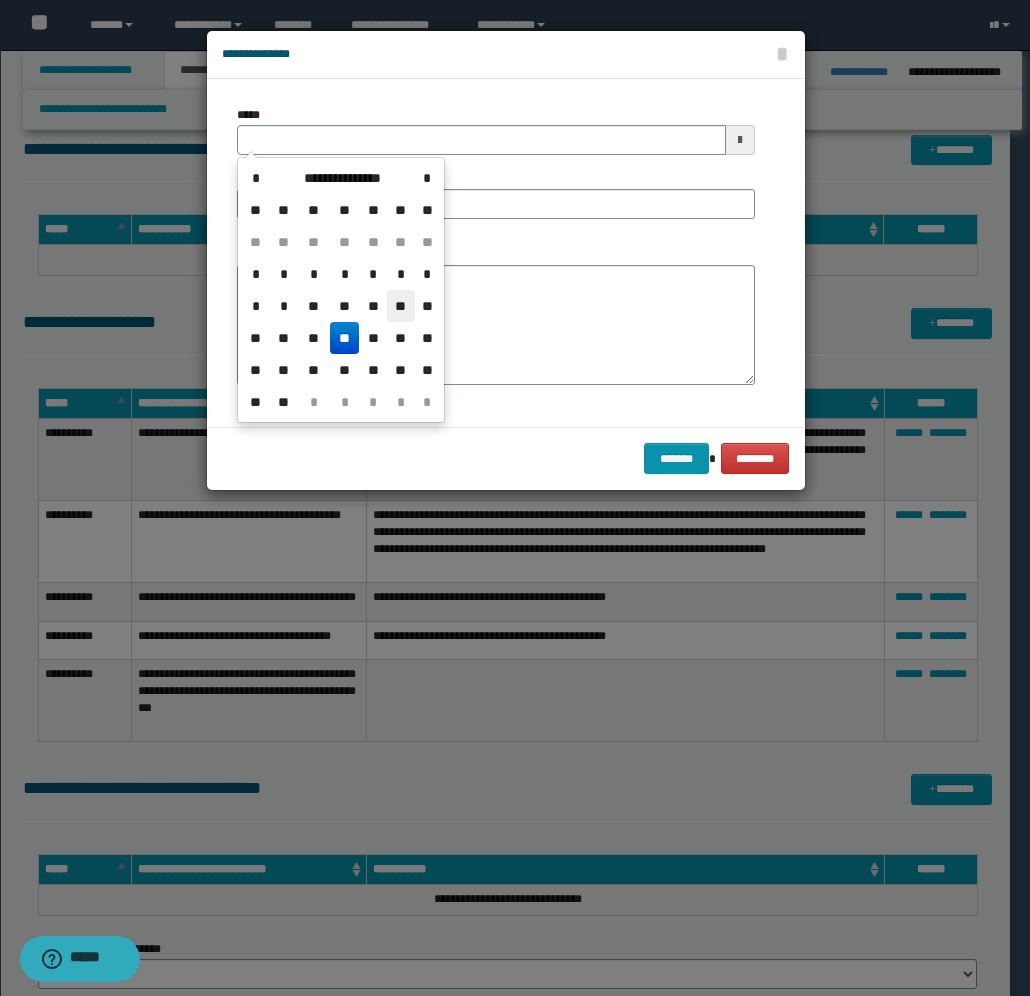 click on "**" at bounding box center [401, 306] 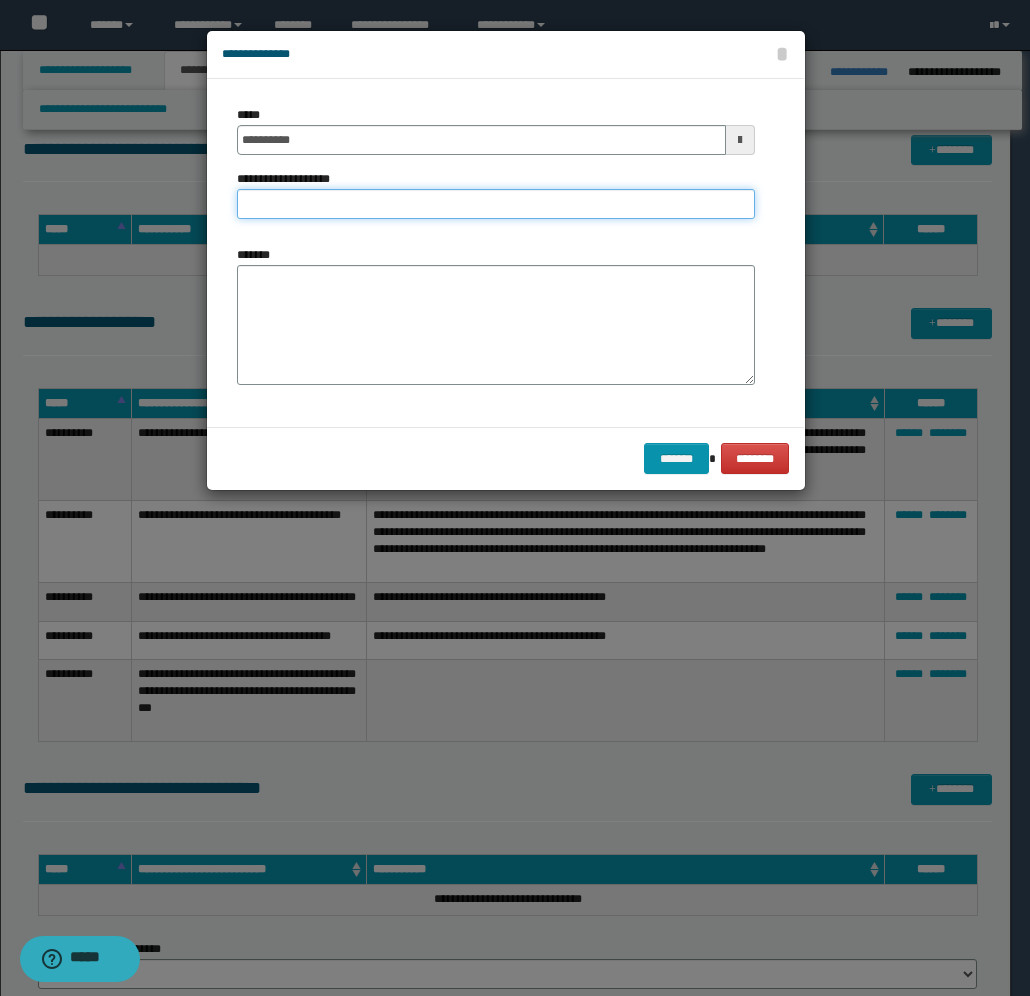 click on "**********" at bounding box center (496, 204) 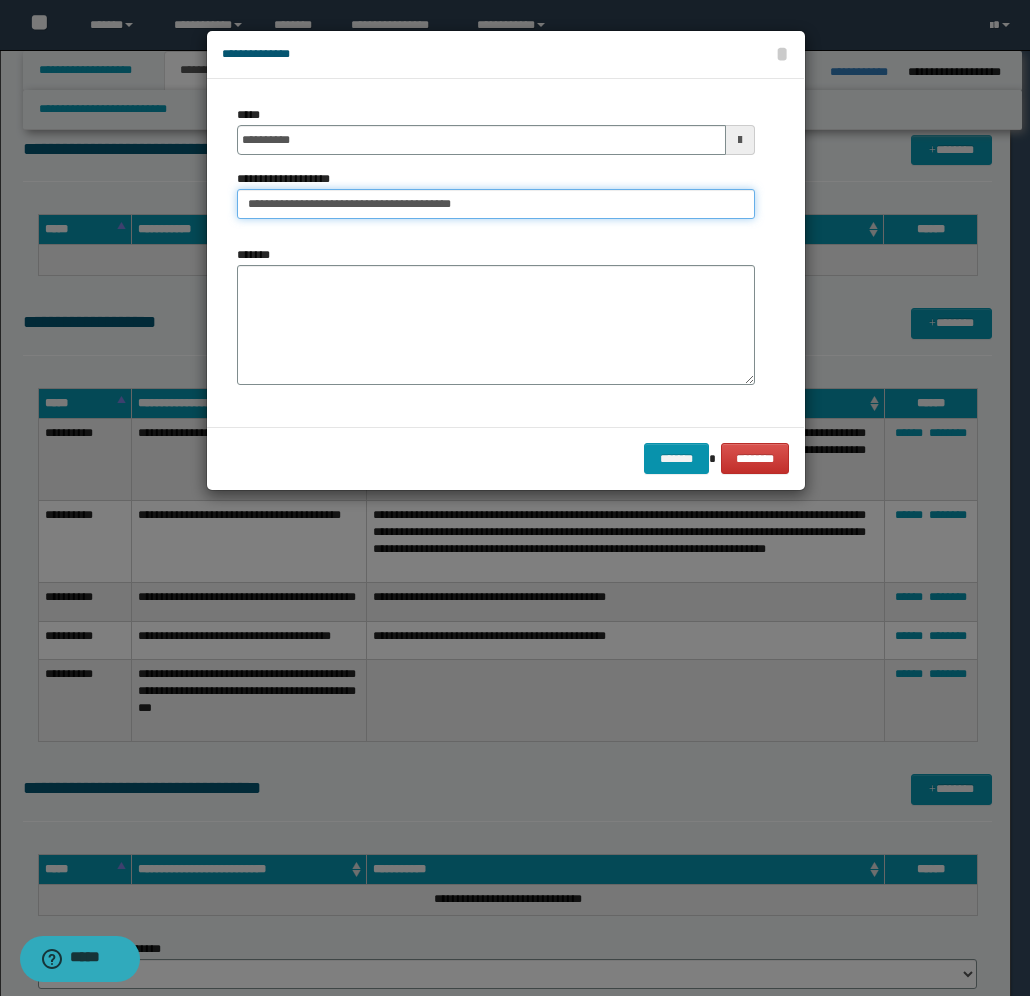type on "**********" 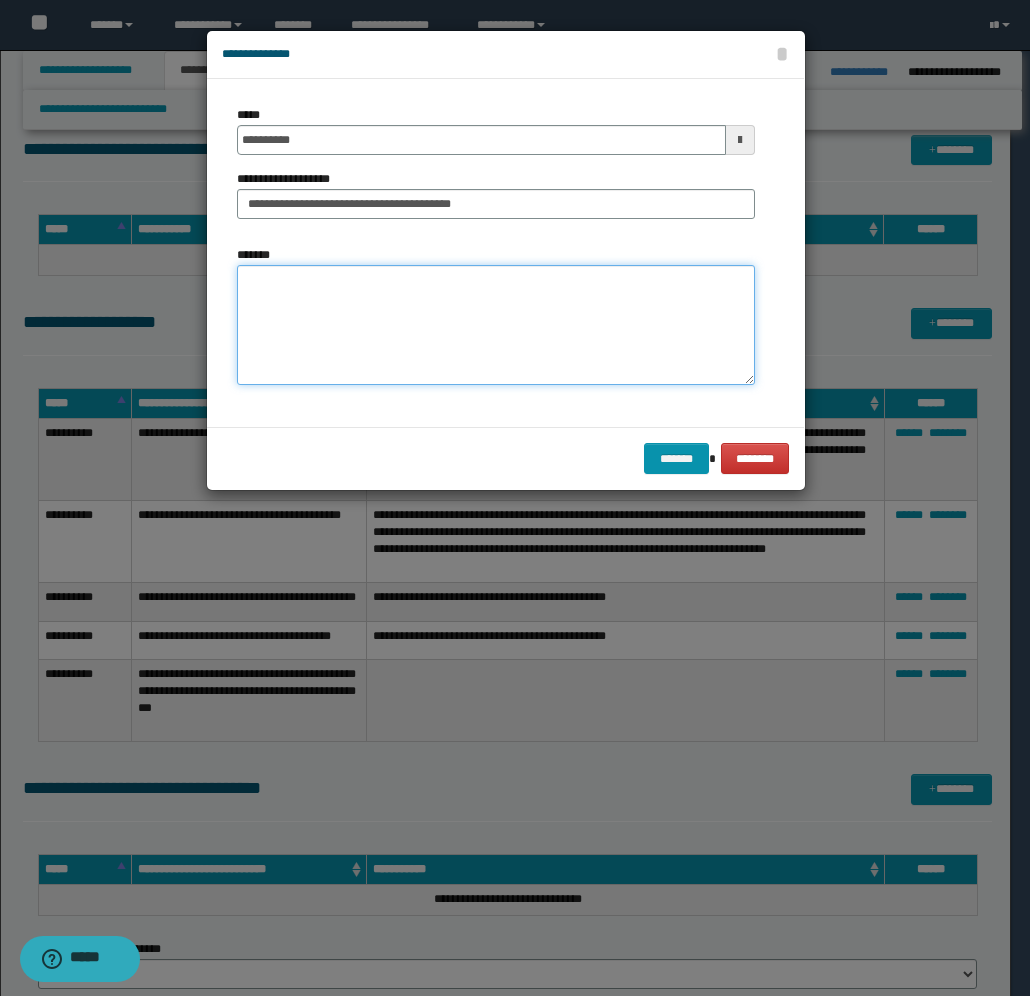 click on "*******" at bounding box center [496, 325] 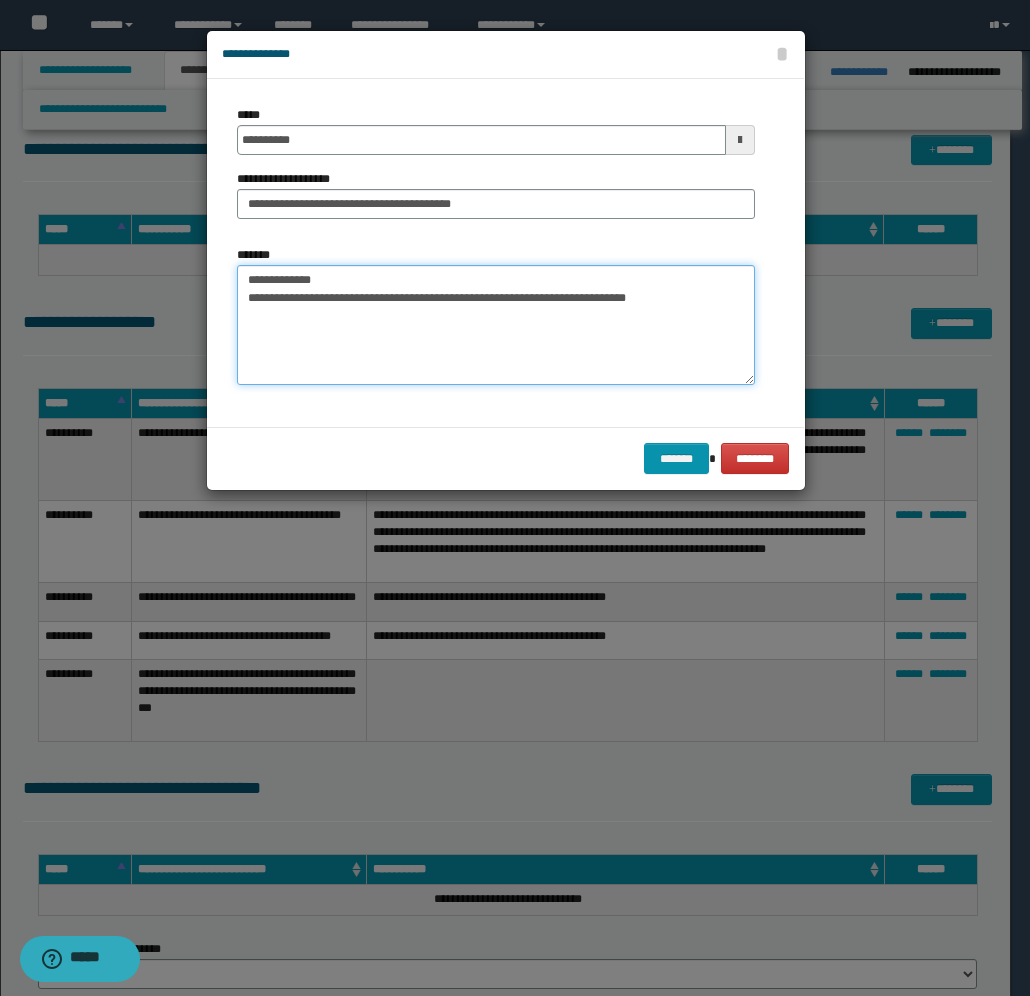 type on "**********" 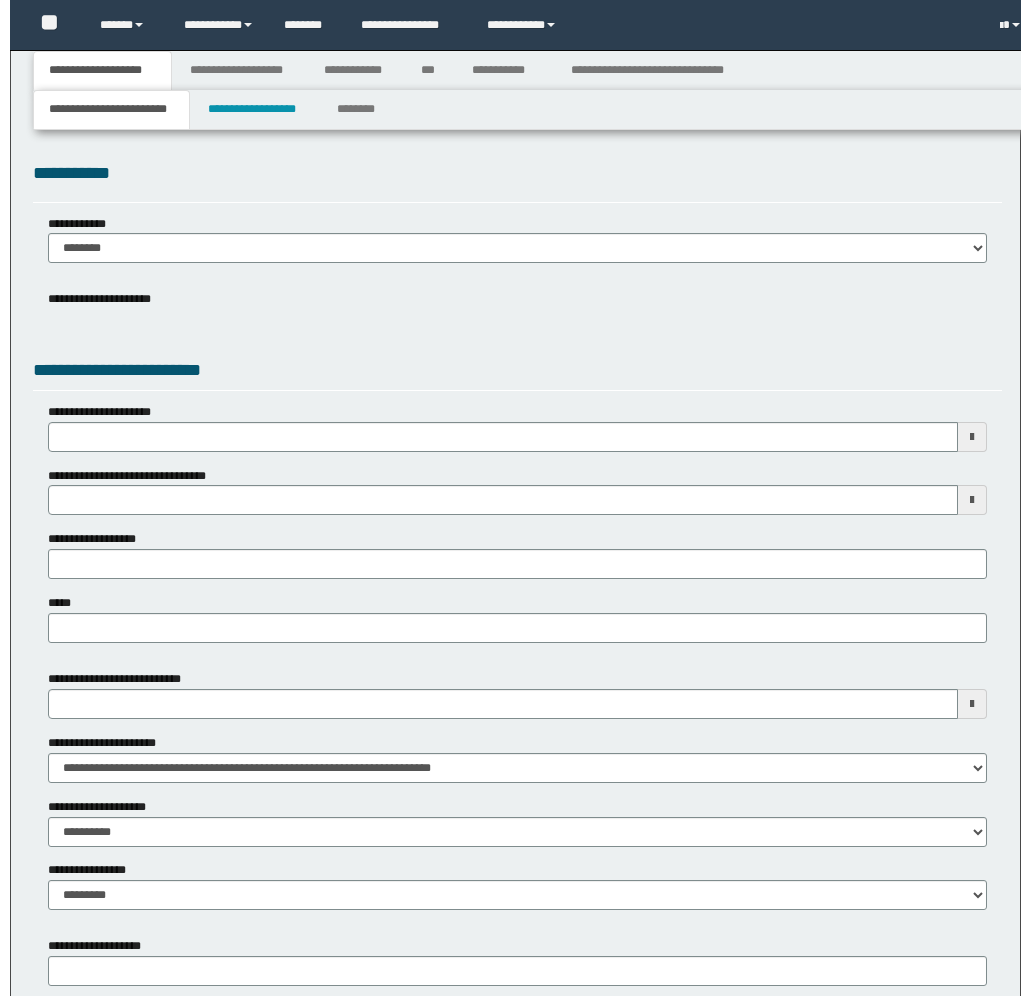scroll, scrollTop: 177, scrollLeft: 0, axis: vertical 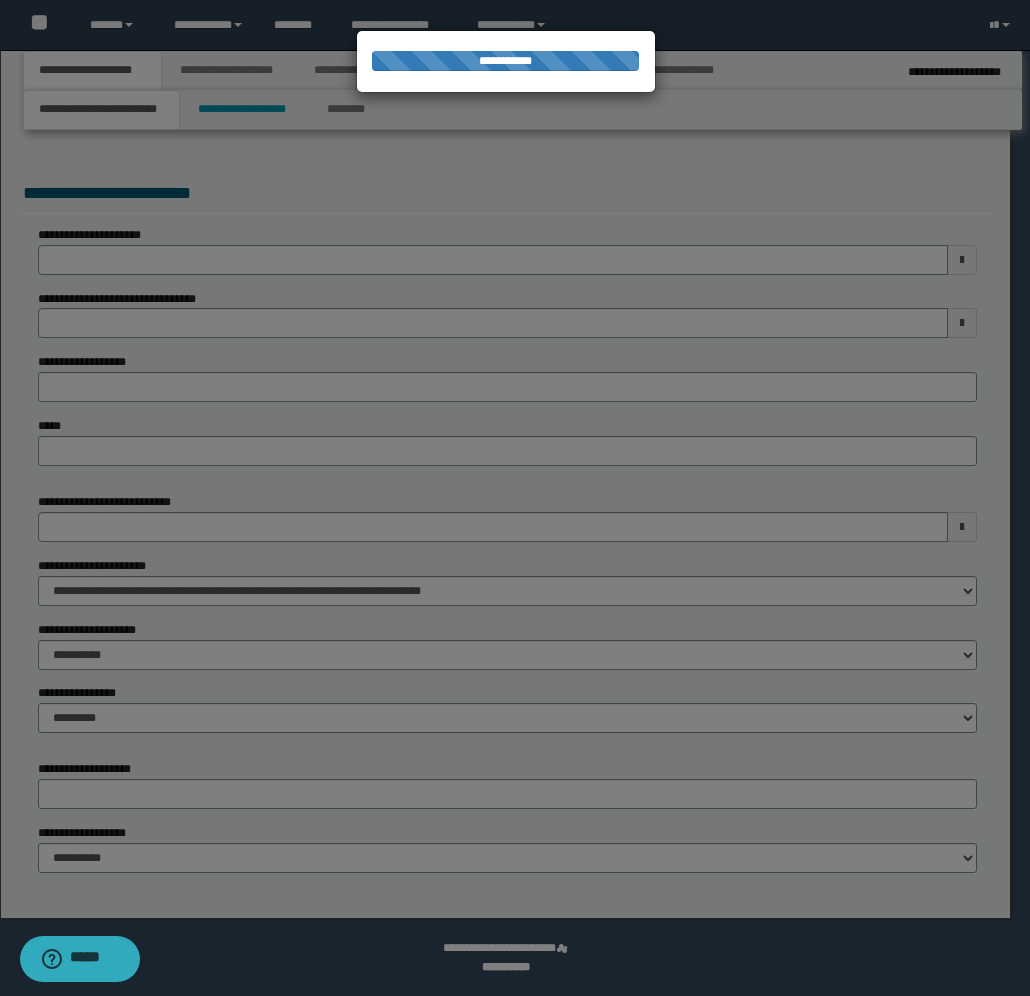 select on "*" 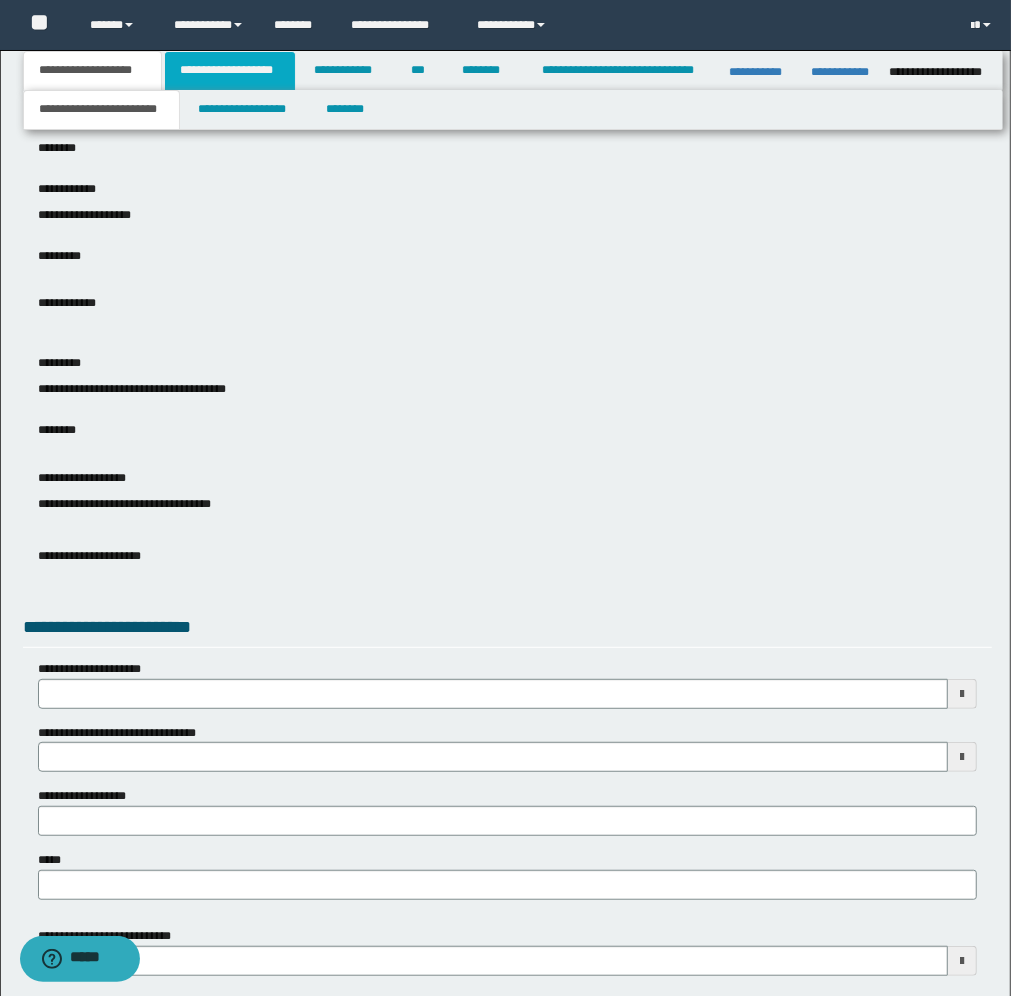 click on "**********" at bounding box center [230, 71] 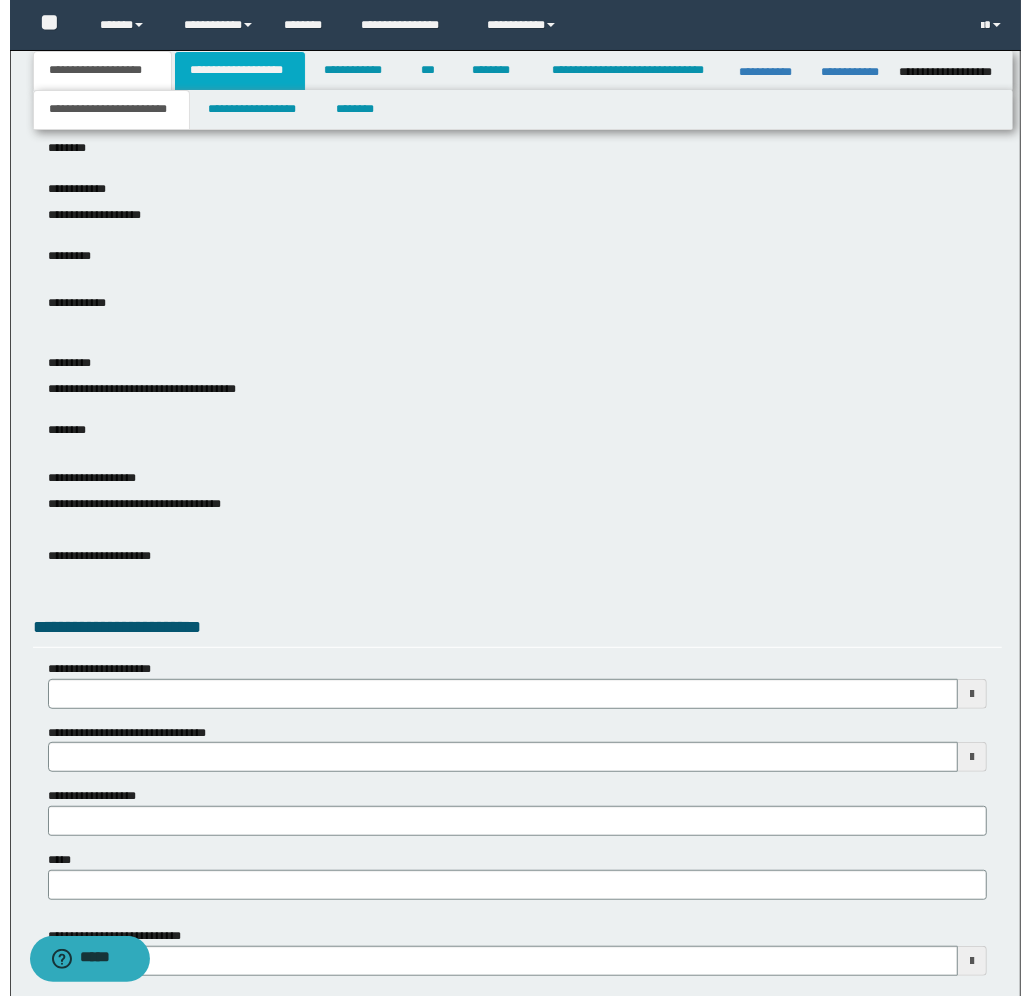 scroll, scrollTop: 0, scrollLeft: 0, axis: both 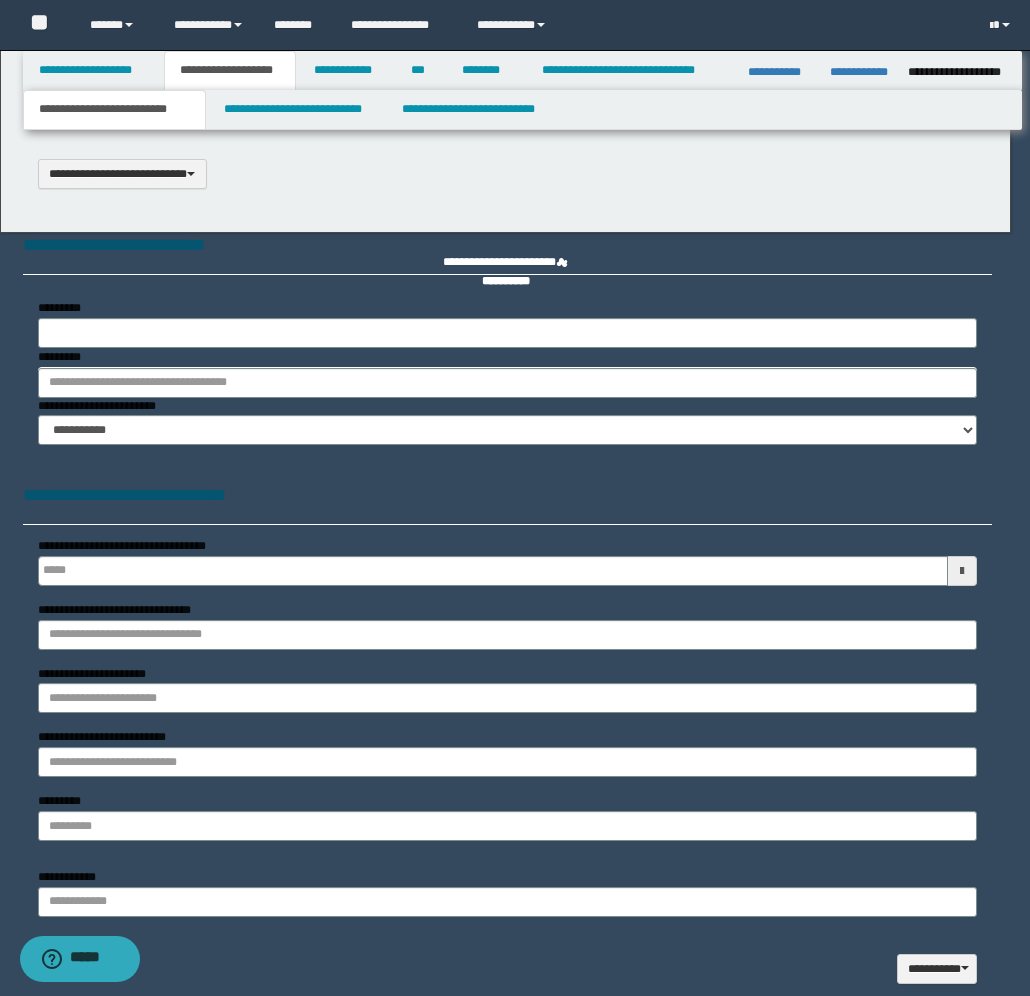 type on "**********" 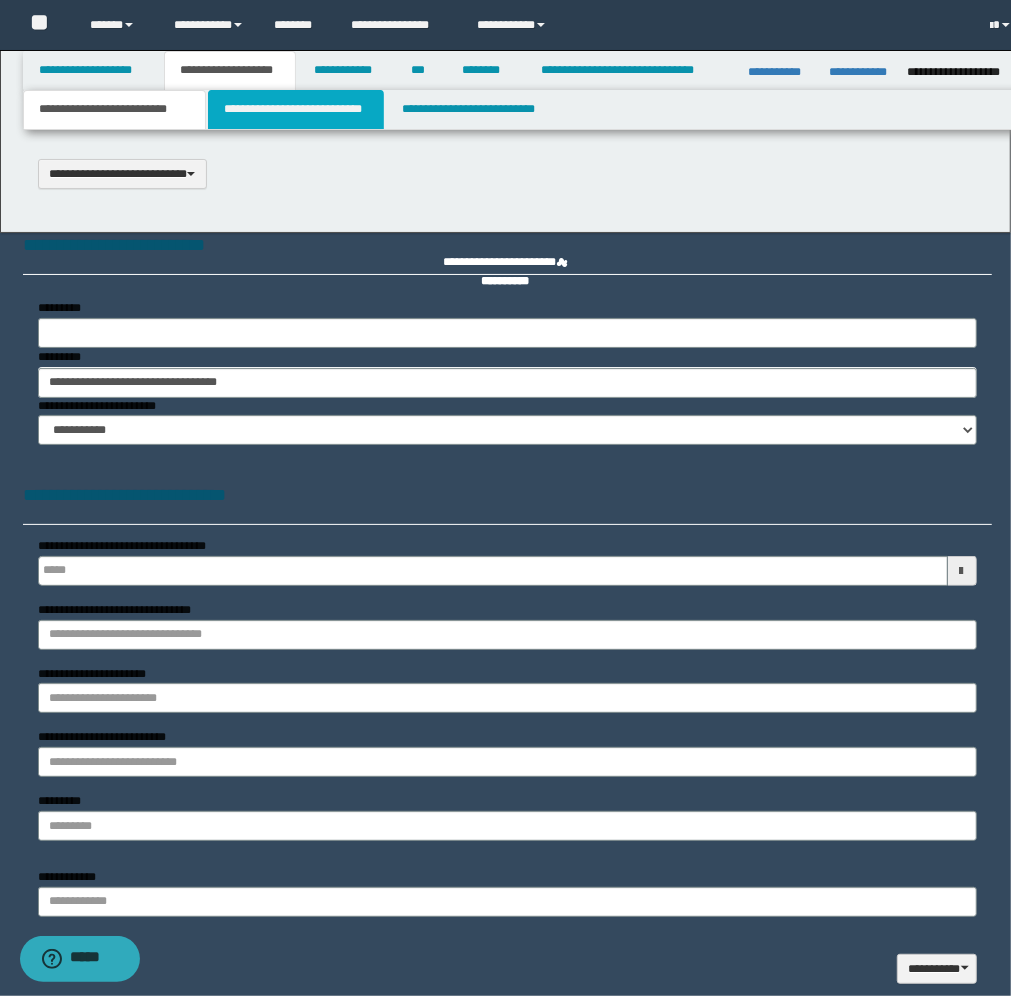 click on "**********" at bounding box center [296, 110] 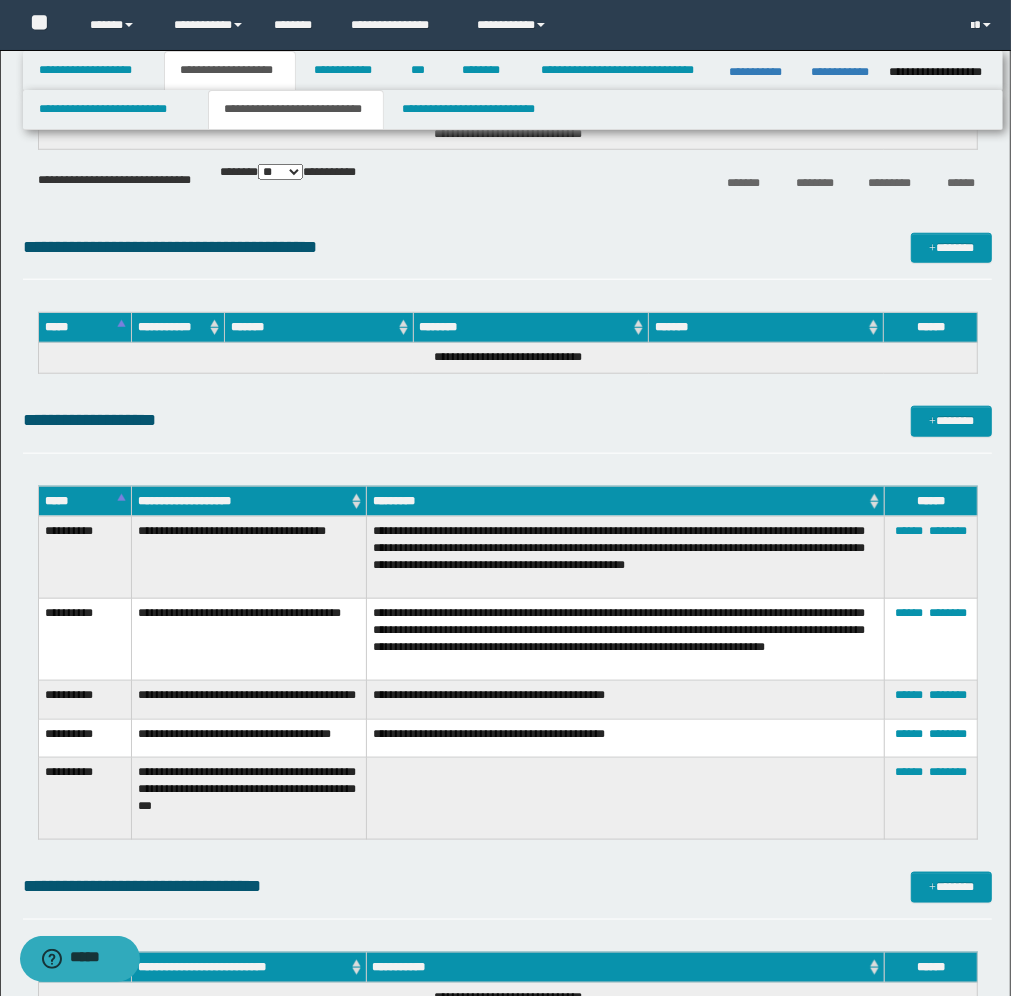 scroll, scrollTop: 920, scrollLeft: 0, axis: vertical 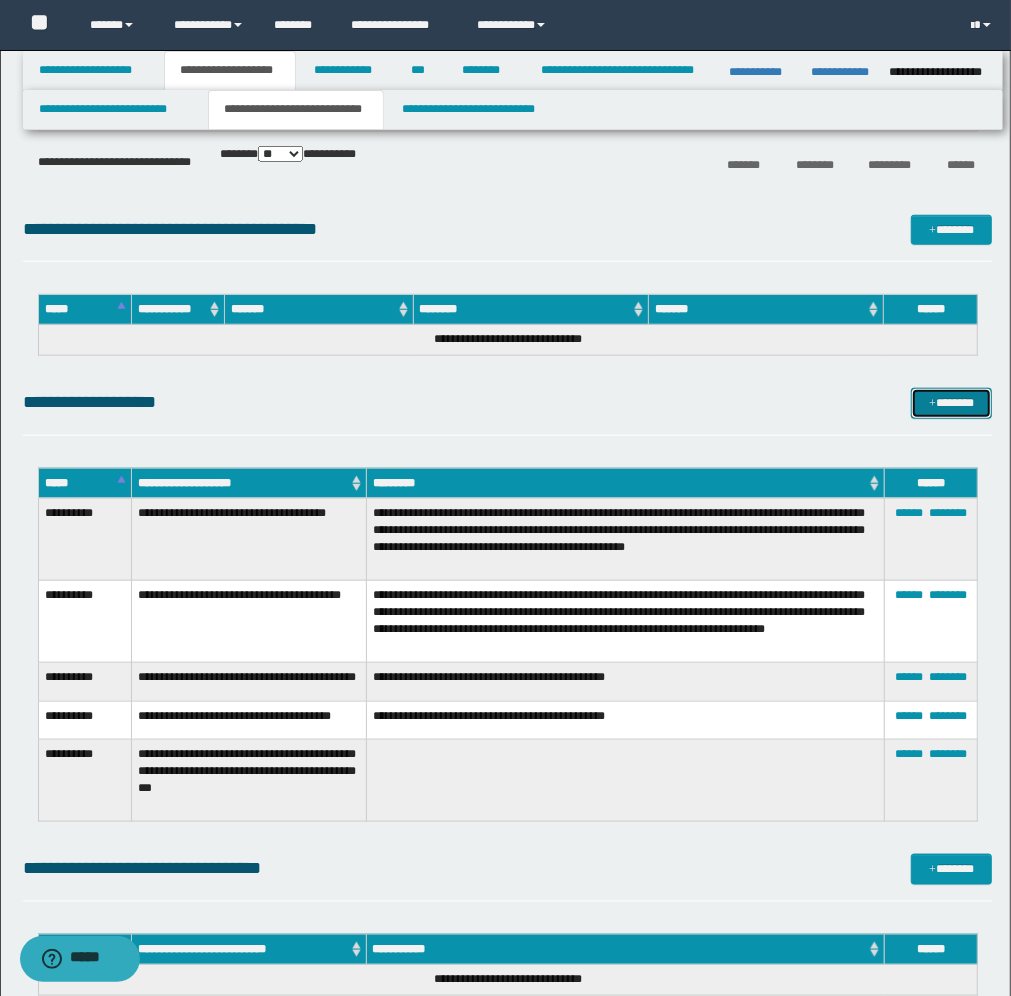 click on "*******" at bounding box center [951, 403] 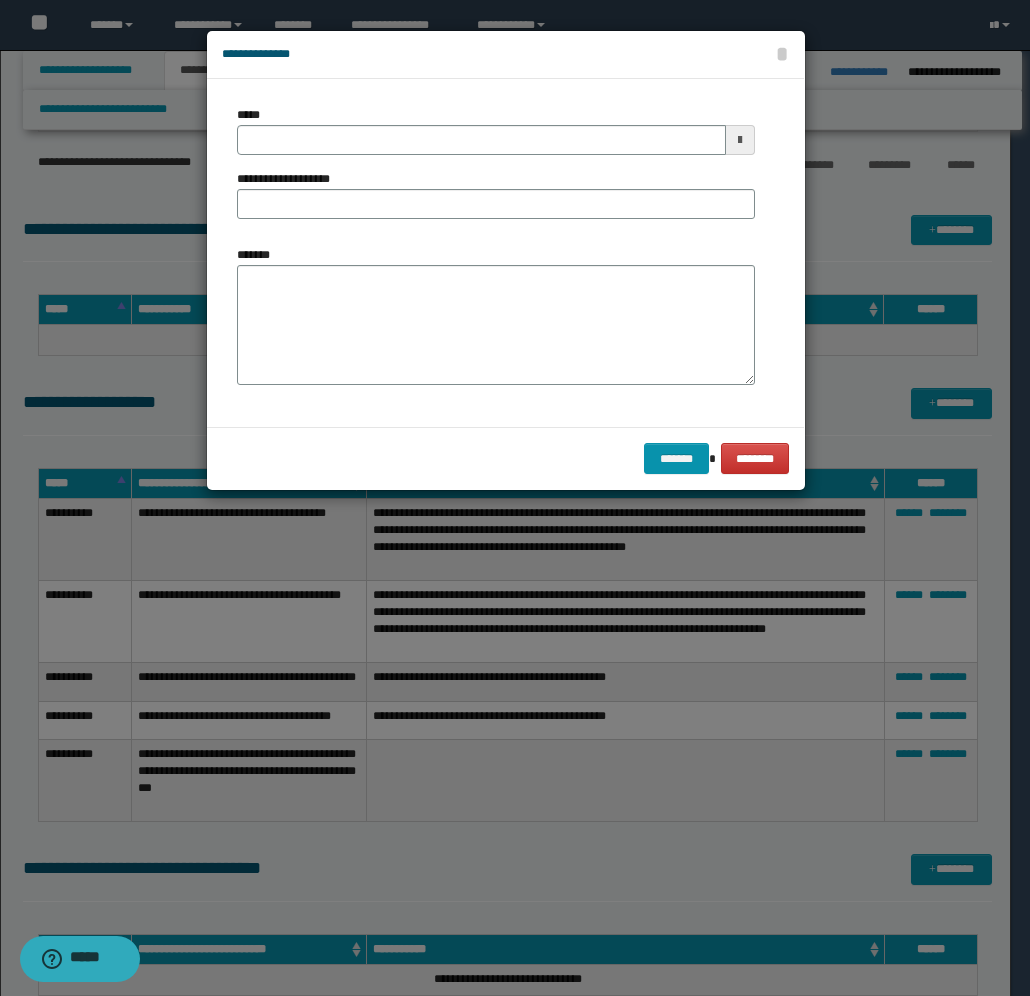 click at bounding box center (740, 140) 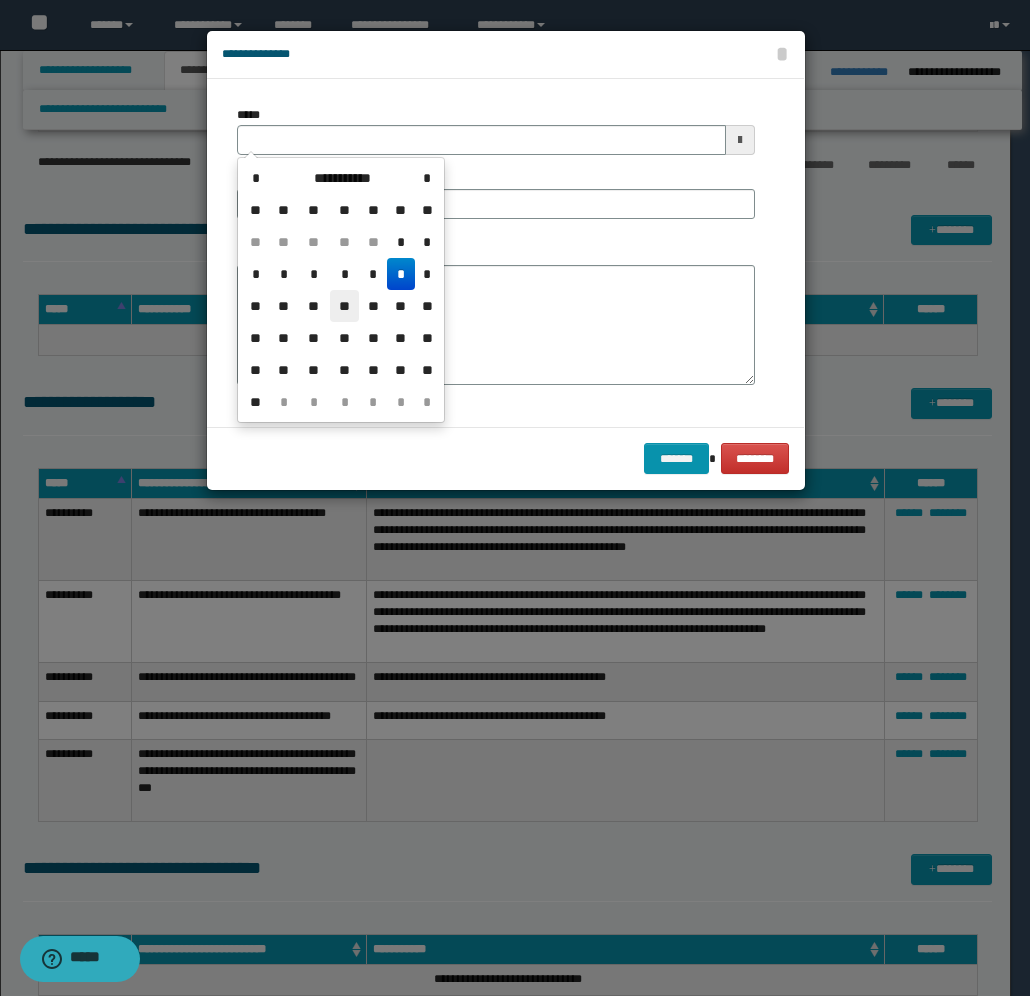 click on "**" at bounding box center (344, 306) 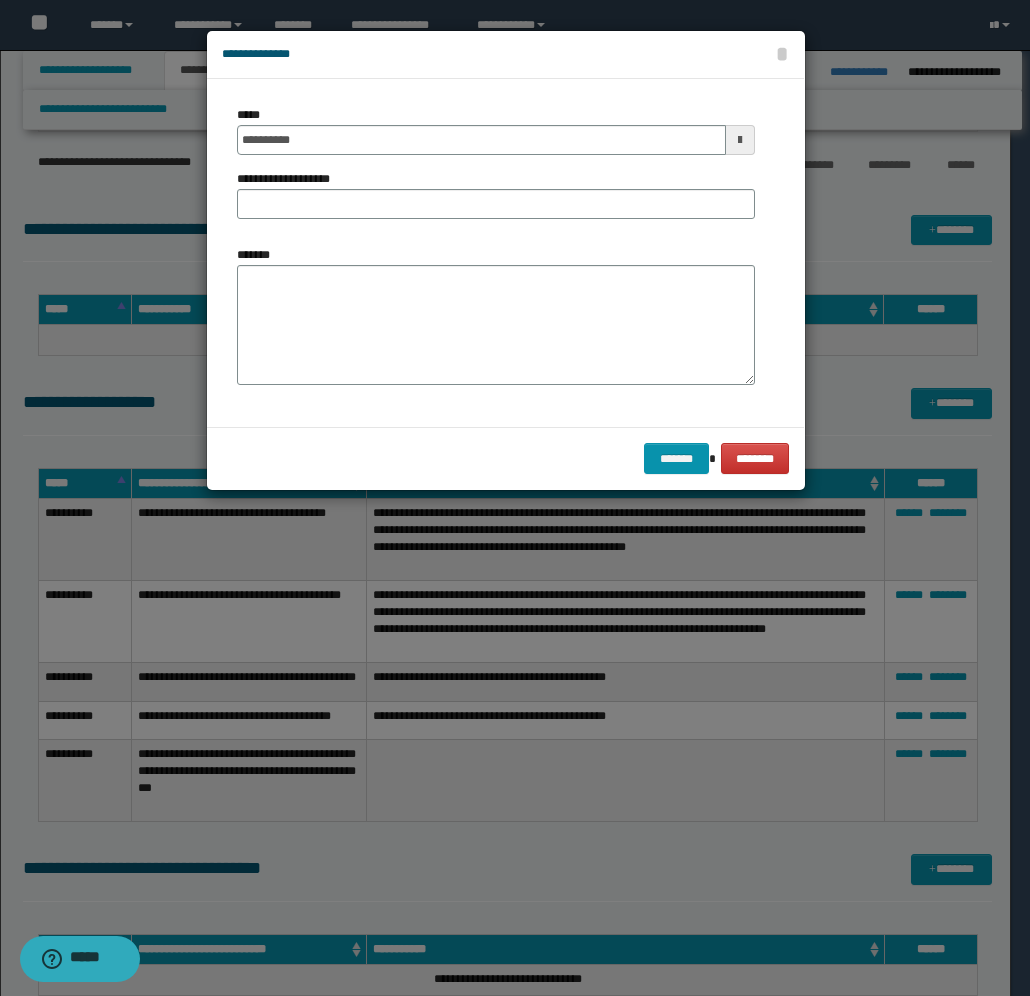 click at bounding box center (740, 140) 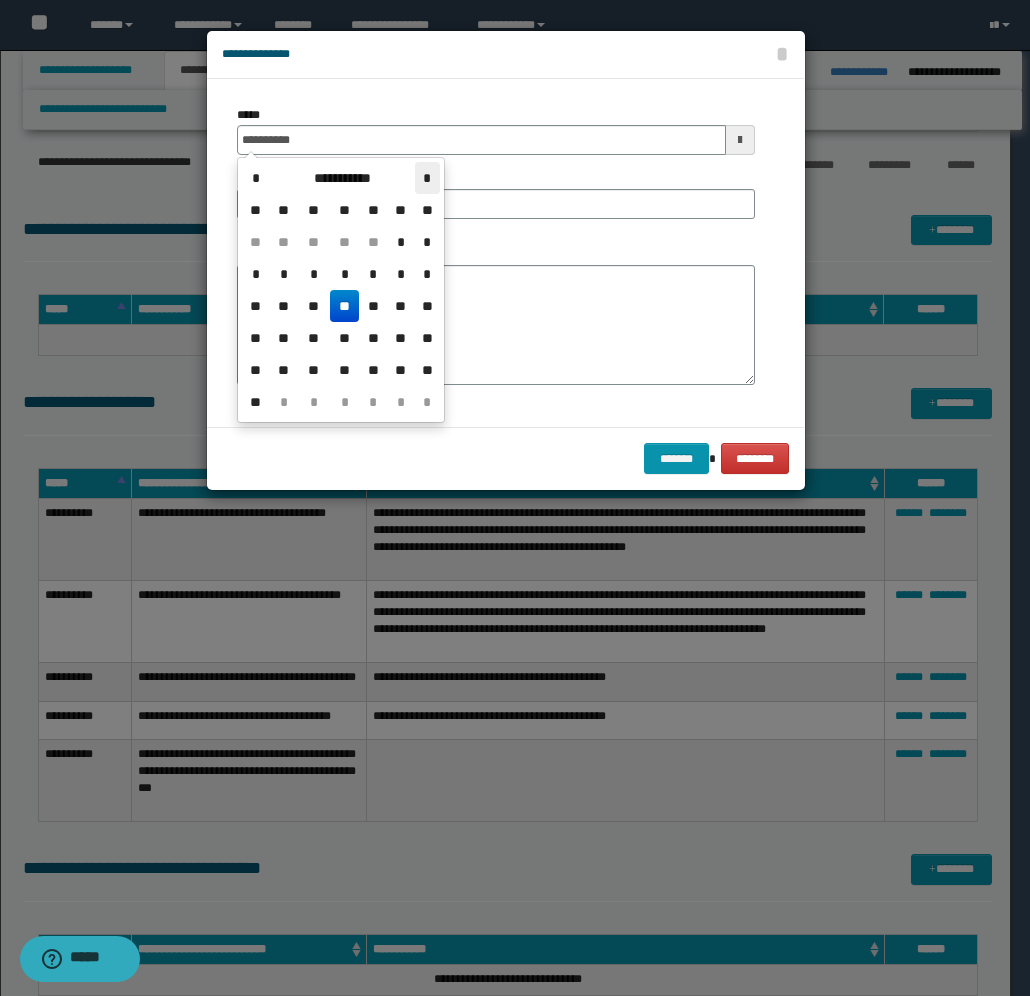 click on "*" at bounding box center [427, 178] 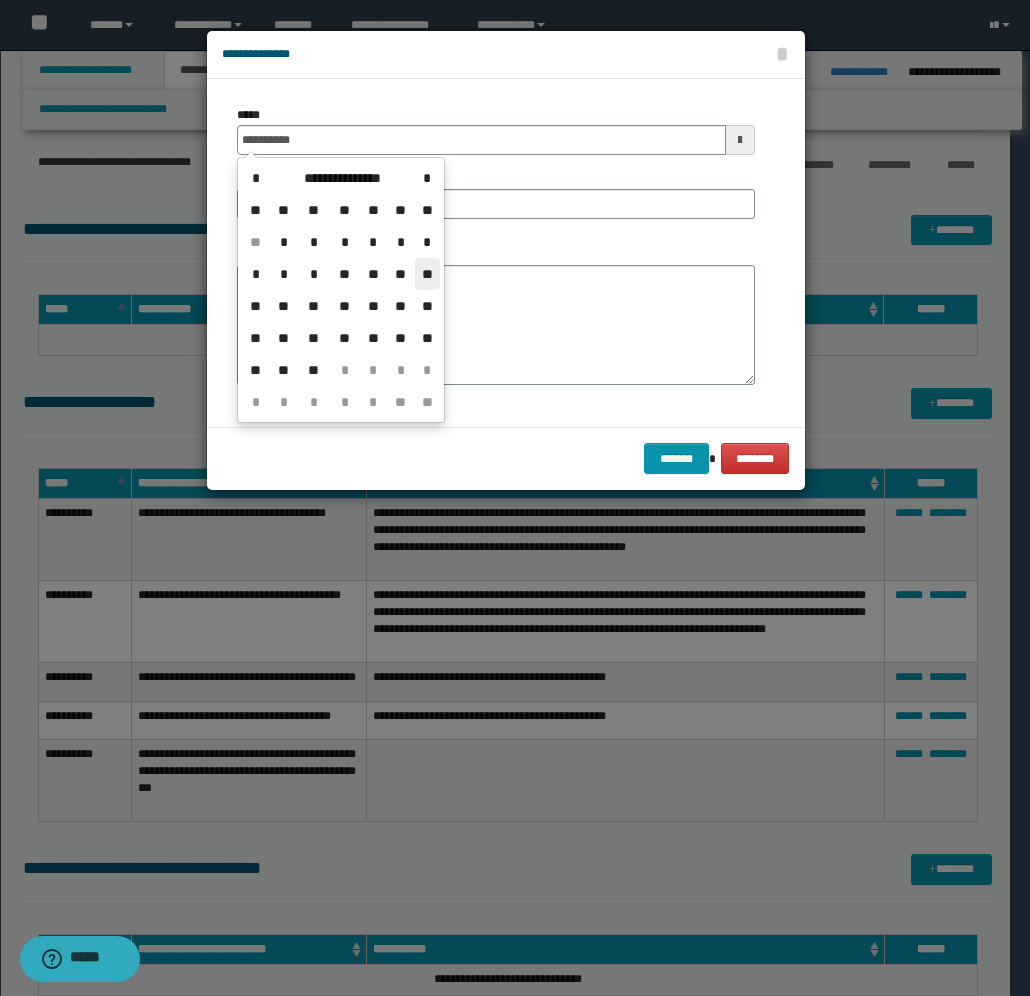 click on "**" at bounding box center (427, 274) 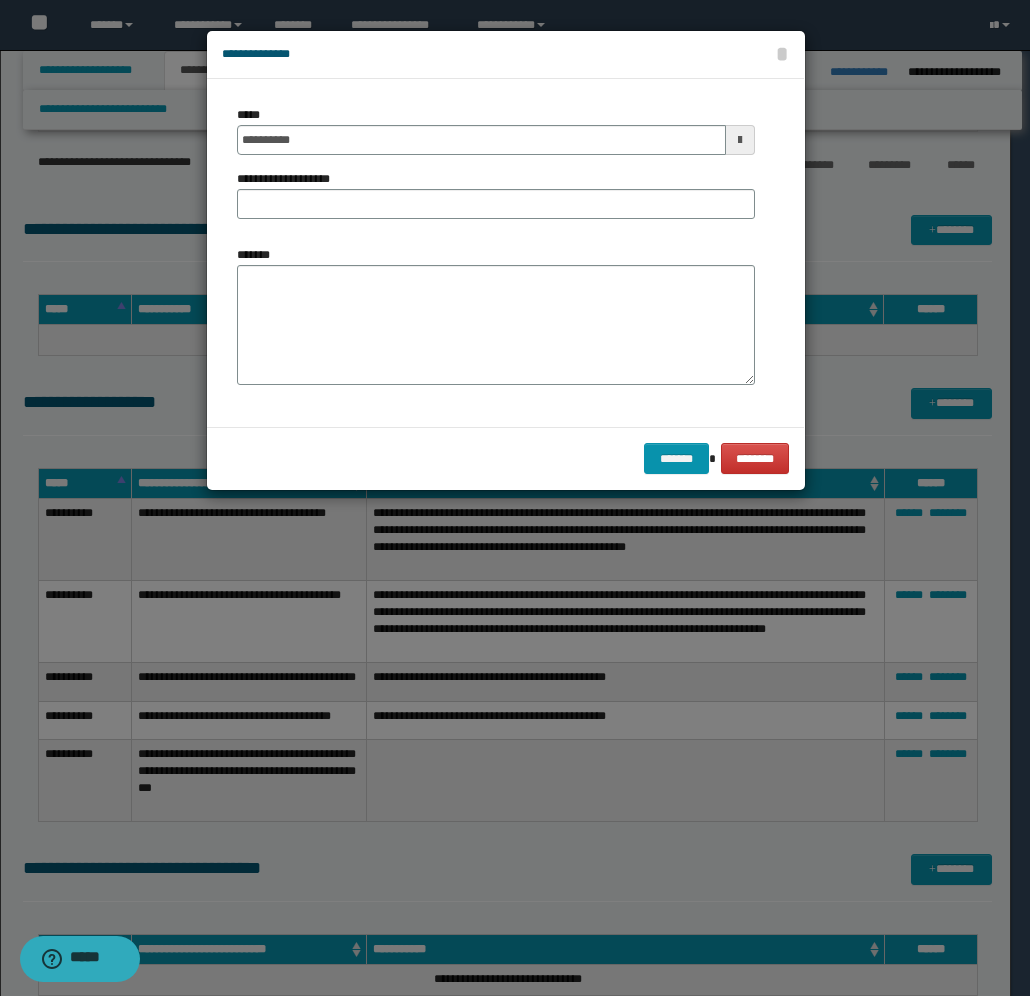 click at bounding box center [740, 140] 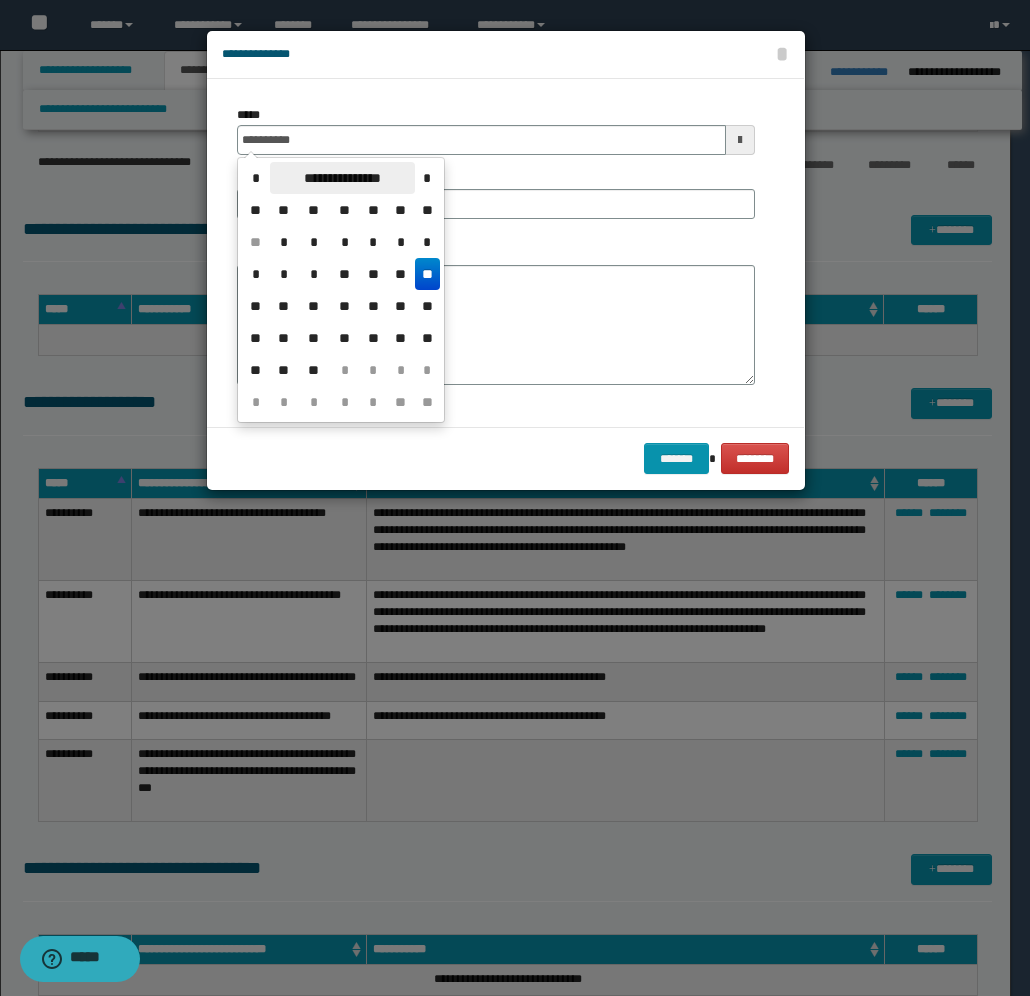 click on "**********" at bounding box center [342, 178] 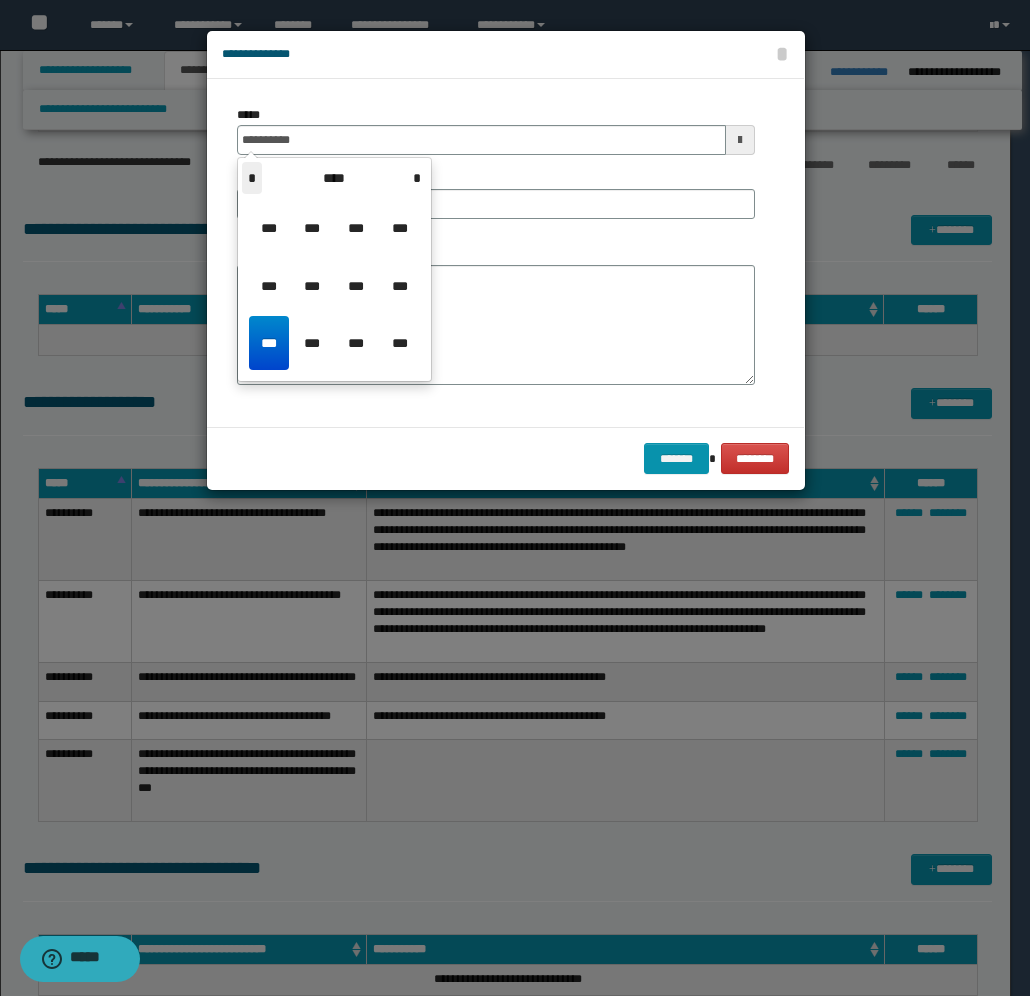 click on "*" at bounding box center (252, 178) 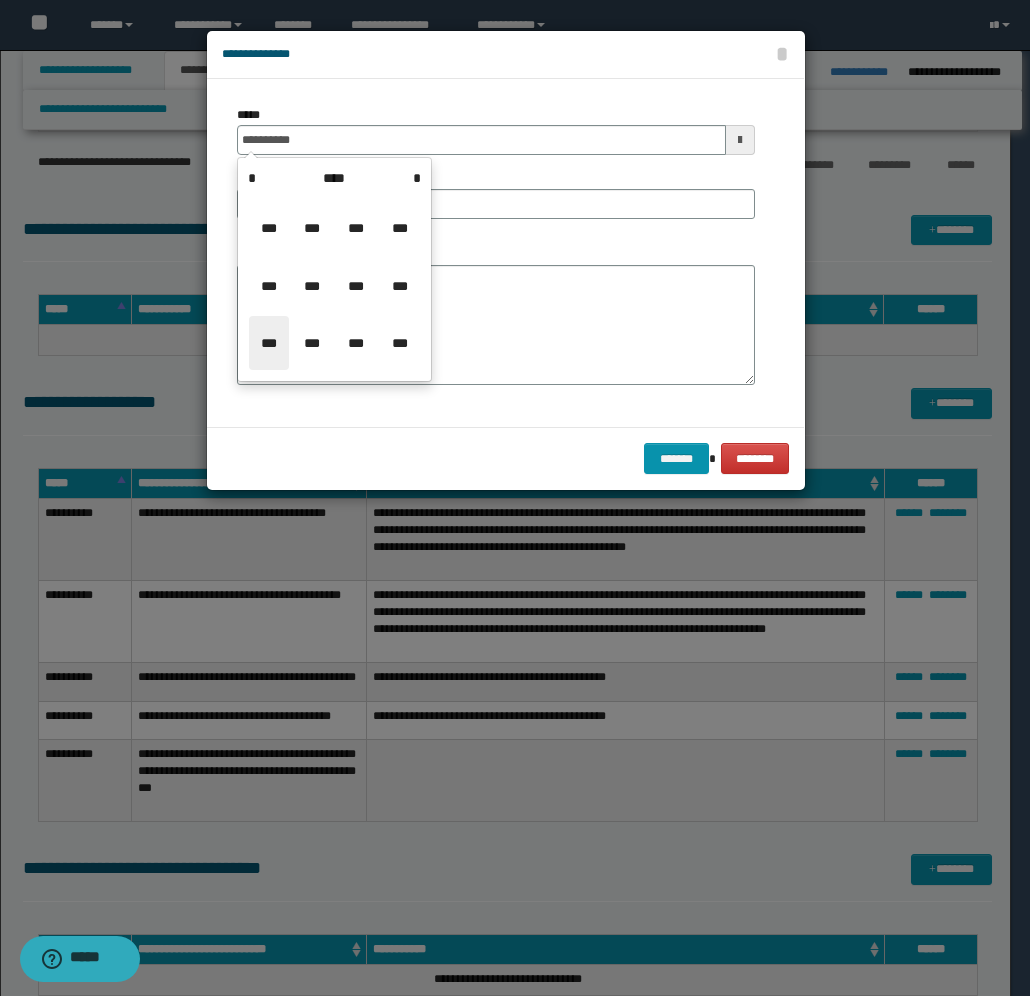 click on "***" at bounding box center [269, 343] 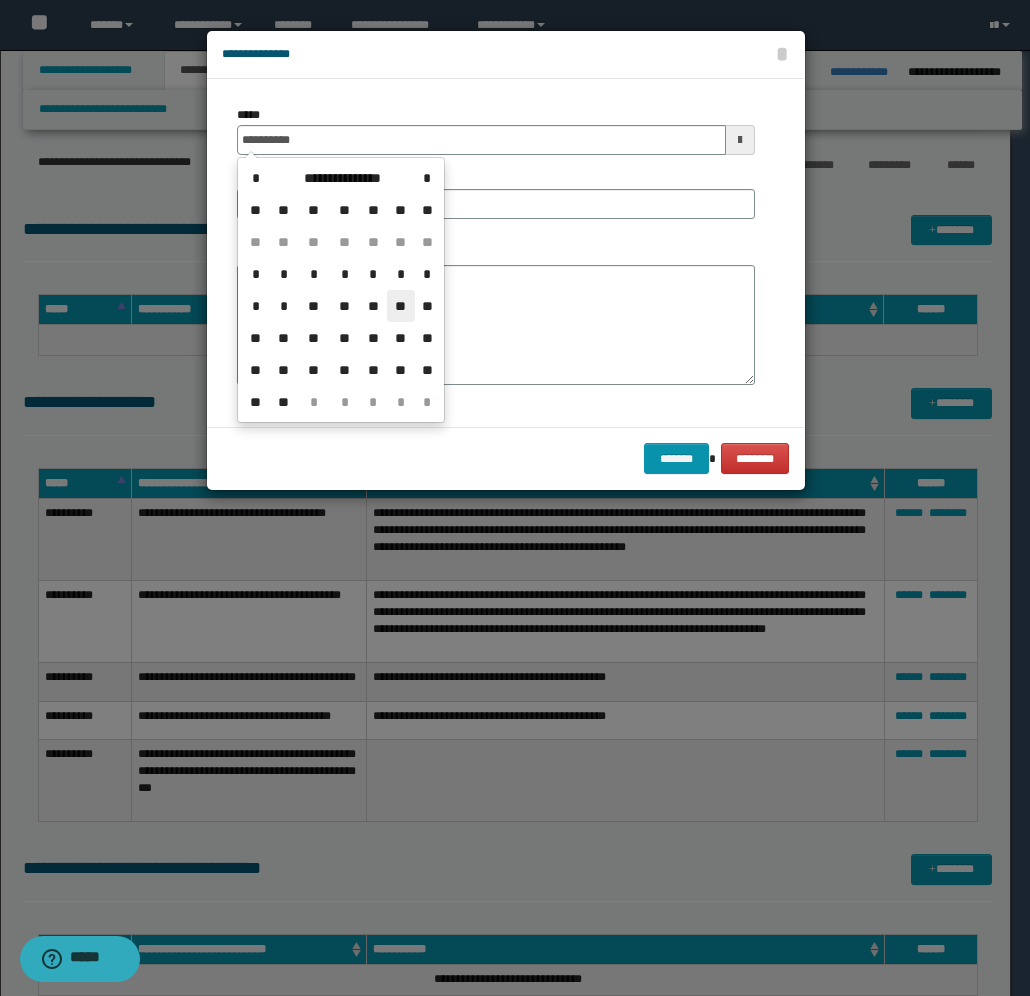 click on "**" at bounding box center [401, 306] 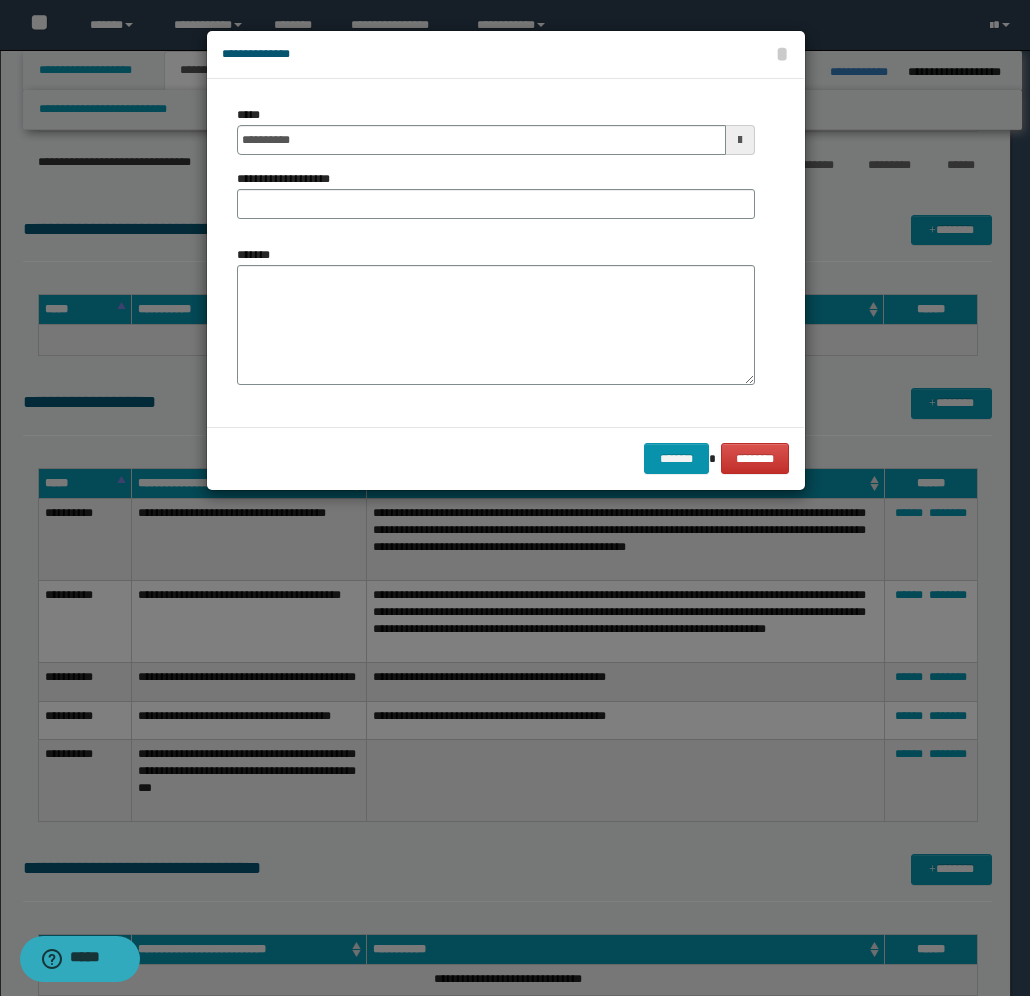 click on "**********" at bounding box center (294, 179) 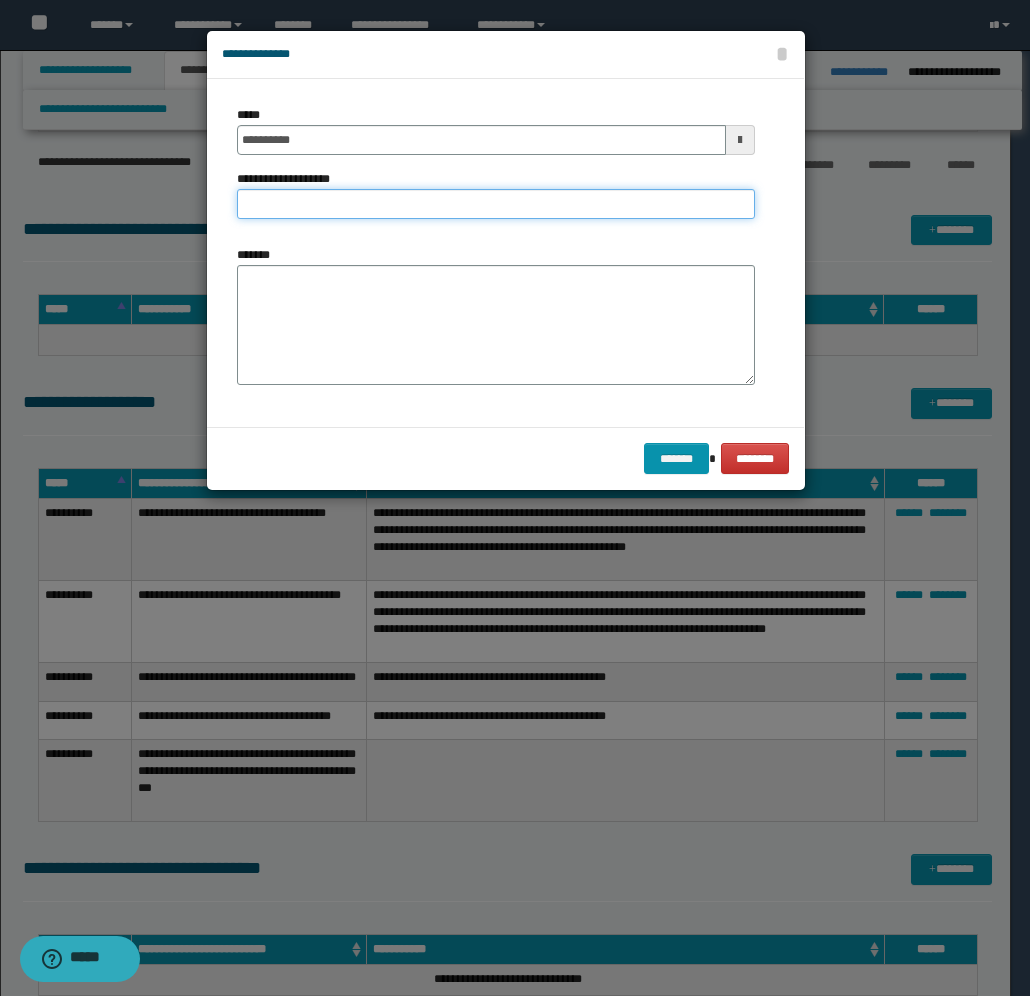 click on "**********" at bounding box center [496, 204] 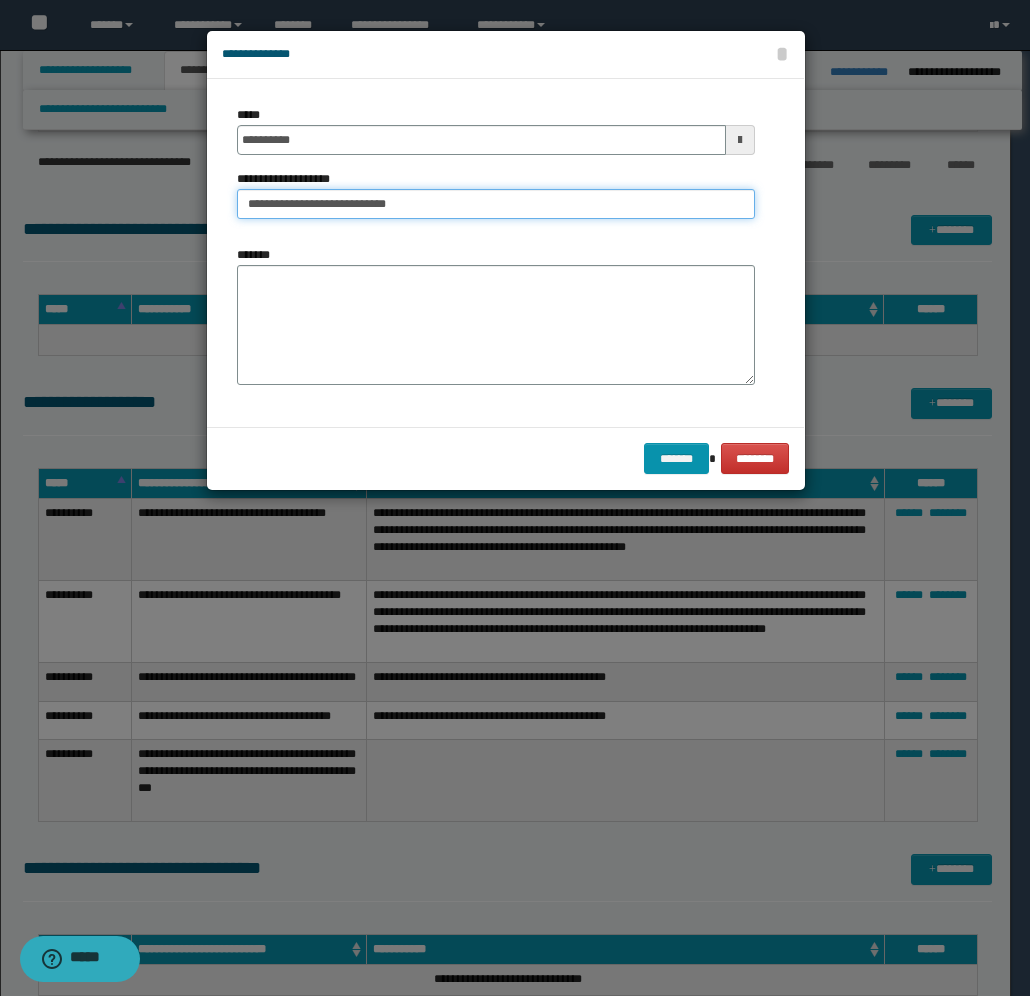 type on "**********" 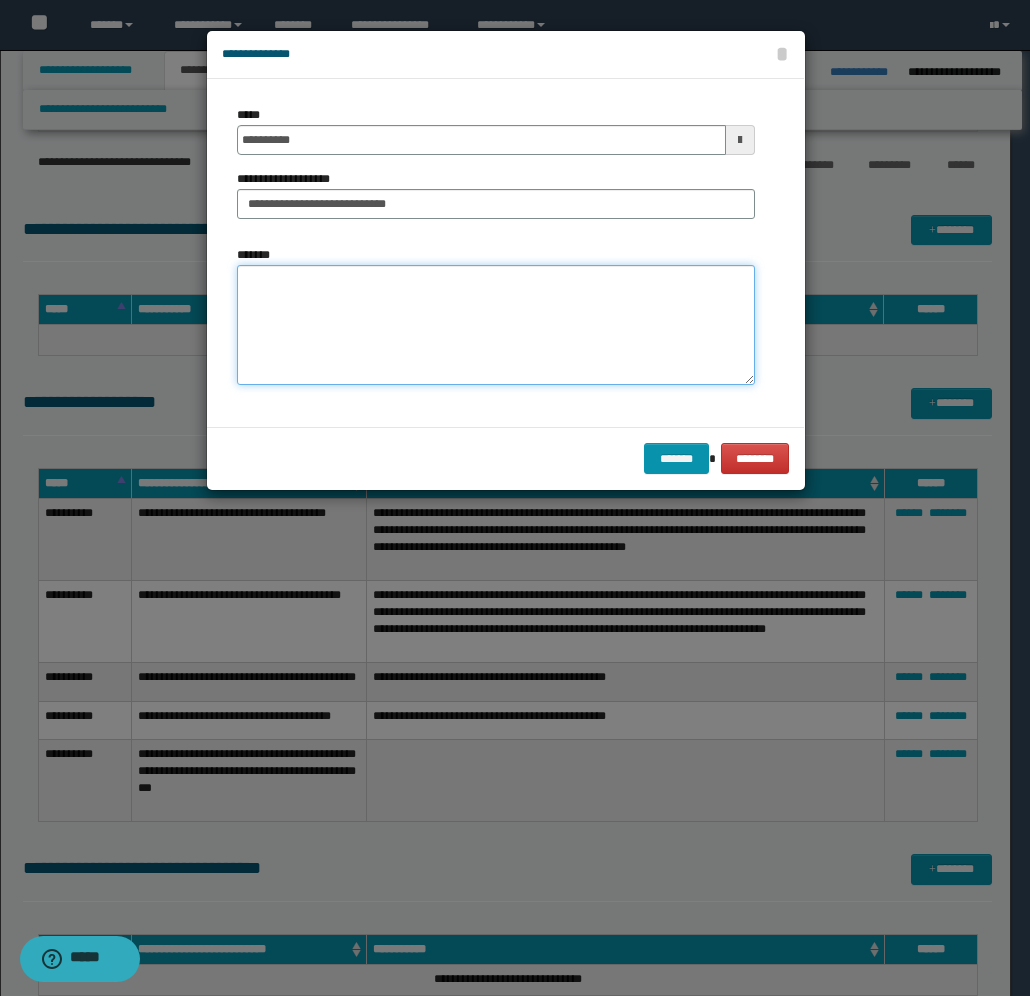 click on "*******" at bounding box center (496, 325) 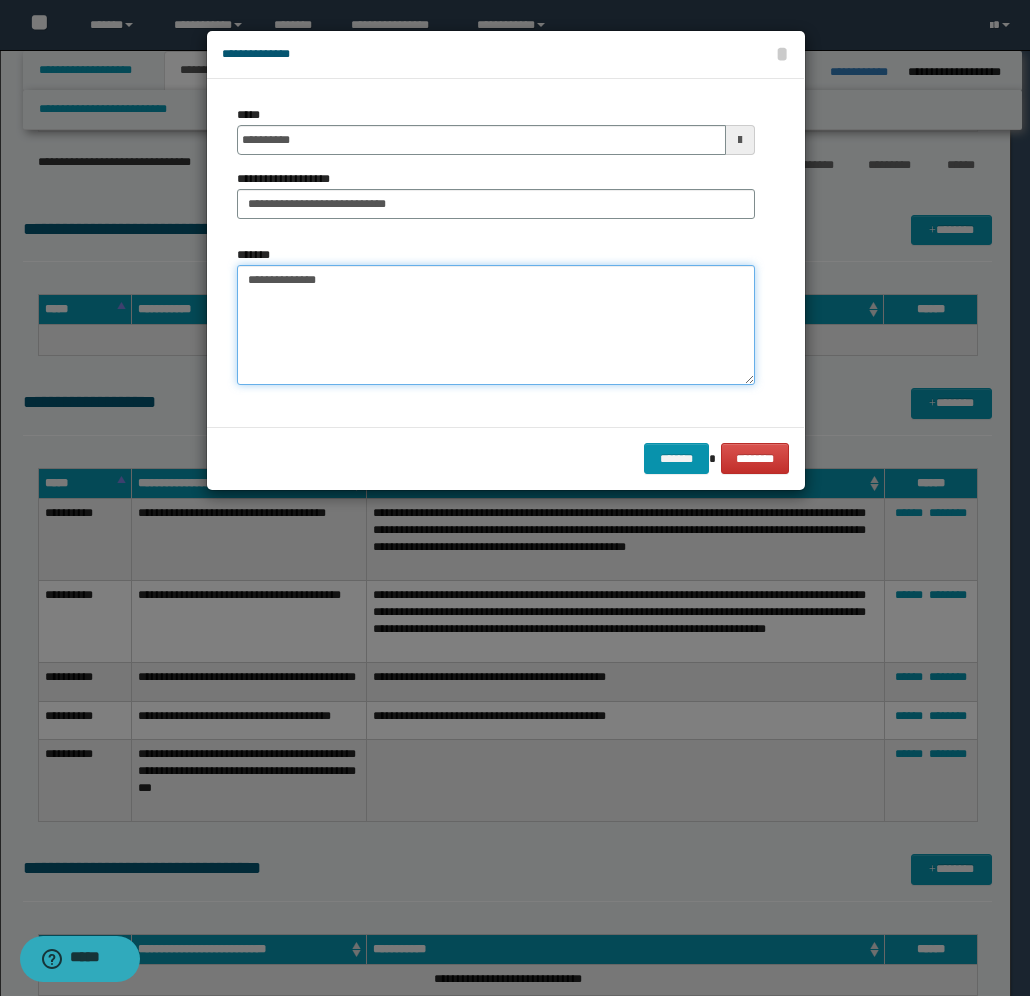 click on "**********" at bounding box center (496, 325) 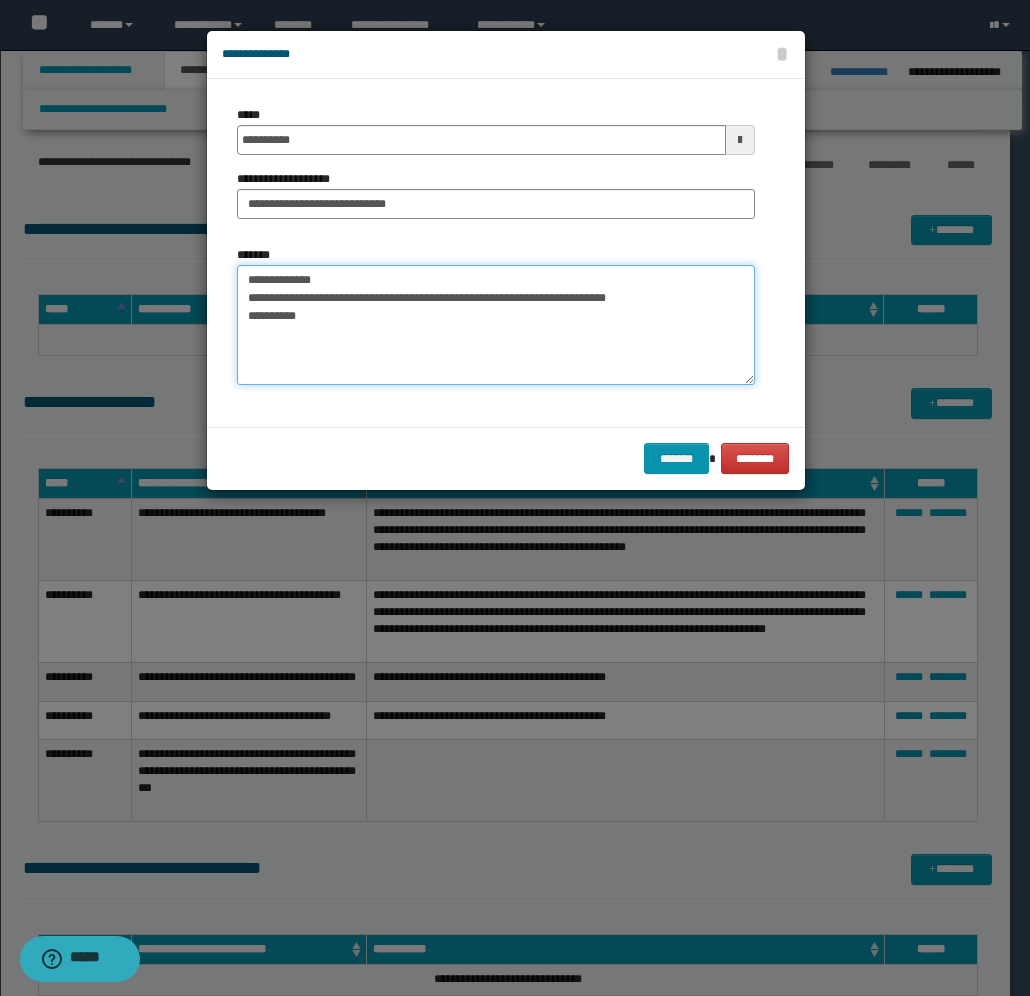 click on "**********" at bounding box center [496, 325] 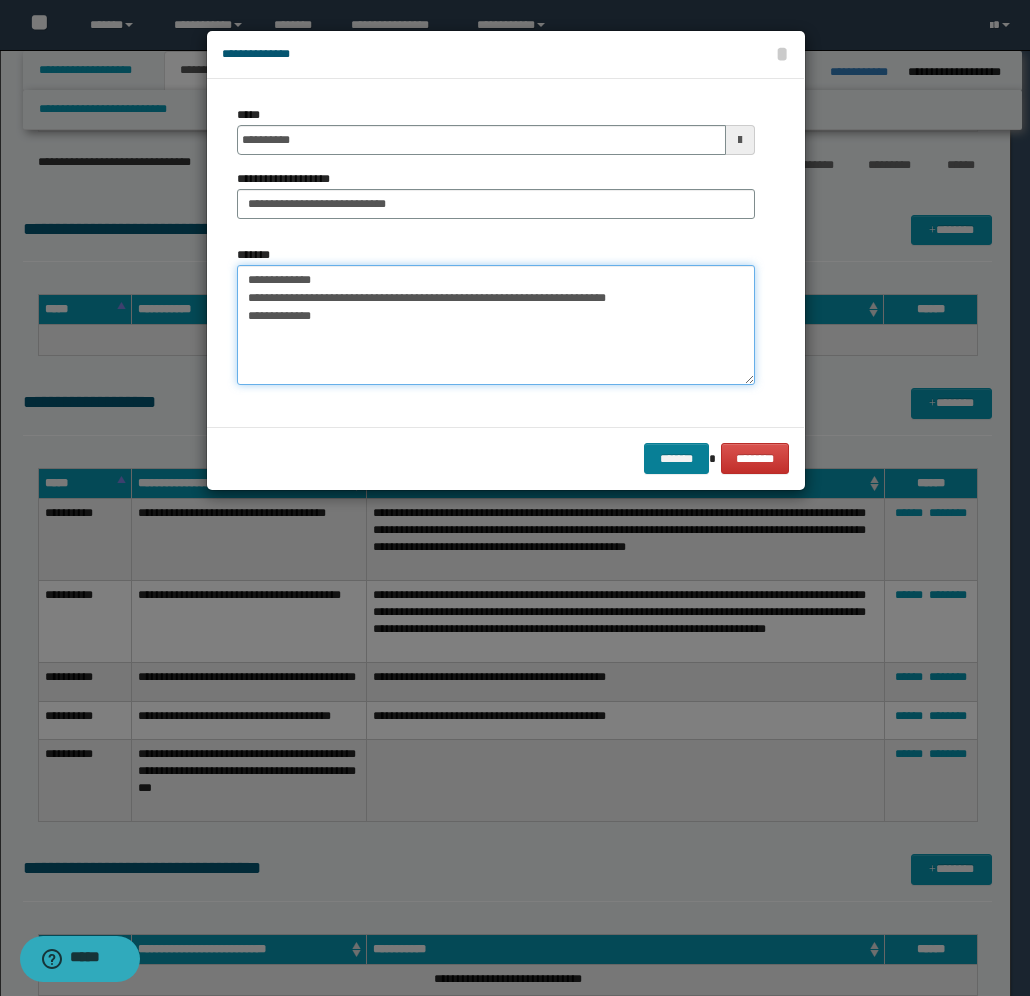 type on "**********" 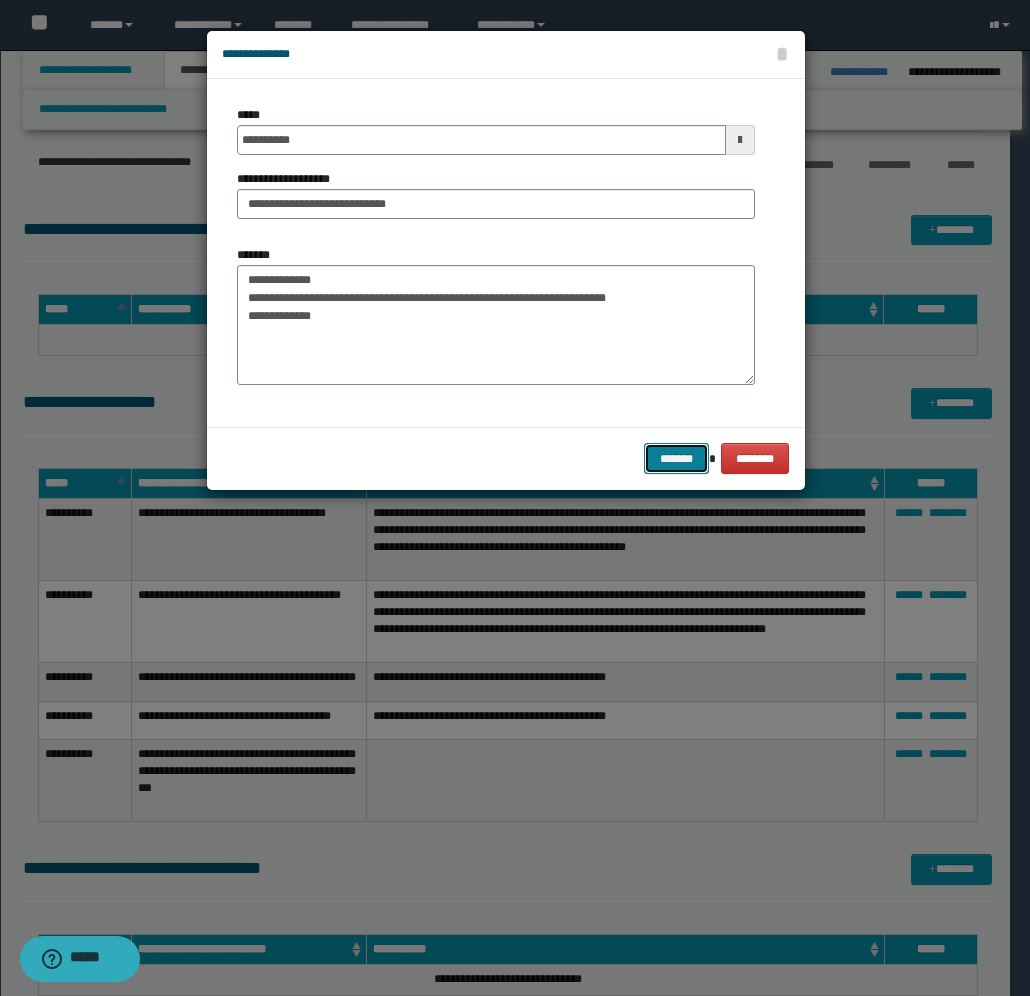 click on "*******" at bounding box center (676, 458) 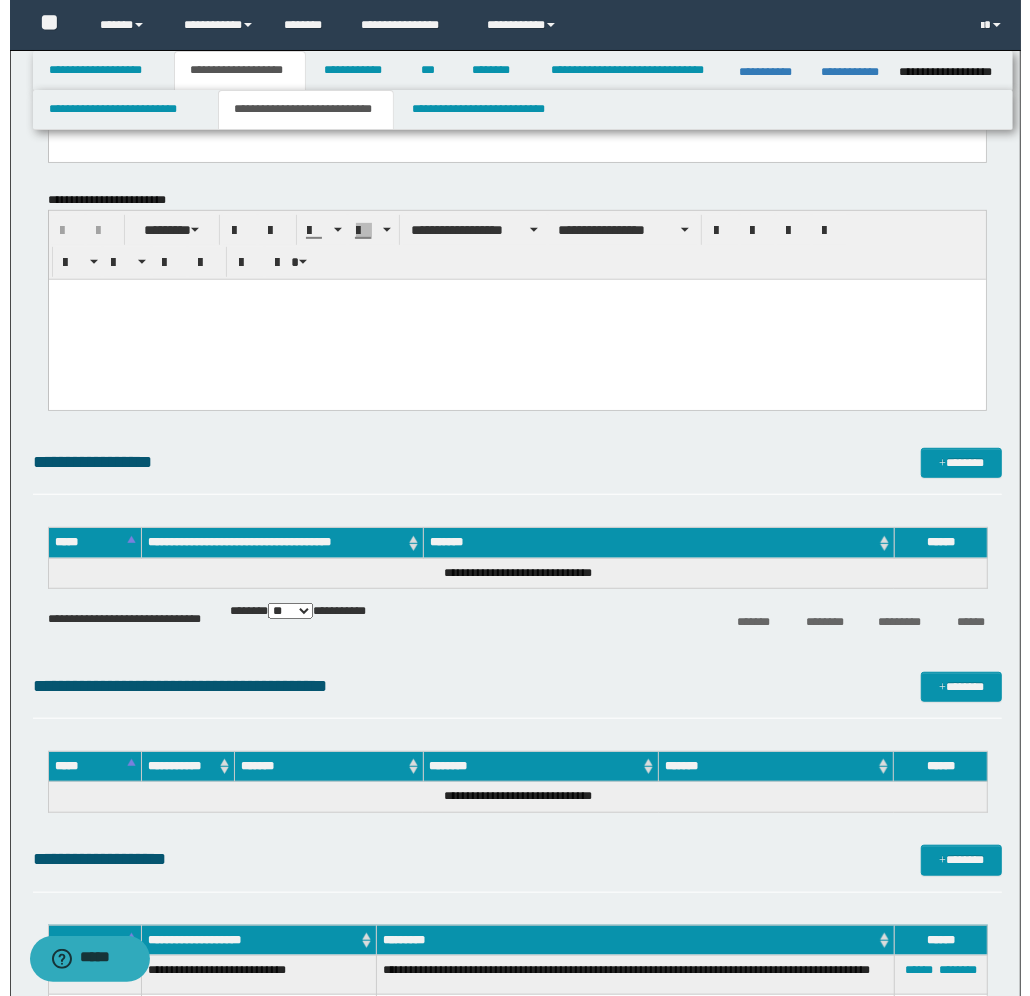 scroll, scrollTop: 295, scrollLeft: 0, axis: vertical 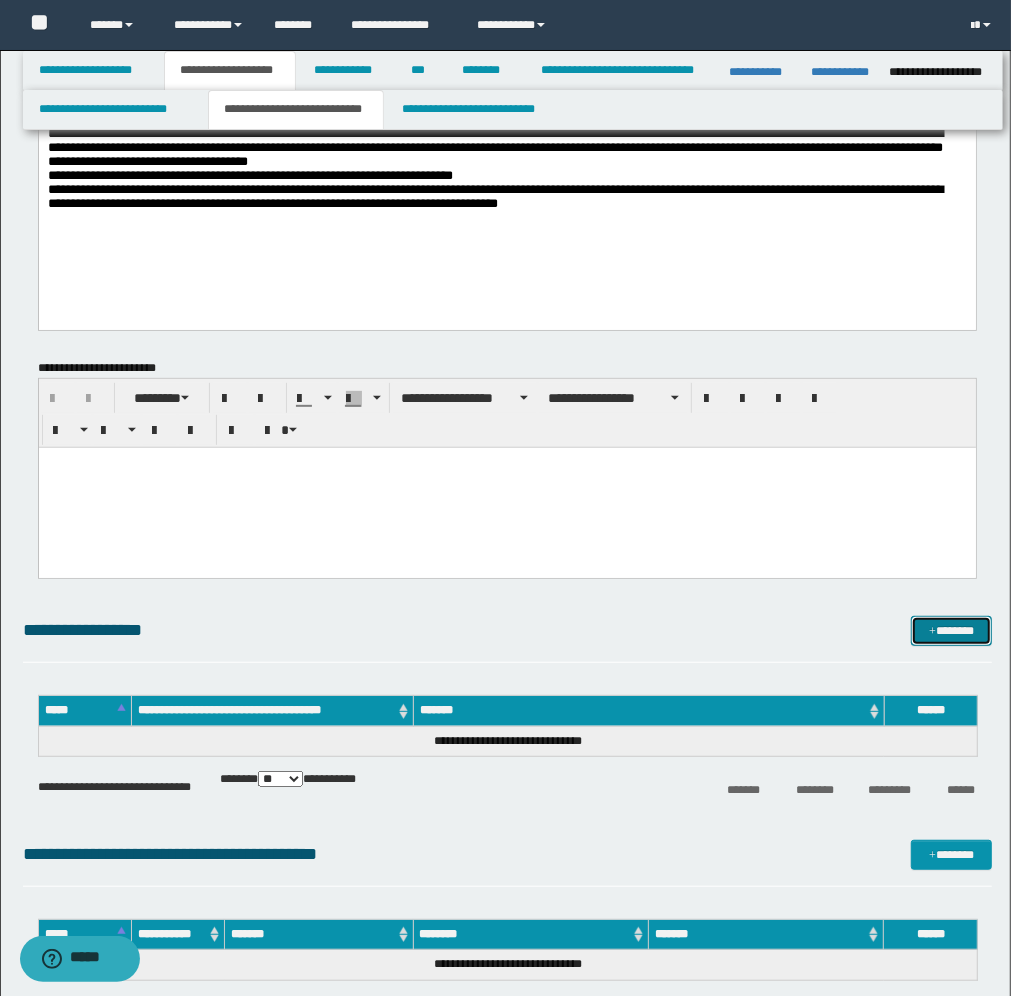 click on "*******" at bounding box center [951, 631] 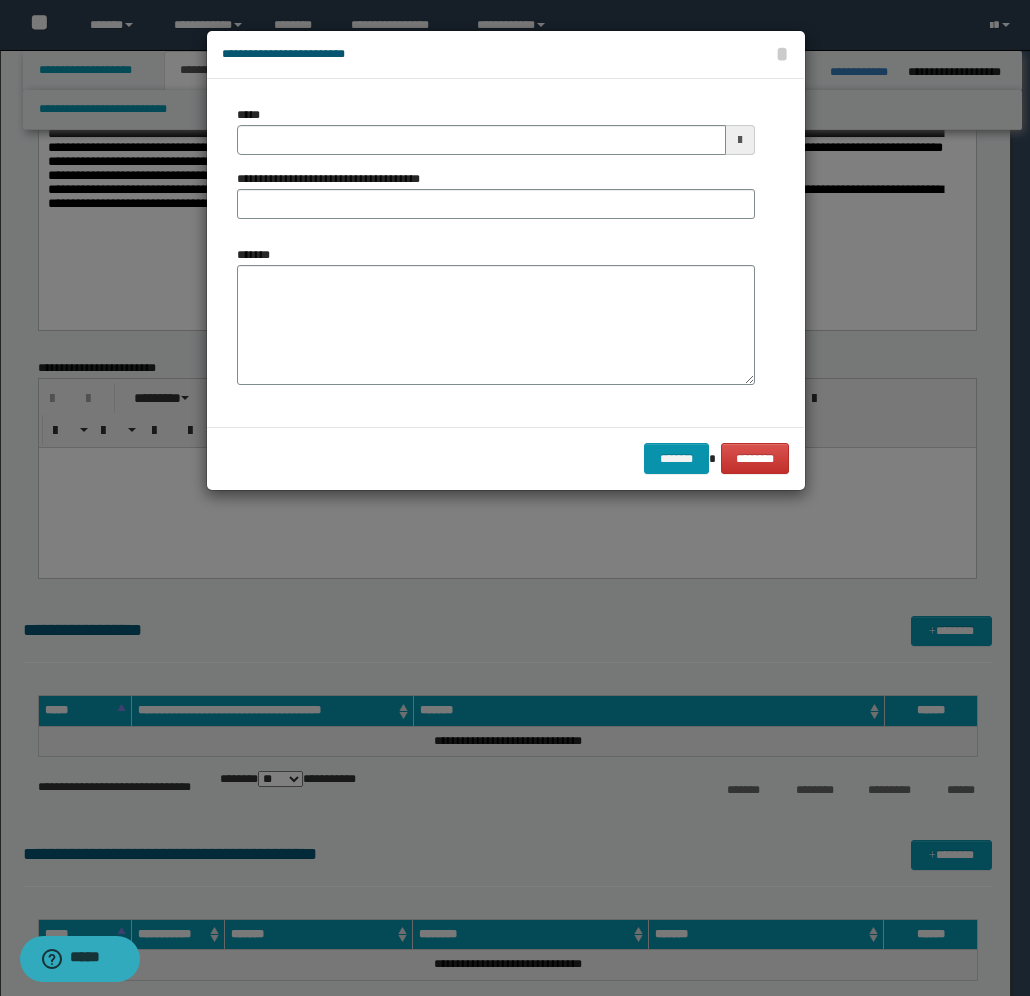 click at bounding box center (740, 140) 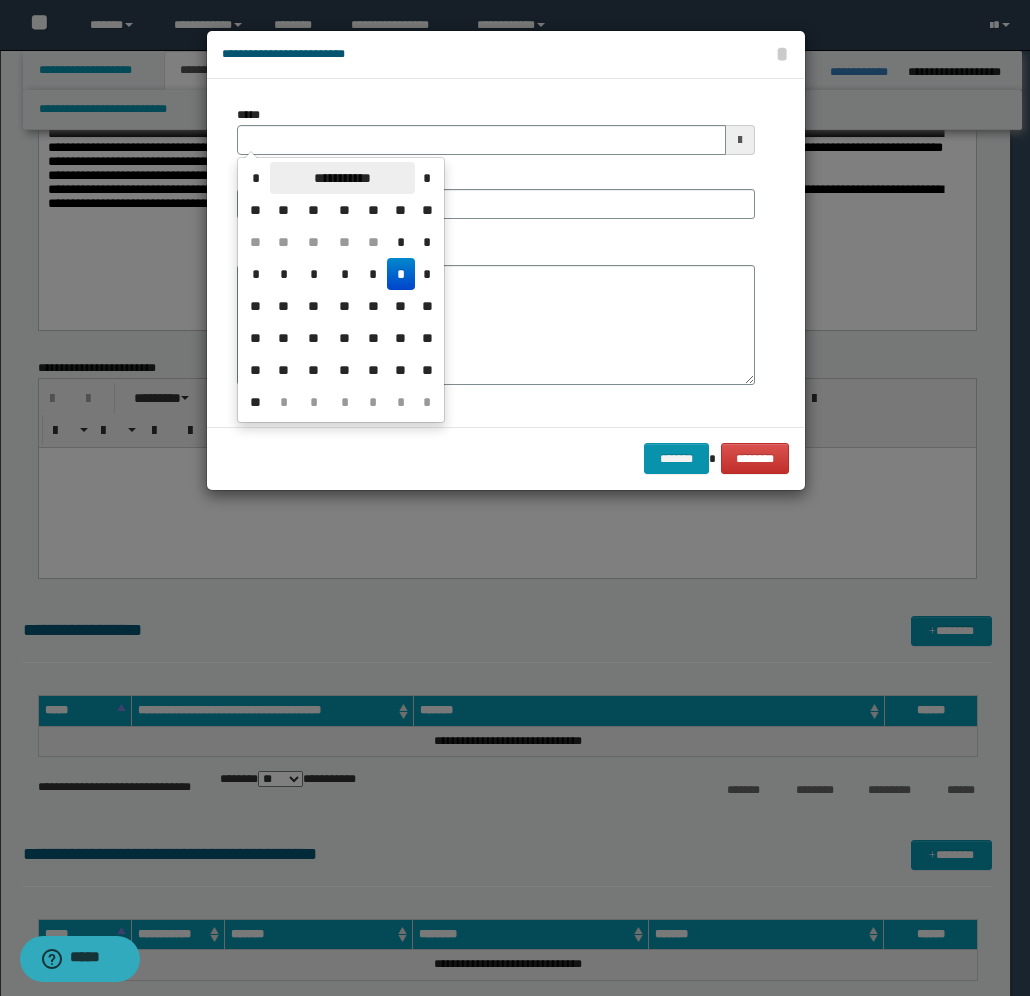 click on "**********" at bounding box center [342, 178] 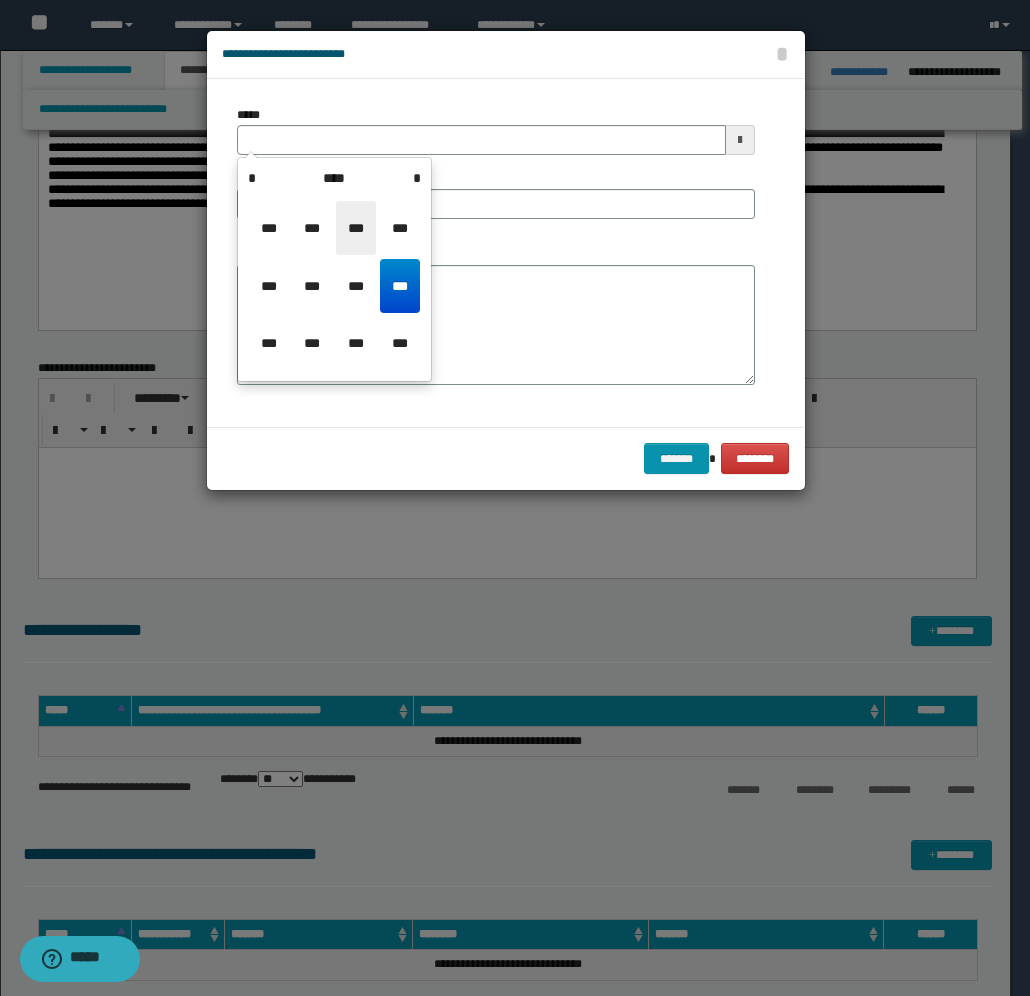 click on "***" at bounding box center (356, 228) 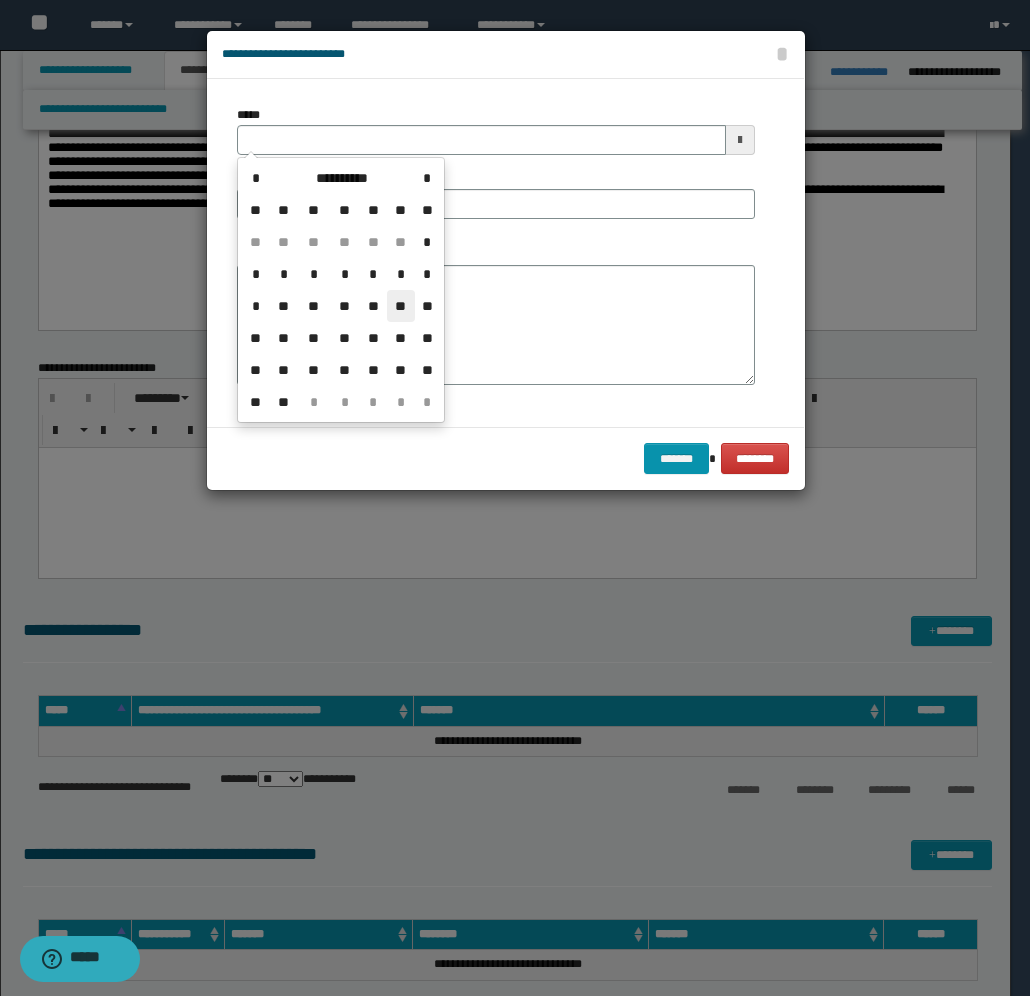 click on "**" at bounding box center (401, 306) 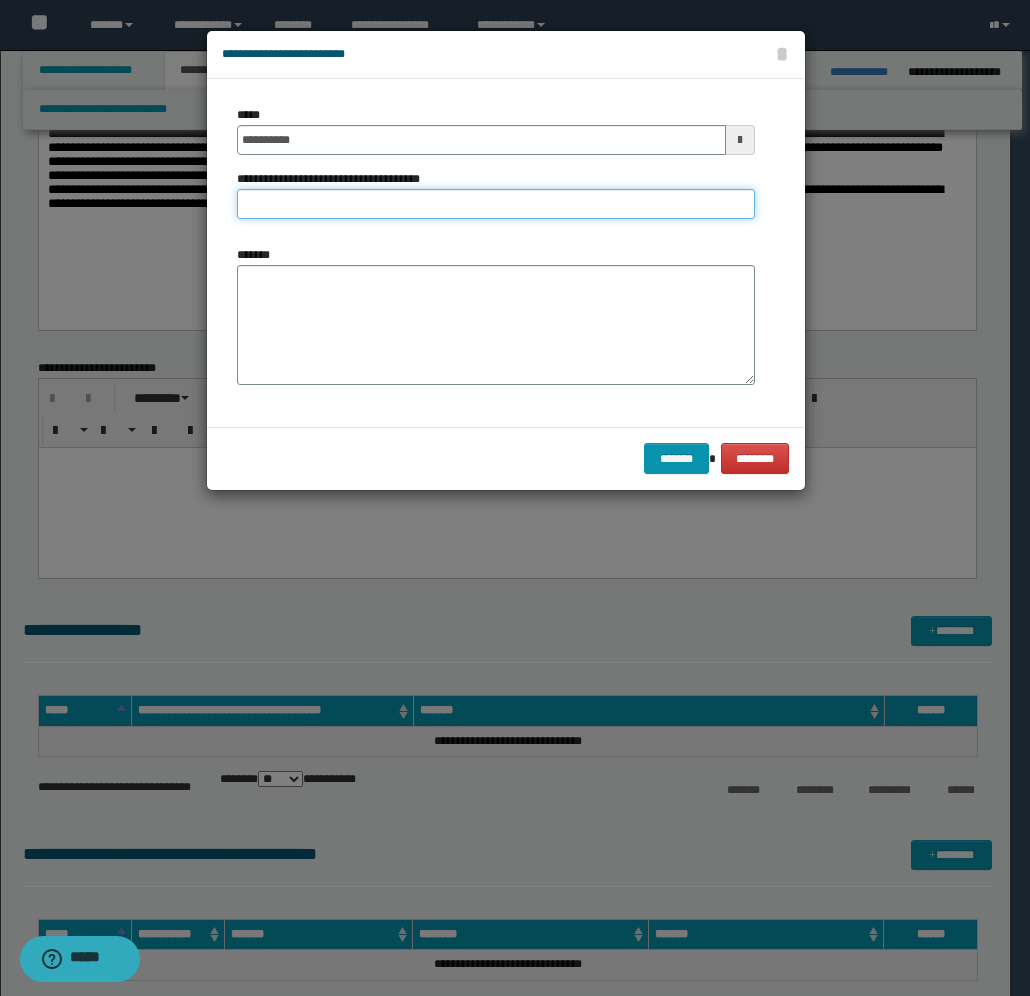 click on "**********" at bounding box center (496, 204) 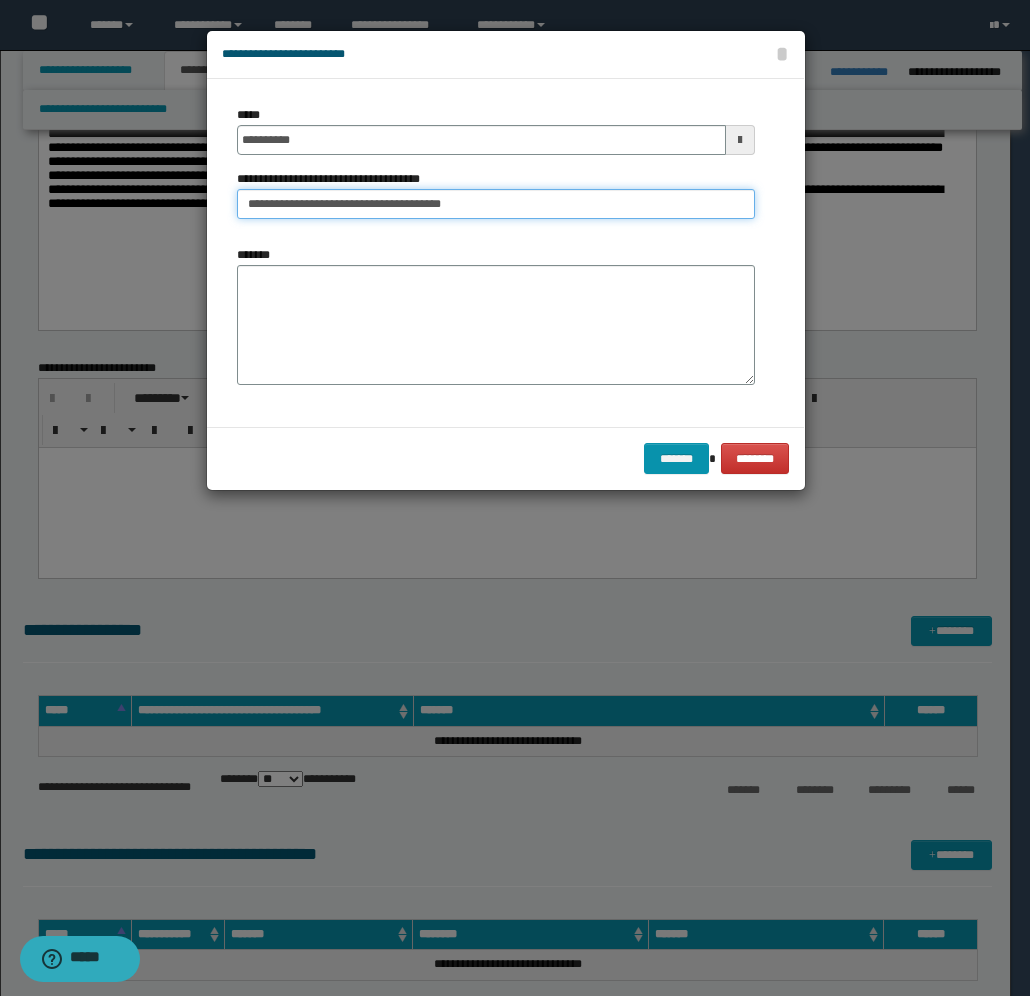 type on "**********" 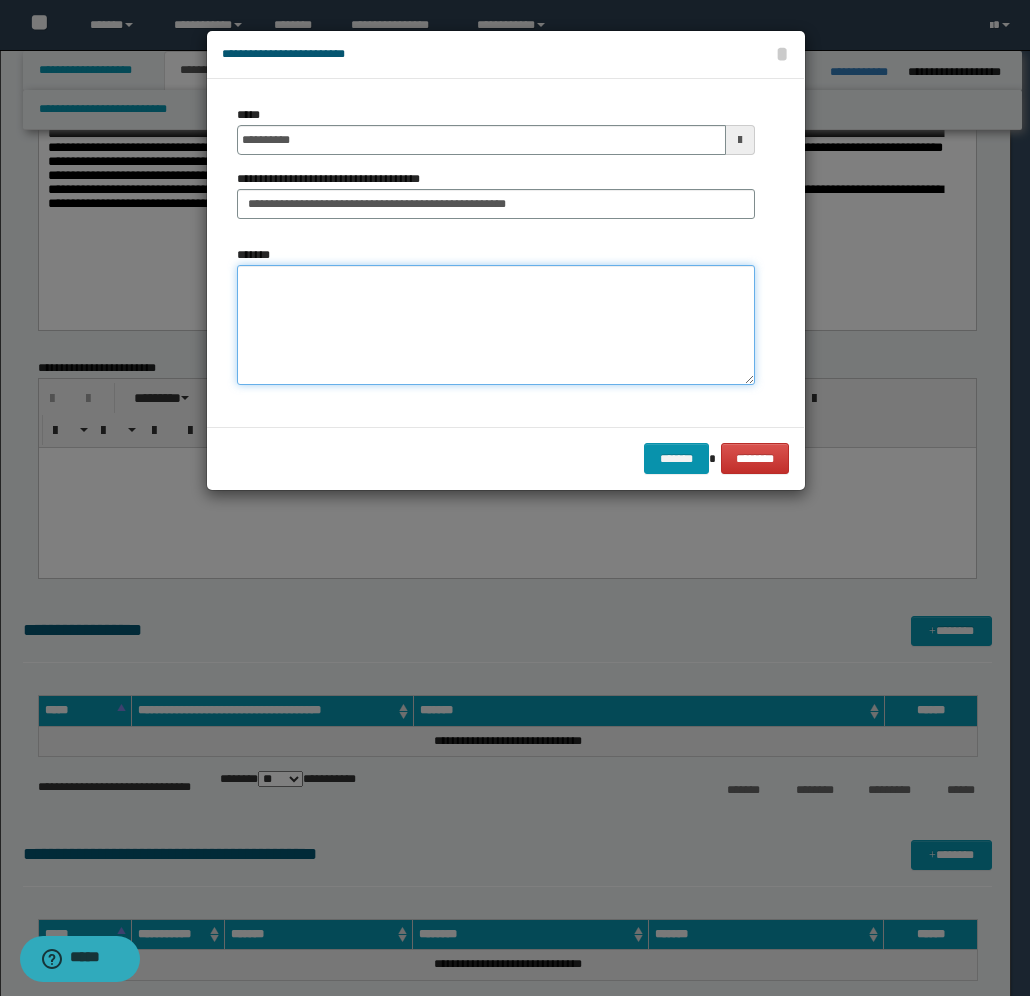click on "*******" at bounding box center [496, 325] 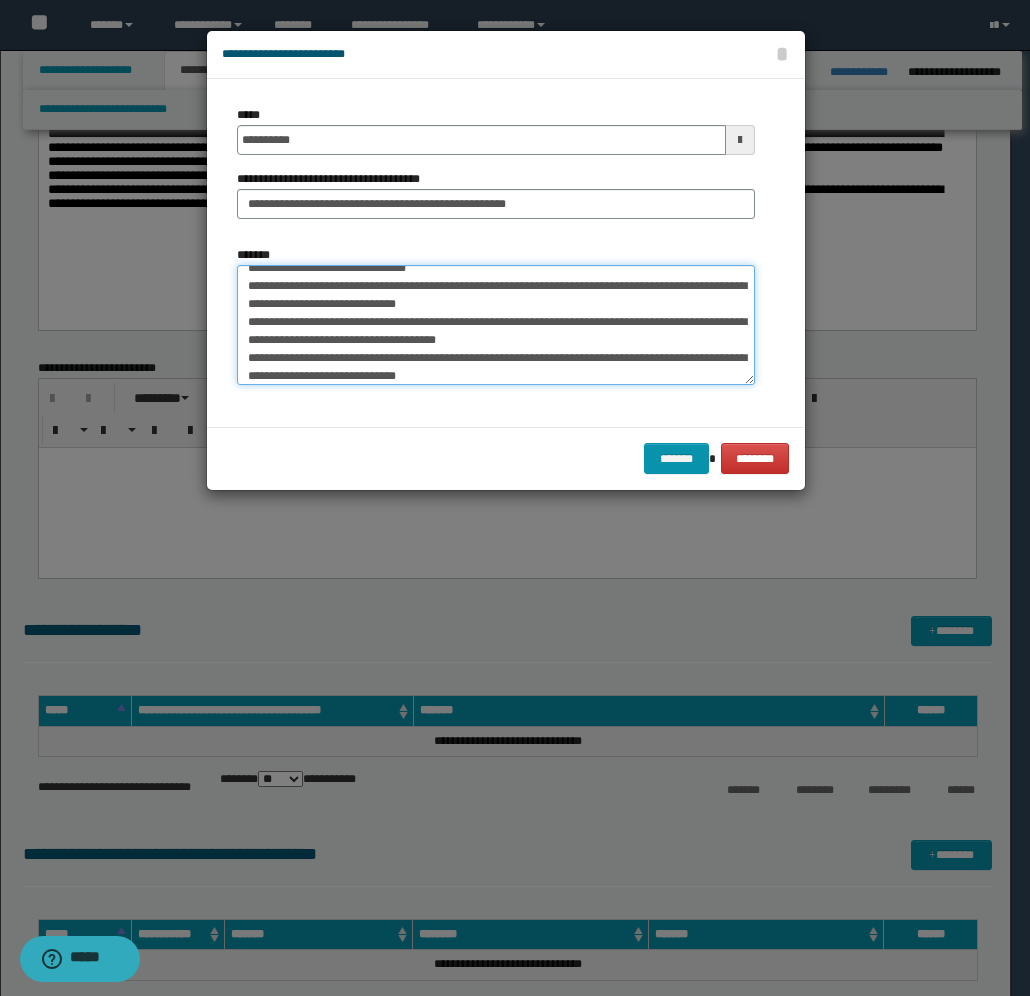 scroll, scrollTop: 0, scrollLeft: 0, axis: both 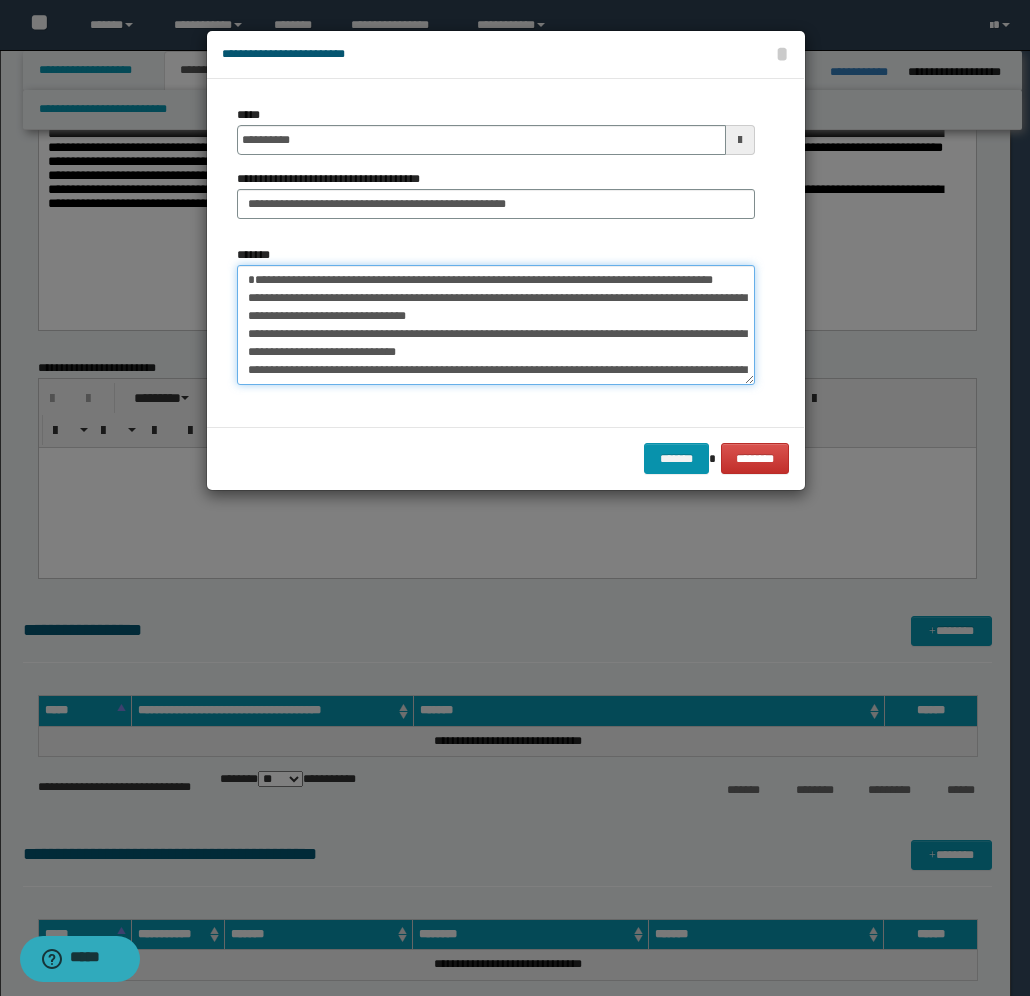 click on "**********" at bounding box center (496, 325) 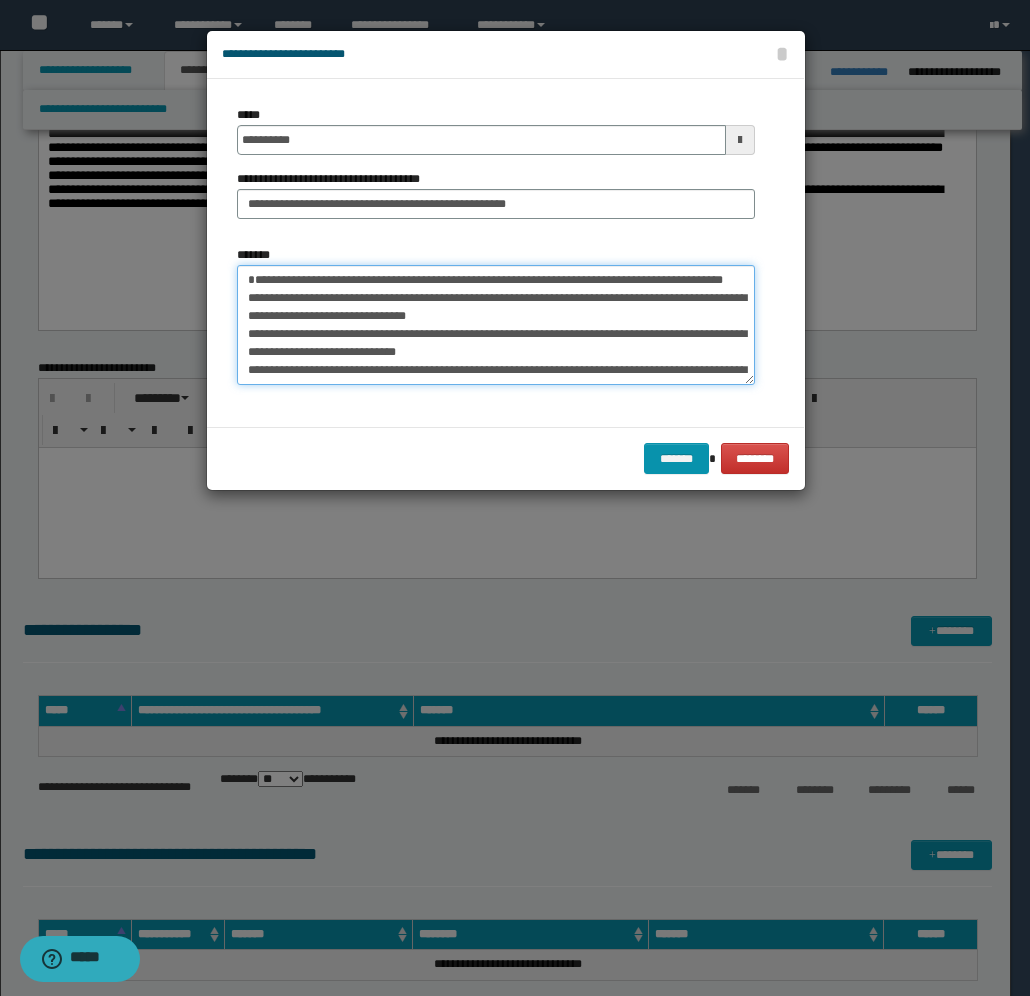 click on "**********" at bounding box center (496, 325) 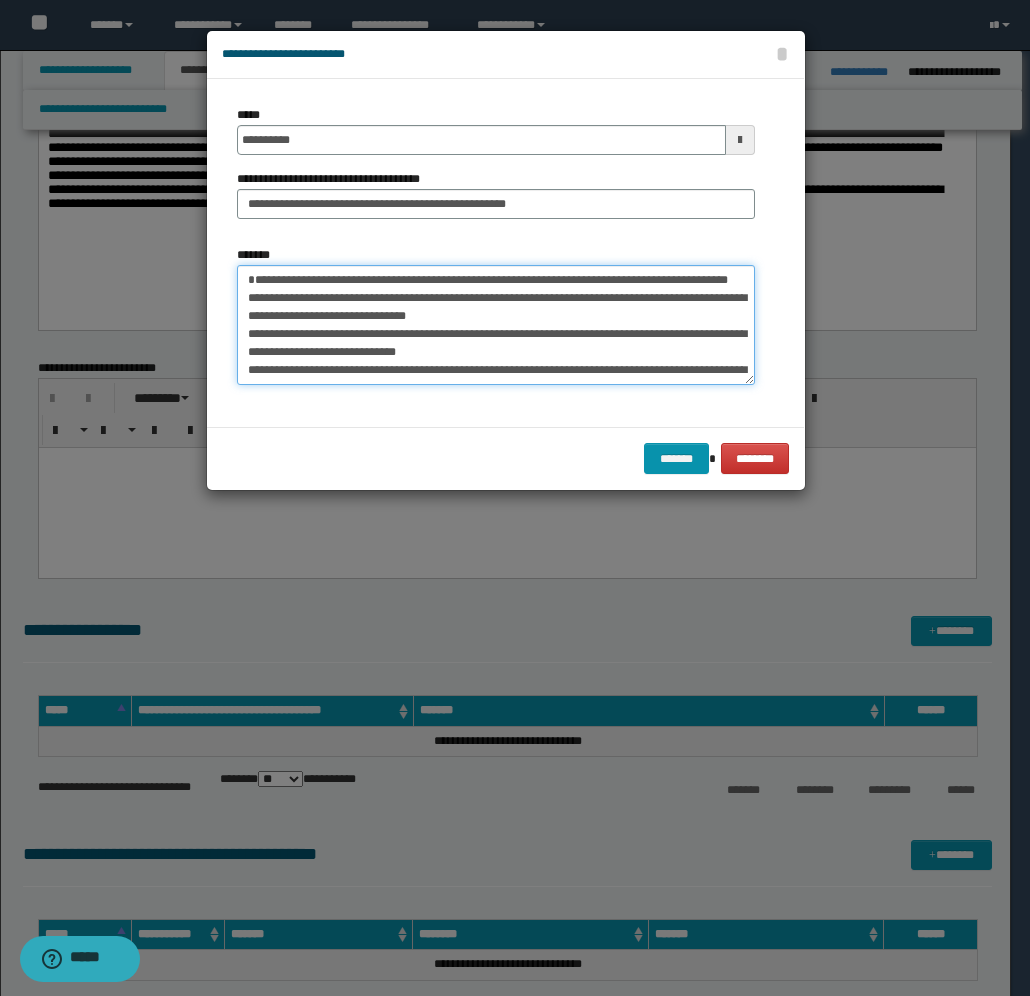 click on "**********" at bounding box center [496, 325] 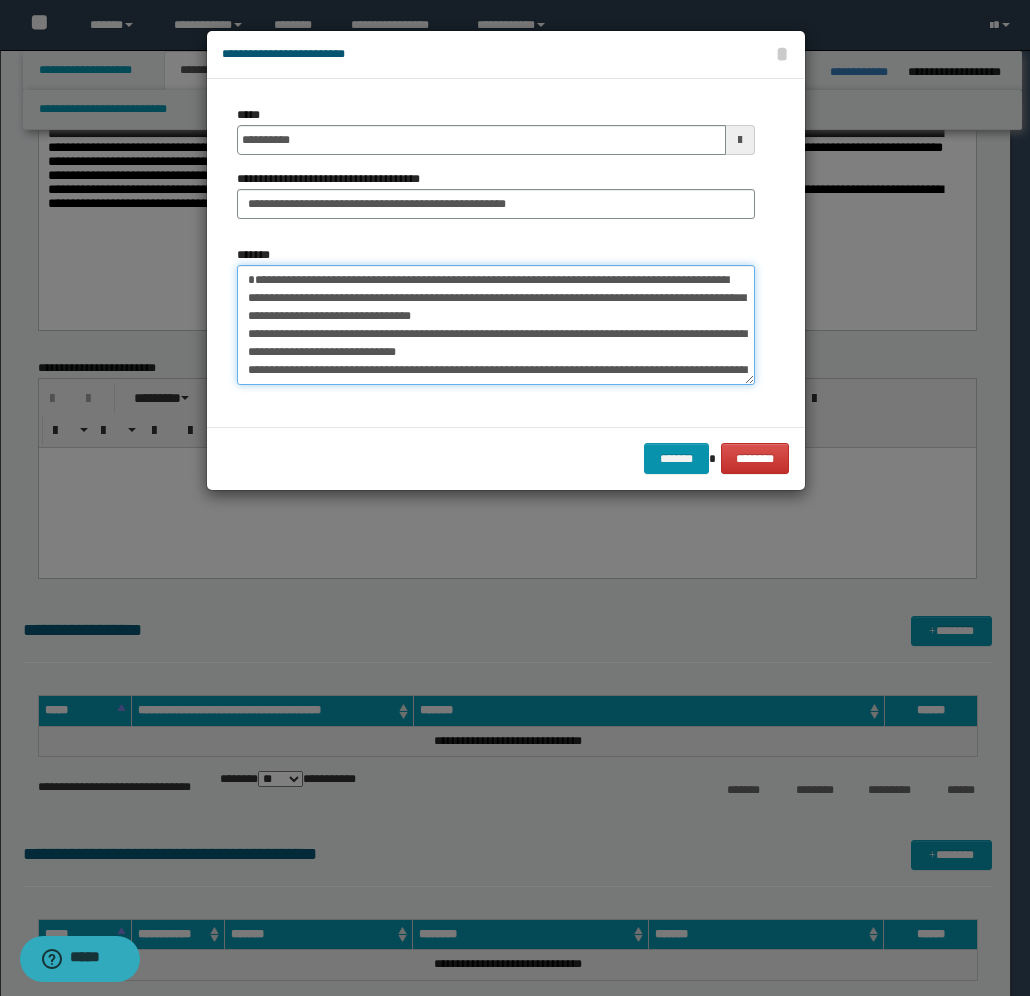 click on "**********" at bounding box center [496, 325] 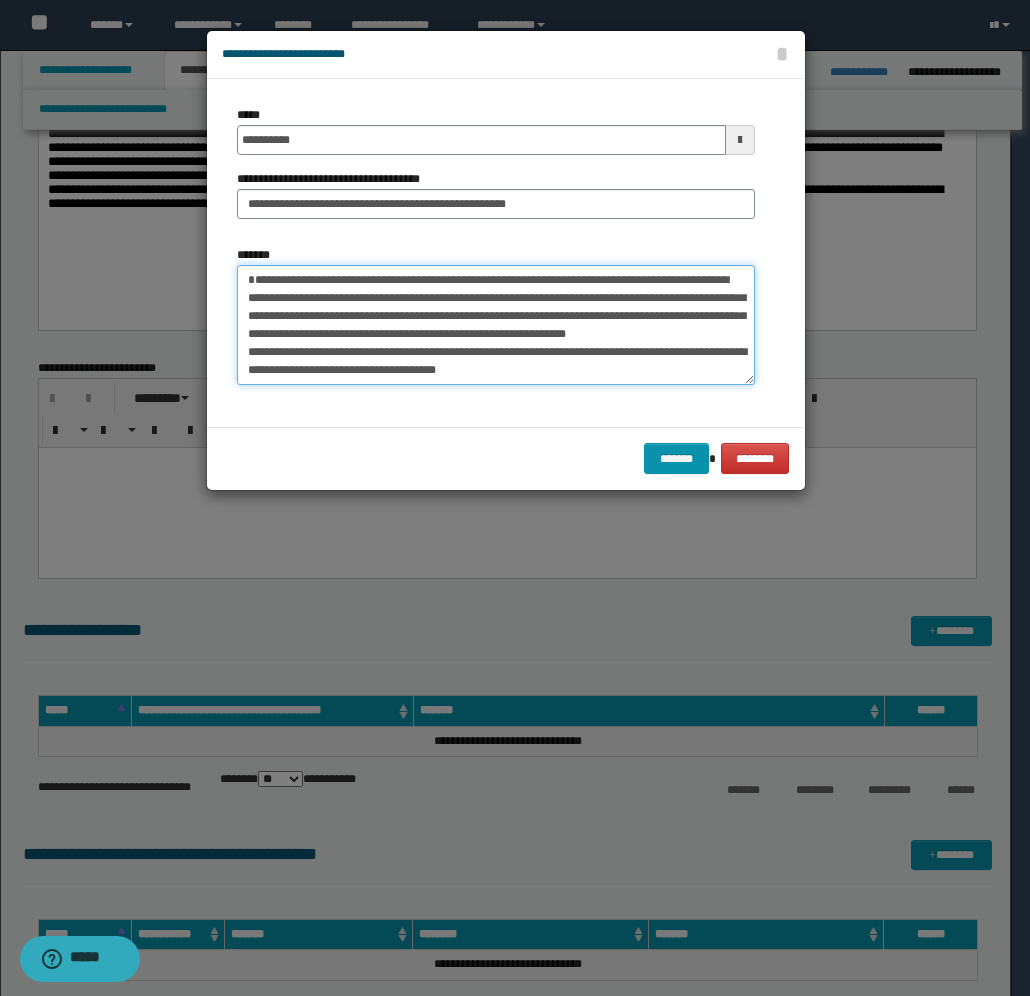 click on "**********" at bounding box center [496, 325] 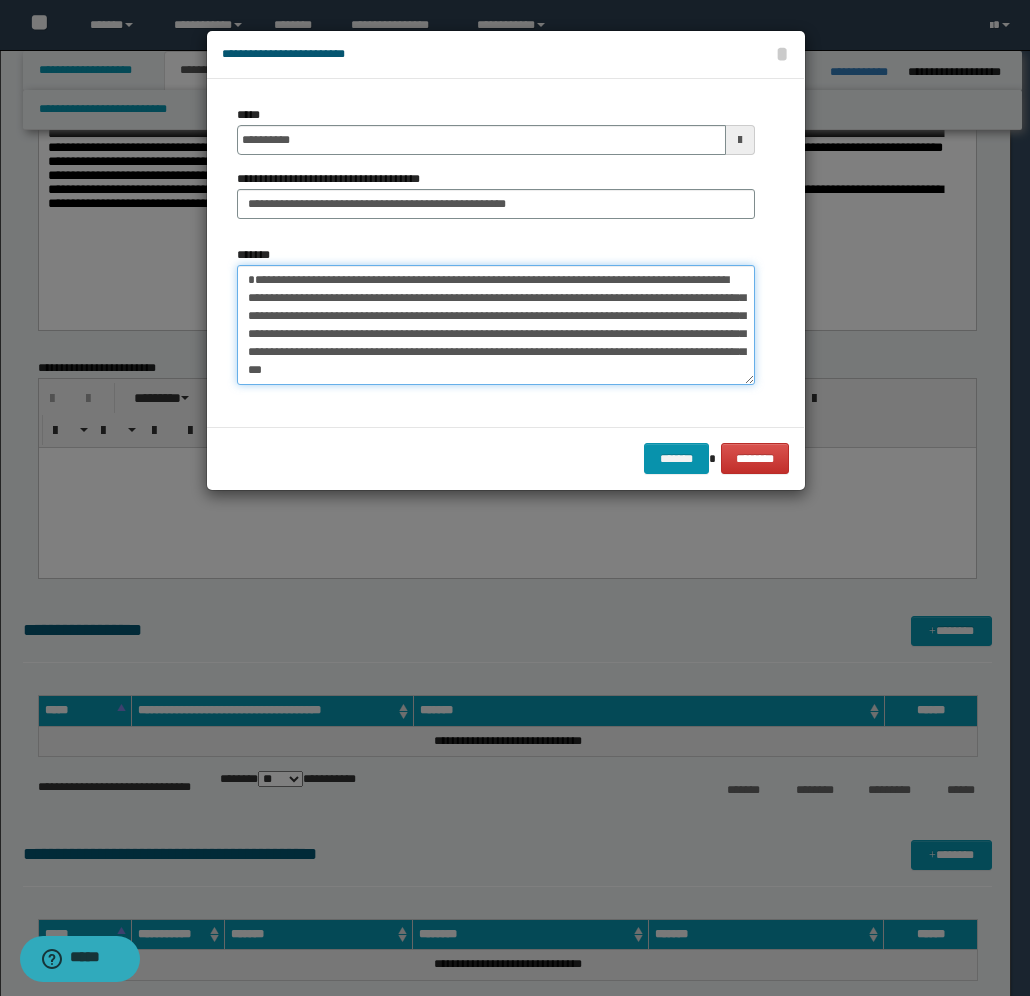 click on "**********" at bounding box center [496, 325] 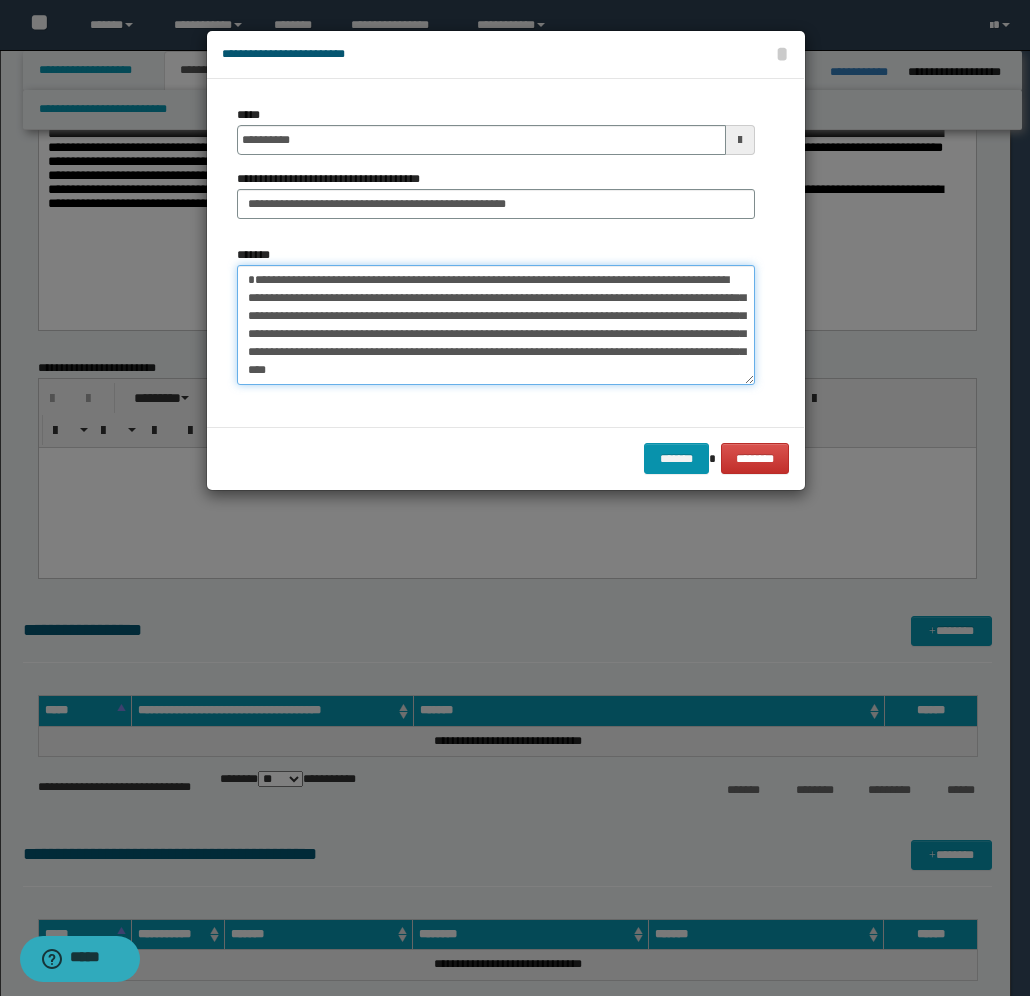 scroll, scrollTop: 50, scrollLeft: 0, axis: vertical 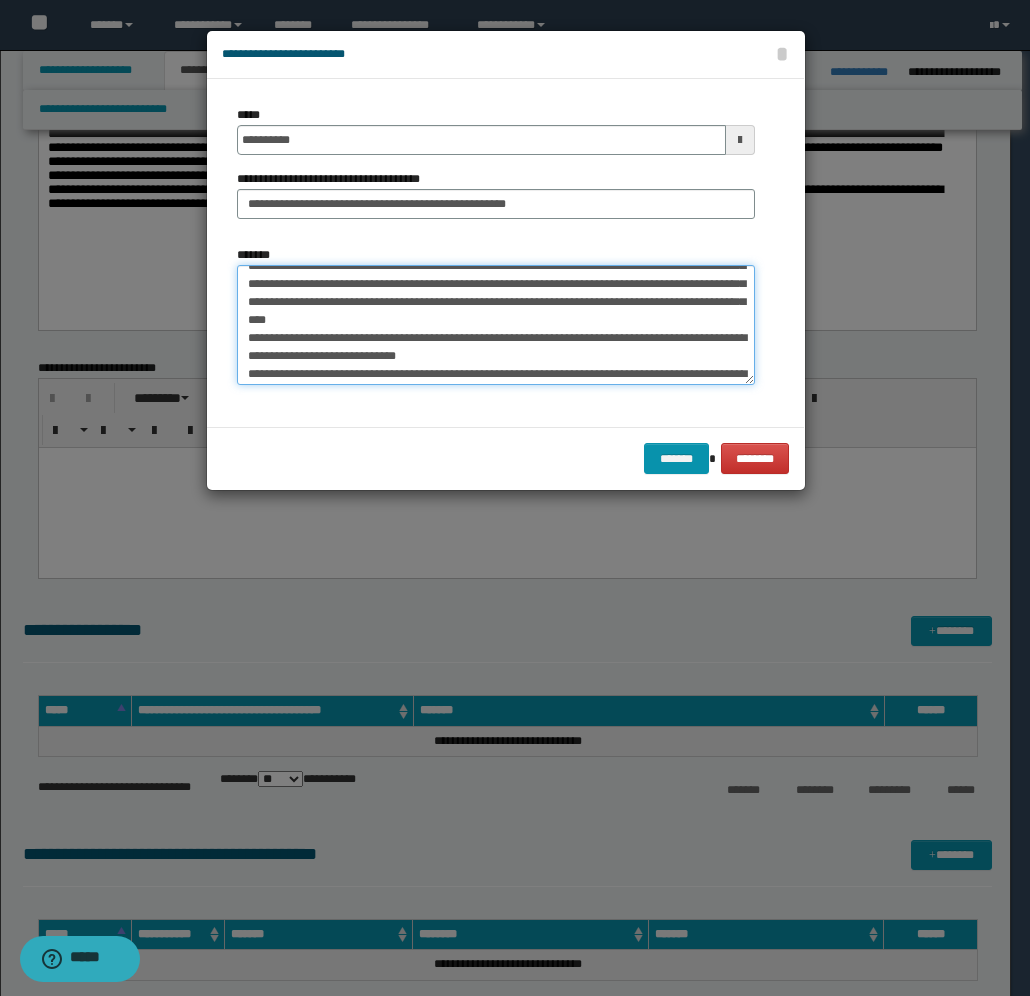 click on "**********" at bounding box center (496, 325) 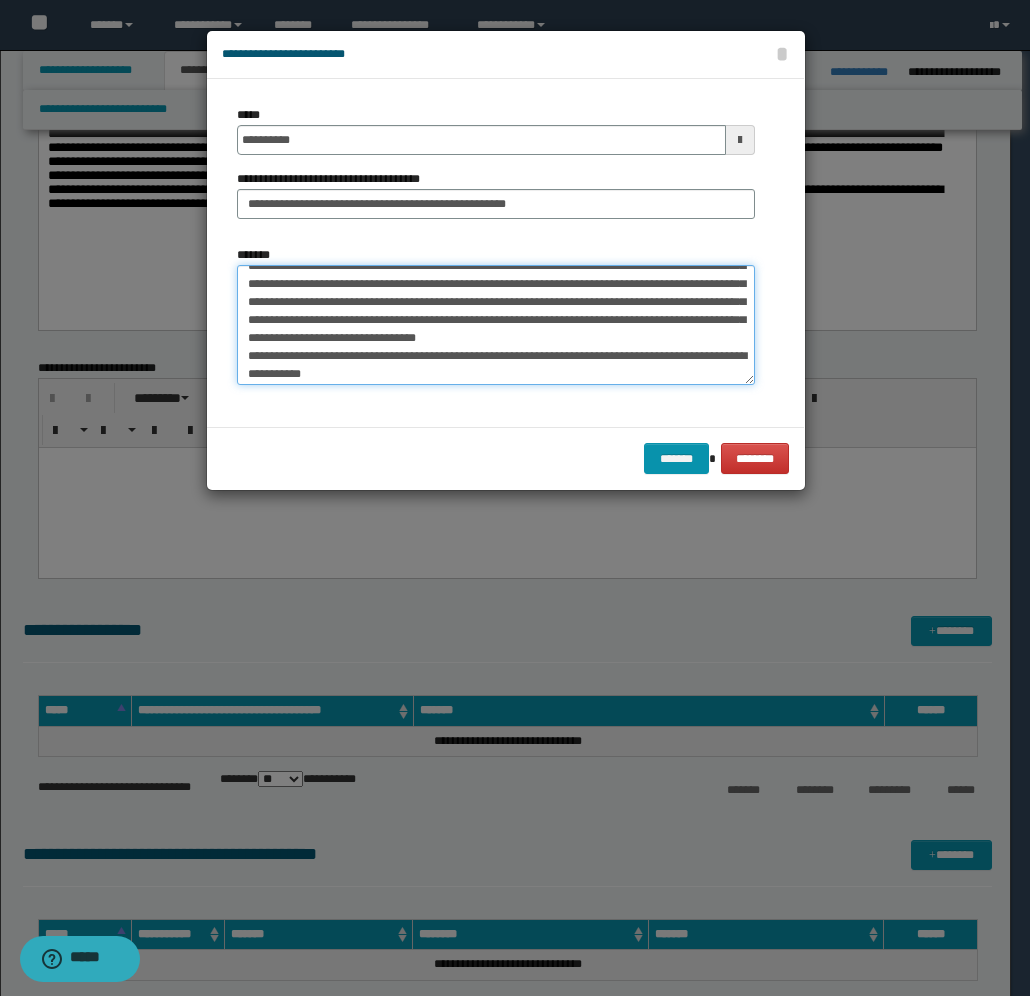 scroll, scrollTop: 32, scrollLeft: 0, axis: vertical 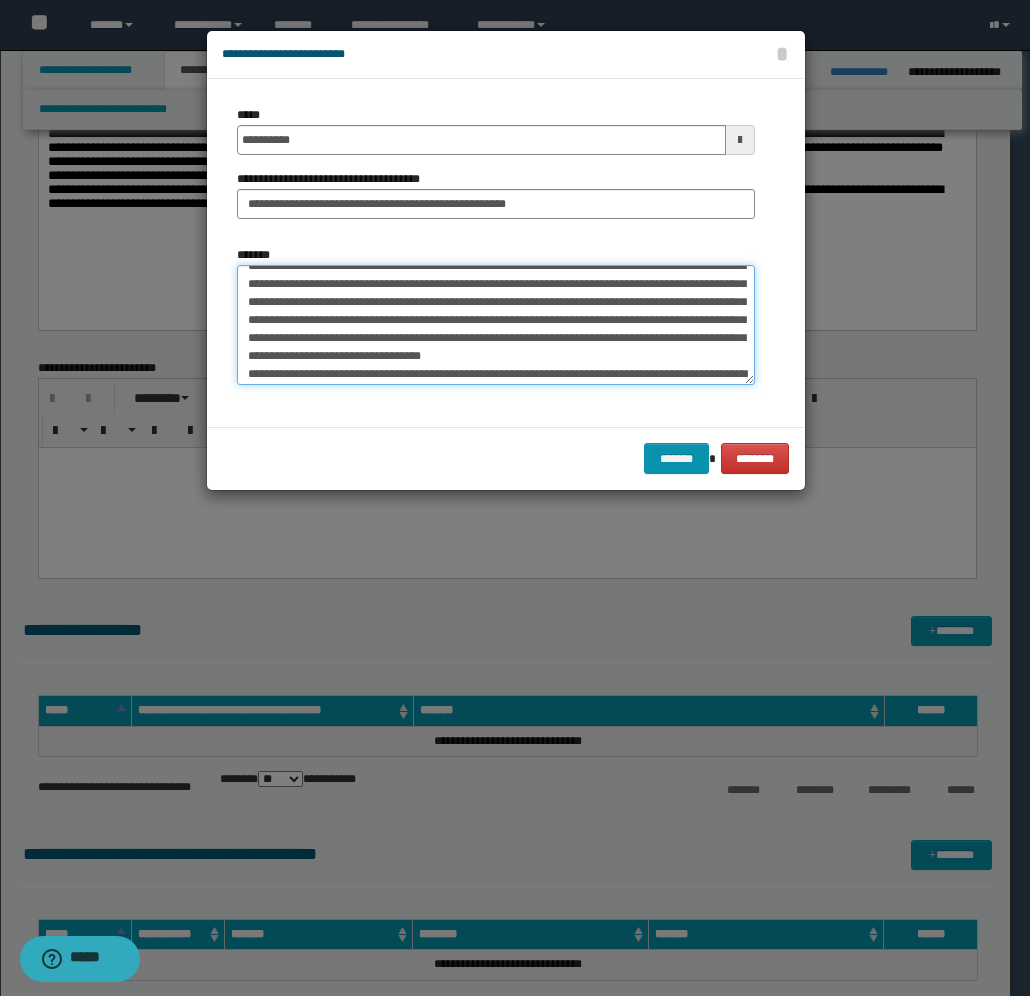 click on "**********" at bounding box center (496, 325) 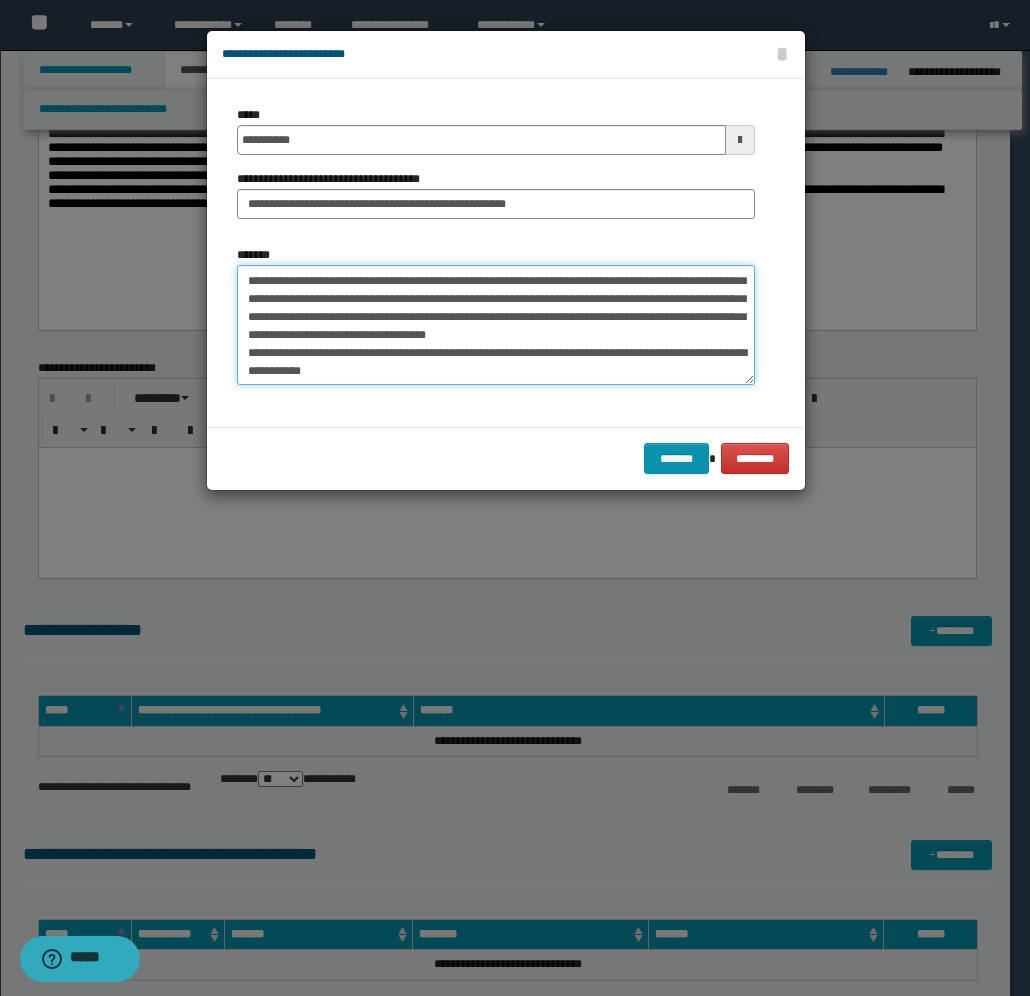scroll, scrollTop: 72, scrollLeft: 0, axis: vertical 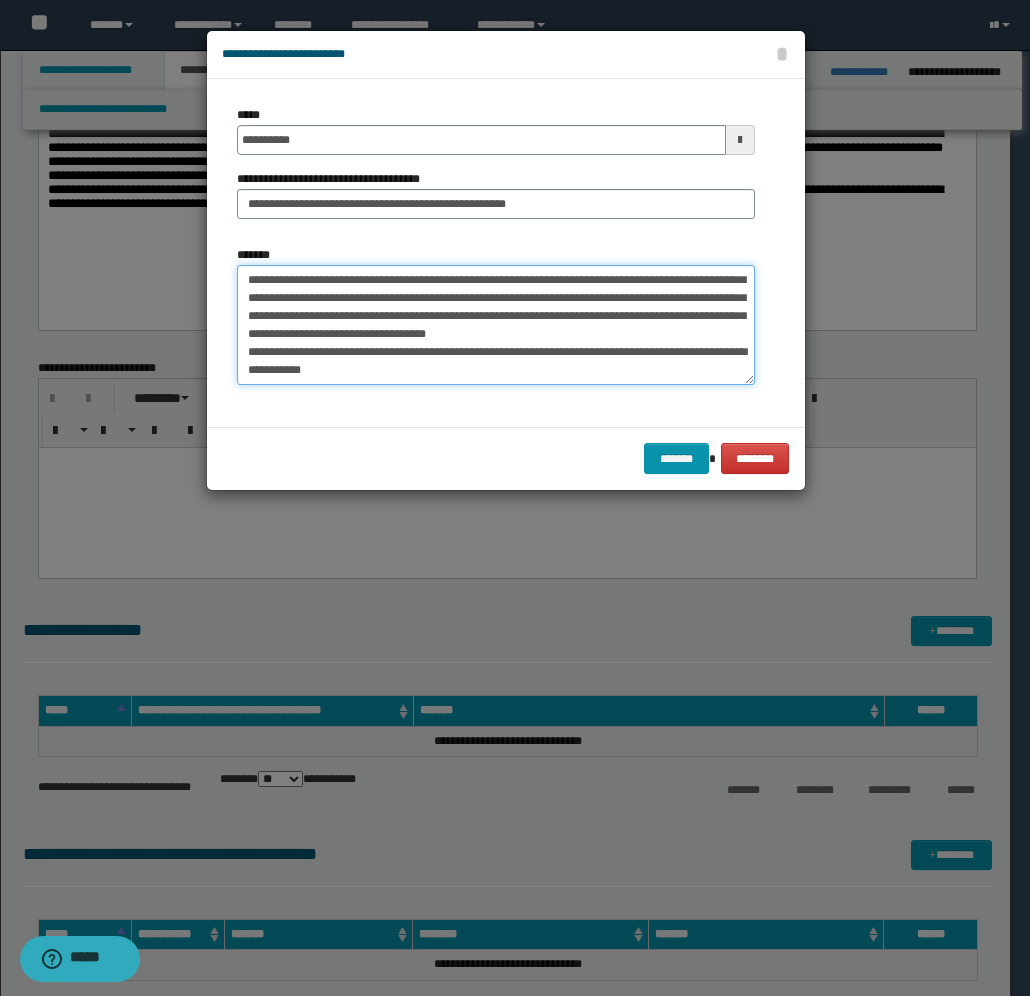 click on "**********" at bounding box center (496, 325) 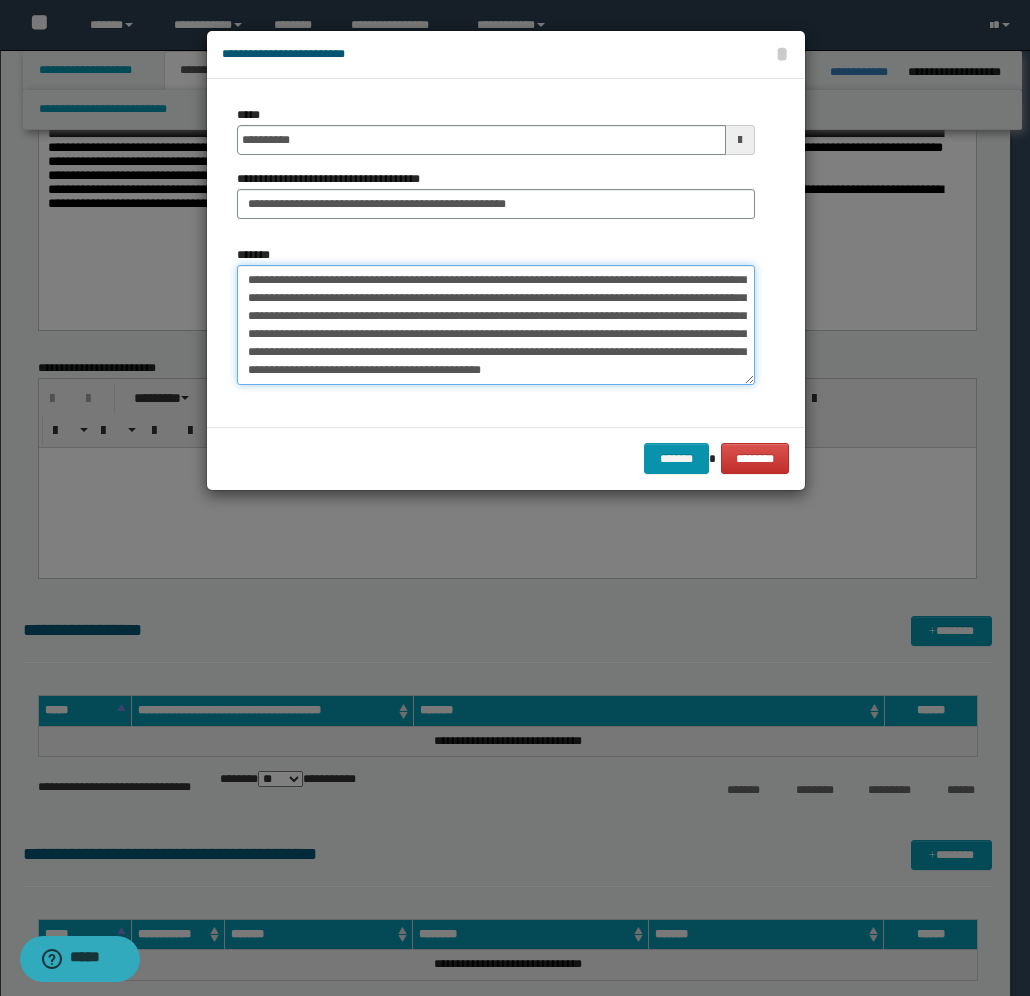 scroll, scrollTop: 55, scrollLeft: 0, axis: vertical 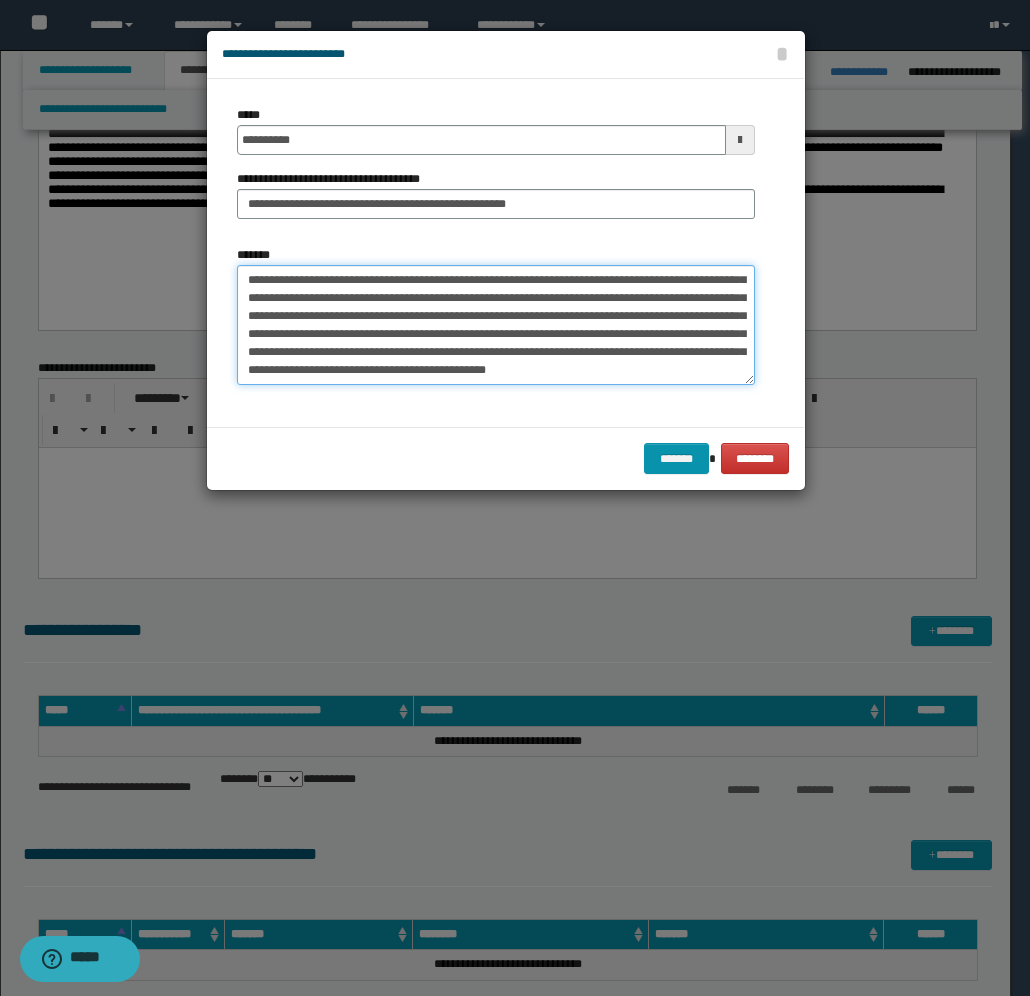 click on "**********" at bounding box center (496, 325) 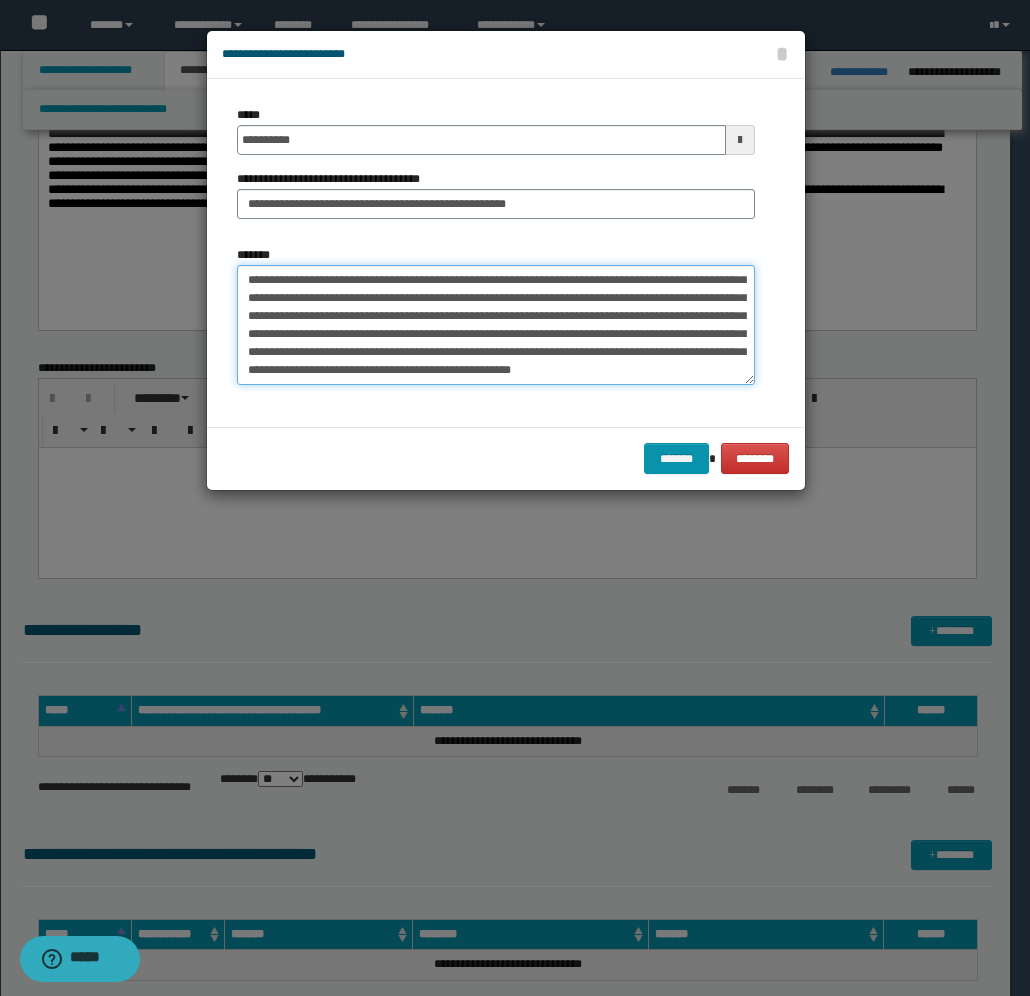 click on "**********" at bounding box center (496, 325) 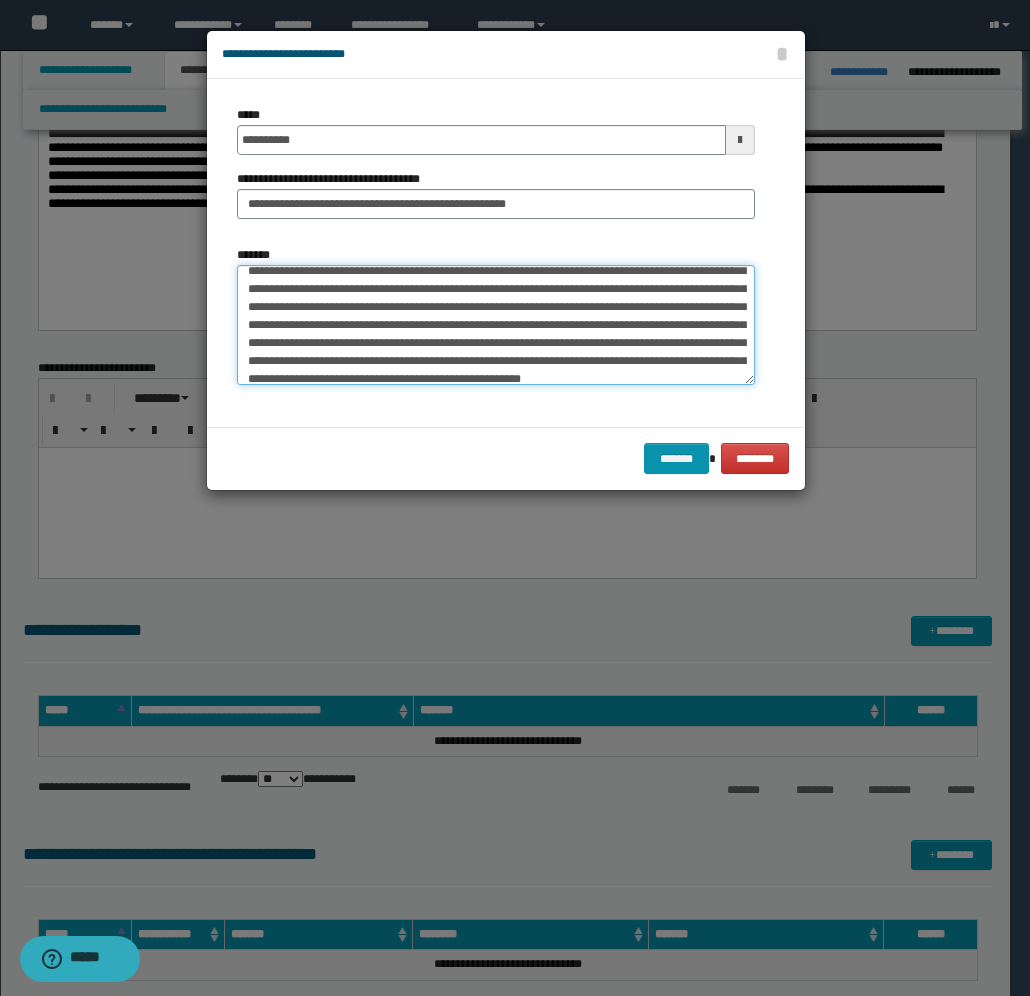 scroll, scrollTop: 0, scrollLeft: 0, axis: both 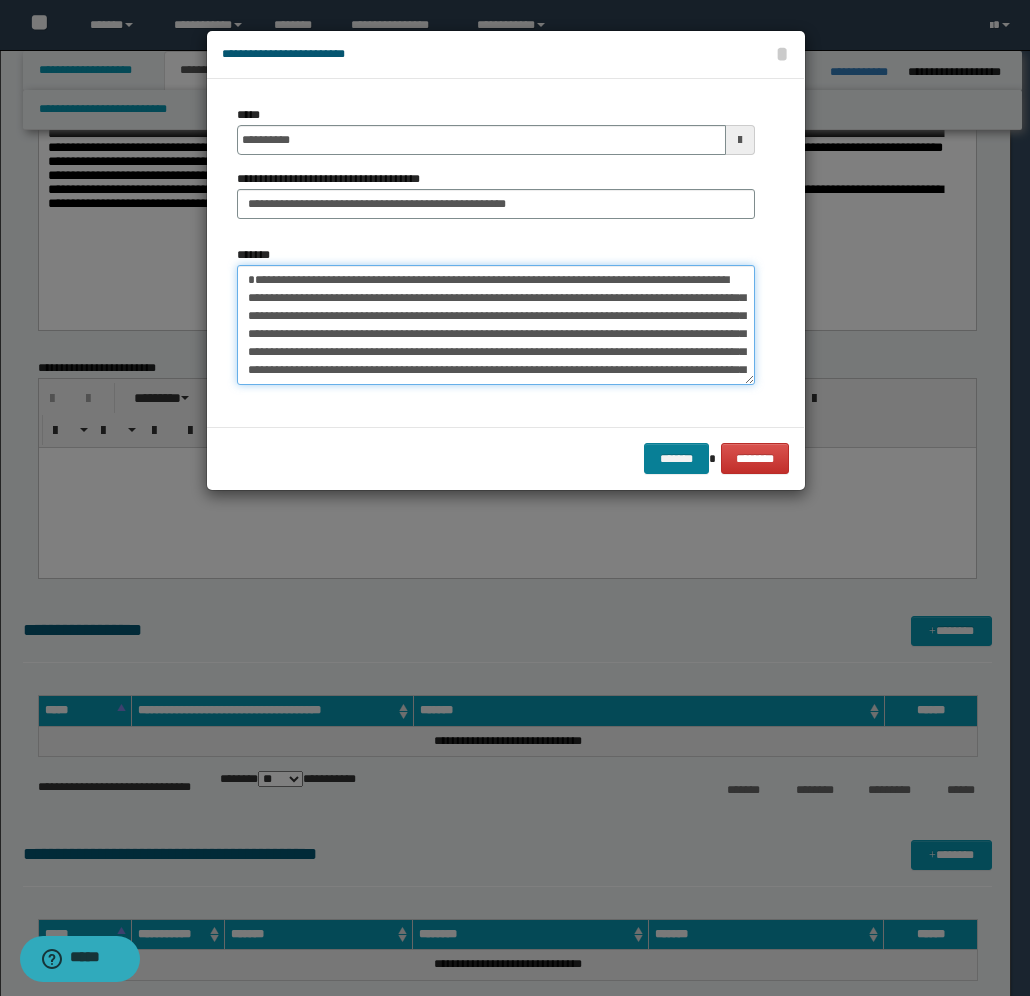 type on "**********" 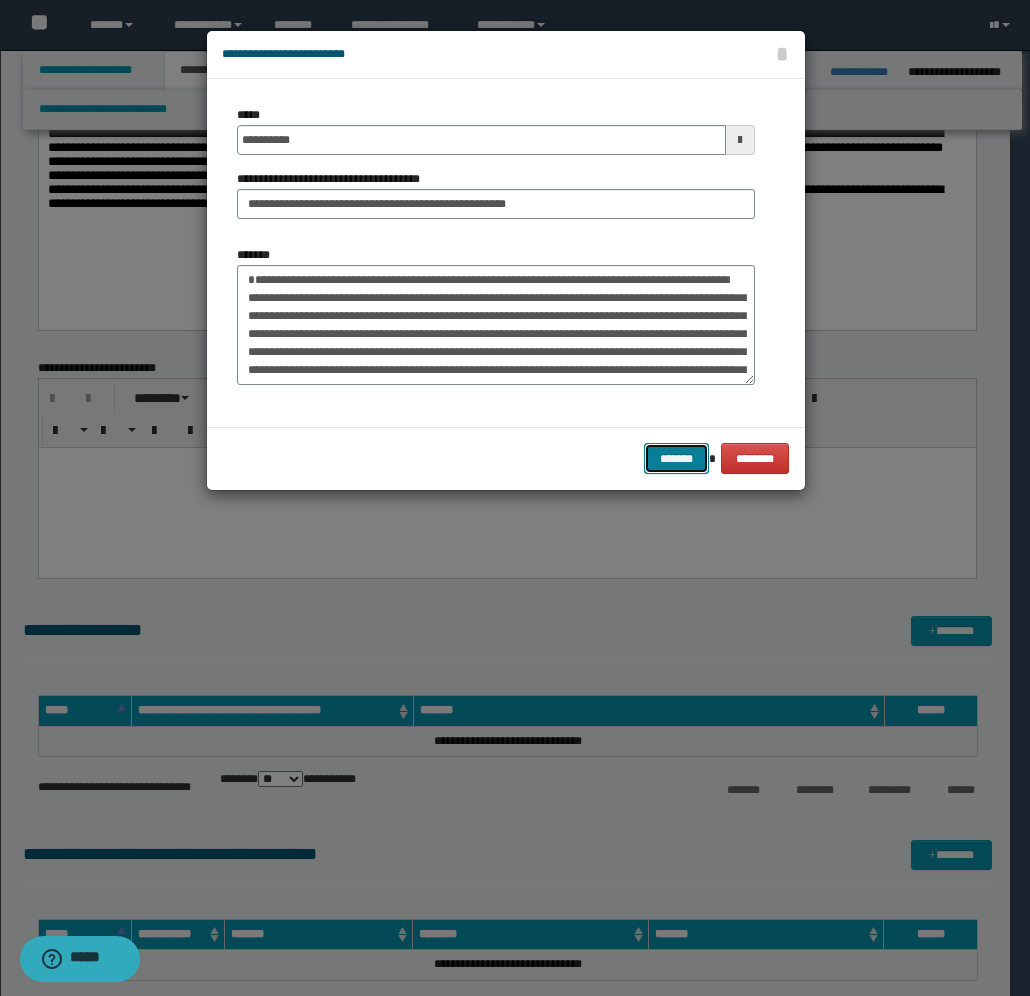 click on "*******" at bounding box center (676, 458) 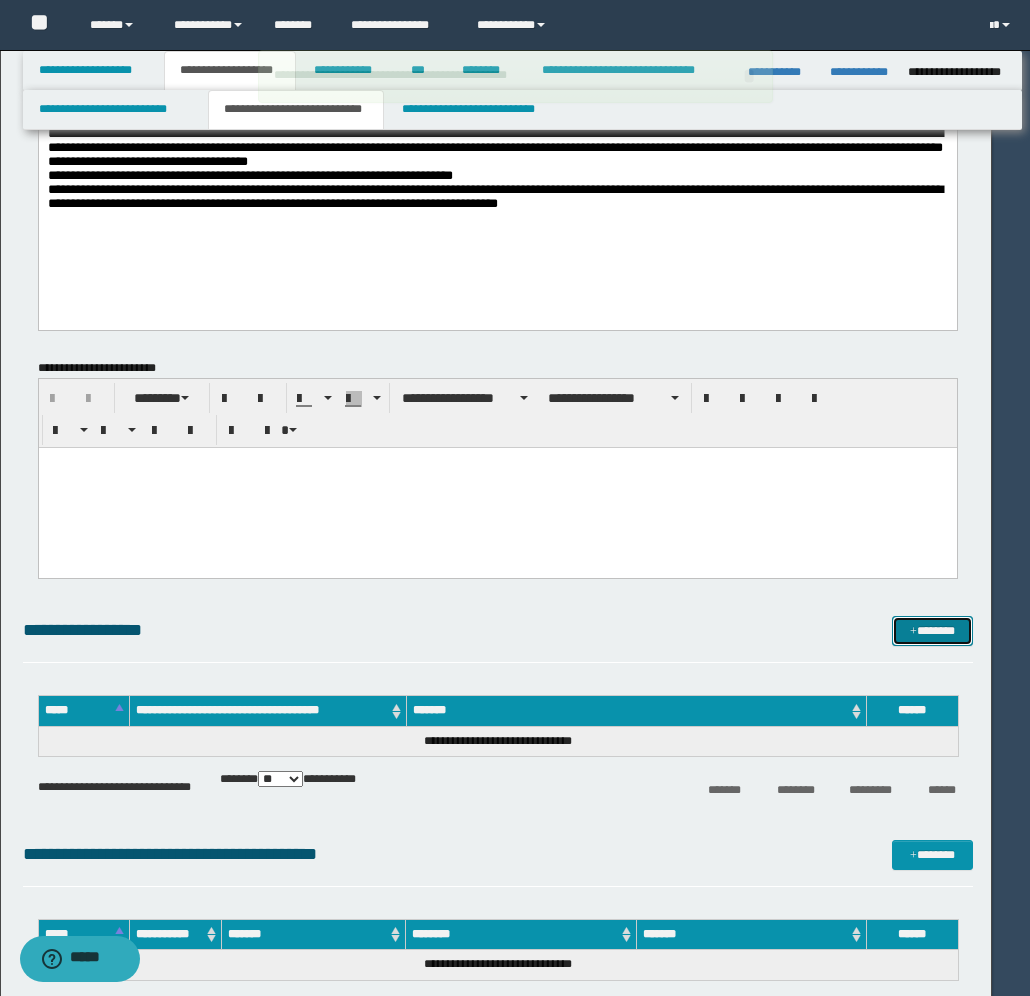 type 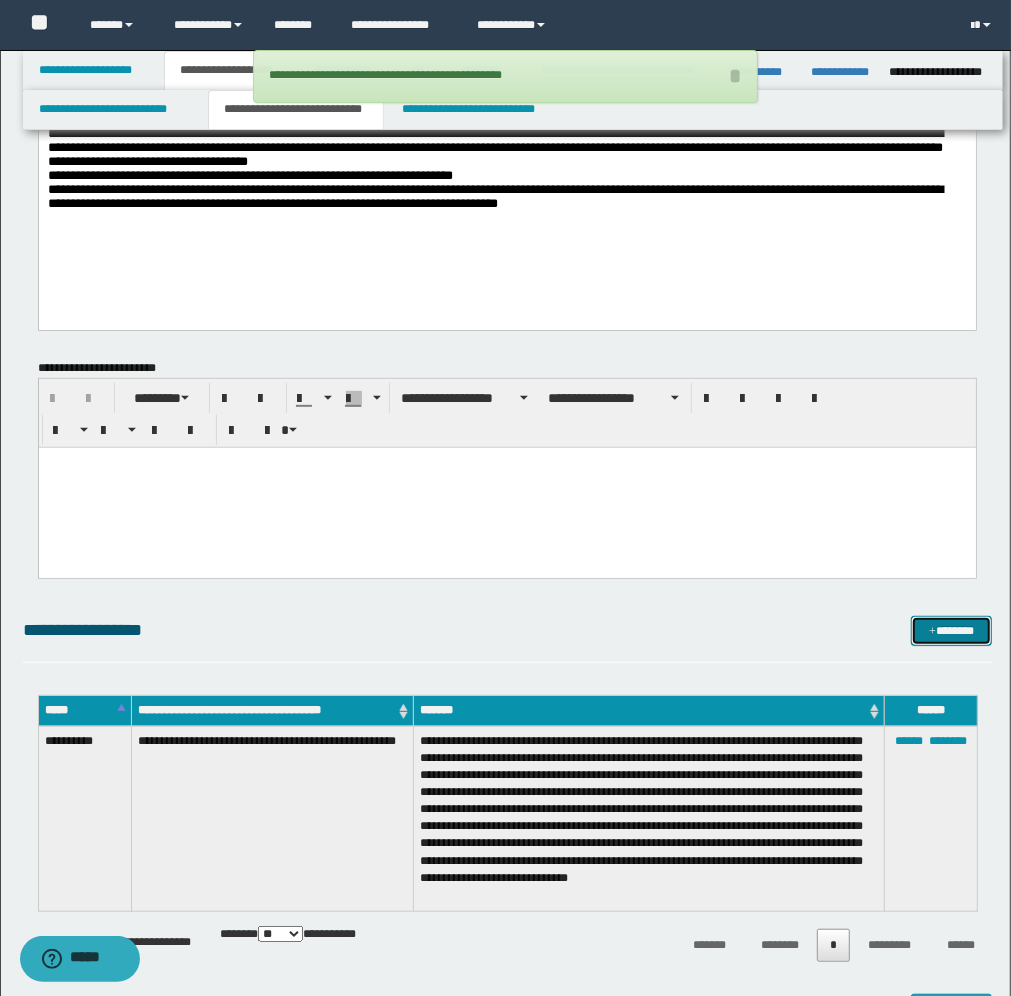 click on "*******" at bounding box center (951, 631) 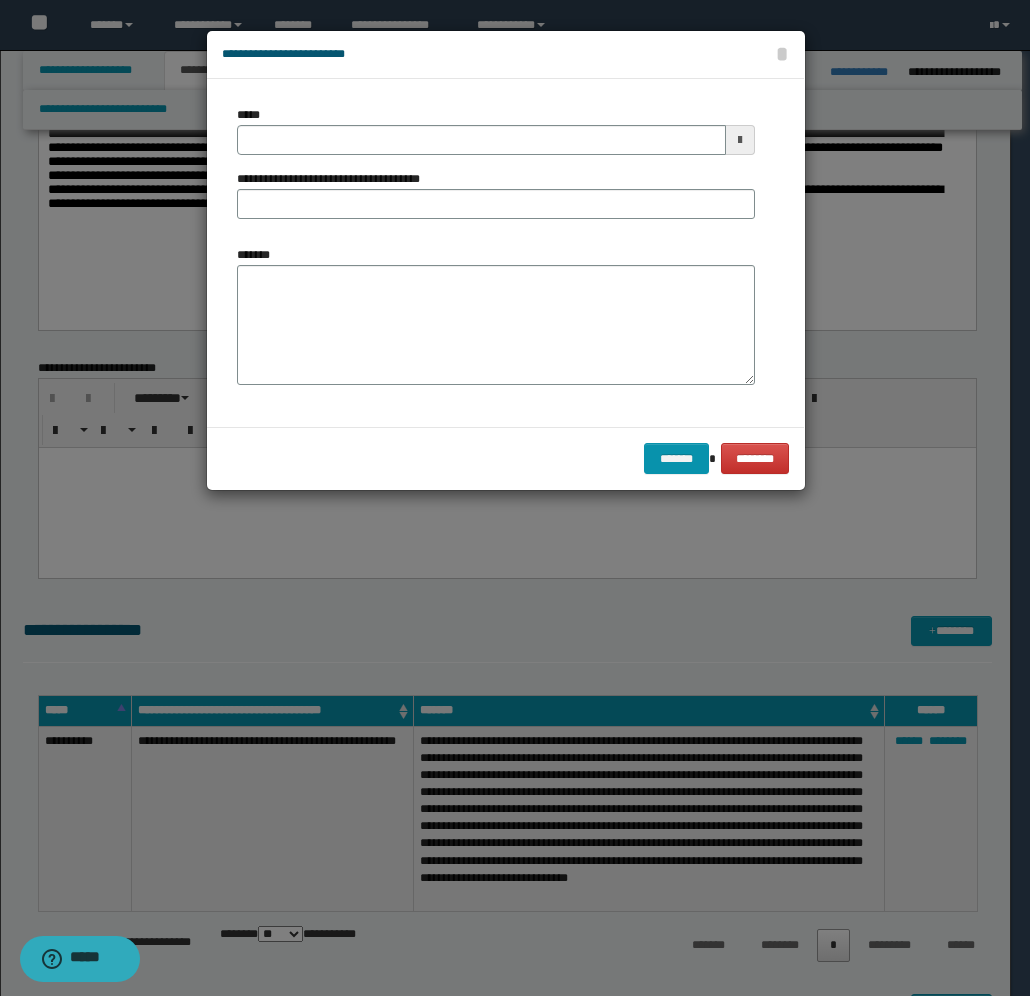 click at bounding box center (740, 140) 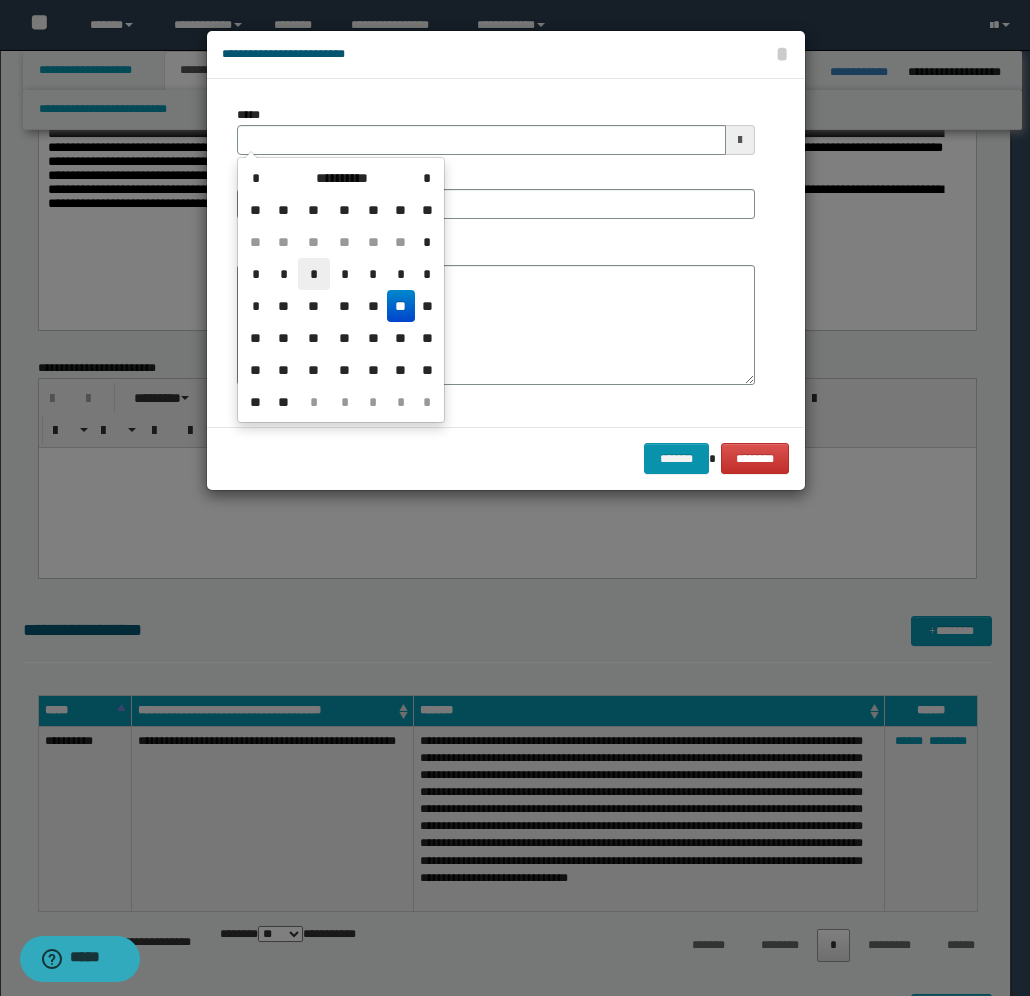 click on "*" at bounding box center [314, 274] 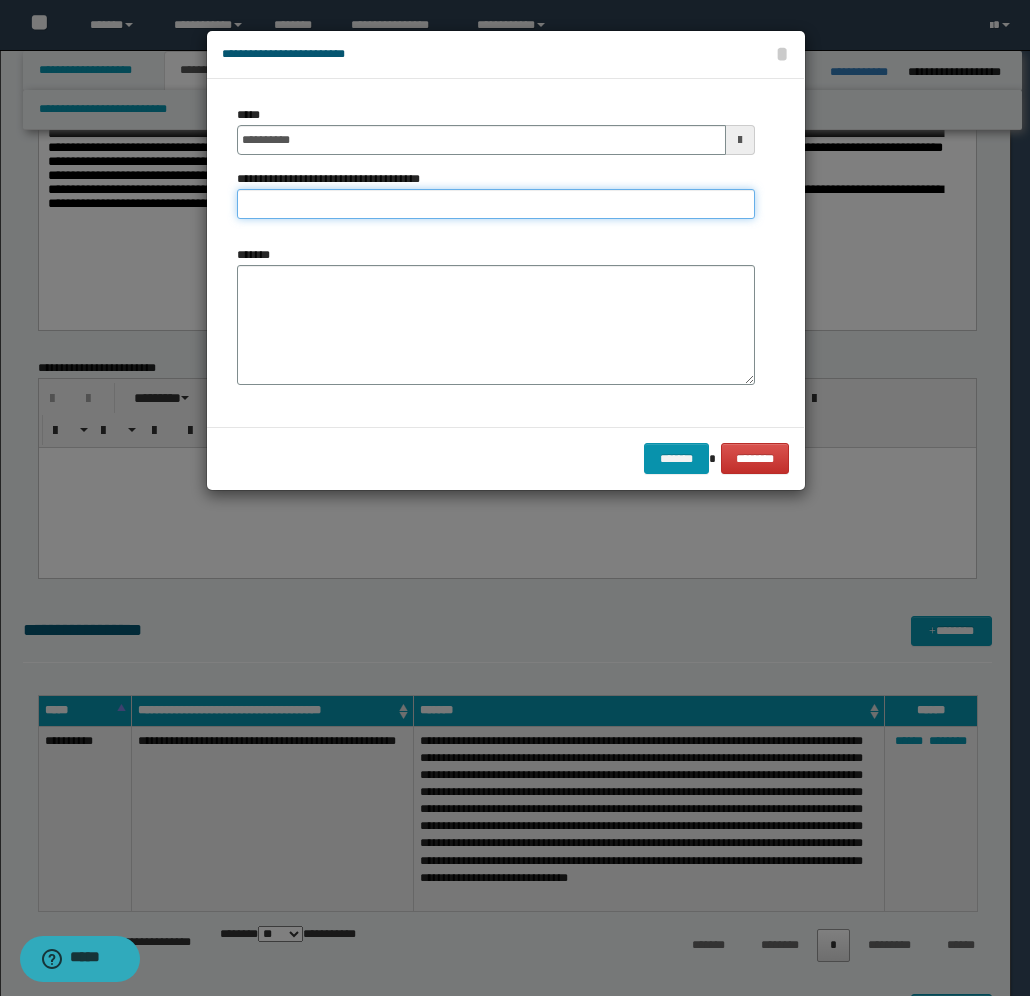 click on "**********" at bounding box center (496, 204) 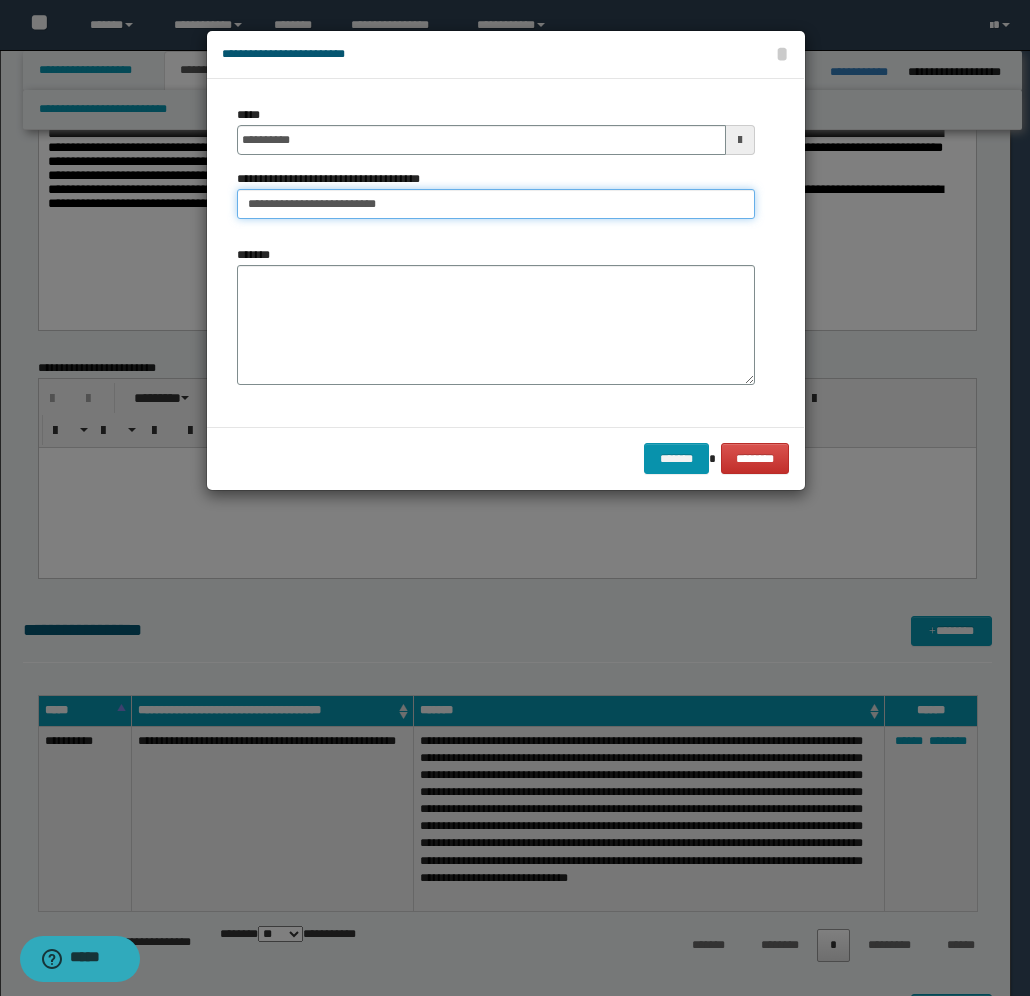 type on "**********" 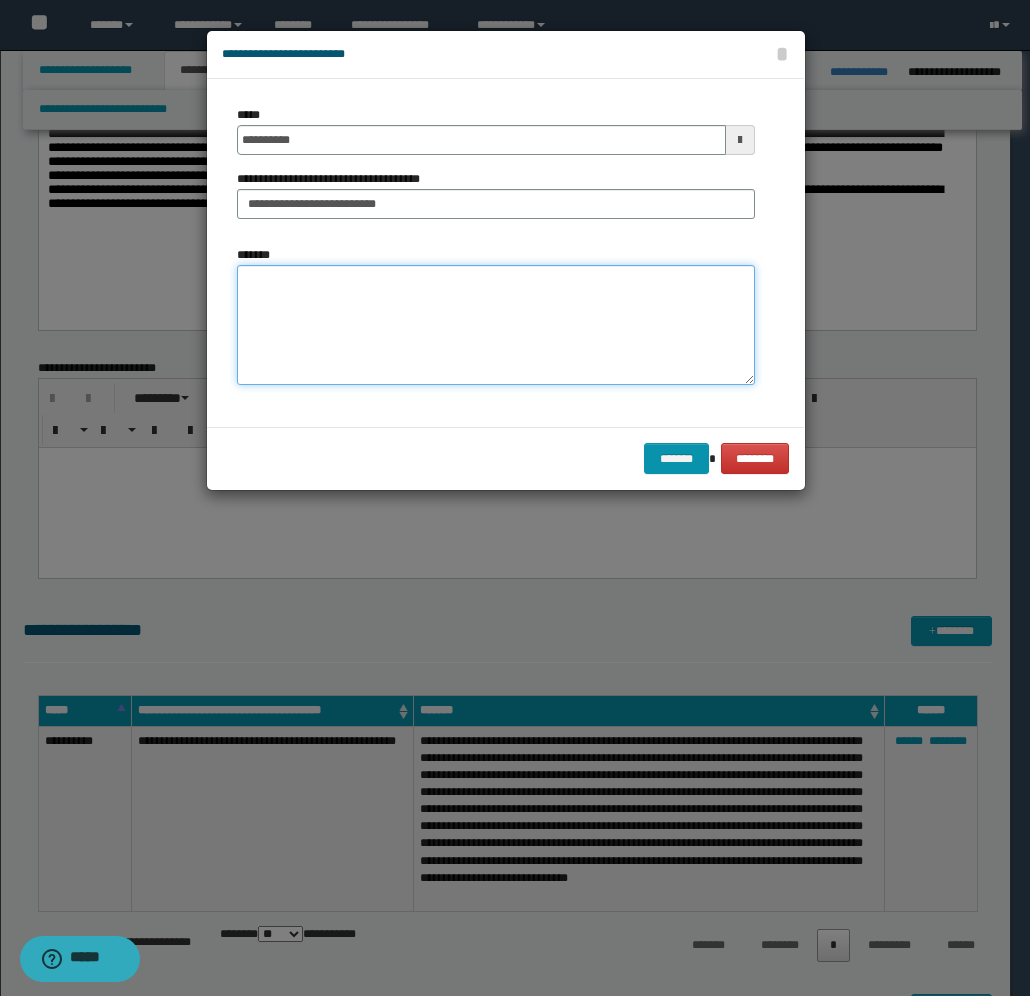click on "*******" at bounding box center (496, 325) 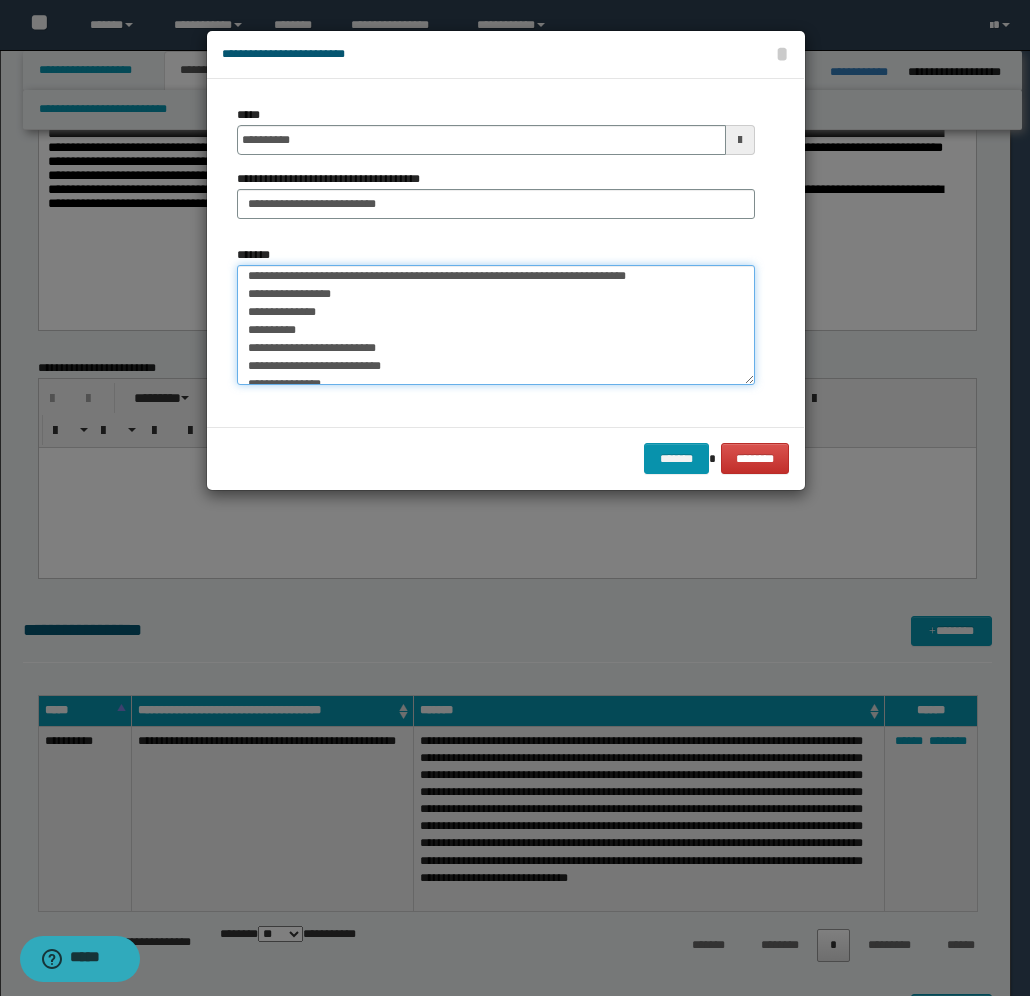 scroll, scrollTop: 0, scrollLeft: 0, axis: both 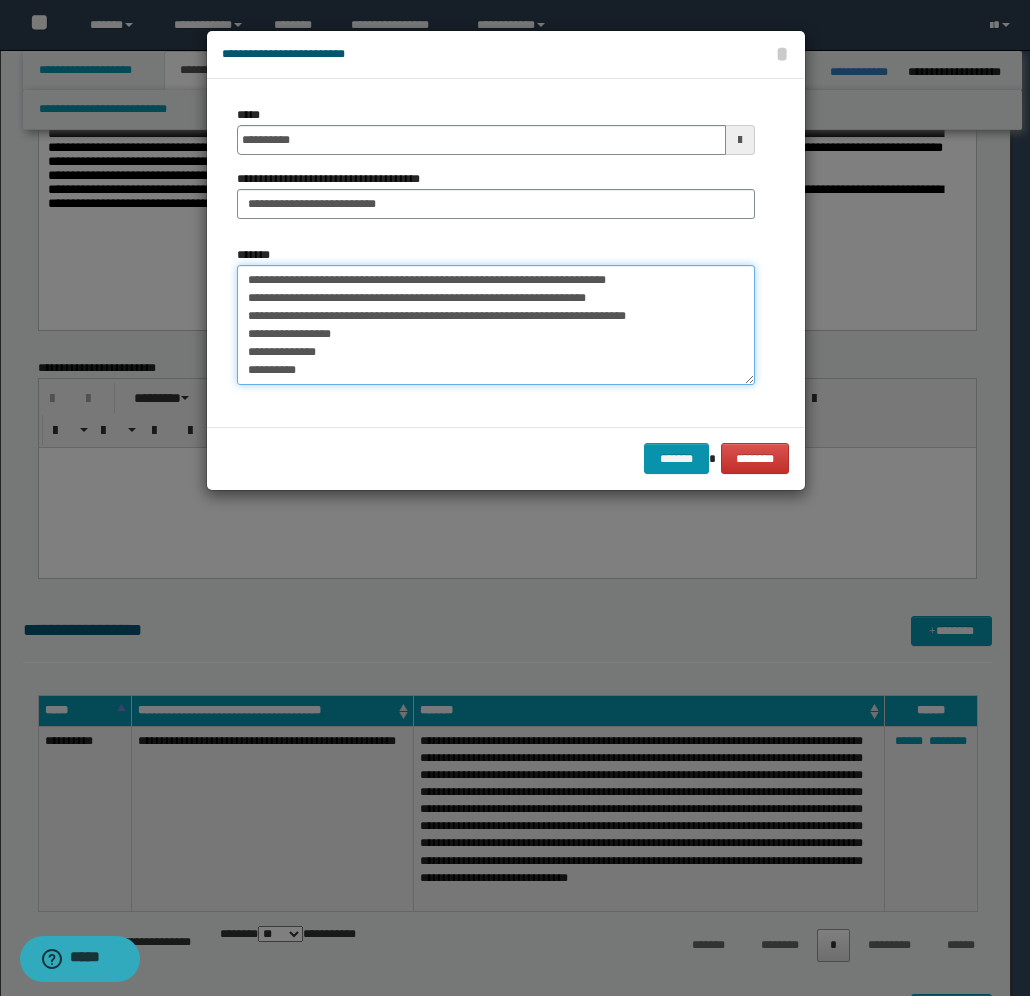 click on "**********" at bounding box center [496, 325] 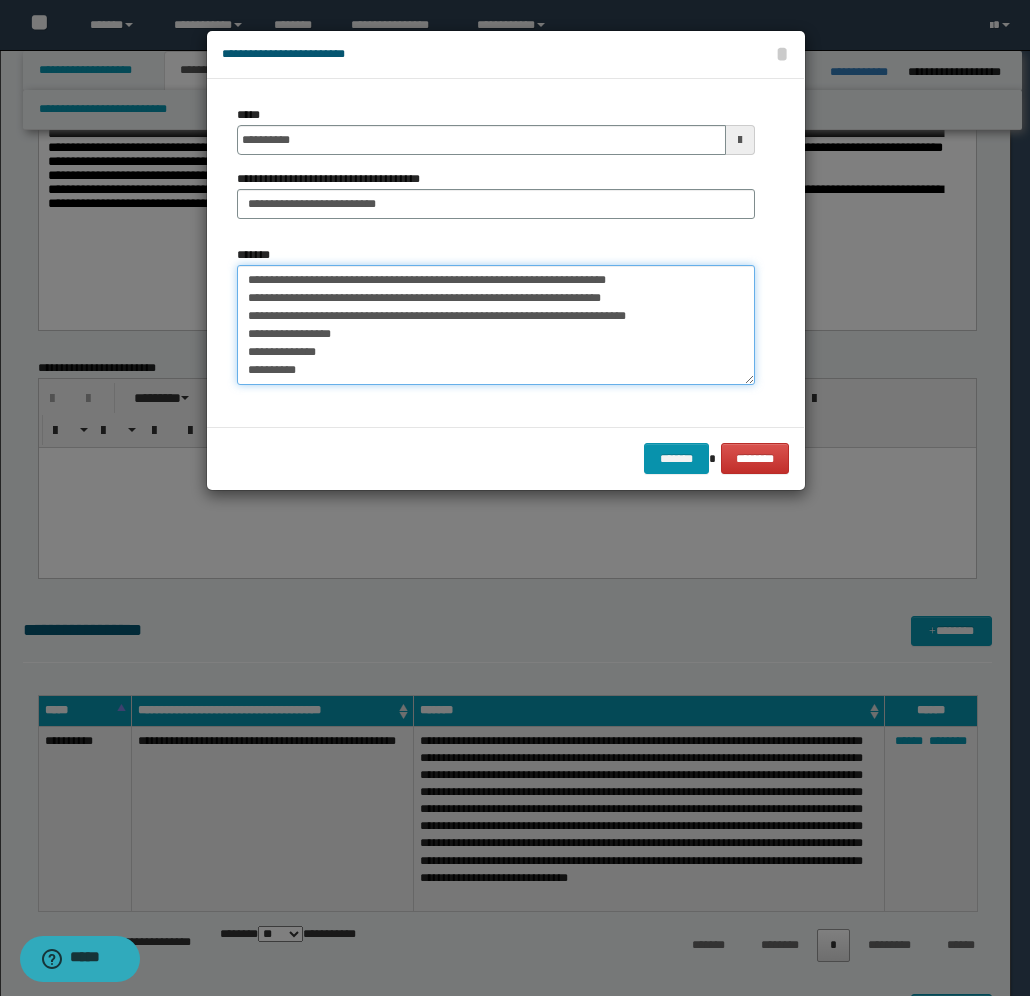 click on "**********" at bounding box center [496, 325] 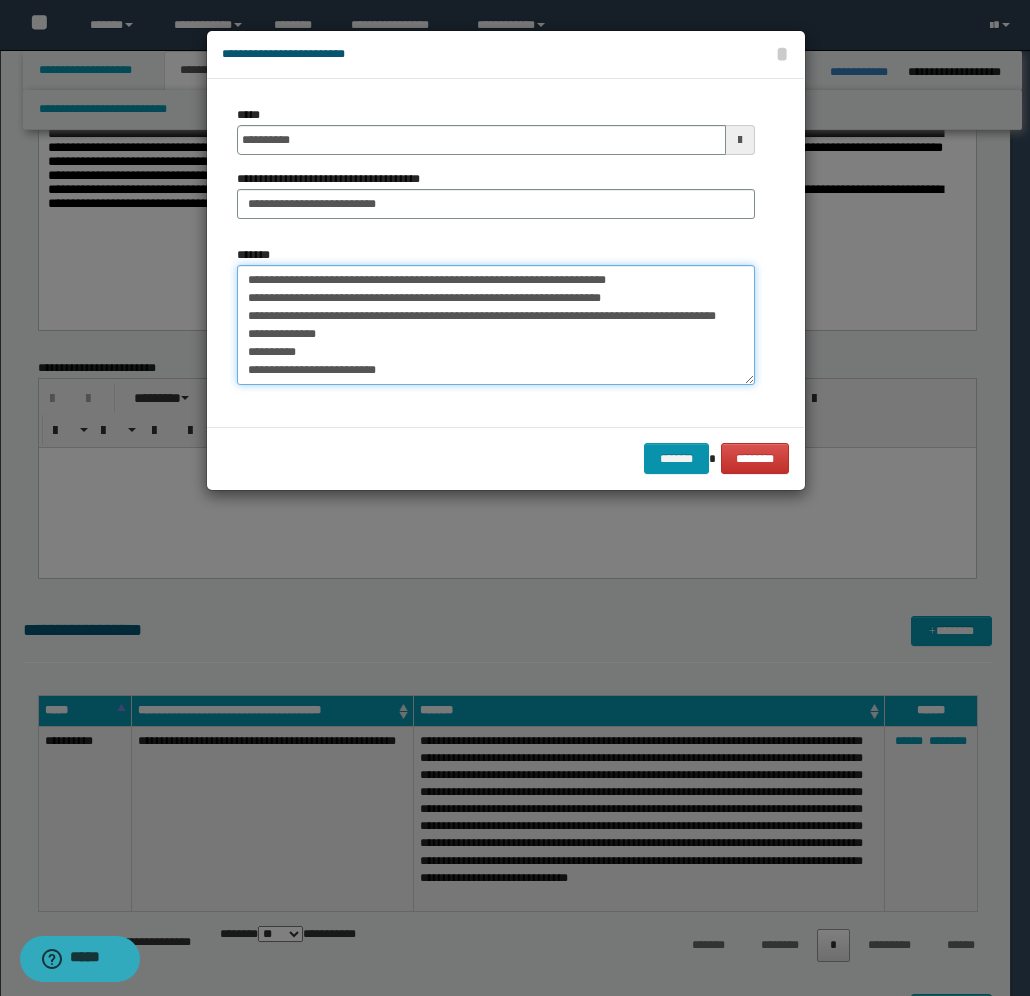 click on "**********" at bounding box center [496, 325] 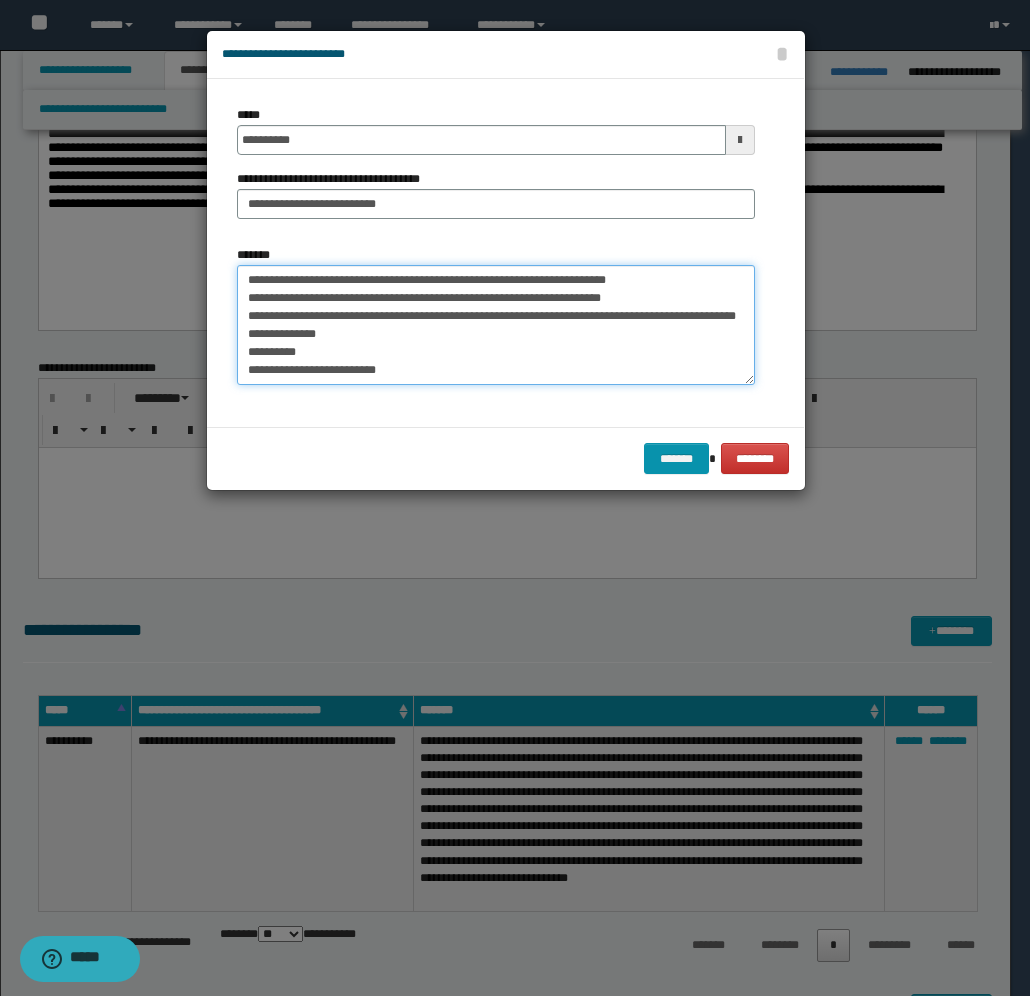 click on "**********" at bounding box center (496, 325) 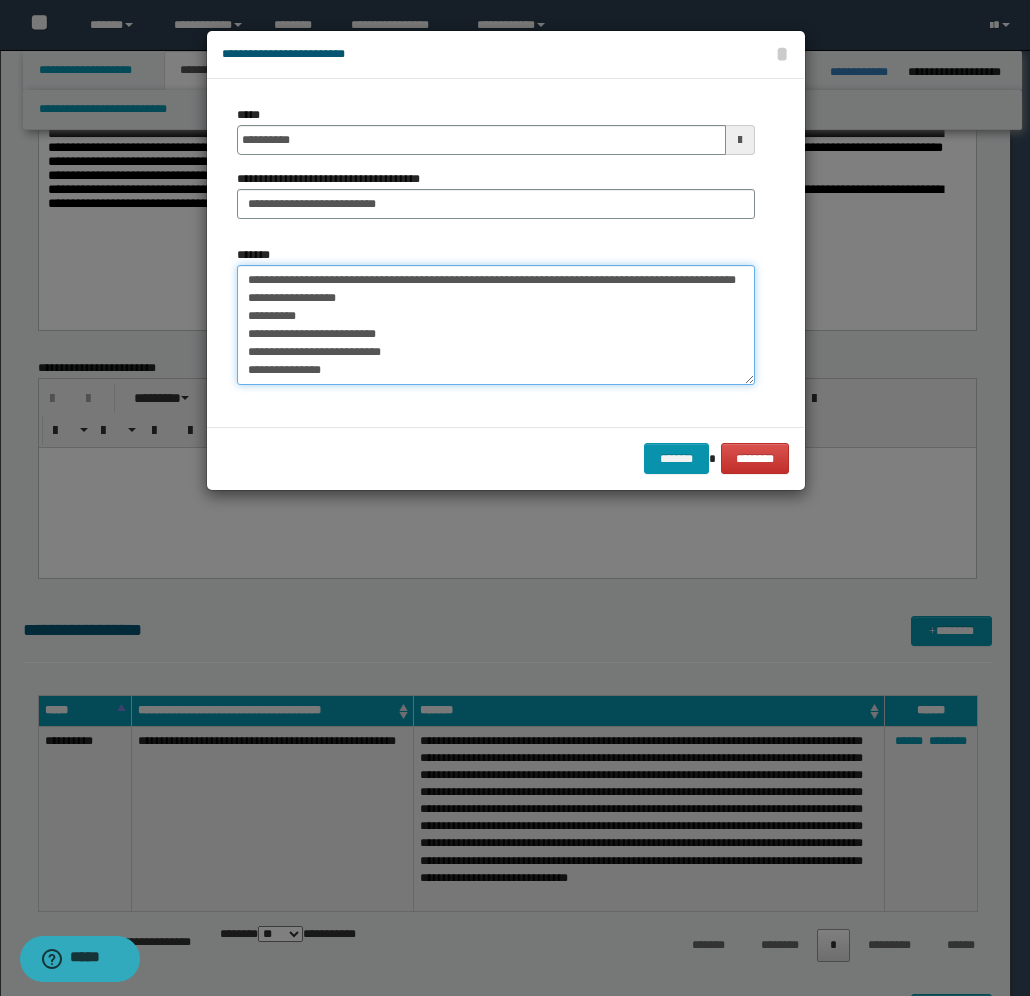 scroll, scrollTop: 72, scrollLeft: 0, axis: vertical 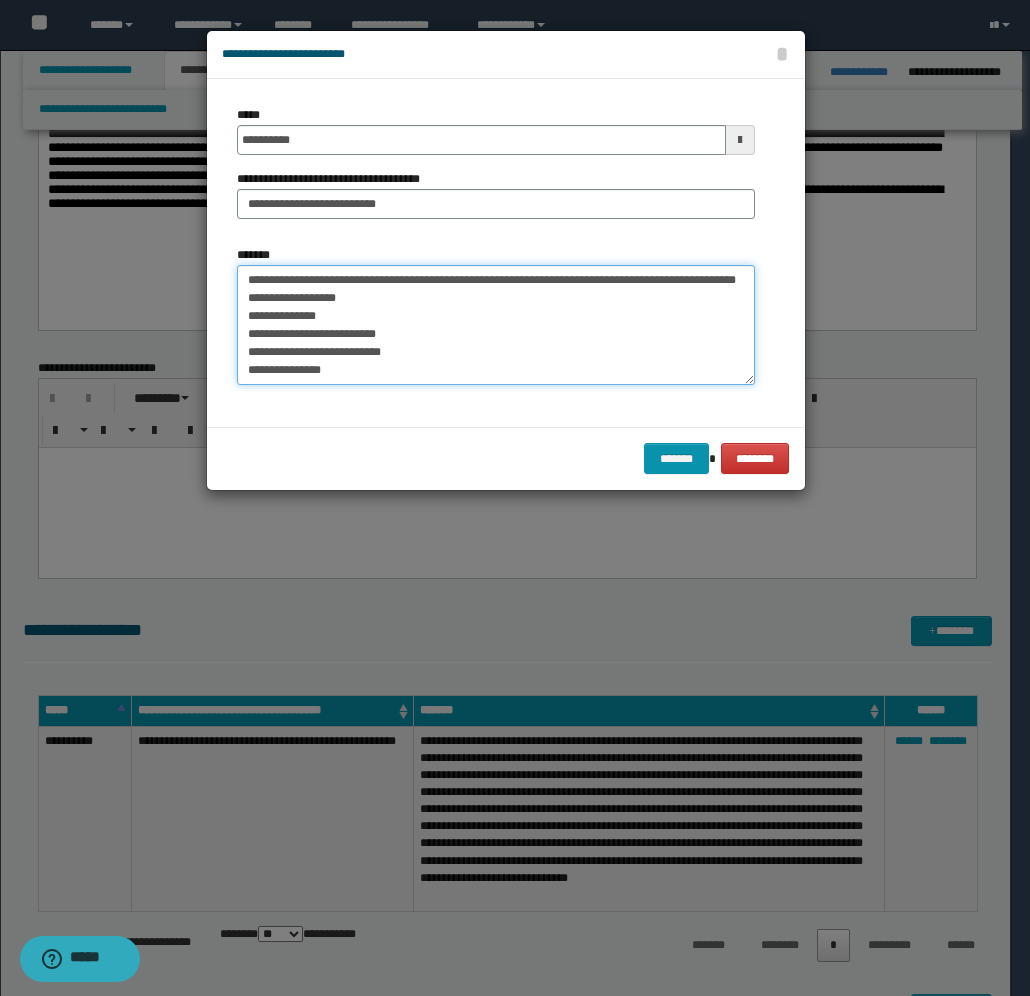 click on "**********" at bounding box center (496, 325) 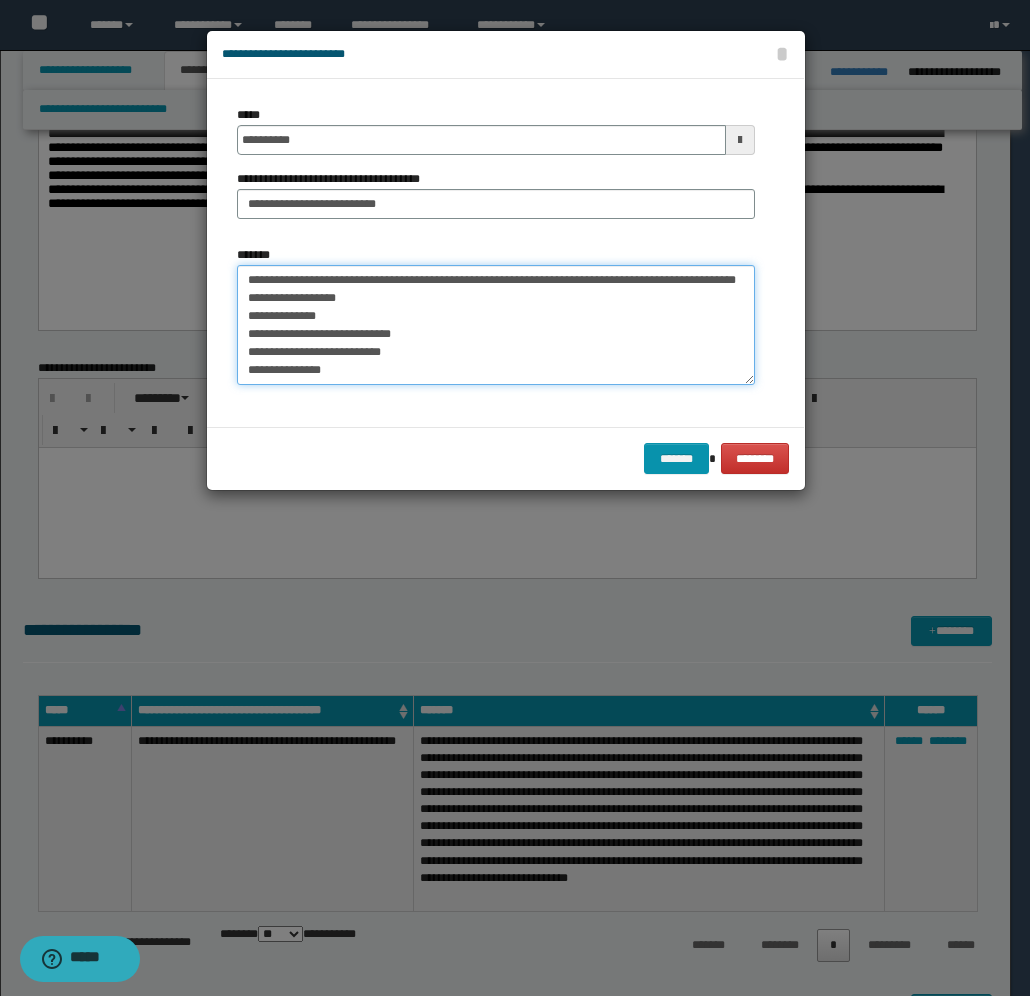 click on "**********" at bounding box center (496, 325) 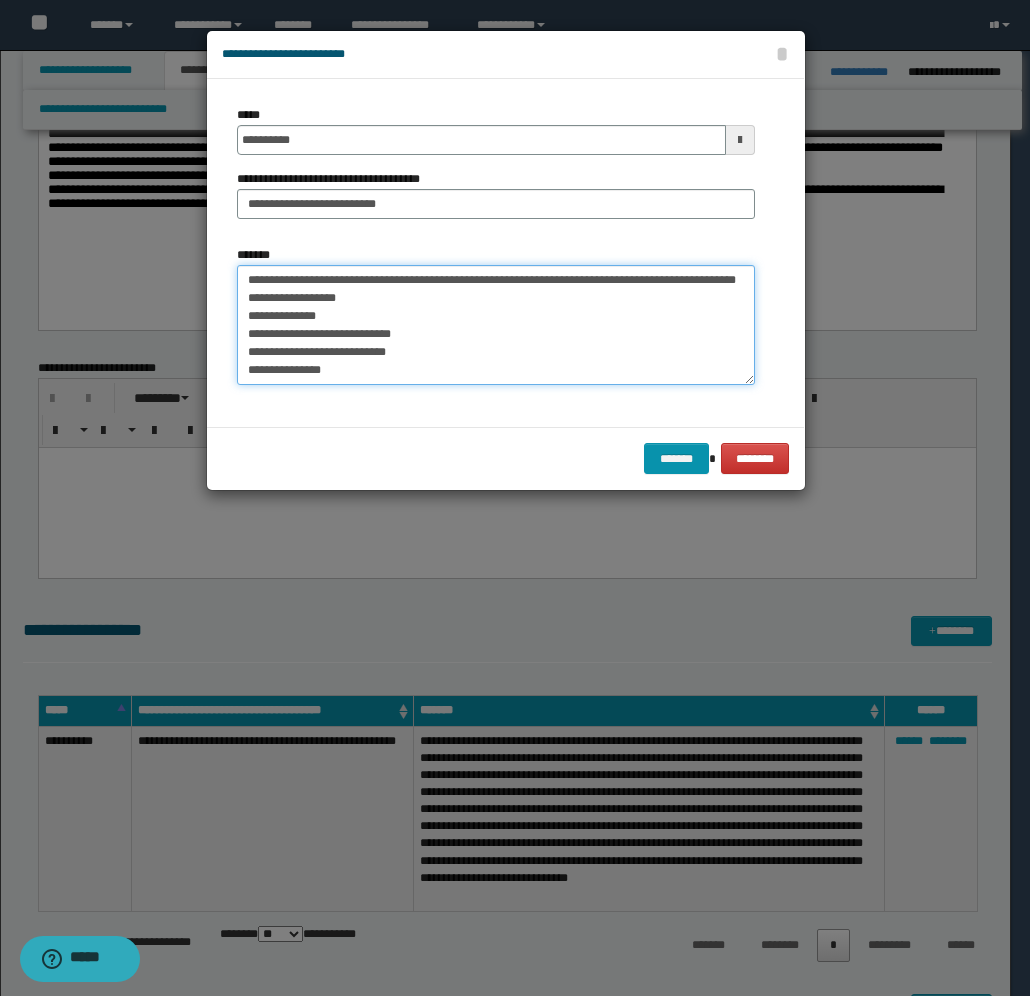 click on "**********" at bounding box center (496, 325) 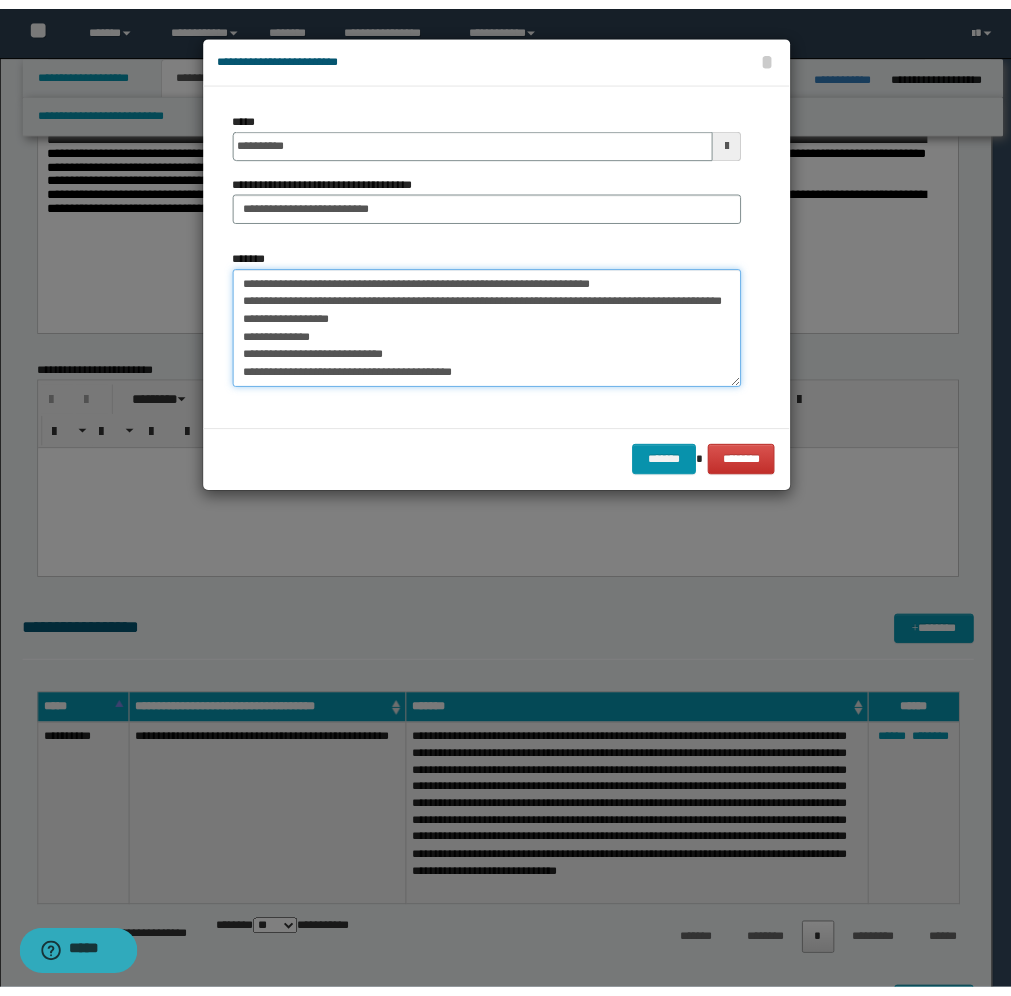 scroll, scrollTop: 55, scrollLeft: 0, axis: vertical 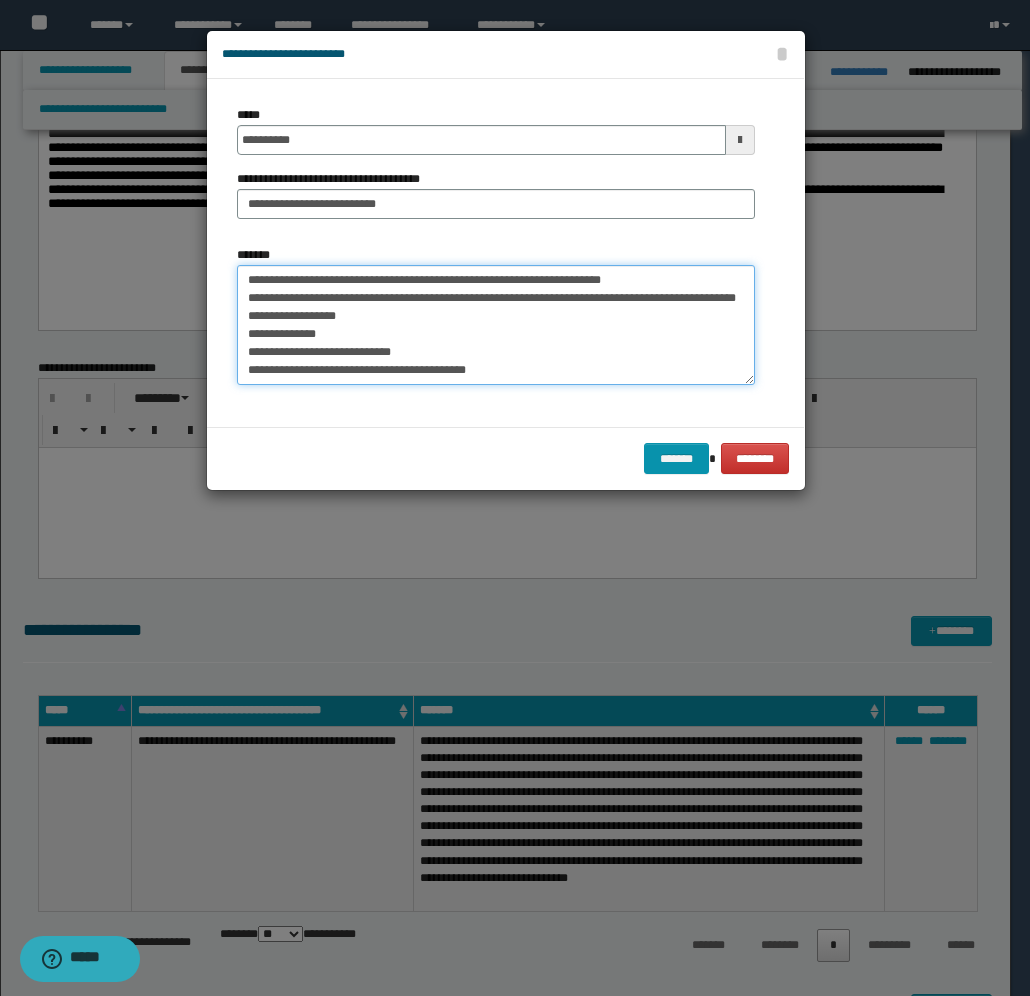 click on "**********" at bounding box center [496, 325] 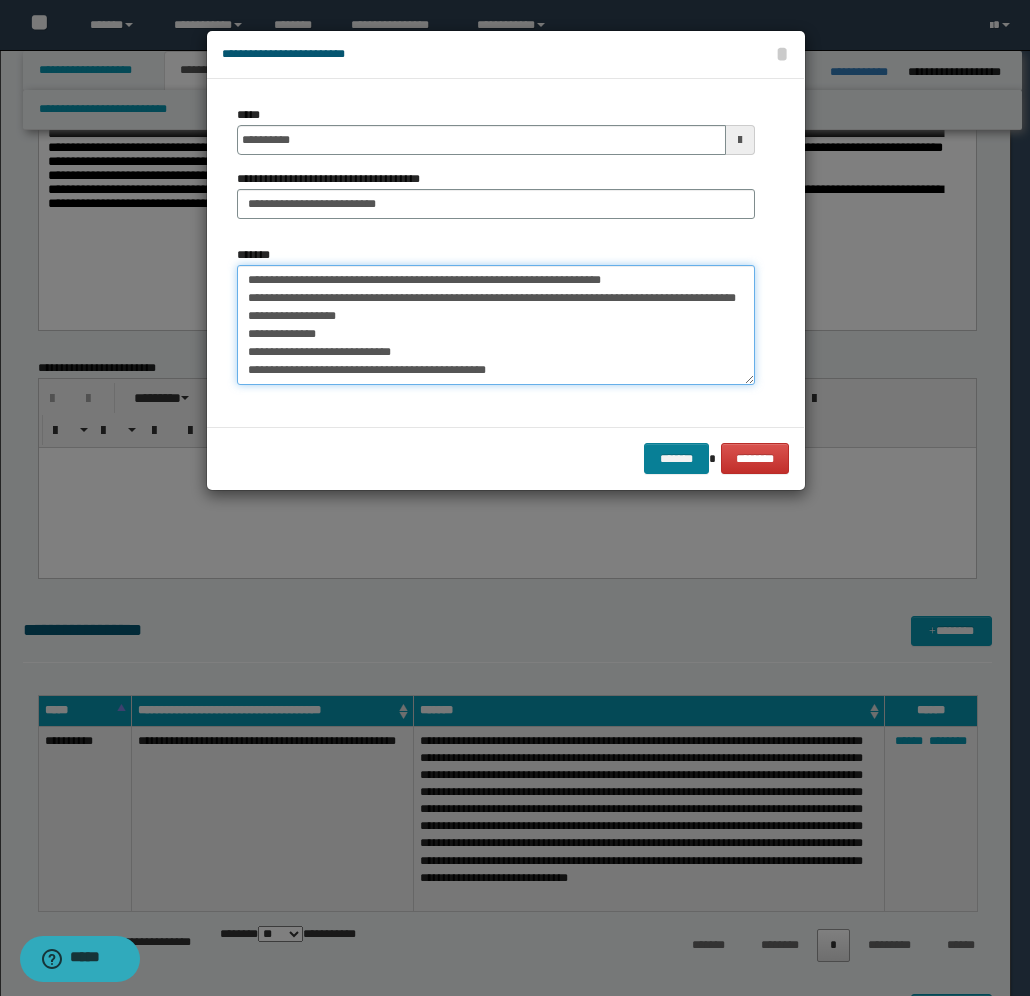 type on "**********" 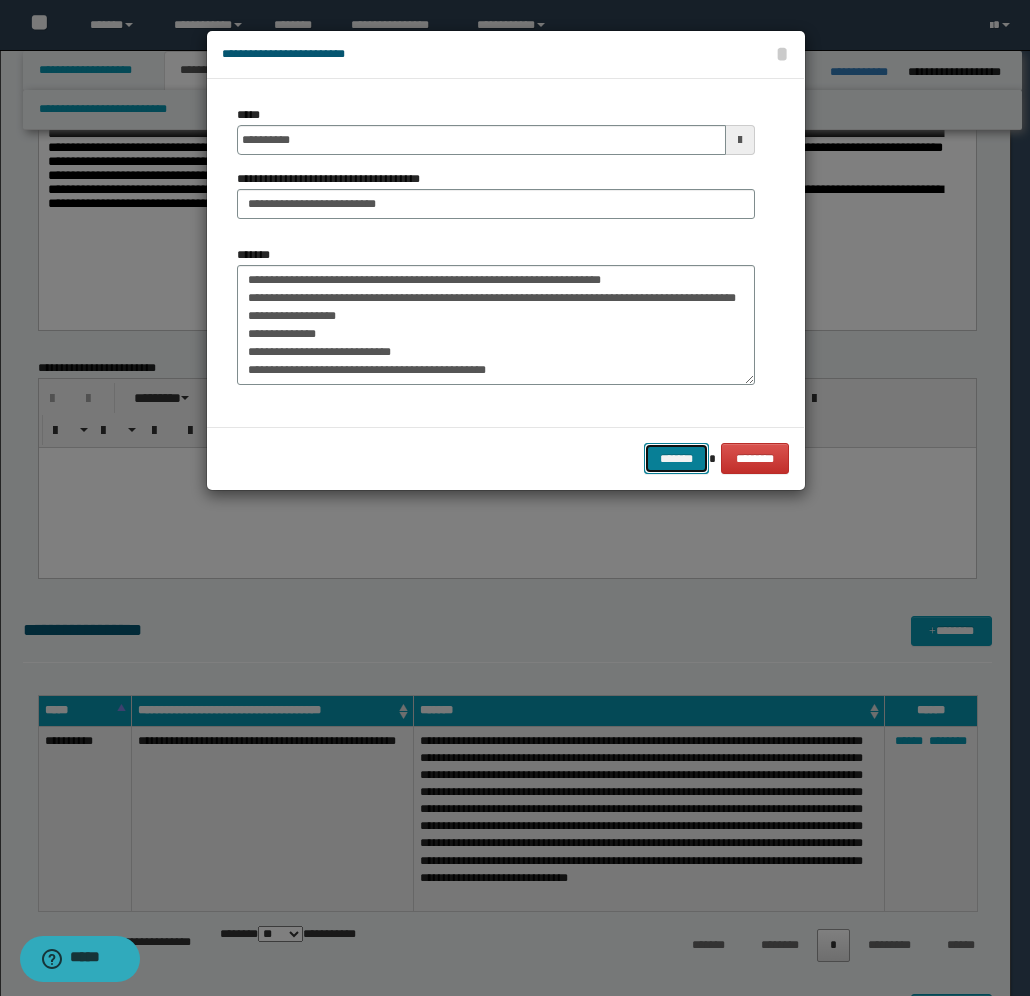 click on "*******" at bounding box center (676, 458) 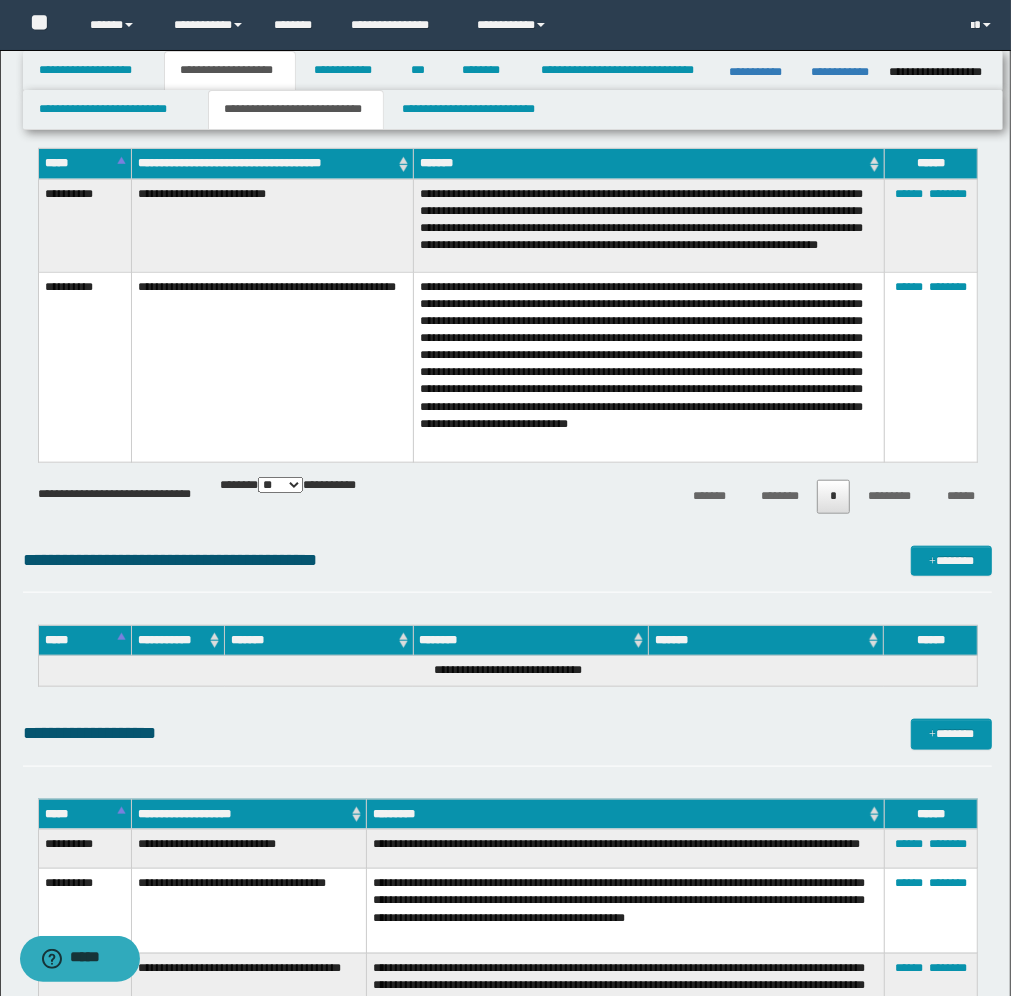 scroll, scrollTop: 1170, scrollLeft: 0, axis: vertical 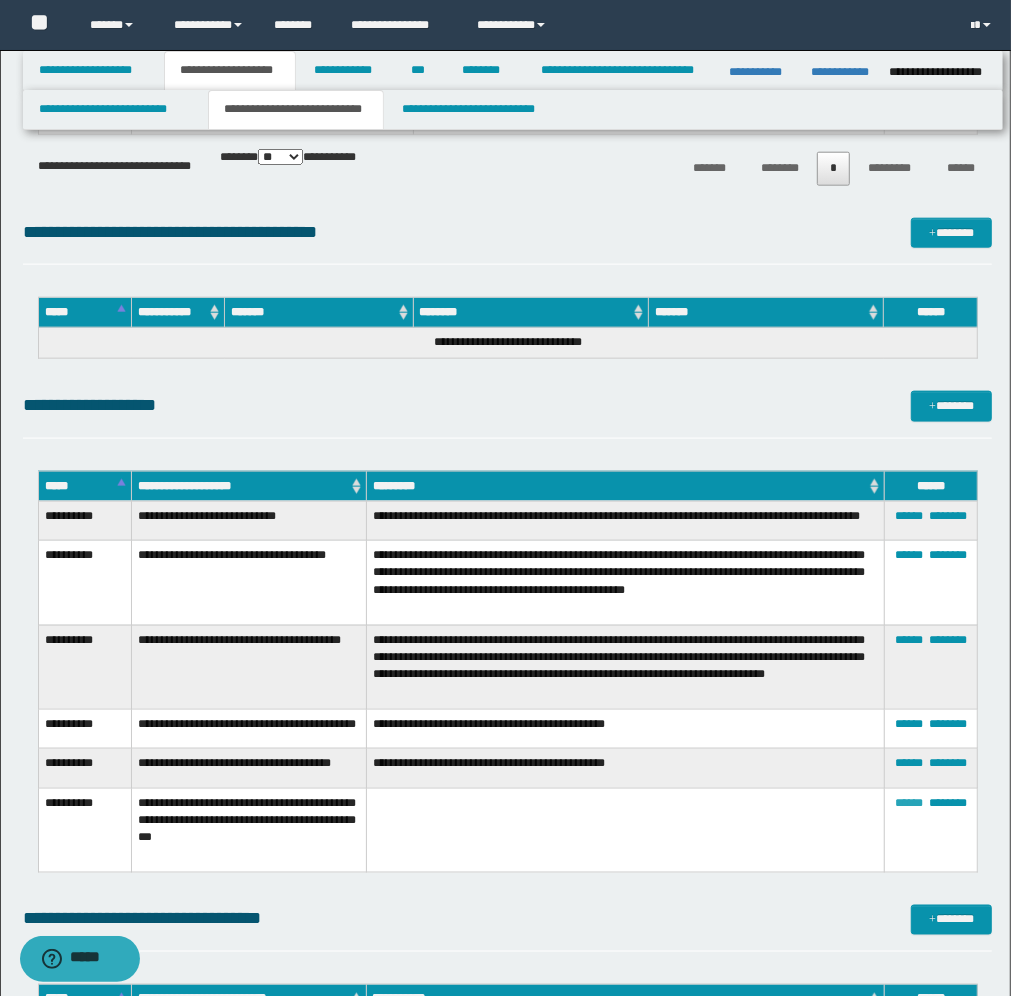click on "******" at bounding box center (909, 803) 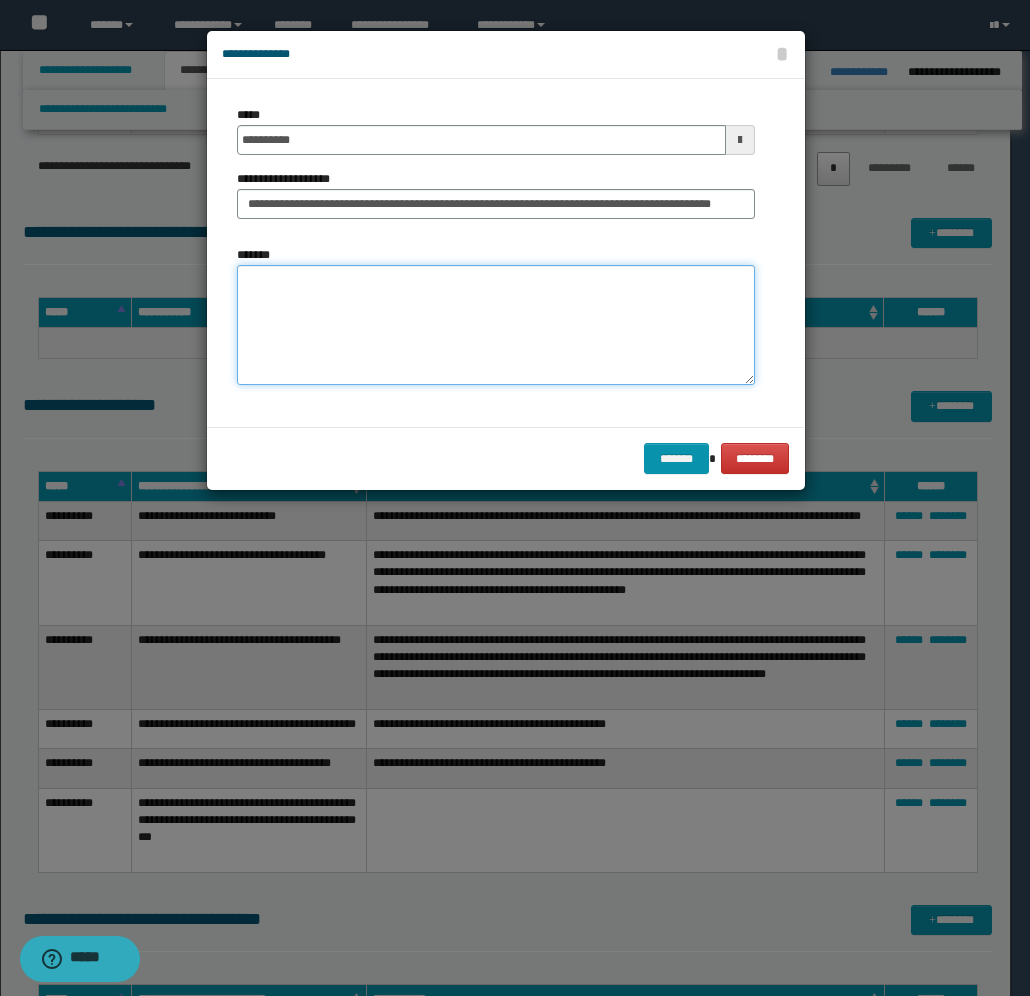 click on "*******" at bounding box center (496, 325) 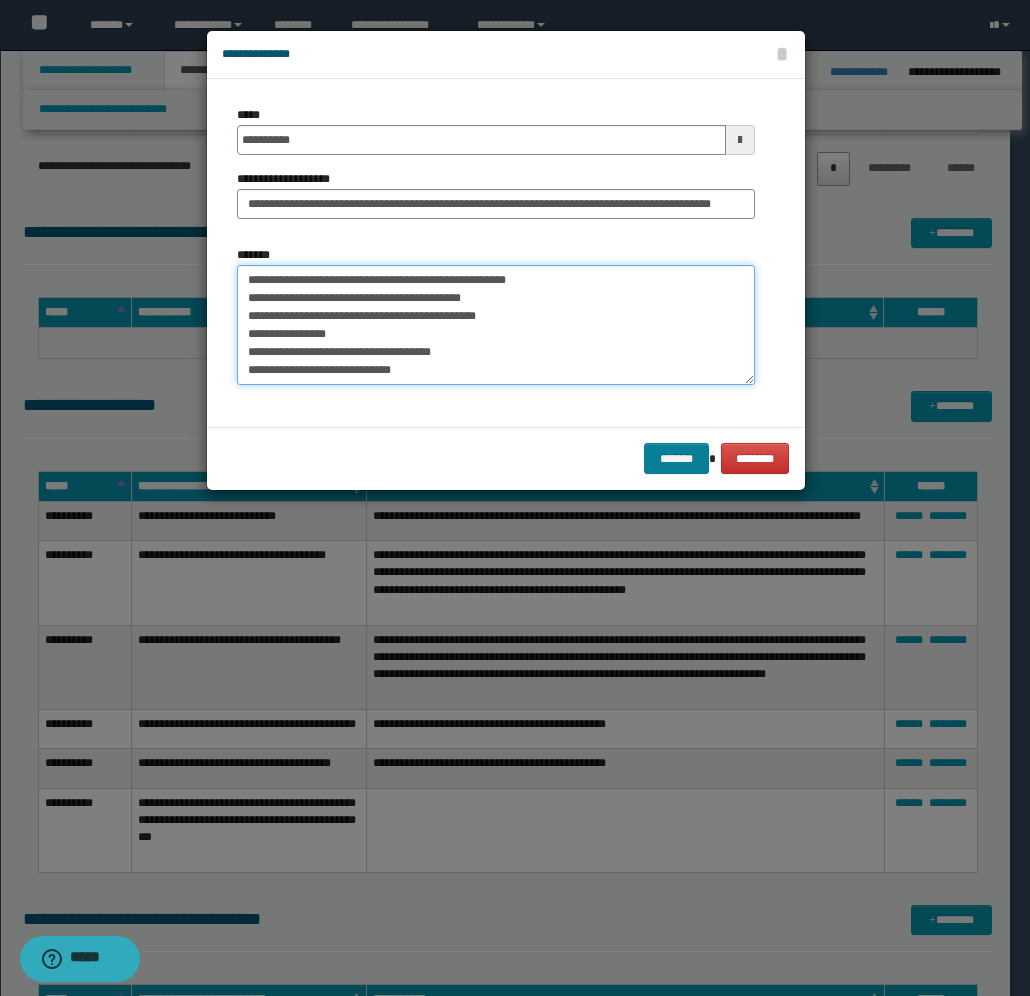 type on "**********" 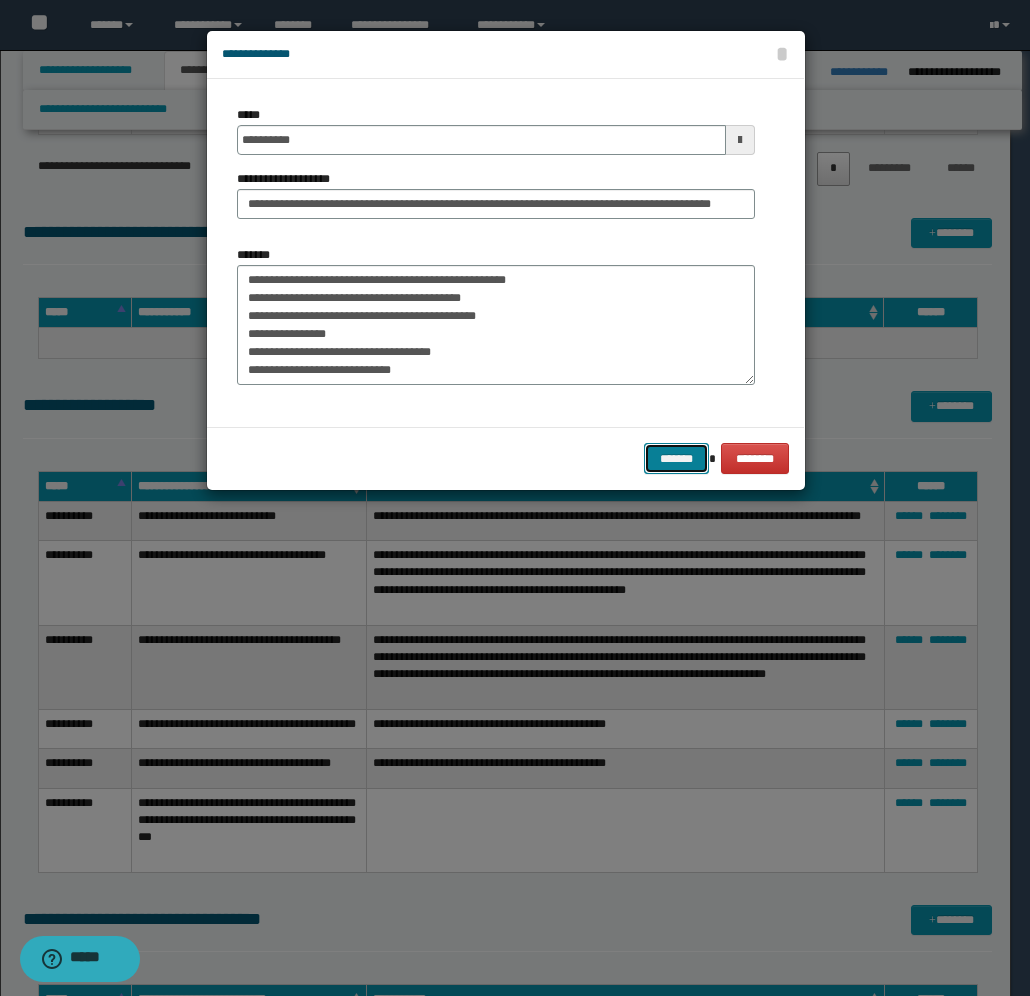 click on "*******" at bounding box center (676, 458) 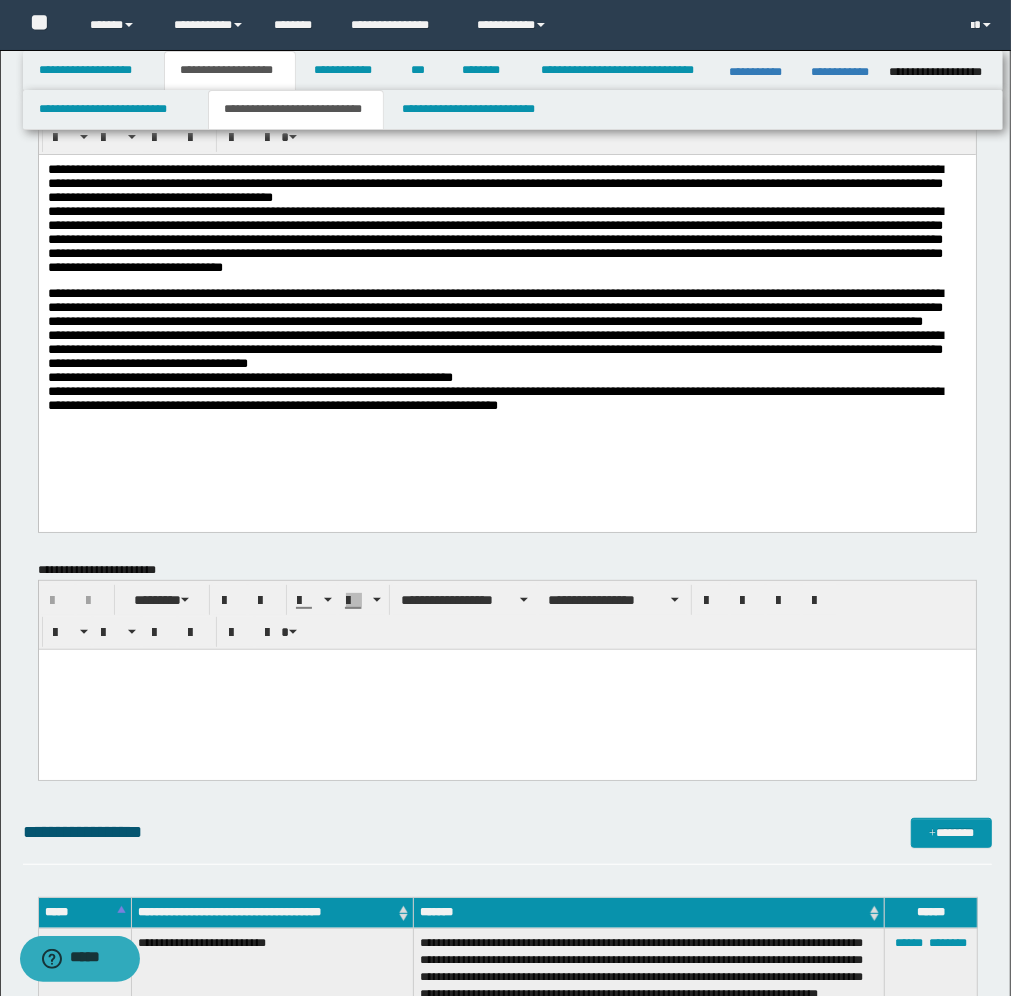 scroll, scrollTop: 45, scrollLeft: 0, axis: vertical 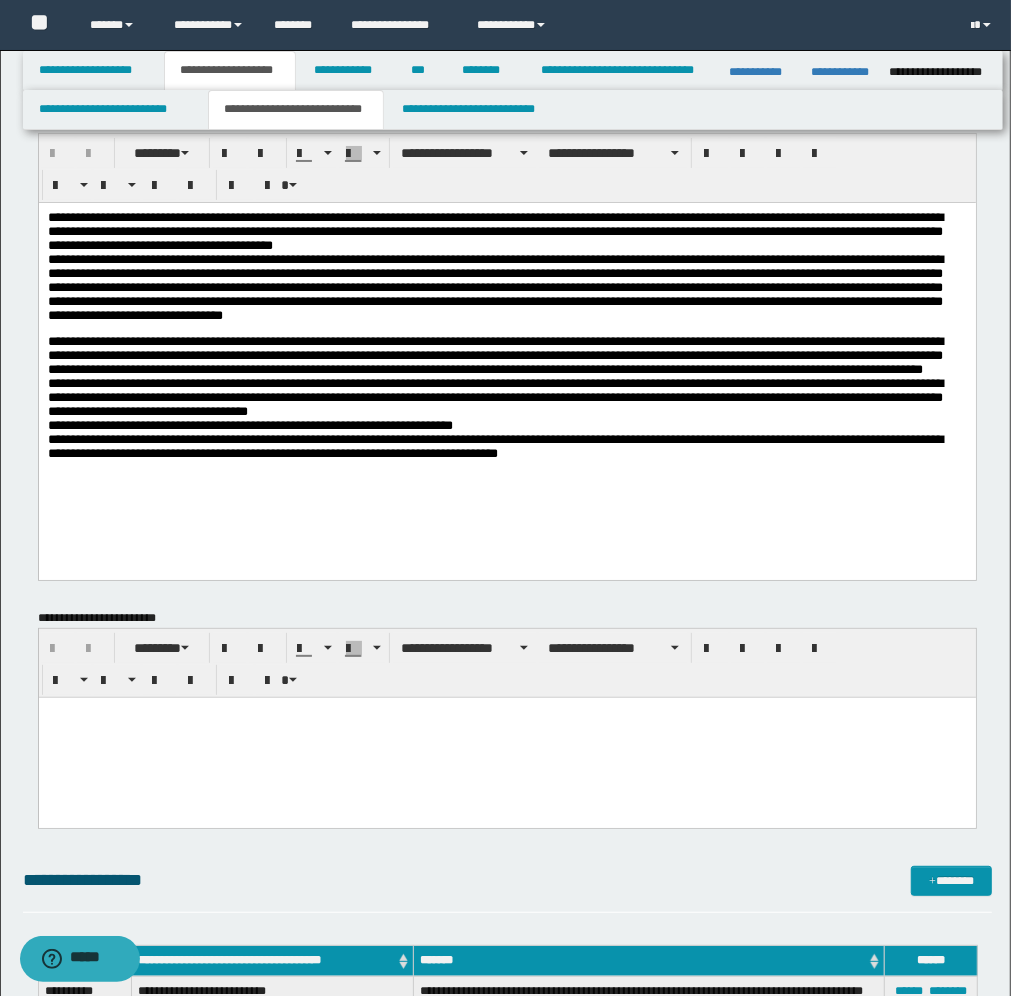 click at bounding box center (506, 738) 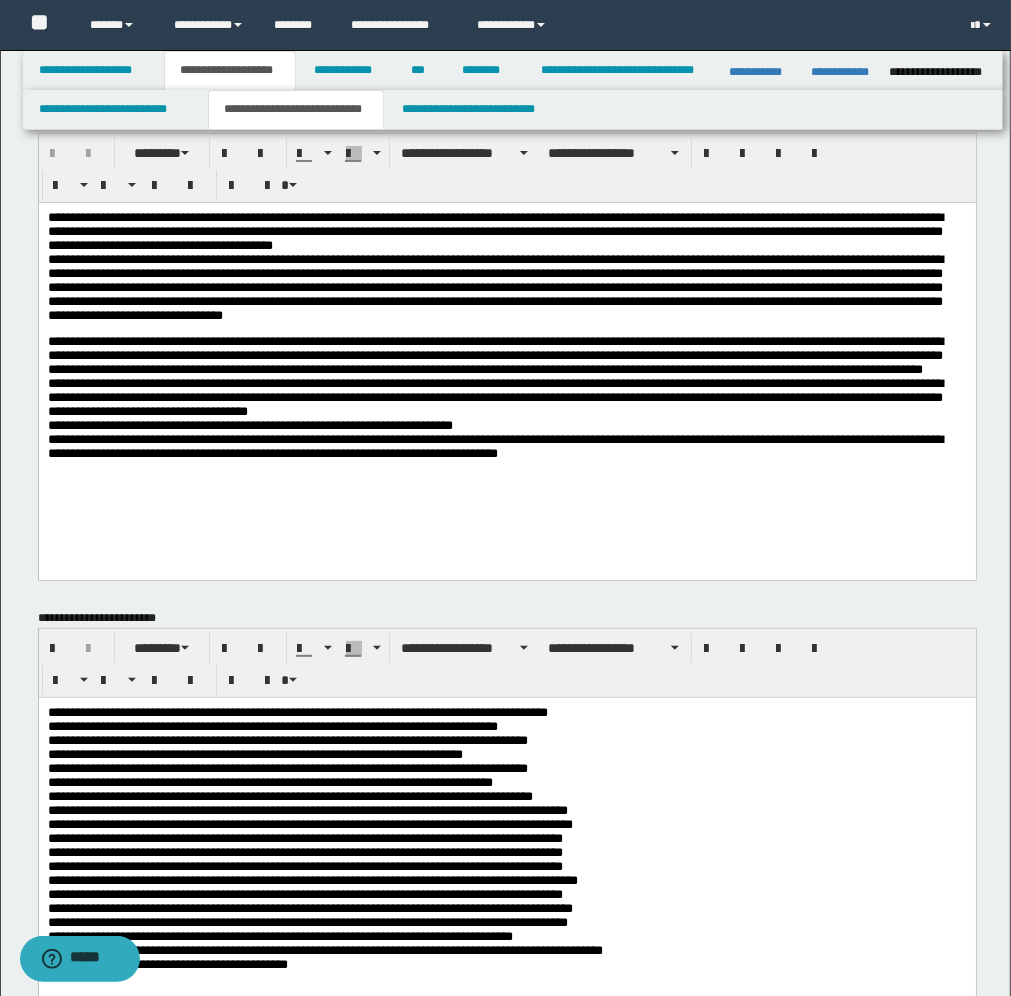 click on "**********" at bounding box center [506, 836] 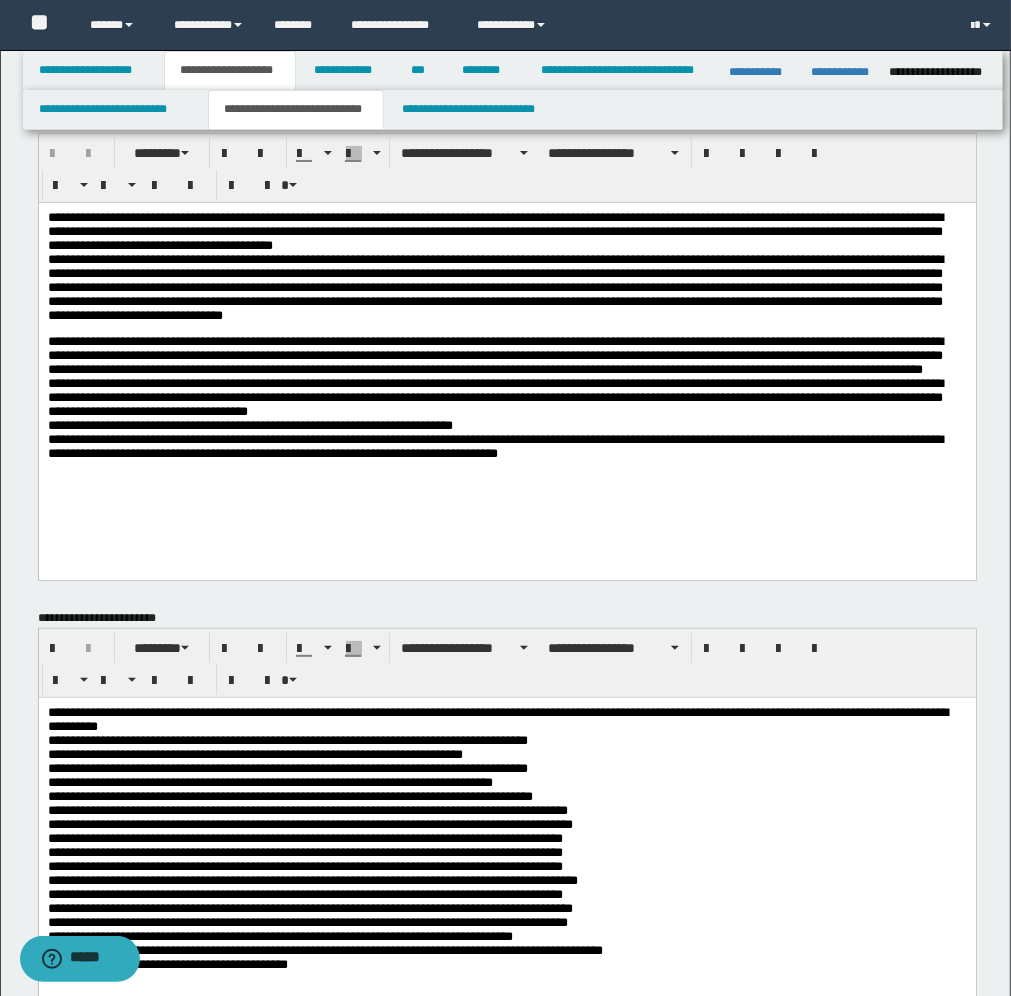 click on "**********" at bounding box center [506, 836] 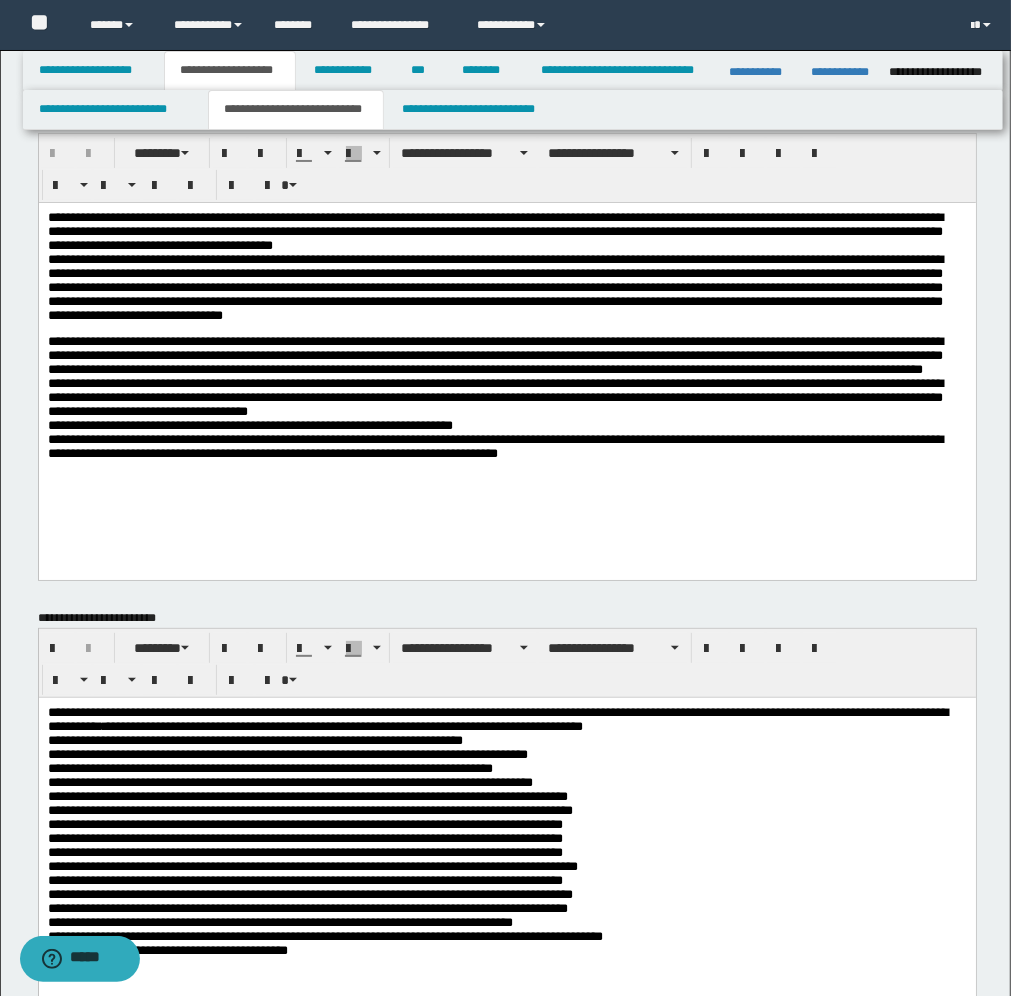 click on "**********" at bounding box center (506, 830) 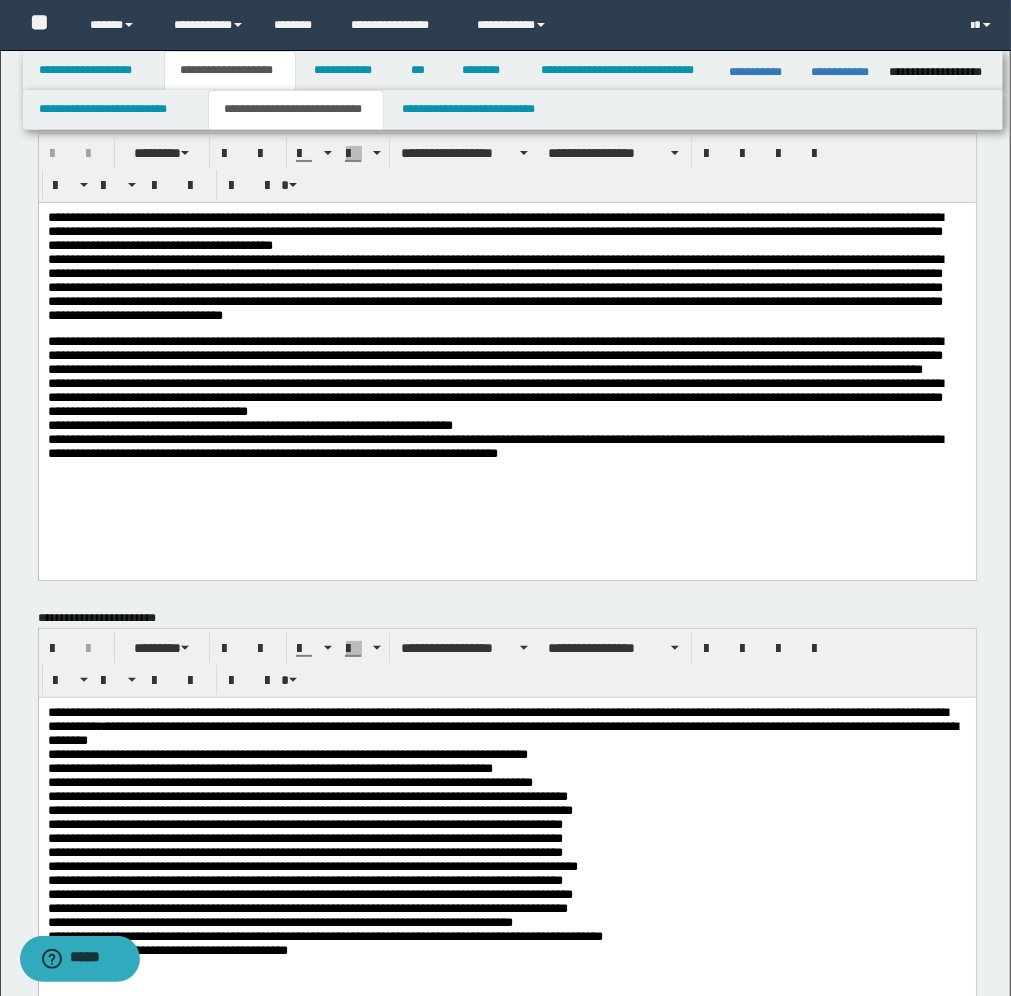 click on "**********" at bounding box center [506, 830] 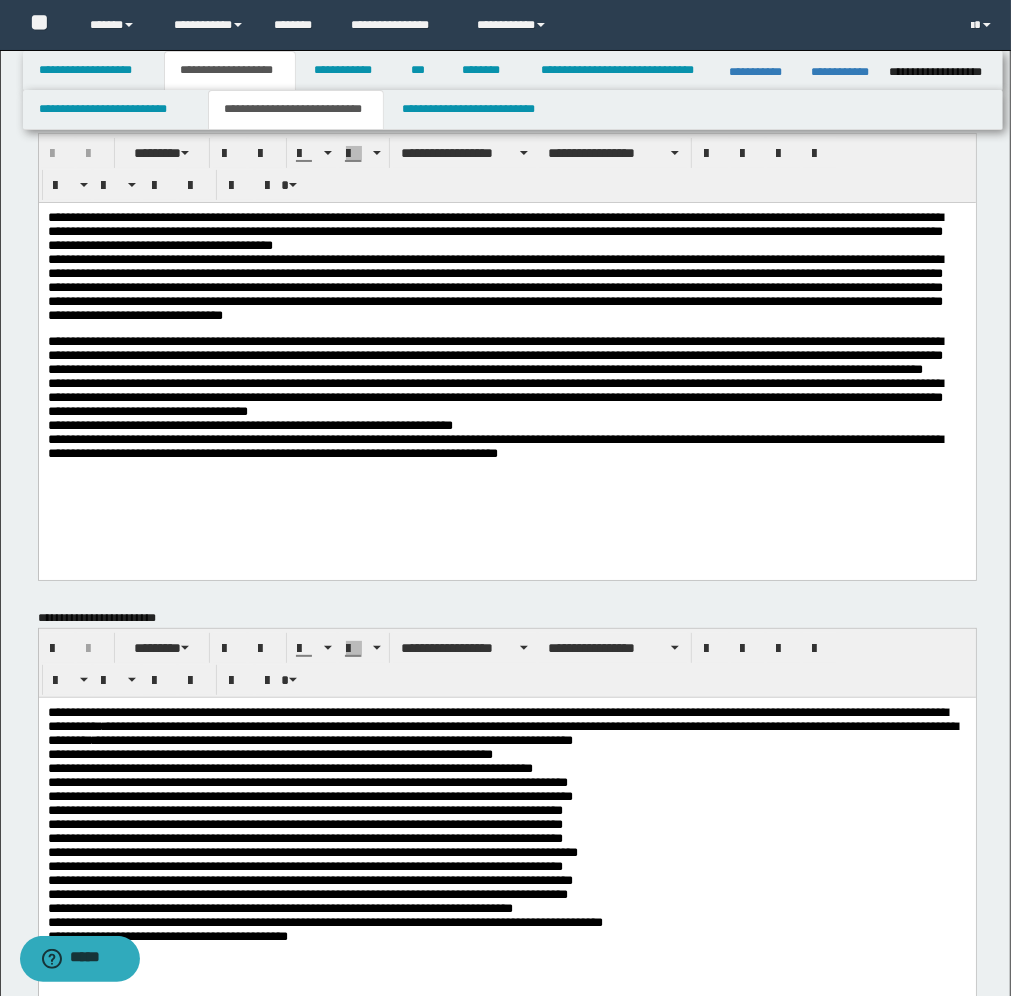 click on "**********" at bounding box center (506, 823) 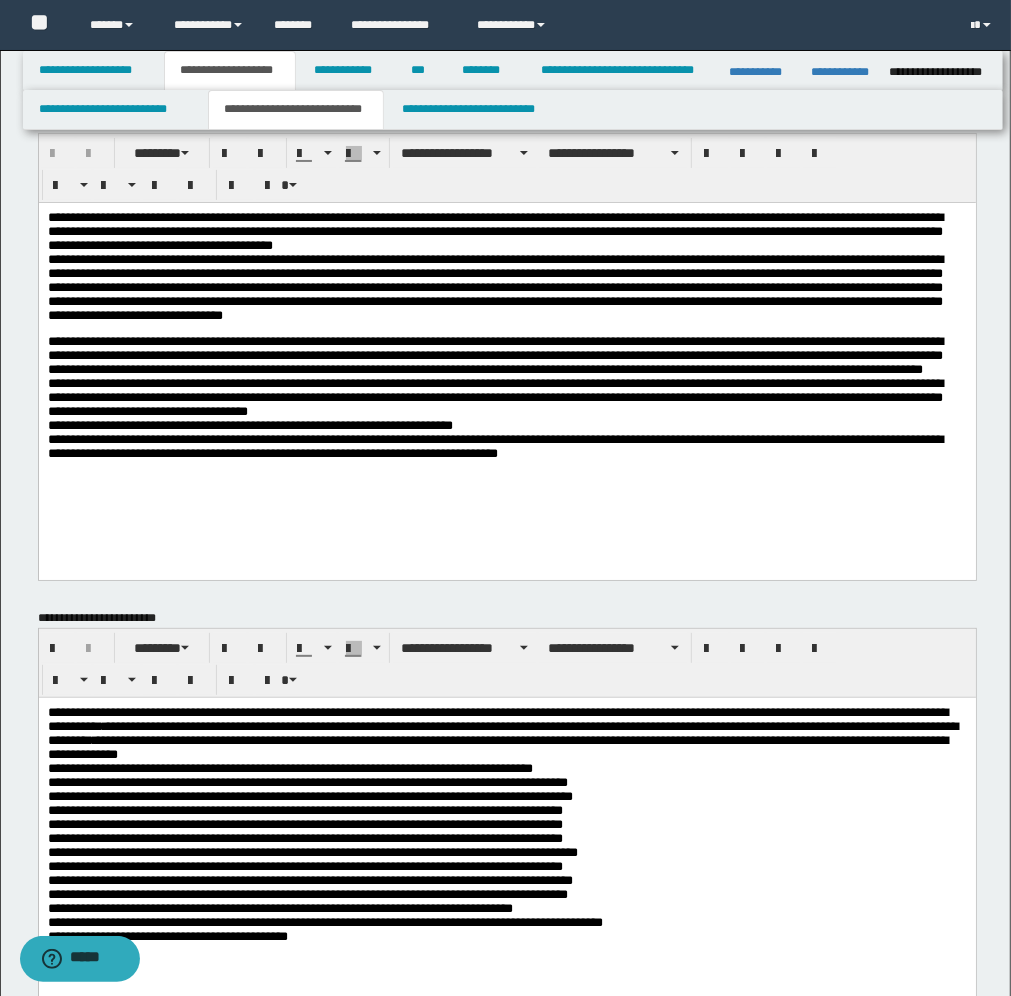 click on "**********" at bounding box center (506, 823) 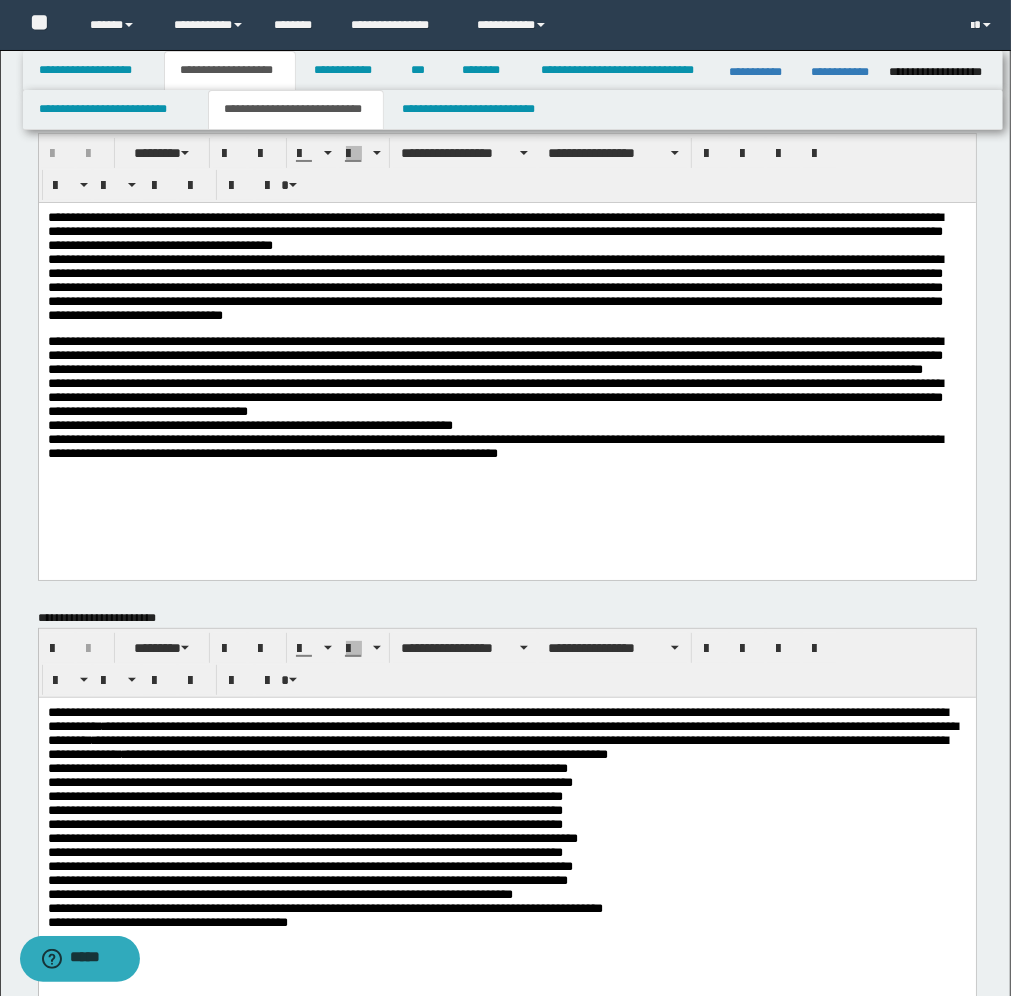 click on "**********" at bounding box center (506, 823) 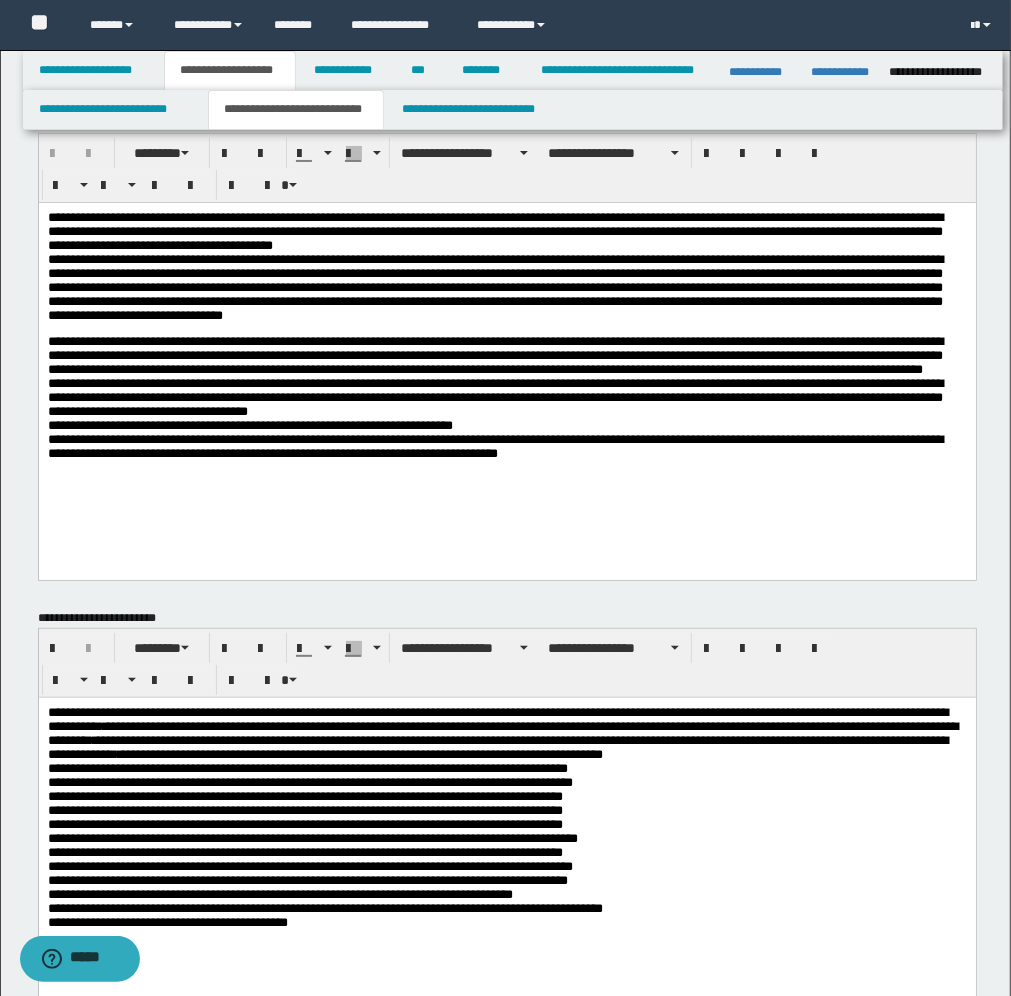 click on "**********" at bounding box center [506, 823] 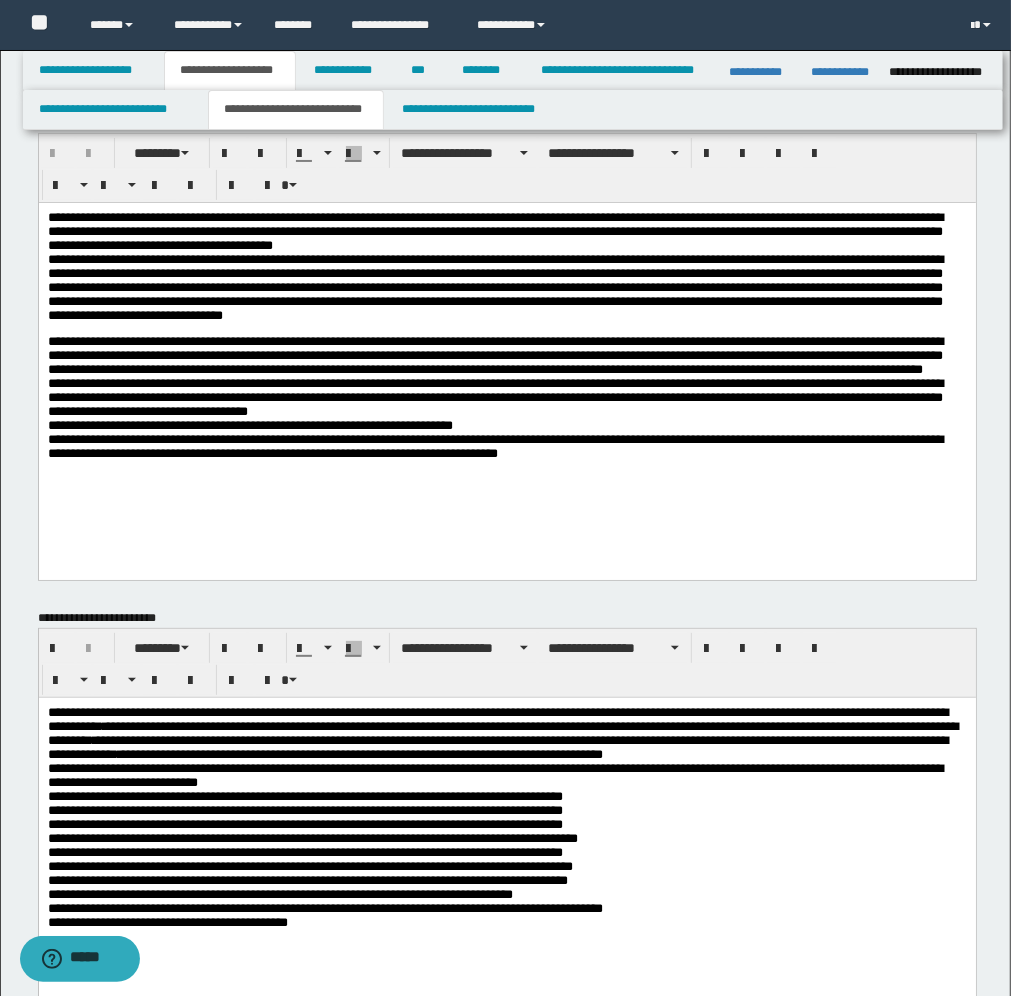 drag, startPoint x: 270, startPoint y: 789, endPoint x: 258, endPoint y: 783, distance: 13.416408 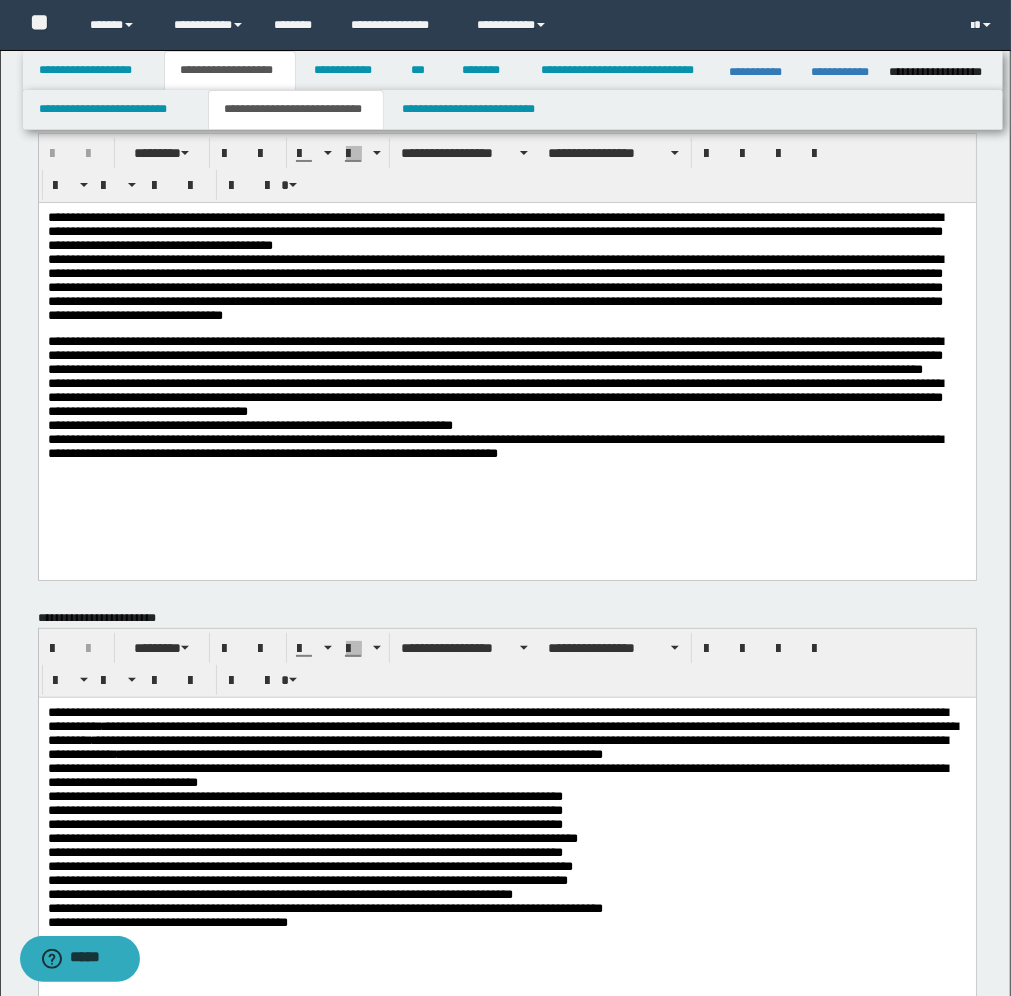click on "**********" at bounding box center [506, 823] 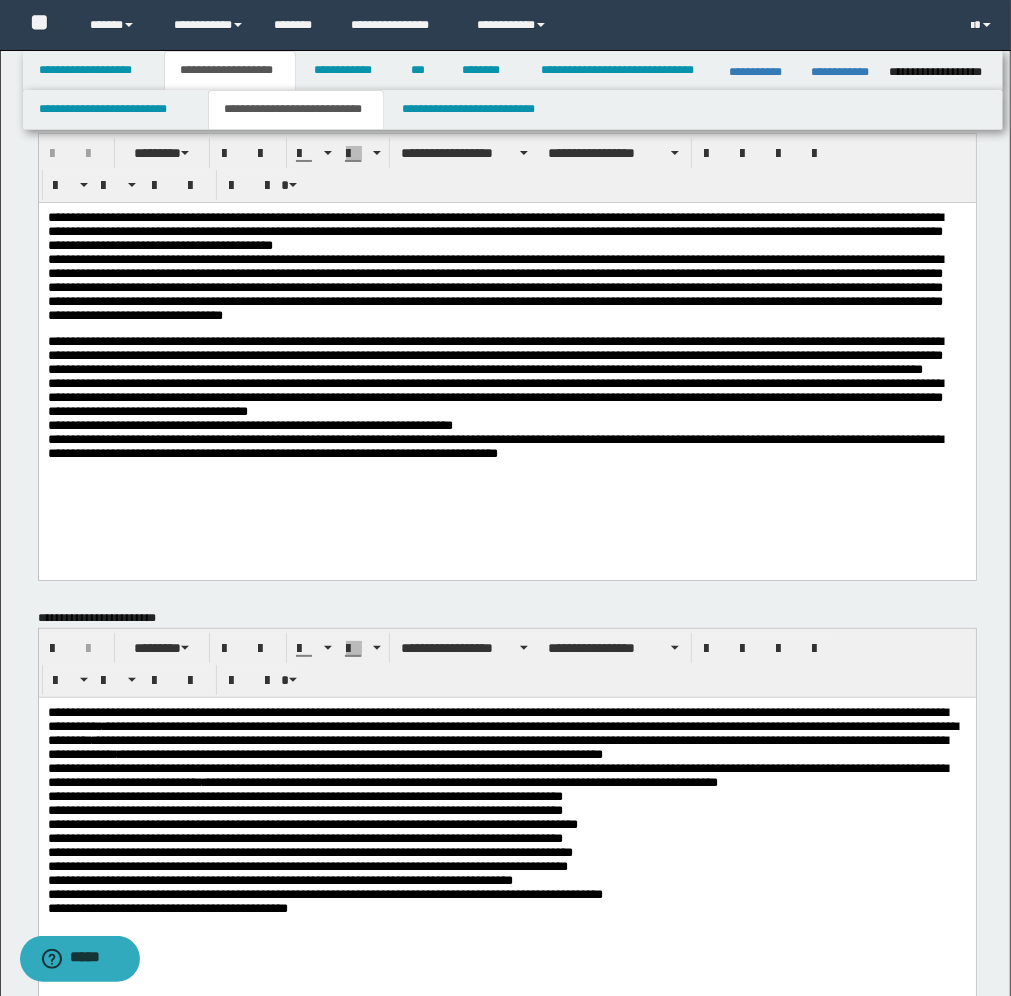 click on "**********" at bounding box center [506, 841] 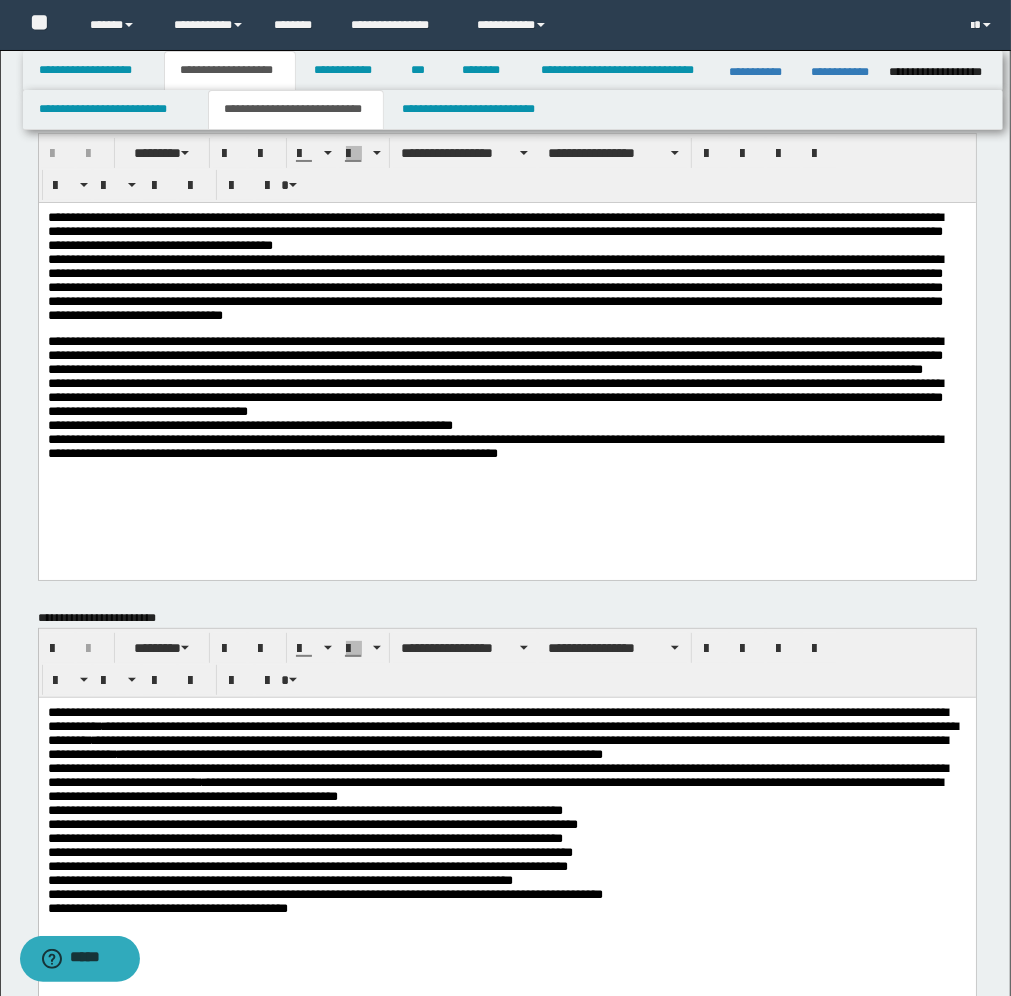 click on "**********" at bounding box center (506, 841) 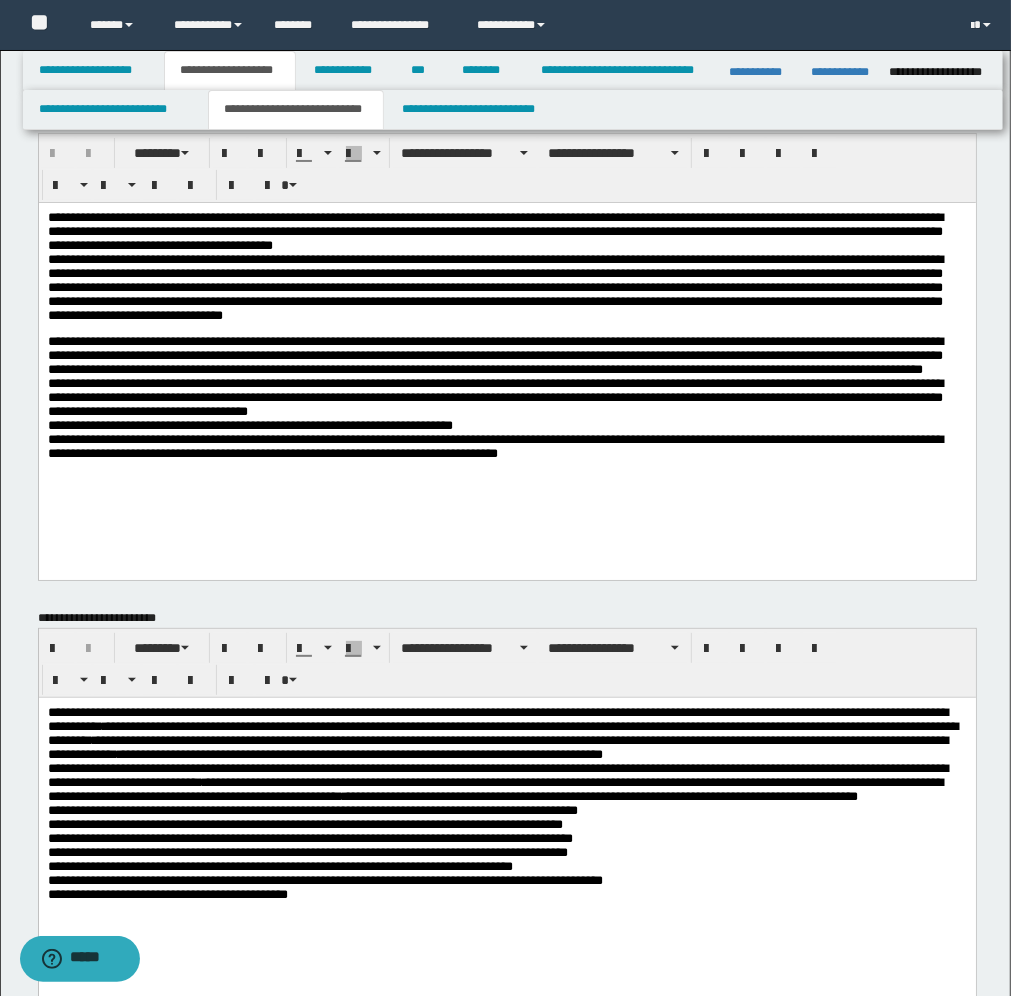 click on "**********" at bounding box center (506, 841) 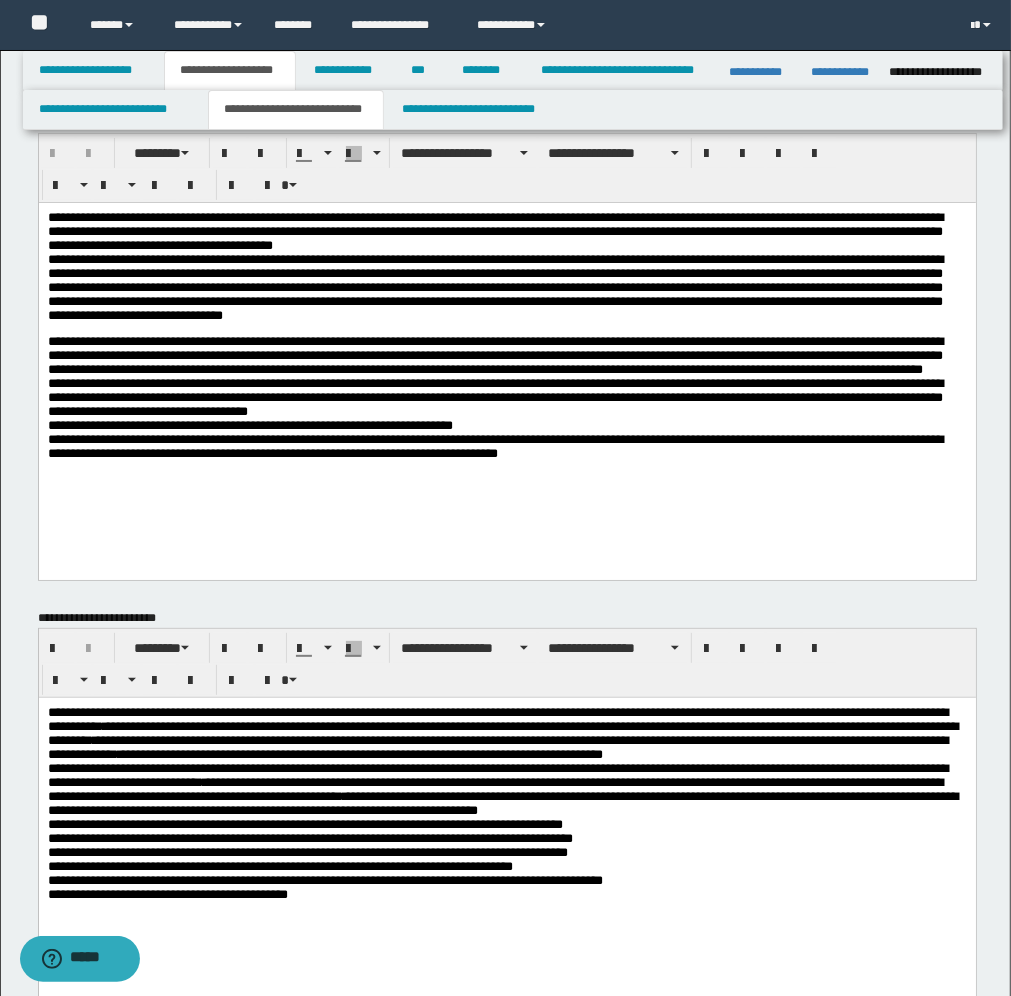 click on "**********" at bounding box center (506, 809) 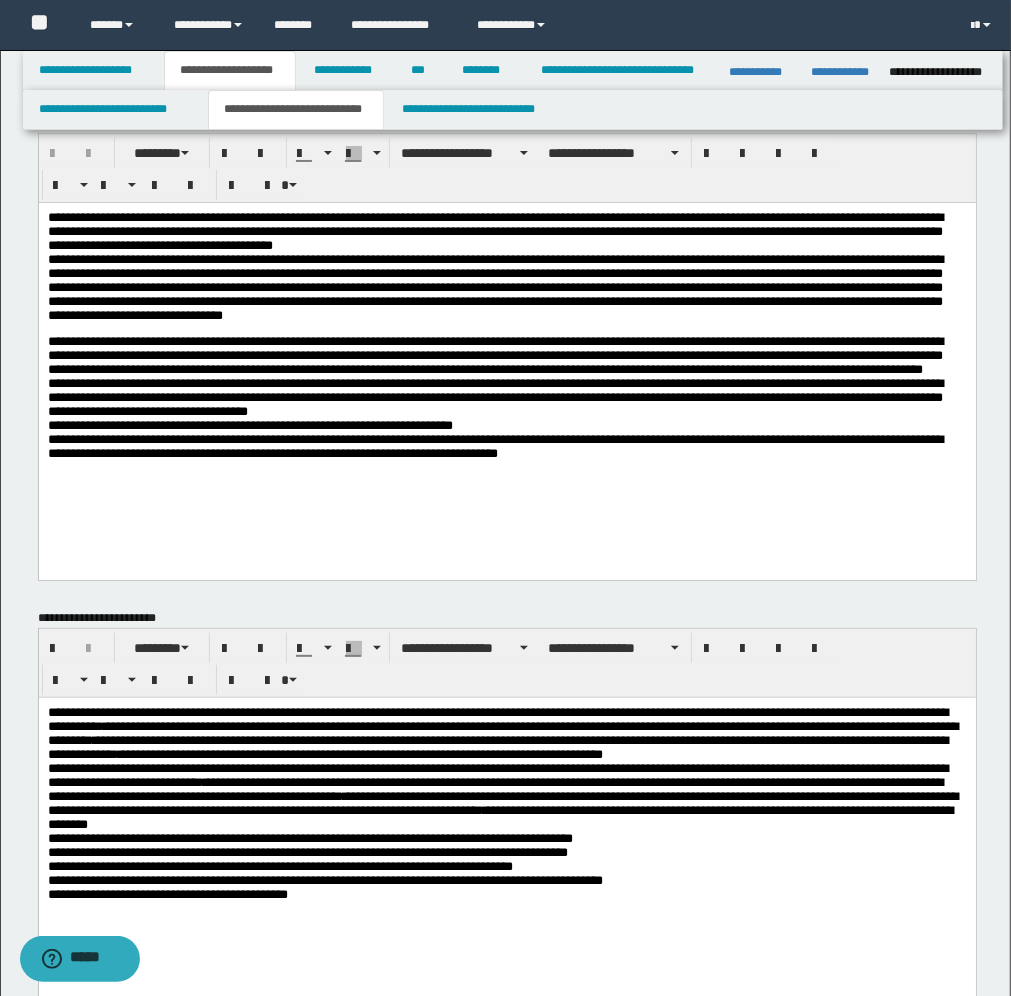 click on "**********" at bounding box center (506, 809) 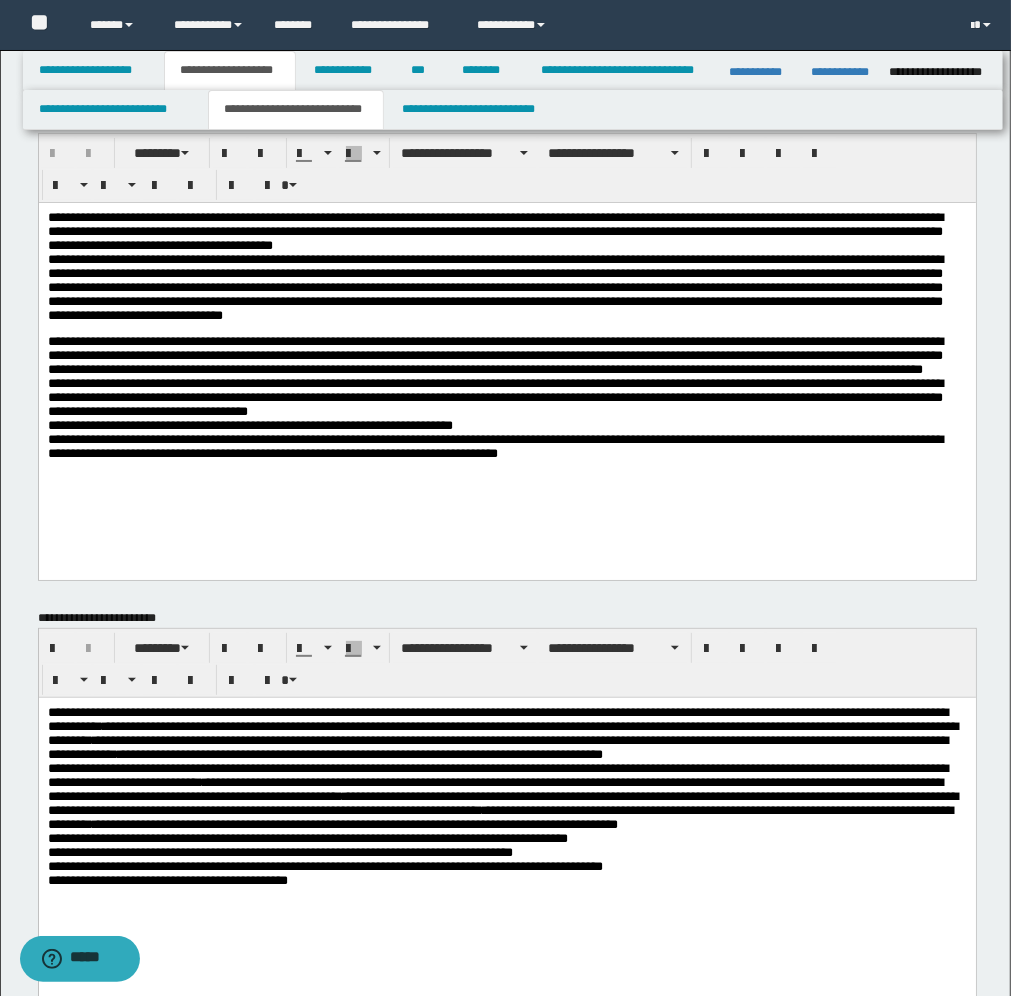 click on "**********" at bounding box center [506, 827] 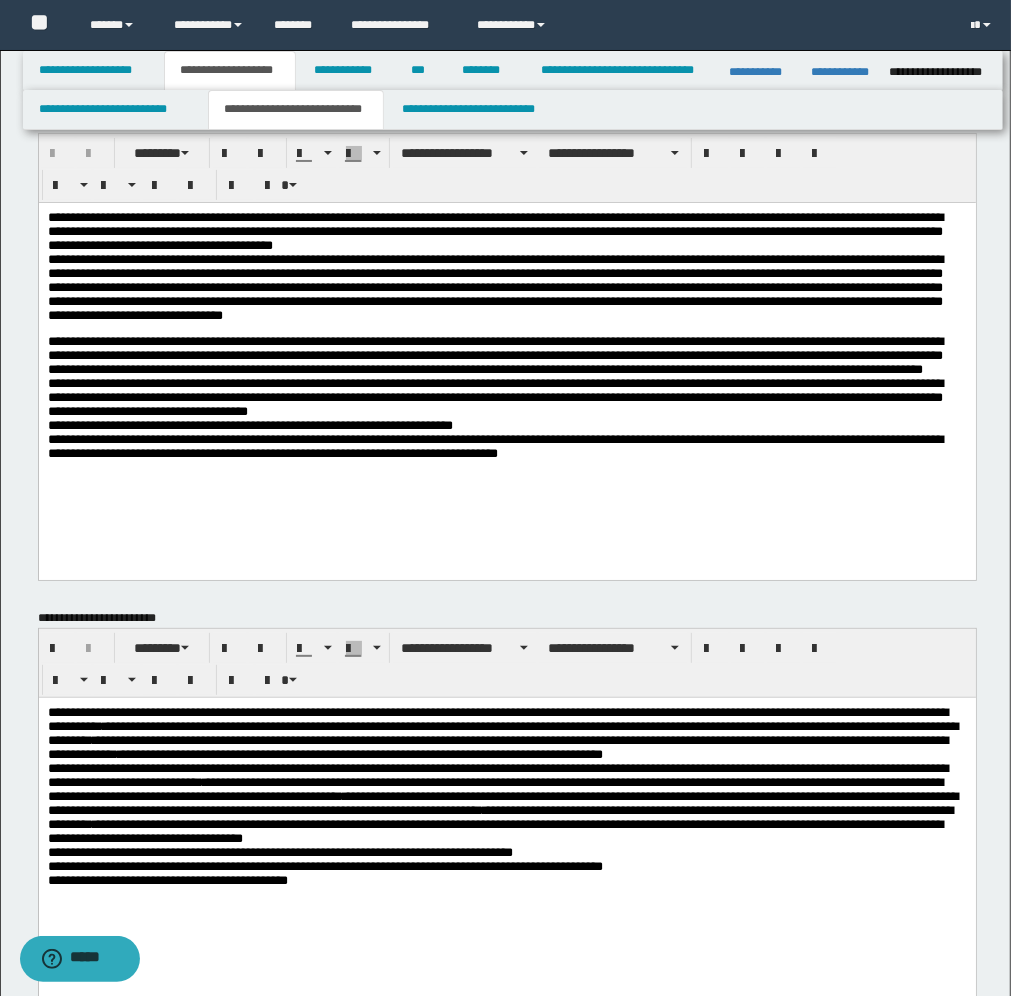 click on "**********" at bounding box center [506, 802] 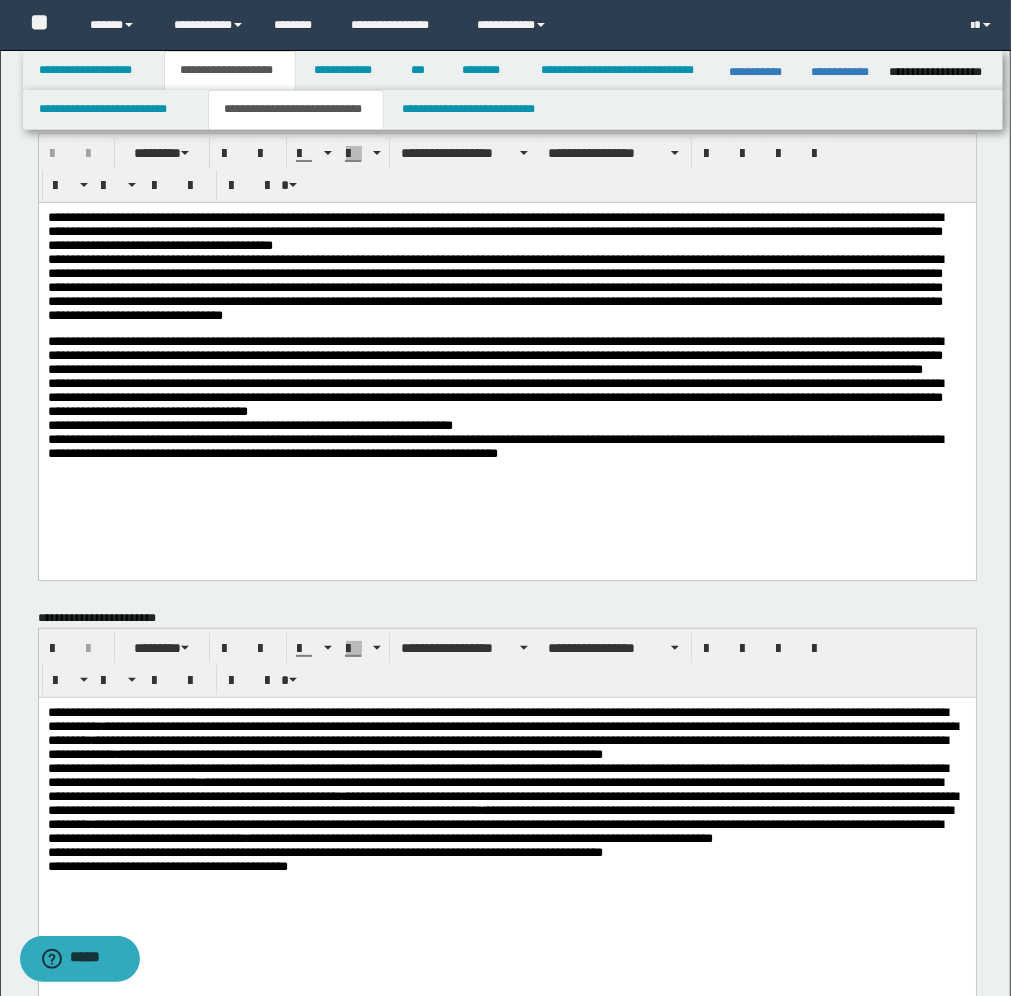 click on "**********" at bounding box center (506, 827) 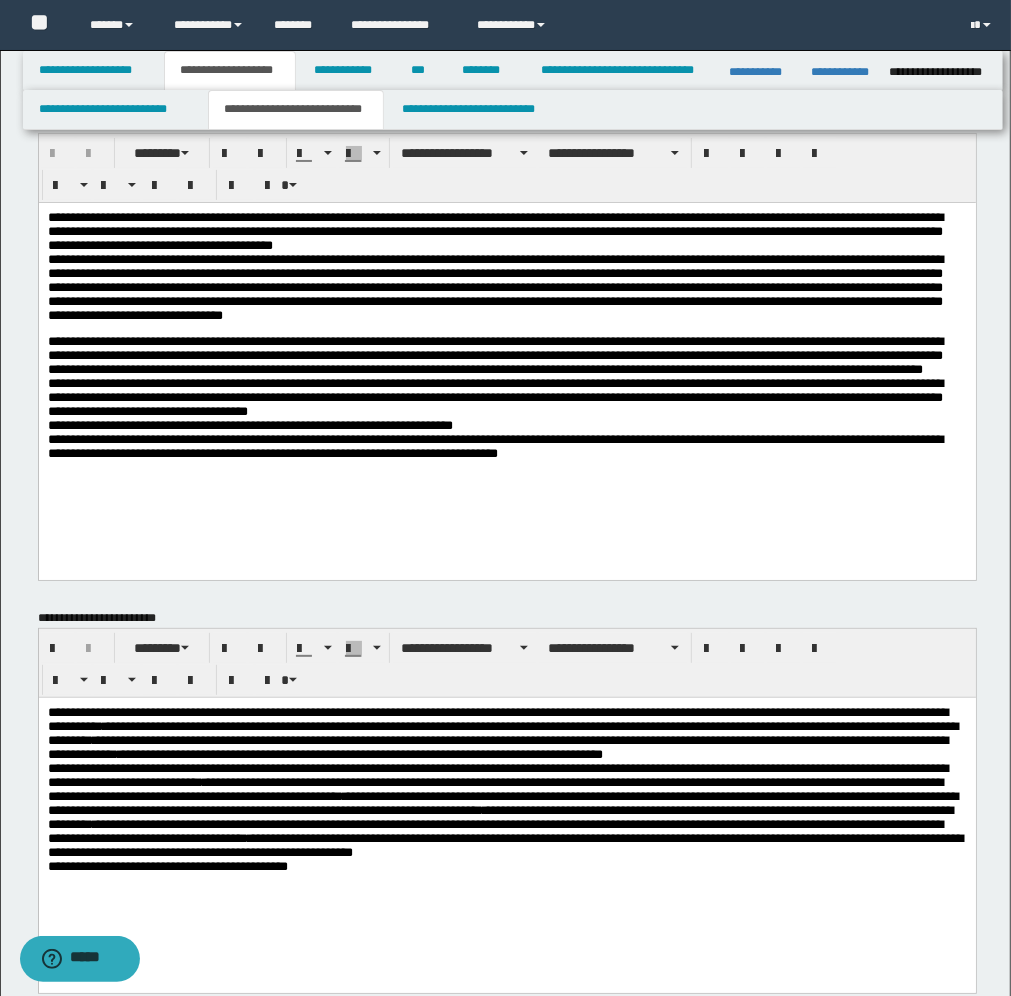 click on "**********" at bounding box center (506, 795) 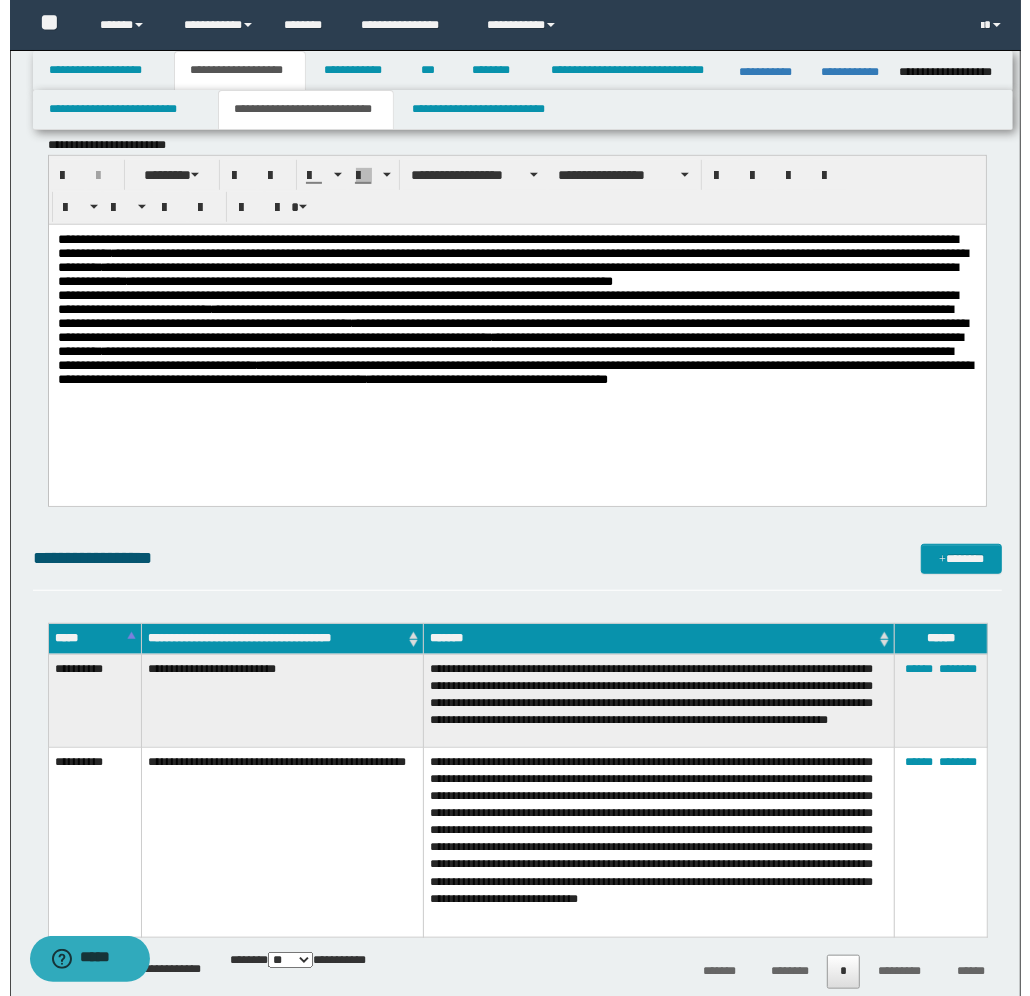 scroll, scrollTop: 545, scrollLeft: 0, axis: vertical 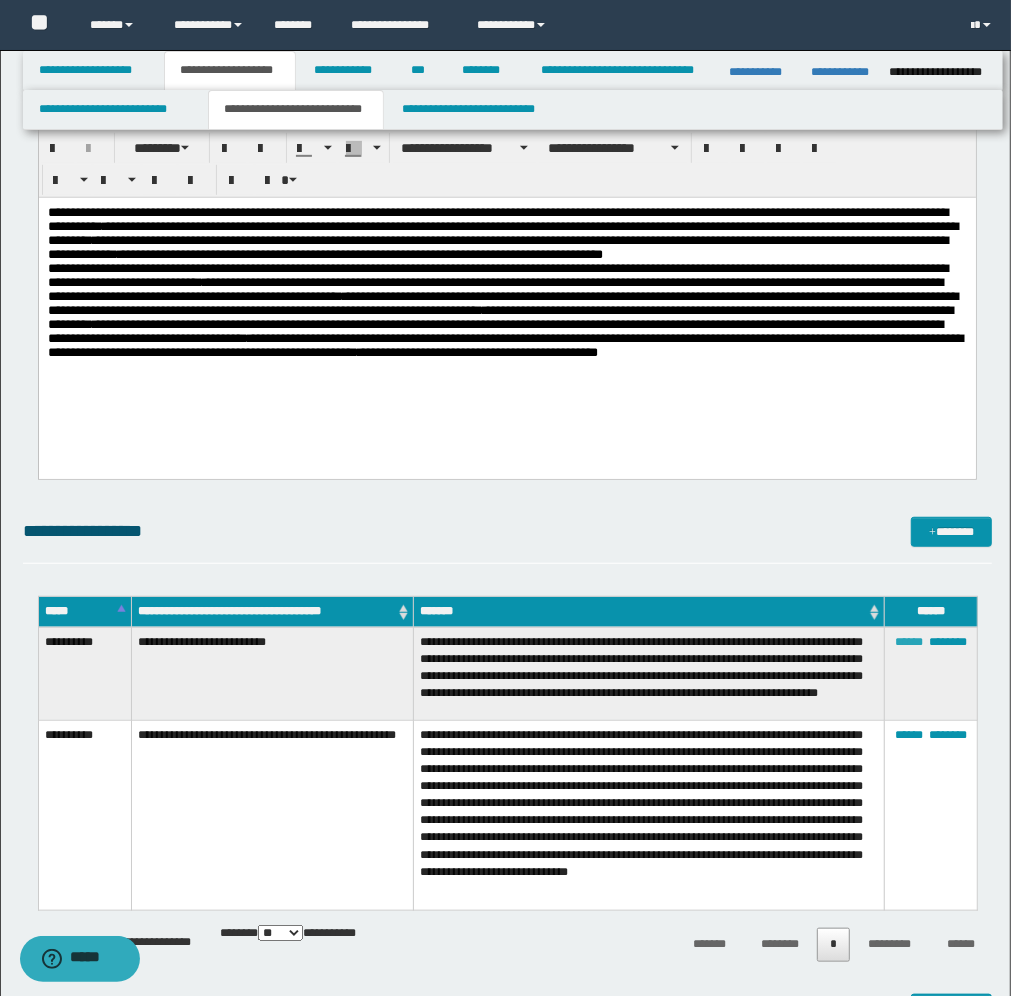 click on "******" at bounding box center (909, 642) 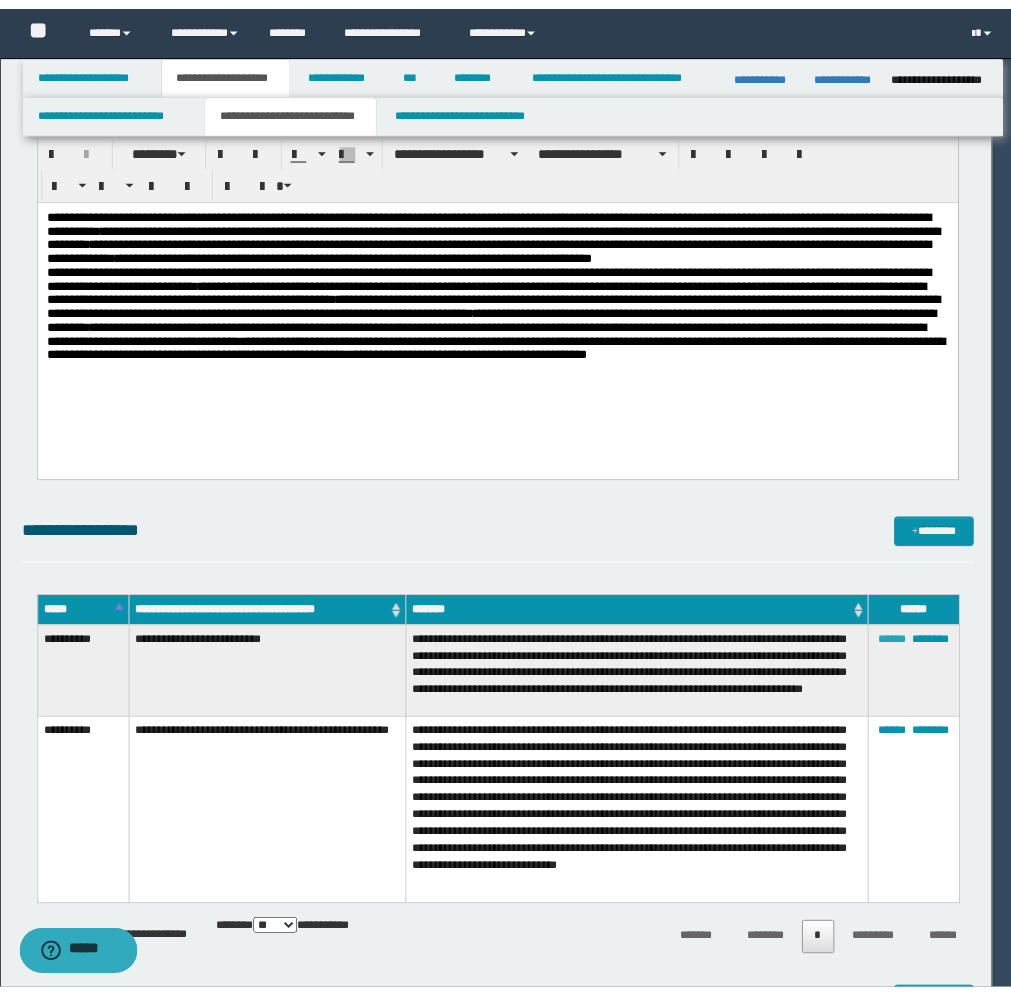 scroll, scrollTop: 0, scrollLeft: 0, axis: both 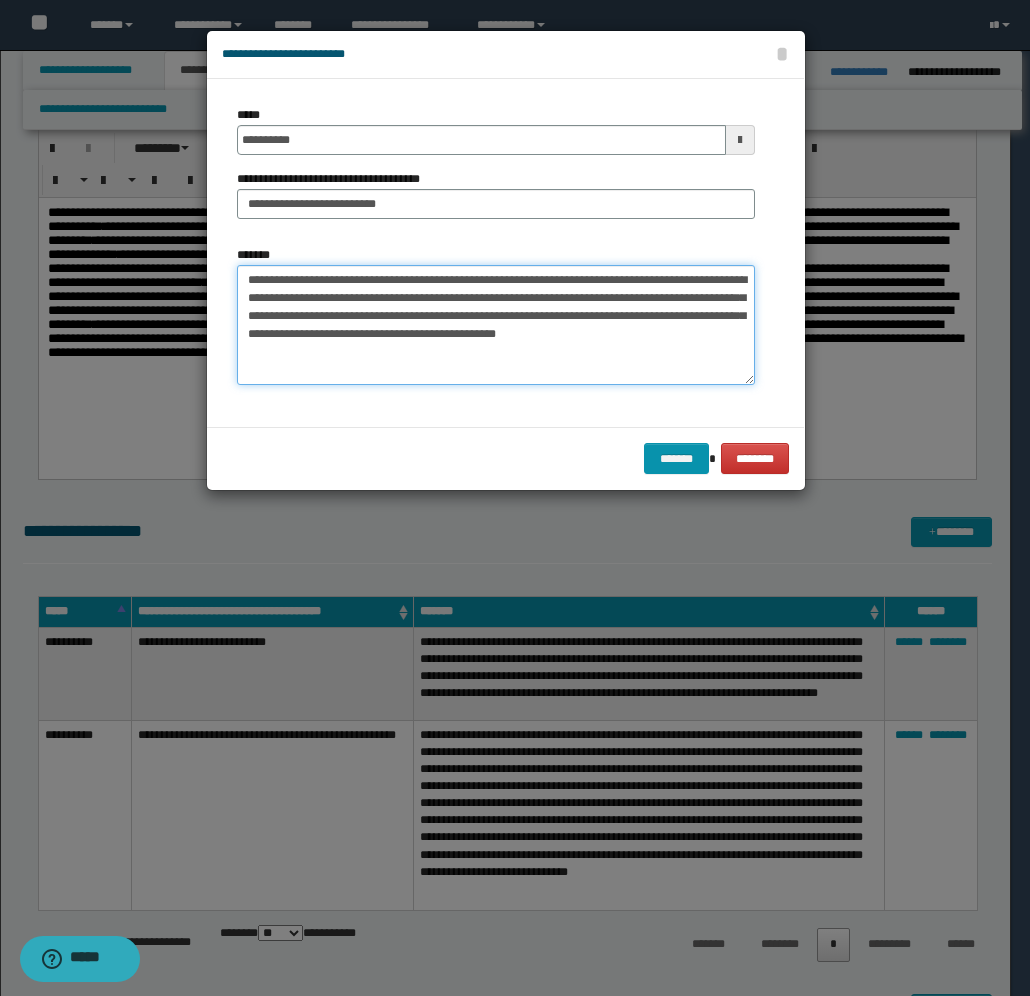 click on "**********" at bounding box center [496, 325] 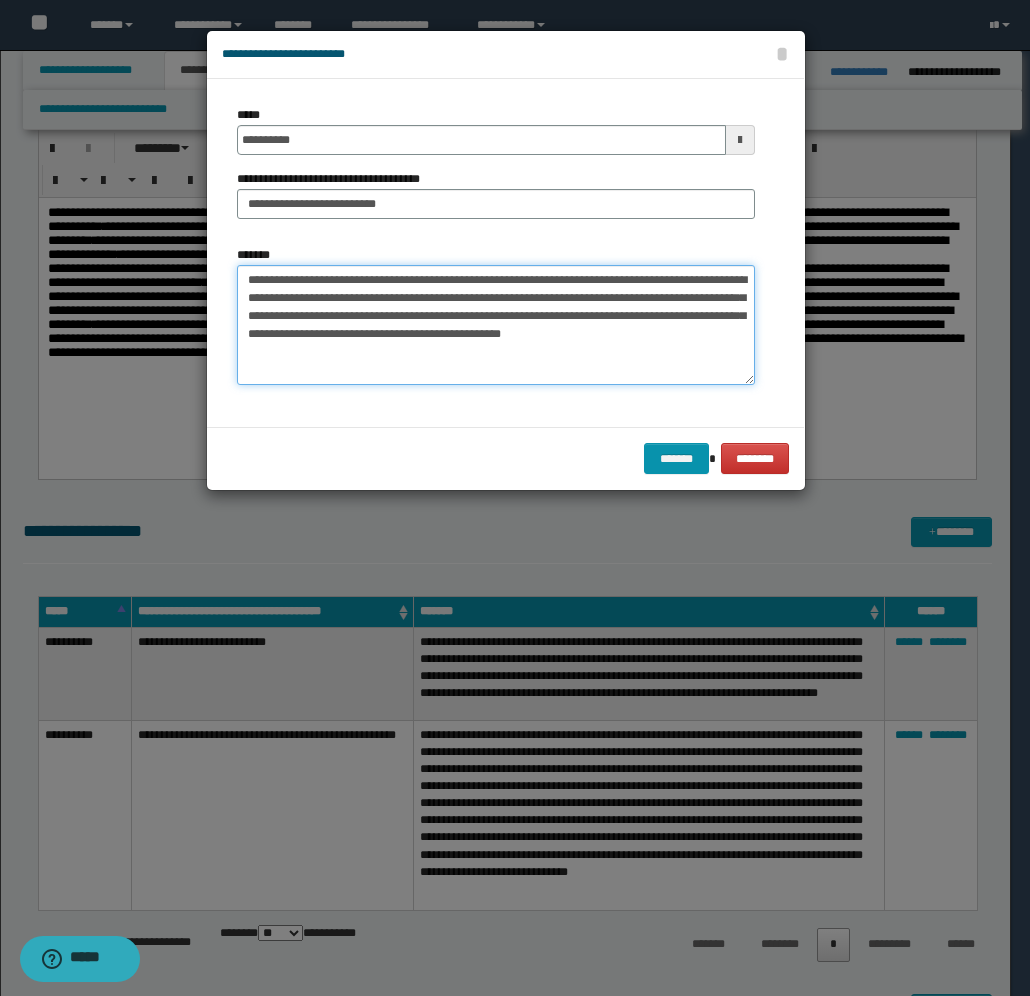 click on "**********" at bounding box center (496, 325) 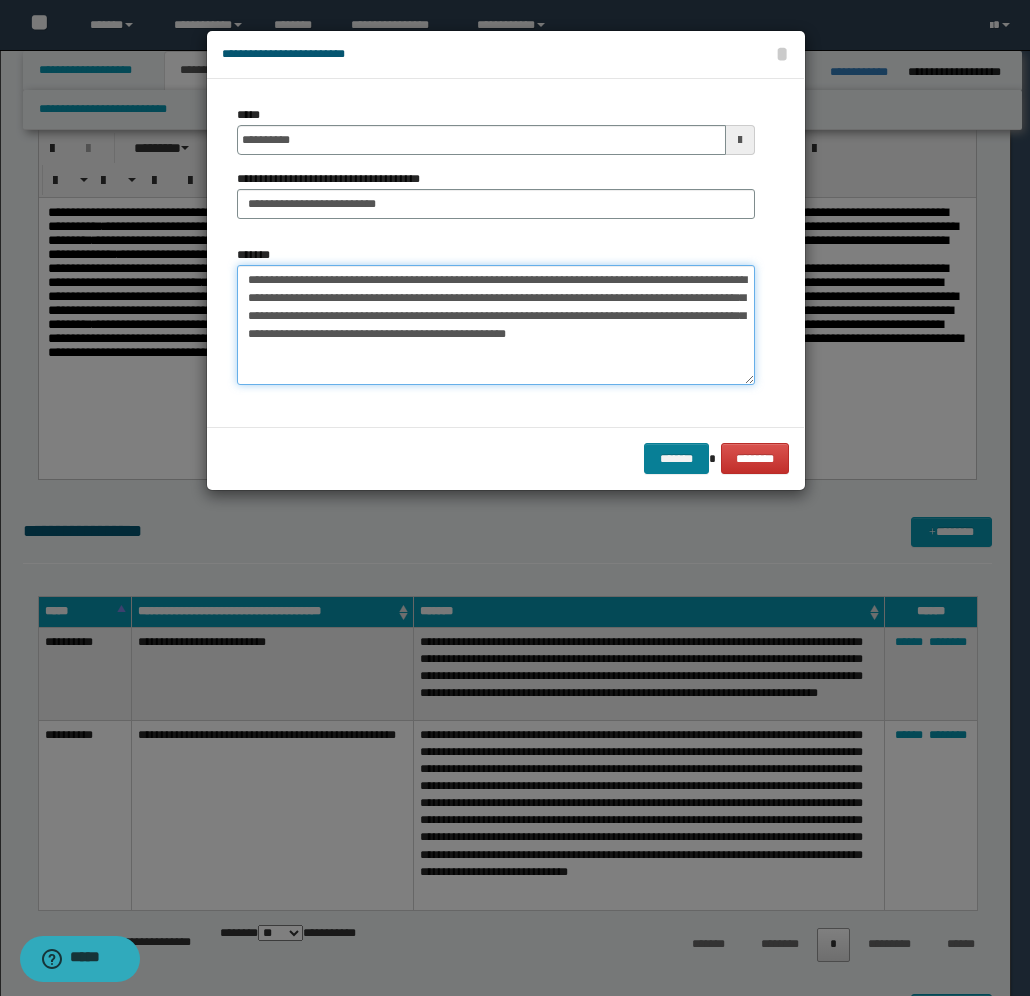 type on "**********" 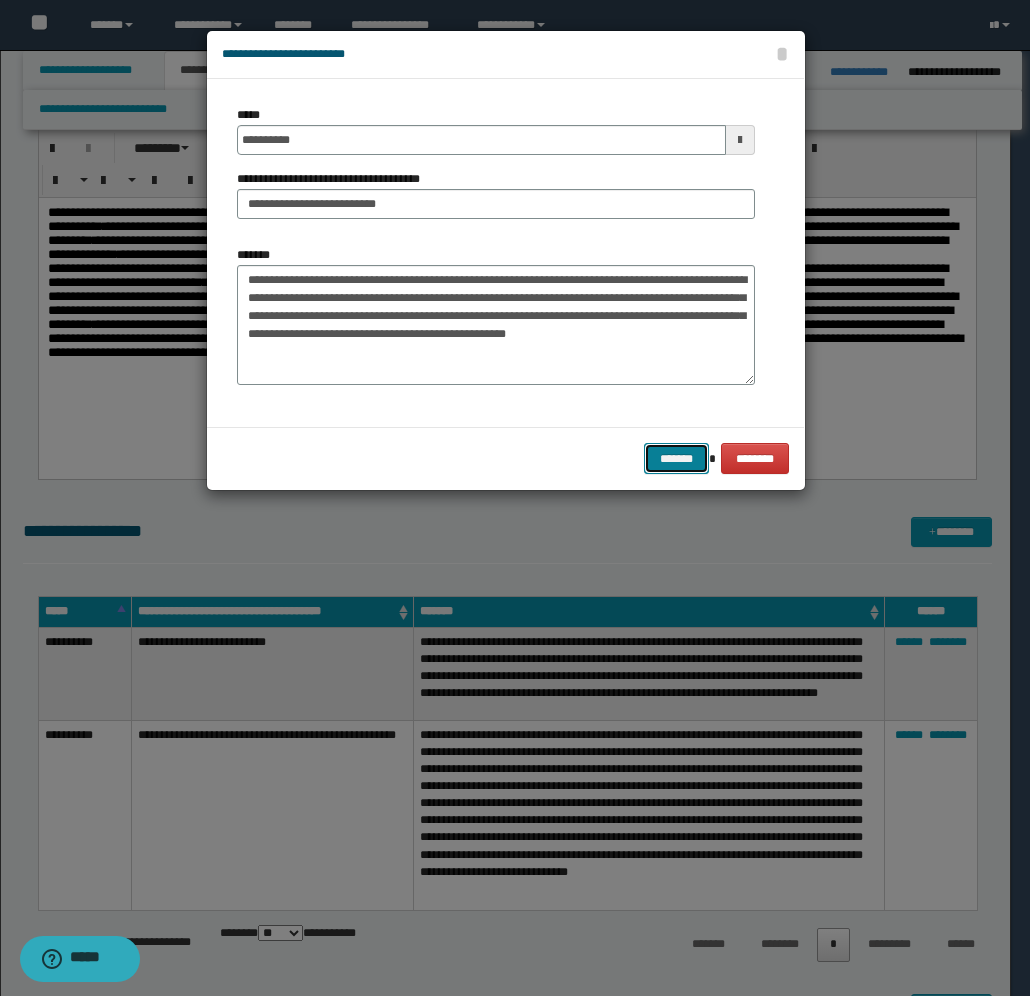 click on "*******" at bounding box center (676, 458) 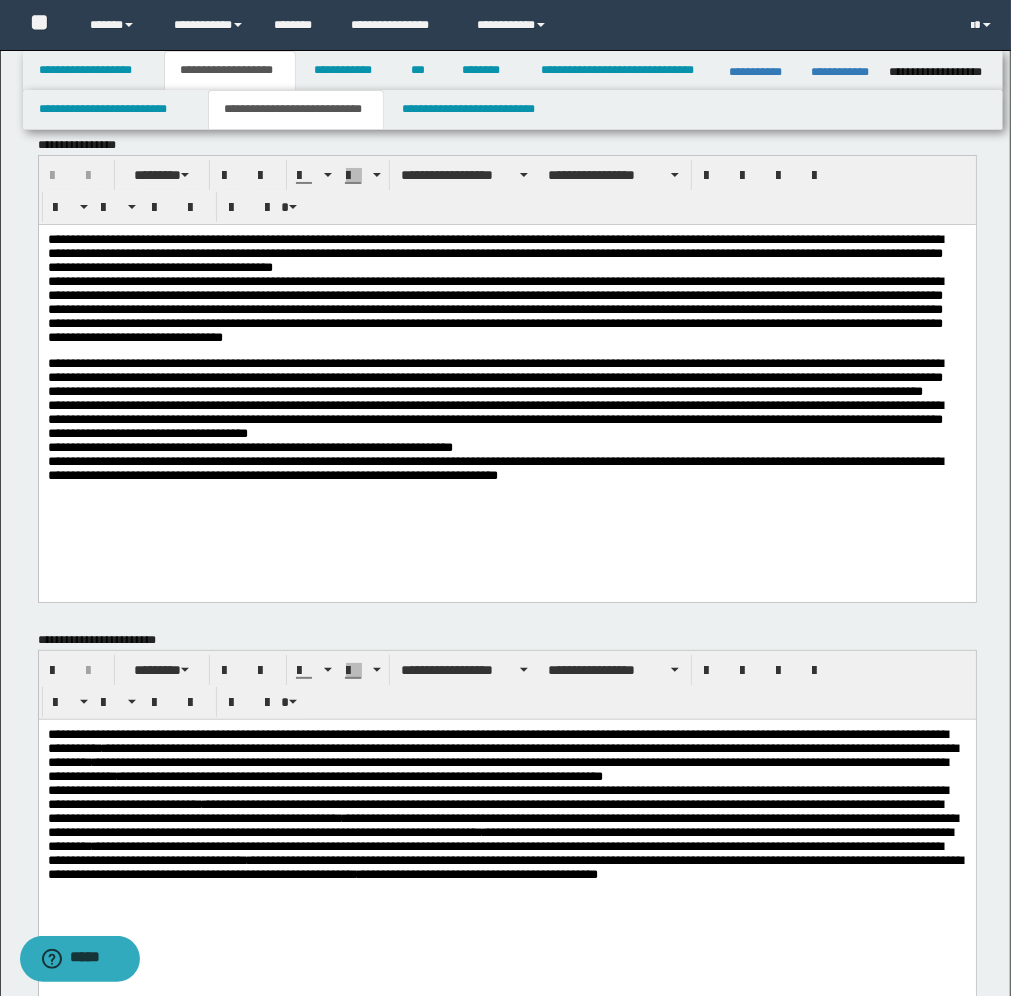 scroll, scrollTop: 0, scrollLeft: 0, axis: both 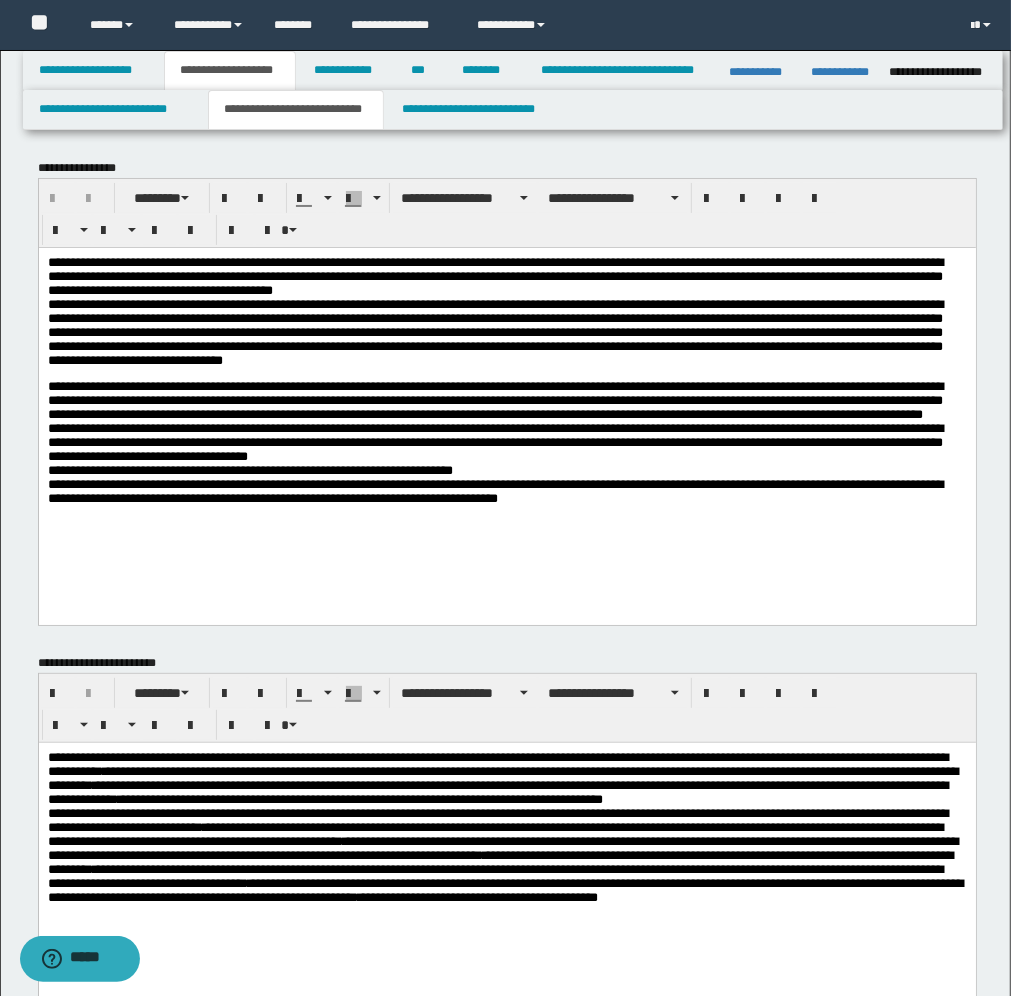 click on "**********" at bounding box center (506, 410) 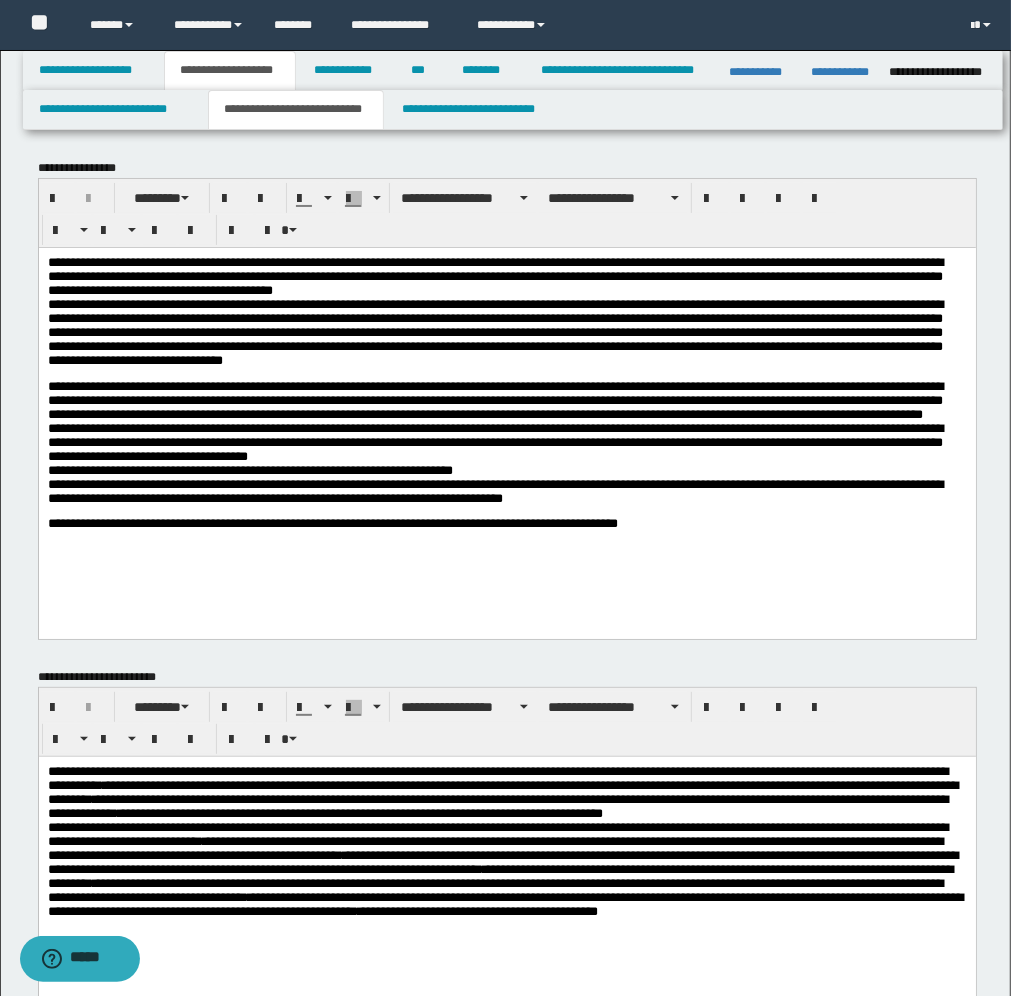 click on "**********" at bounding box center (506, 523) 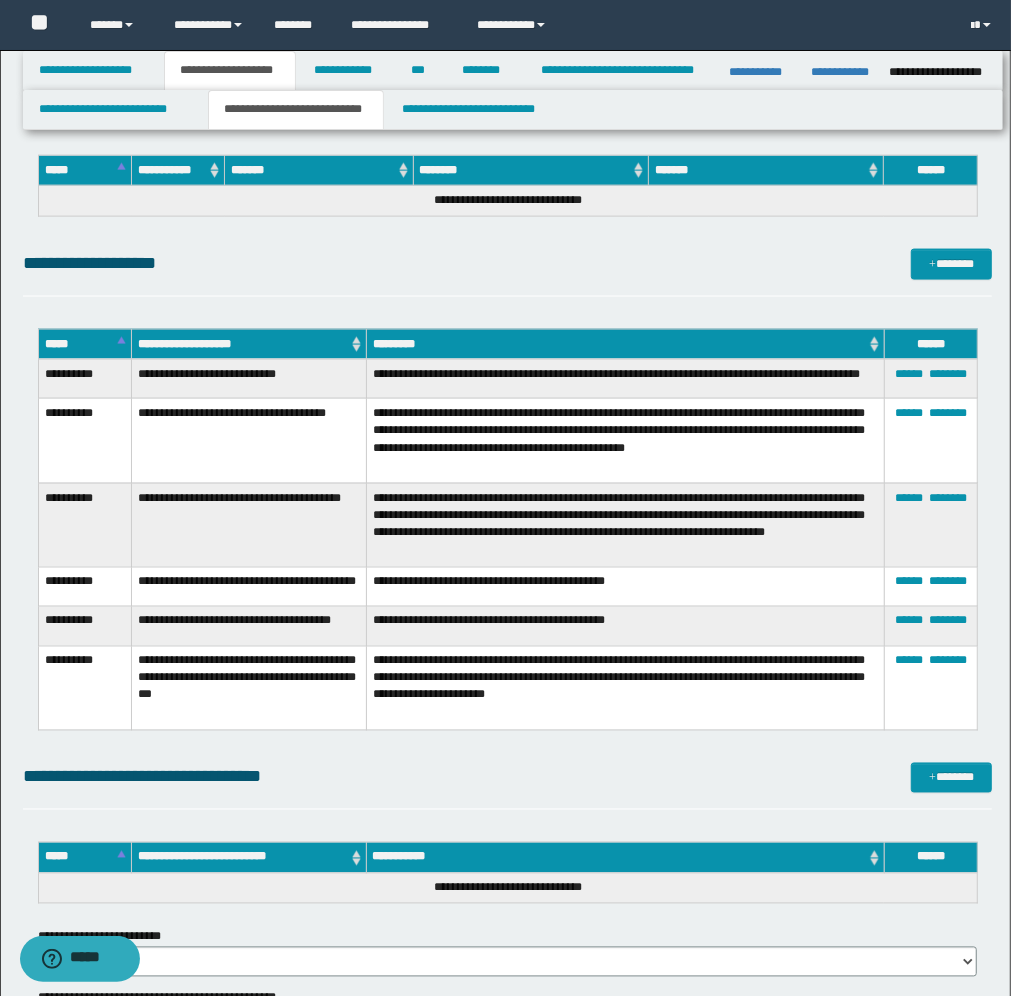 scroll, scrollTop: 1500, scrollLeft: 0, axis: vertical 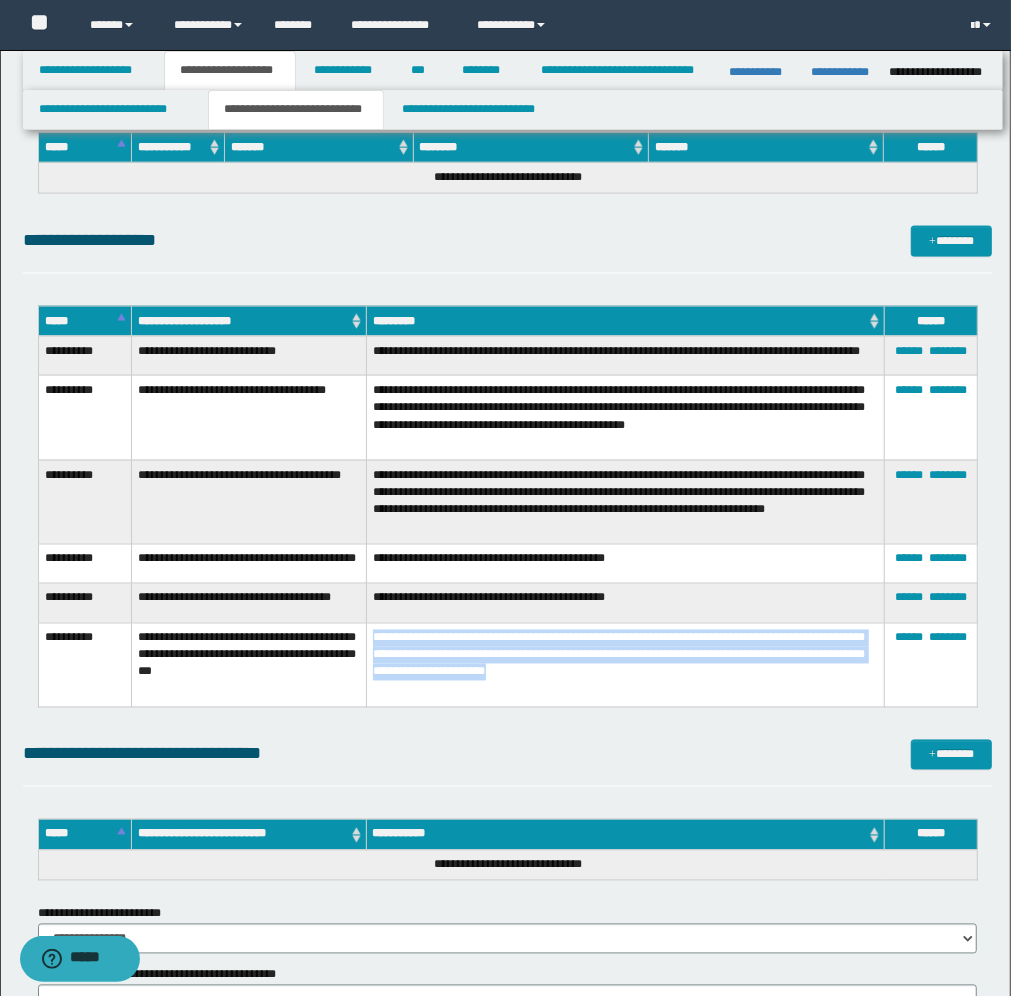 drag, startPoint x: 773, startPoint y: 695, endPoint x: 390, endPoint y: 648, distance: 385.87305 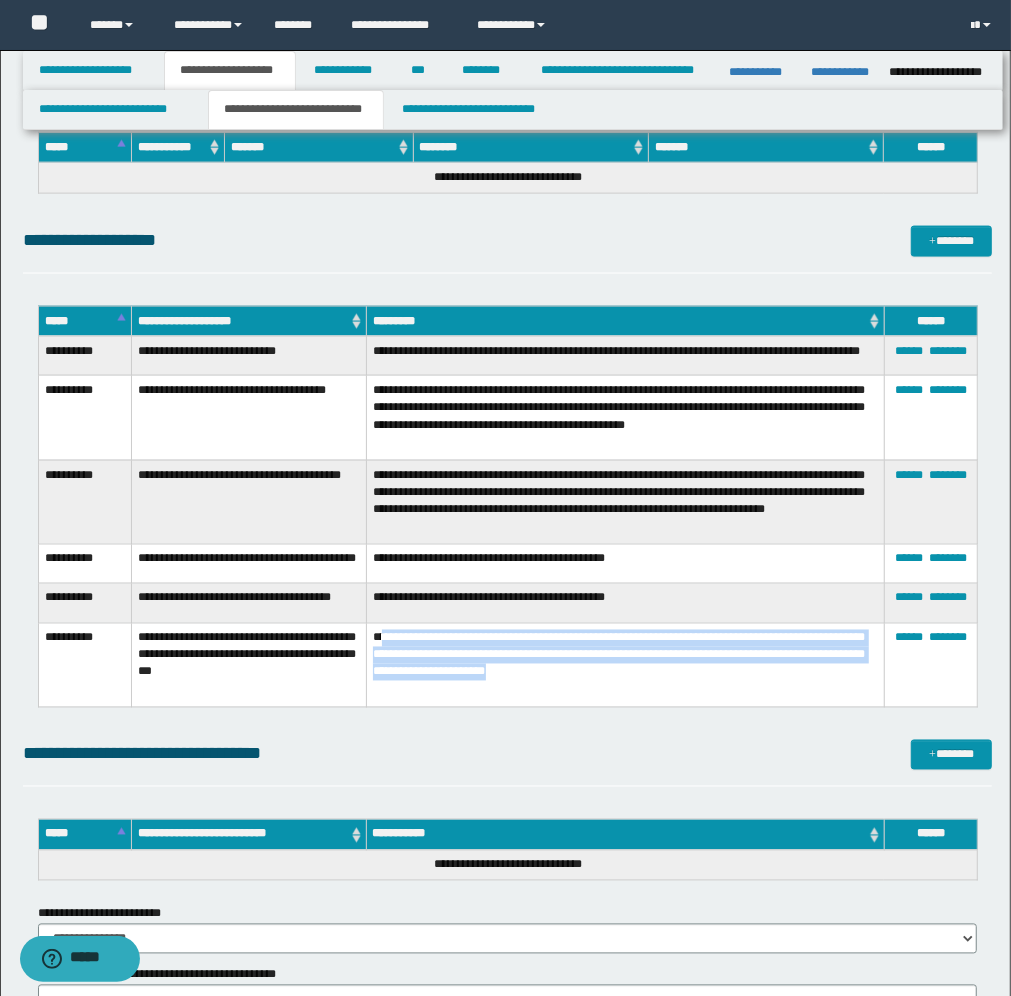 copy on "**********" 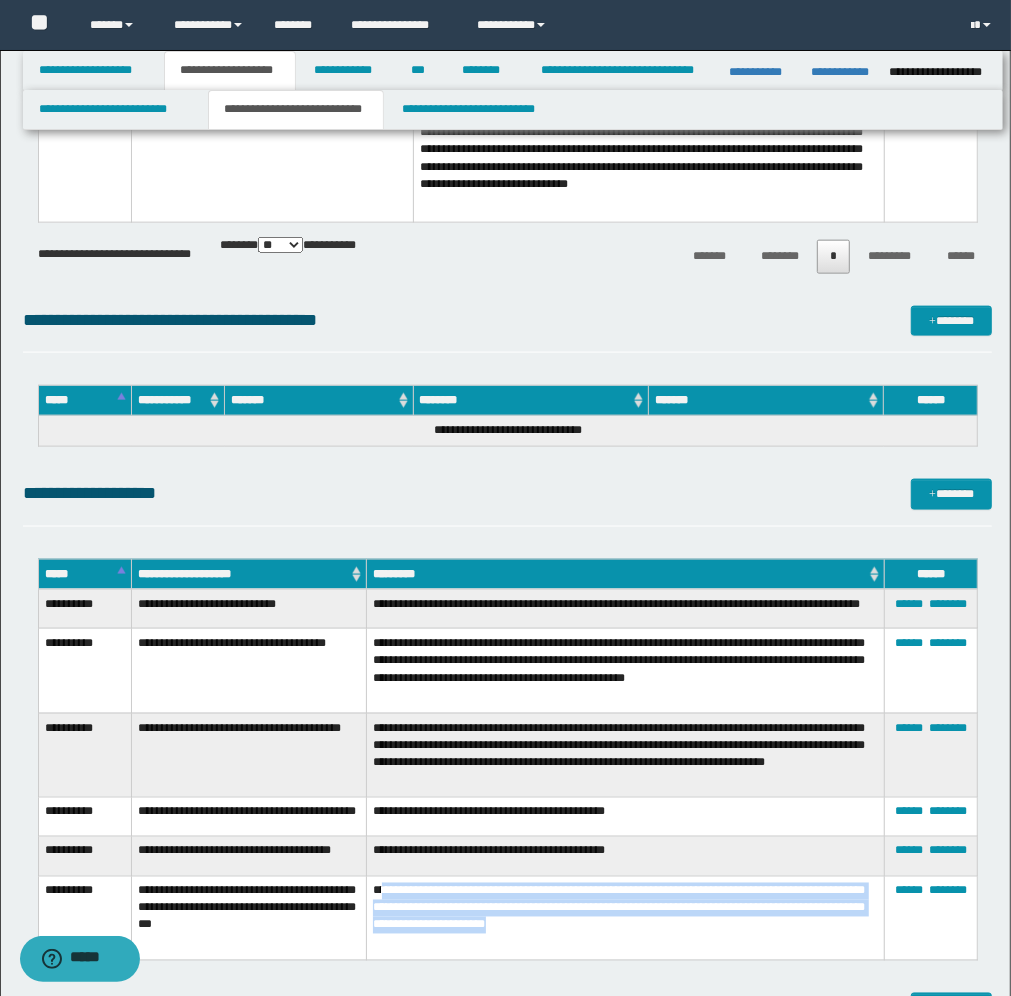 scroll, scrollTop: 1250, scrollLeft: 0, axis: vertical 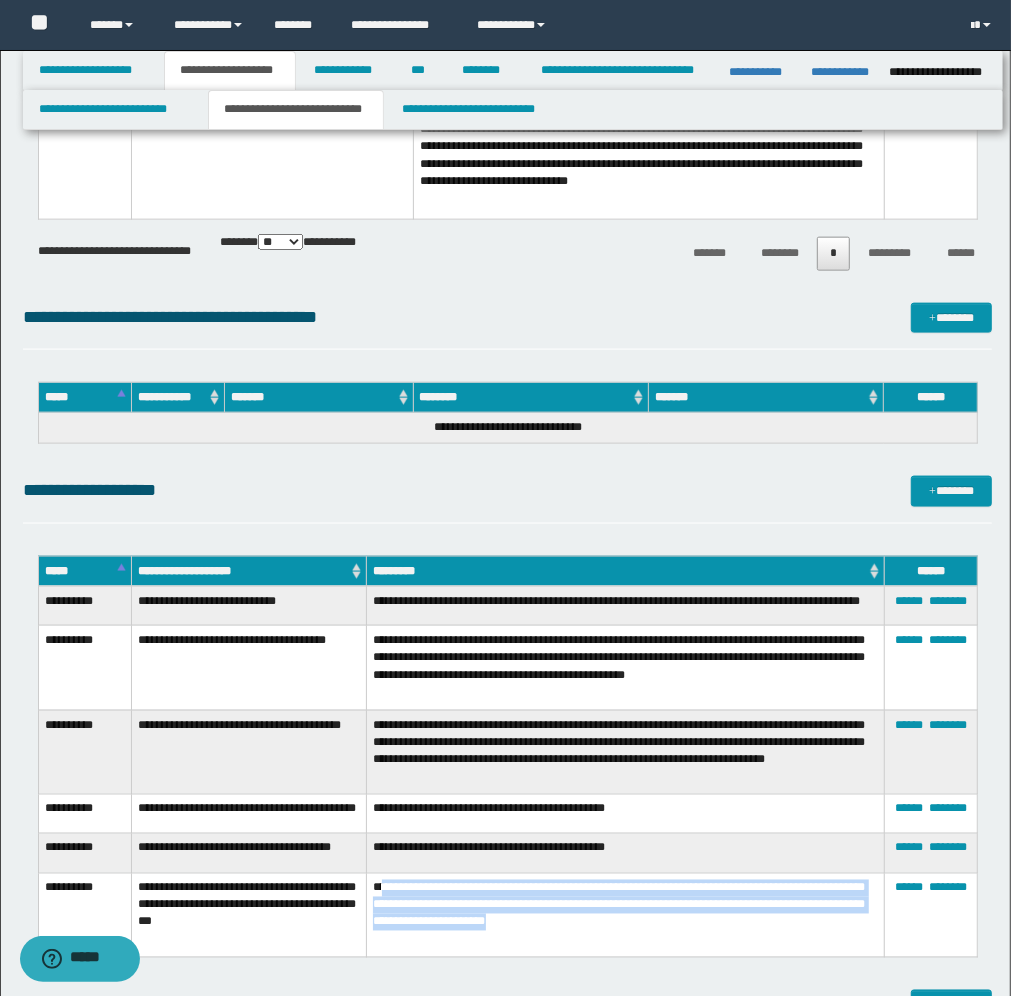 click on "**********" at bounding box center [625, 915] 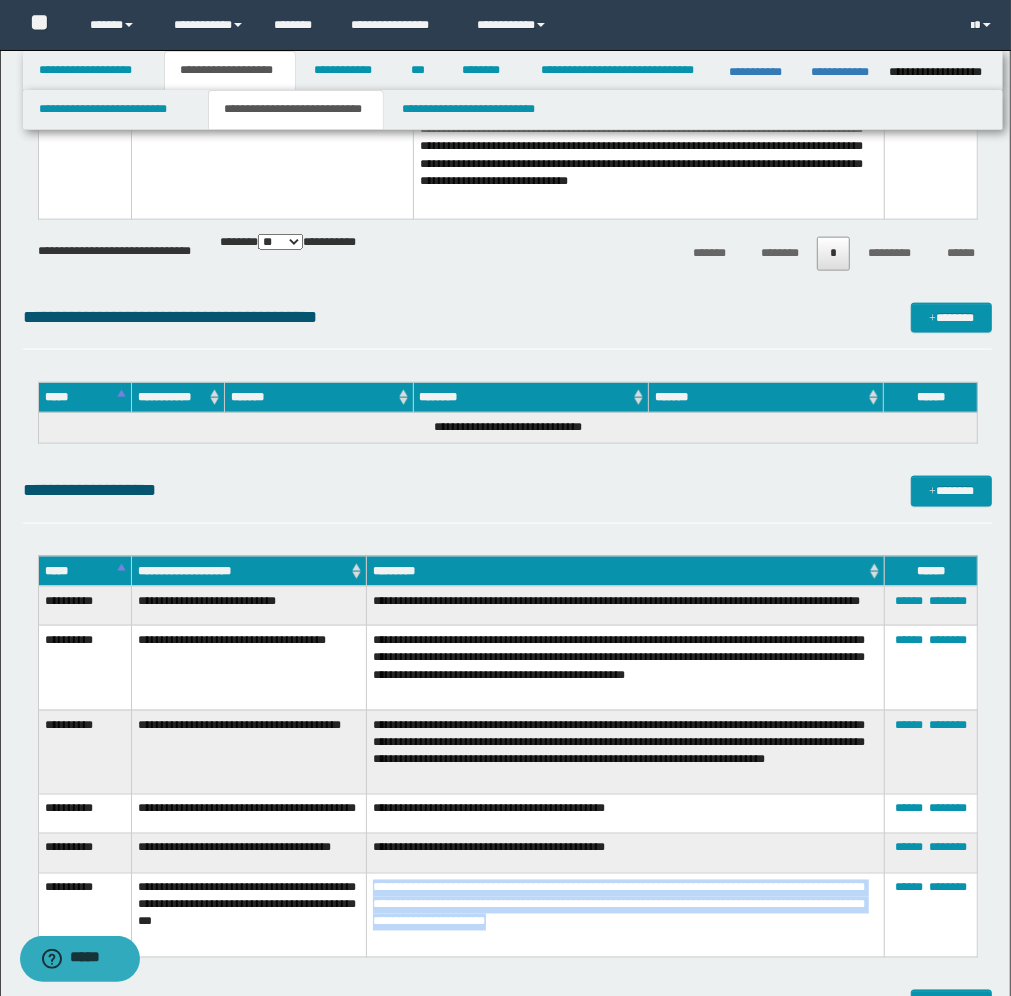 drag, startPoint x: 767, startPoint y: 938, endPoint x: 362, endPoint y: 943, distance: 405.03085 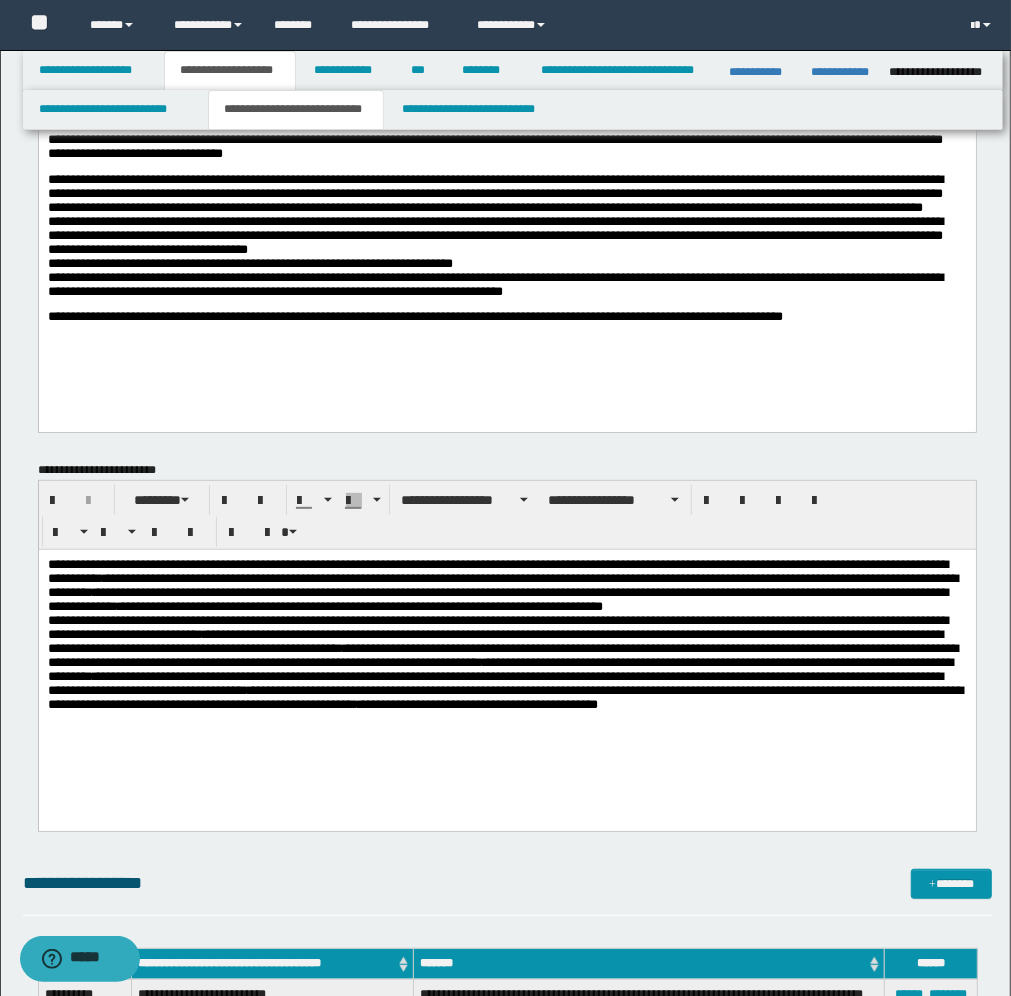 scroll, scrollTop: 0, scrollLeft: 0, axis: both 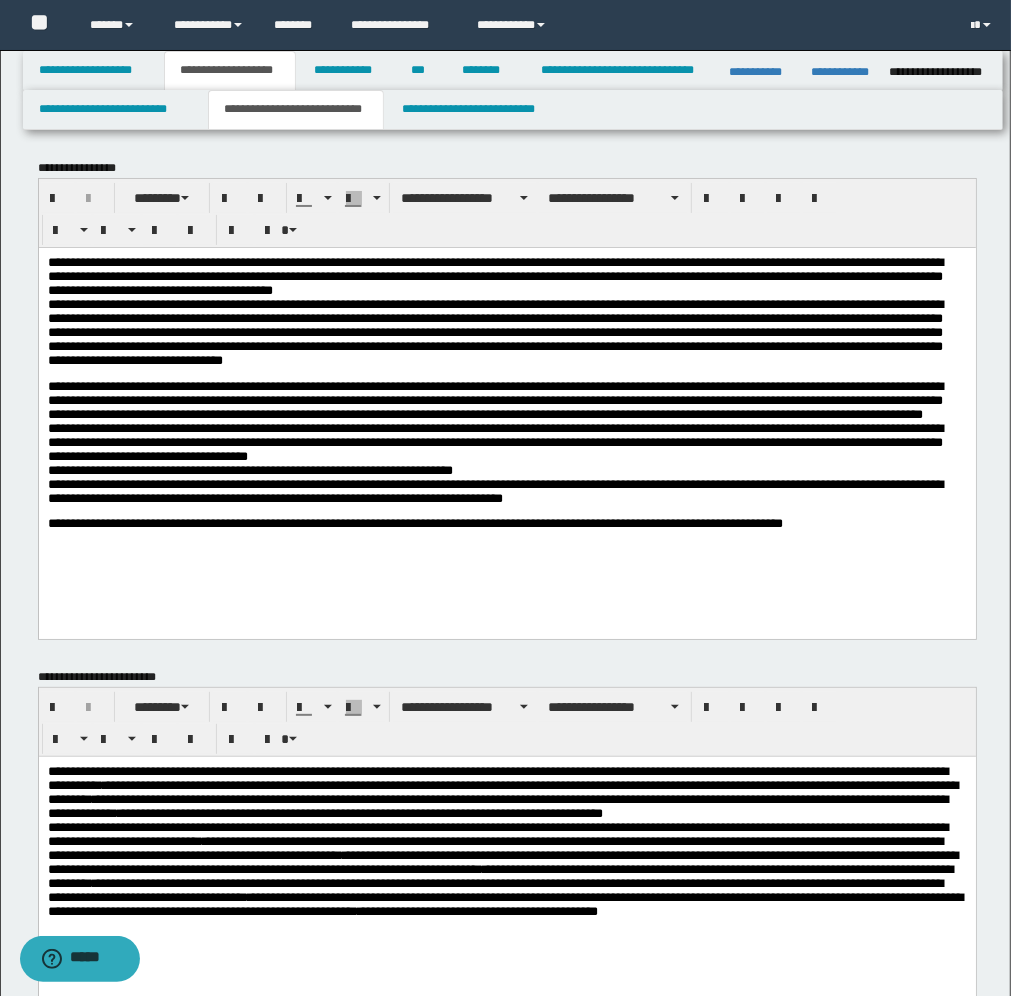 click on "**********" at bounding box center [506, 523] 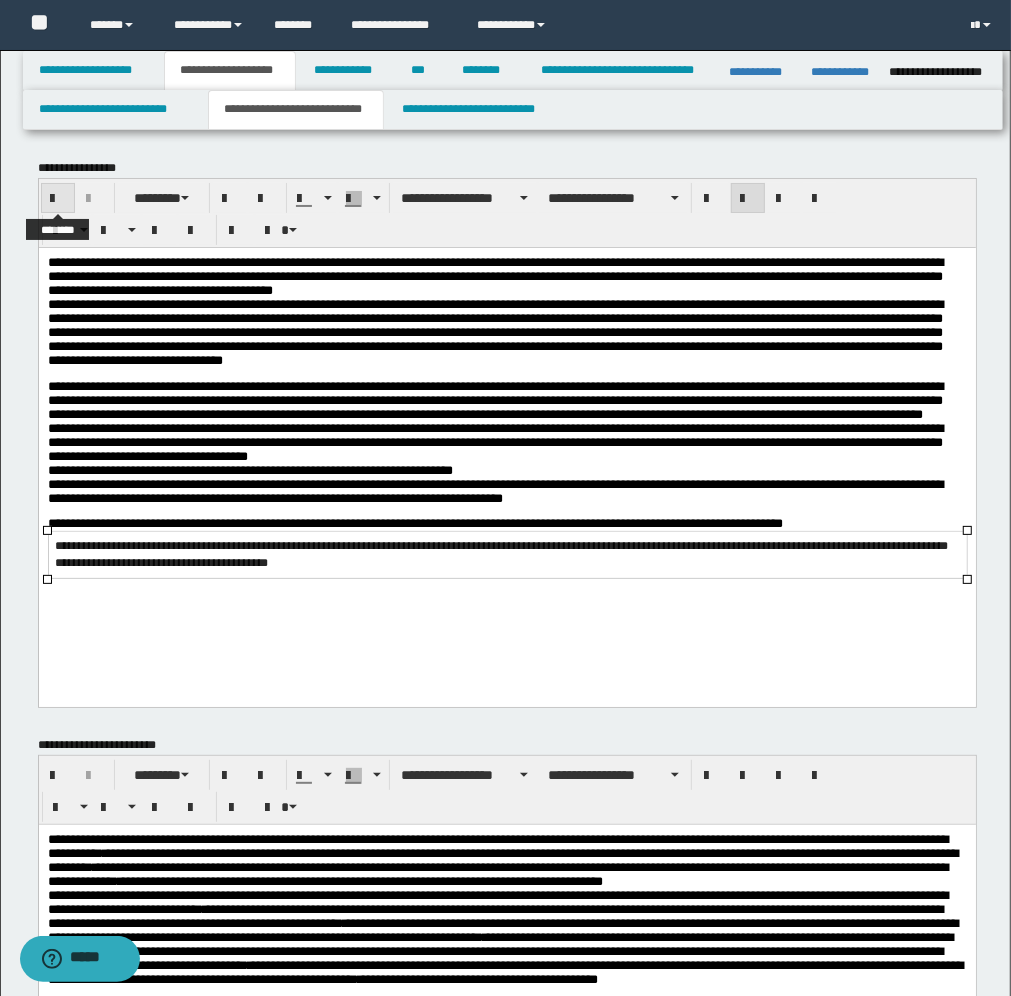 click at bounding box center [58, 199] 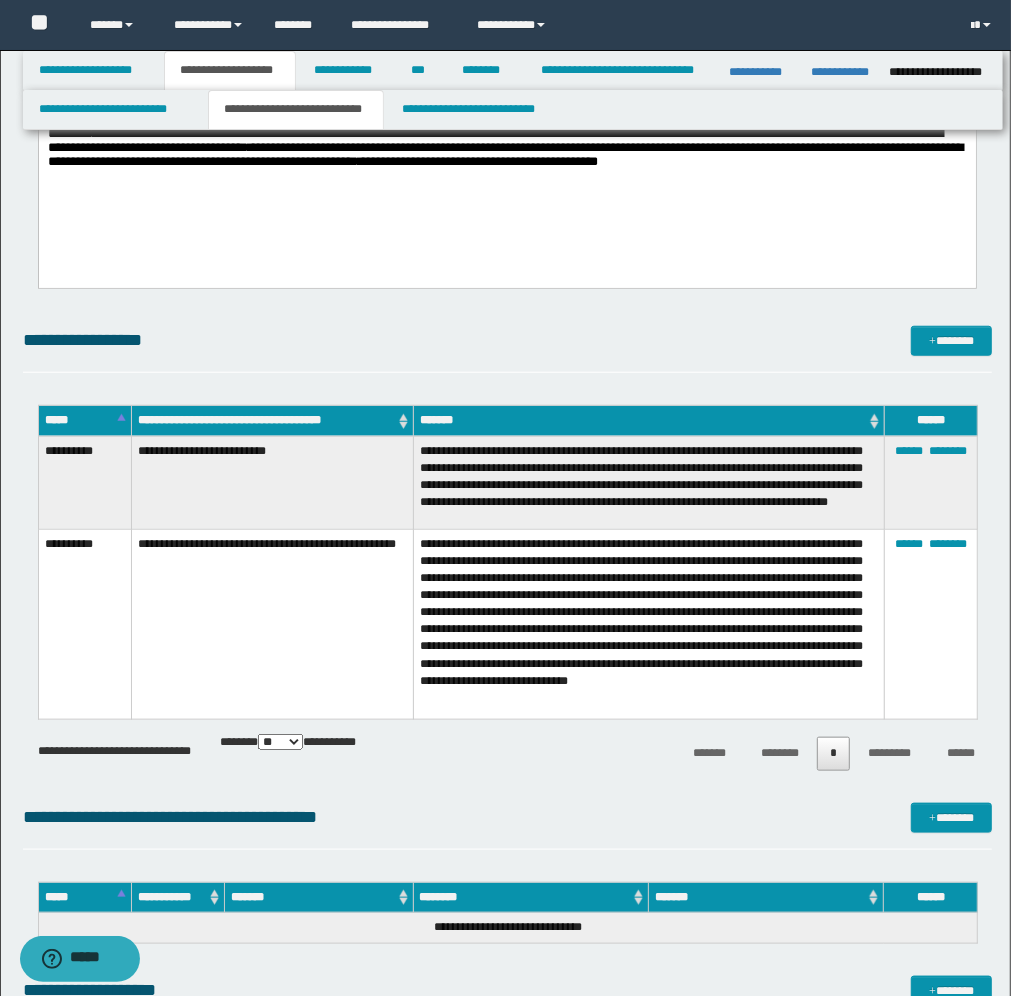 scroll, scrollTop: 1375, scrollLeft: 0, axis: vertical 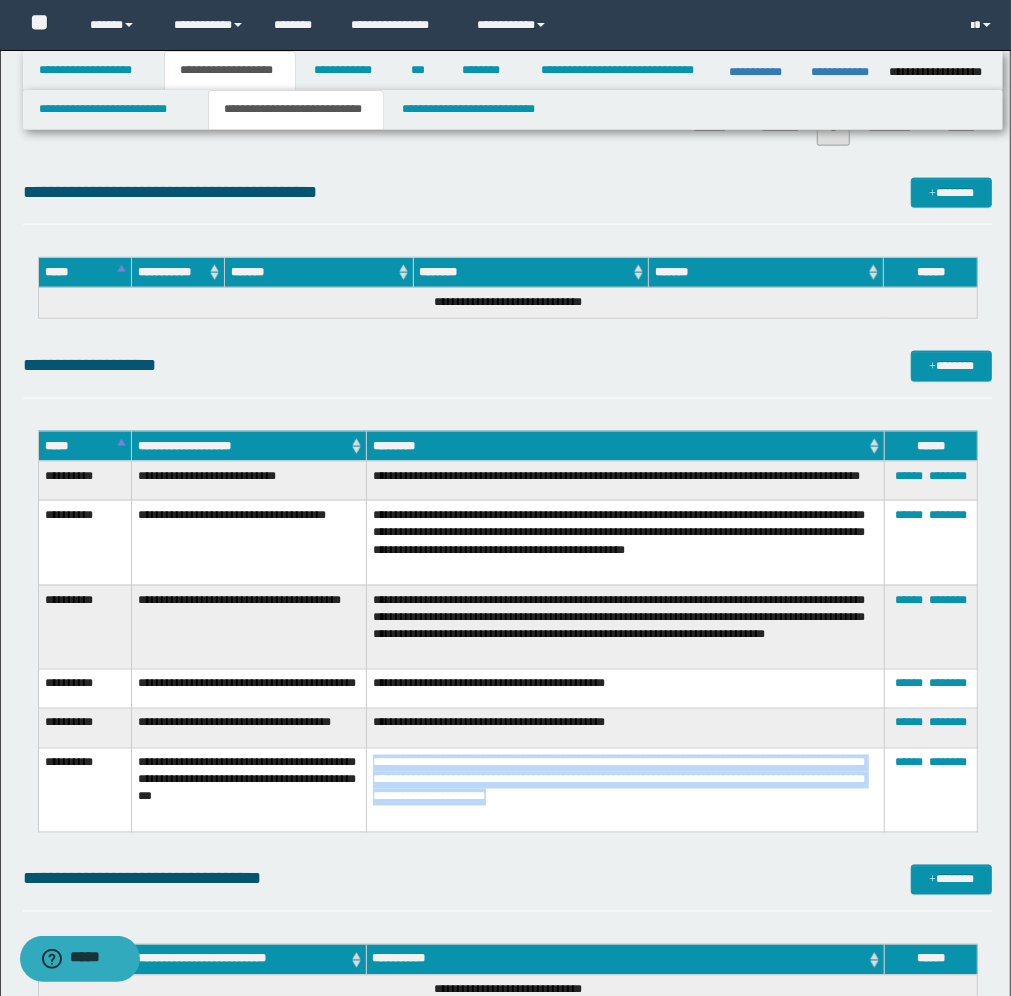 click on "**********" at bounding box center [625, 790] 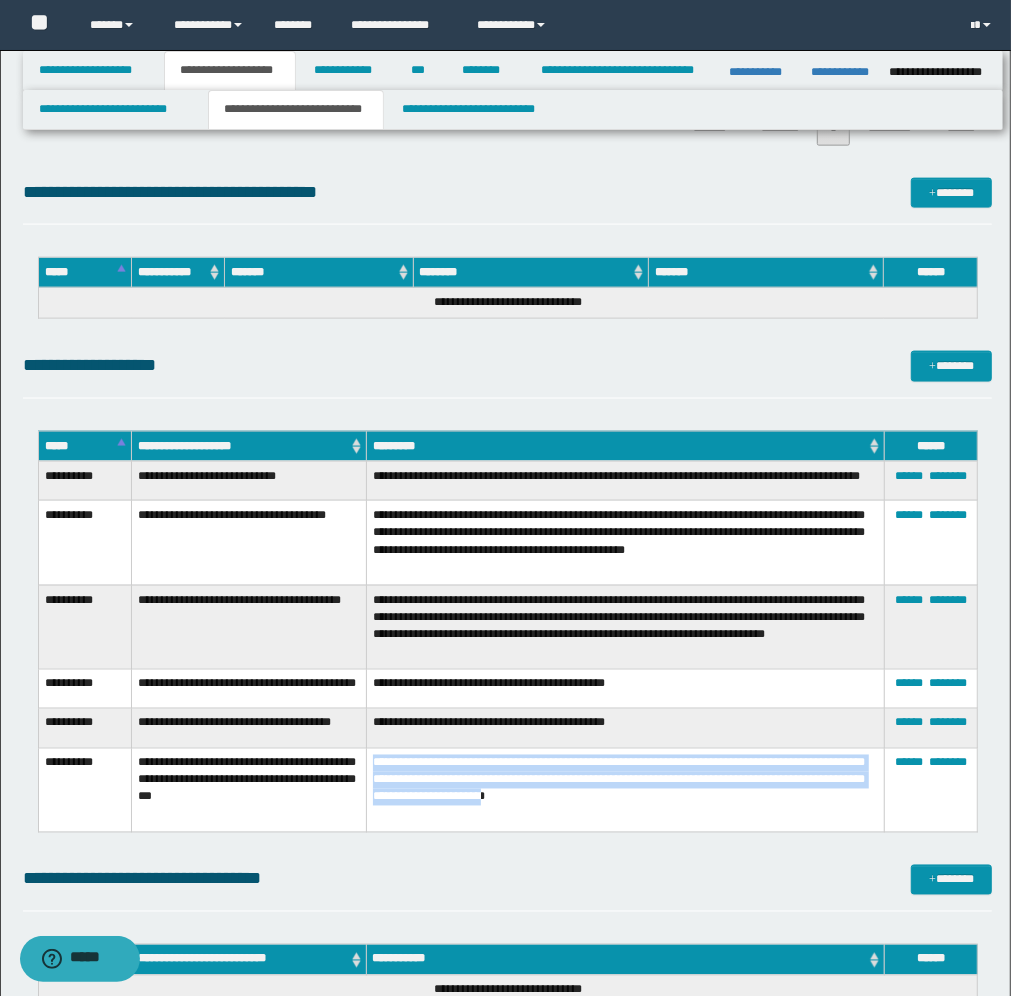 drag, startPoint x: 766, startPoint y: 813, endPoint x: 373, endPoint y: 791, distance: 393.6153 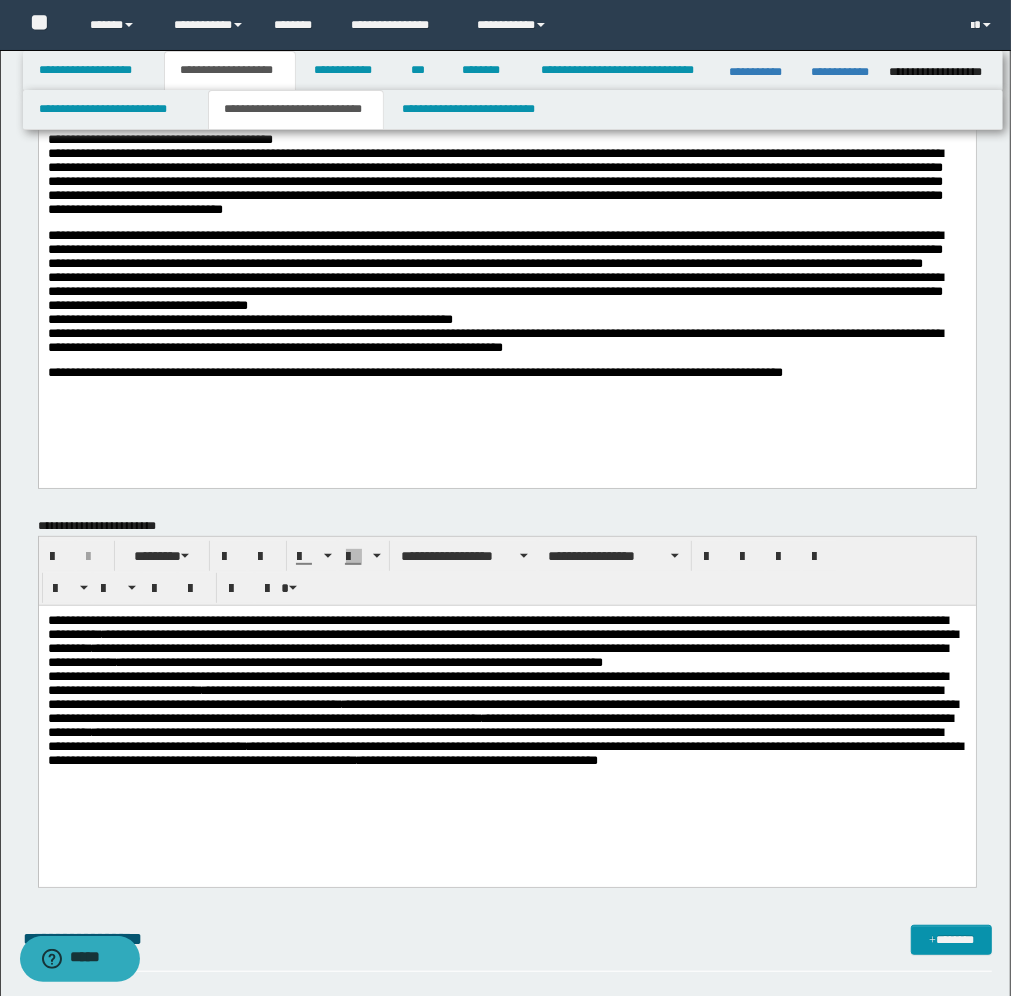 scroll, scrollTop: 125, scrollLeft: 0, axis: vertical 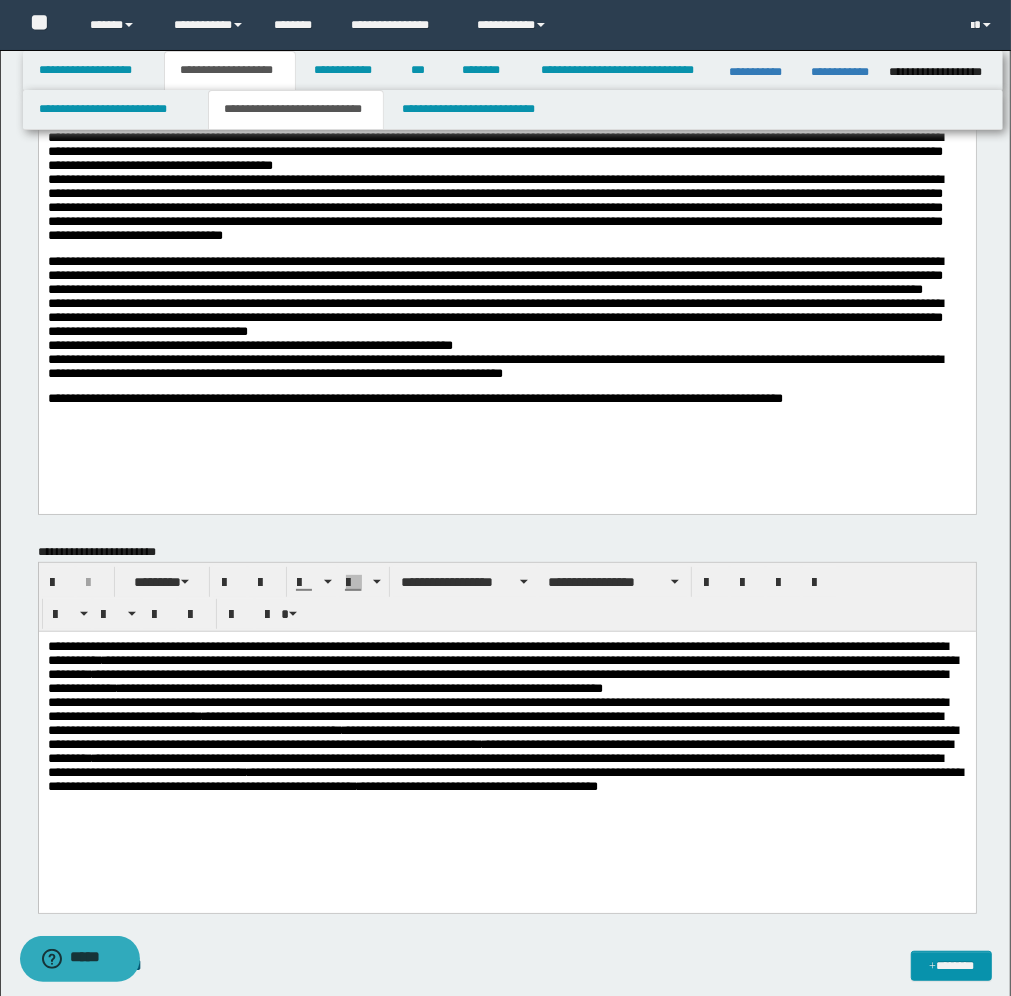click on "**********" at bounding box center [506, 292] 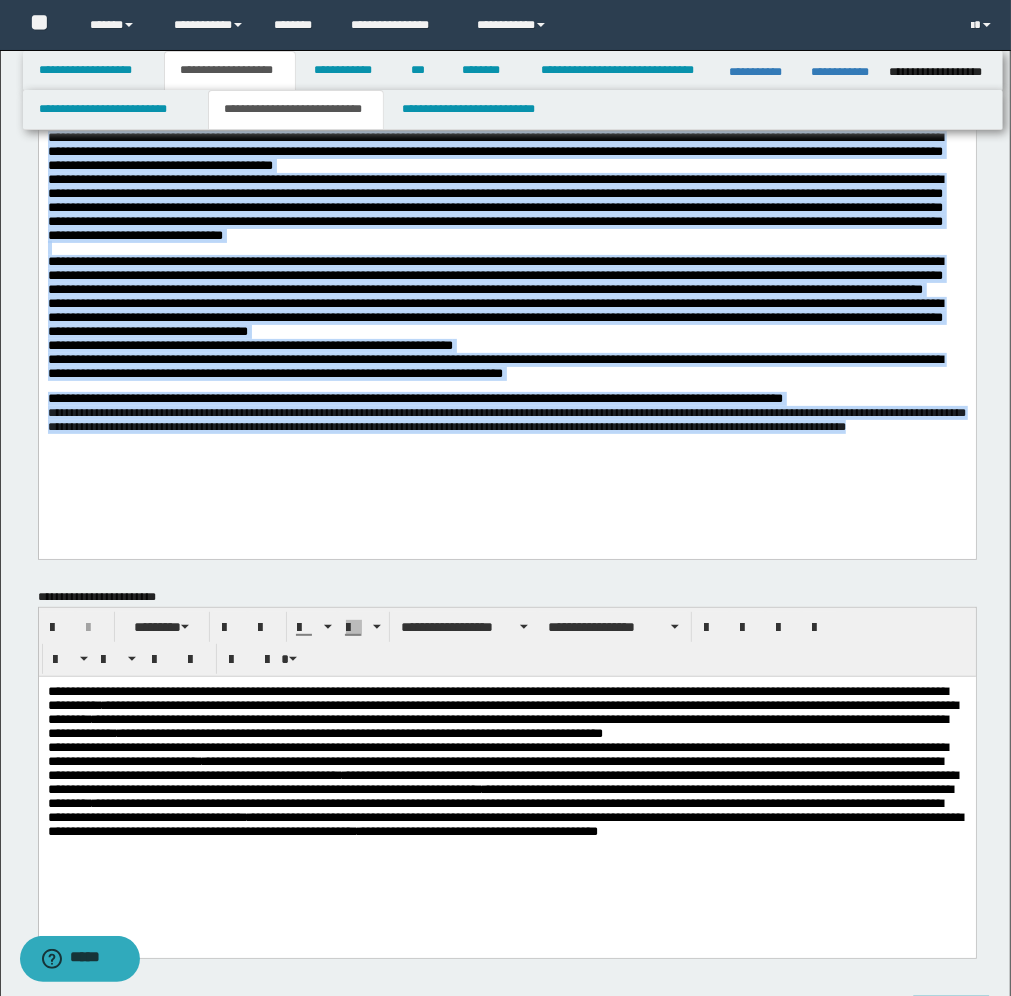 drag, startPoint x: 316, startPoint y: 455, endPoint x: 28, endPoint y: 102, distance: 455.57986 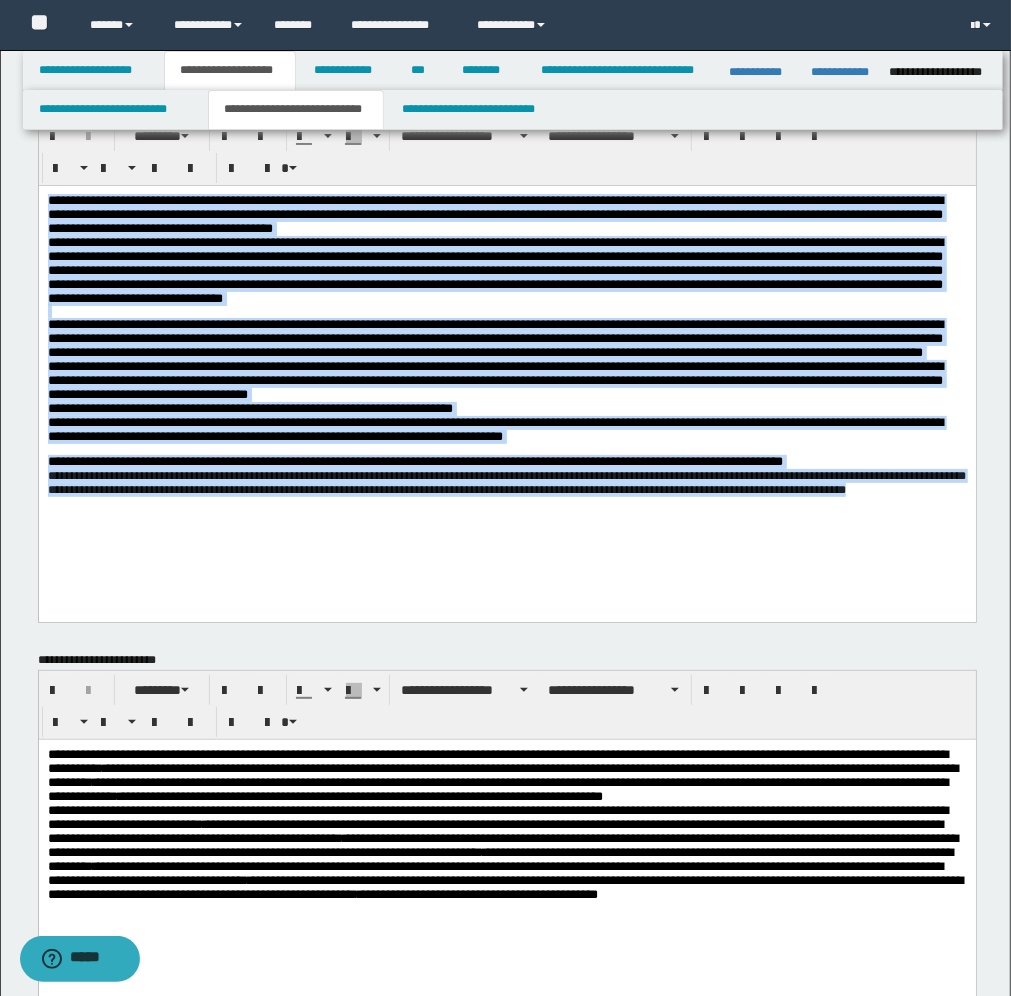 scroll, scrollTop: 0, scrollLeft: 0, axis: both 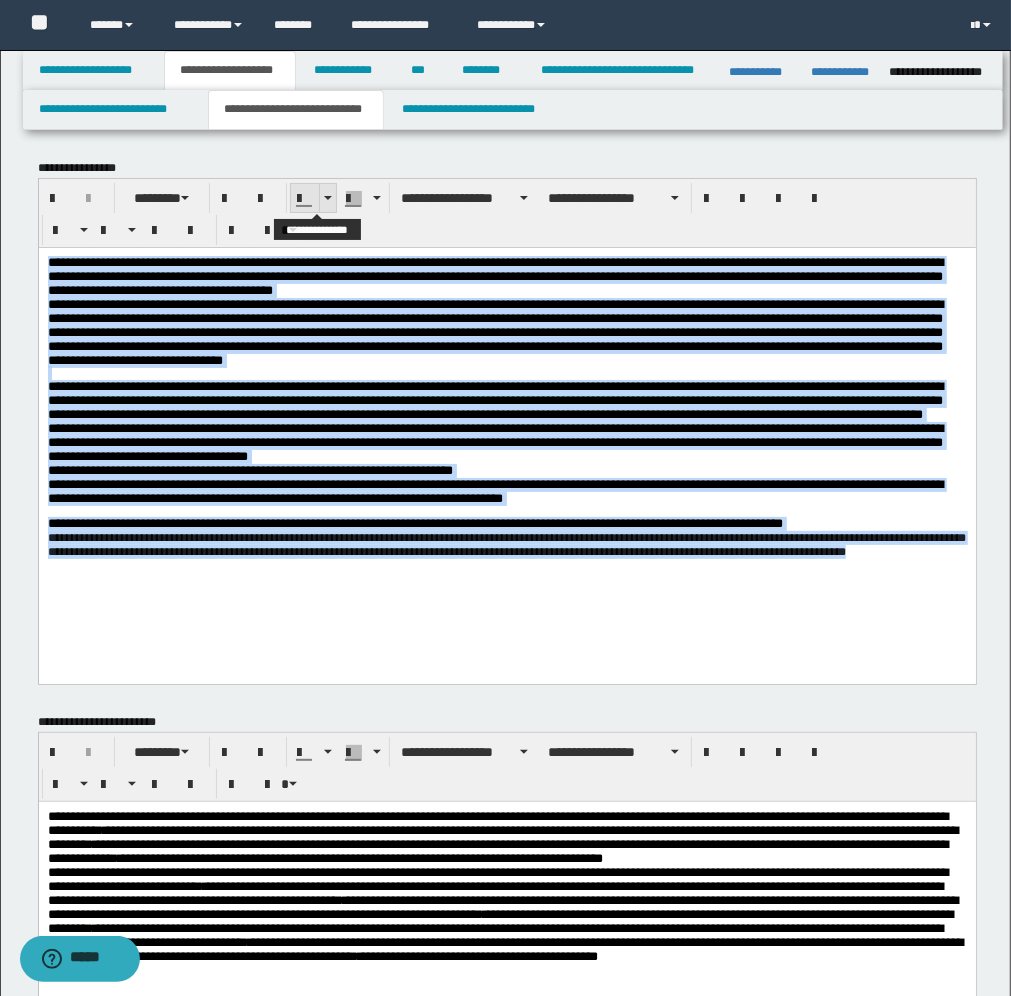 click at bounding box center [327, 198] 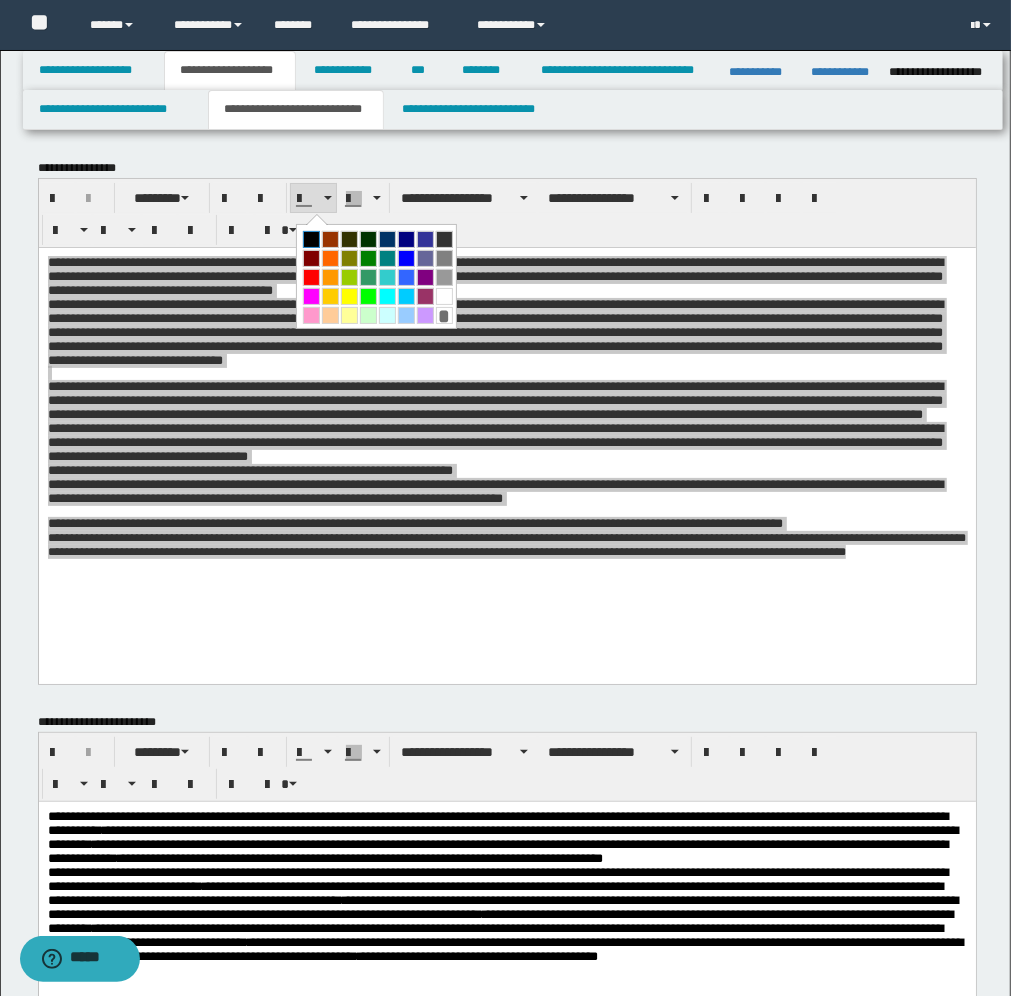 click at bounding box center [311, 239] 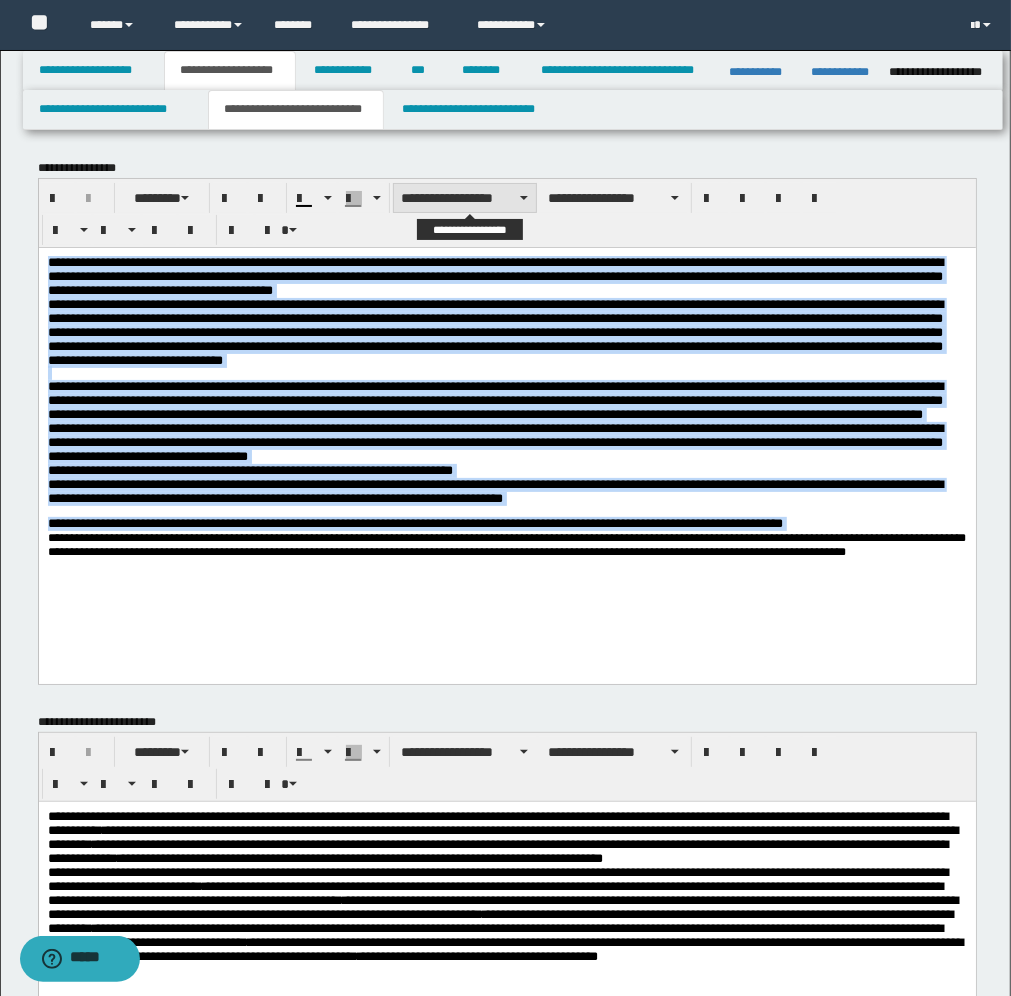 click on "**********" at bounding box center [465, 198] 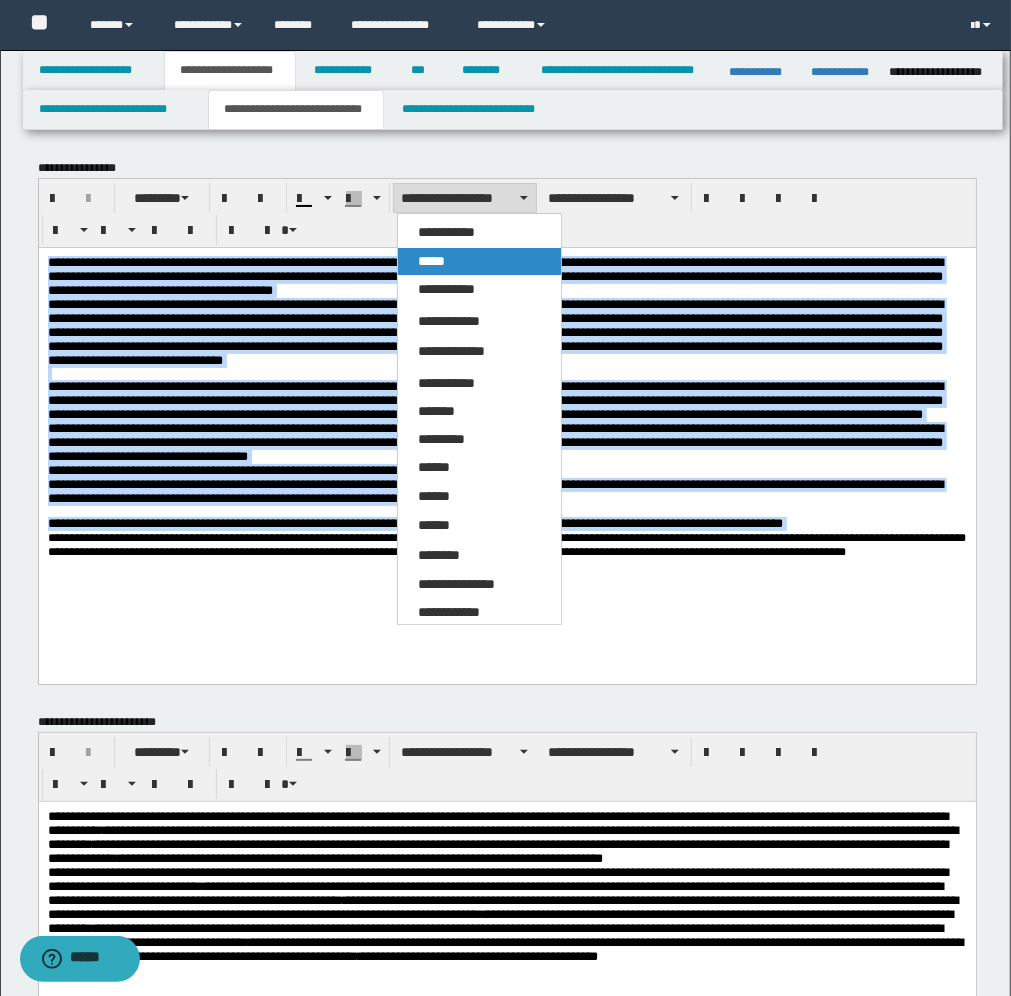 click on "*****" at bounding box center [431, 261] 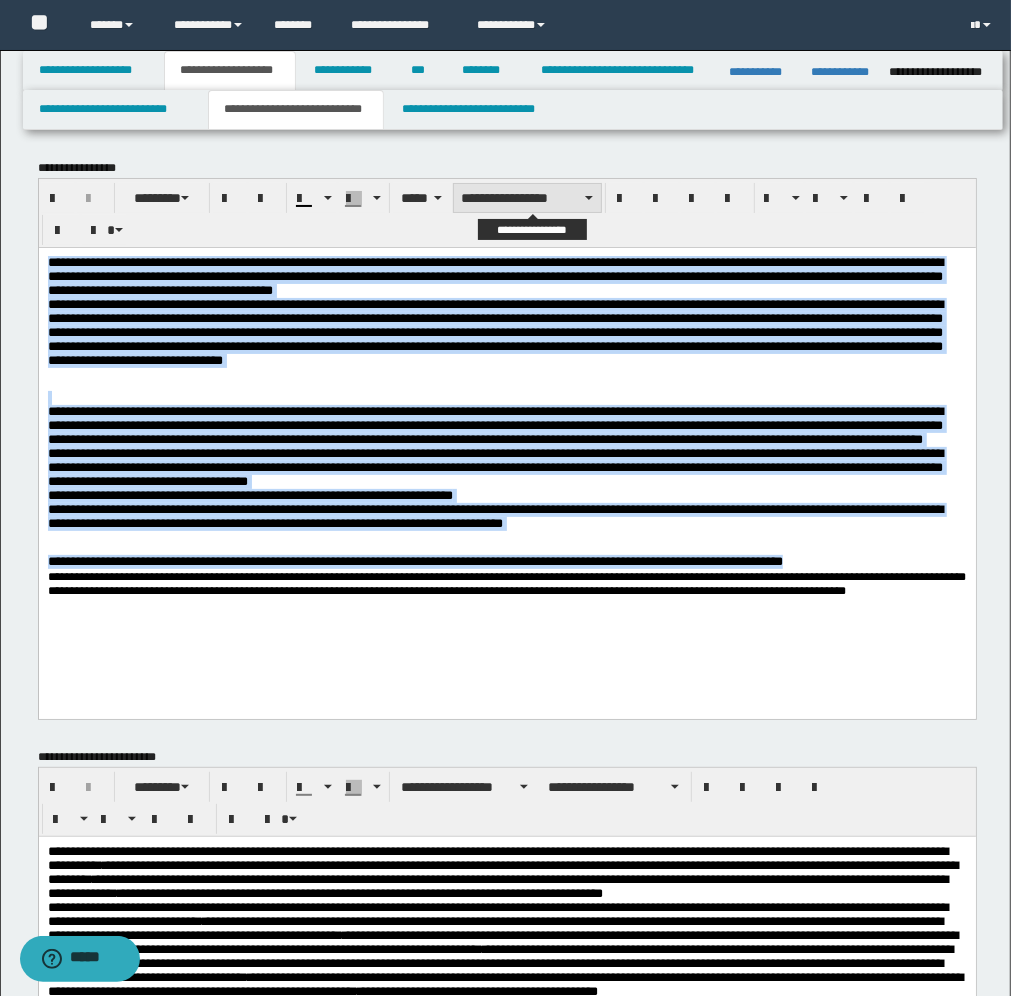 click on "**********" at bounding box center (527, 198) 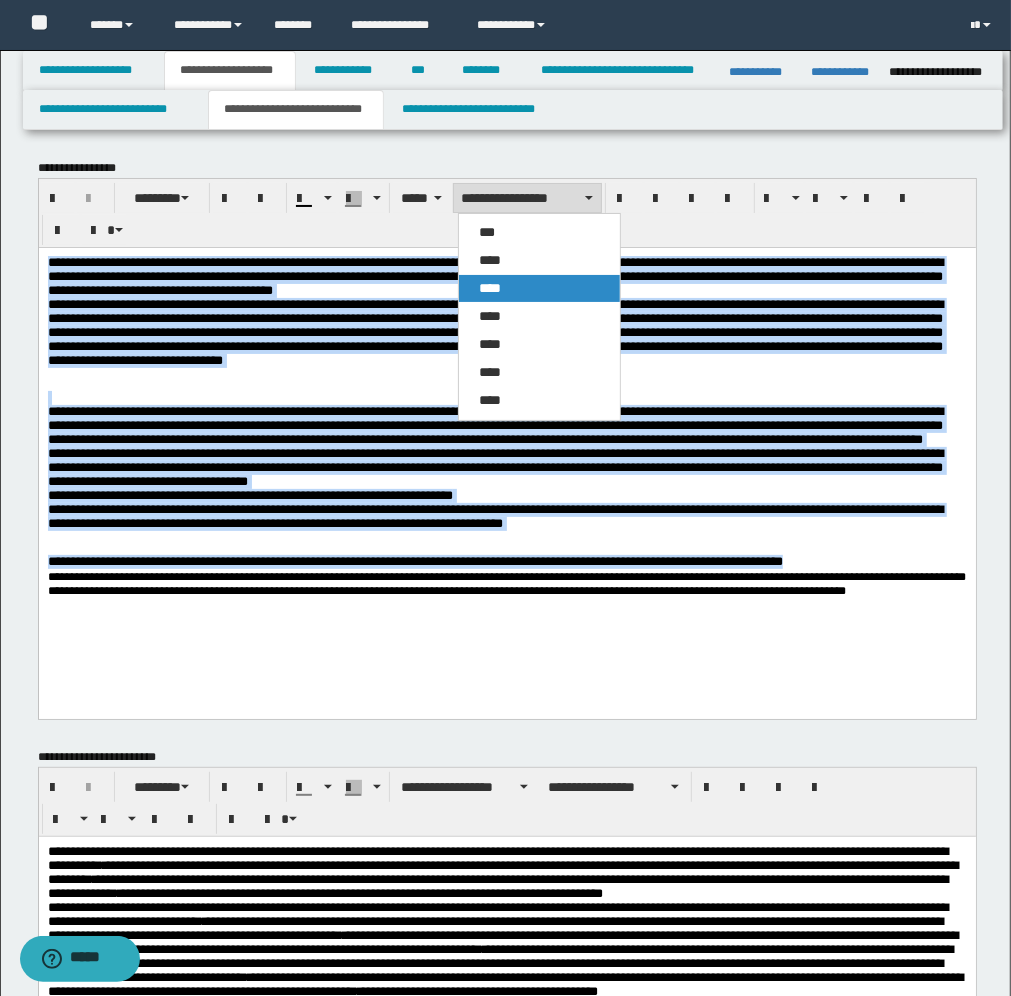 click on "****" at bounding box center [539, 288] 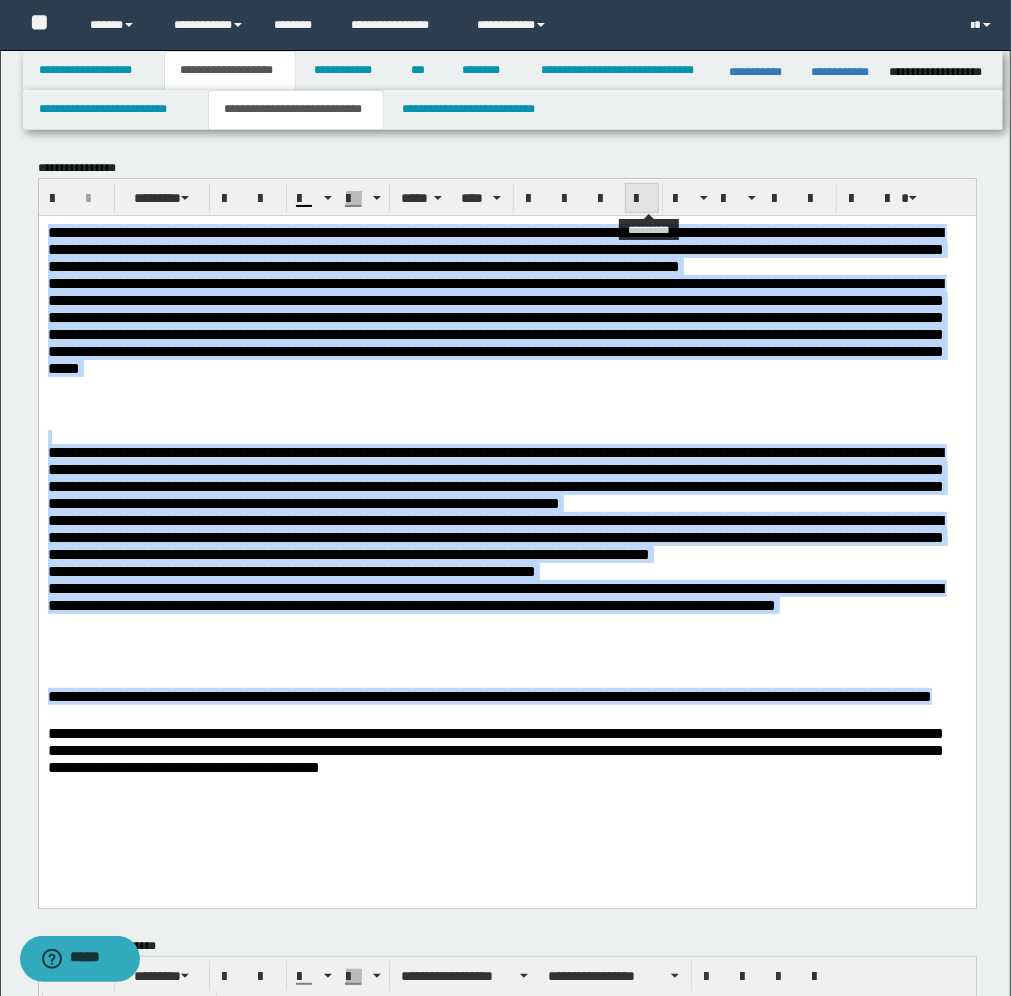 click at bounding box center (642, 199) 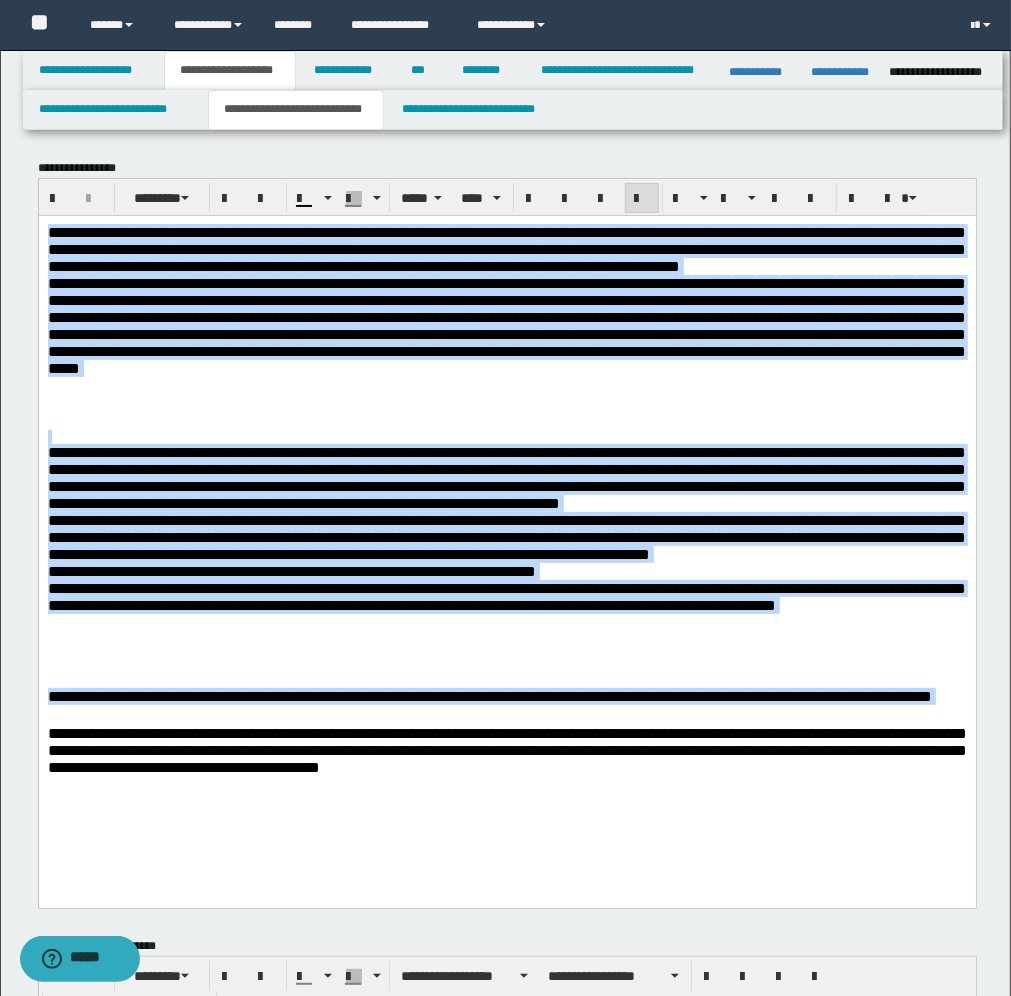 click on "**********" at bounding box center (506, 477) 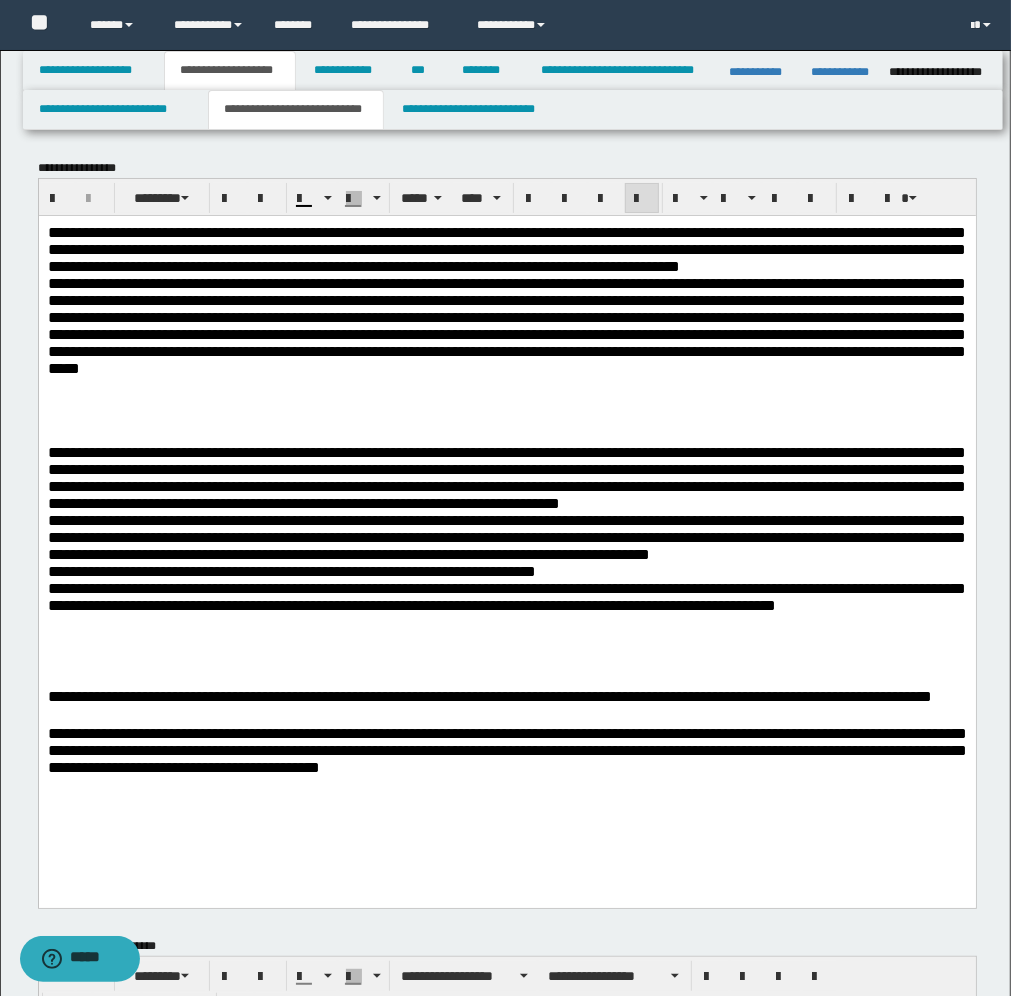 click on "**********" at bounding box center [506, 248] 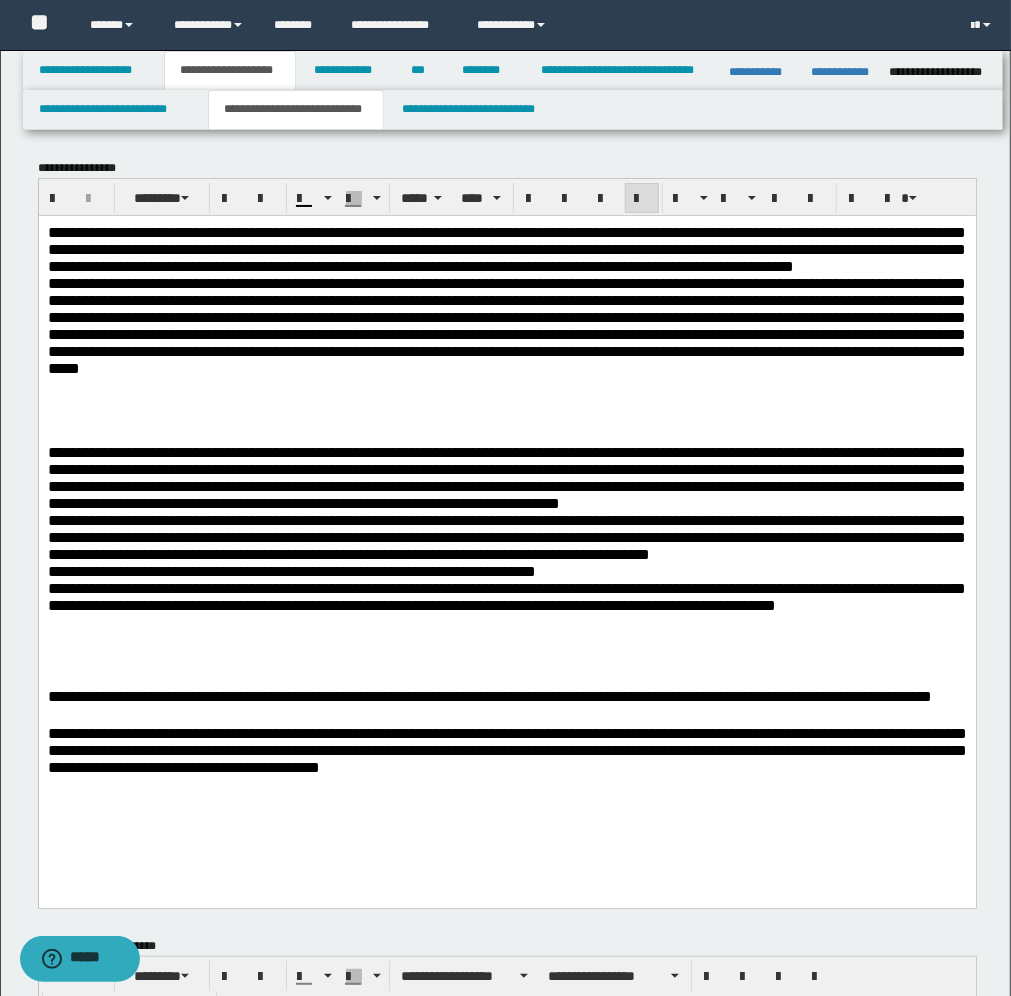 click on "**********" at bounding box center (506, 248) 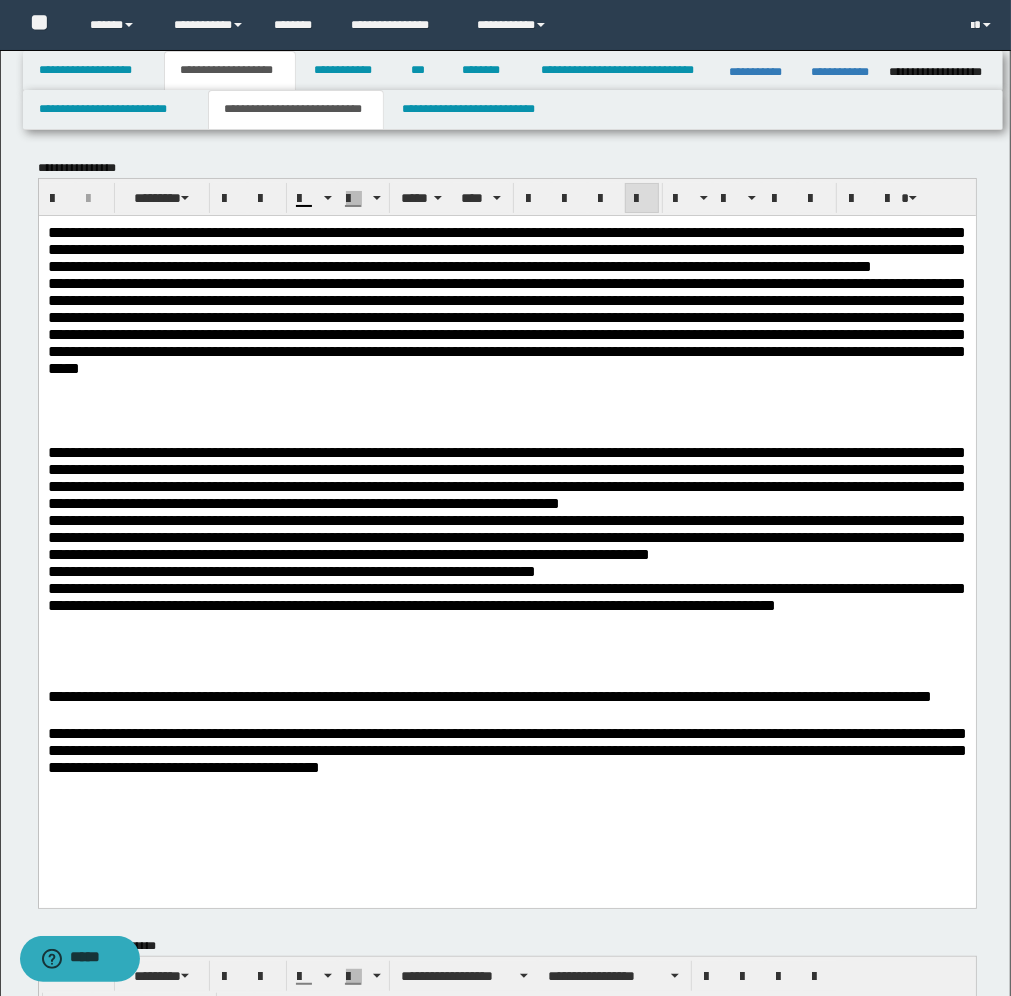 click on "**********" at bounding box center (506, 524) 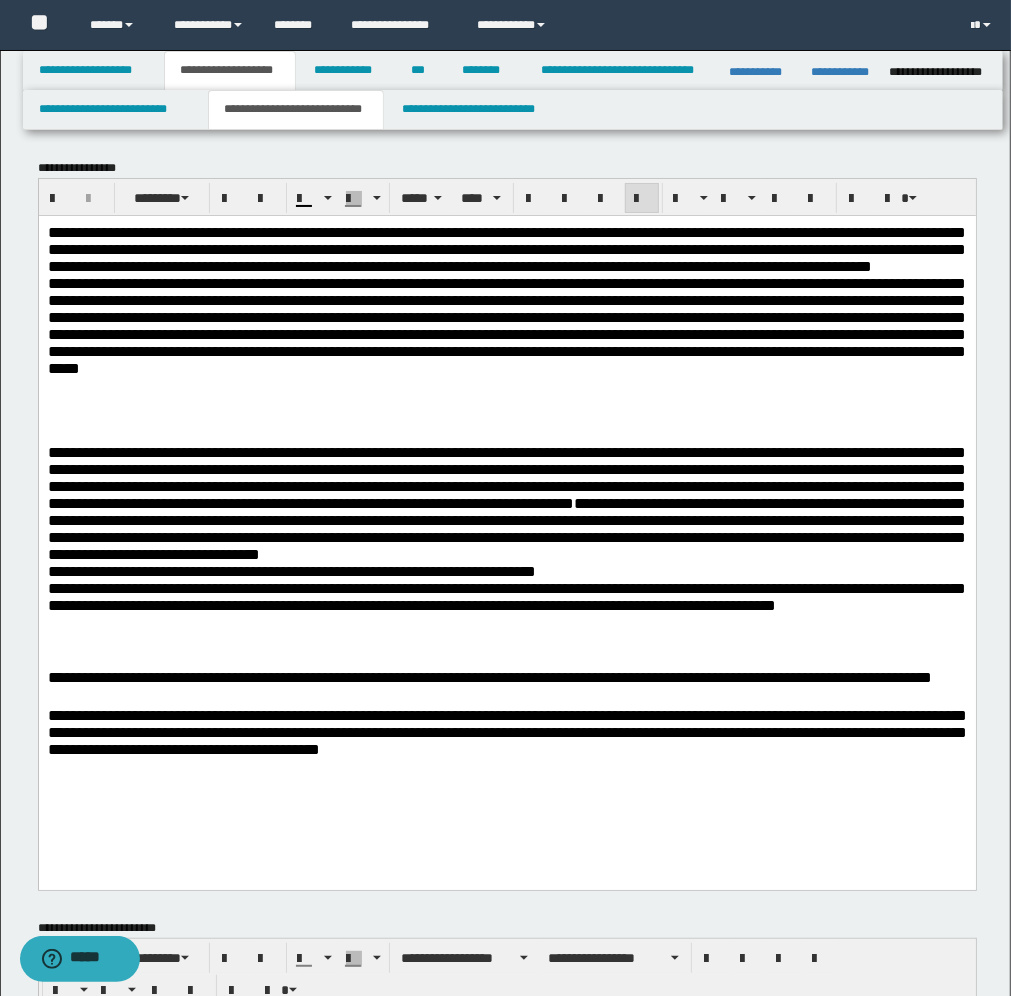 click on "**********" at bounding box center (506, 596) 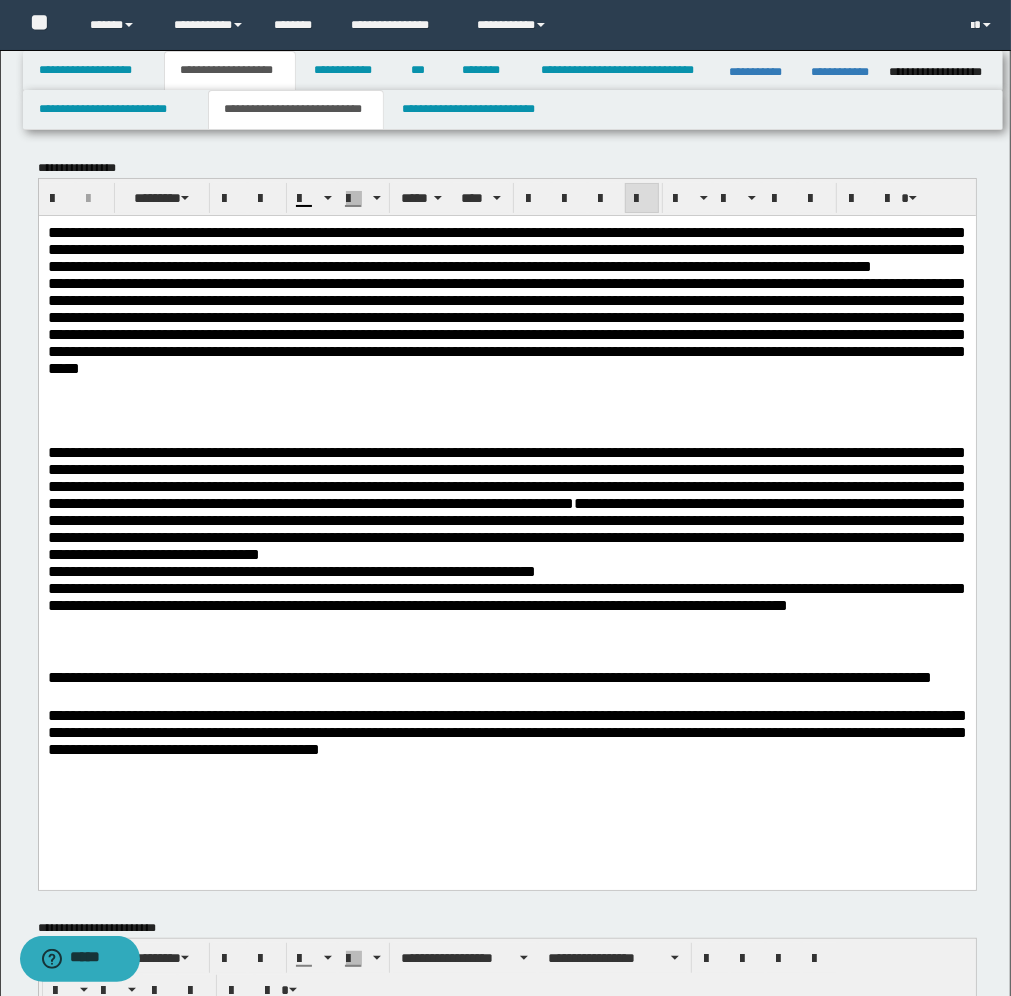 click on "**********" at bounding box center (489, 676) 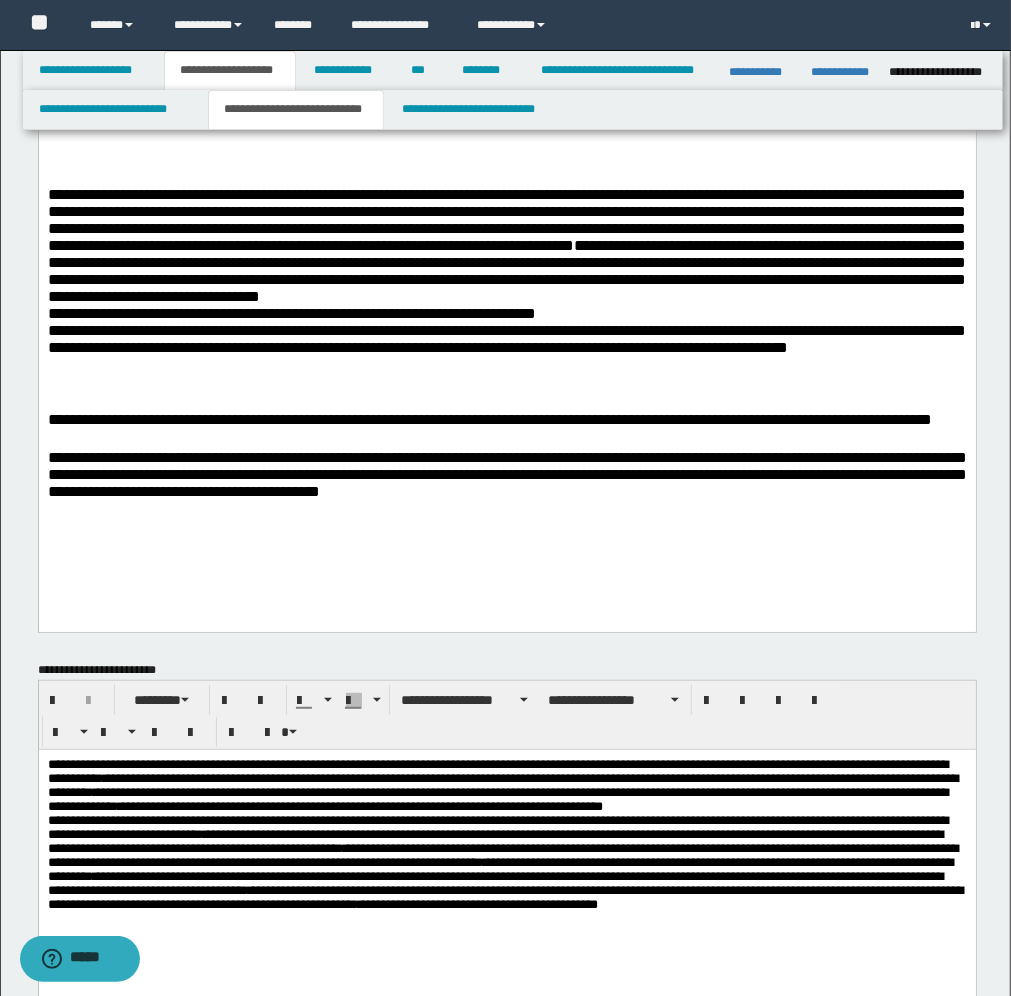 scroll, scrollTop: 500, scrollLeft: 0, axis: vertical 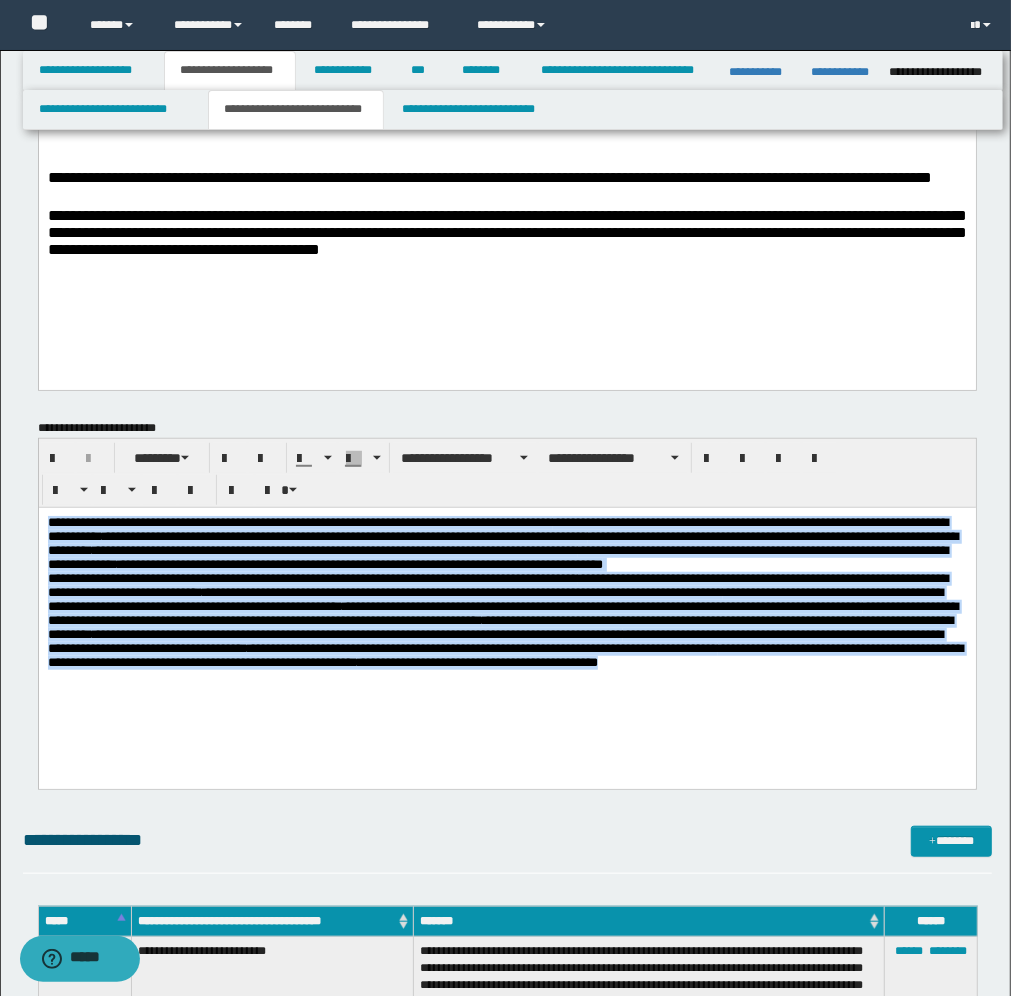 drag, startPoint x: 942, startPoint y: 680, endPoint x: 65, endPoint y: 1025, distance: 942.41925 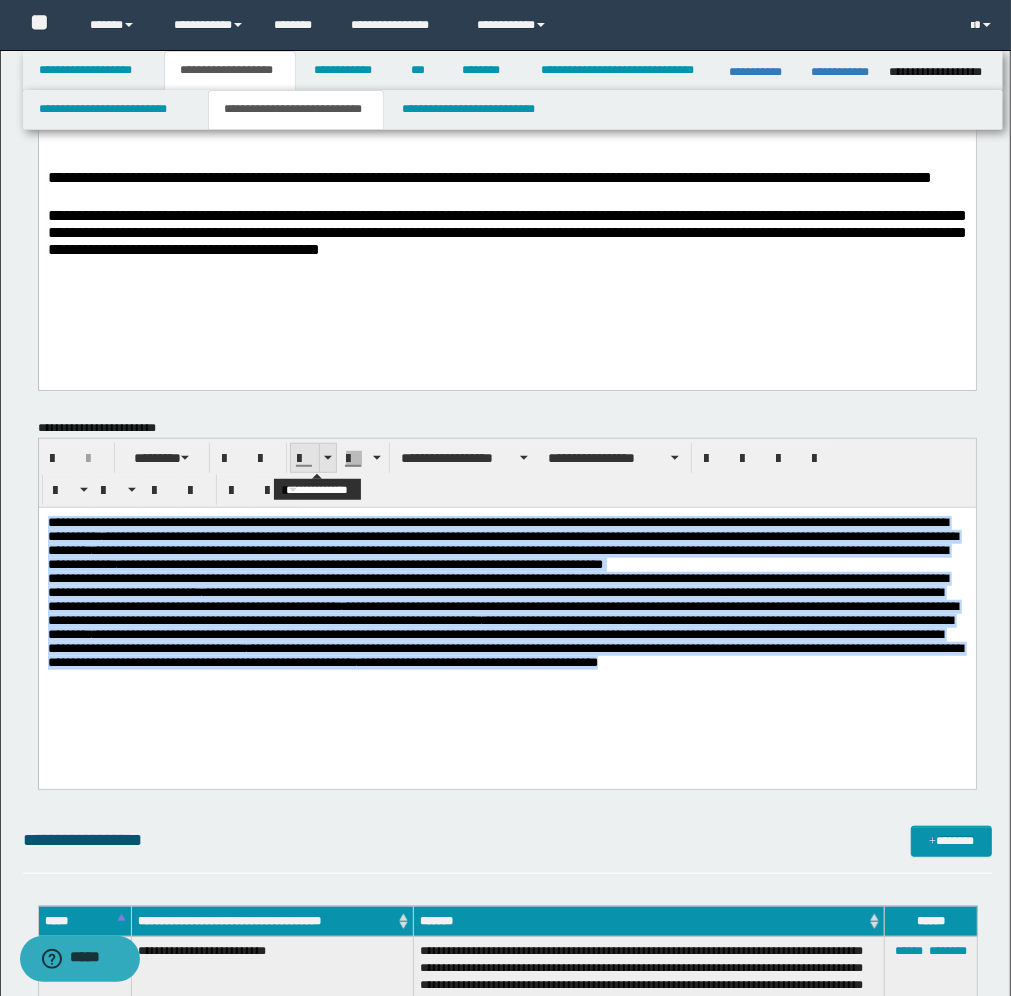 click at bounding box center [327, 458] 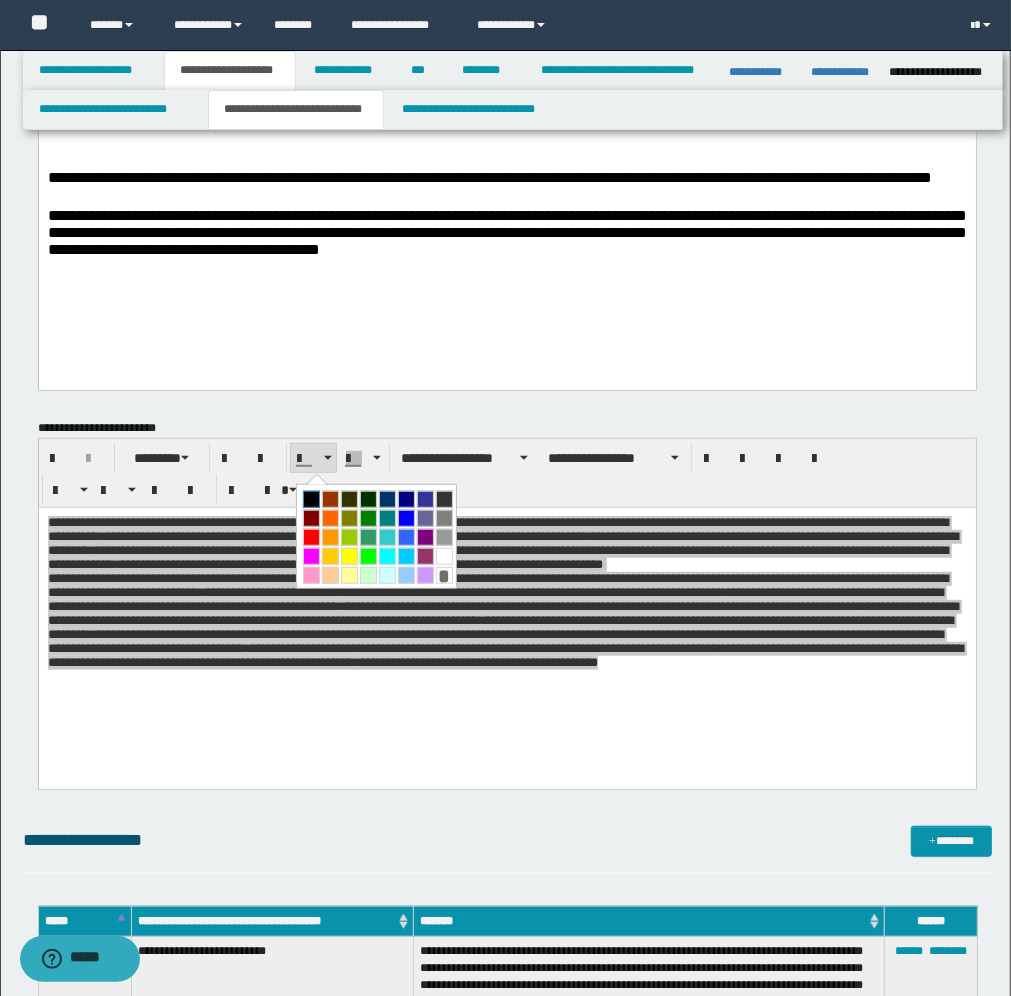 click at bounding box center [311, 499] 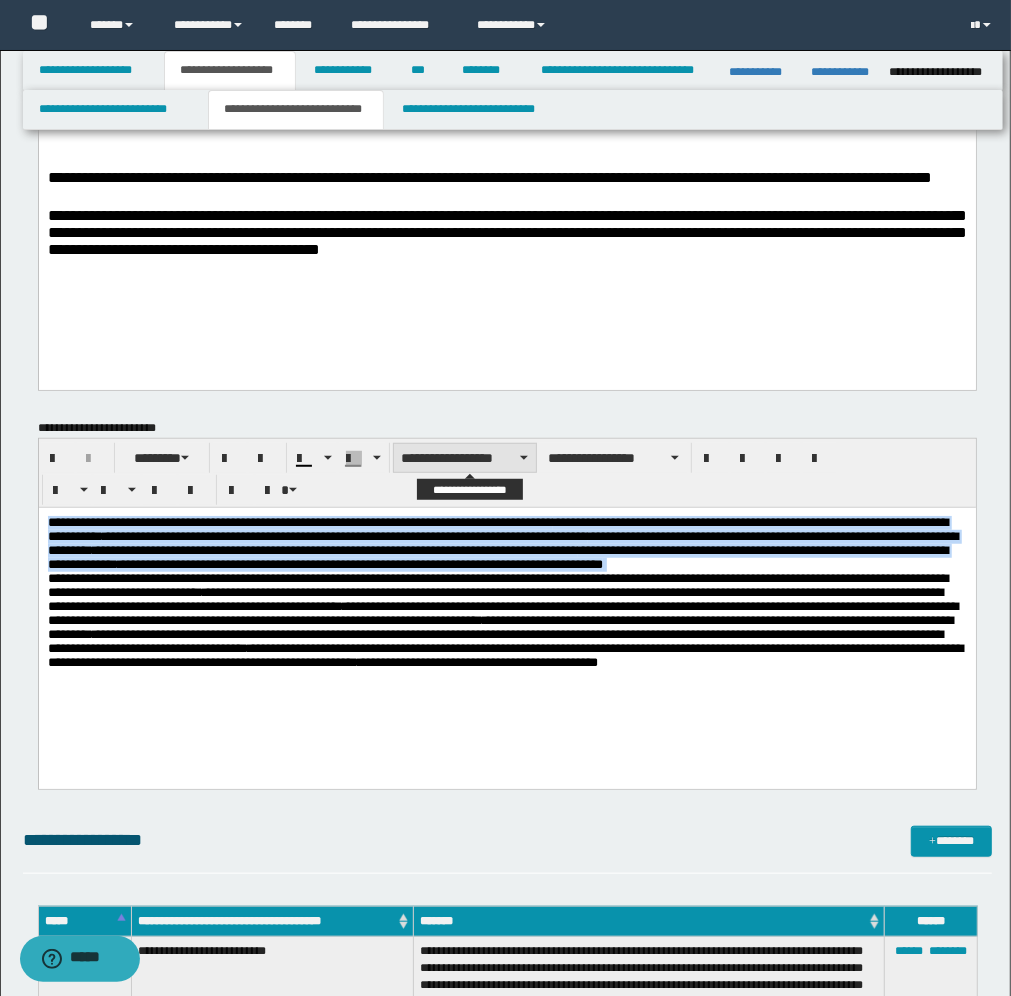 click on "**********" at bounding box center [465, 458] 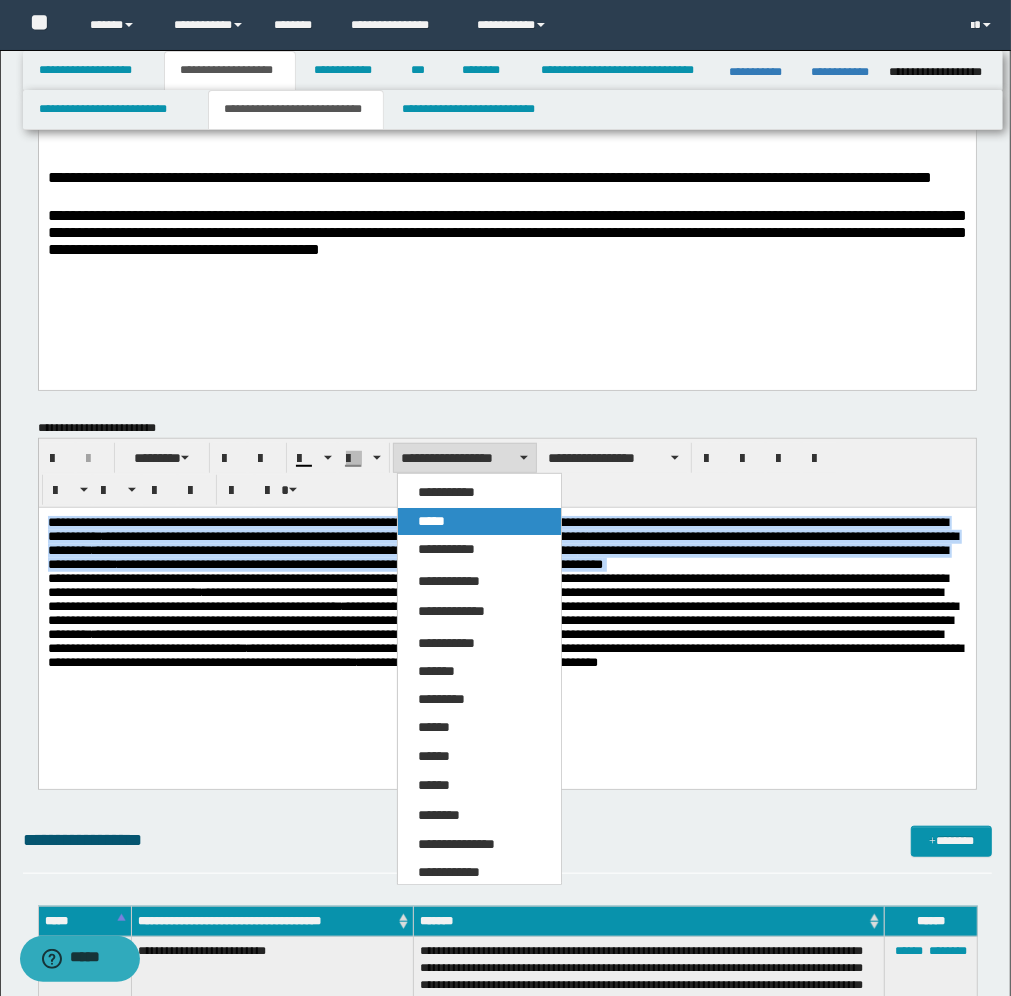 drag, startPoint x: 440, startPoint y: 525, endPoint x: 422, endPoint y: 1, distance: 524.3091 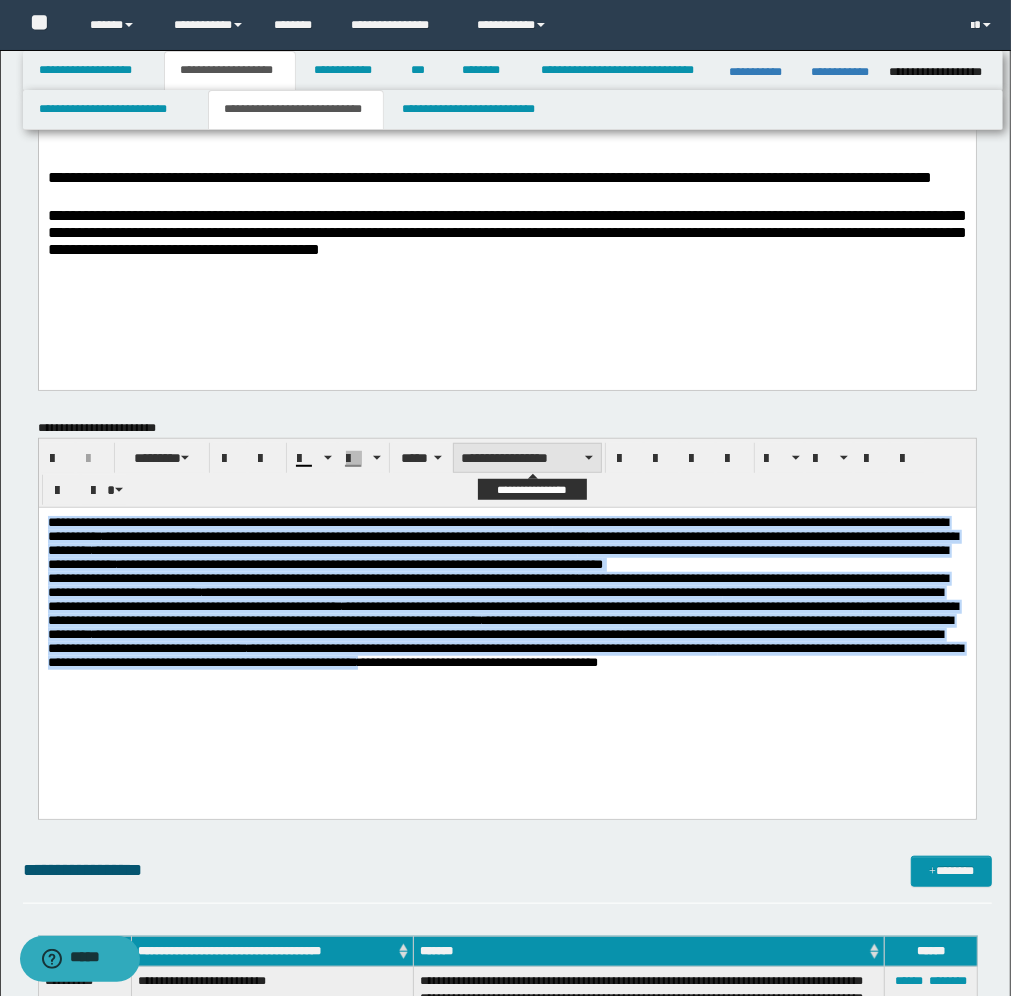 click on "**********" at bounding box center (527, 458) 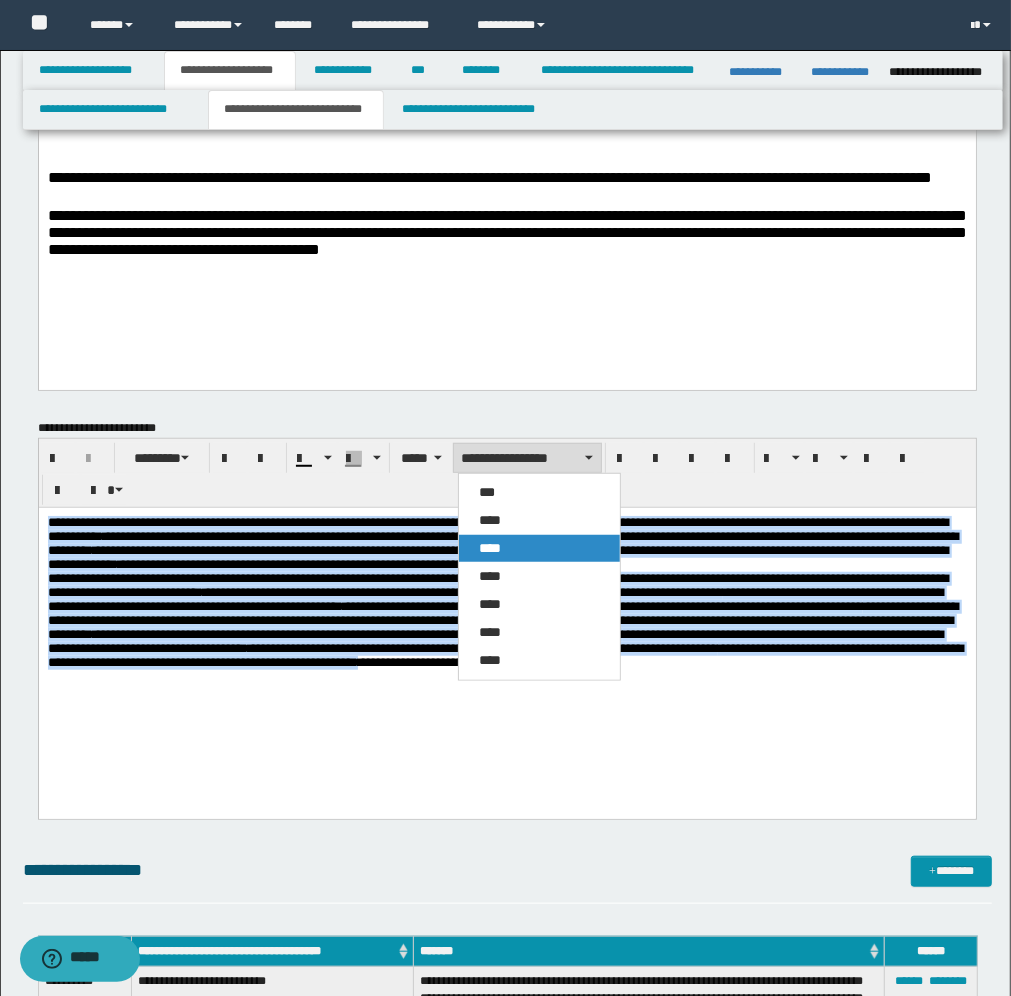 click on "****" at bounding box center [539, 548] 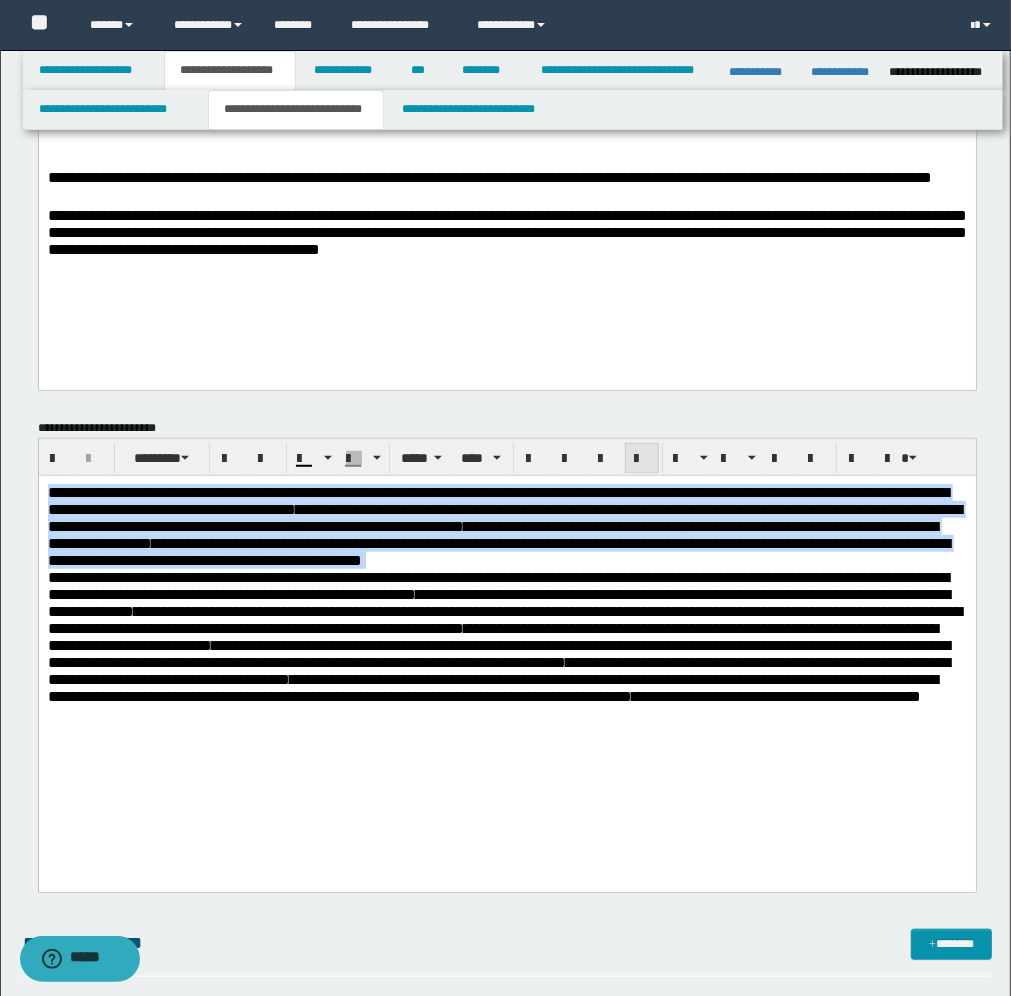 click at bounding box center (642, 459) 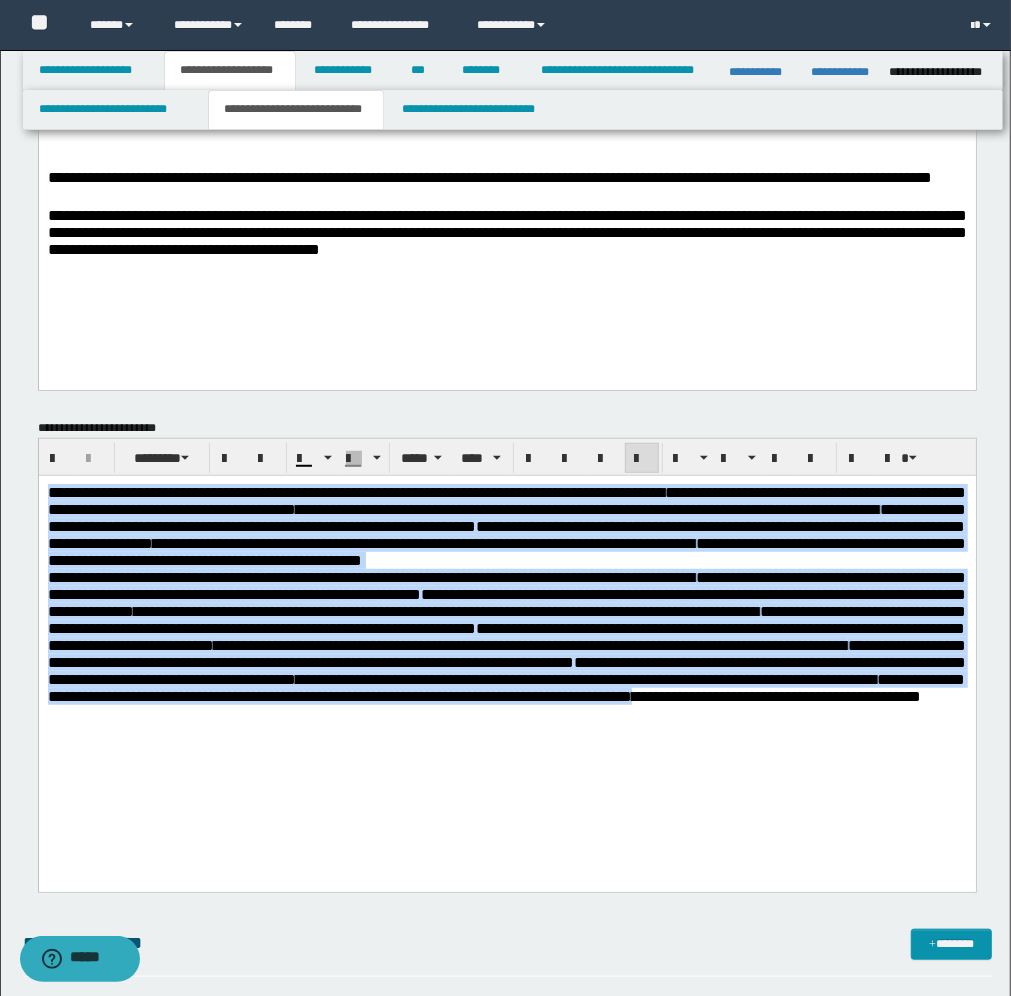 click on "**********" at bounding box center (506, 658) 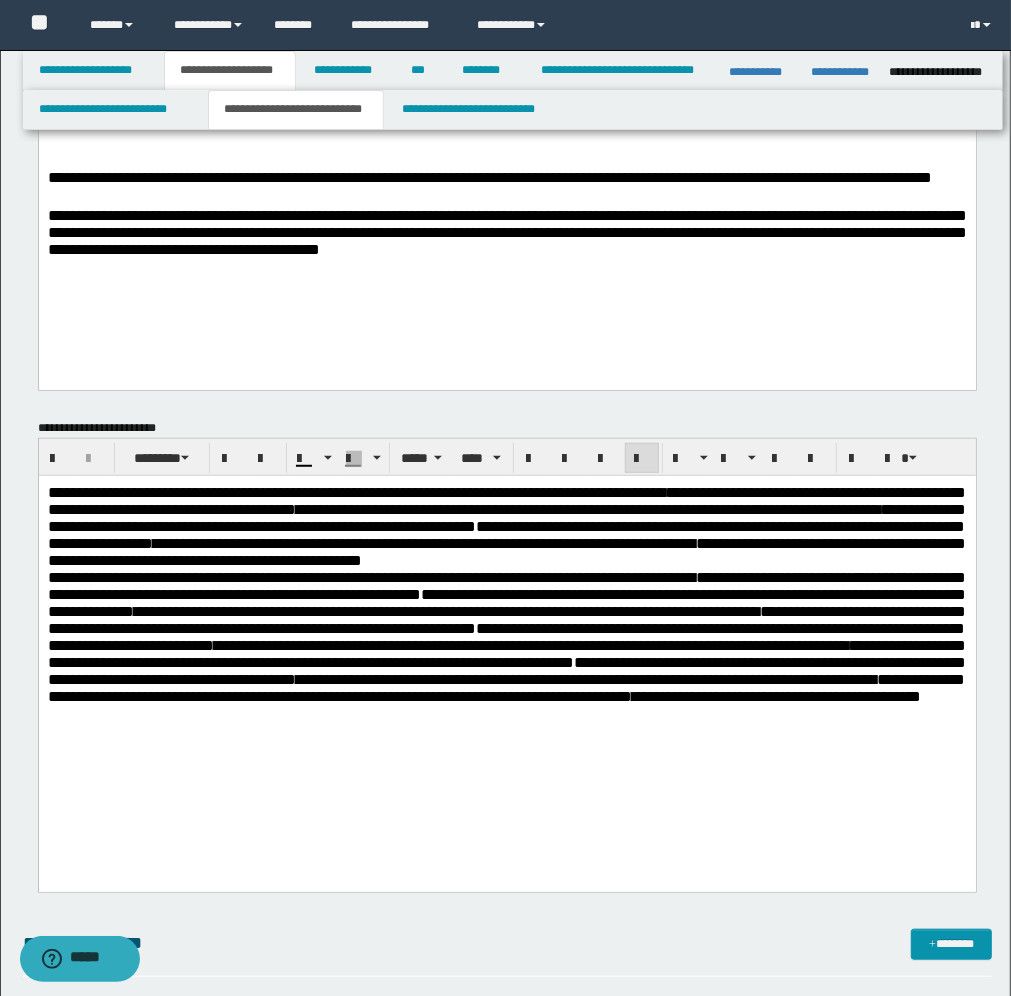 click on "**********" at bounding box center [506, 525] 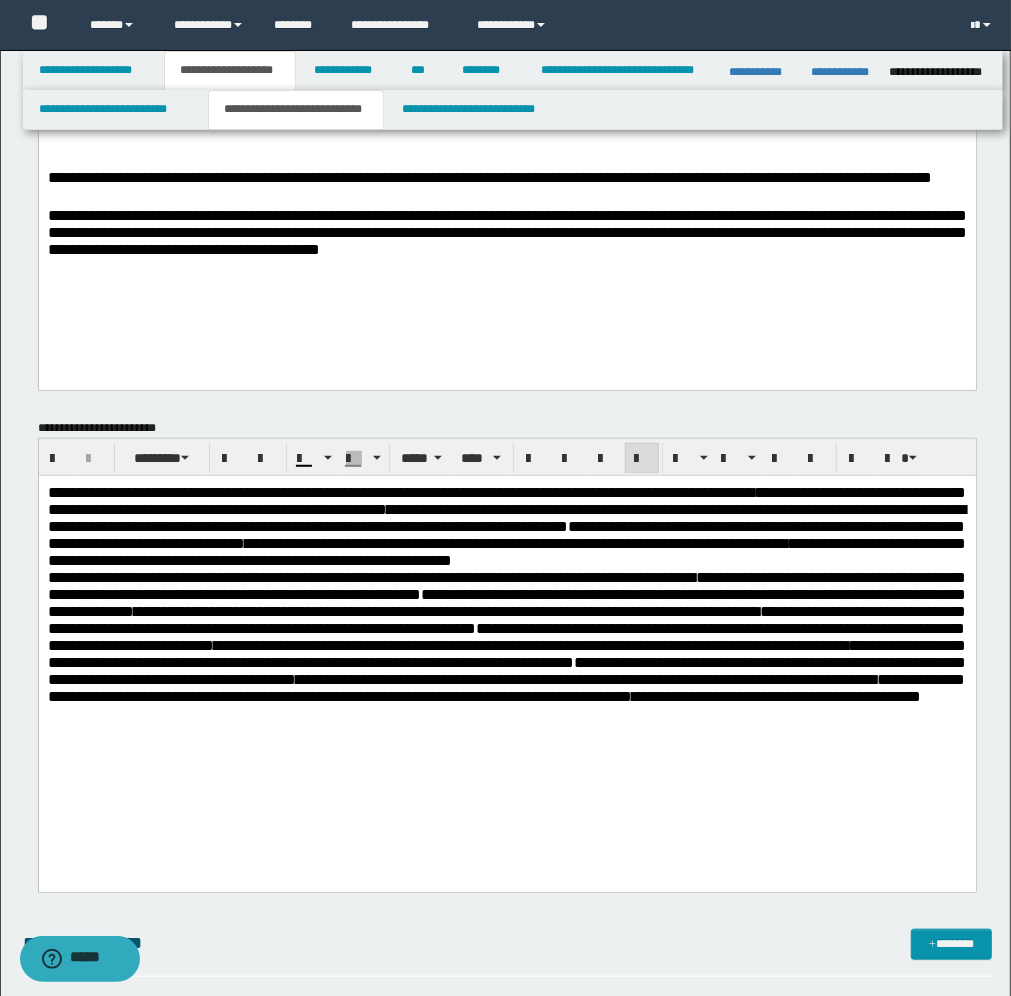 click on "**********" at bounding box center (506, 525) 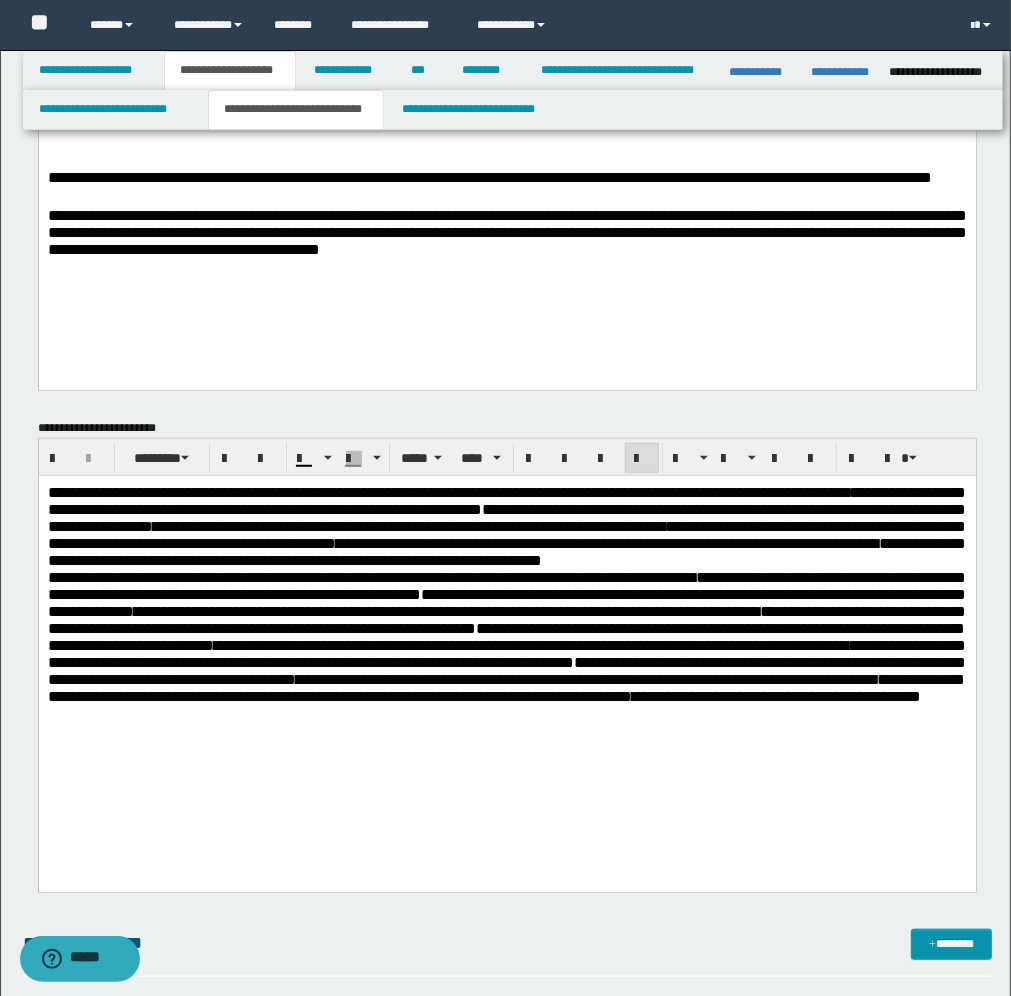 click on "**********" at bounding box center (506, 636) 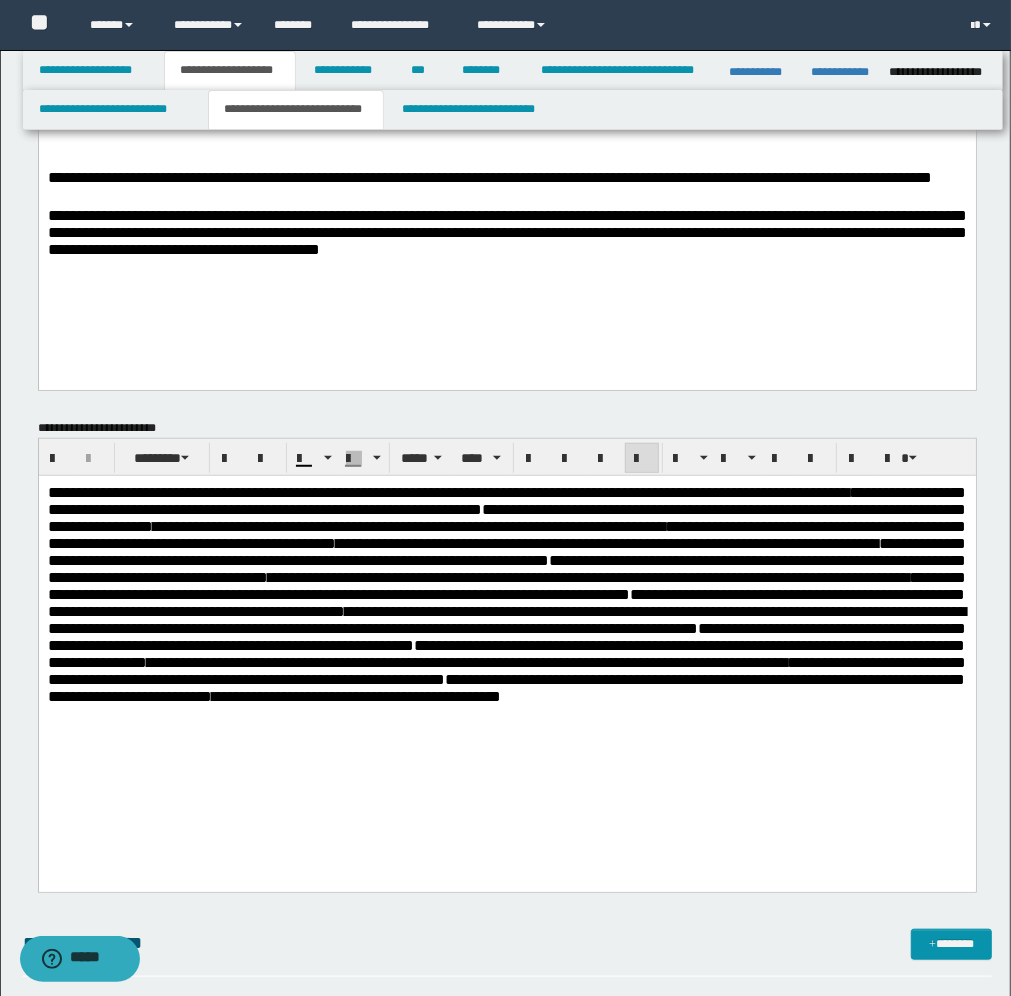 click on "**********" at bounding box center (506, 633) 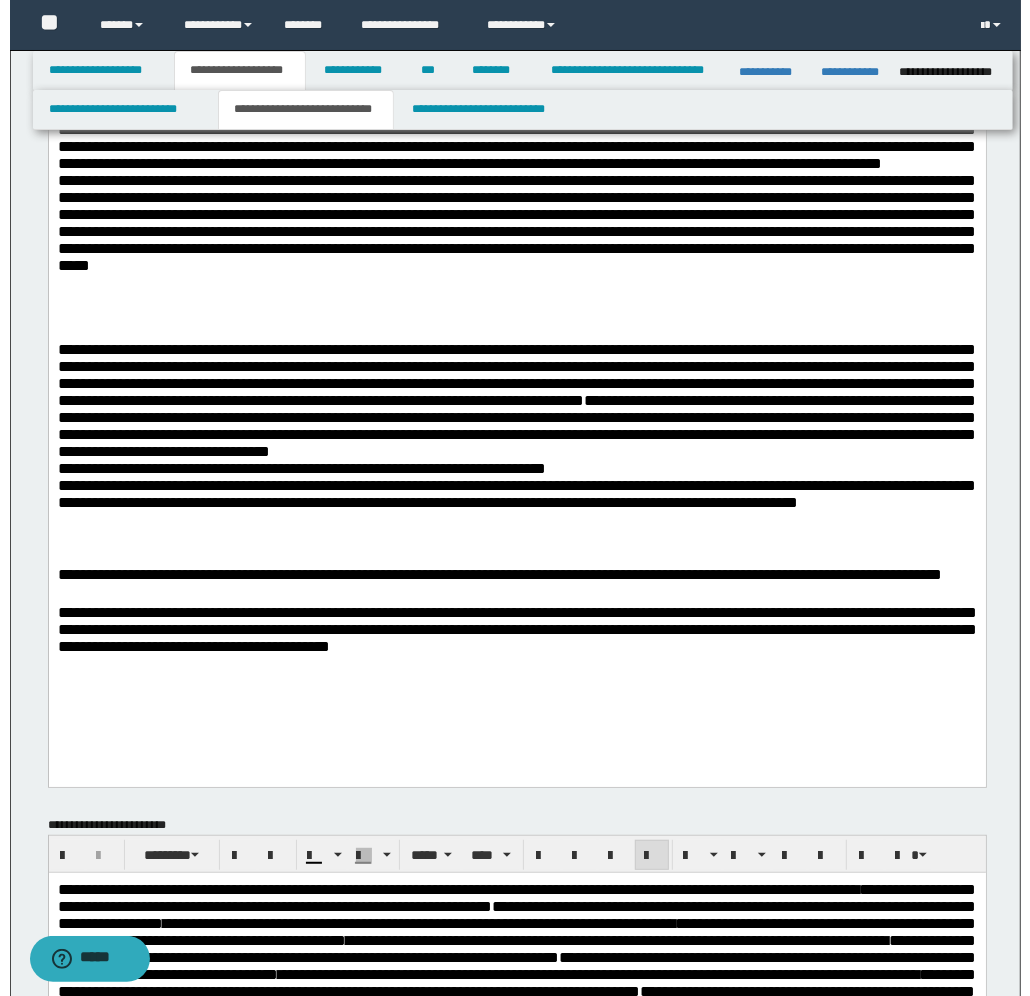 scroll, scrollTop: 0, scrollLeft: 0, axis: both 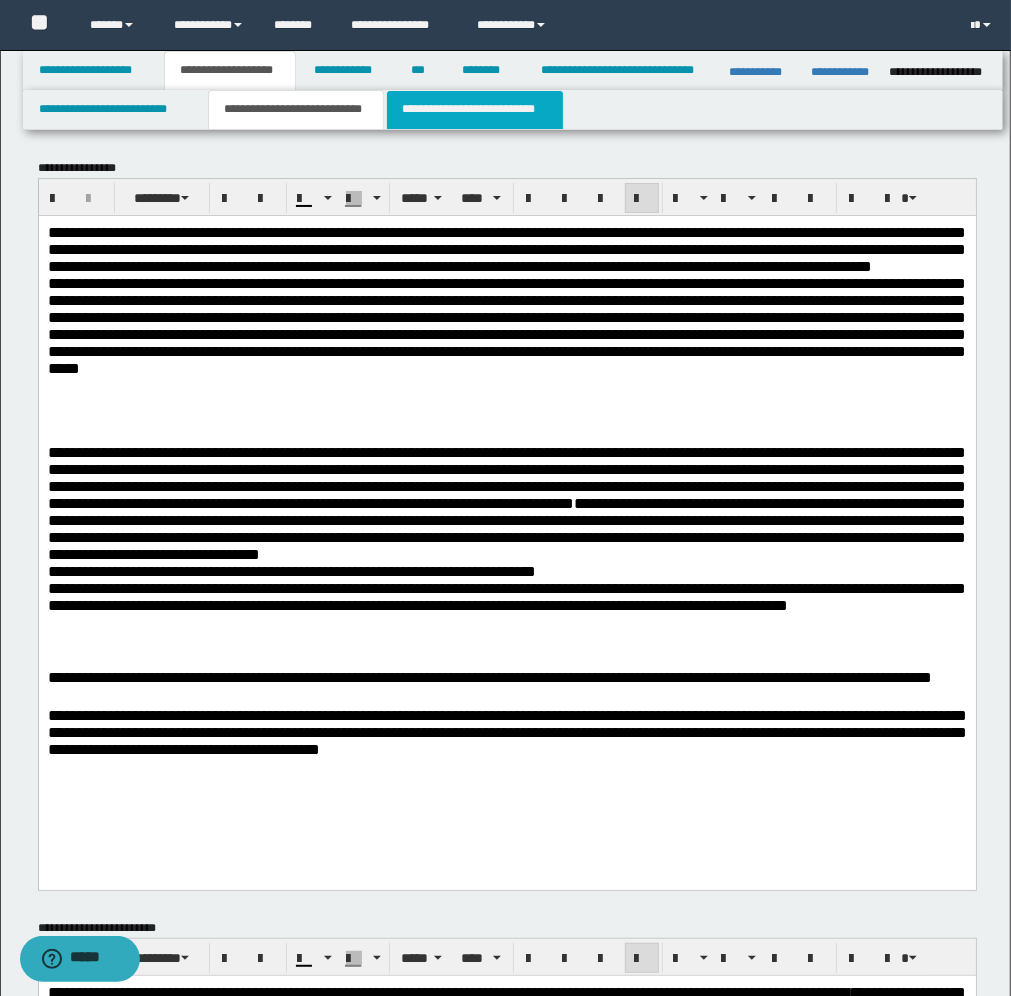 click on "**********" at bounding box center (475, 110) 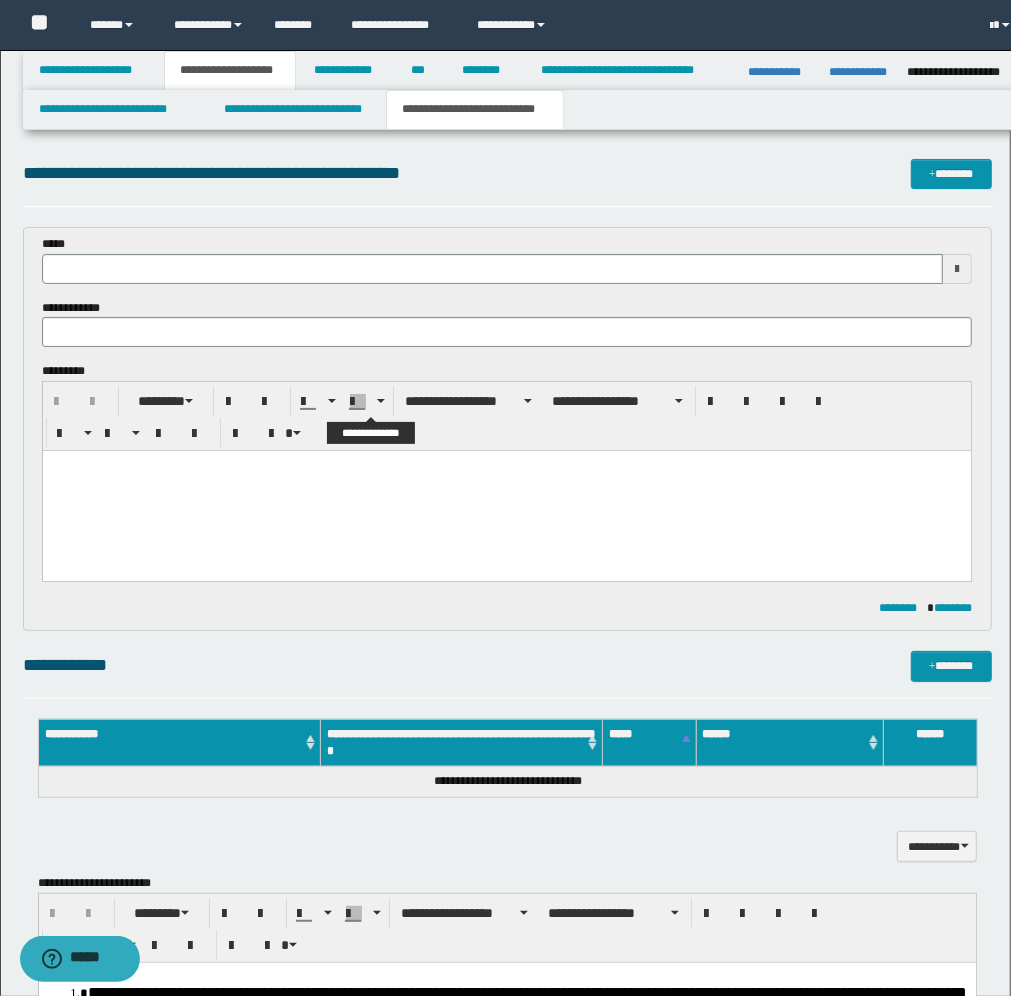 scroll, scrollTop: 0, scrollLeft: 0, axis: both 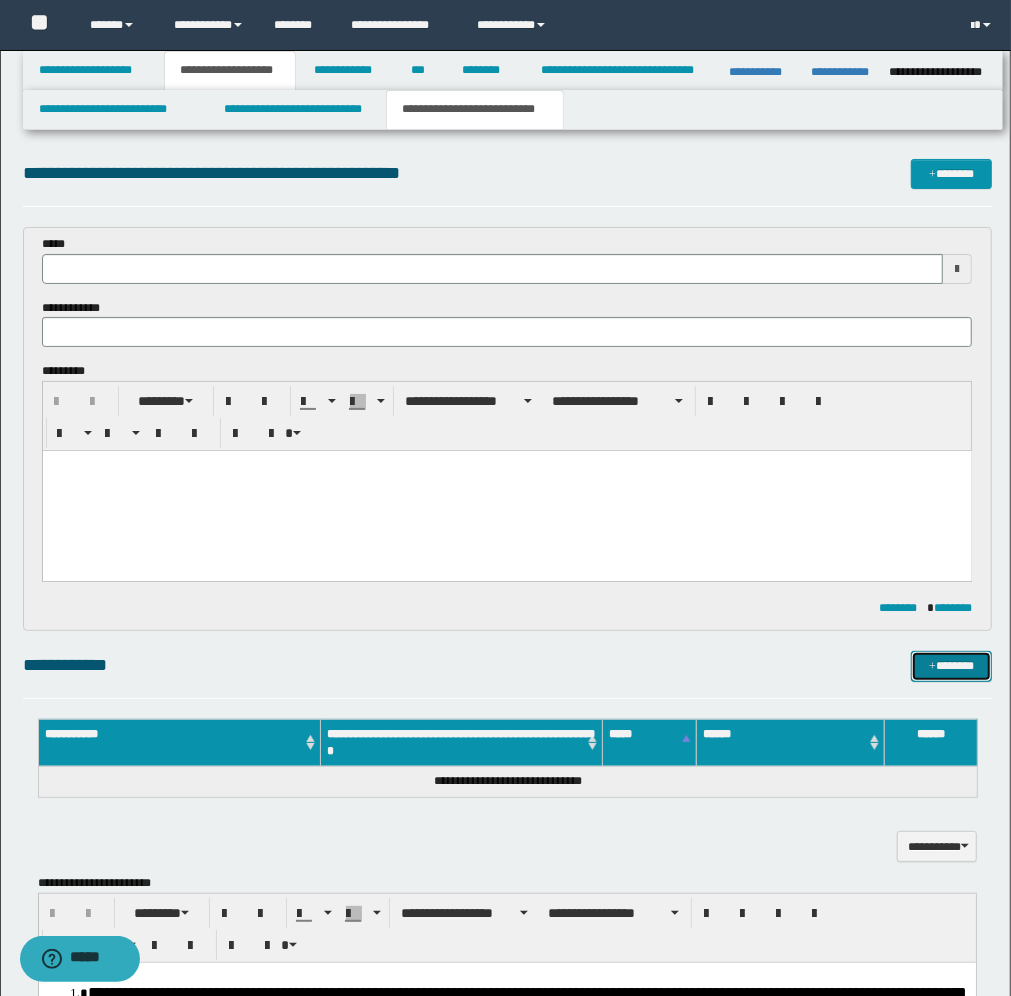 click on "*******" at bounding box center (951, 666) 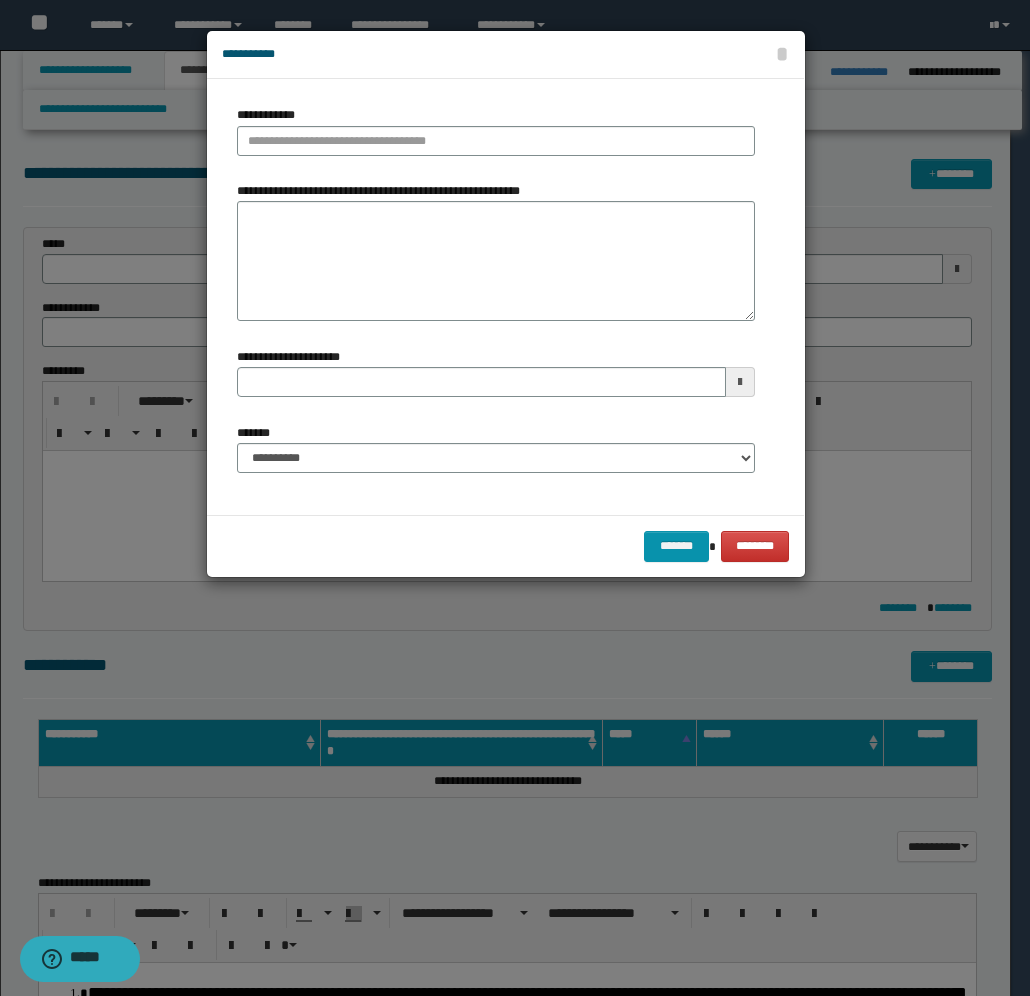 type 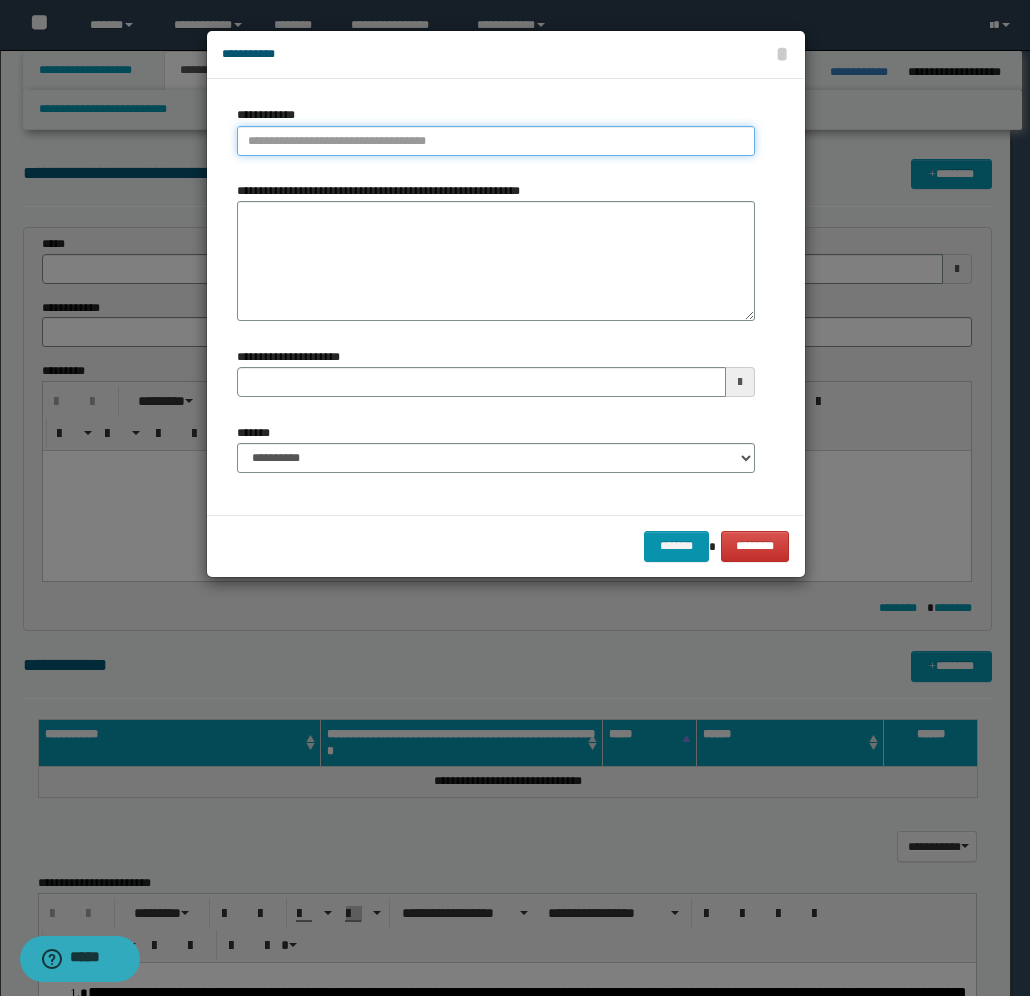 click on "**********" at bounding box center [496, 141] 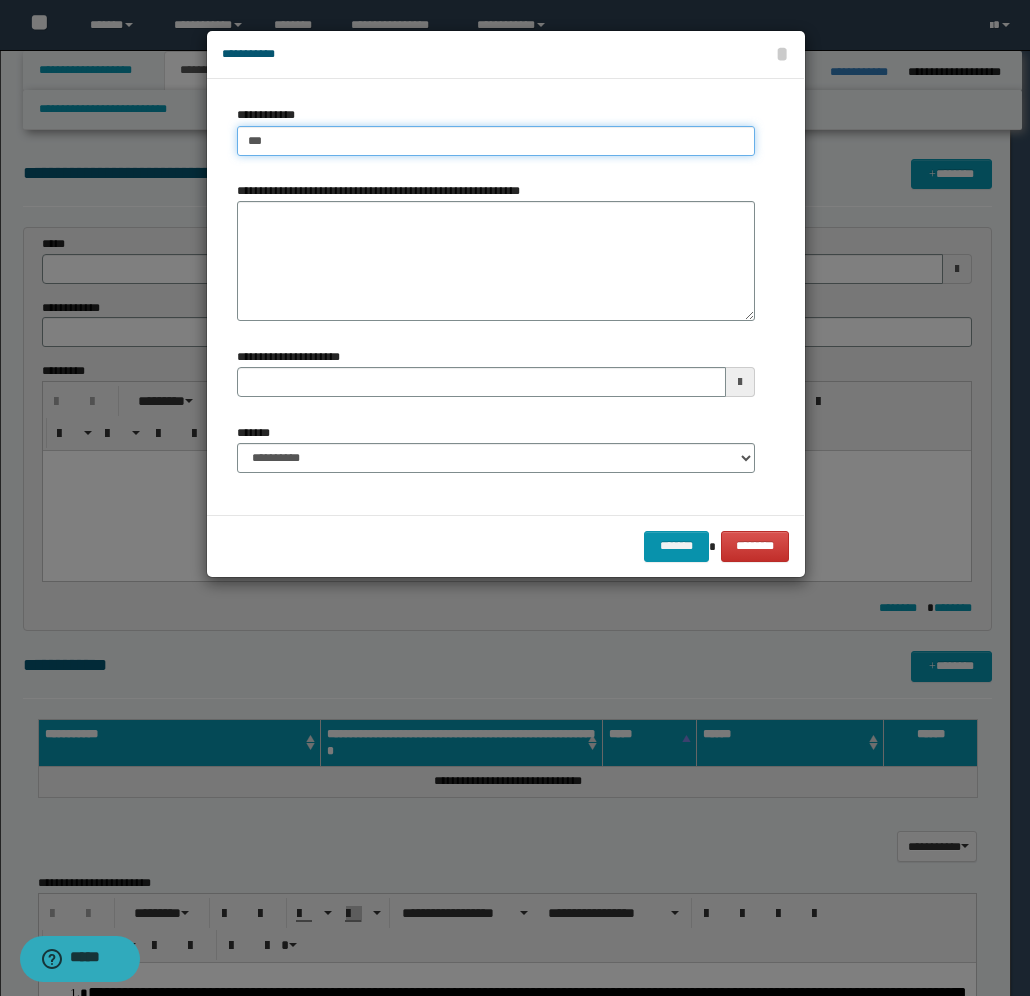 type on "****" 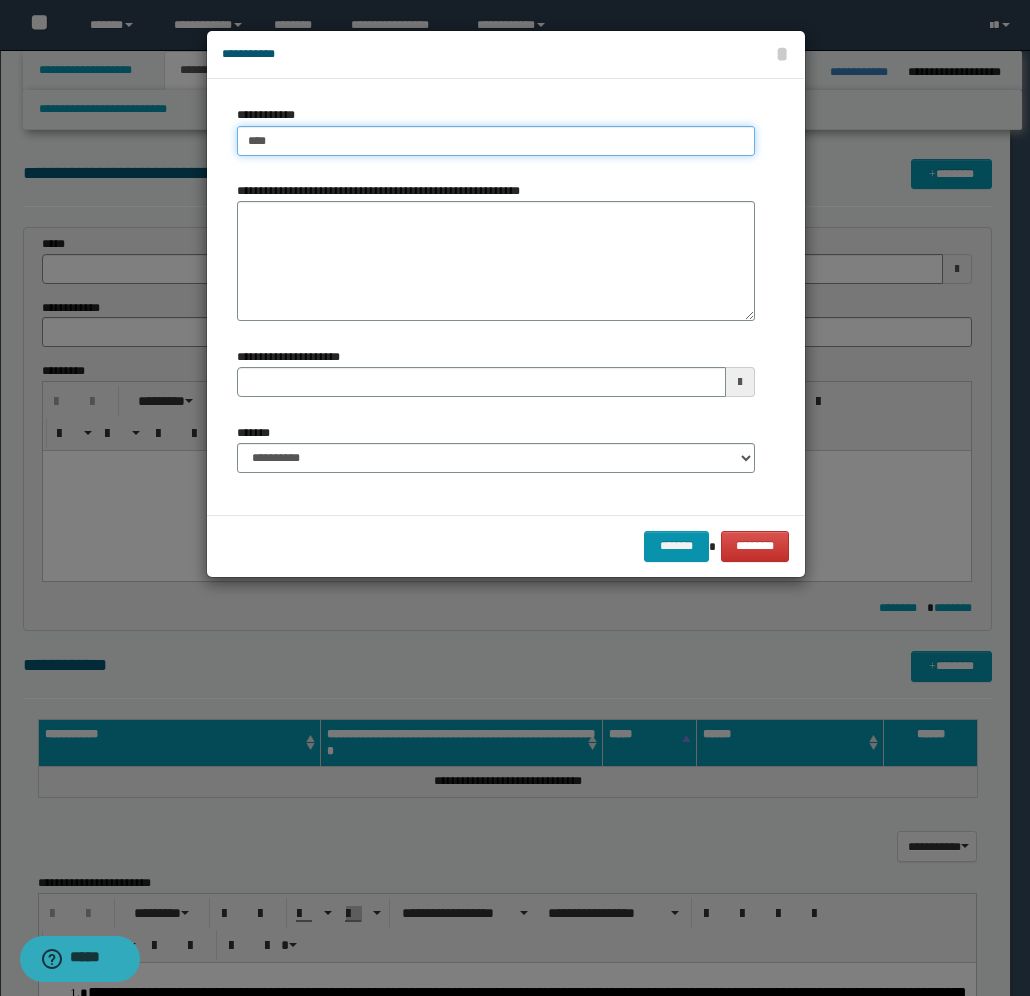 type on "****" 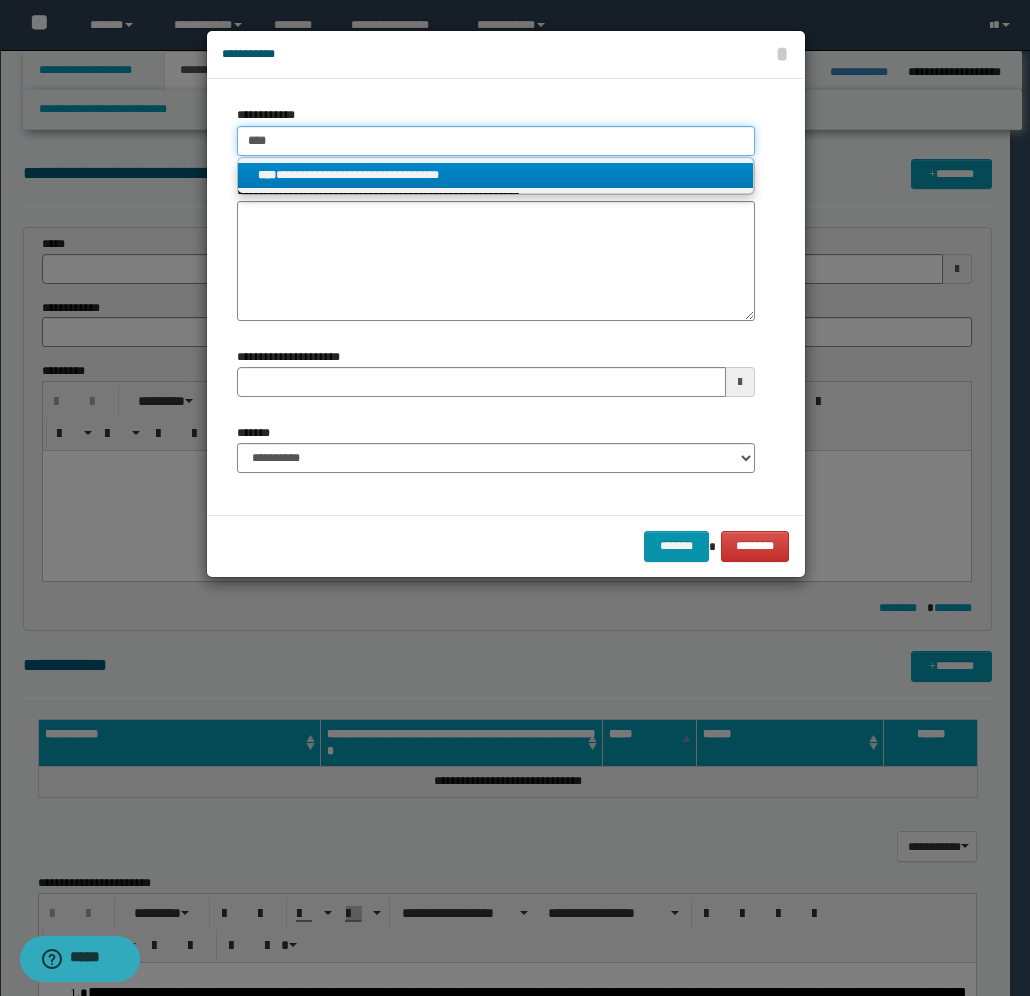 type on "****" 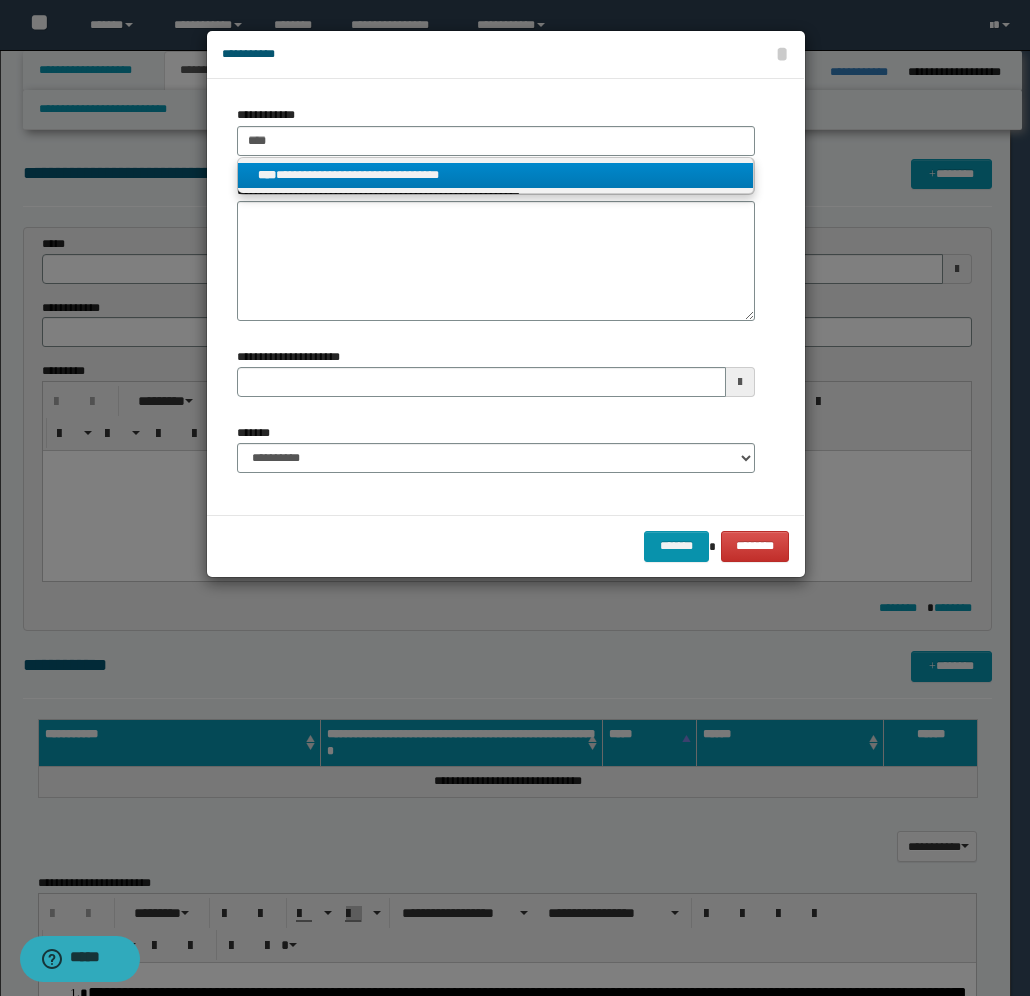 click on "**********" at bounding box center [496, 175] 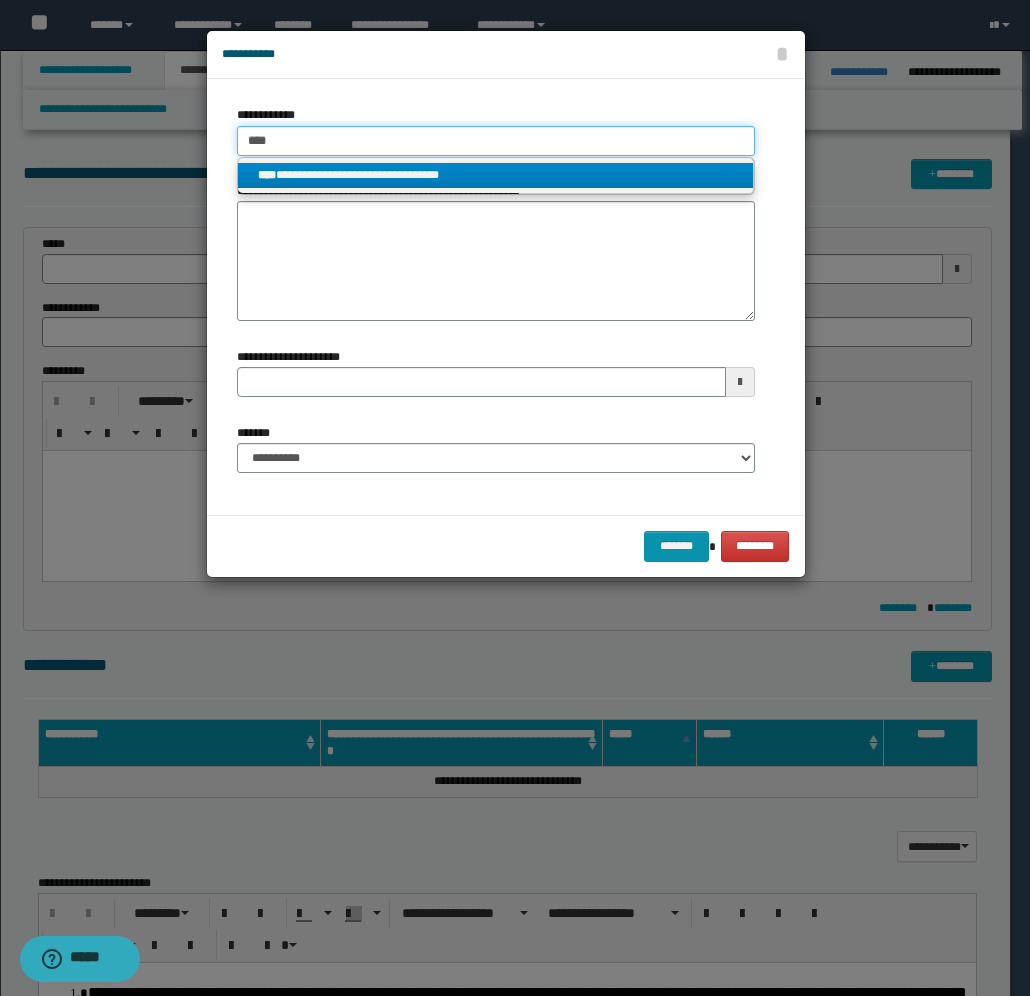 type 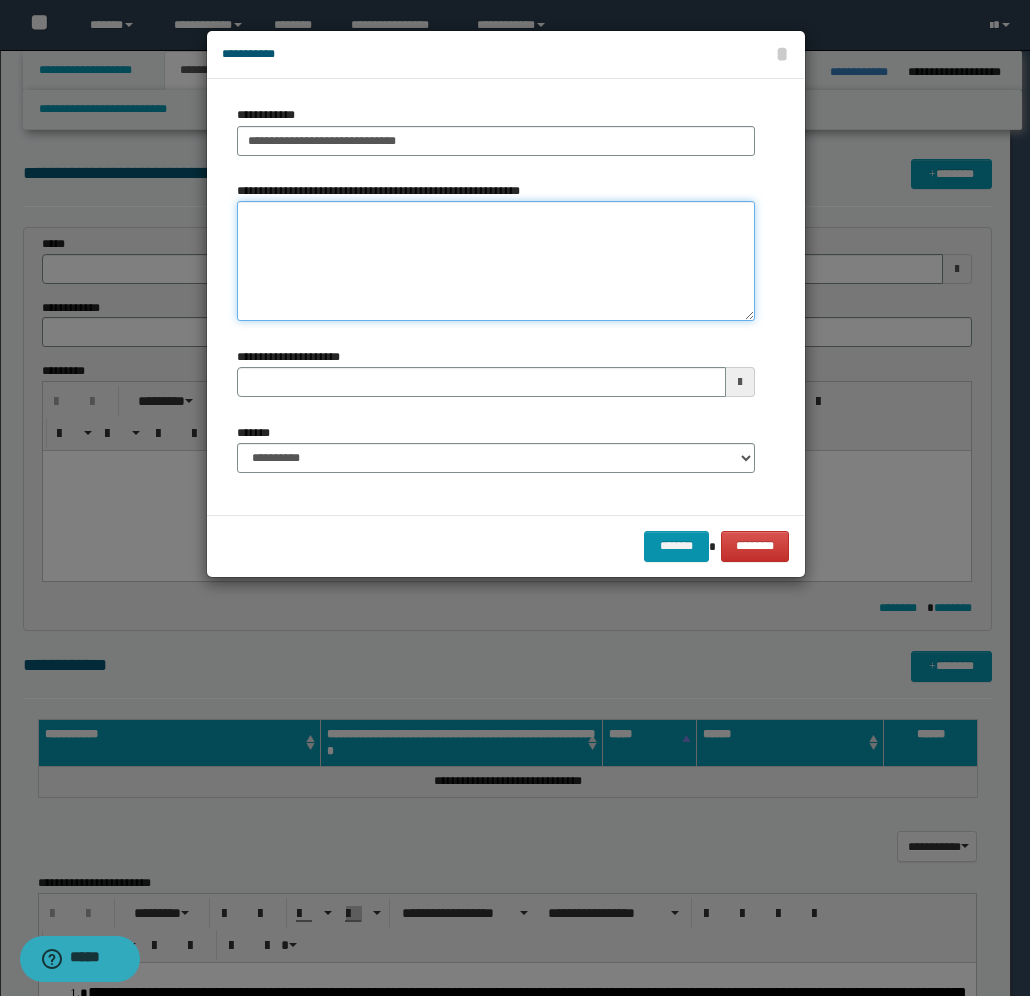 click on "**********" at bounding box center [496, 261] 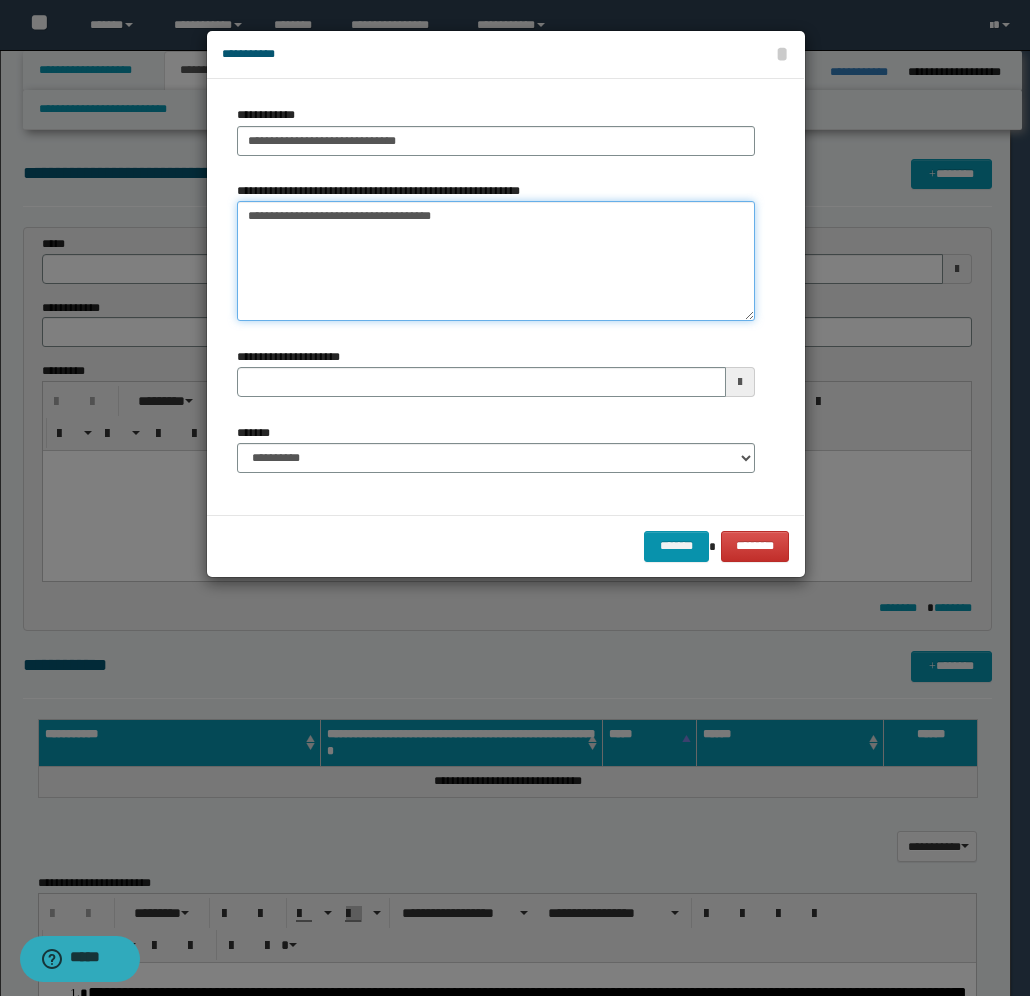 type on "**********" 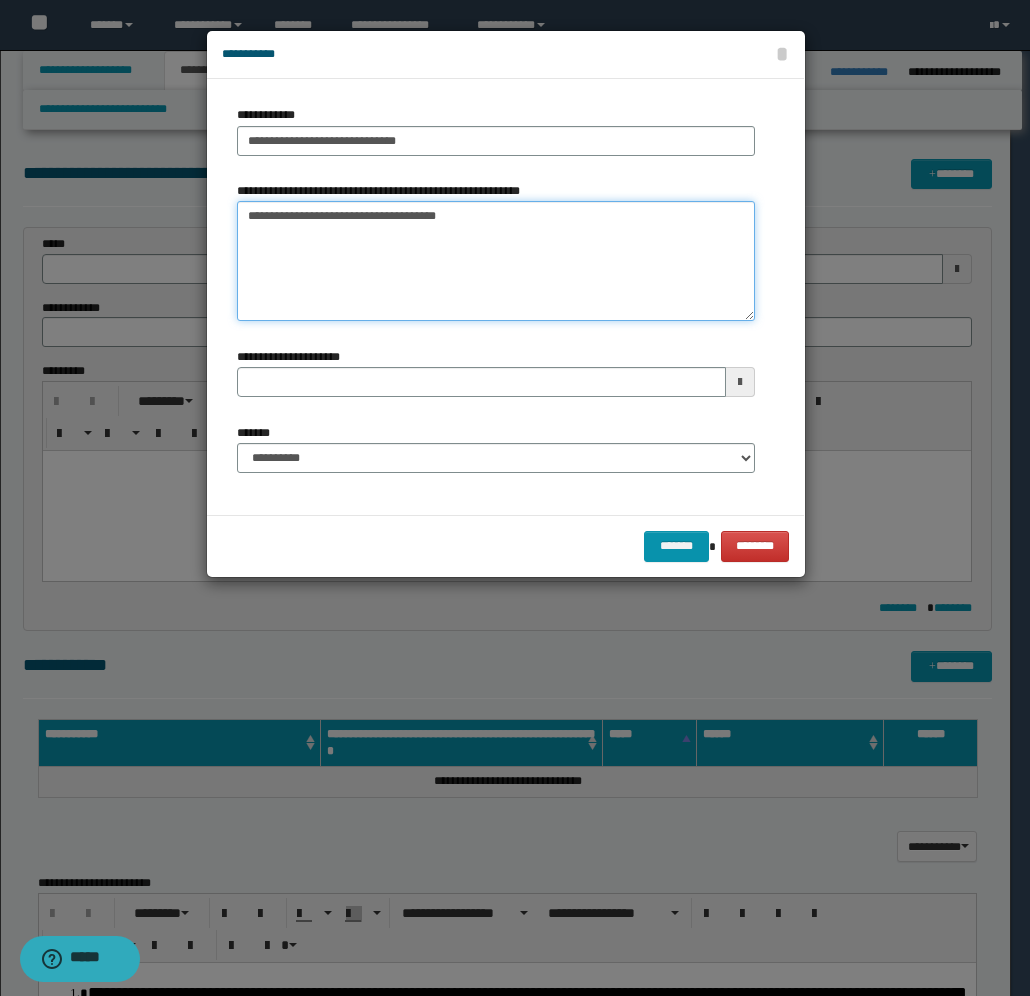 type 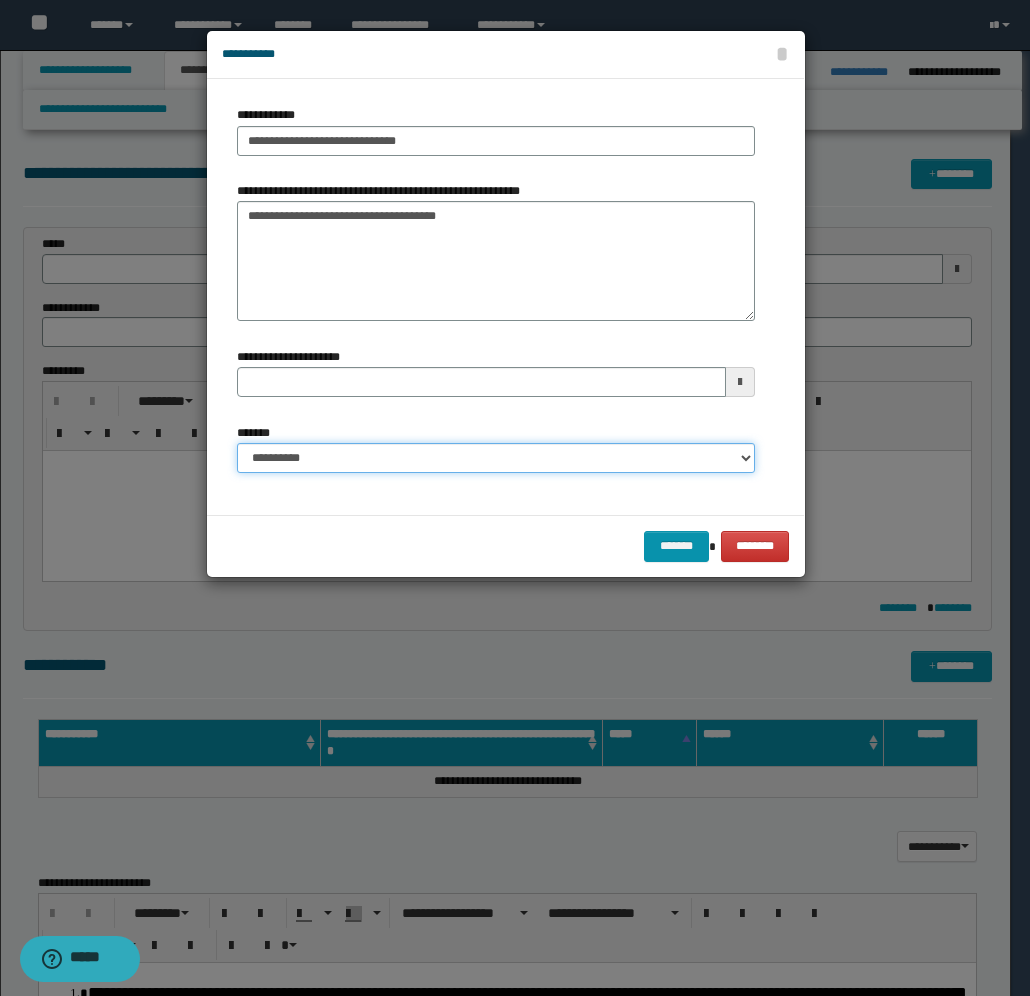 click on "**********" at bounding box center [496, 458] 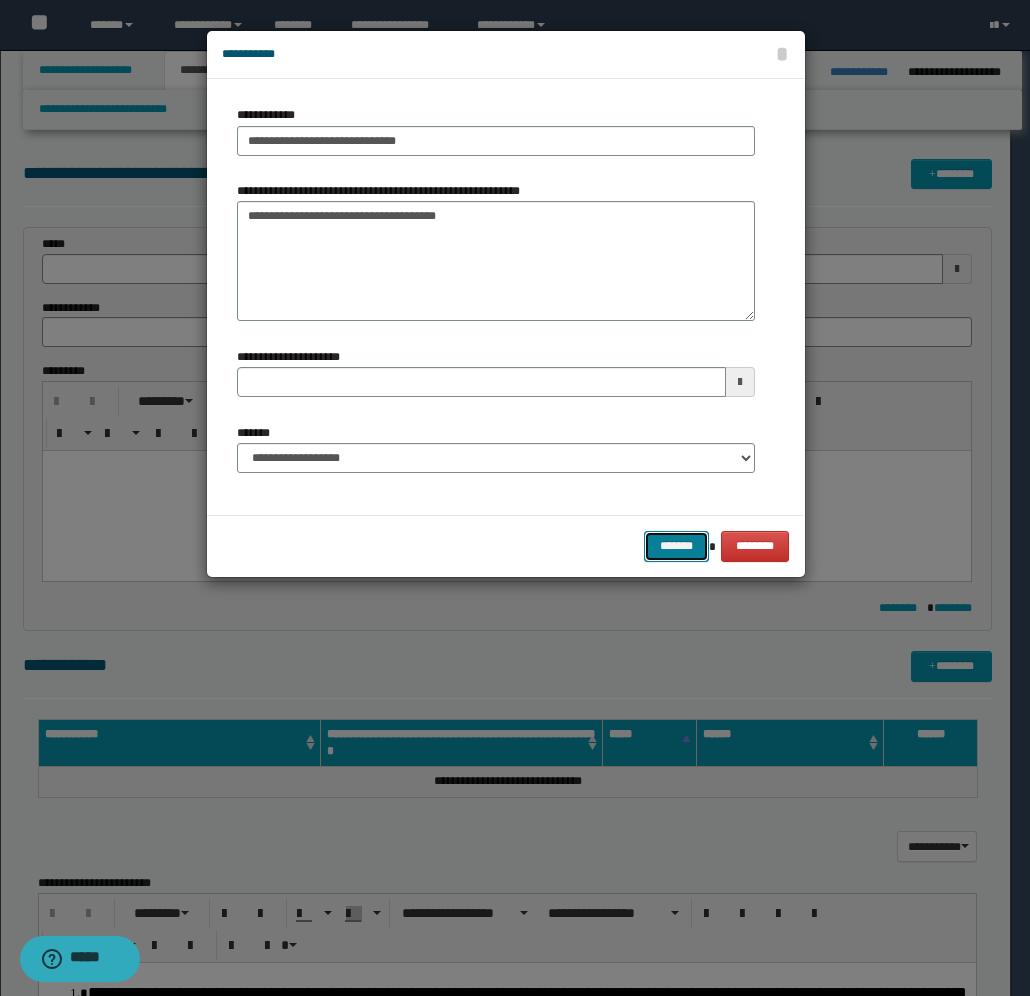 click on "*******" at bounding box center (676, 546) 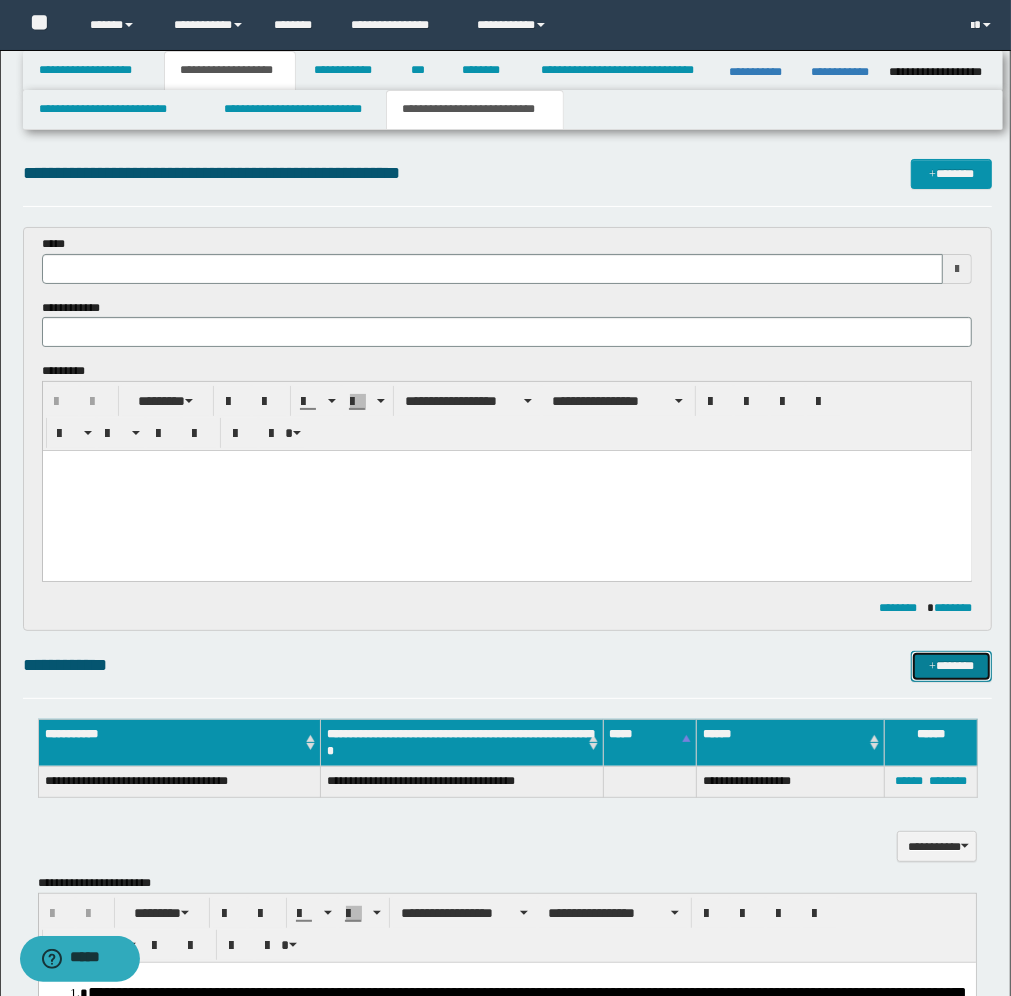 click on "*******" at bounding box center (951, 666) 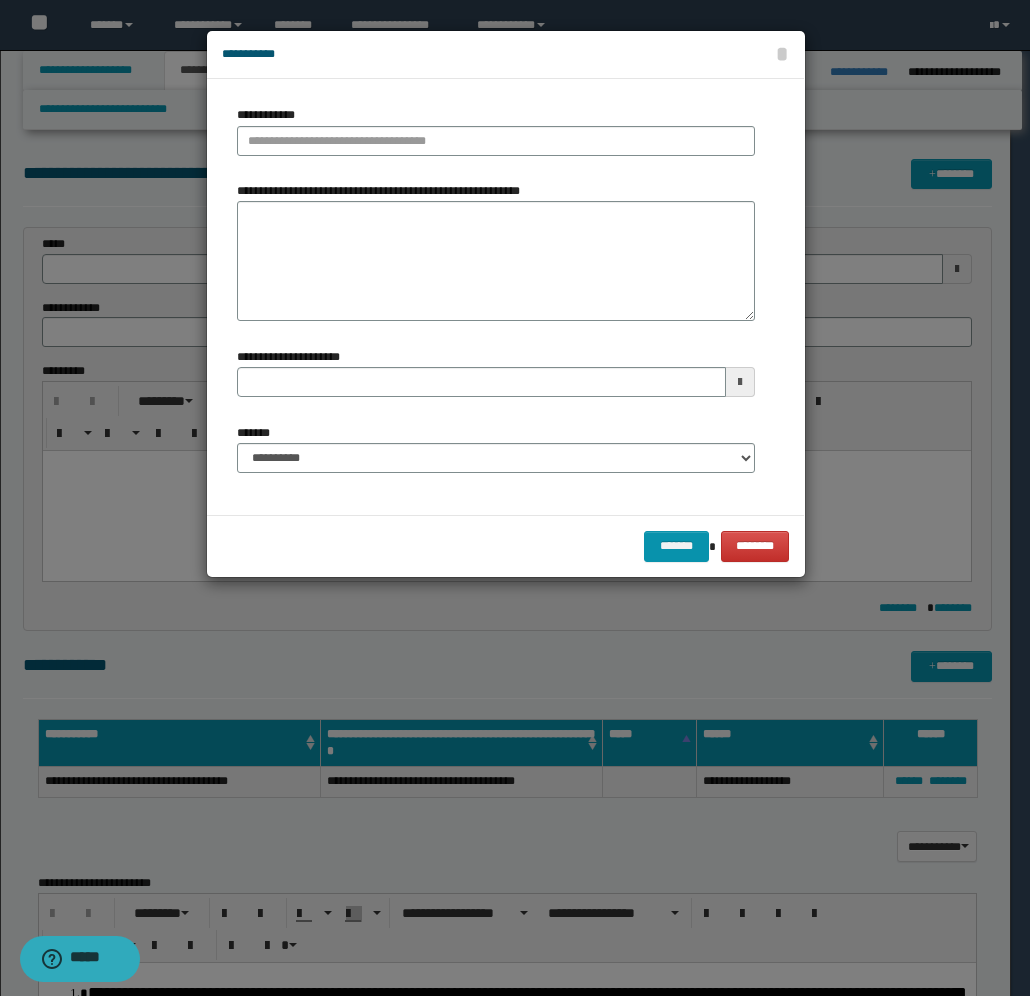 type 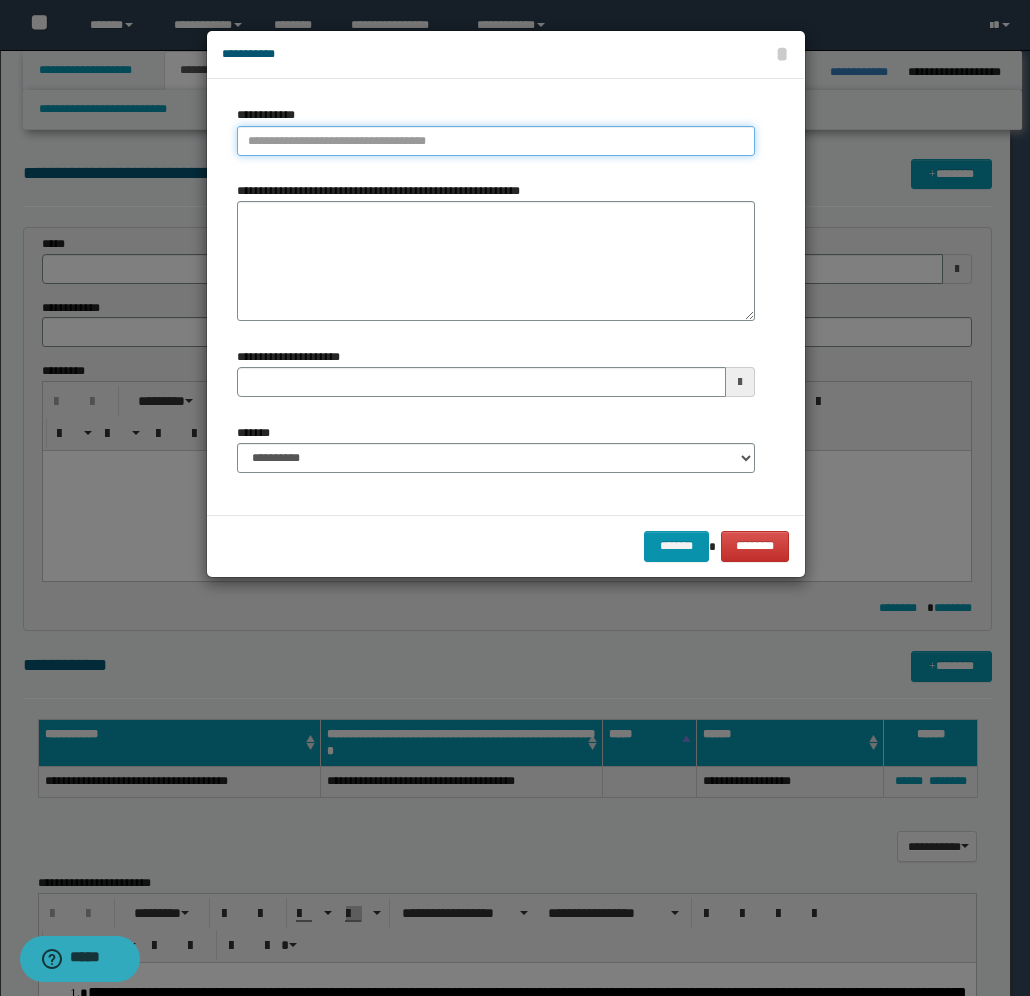 type on "**********" 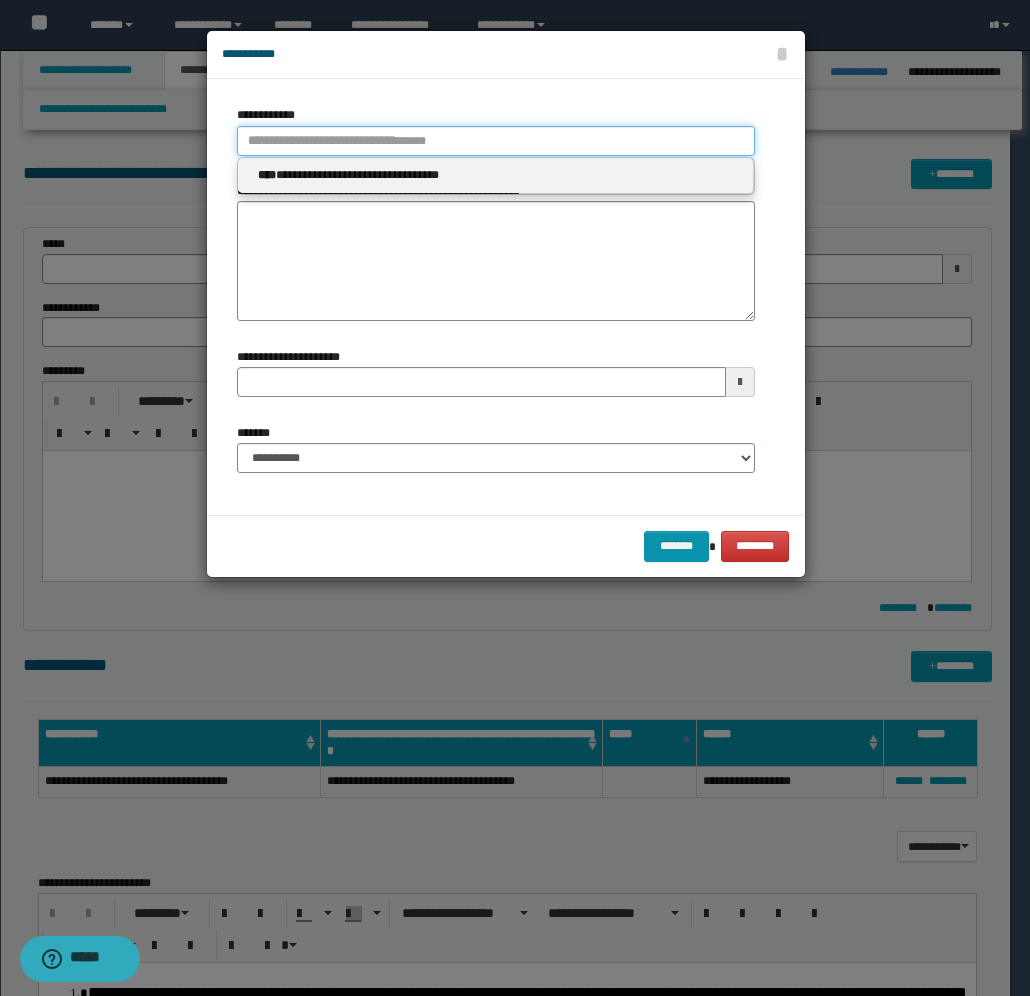 click on "**********" at bounding box center [496, 141] 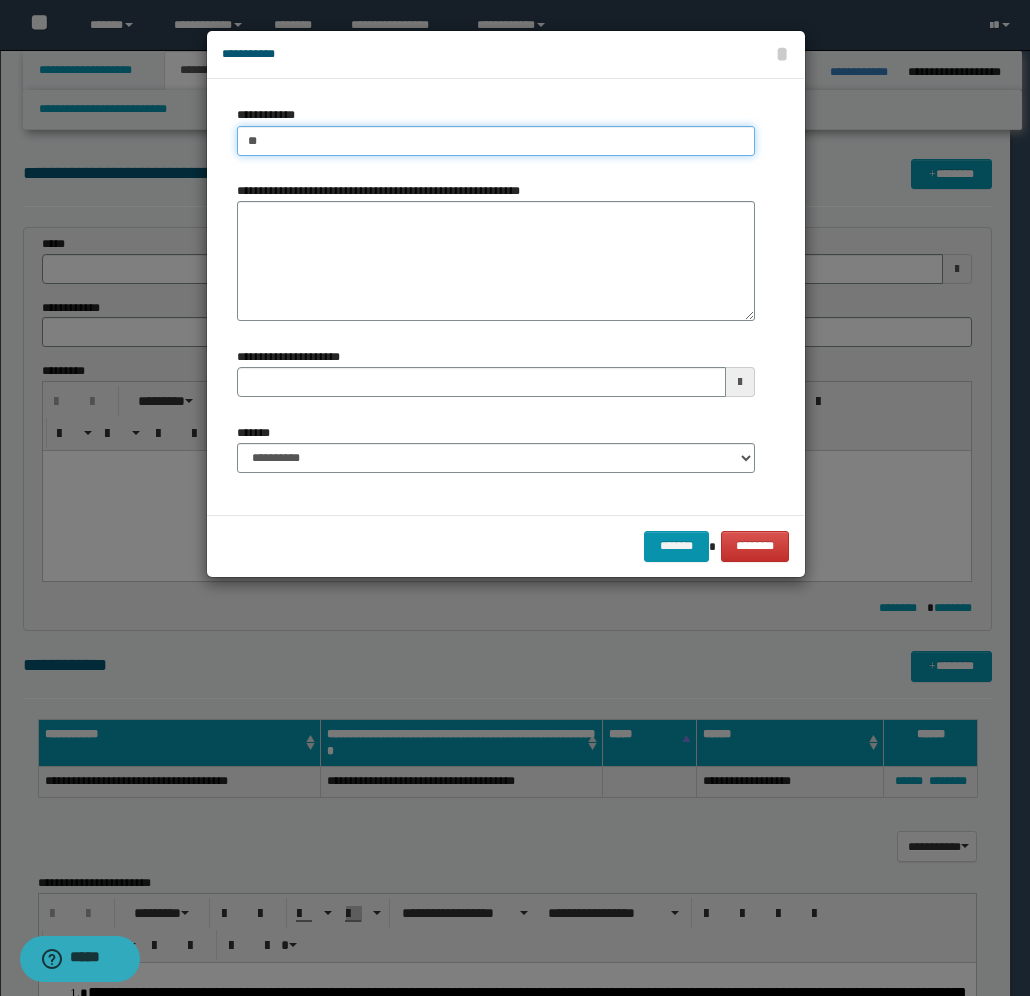 type on "***" 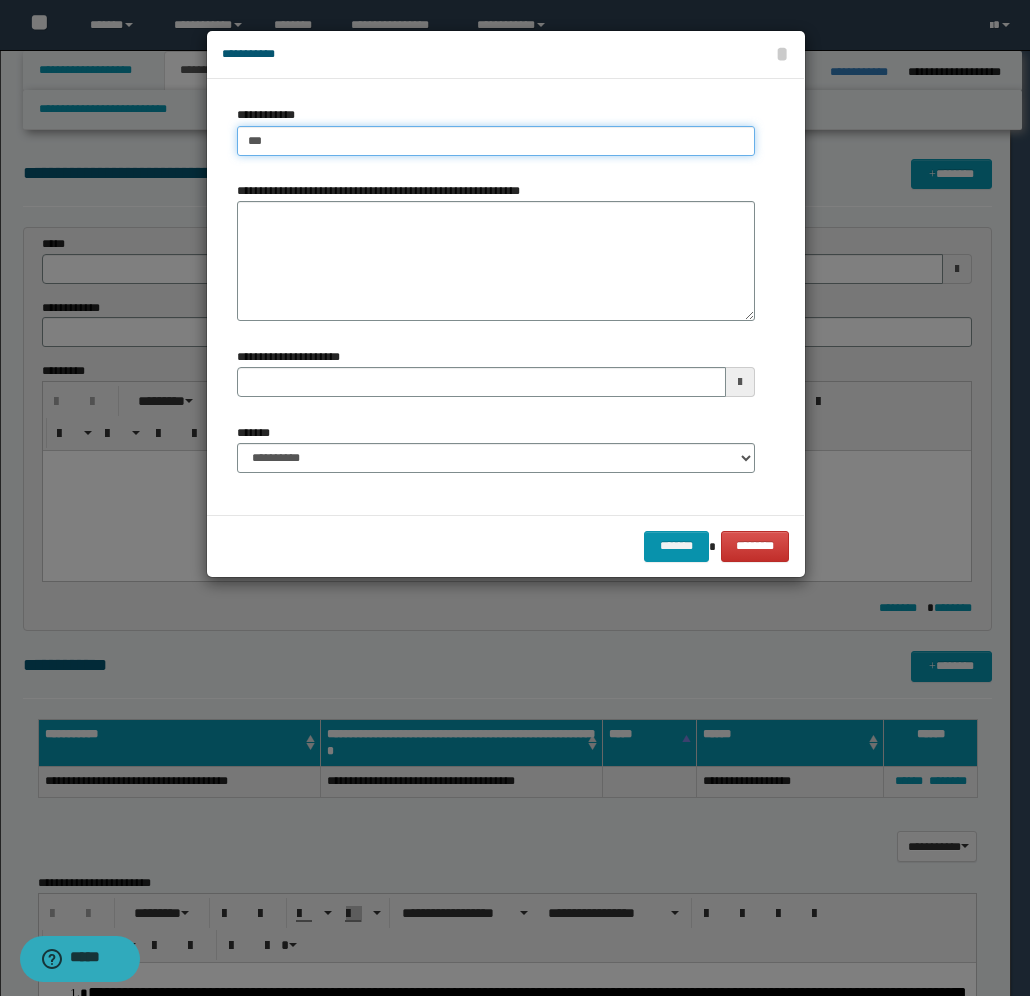 type on "***" 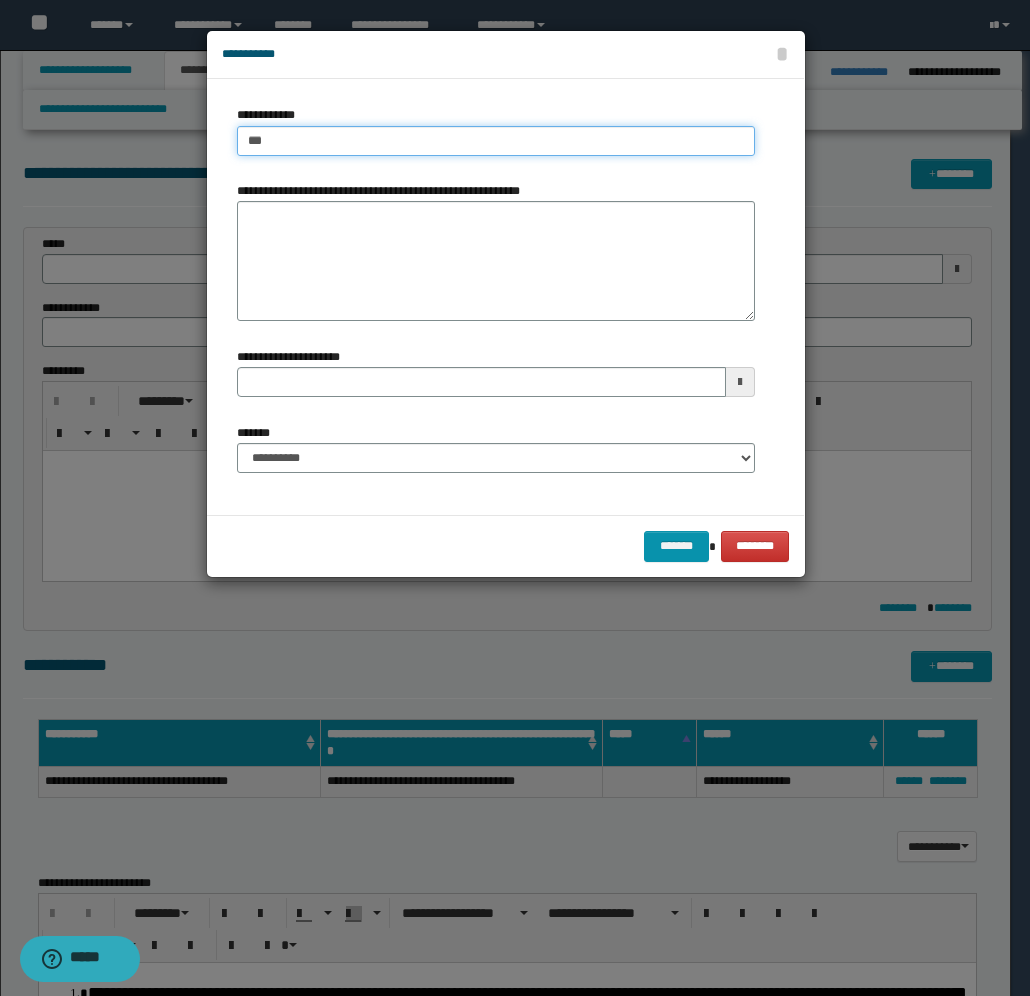 type 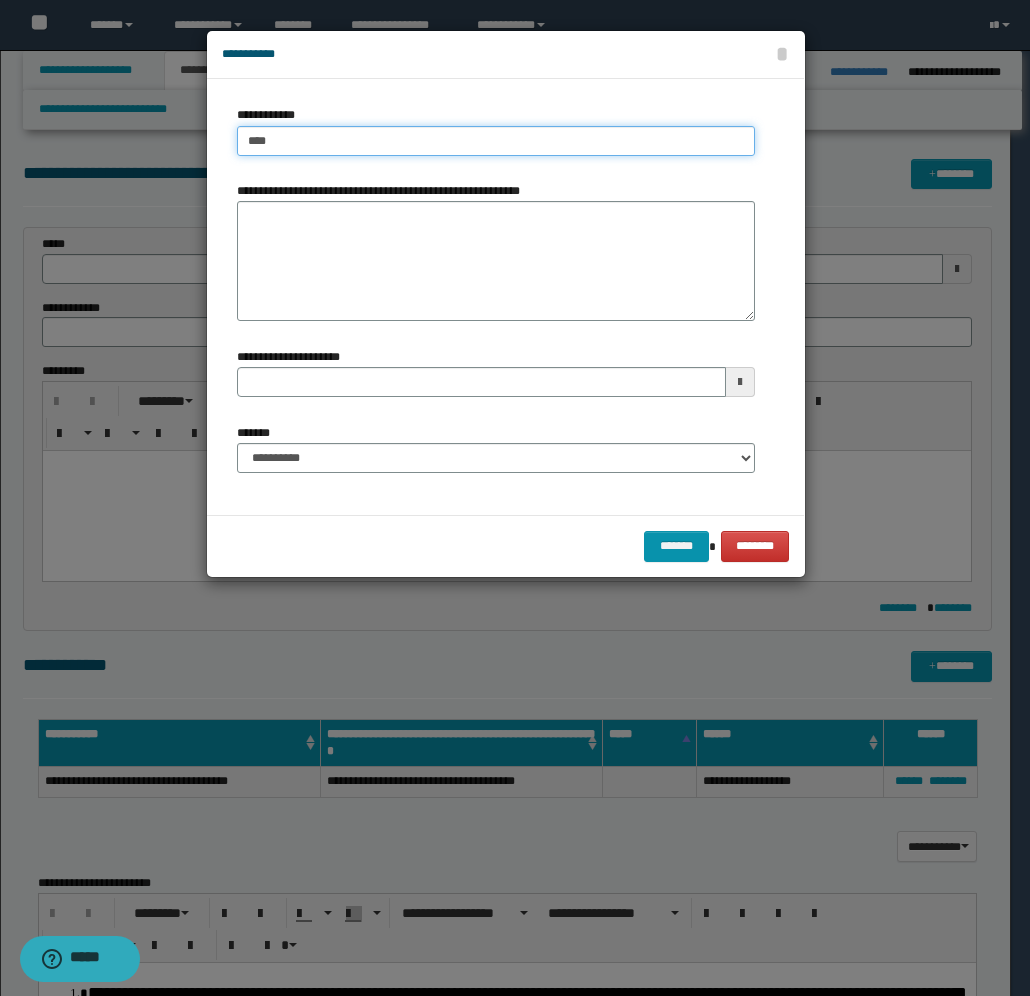 type on "****" 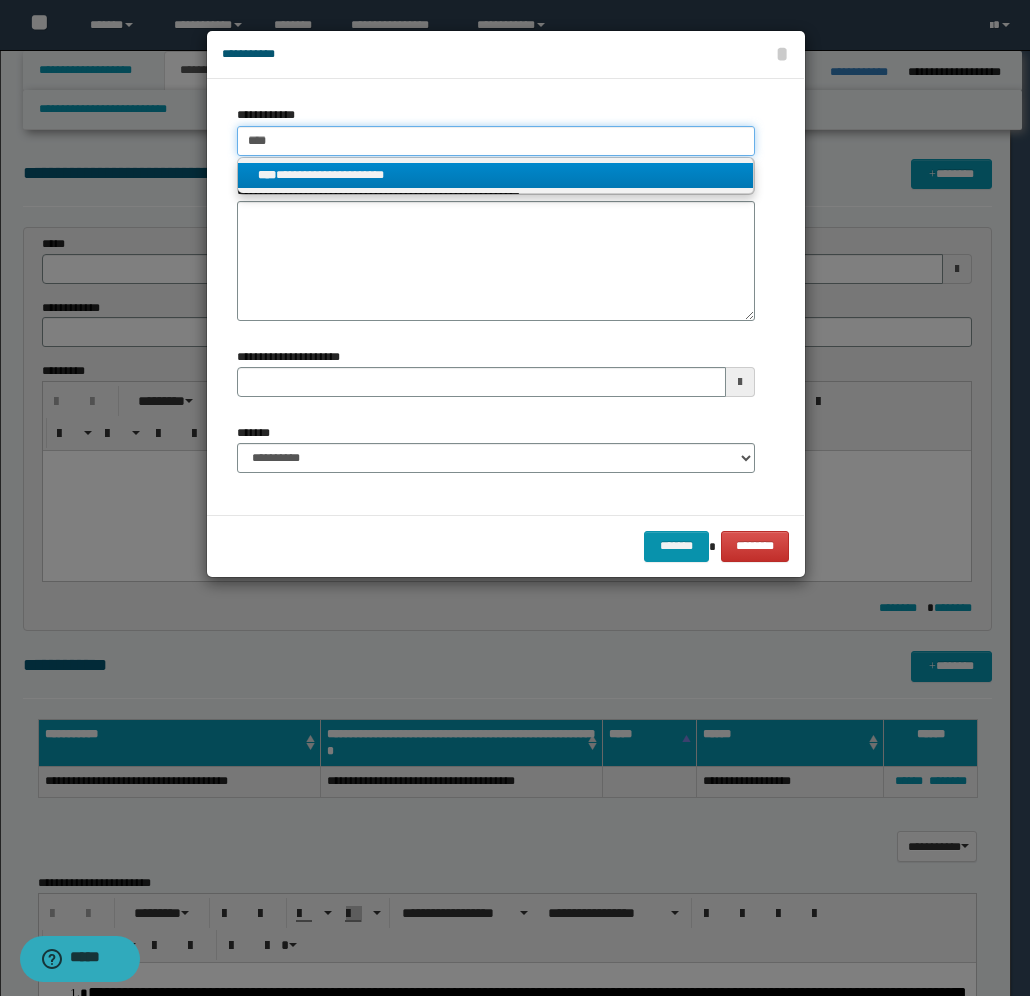 type on "****" 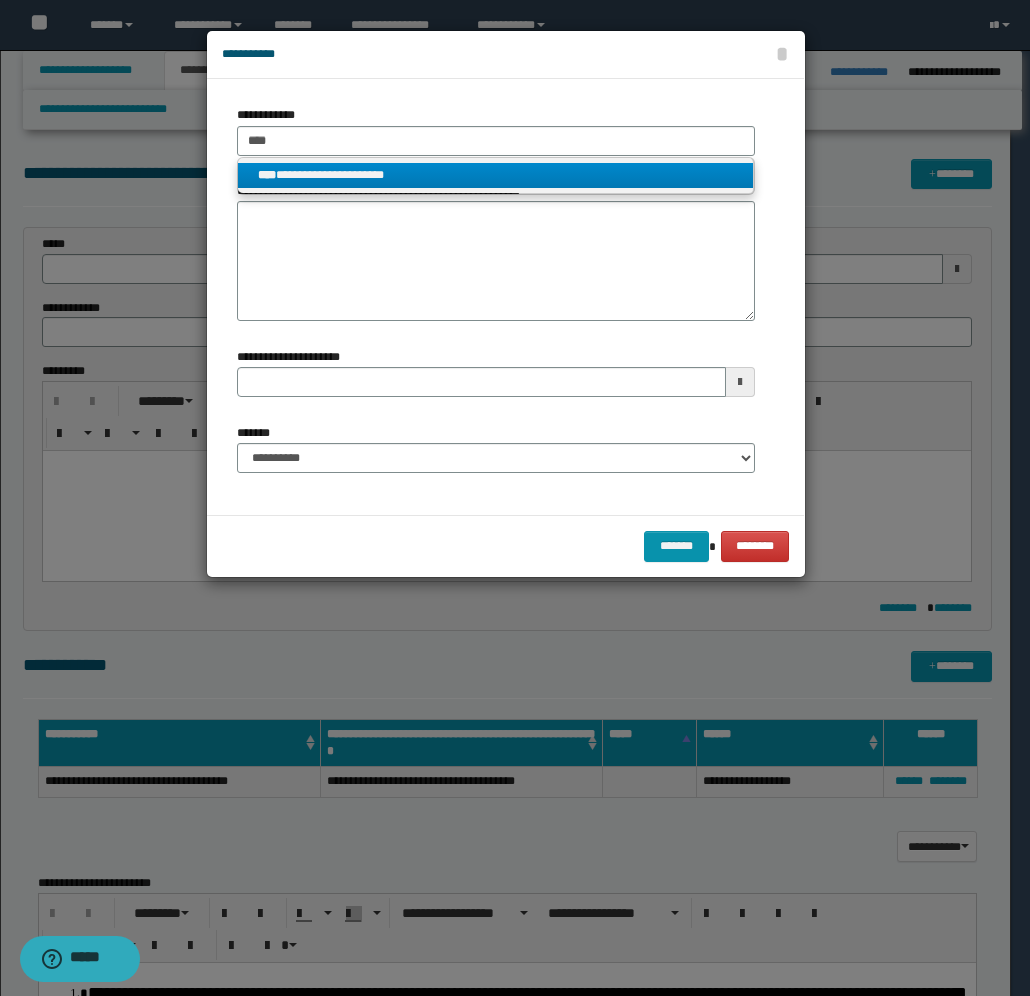 click on "**********" at bounding box center [496, 175] 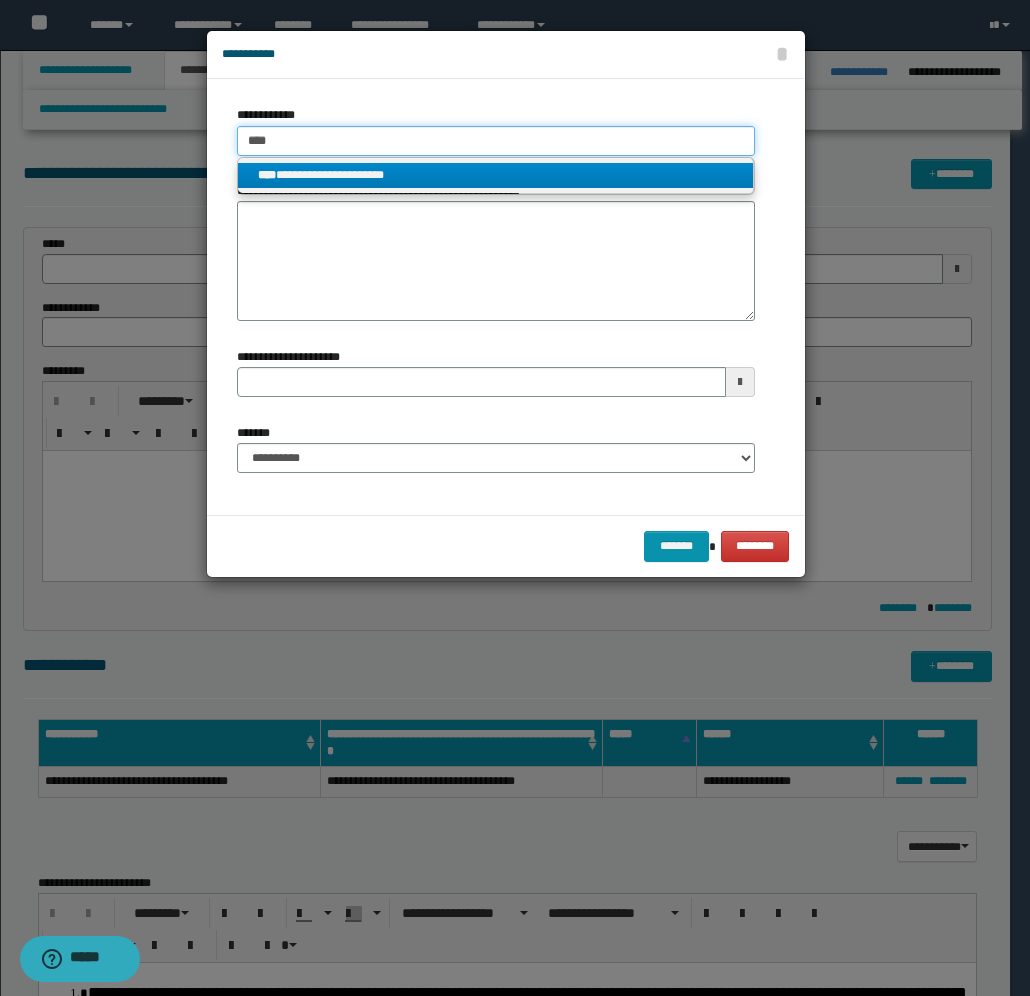 type 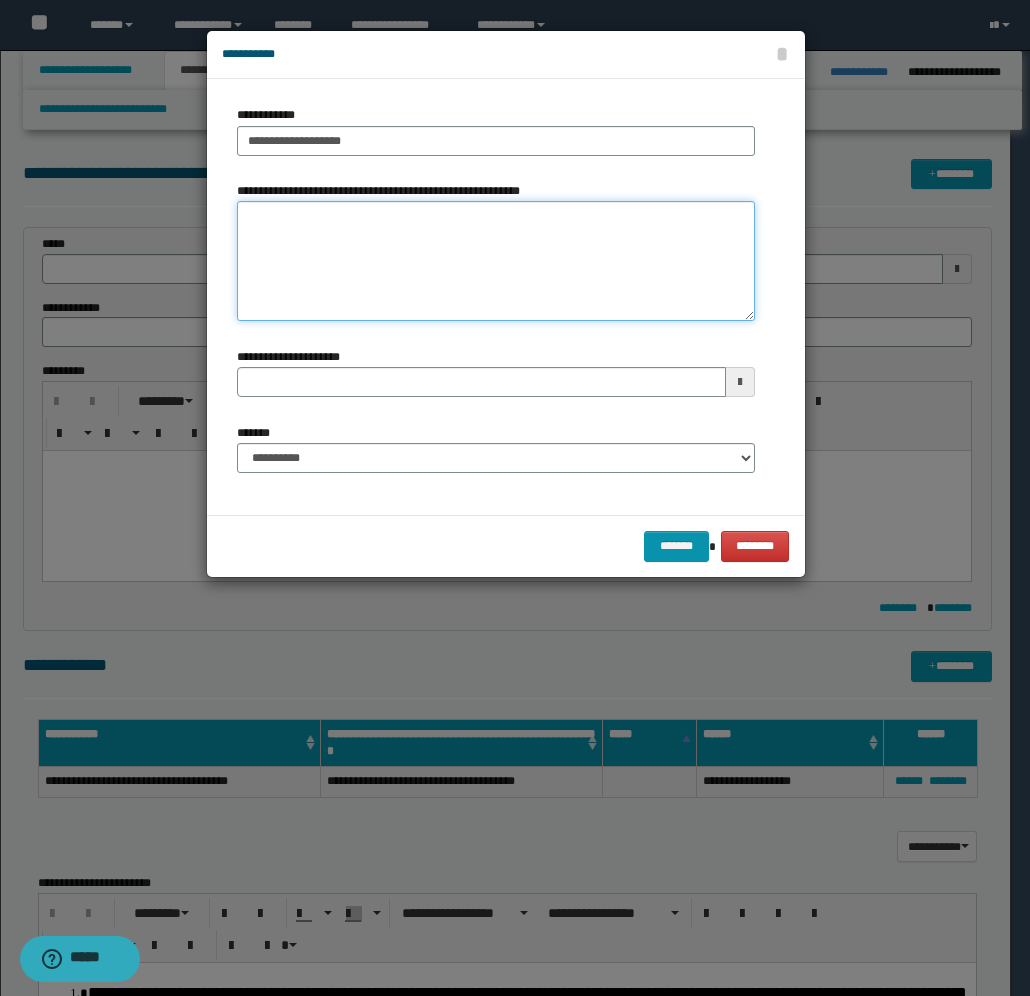 click on "**********" at bounding box center (496, 261) 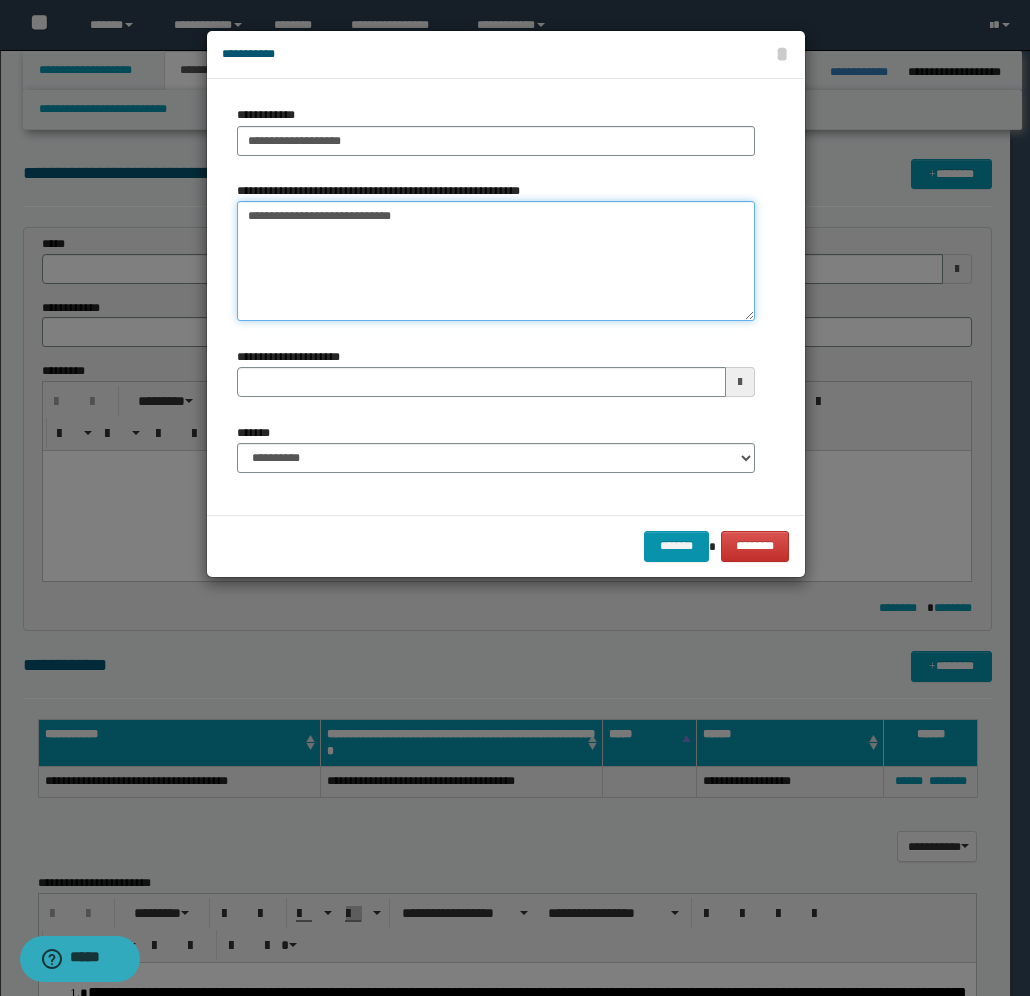 type on "**********" 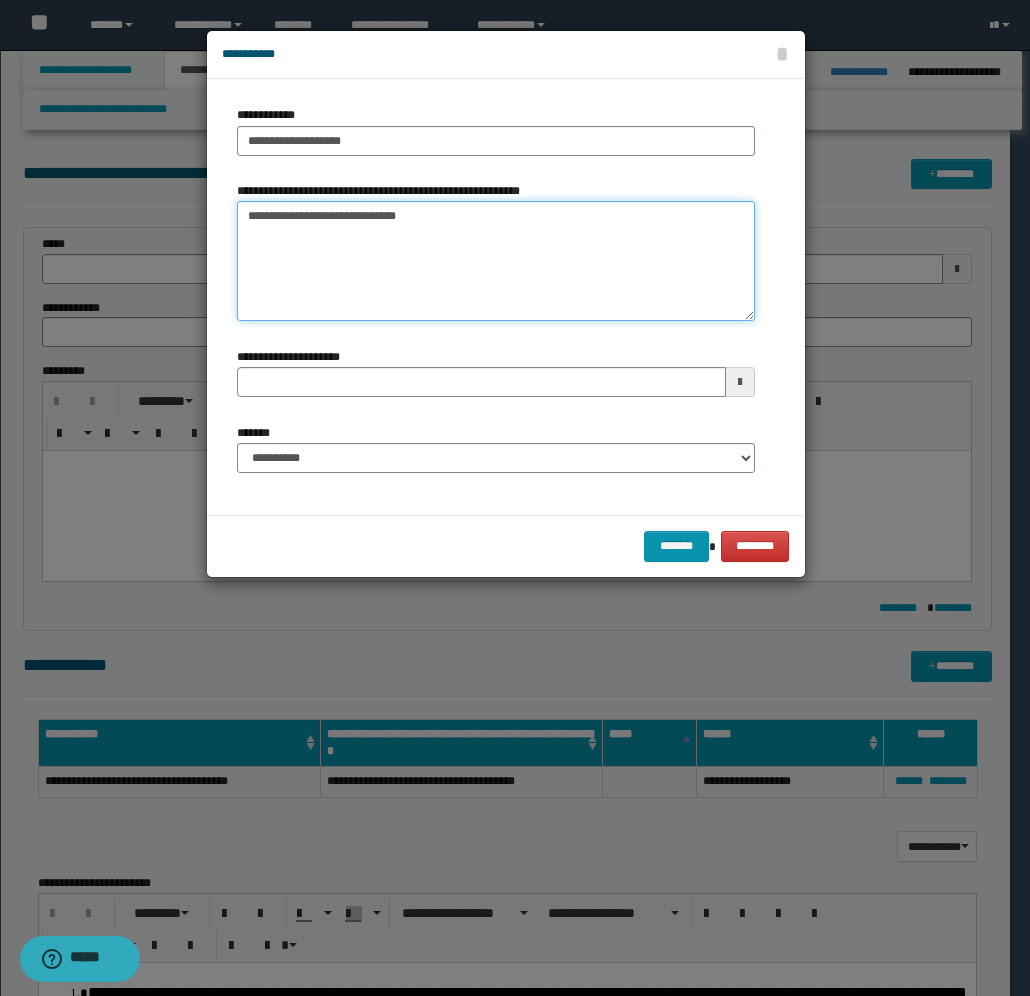 type 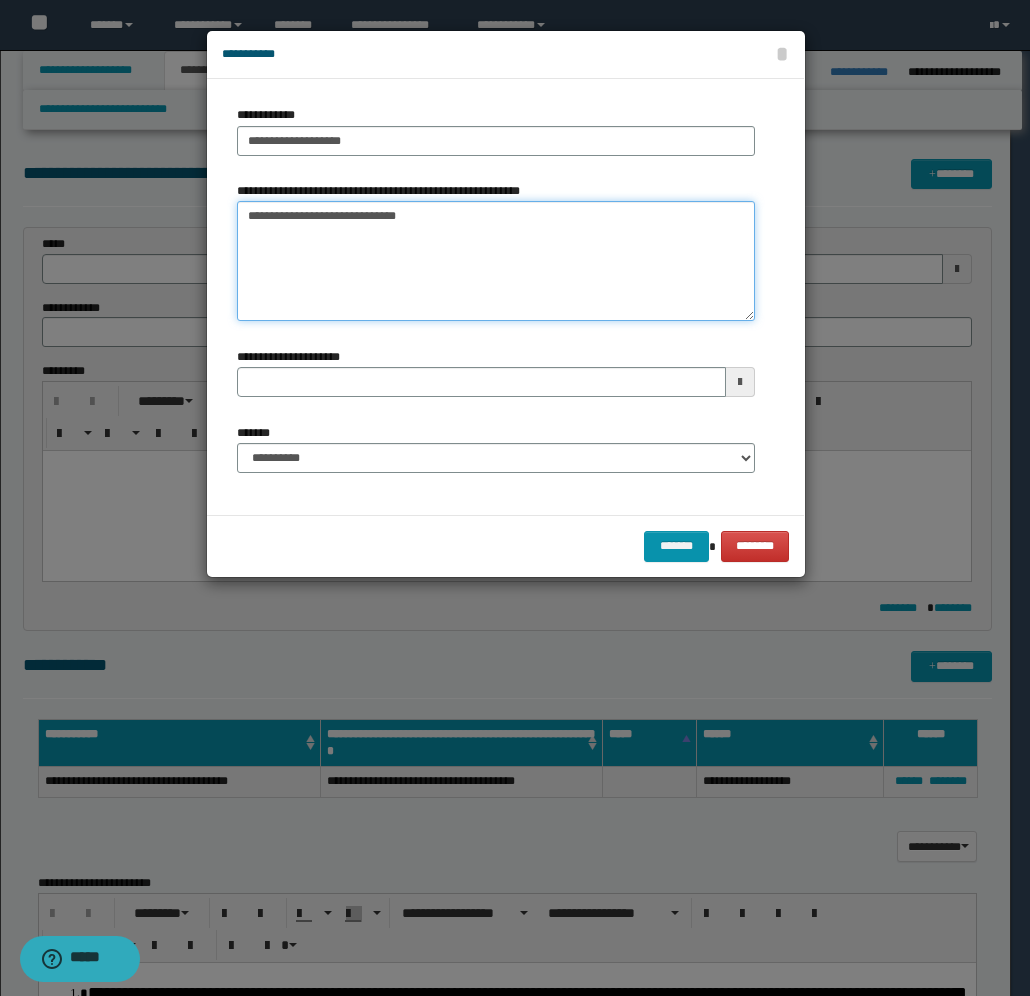 type on "**********" 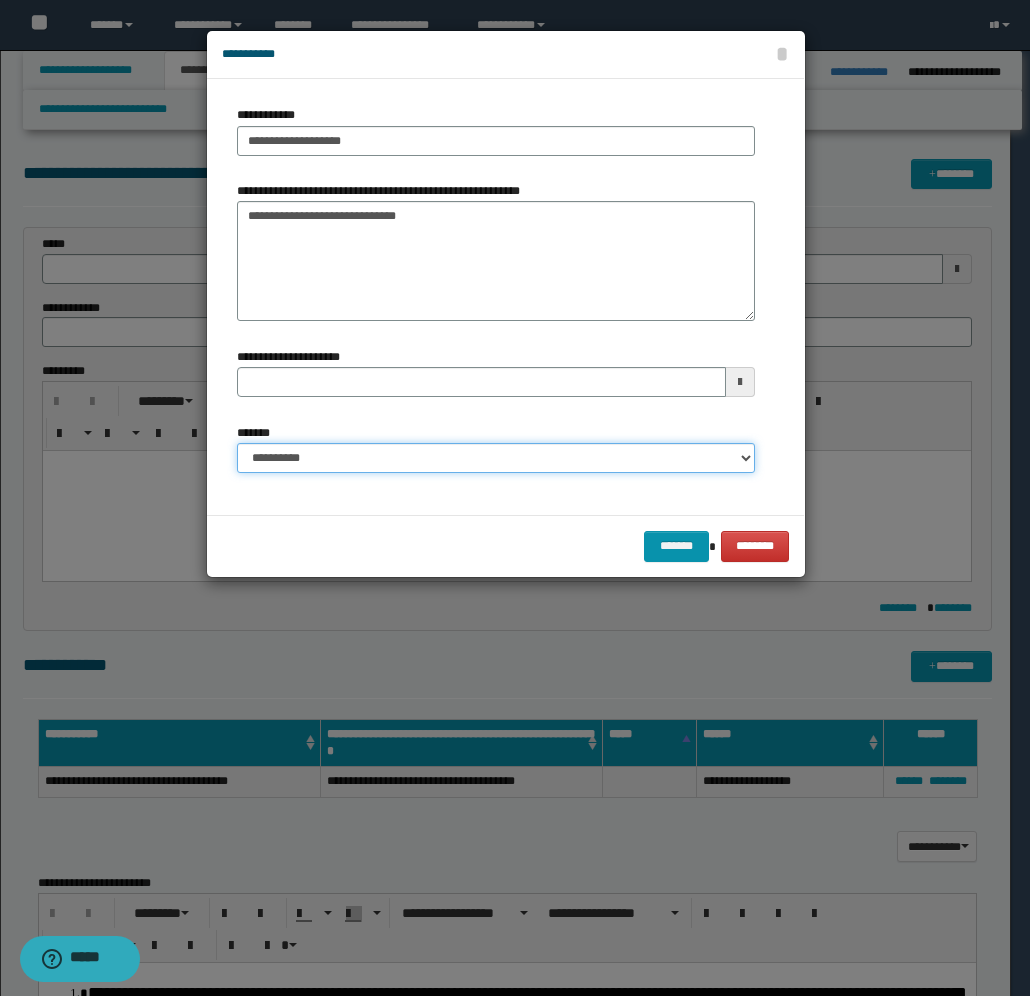 click on "**********" at bounding box center (496, 458) 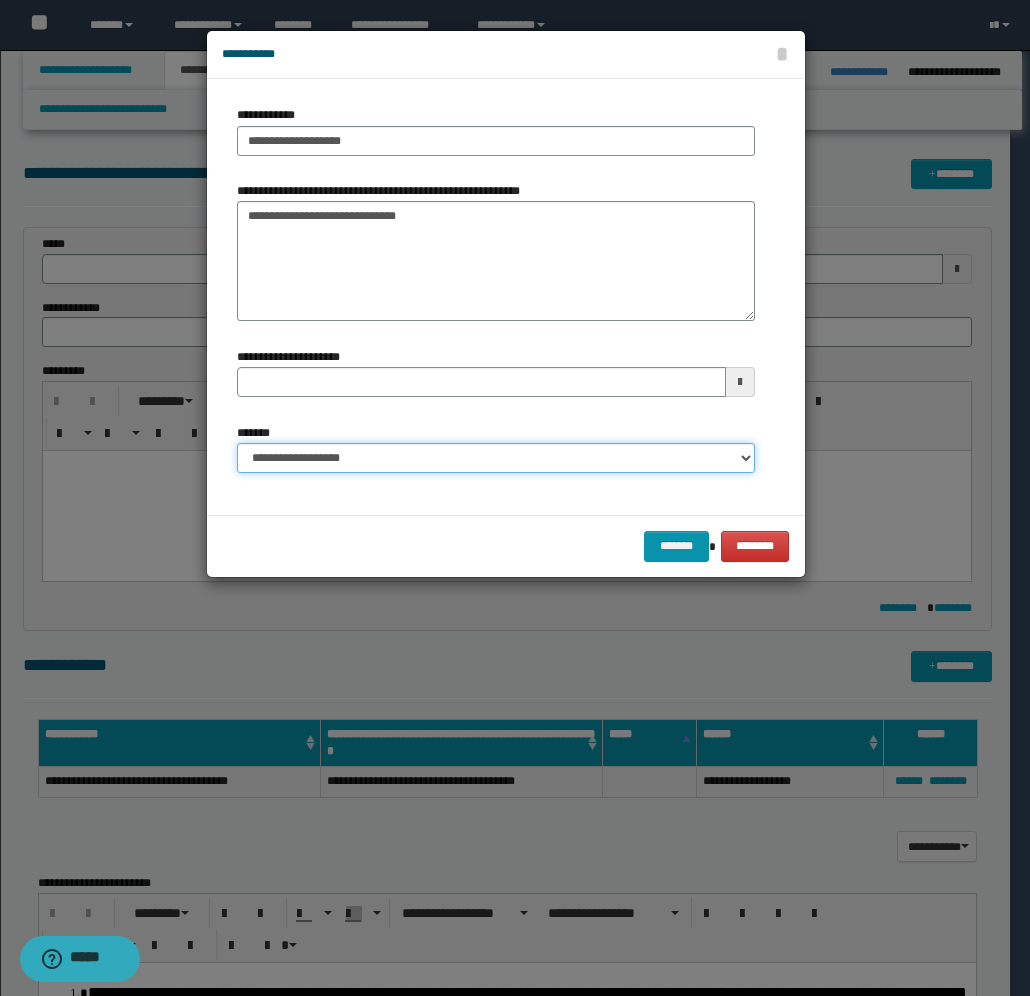 click on "**********" at bounding box center (496, 458) 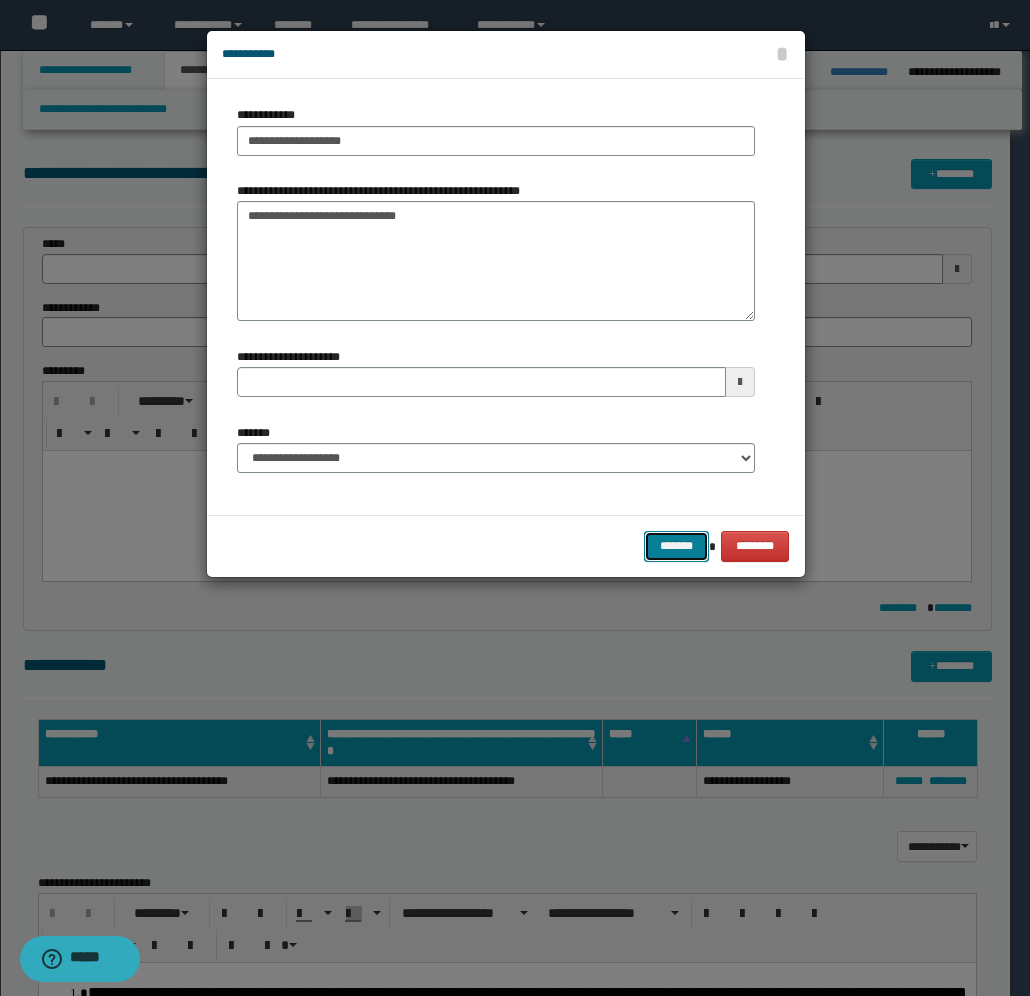 click on "*******" at bounding box center [676, 546] 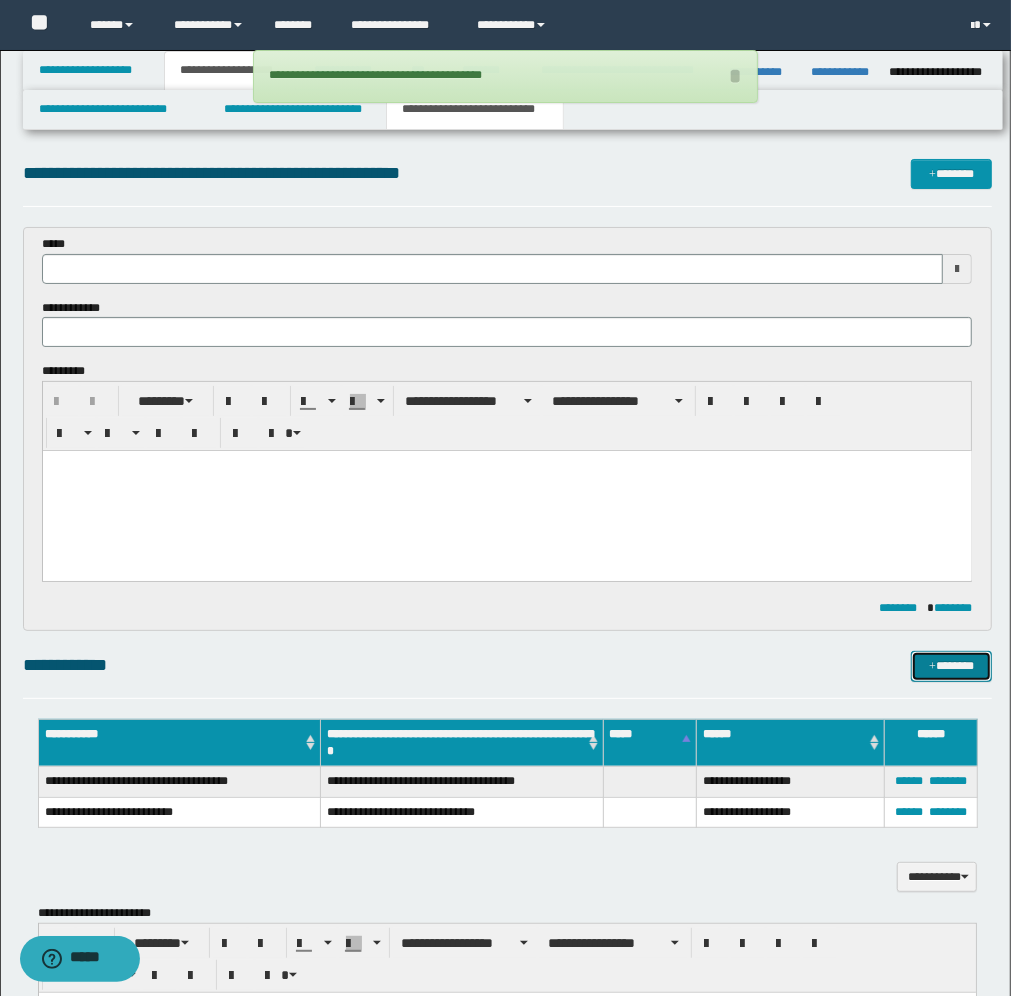 click on "*******" at bounding box center [951, 666] 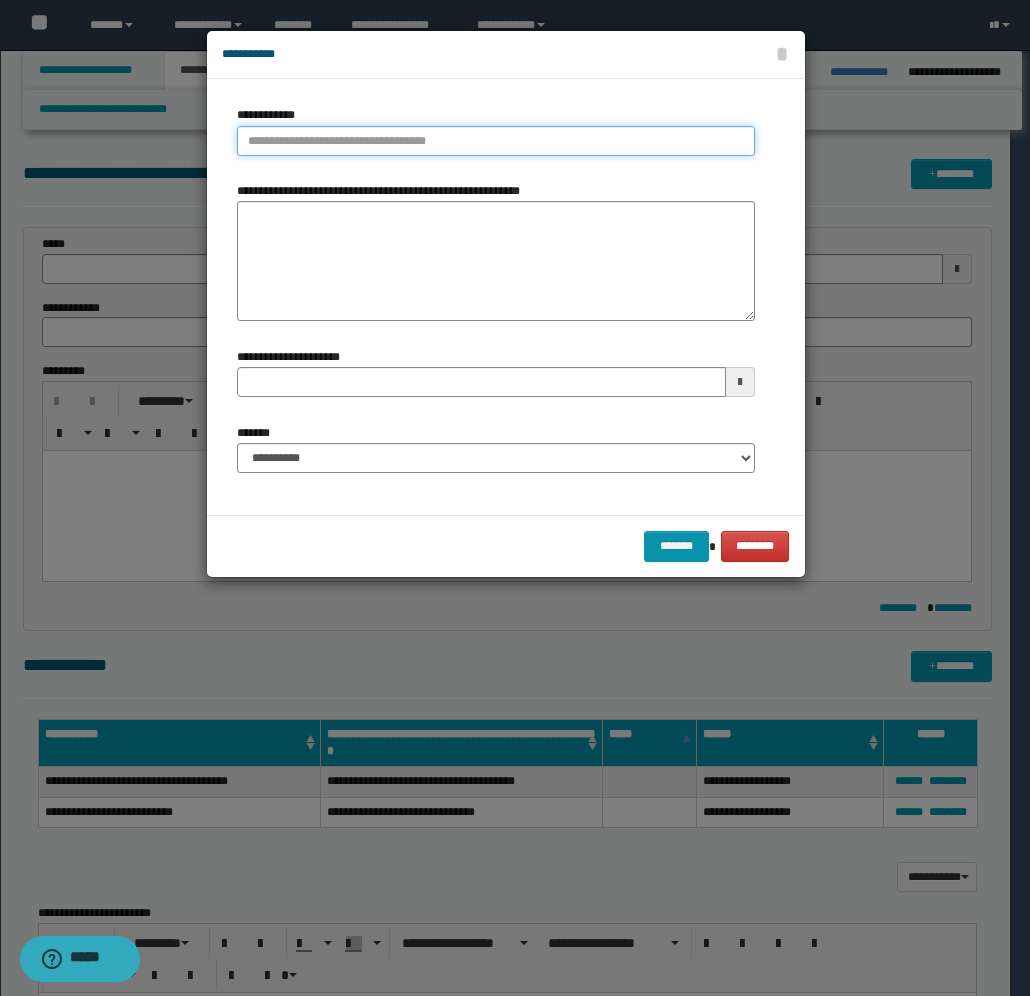 type on "**********" 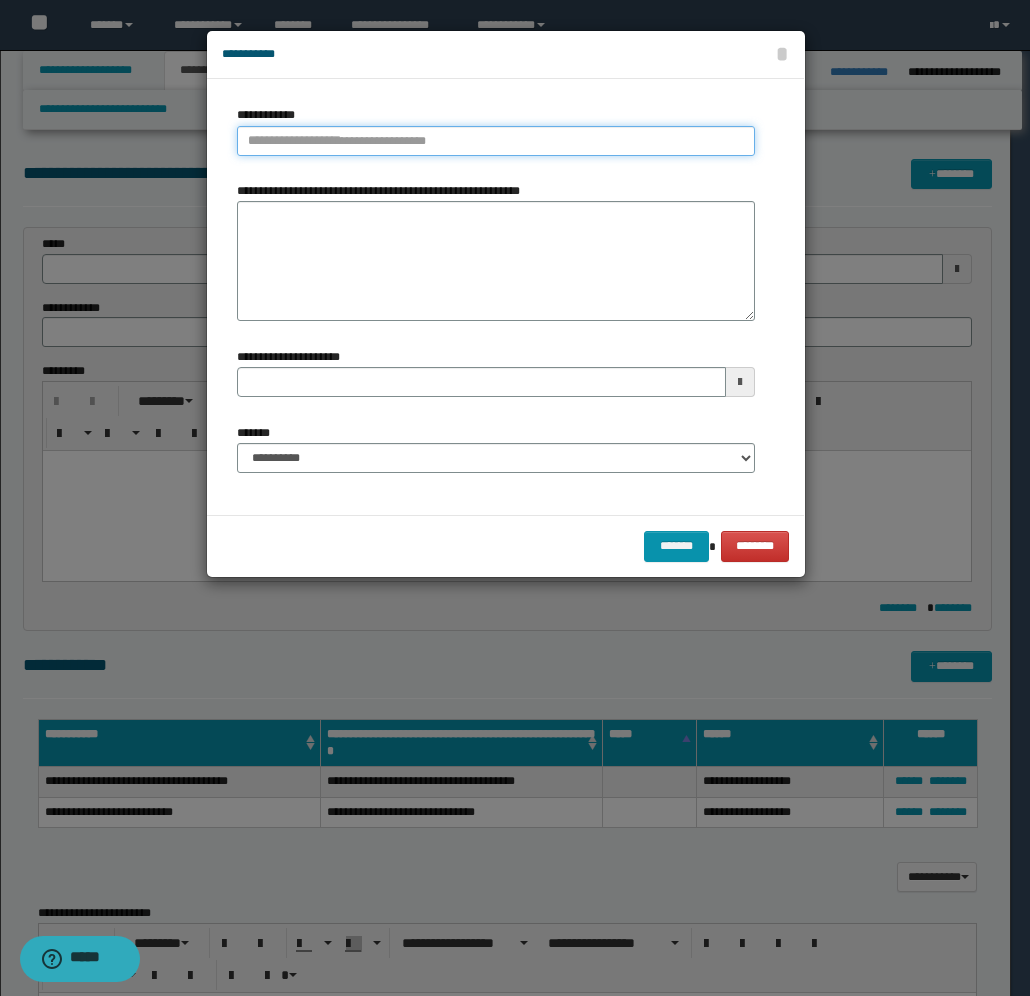 click on "**********" at bounding box center [496, 141] 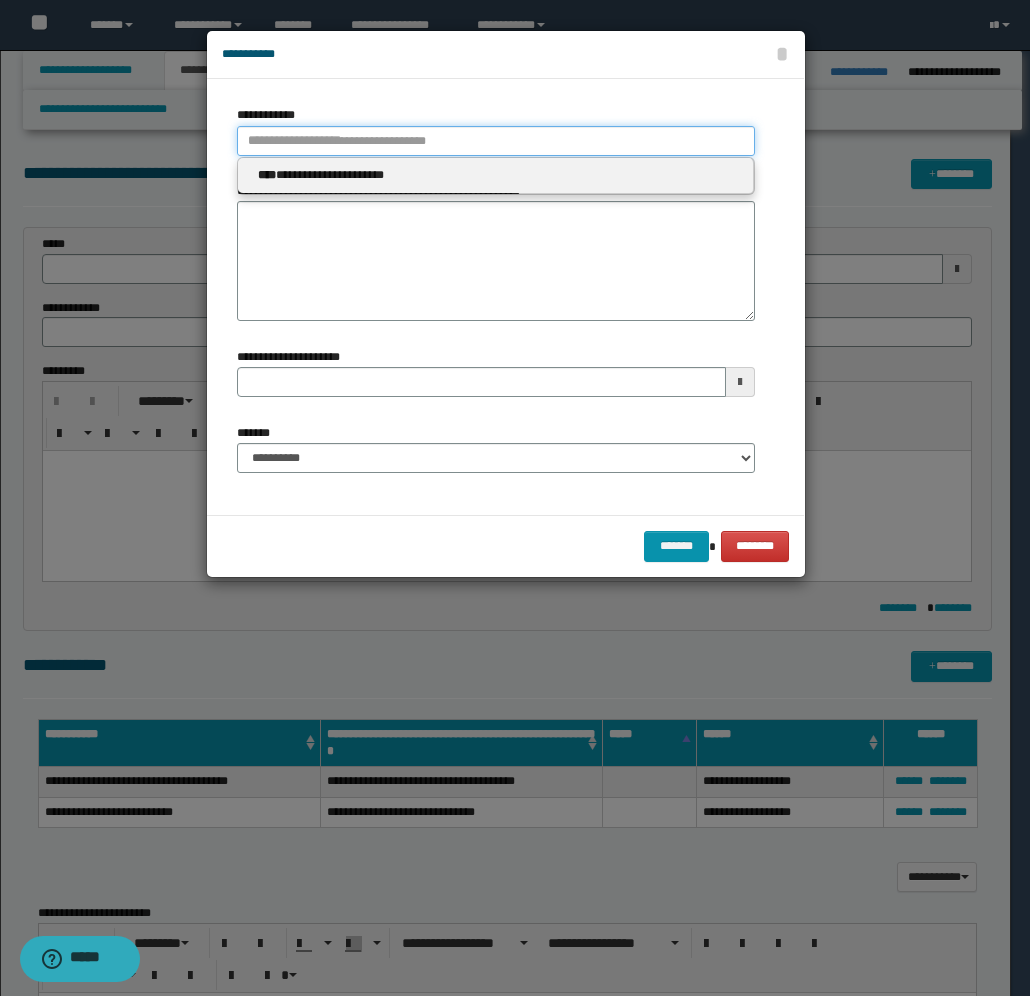 type 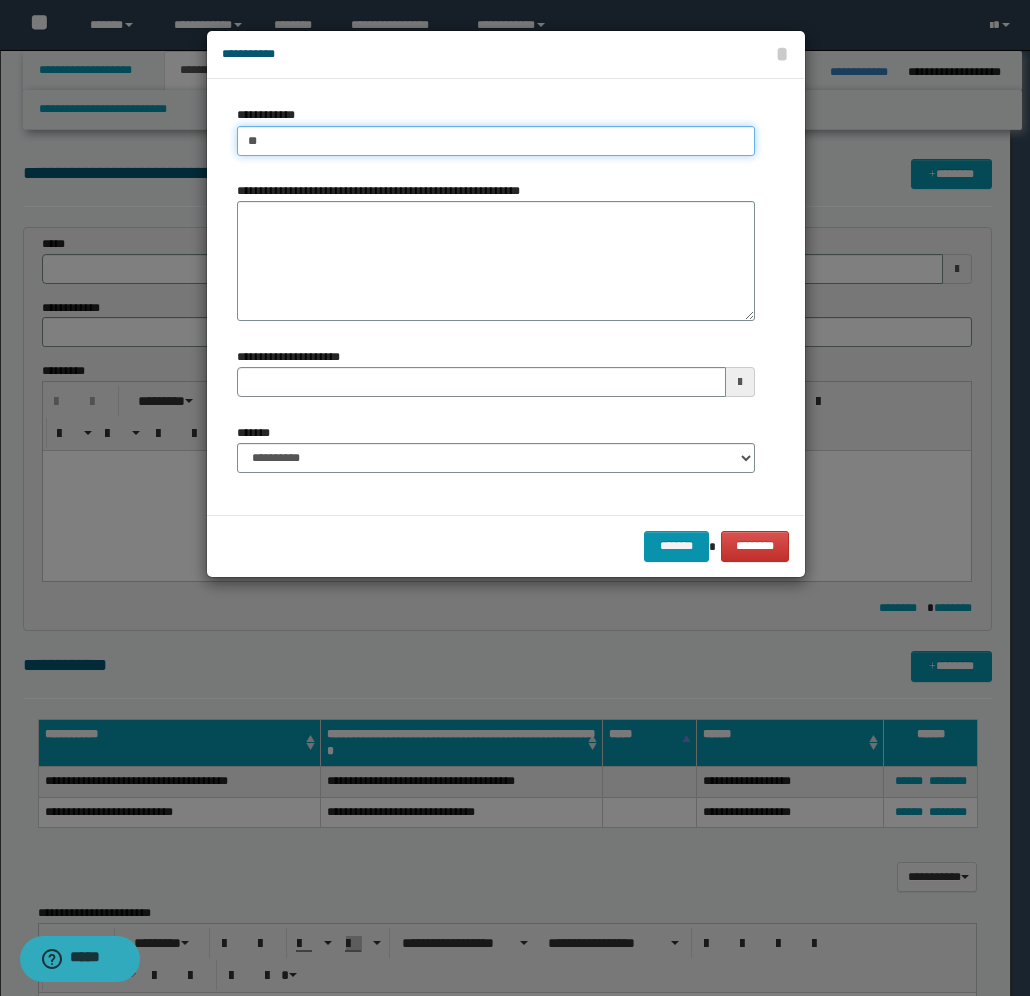 type on "***" 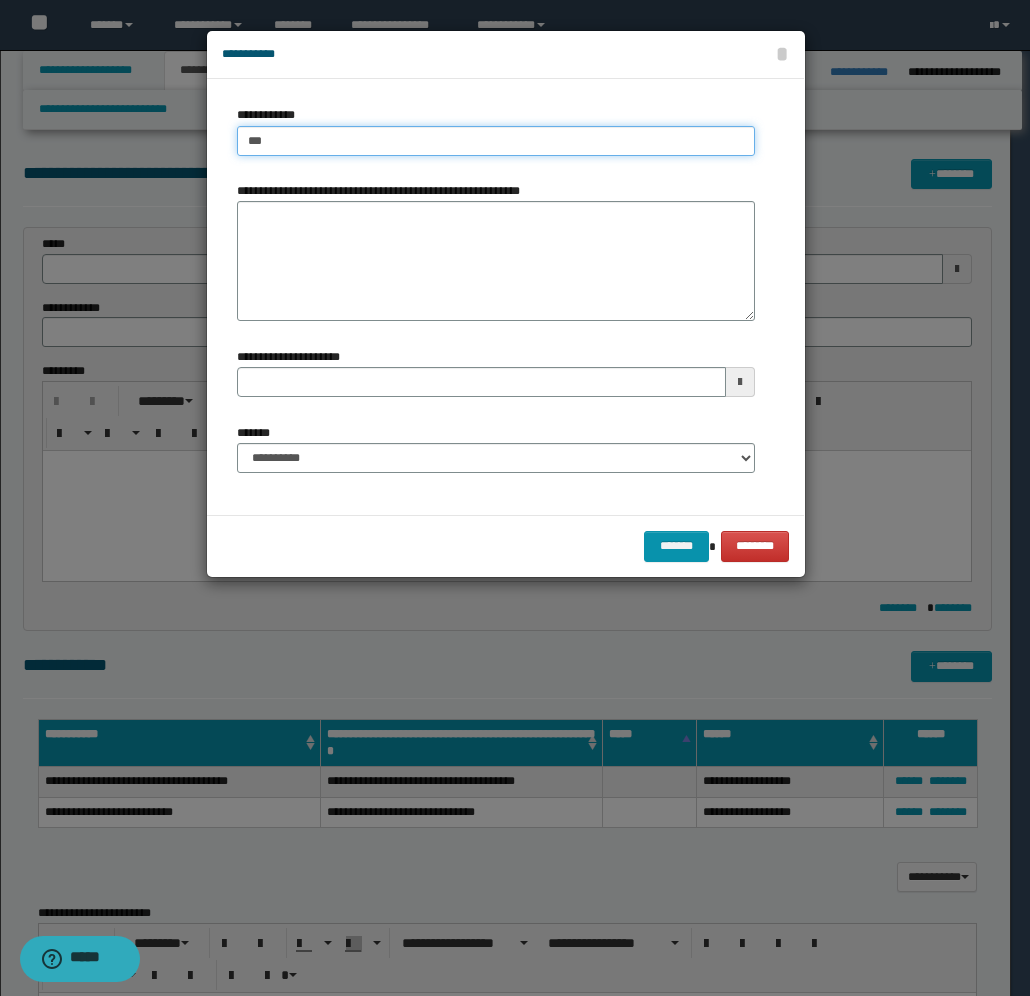 type on "***" 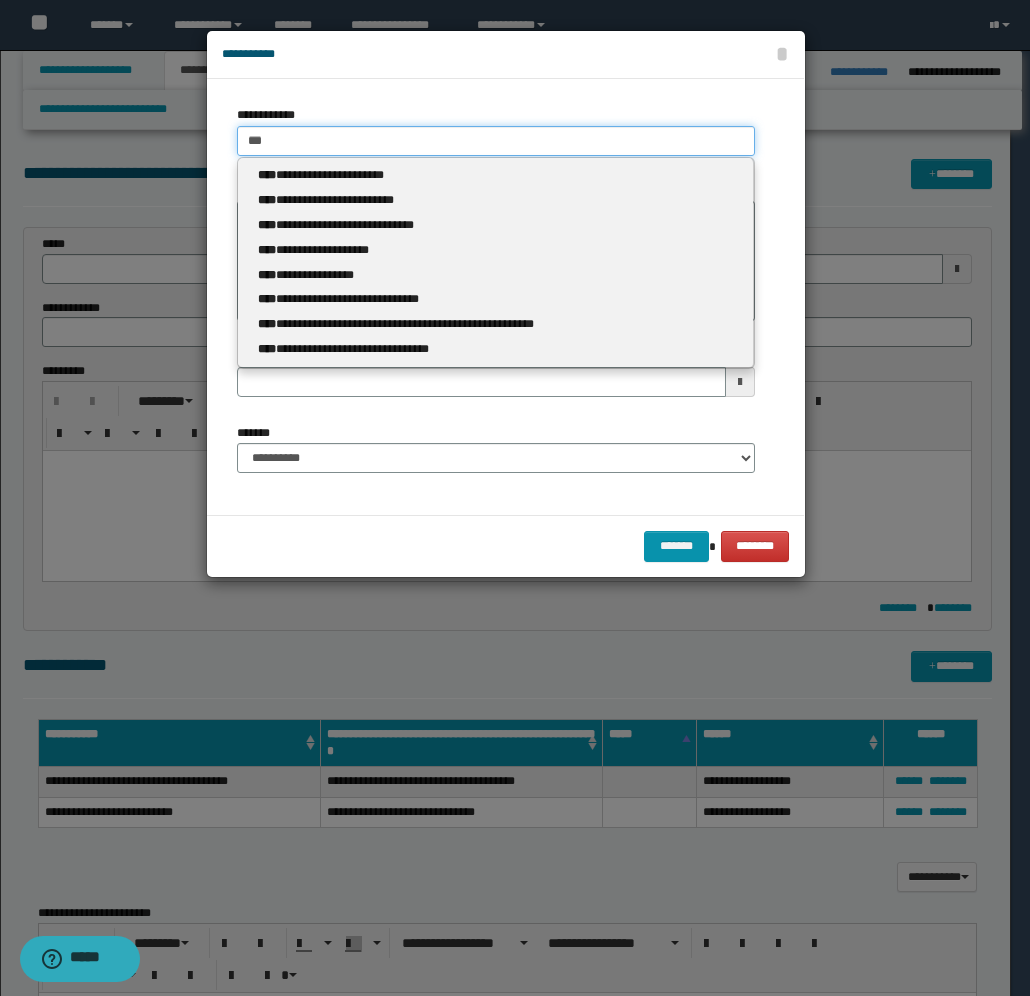 type 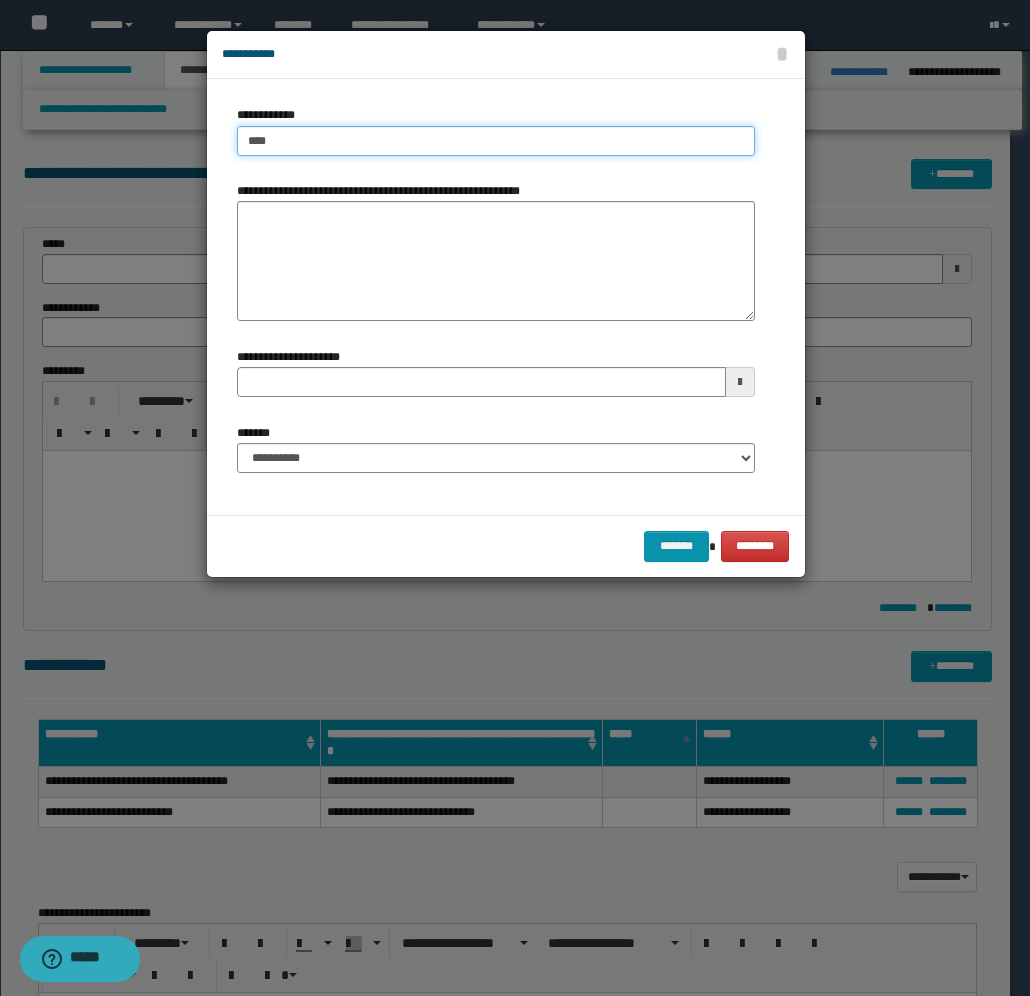 type on "****" 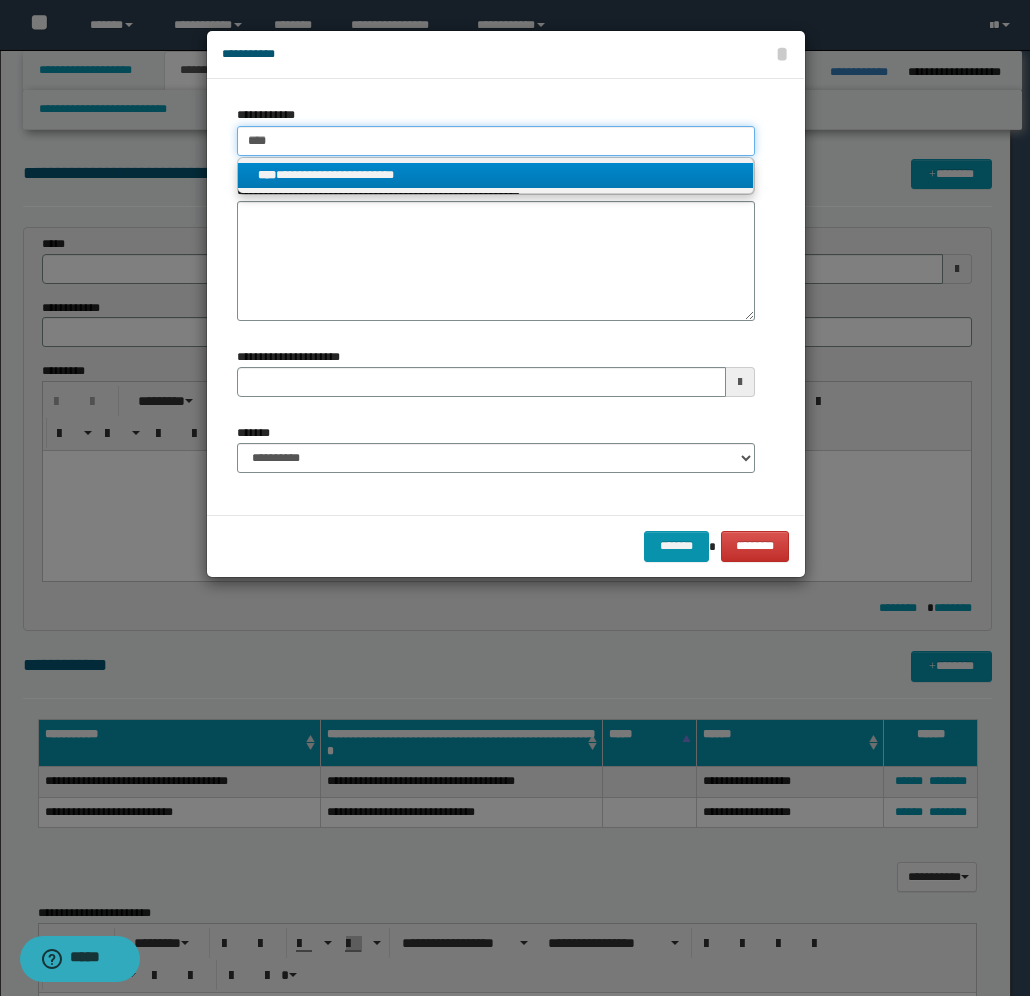 type on "****" 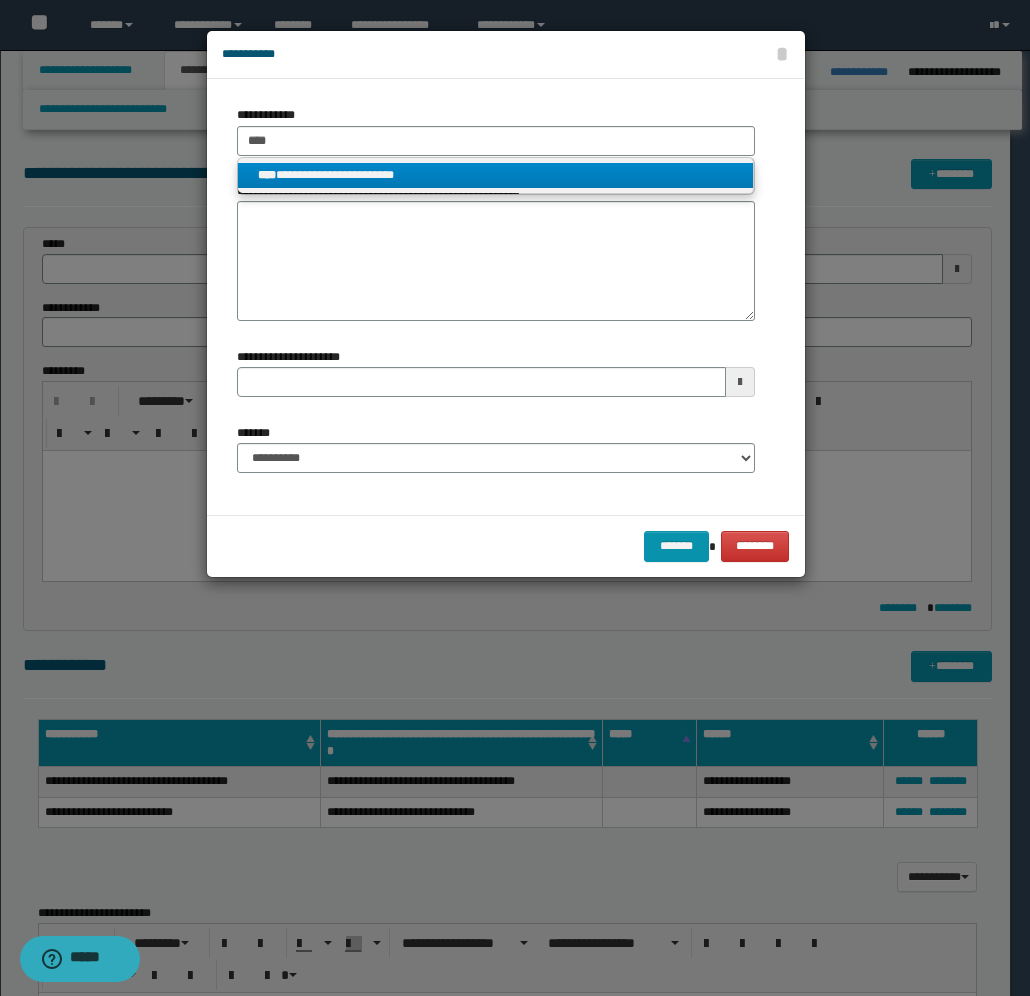 click on "**********" at bounding box center (496, 175) 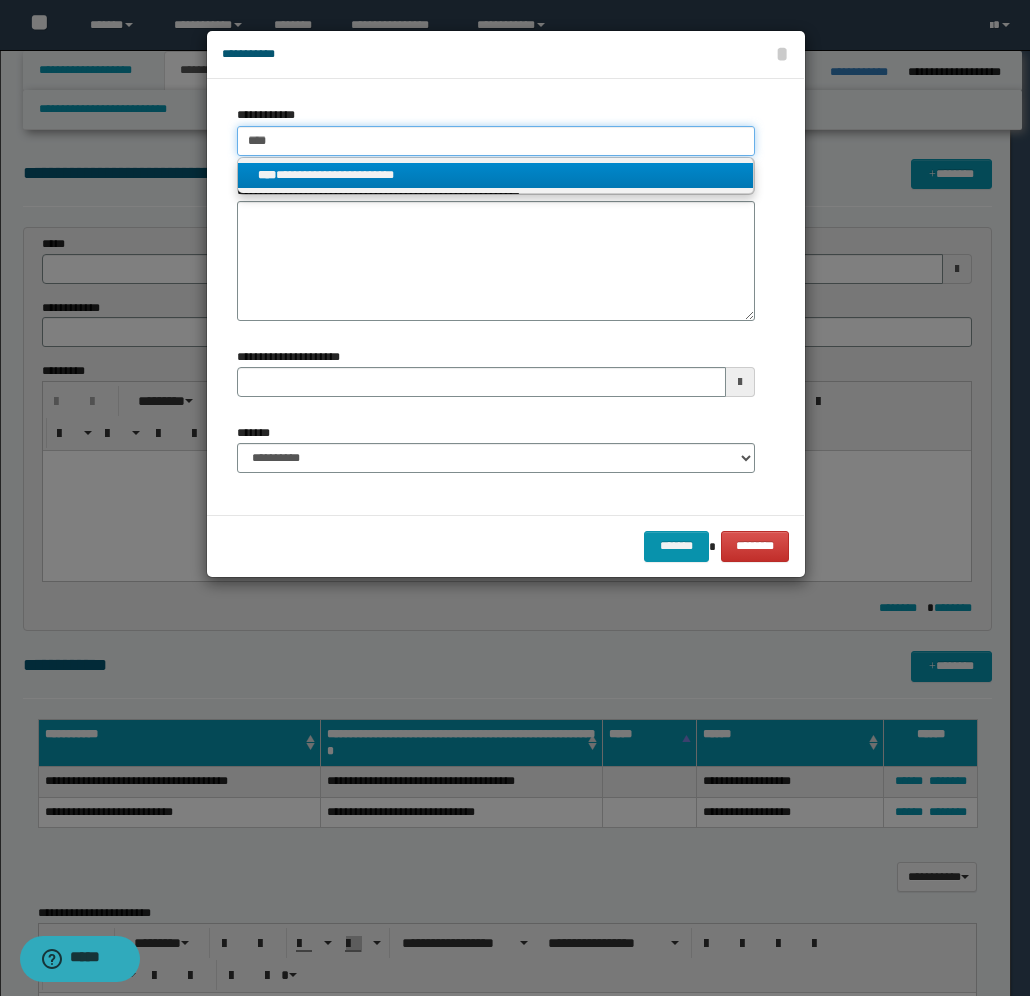 type 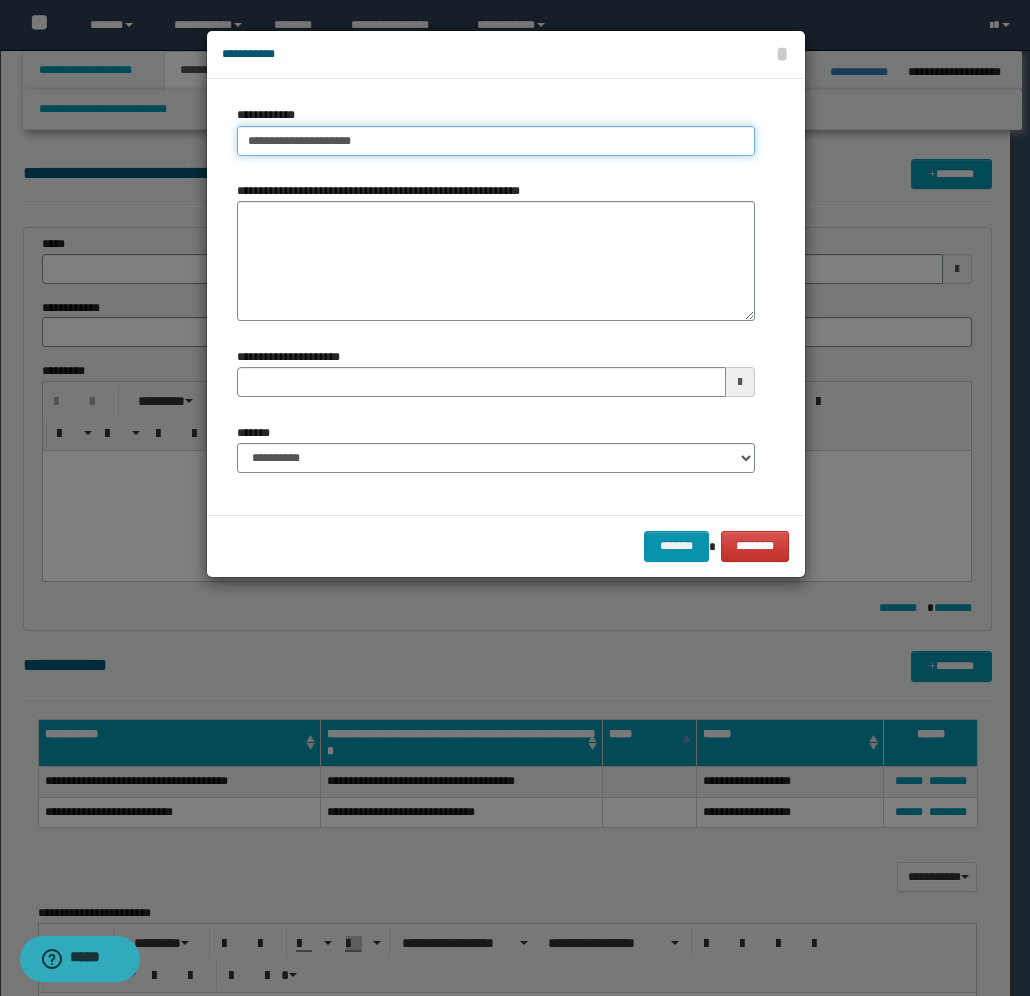 type 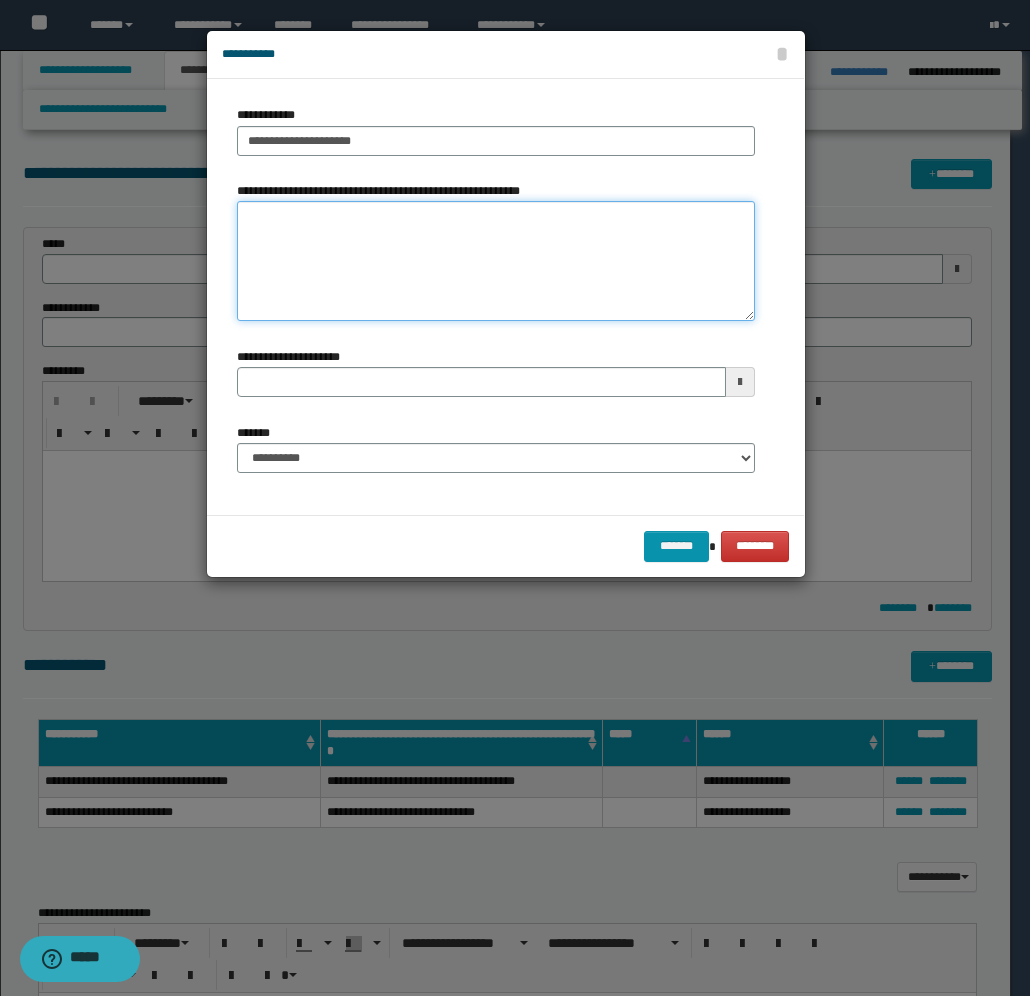 click on "**********" at bounding box center [496, 261] 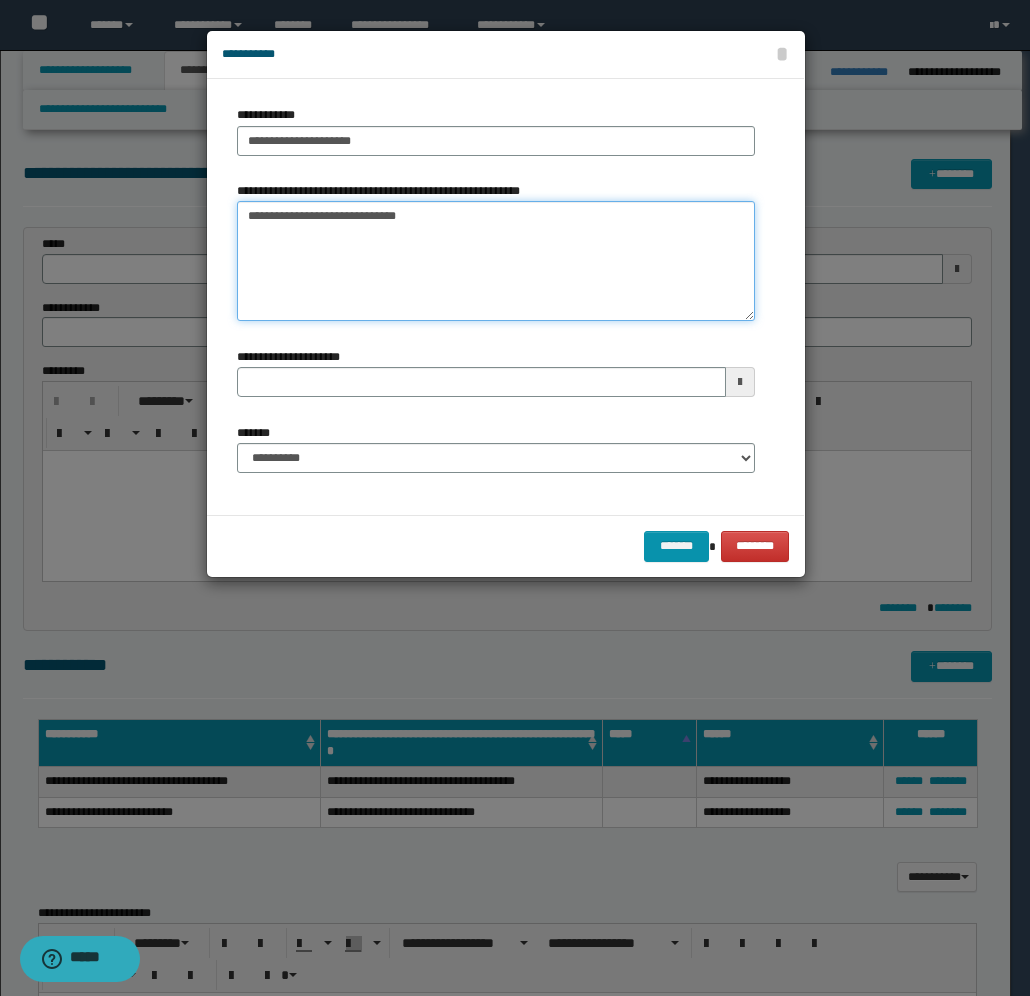 type on "**********" 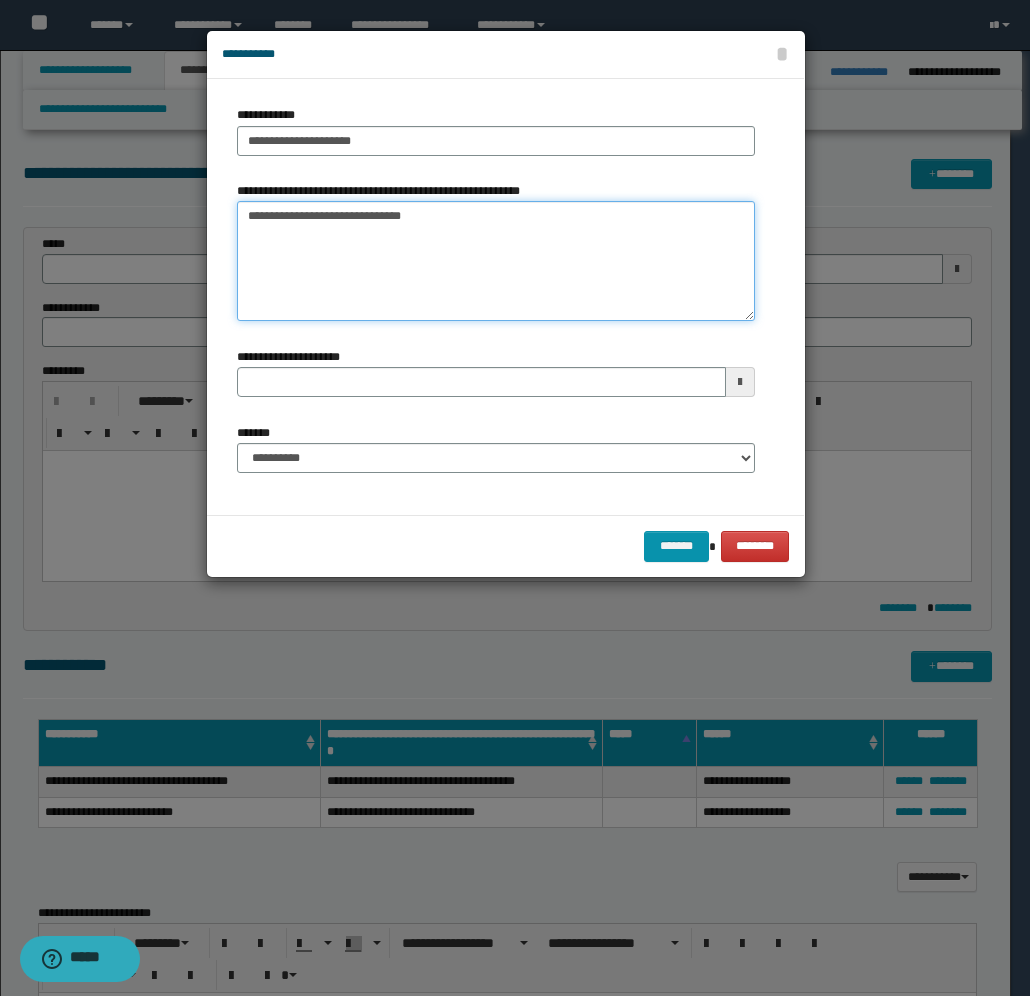 type 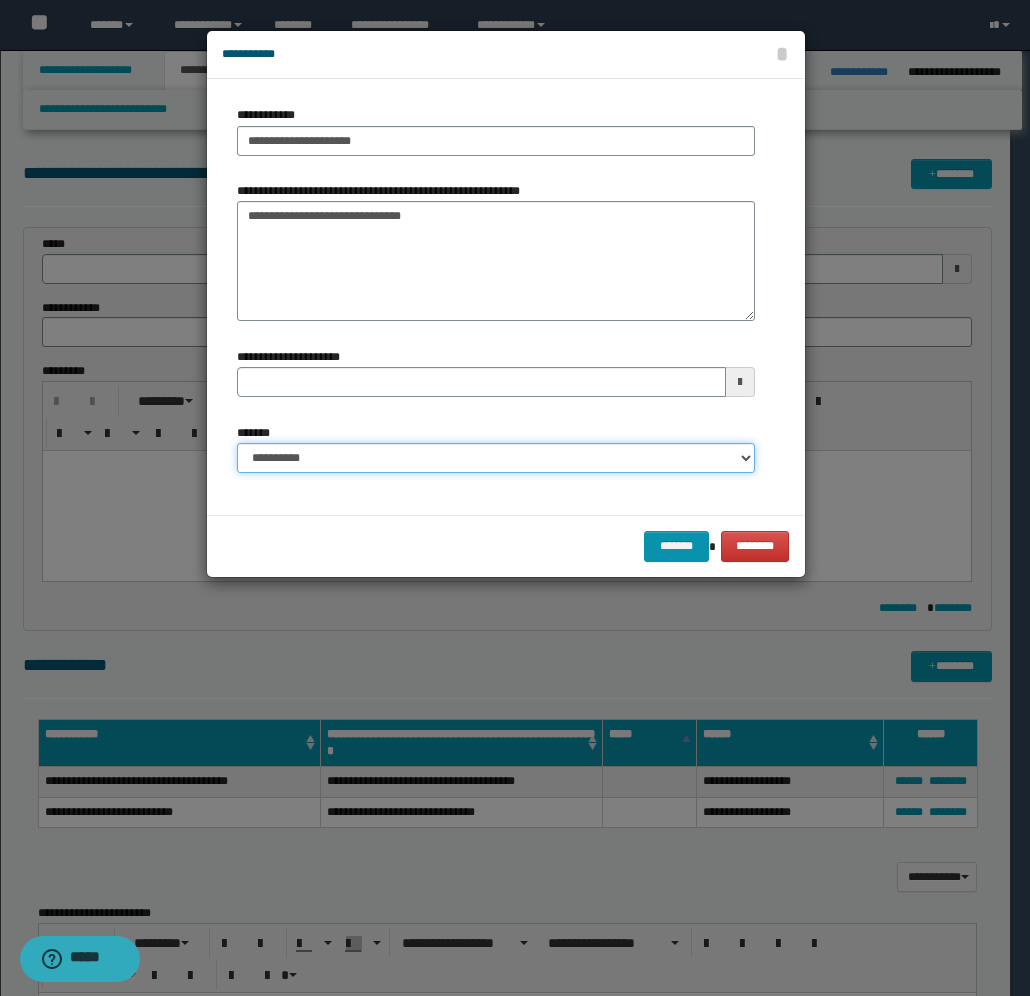click on "**********" at bounding box center (496, 458) 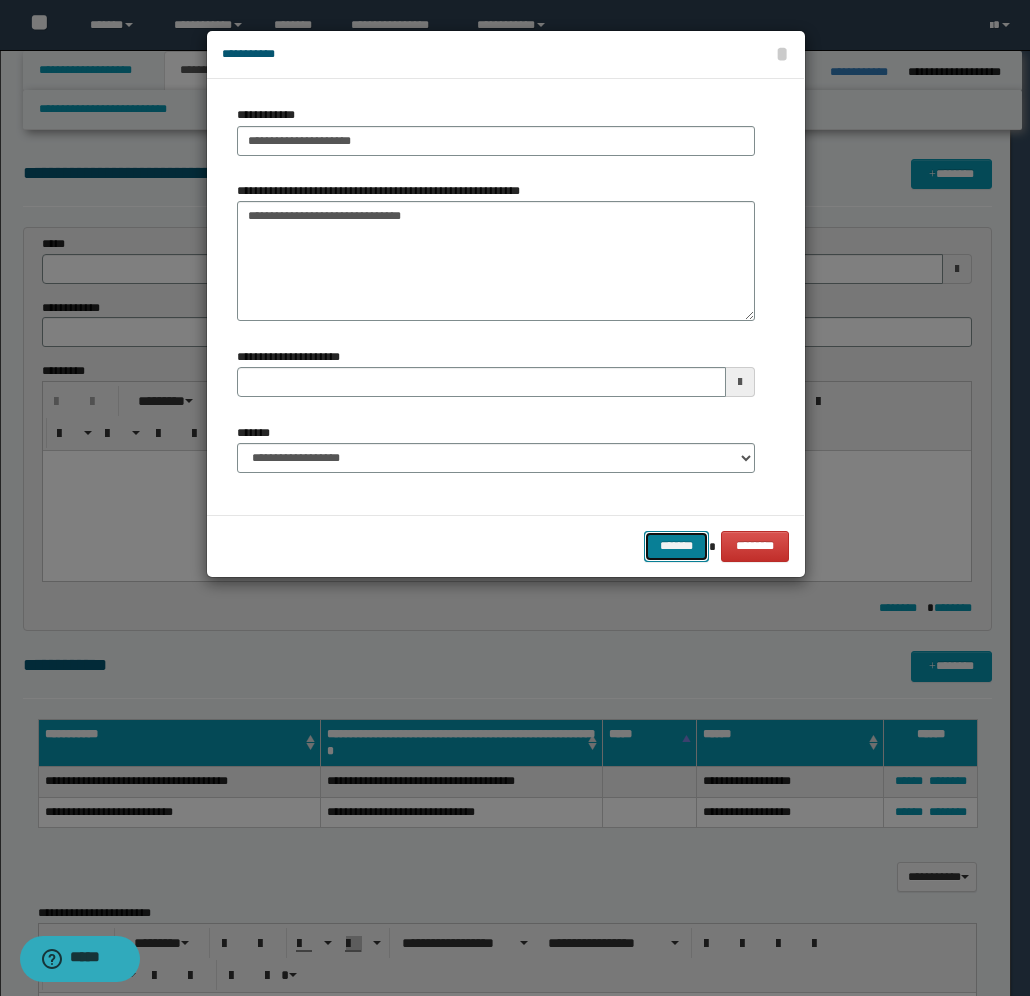 click on "*******" at bounding box center (676, 546) 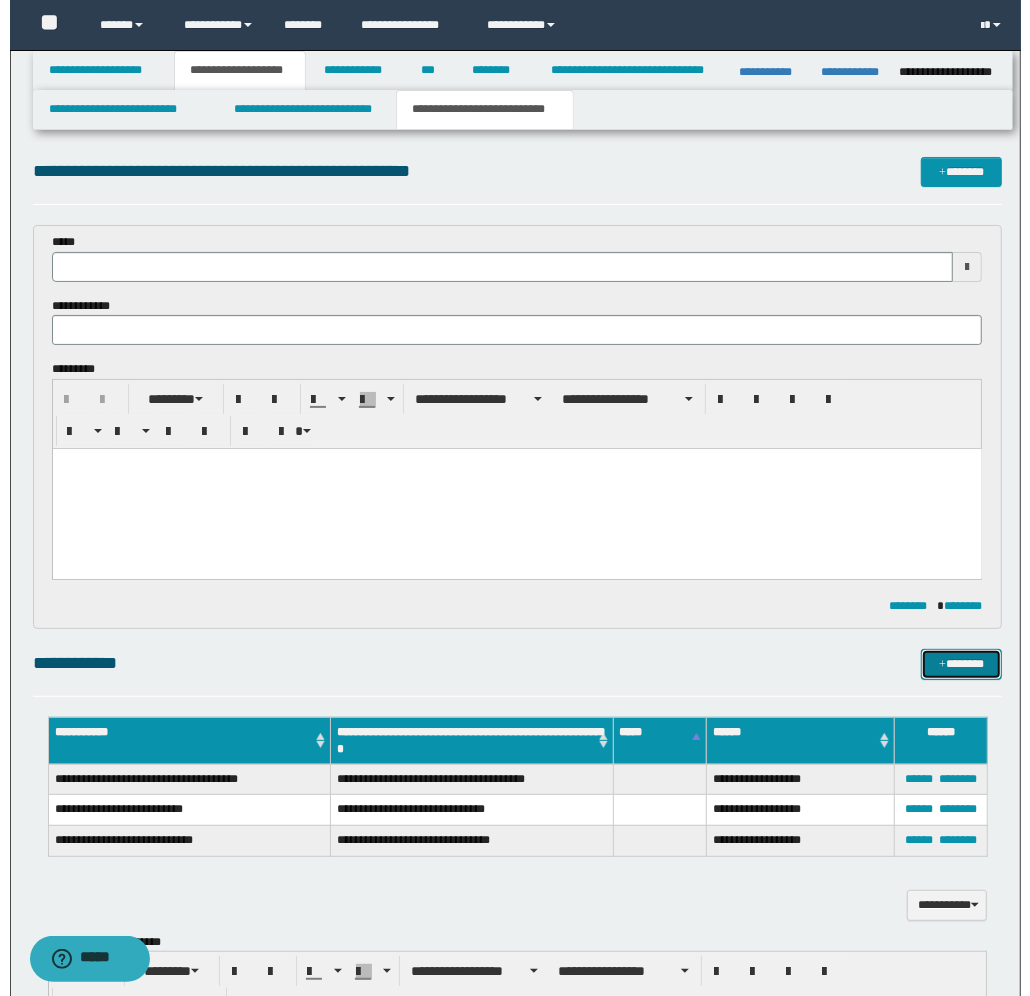 scroll, scrollTop: 0, scrollLeft: 0, axis: both 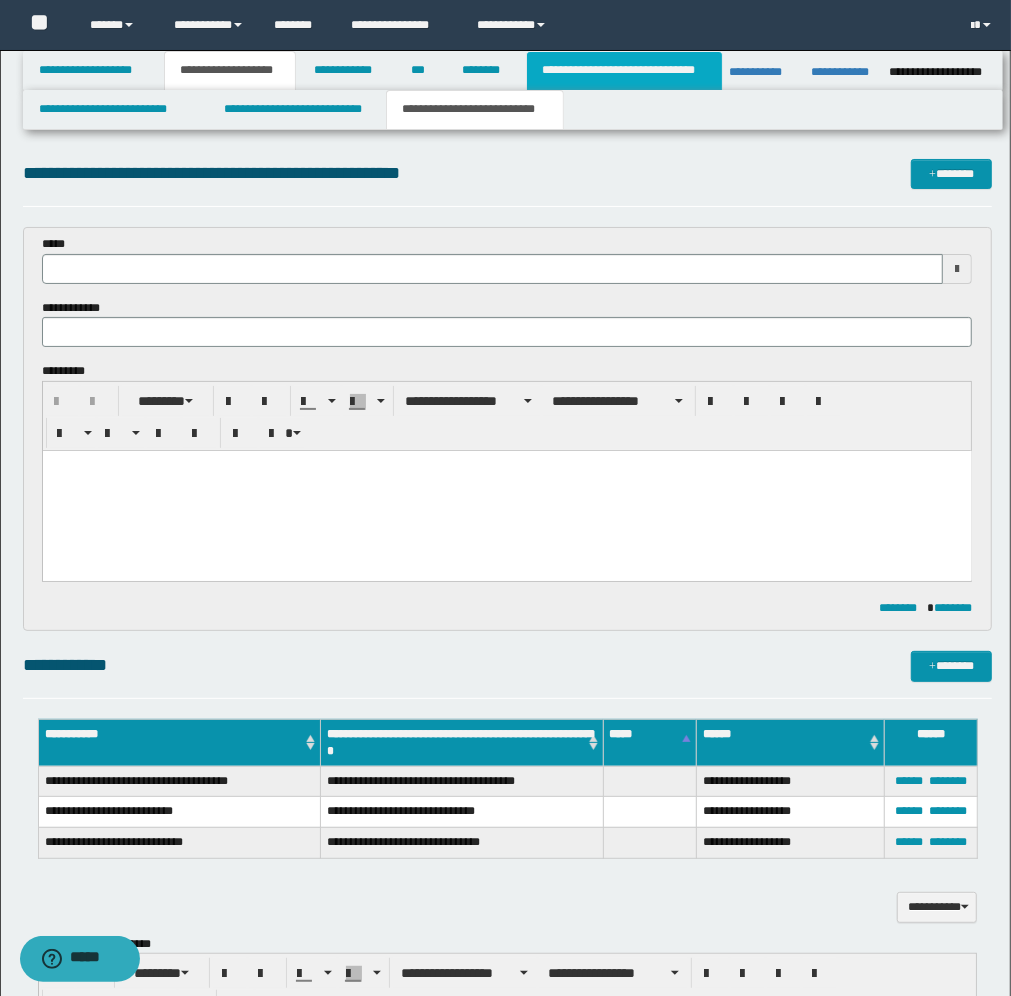 click on "**********" at bounding box center (625, 71) 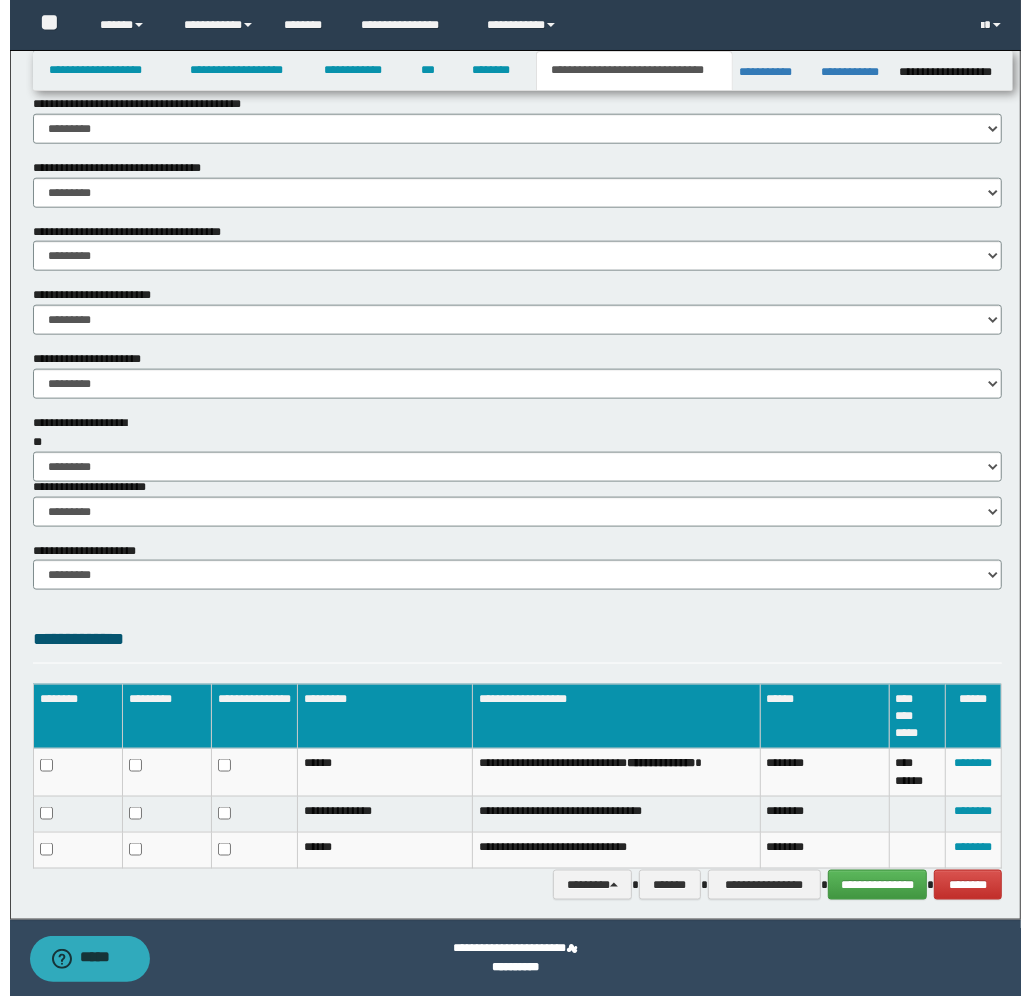 scroll, scrollTop: 1106, scrollLeft: 0, axis: vertical 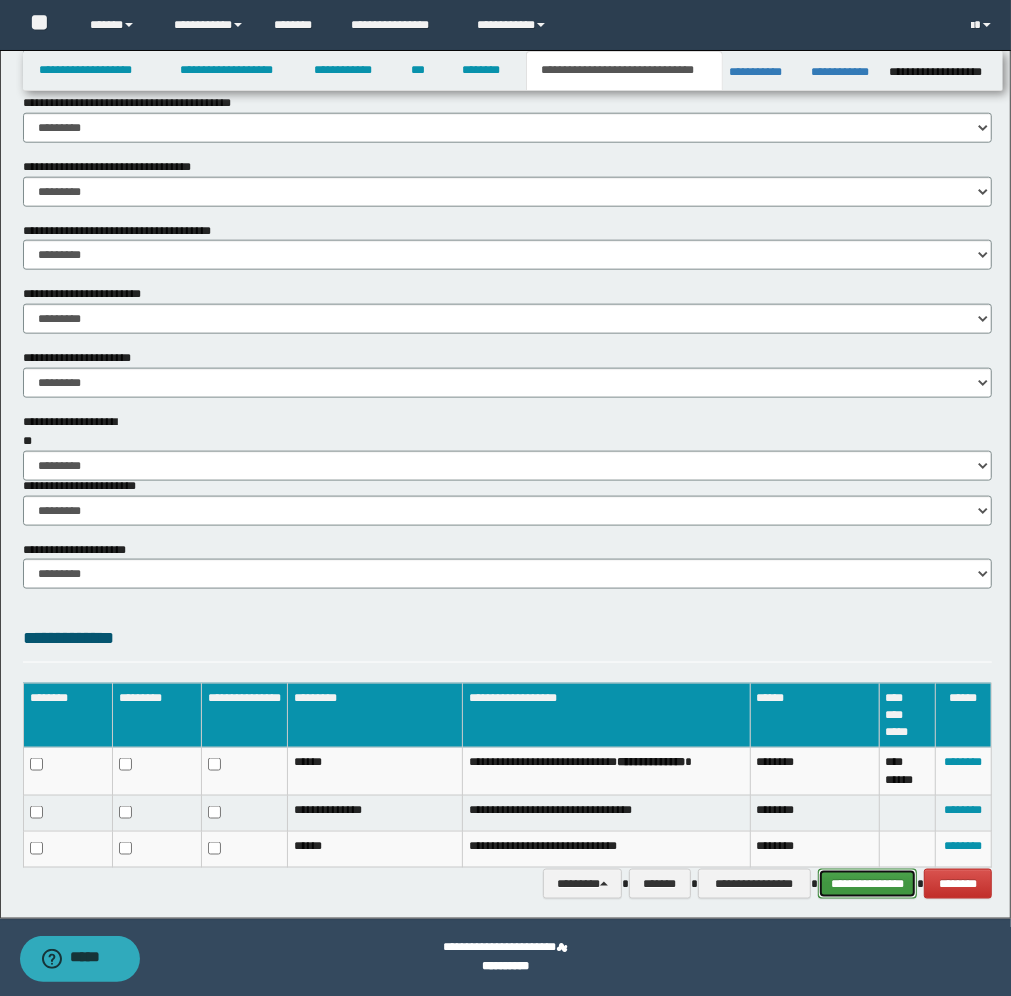 click on "**********" at bounding box center (867, 884) 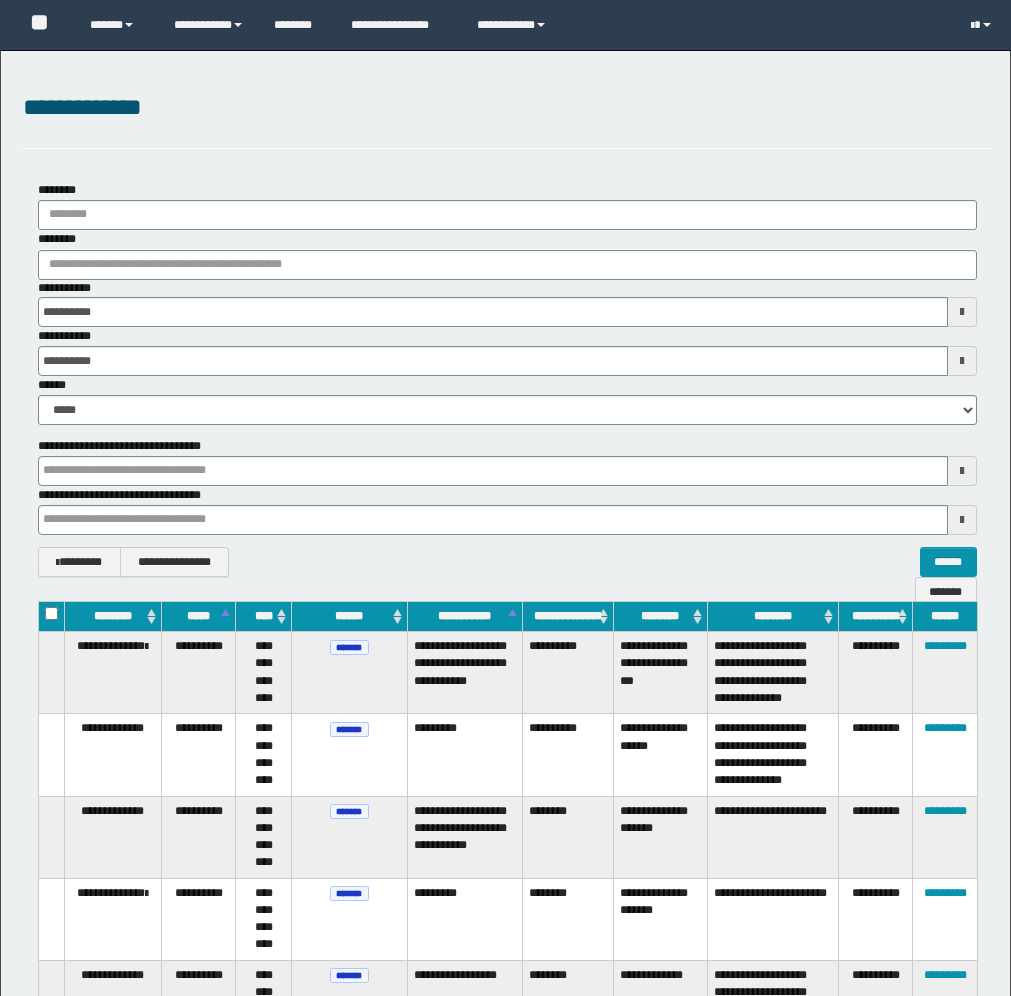 scroll, scrollTop: 381, scrollLeft: 0, axis: vertical 